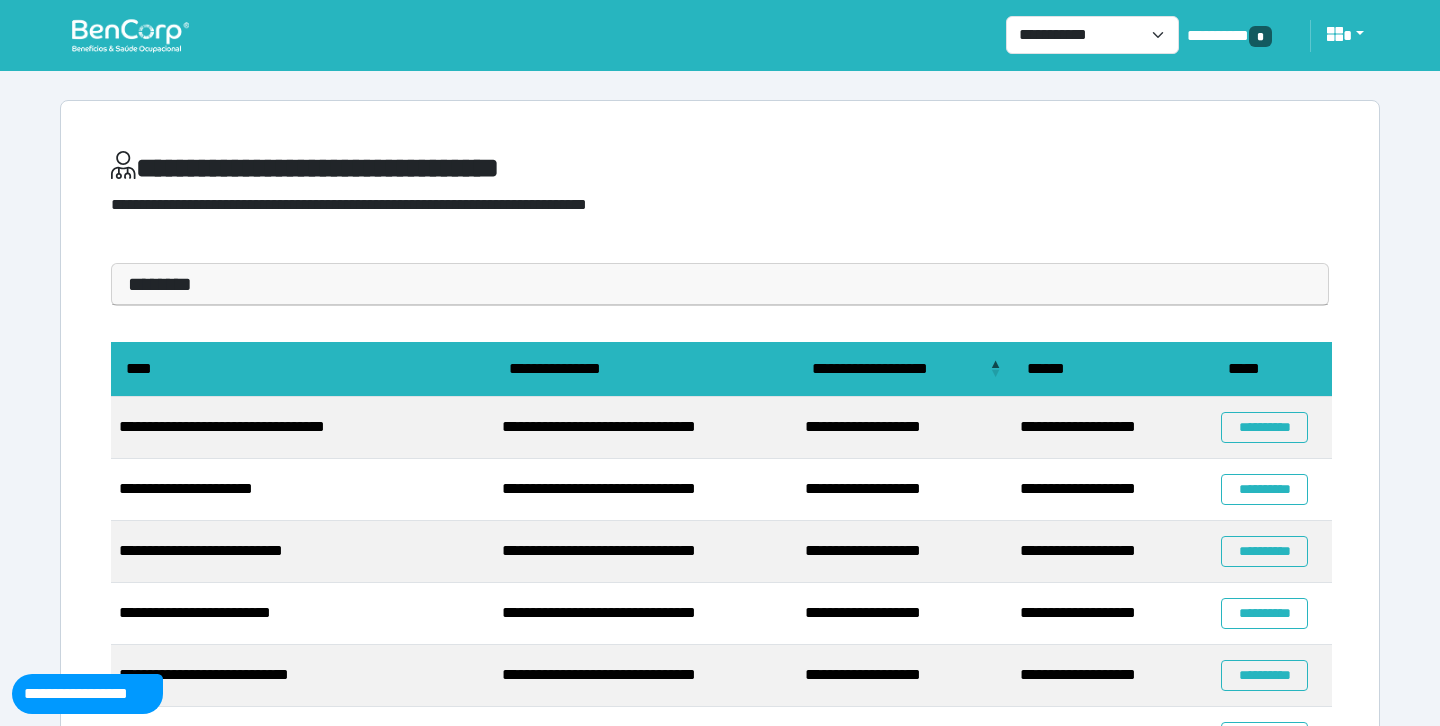 scroll, scrollTop: 0, scrollLeft: 0, axis: both 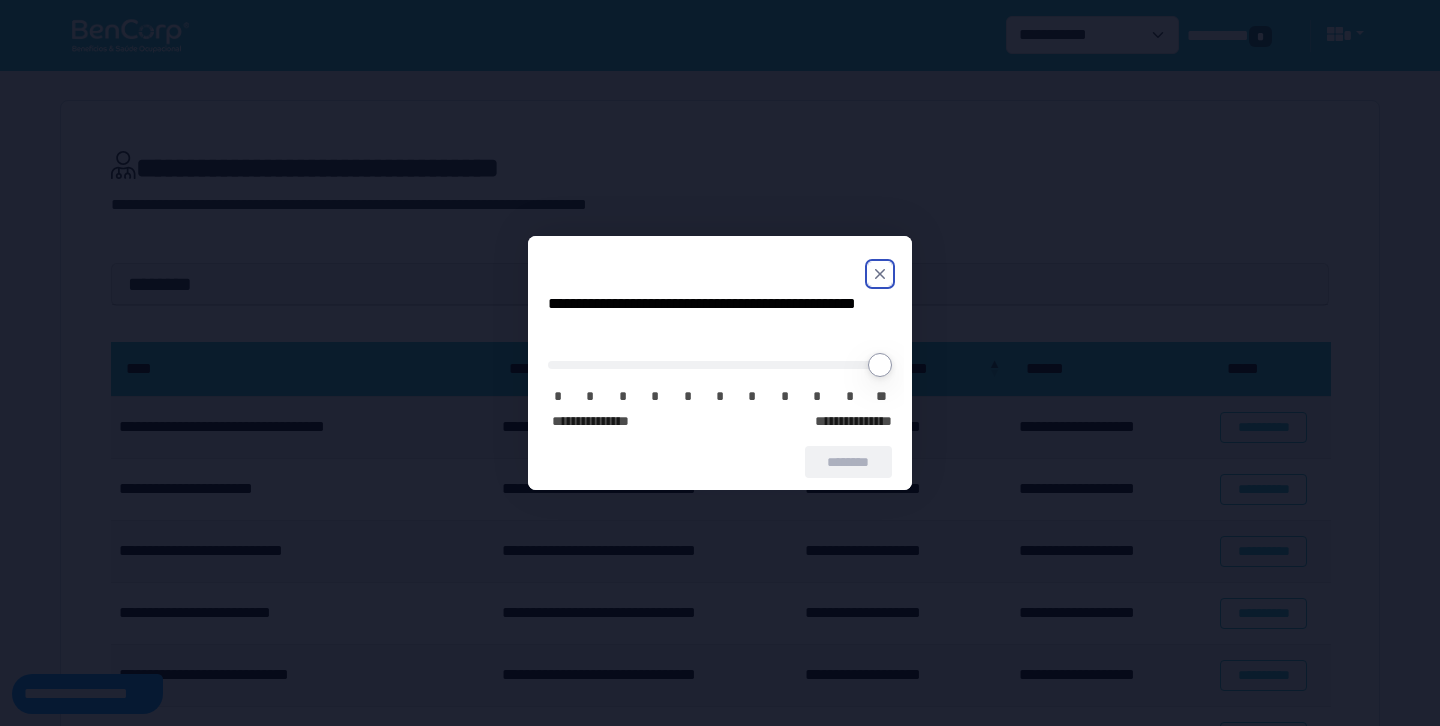 click 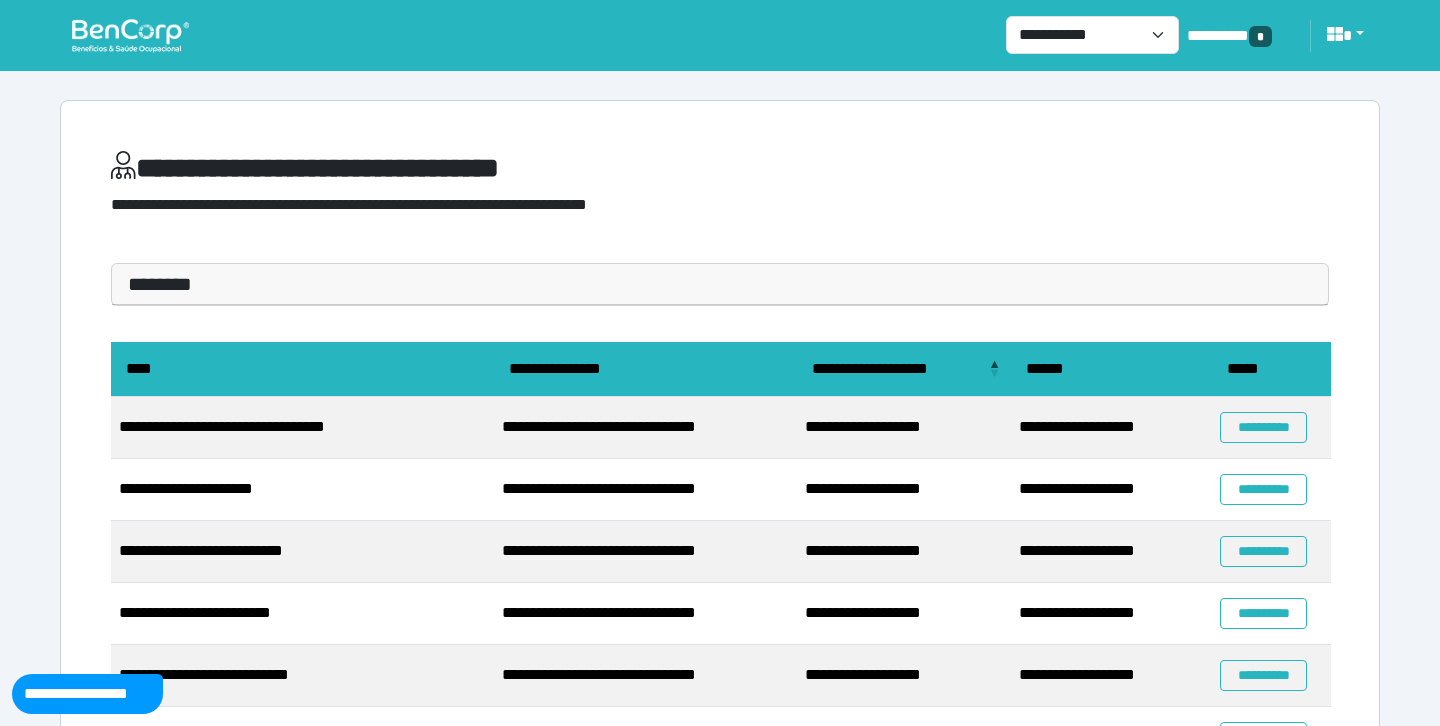 click on "**********" at bounding box center [720, 192] 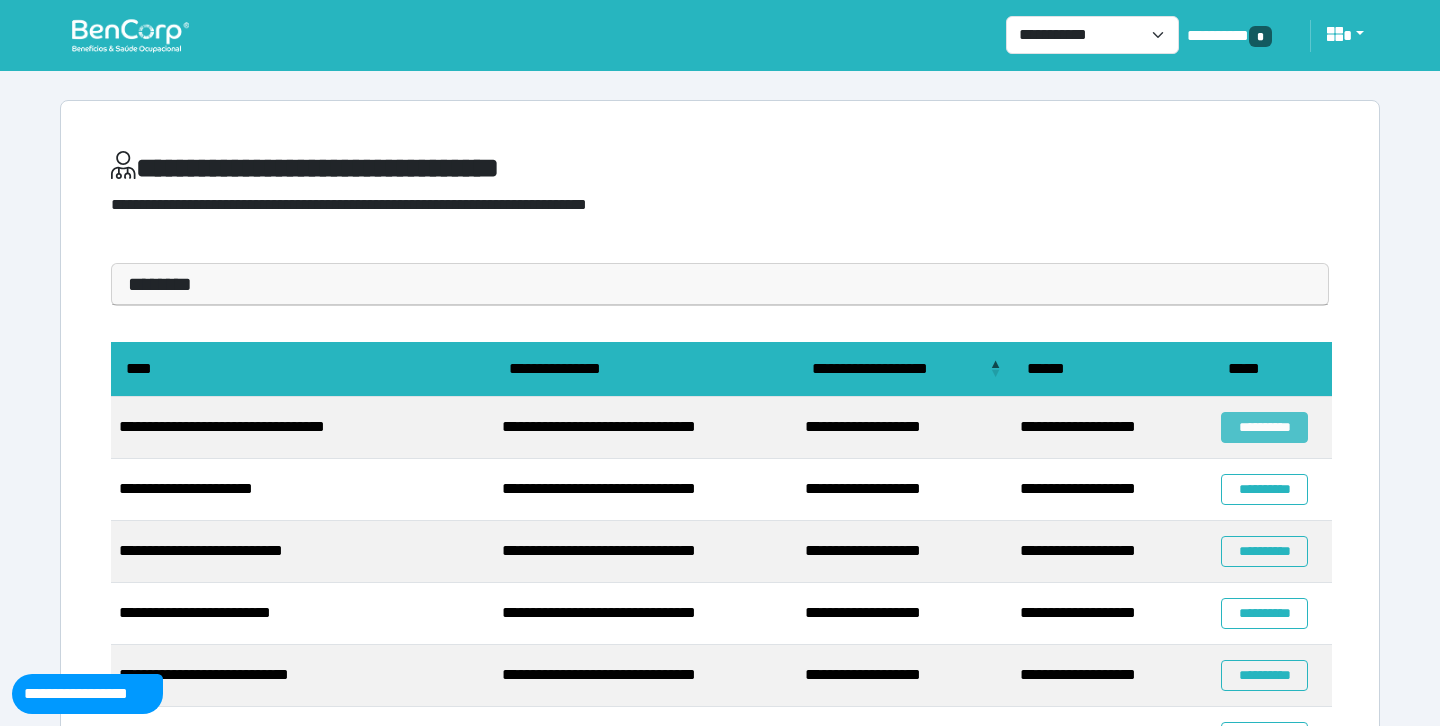click on "**********" at bounding box center [1264, 427] 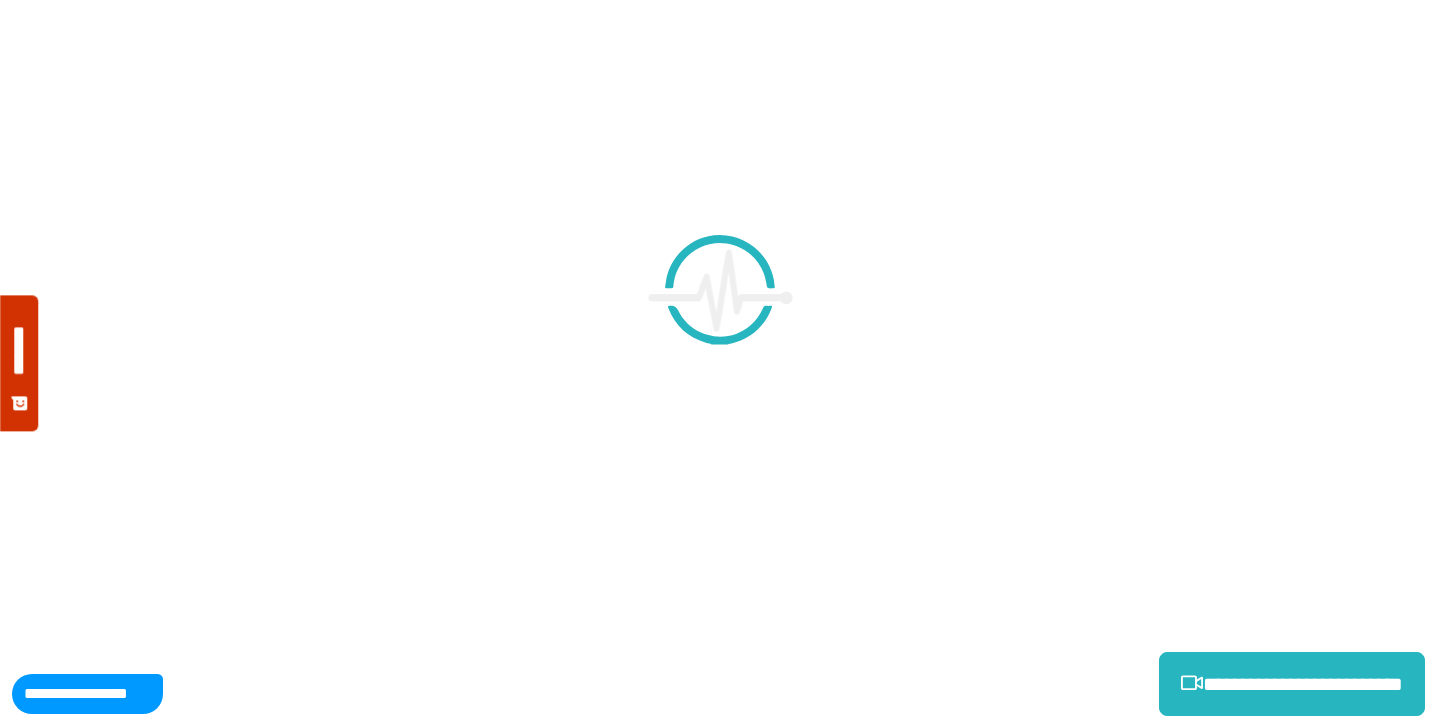 scroll, scrollTop: 0, scrollLeft: 0, axis: both 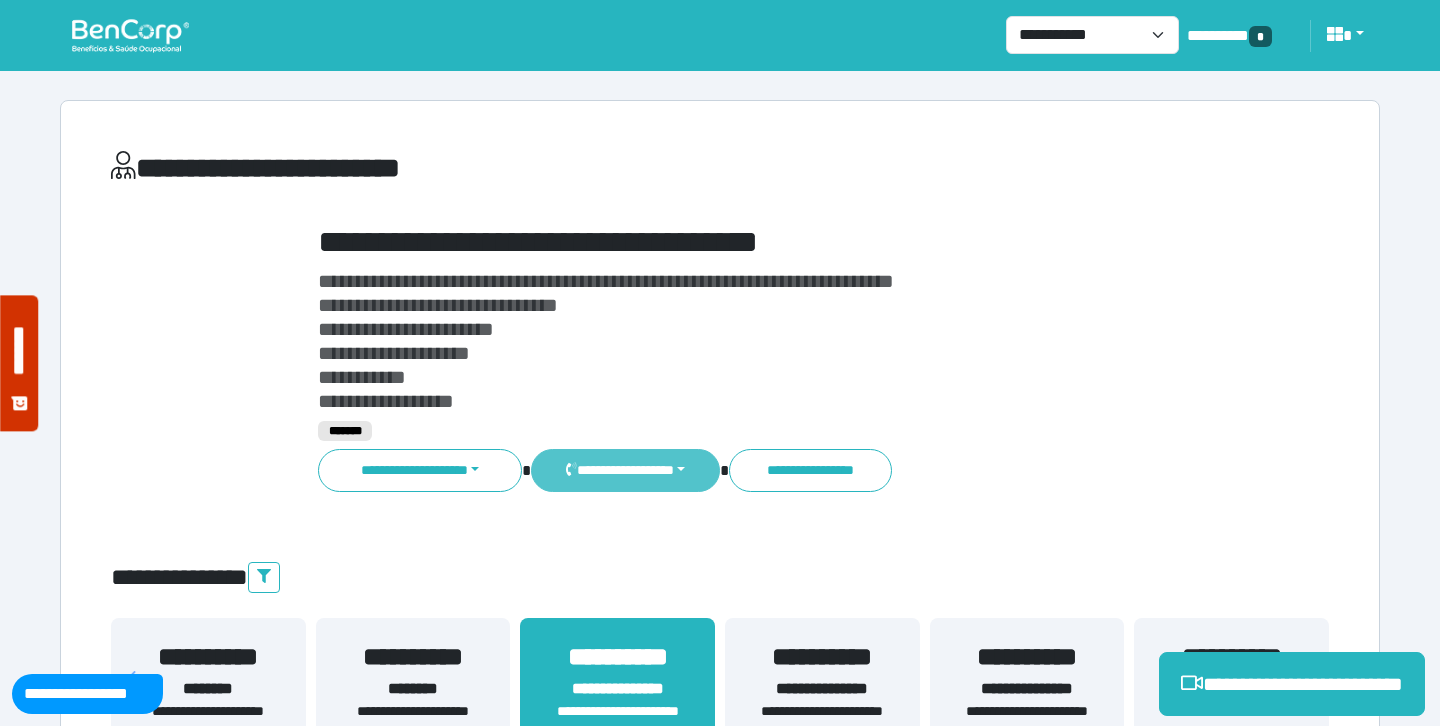 click on "**********" at bounding box center (625, 470) 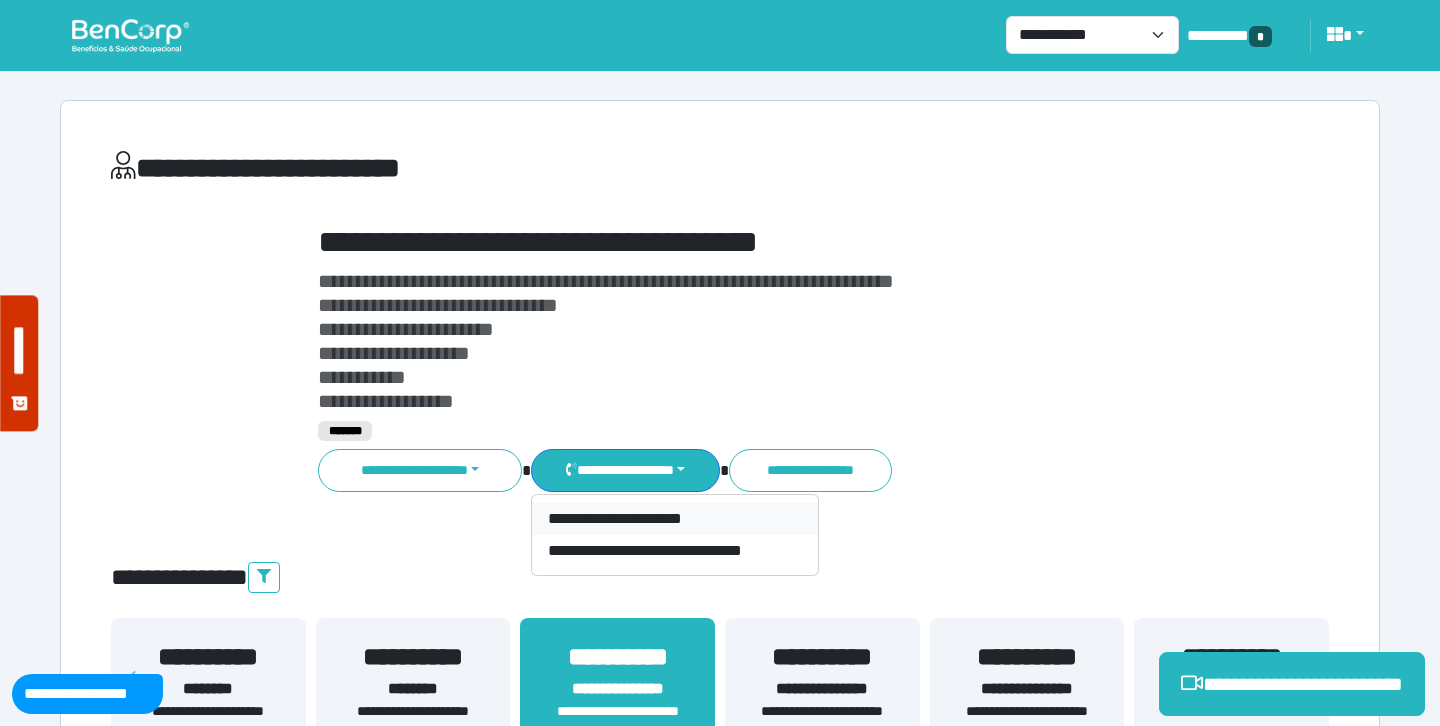 click on "**********" at bounding box center [675, 519] 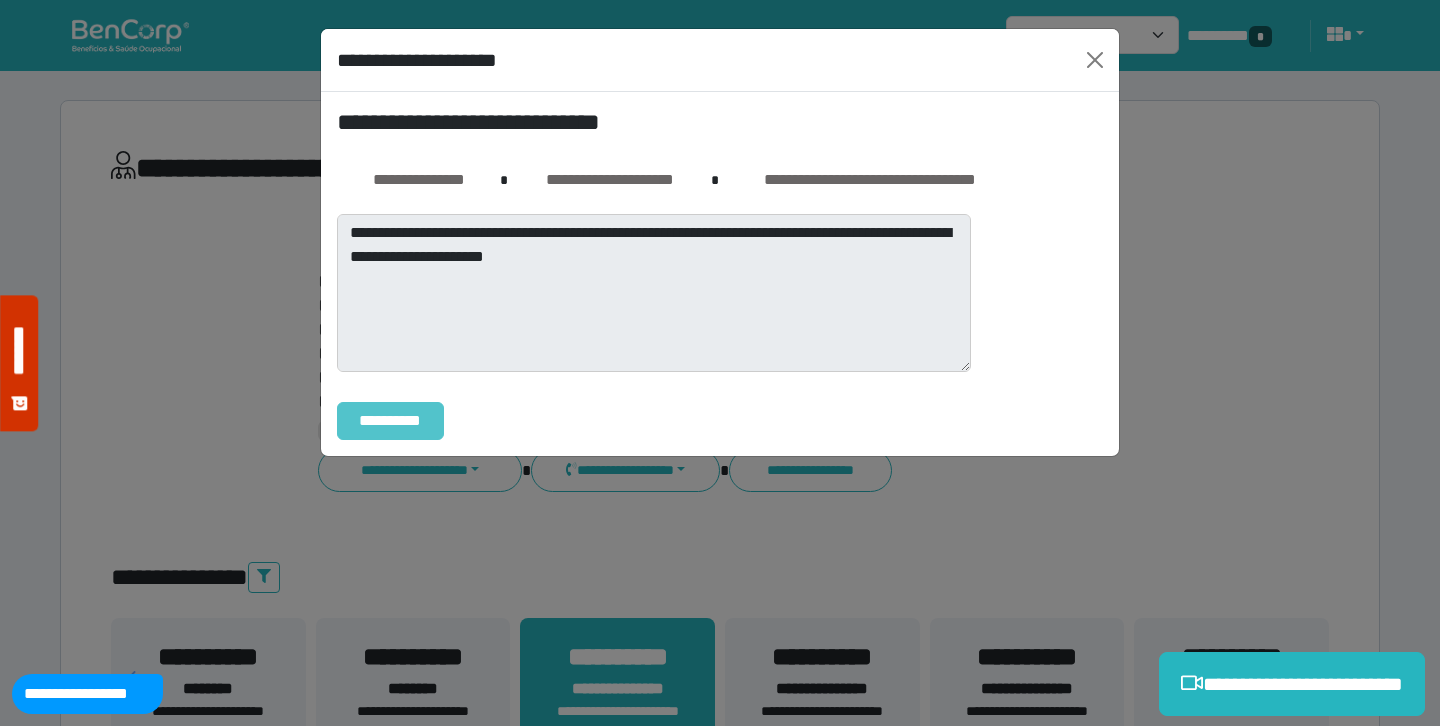 click on "**********" at bounding box center [390, 421] 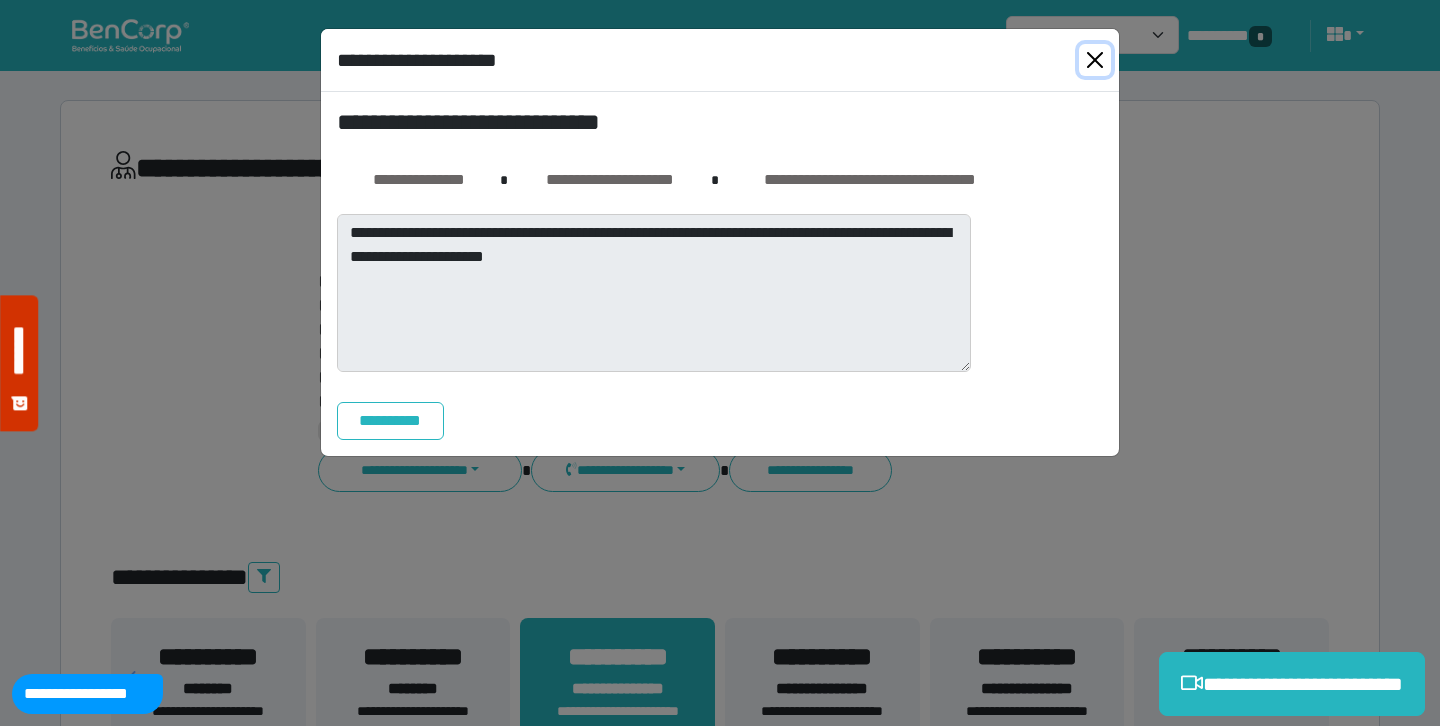 click at bounding box center [1095, 60] 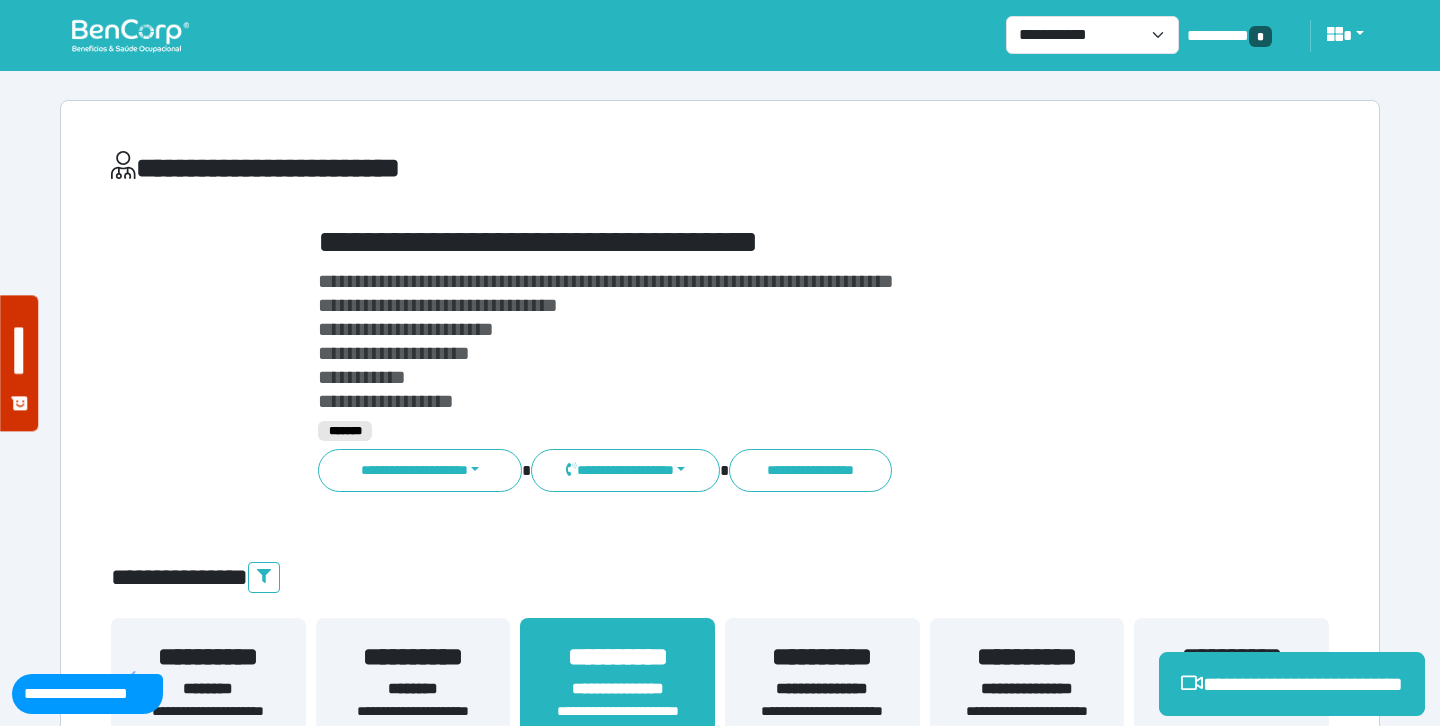 click on "**********" at bounding box center (772, 242) 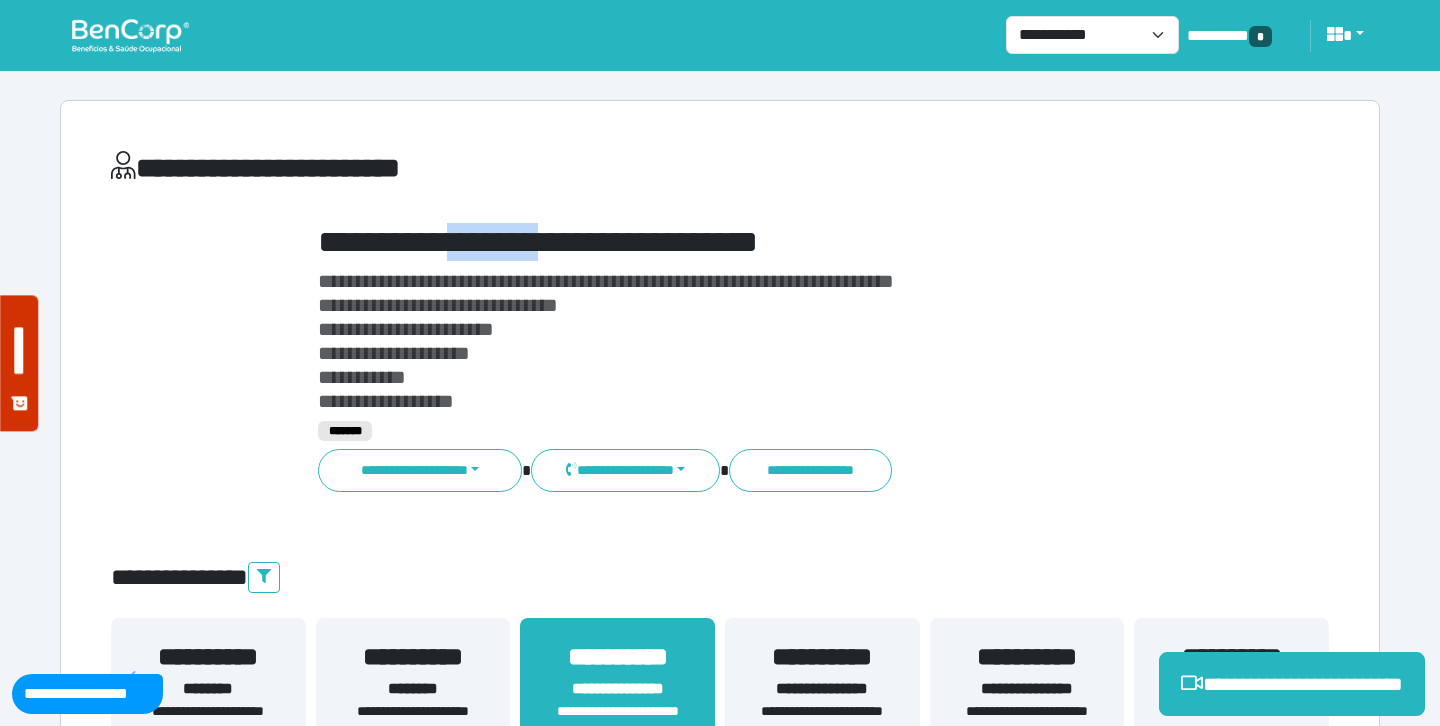 click on "**********" at bounding box center [772, 242] 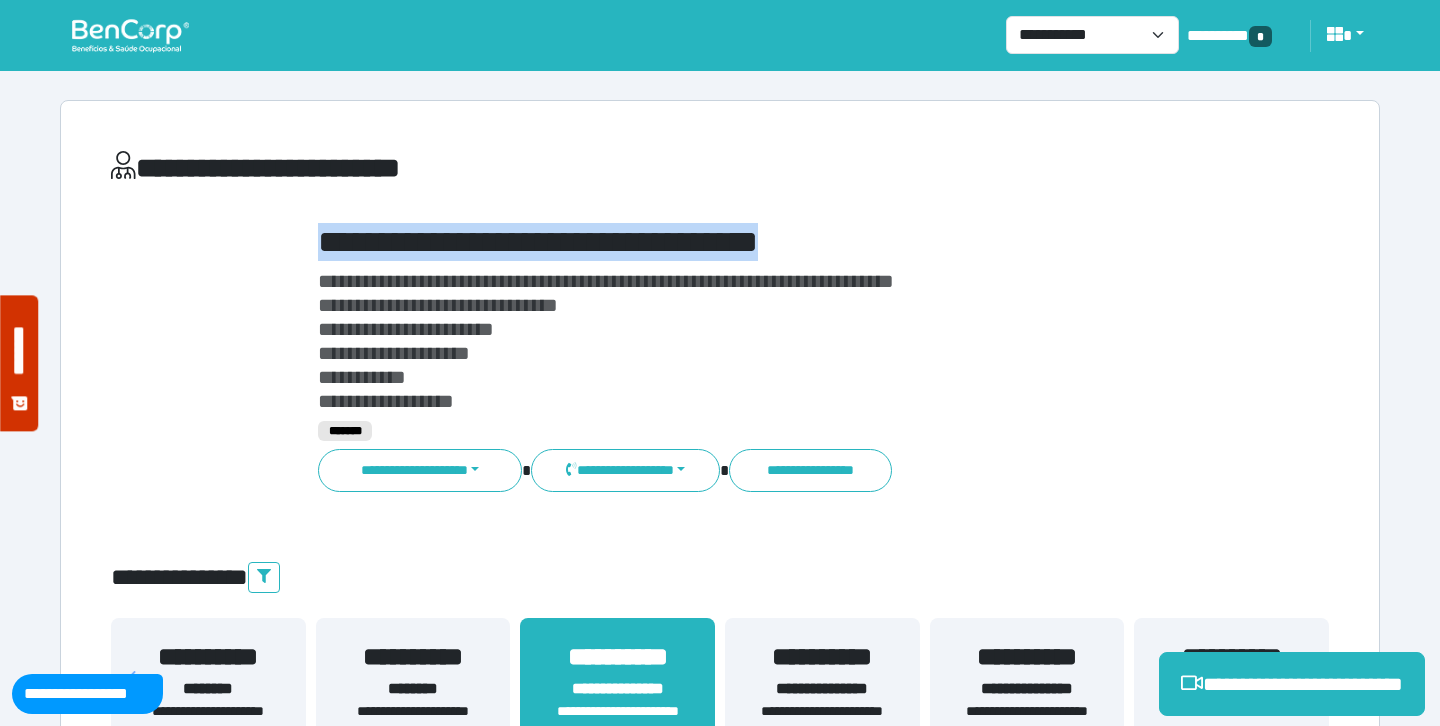 click on "**********" at bounding box center (772, 242) 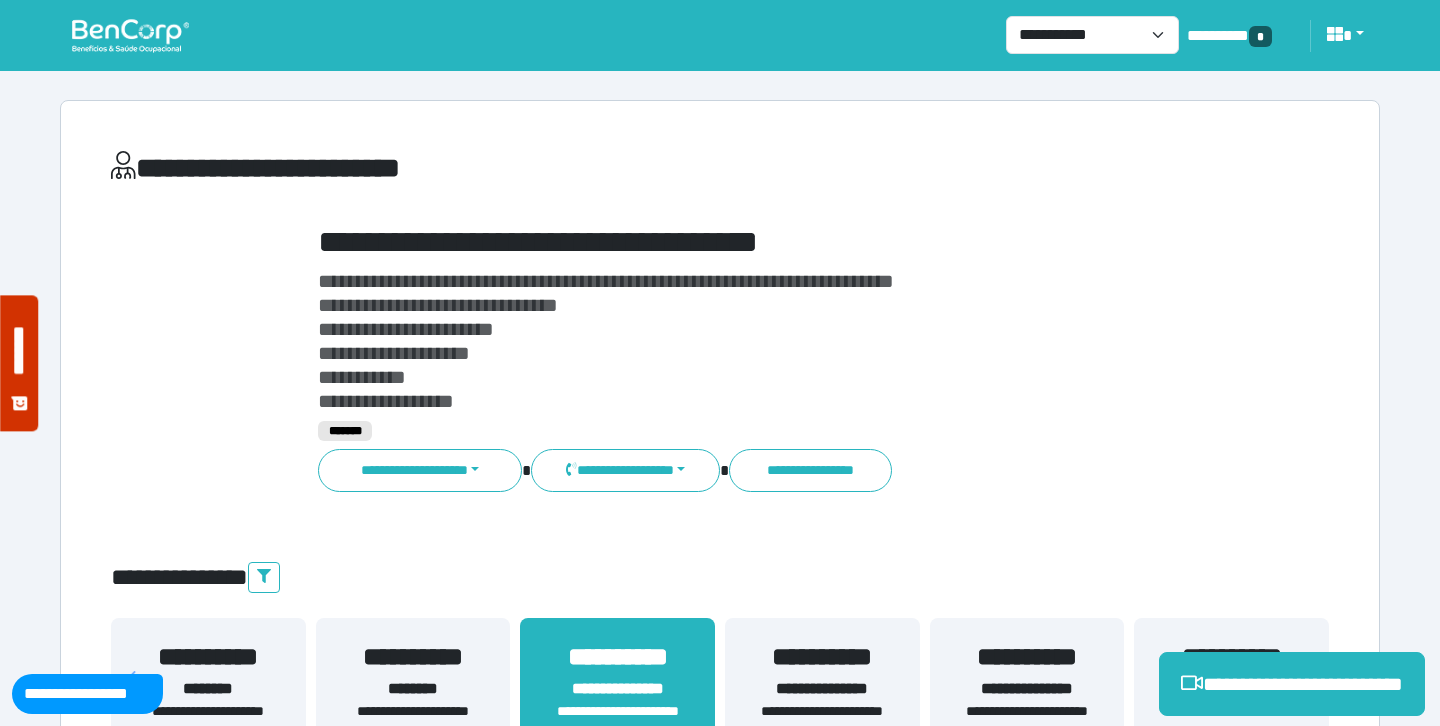 click on "**********" at bounding box center [772, 341] 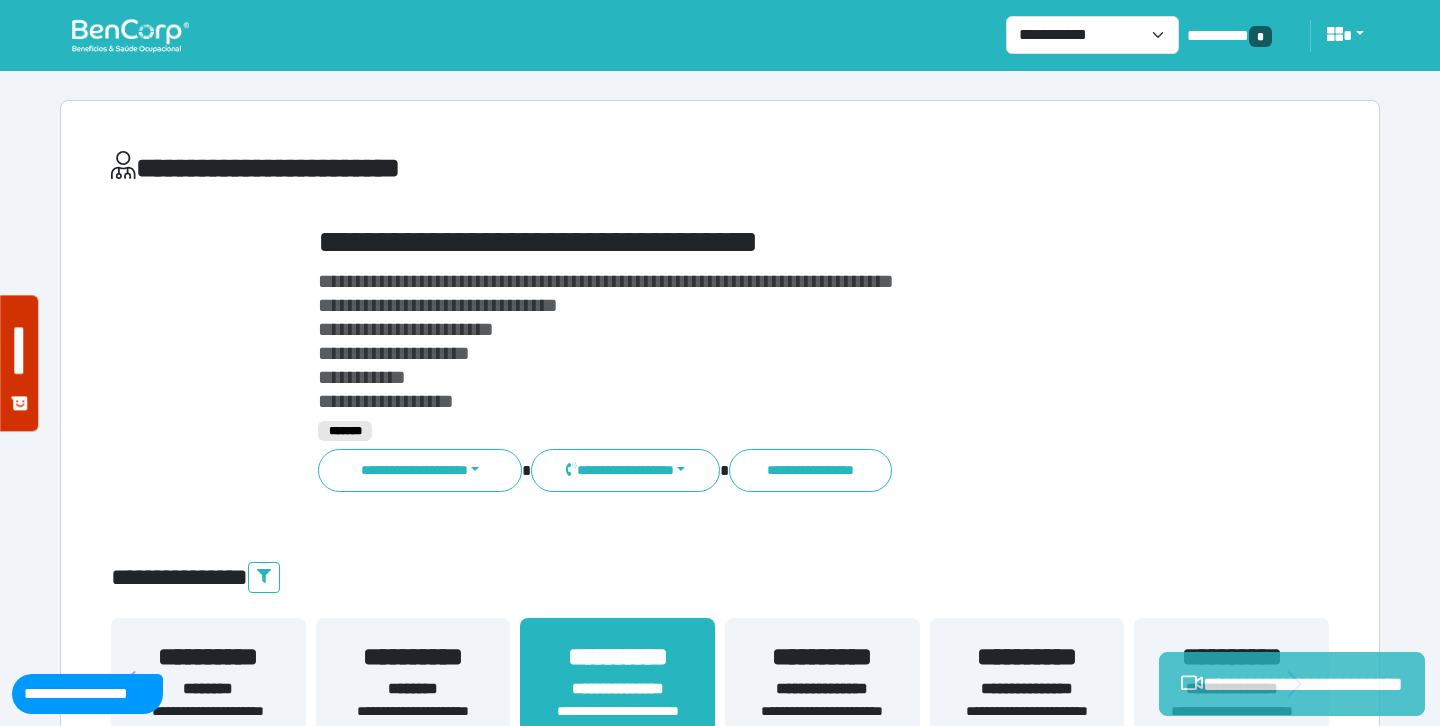 click on "**********" at bounding box center (1292, 684) 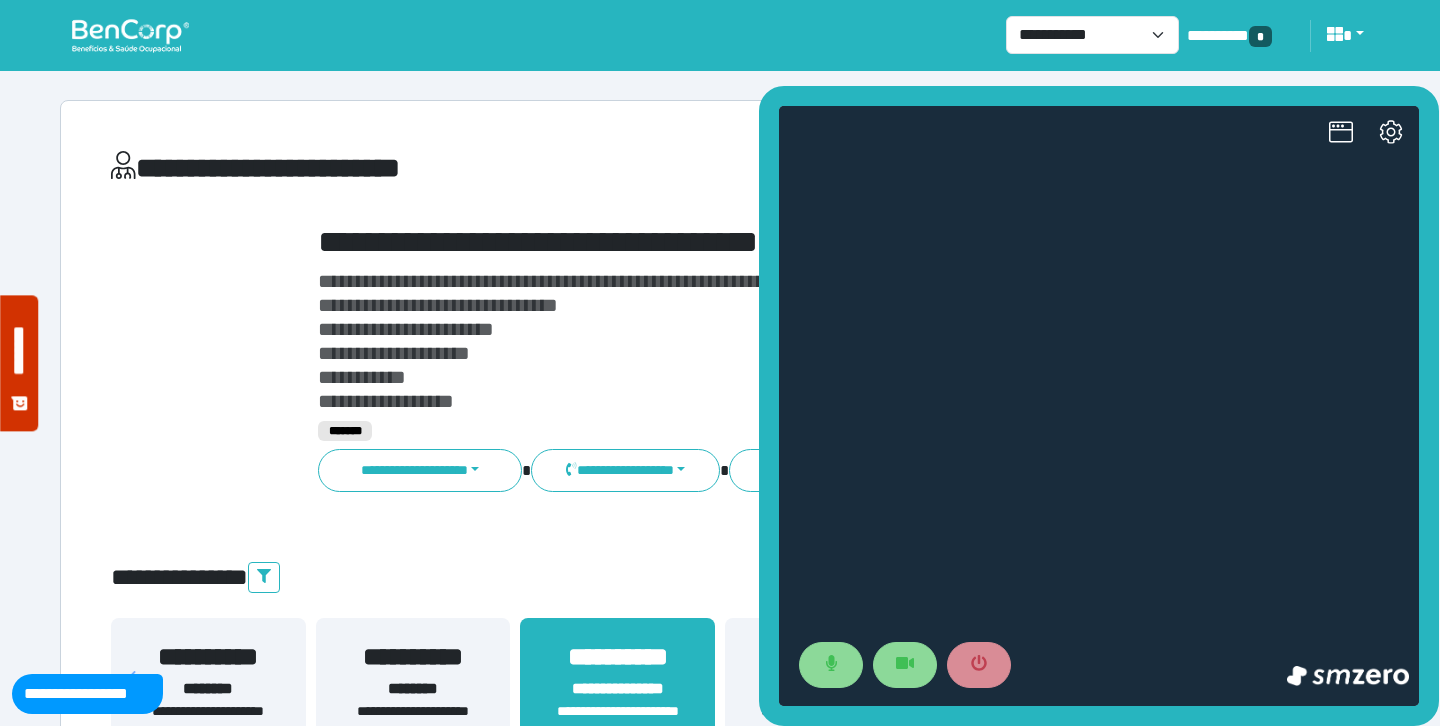 scroll, scrollTop: 0, scrollLeft: 0, axis: both 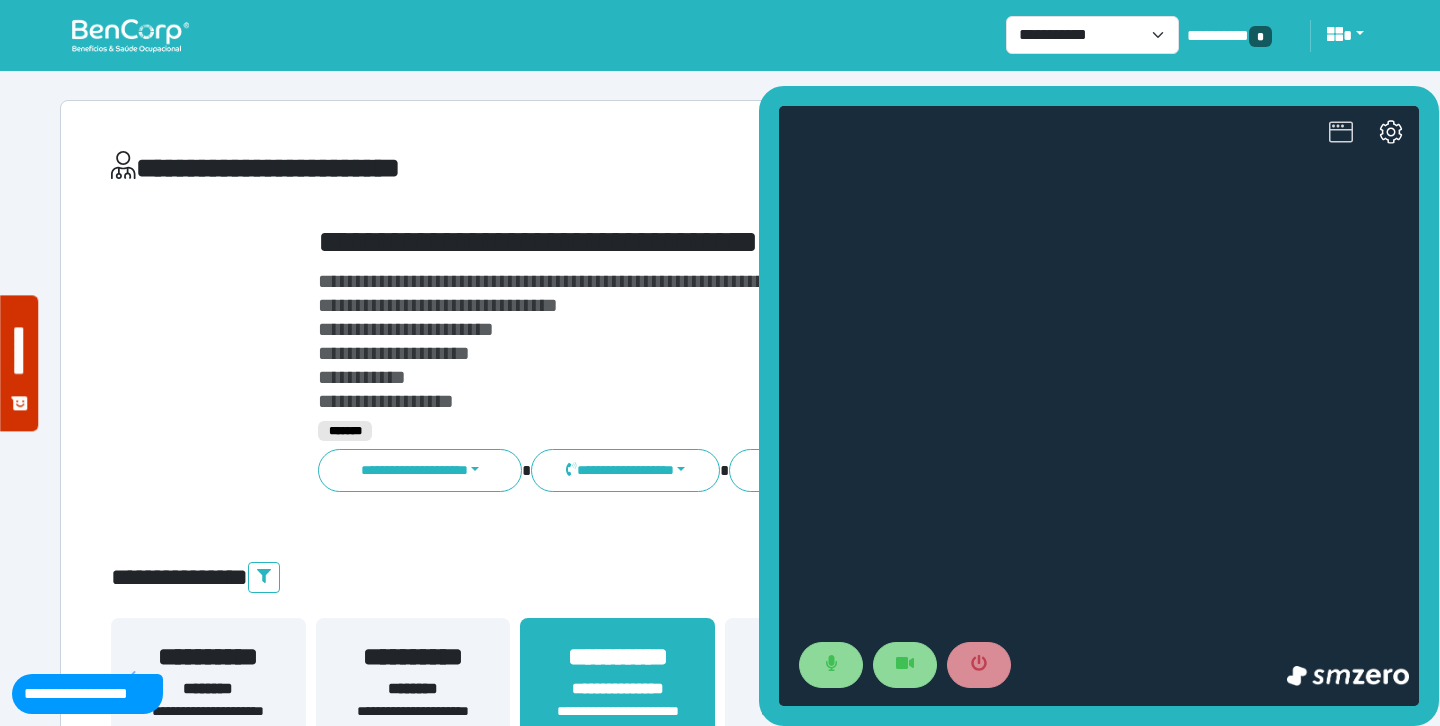 click 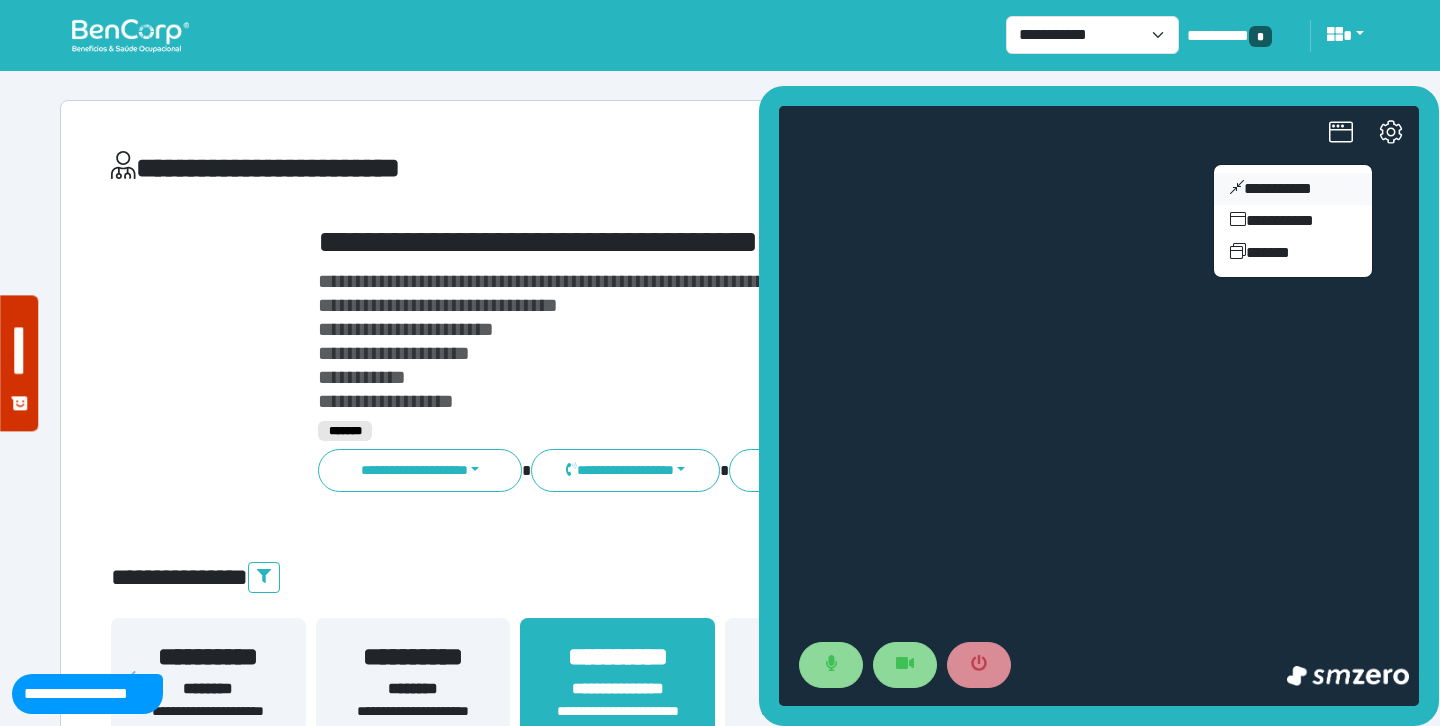 click on "**********" at bounding box center (1293, 189) 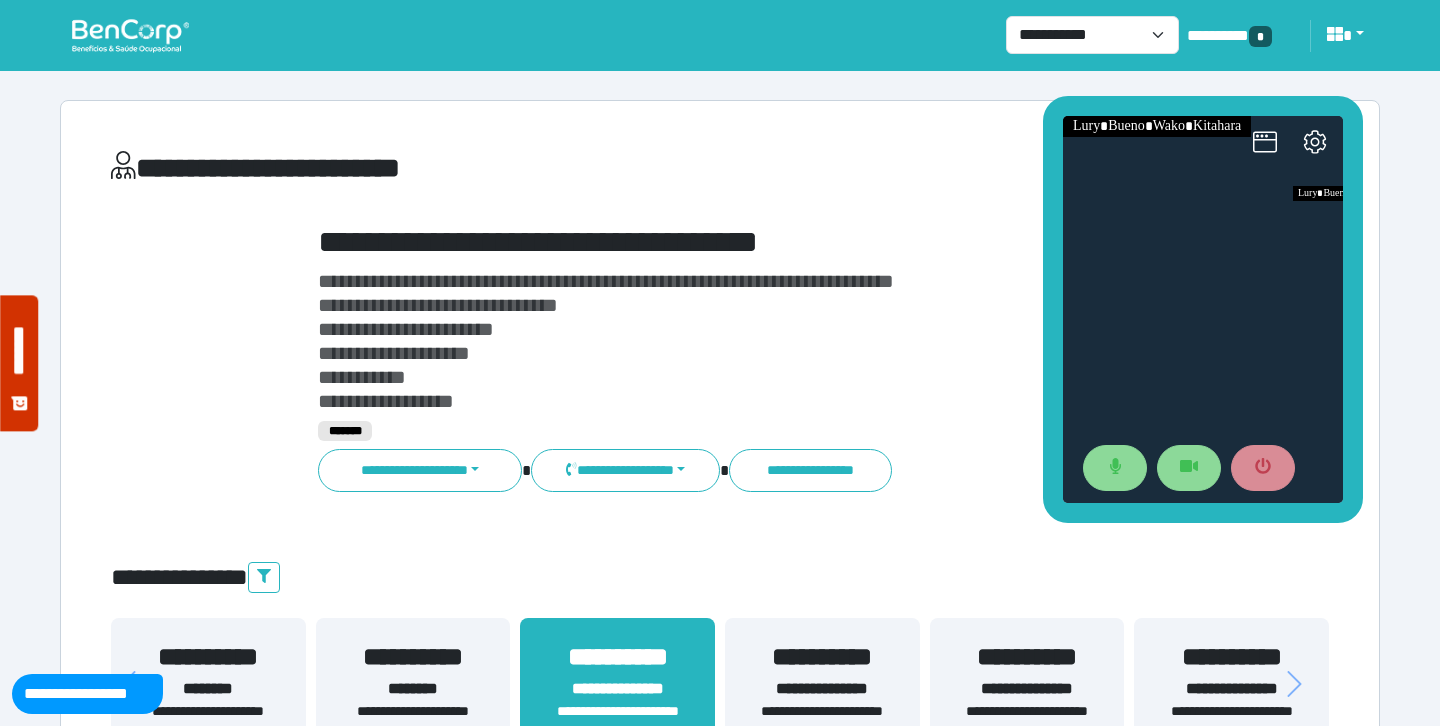 drag, startPoint x: 1277, startPoint y: 301, endPoint x: 1202, endPoint y: 97, distance: 217.34995 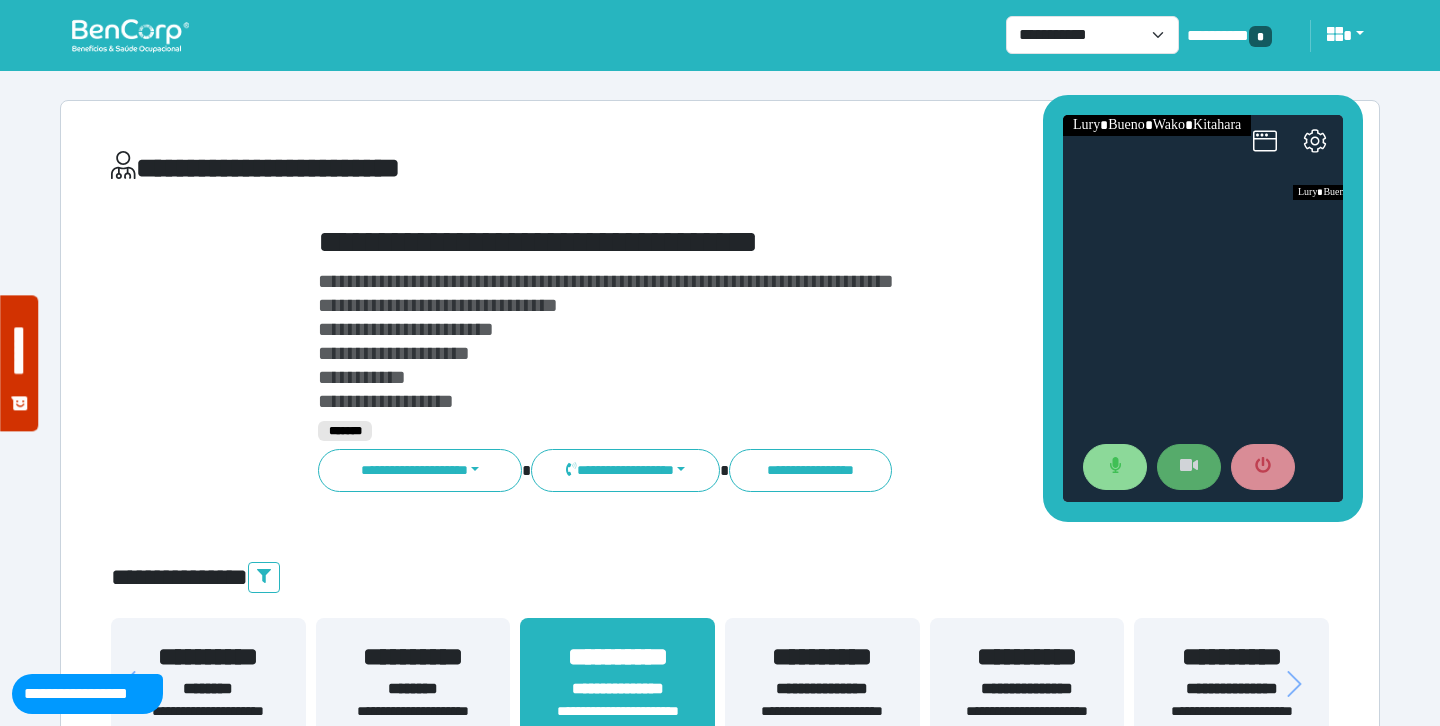 click at bounding box center [1189, 467] 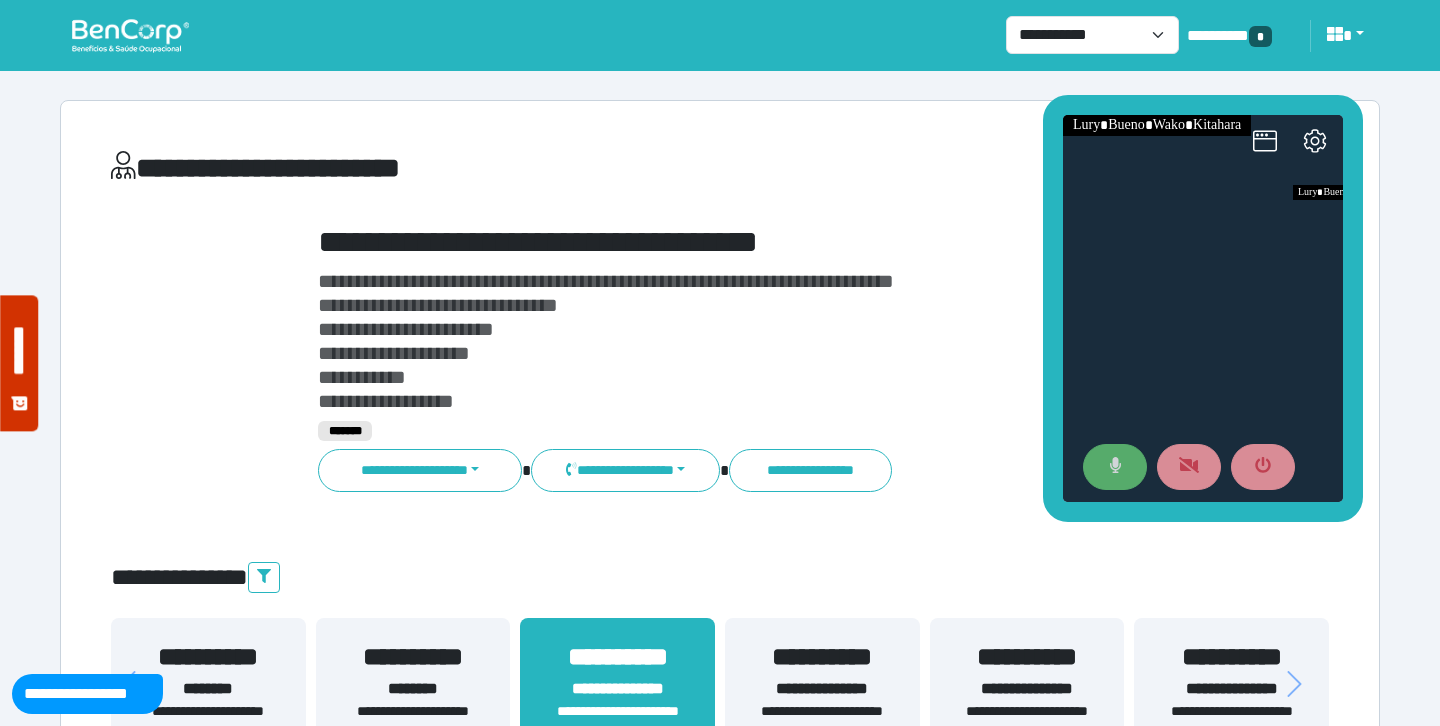 click 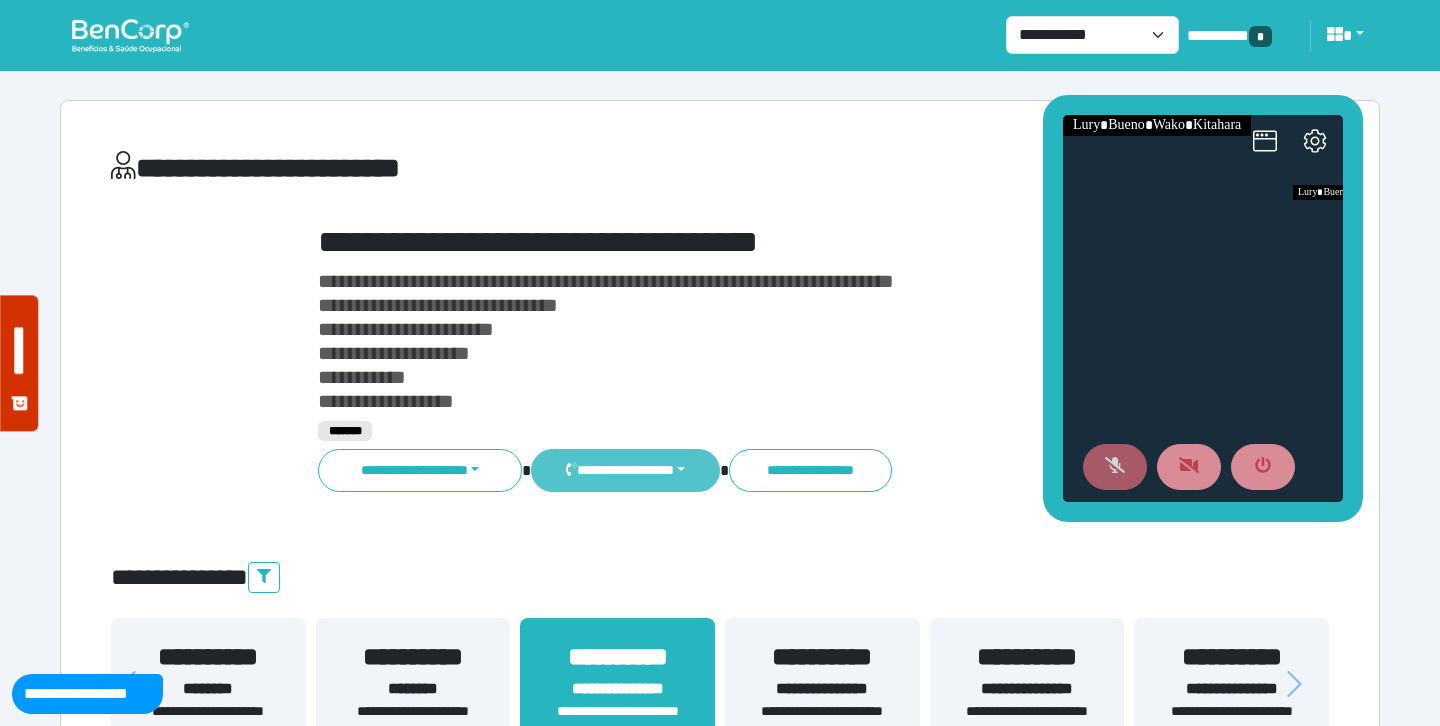click on "**********" at bounding box center [625, 470] 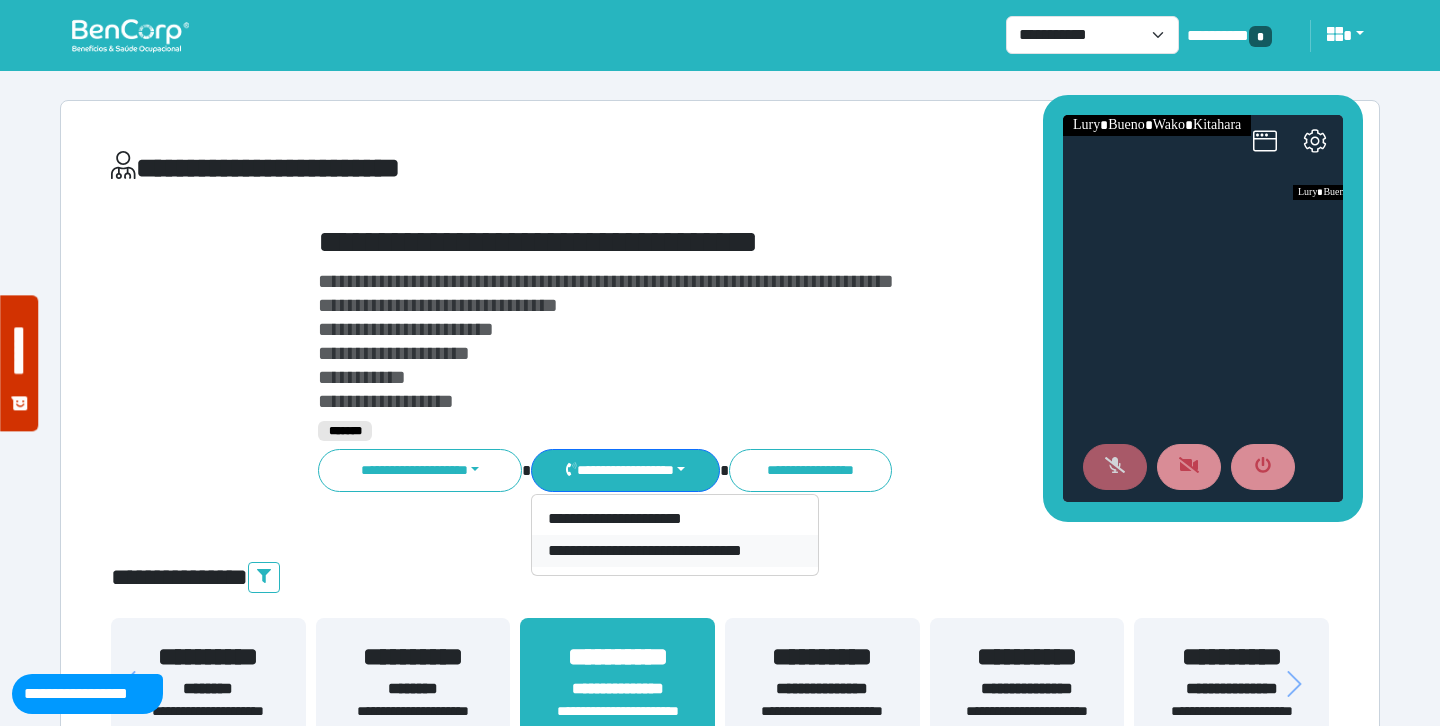click on "**********" at bounding box center (675, 551) 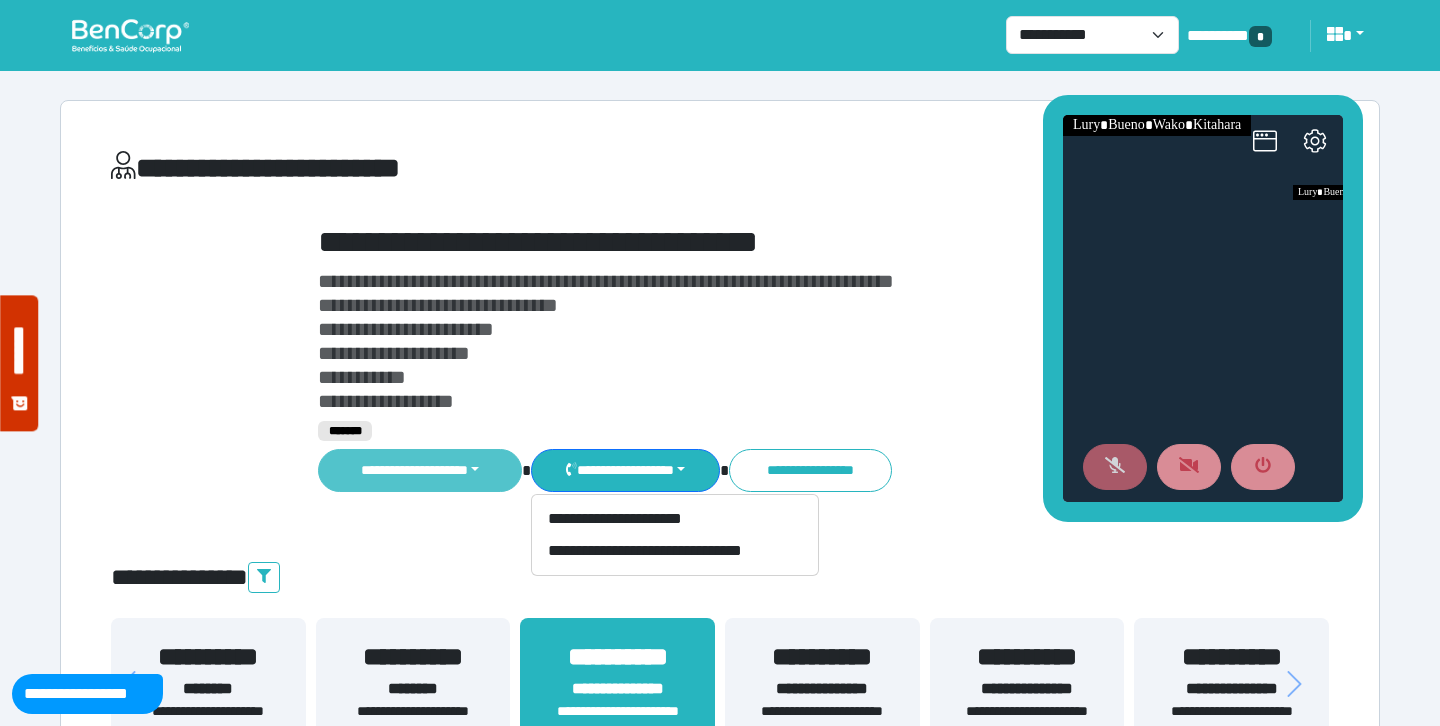click on "**********" at bounding box center (420, 470) 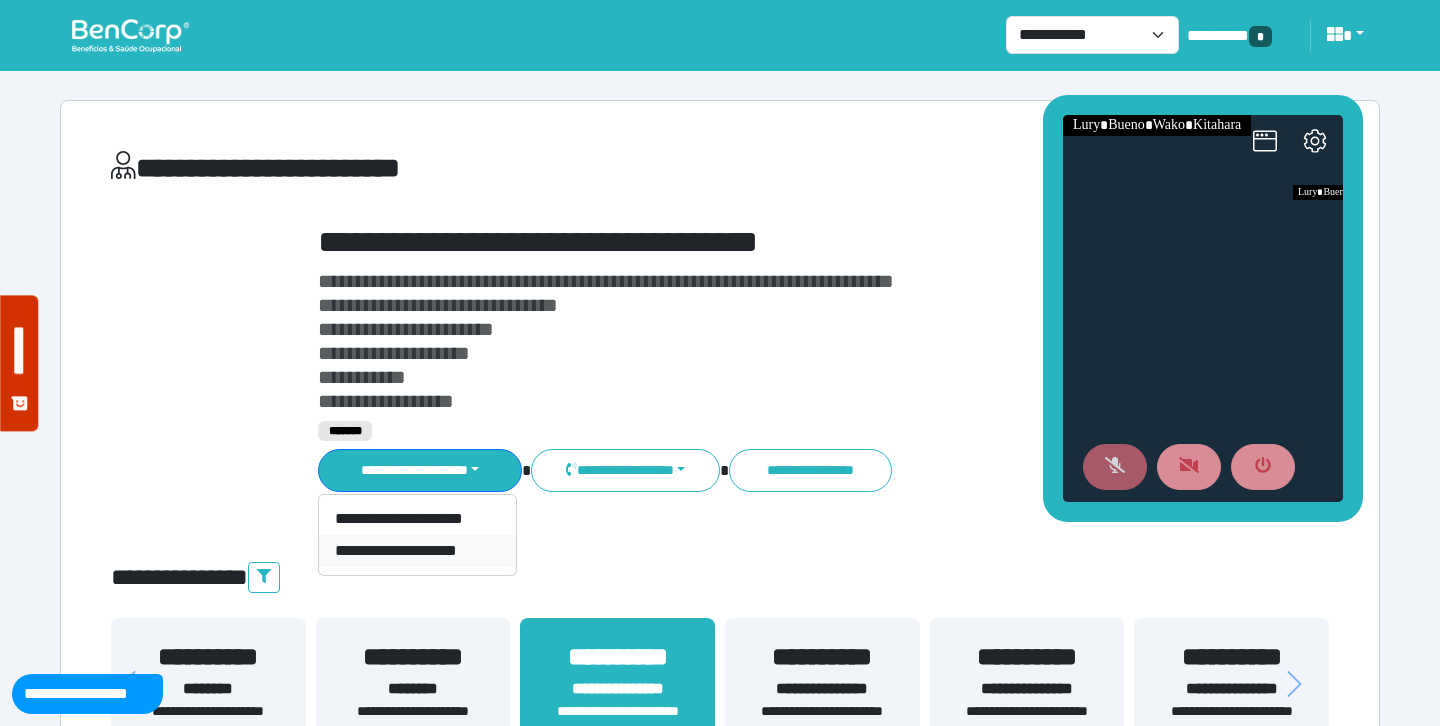 click on "**********" at bounding box center [417, 551] 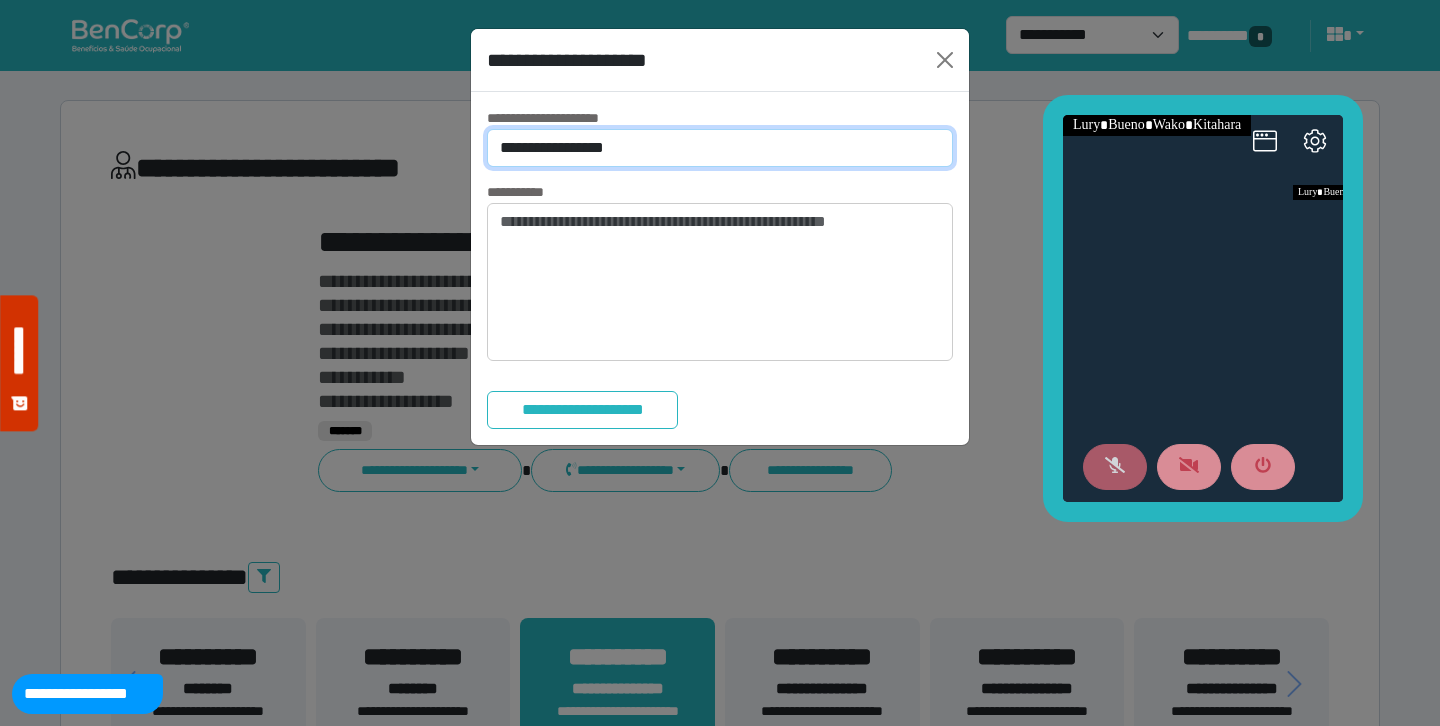 click on "**********" at bounding box center [720, 148] 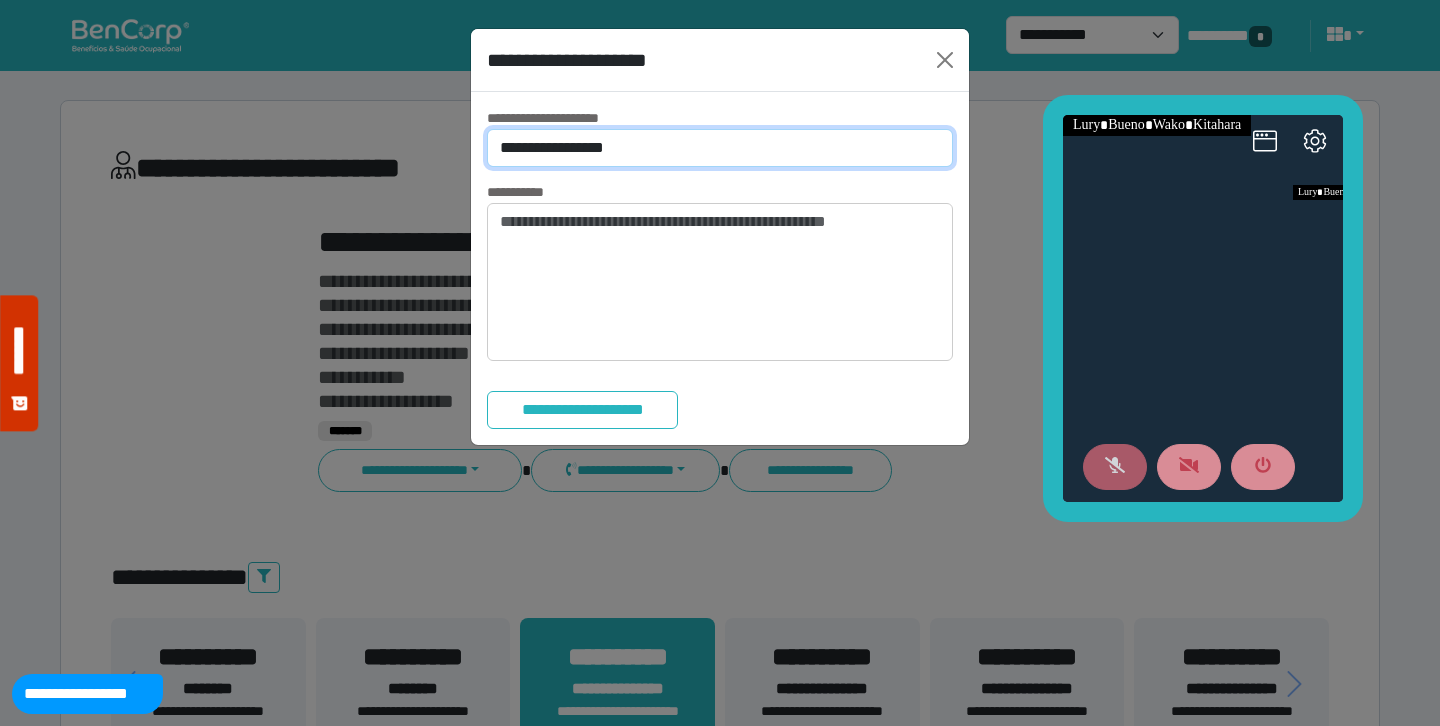 select on "*" 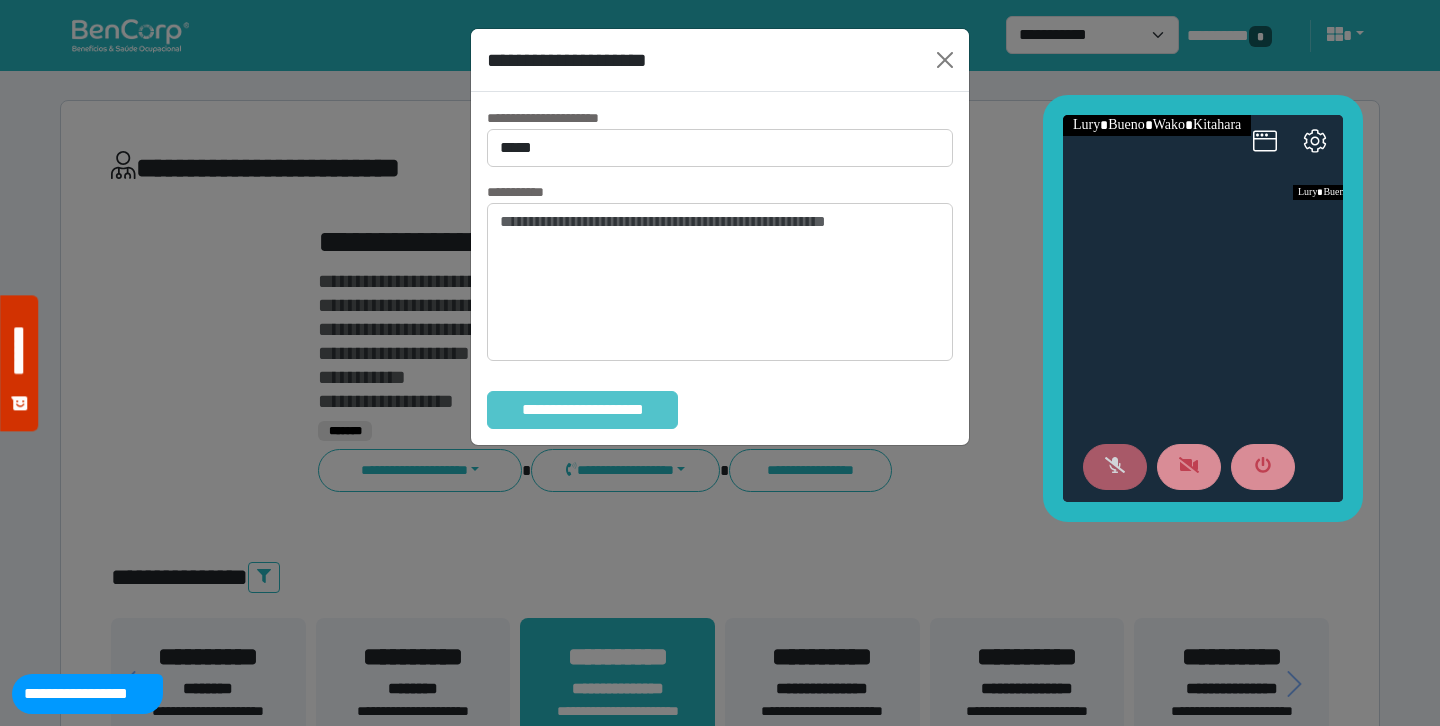 click on "**********" at bounding box center (582, 410) 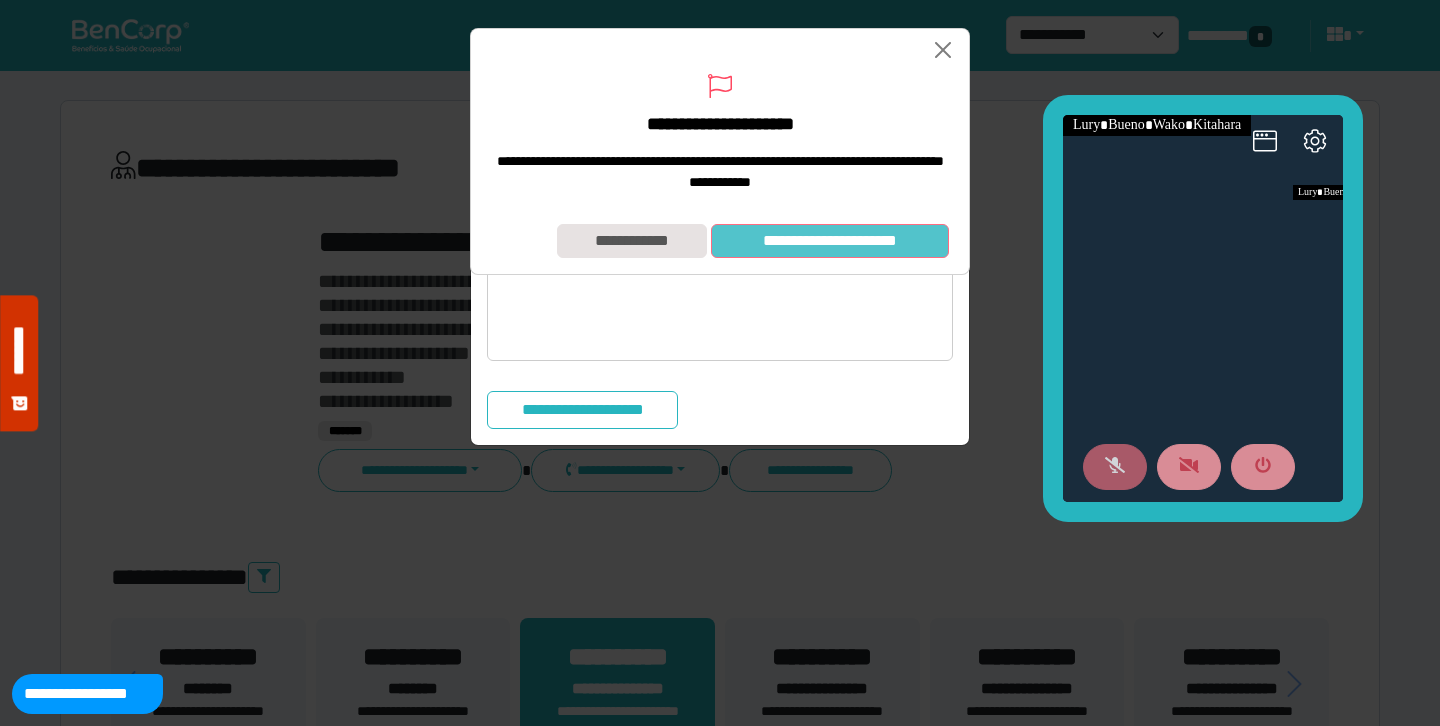 click on "**********" at bounding box center [830, 241] 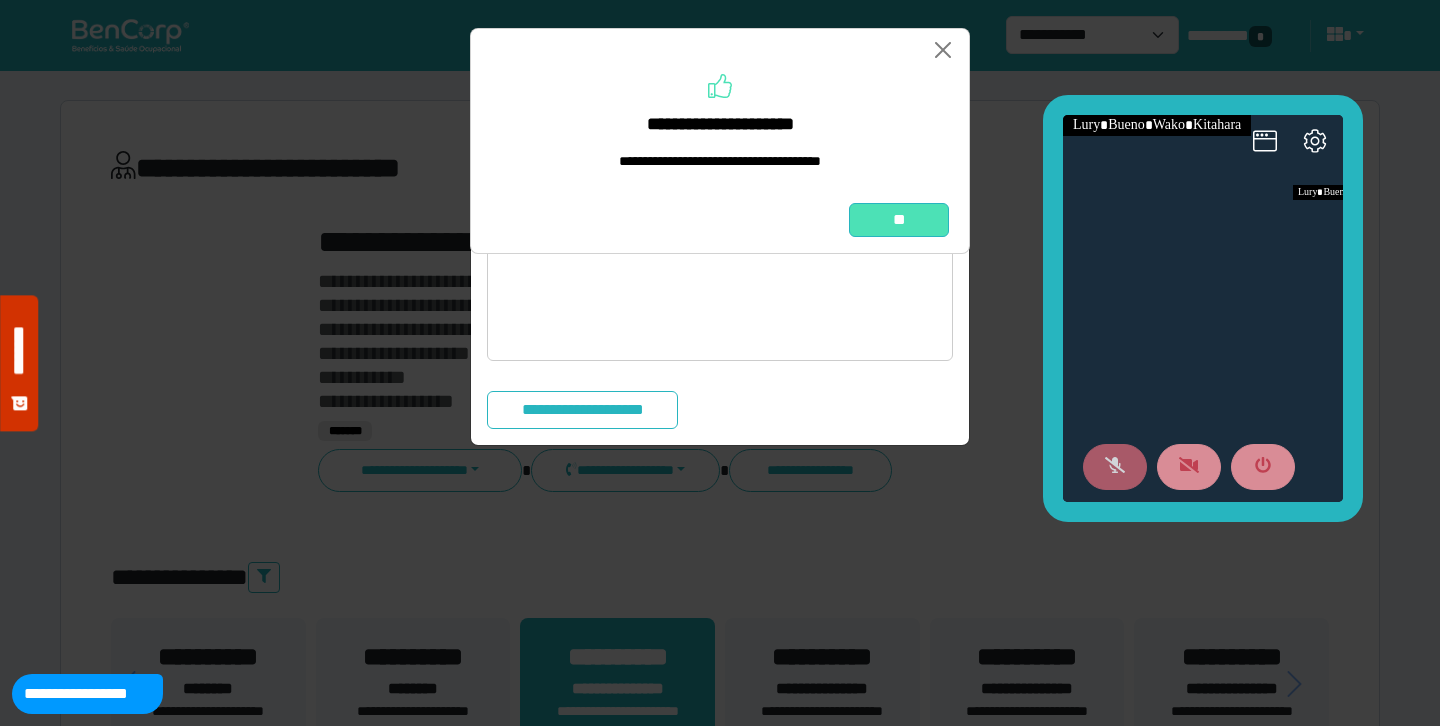 click on "**" at bounding box center (899, 220) 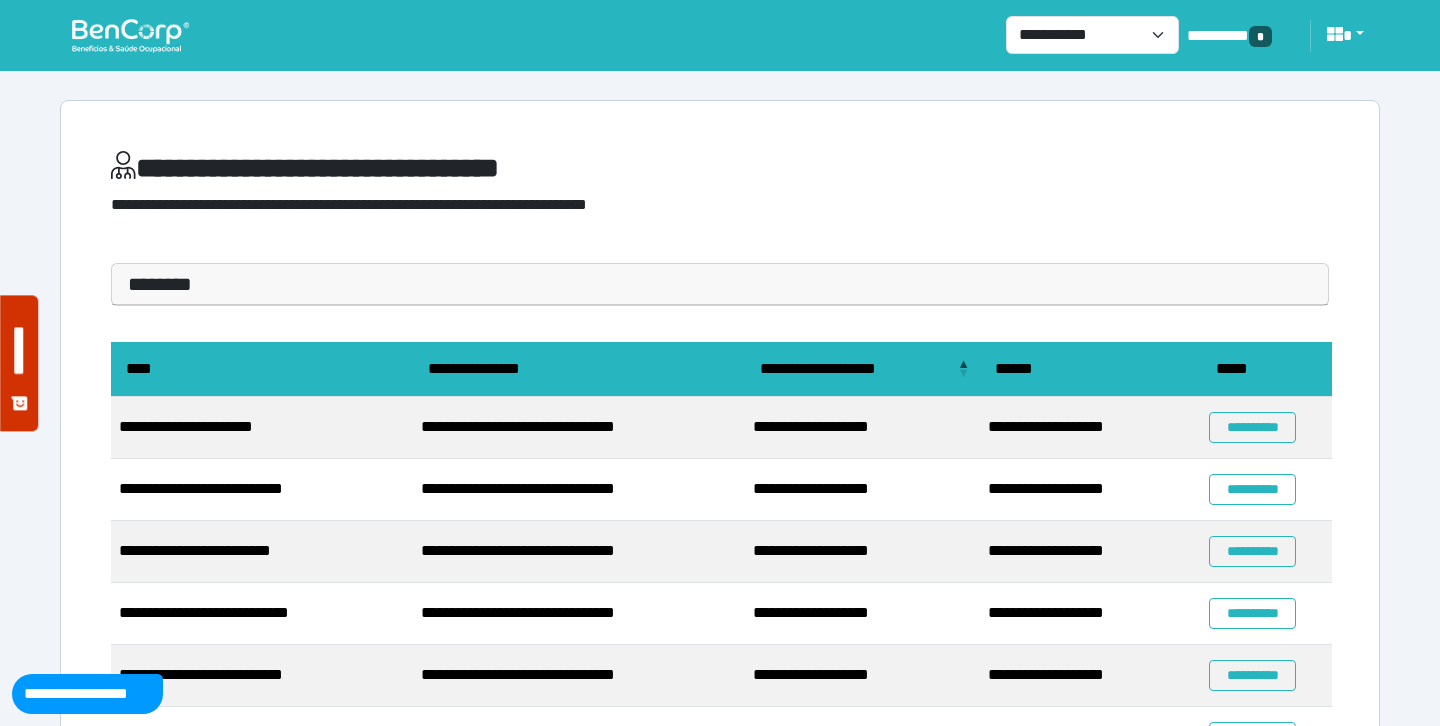 scroll, scrollTop: 0, scrollLeft: 0, axis: both 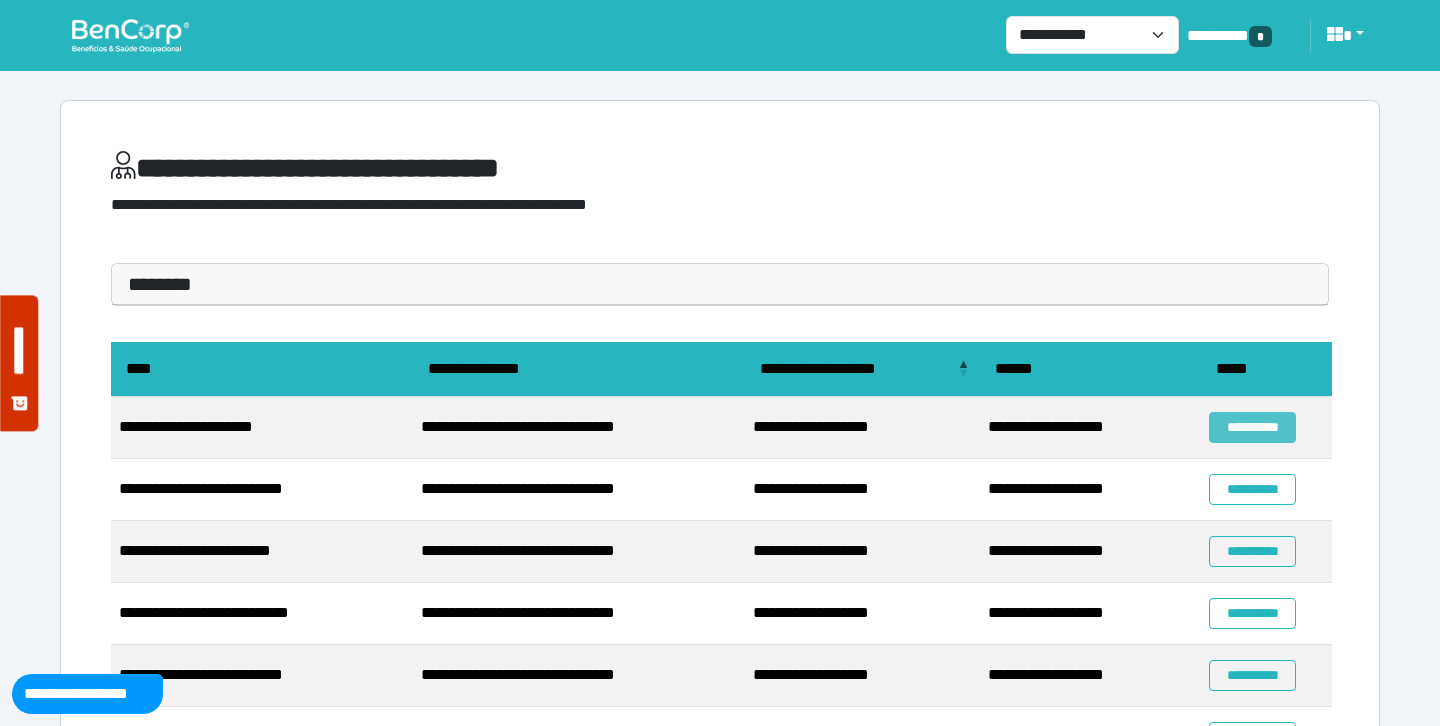 click on "**********" at bounding box center [1252, 427] 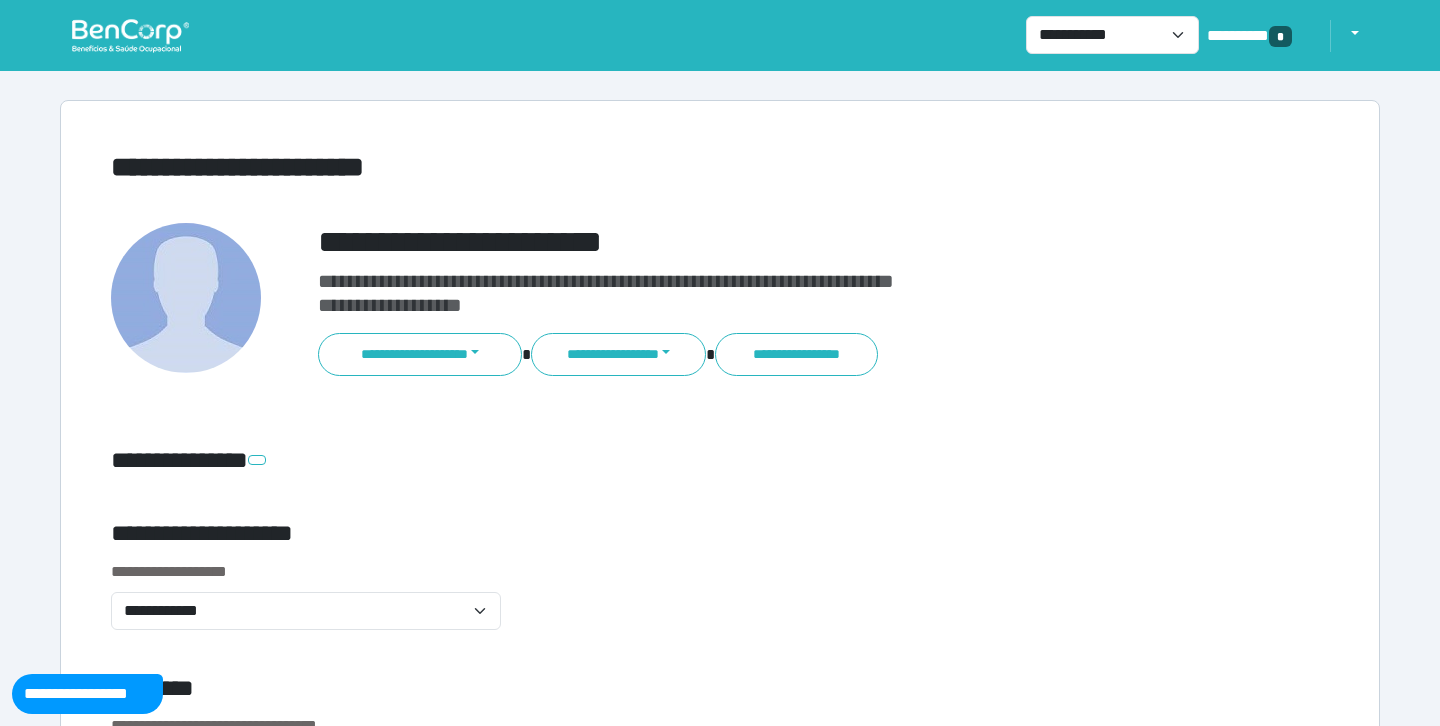 scroll, scrollTop: 0, scrollLeft: 0, axis: both 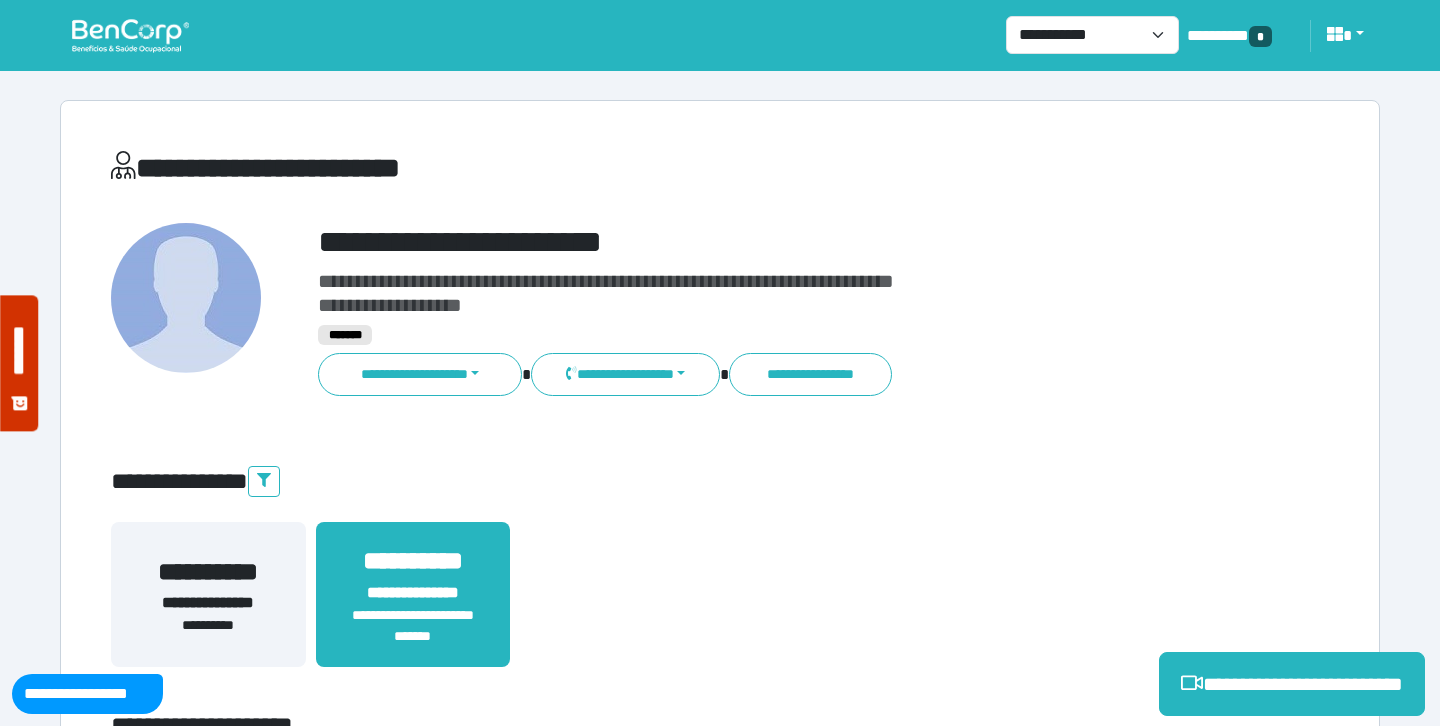 click on "**********" at bounding box center (772, 242) 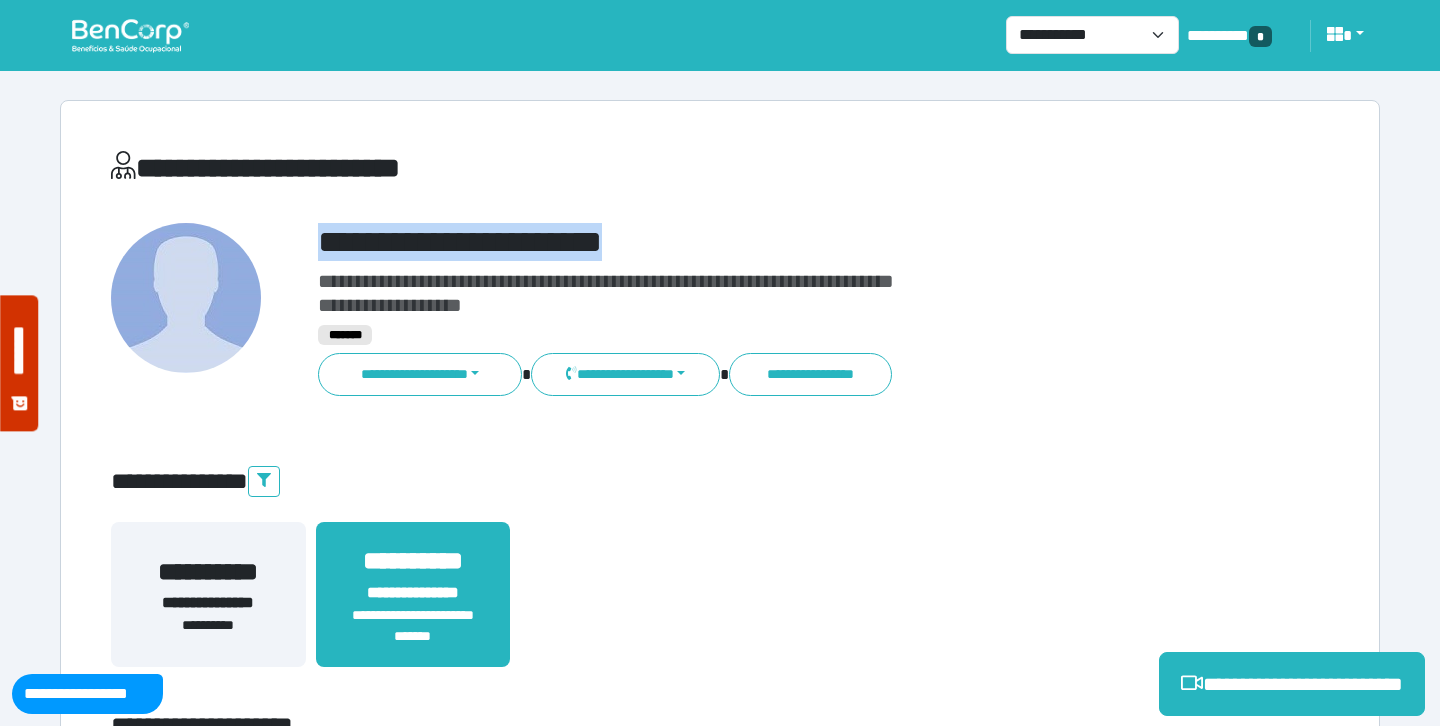 click on "**********" at bounding box center [772, 242] 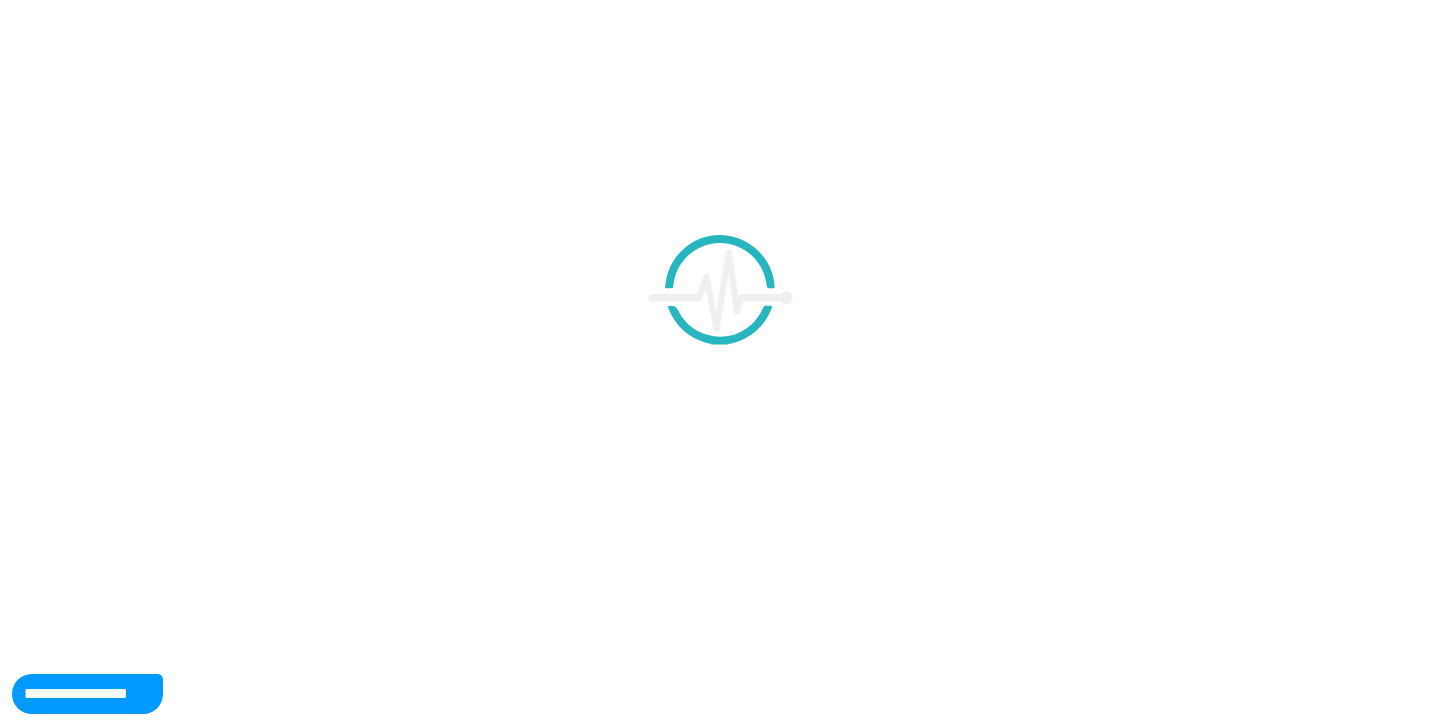 scroll, scrollTop: 0, scrollLeft: 0, axis: both 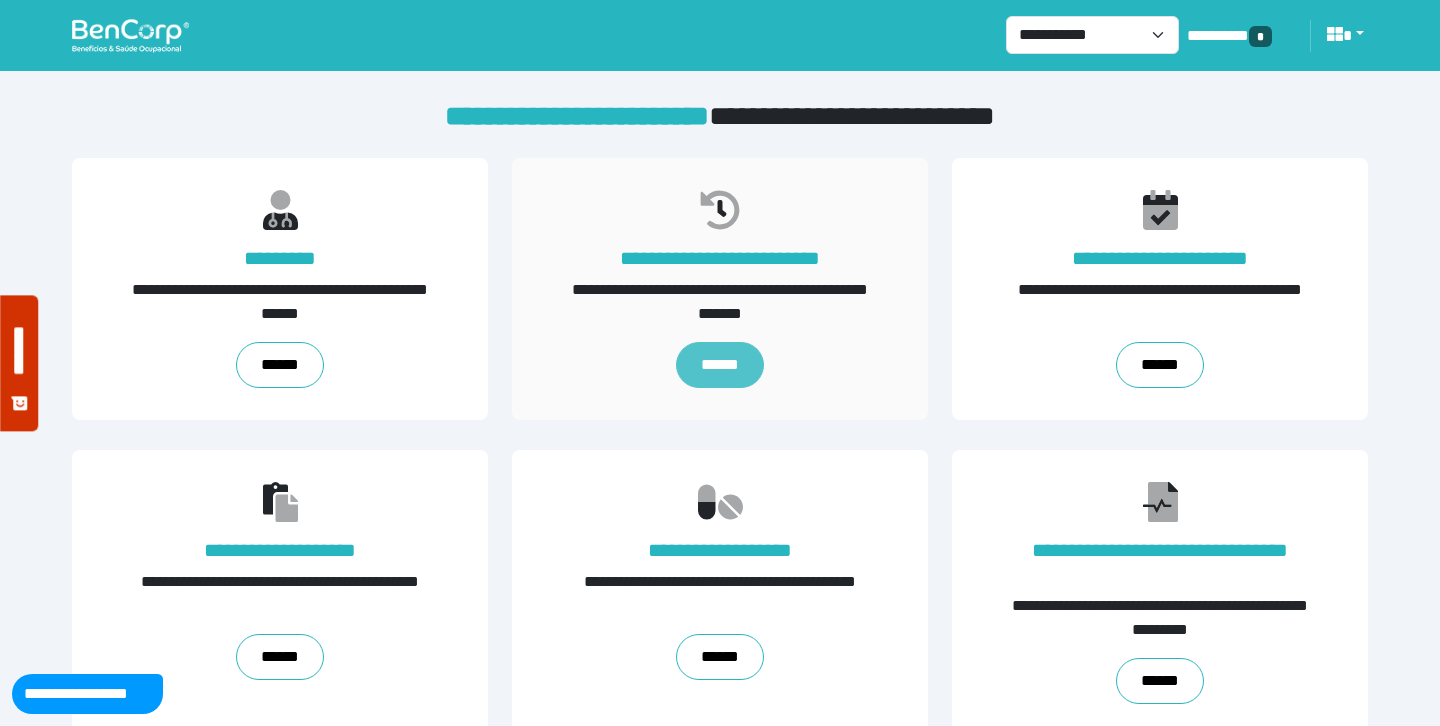 click on "******" at bounding box center (719, 365) 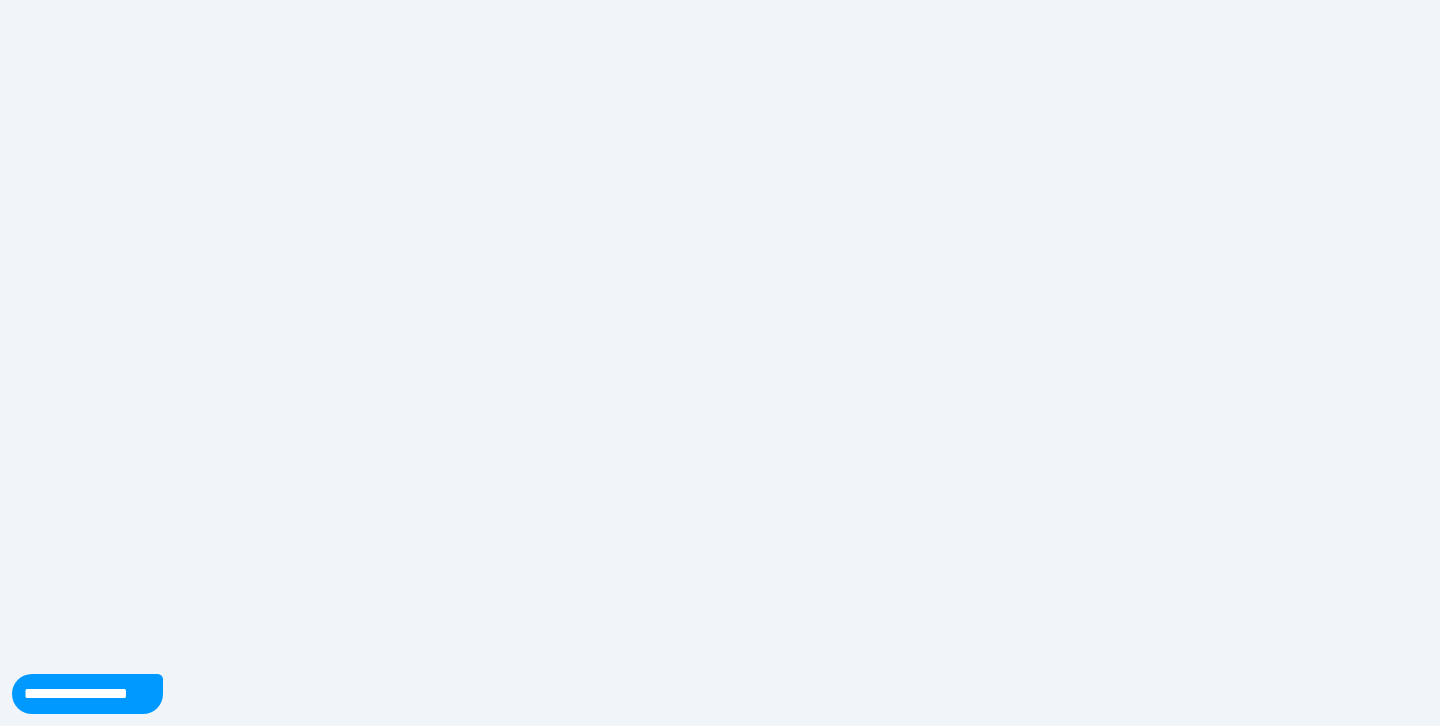 scroll, scrollTop: 0, scrollLeft: 0, axis: both 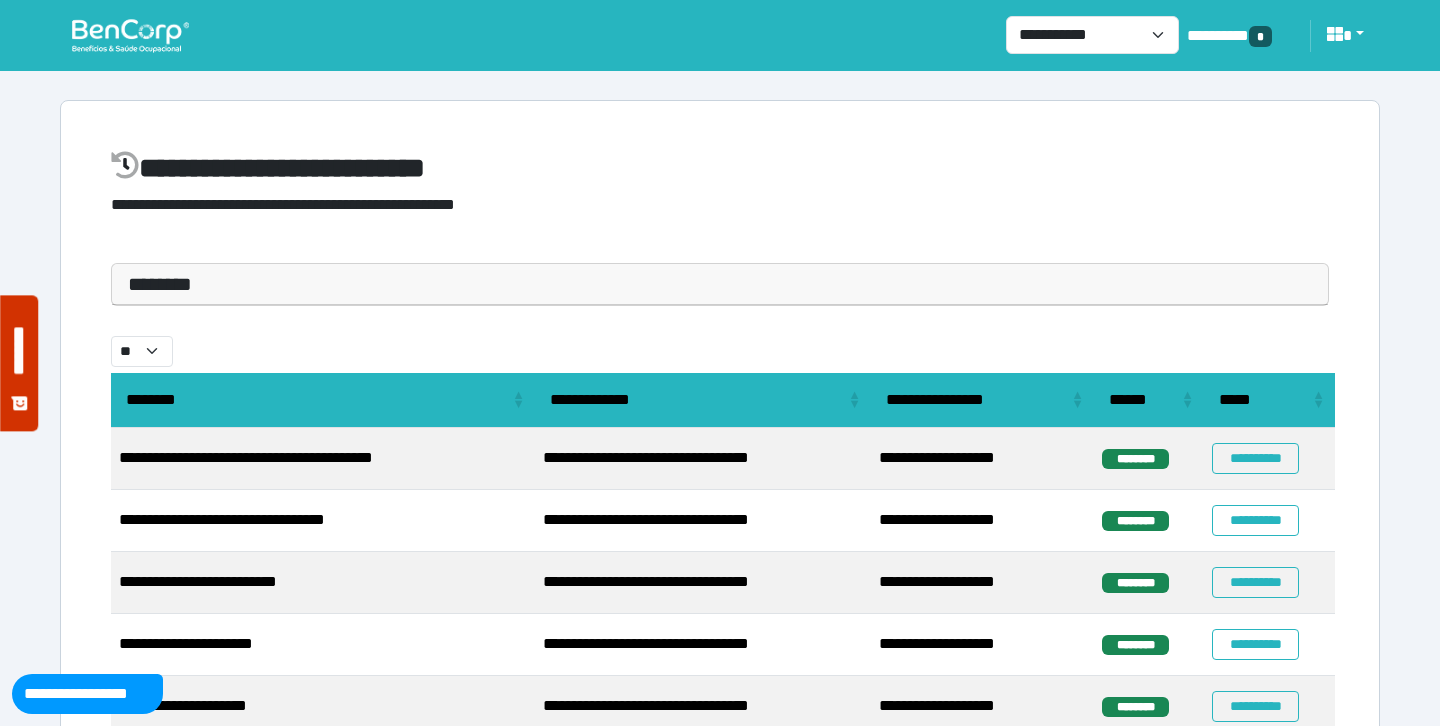 click on "********" at bounding box center (720, 284) 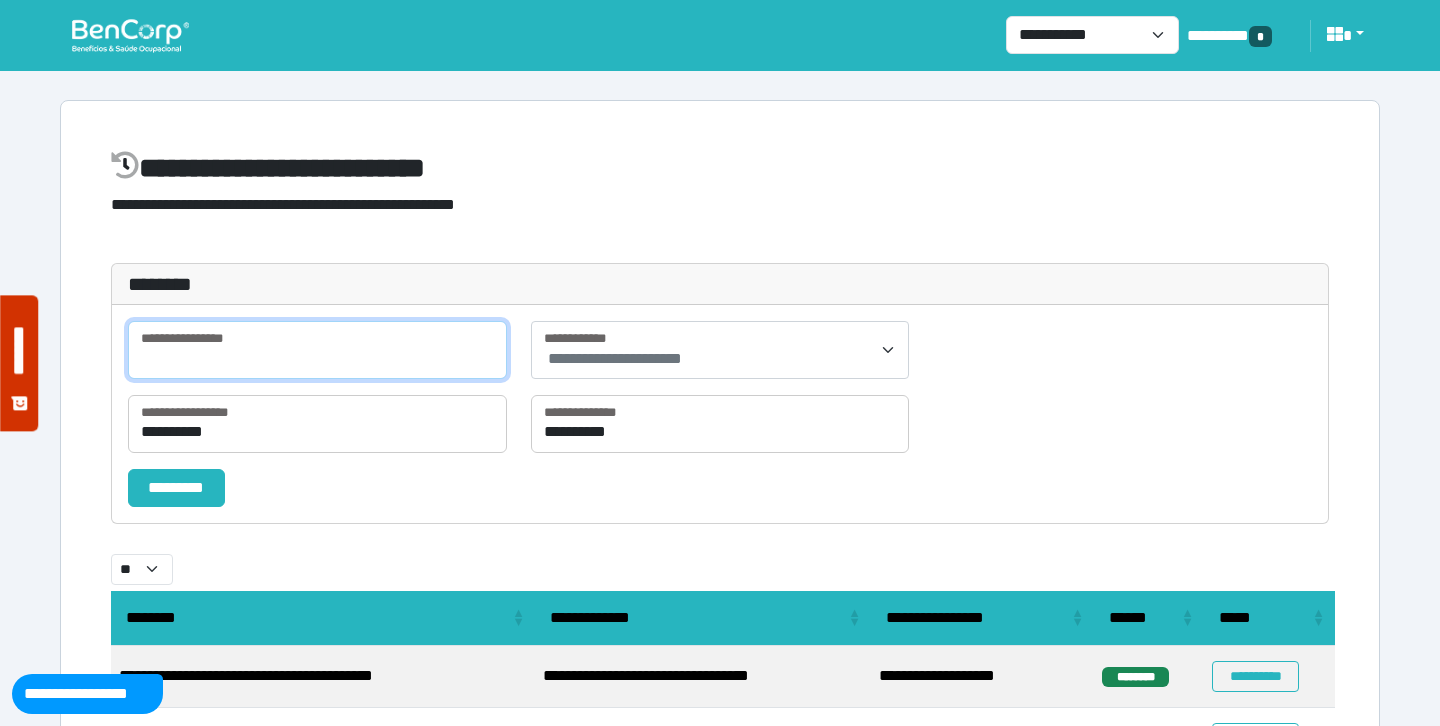 click at bounding box center (317, 350) 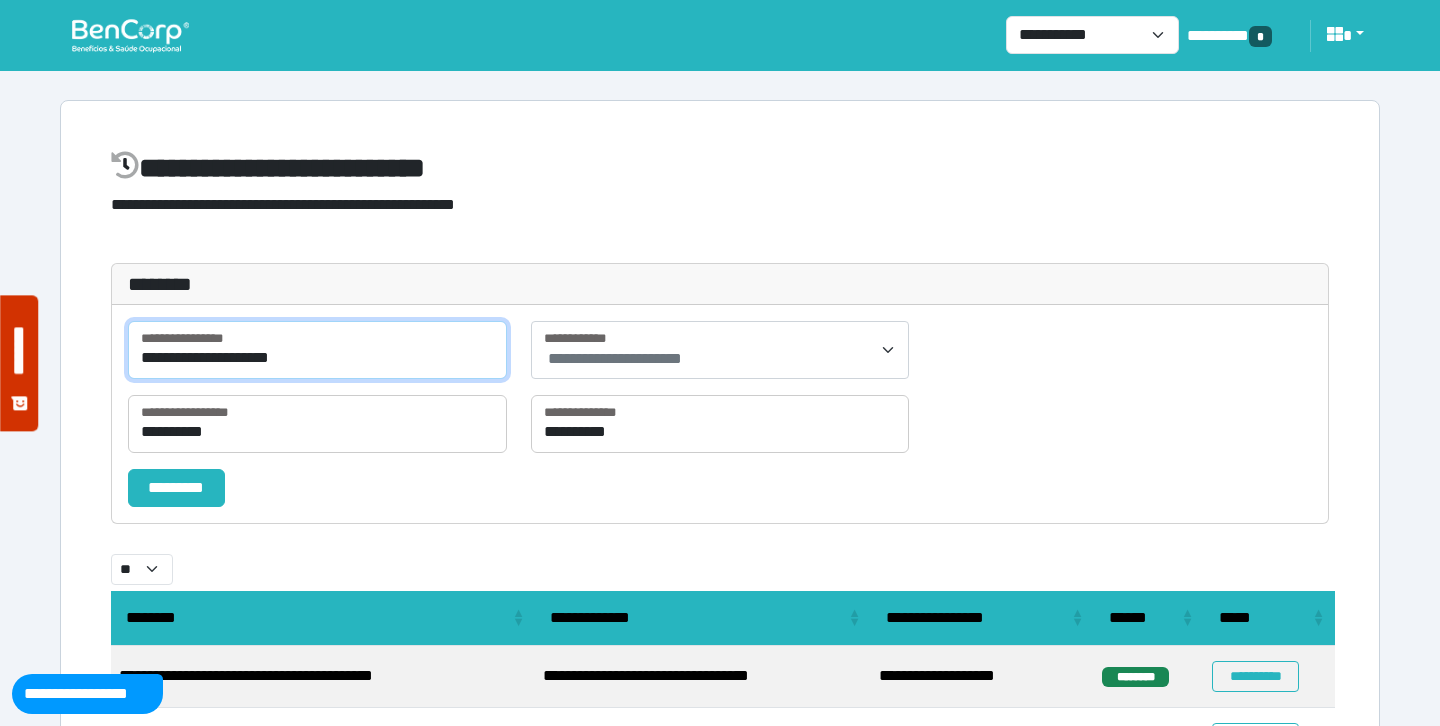 type on "**********" 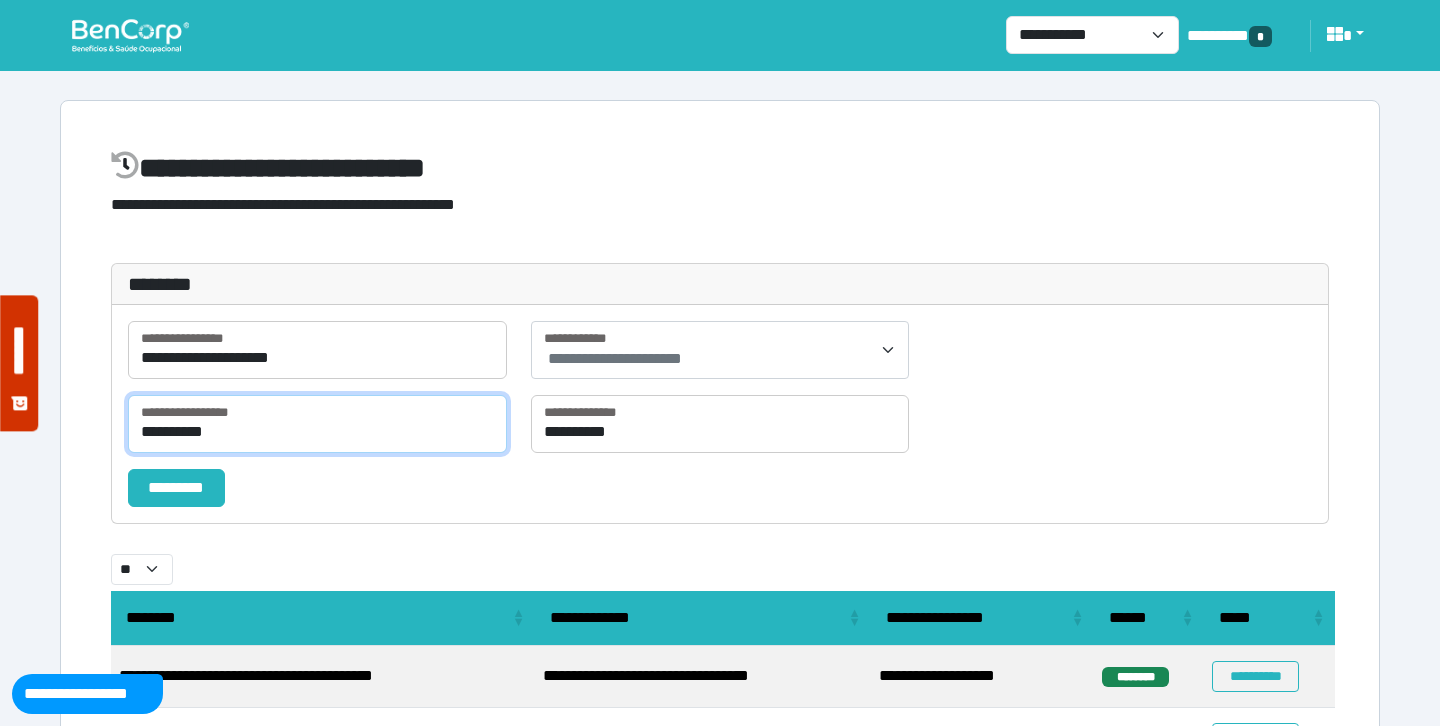click on "**********" at bounding box center (317, 424) 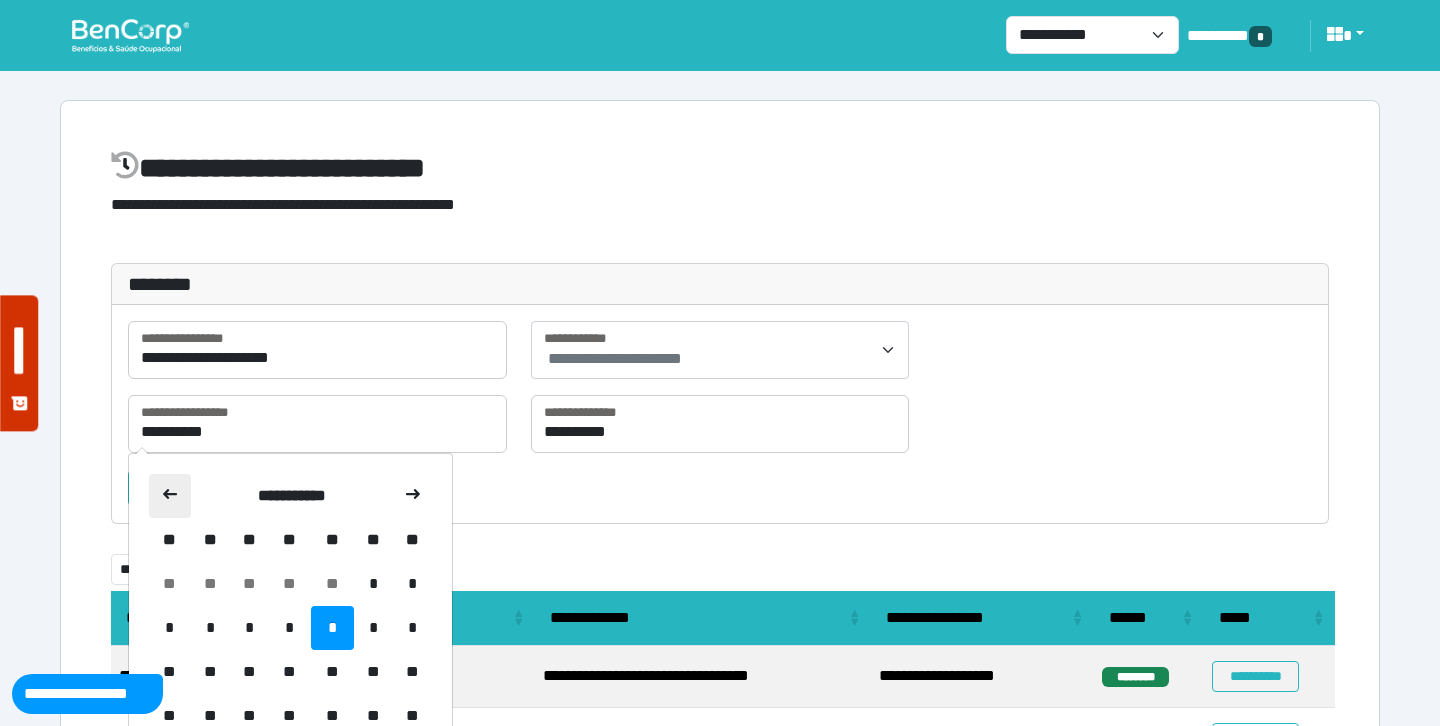 click at bounding box center [170, 496] 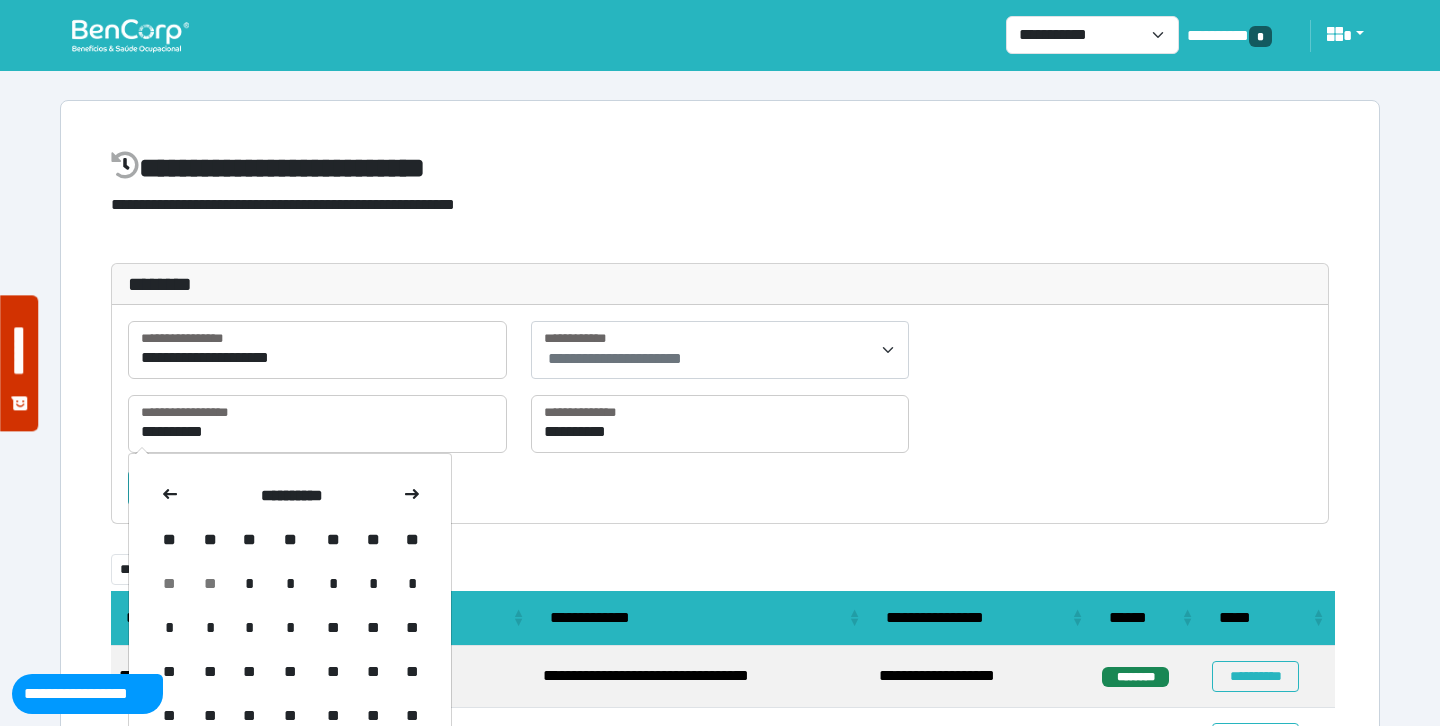 click at bounding box center [170, 496] 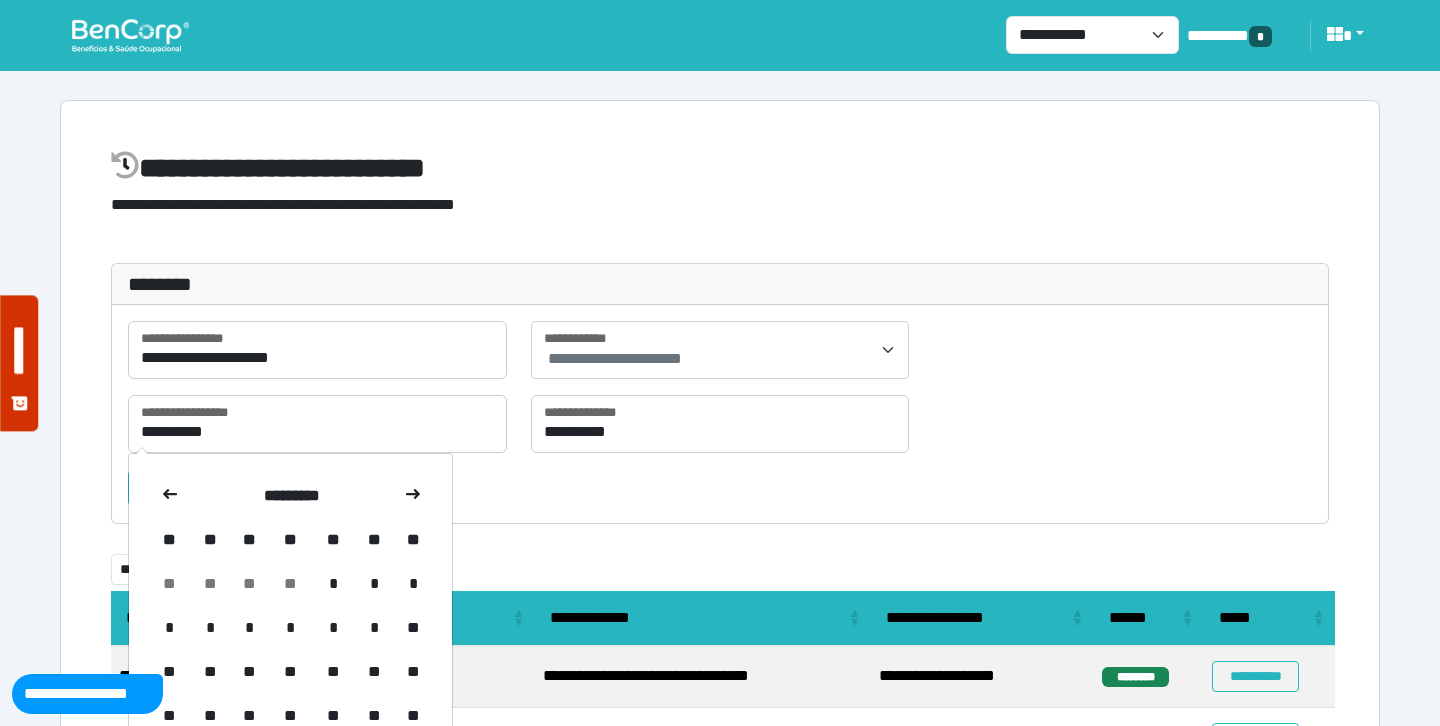 click at bounding box center [170, 496] 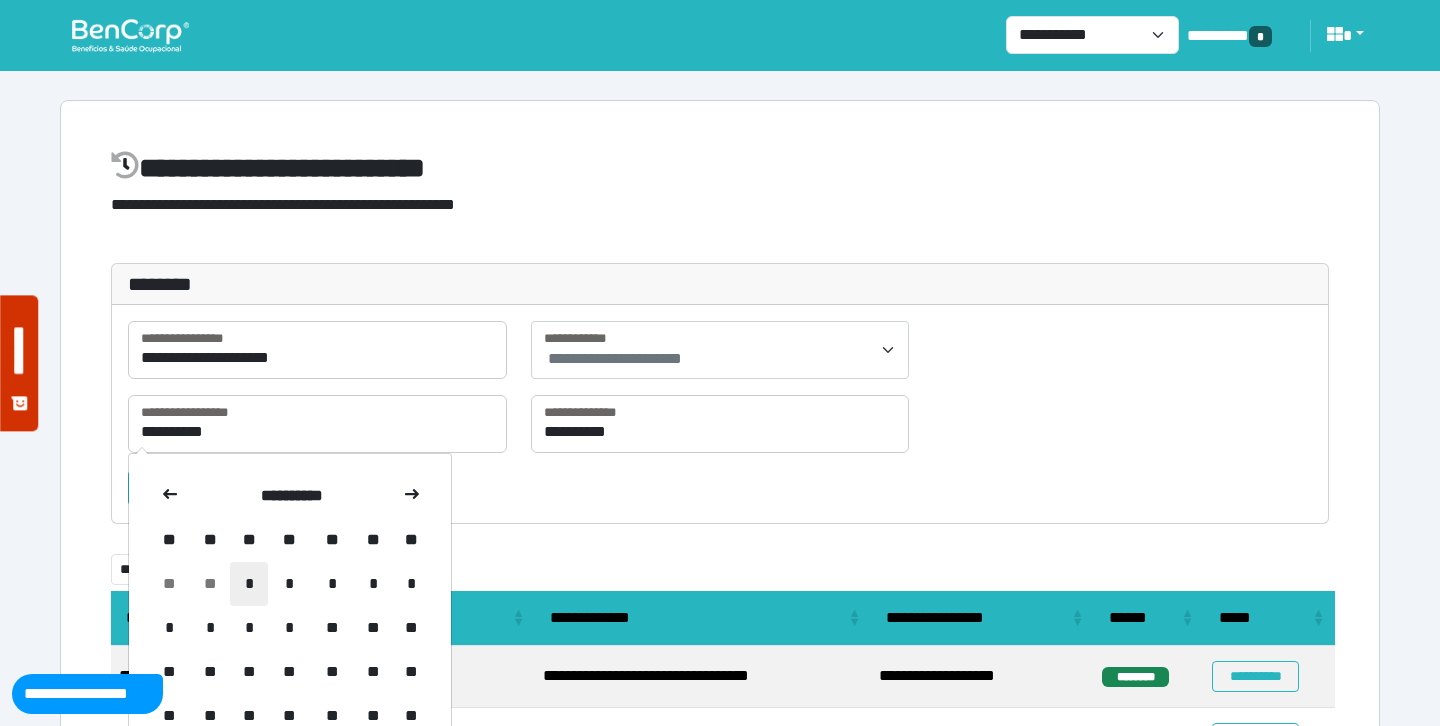 click on "*" at bounding box center (249, 584) 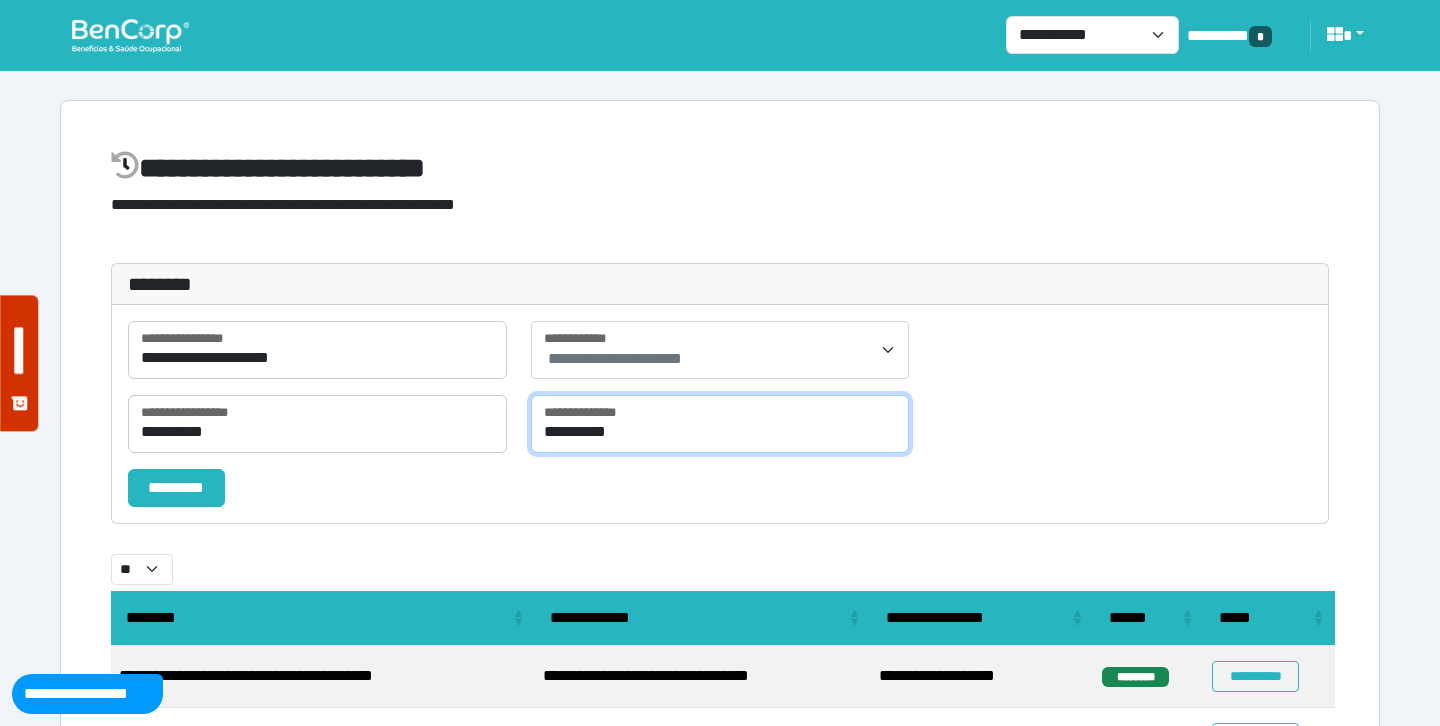 click on "**********" at bounding box center (720, 424) 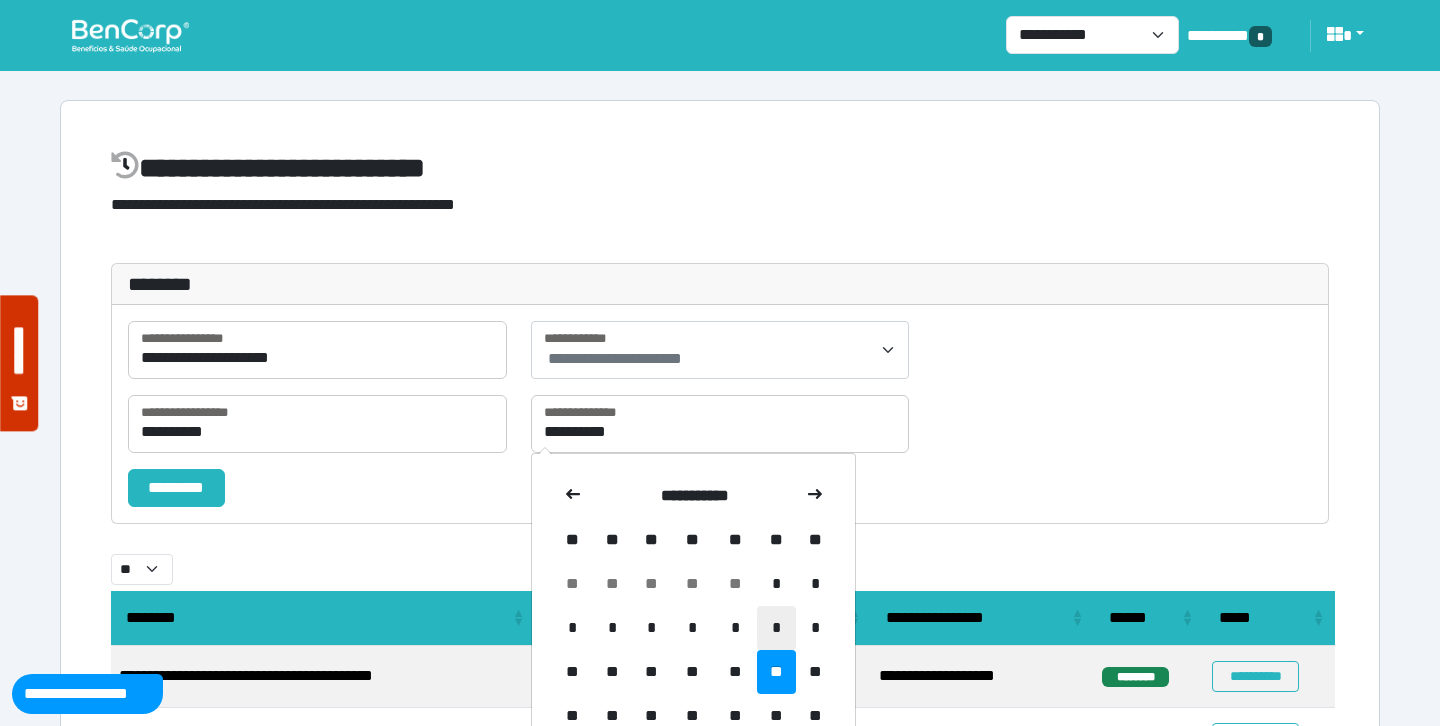 click on "*" at bounding box center [776, 628] 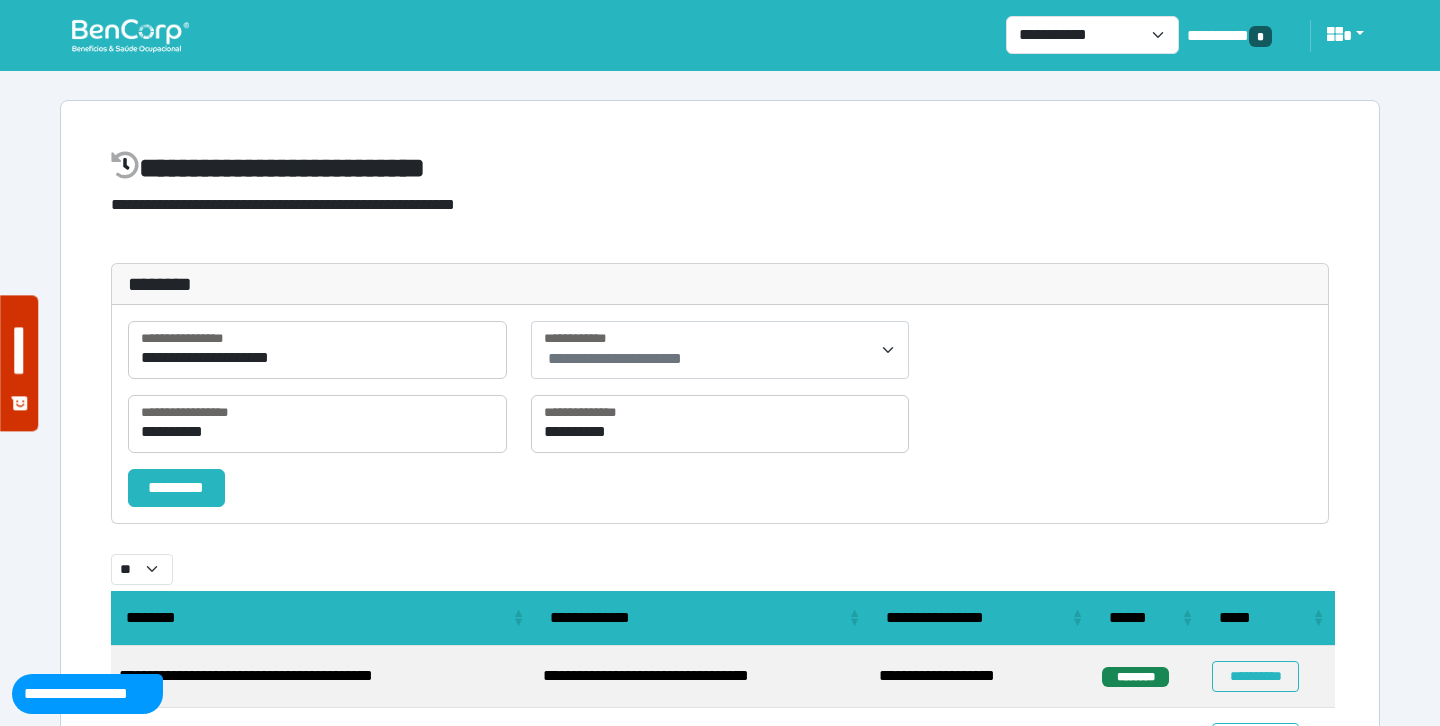 click on "**********" at bounding box center (615, 358) 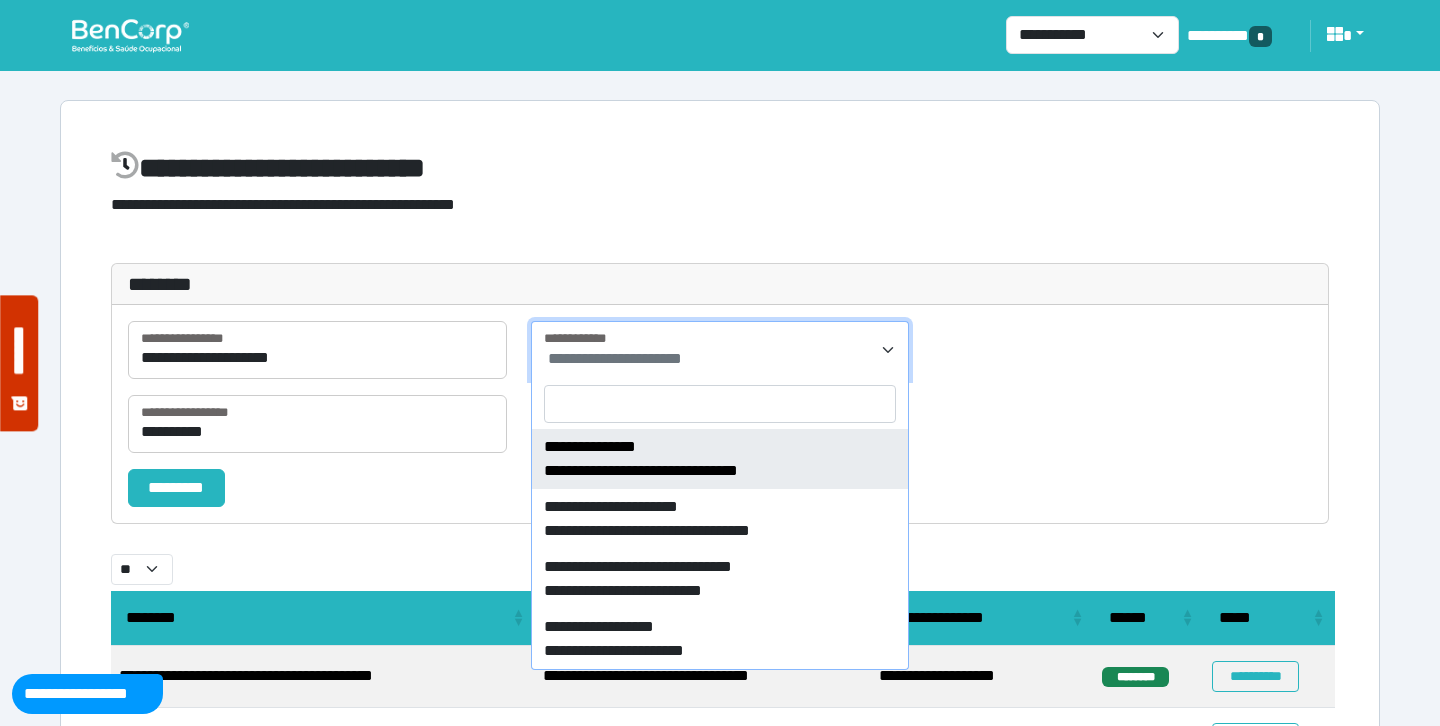click on "**********" at bounding box center (615, 358) 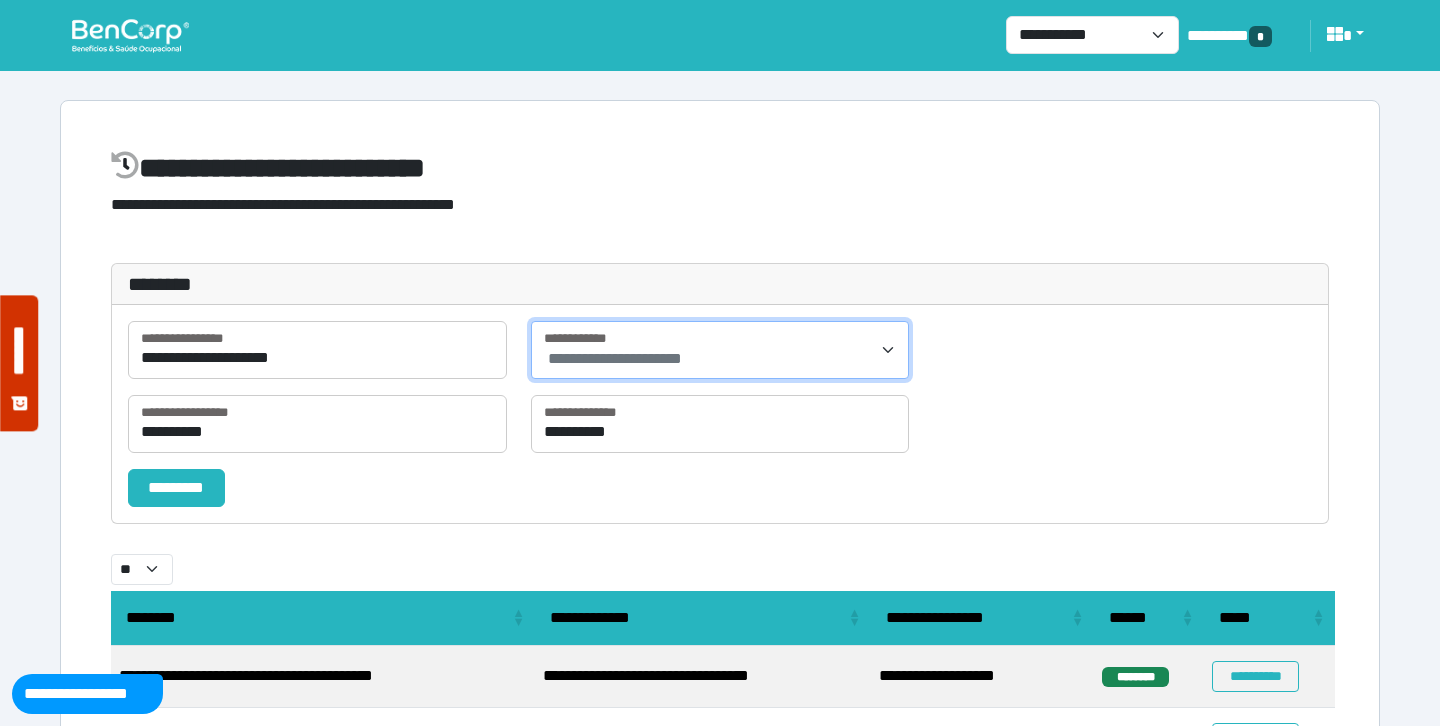 click on "**********" at bounding box center [615, 358] 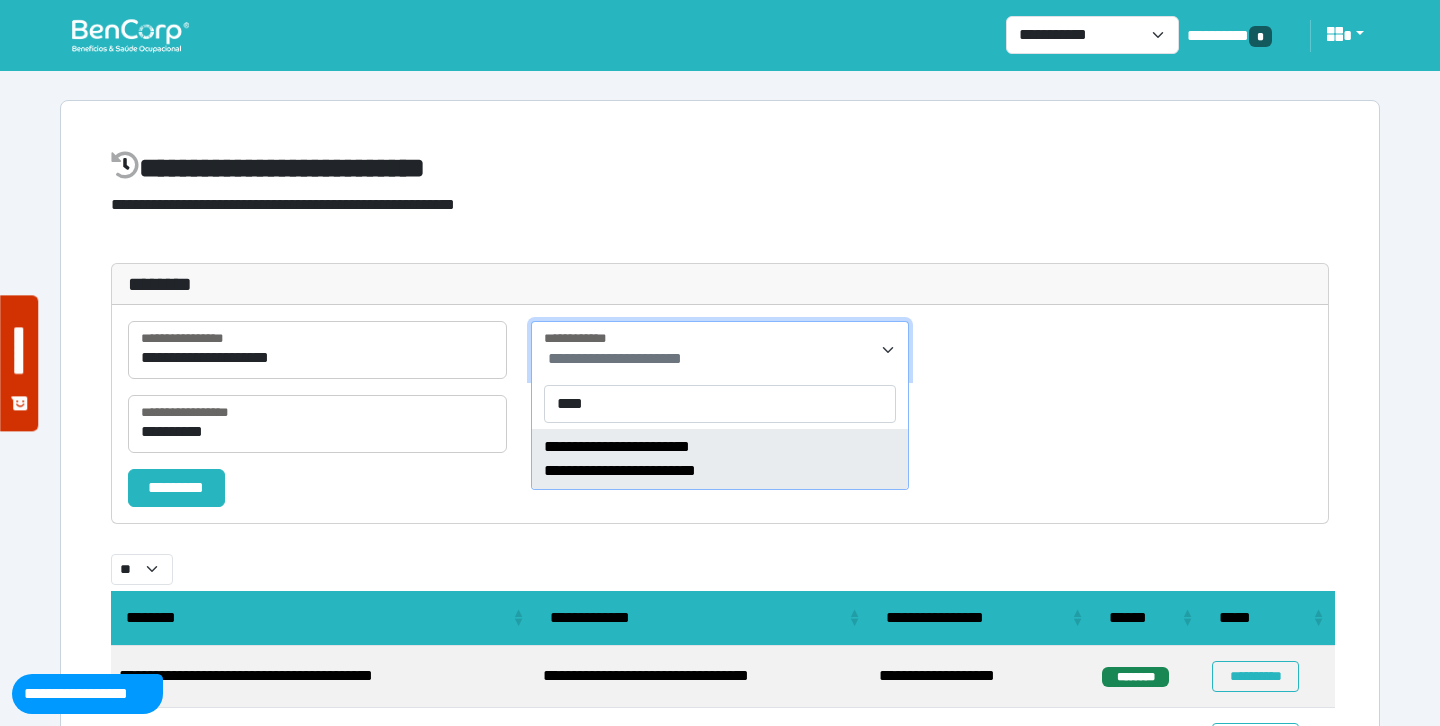 type on "****" 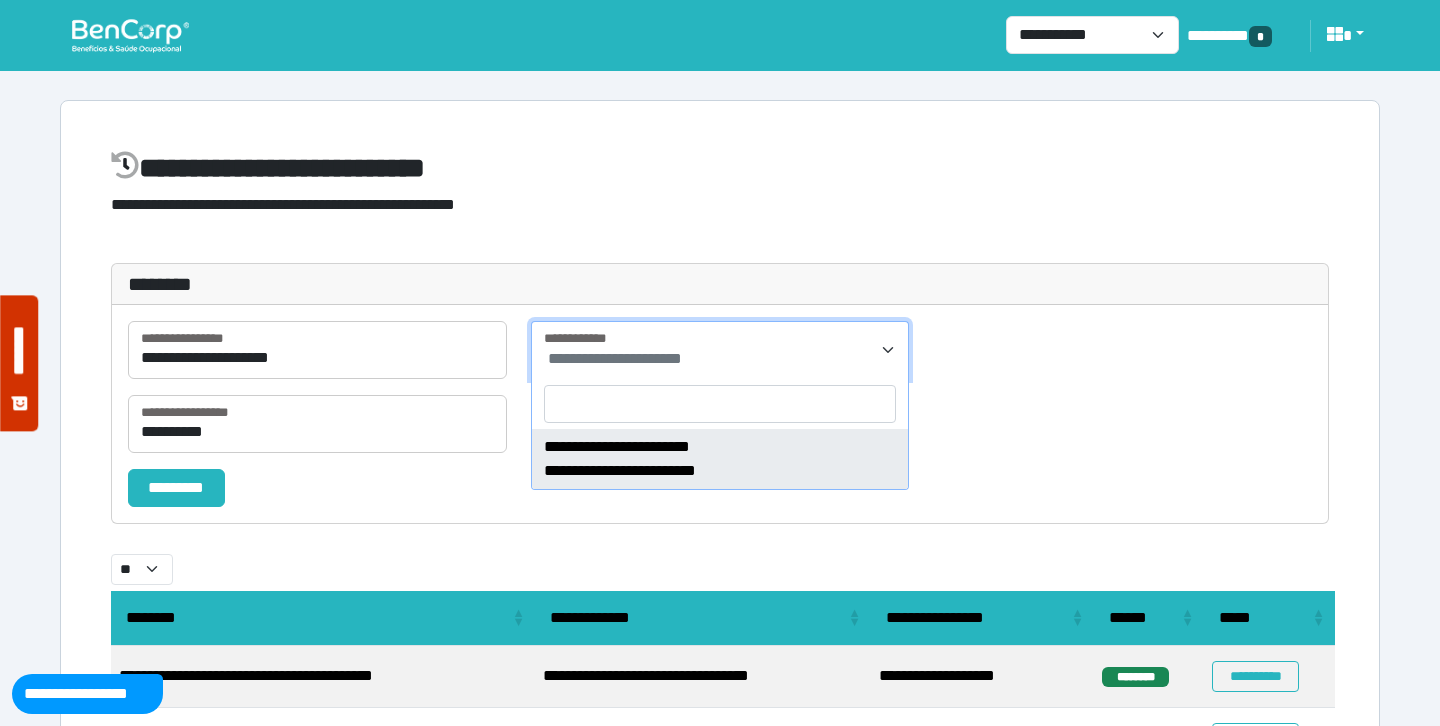 select on "****" 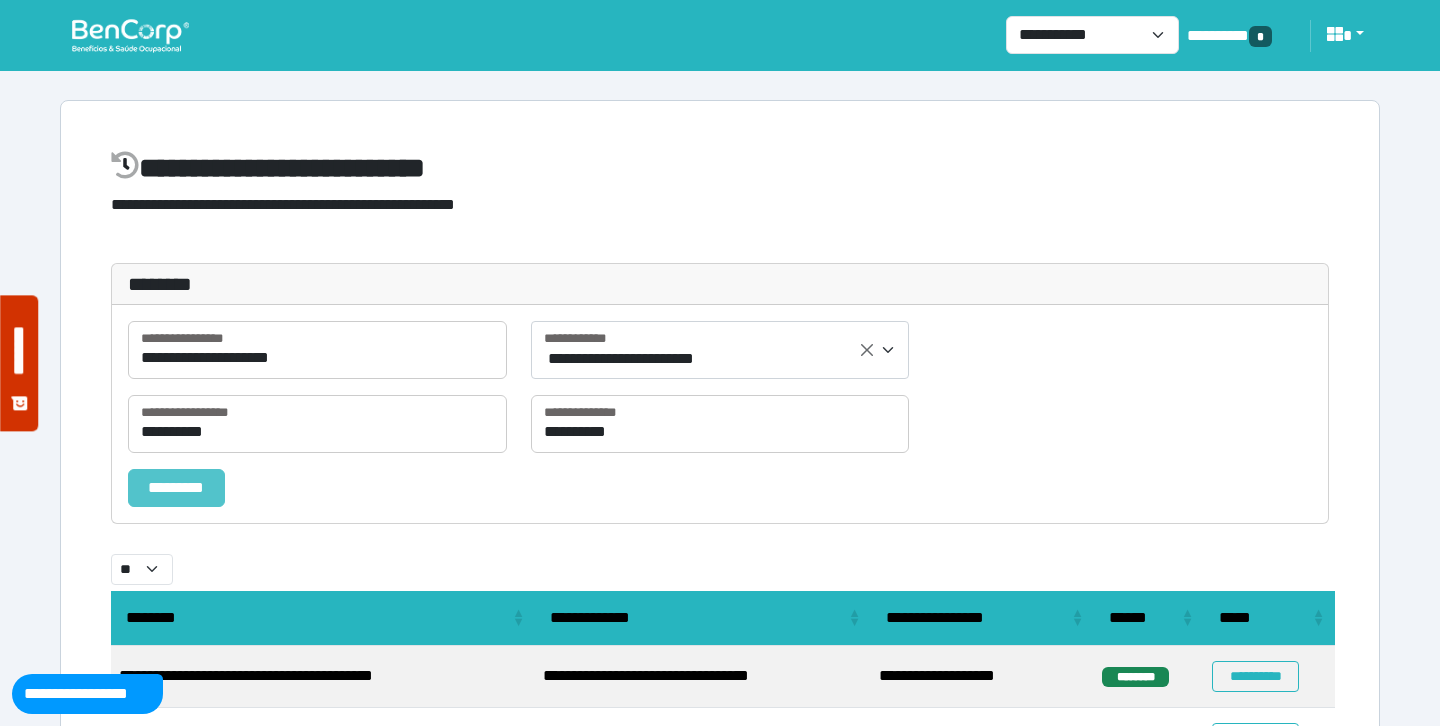 click on "*********" at bounding box center (176, 488) 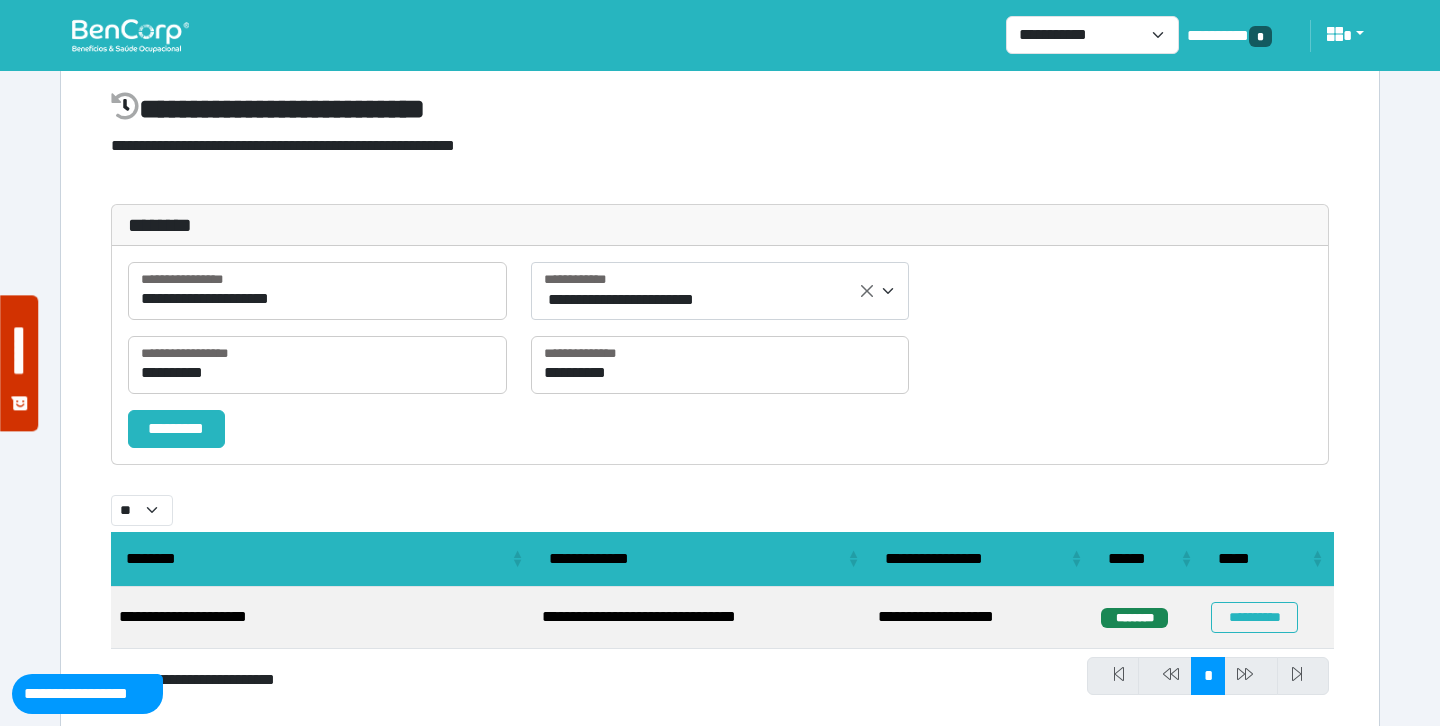 scroll, scrollTop: 116, scrollLeft: 0, axis: vertical 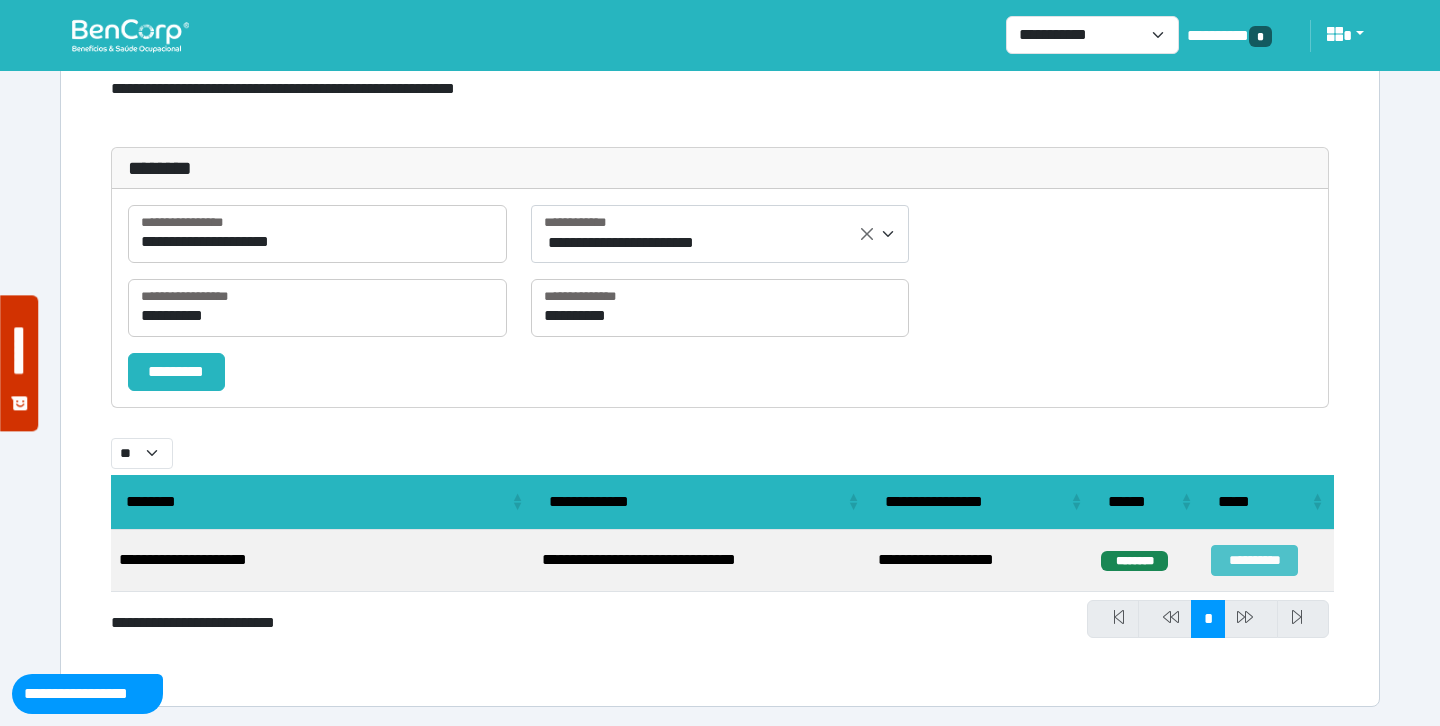 click on "**********" at bounding box center [1254, 560] 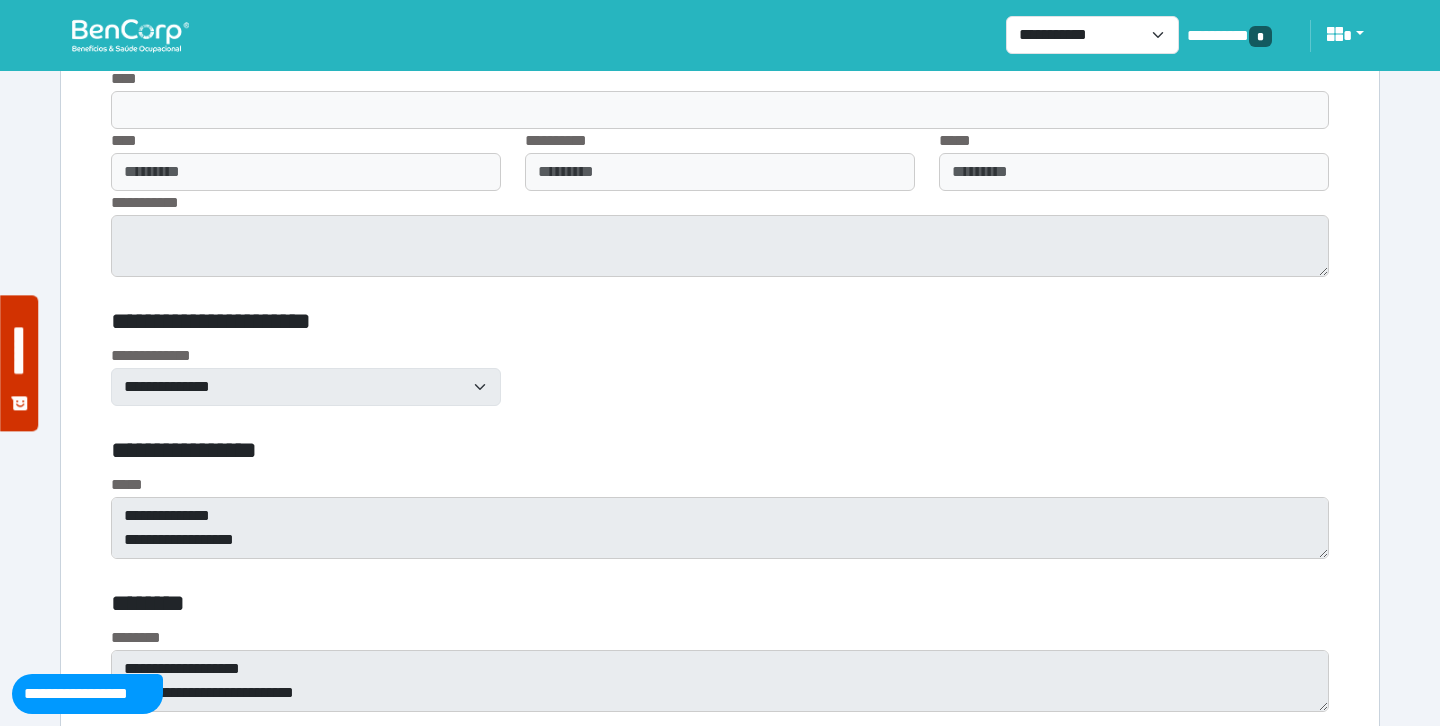 scroll, scrollTop: 5768, scrollLeft: 0, axis: vertical 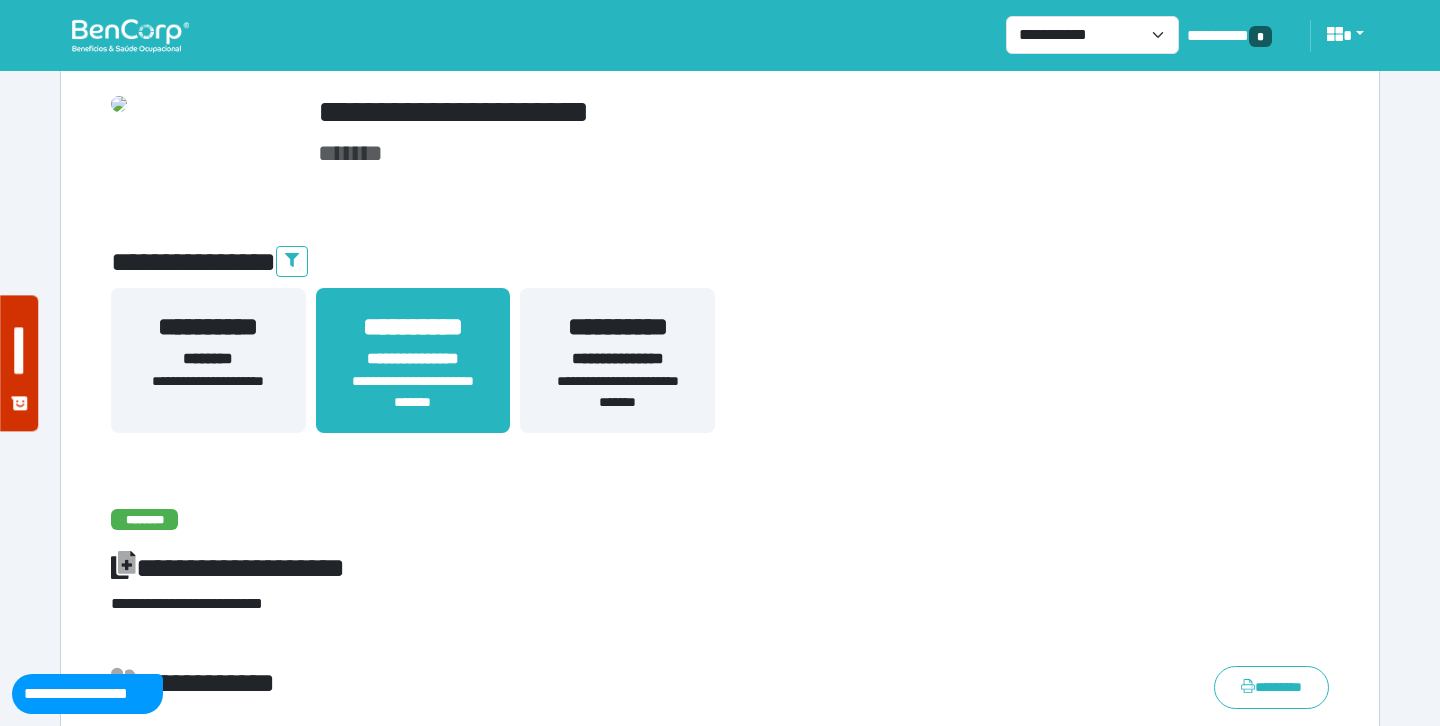 click on "**********" at bounding box center [617, 392] 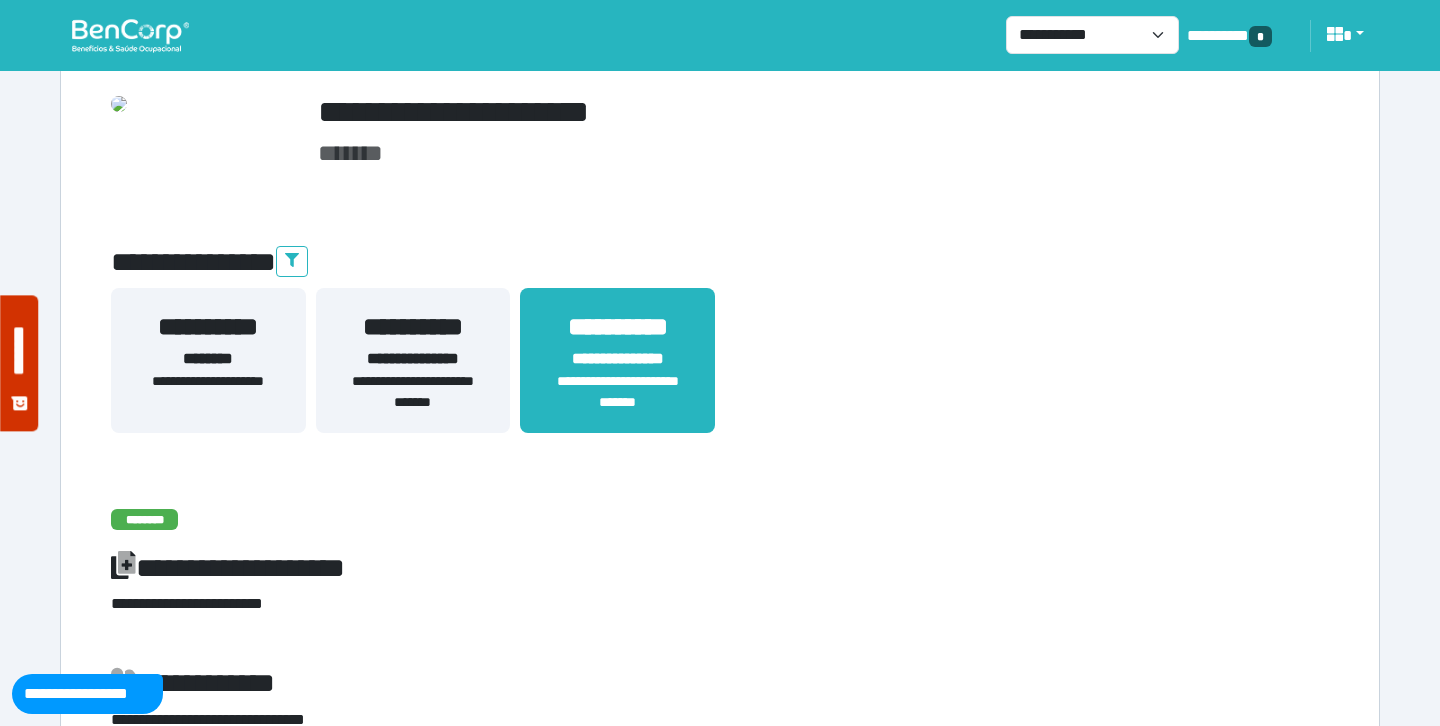 click on "**********" at bounding box center [720, 112] 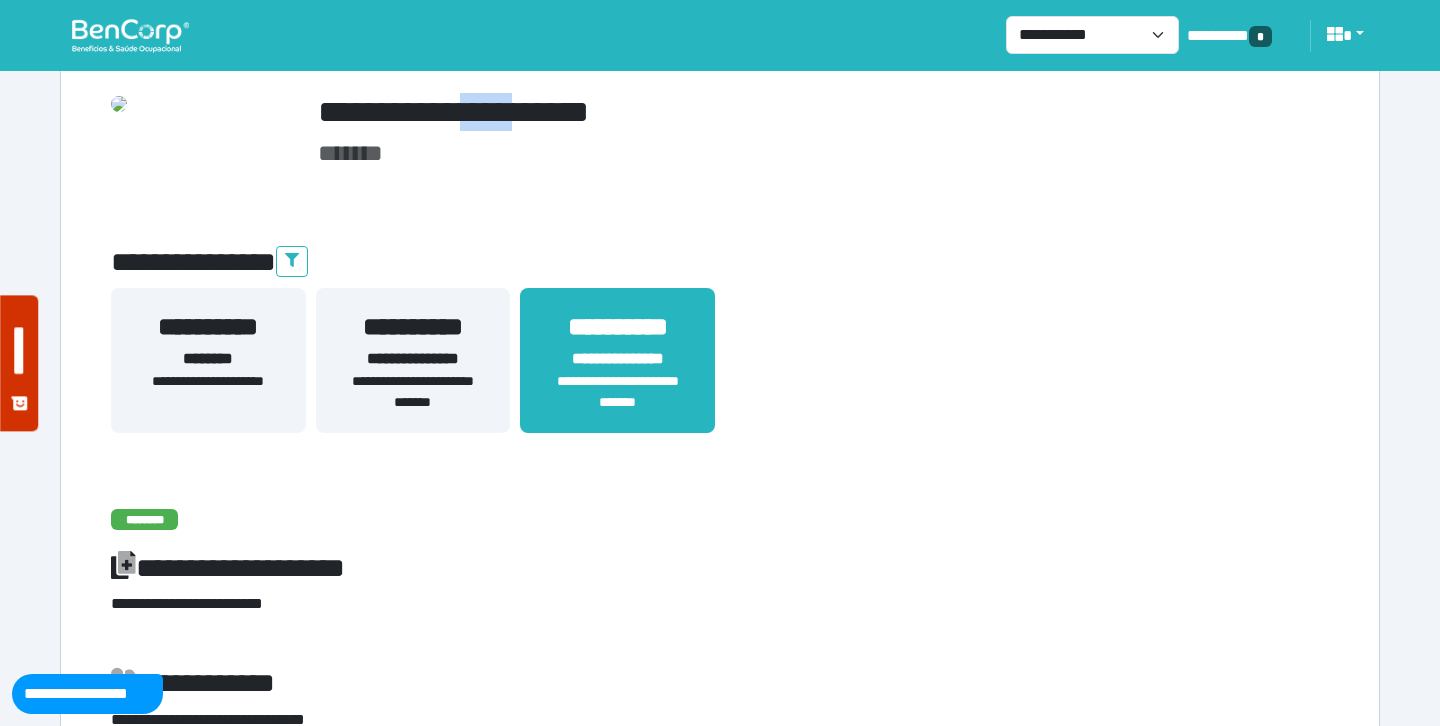 click on "**********" at bounding box center [720, 112] 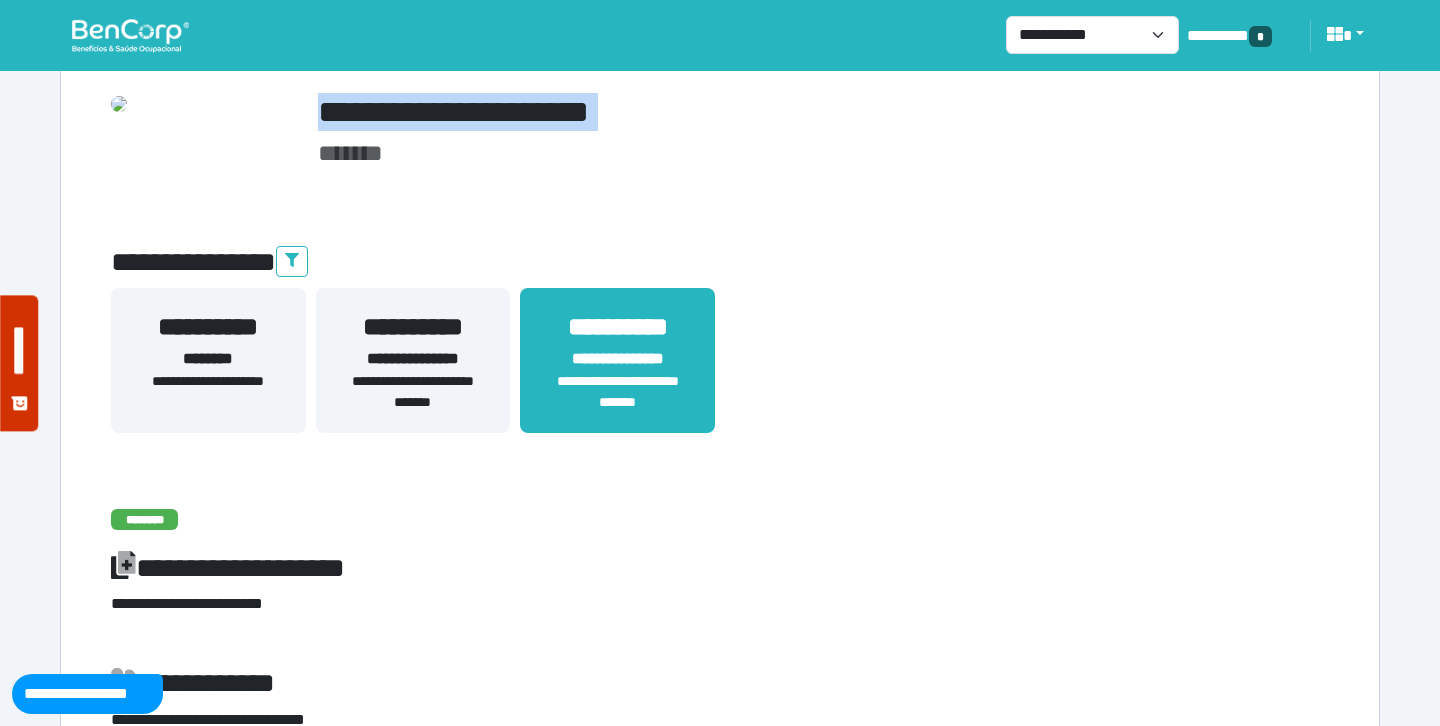 click on "**********" at bounding box center [720, 112] 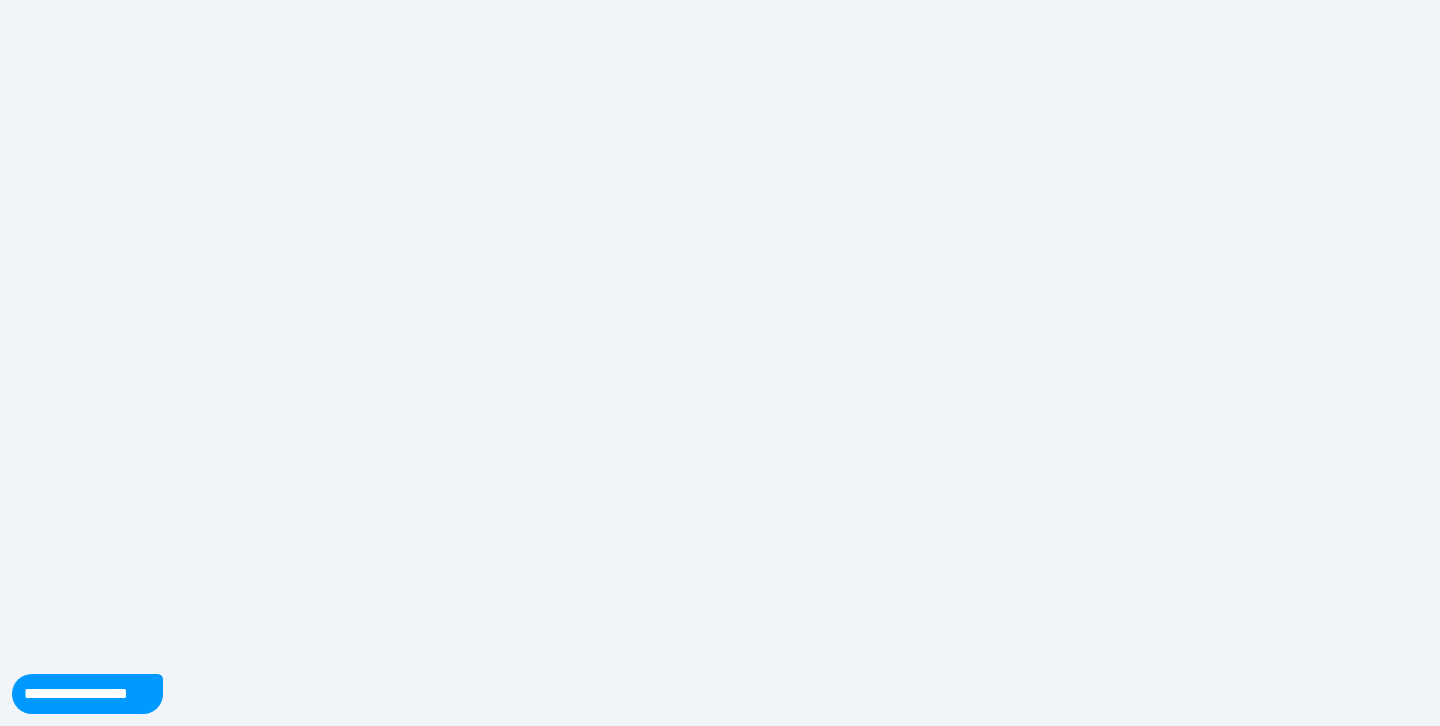 scroll, scrollTop: 0, scrollLeft: 0, axis: both 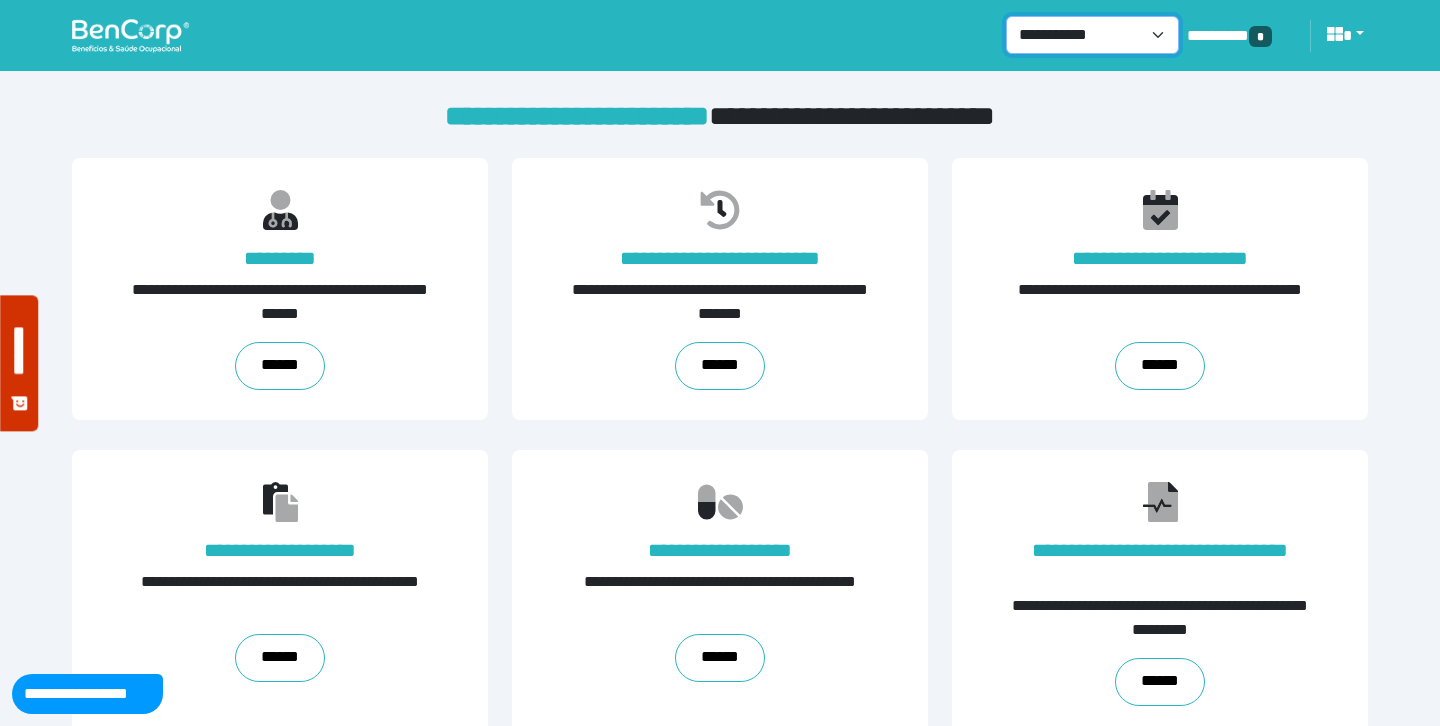 click on "**********" at bounding box center [1093, 35] 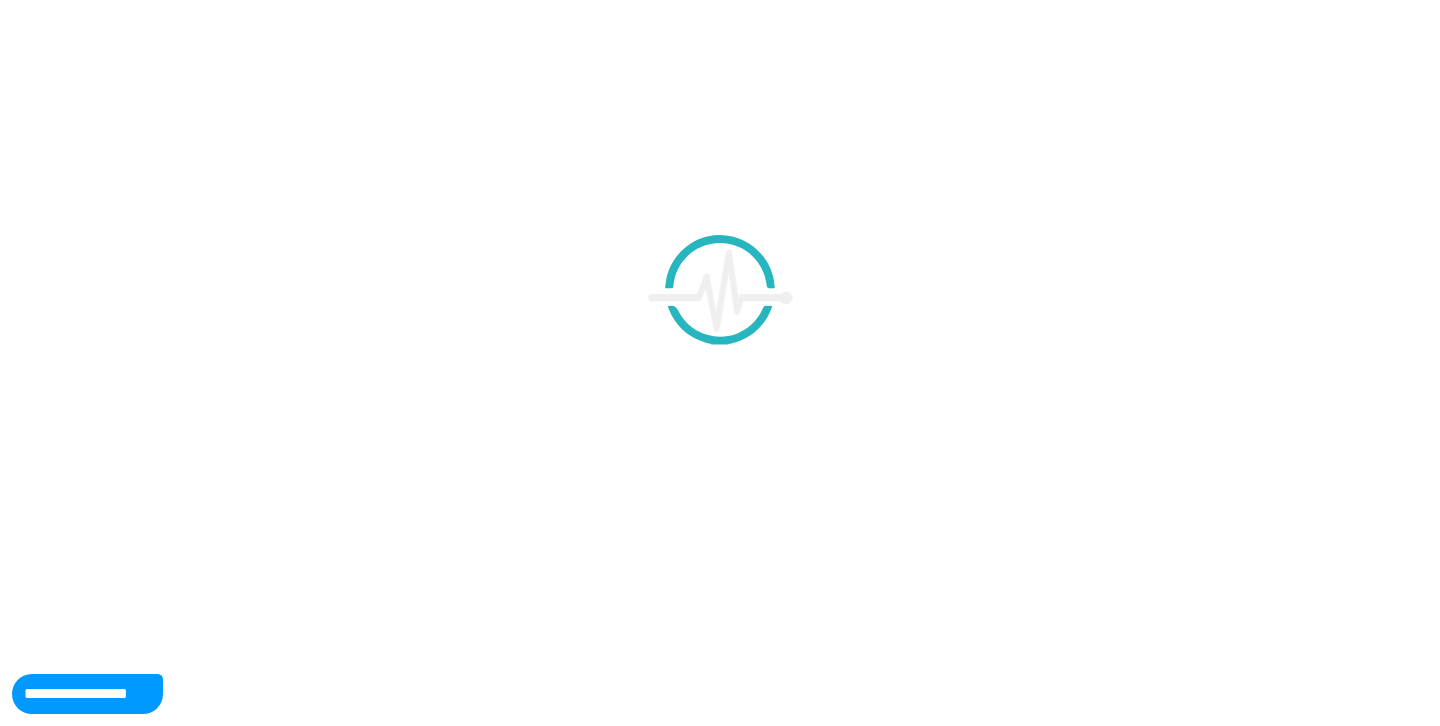 scroll, scrollTop: 0, scrollLeft: 0, axis: both 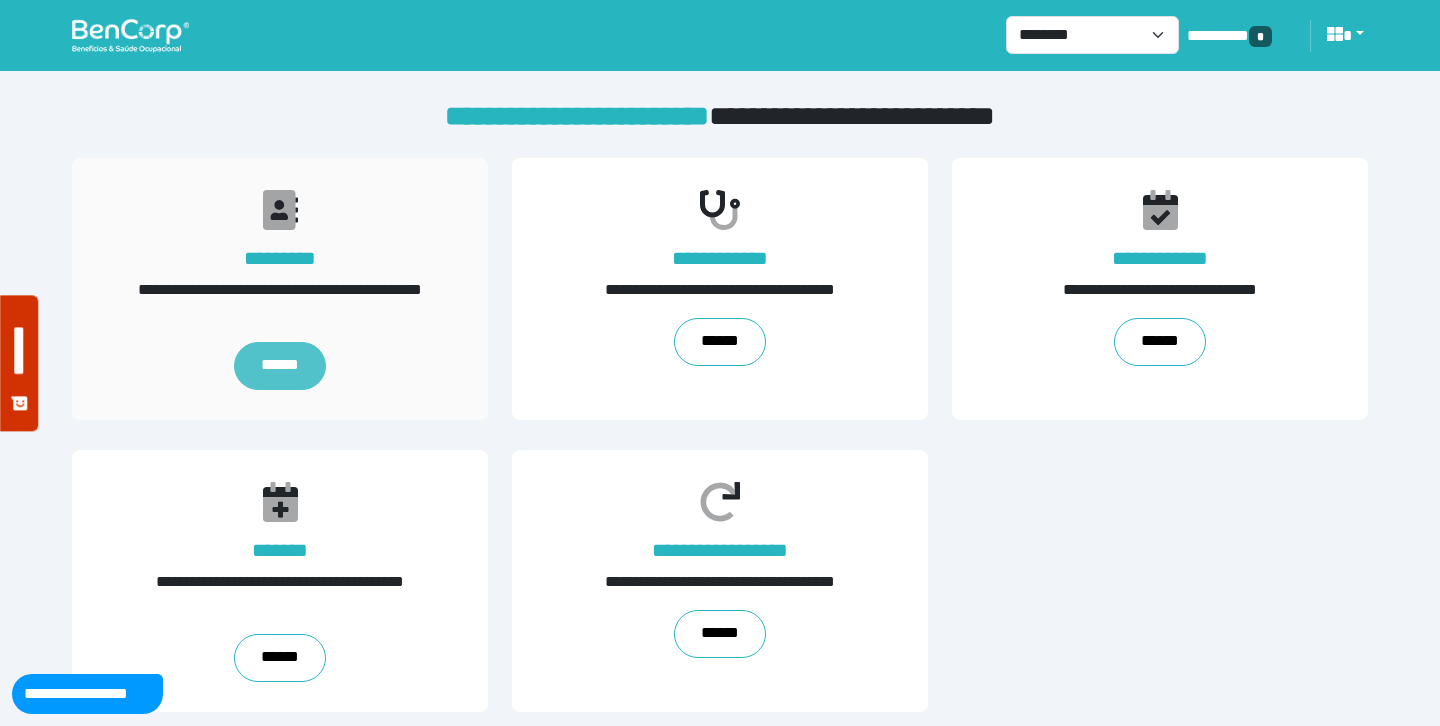 click on "******" at bounding box center [279, 366] 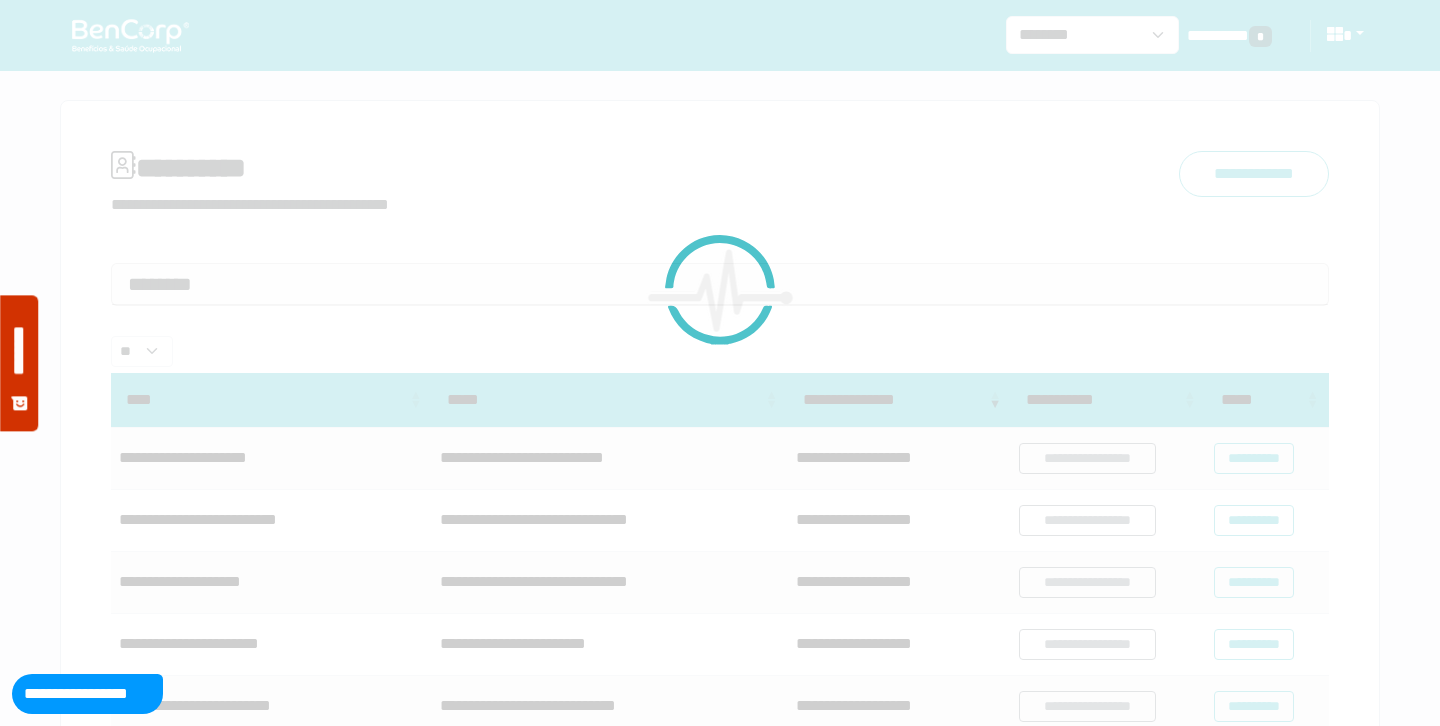scroll, scrollTop: 0, scrollLeft: 0, axis: both 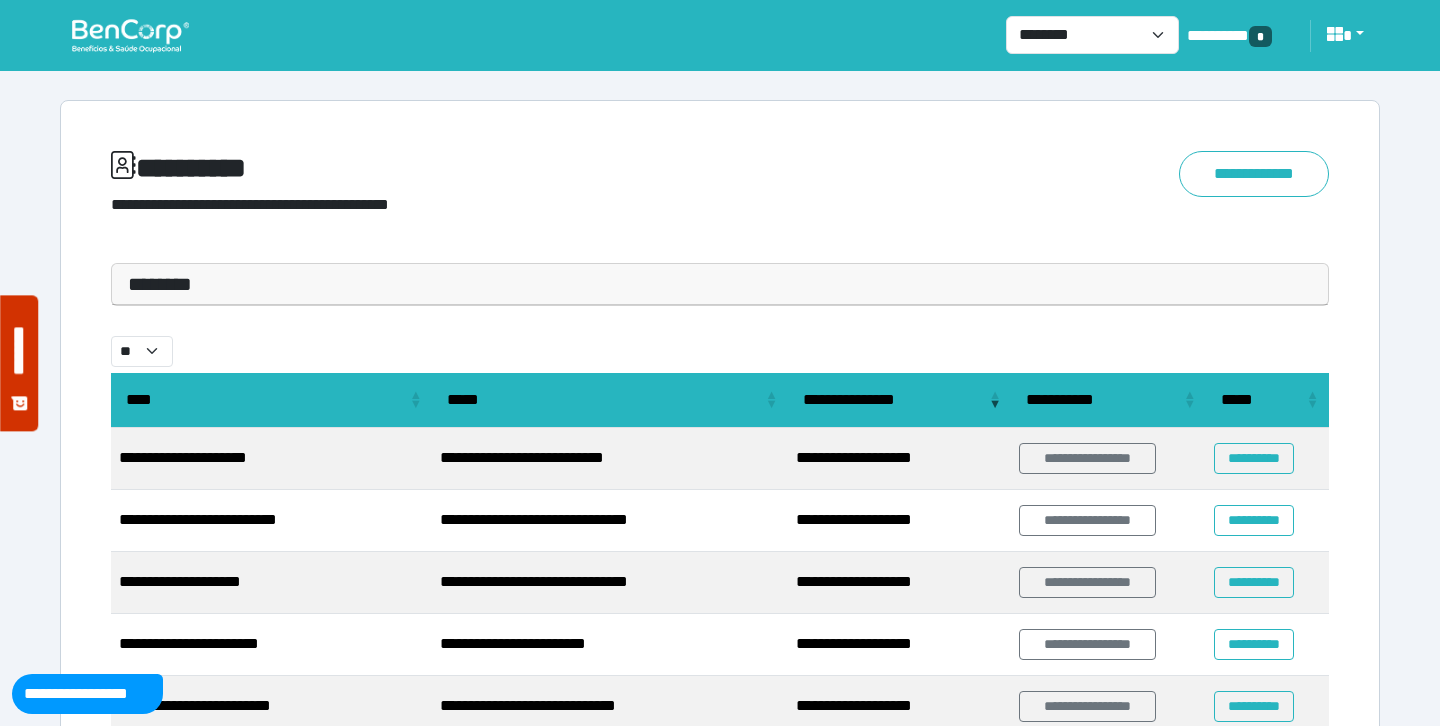 click on "********" at bounding box center (720, 284) 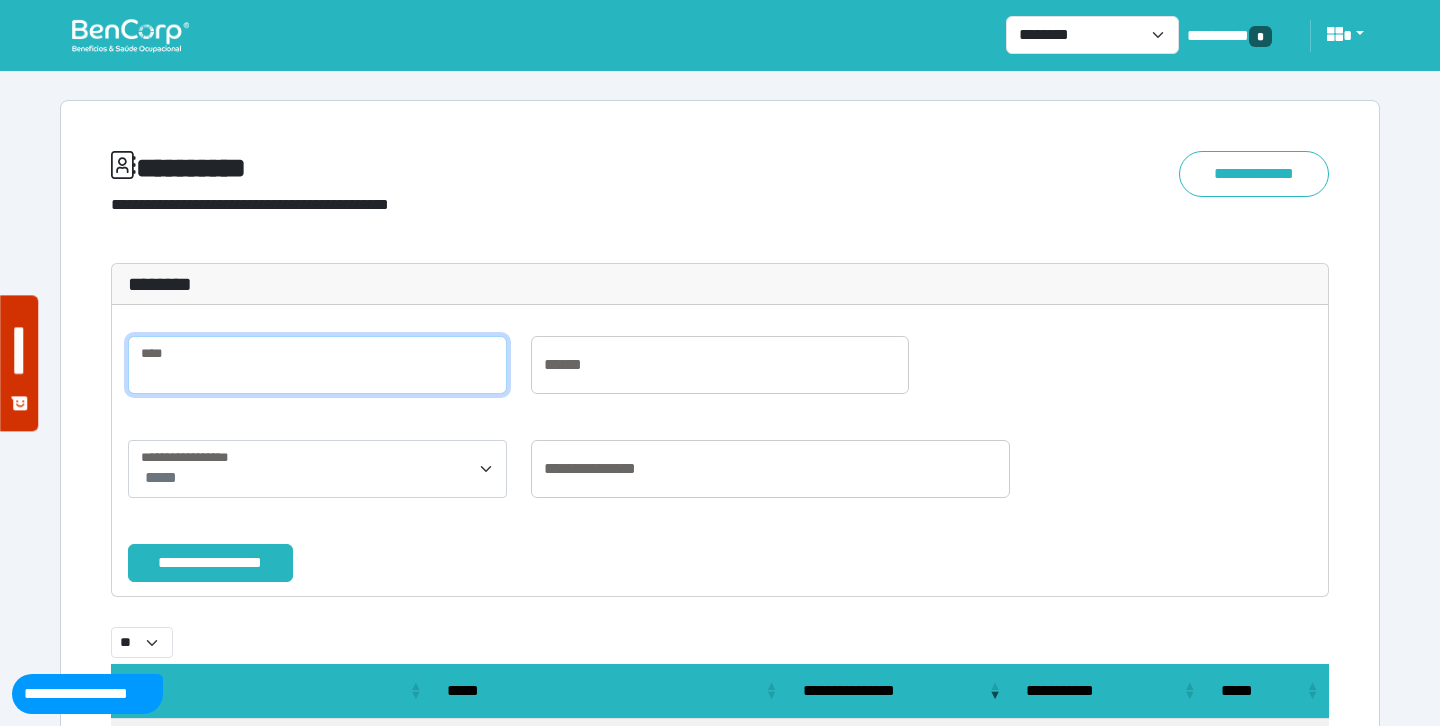 click at bounding box center [317, 365] 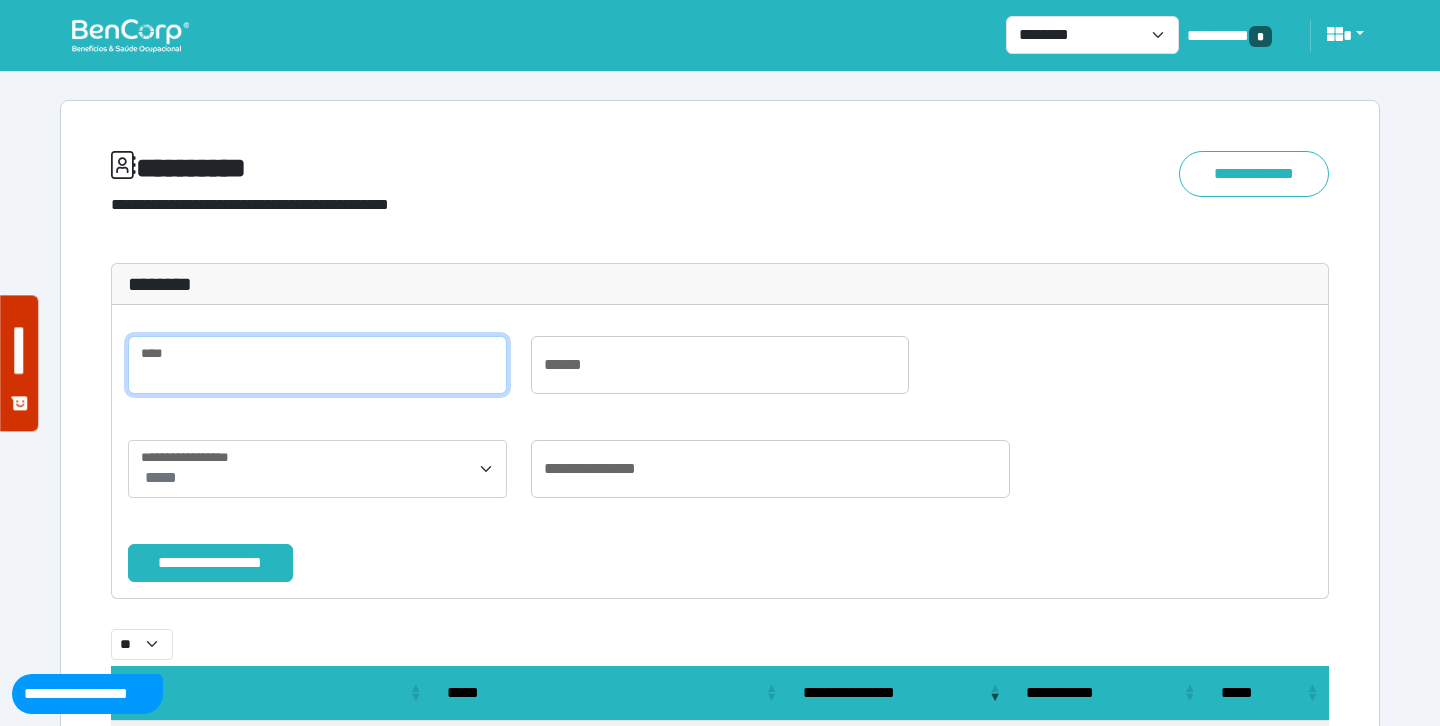 paste on "**********" 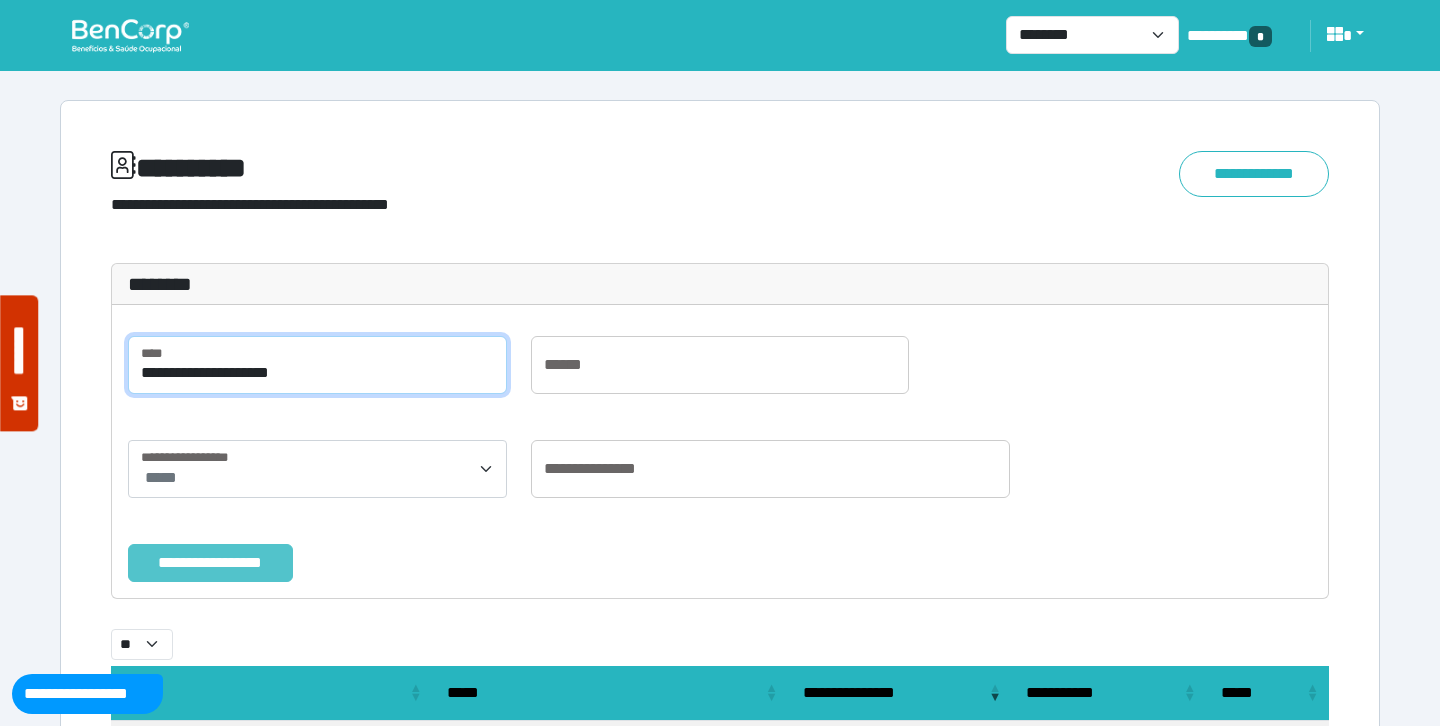 type on "**********" 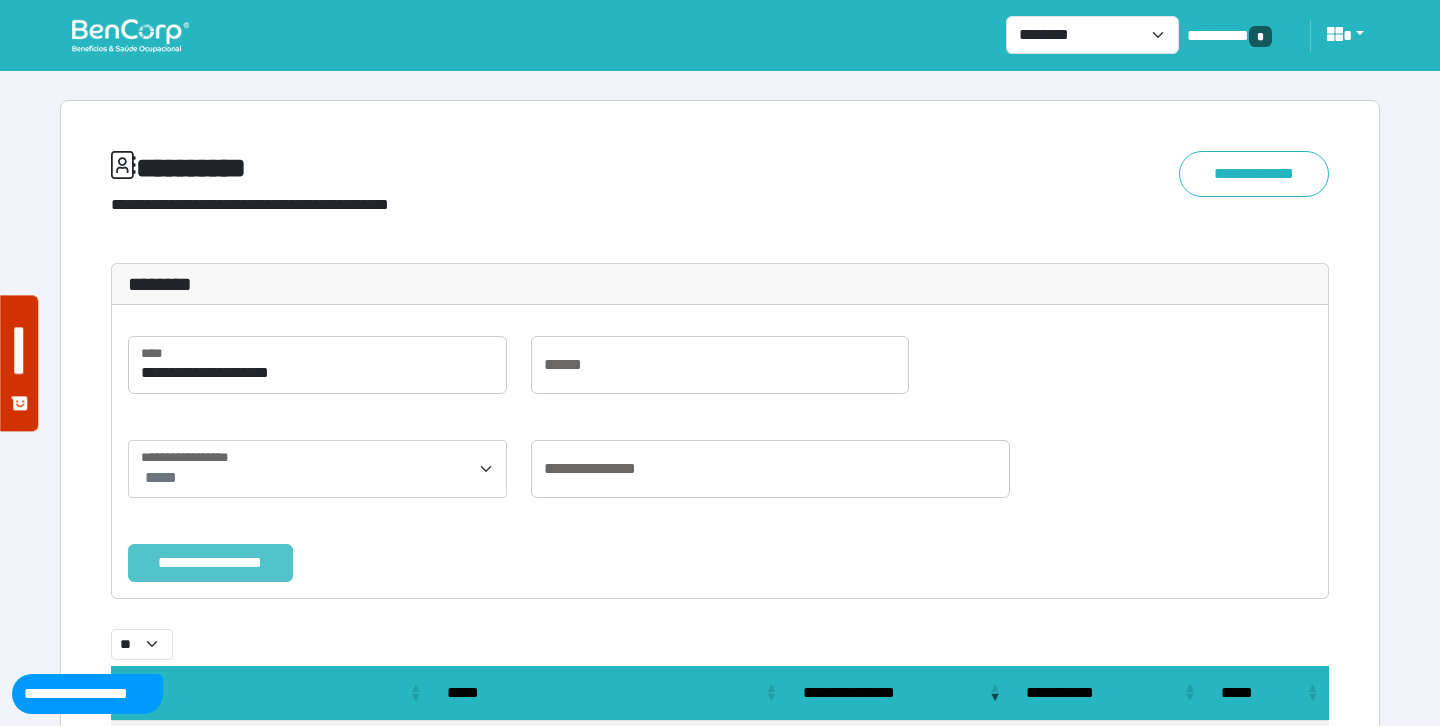click on "**********" at bounding box center [210, 563] 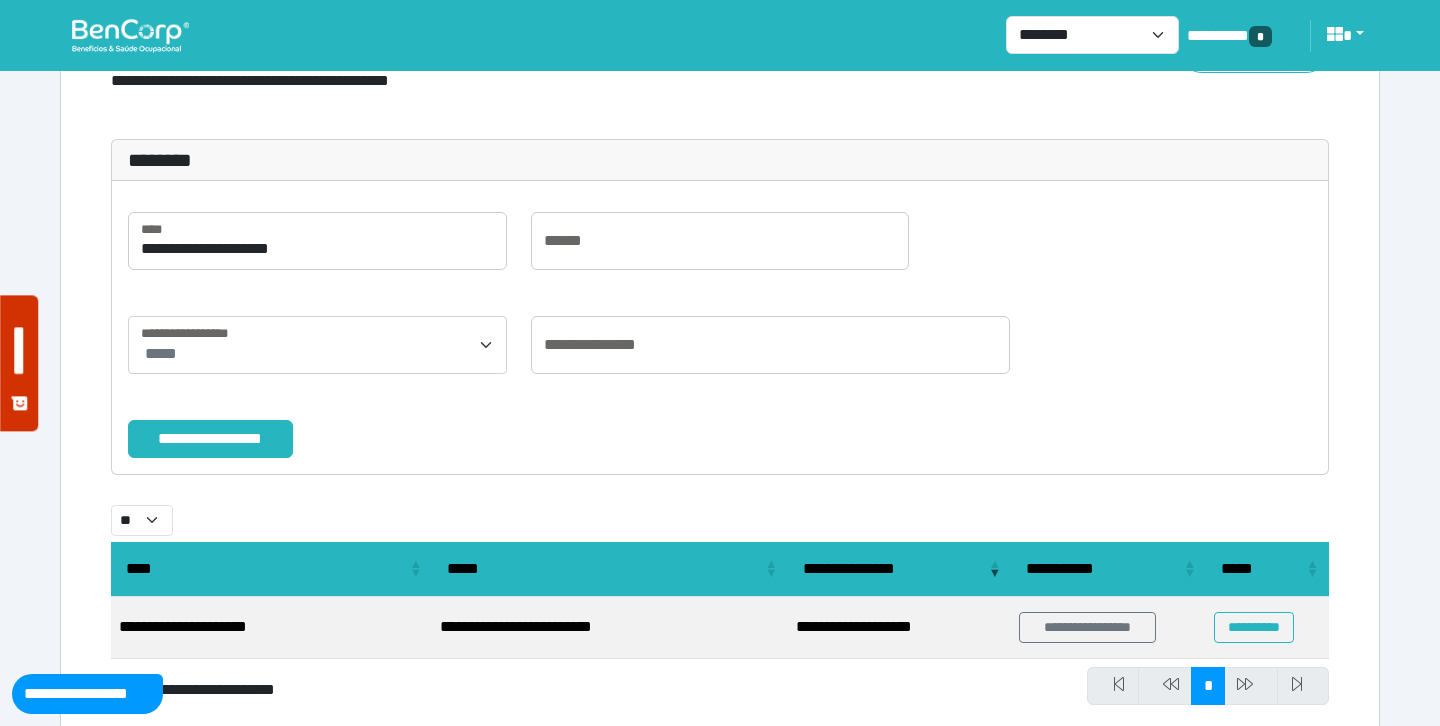 scroll, scrollTop: 175, scrollLeft: 0, axis: vertical 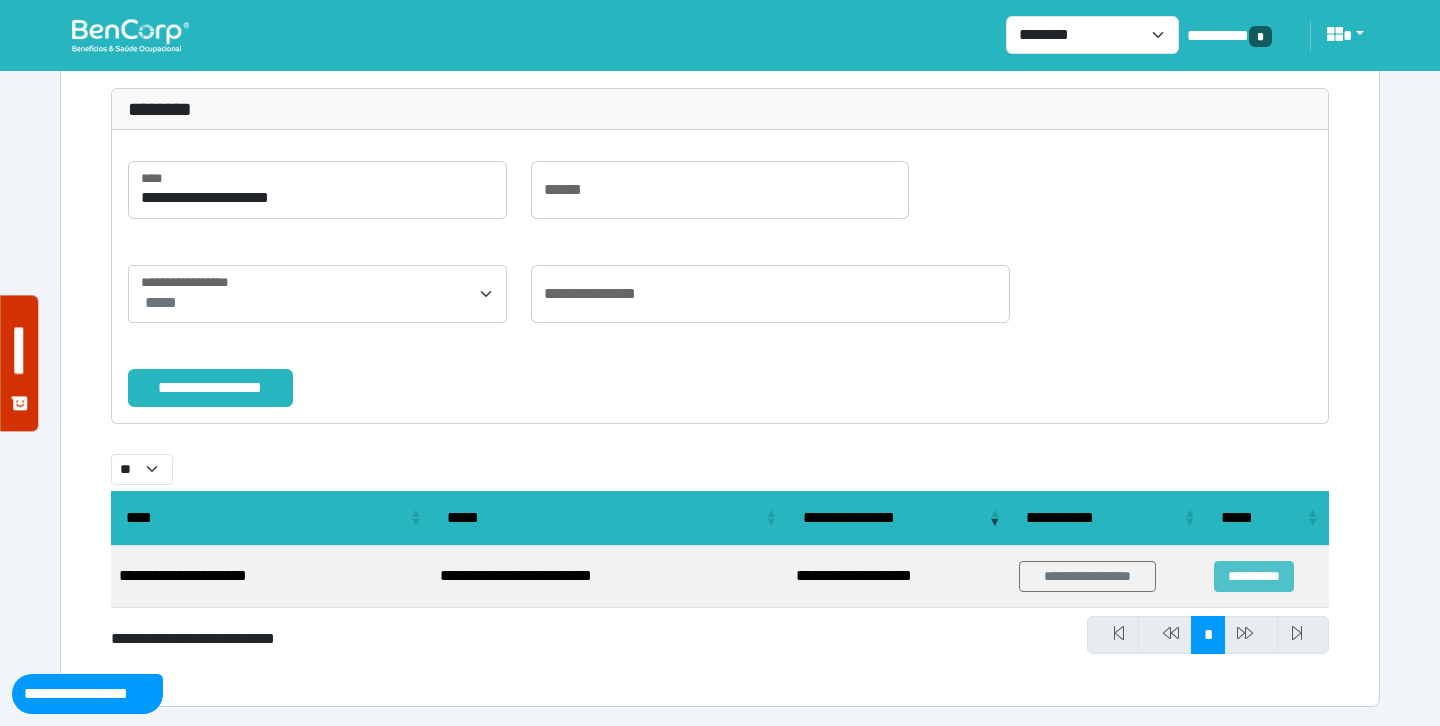 click on "**********" at bounding box center [1253, 576] 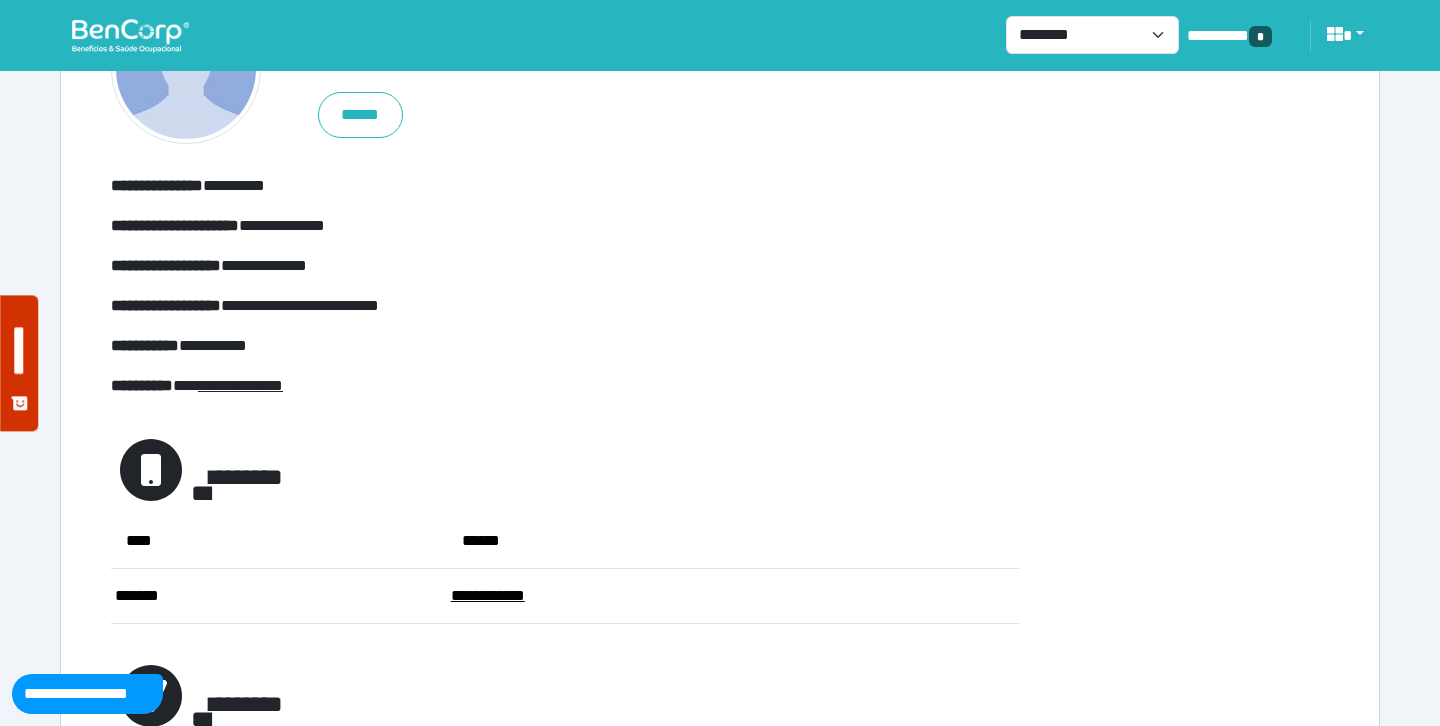 scroll, scrollTop: 305, scrollLeft: 0, axis: vertical 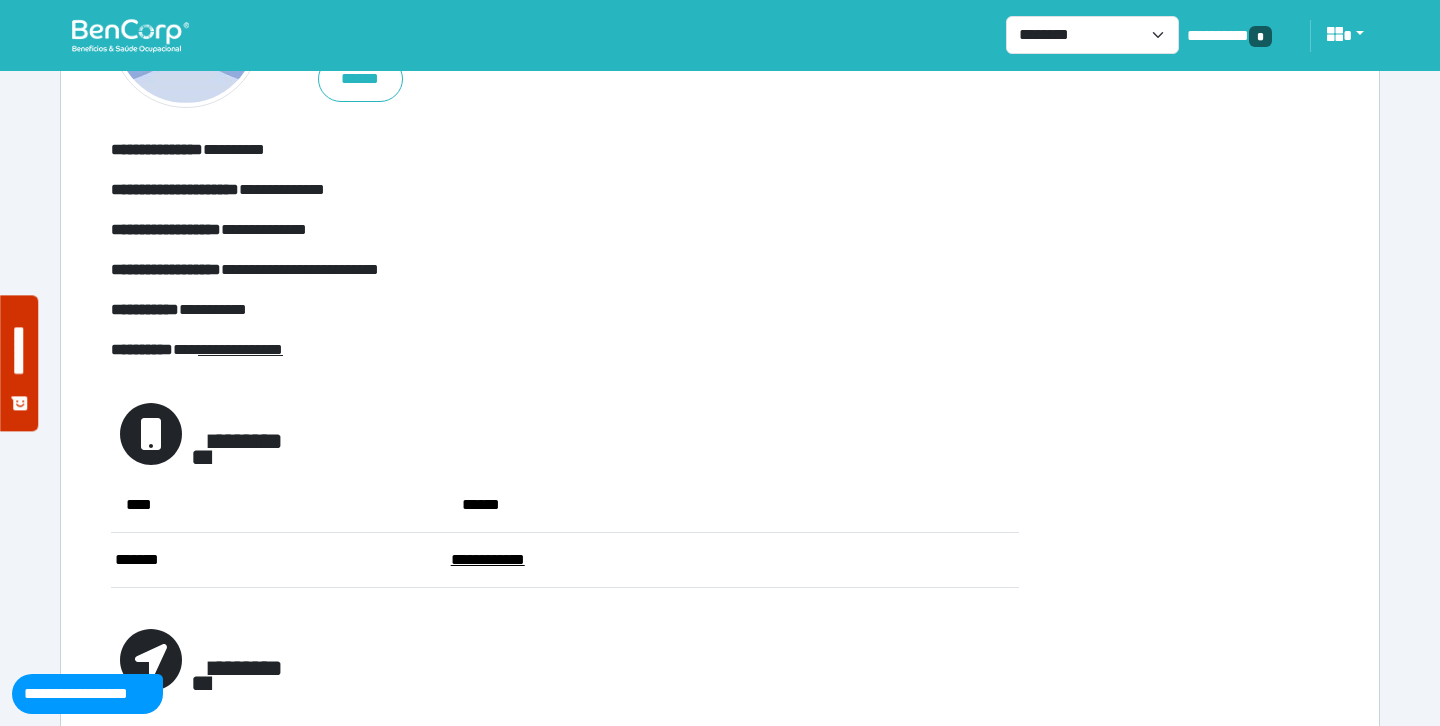 click on "**********" at bounding box center (488, 559) 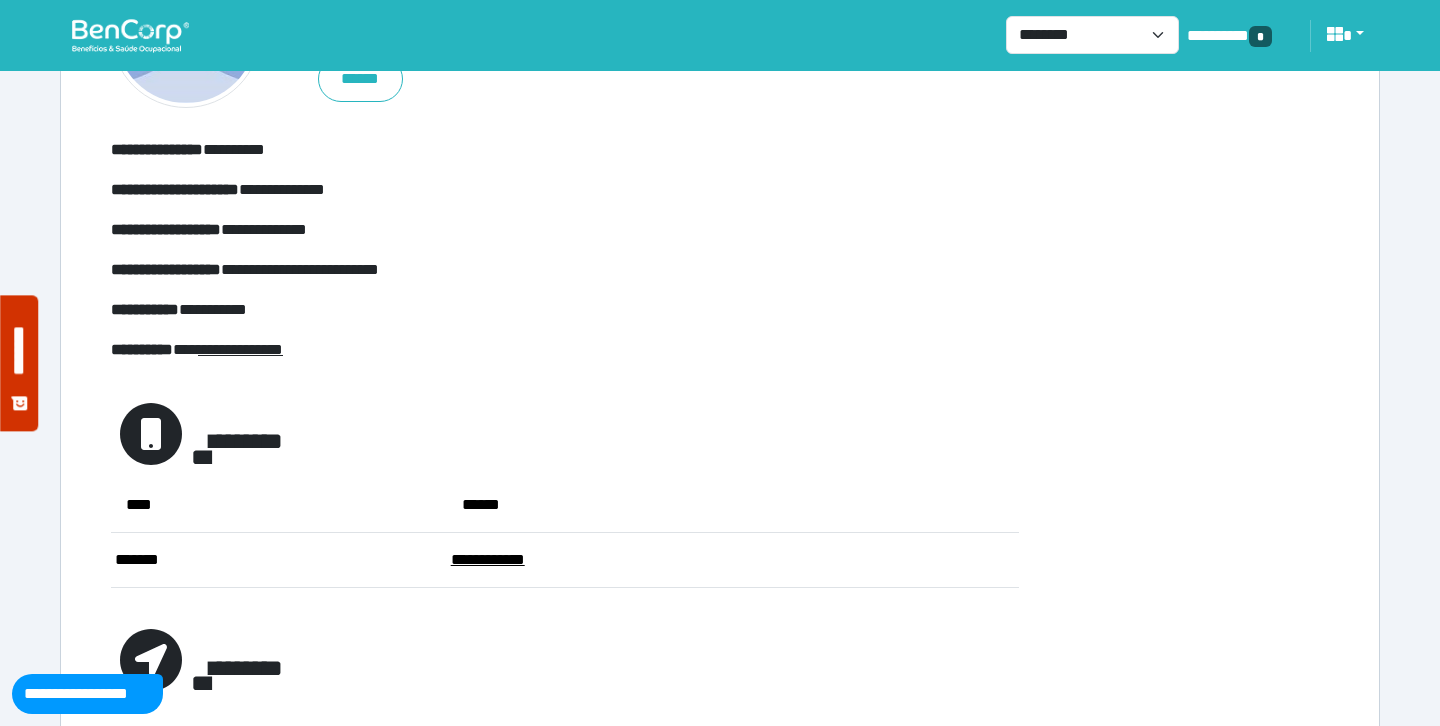 click on "**********" at bounding box center [565, 310] 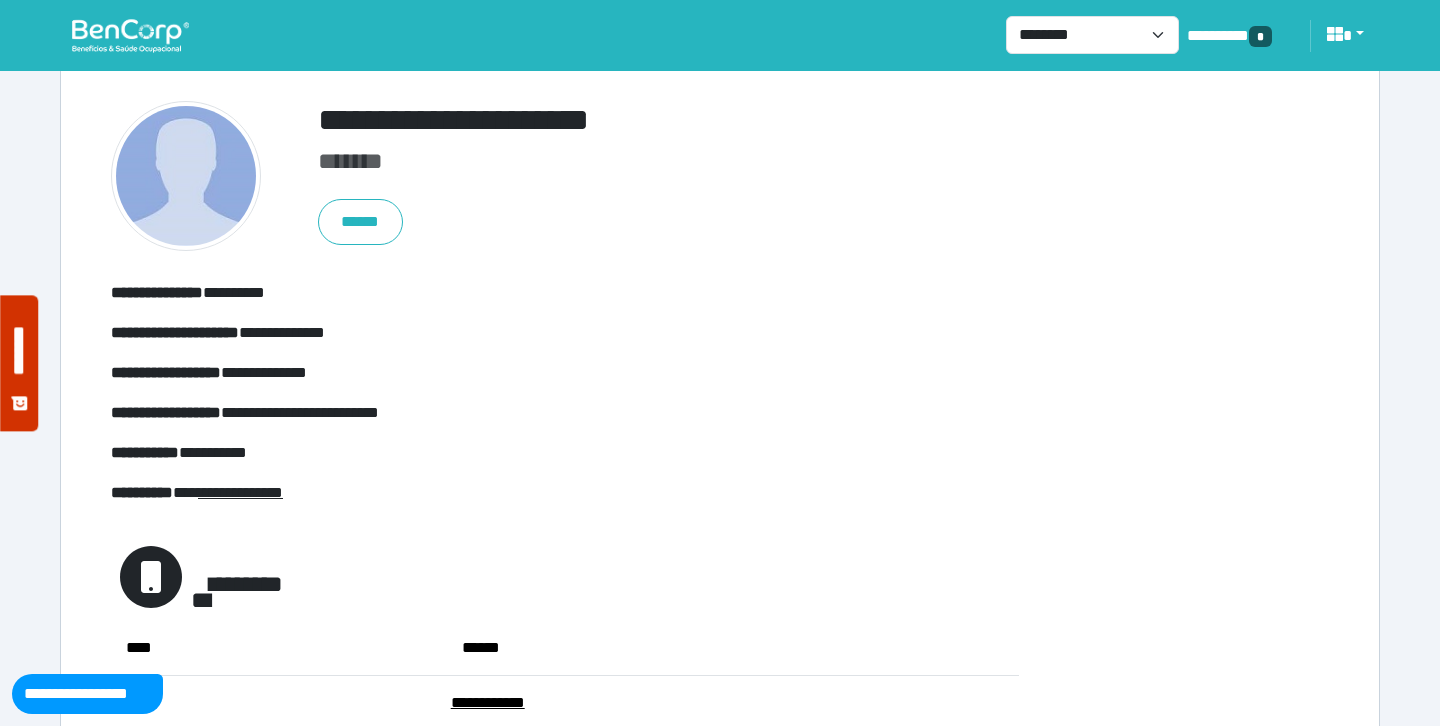 scroll, scrollTop: 160, scrollLeft: 0, axis: vertical 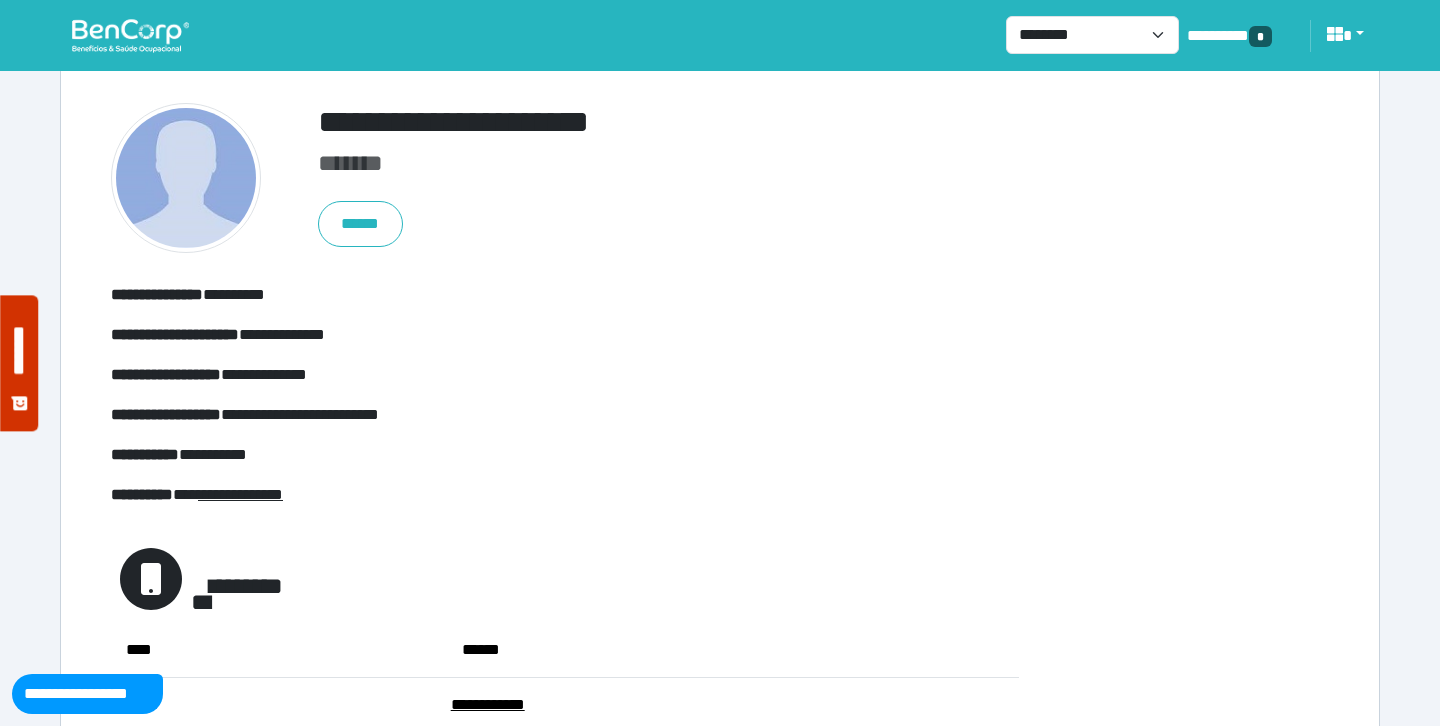 click at bounding box center [130, 35] 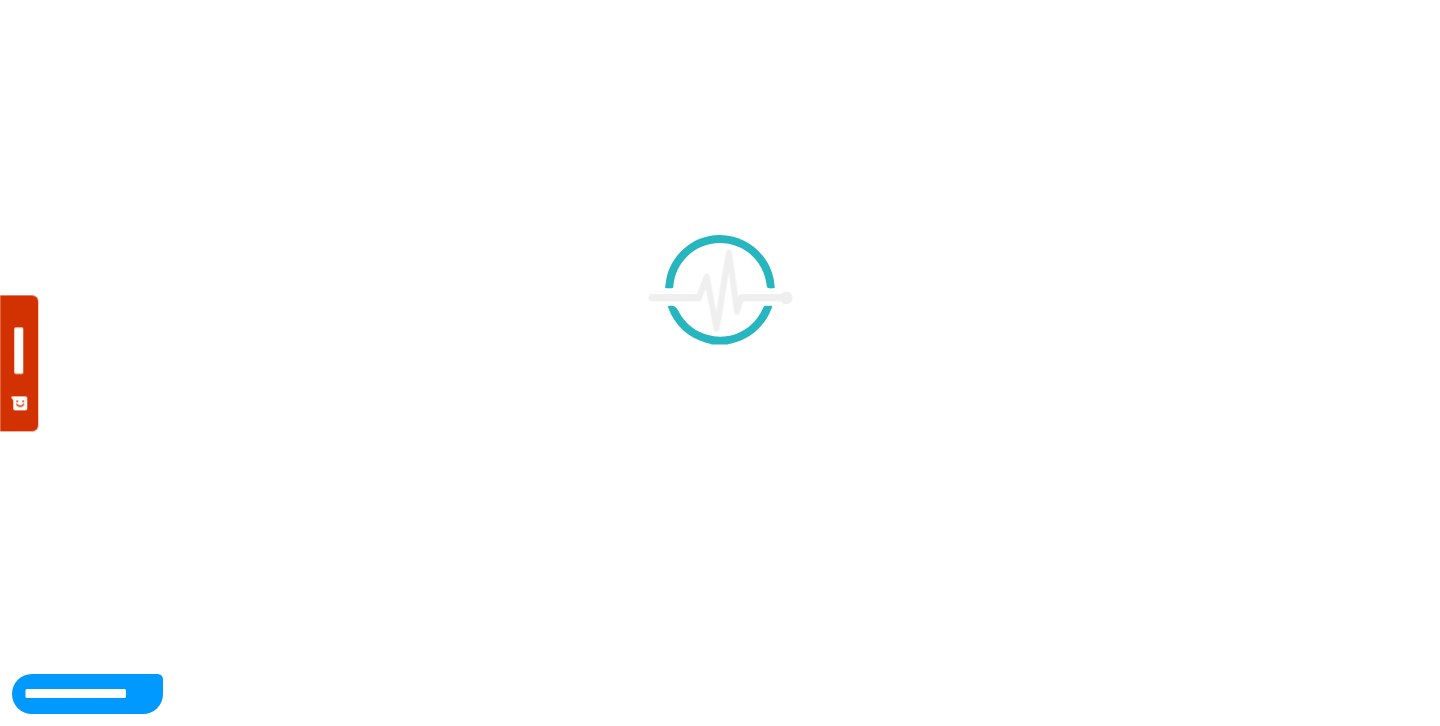 scroll, scrollTop: 0, scrollLeft: 0, axis: both 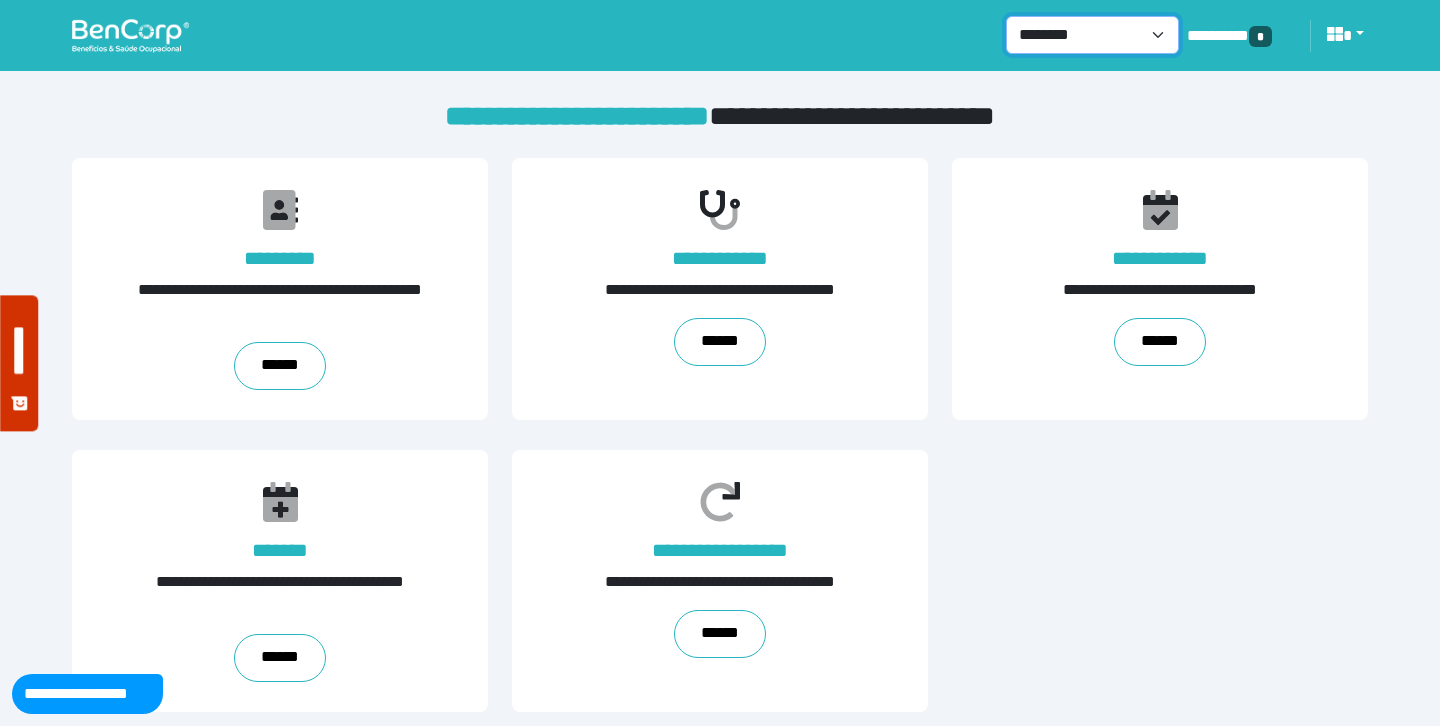 click on "**********" at bounding box center (1093, 35) 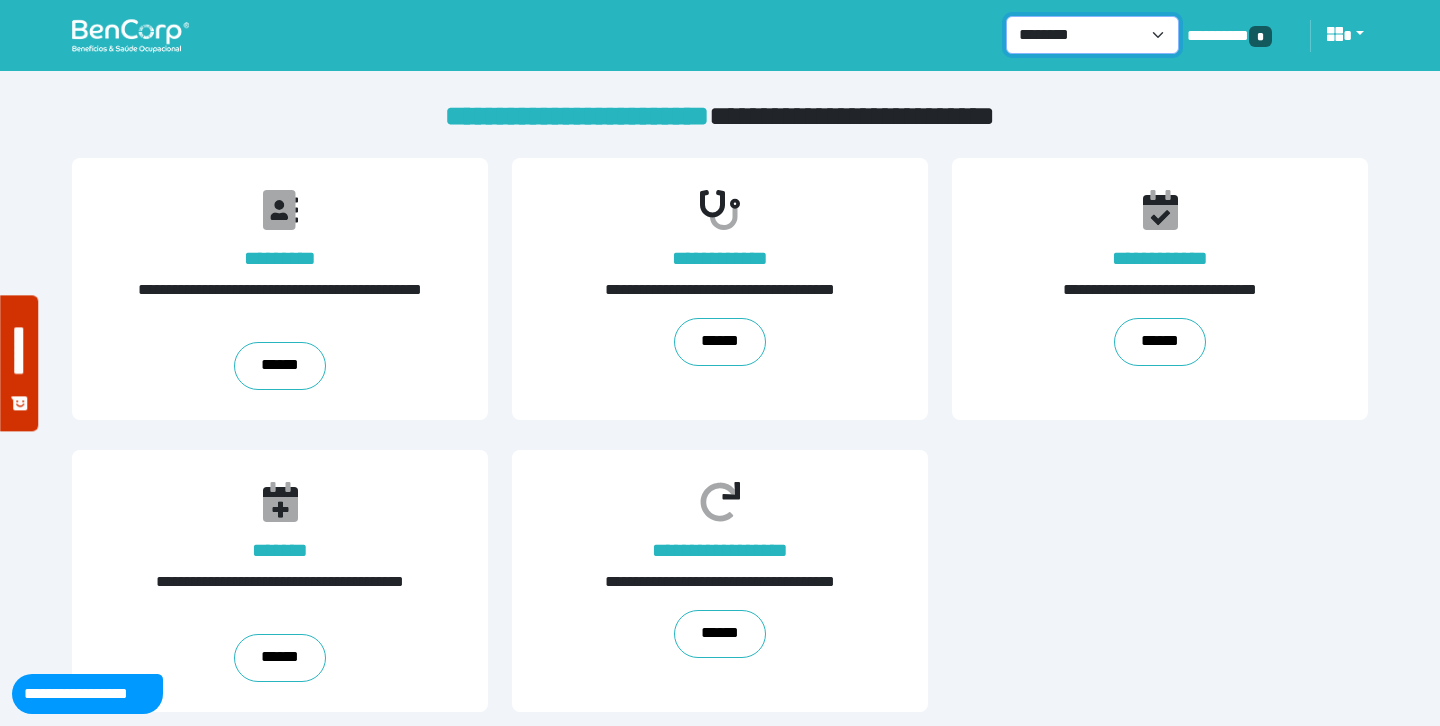 select on "*" 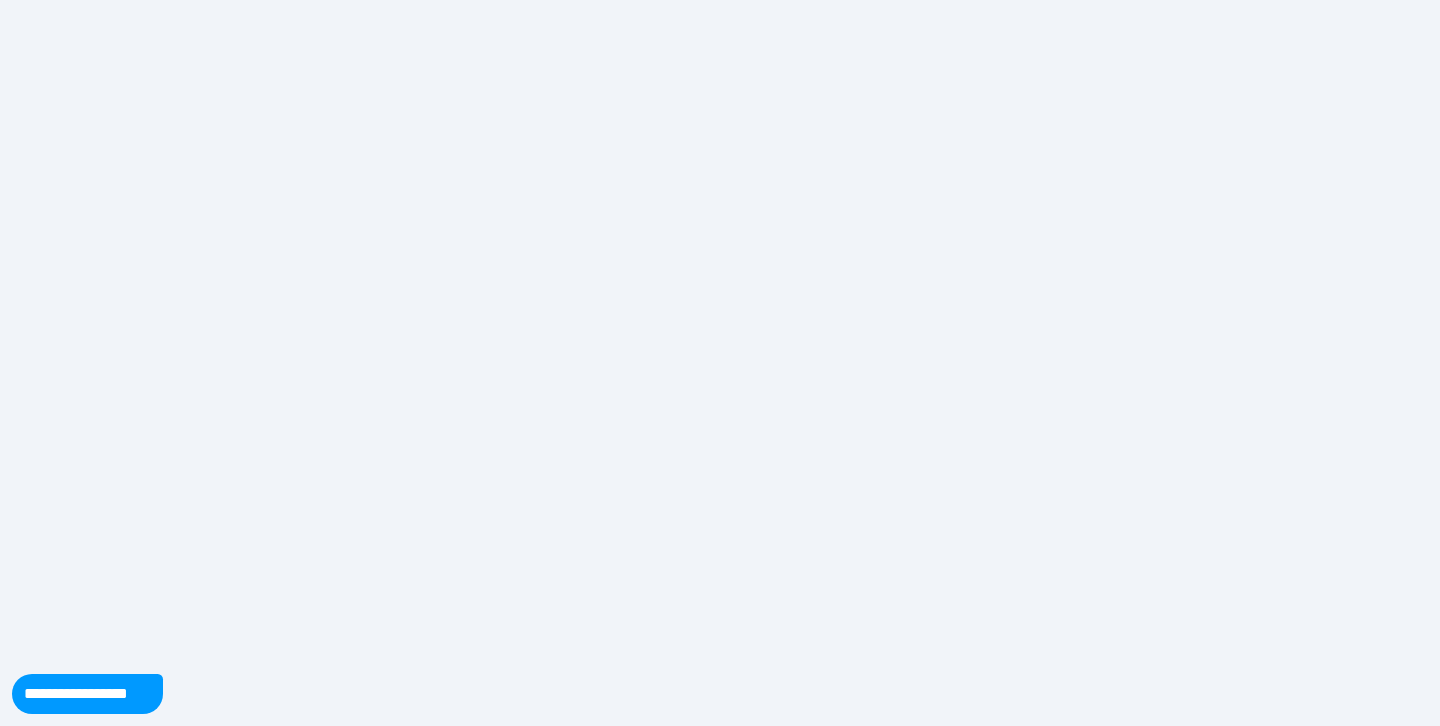scroll, scrollTop: 0, scrollLeft: 0, axis: both 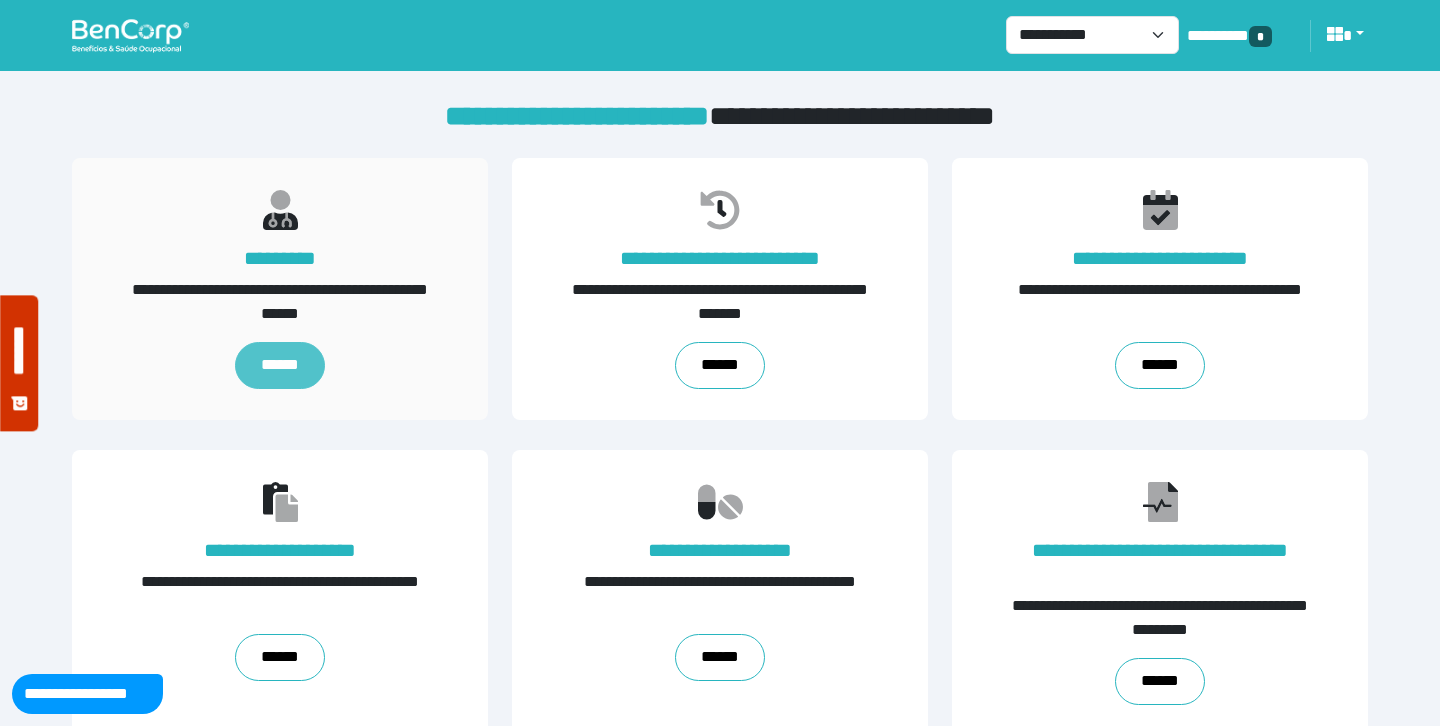 click on "******" at bounding box center [279, 365] 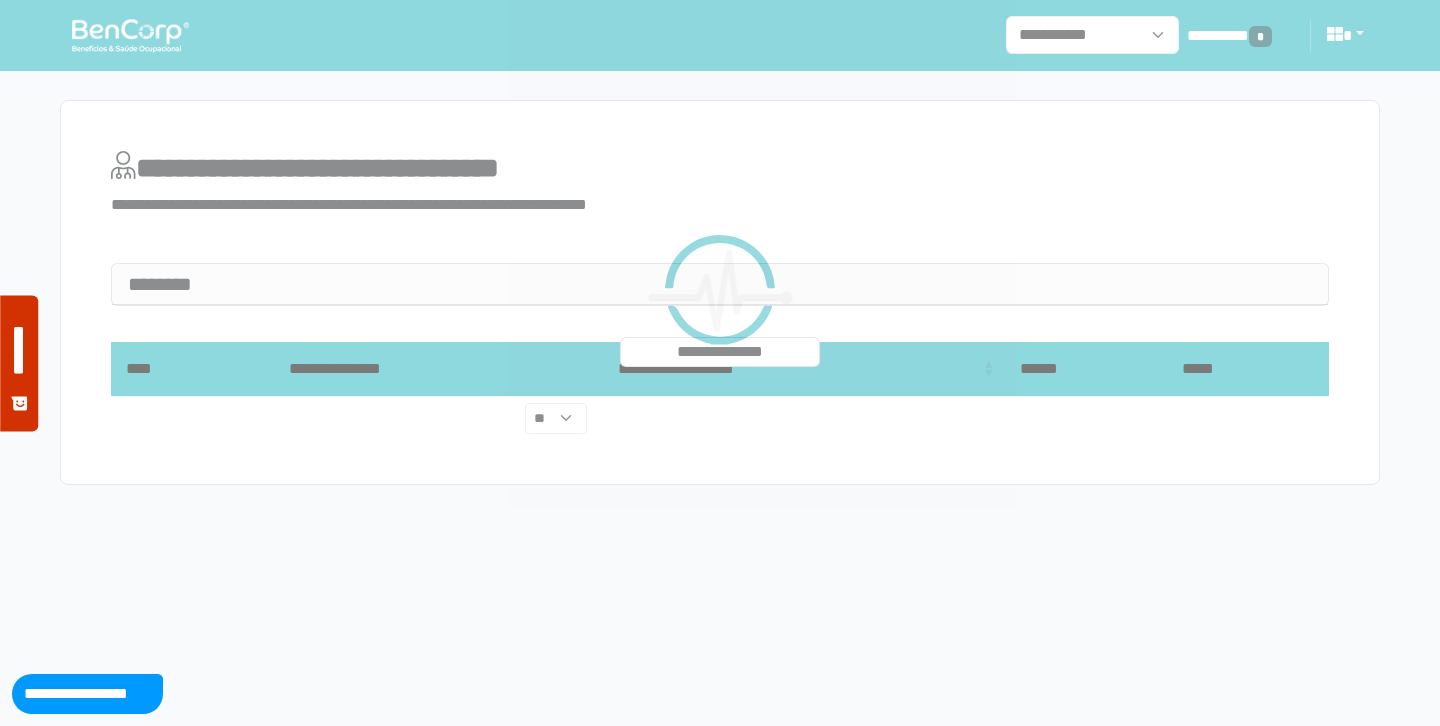 scroll, scrollTop: 0, scrollLeft: 0, axis: both 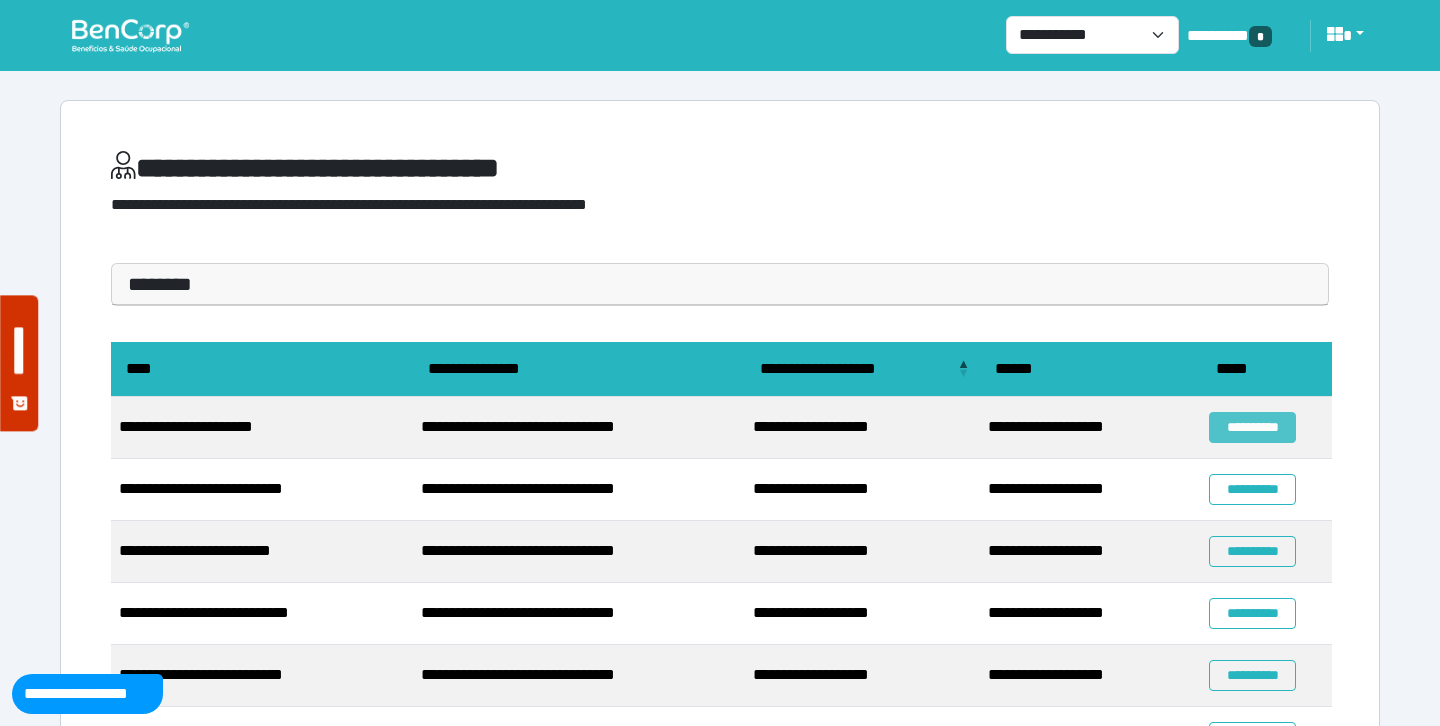 click on "**********" at bounding box center [1252, 427] 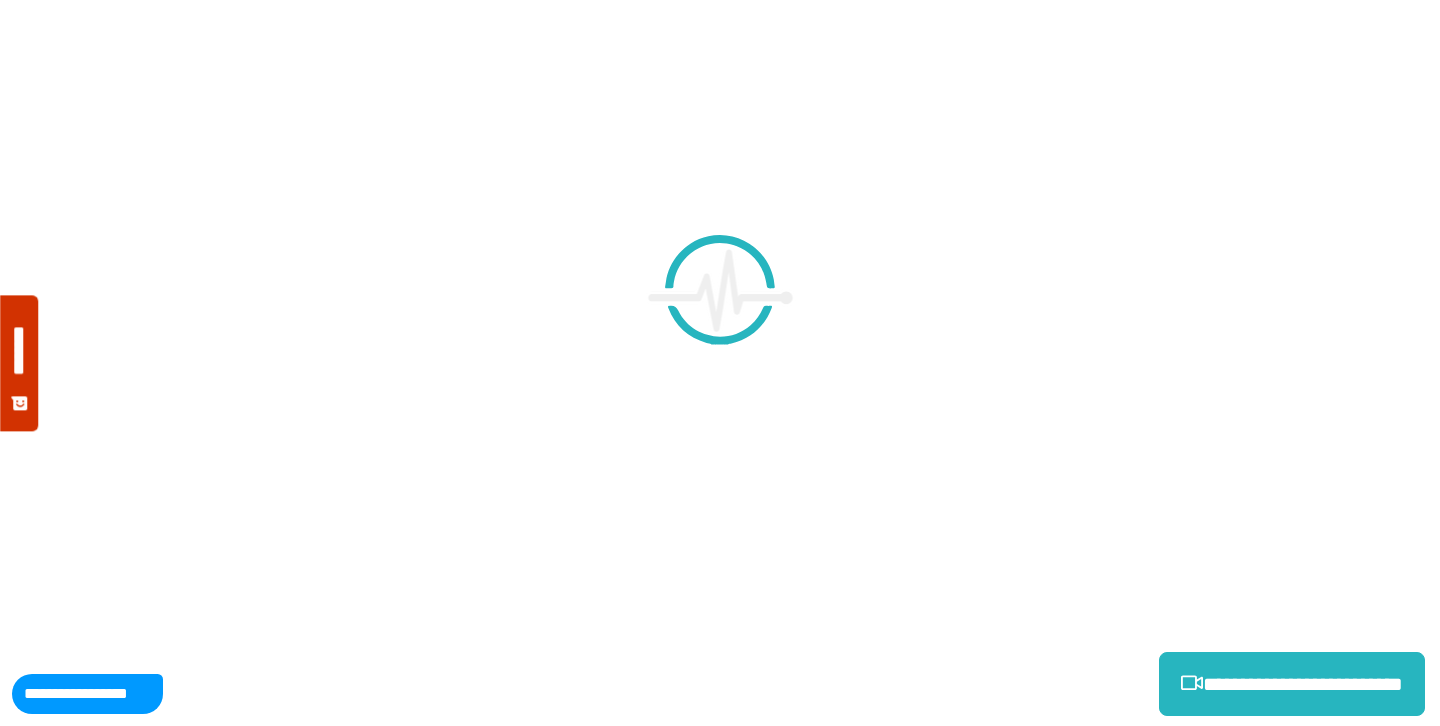 scroll, scrollTop: 0, scrollLeft: 0, axis: both 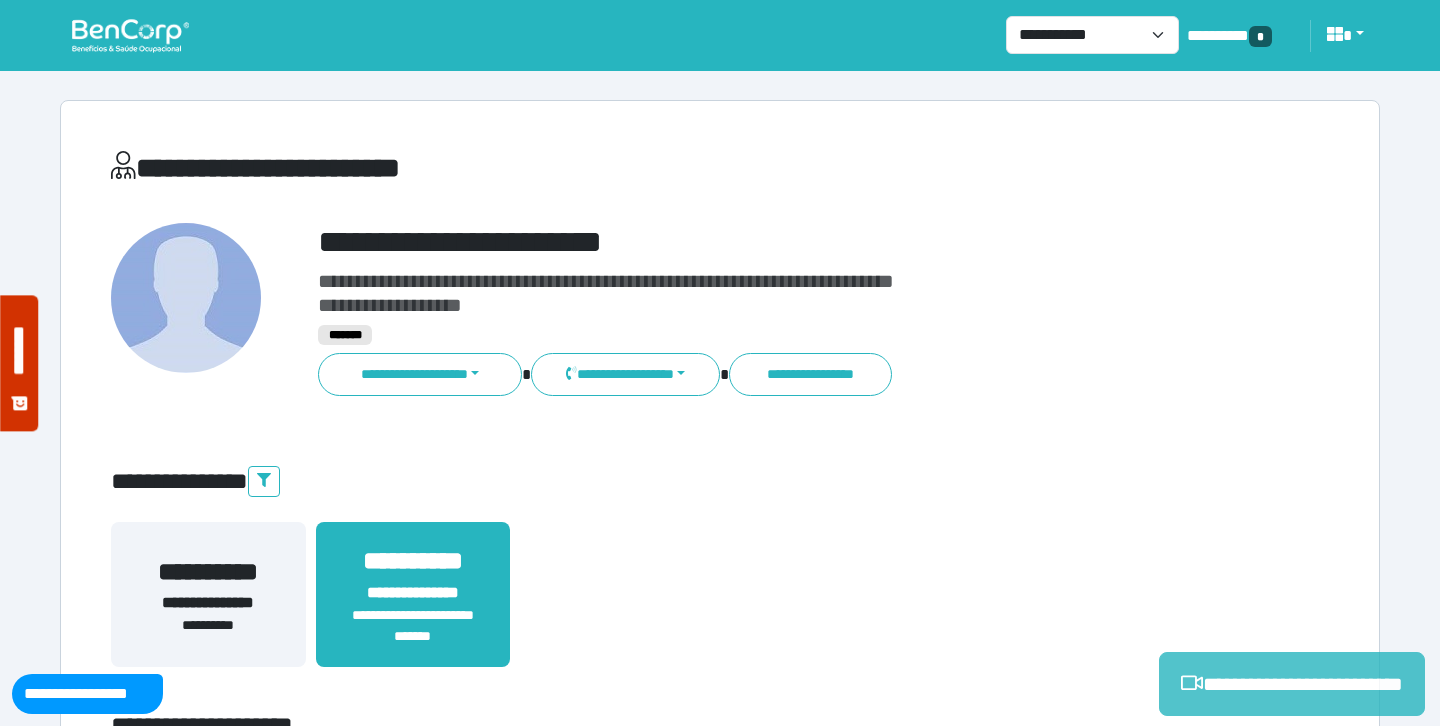 click on "**********" at bounding box center (1292, 684) 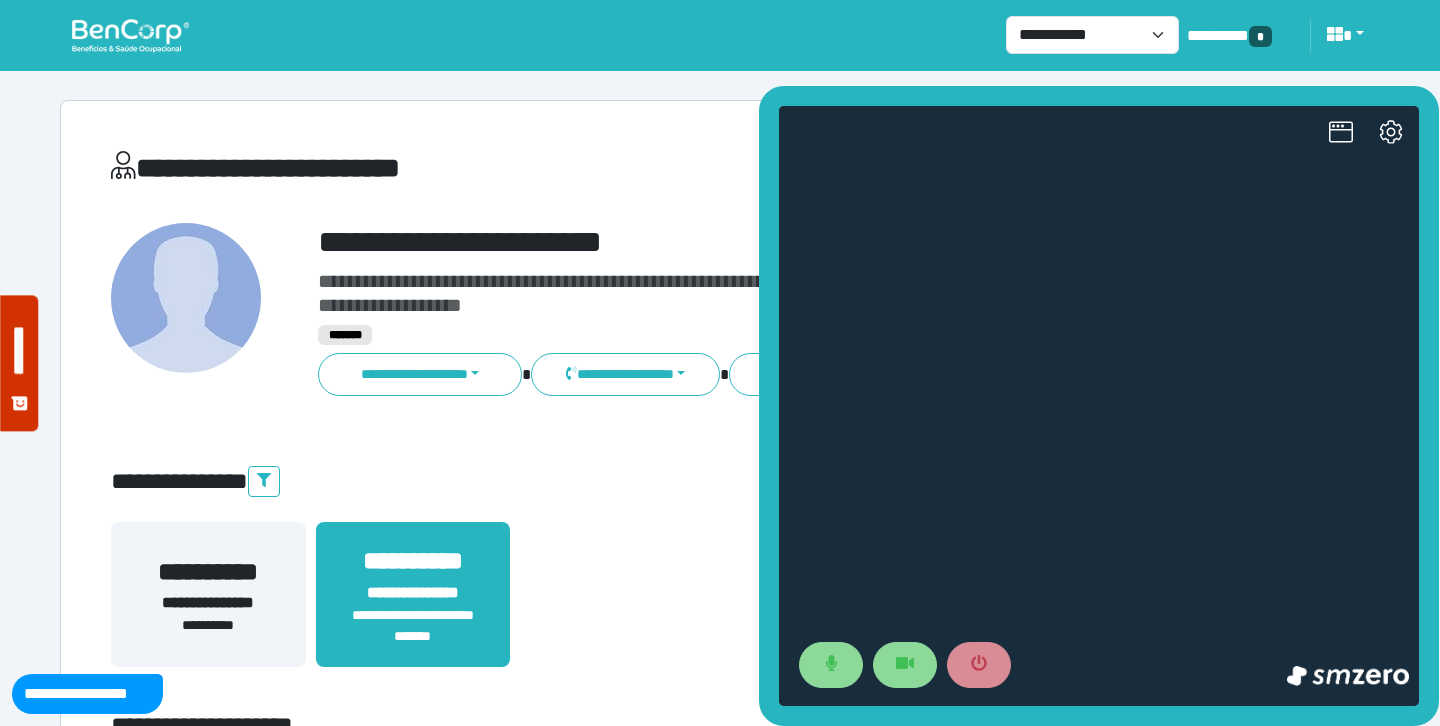 scroll, scrollTop: 0, scrollLeft: 0, axis: both 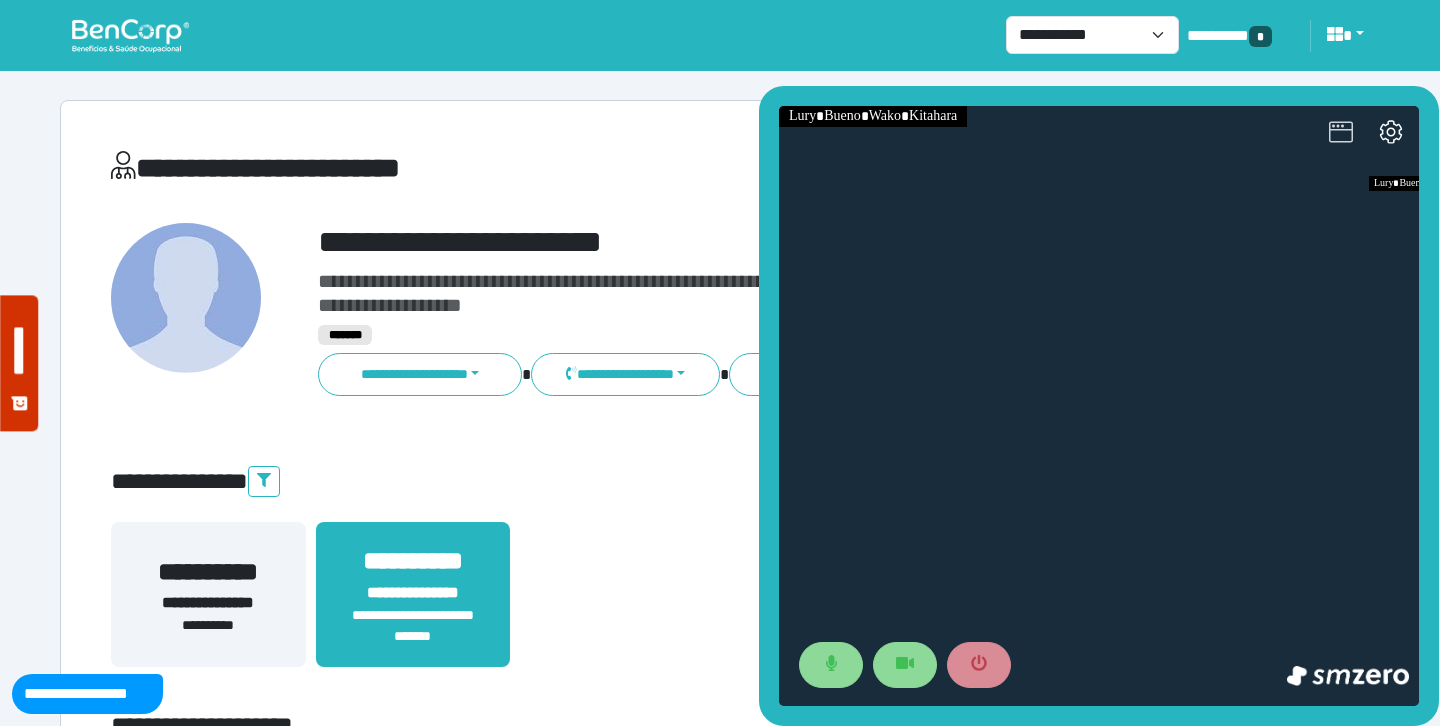 click 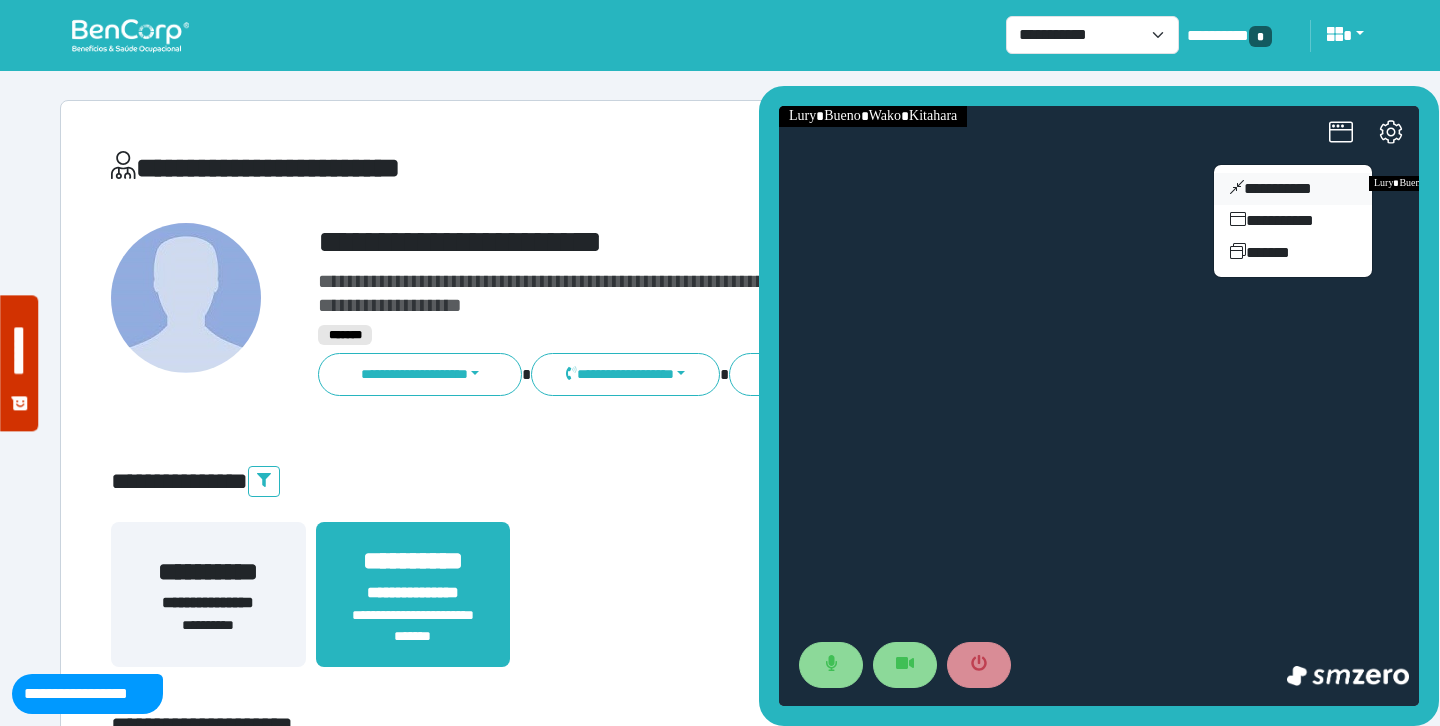 click on "**********" at bounding box center [1293, 189] 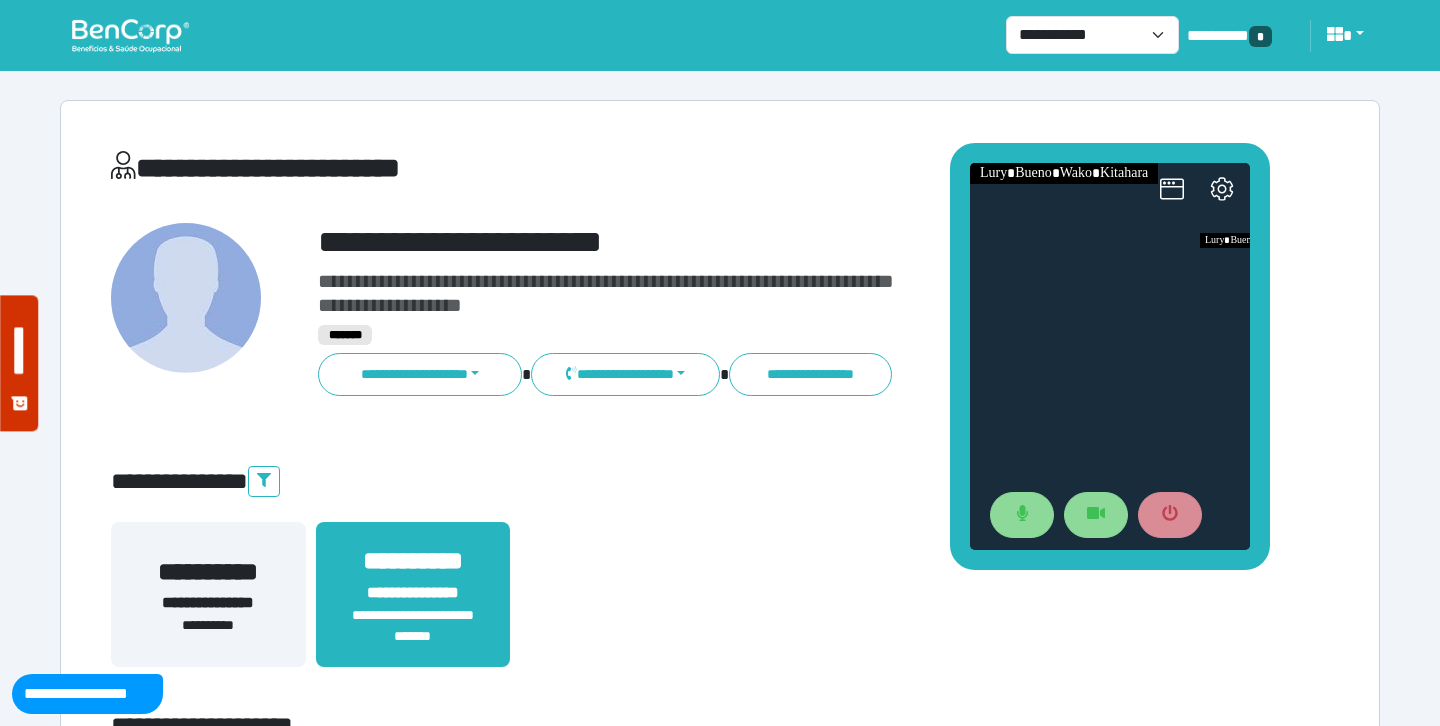 drag, startPoint x: 1239, startPoint y: 305, endPoint x: 1071, endPoint y: 134, distance: 239.71858 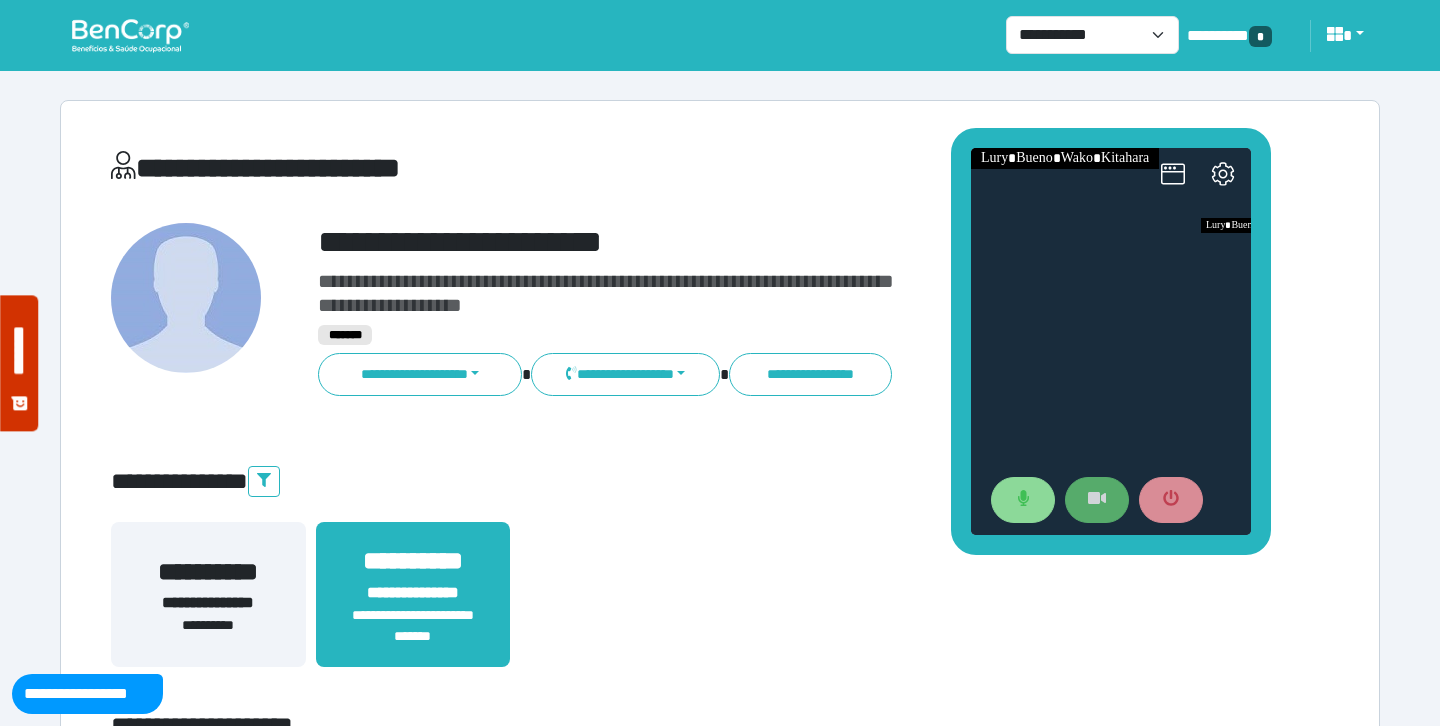 click at bounding box center (1097, 500) 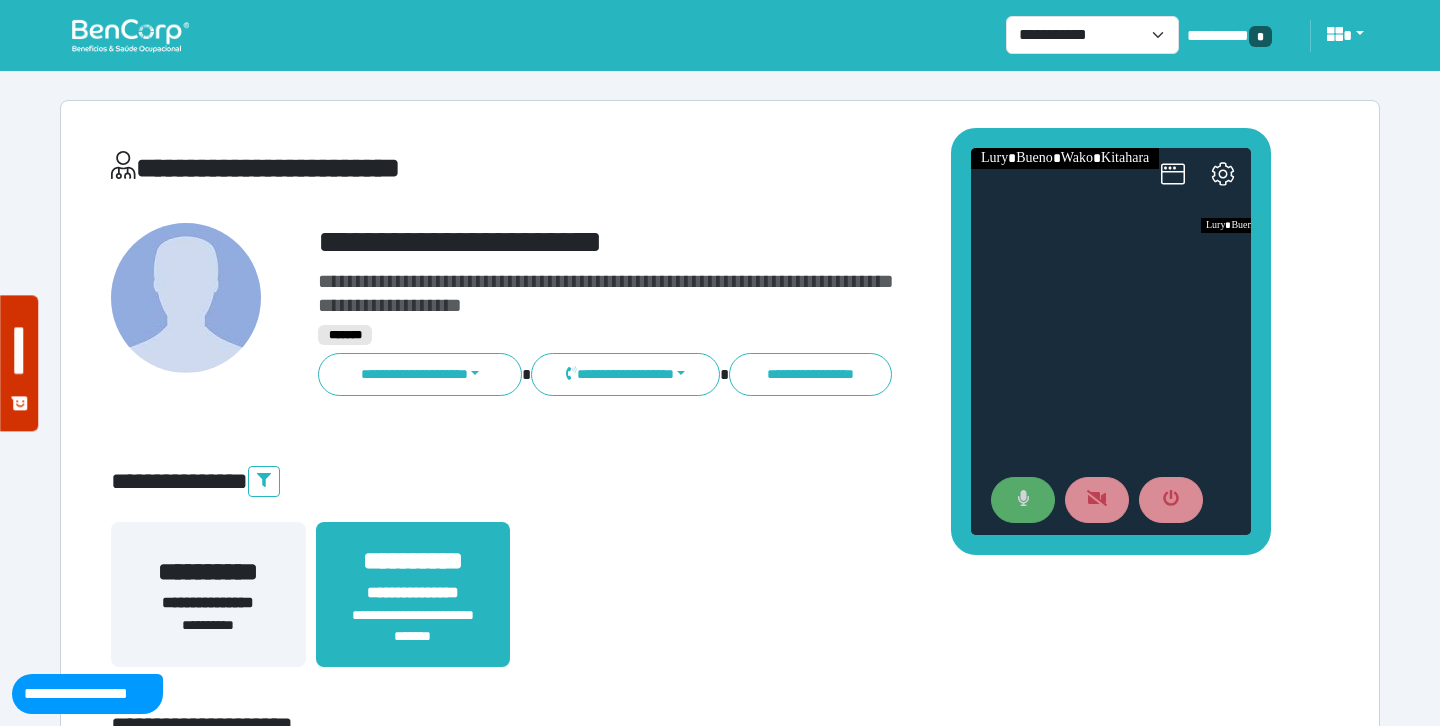 click at bounding box center (1023, 500) 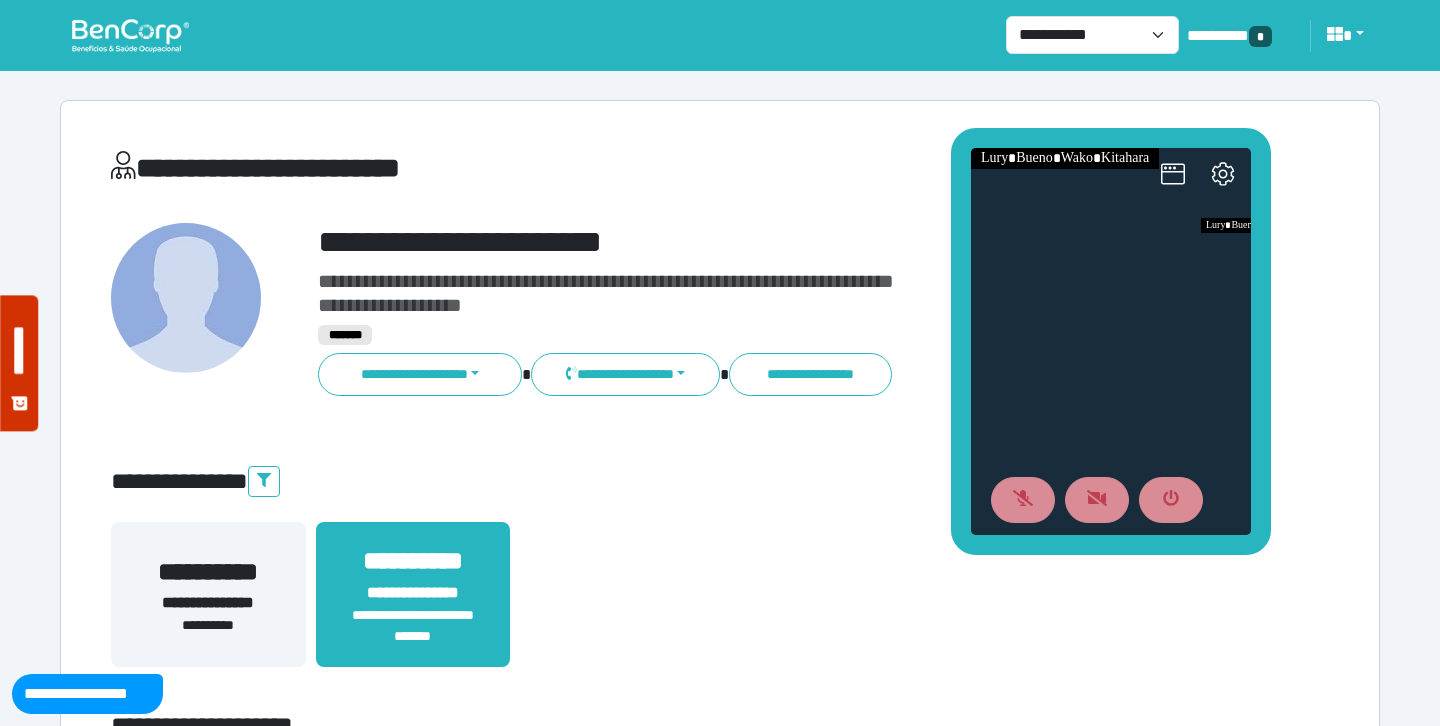 click on "**********" at bounding box center [720, 4297] 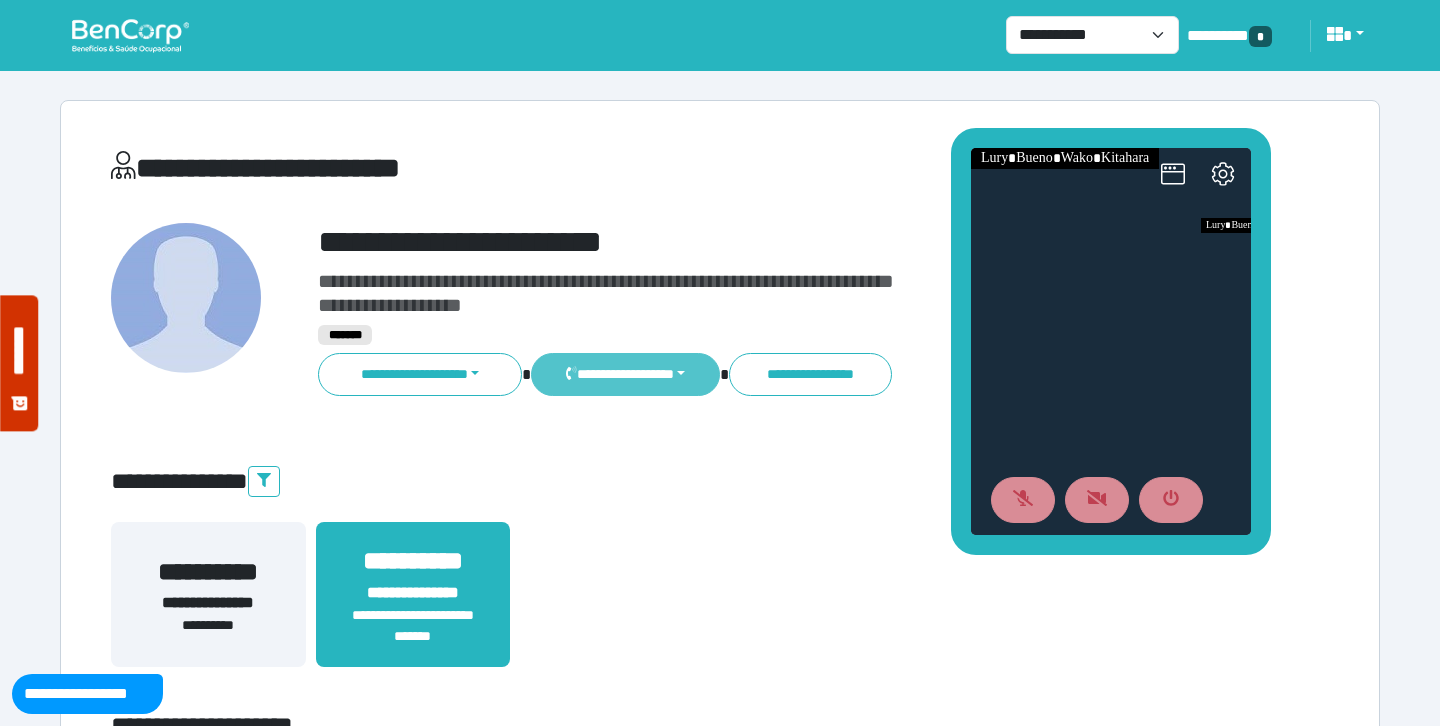 click on "**********" at bounding box center (625, 374) 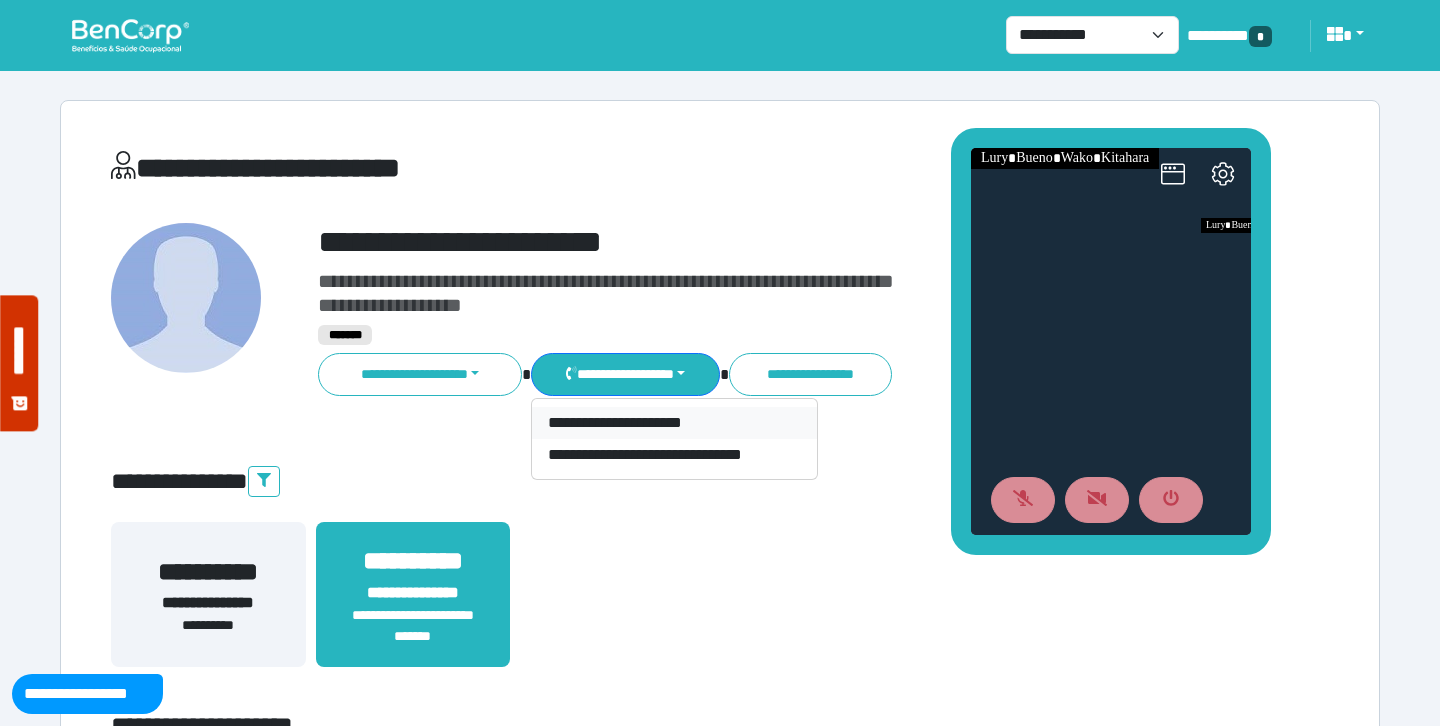 click on "**********" at bounding box center [674, 423] 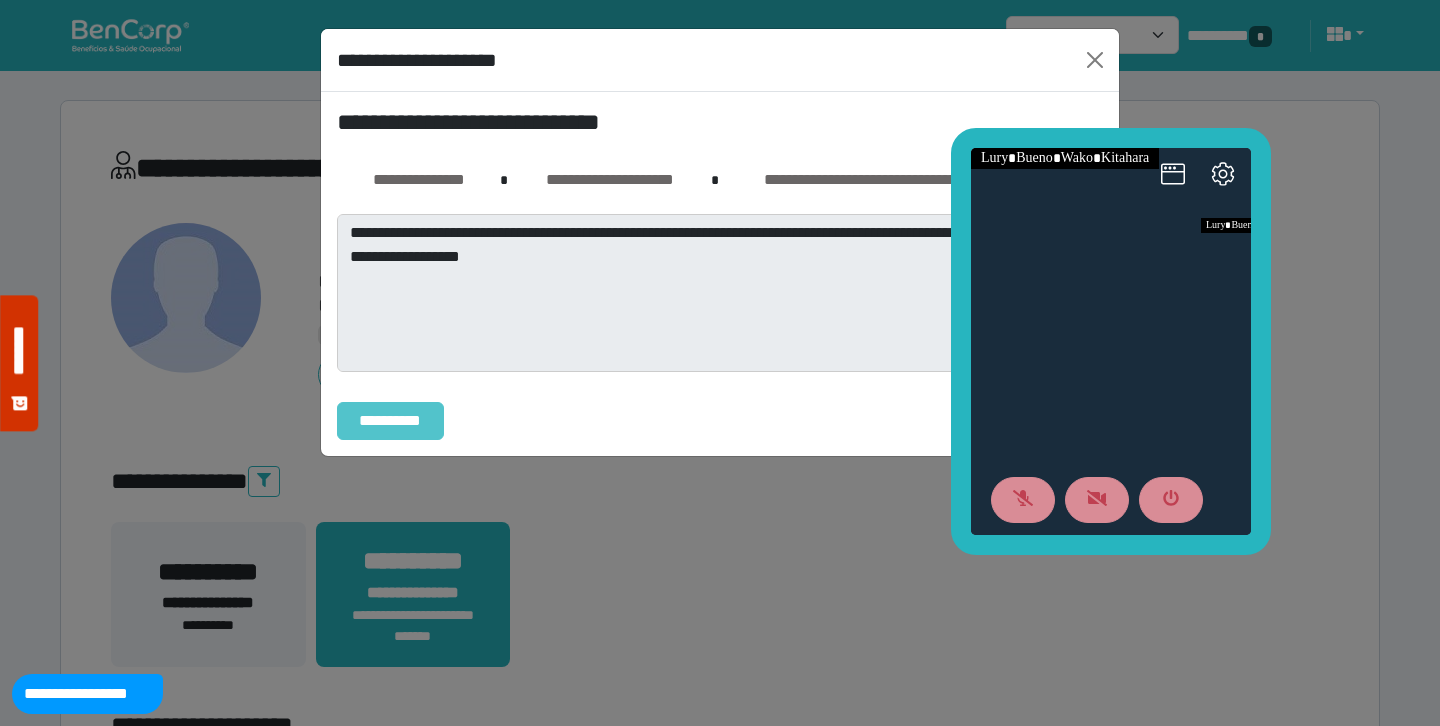 click on "**********" at bounding box center (390, 421) 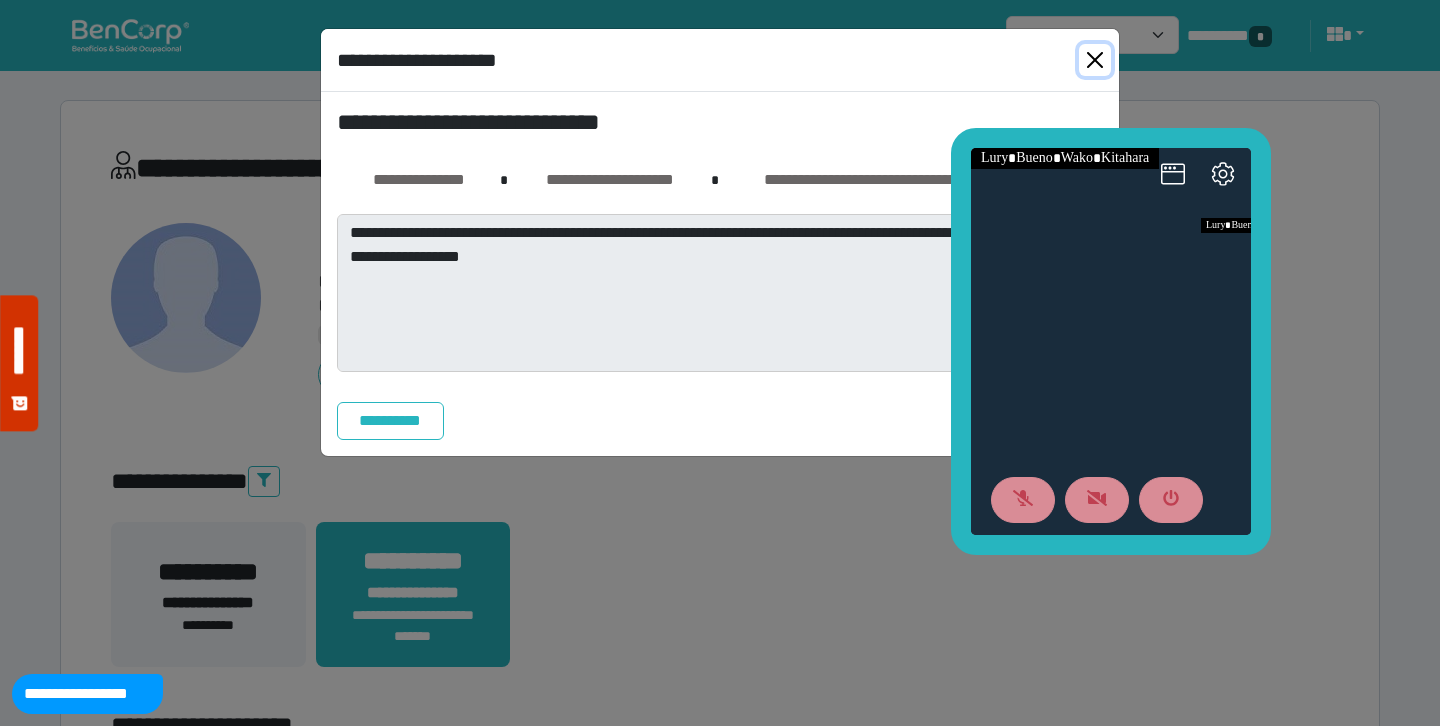 click at bounding box center (1095, 60) 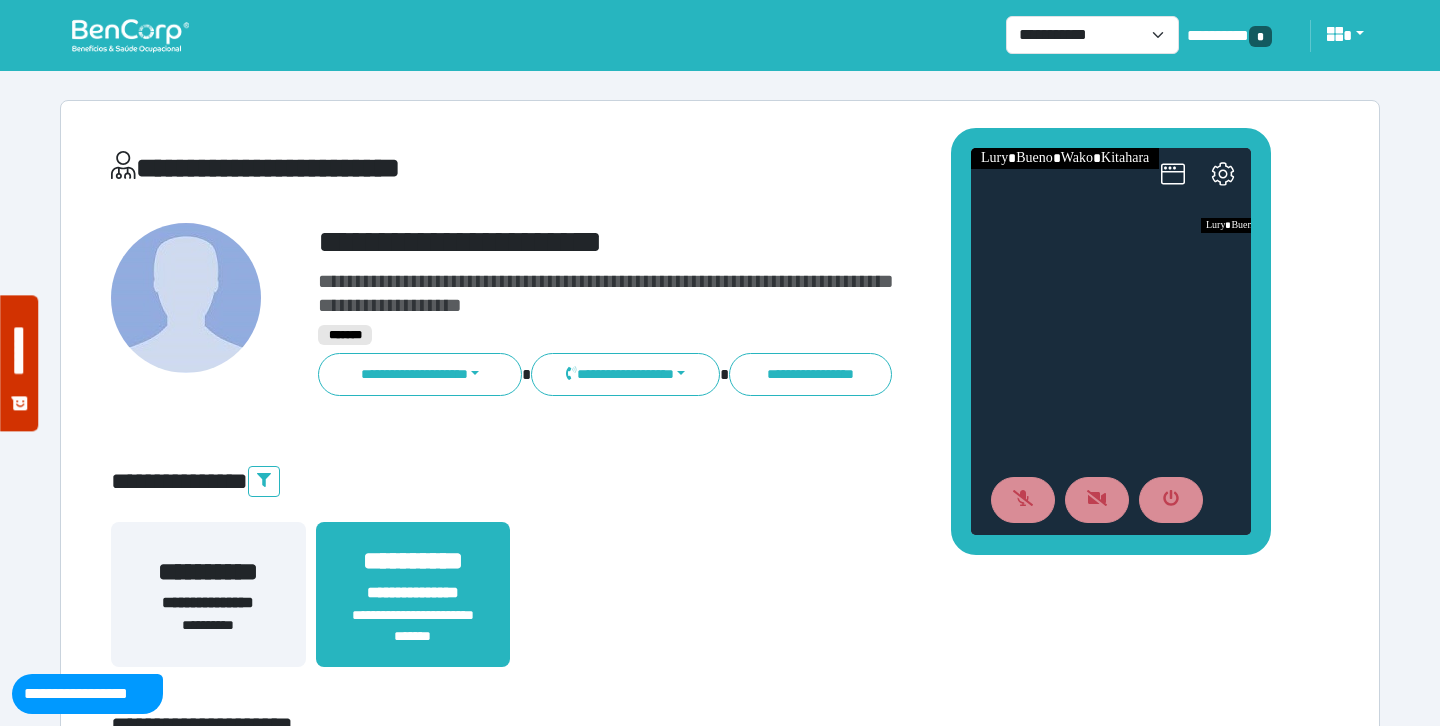 click on "**********" at bounding box center [720, 172] 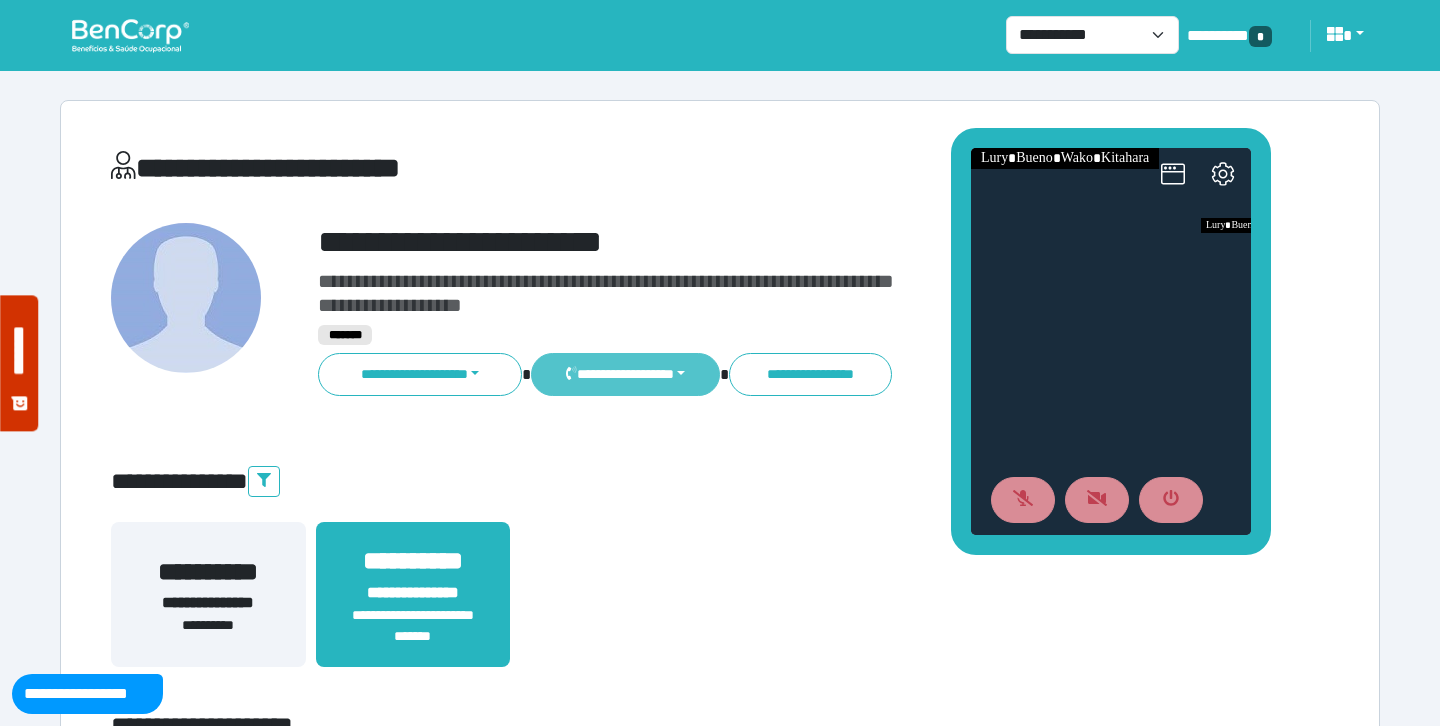 click on "**********" at bounding box center [625, 374] 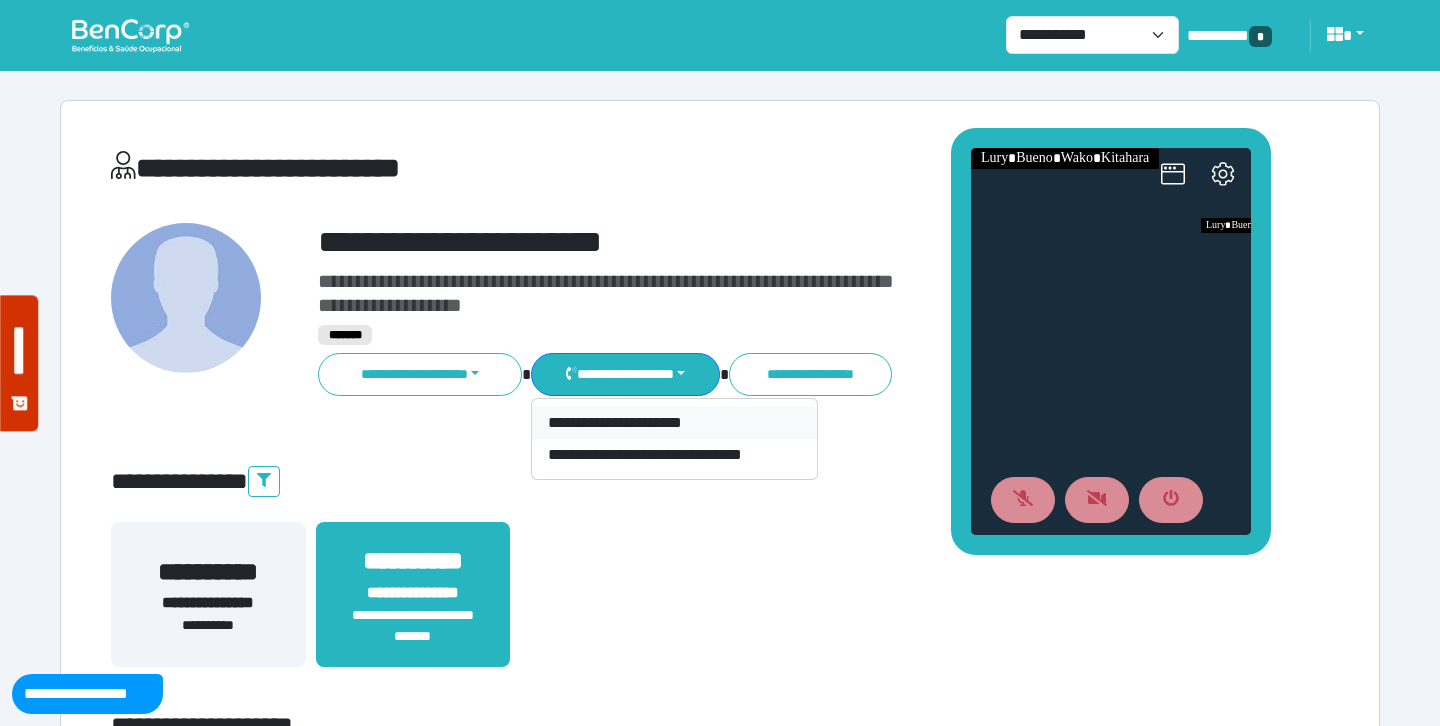 click on "**********" at bounding box center (674, 423) 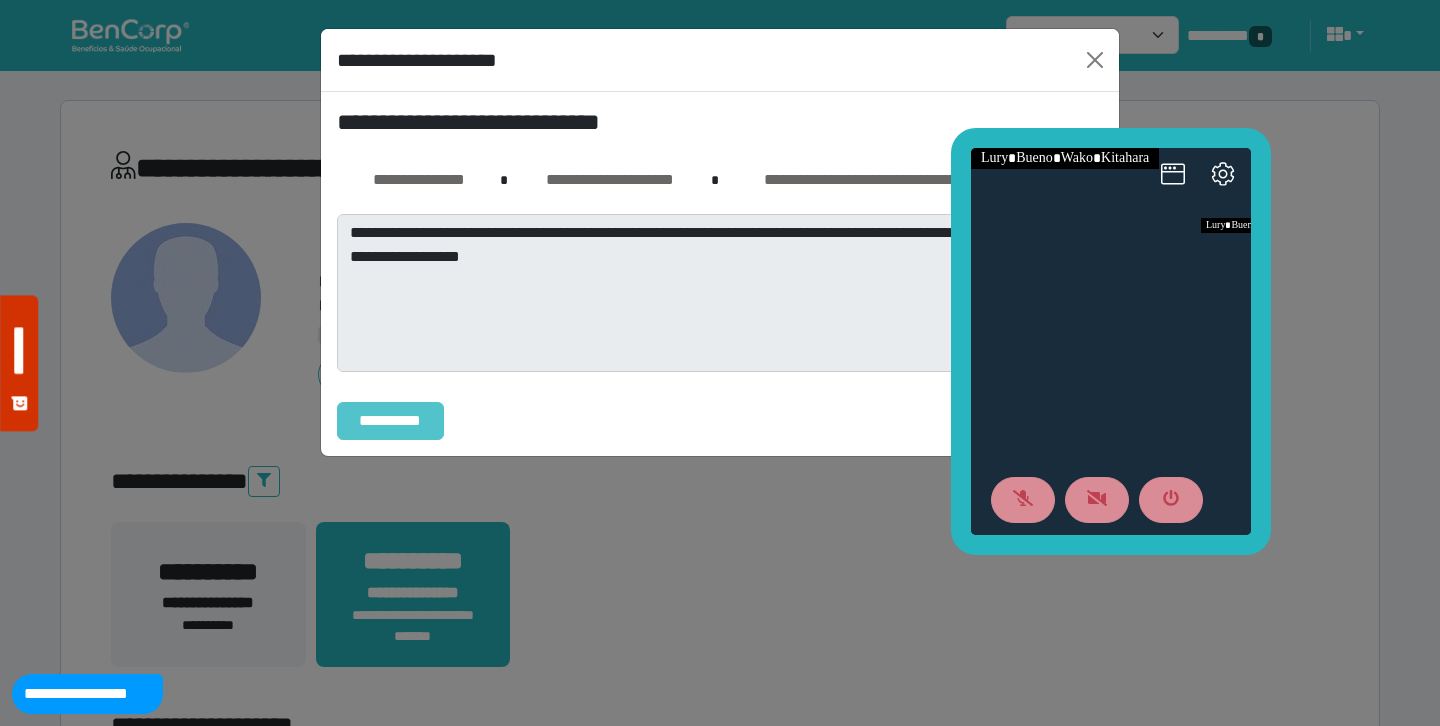 click on "**********" at bounding box center [390, 421] 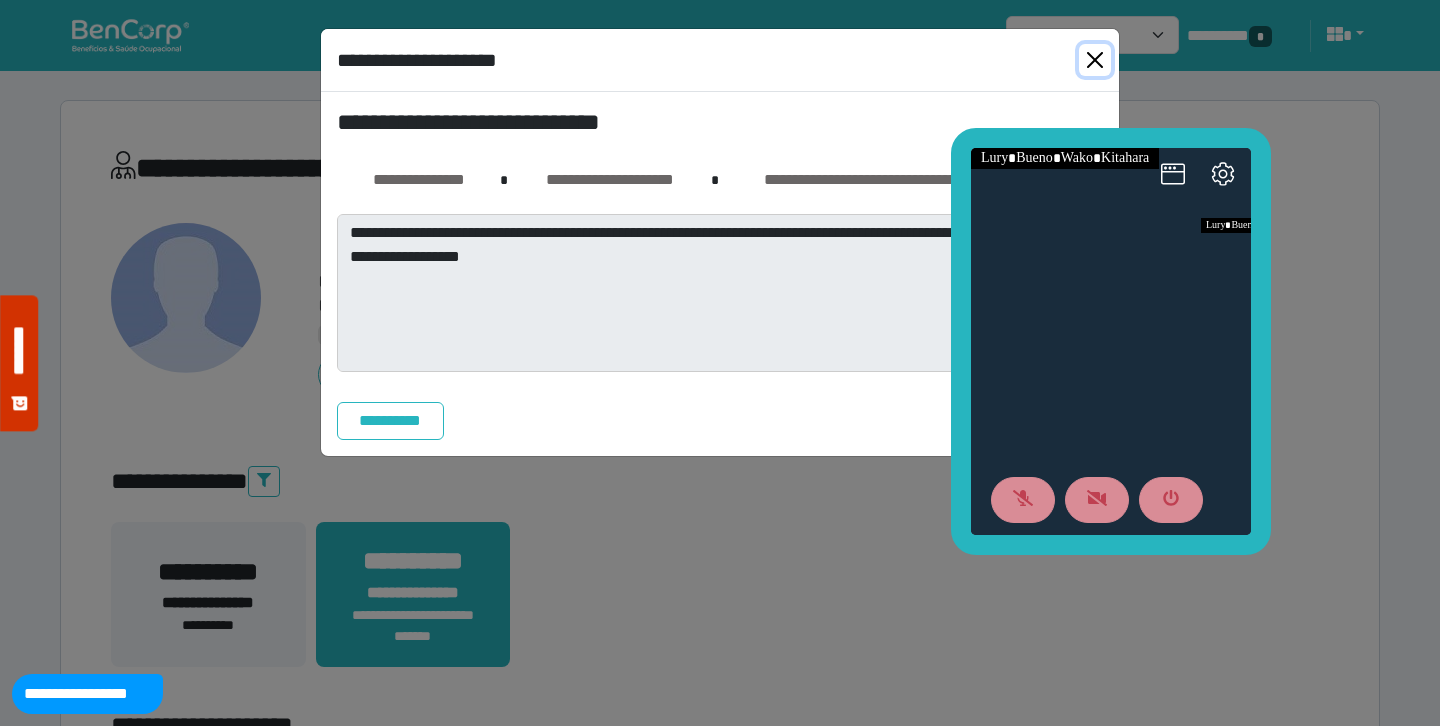 click at bounding box center [1095, 60] 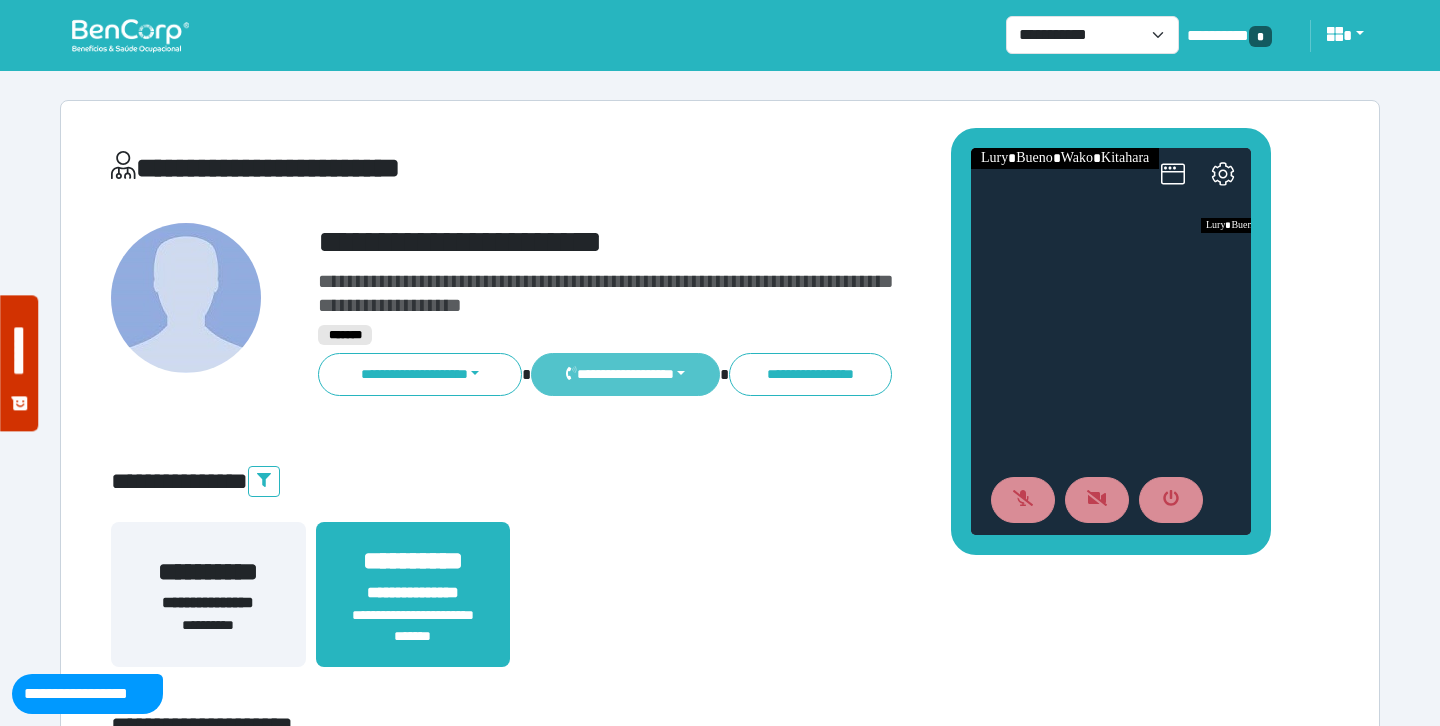 click on "**********" at bounding box center (625, 374) 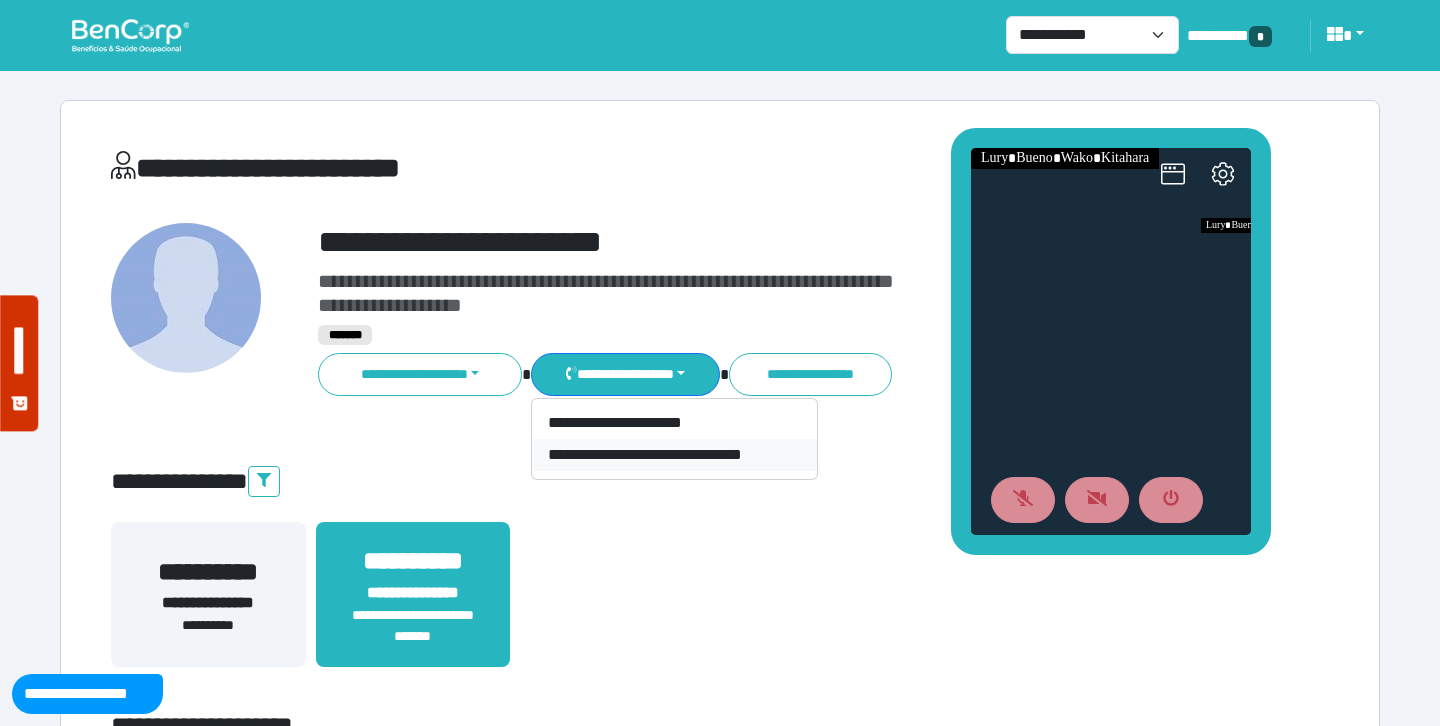 click on "**********" at bounding box center (674, 455) 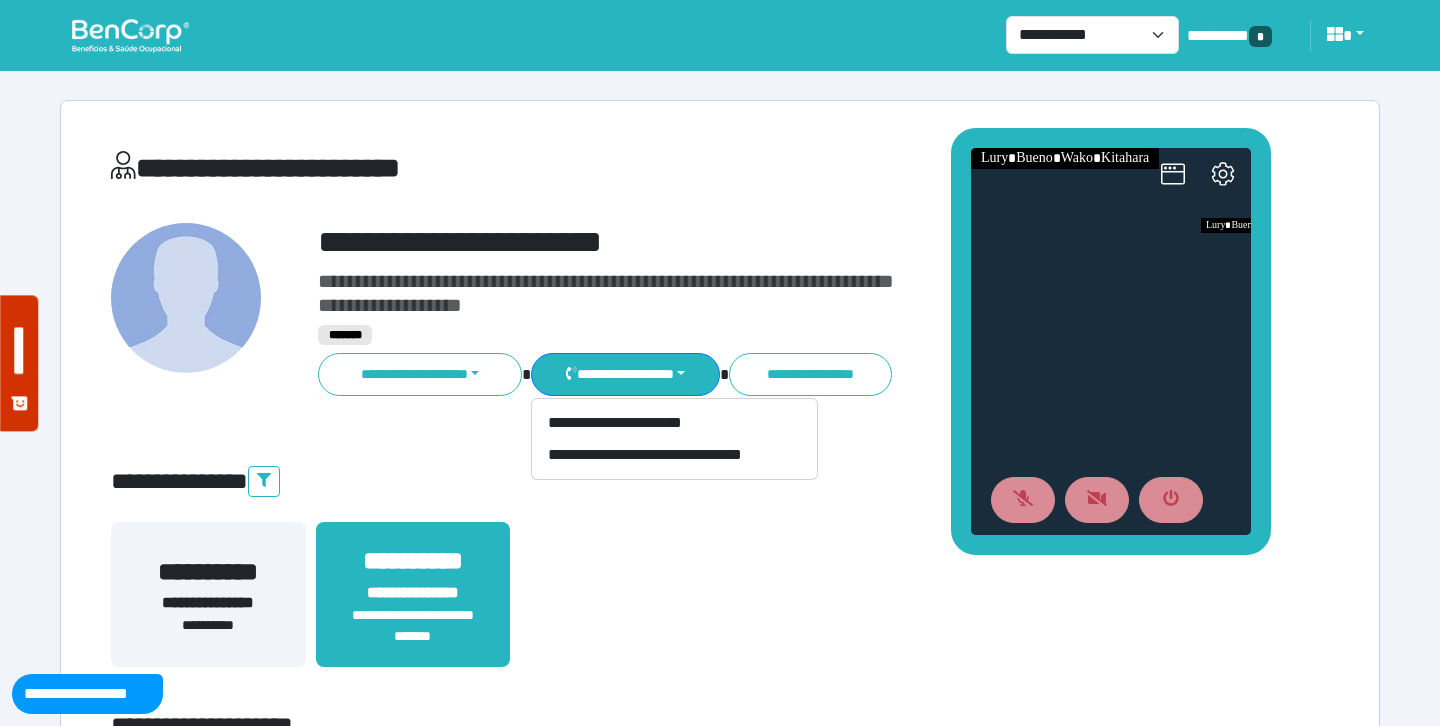 click at bounding box center [130, 35] 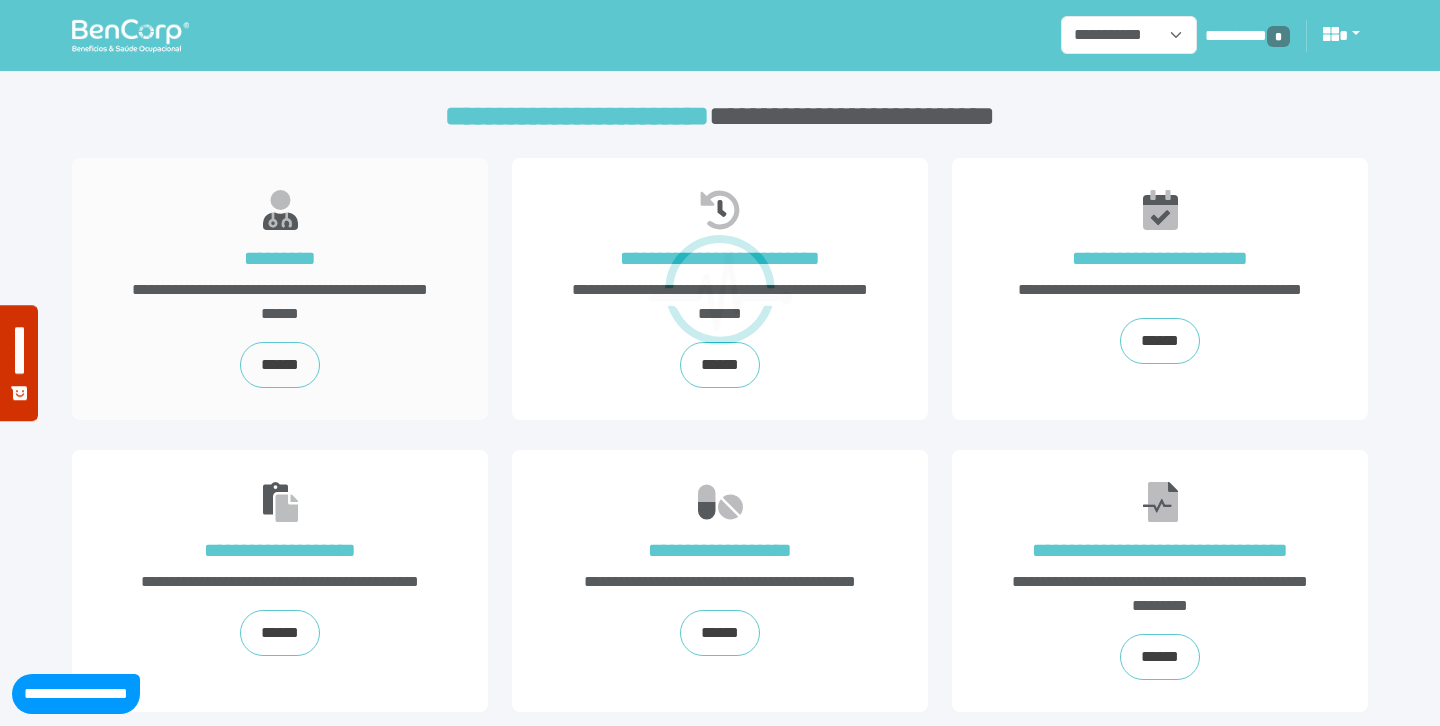 scroll, scrollTop: 0, scrollLeft: 0, axis: both 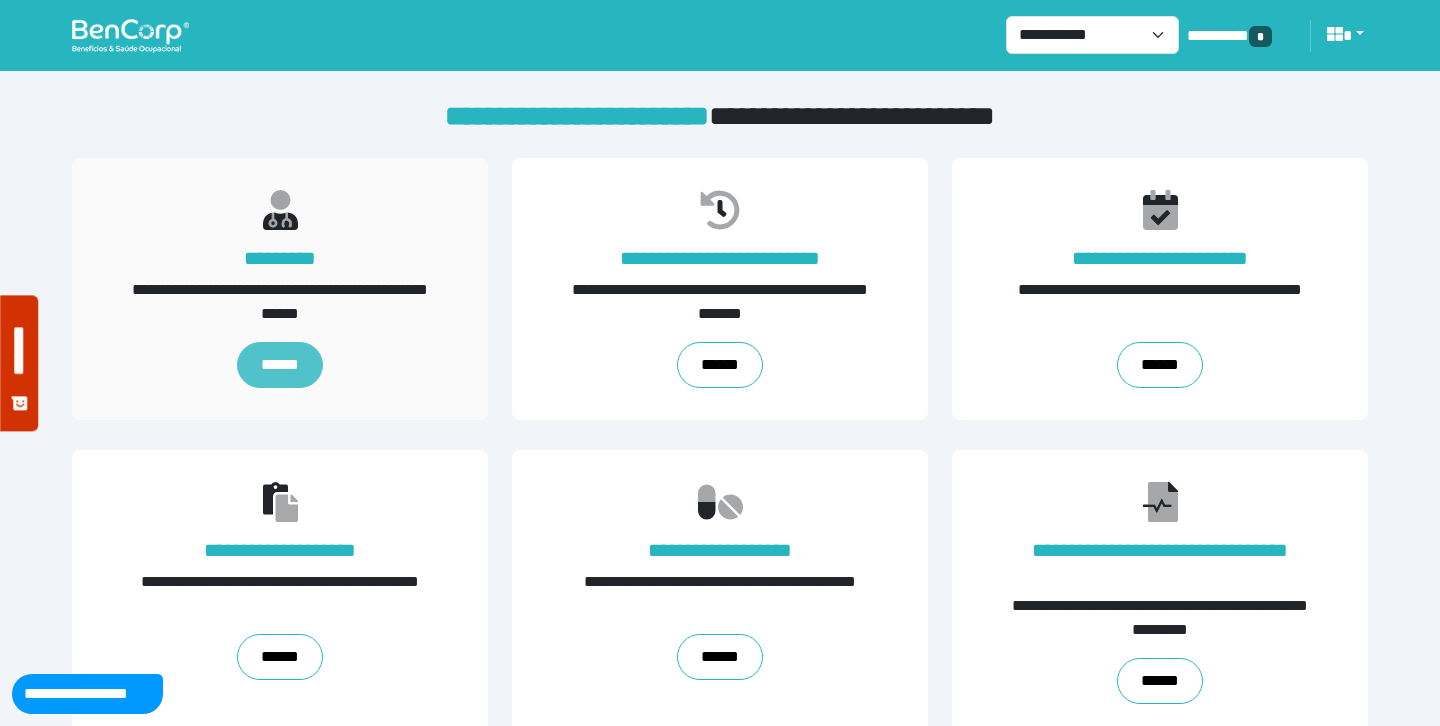 click on "******" at bounding box center [280, 365] 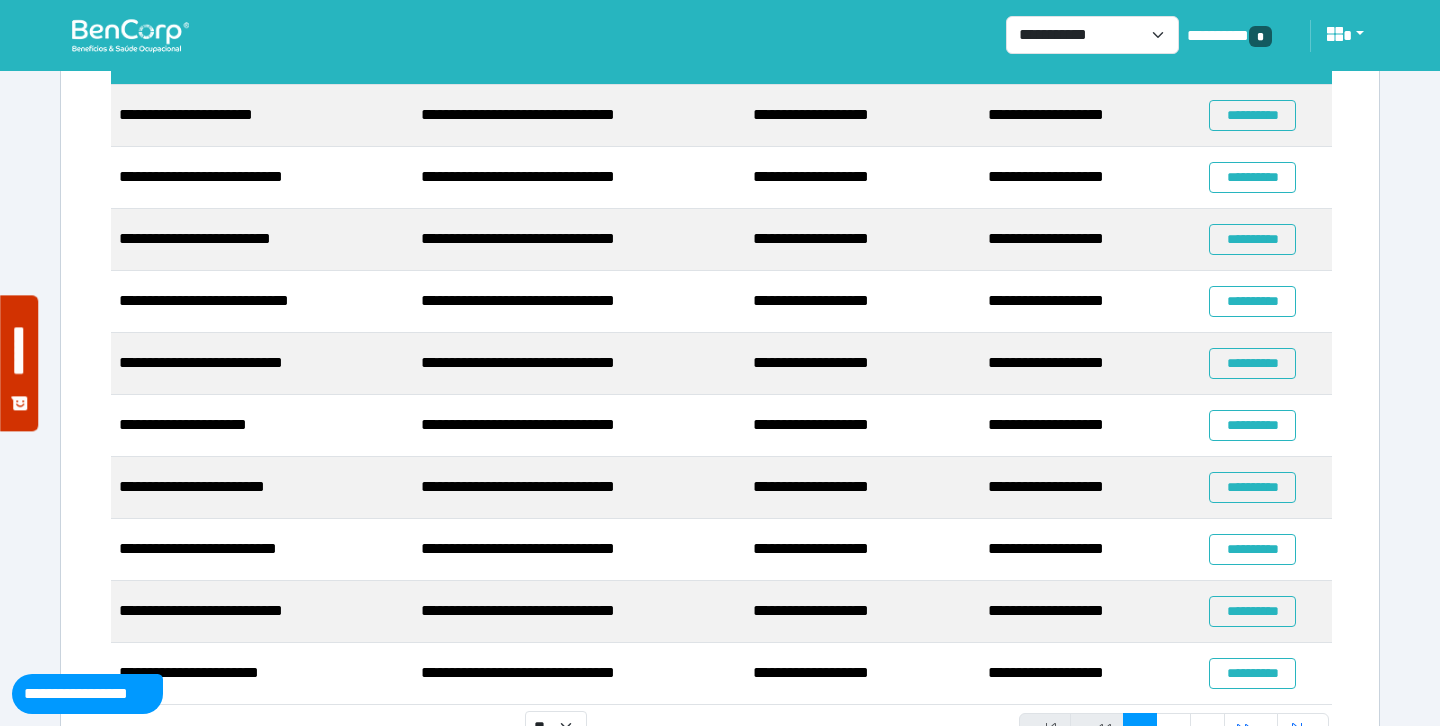 scroll, scrollTop: 279, scrollLeft: 0, axis: vertical 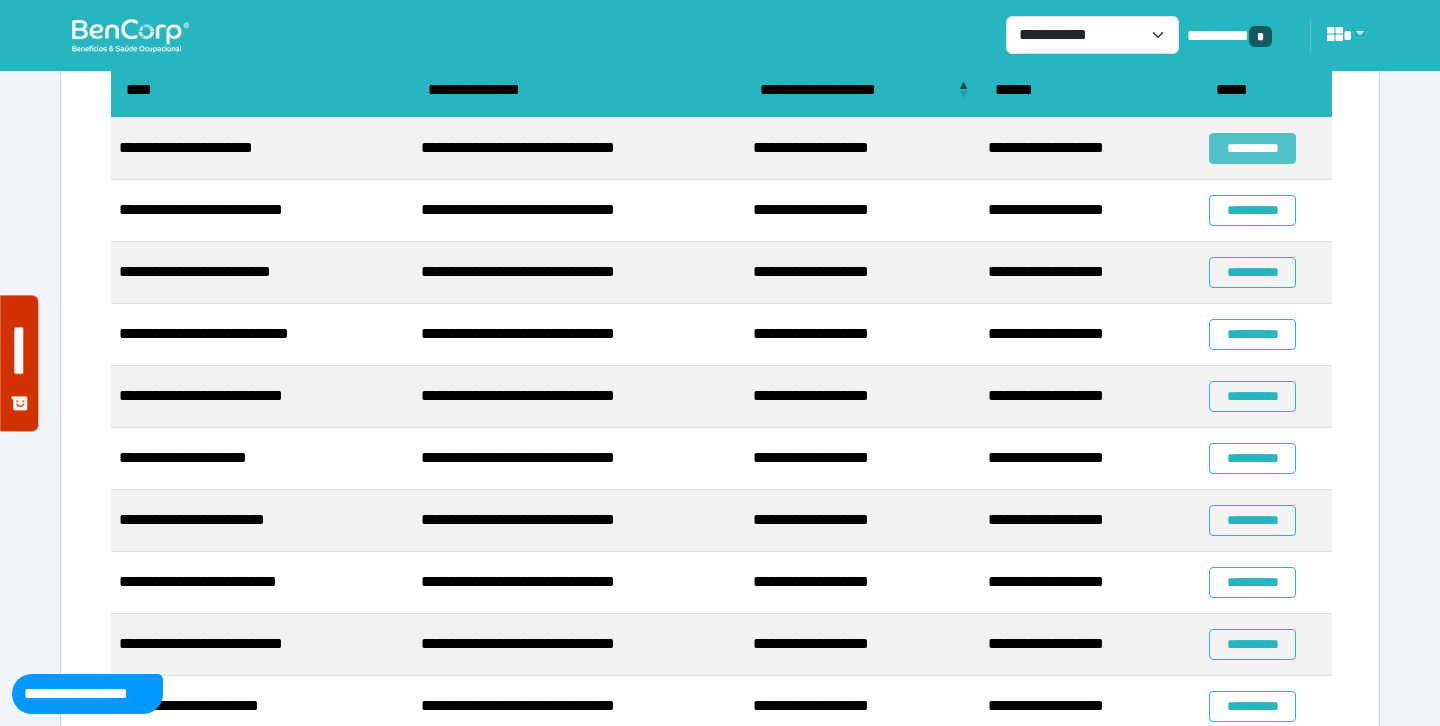 click on "**********" at bounding box center [1252, 148] 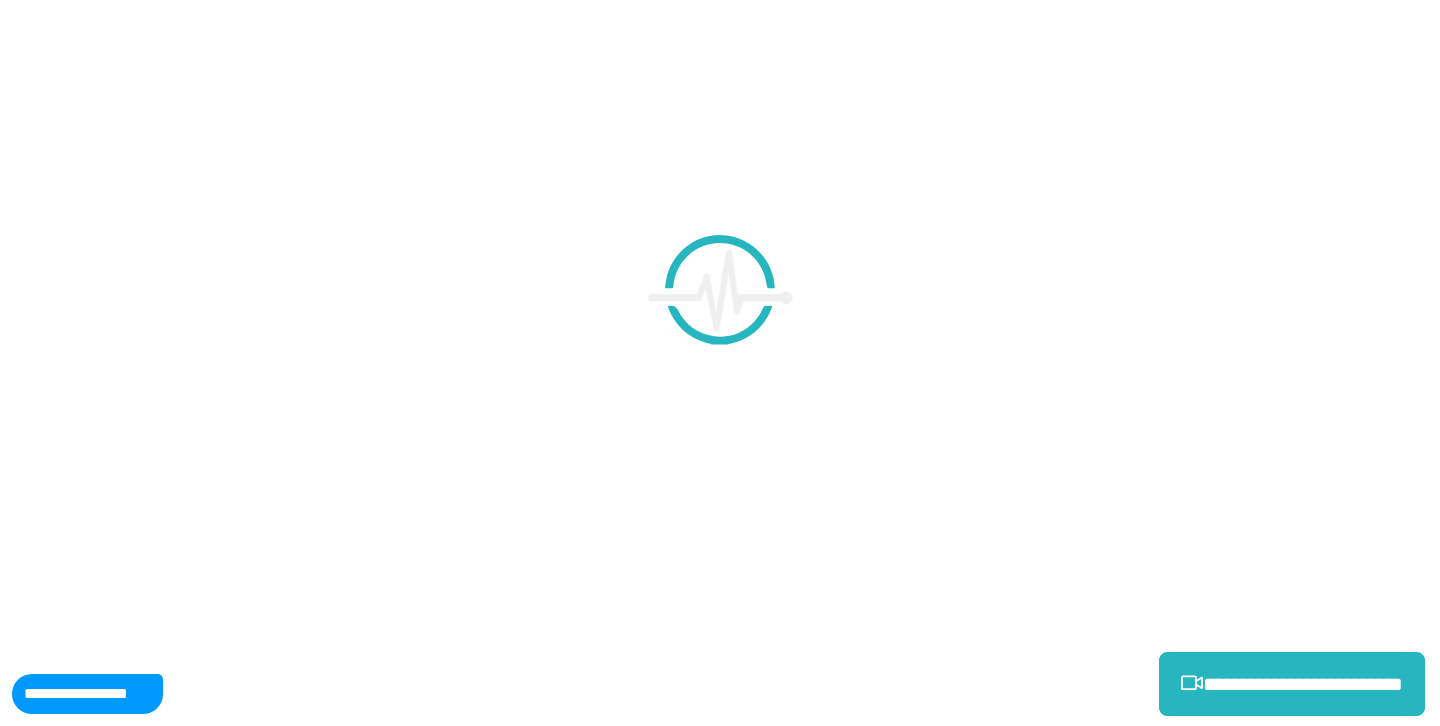 scroll, scrollTop: 0, scrollLeft: 0, axis: both 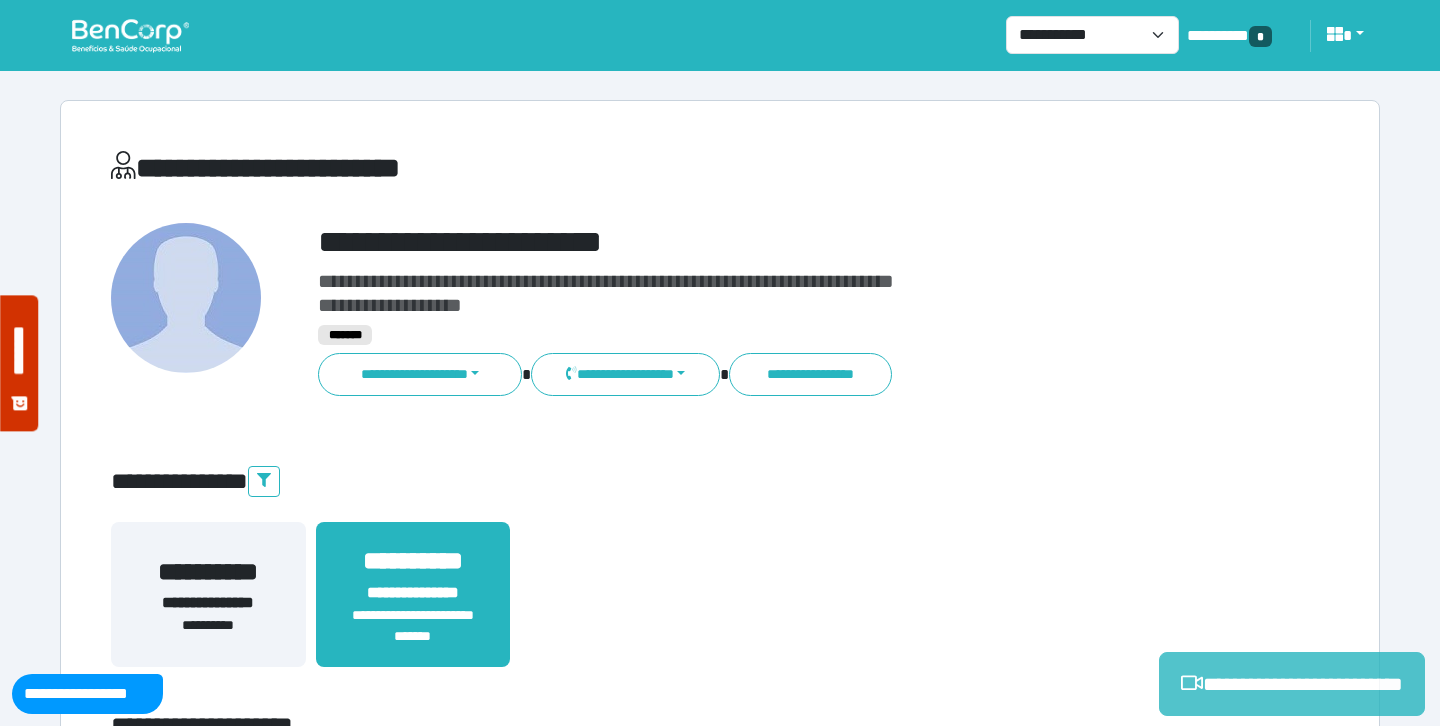click on "**********" at bounding box center [1292, 684] 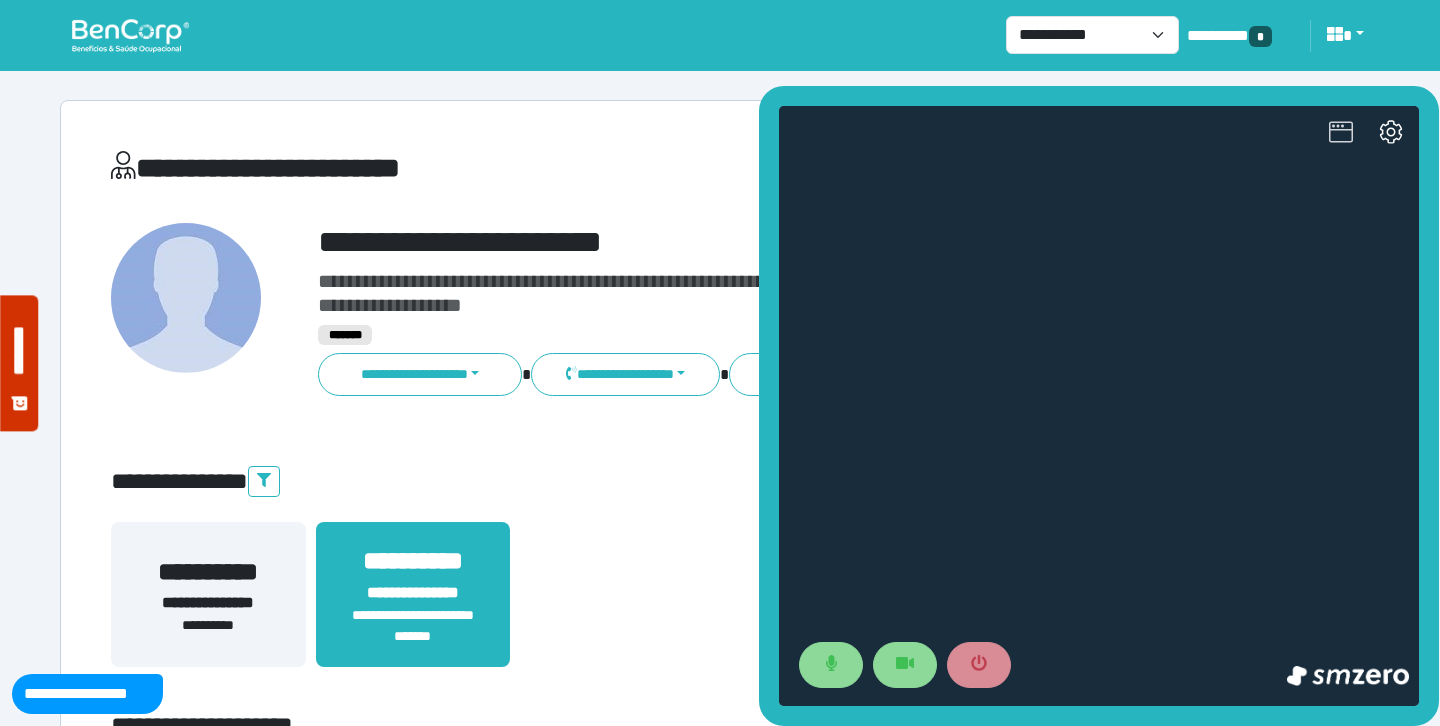 scroll, scrollTop: 0, scrollLeft: 0, axis: both 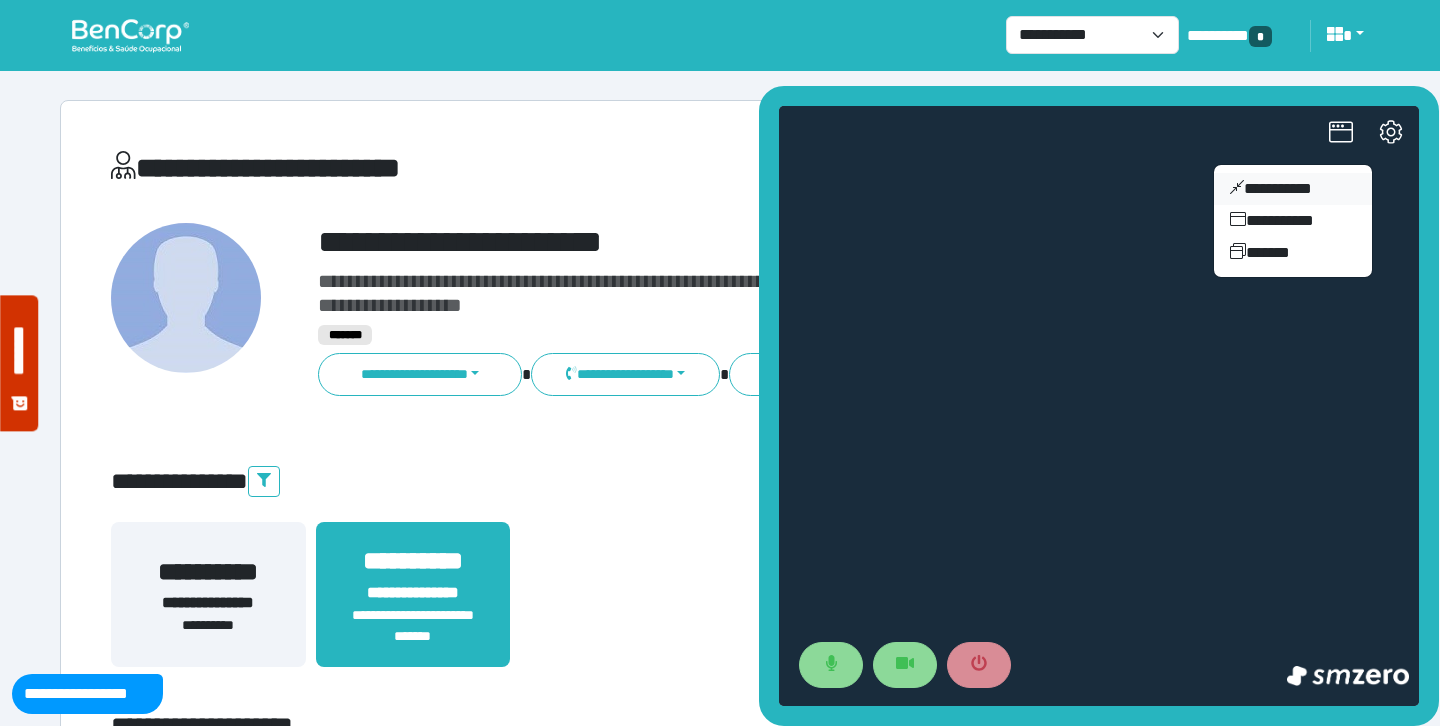 click on "**********" at bounding box center (1293, 189) 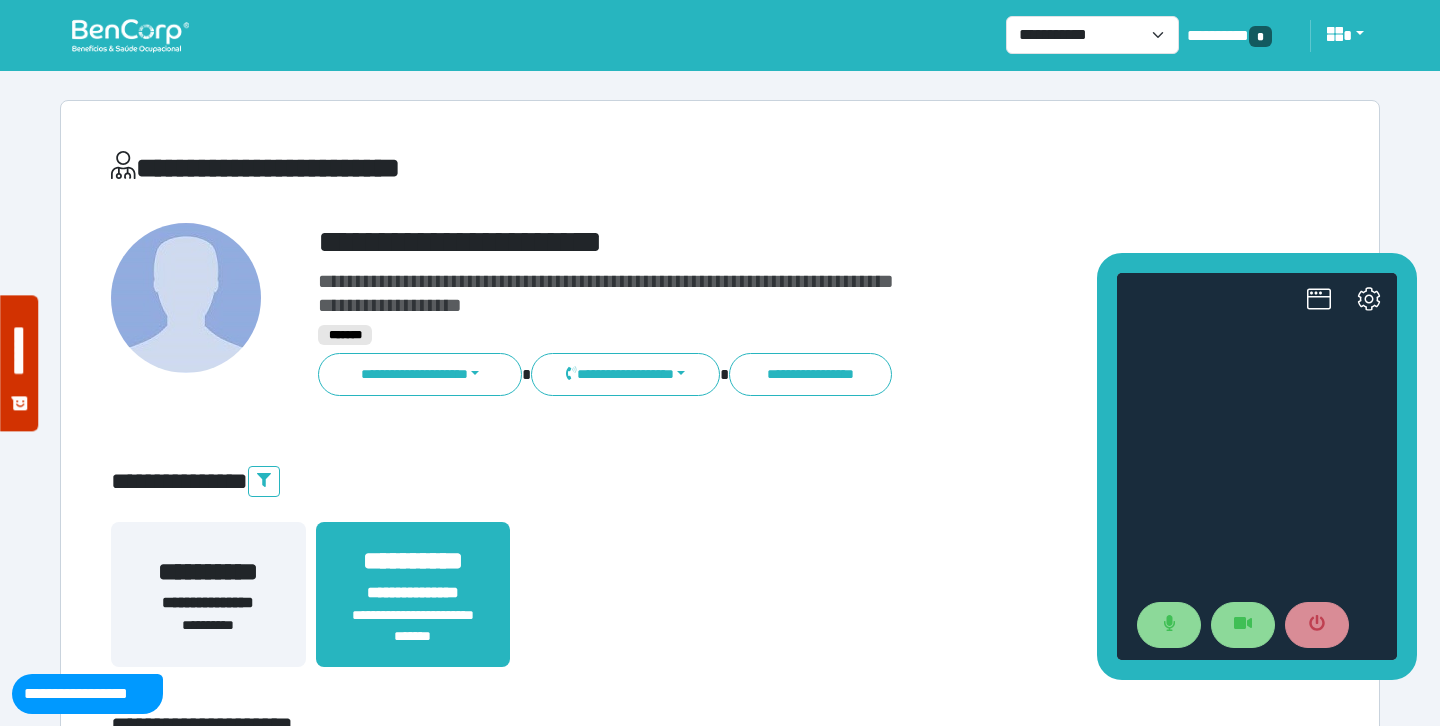 drag, startPoint x: 1229, startPoint y: 261, endPoint x: 1195, endPoint y: 102, distance: 162.59459 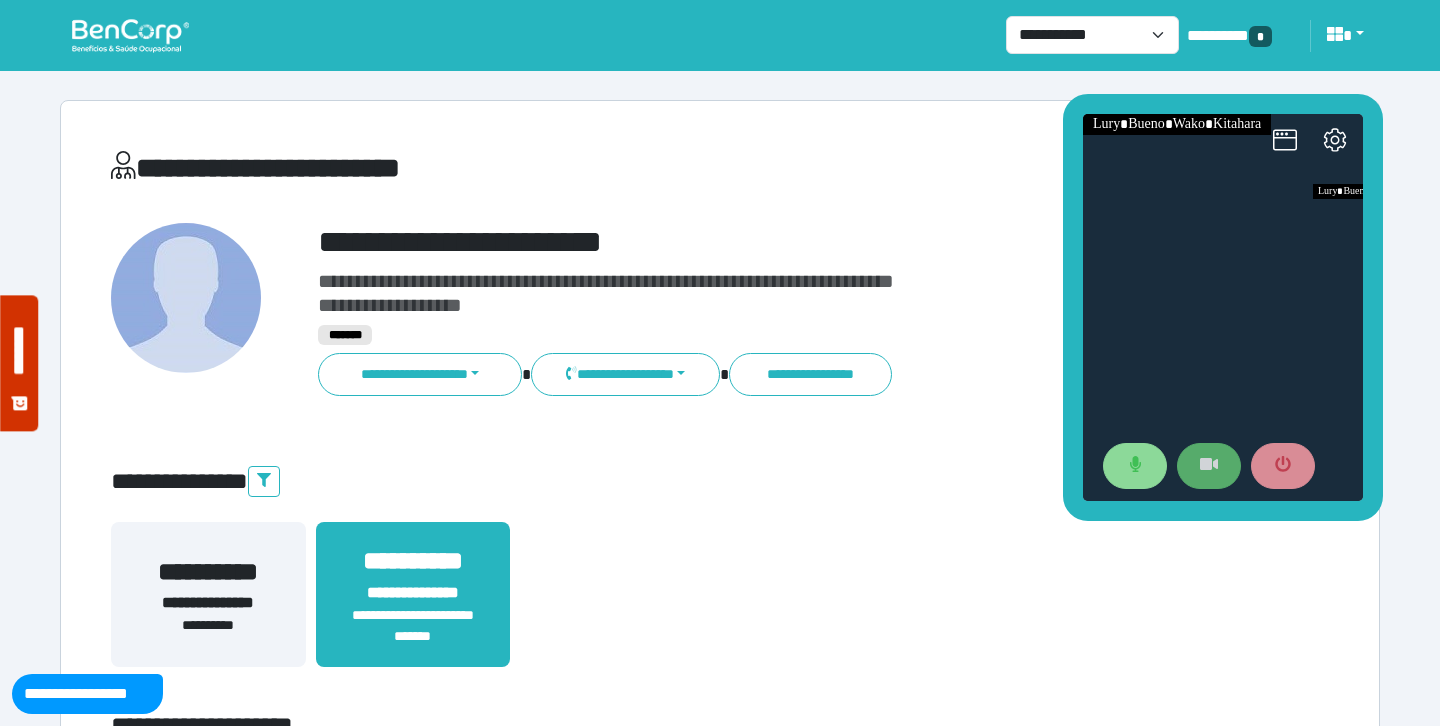 click at bounding box center (1209, 466) 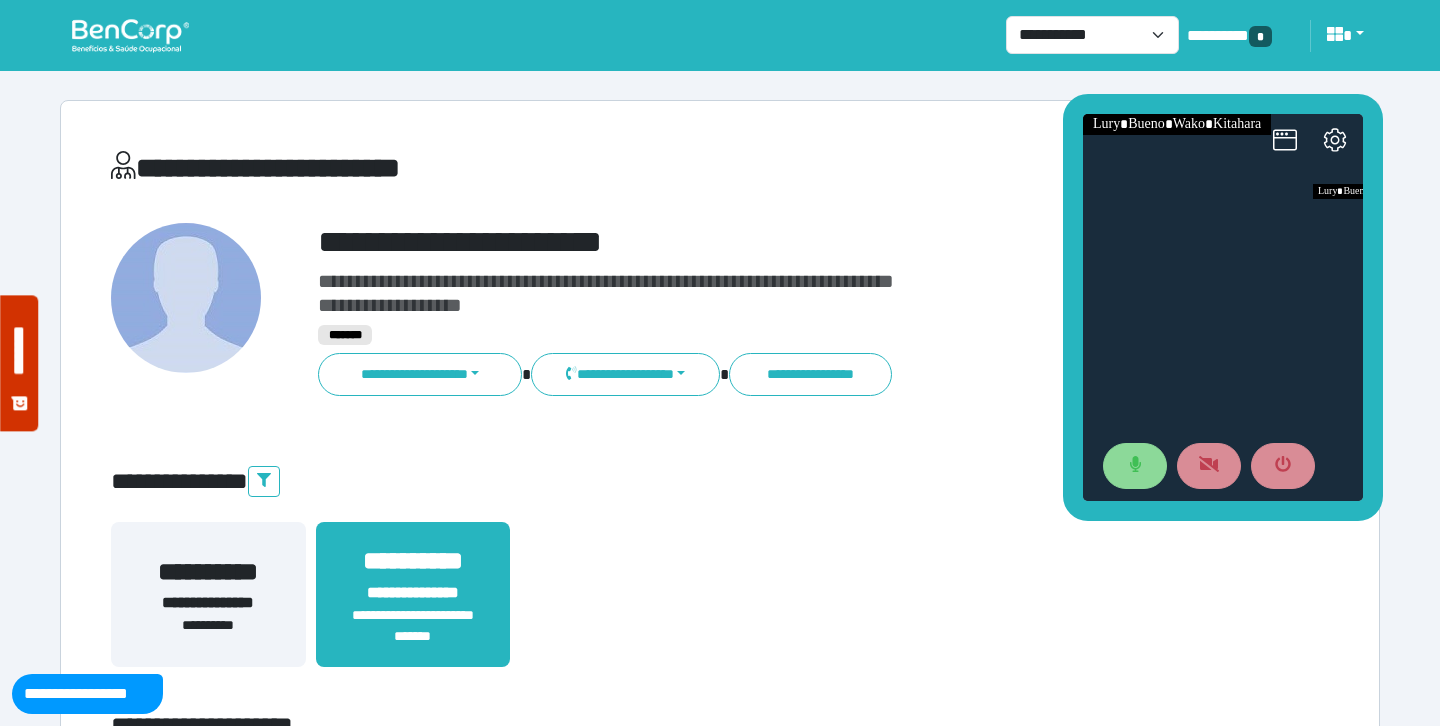 click at bounding box center [1223, 466] 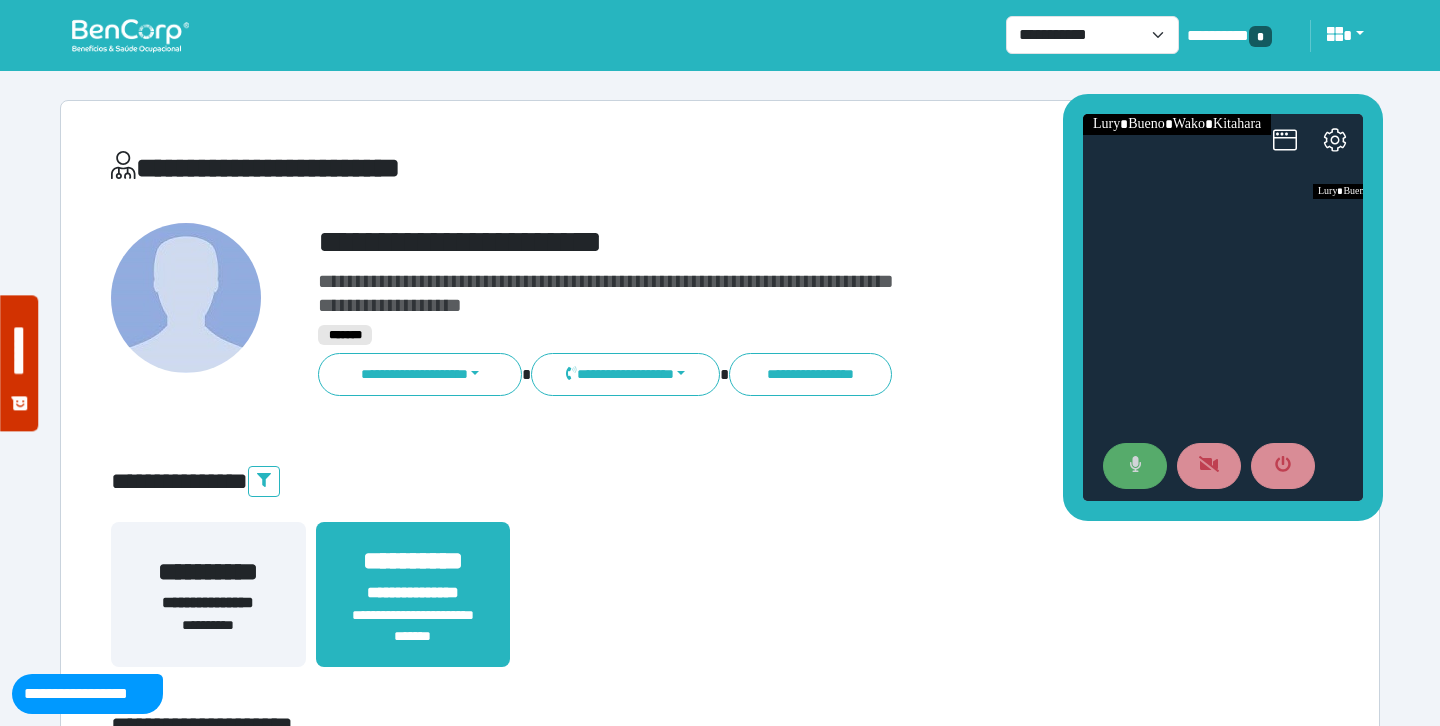 click 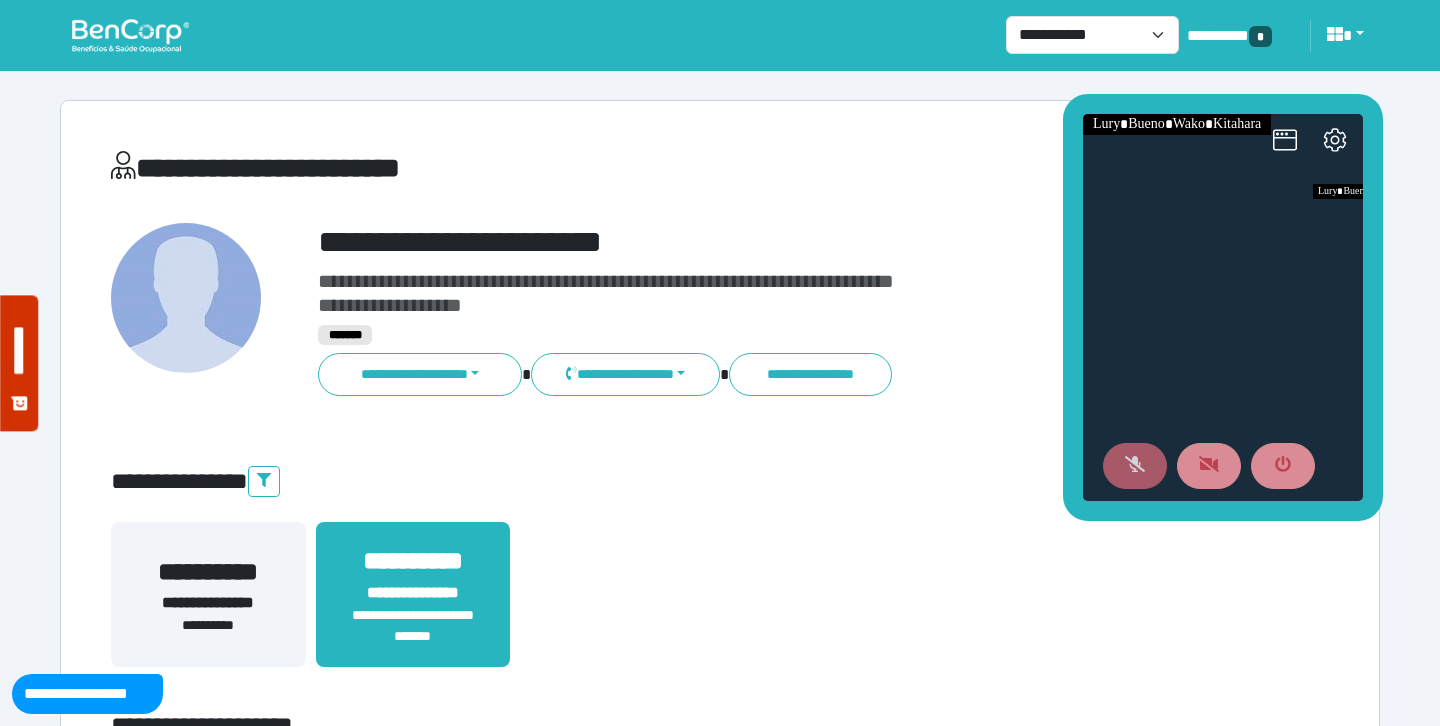 click on "**********" at bounding box center (720, 4297) 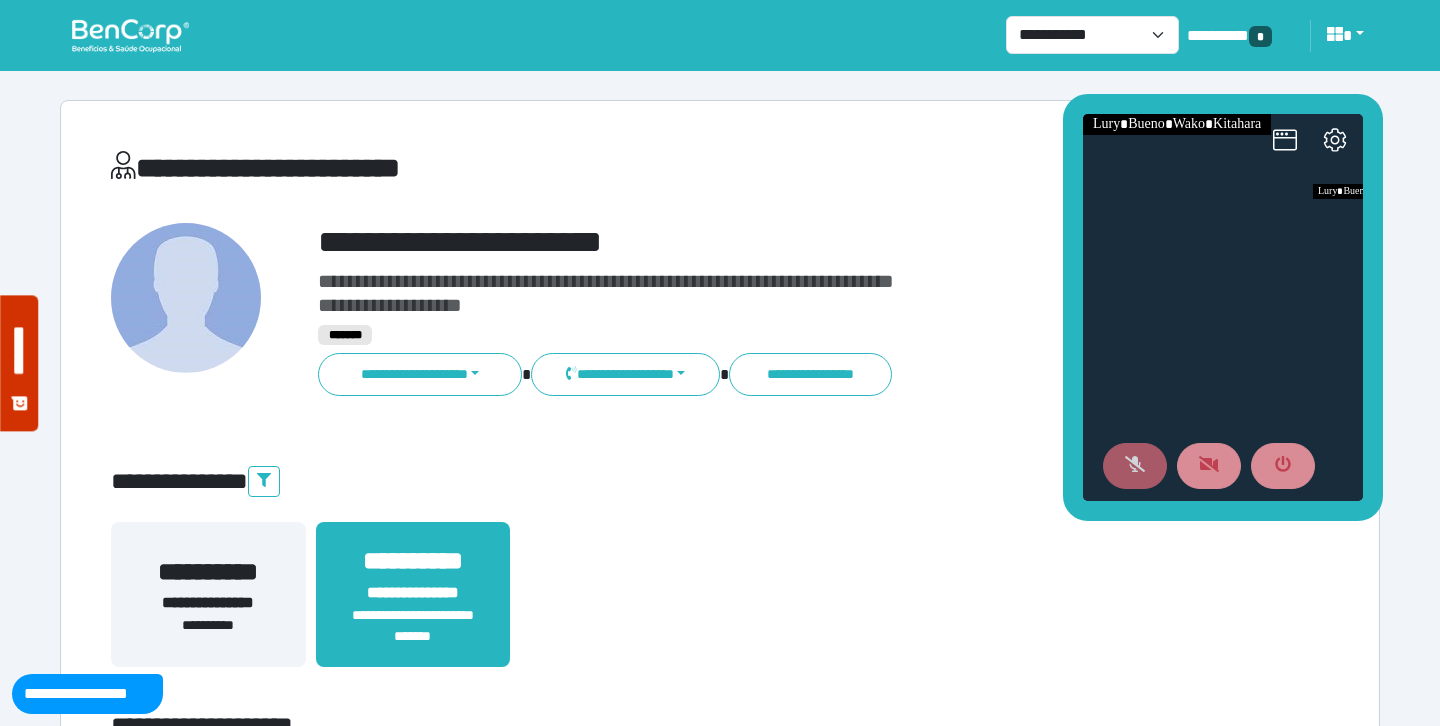 click on "**********" at bounding box center (513, 168) 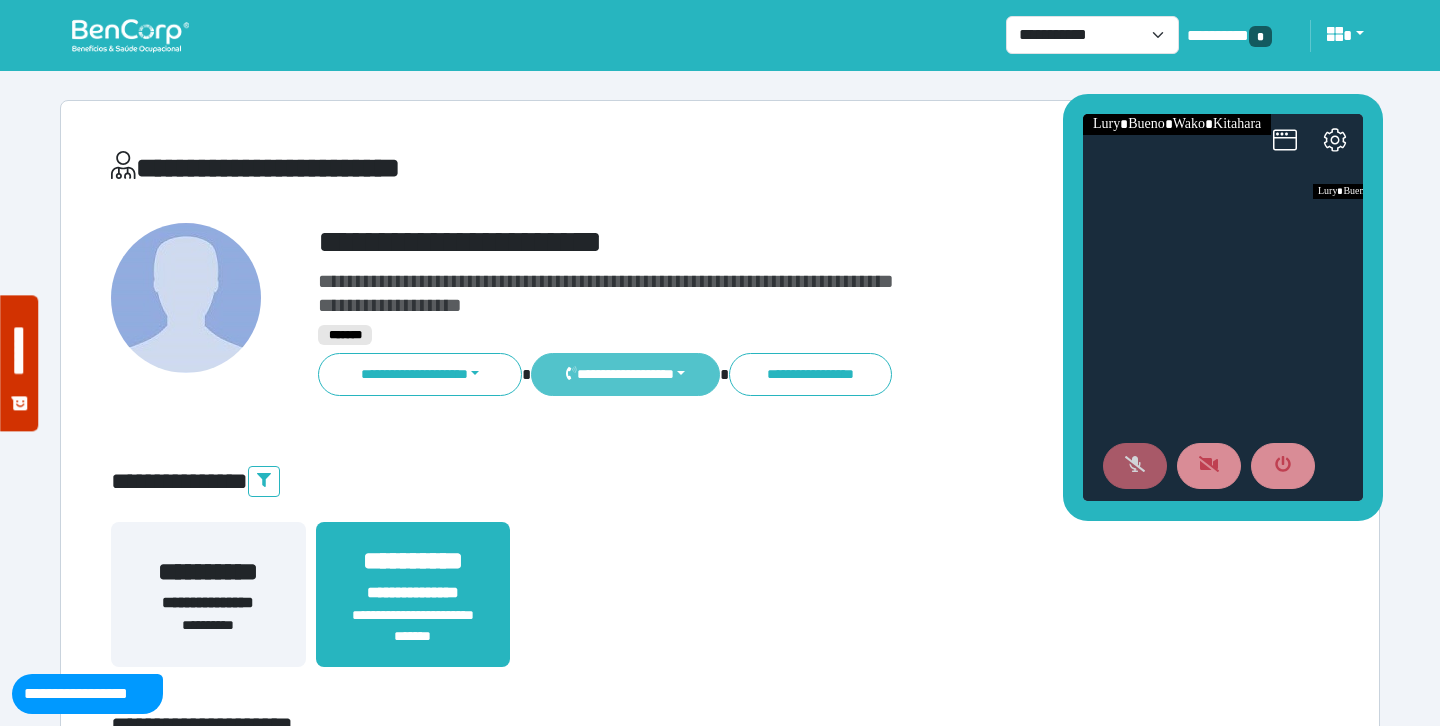 click on "**********" at bounding box center (625, 374) 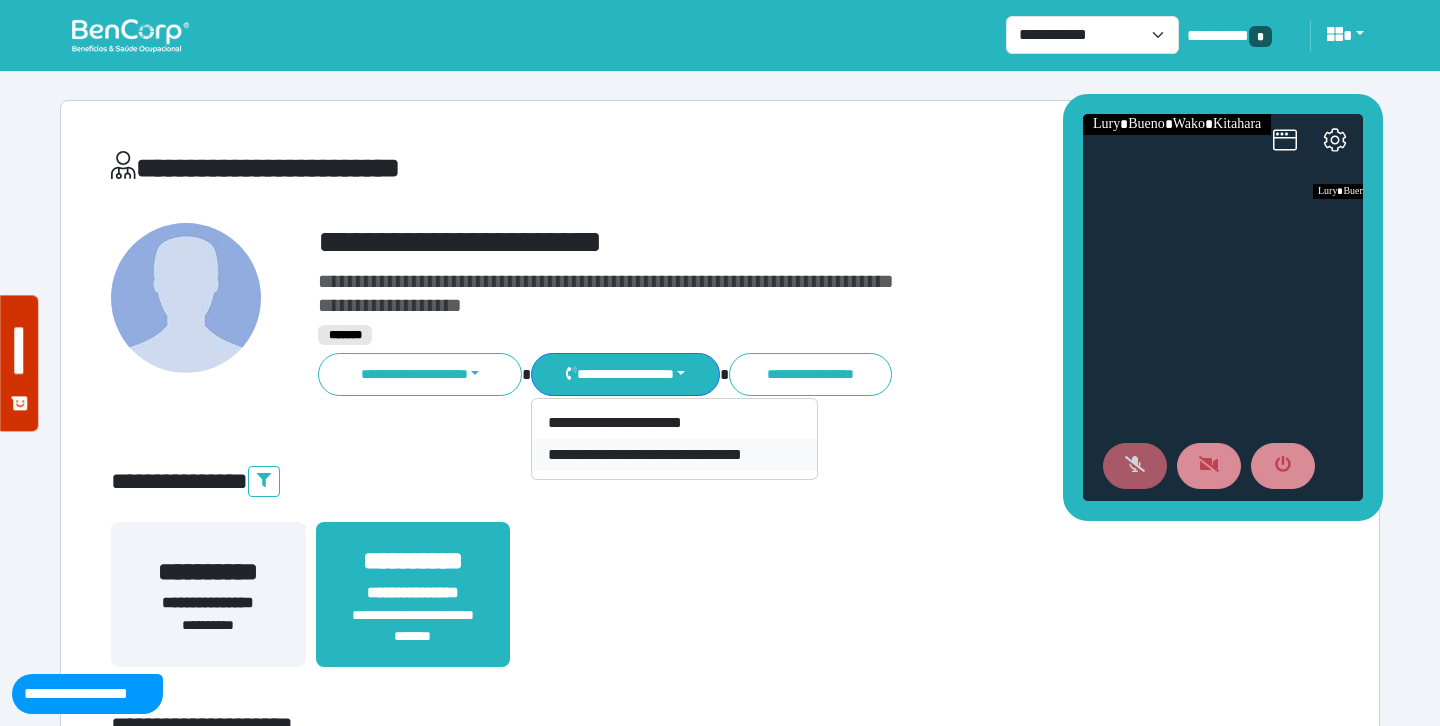 click on "**********" at bounding box center (674, 455) 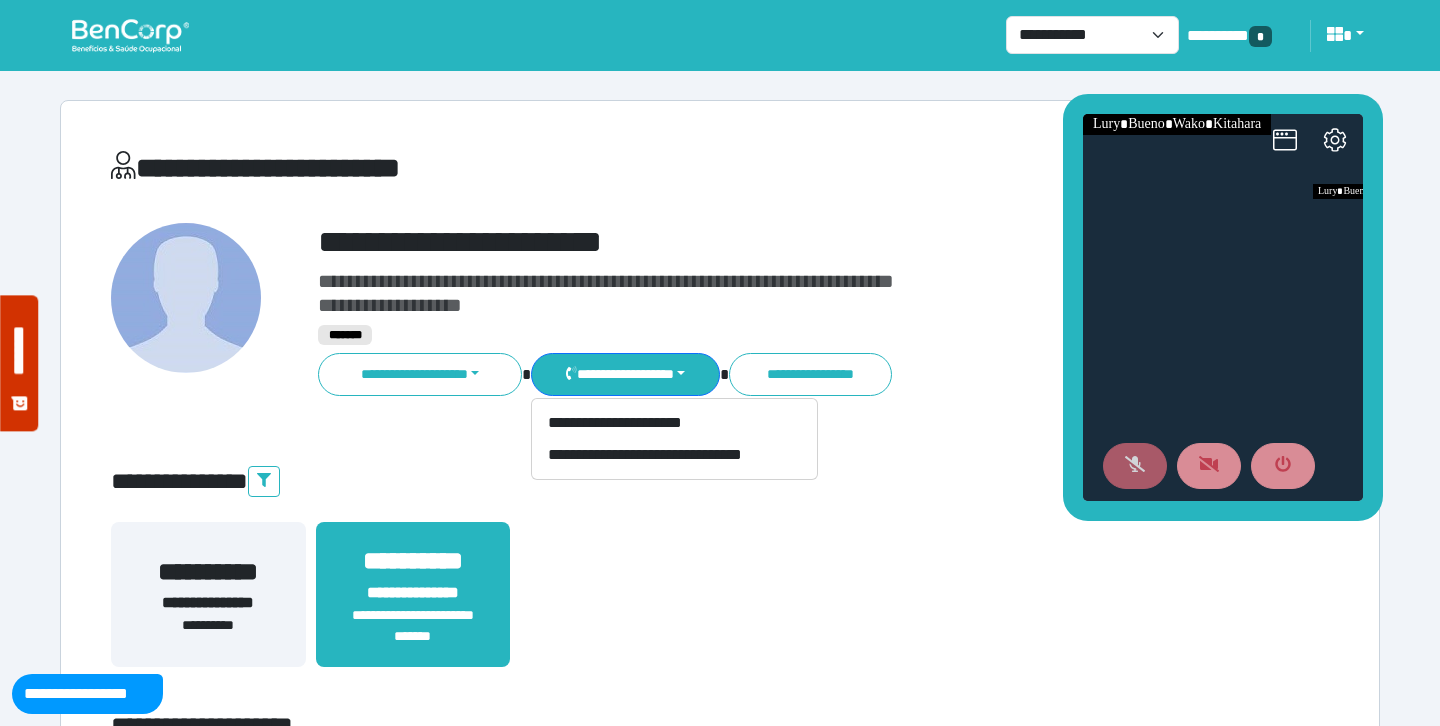 click on "**********" at bounding box center [772, 293] 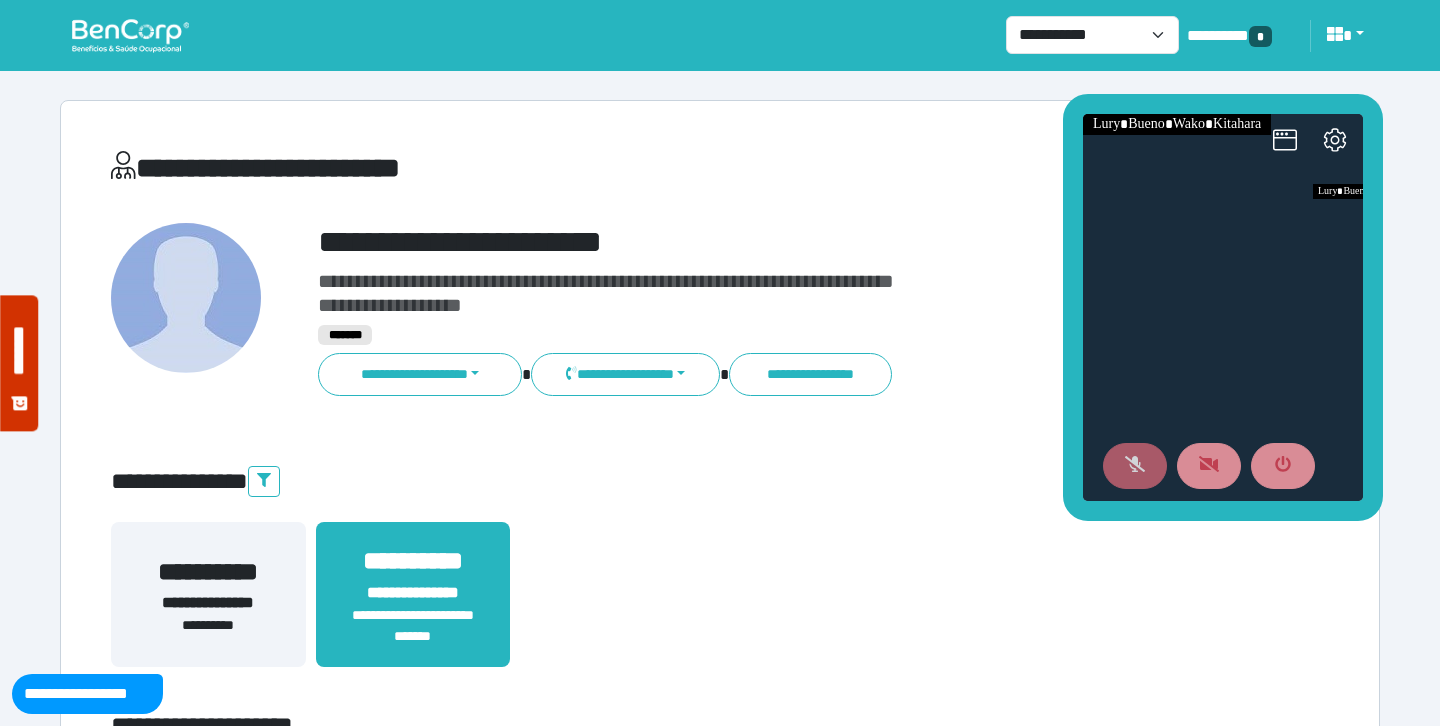 click on "**********" at bounding box center (772, 293) 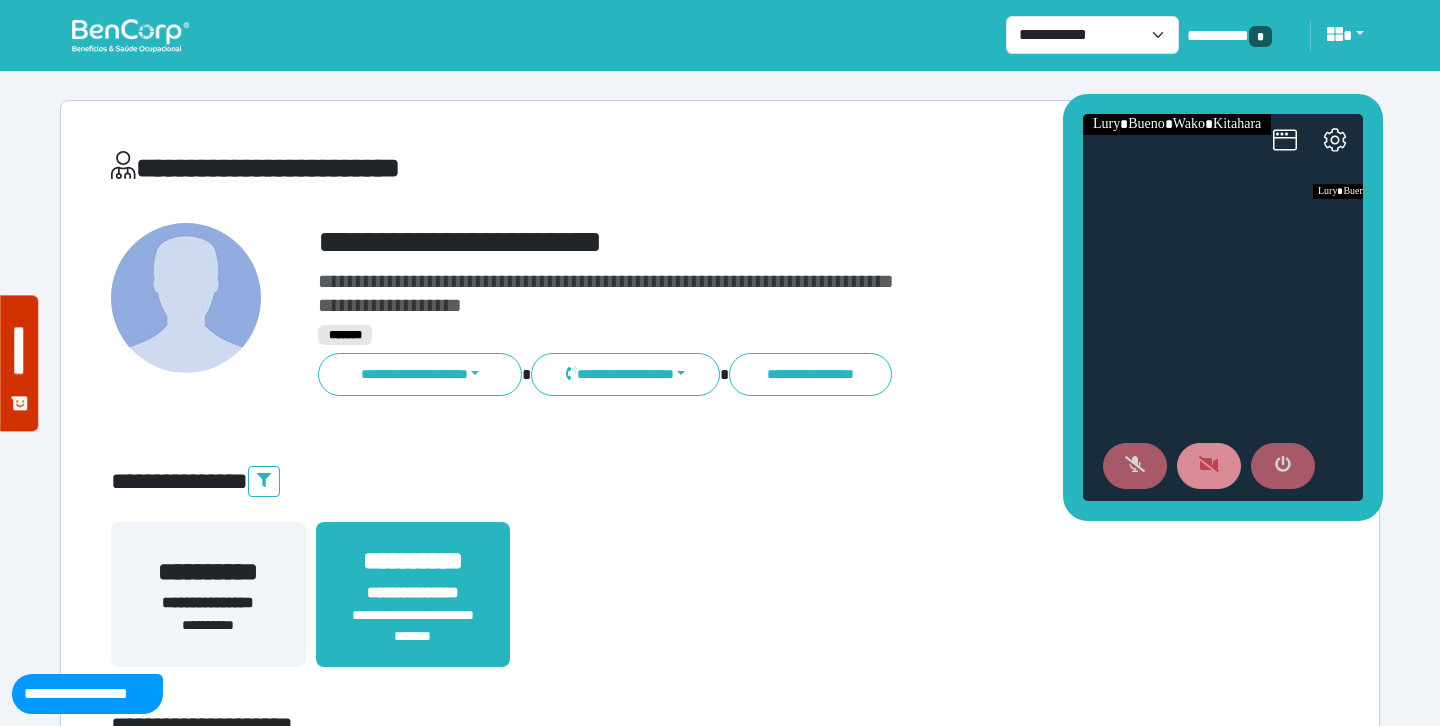 click at bounding box center [1283, 466] 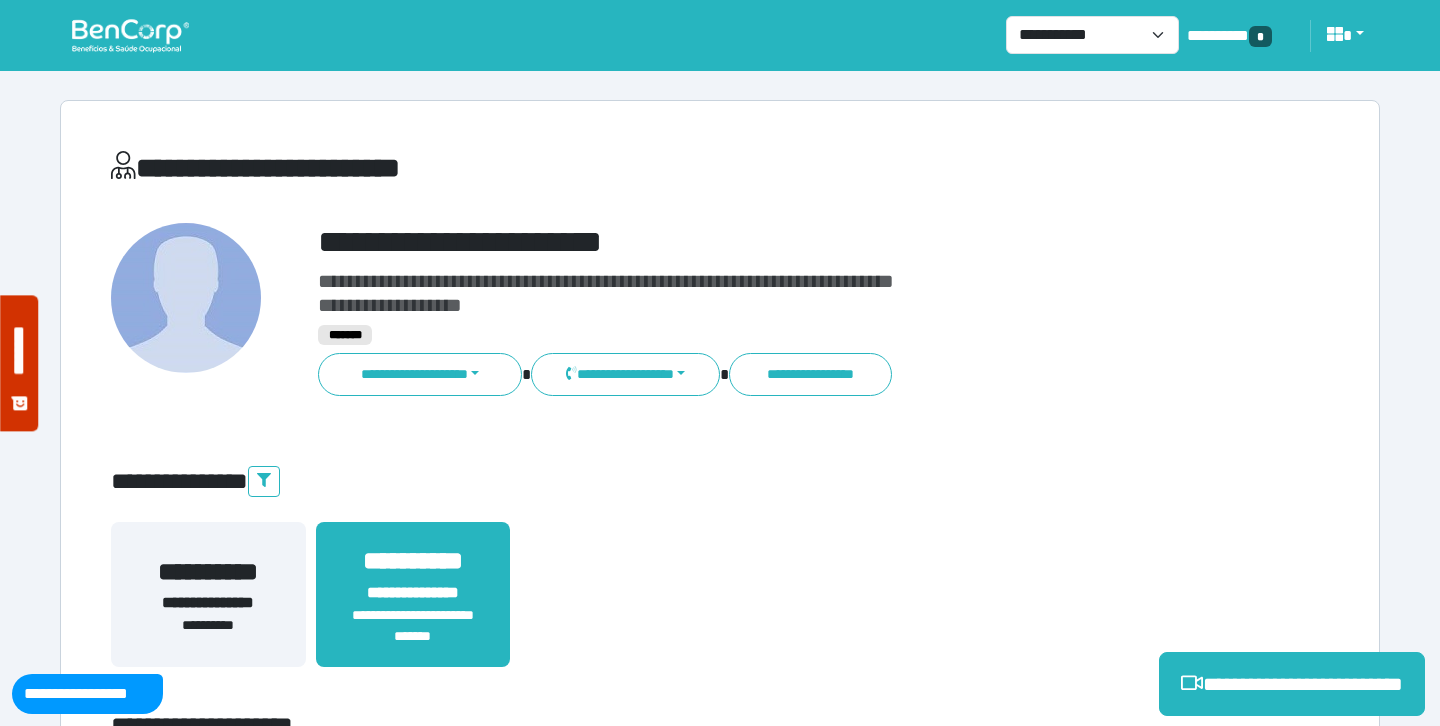click on "**********" at bounding box center [720, 606] 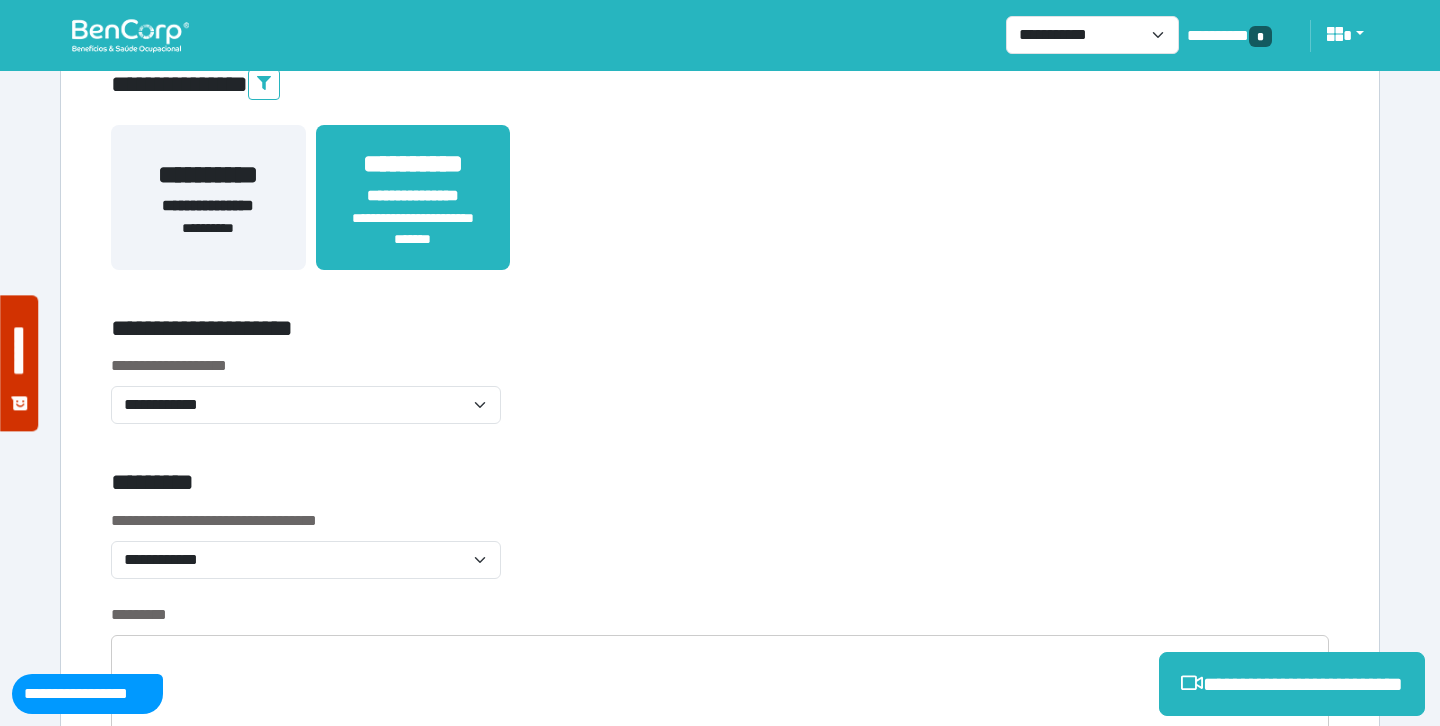 scroll, scrollTop: 451, scrollLeft: 0, axis: vertical 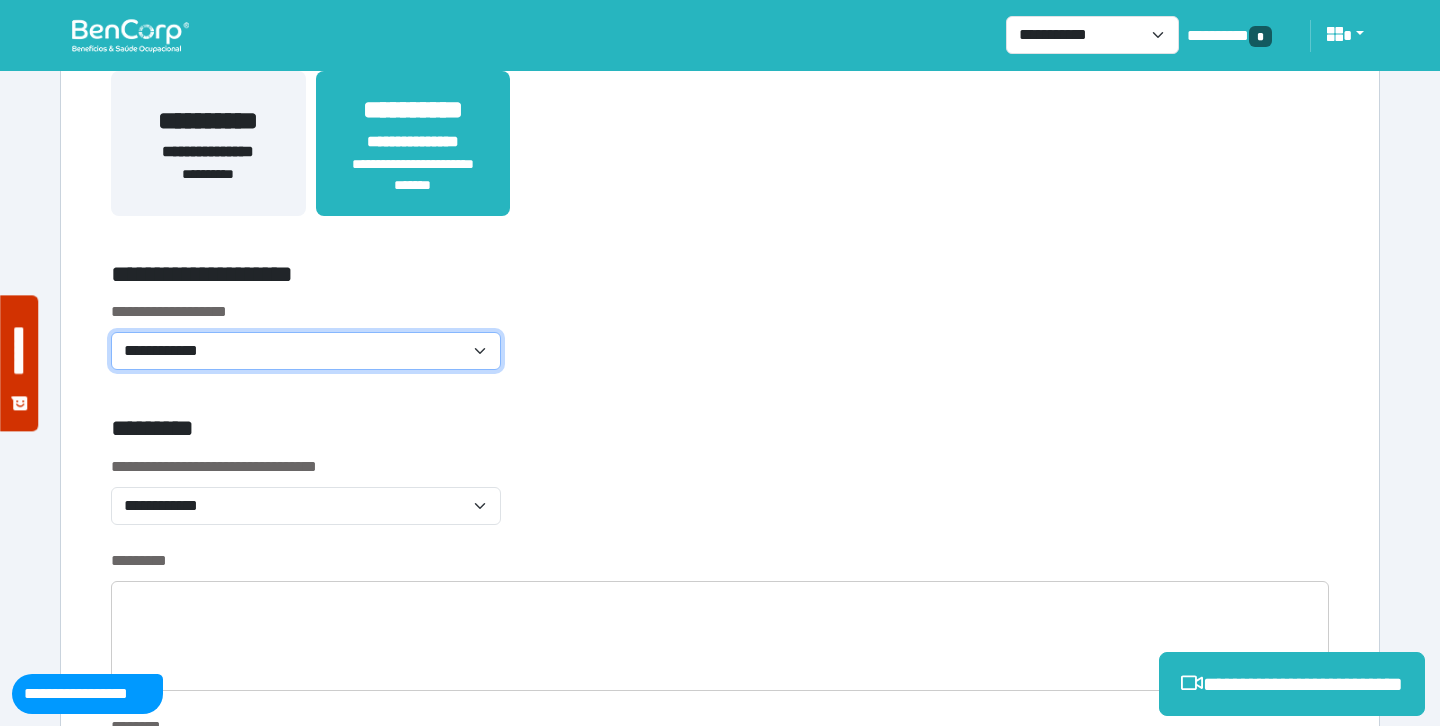 click on "**********" at bounding box center [306, 351] 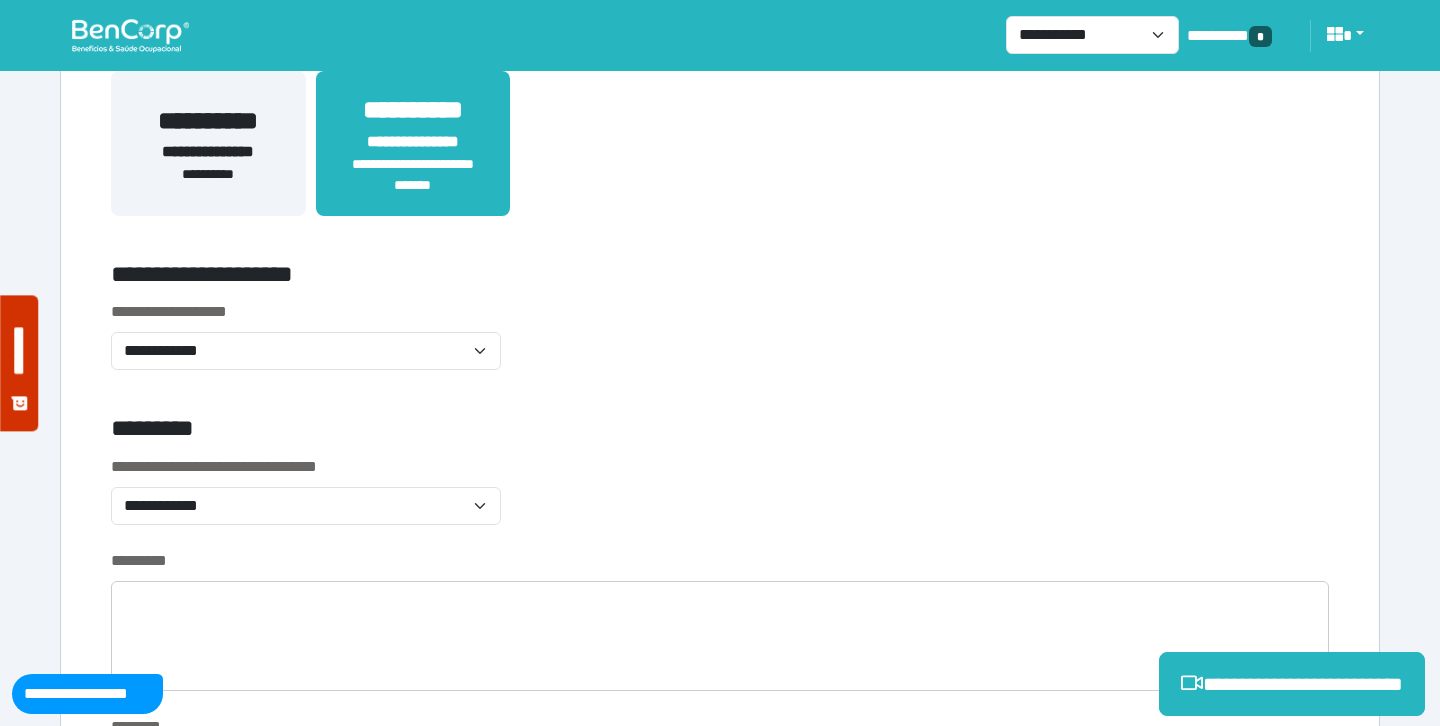 click on "**********" at bounding box center [513, 278] 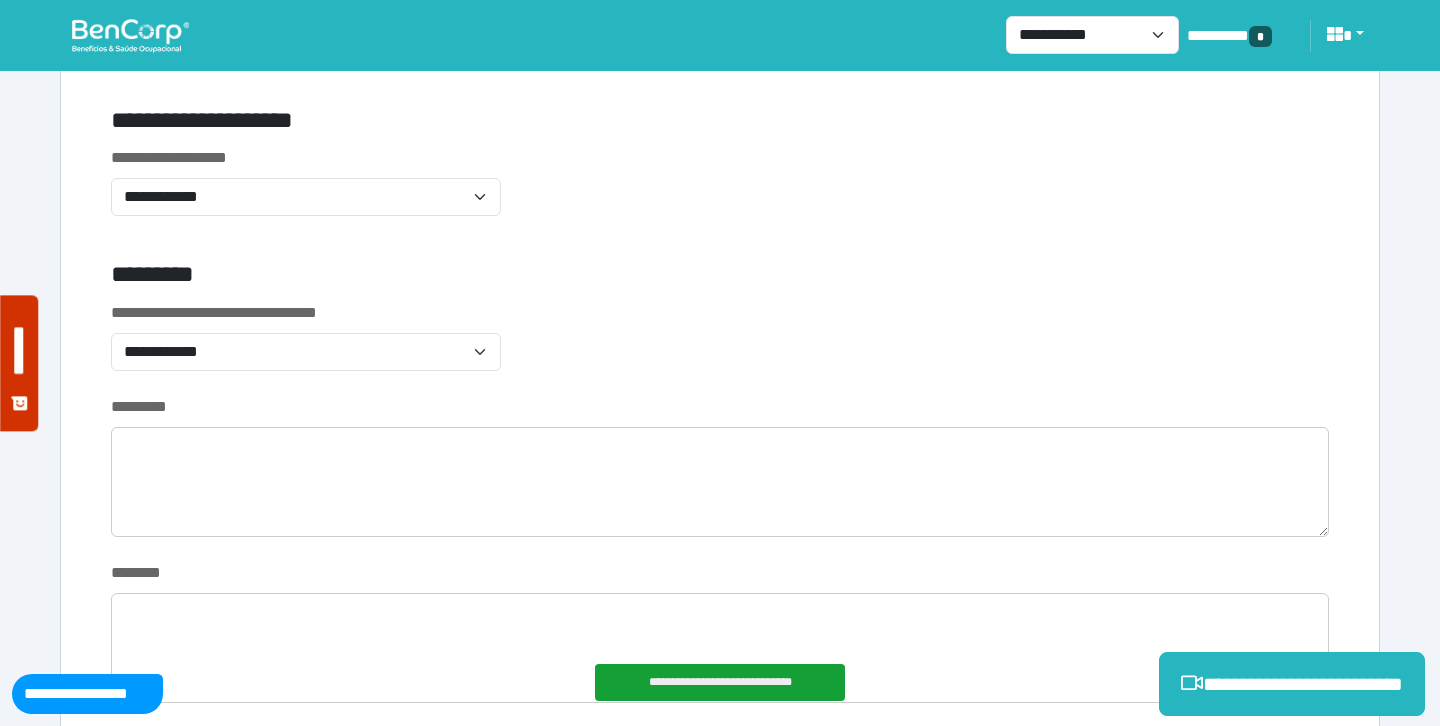 scroll, scrollTop: 627, scrollLeft: 0, axis: vertical 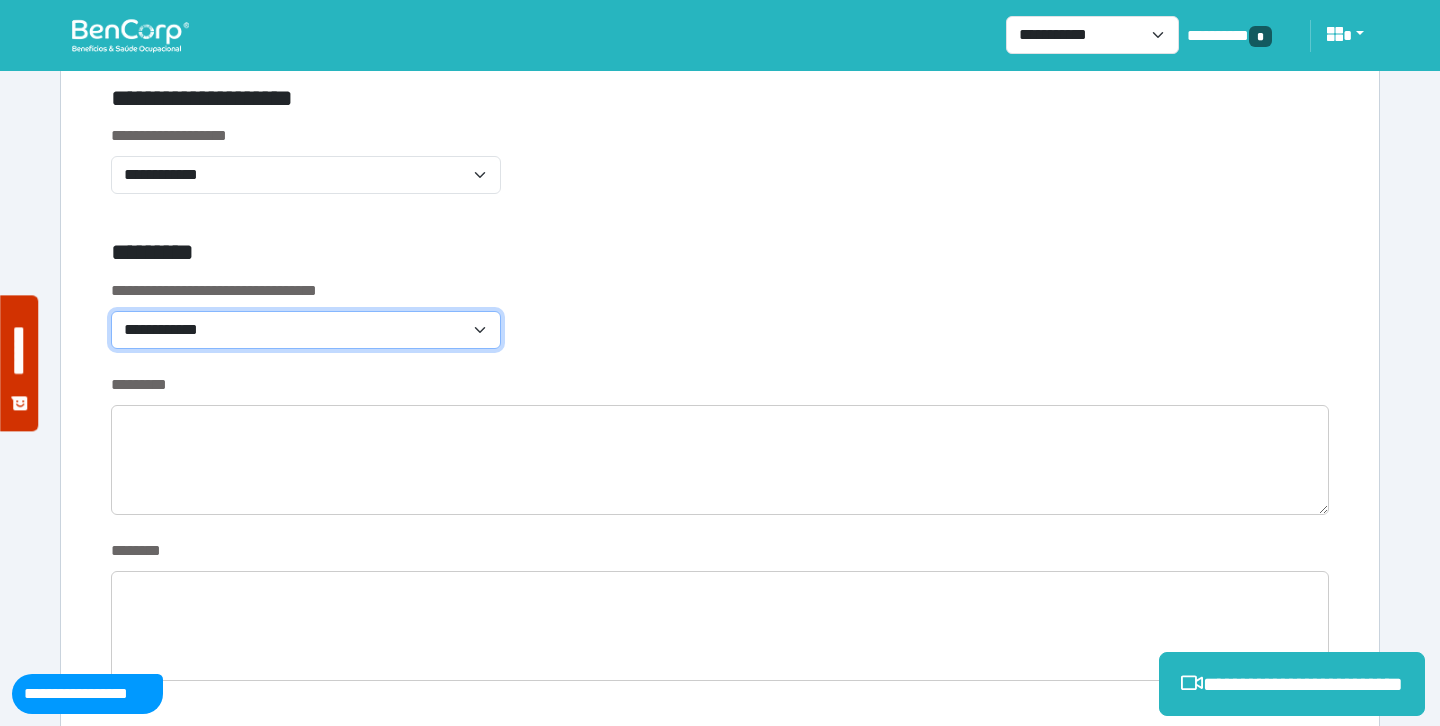 click on "**********" at bounding box center (306, 330) 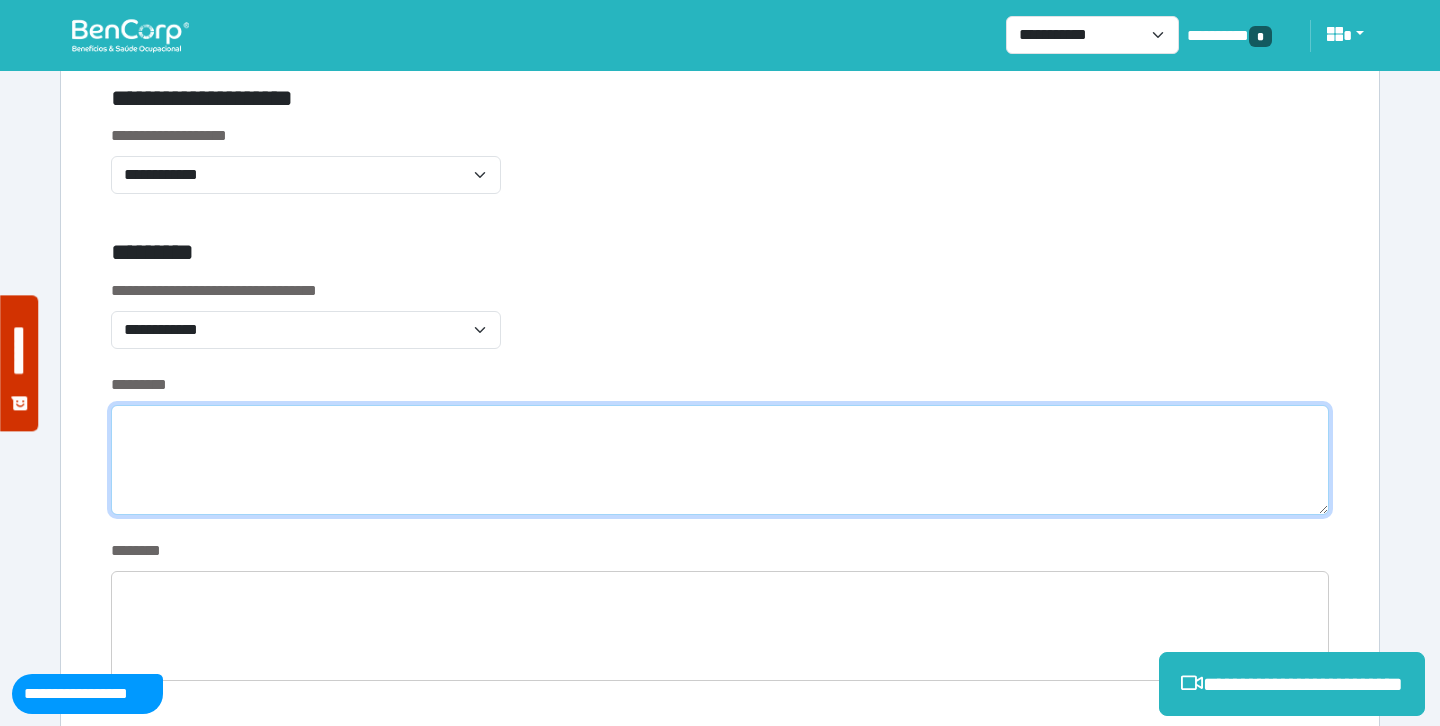 click at bounding box center [720, 460] 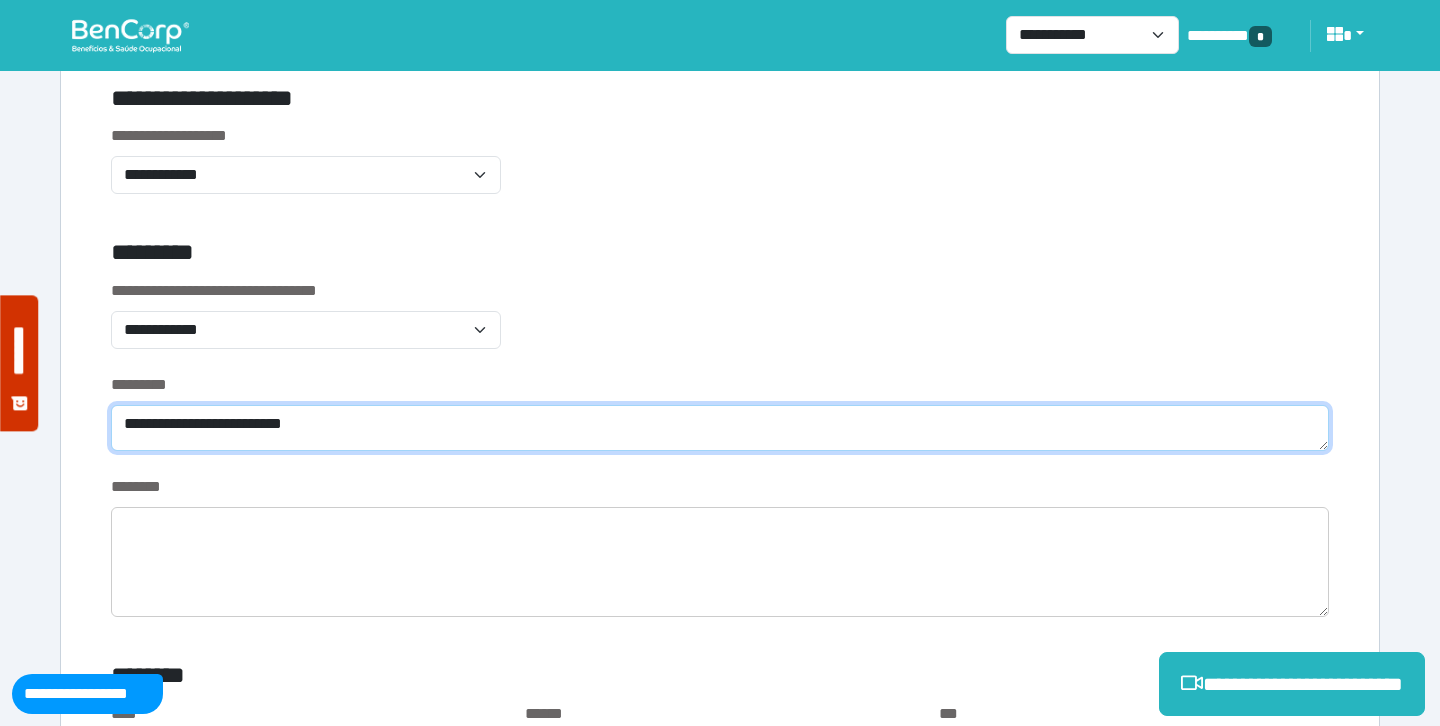 type on "**********" 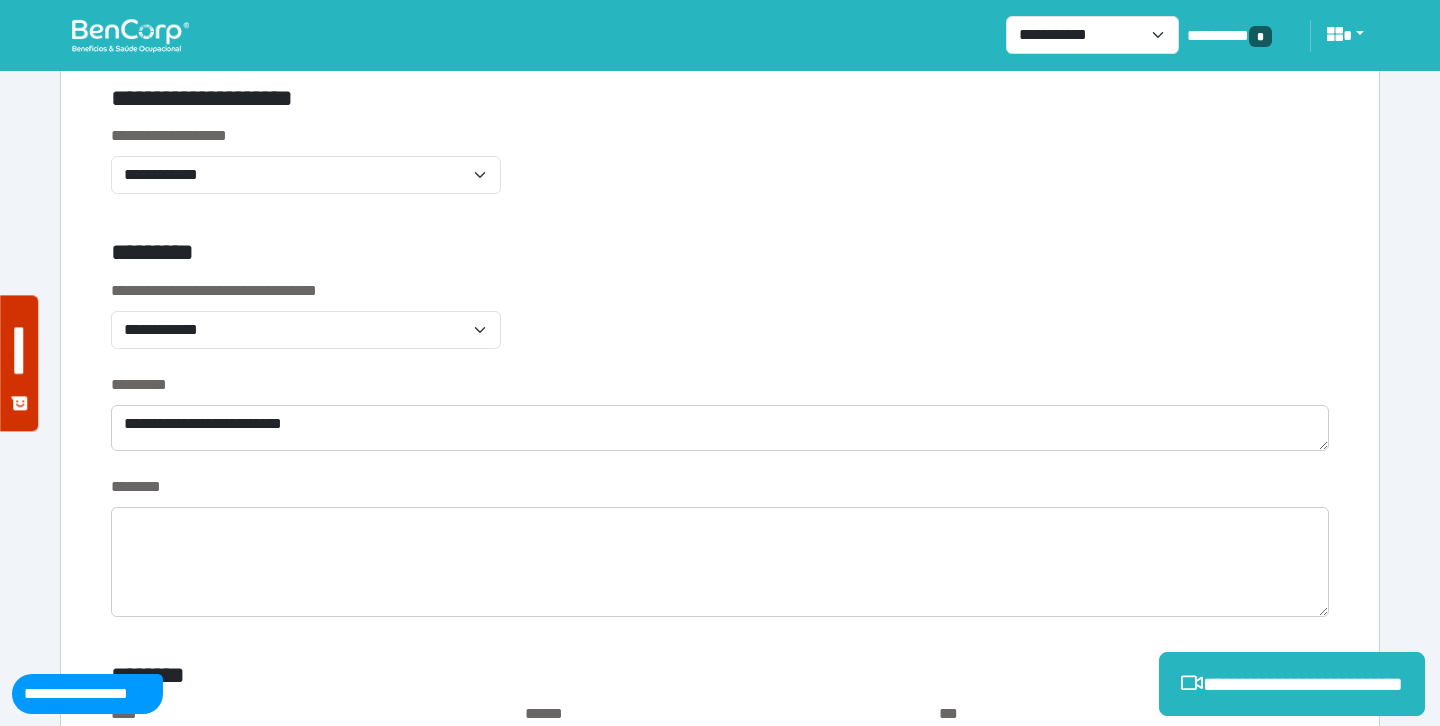 click on "**********" at bounding box center (720, 326) 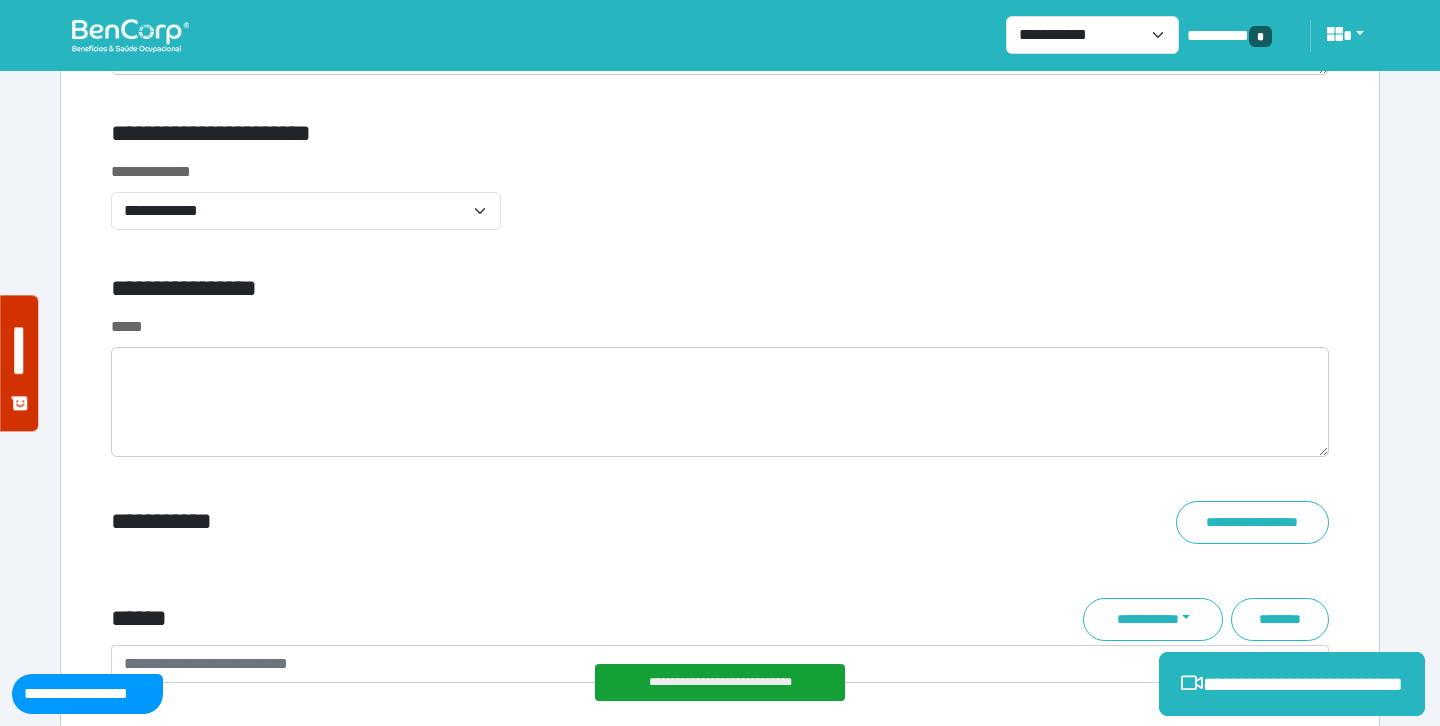 scroll, scrollTop: 6765, scrollLeft: 0, axis: vertical 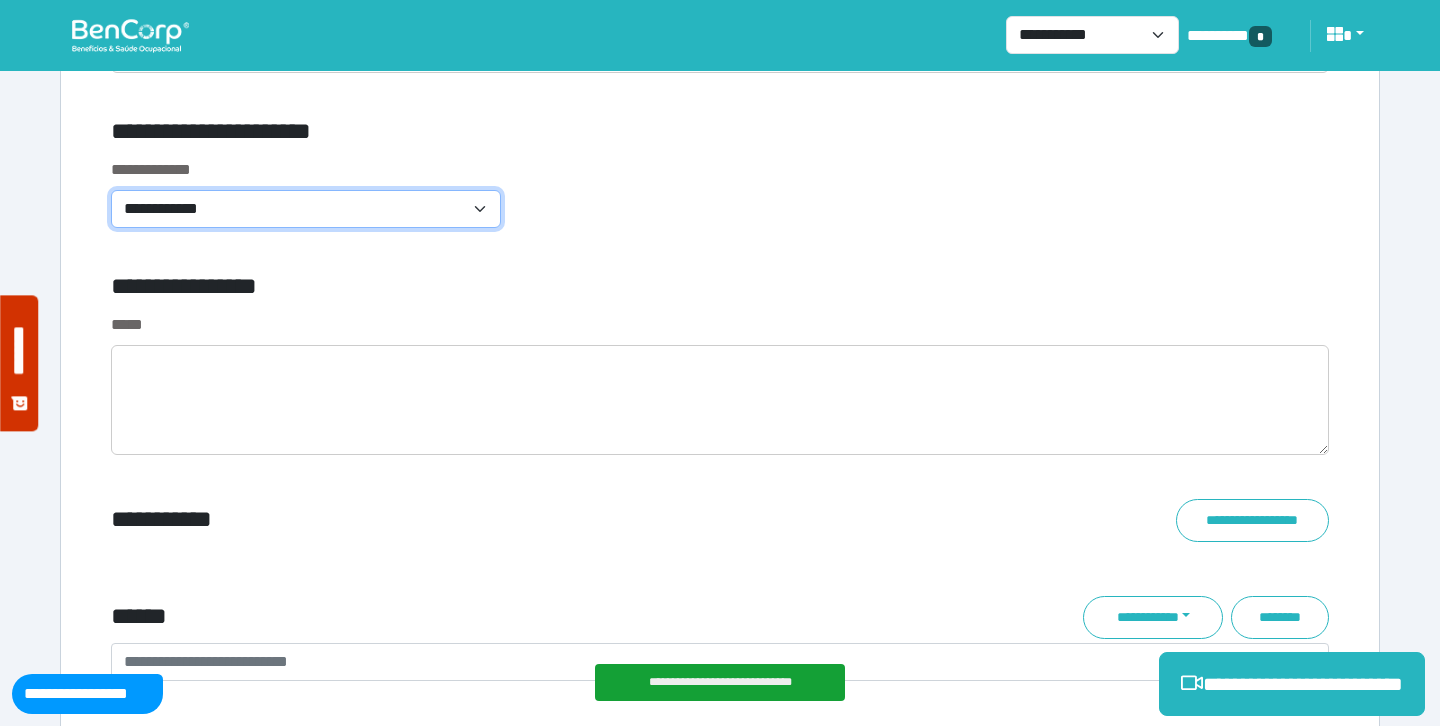 click on "**********" at bounding box center (306, 209) 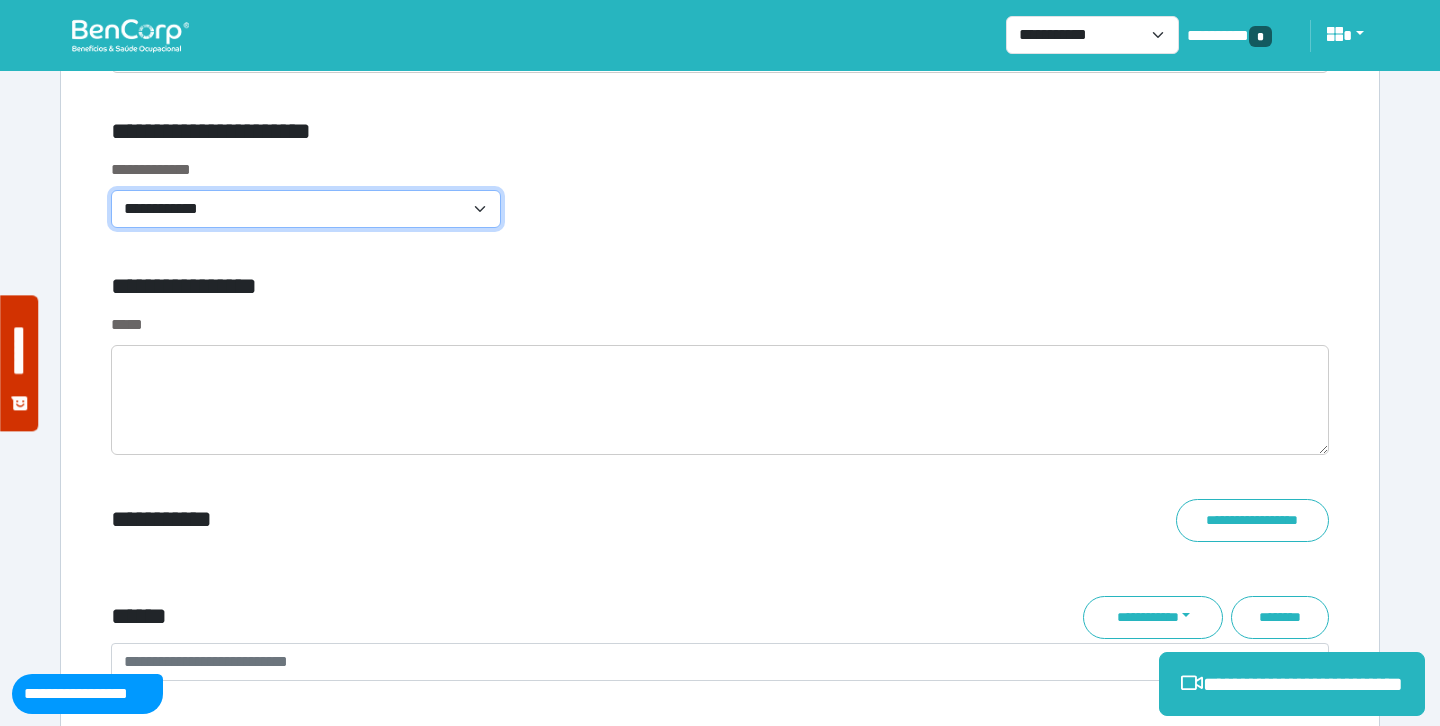 select on "**********" 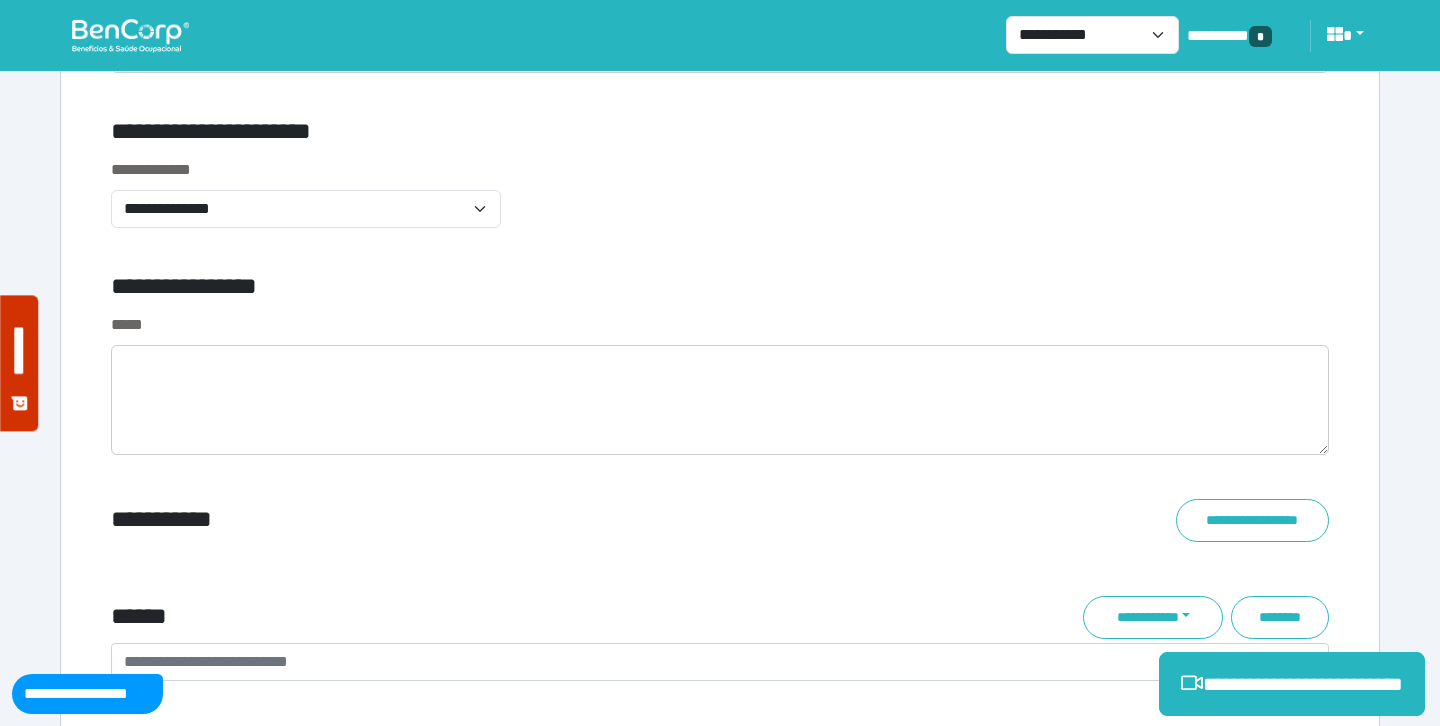 click on "**********" at bounding box center (513, 290) 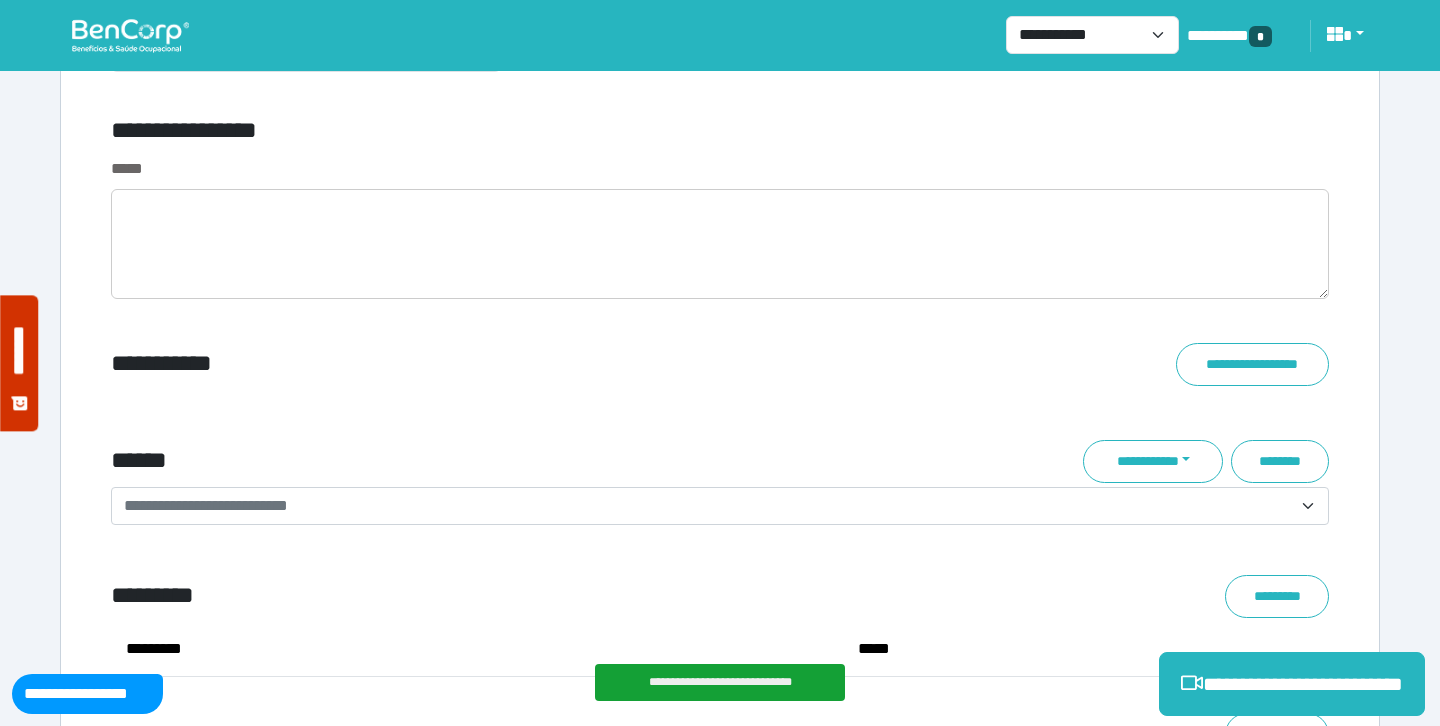 scroll, scrollTop: 6927, scrollLeft: 0, axis: vertical 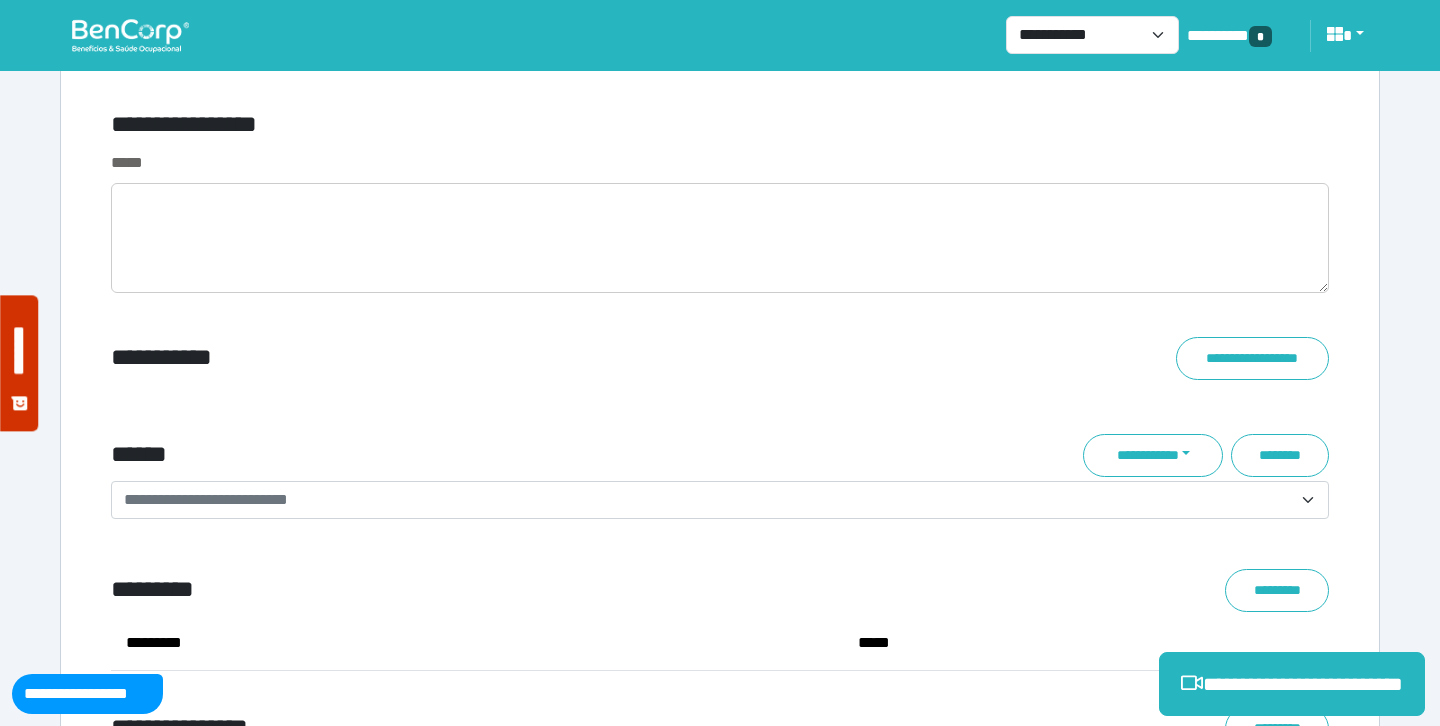 click on "*****" at bounding box center [720, 163] 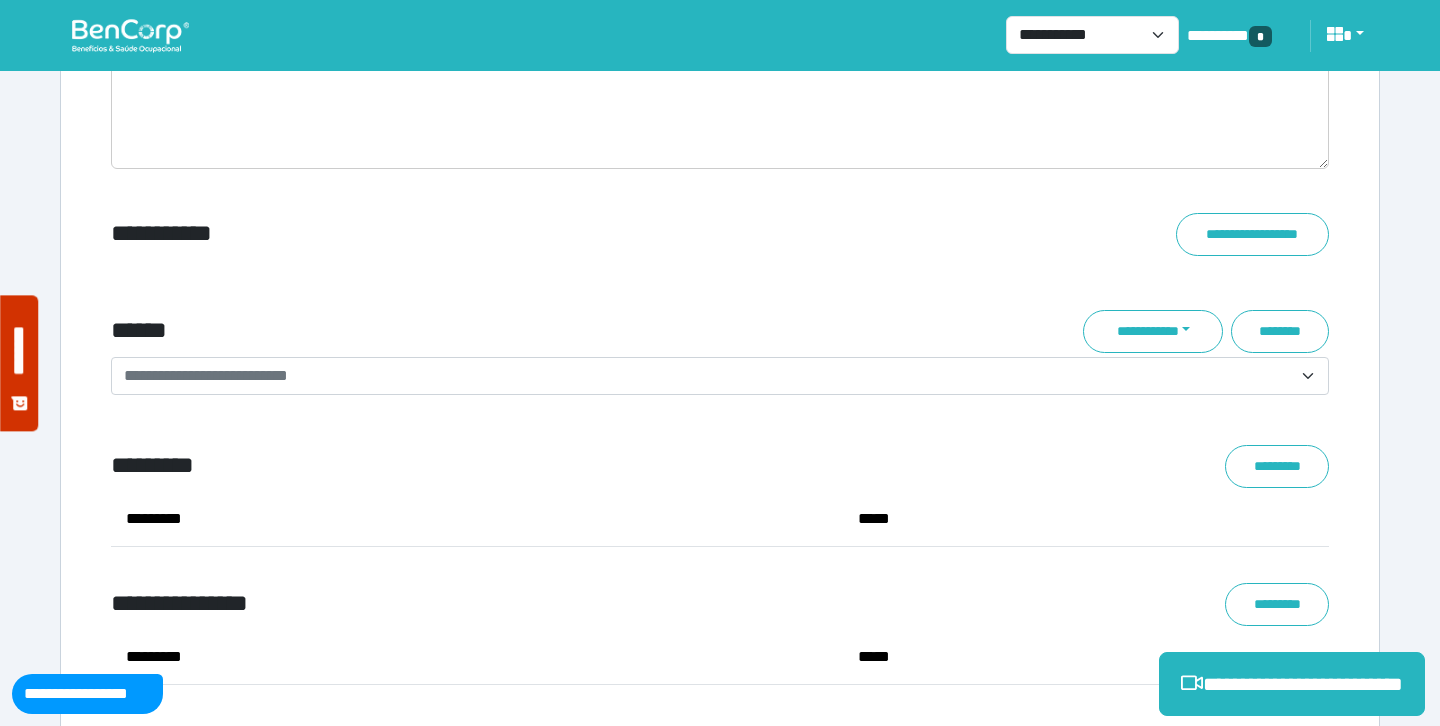 scroll, scrollTop: 7065, scrollLeft: 0, axis: vertical 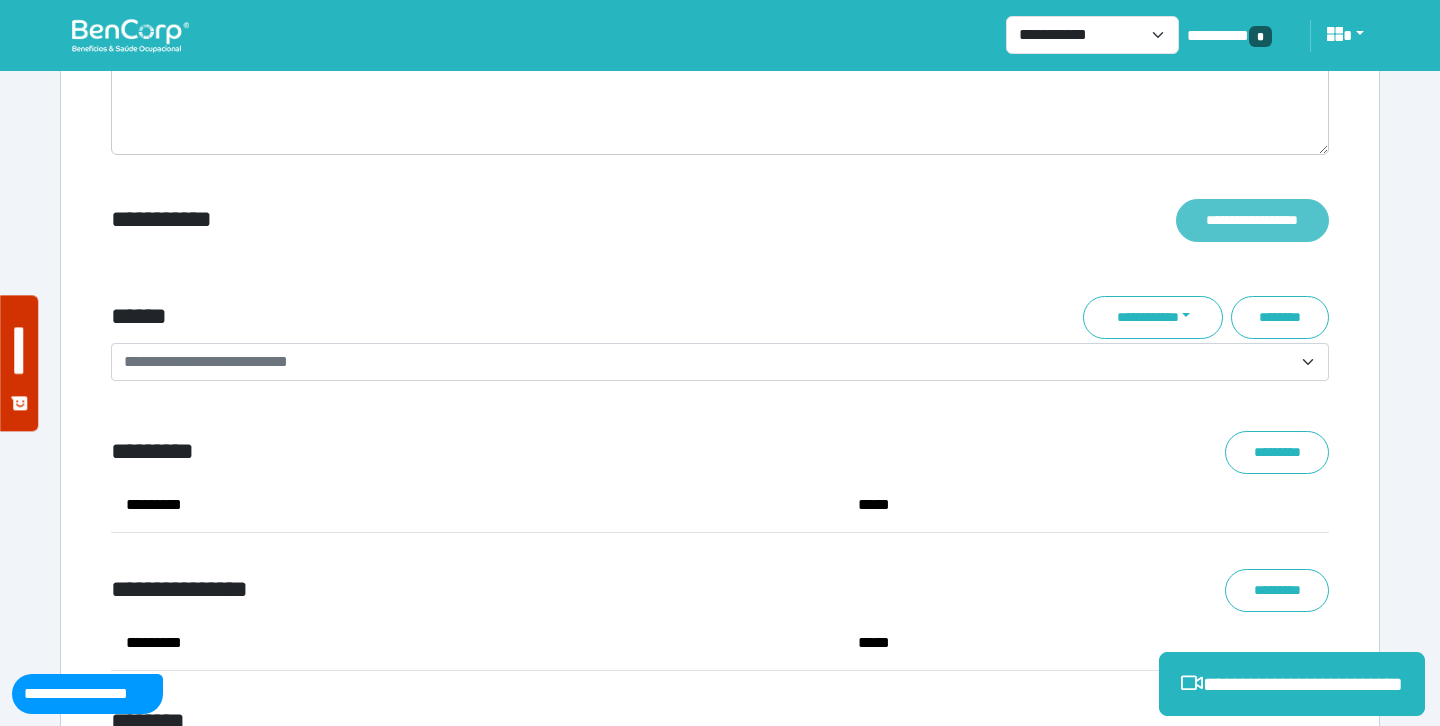 click on "**********" at bounding box center (1252, 220) 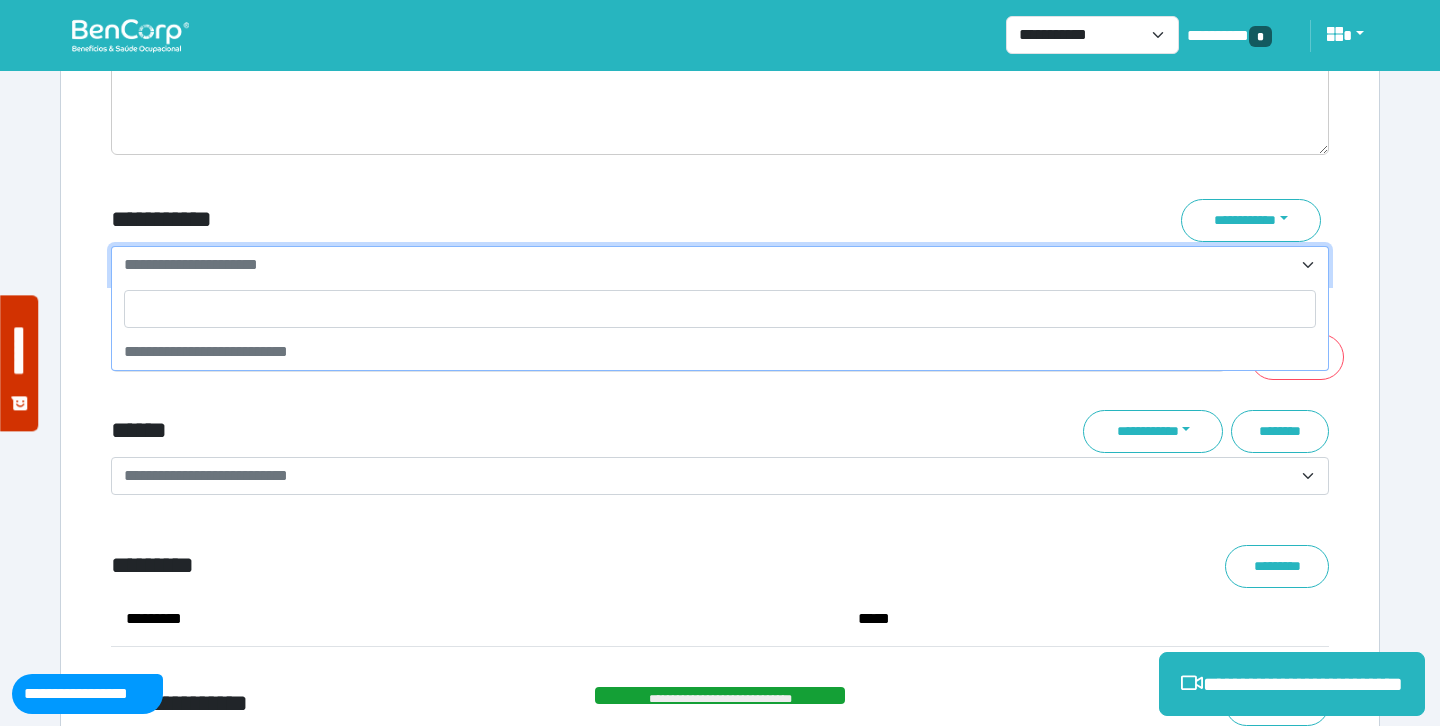 click on "**********" at bounding box center (720, 265) 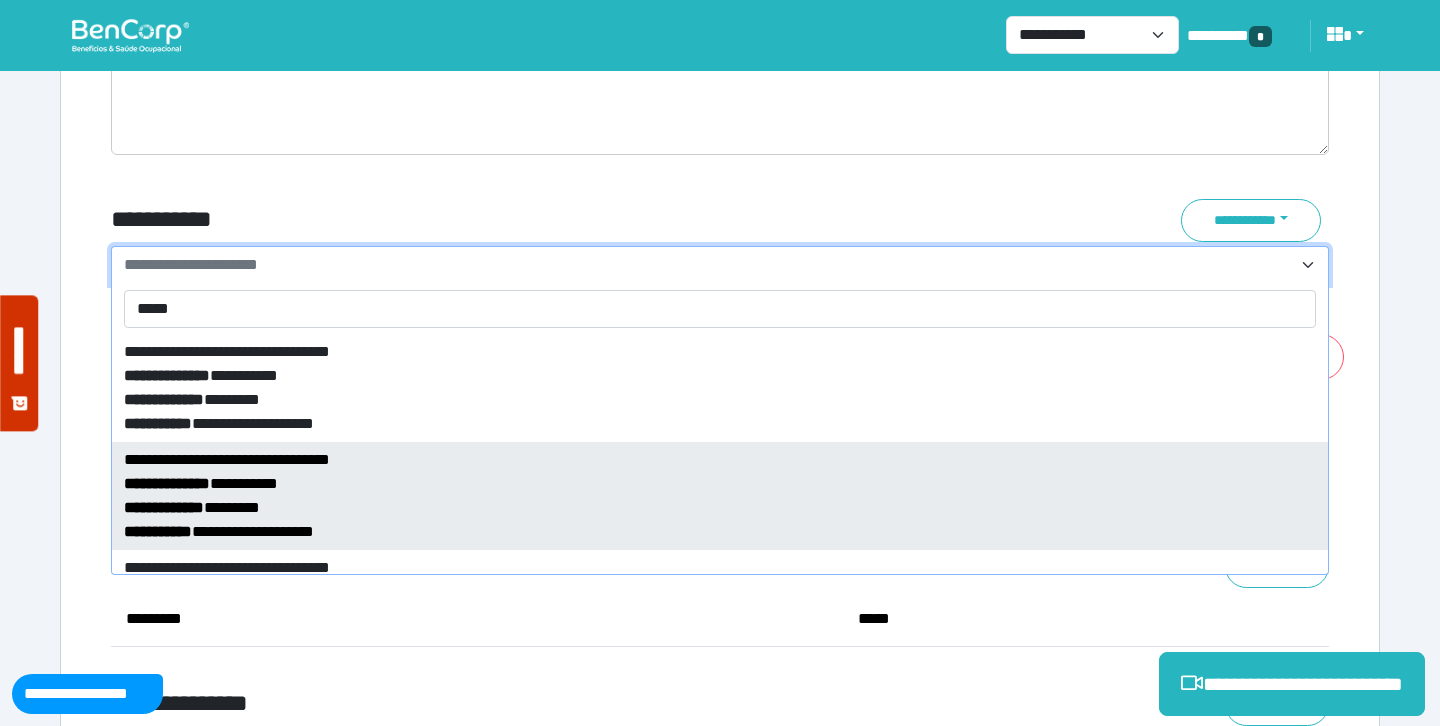 type on "****" 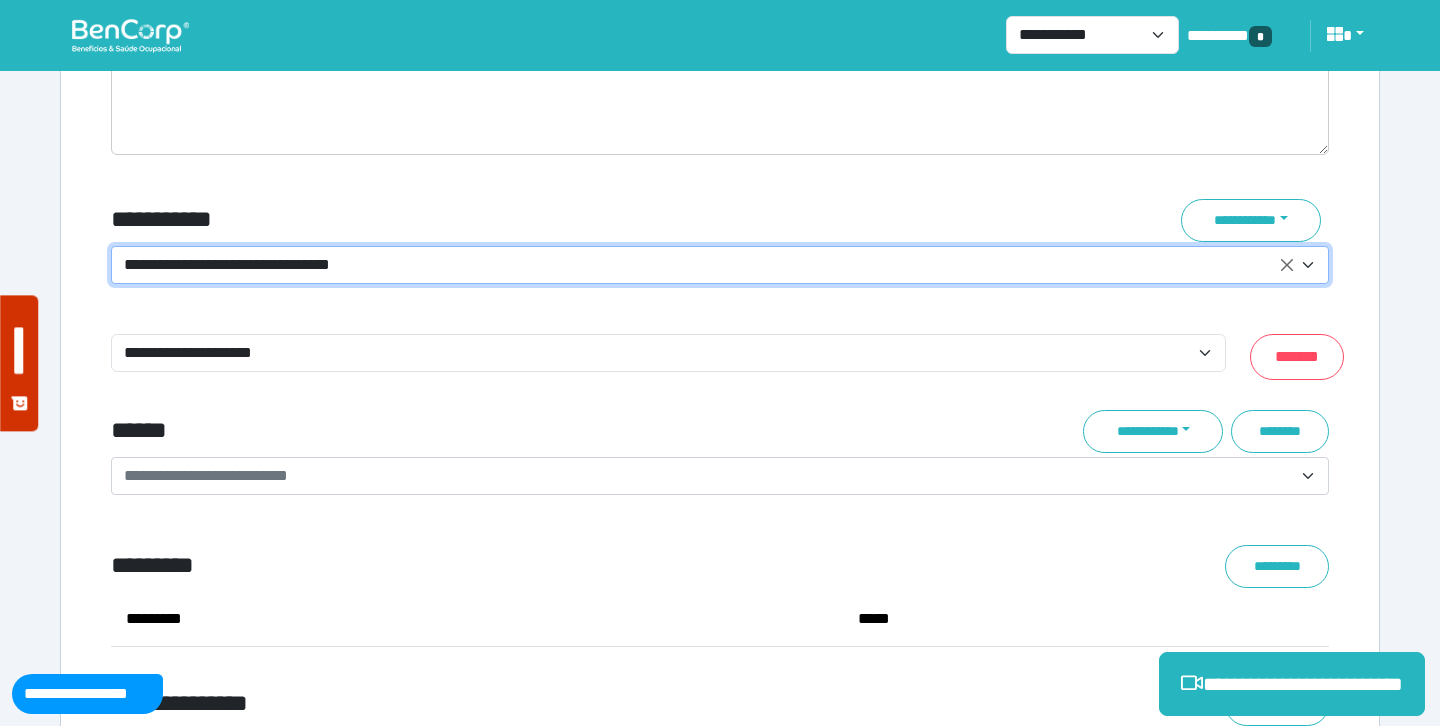 click on "**********" at bounding box center [720, -2538] 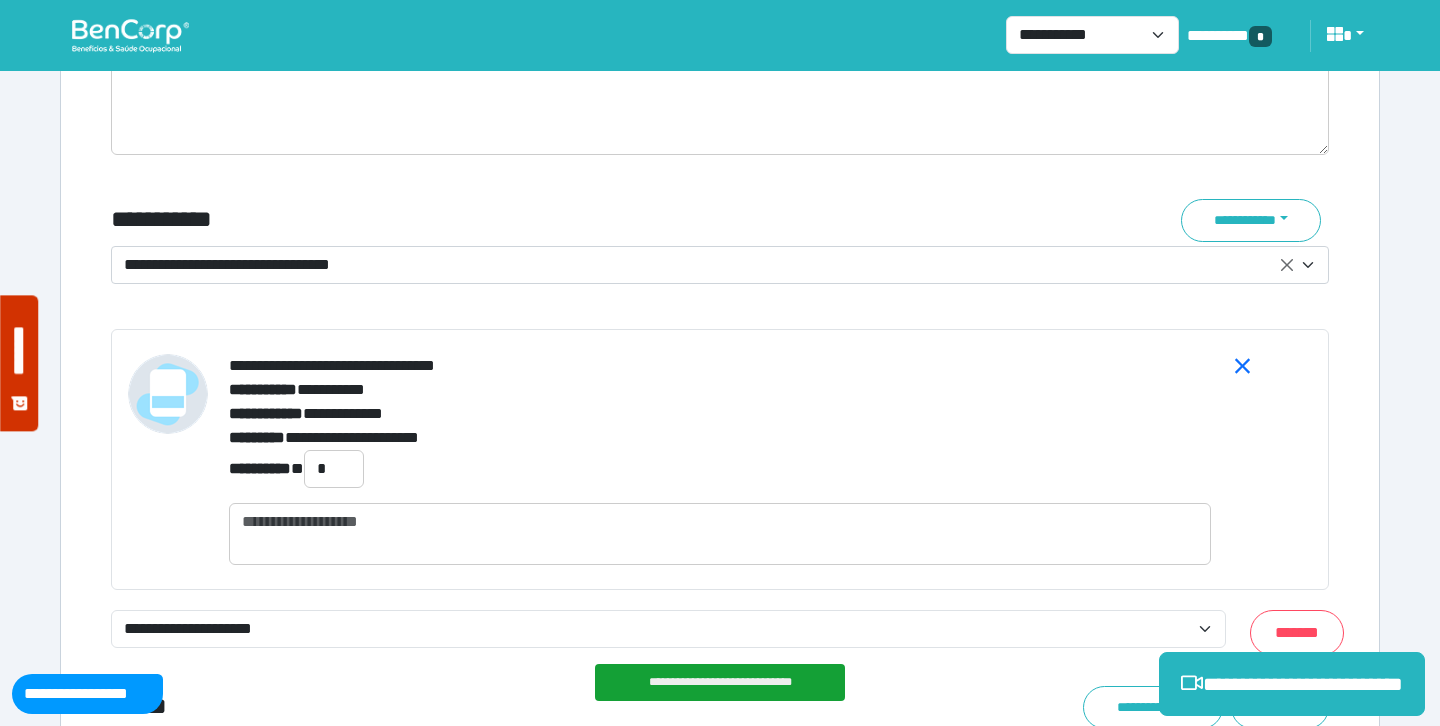 click on "**********" at bounding box center (708, 265) 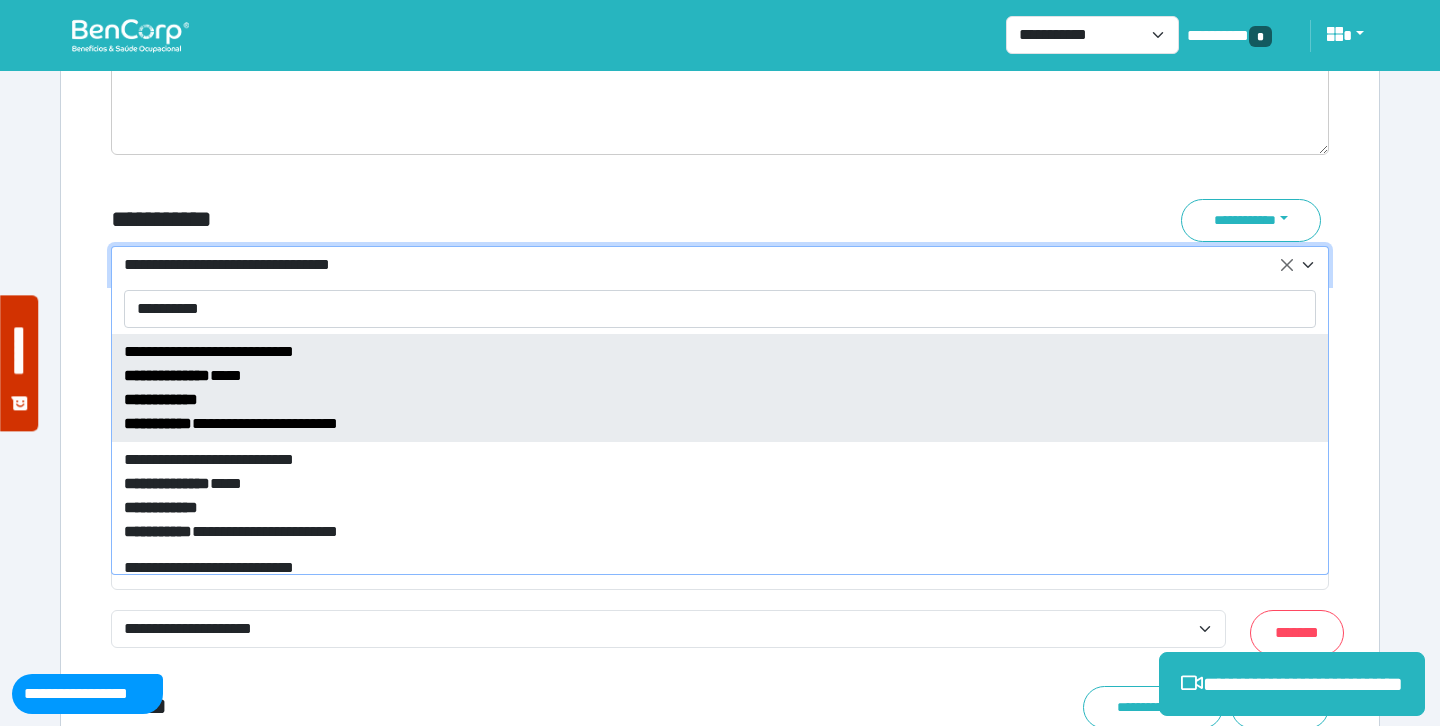 type on "*********" 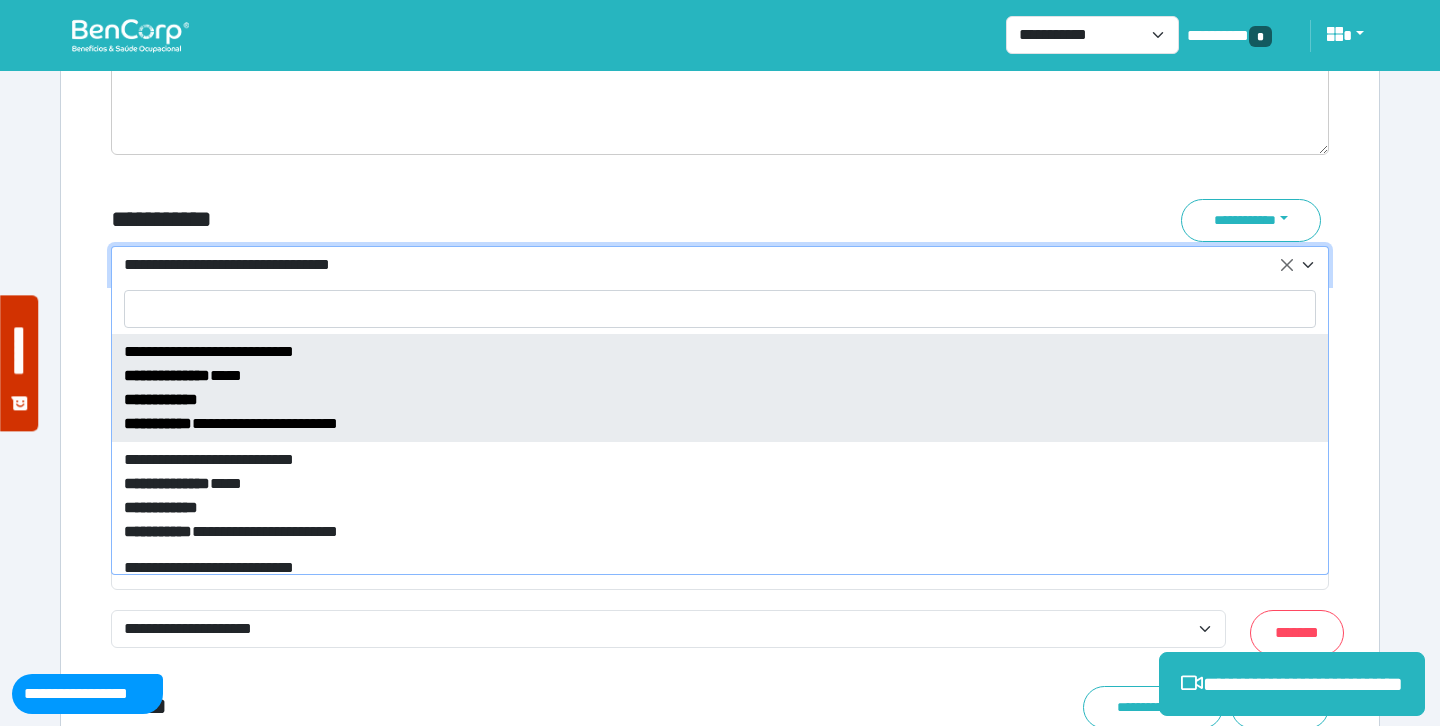 select on "*****" 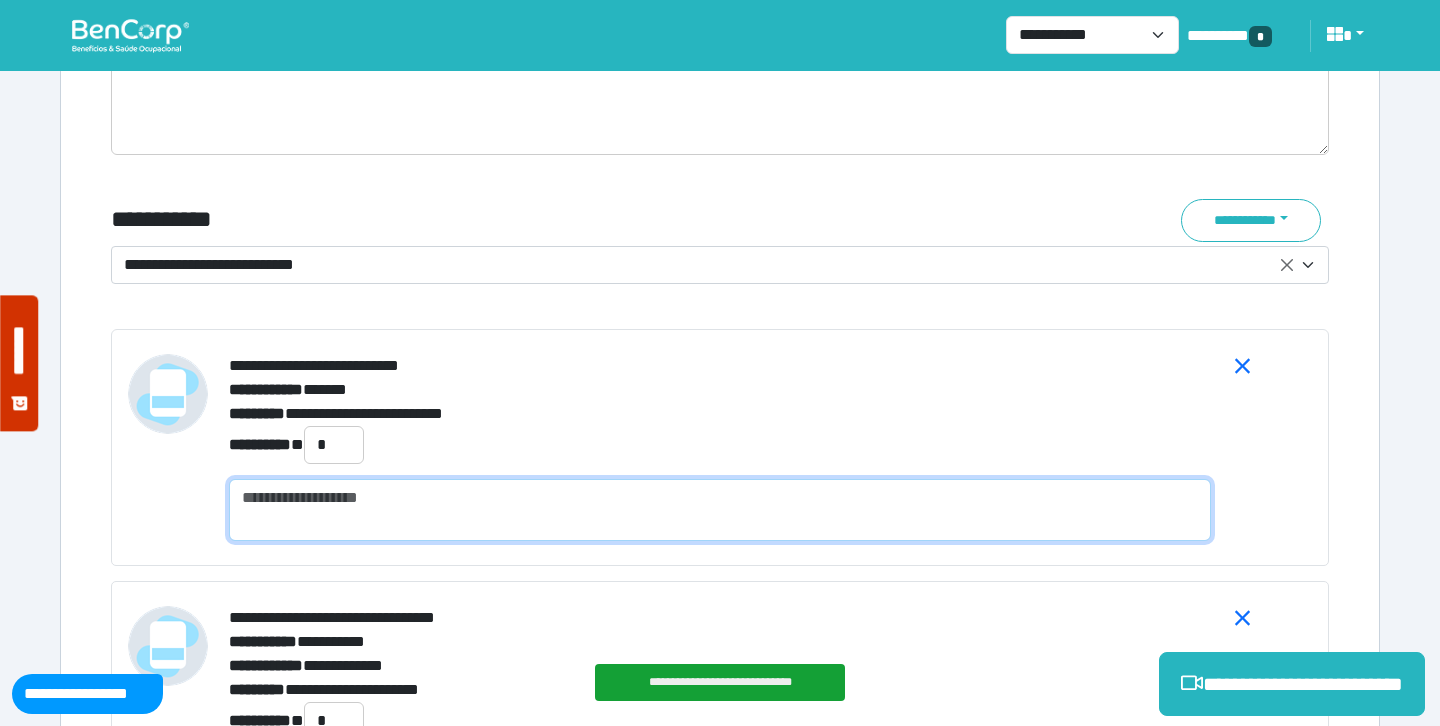 click at bounding box center [720, 510] 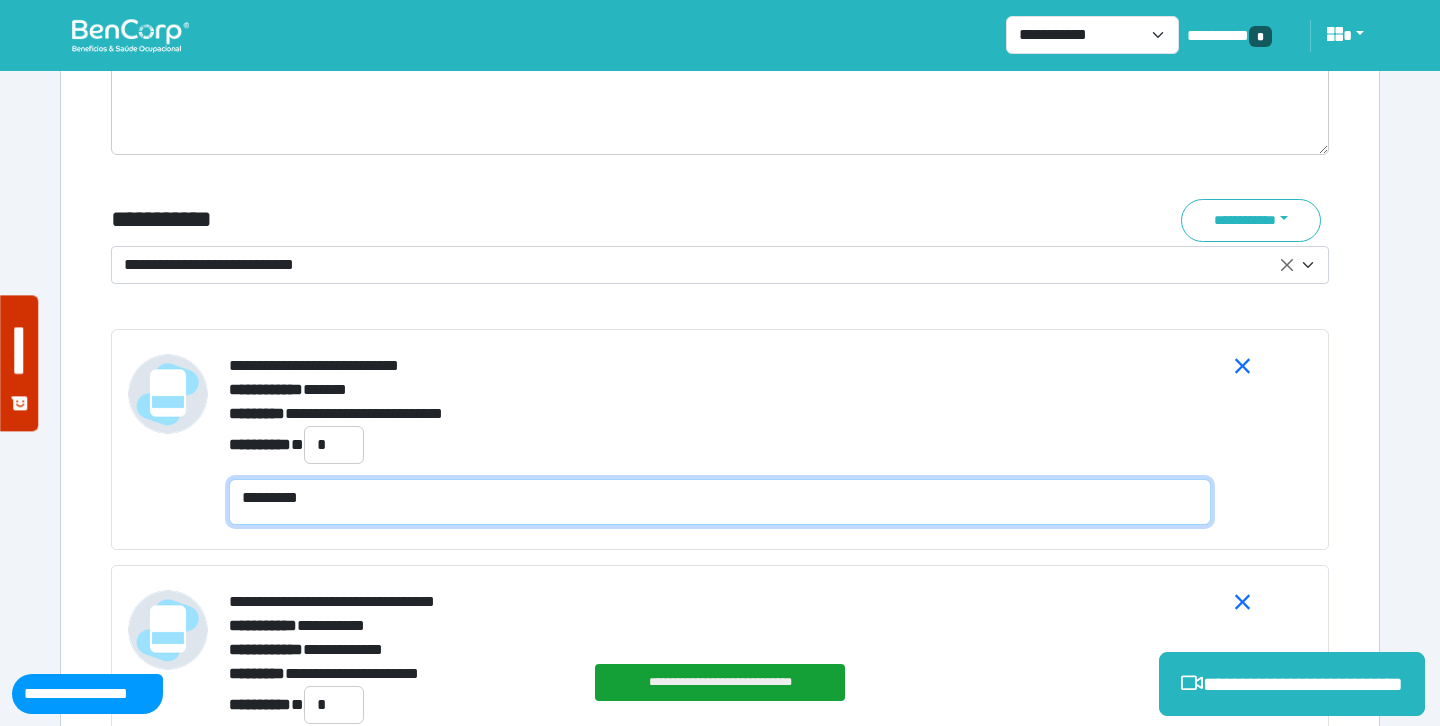 scroll, scrollTop: 0, scrollLeft: 0, axis: both 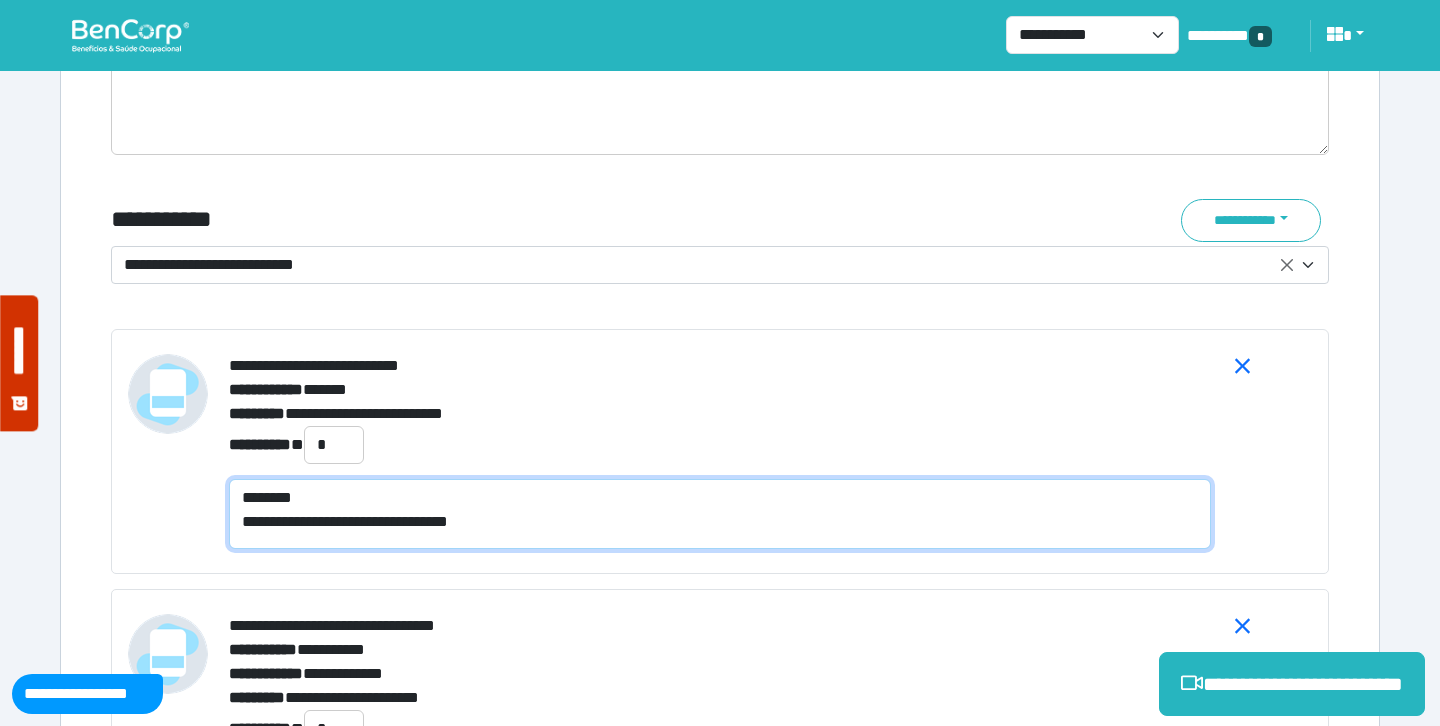 type on "**********" 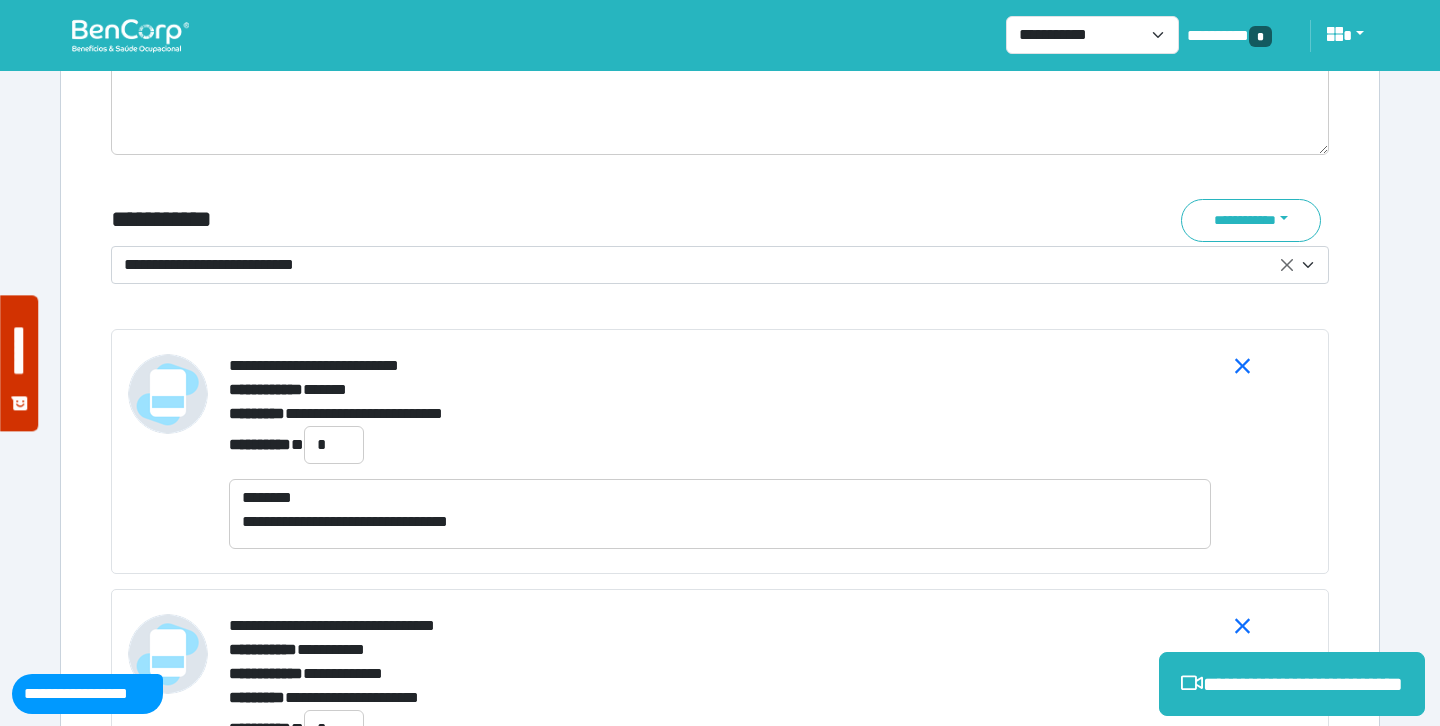 click on "**********" at bounding box center [720, 445] 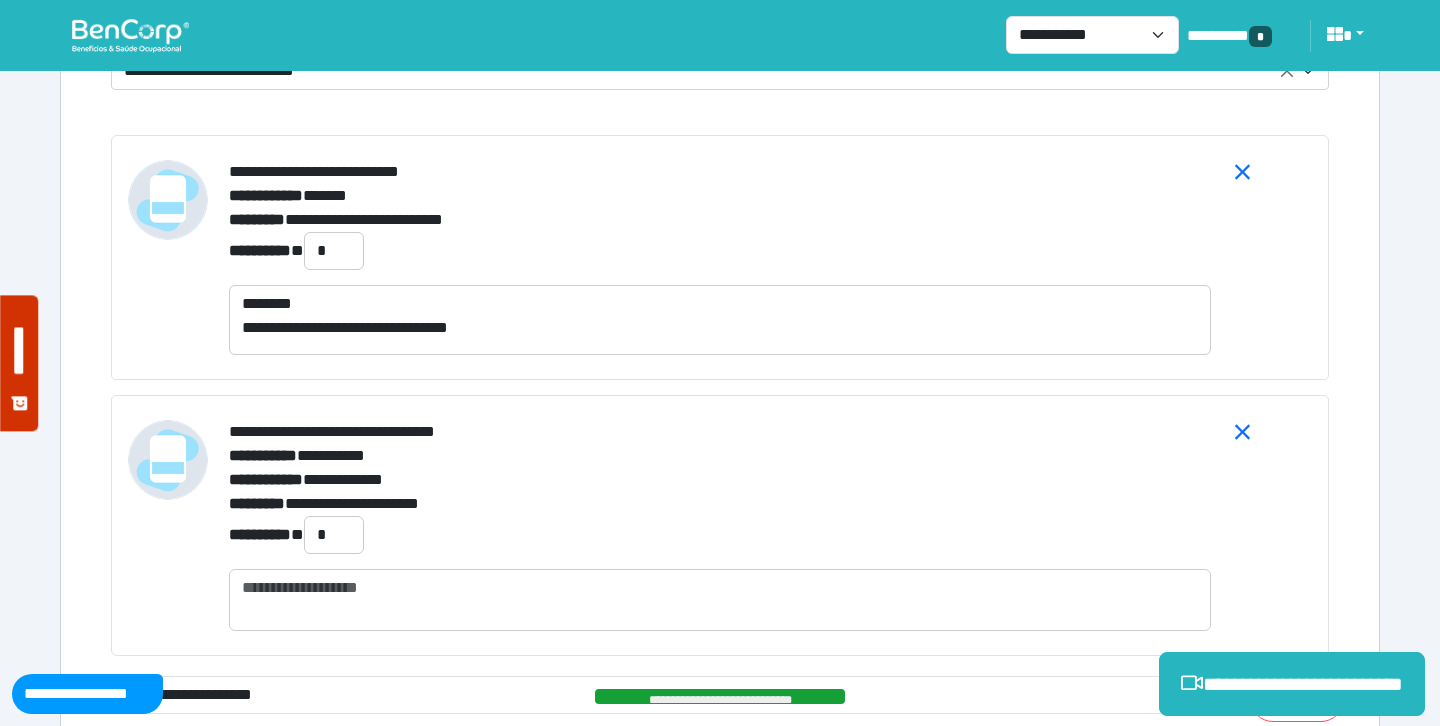scroll, scrollTop: 7272, scrollLeft: 0, axis: vertical 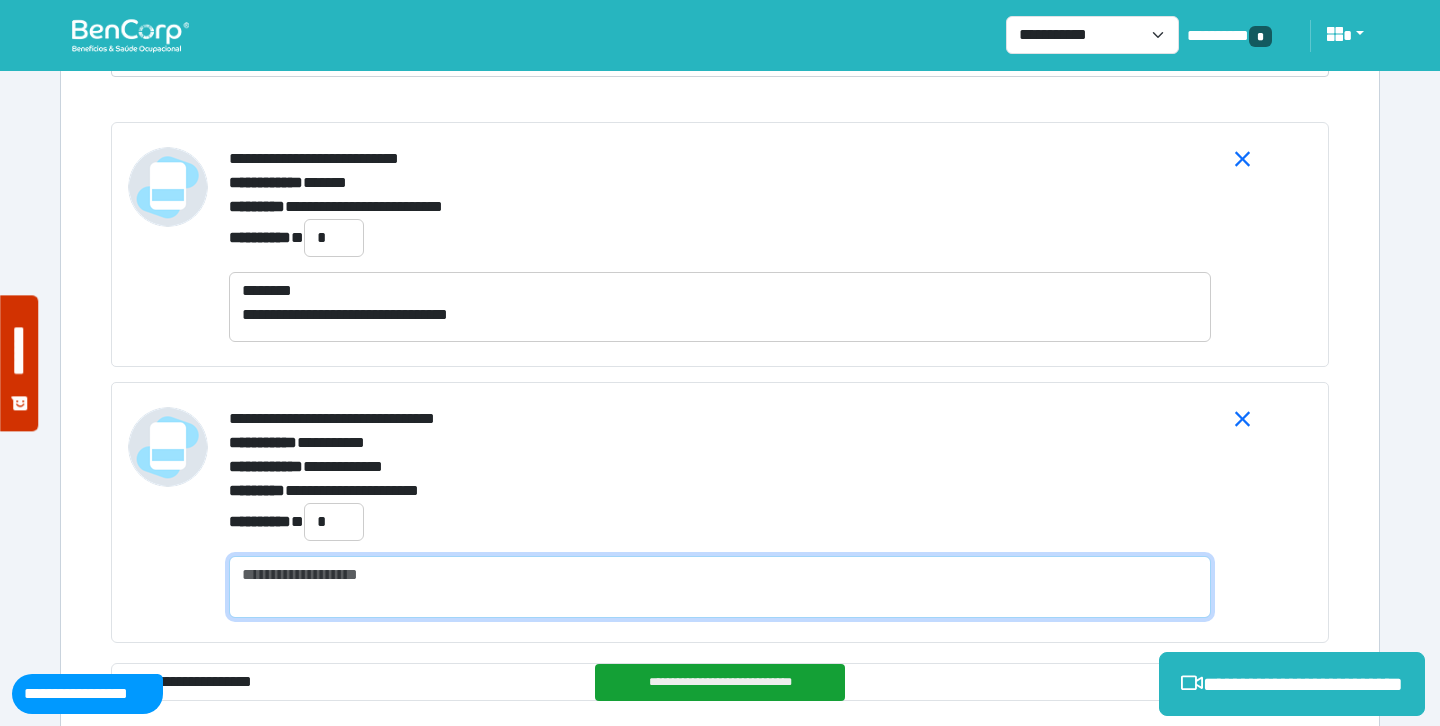 click at bounding box center (720, 587) 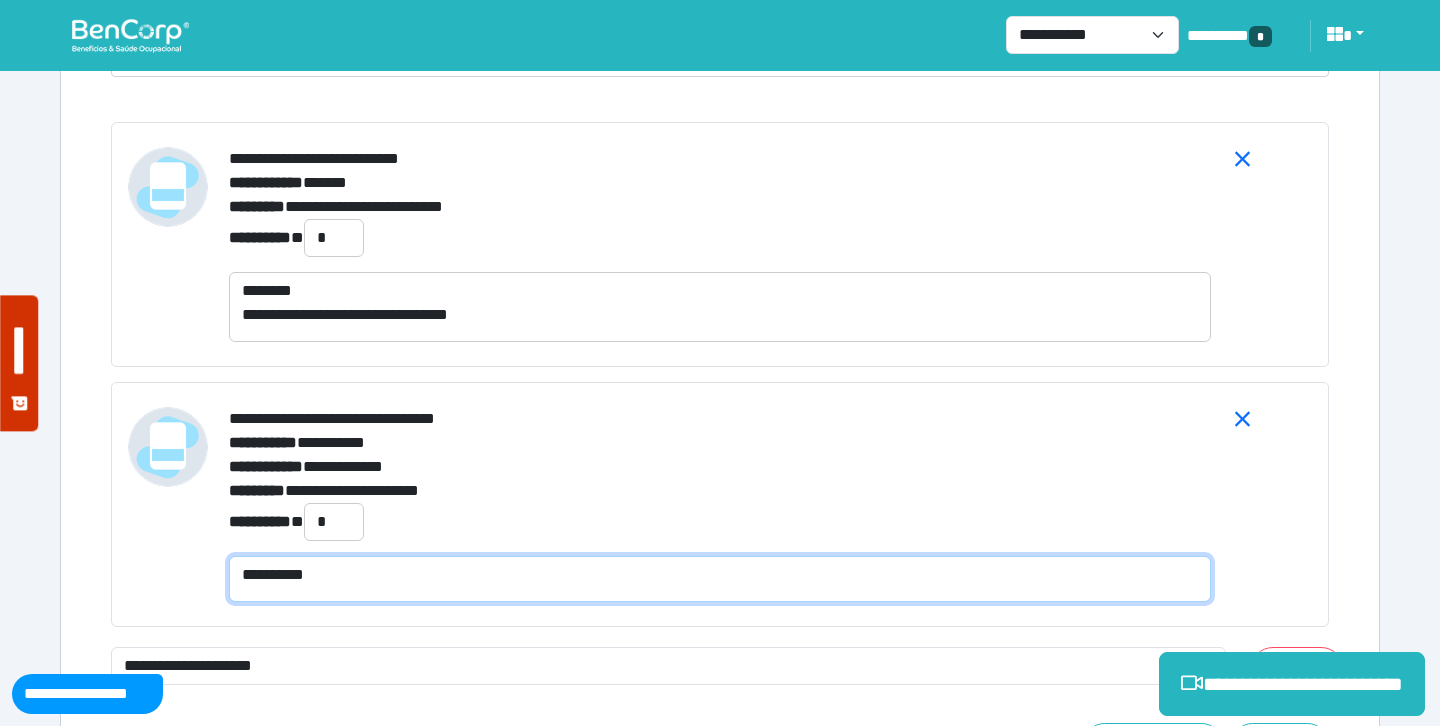 scroll, scrollTop: 0, scrollLeft: 0, axis: both 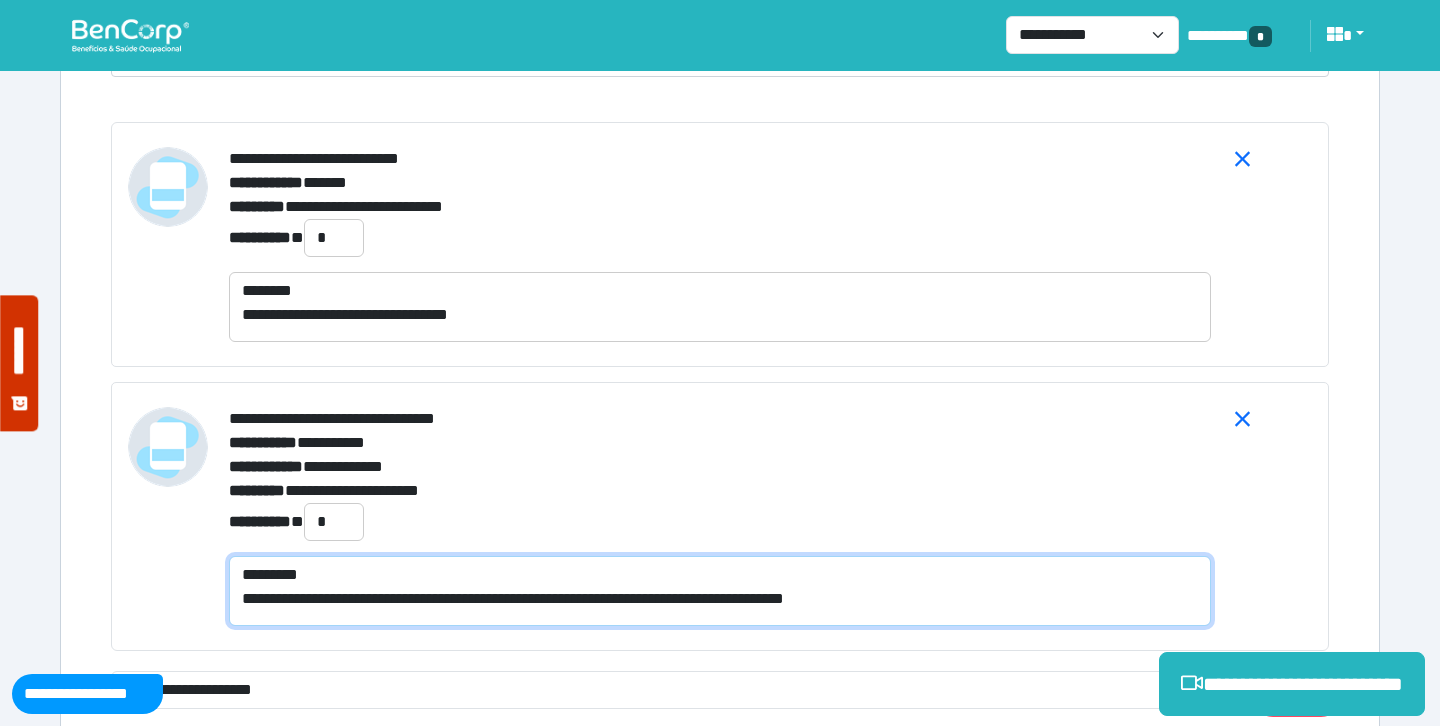 type on "**********" 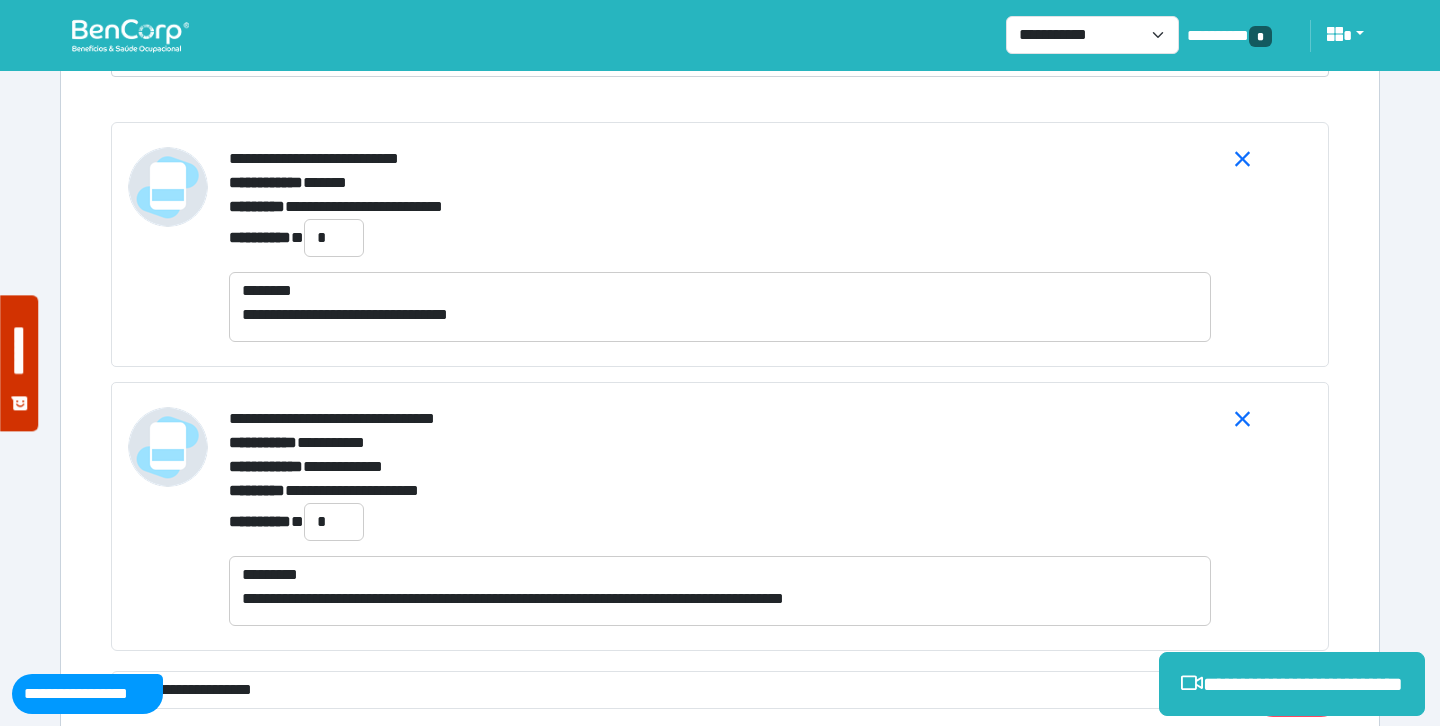 click on "**********" at bounding box center [720, 516] 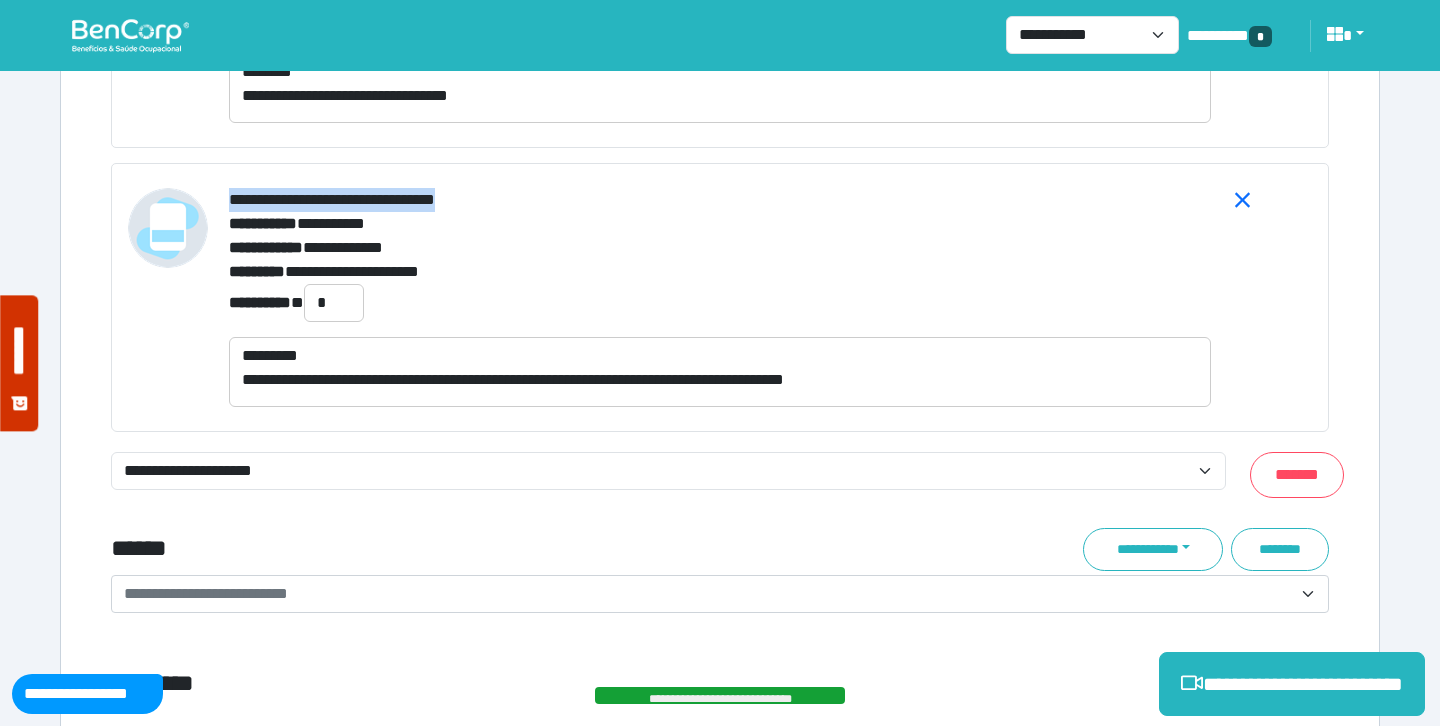 scroll, scrollTop: 7510, scrollLeft: 0, axis: vertical 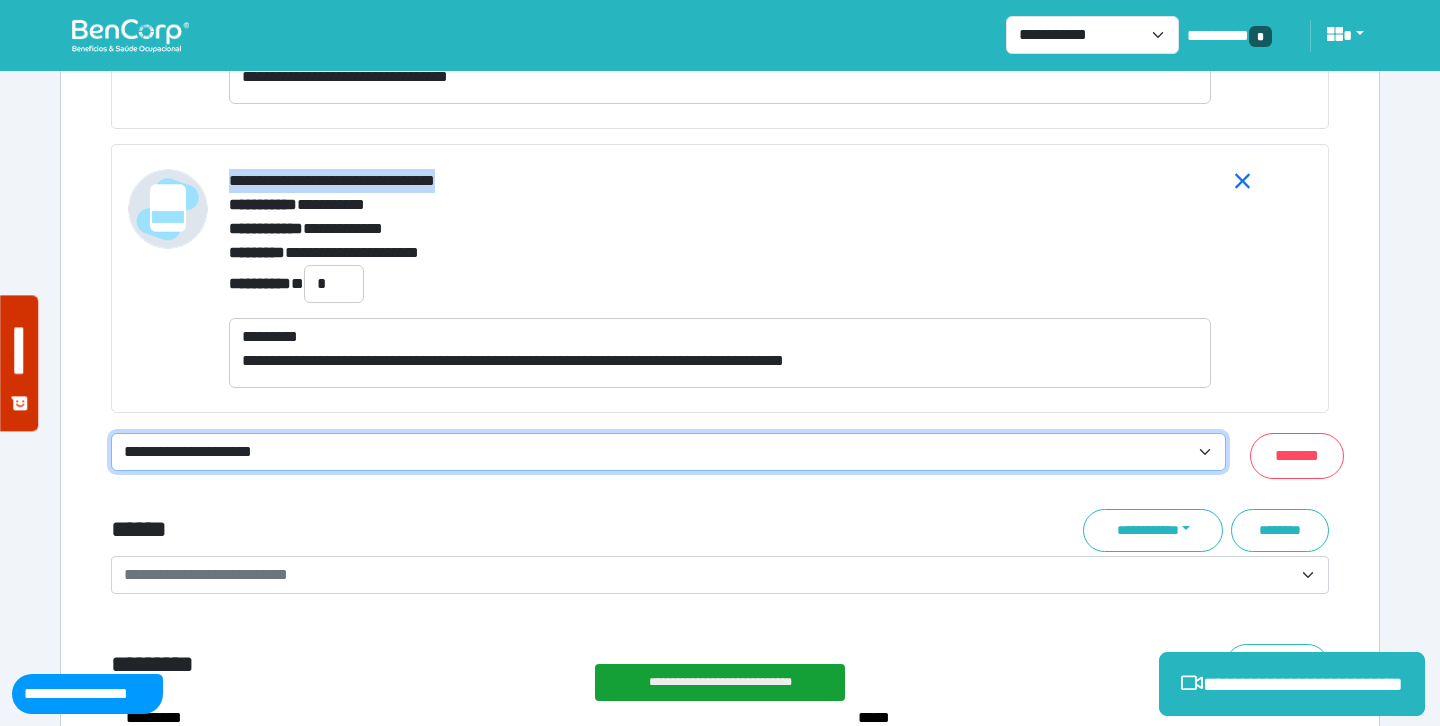 click on "**********" at bounding box center (668, 452) 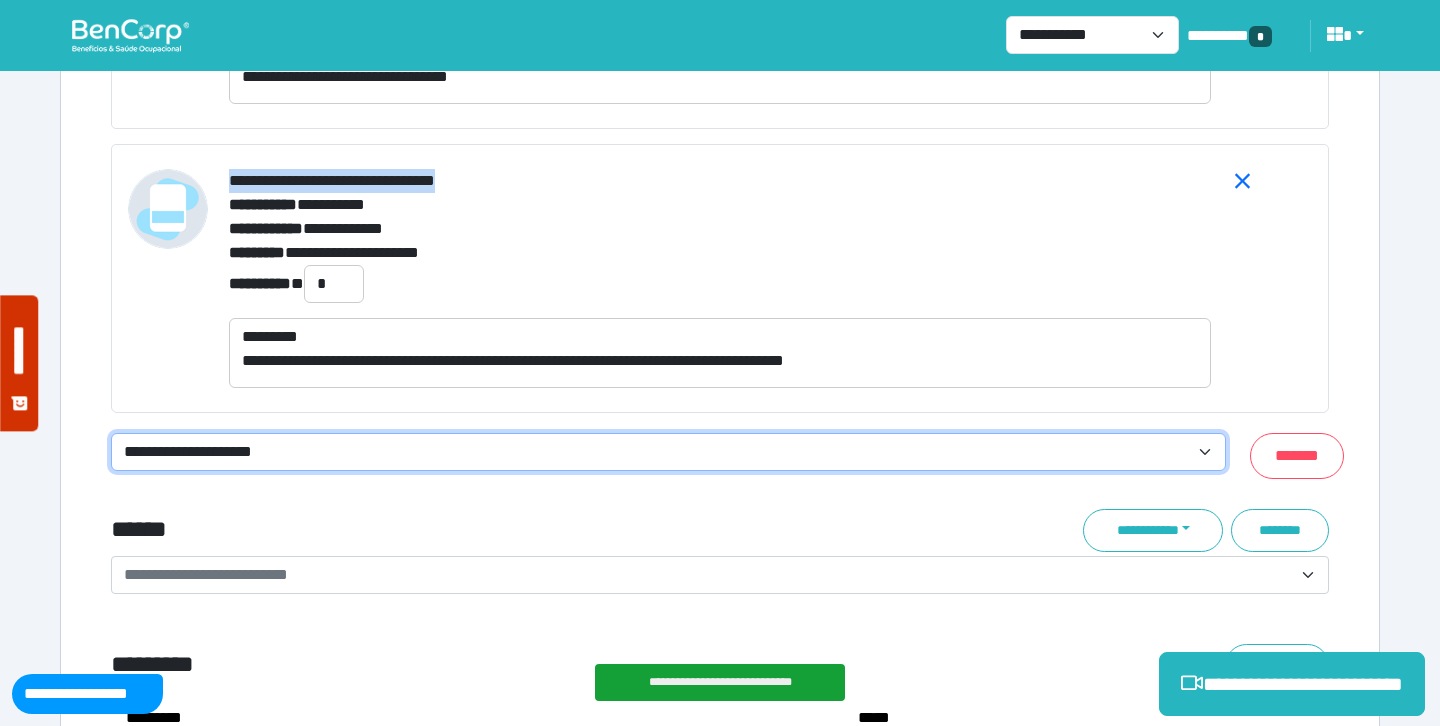 select on "**********" 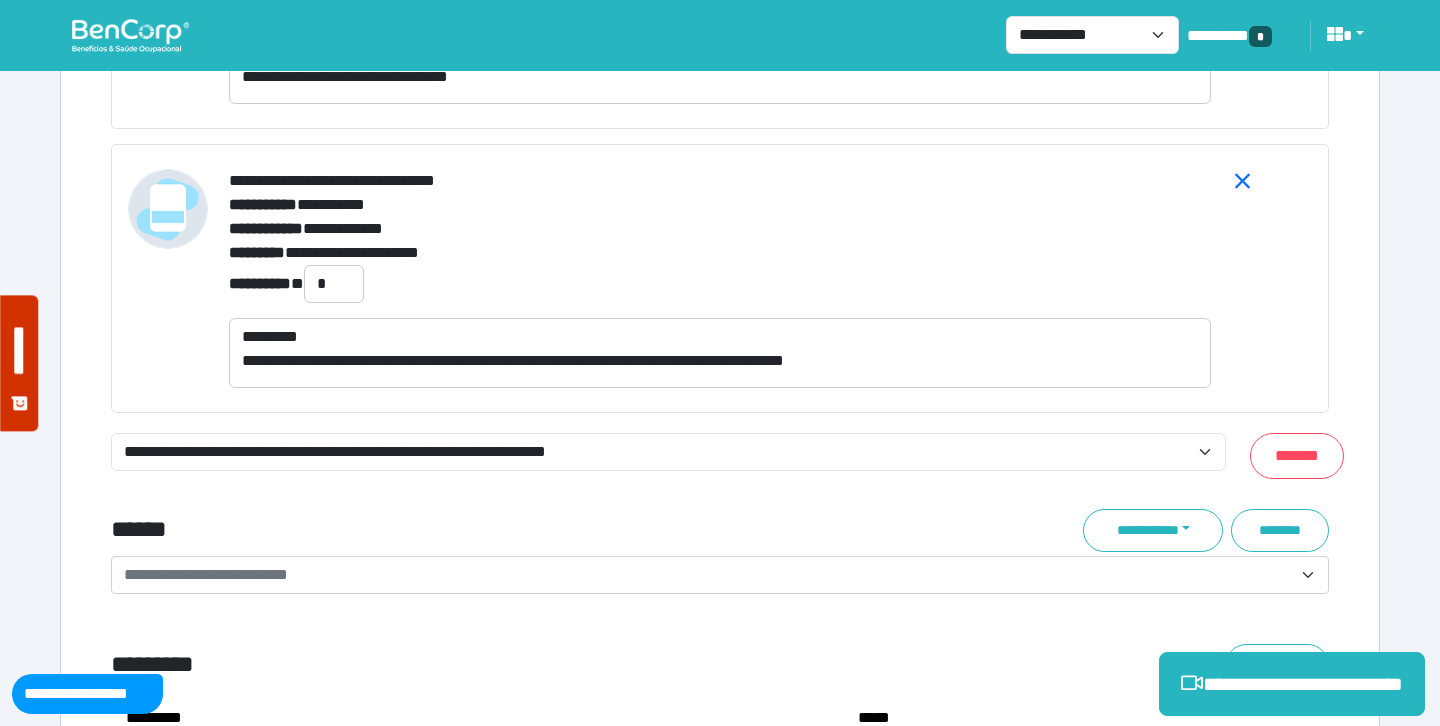 click on "******" at bounding box center [513, 530] 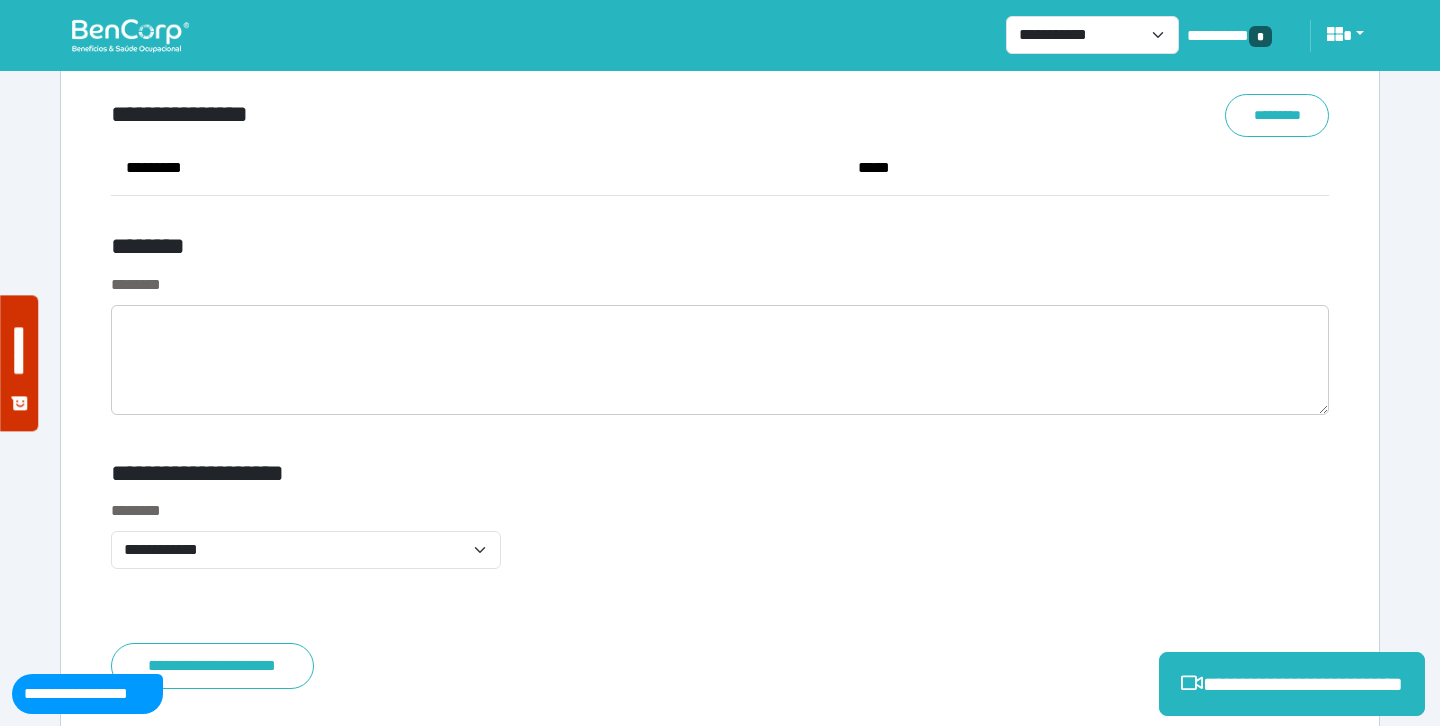 scroll, scrollTop: 8234, scrollLeft: 0, axis: vertical 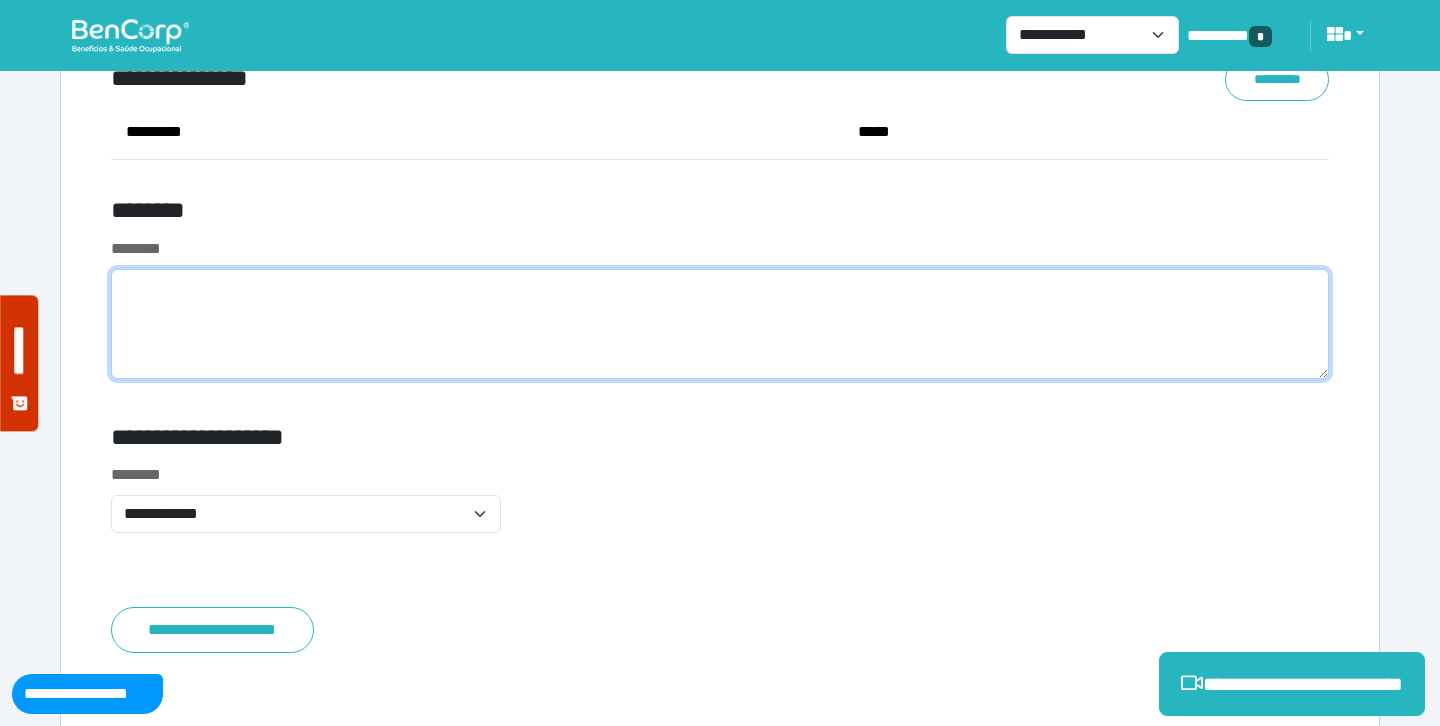 click at bounding box center [720, 324] 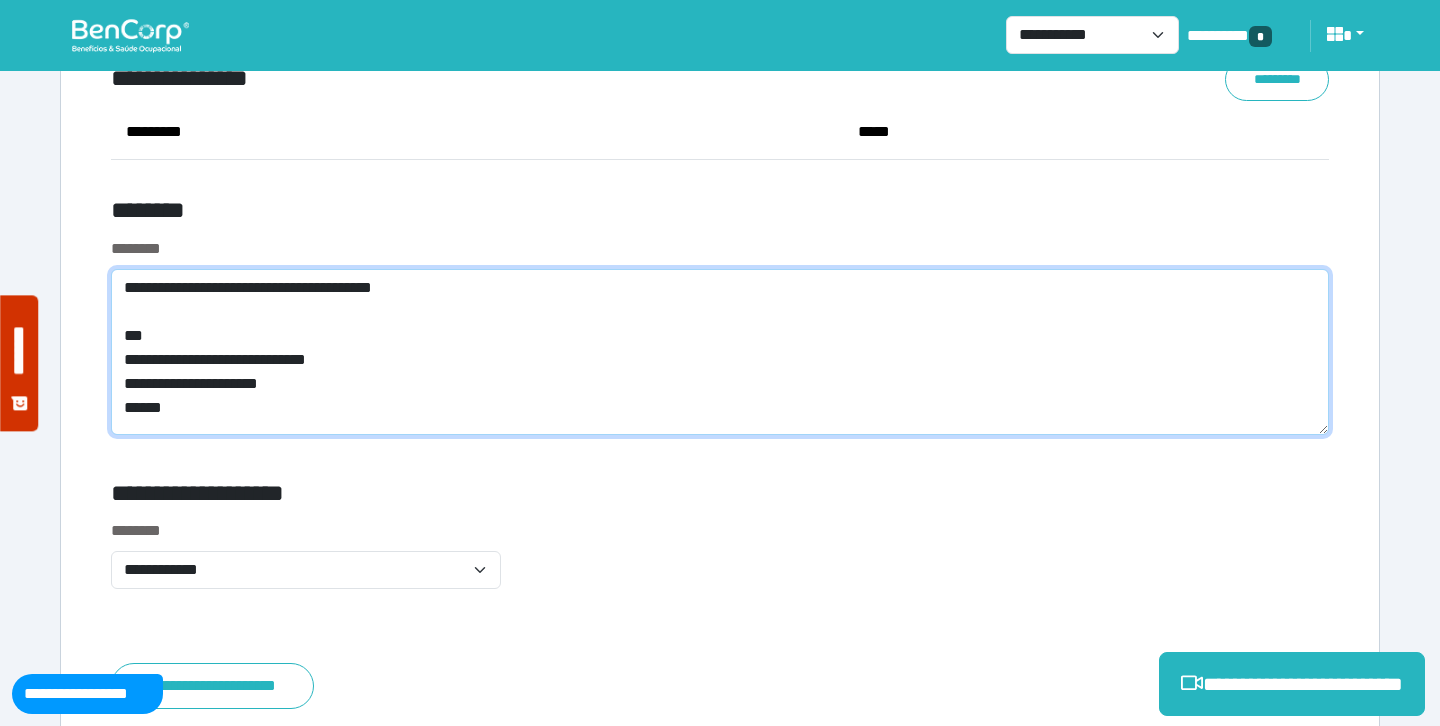 scroll, scrollTop: 0, scrollLeft: 0, axis: both 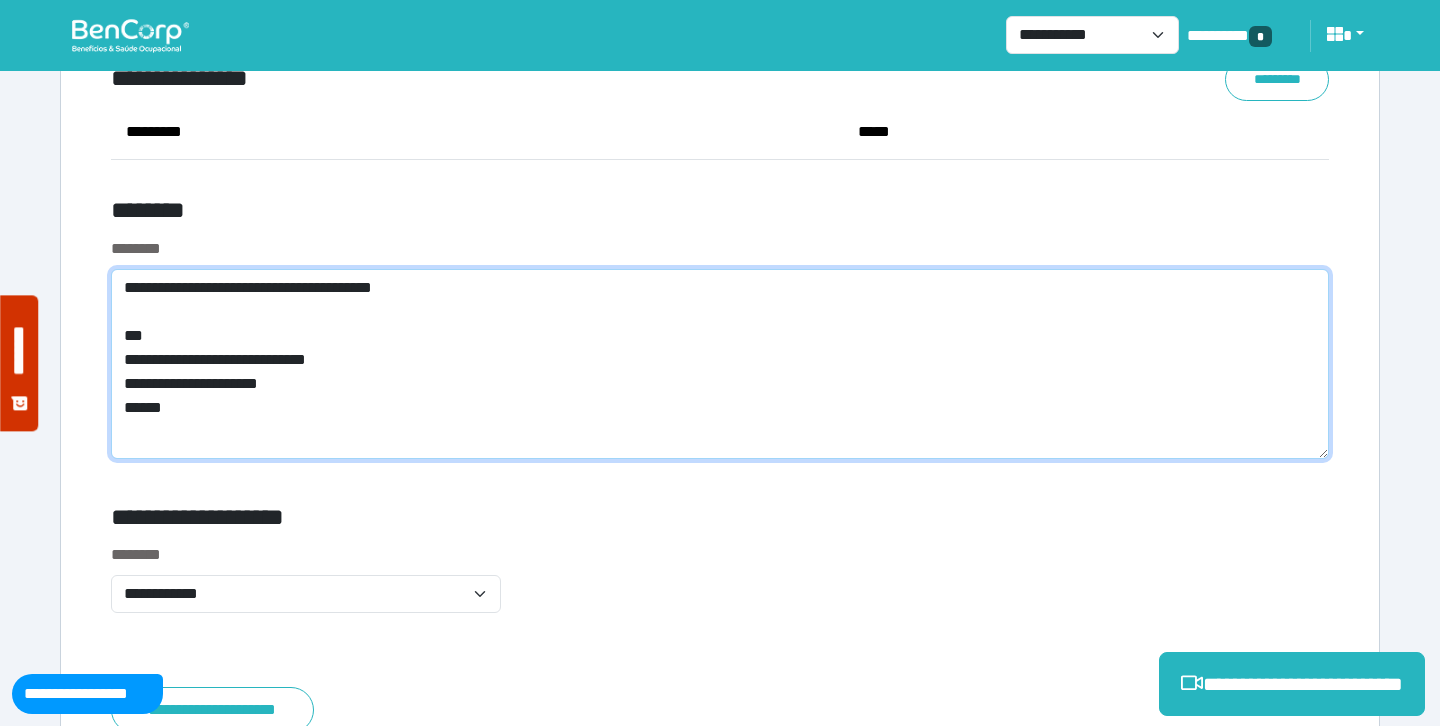 click on "**********" at bounding box center [720, 364] 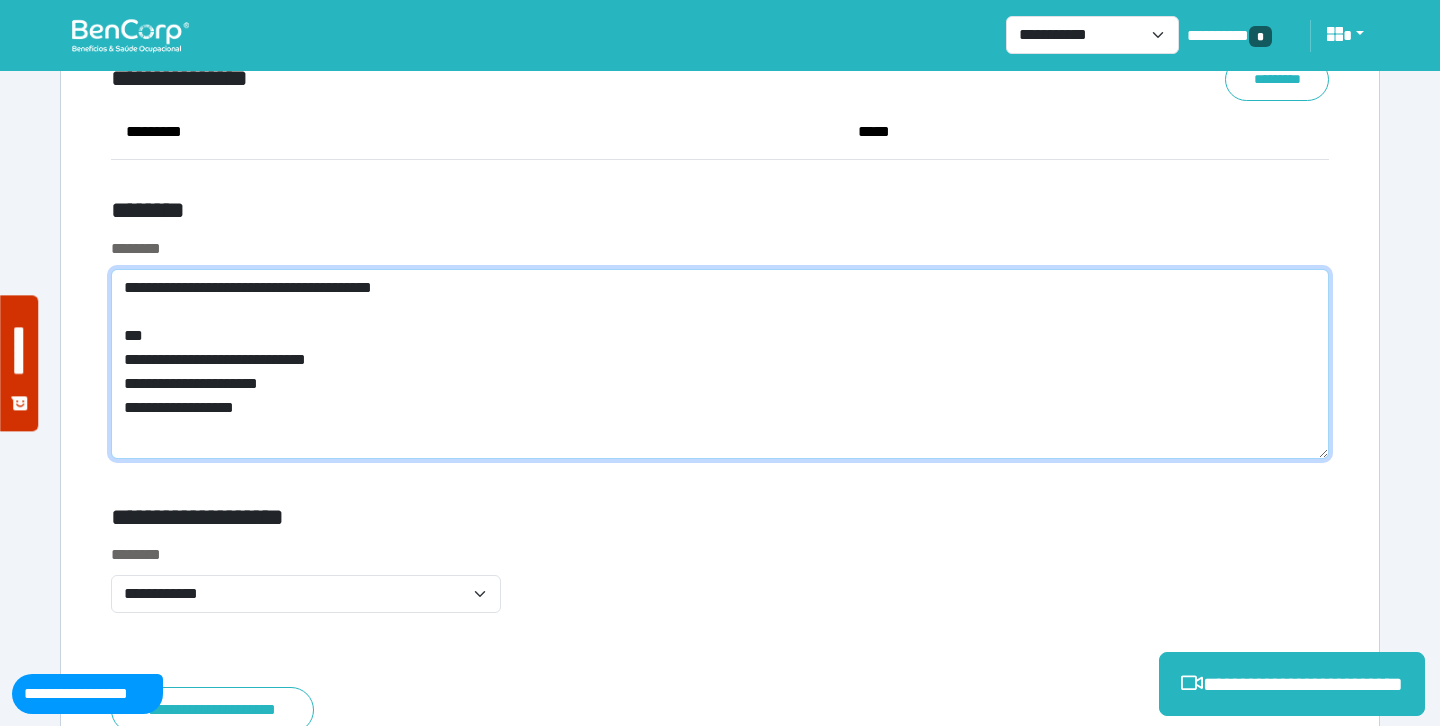 click on "**********" at bounding box center (720, 364) 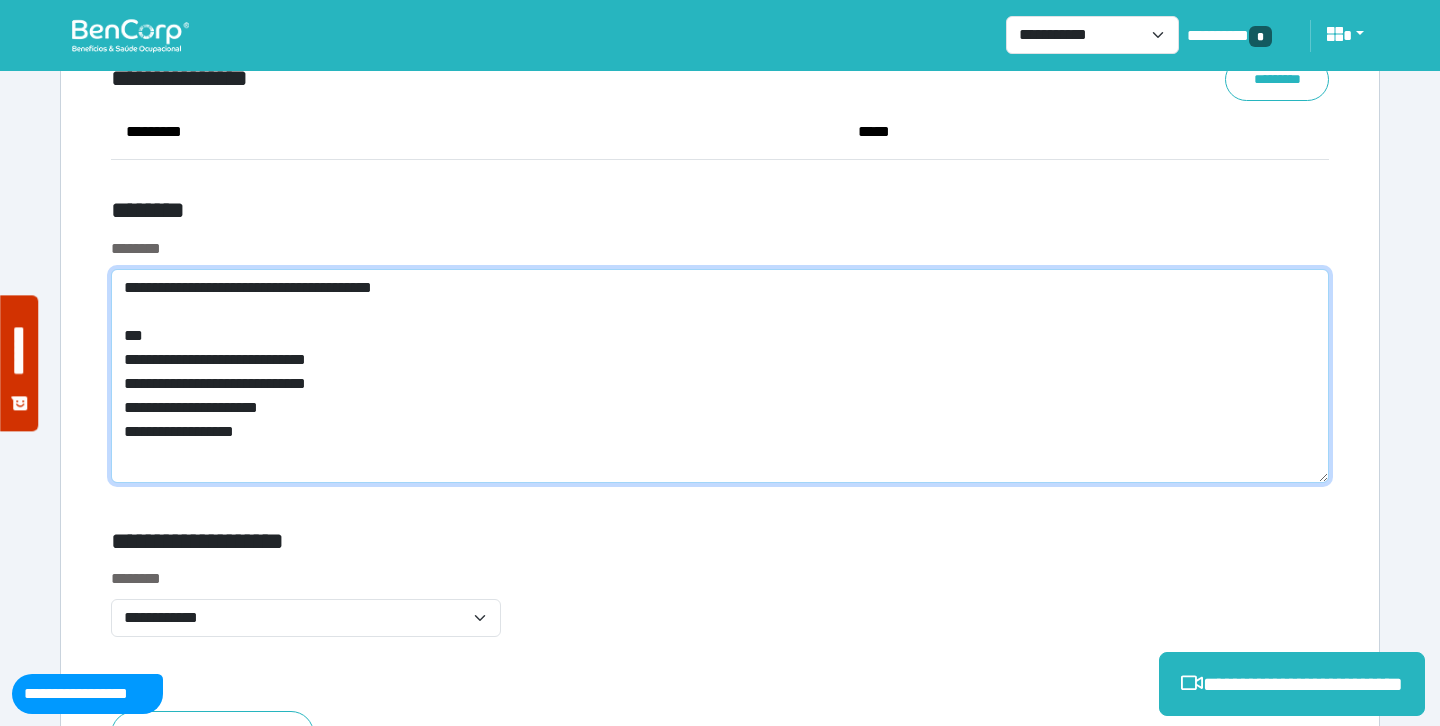 click on "**********" at bounding box center (720, 376) 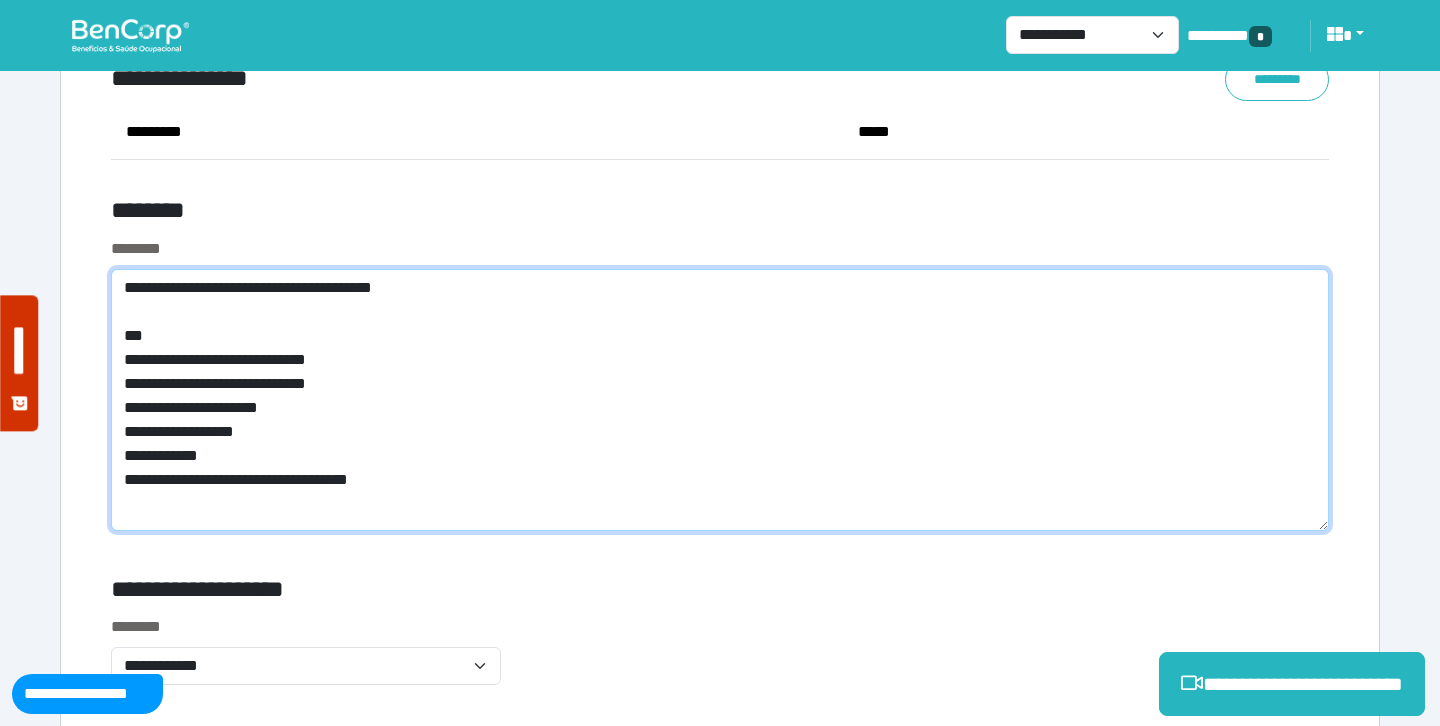 type on "**********" 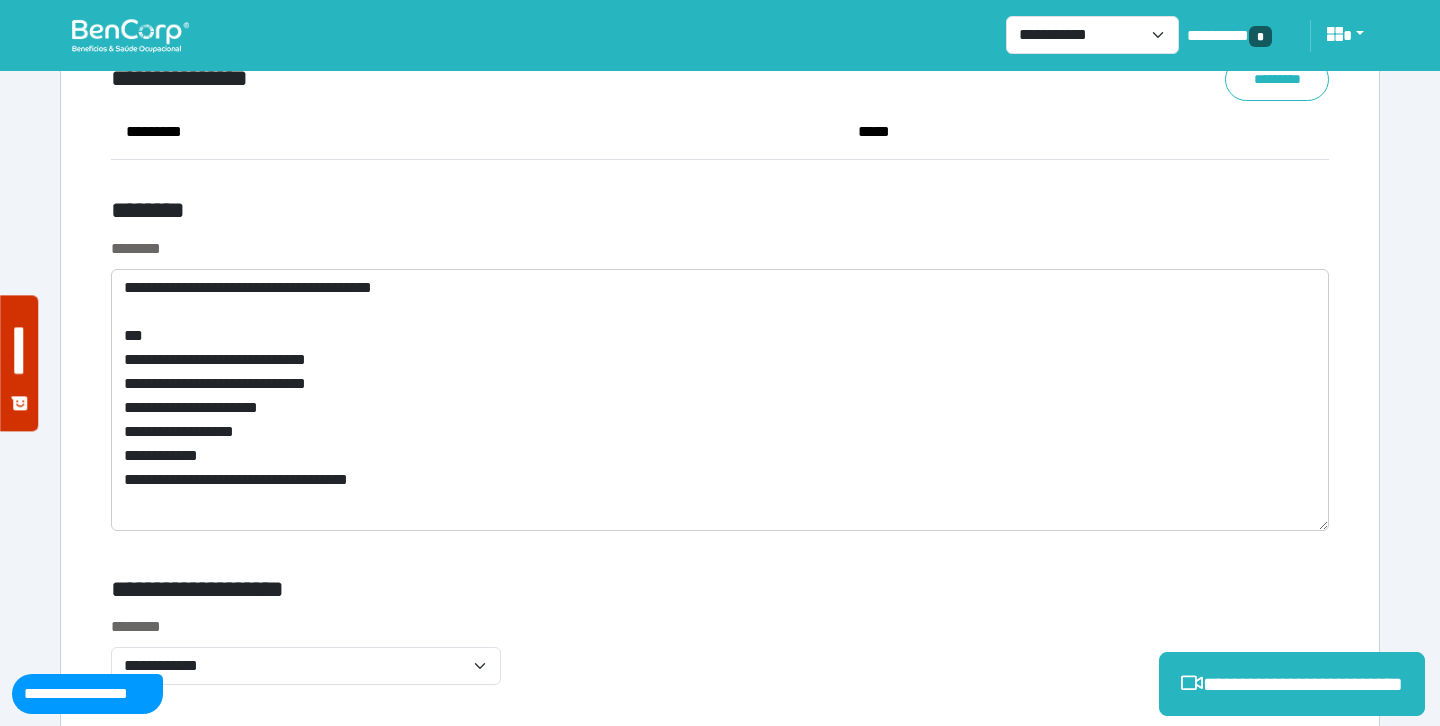 click on "********" at bounding box center (513, 214) 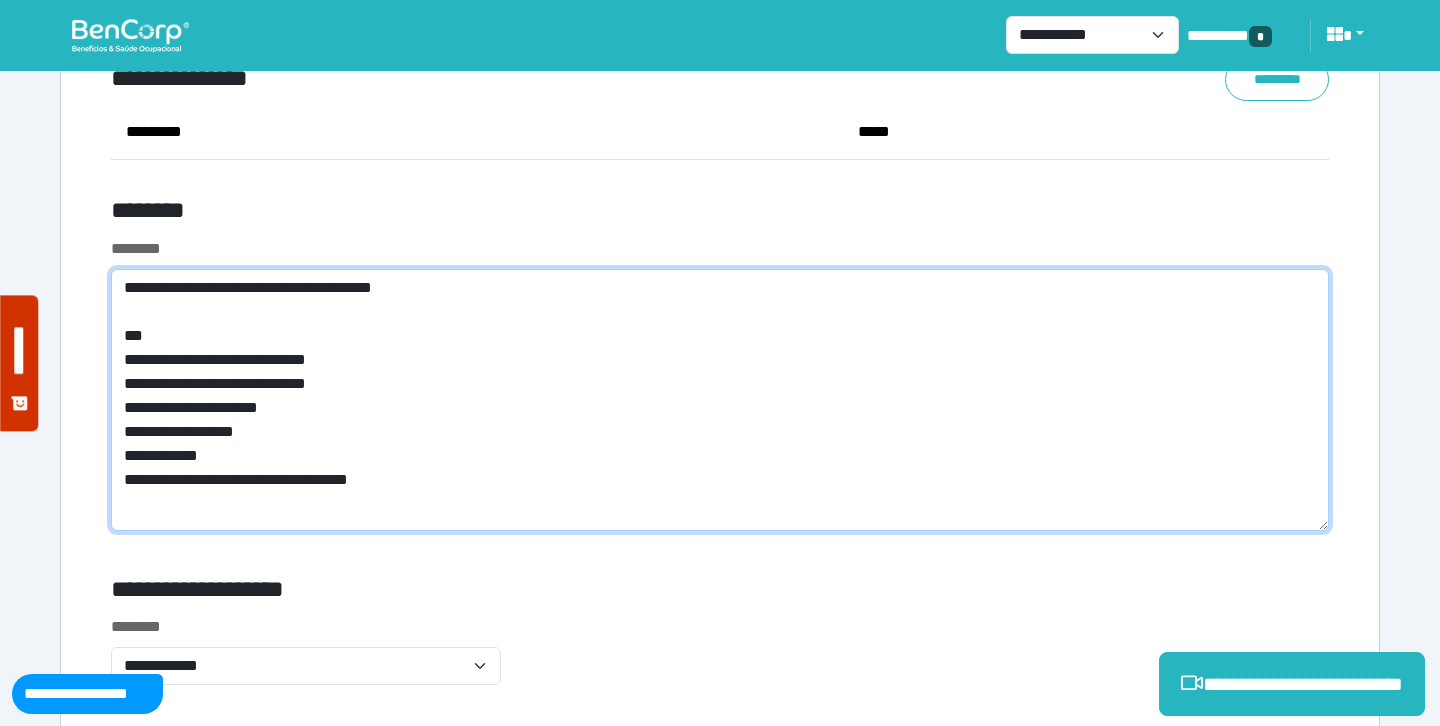 click on "**********" at bounding box center [720, 400] 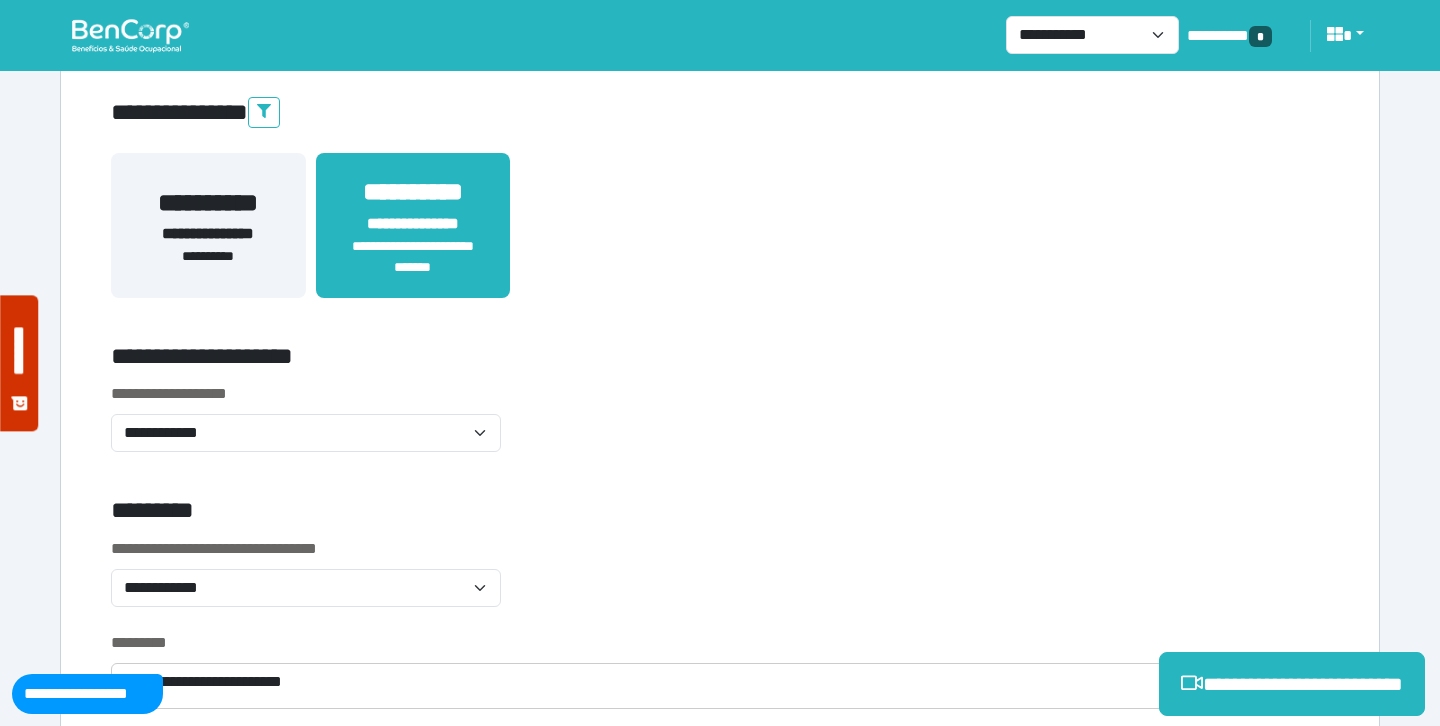 scroll, scrollTop: 0, scrollLeft: 0, axis: both 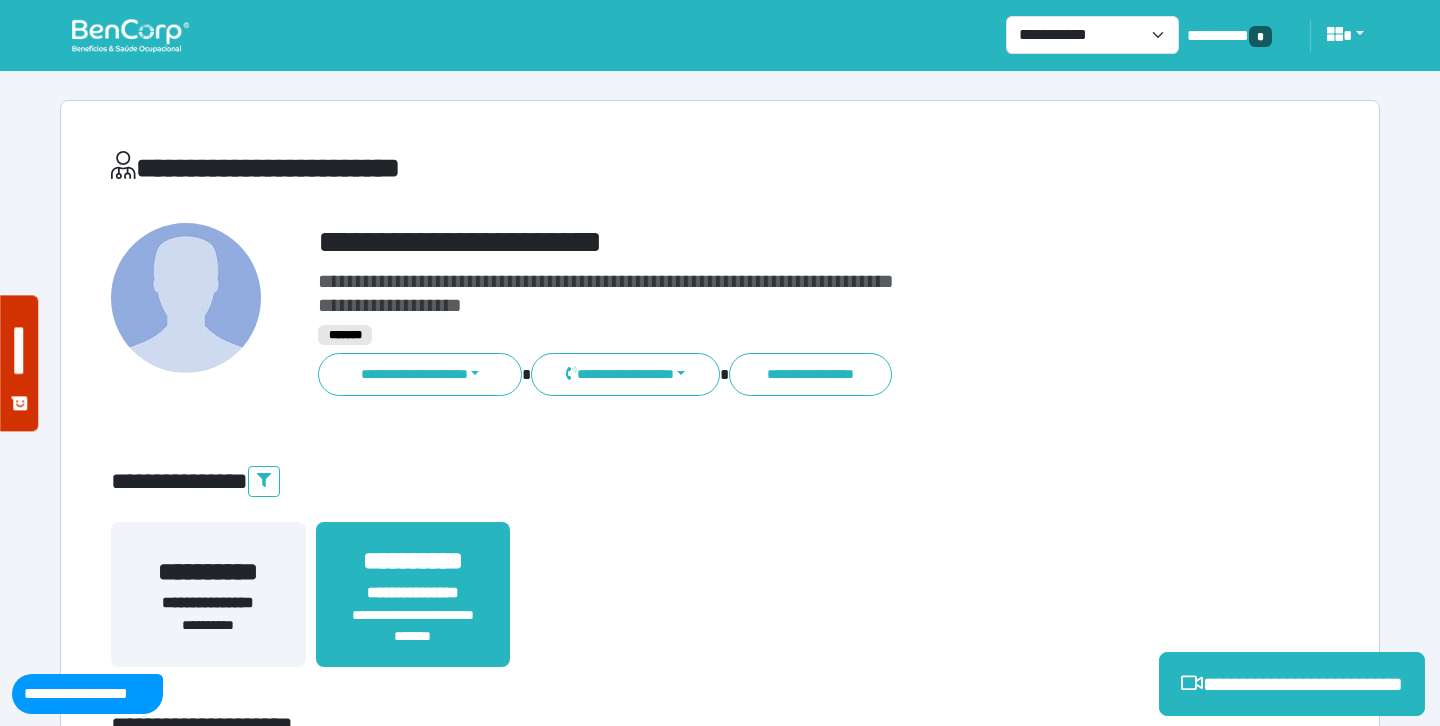 click on "**********" at bounding box center [772, 242] 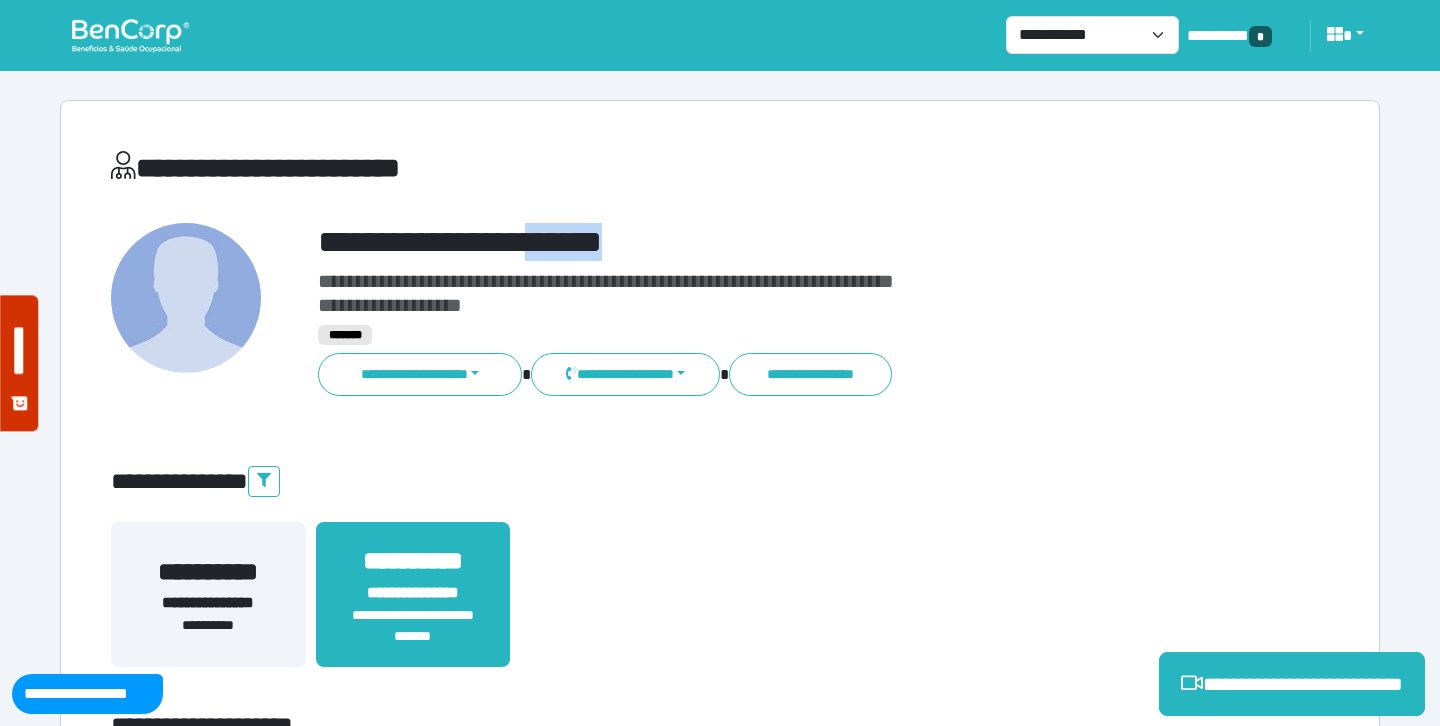 click on "**********" at bounding box center (772, 242) 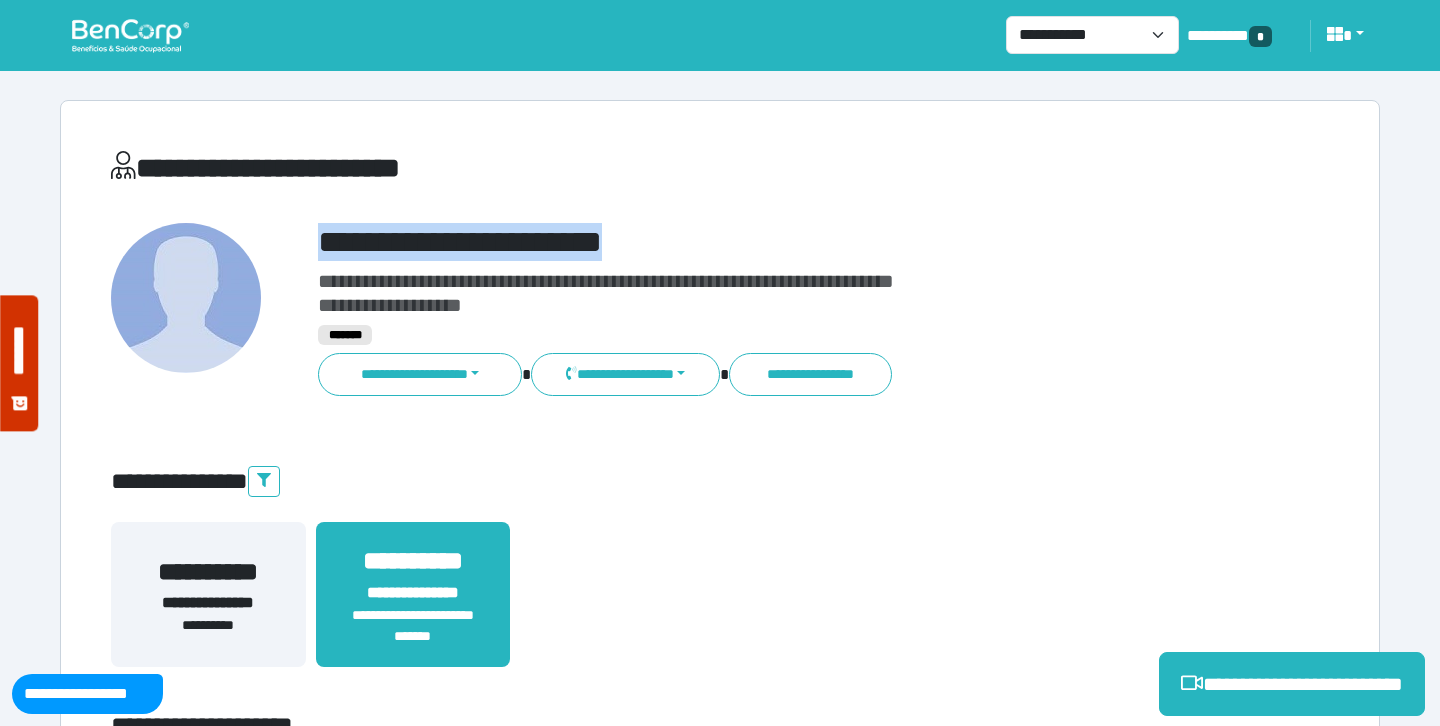 click on "**********" at bounding box center (772, 242) 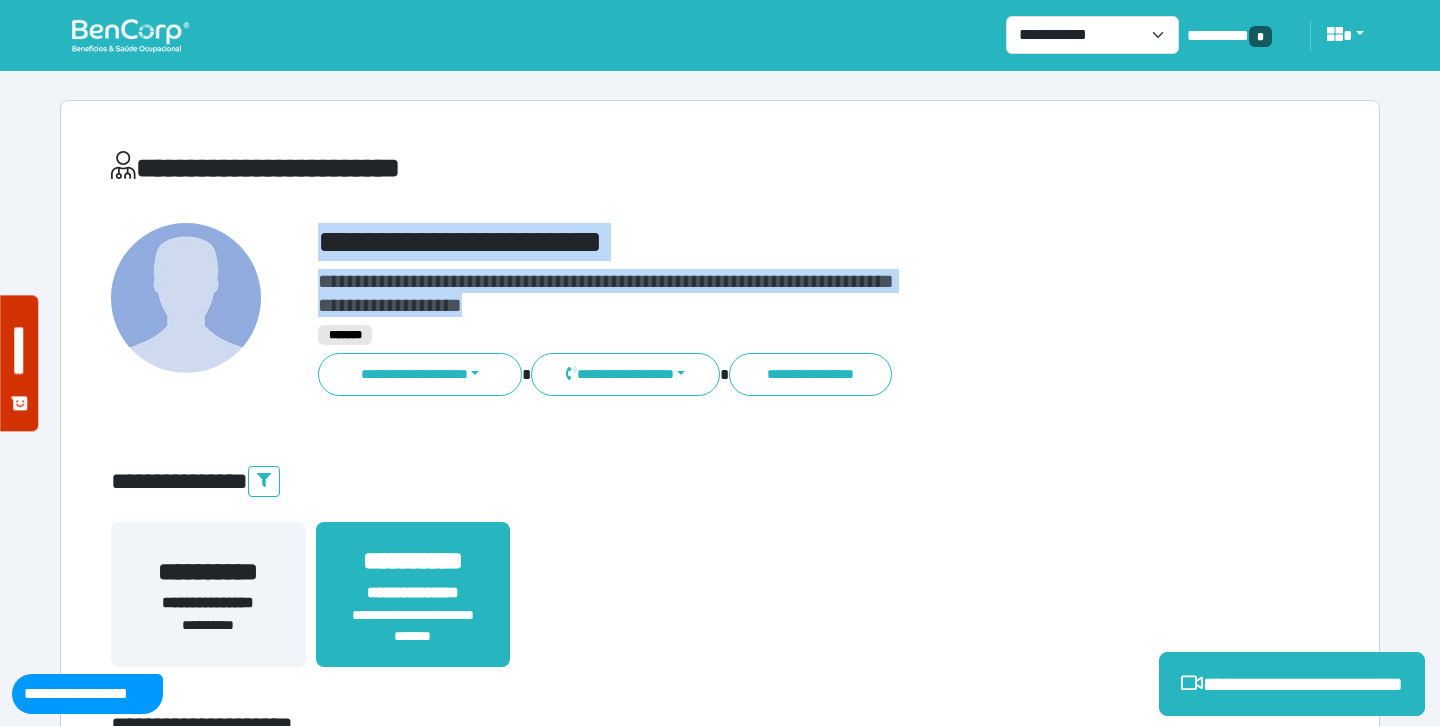 drag, startPoint x: 502, startPoint y: 306, endPoint x: 324, endPoint y: 213, distance: 200.83078 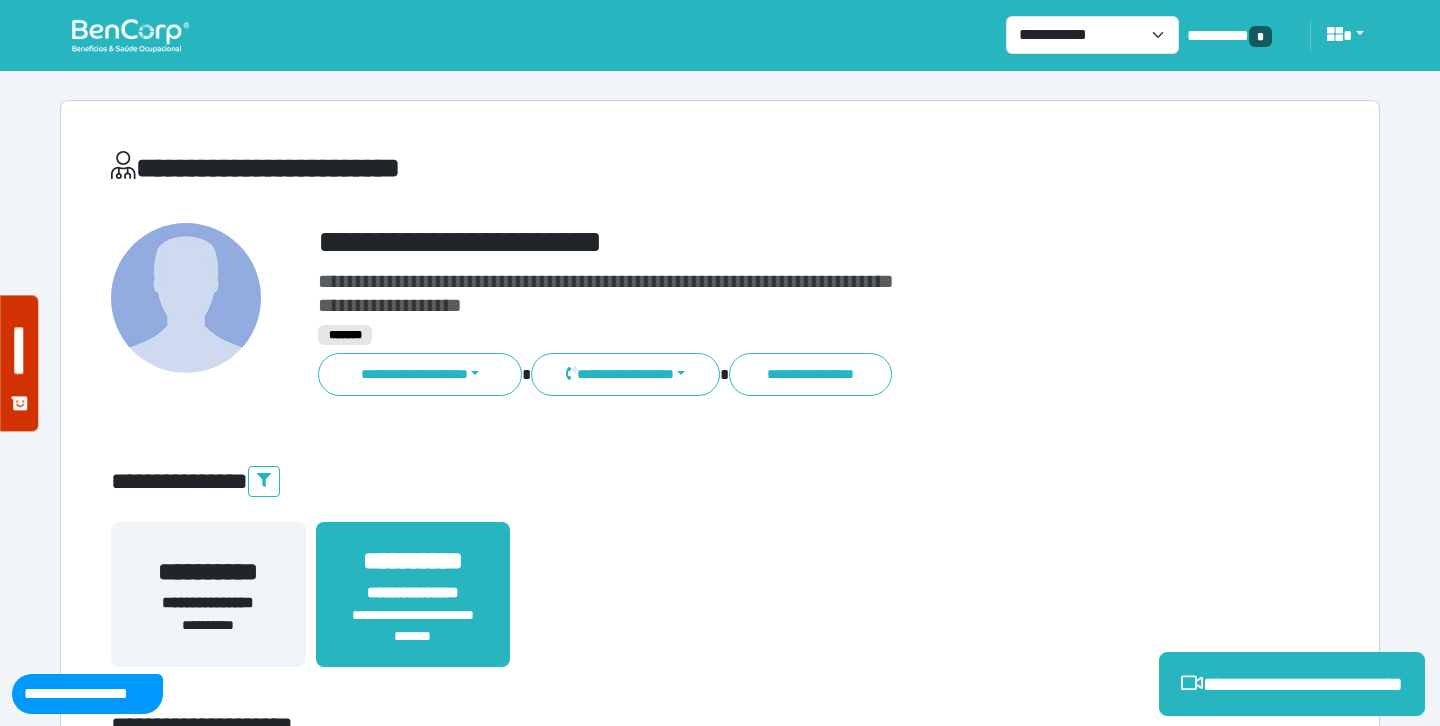 click on "**********" at bounding box center [720, 606] 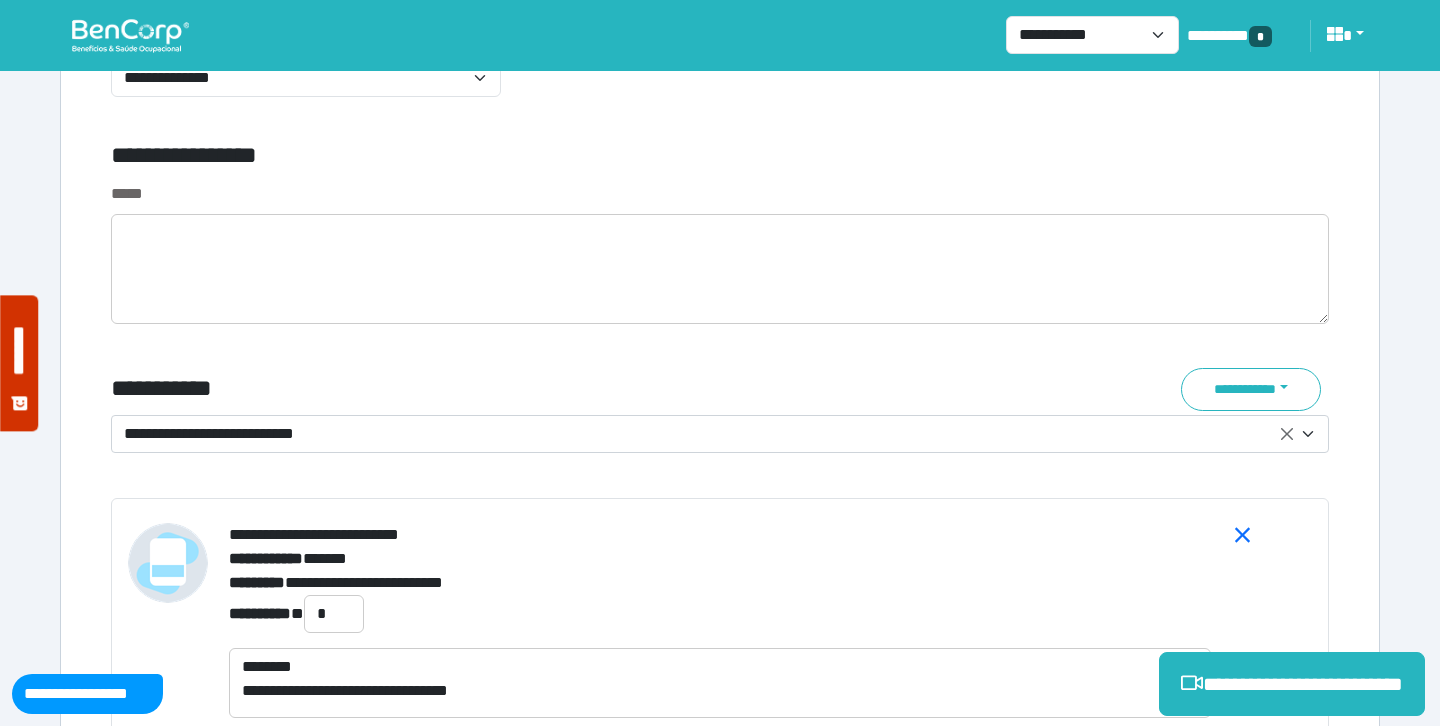 scroll, scrollTop: 6899, scrollLeft: 0, axis: vertical 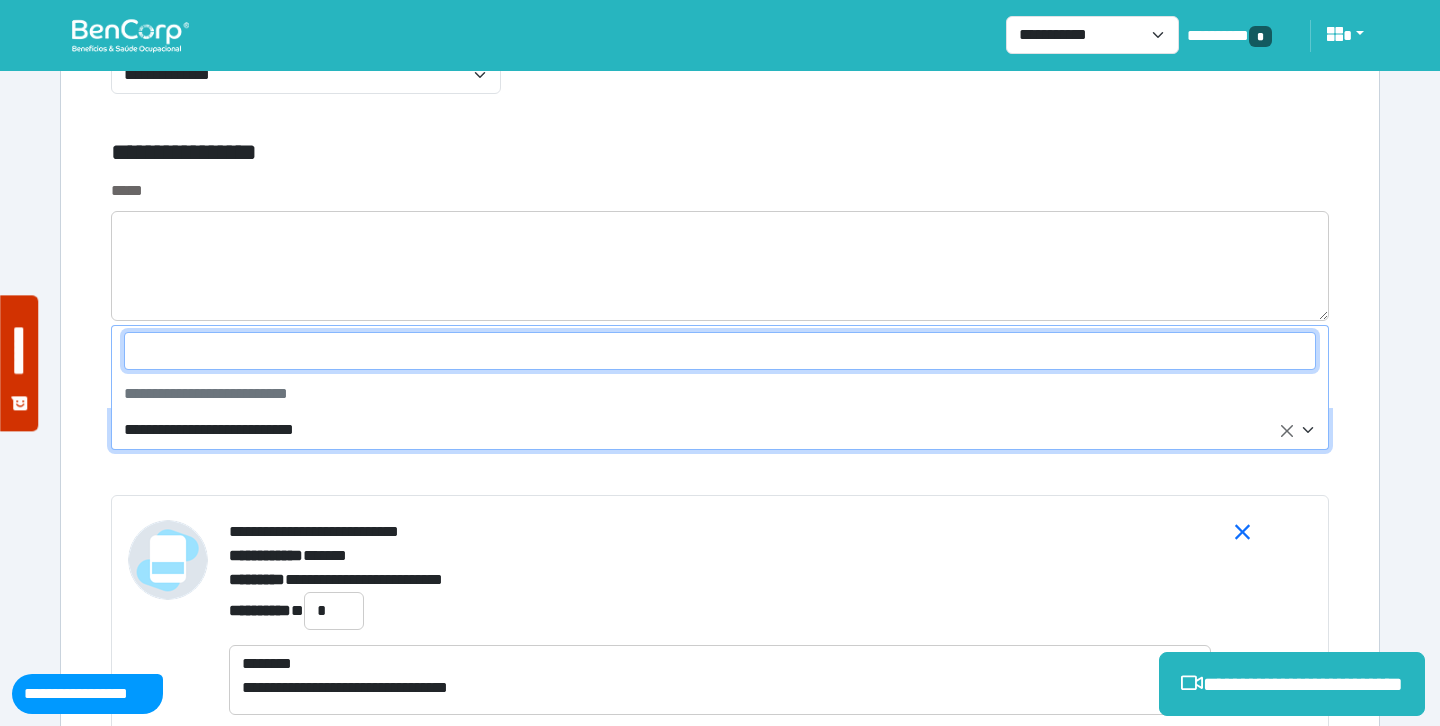 click on "**********" at bounding box center (708, 430) 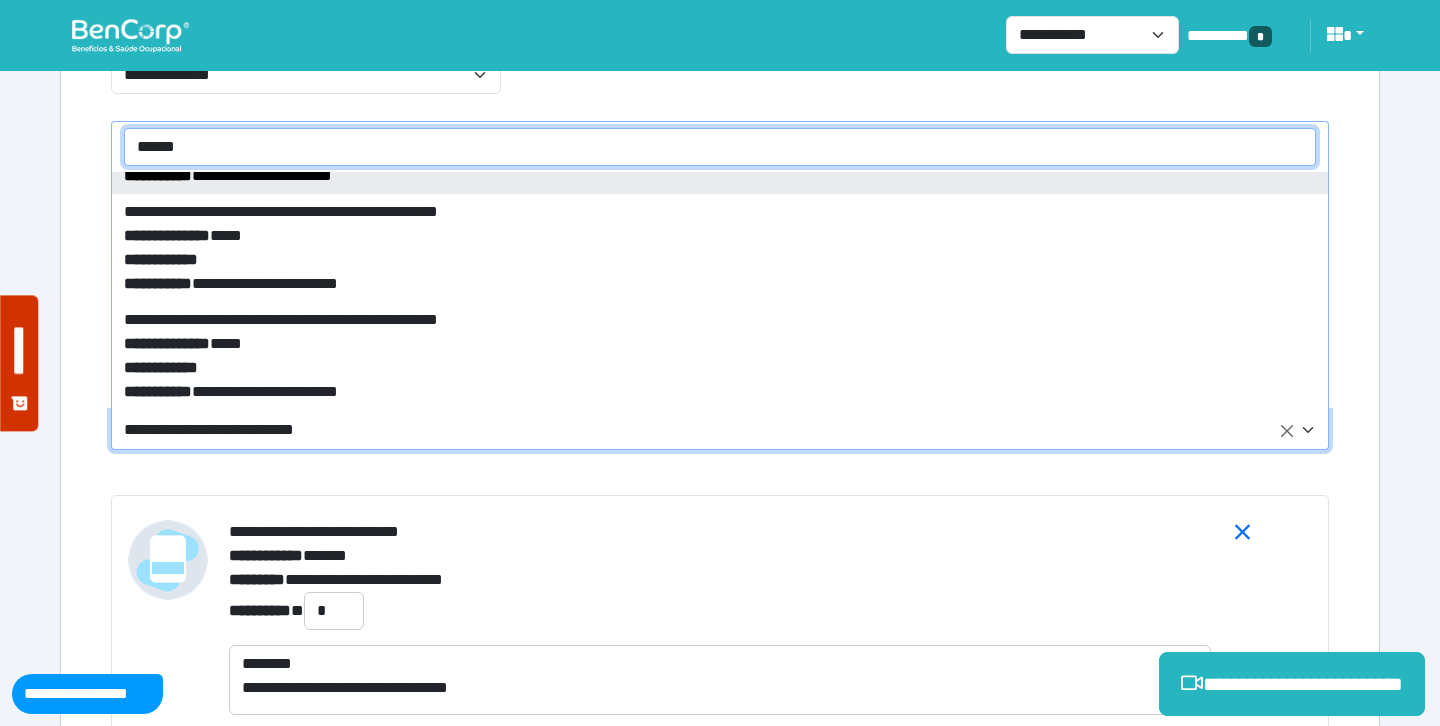 scroll, scrollTop: 198, scrollLeft: 0, axis: vertical 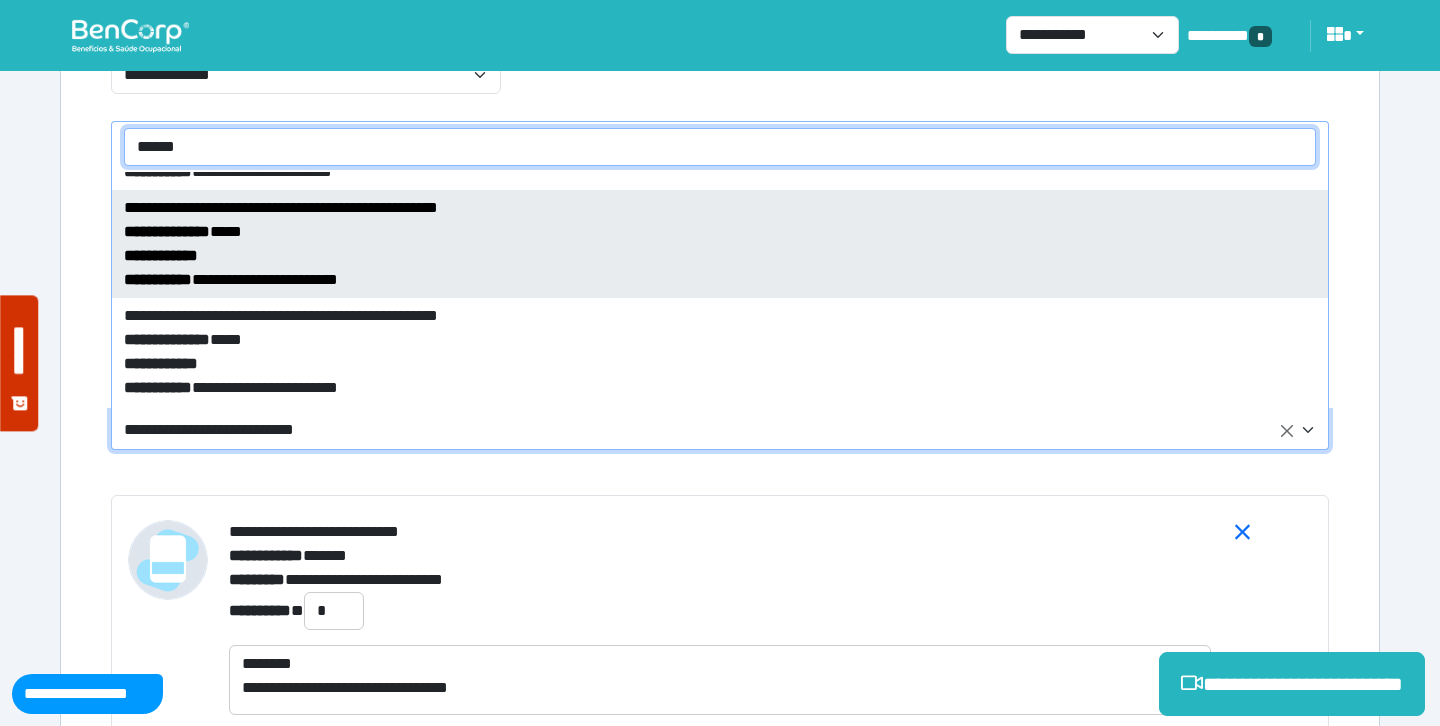 type on "******" 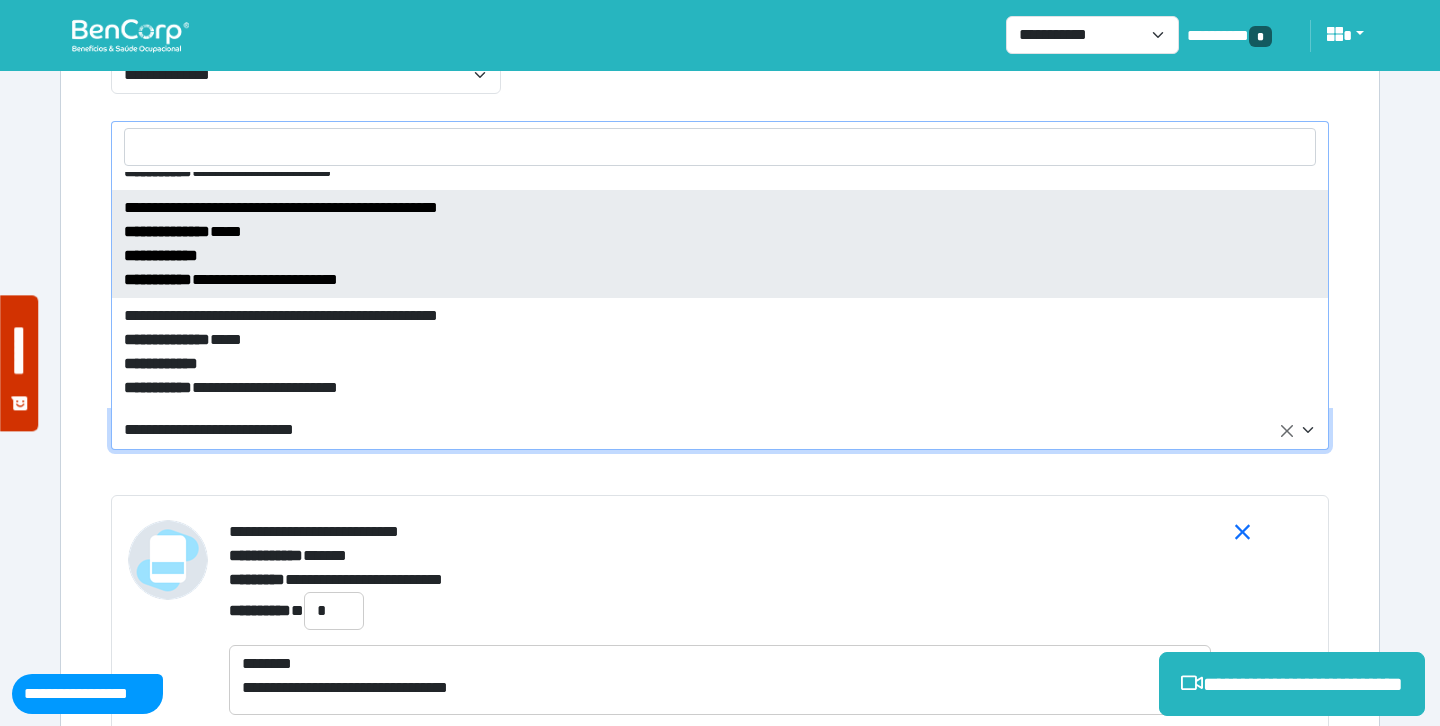 select on "*****" 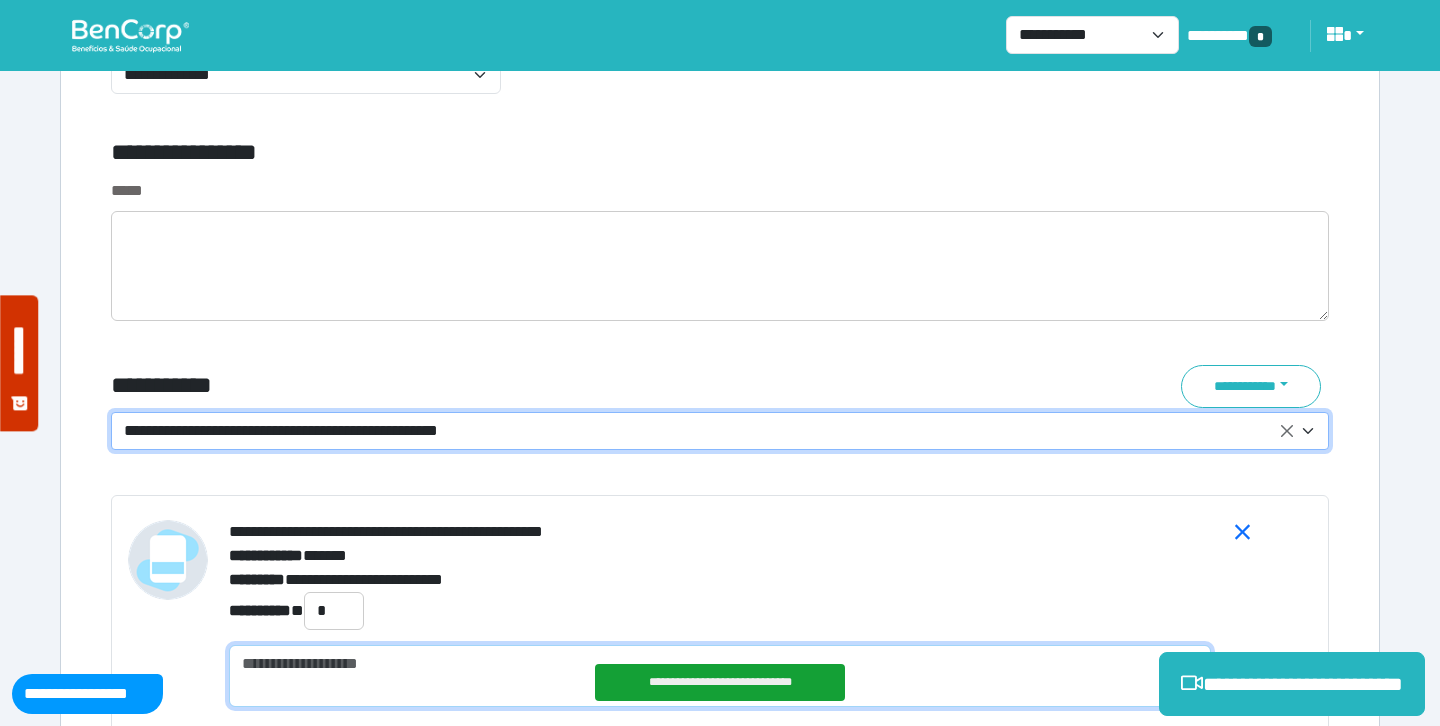 click at bounding box center (720, 676) 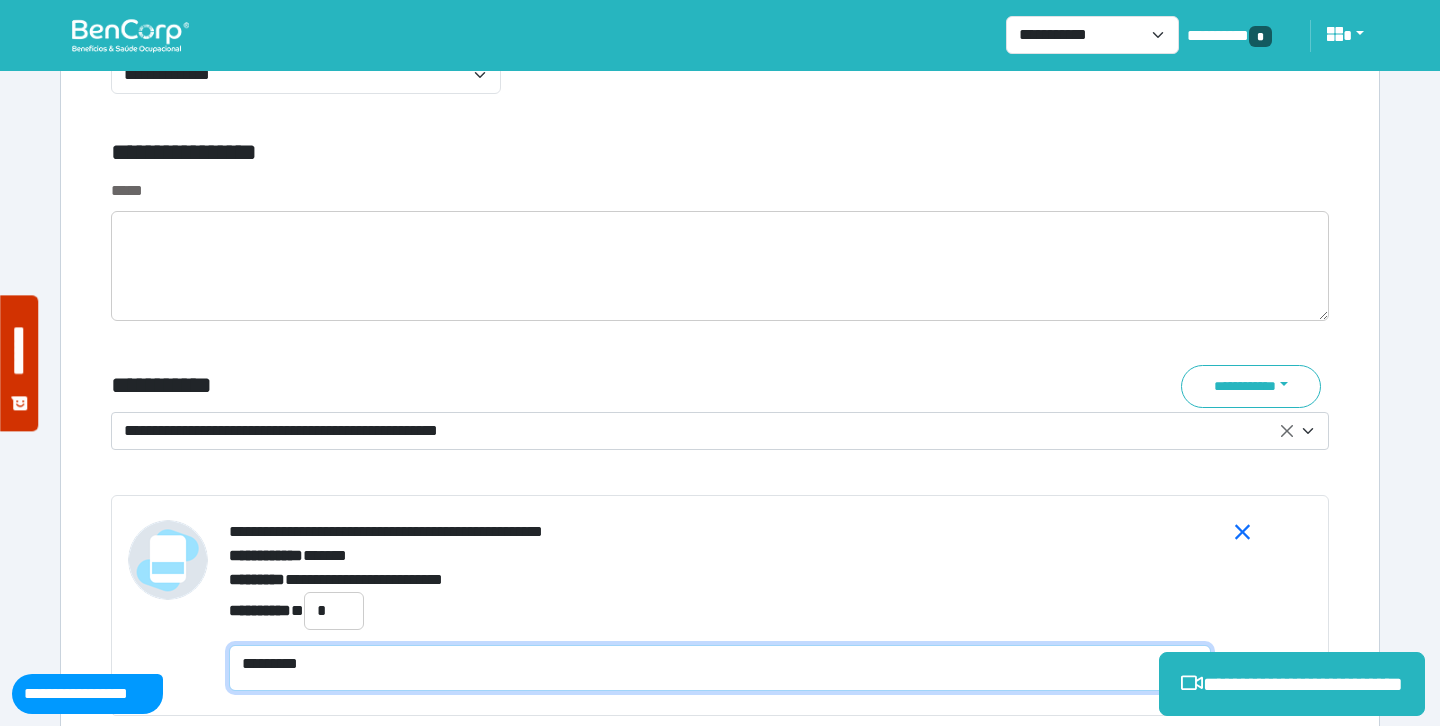scroll, scrollTop: 0, scrollLeft: 0, axis: both 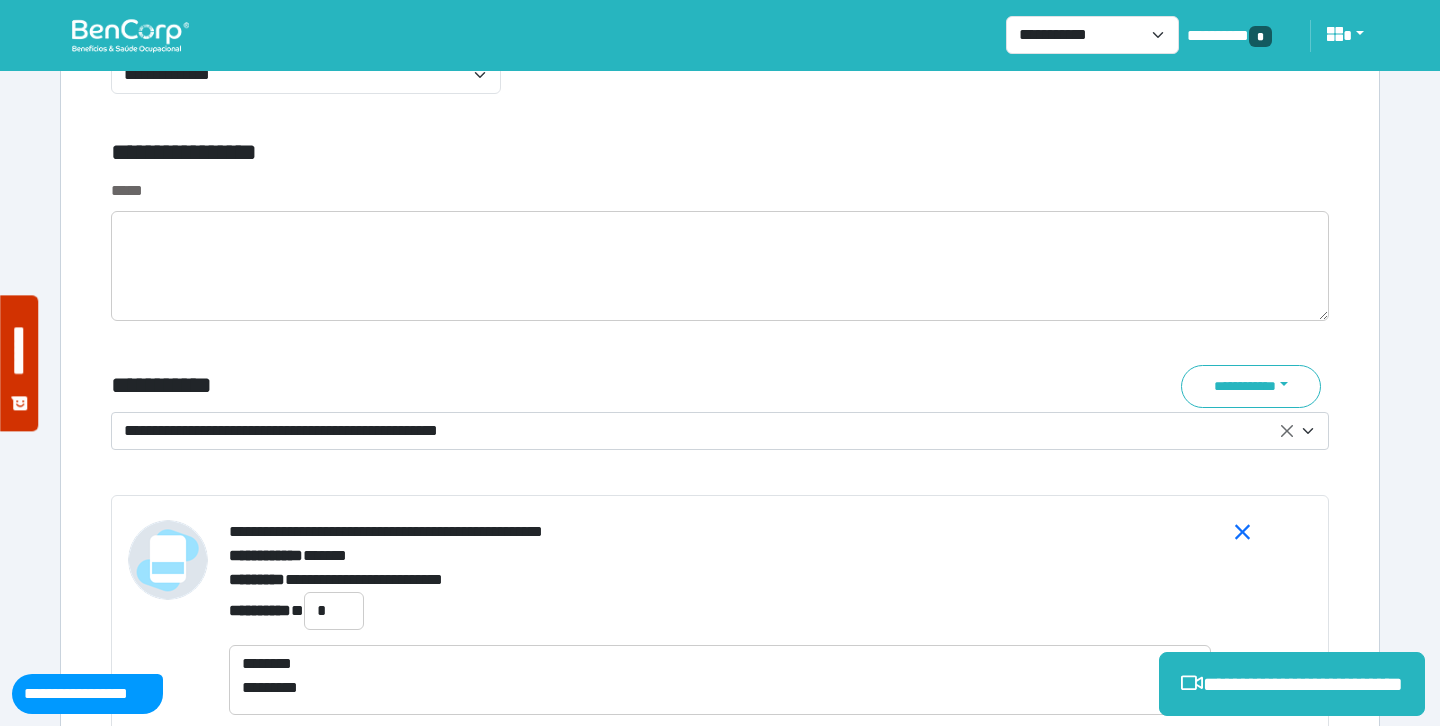 click on "**********" at bounding box center (720, 882) 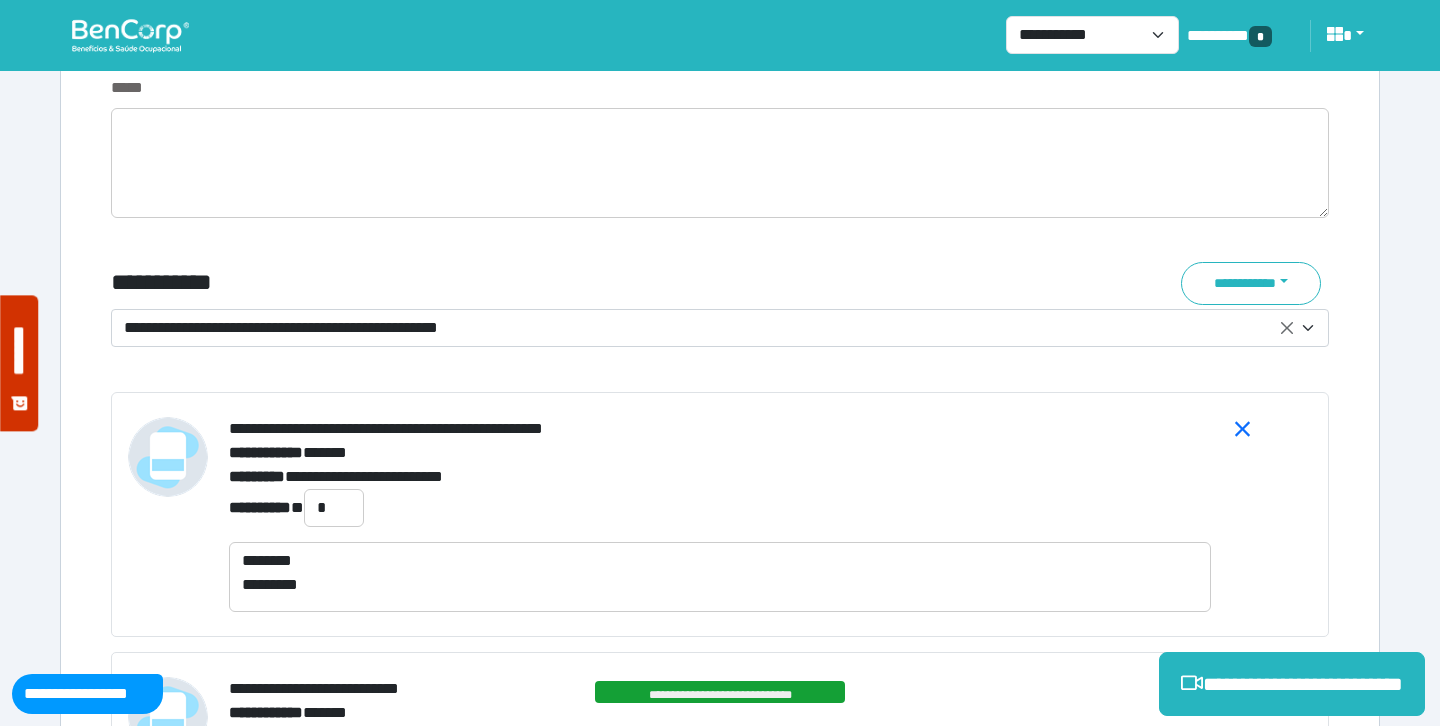 scroll, scrollTop: 7032, scrollLeft: 0, axis: vertical 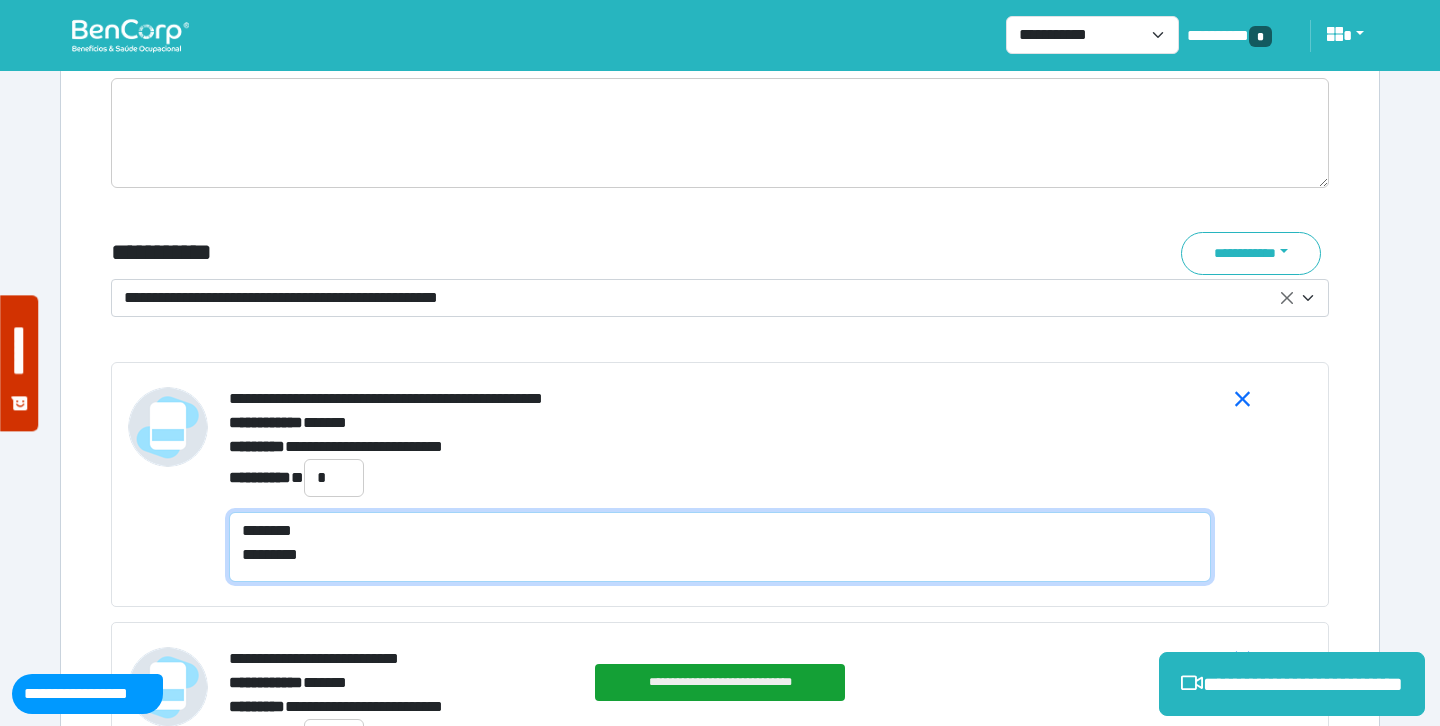 click on "********
********" at bounding box center (720, 547) 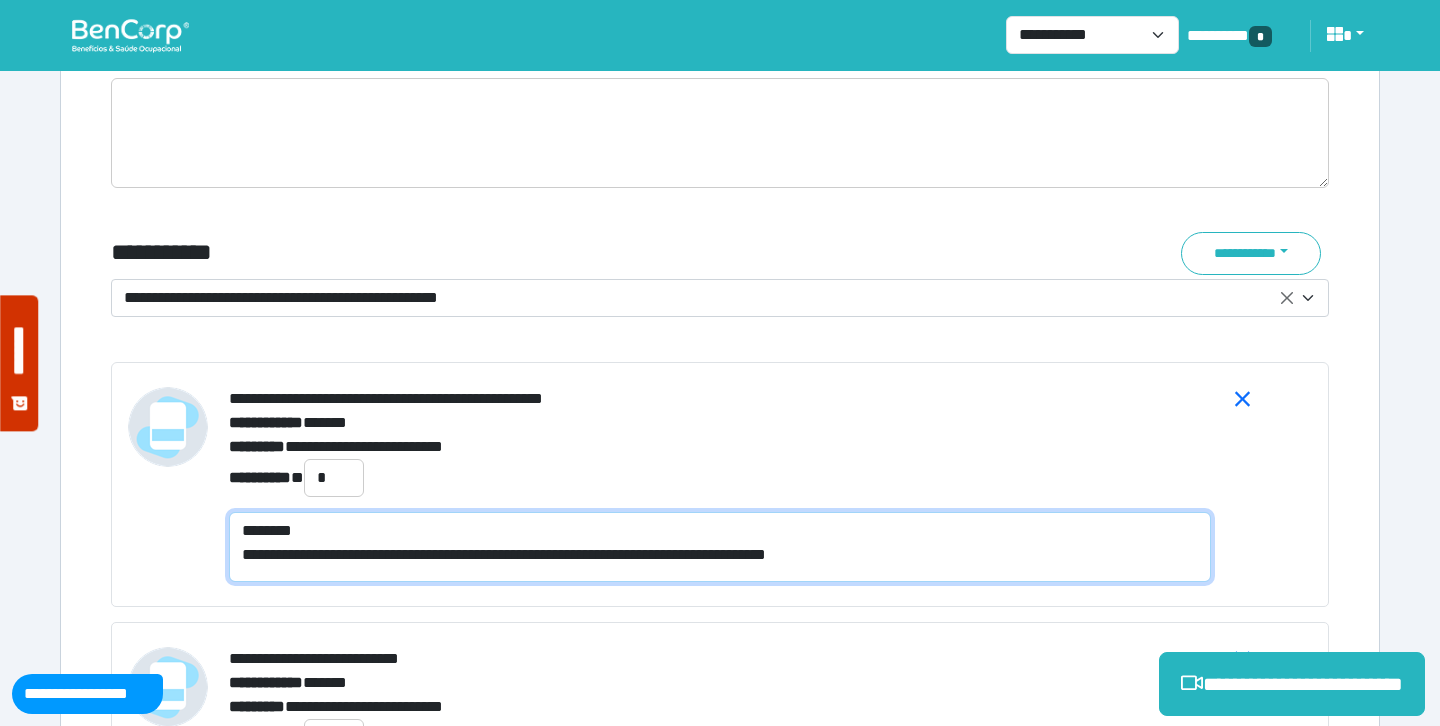 type on "**********" 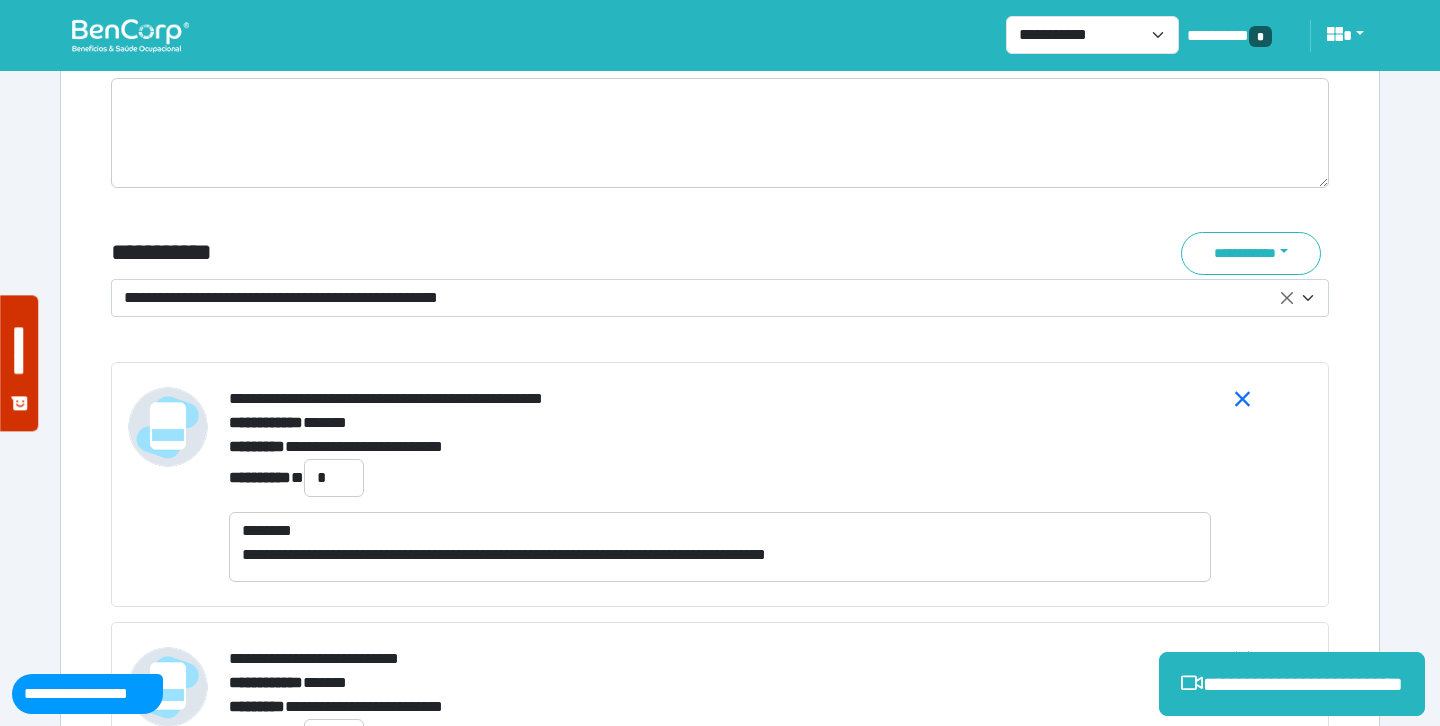 click on "**********" at bounding box center (720, 753) 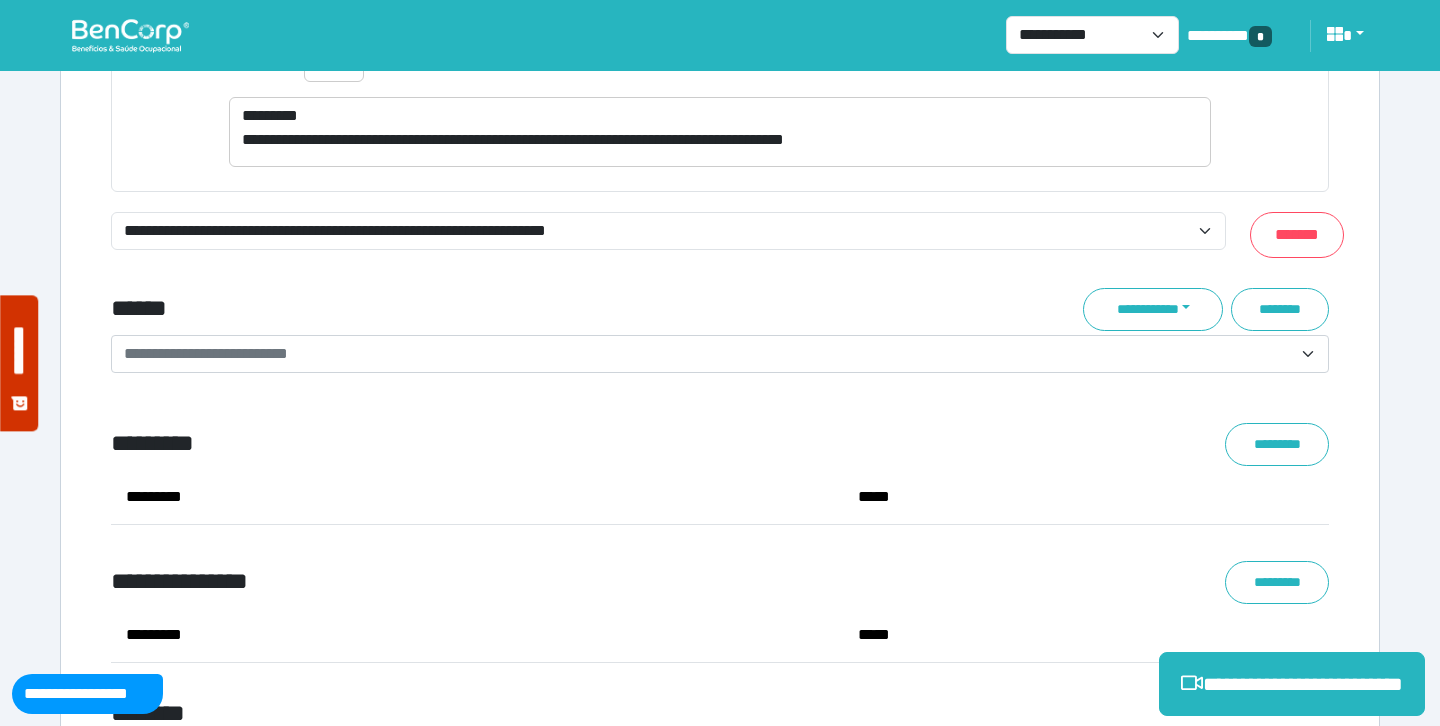 scroll, scrollTop: 7997, scrollLeft: 0, axis: vertical 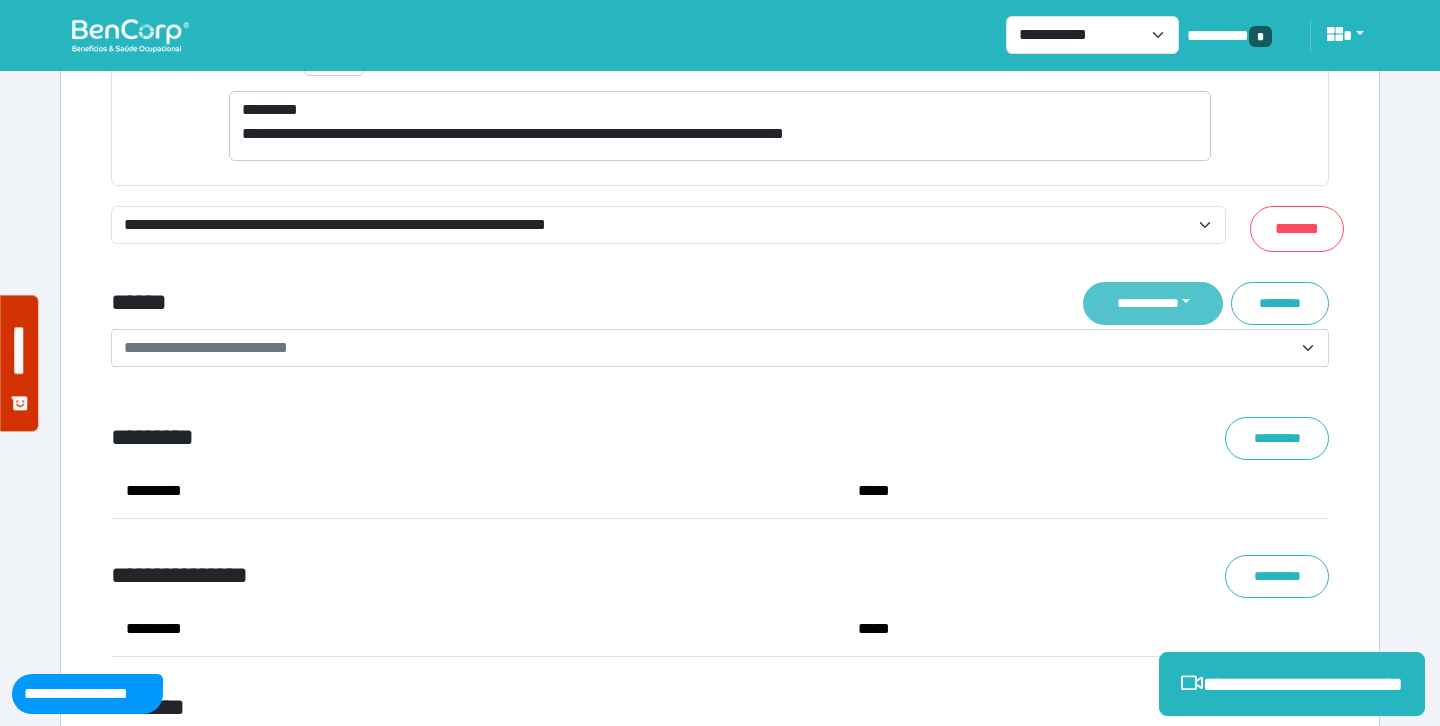 click on "**********" at bounding box center (1153, 303) 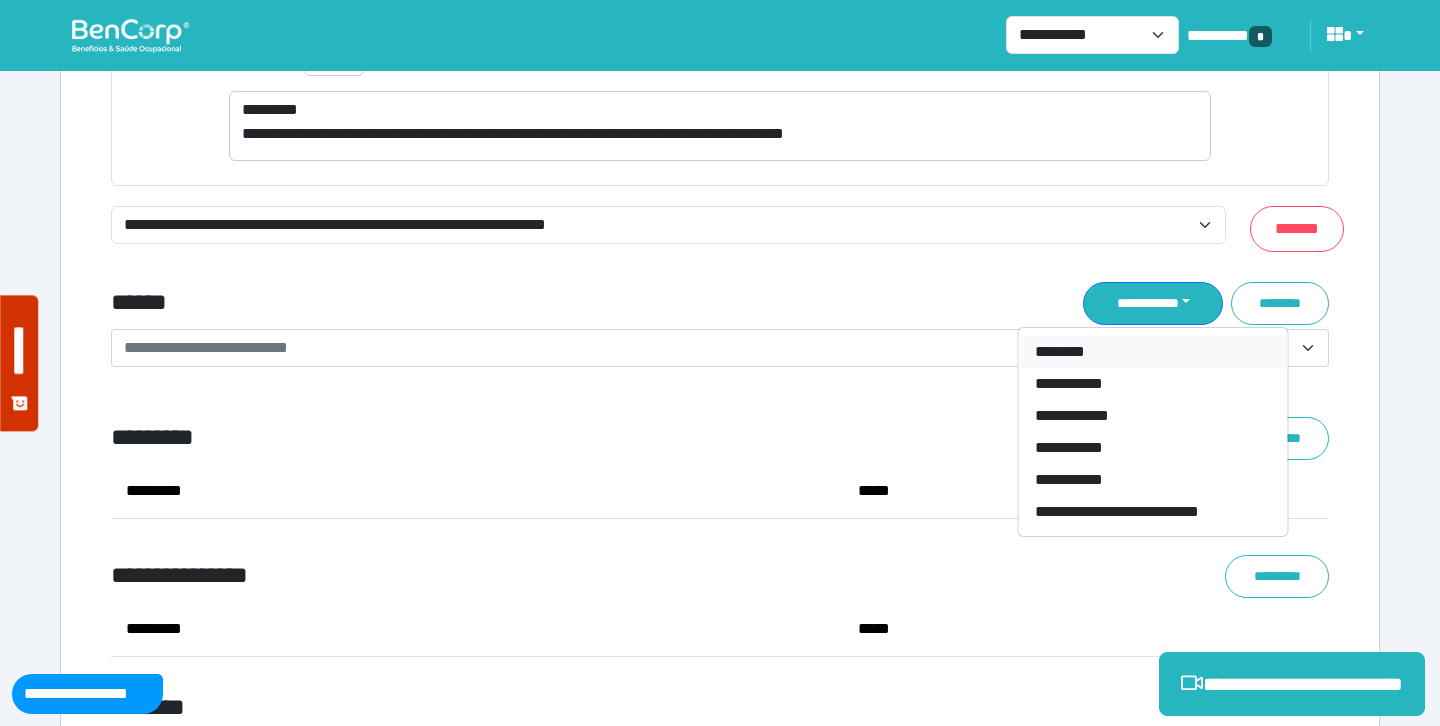 click on "********" at bounding box center (1153, 352) 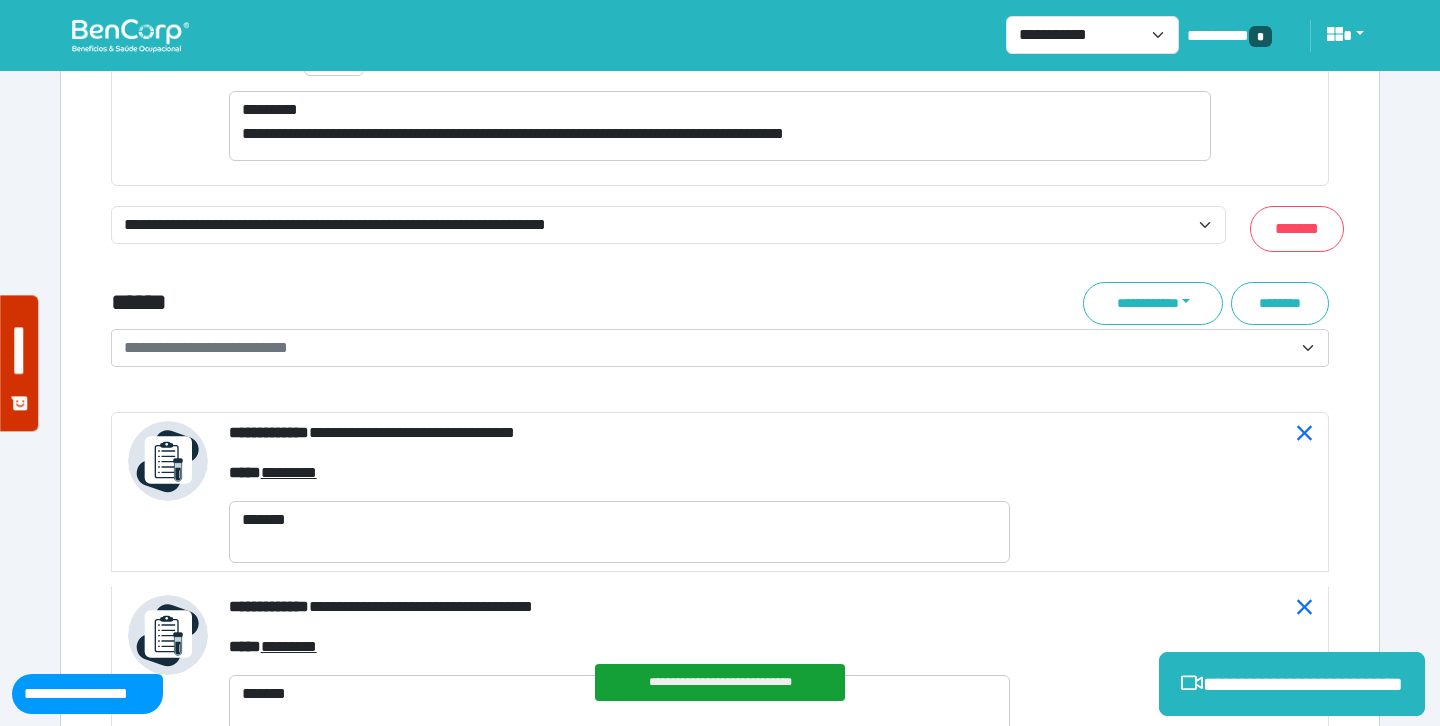 click on "******" at bounding box center [513, 303] 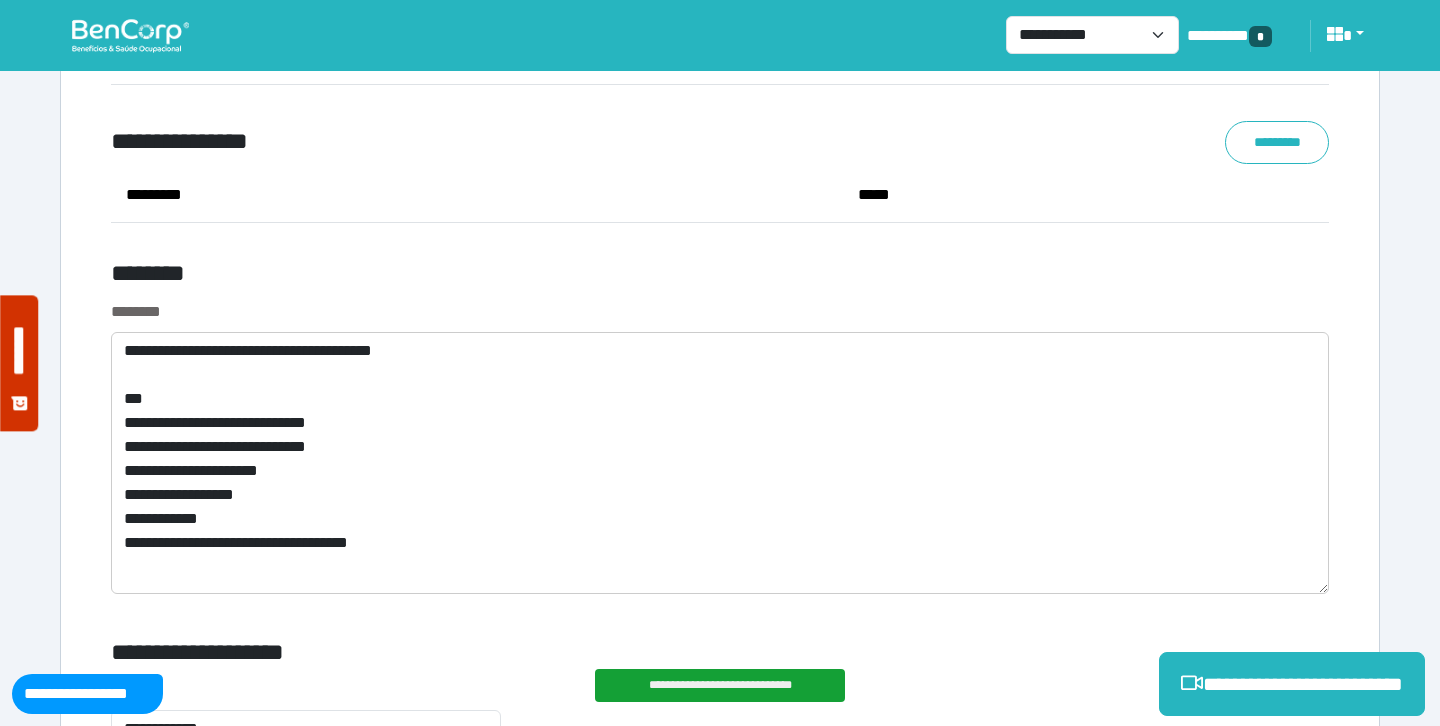 scroll, scrollTop: 11040, scrollLeft: 0, axis: vertical 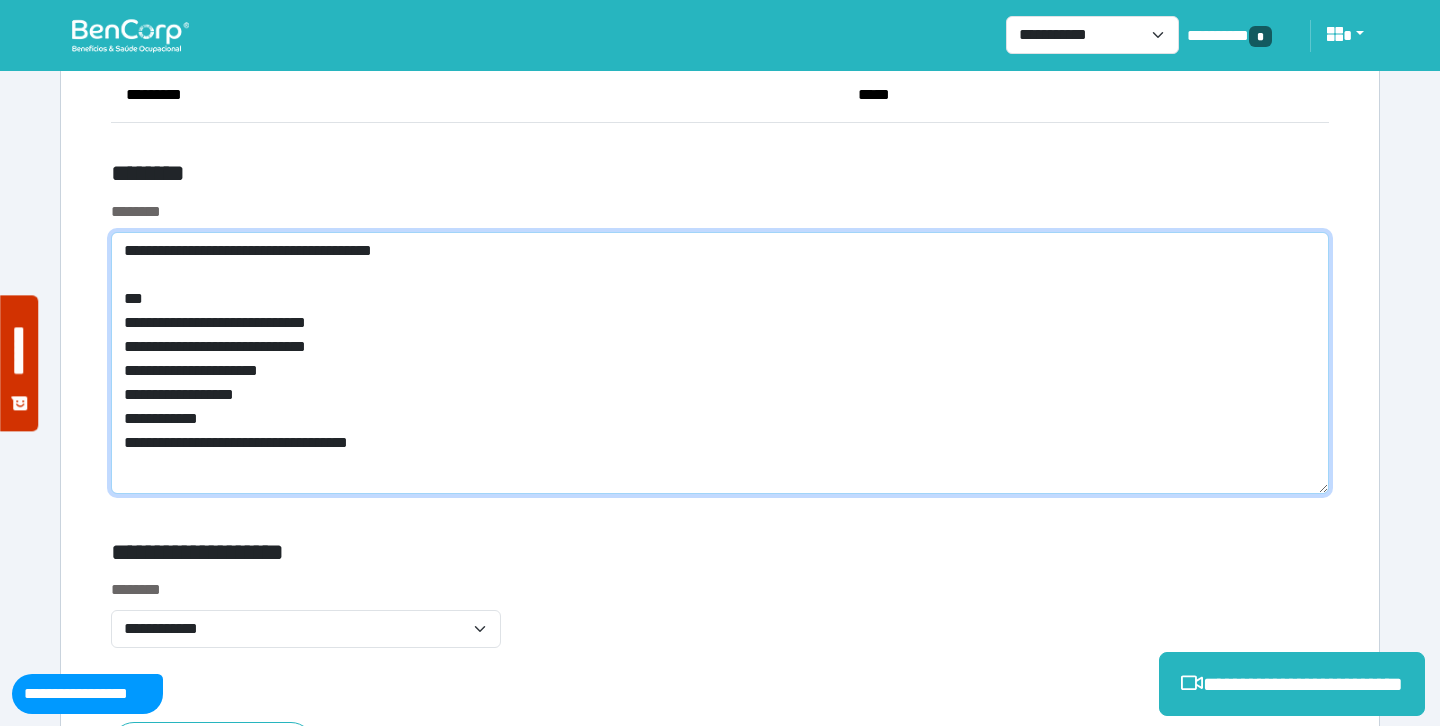 click on "**********" at bounding box center (720, 363) 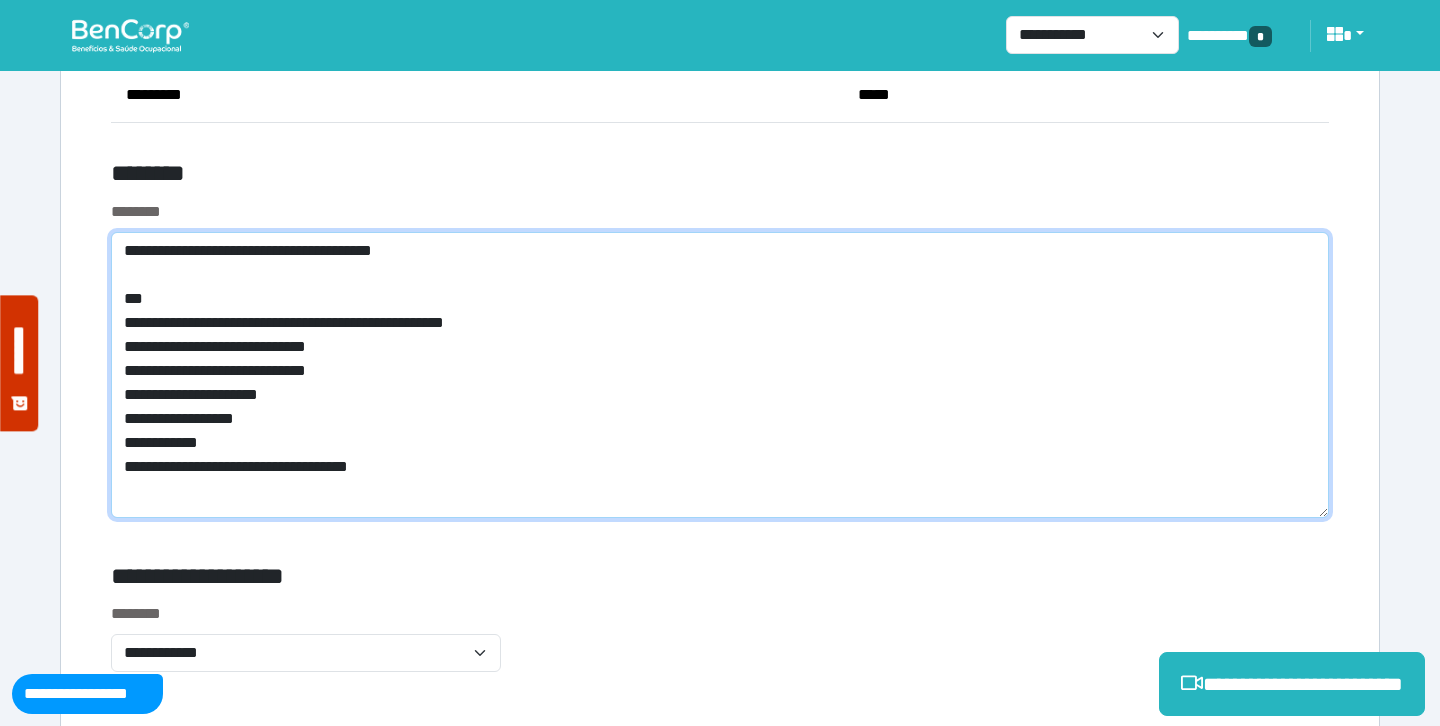 click on "**********" at bounding box center (720, 375) 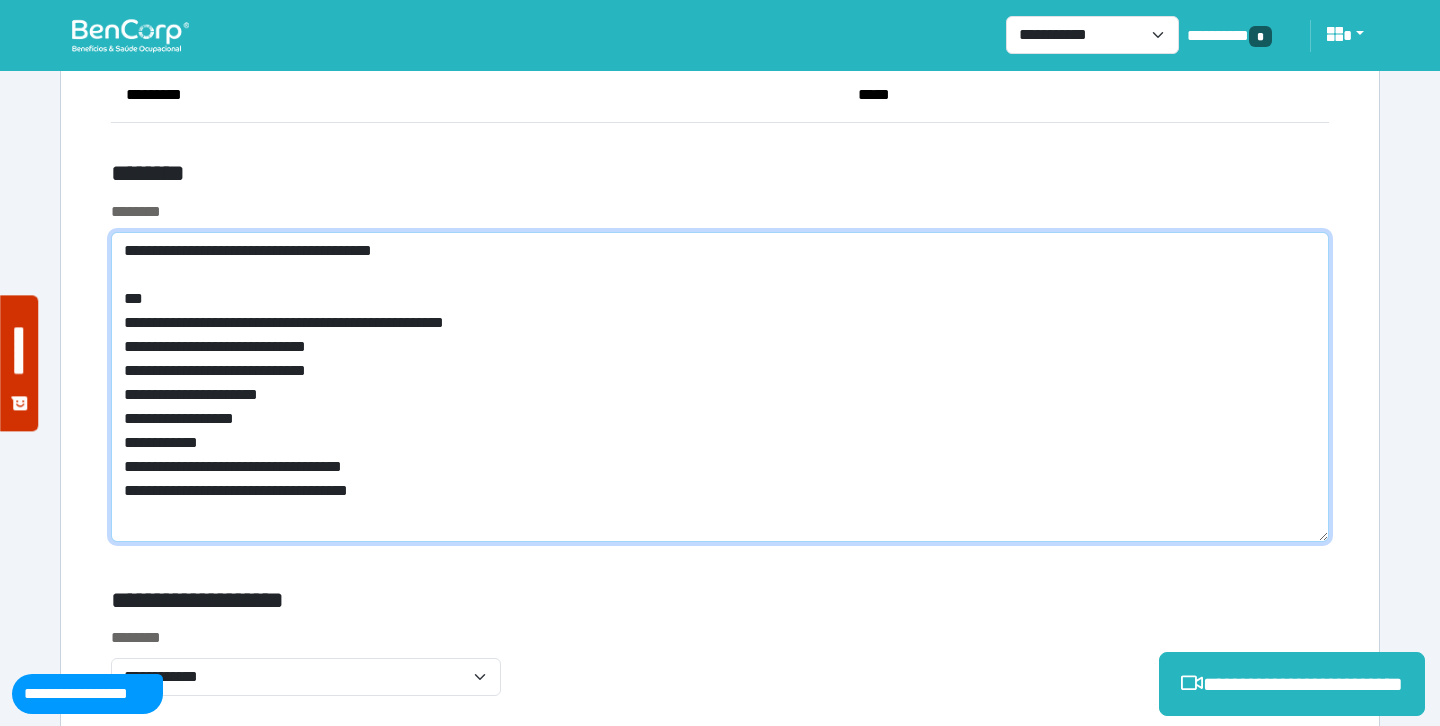 click on "**********" at bounding box center [720, 387] 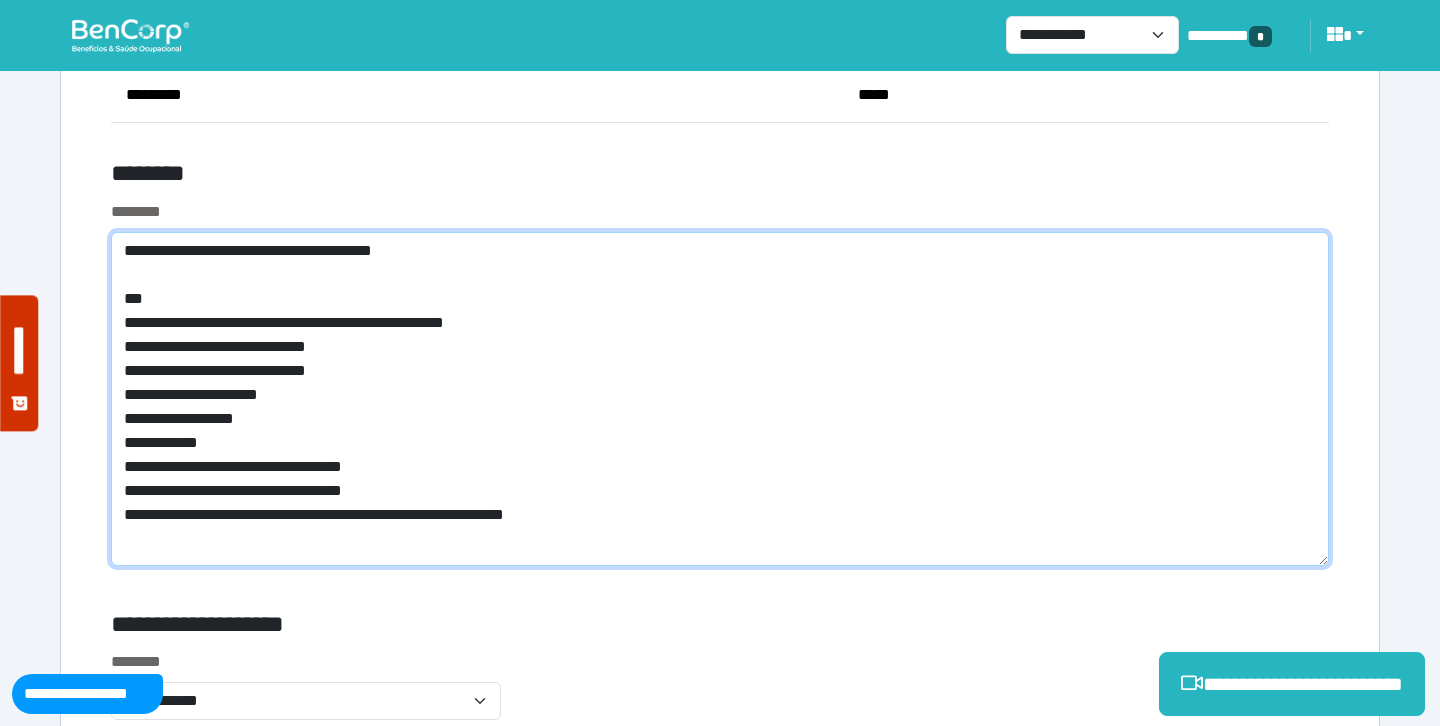 click on "**********" at bounding box center [720, 399] 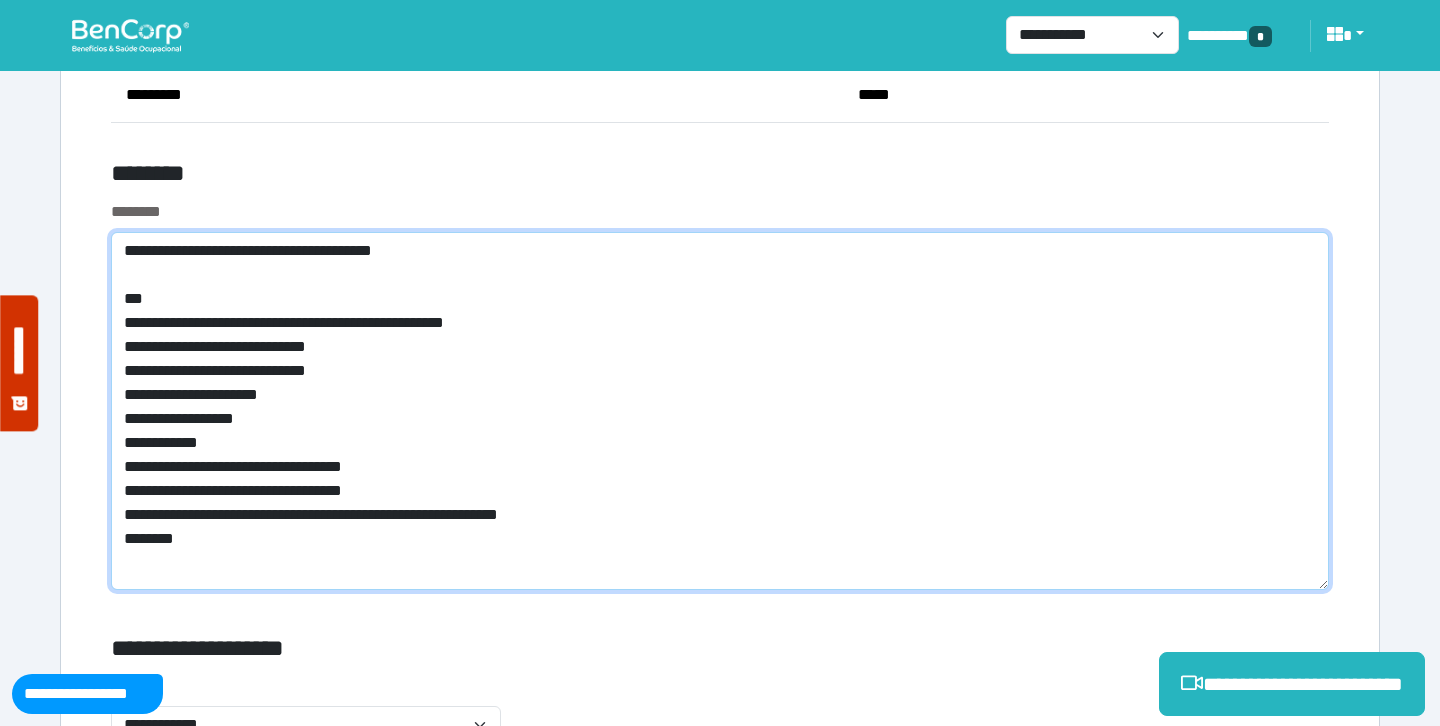 click on "**********" at bounding box center (720, 411) 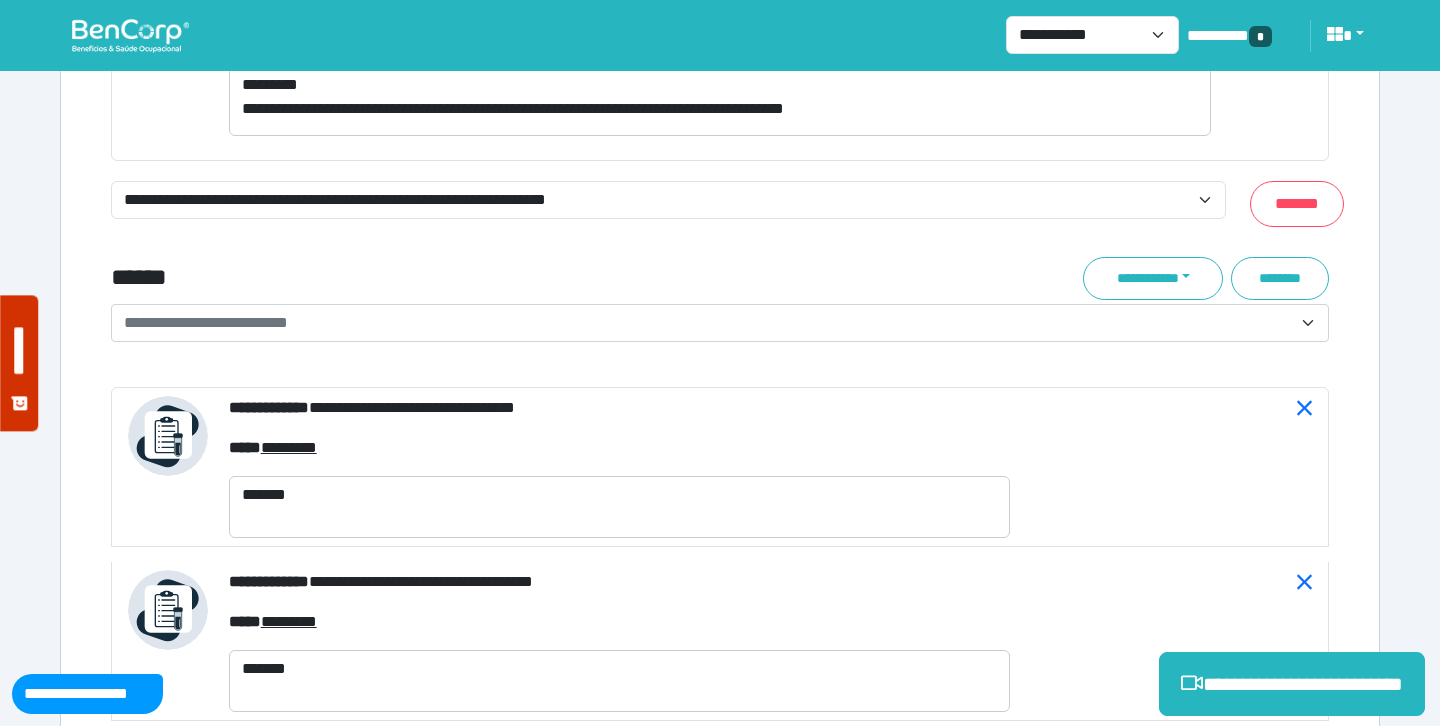 scroll, scrollTop: 7993, scrollLeft: 0, axis: vertical 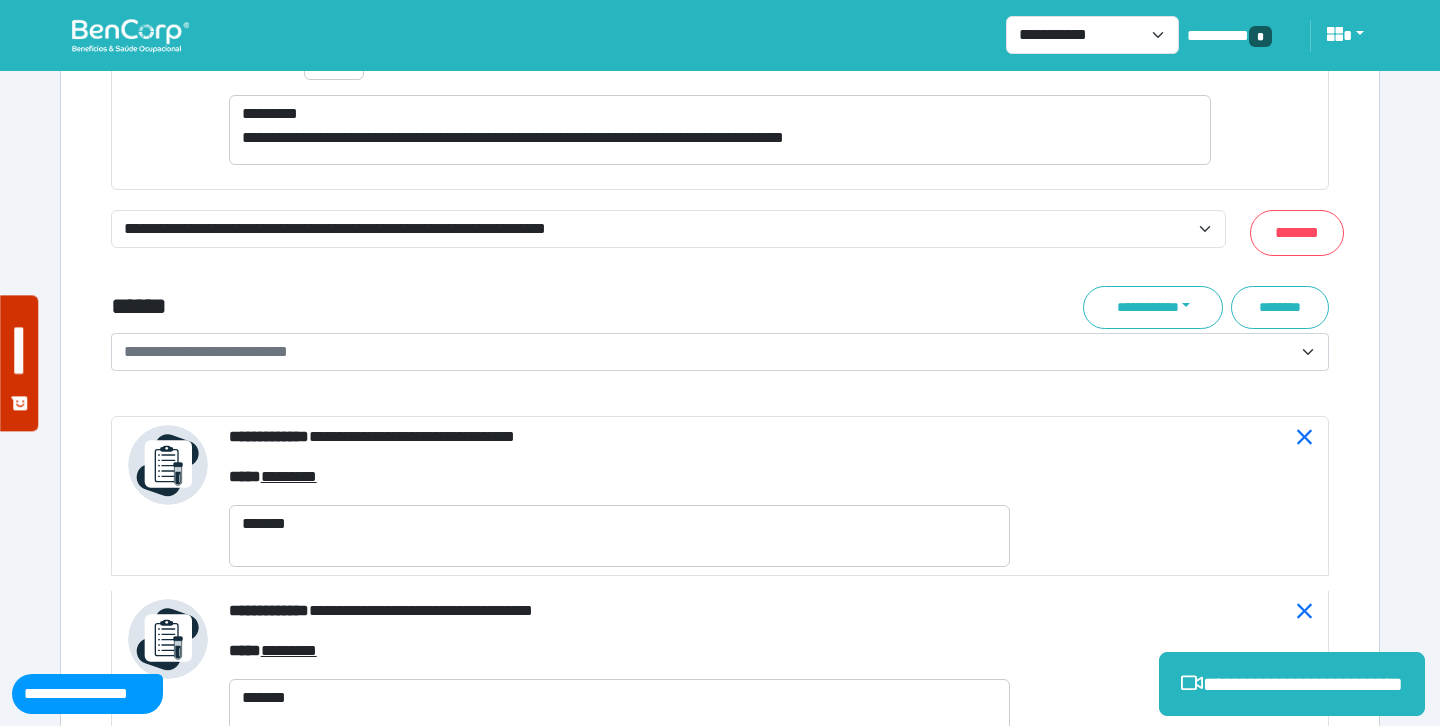type on "**********" 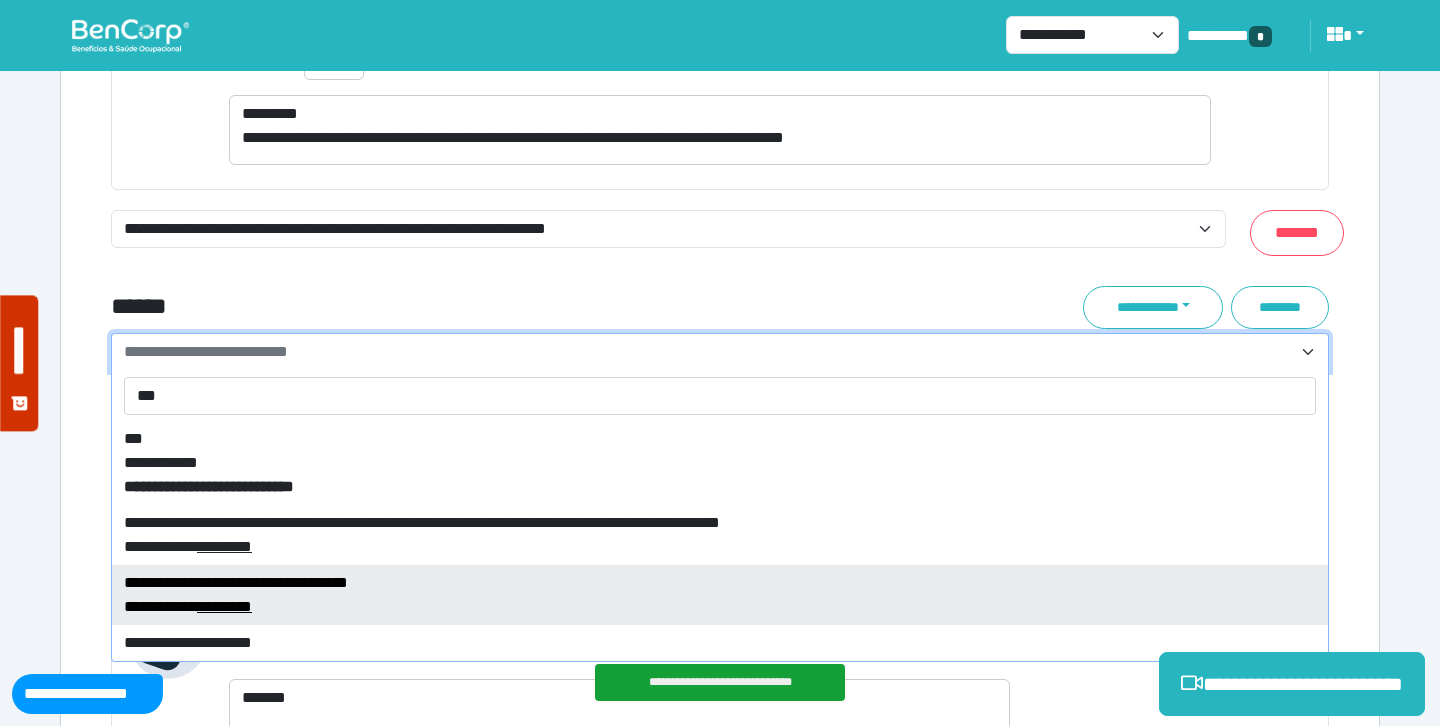 type on "***" 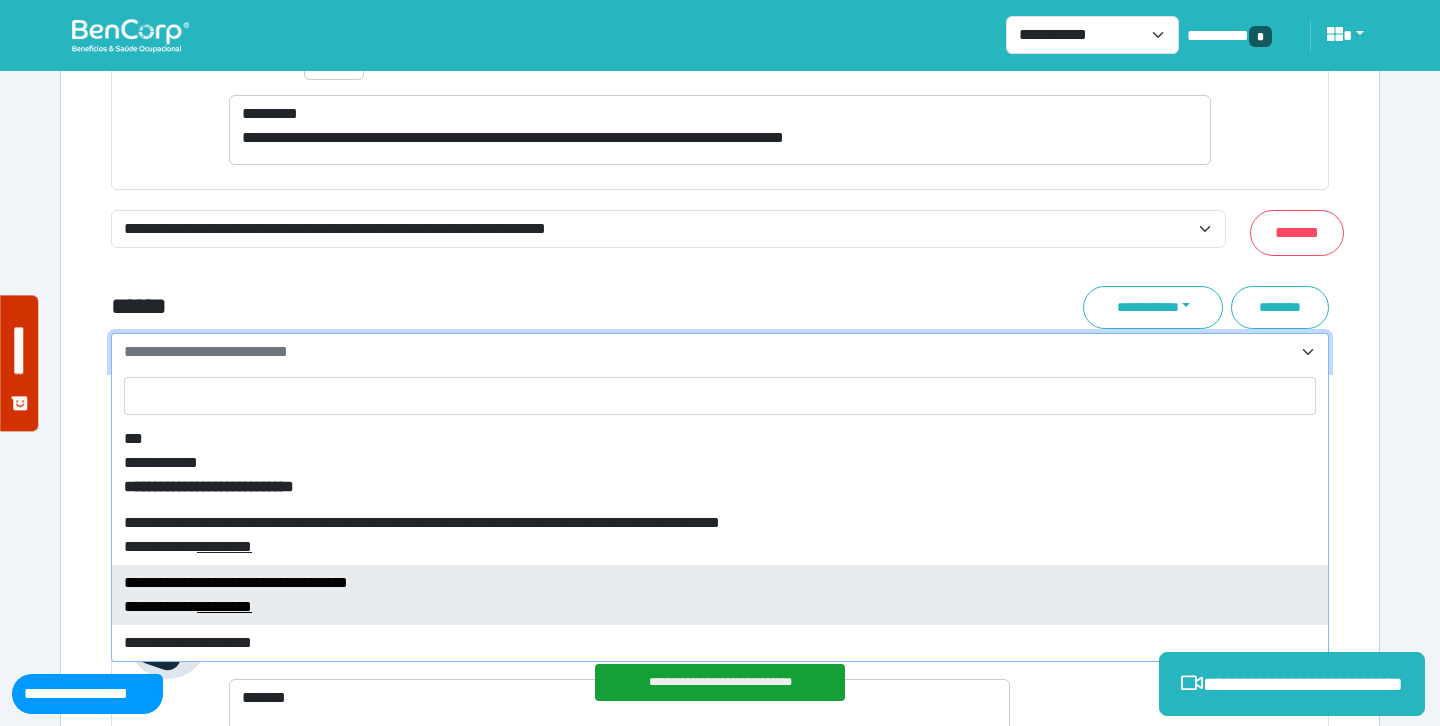 select on "****" 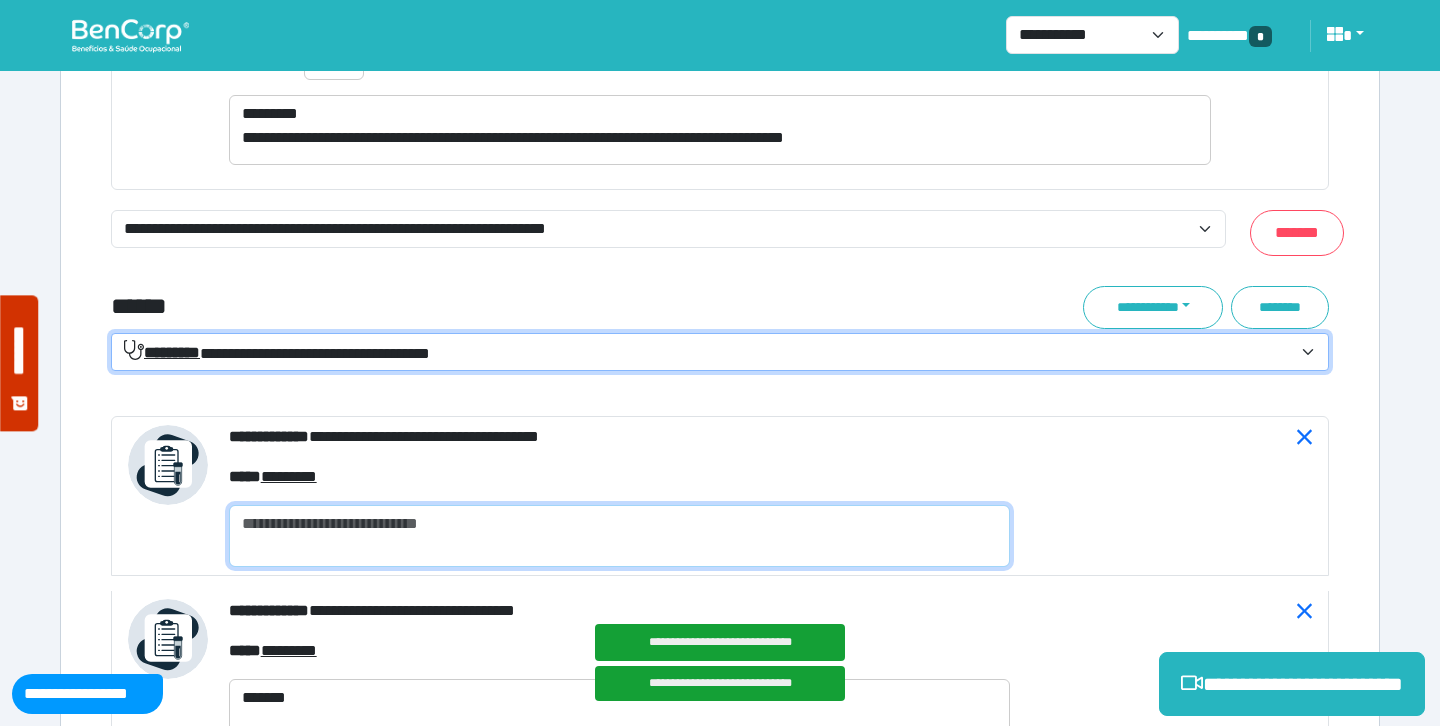 click at bounding box center (619, 536) 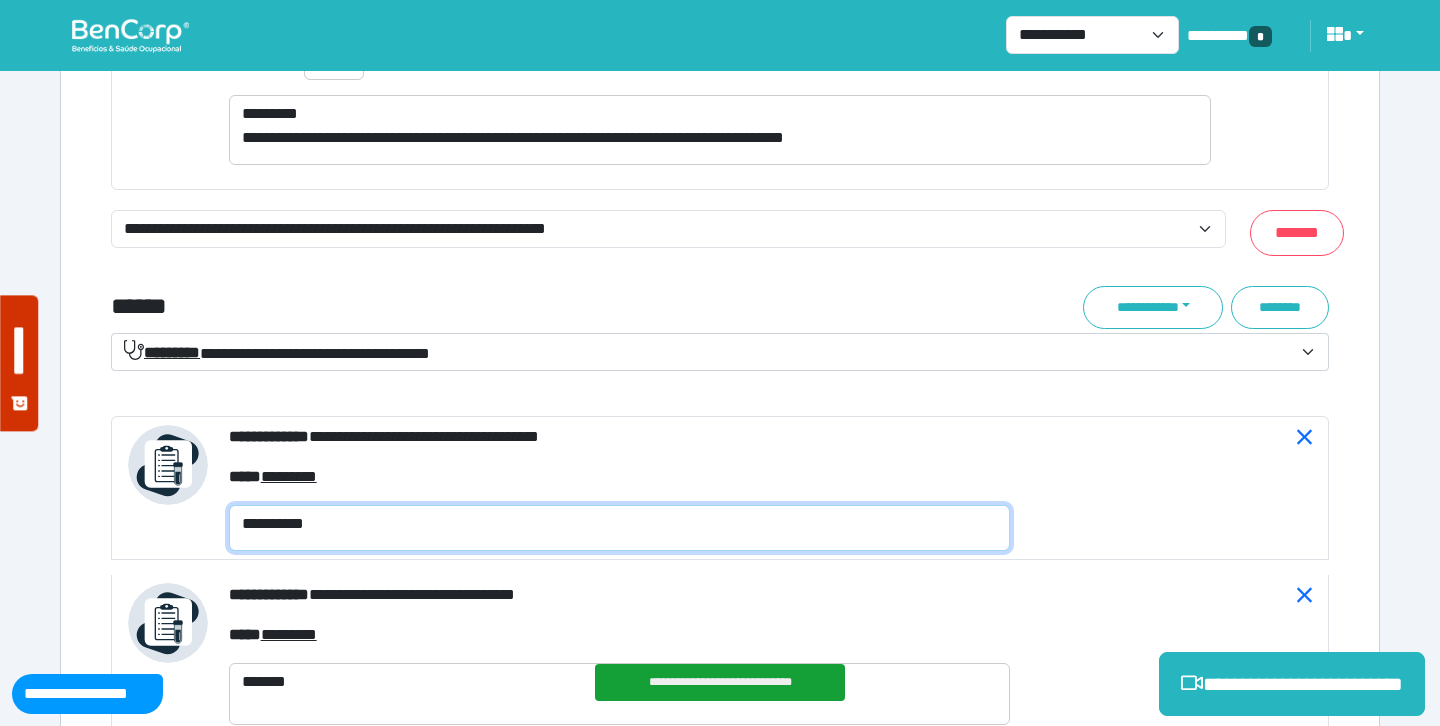 scroll, scrollTop: 0, scrollLeft: 0, axis: both 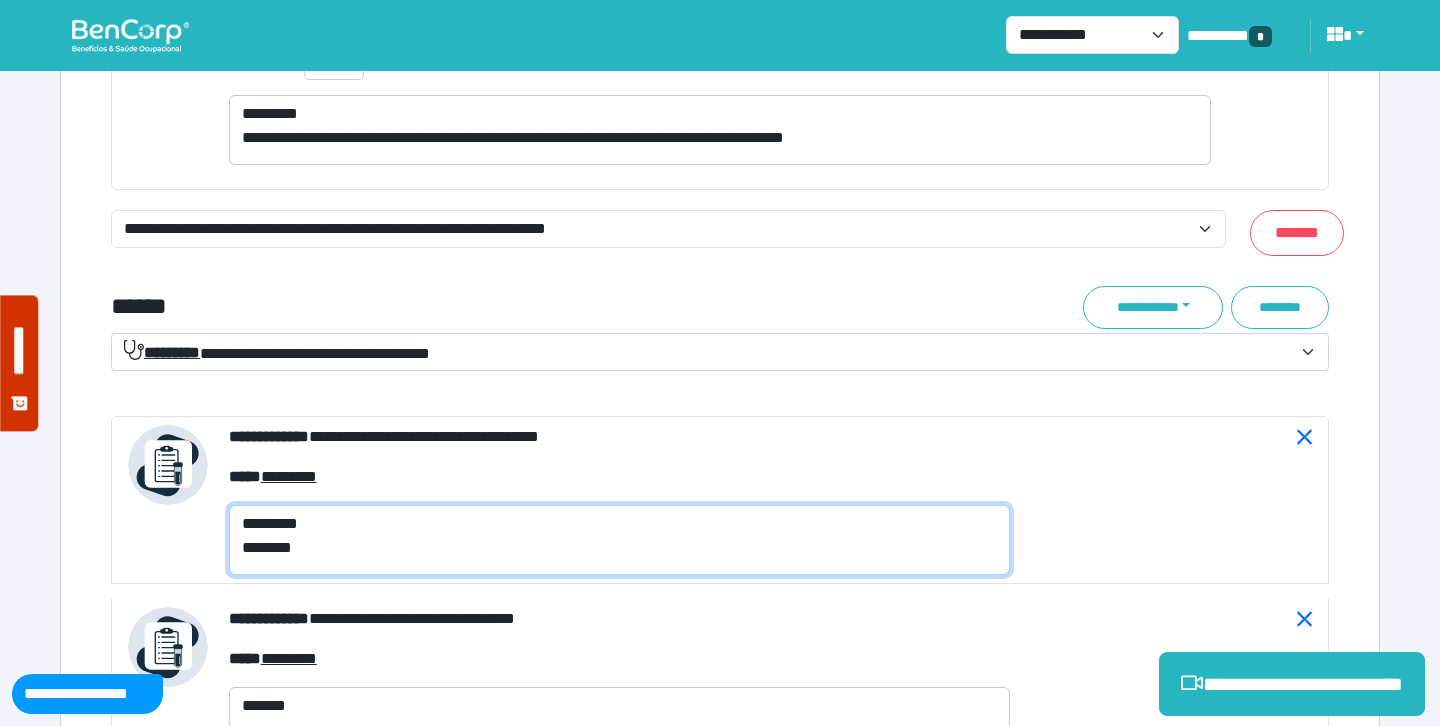 type on "*********
********" 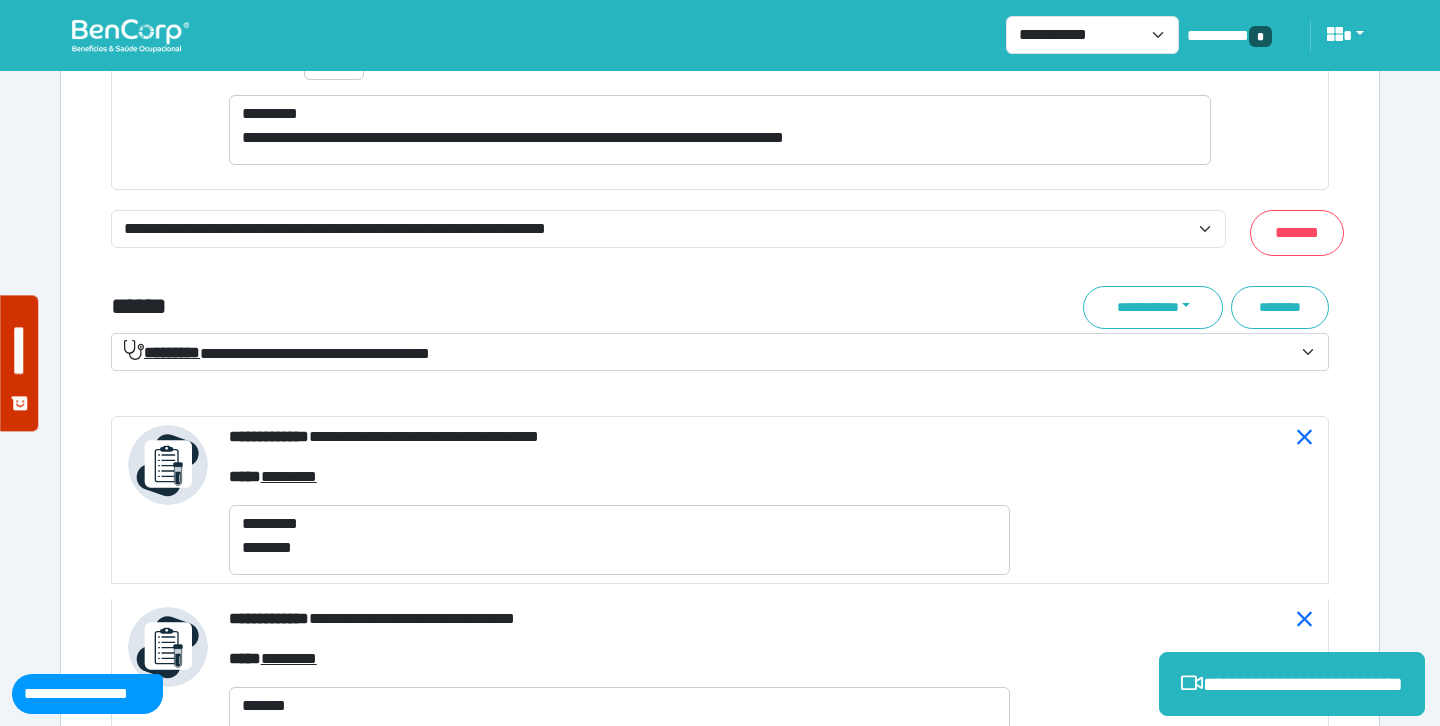 click on "******" at bounding box center [513, 307] 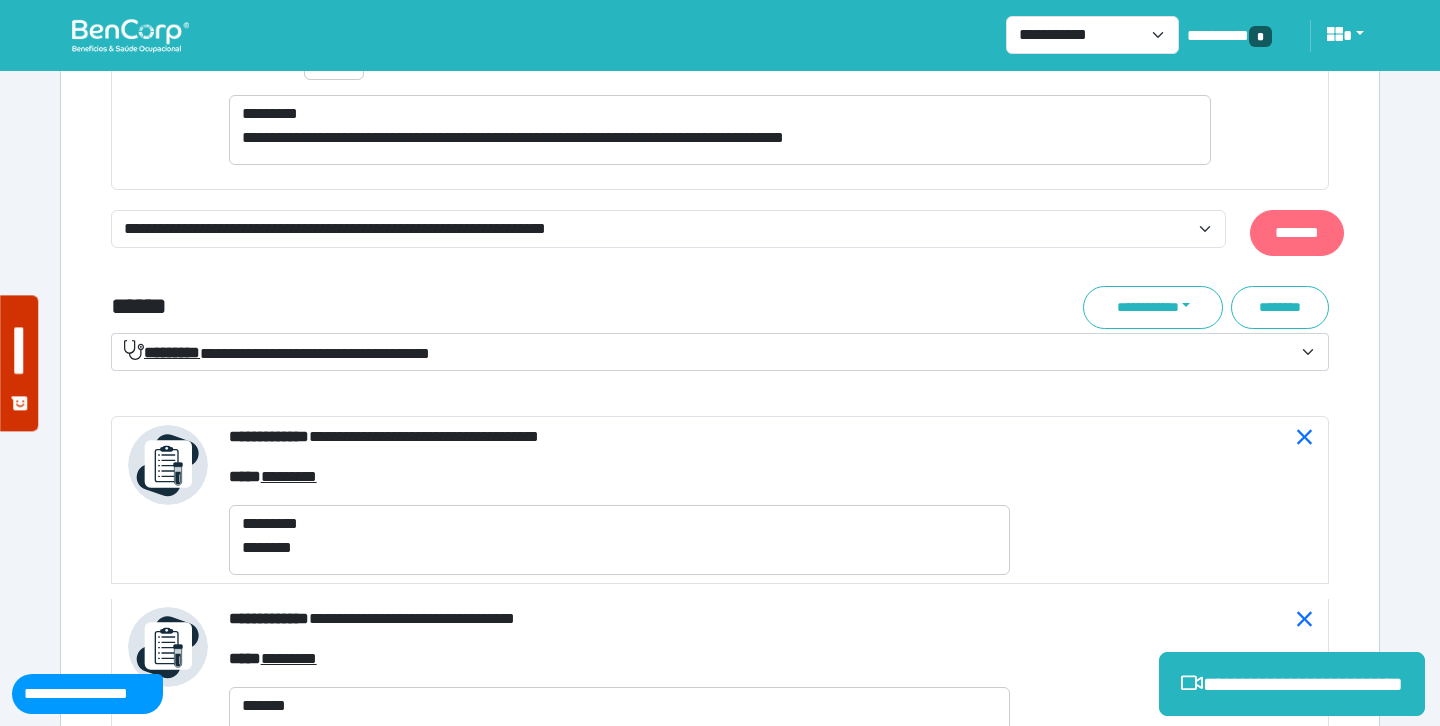 click on "*******" at bounding box center [1297, 233] 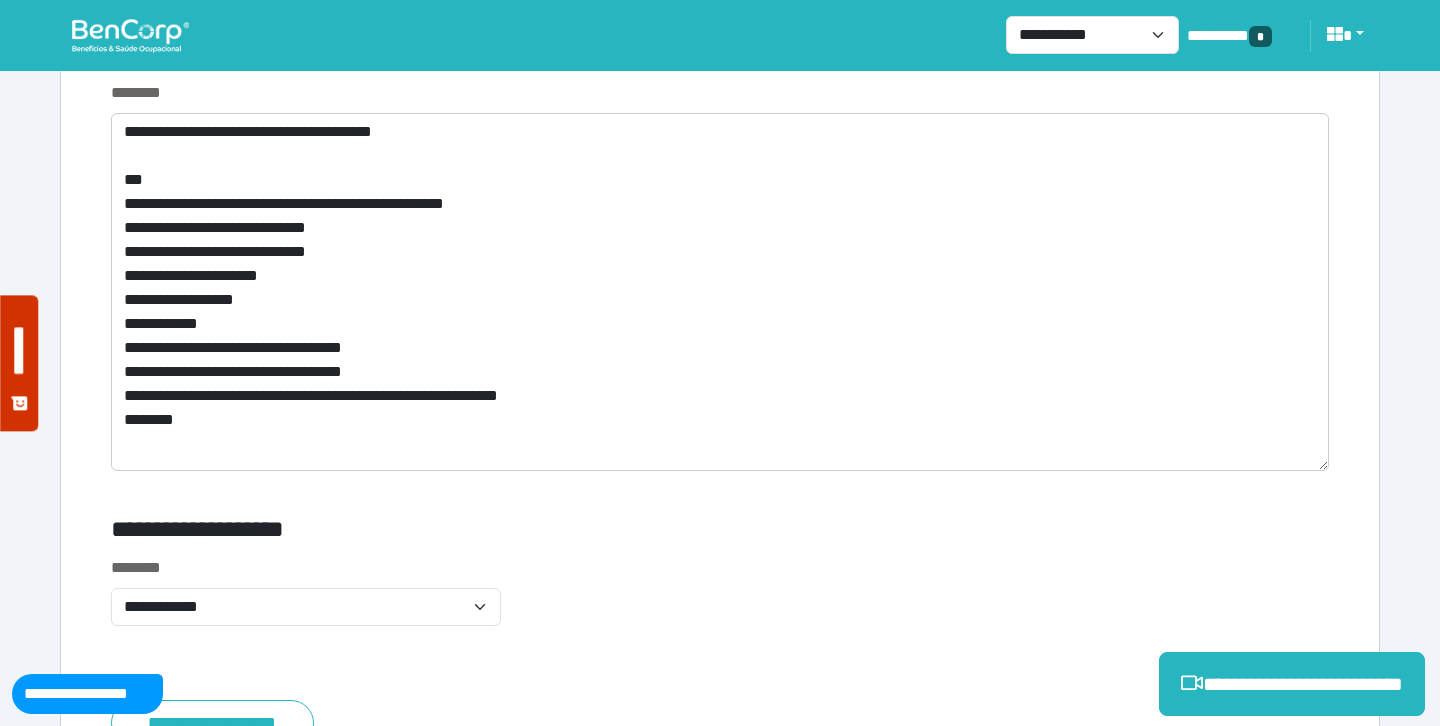 scroll, scrollTop: 11222, scrollLeft: 0, axis: vertical 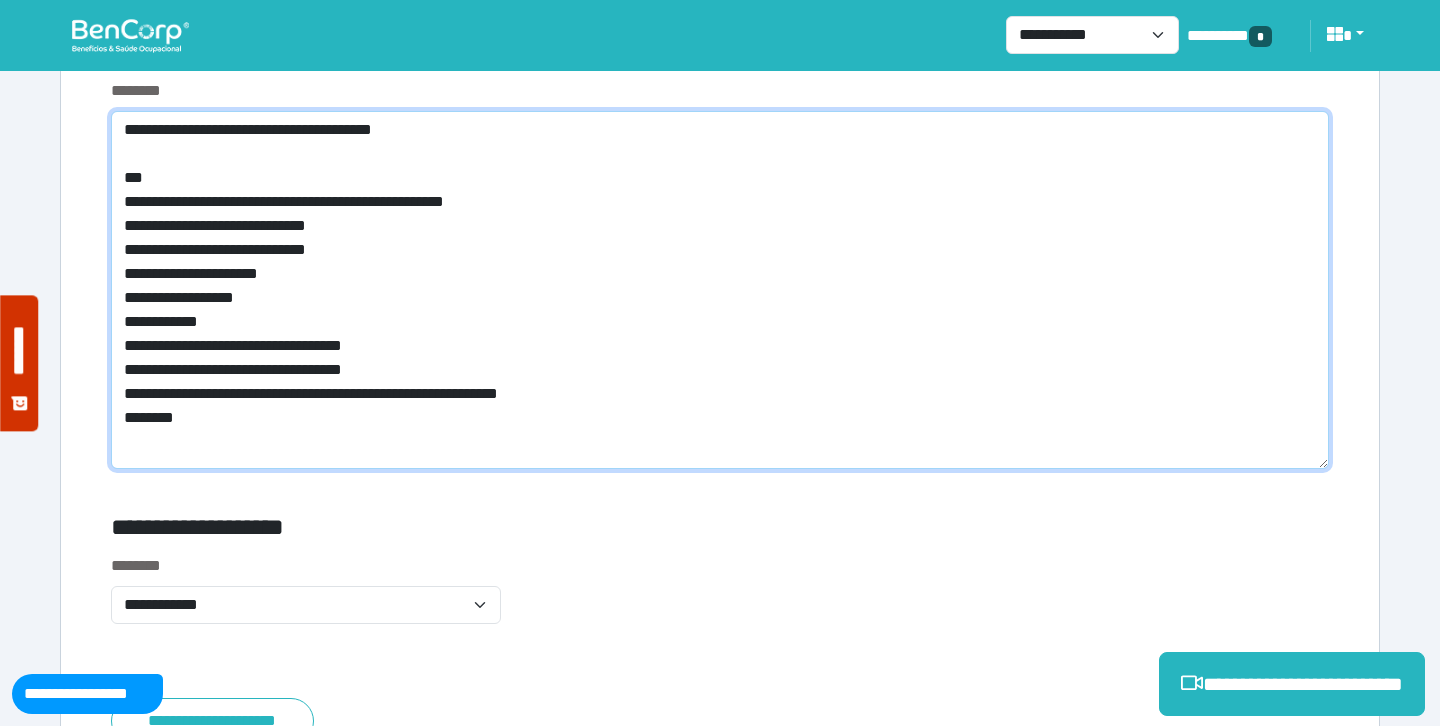 click on "**********" at bounding box center (720, 290) 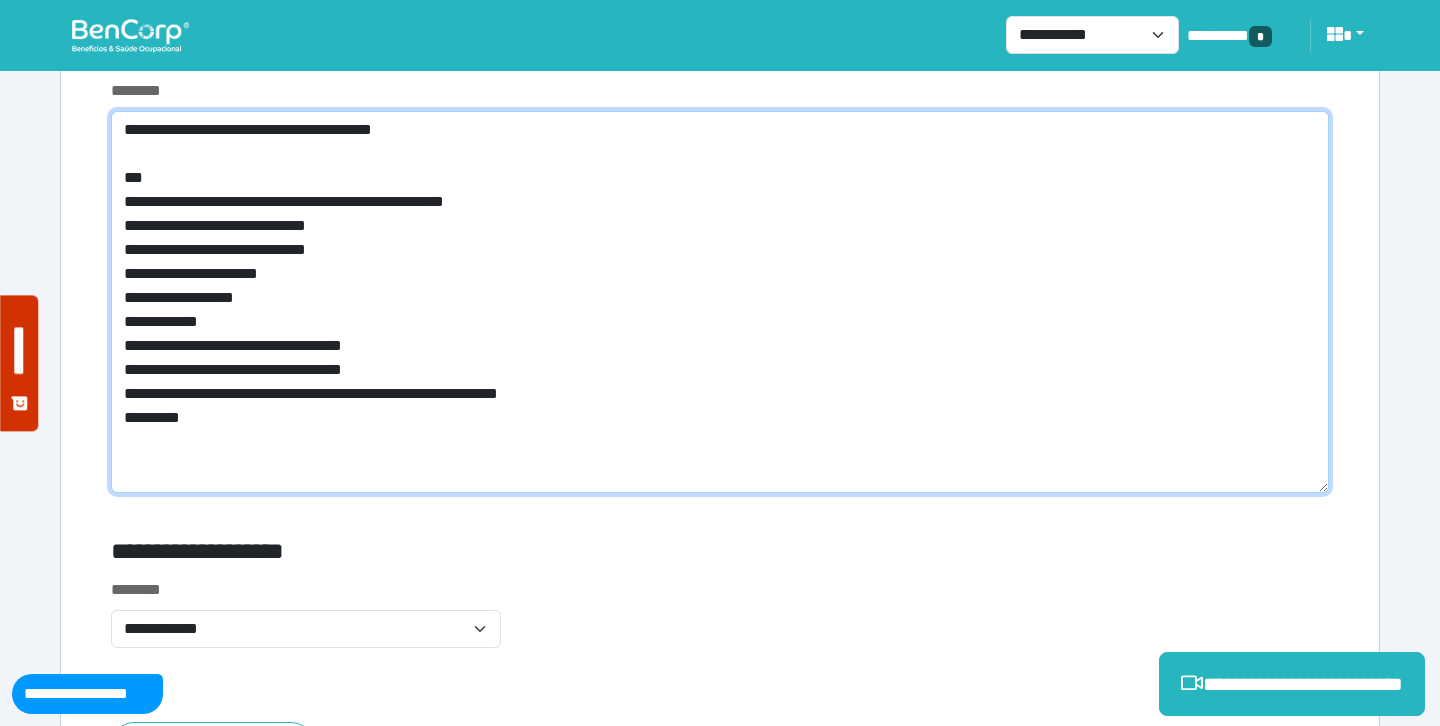 click on "**********" at bounding box center [720, 302] 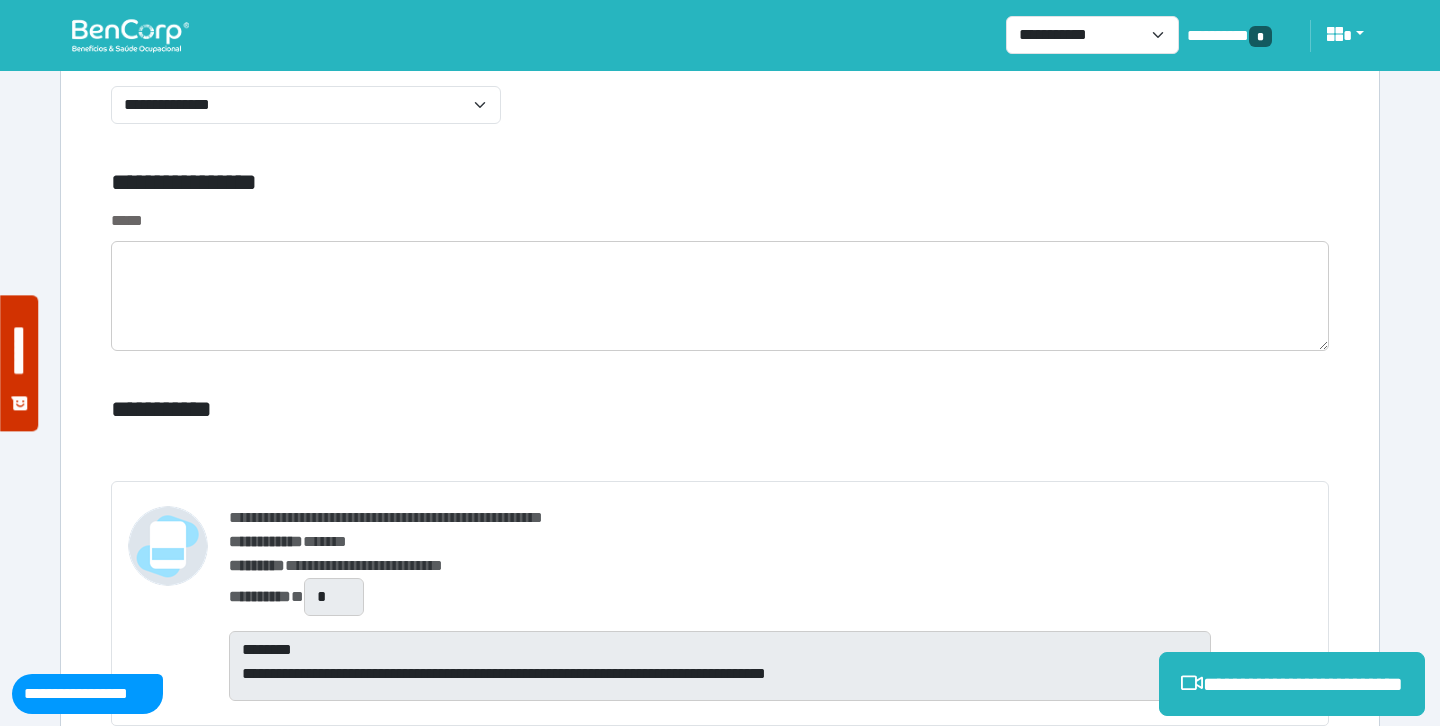 scroll, scrollTop: 6858, scrollLeft: 0, axis: vertical 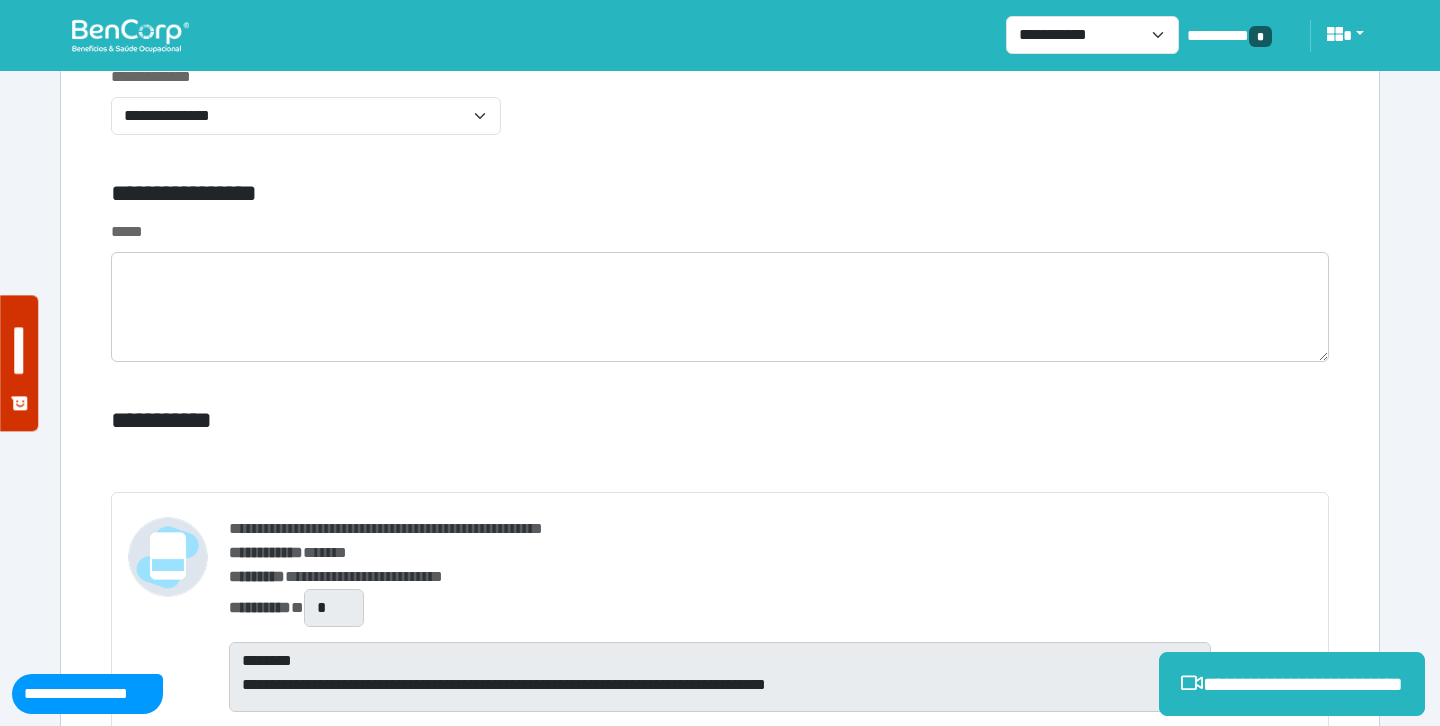 type on "**********" 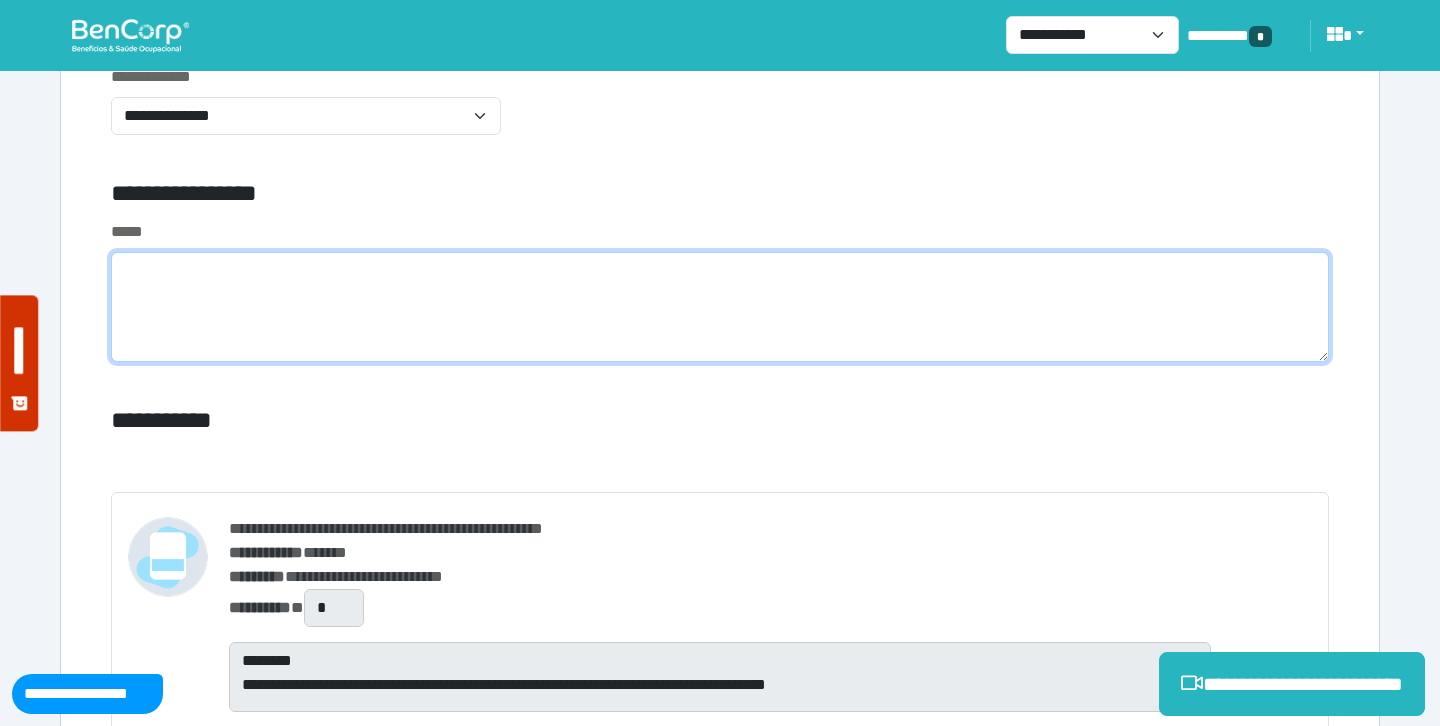 click at bounding box center (720, 307) 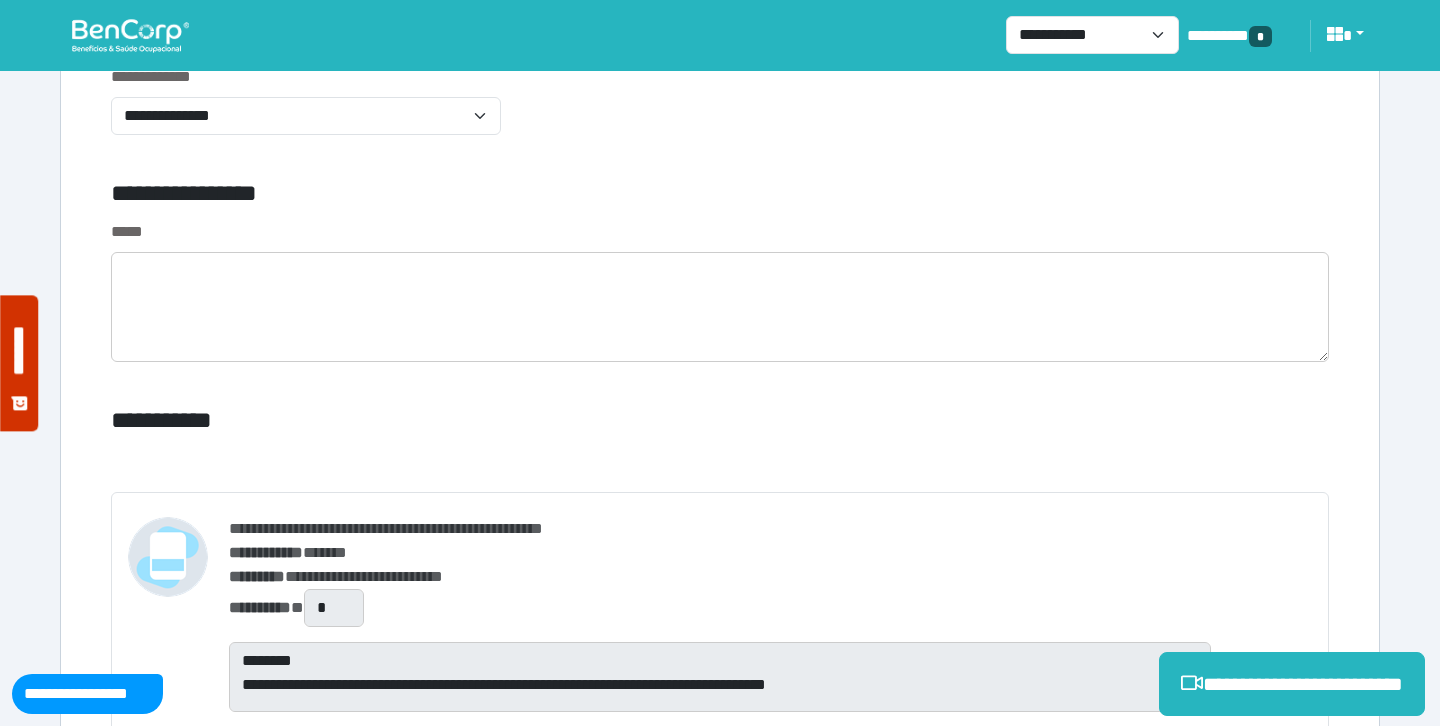 click on "**********" at bounding box center [720, 112] 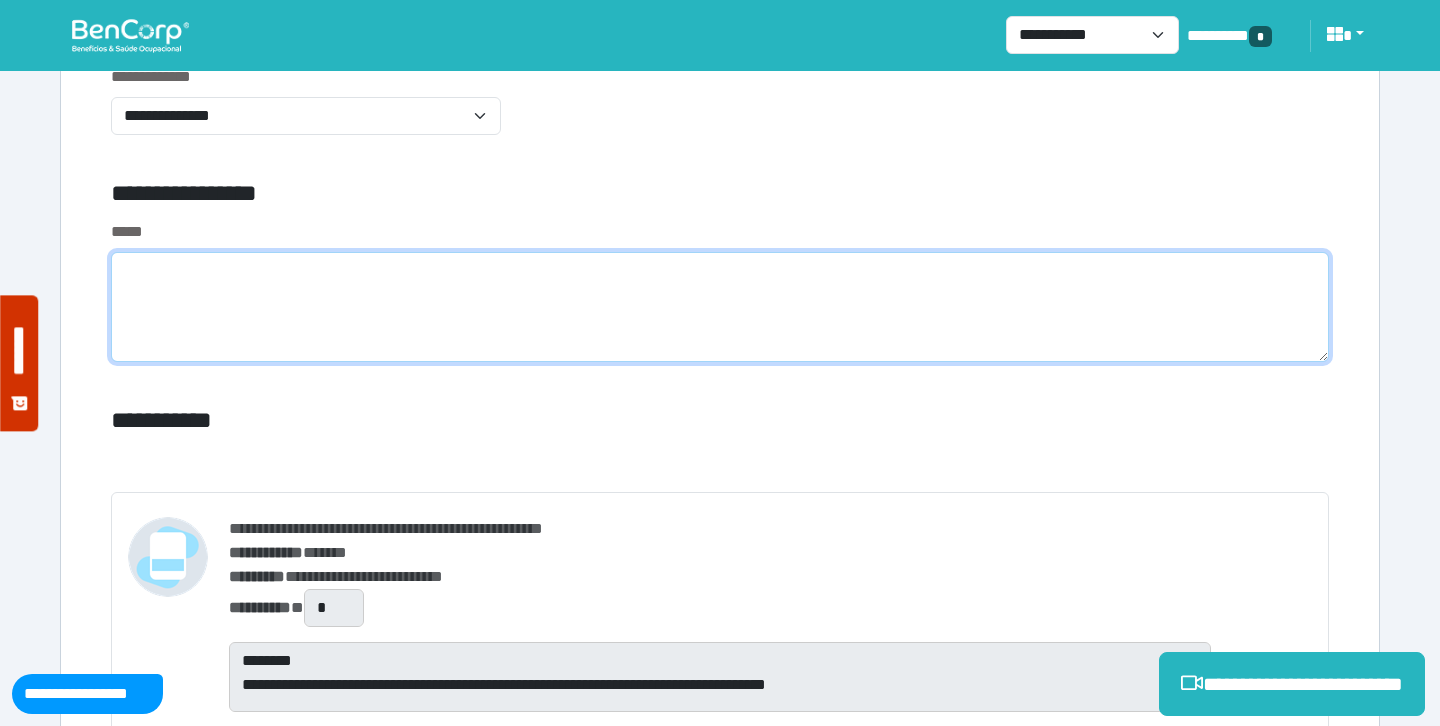 click at bounding box center [720, 307] 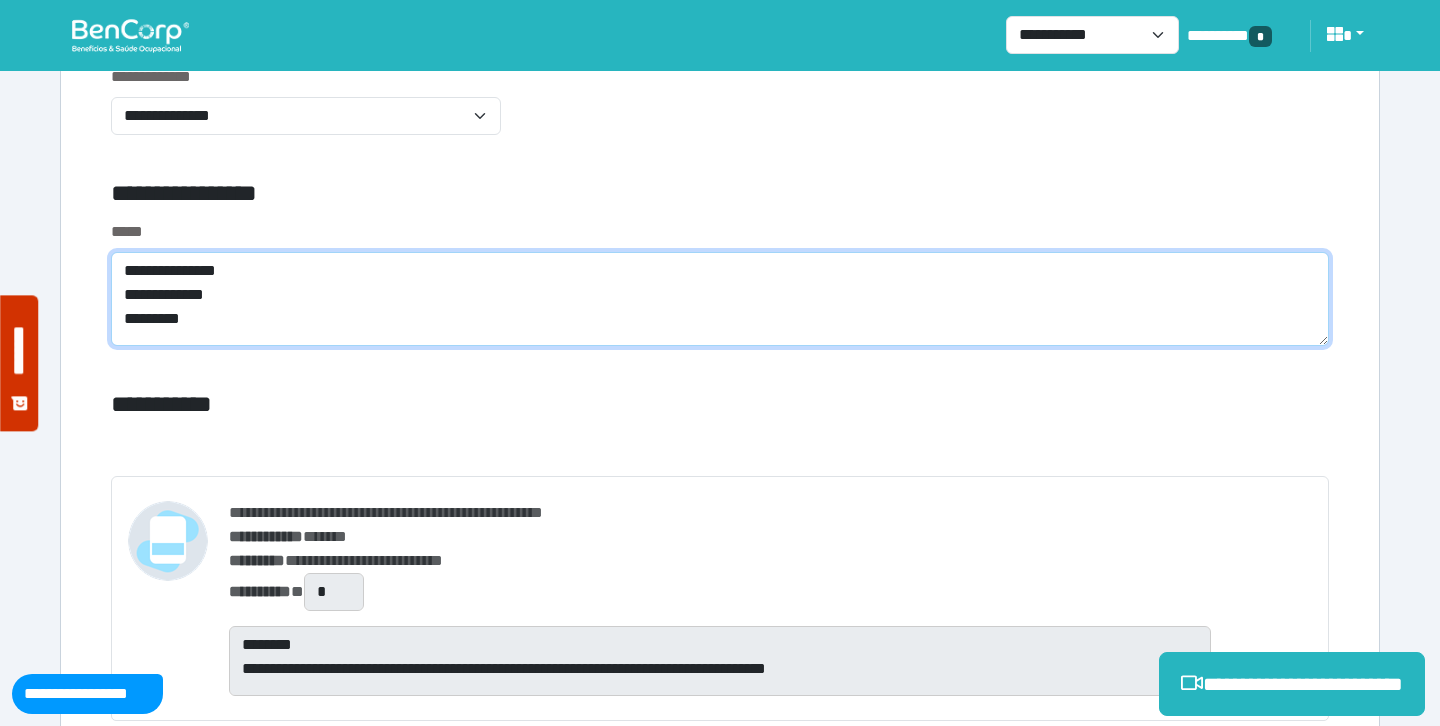 scroll, scrollTop: 0, scrollLeft: 0, axis: both 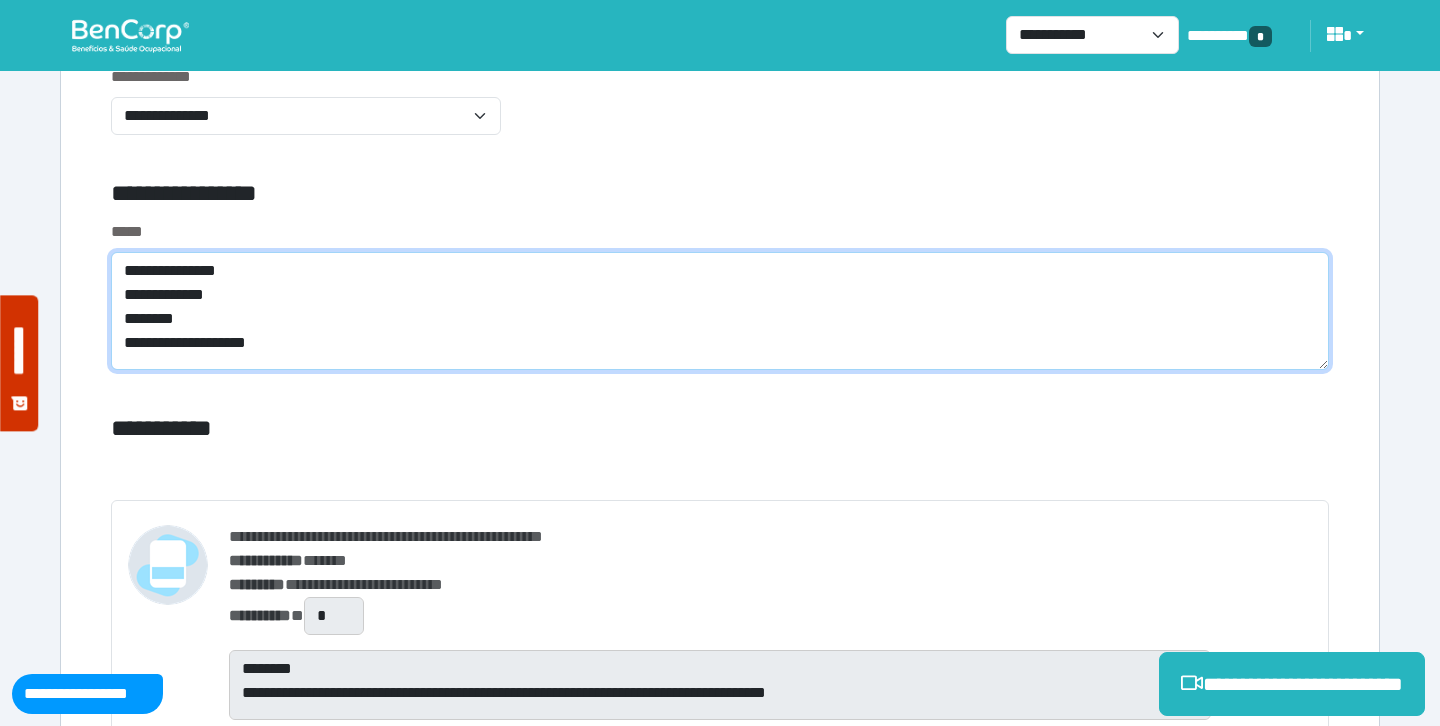 click on "**********" at bounding box center [720, 311] 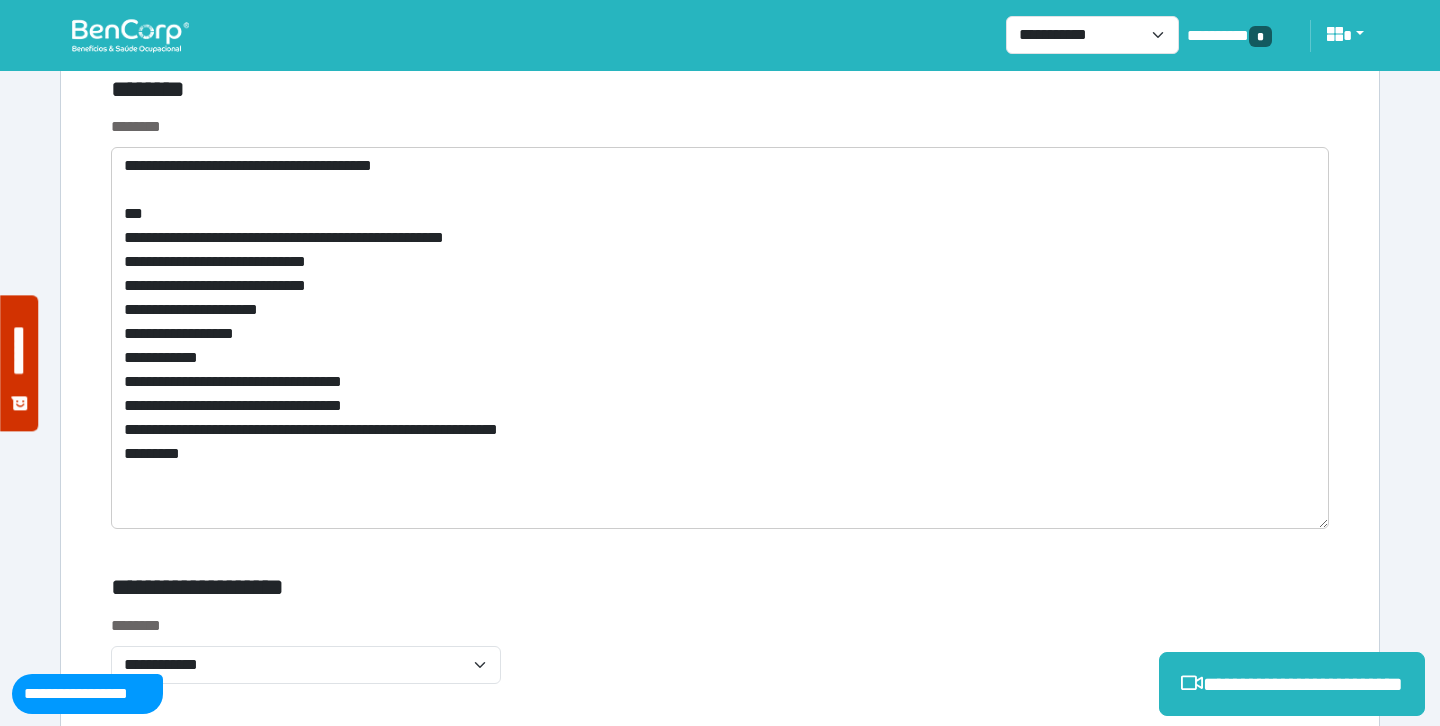 scroll, scrollTop: 11493, scrollLeft: 0, axis: vertical 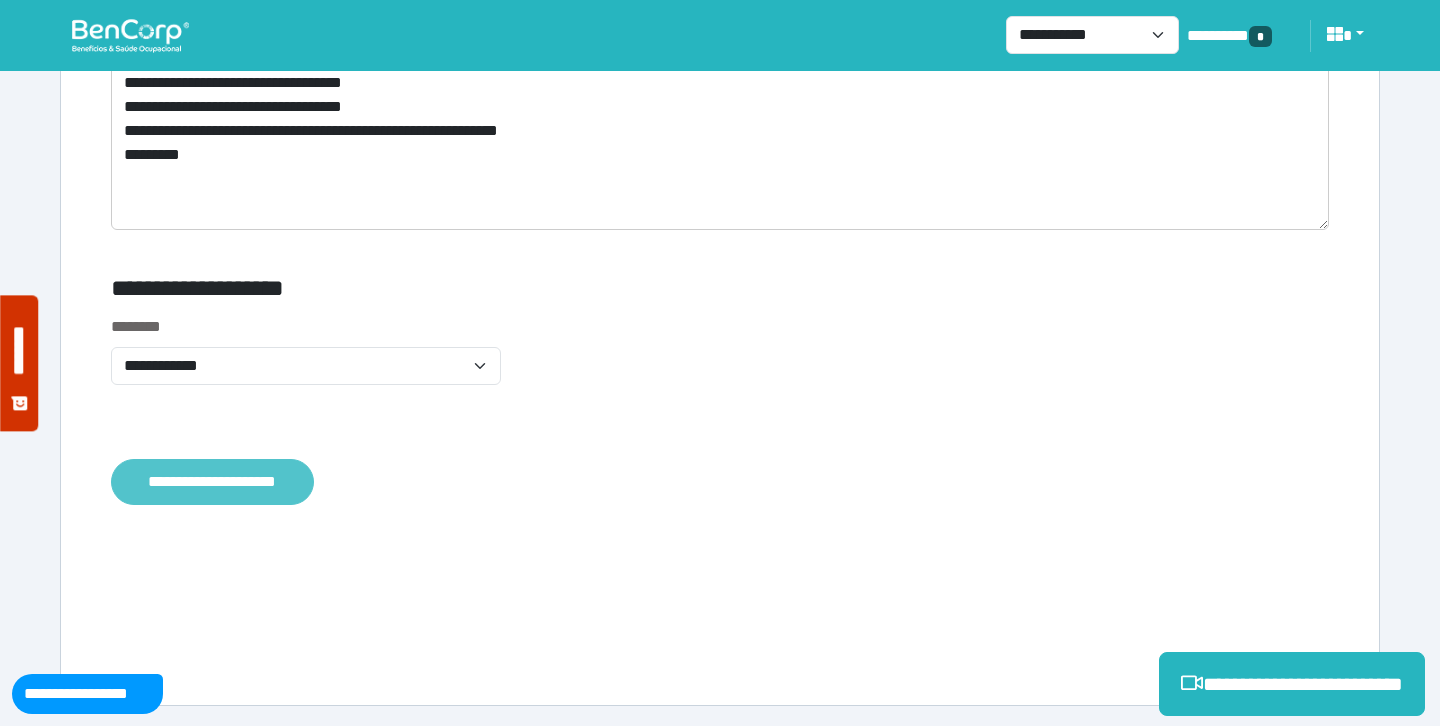 type on "**********" 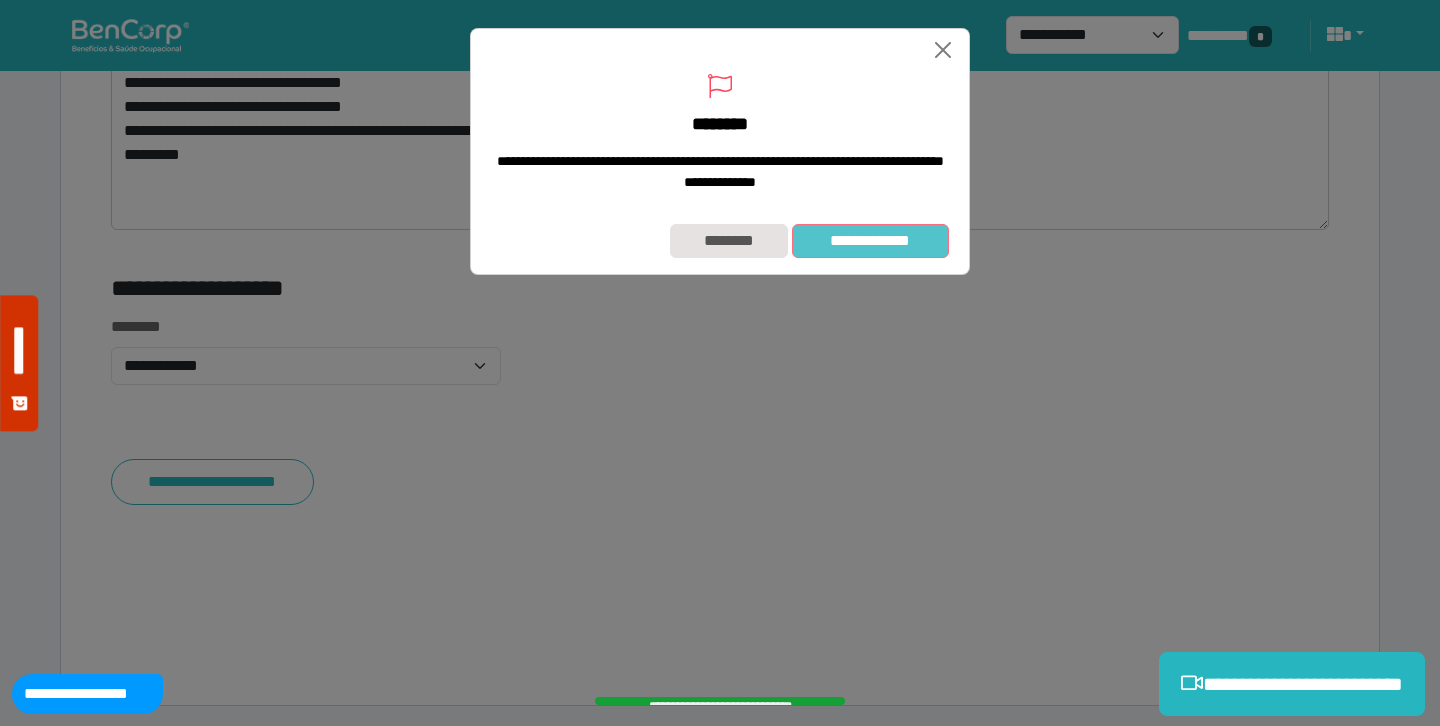 click on "**********" at bounding box center (870, 241) 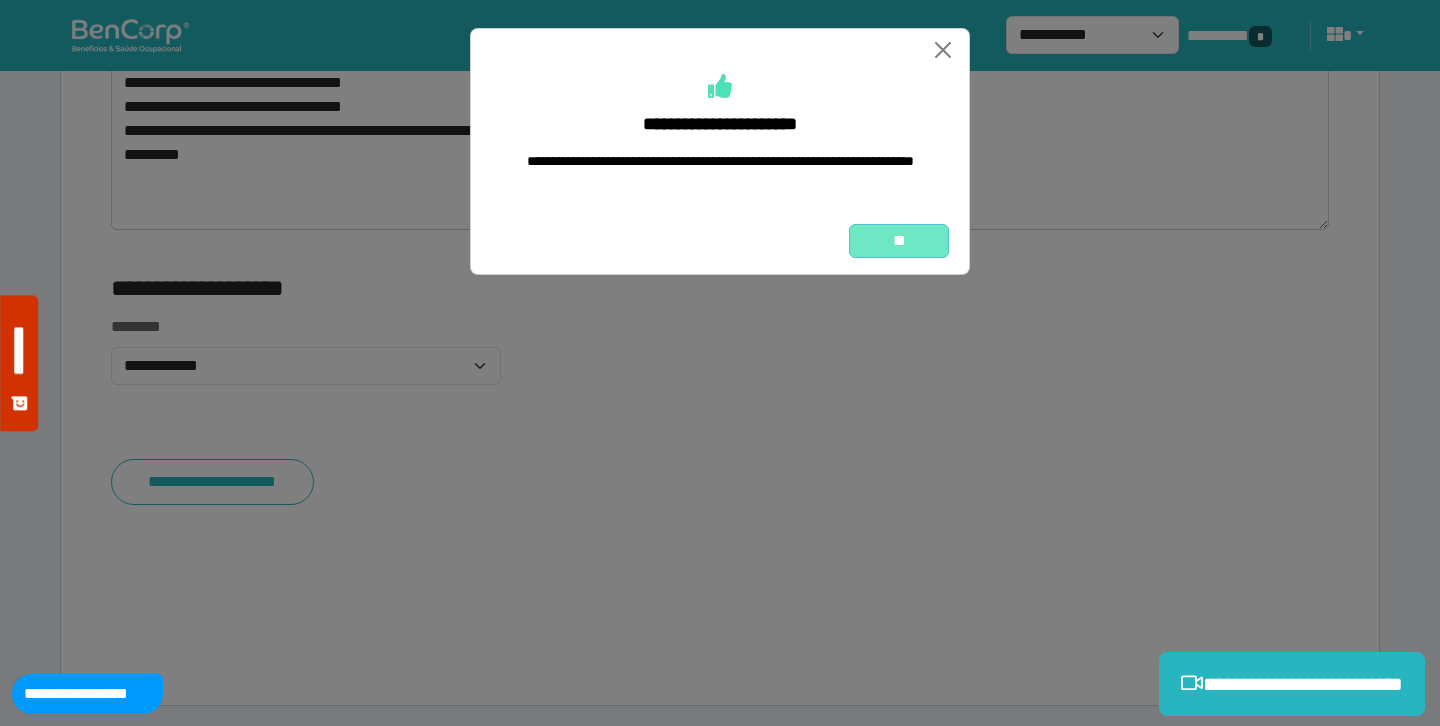 click on "**" at bounding box center [899, 241] 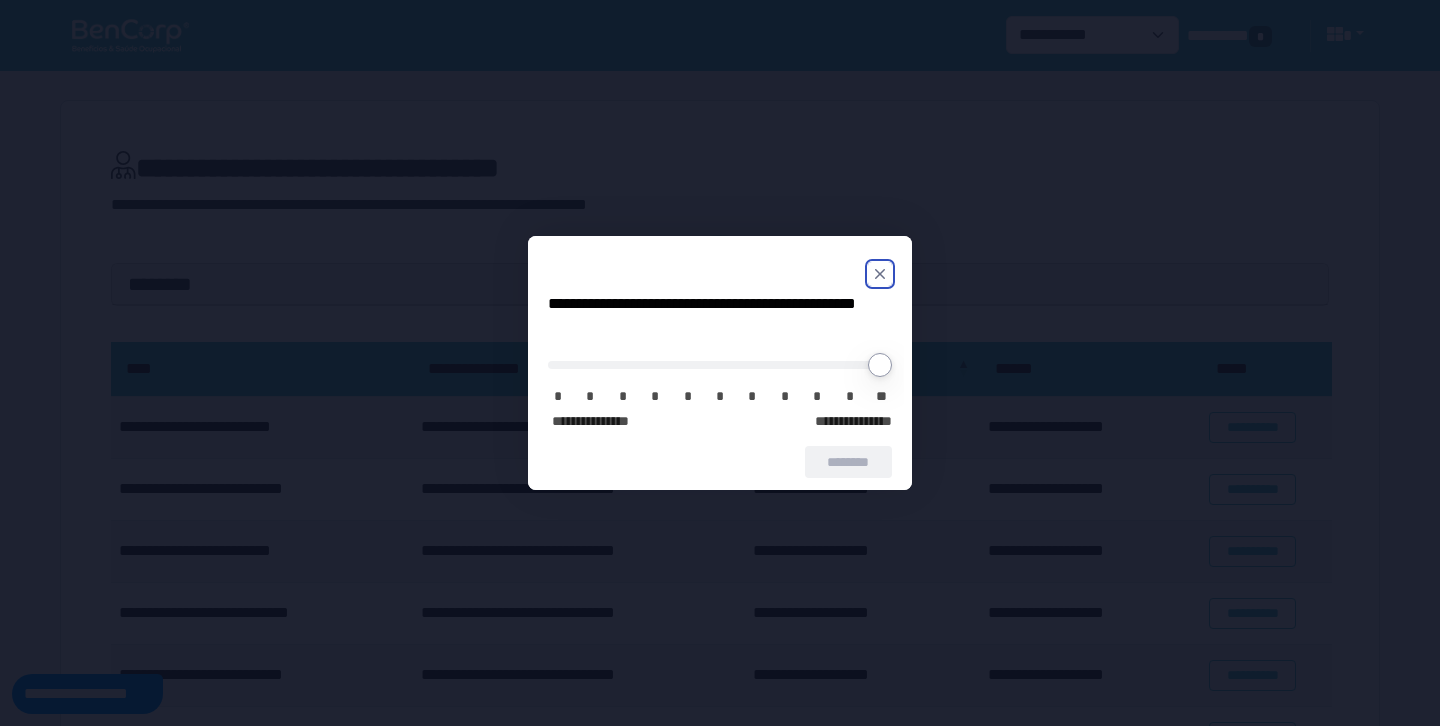 scroll, scrollTop: 0, scrollLeft: 0, axis: both 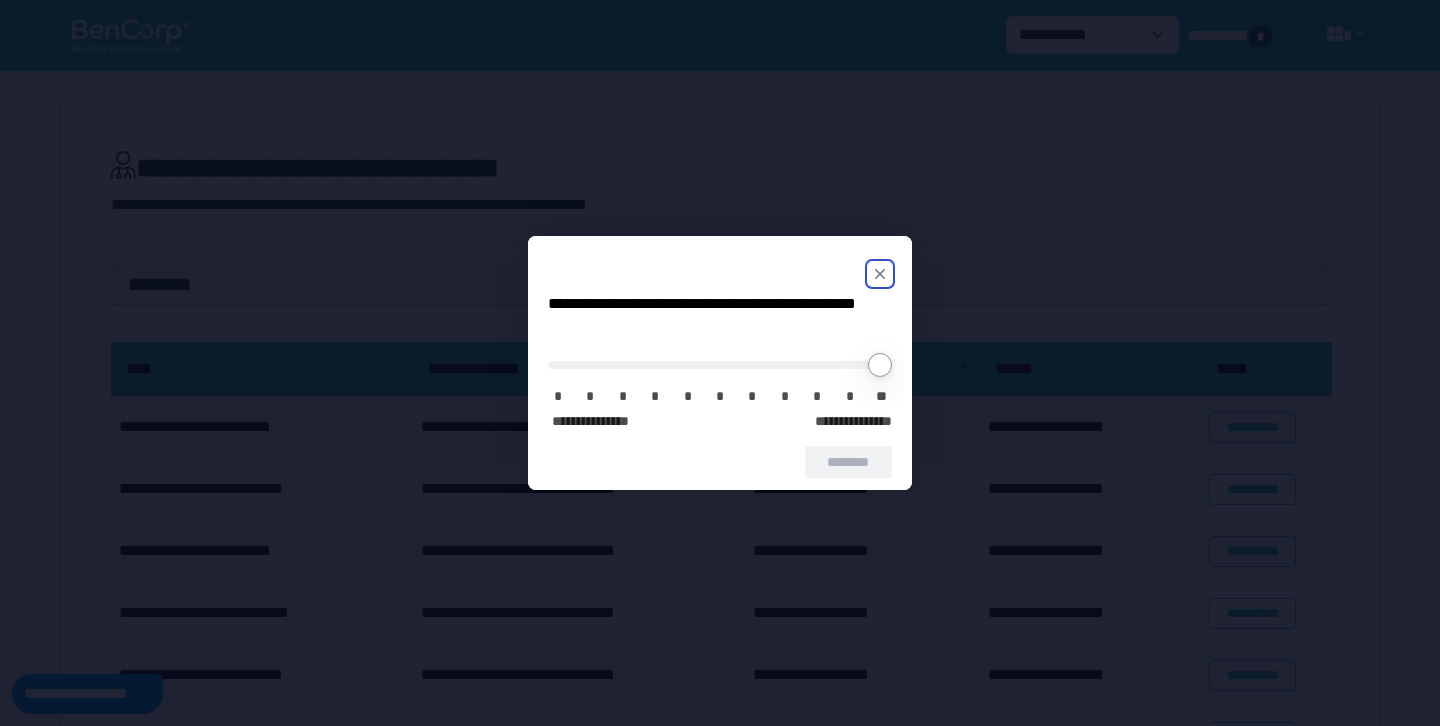 click 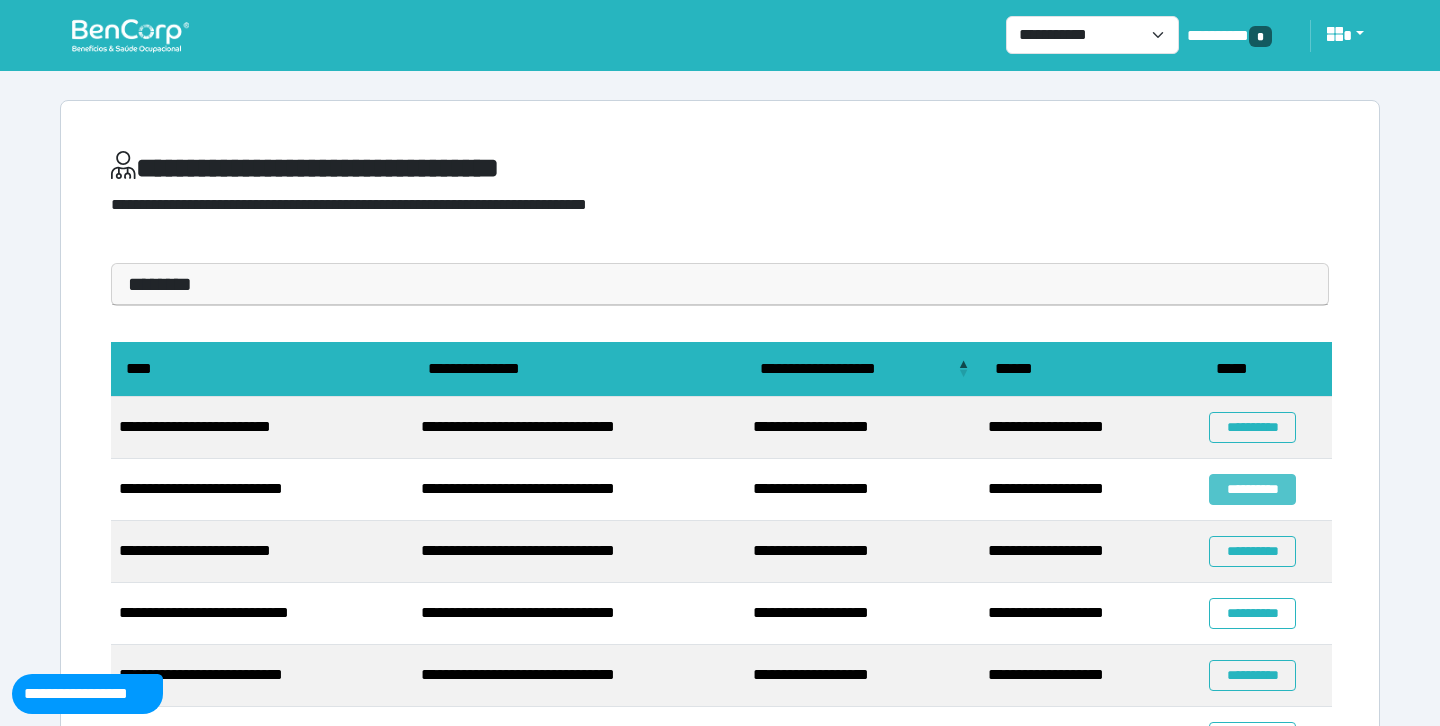 click on "**********" at bounding box center (1252, 489) 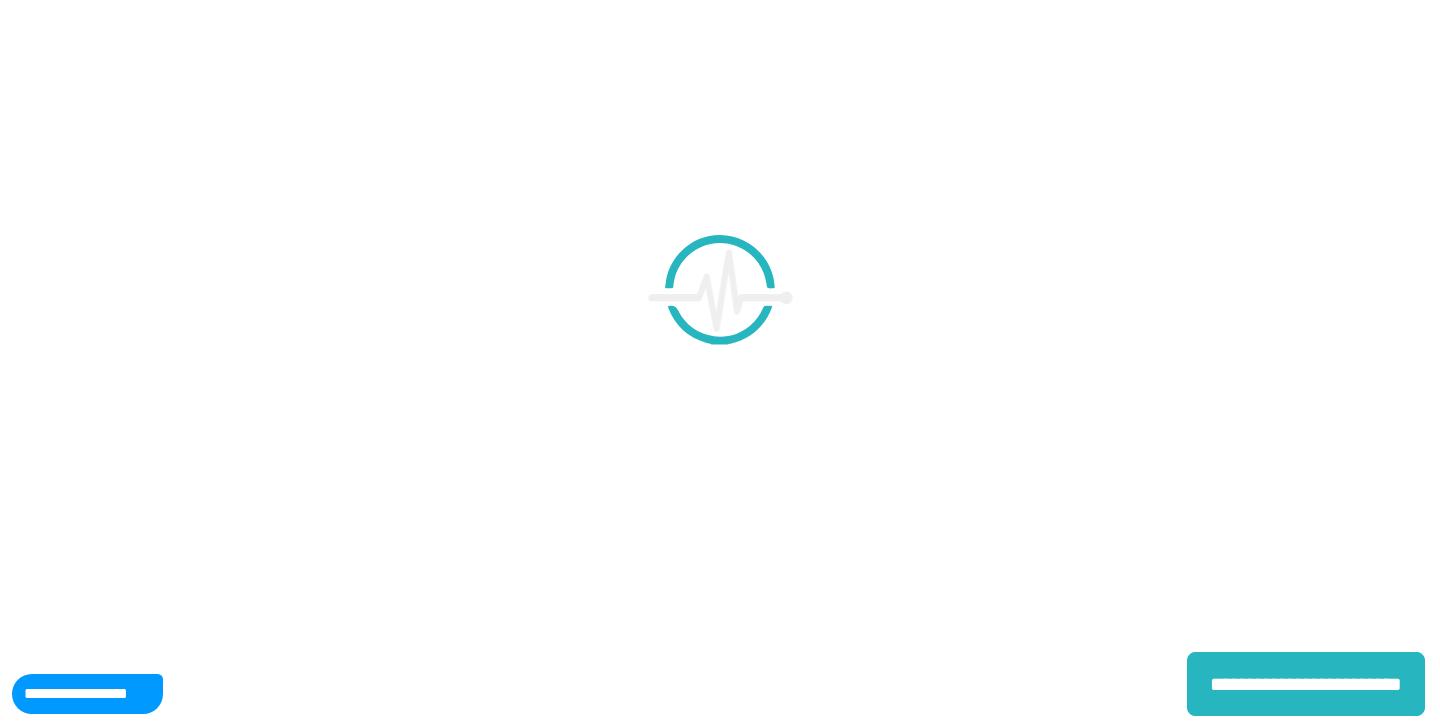 scroll, scrollTop: 0, scrollLeft: 0, axis: both 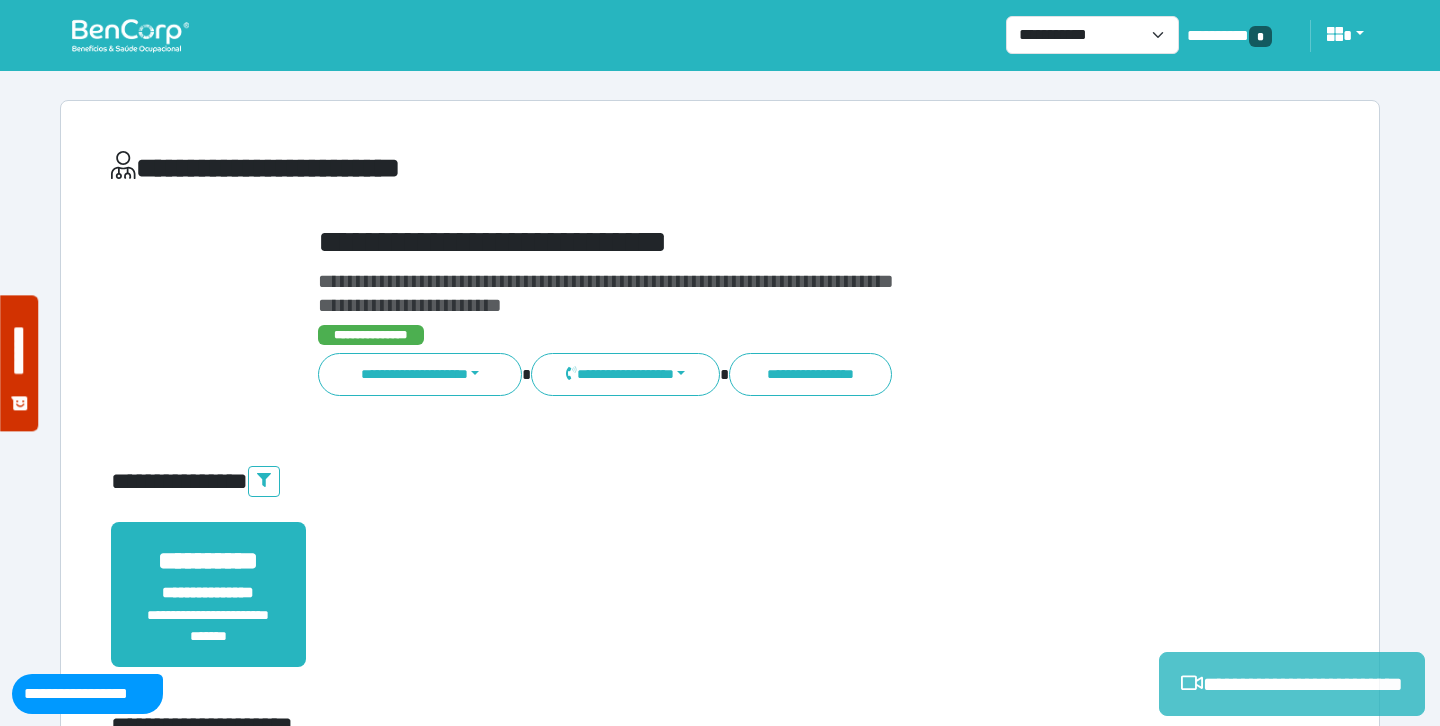 click on "**********" at bounding box center (1292, 684) 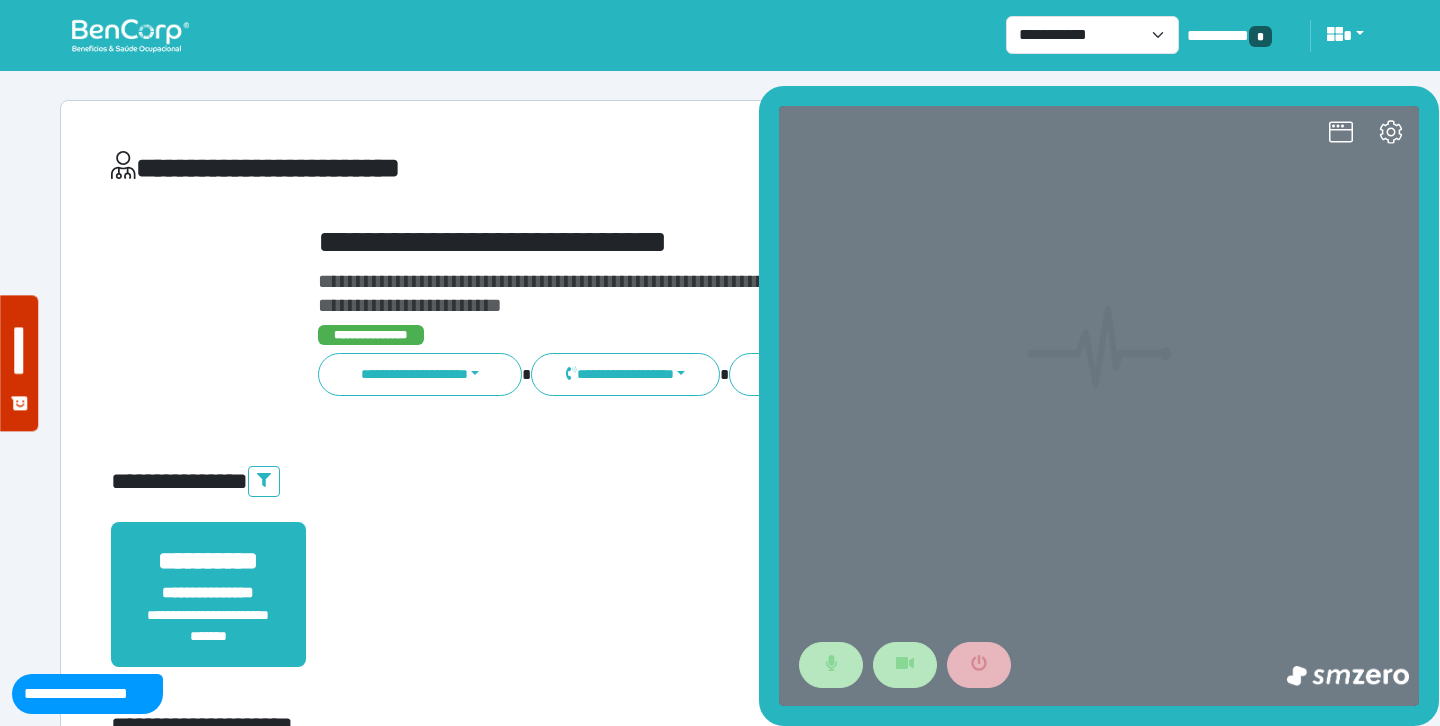 scroll, scrollTop: 0, scrollLeft: 0, axis: both 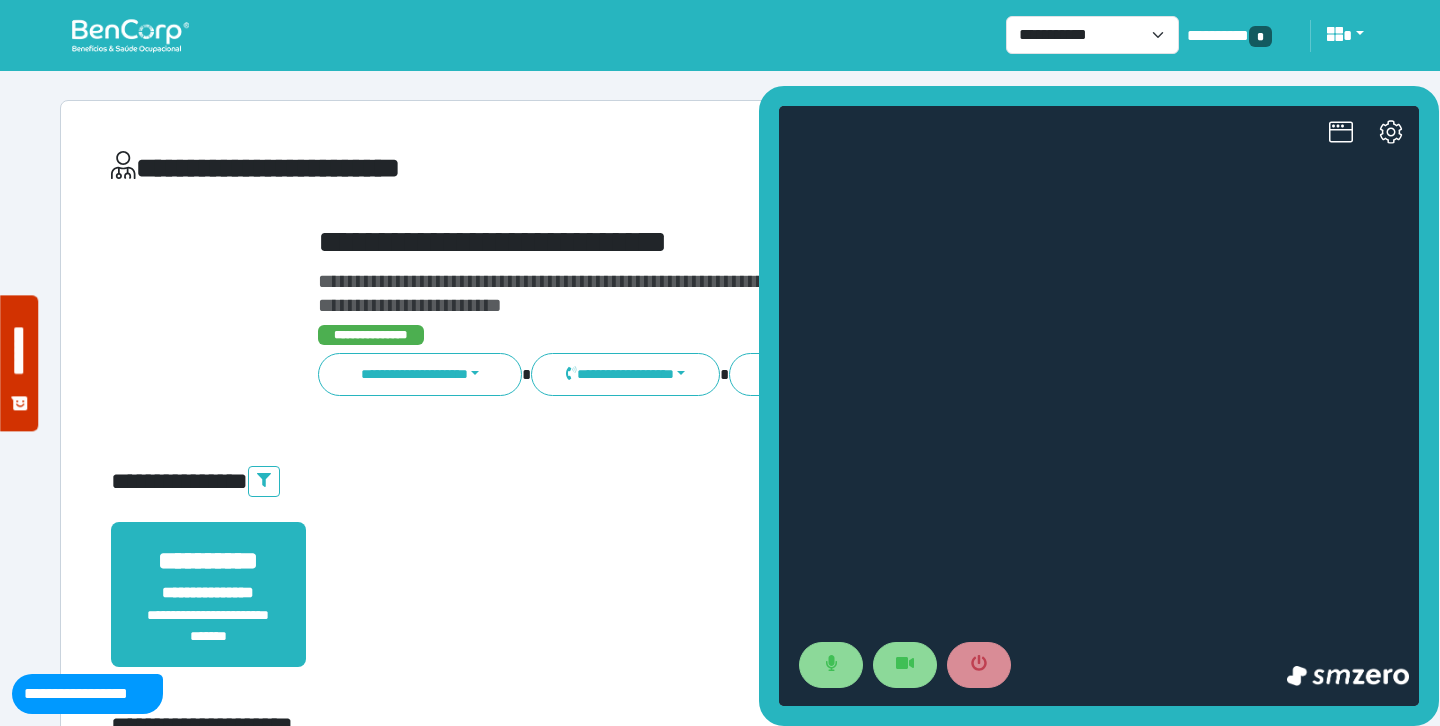 click 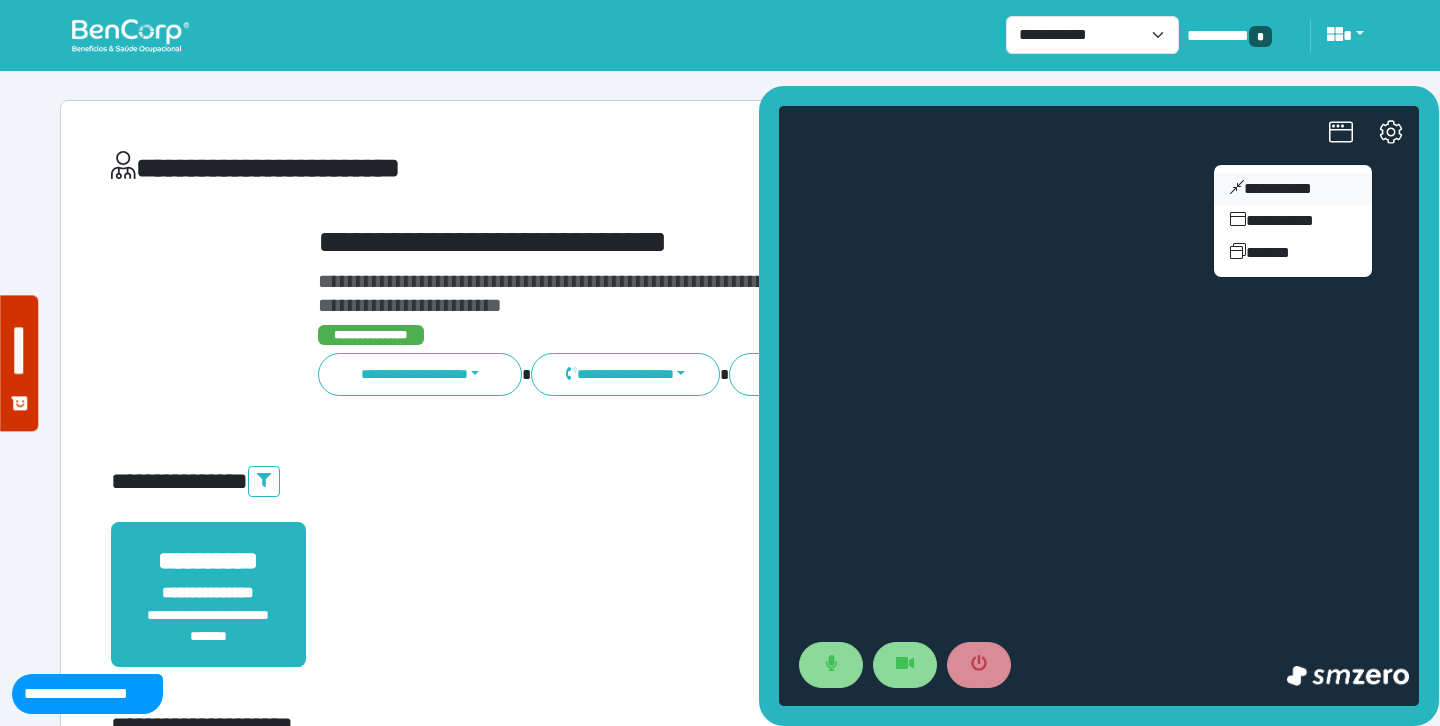 click on "**********" at bounding box center (1293, 189) 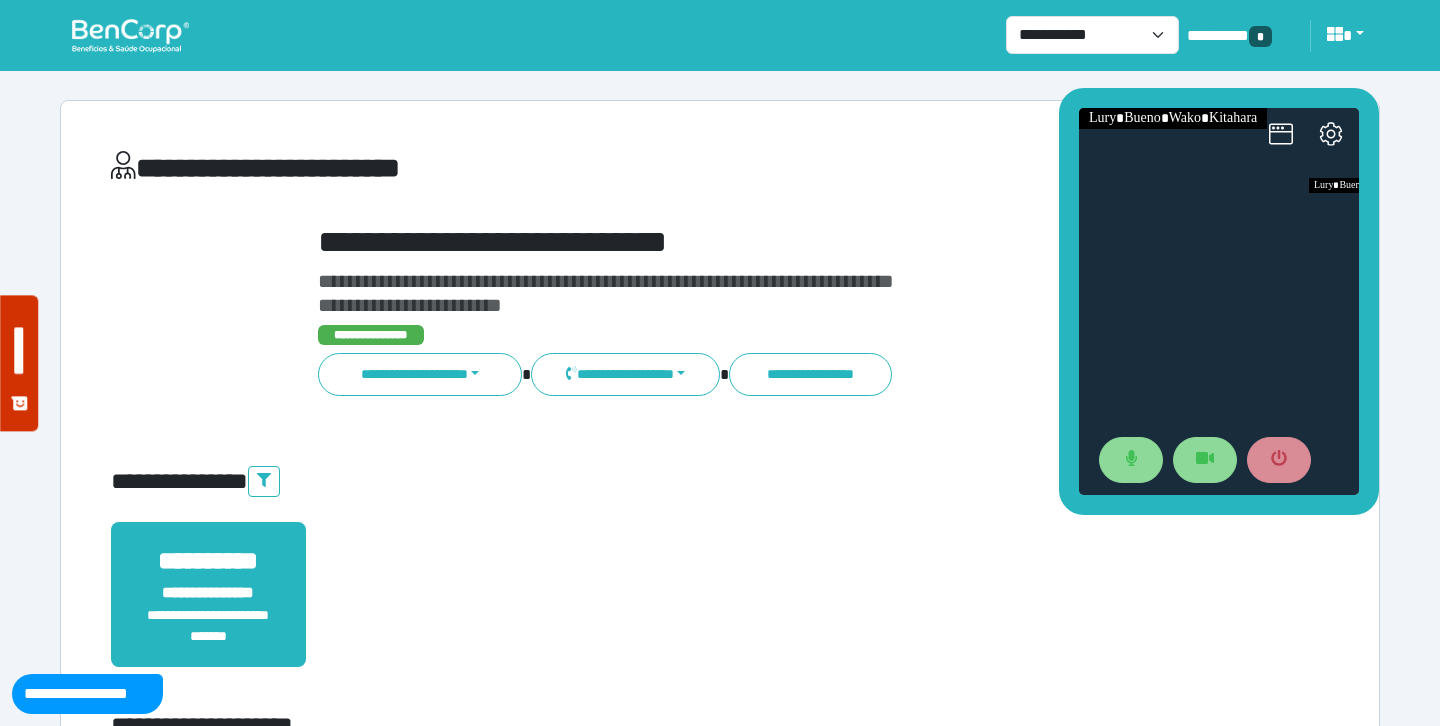 drag, startPoint x: 1249, startPoint y: 306, endPoint x: 1188, endPoint y: 93, distance: 221.56264 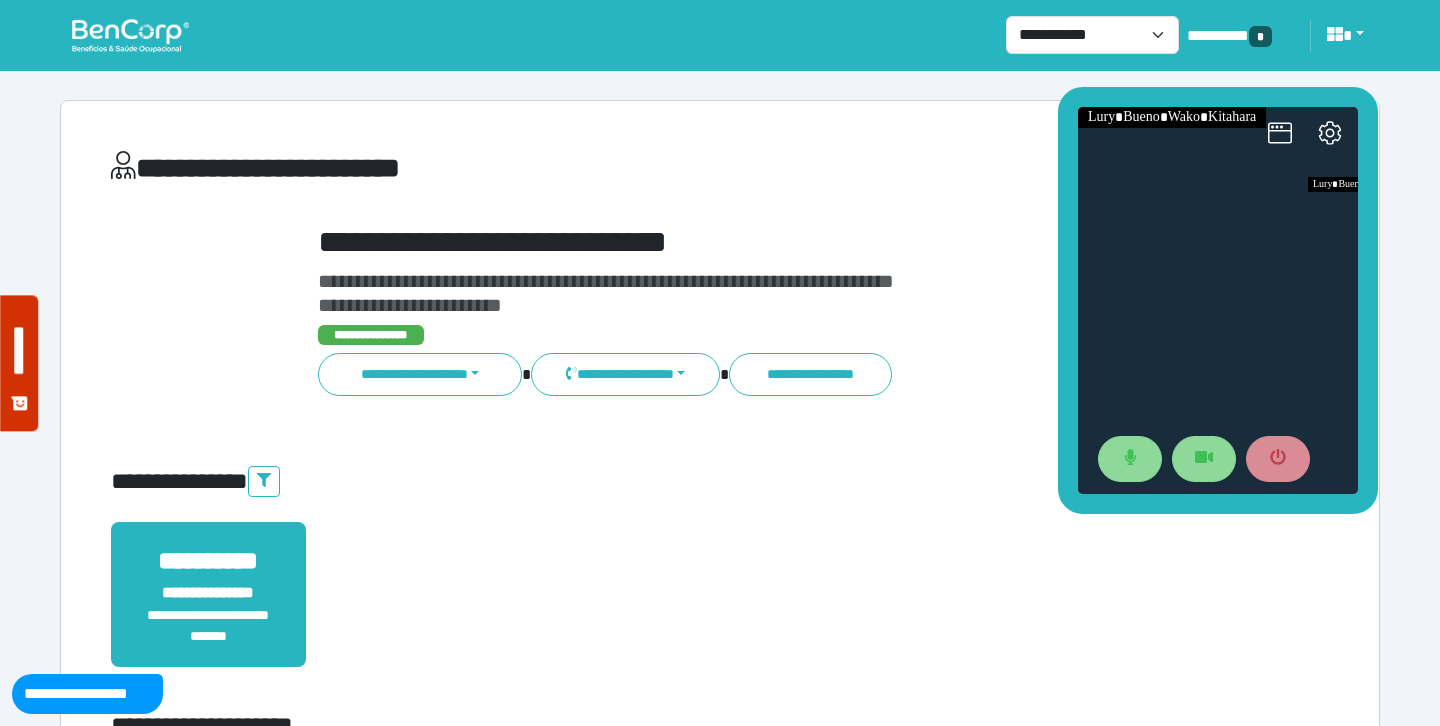click on "**********" at bounding box center (772, 242) 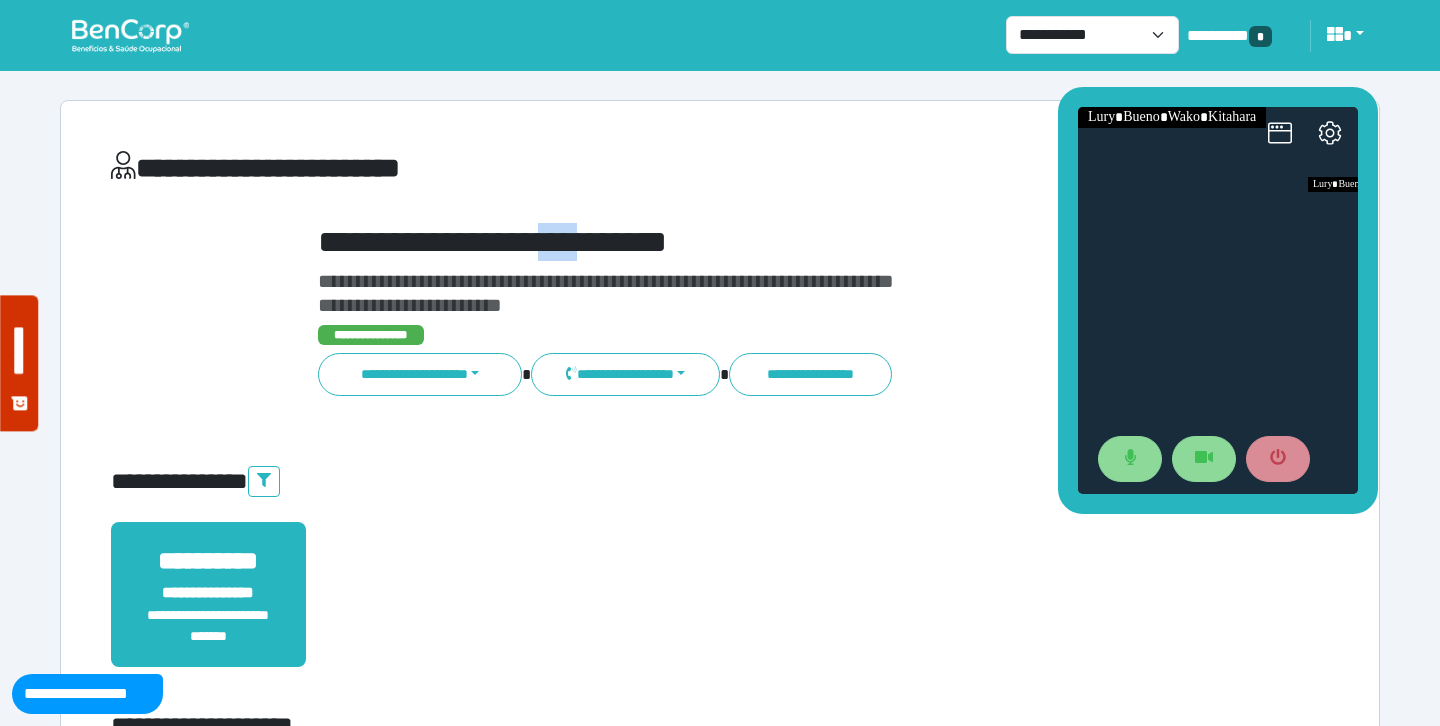 click on "**********" at bounding box center (772, 242) 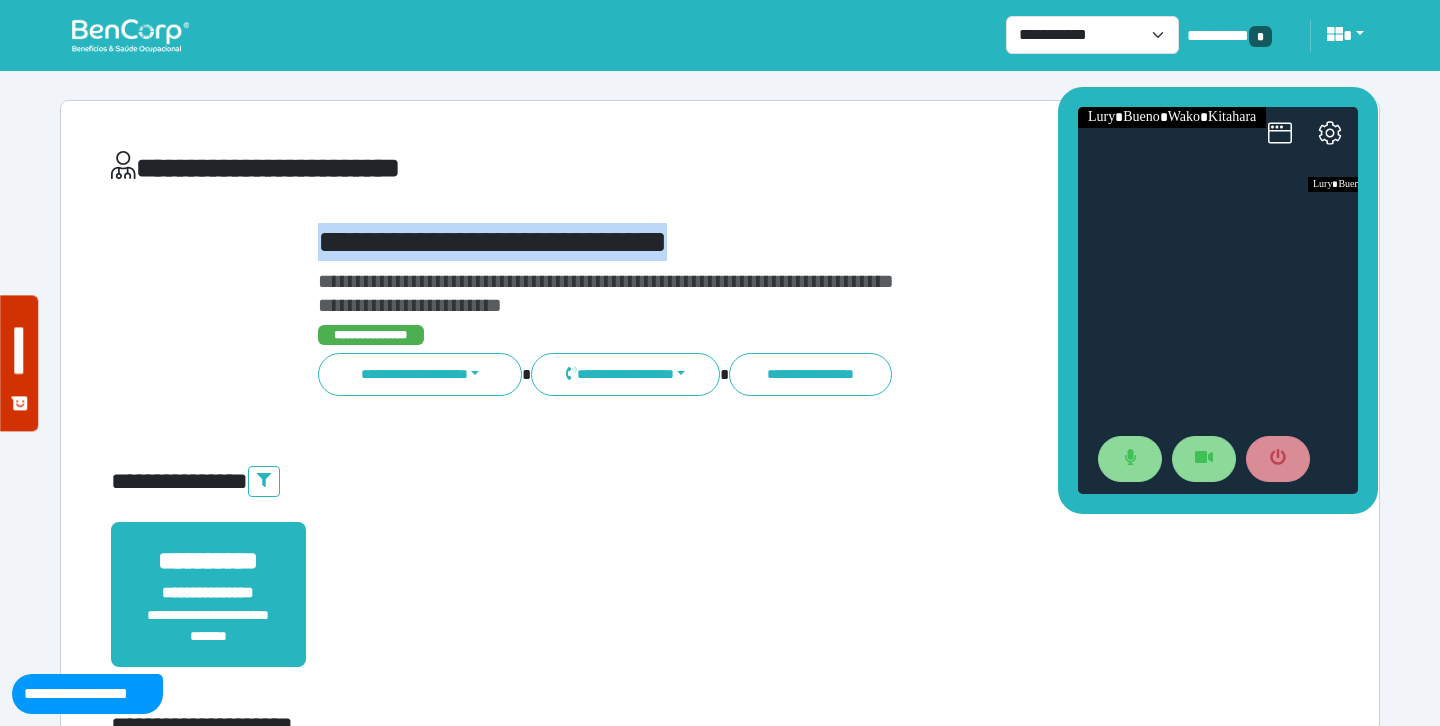 click on "**********" at bounding box center (772, 242) 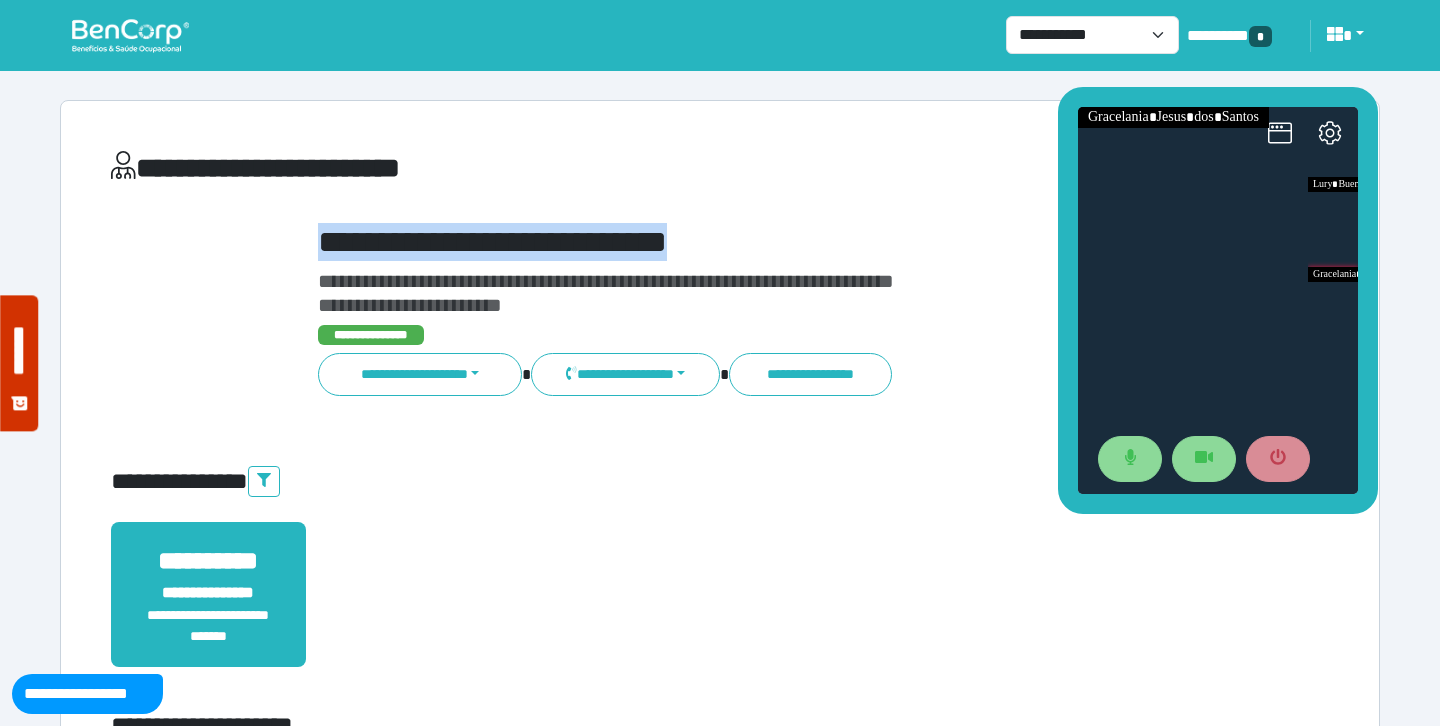 click on "**********" at bounding box center [720, 606] 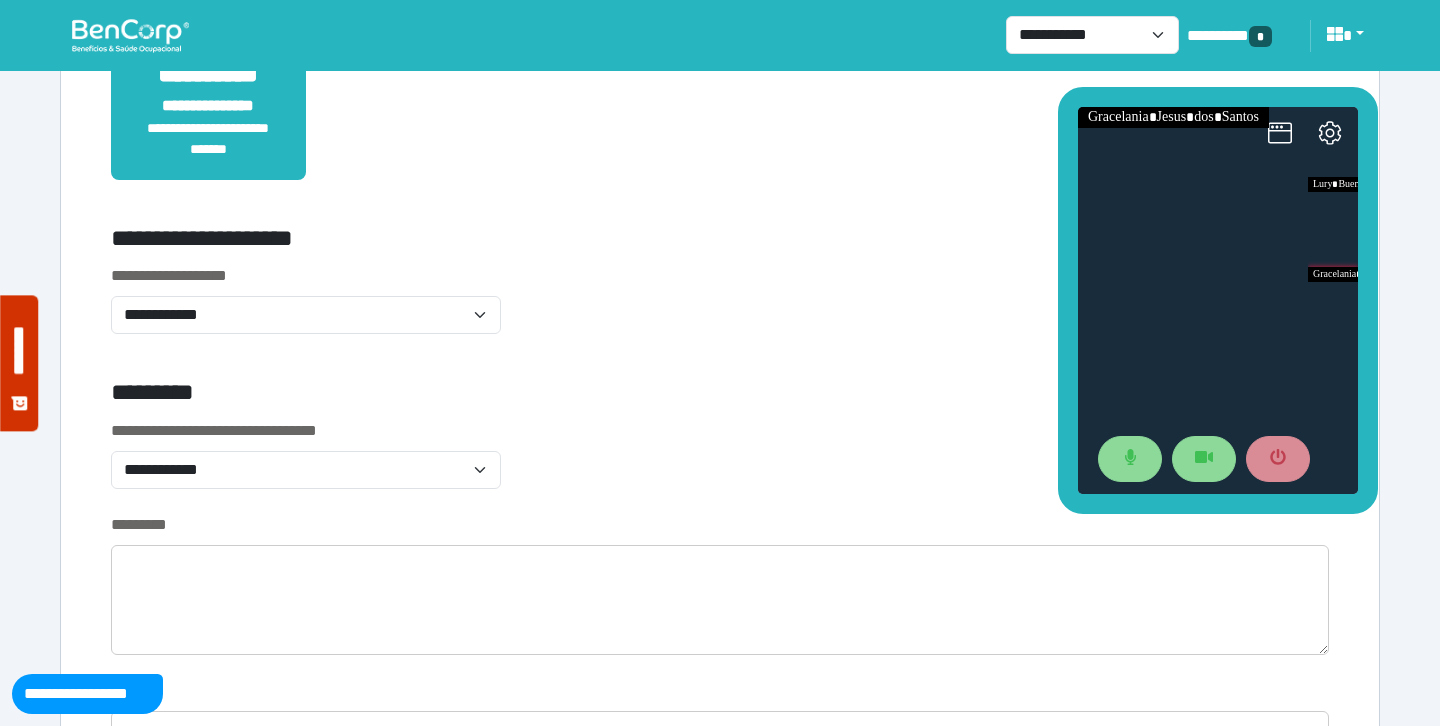 scroll, scrollTop: 523, scrollLeft: 0, axis: vertical 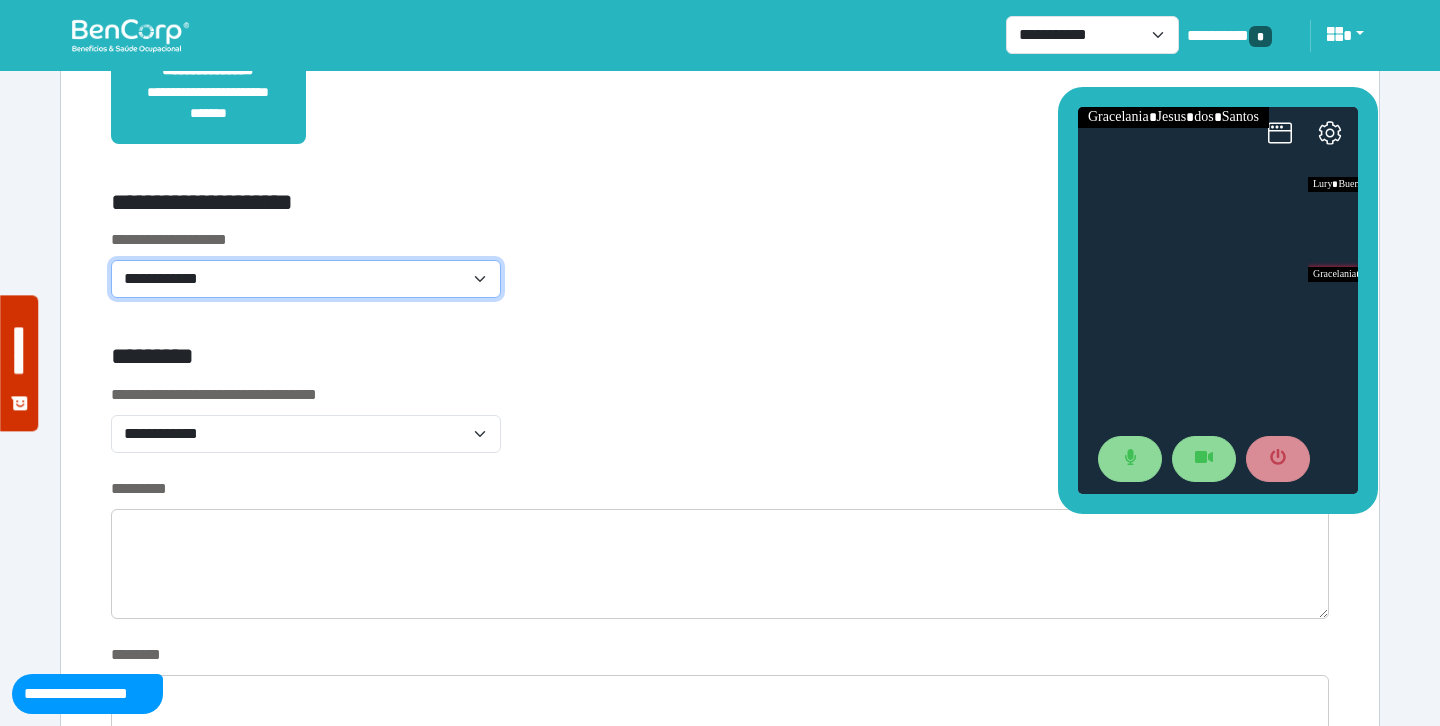 click on "**********" at bounding box center (306, 279) 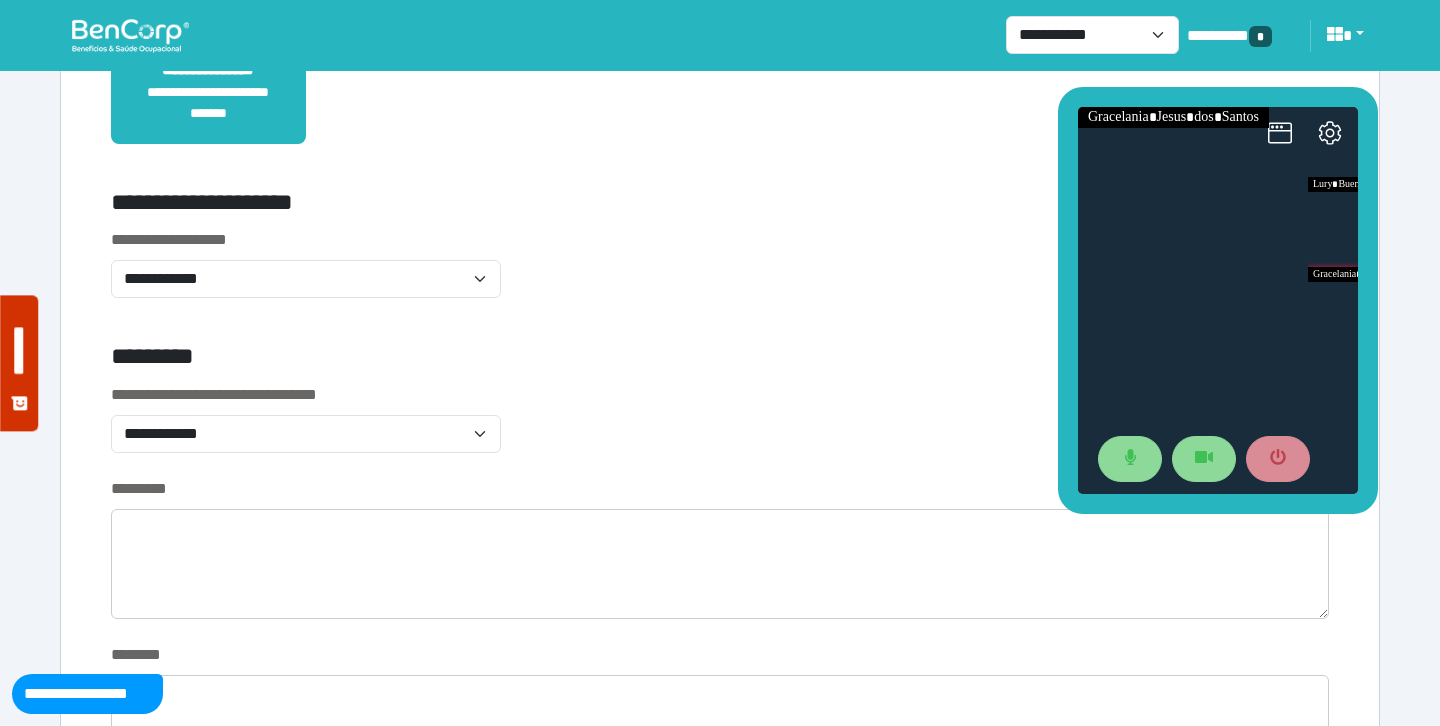 click on "*********" at bounding box center [513, 360] 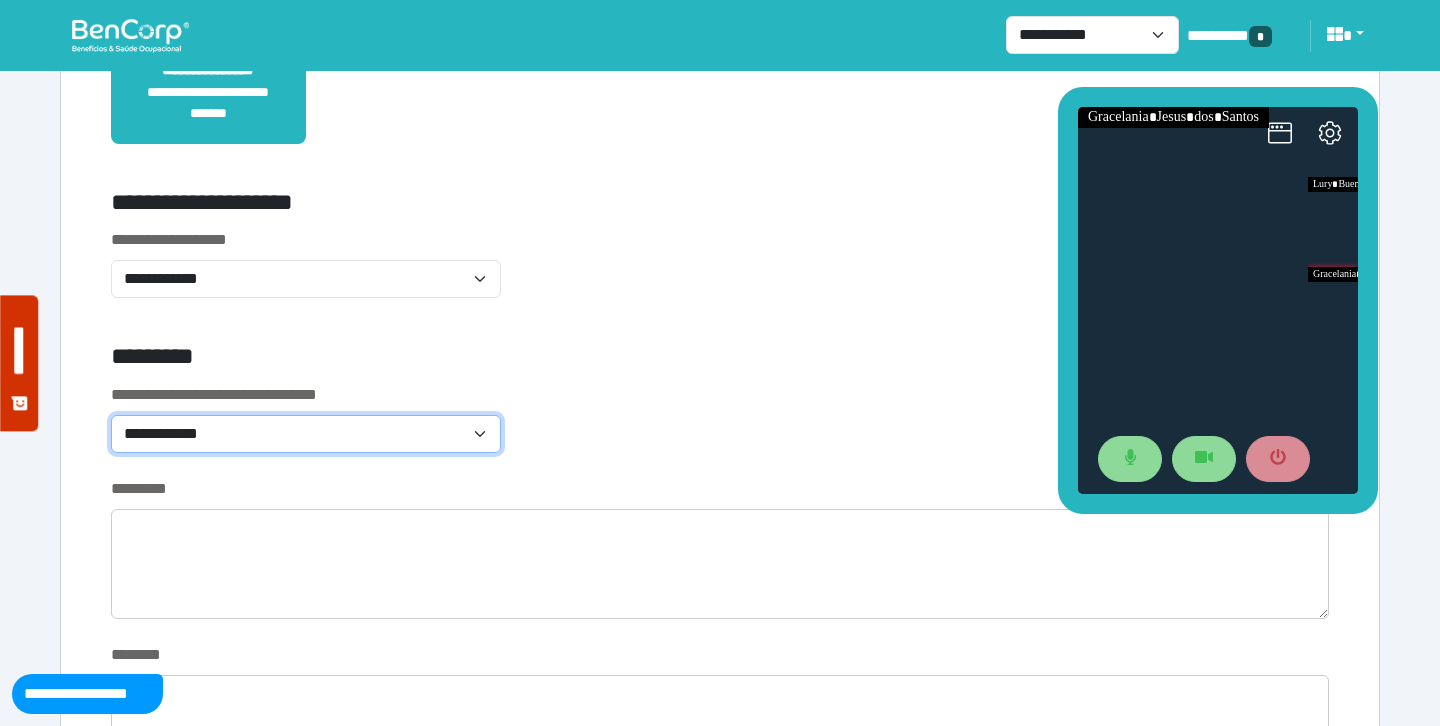 click on "**********" at bounding box center (306, 434) 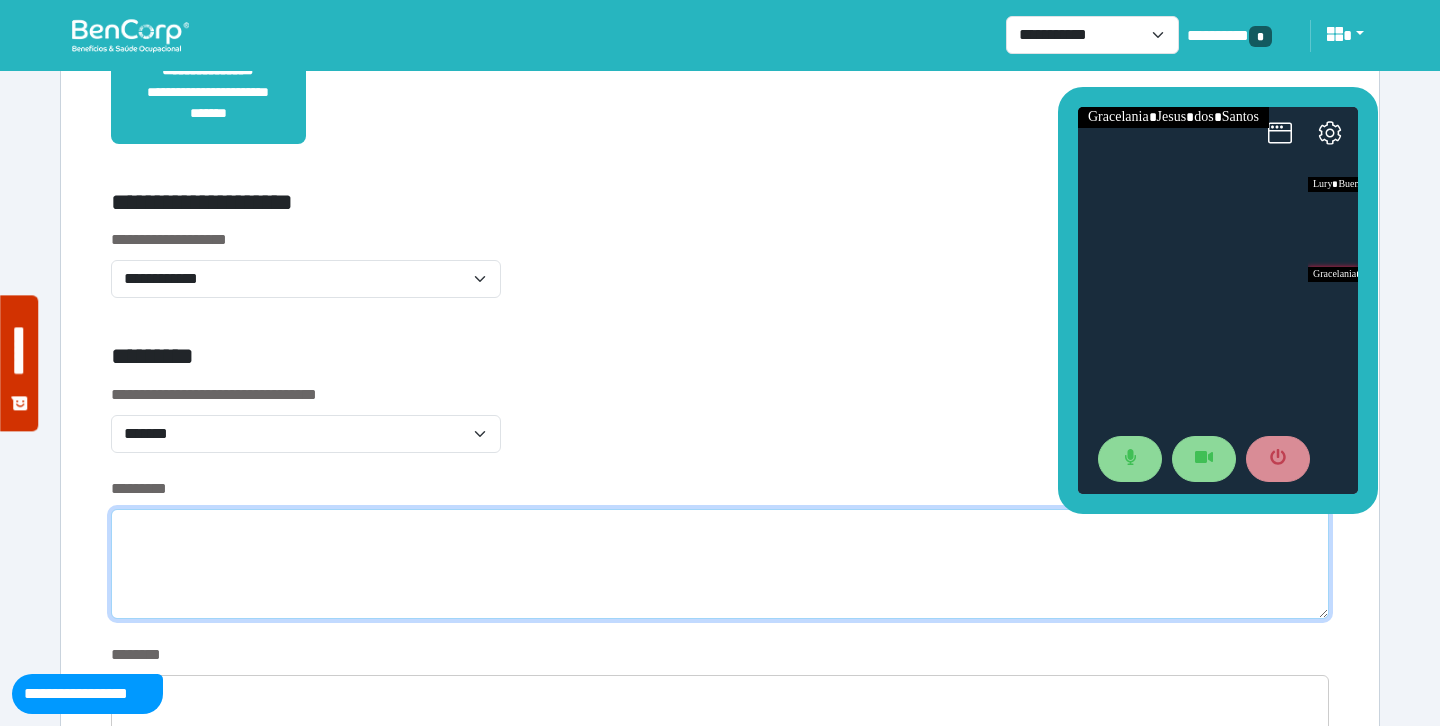 click at bounding box center (720, 564) 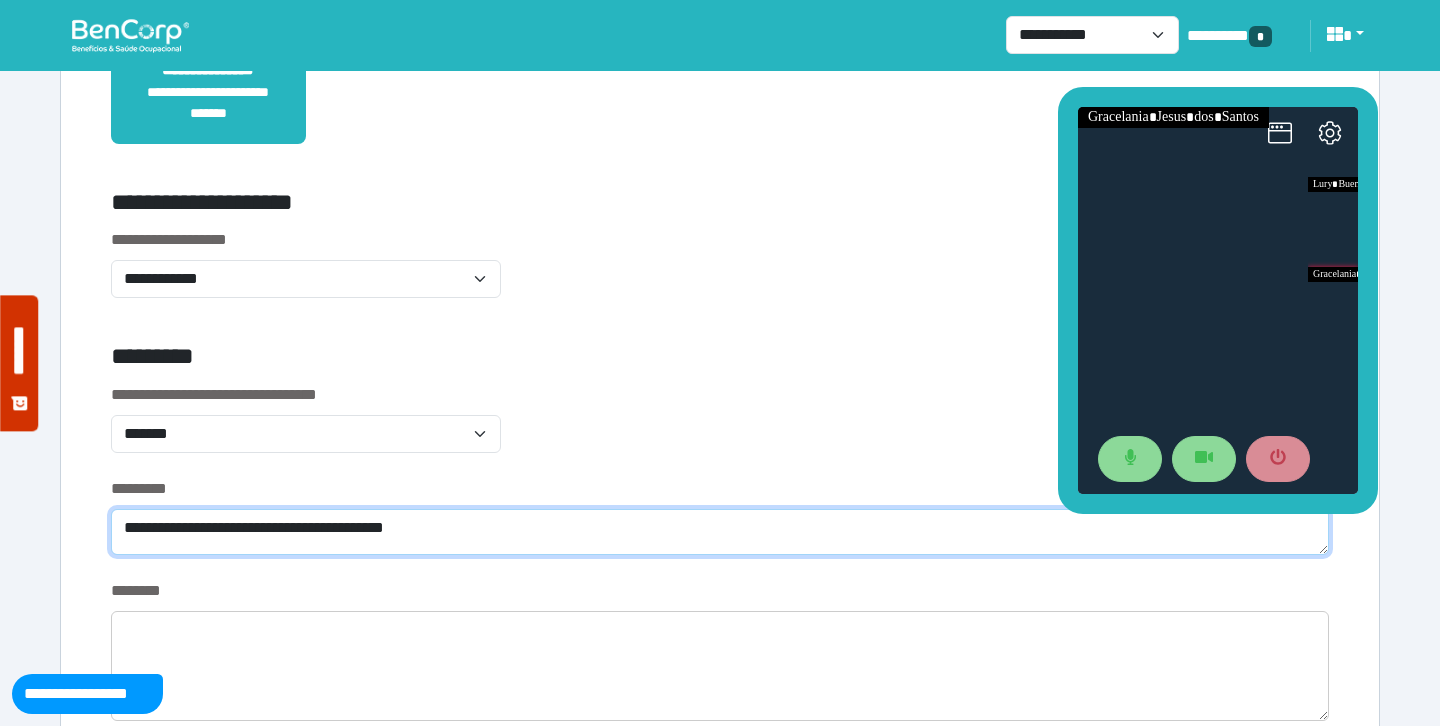 click on "**********" at bounding box center (720, 532) 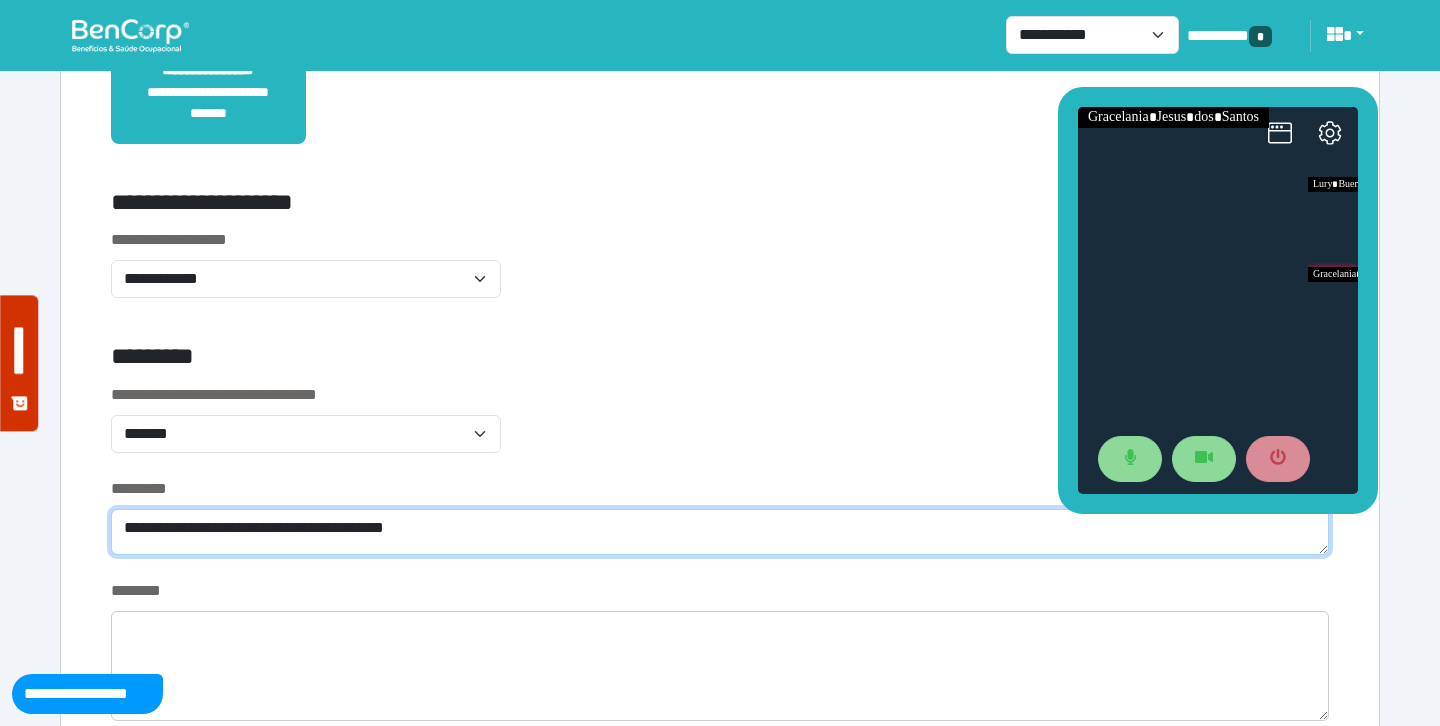 type on "**********" 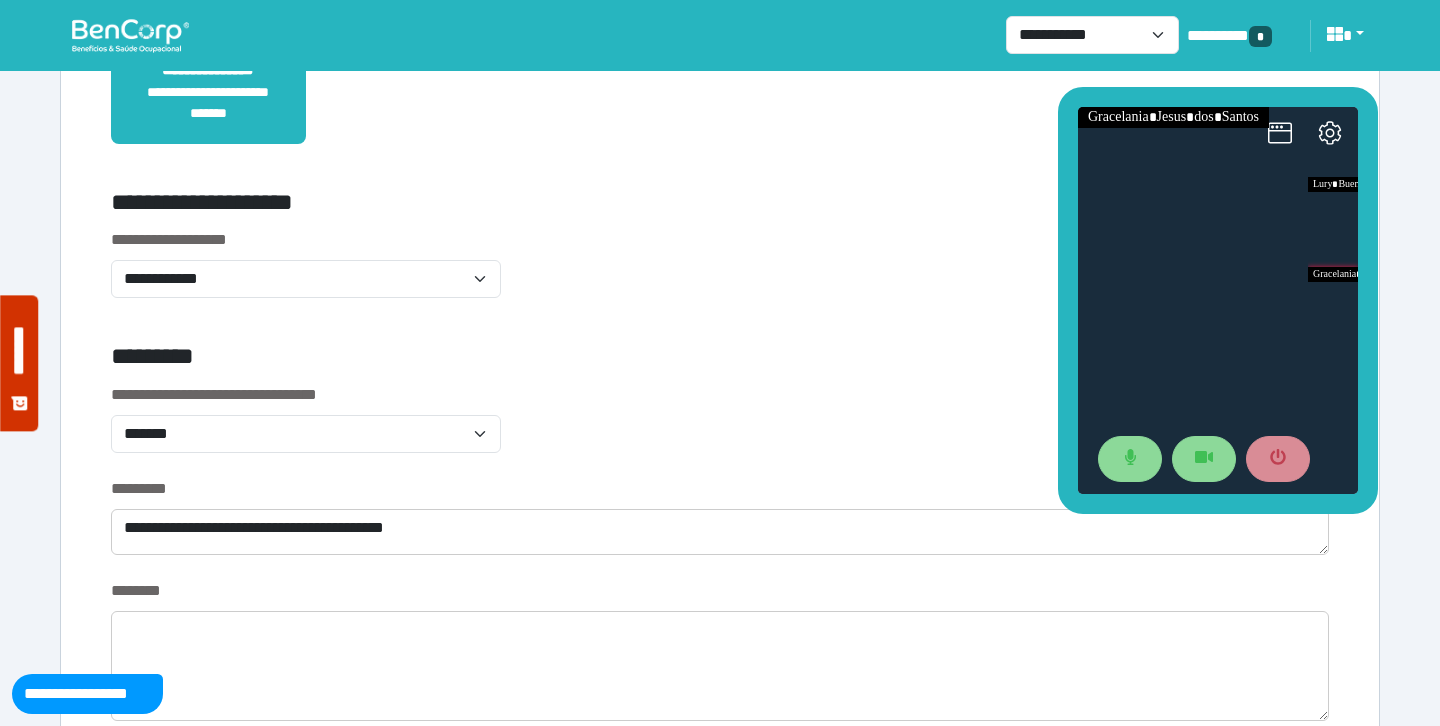 click on "**********" at bounding box center [720, 543] 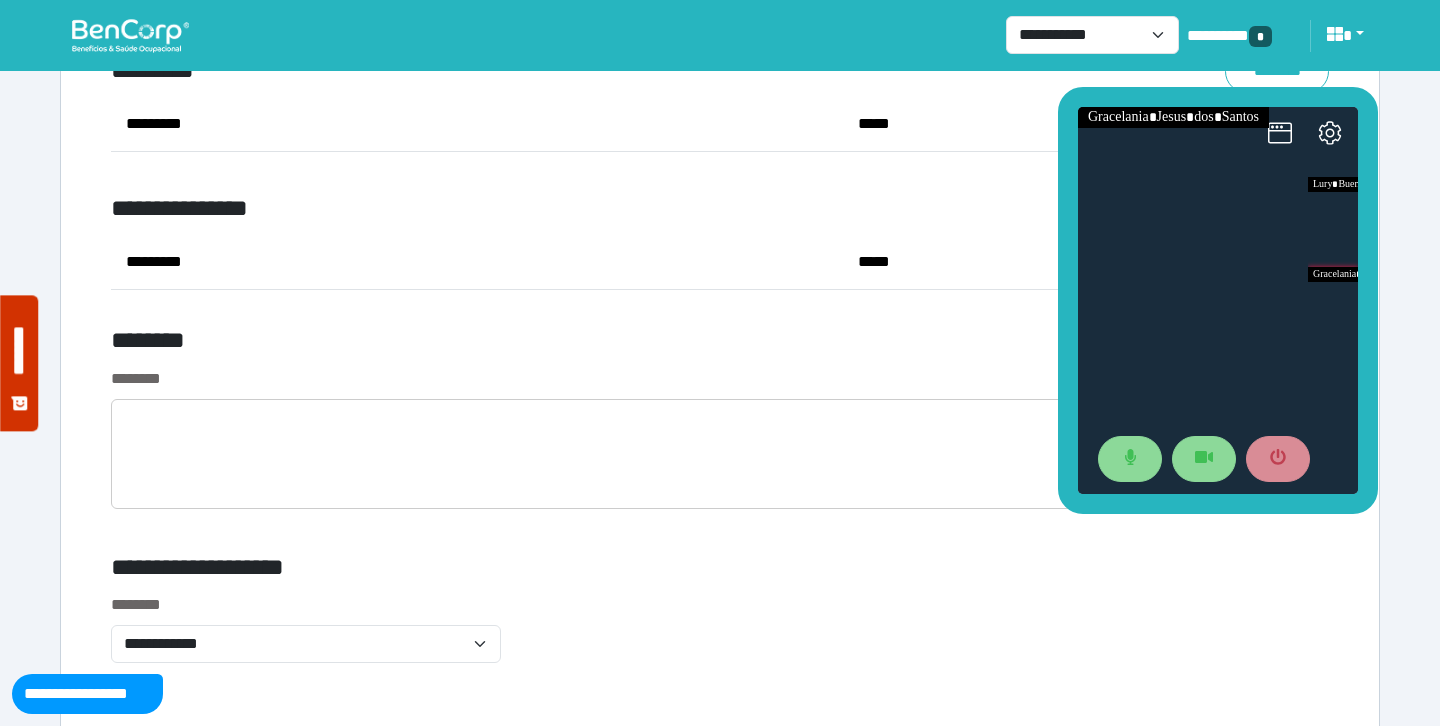 scroll, scrollTop: 7669, scrollLeft: 0, axis: vertical 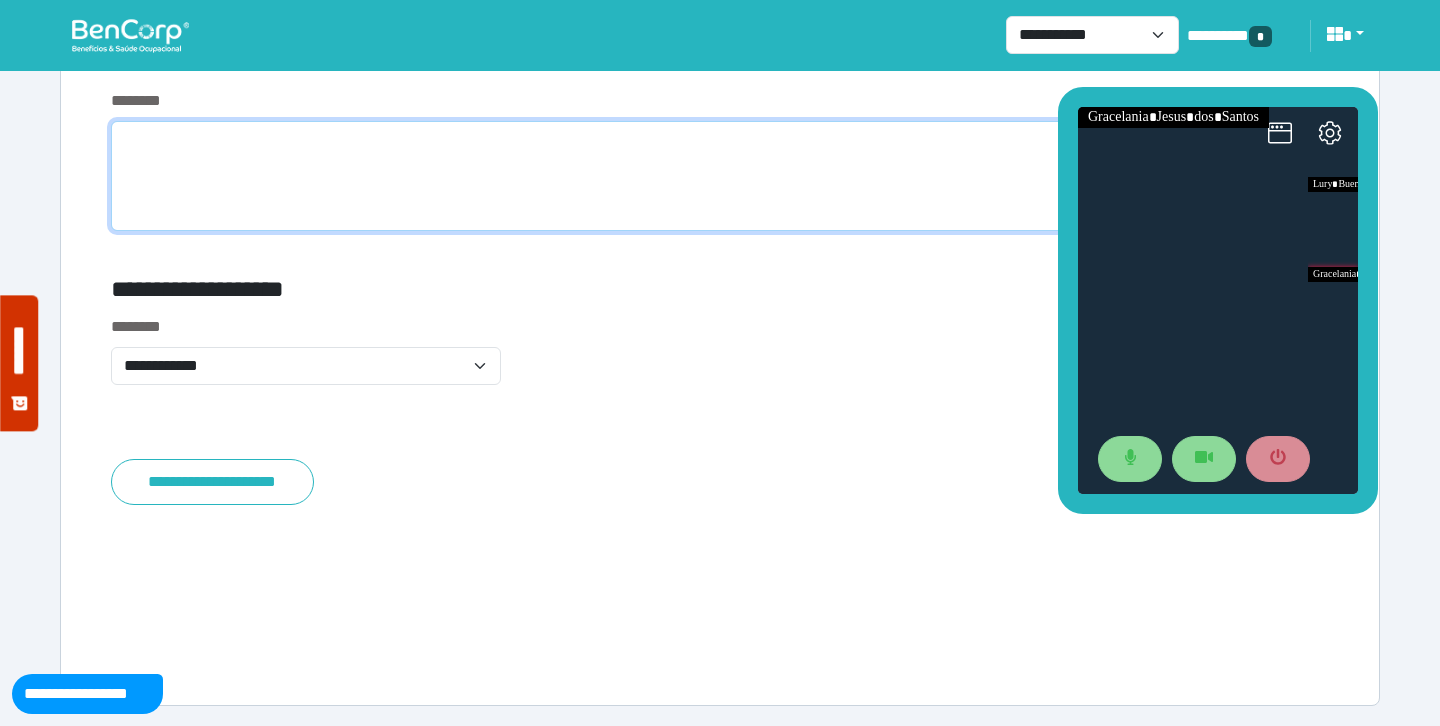 click at bounding box center (720, 176) 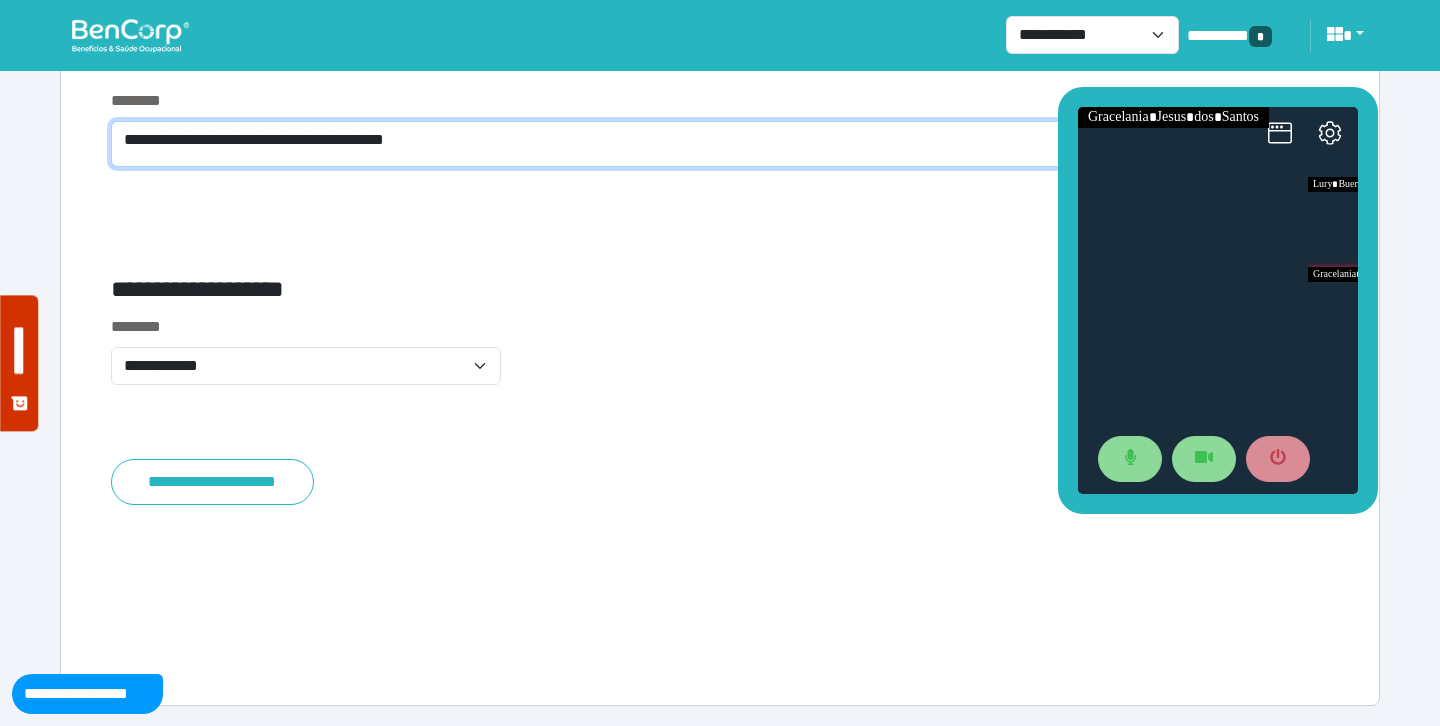 scroll, scrollTop: 7605, scrollLeft: 0, axis: vertical 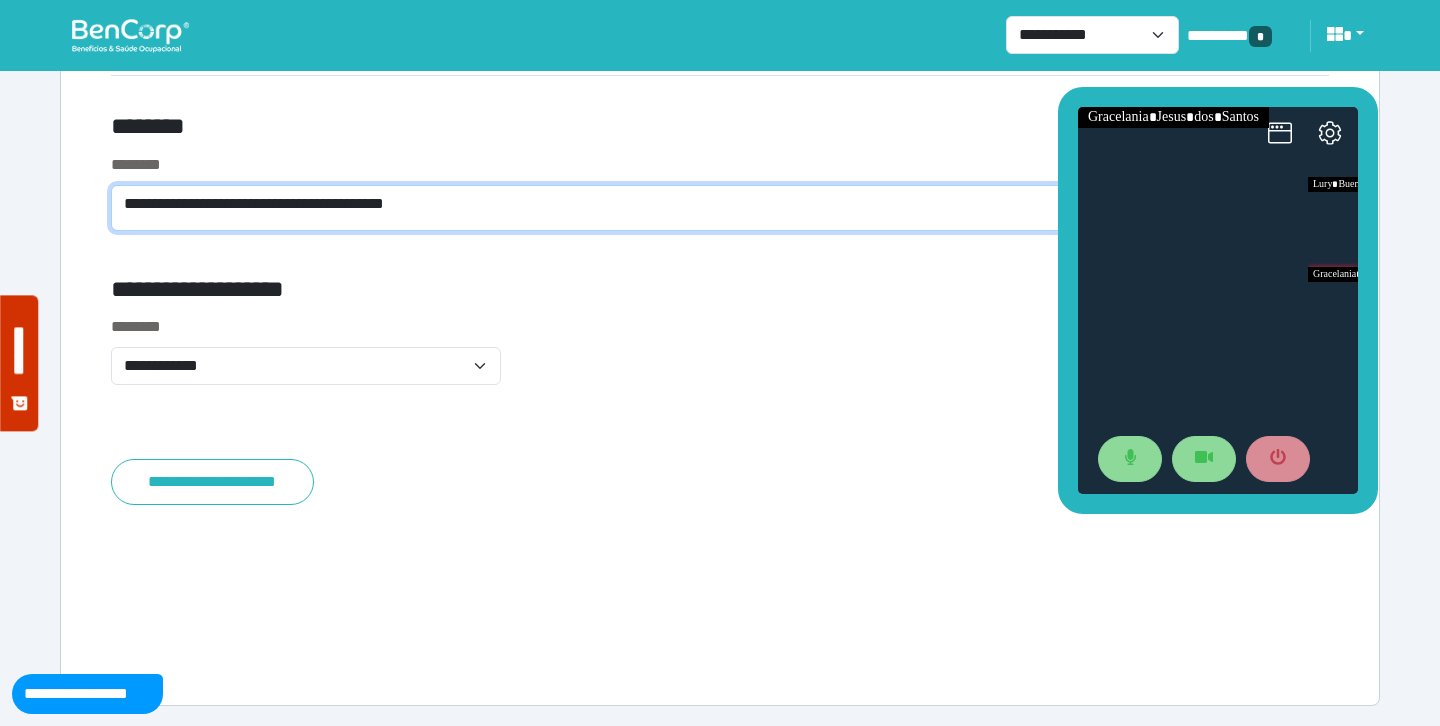 click on "**********" at bounding box center (720, 208) 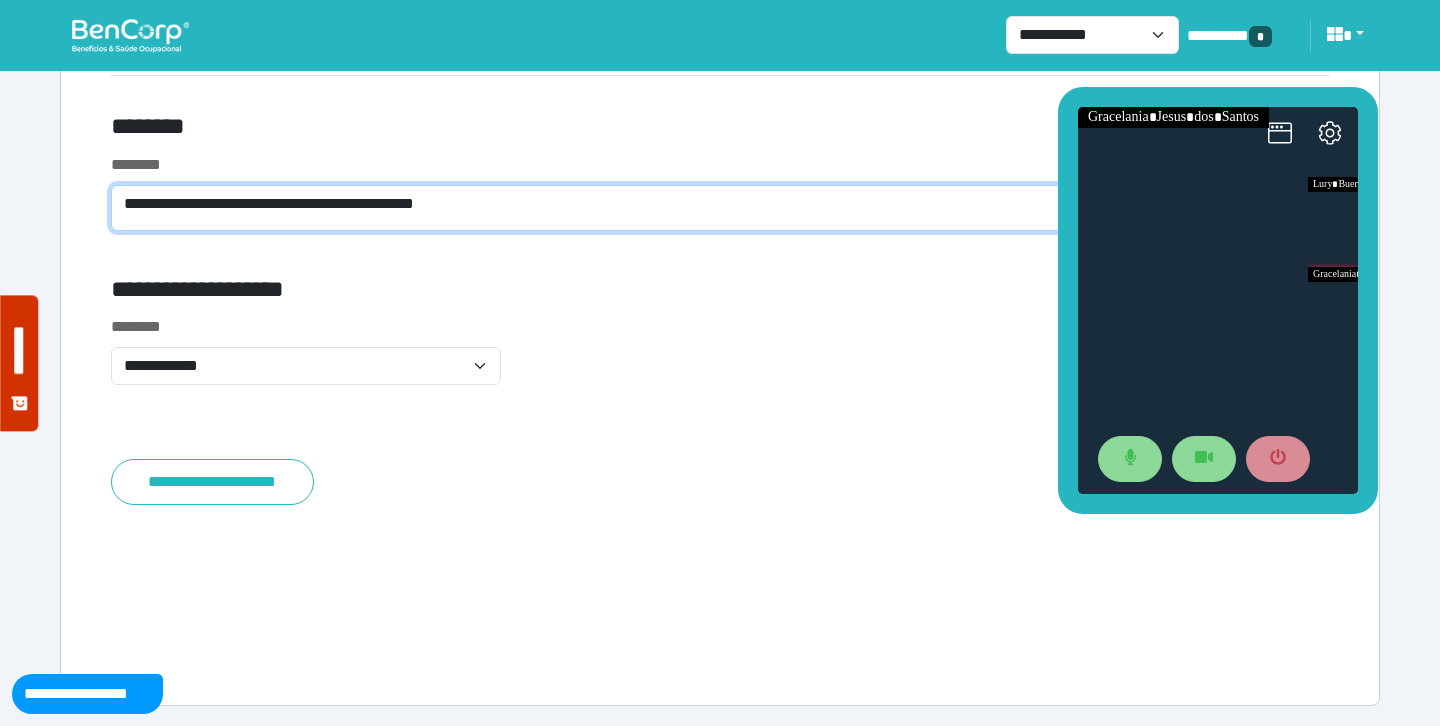 click on "**********" at bounding box center (720, 208) 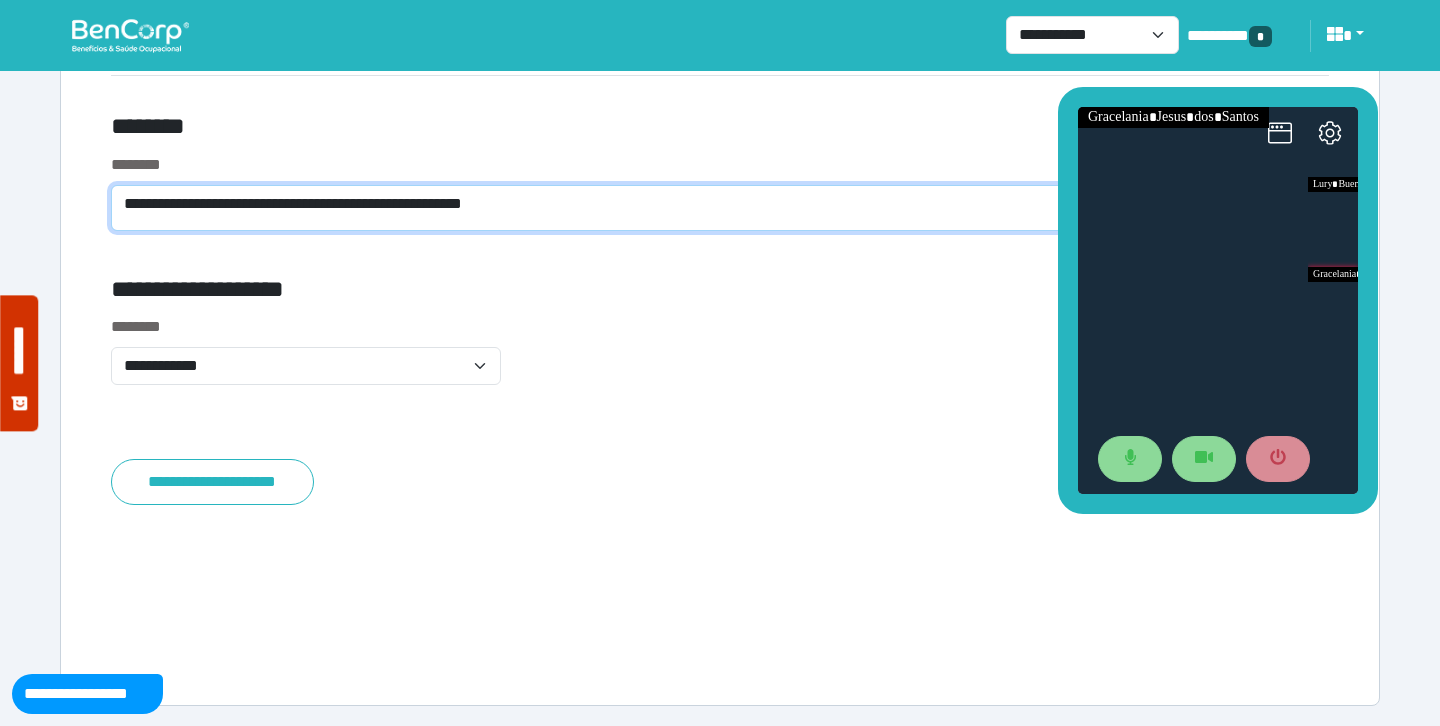 click on "**********" at bounding box center [720, 208] 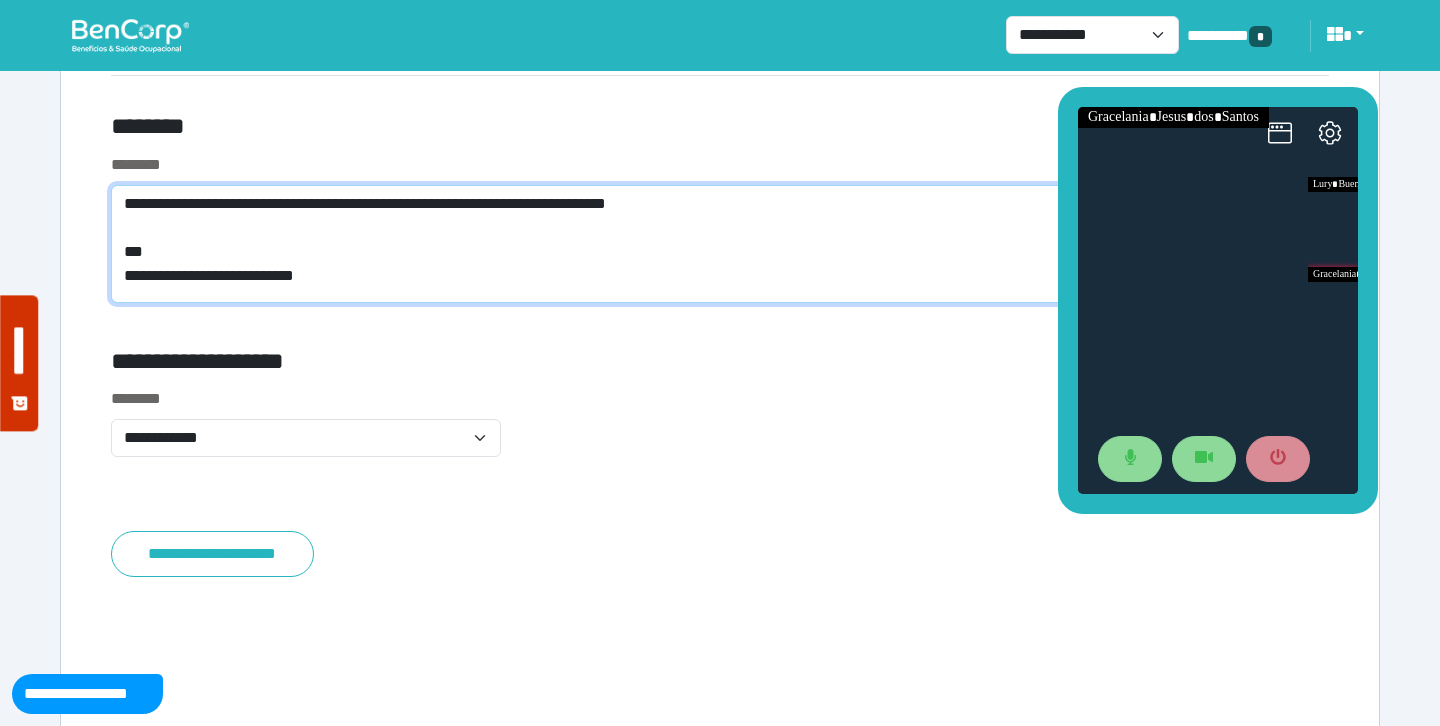 scroll, scrollTop: 0, scrollLeft: 0, axis: both 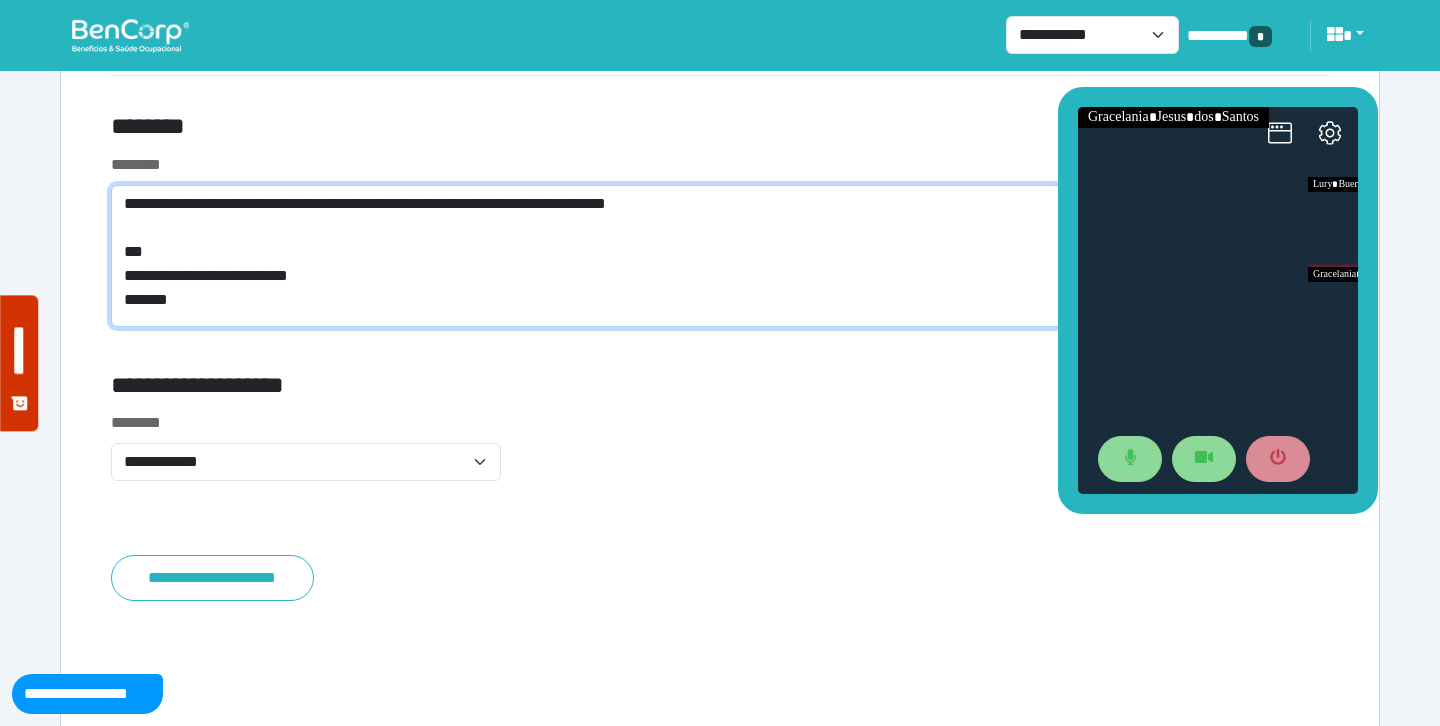 click on "**********" at bounding box center [720, 256] 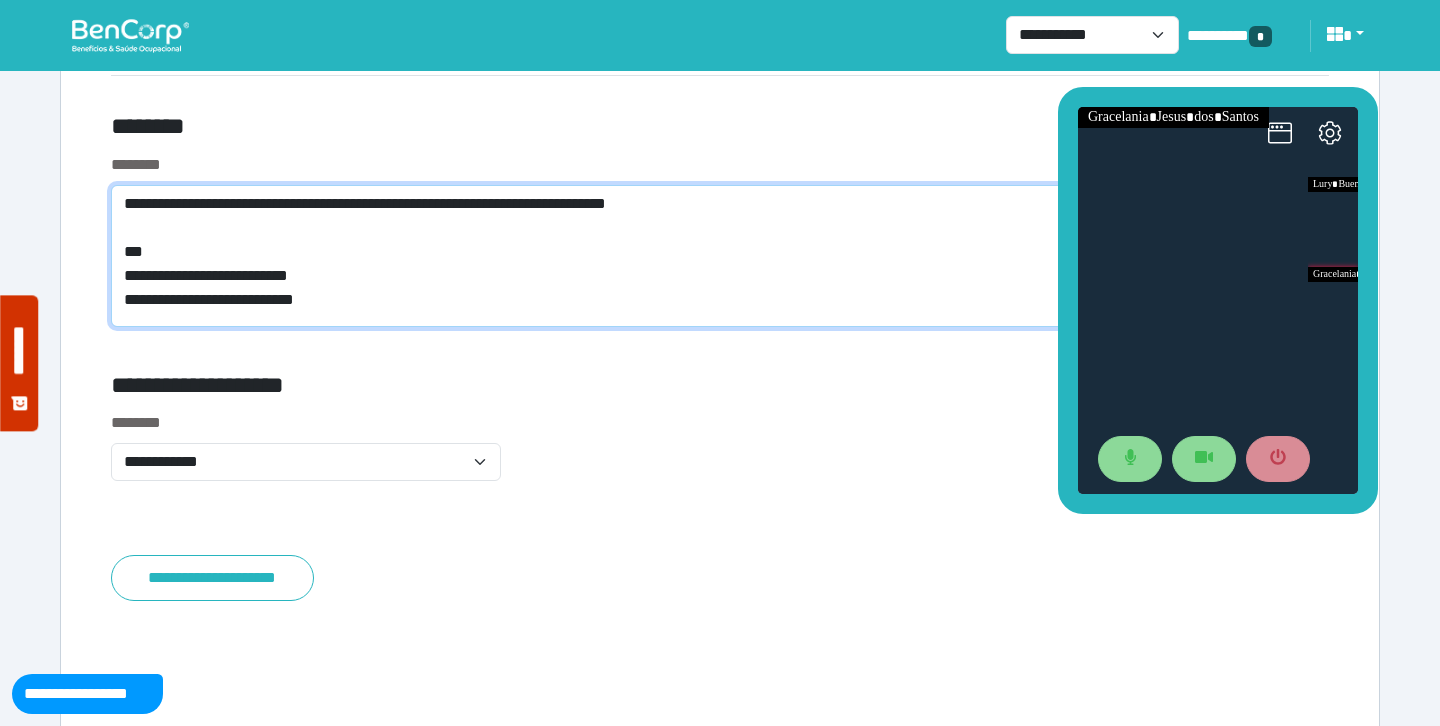 click on "**********" at bounding box center (720, 256) 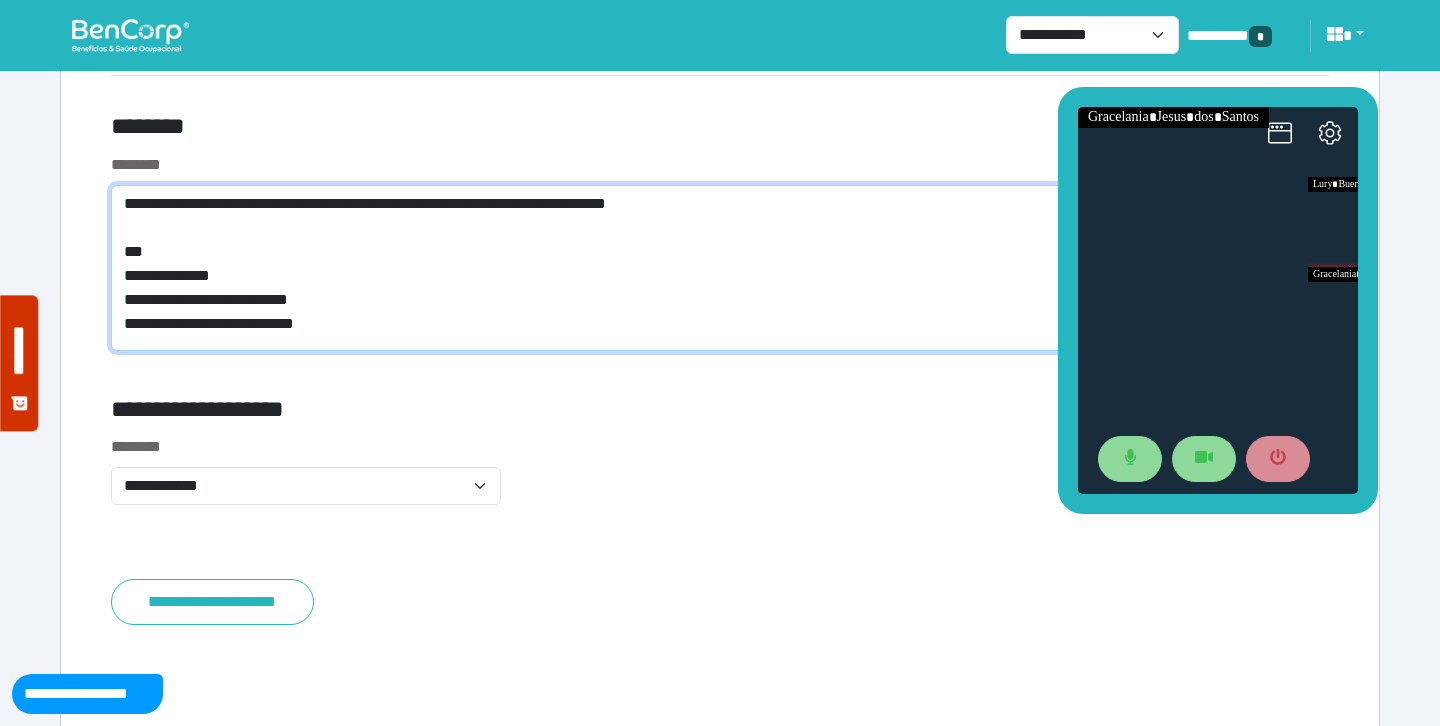 click on "**********" at bounding box center (720, 268) 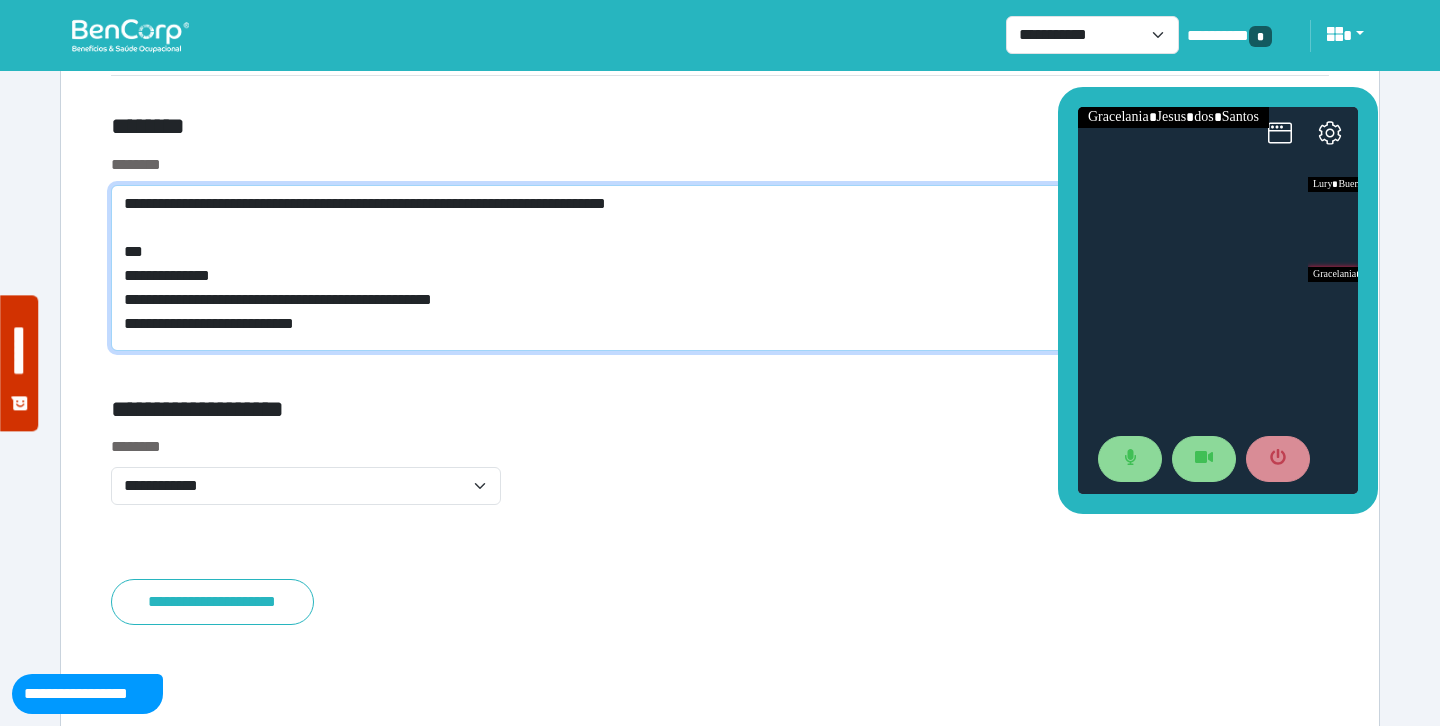 click on "**********" at bounding box center (720, 268) 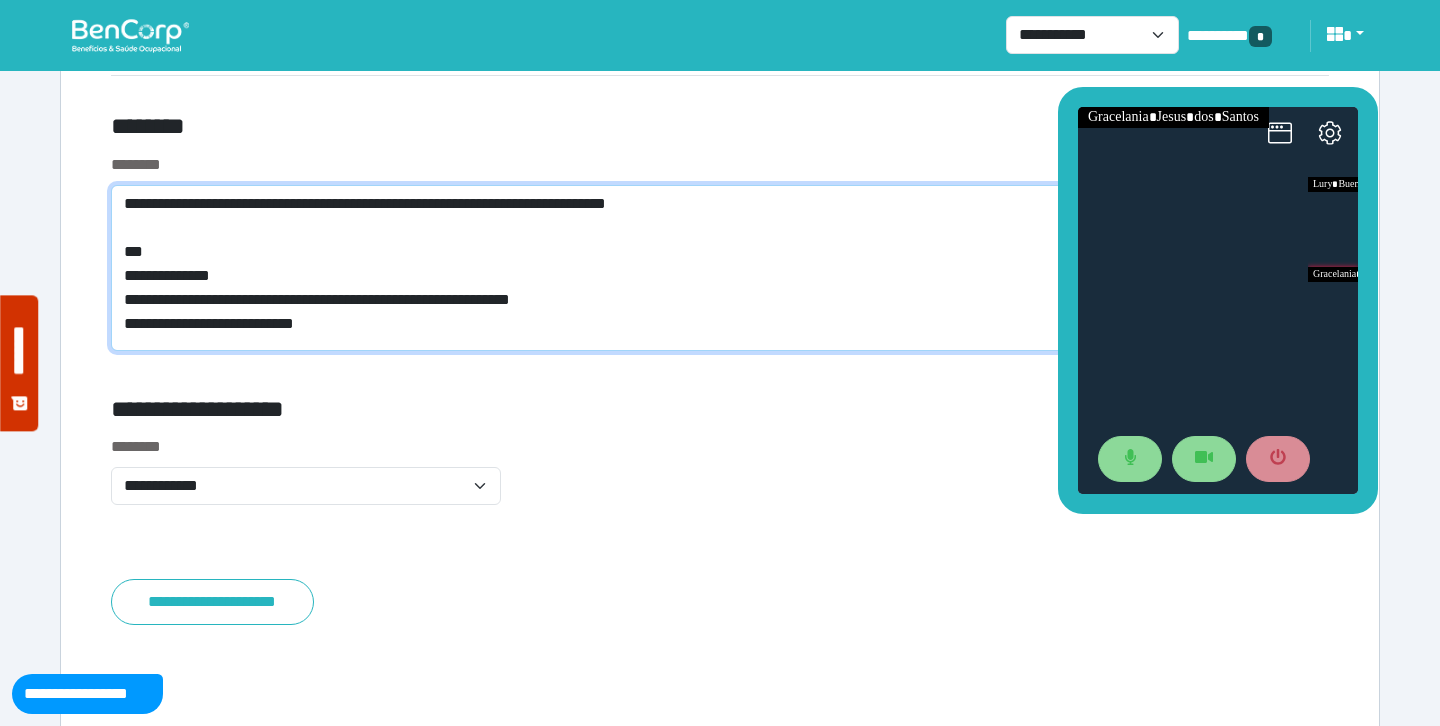 click on "**********" at bounding box center [720, 268] 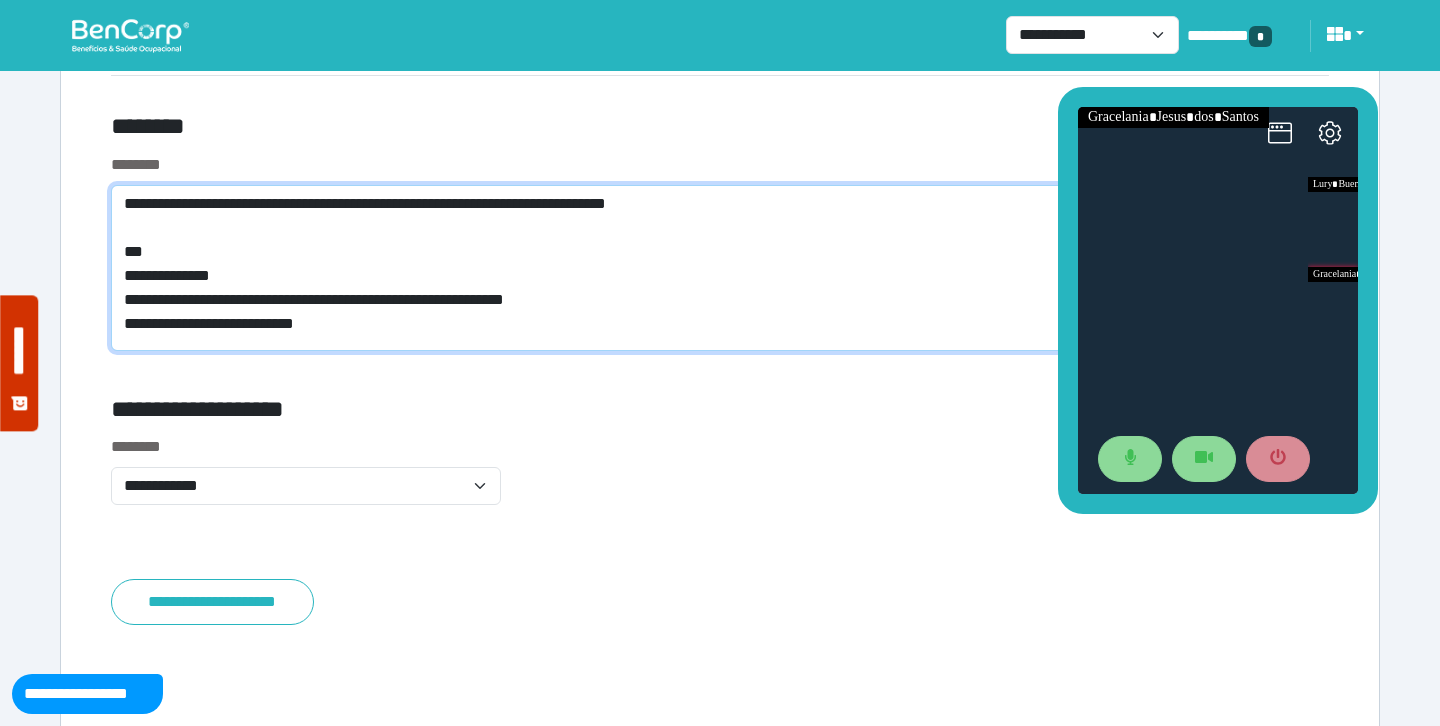 click on "**********" at bounding box center [720, 268] 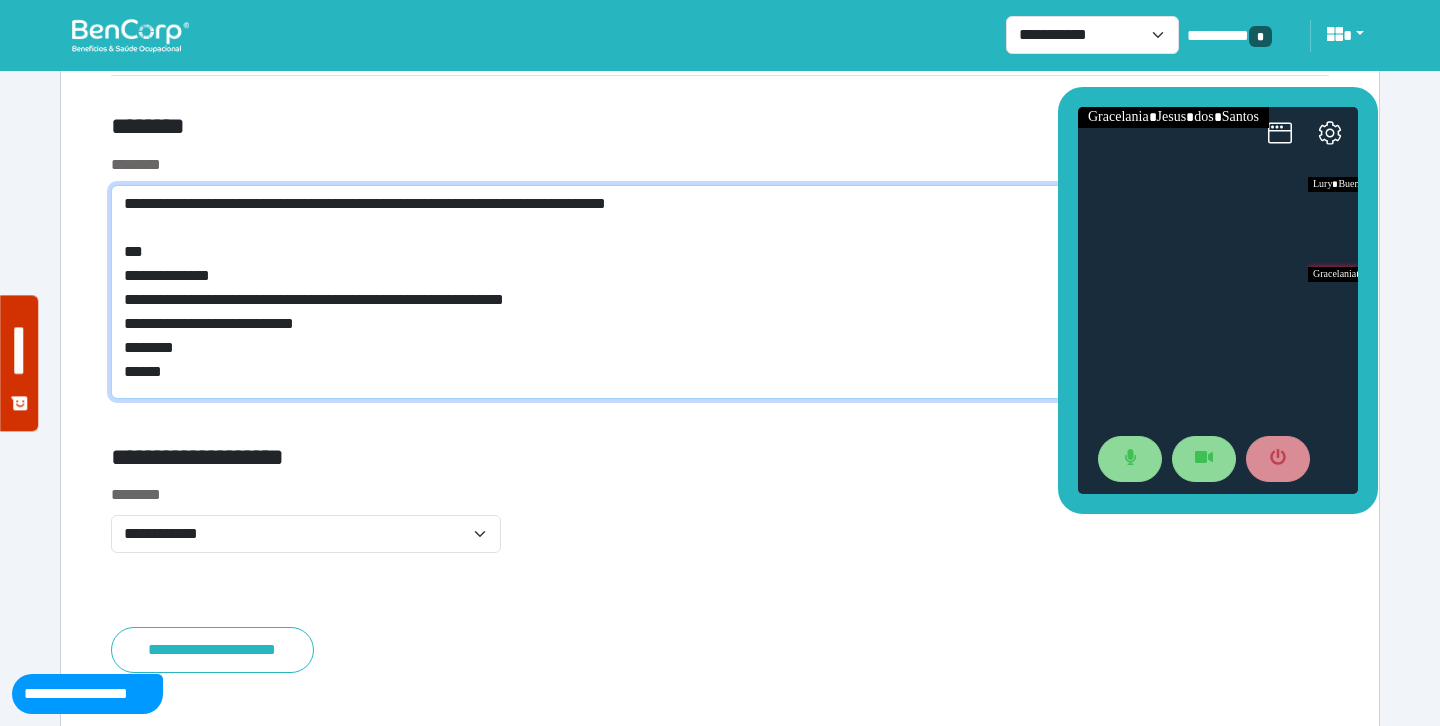 scroll, scrollTop: 0, scrollLeft: 0, axis: both 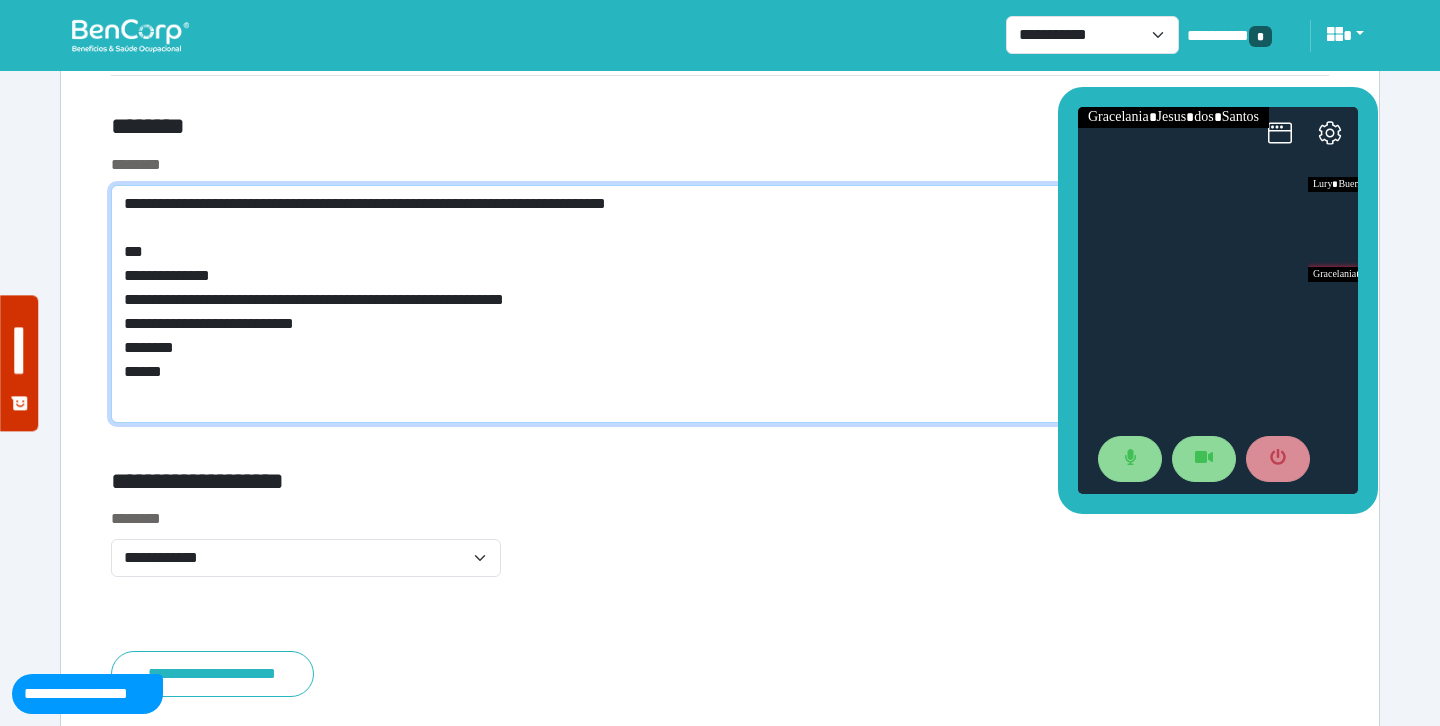 click on "**********" at bounding box center [720, 304] 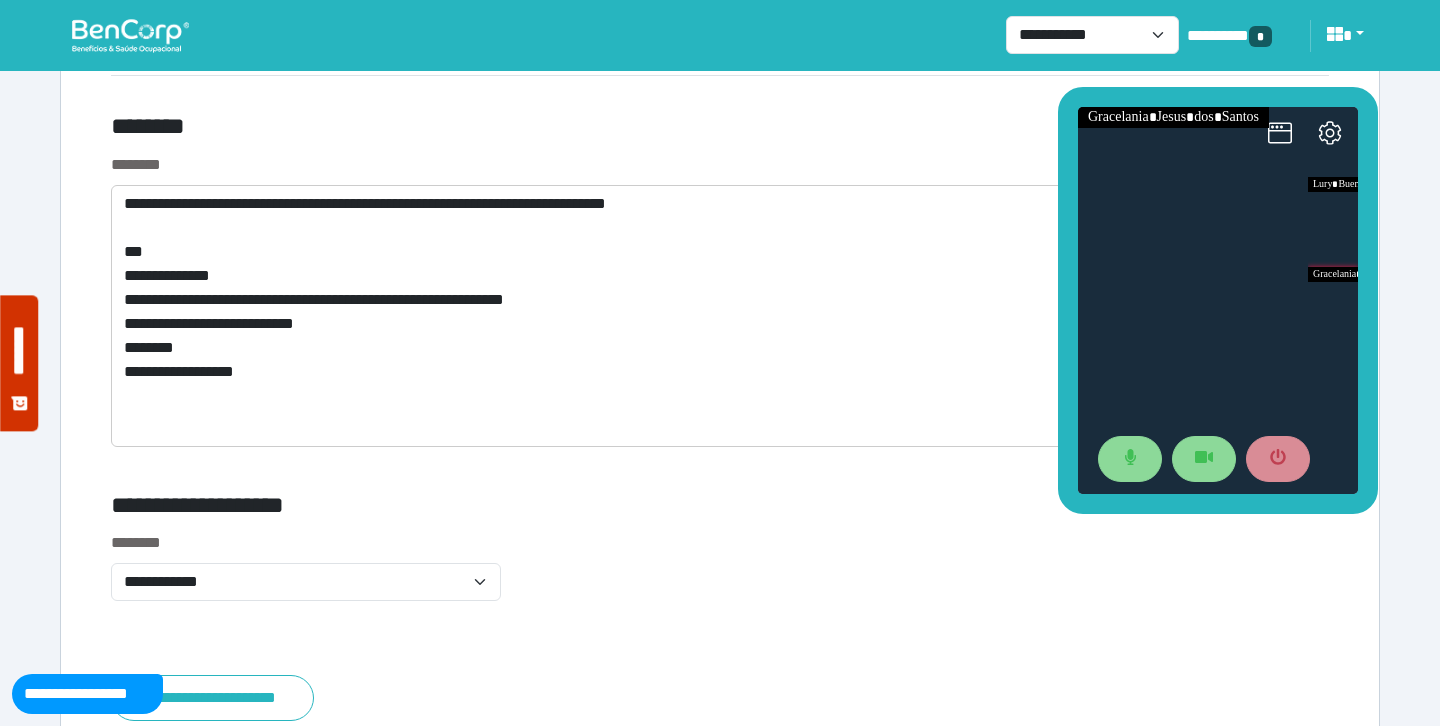click on "**********" at bounding box center (720, 291) 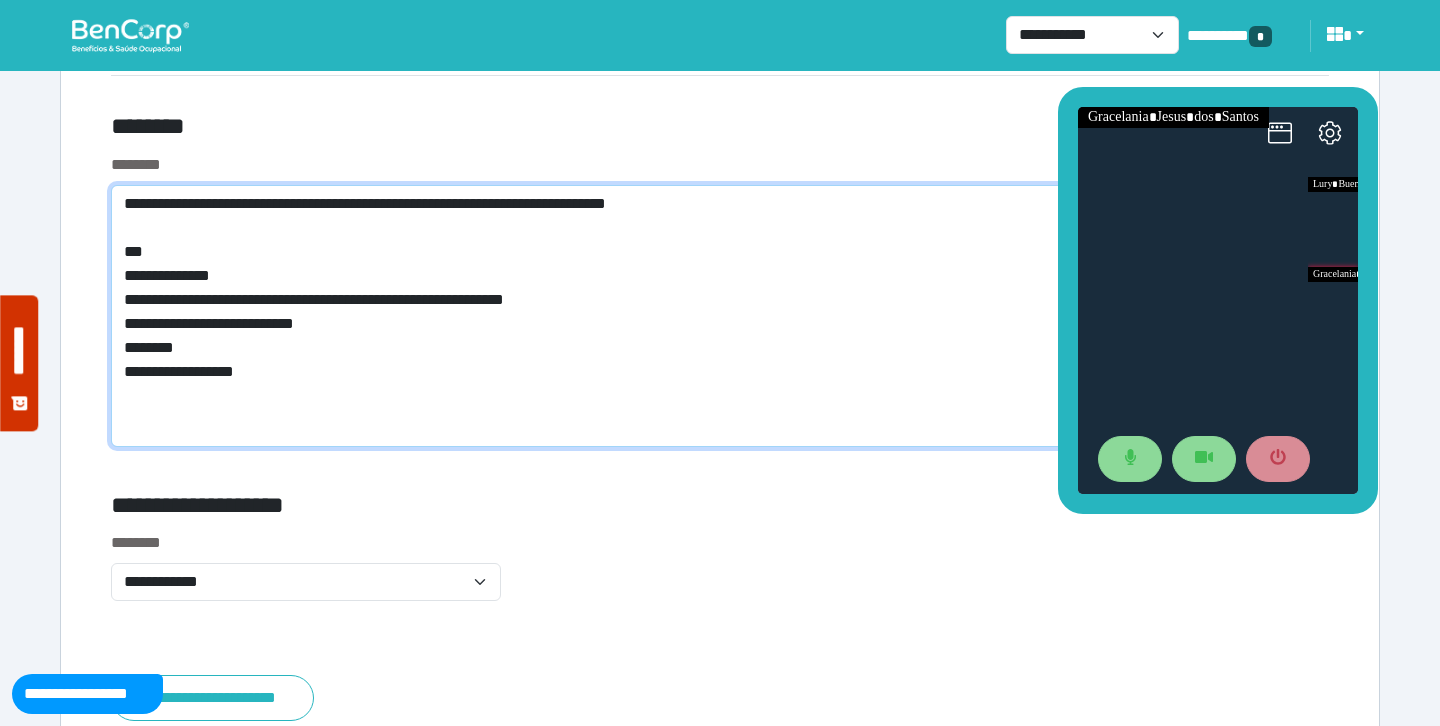 click on "**********" at bounding box center (720, 316) 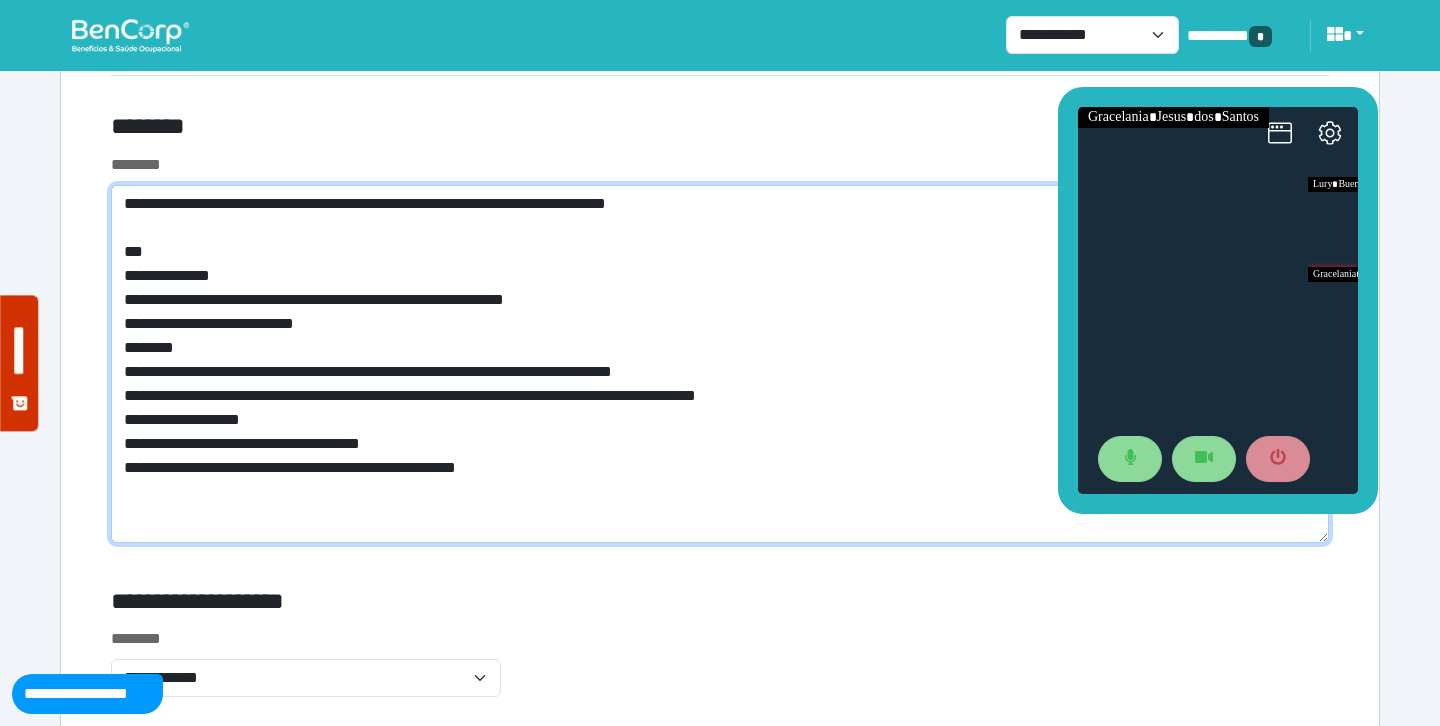 click on "**********" at bounding box center [720, 364] 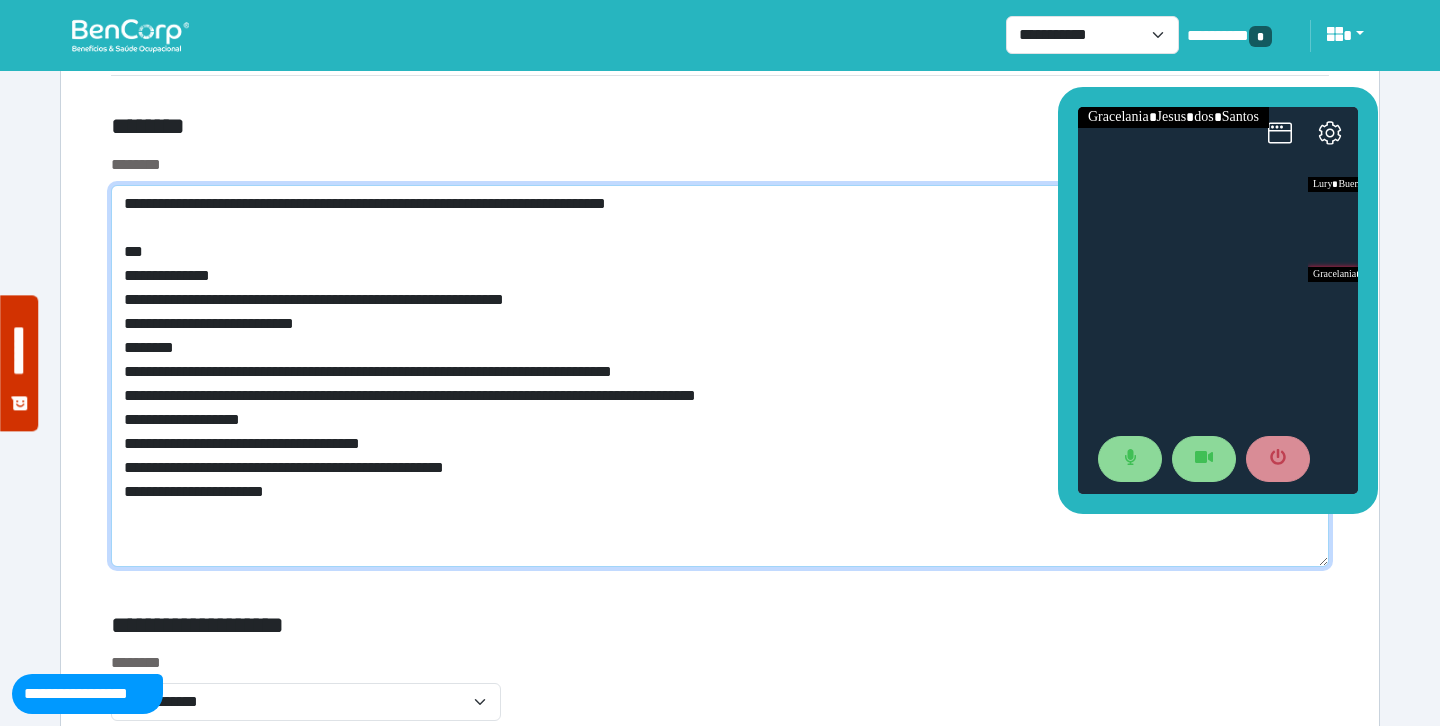 click on "**********" at bounding box center [720, 376] 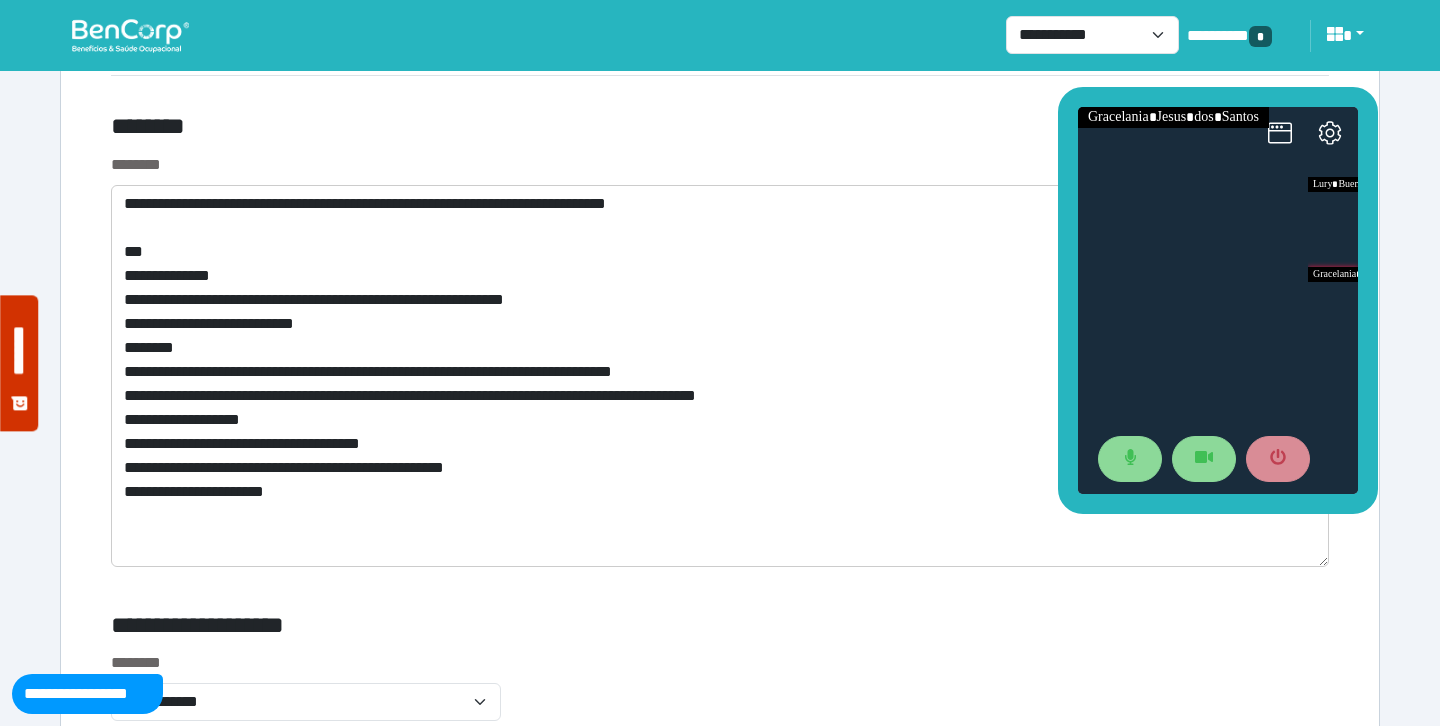 click at bounding box center (1134, 130) 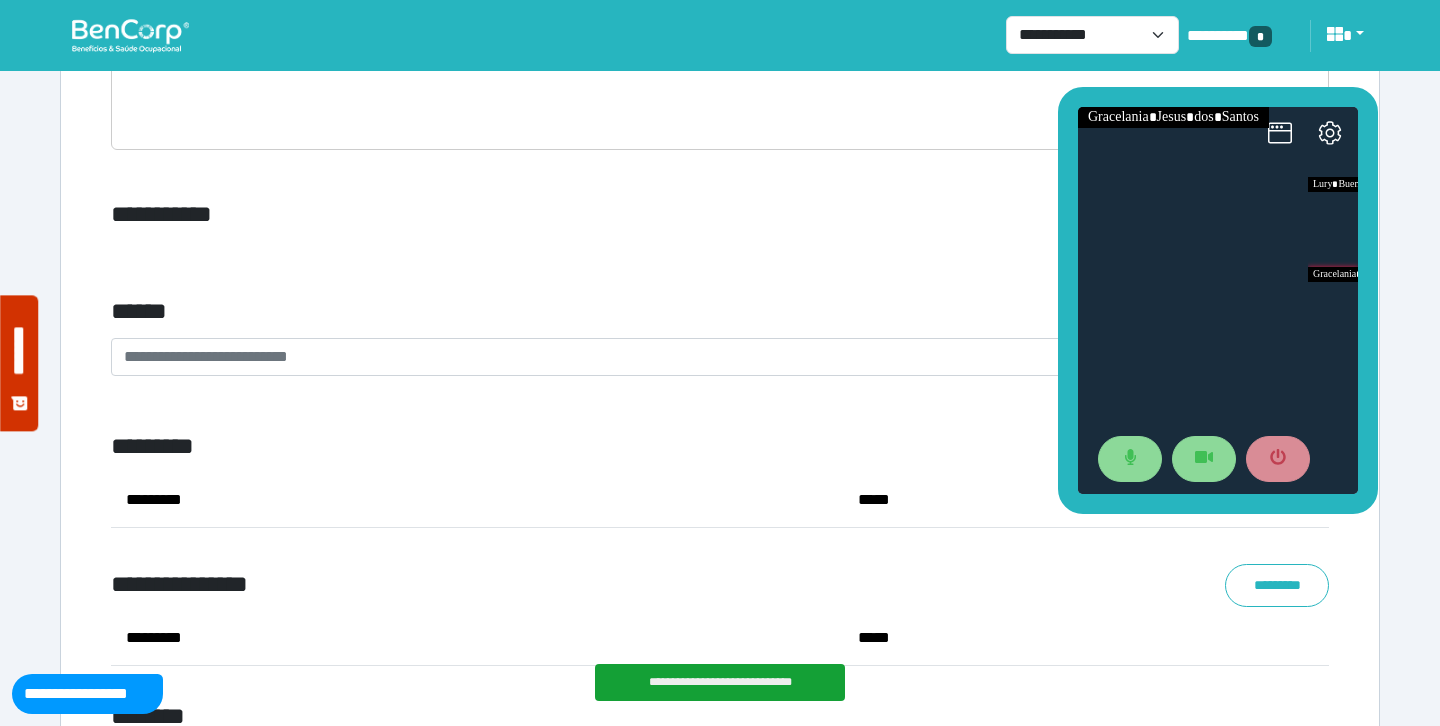 scroll, scrollTop: 7016, scrollLeft: 0, axis: vertical 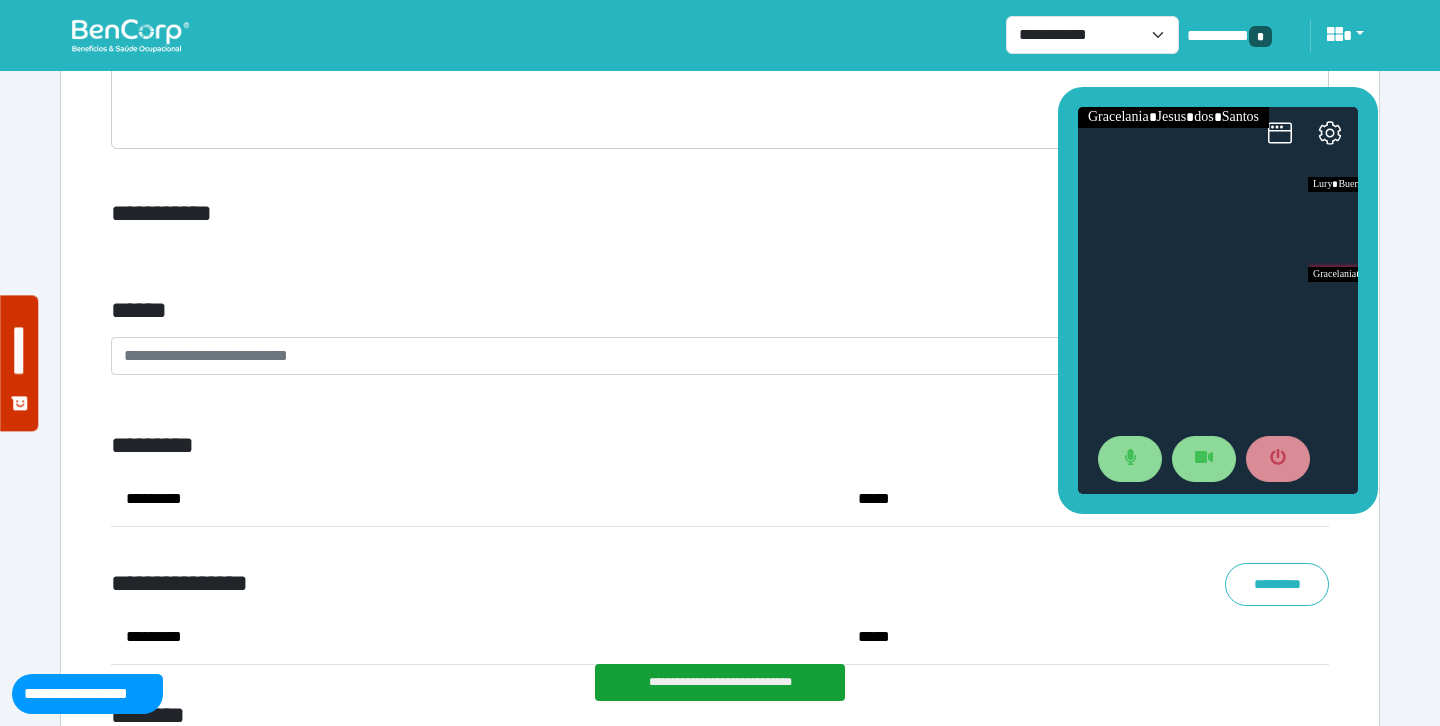 click on "*****" at bounding box center (720, 90) 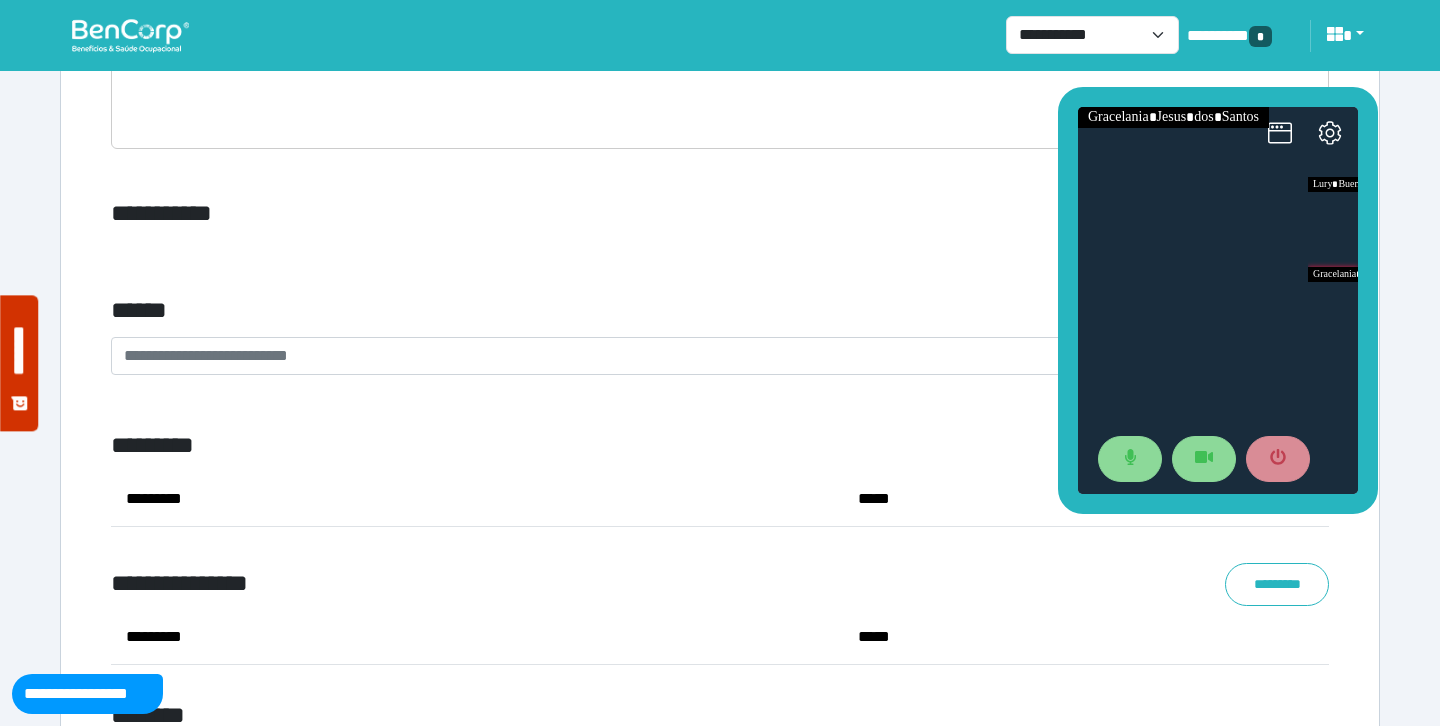 click on "*****" at bounding box center [720, 90] 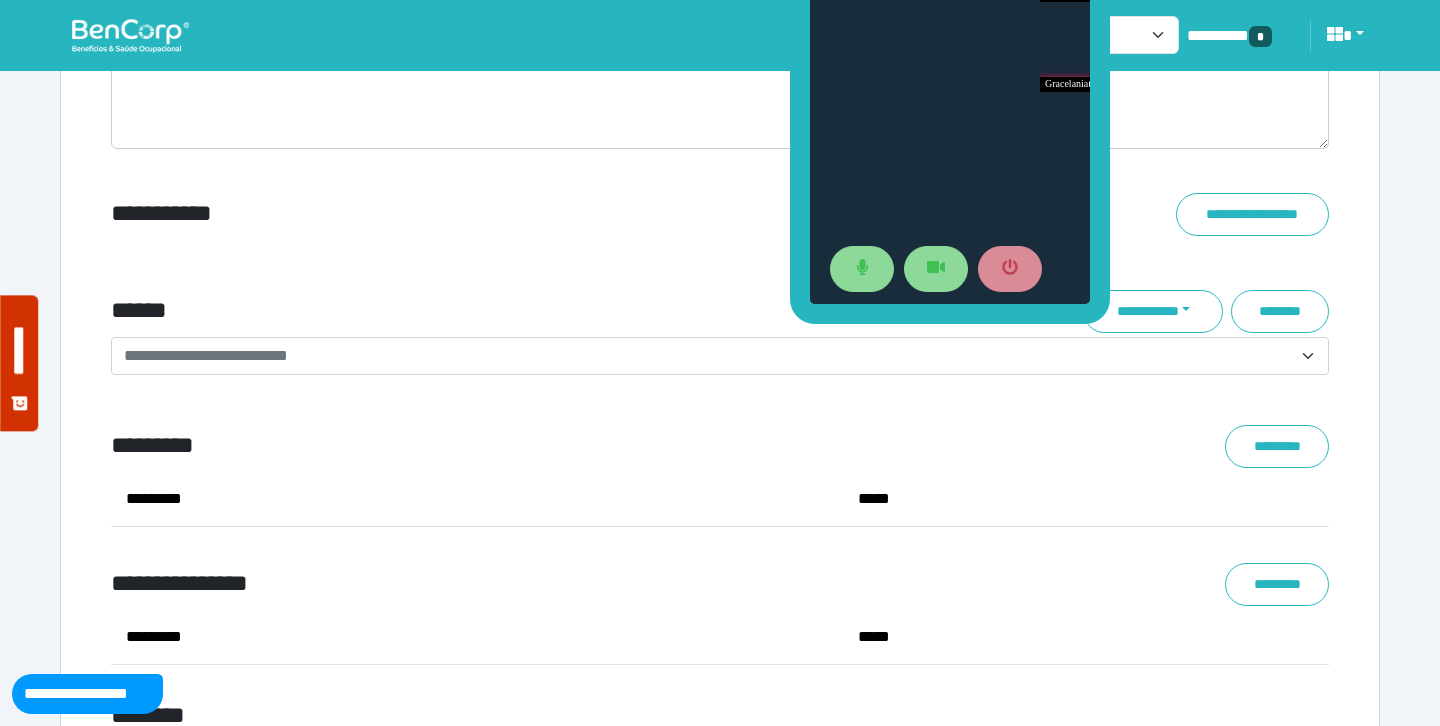 drag, startPoint x: 1072, startPoint y: 266, endPoint x: 802, endPoint y: 70, distance: 333.64053 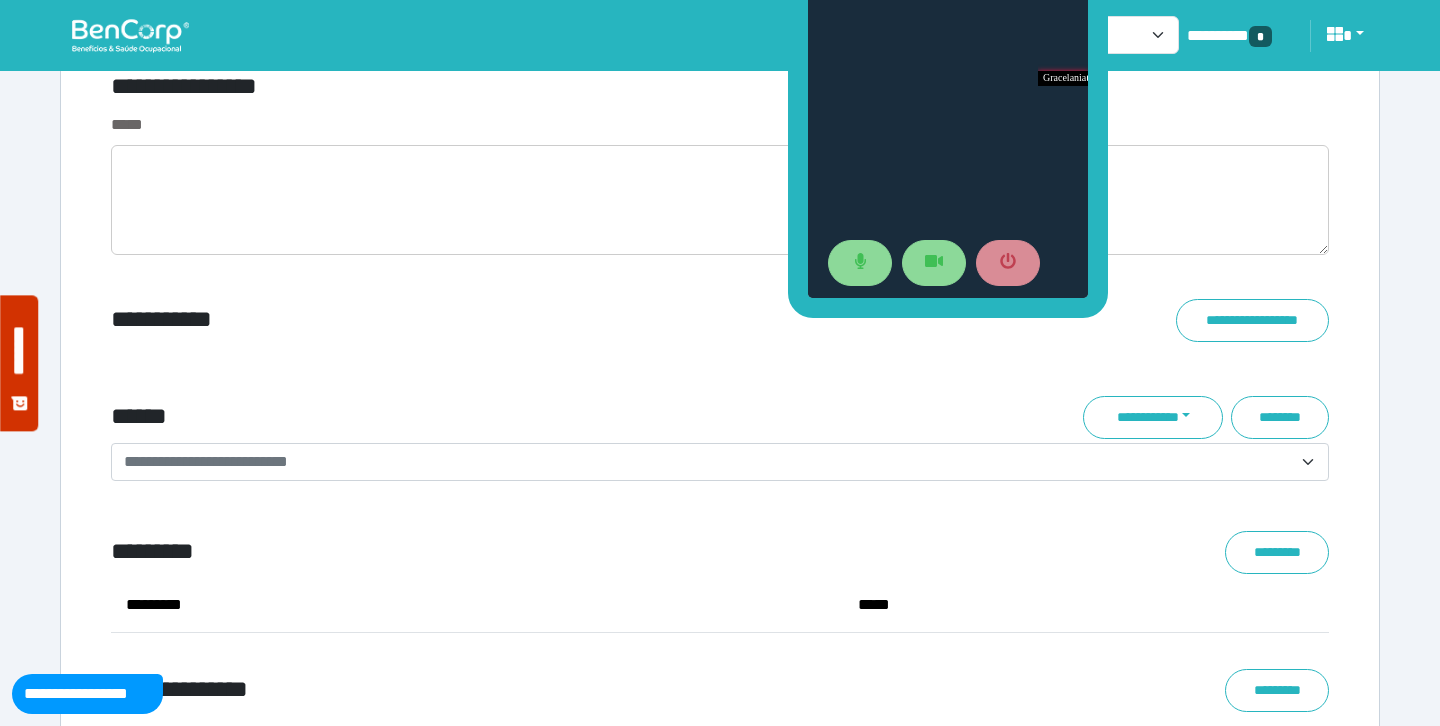 scroll, scrollTop: 6904, scrollLeft: 0, axis: vertical 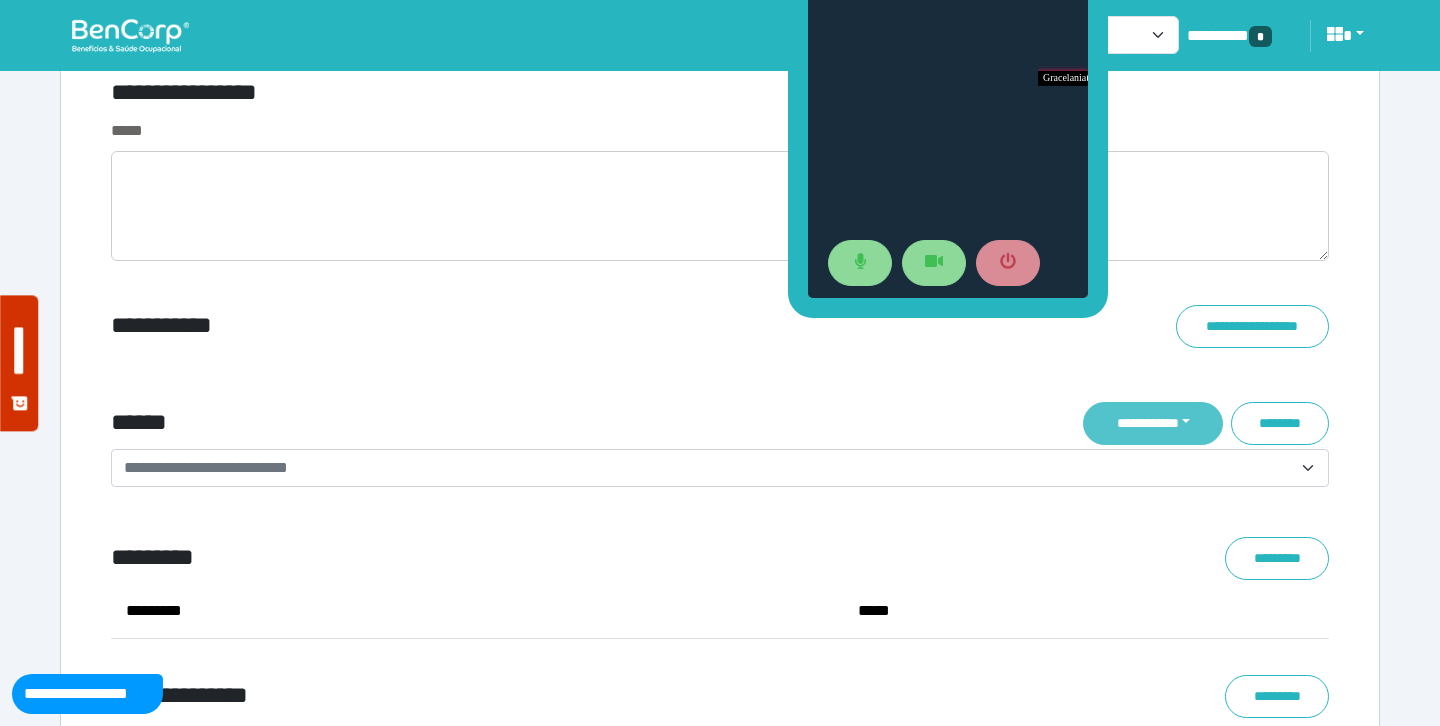 click on "**********" at bounding box center [1153, 423] 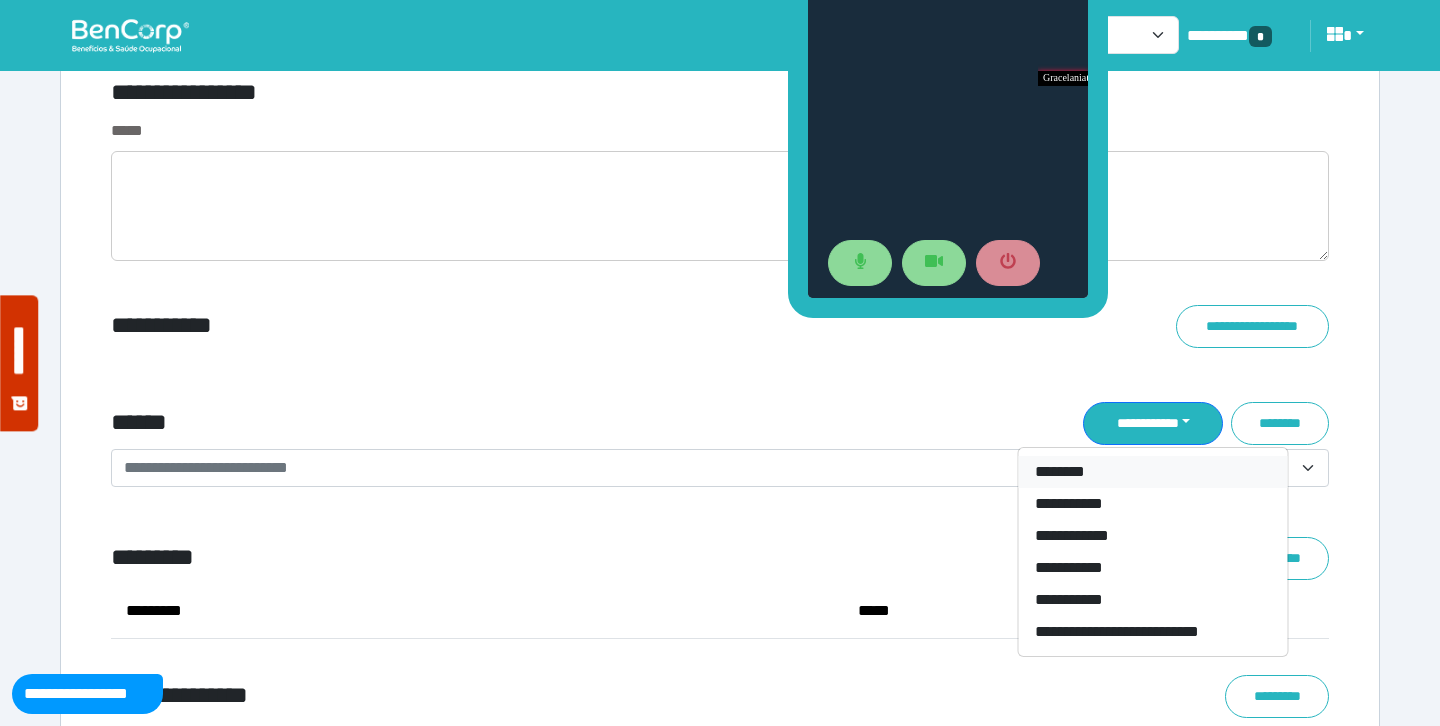 click on "********" at bounding box center [1153, 472] 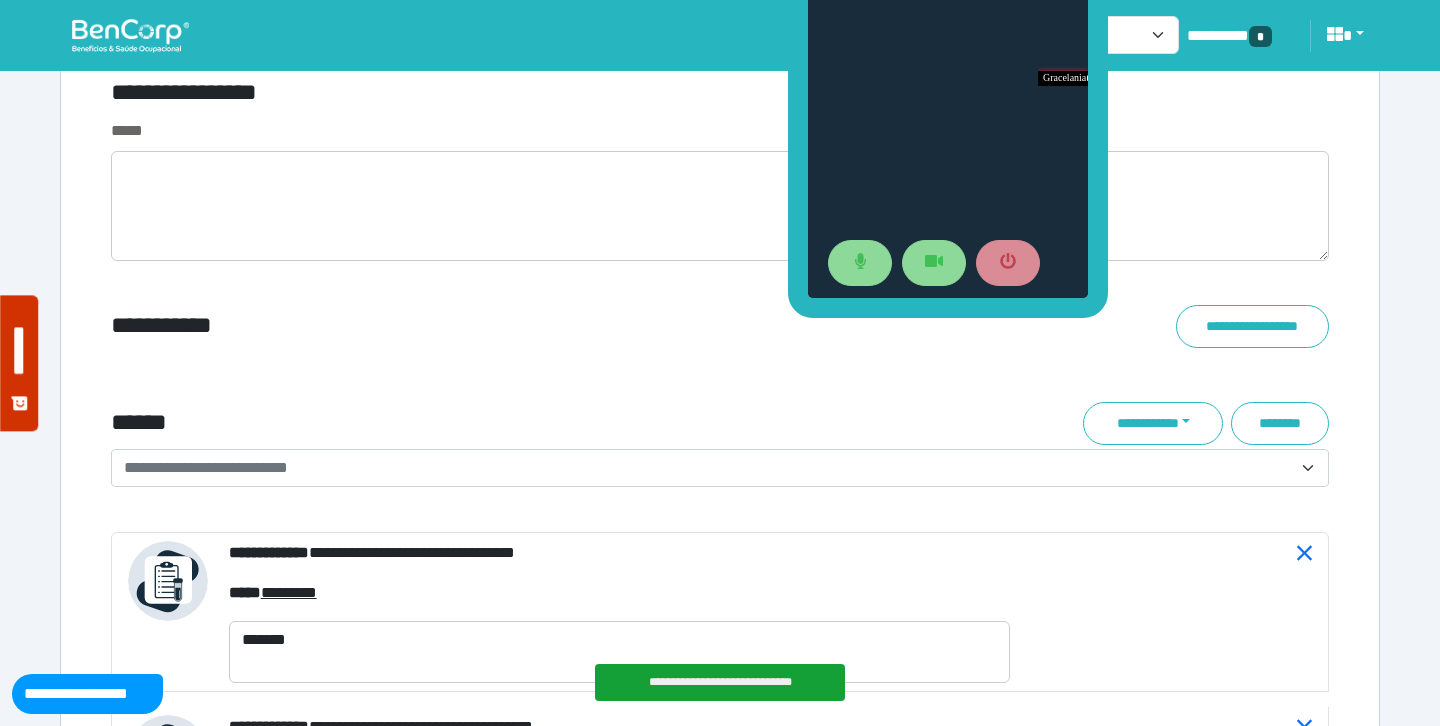 click on "**********" at bounding box center [708, 468] 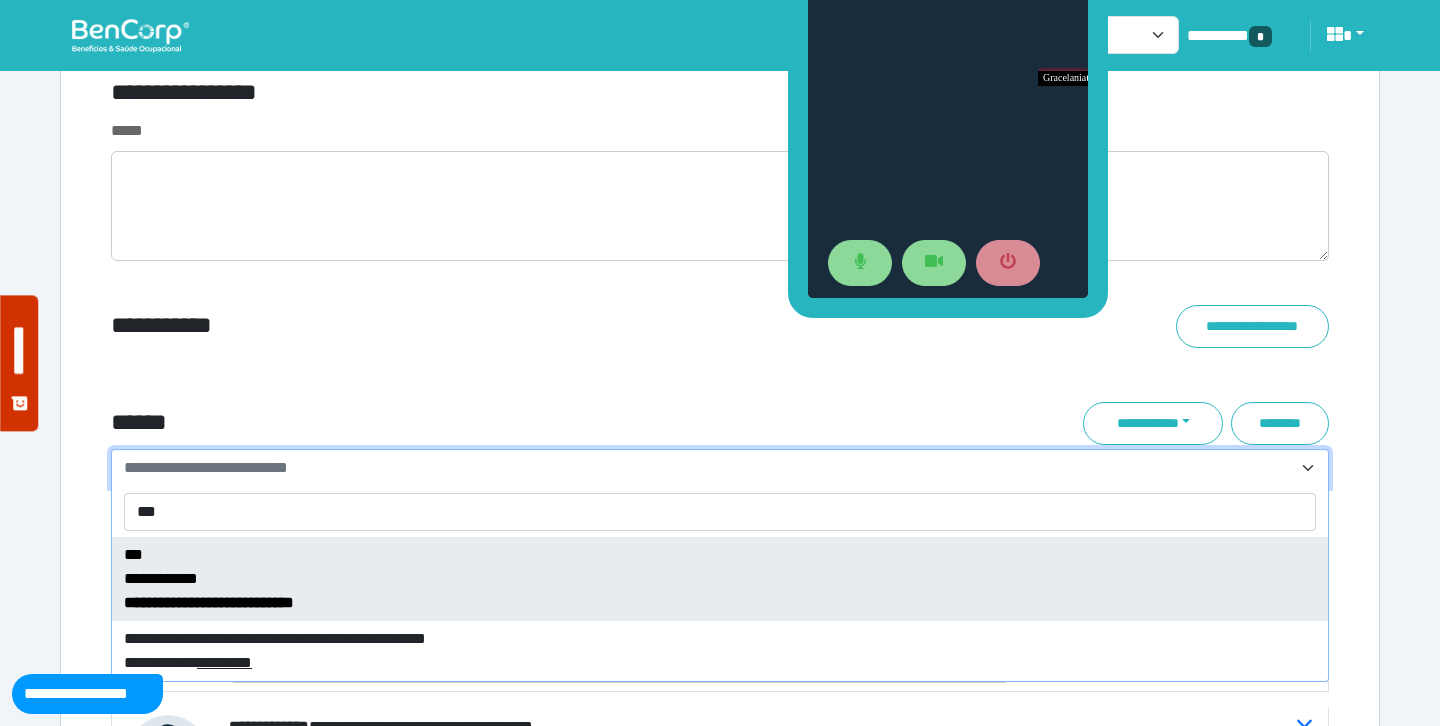 type on "***" 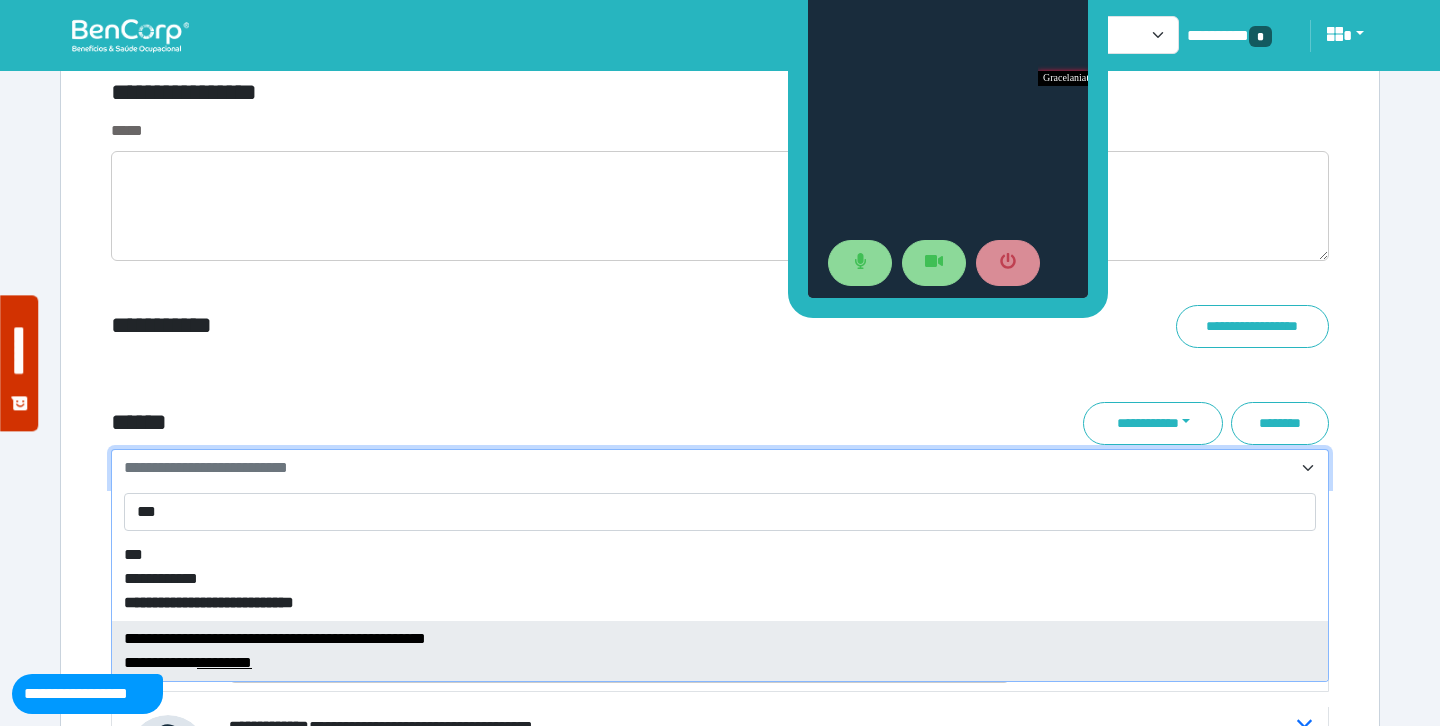 type 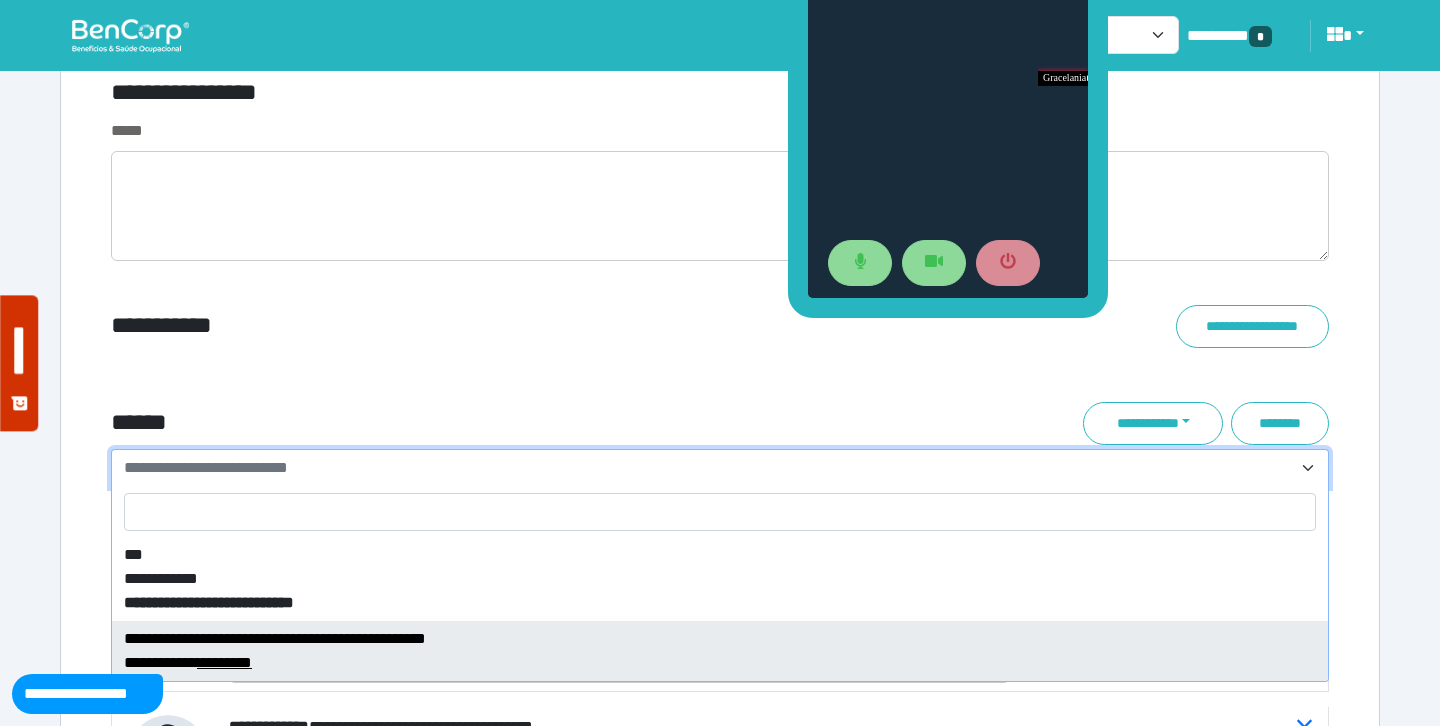 select on "****" 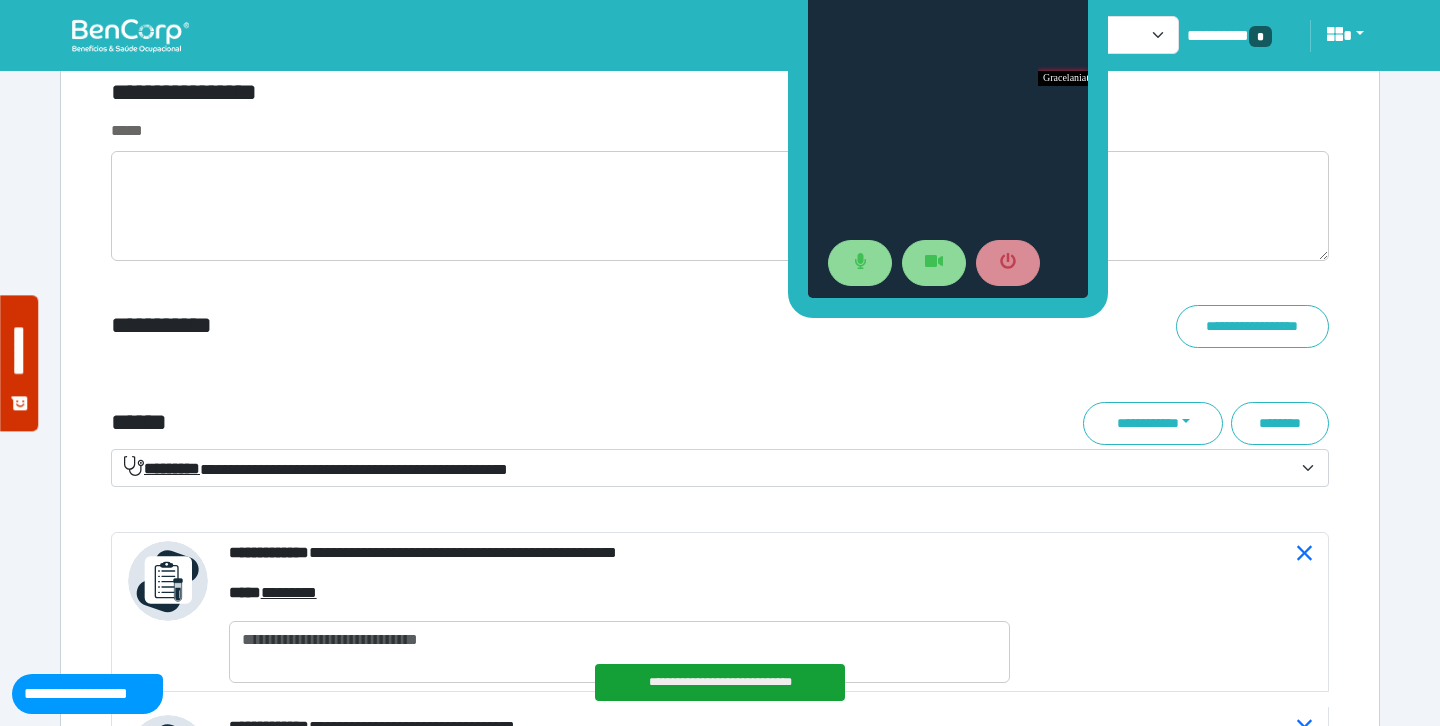 click on "**********" at bounding box center [316, 468] 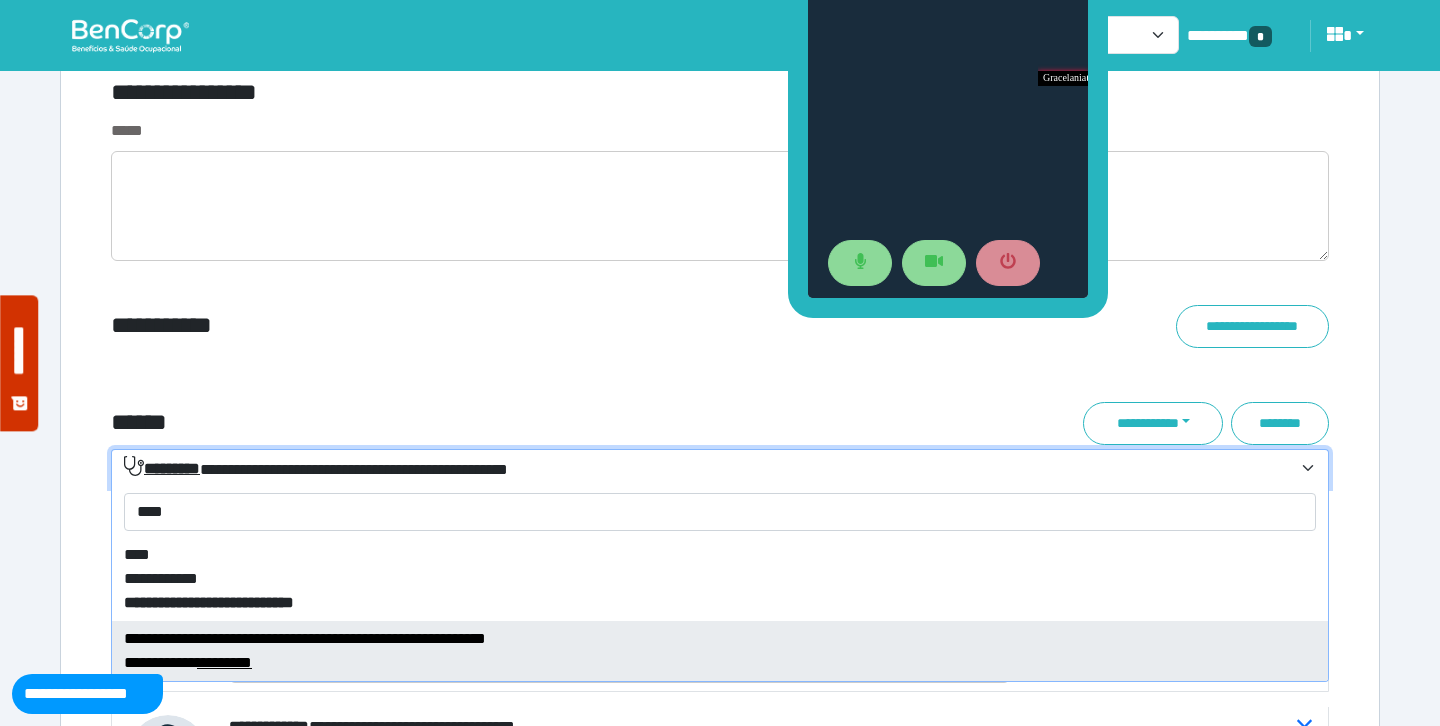 type on "****" 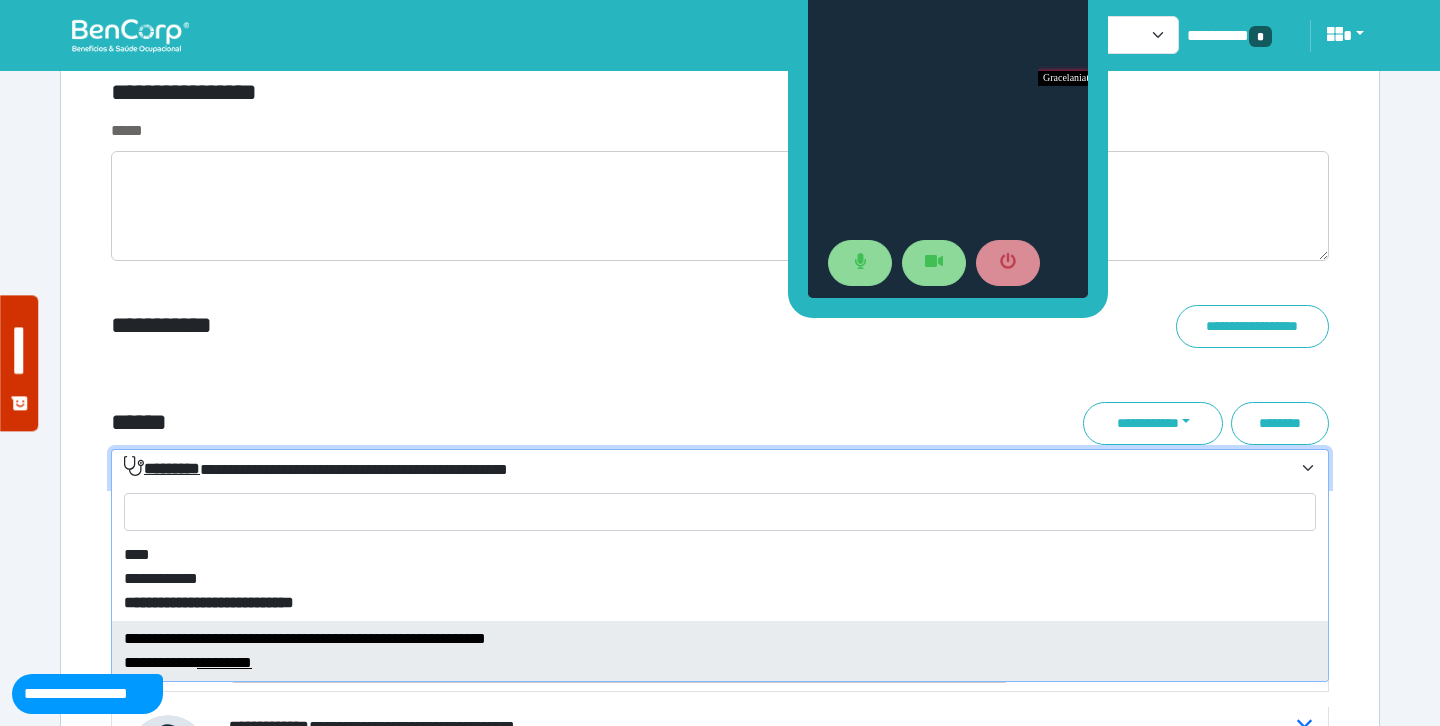 select on "****" 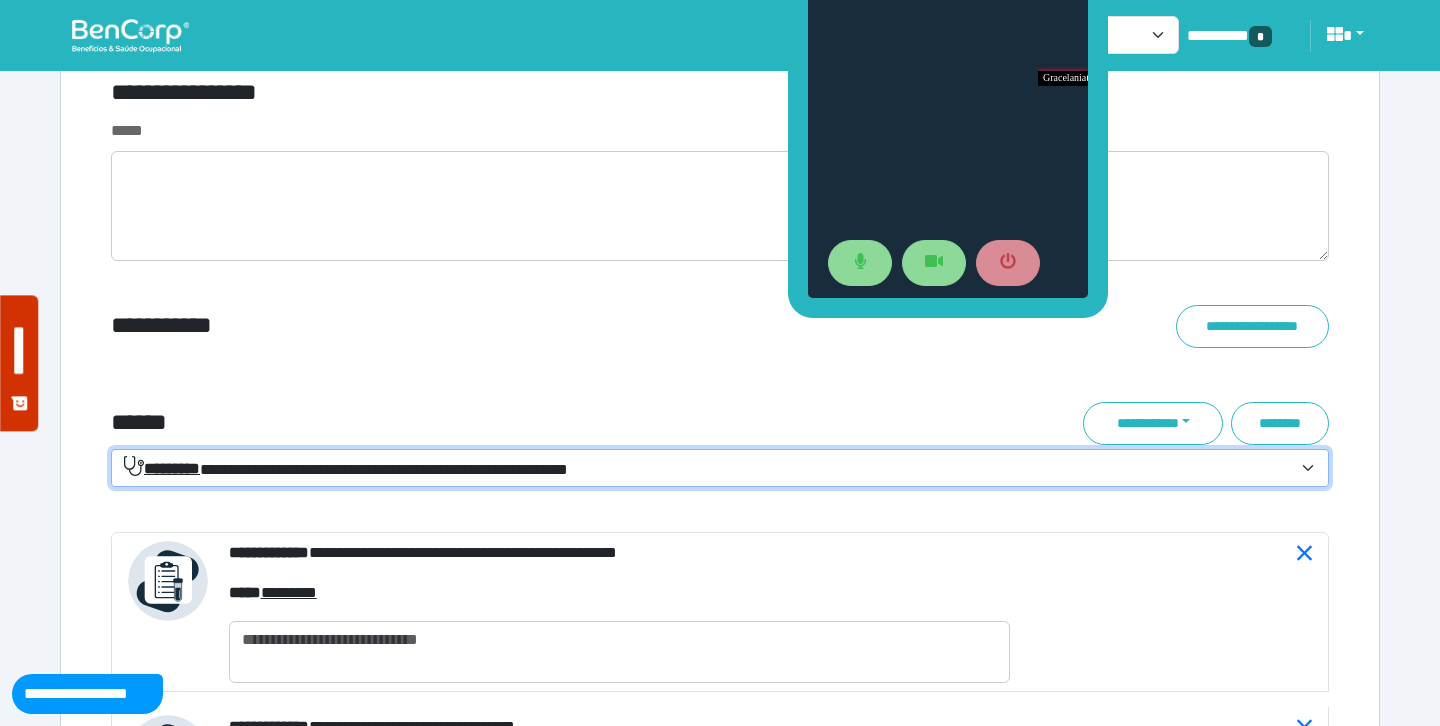 click on "**********" at bounding box center (720, 367) 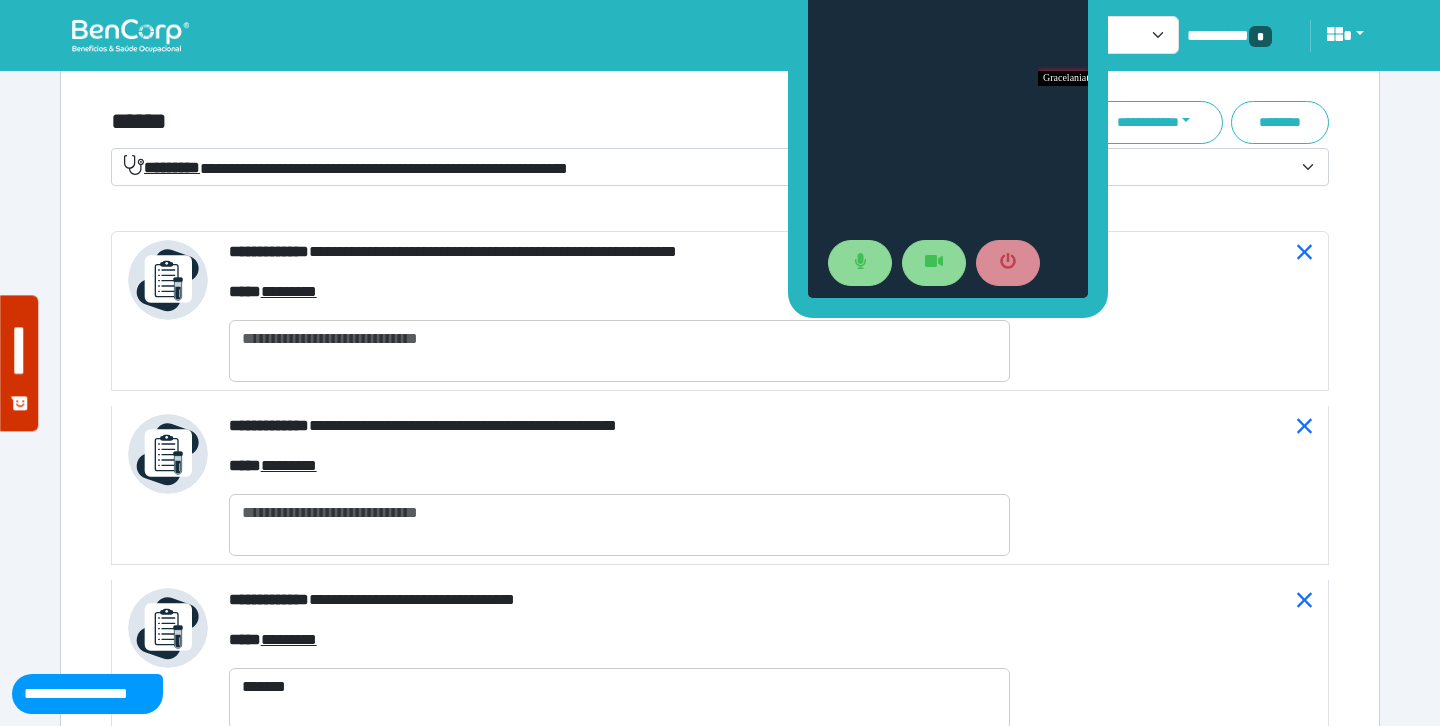 scroll, scrollTop: 7202, scrollLeft: 0, axis: vertical 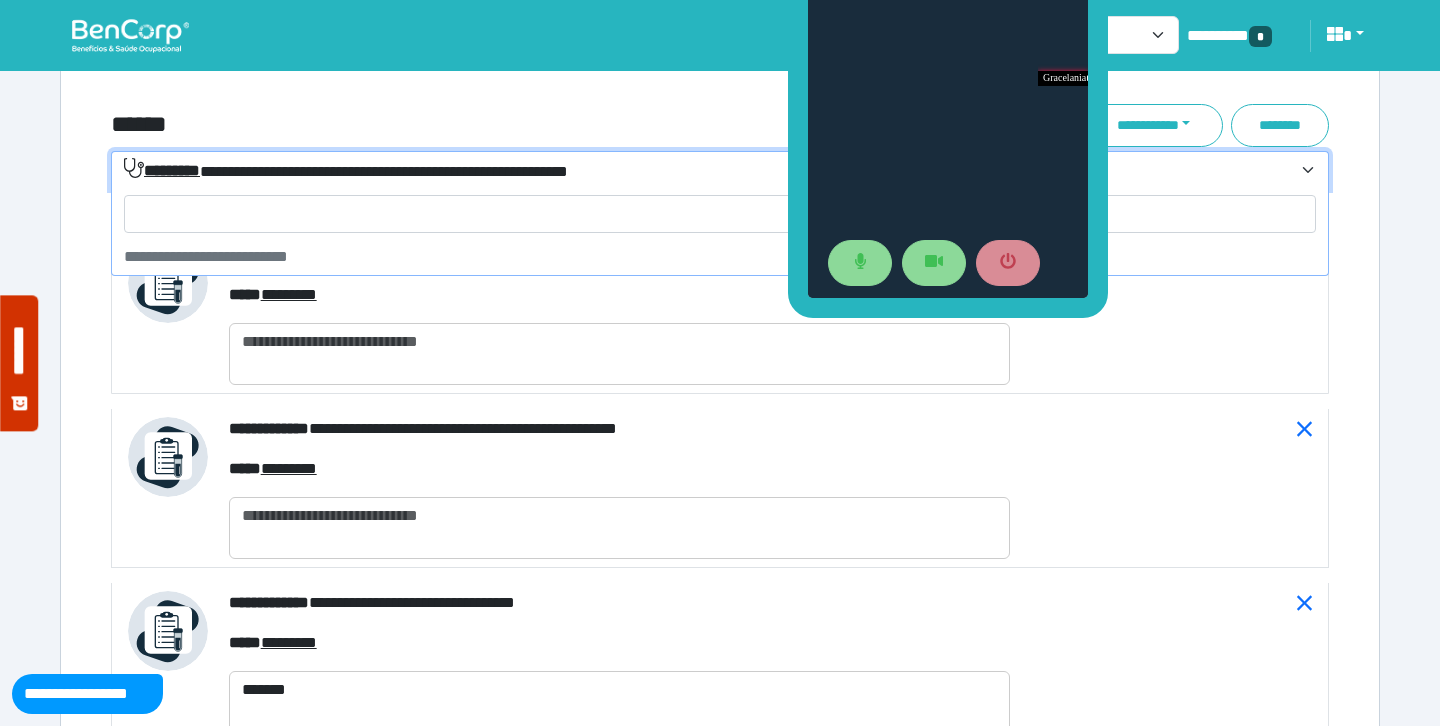 click on "**********" at bounding box center (346, 170) 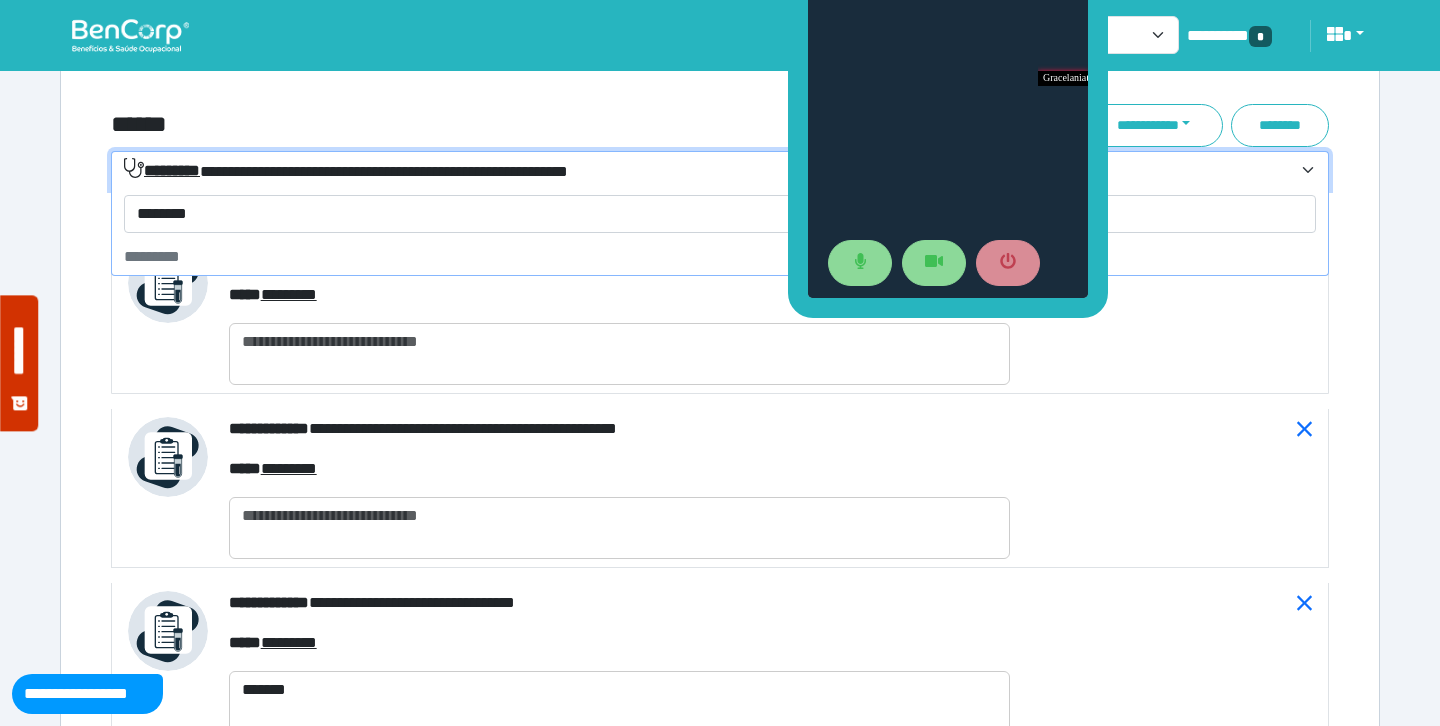 type on "*********" 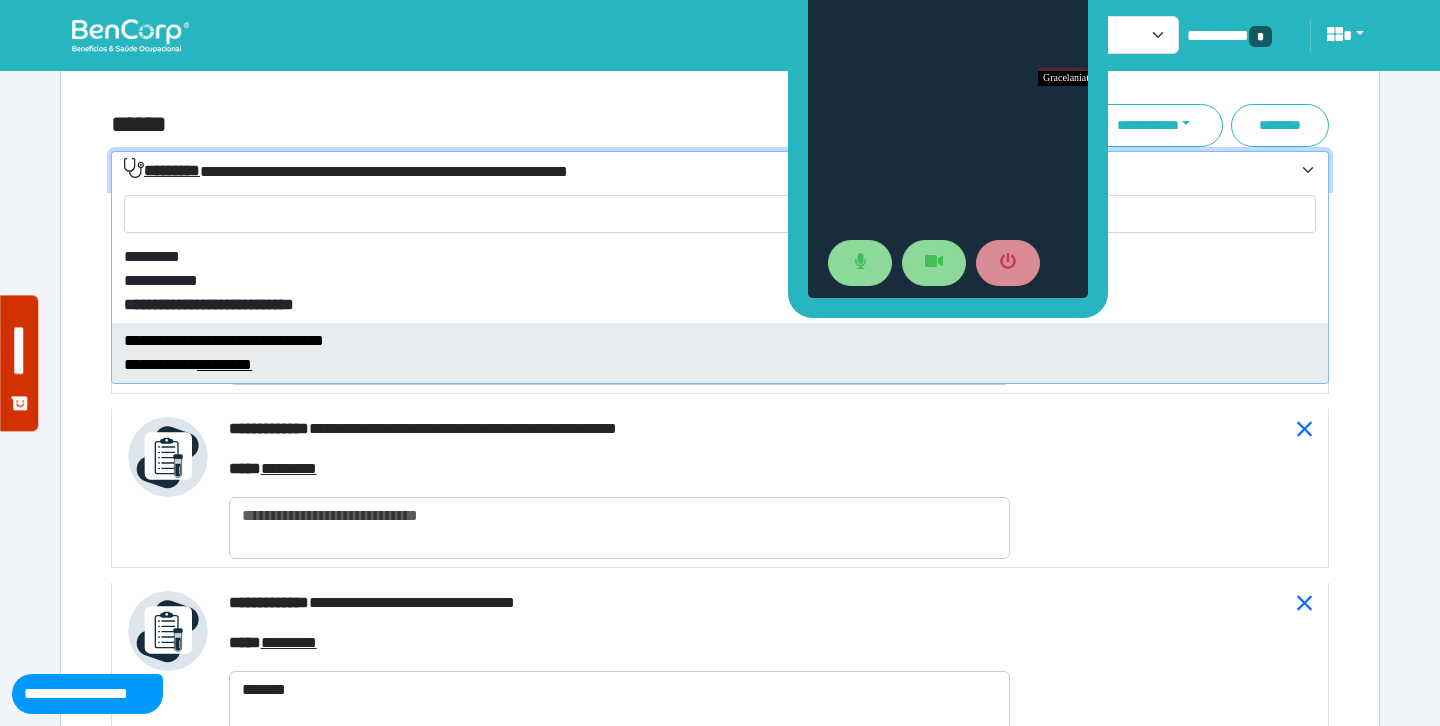 select on "****" 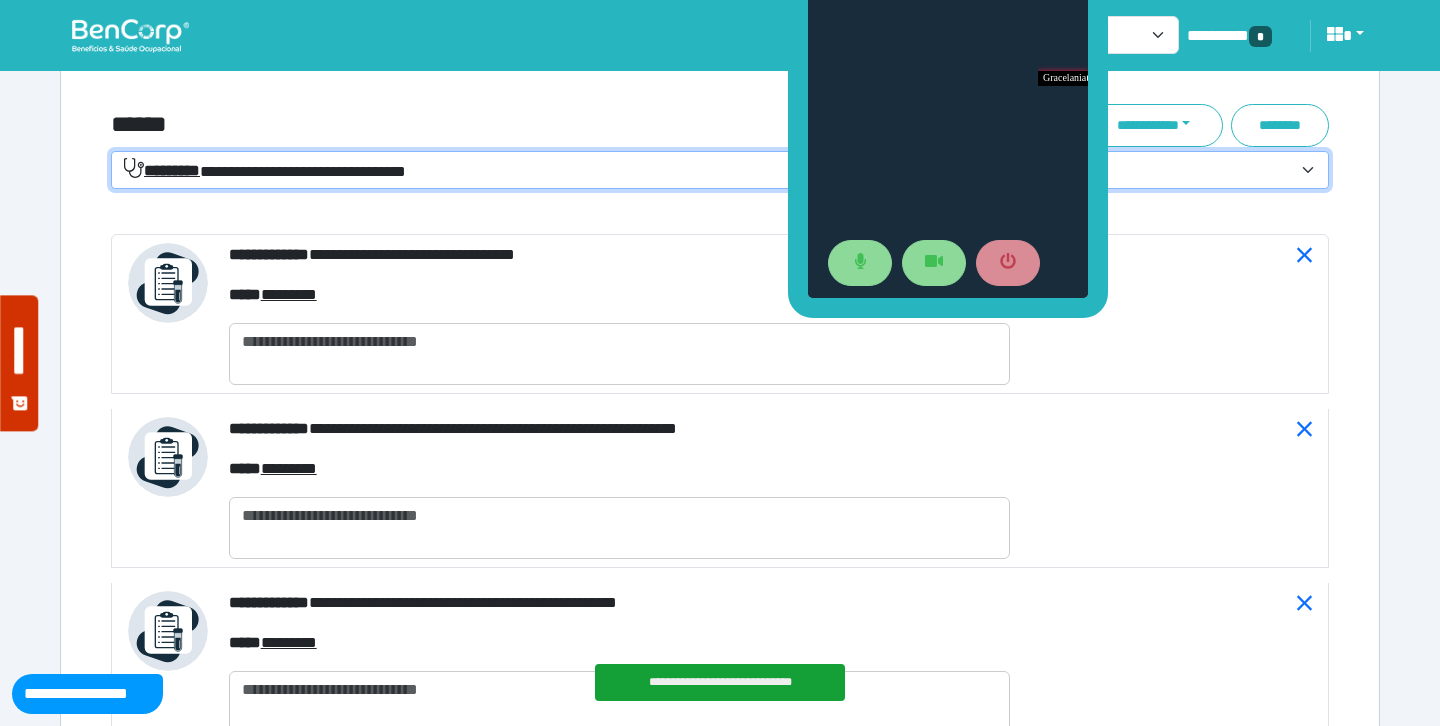 click on "**********" at bounding box center [708, 171] 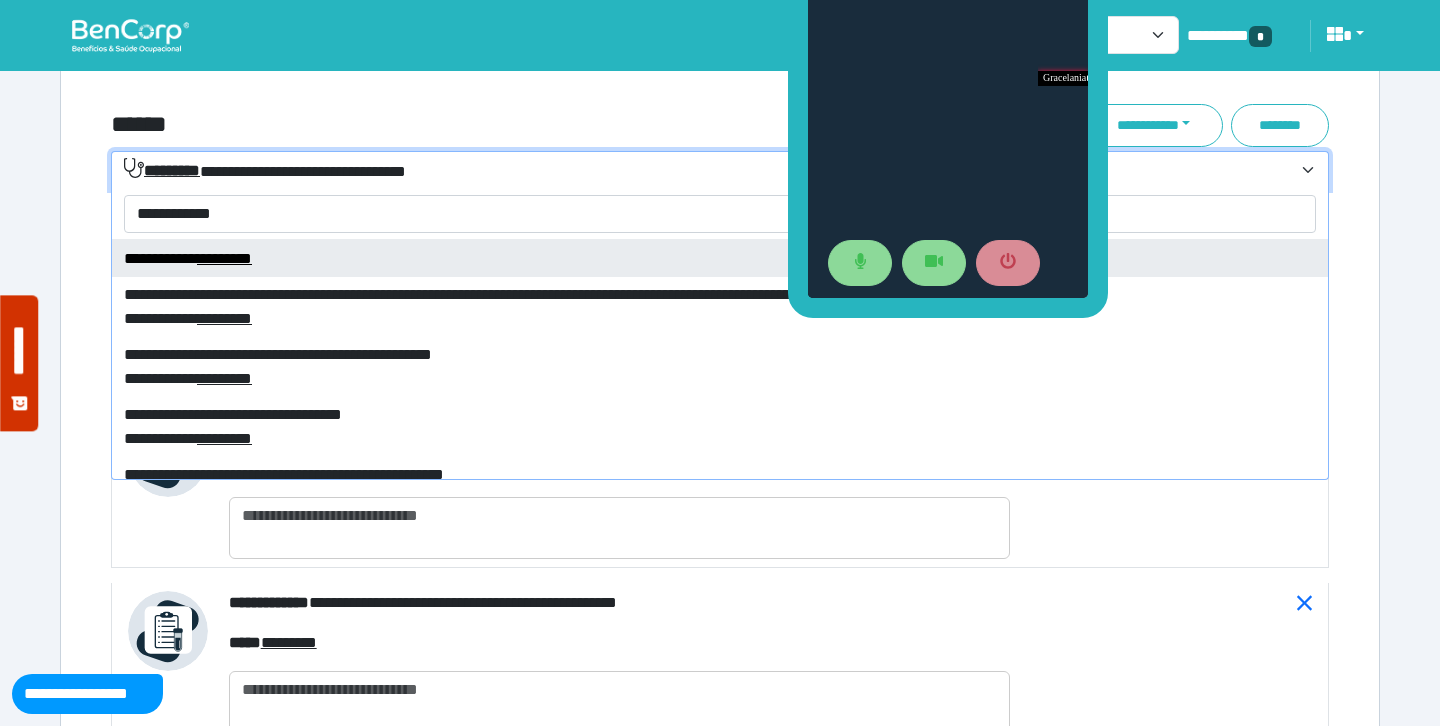 scroll, scrollTop: 116, scrollLeft: 0, axis: vertical 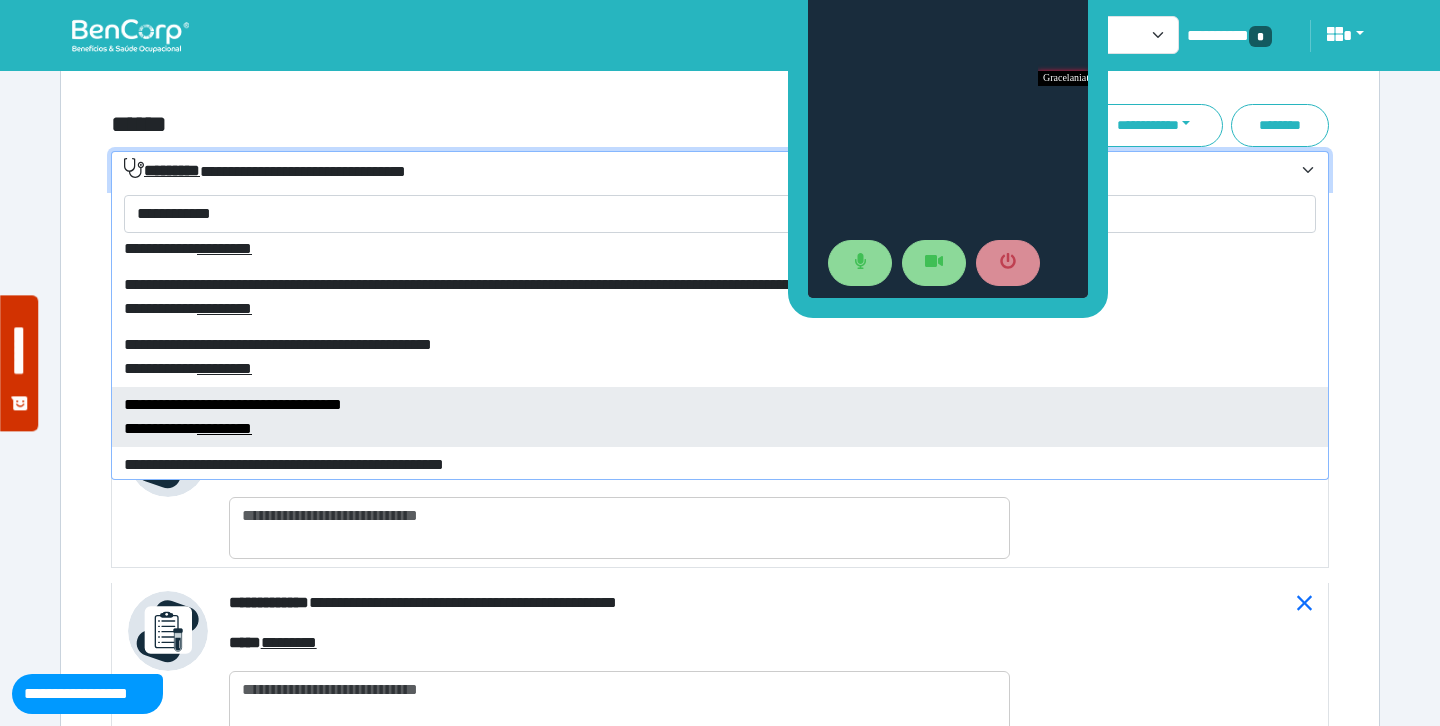 type on "**********" 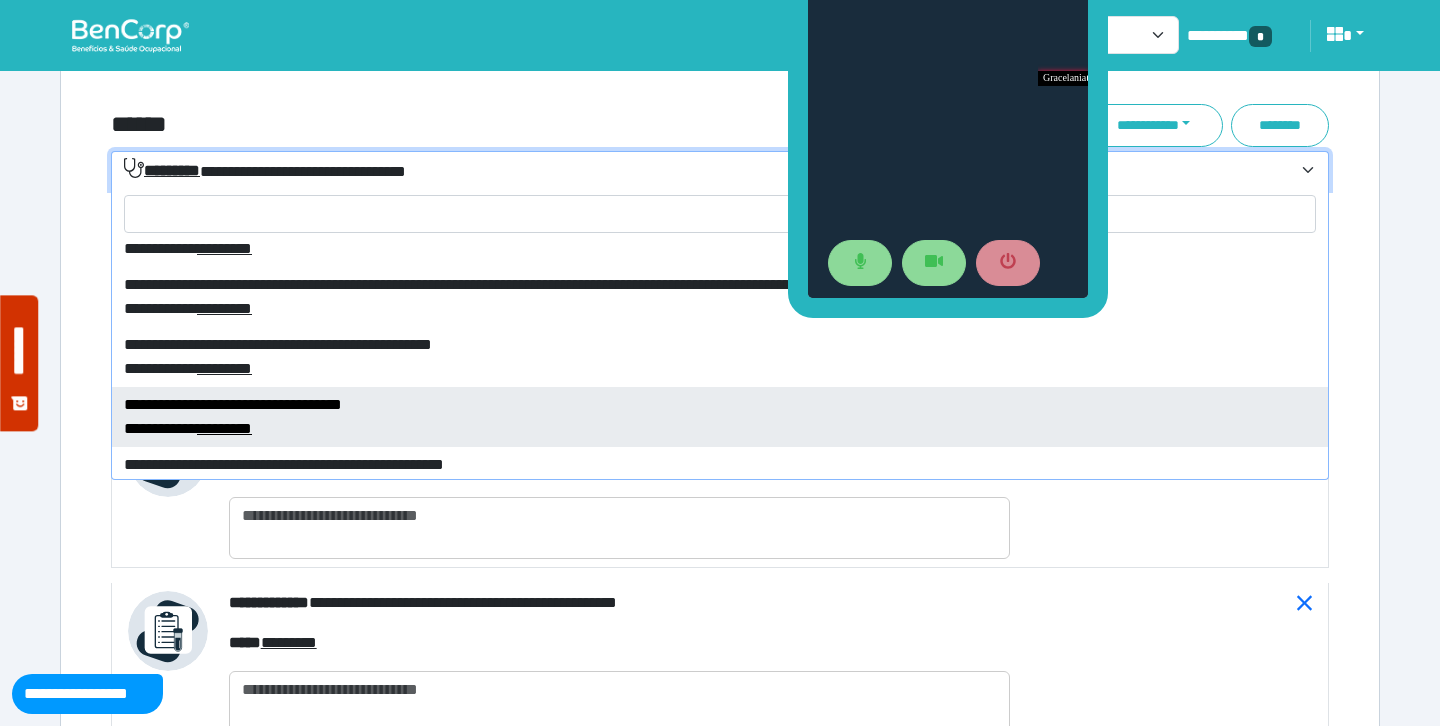 select on "****" 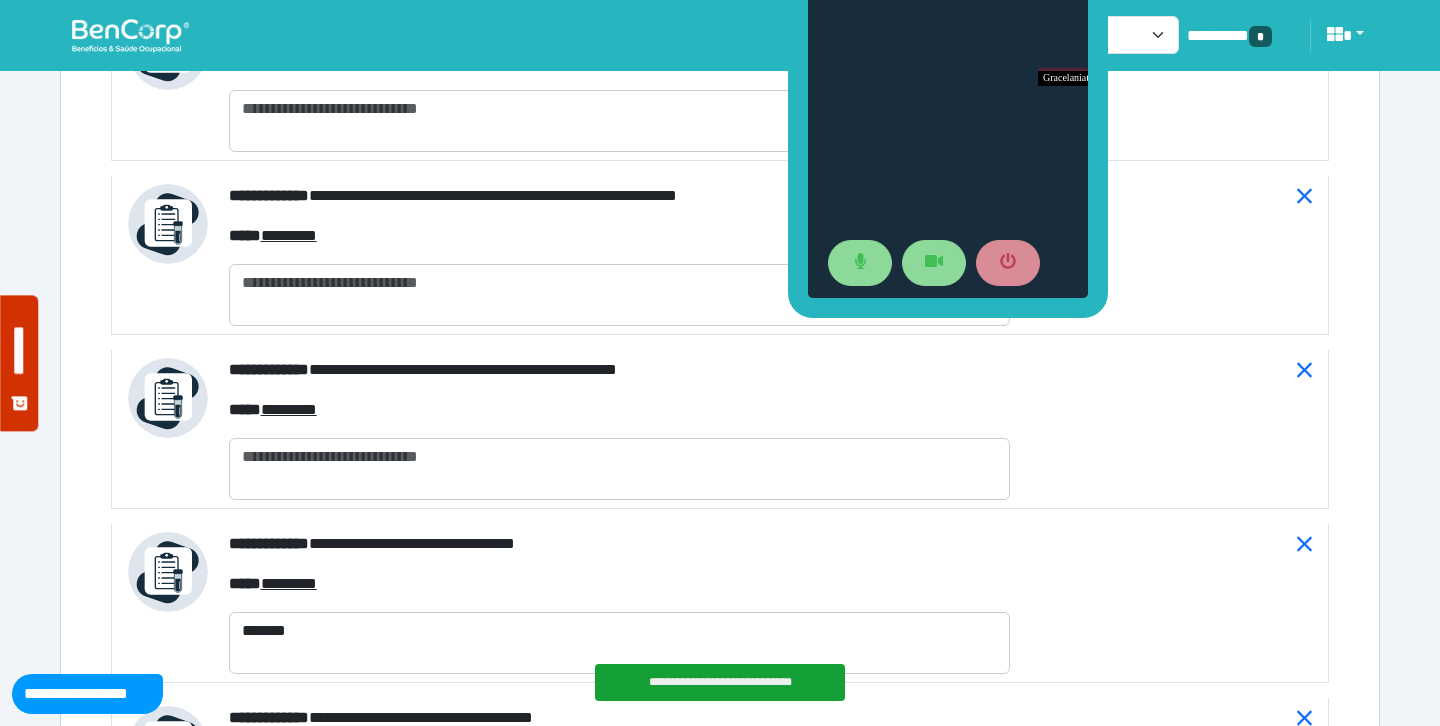 scroll, scrollTop: 7629, scrollLeft: 0, axis: vertical 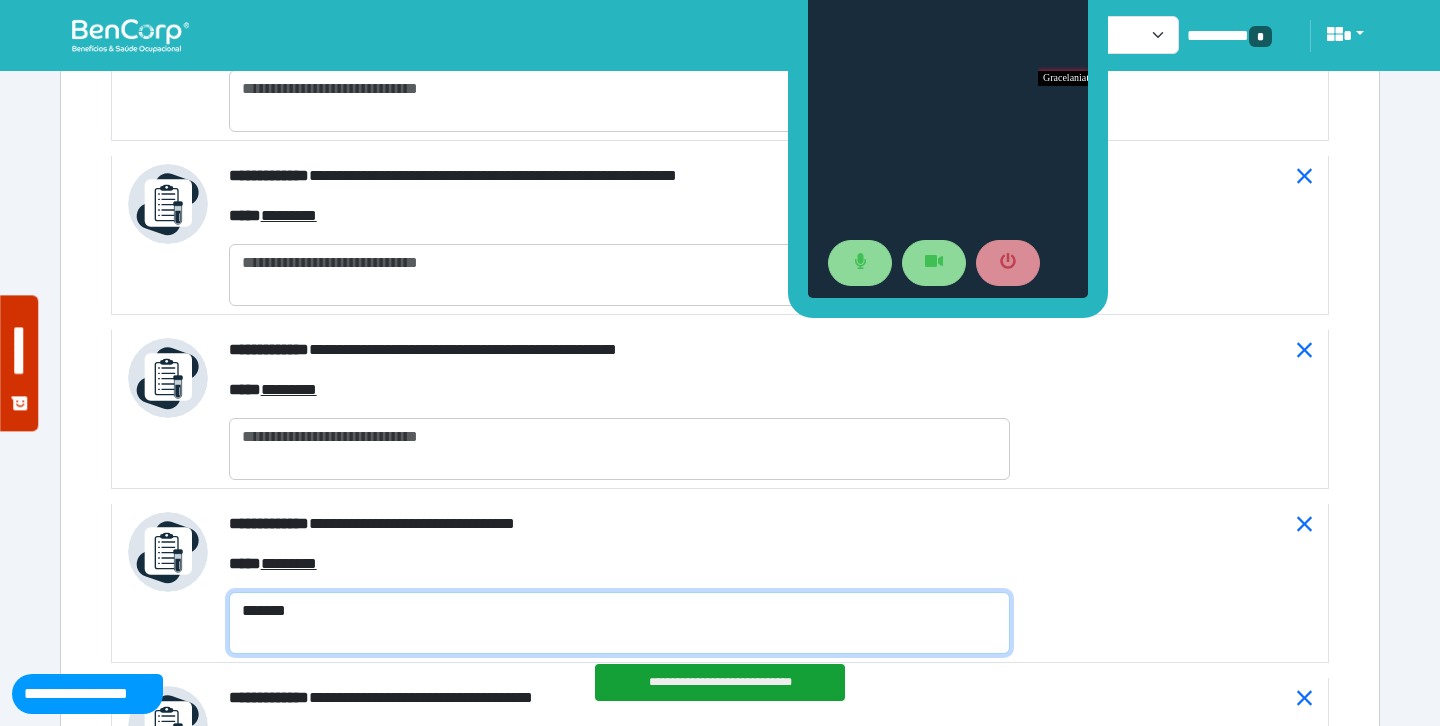 click on "*******" at bounding box center [619, 623] 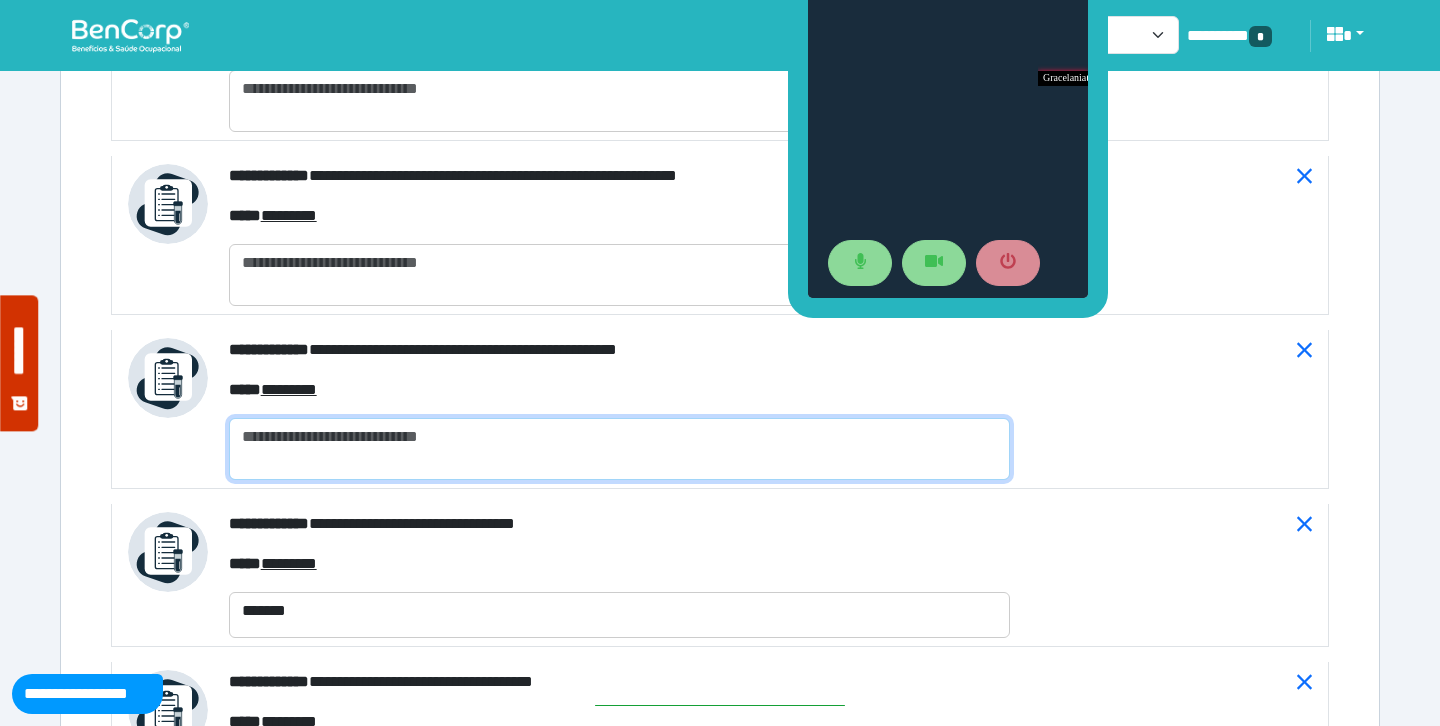 click at bounding box center [619, 449] 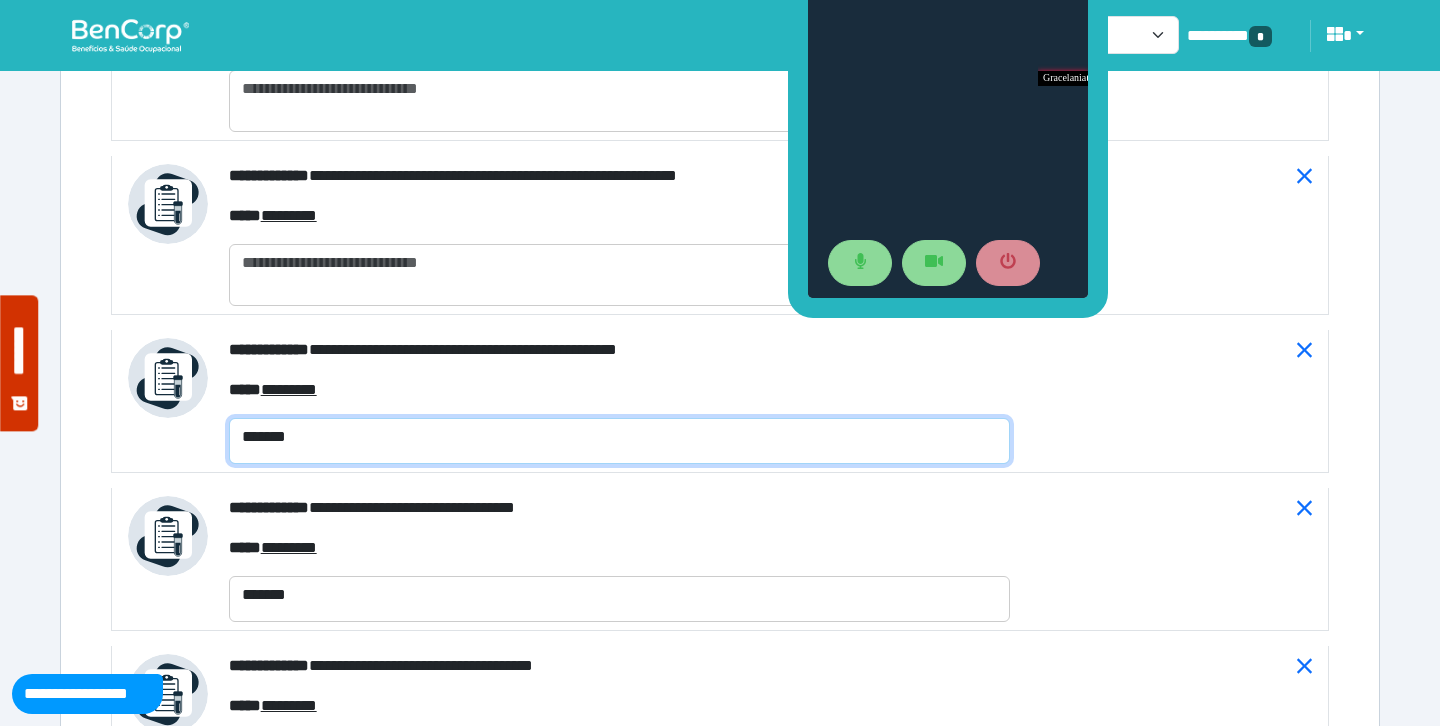 type on "*******" 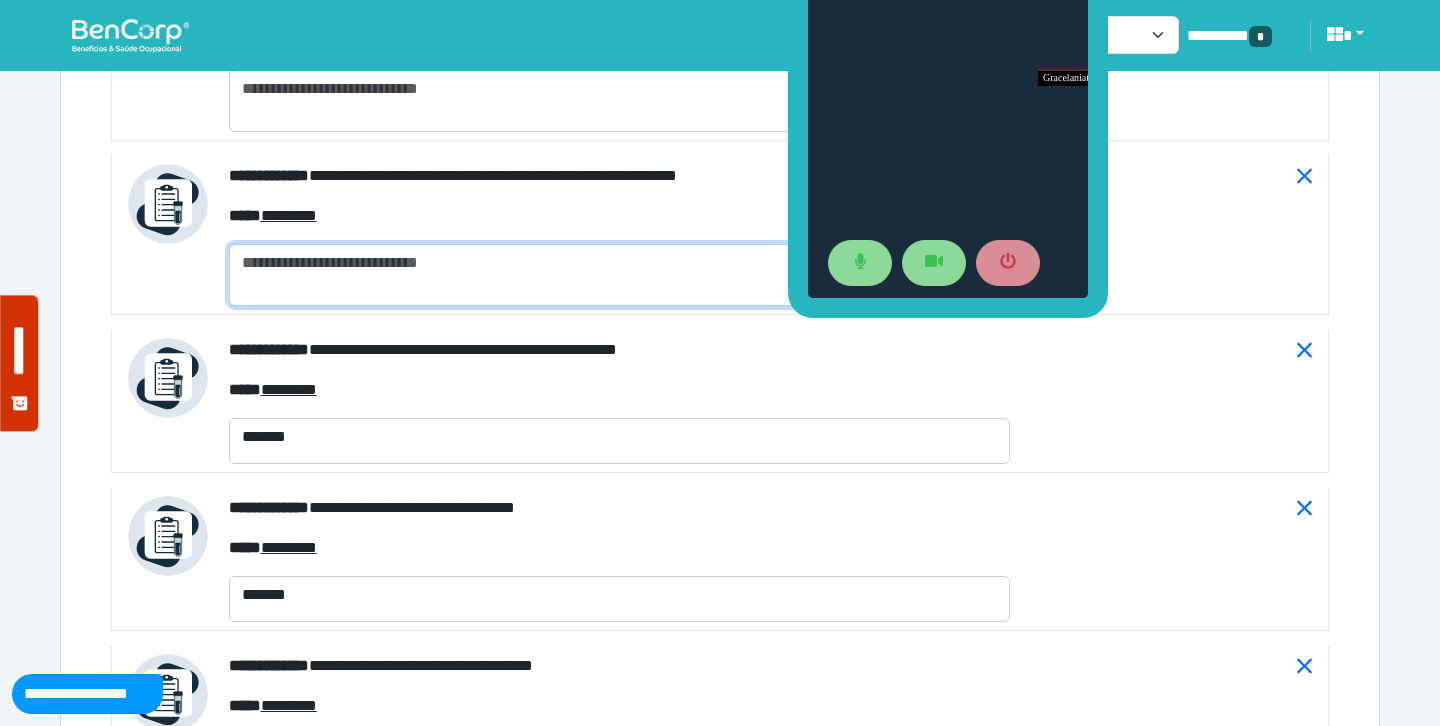 click at bounding box center [619, 275] 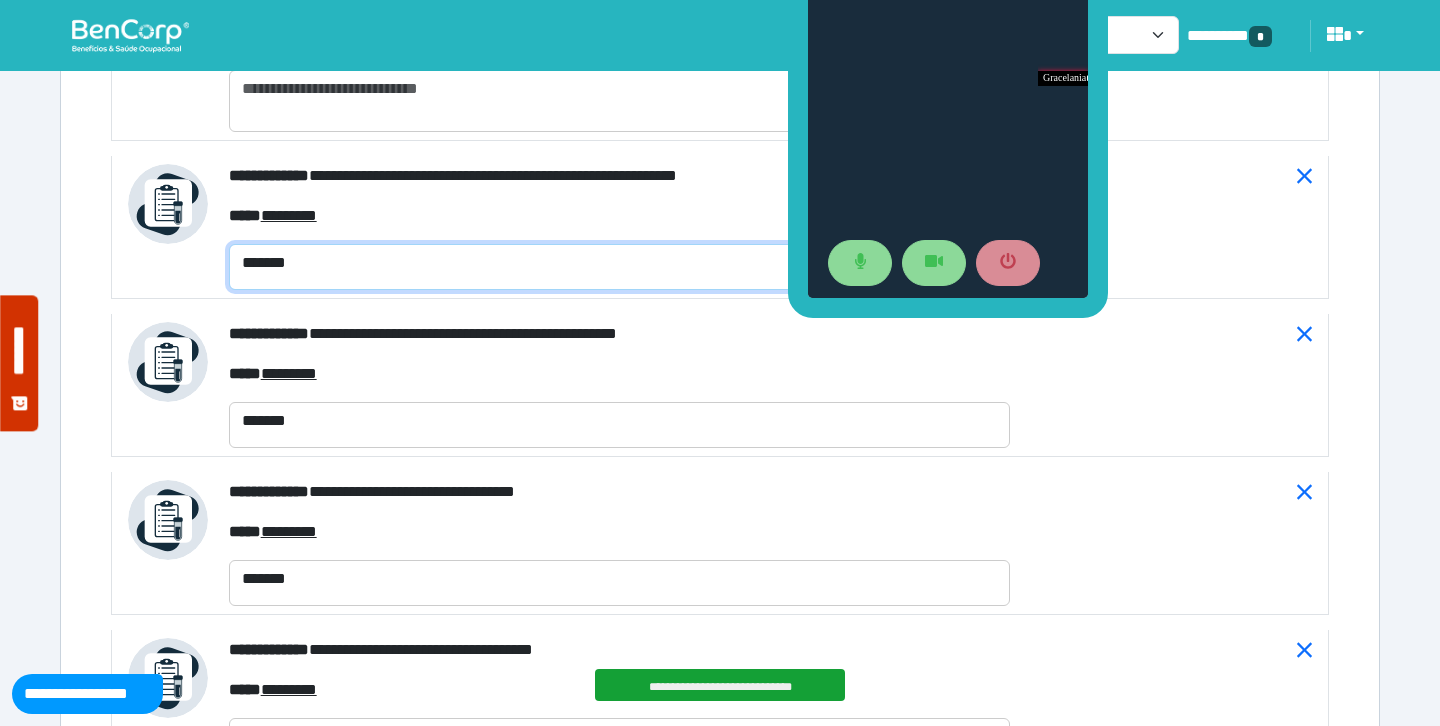 type on "*******" 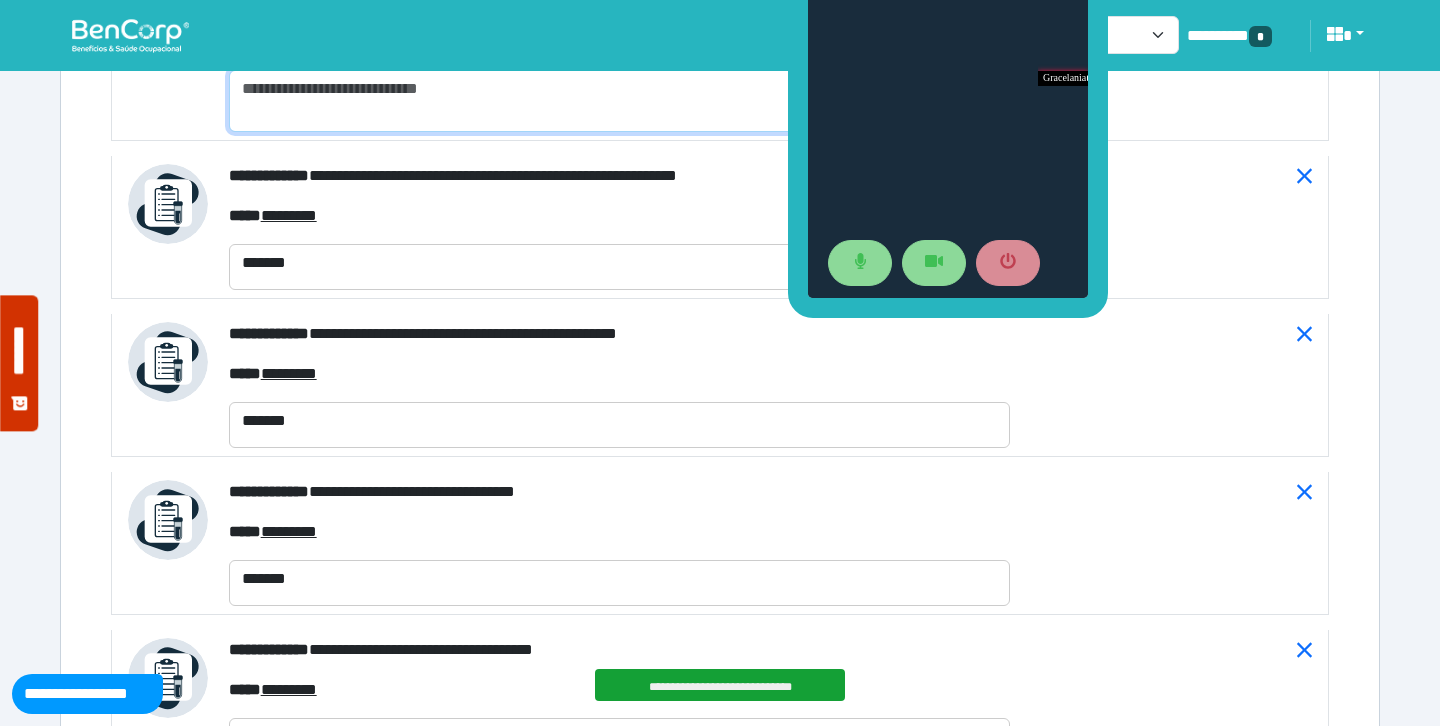 click at bounding box center (619, 101) 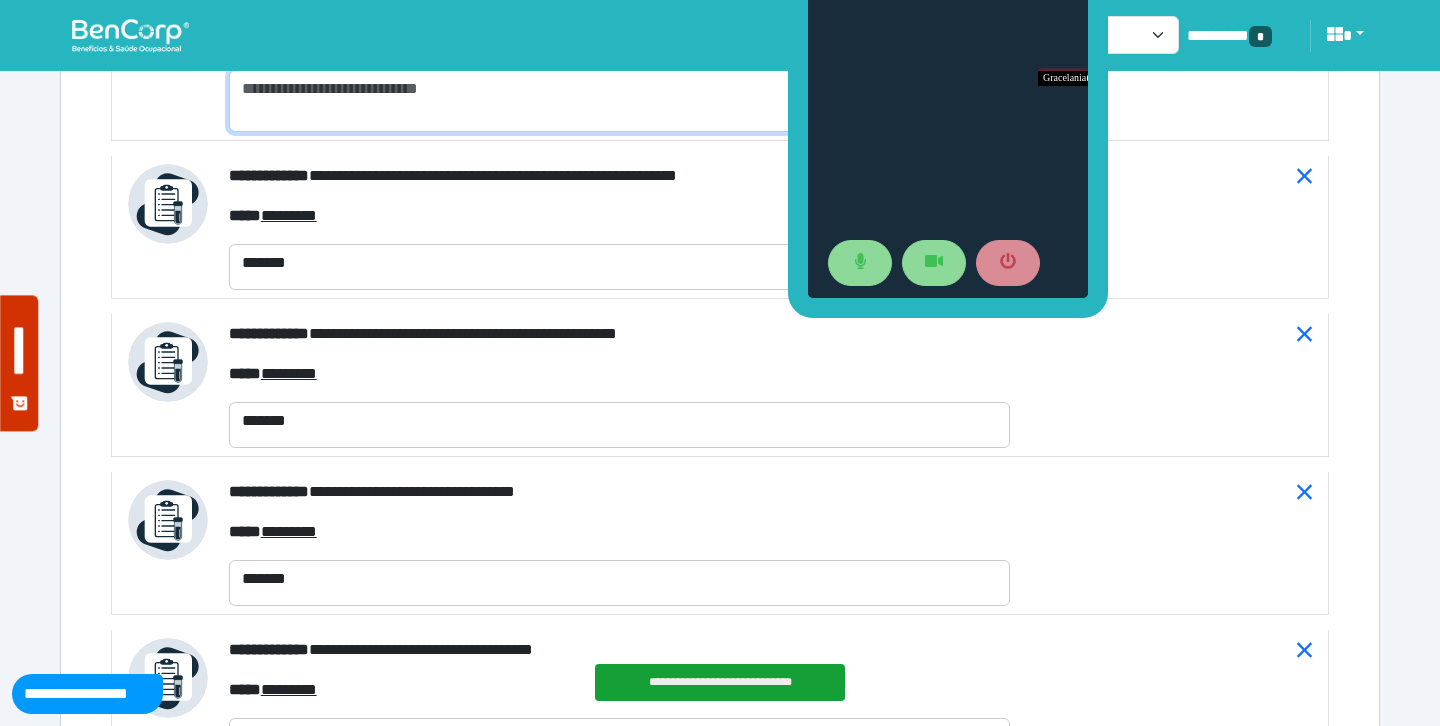 paste on "*******" 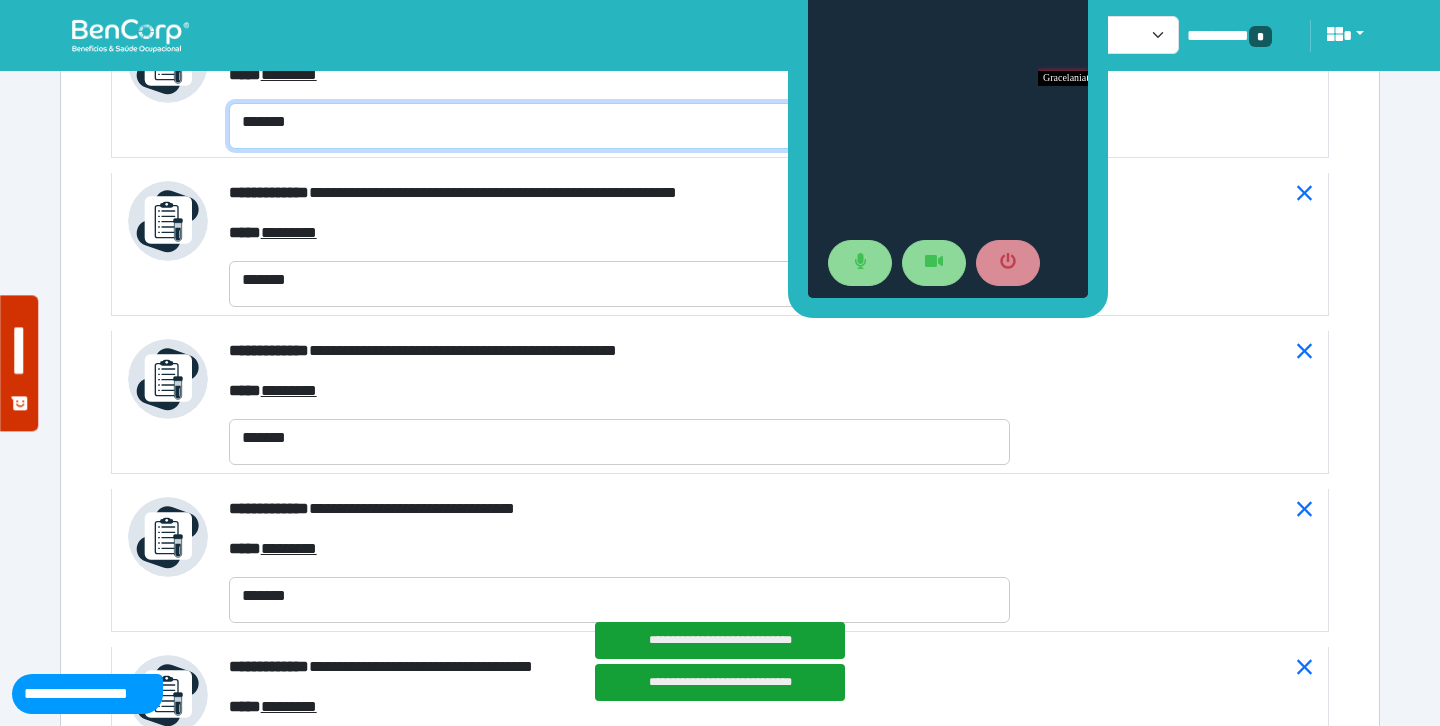 scroll, scrollTop: 7114, scrollLeft: 0, axis: vertical 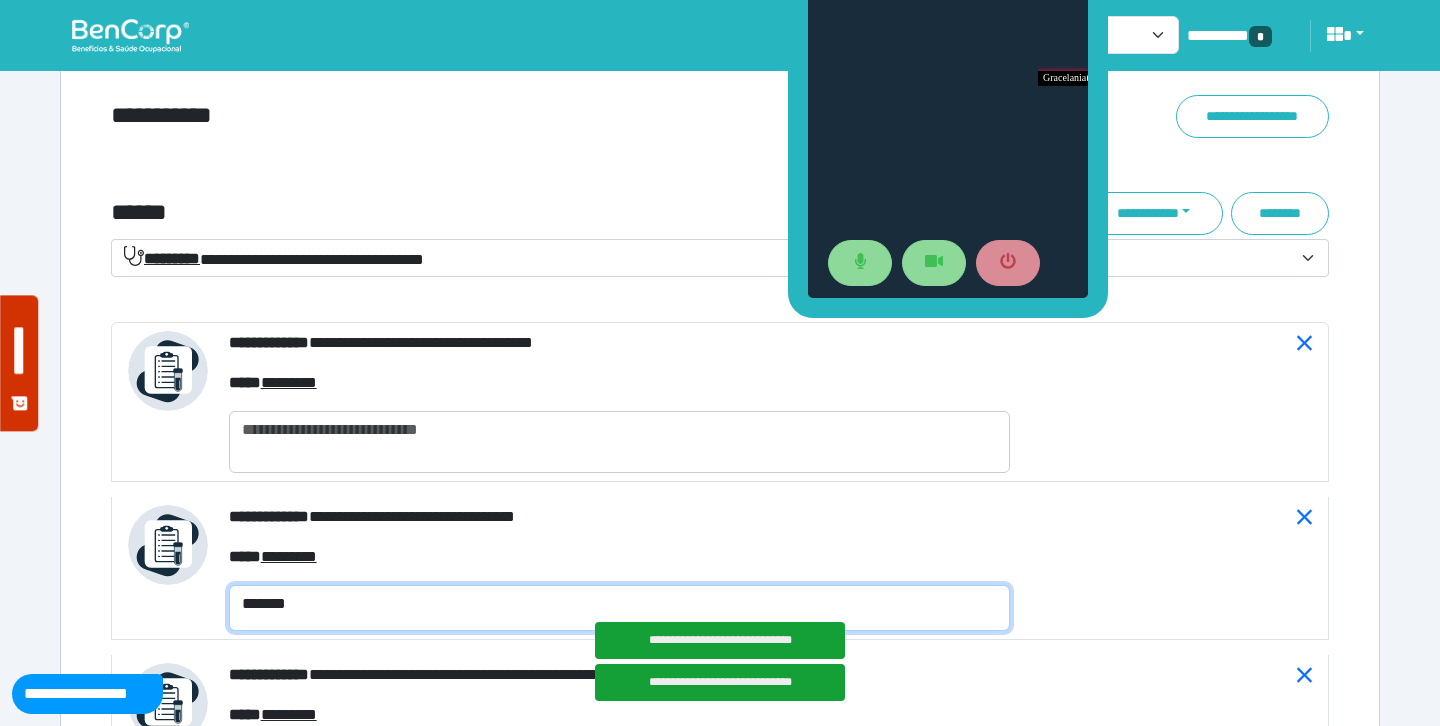 type on "*******" 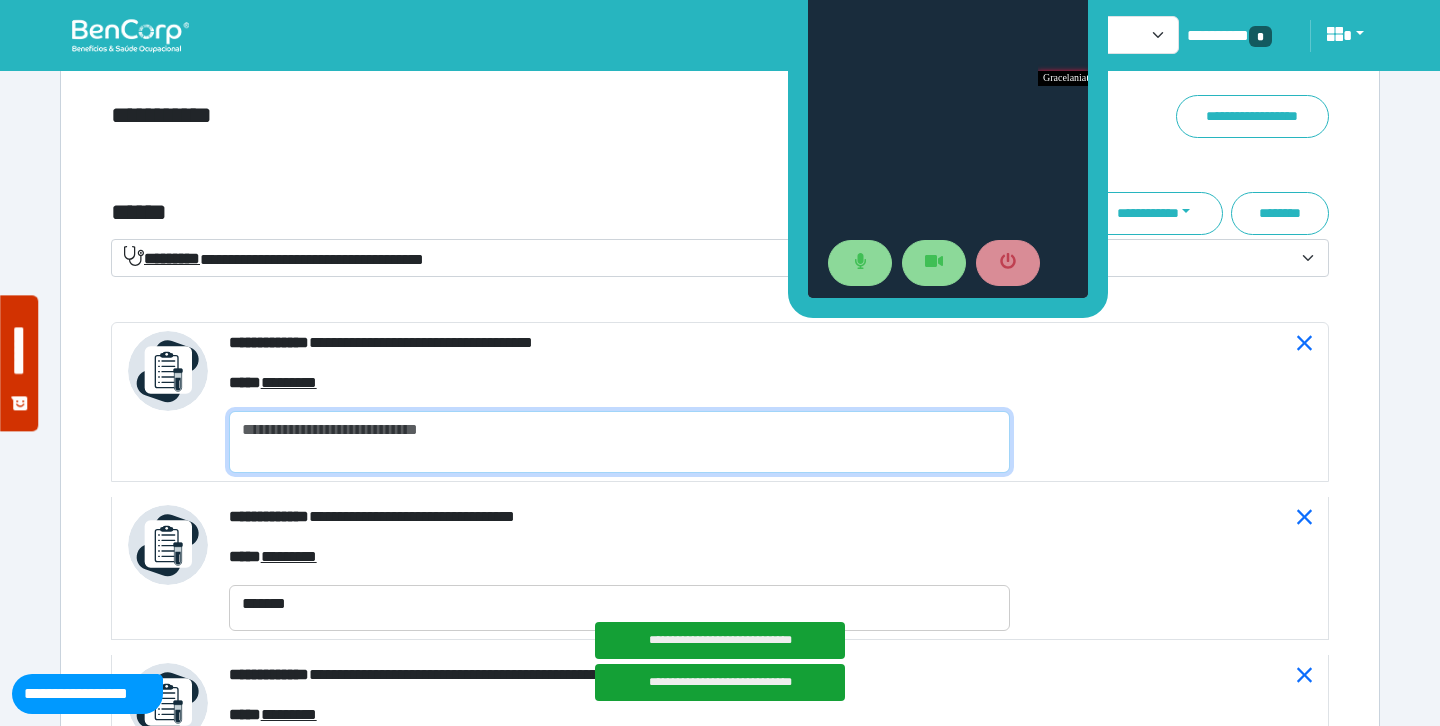 click at bounding box center [619, 442] 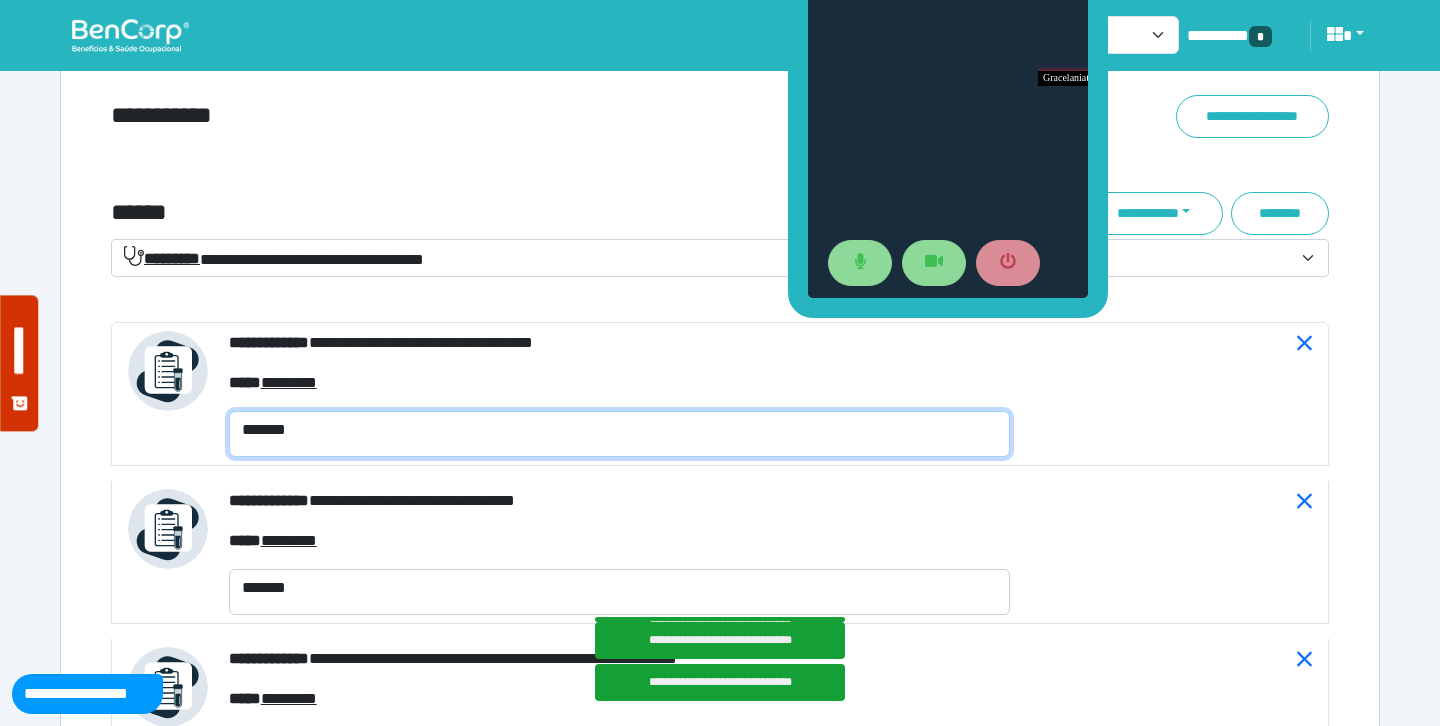 type on "*******" 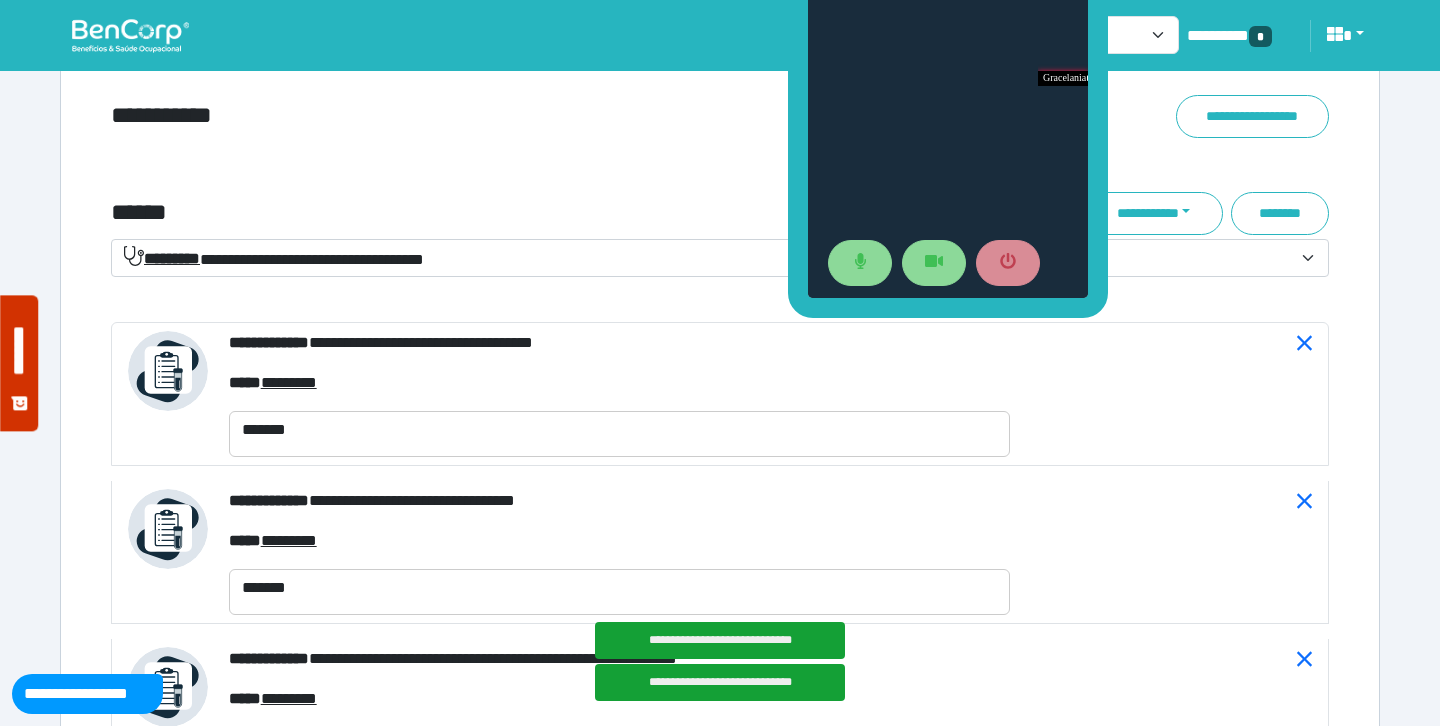 click on "**********" at bounding box center (720, -973) 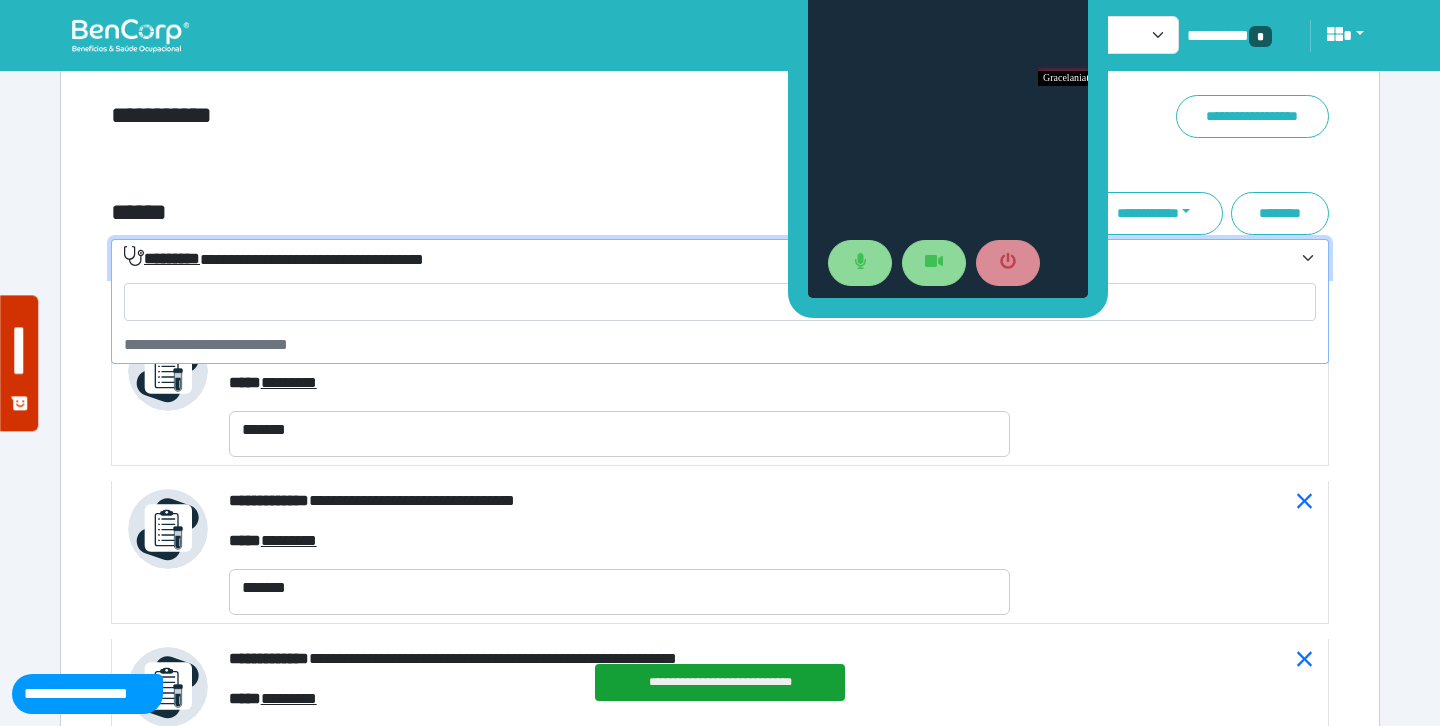 click on "**********" at bounding box center (274, 258) 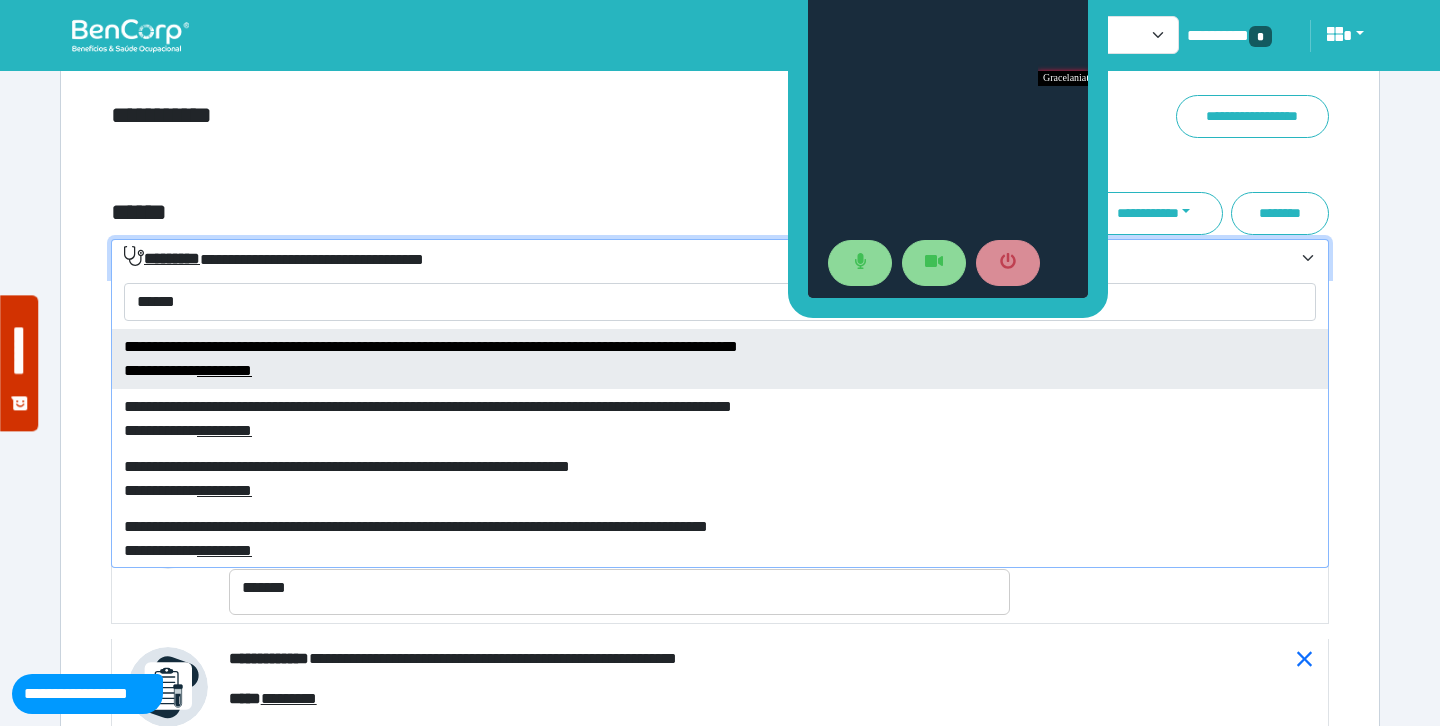scroll, scrollTop: 227, scrollLeft: 0, axis: vertical 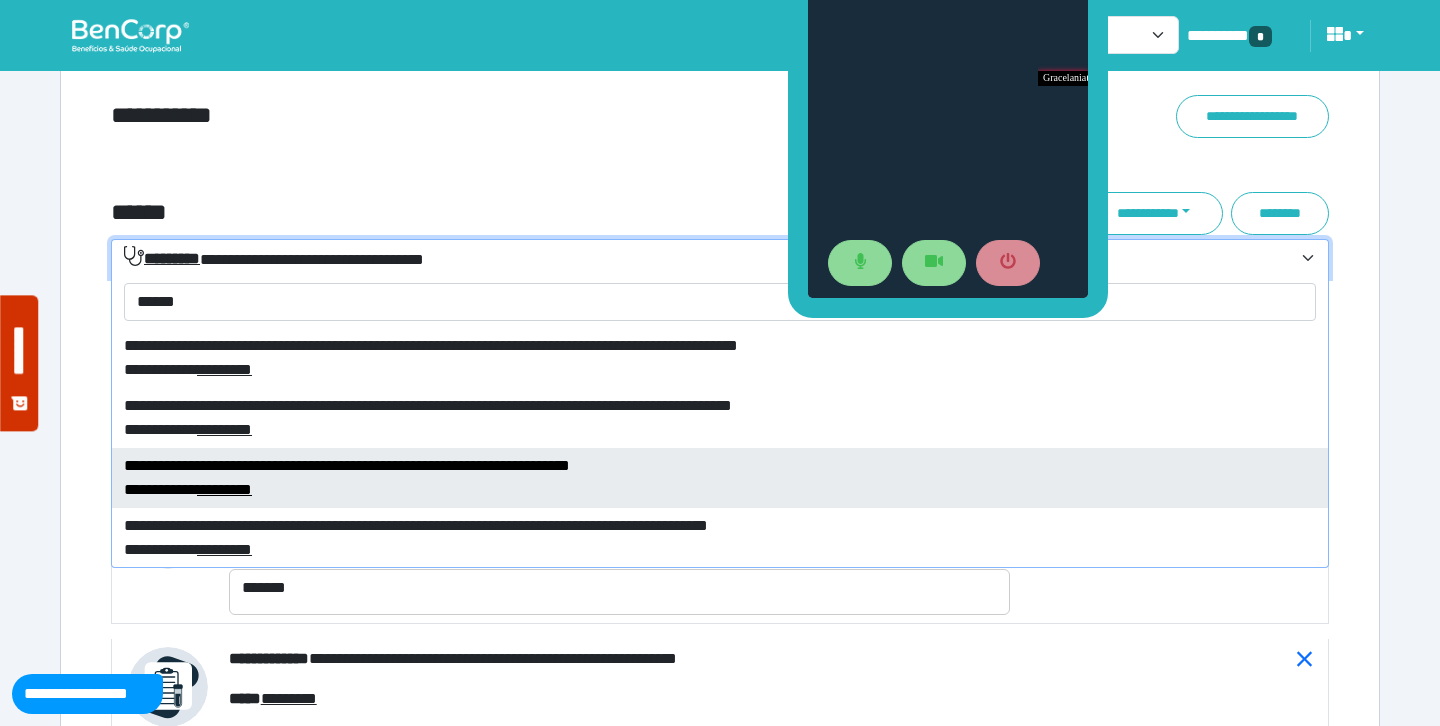 type on "******" 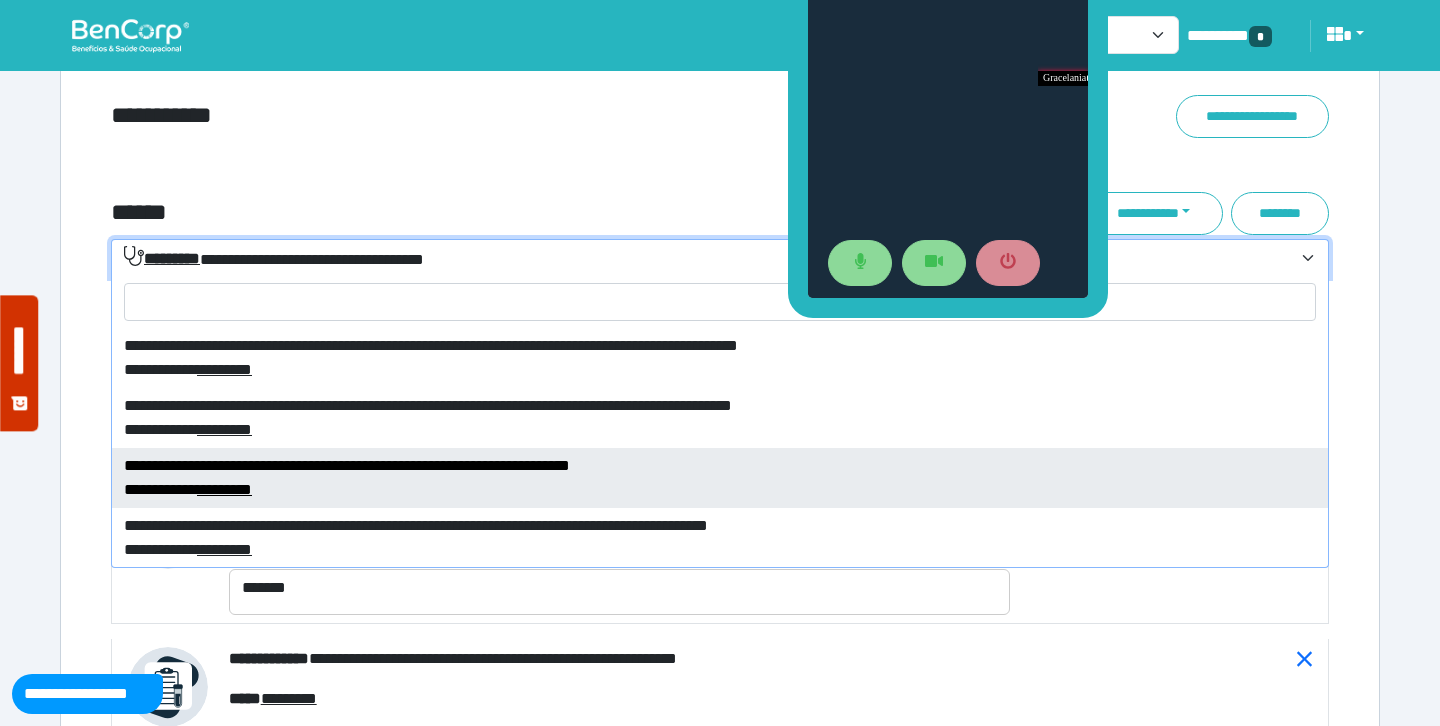select on "****" 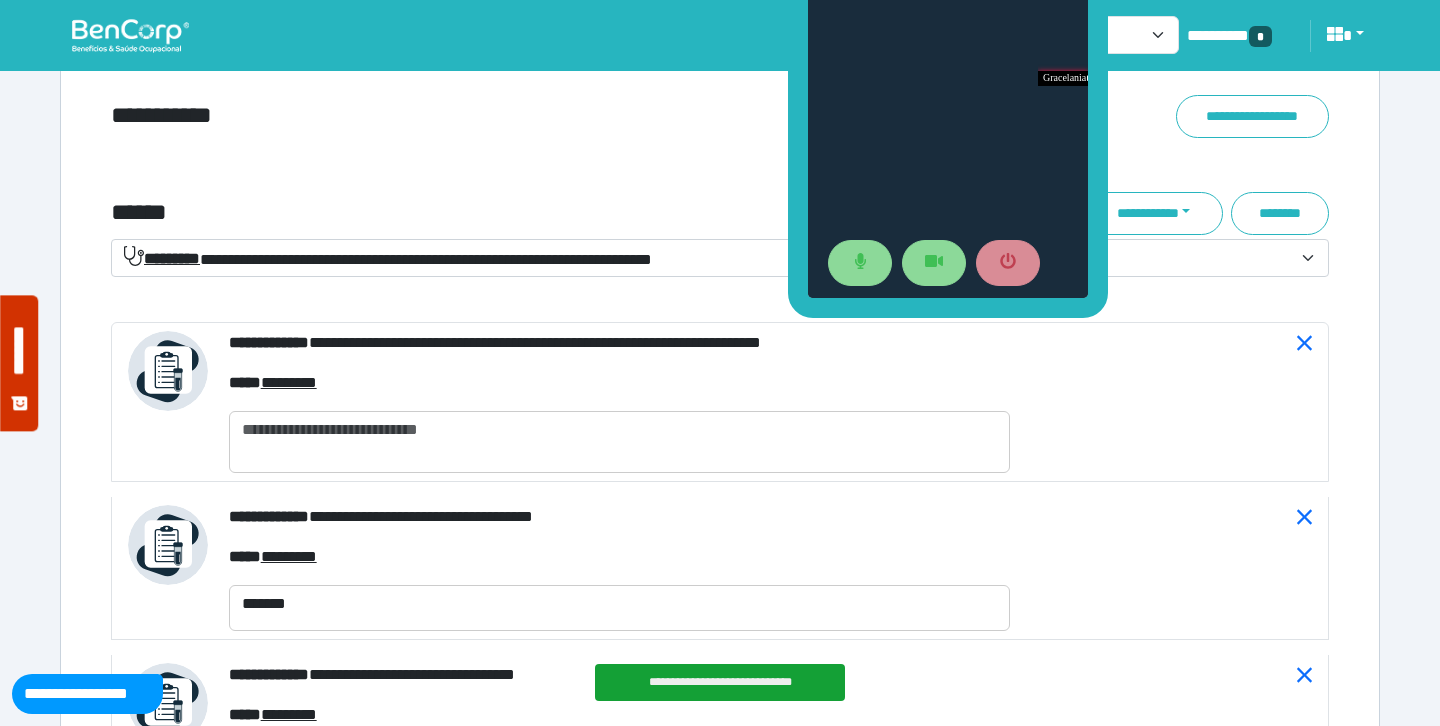 click on "**********" at bounding box center (720, -886) 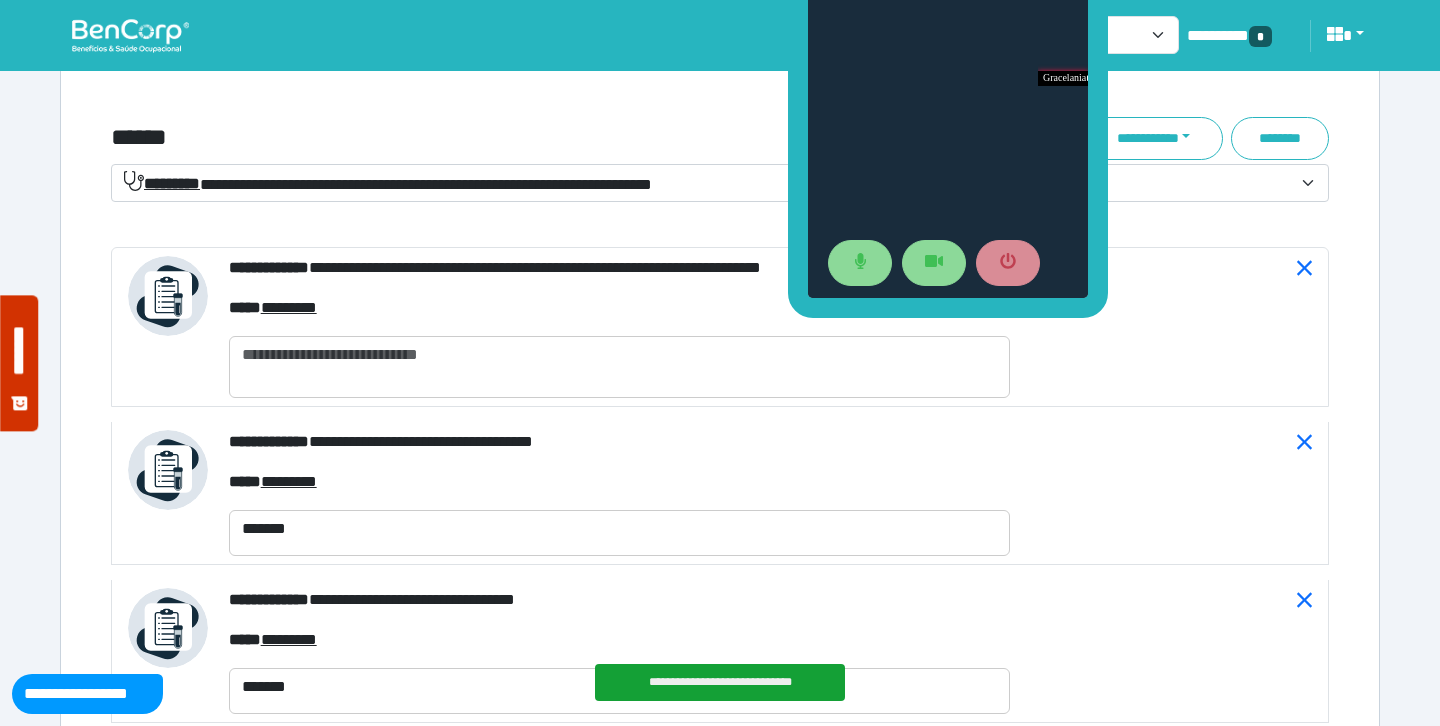 scroll, scrollTop: 7211, scrollLeft: 0, axis: vertical 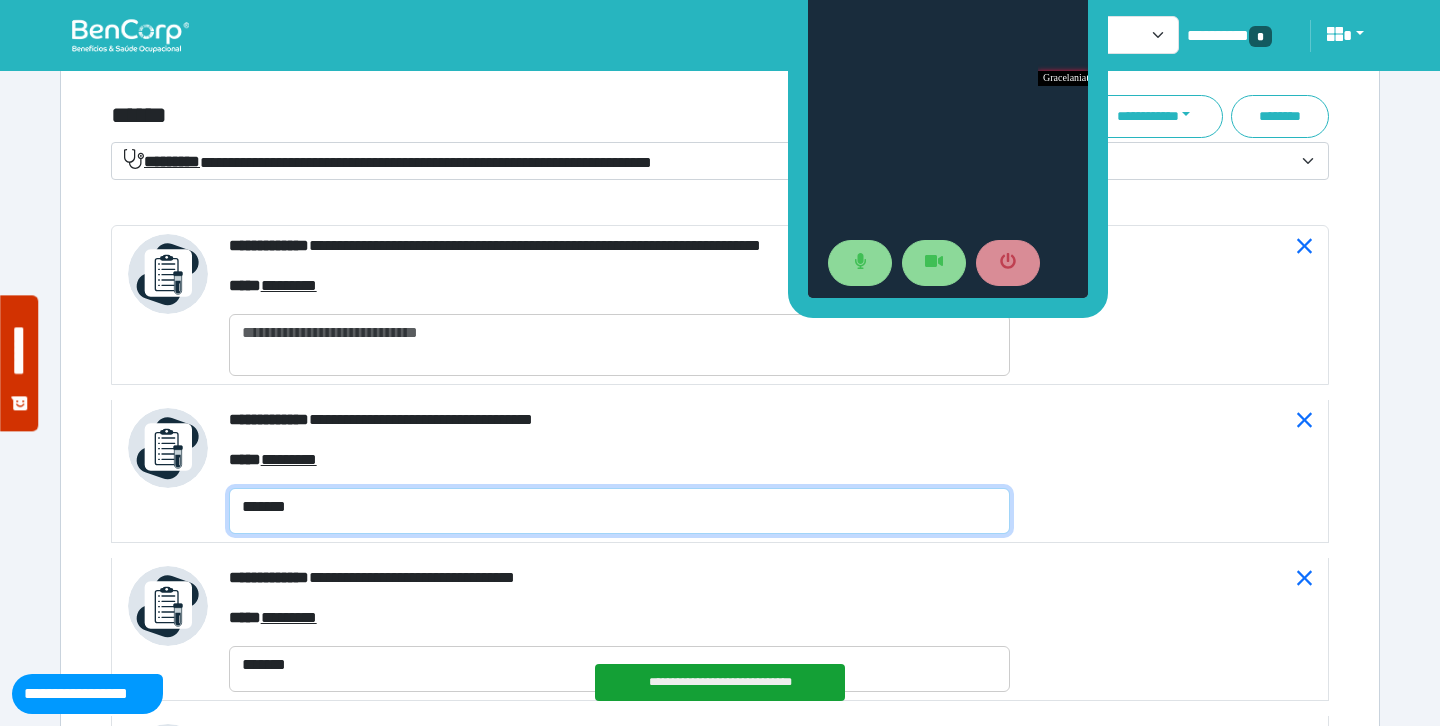 click on "*******" at bounding box center (619, 511) 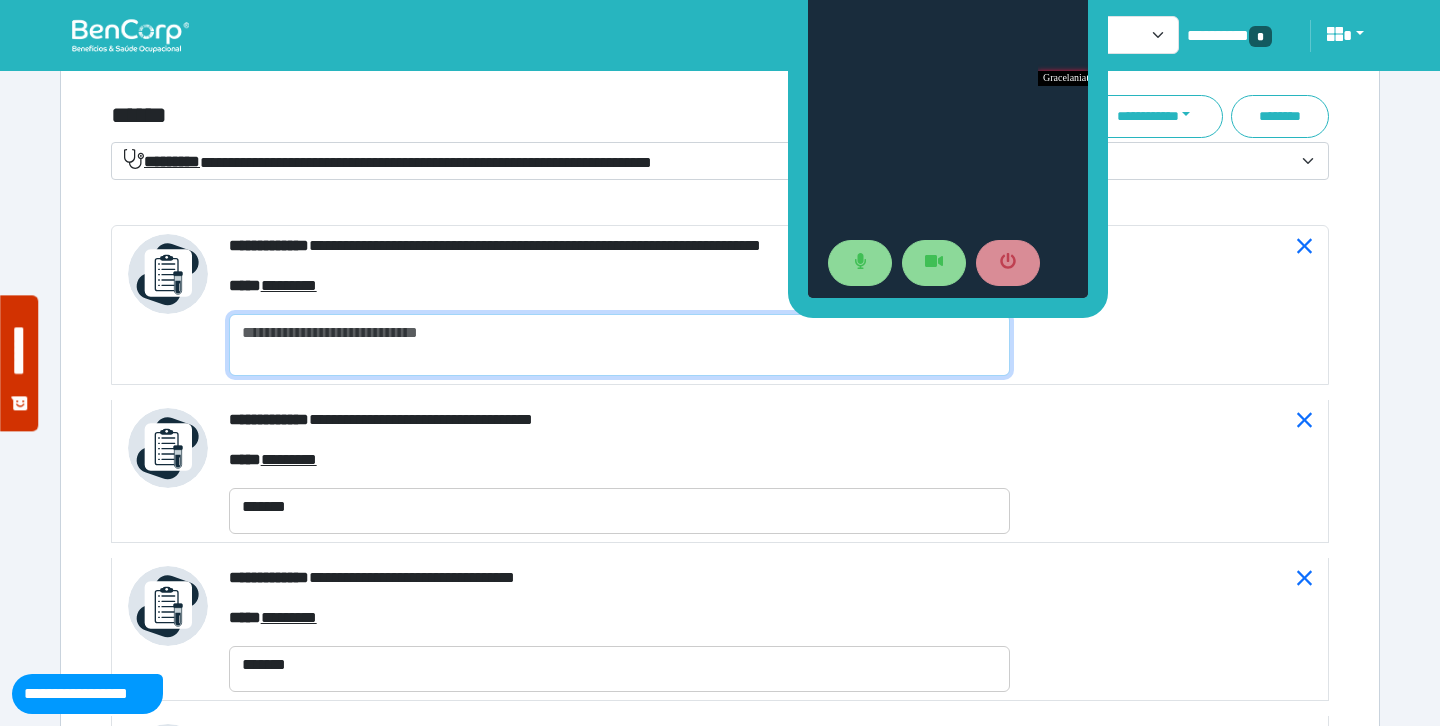 click at bounding box center [619, 345] 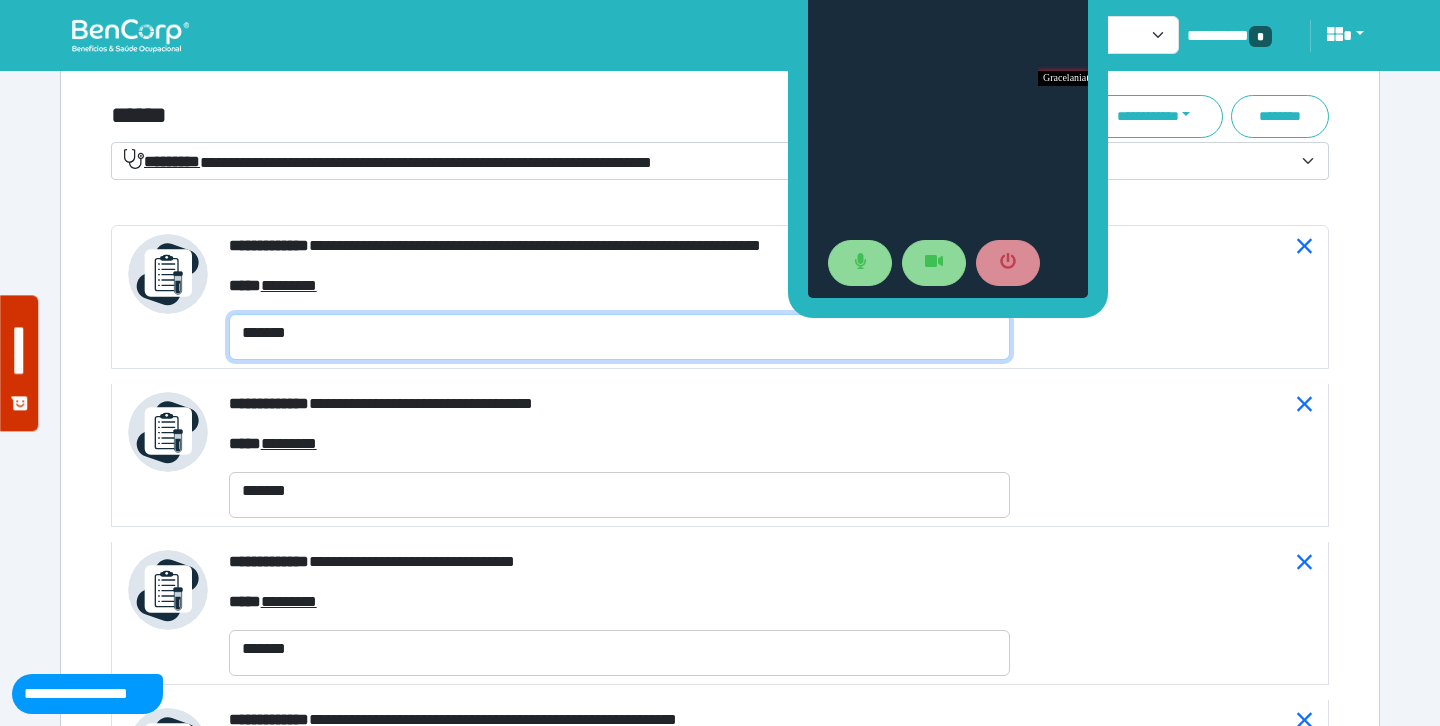 type on "*******" 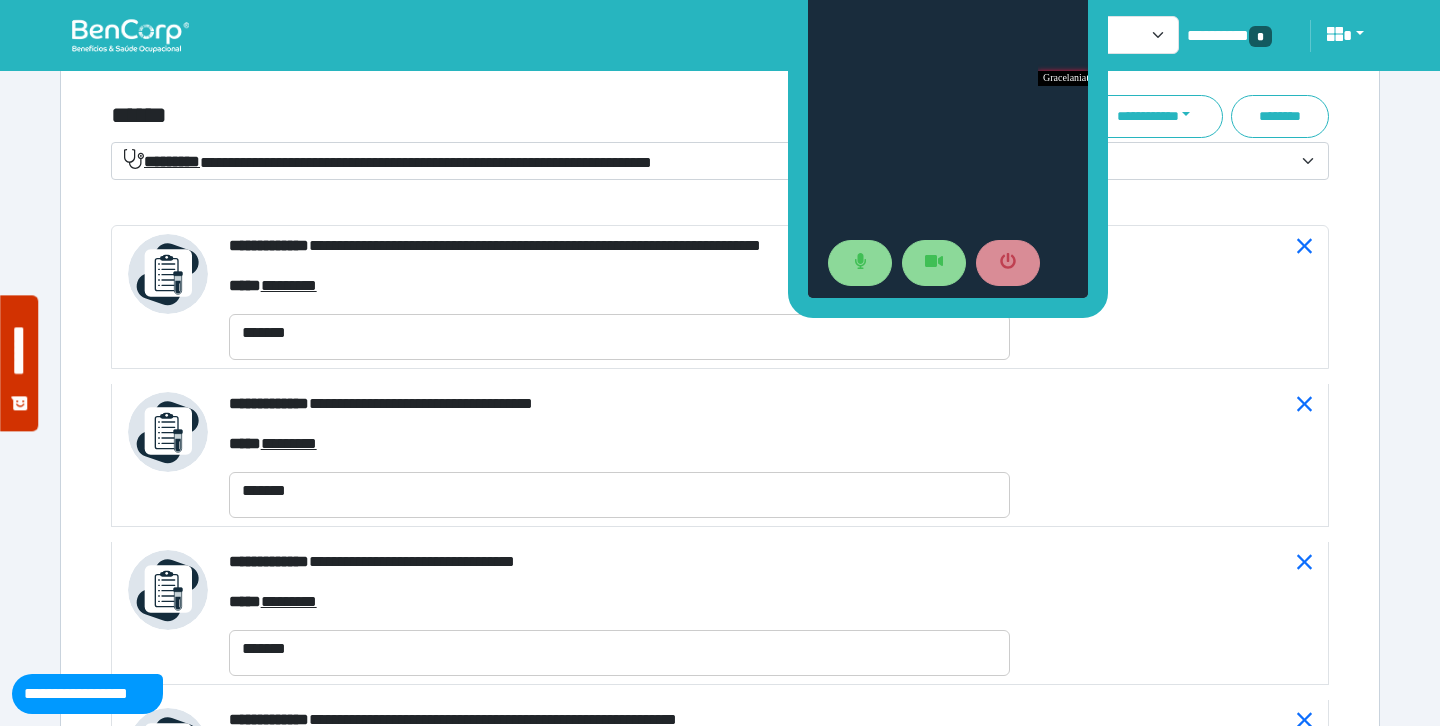 click on "******" at bounding box center (513, 116) 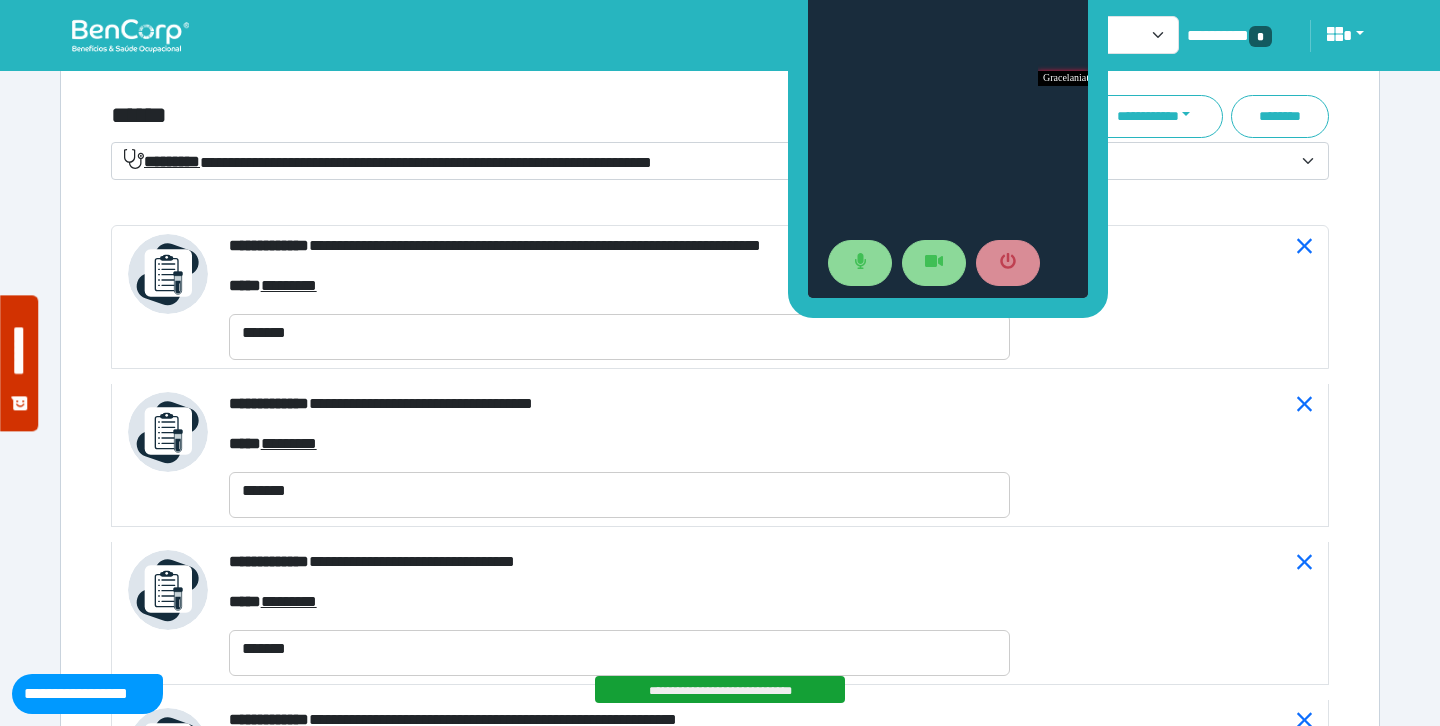 click on "**********" at bounding box center [720, 35] 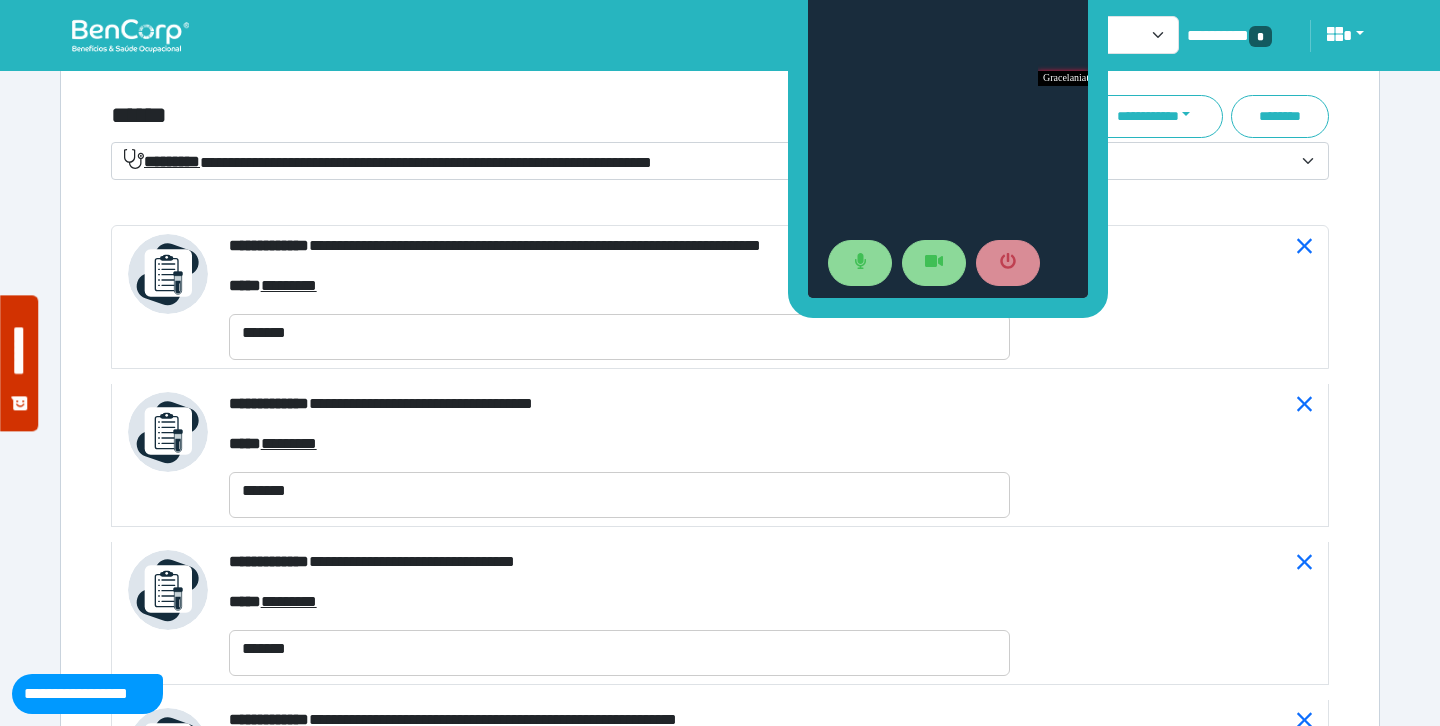 click on "******" at bounding box center [513, 116] 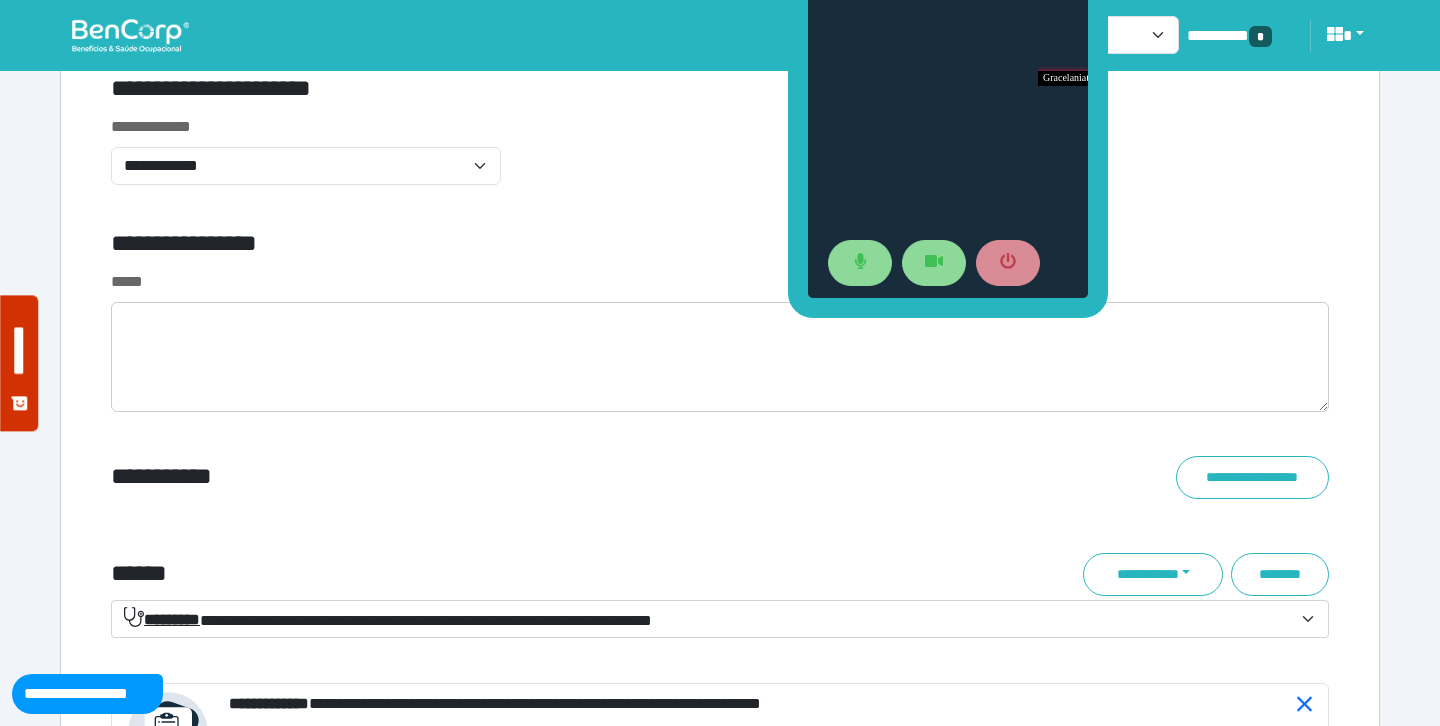 scroll, scrollTop: 6747, scrollLeft: 0, axis: vertical 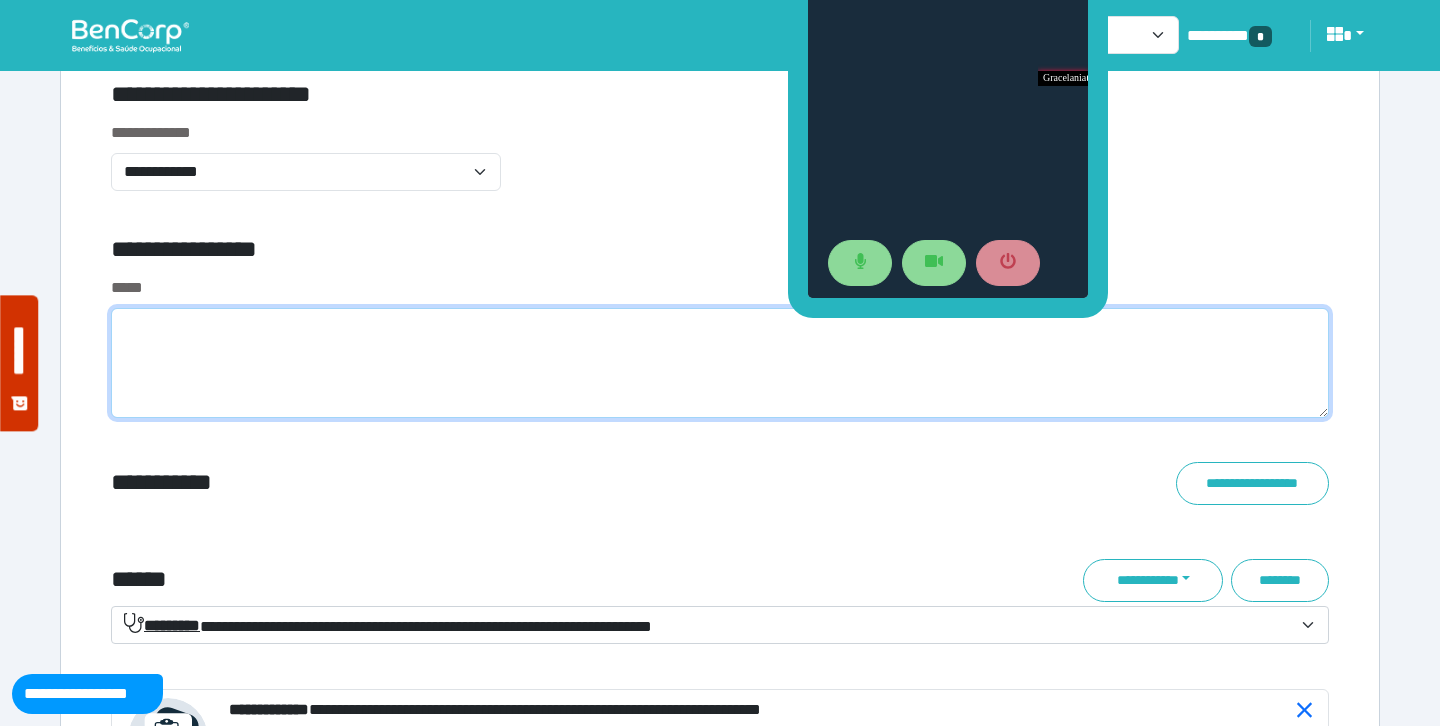 click at bounding box center (720, 363) 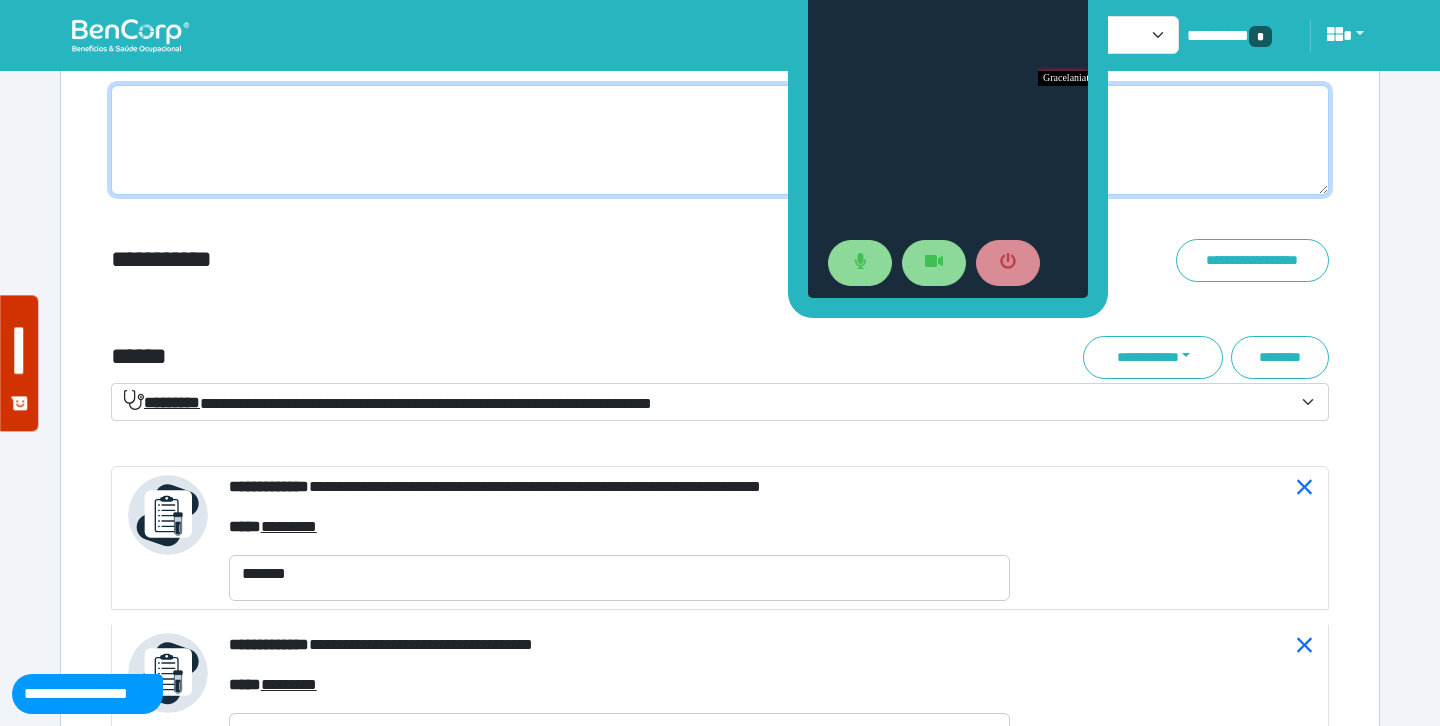 scroll, scrollTop: 7019, scrollLeft: 0, axis: vertical 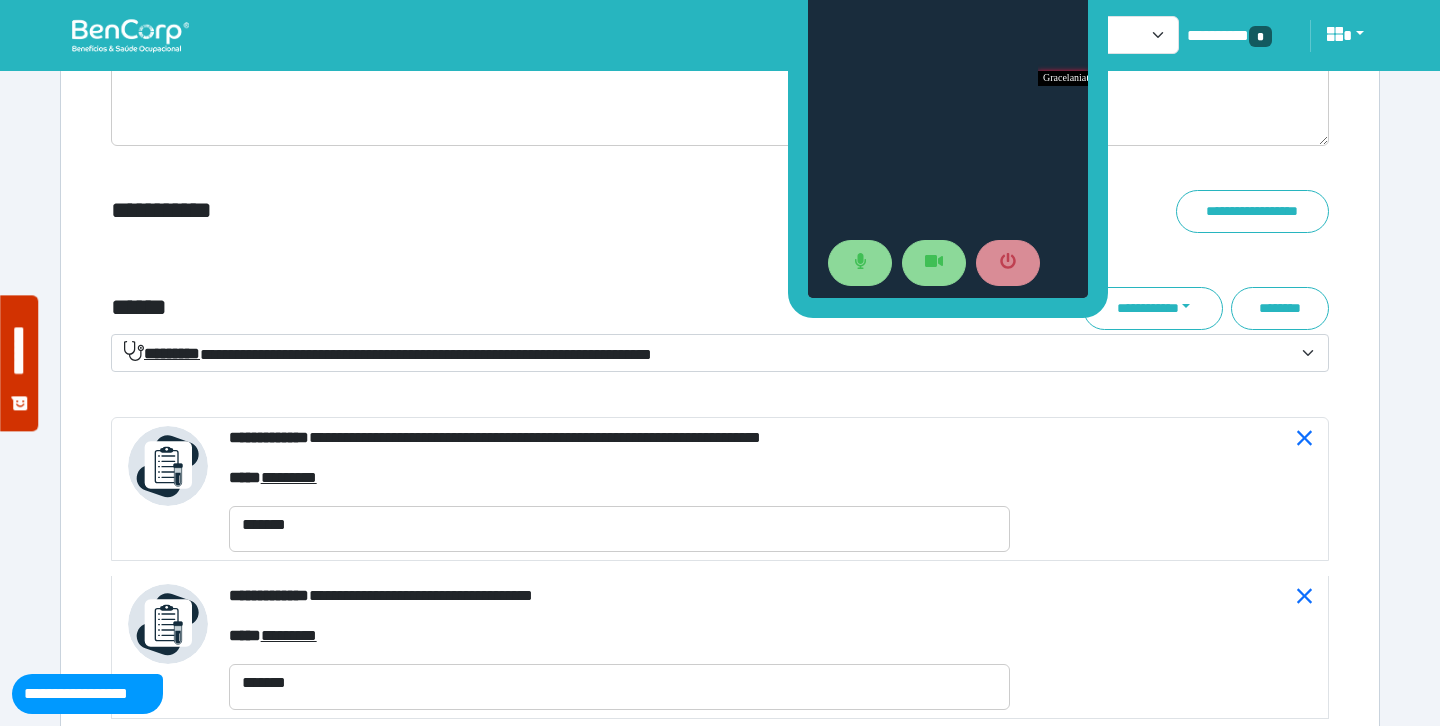click on "******" at bounding box center [513, 308] 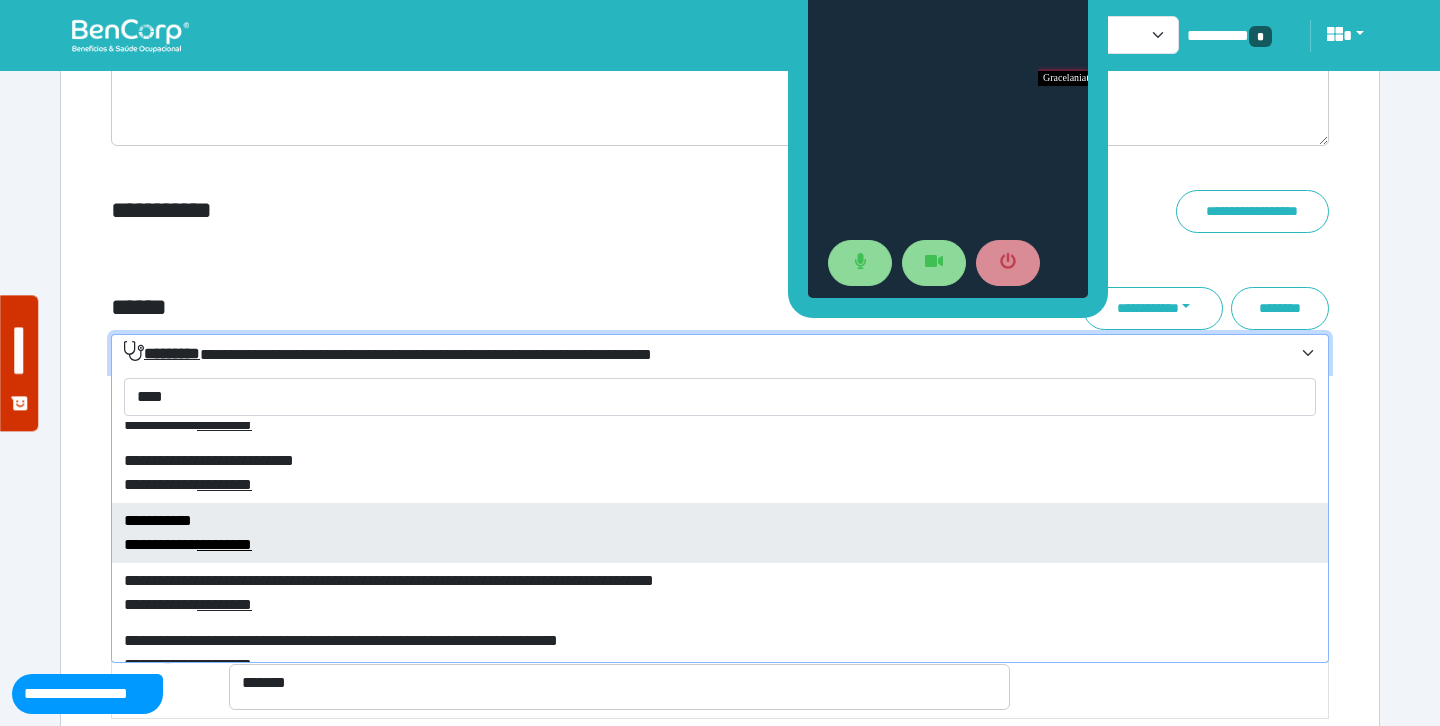 scroll, scrollTop: 246, scrollLeft: 0, axis: vertical 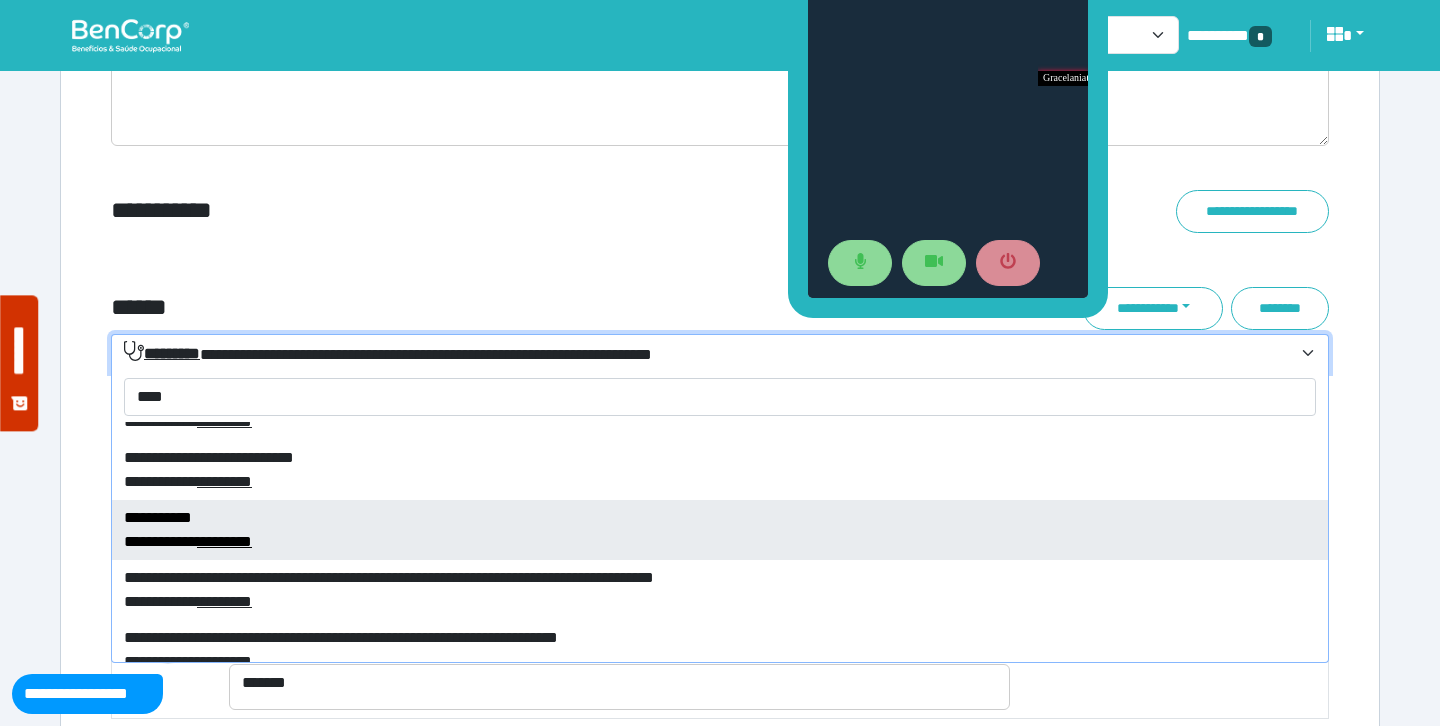 type on "***" 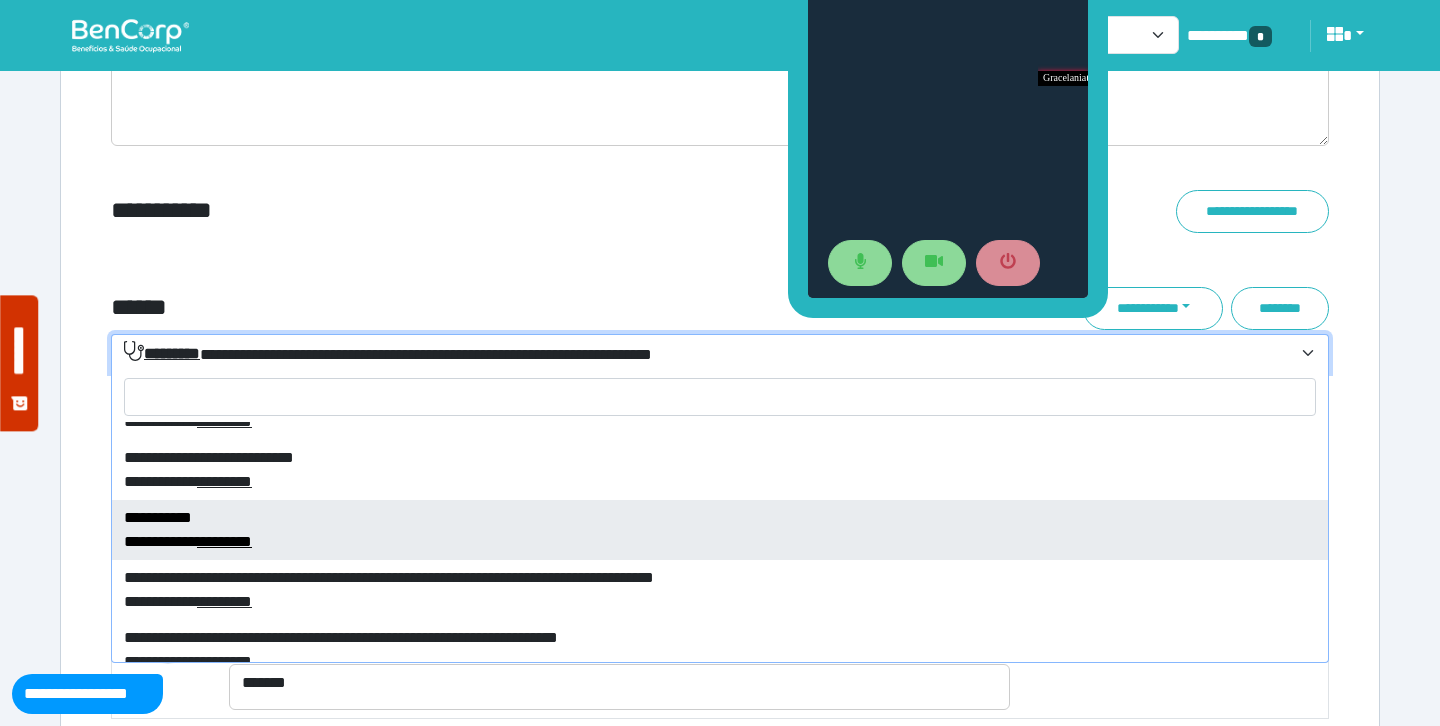 select on "****" 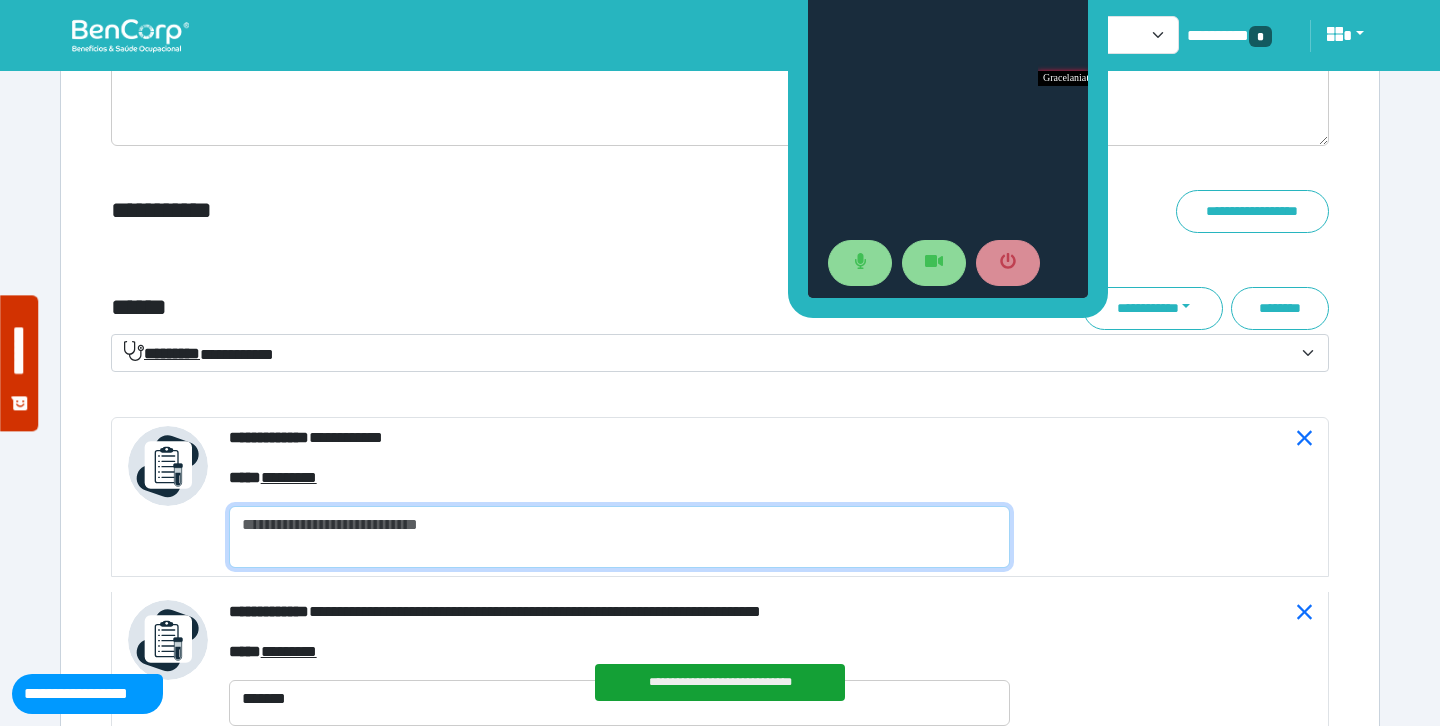 click at bounding box center (619, 537) 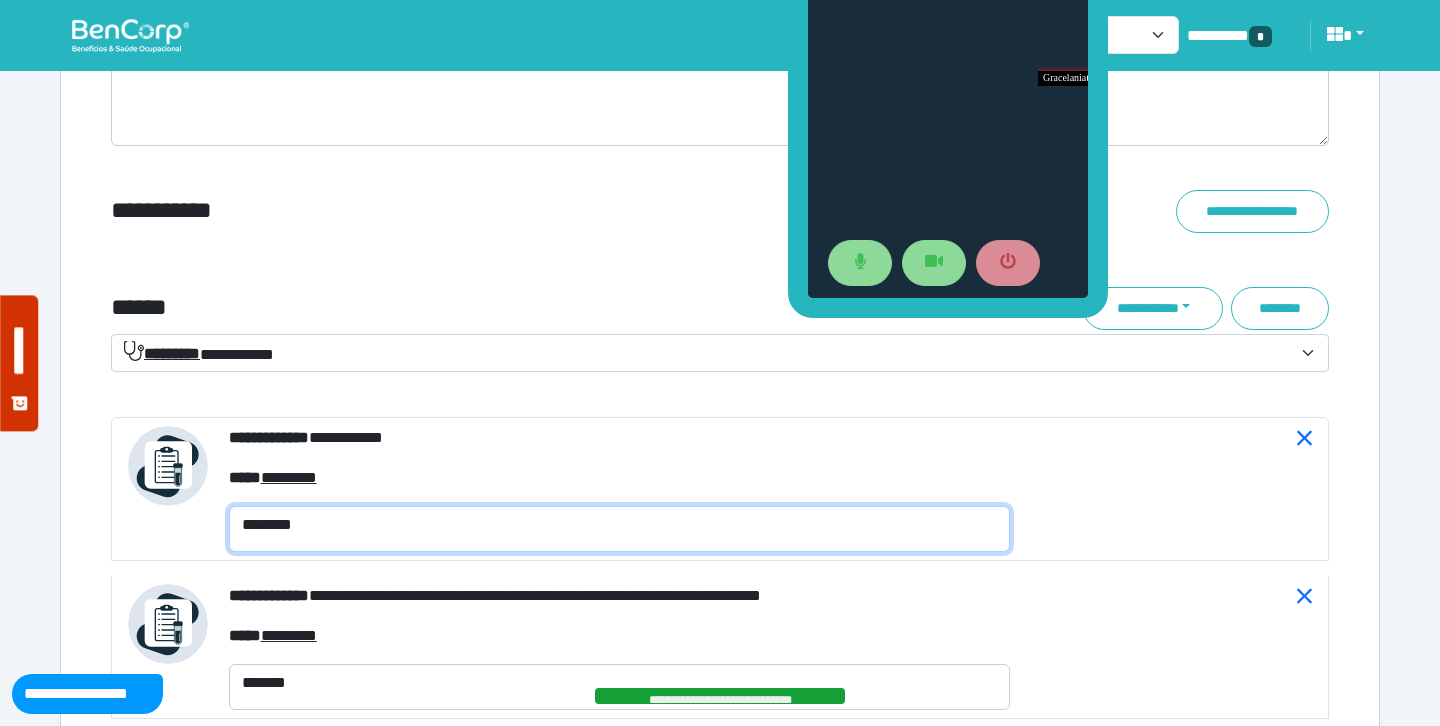 type on "********" 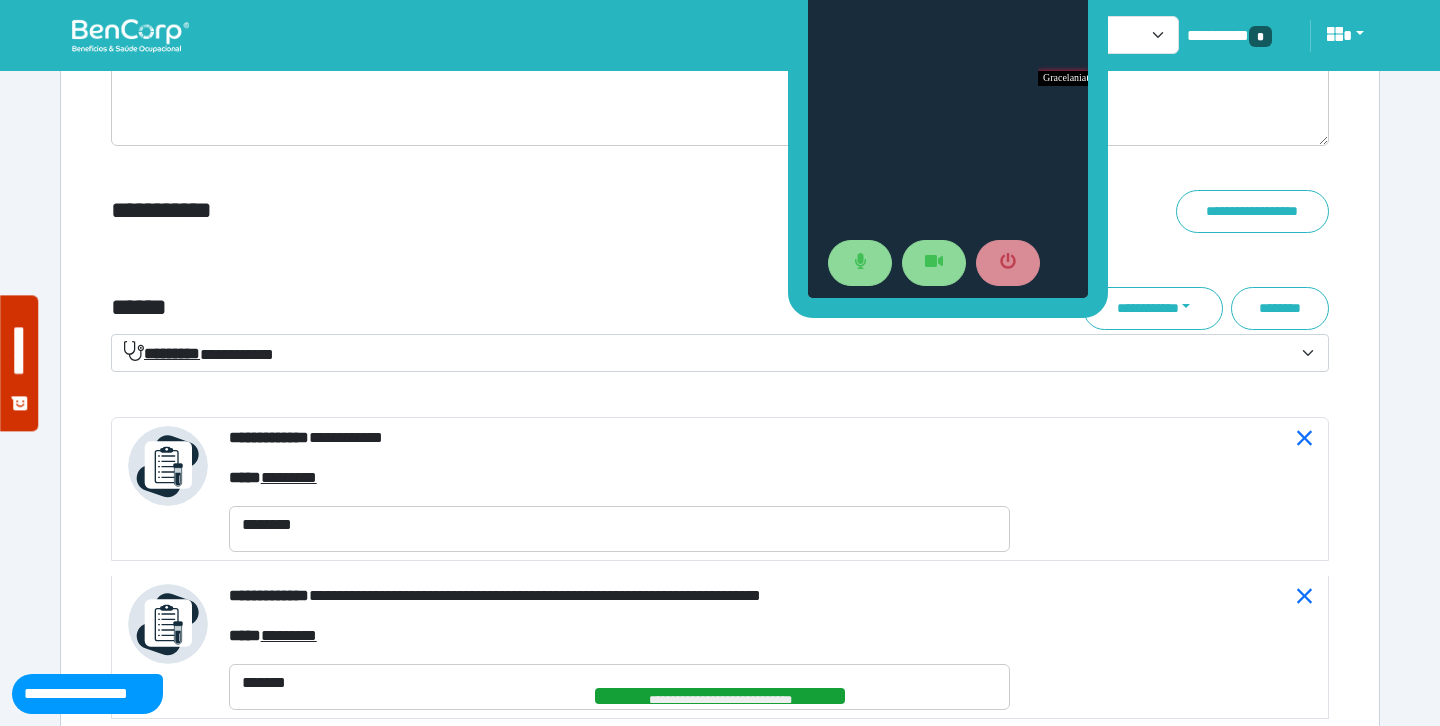 click on "**********" at bounding box center (720, 252) 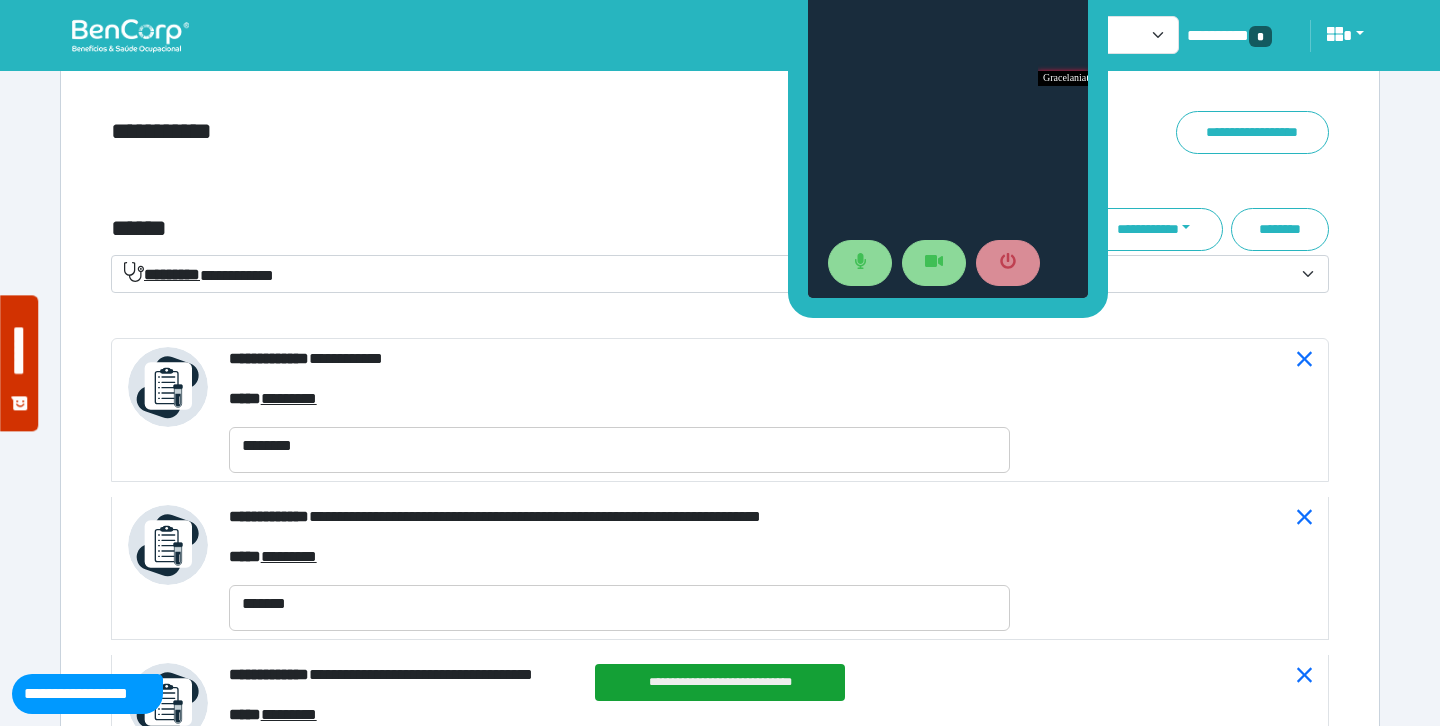 scroll, scrollTop: 7099, scrollLeft: 0, axis: vertical 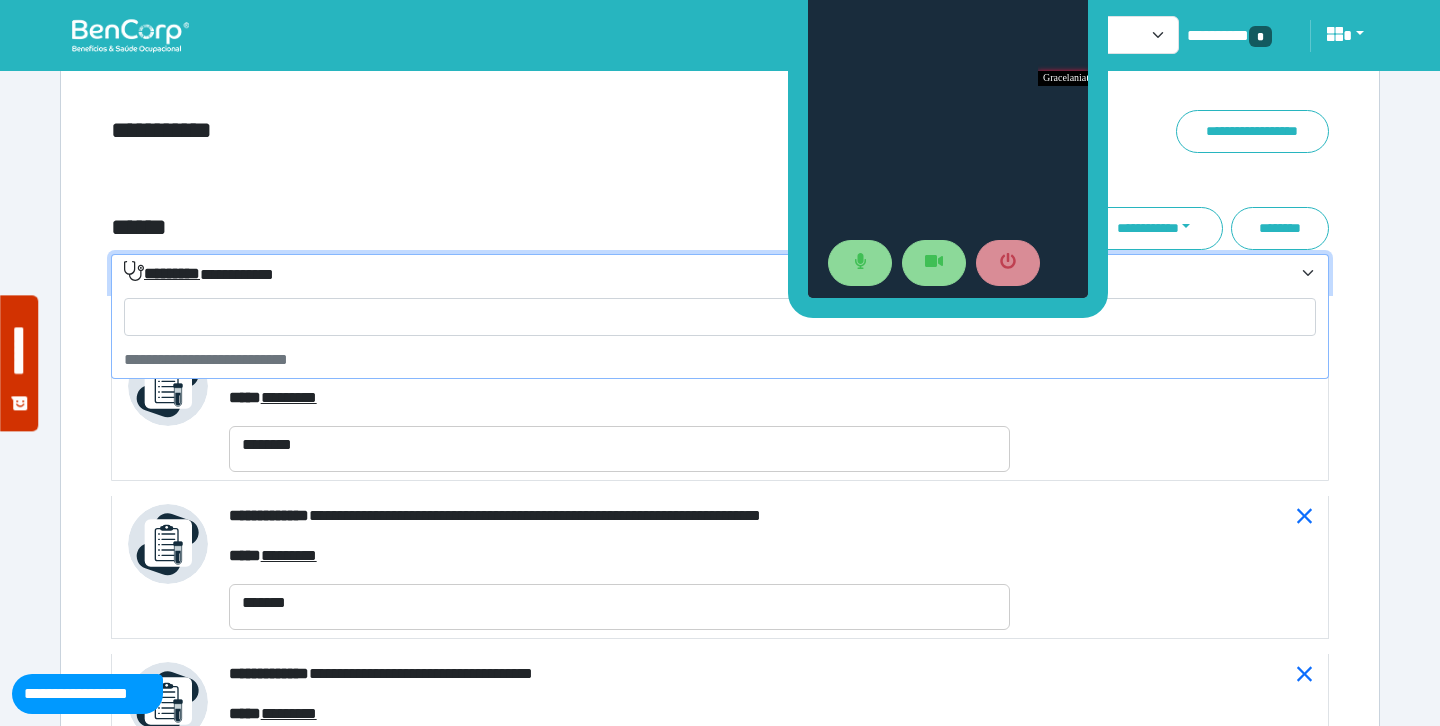 click on "**********" at bounding box center (708, 274) 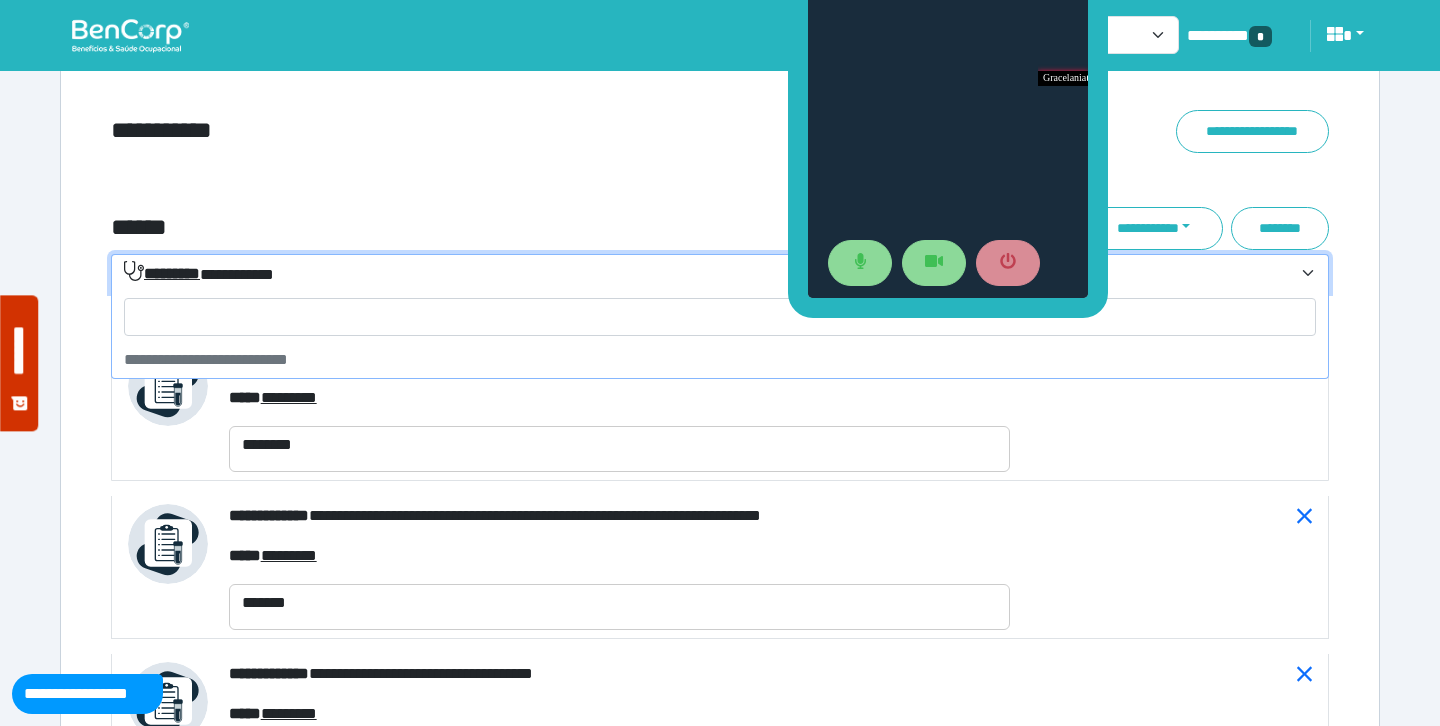 click on "**********" at bounding box center [513, 131] 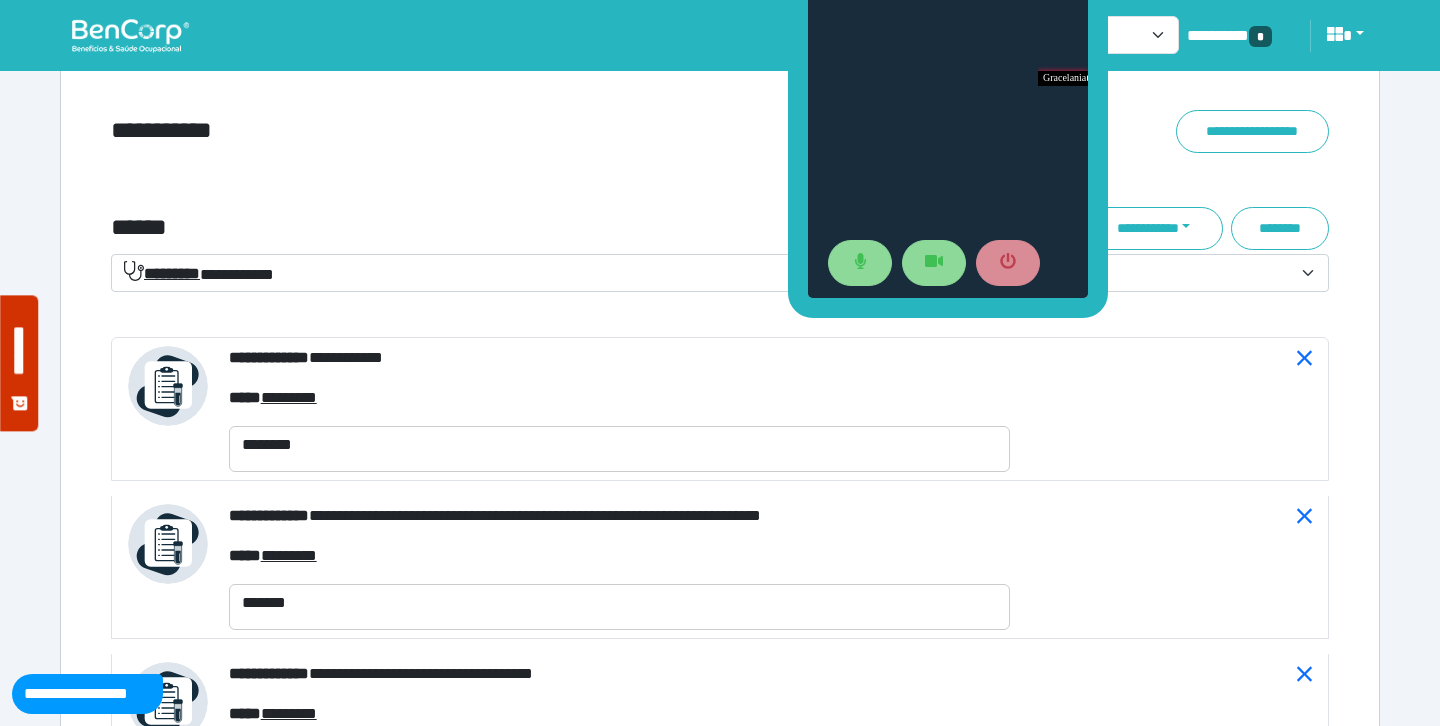 click on "**********" at bounding box center (513, 131) 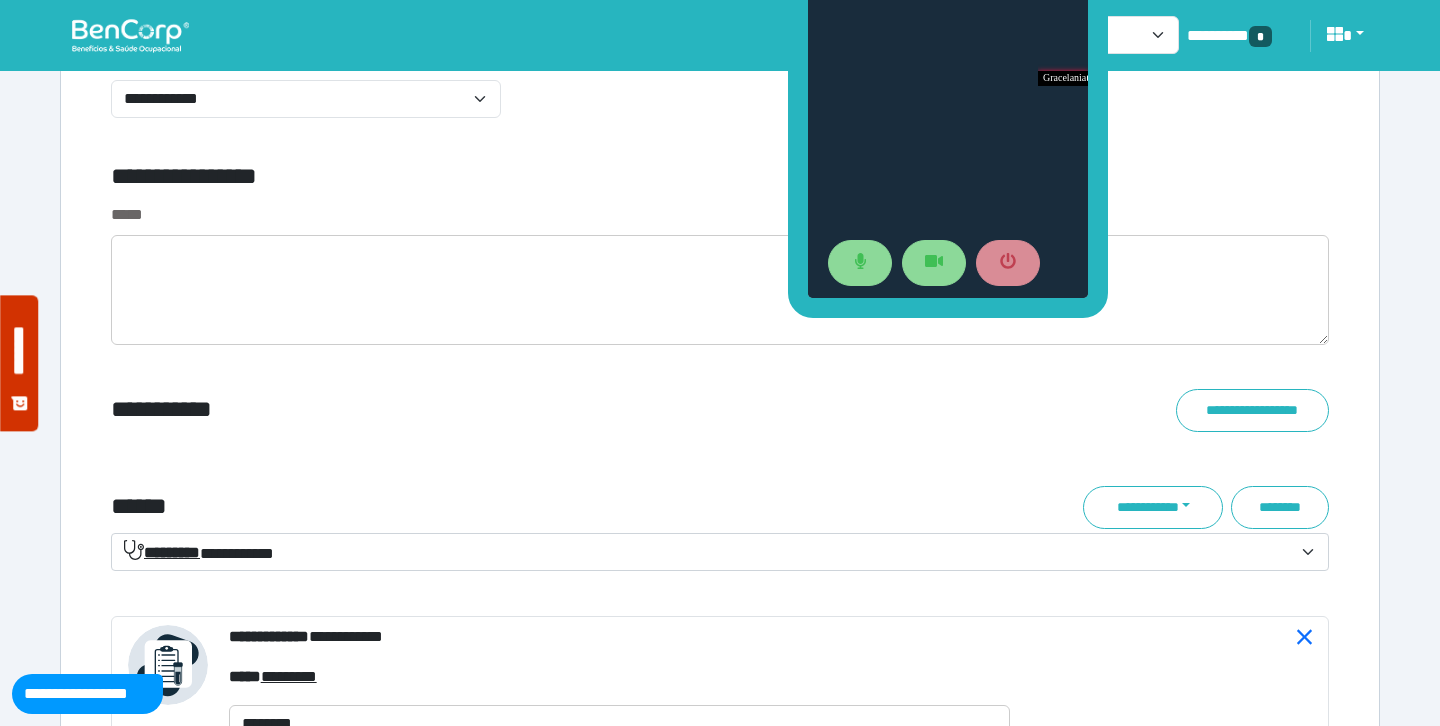 scroll, scrollTop: 6822, scrollLeft: 0, axis: vertical 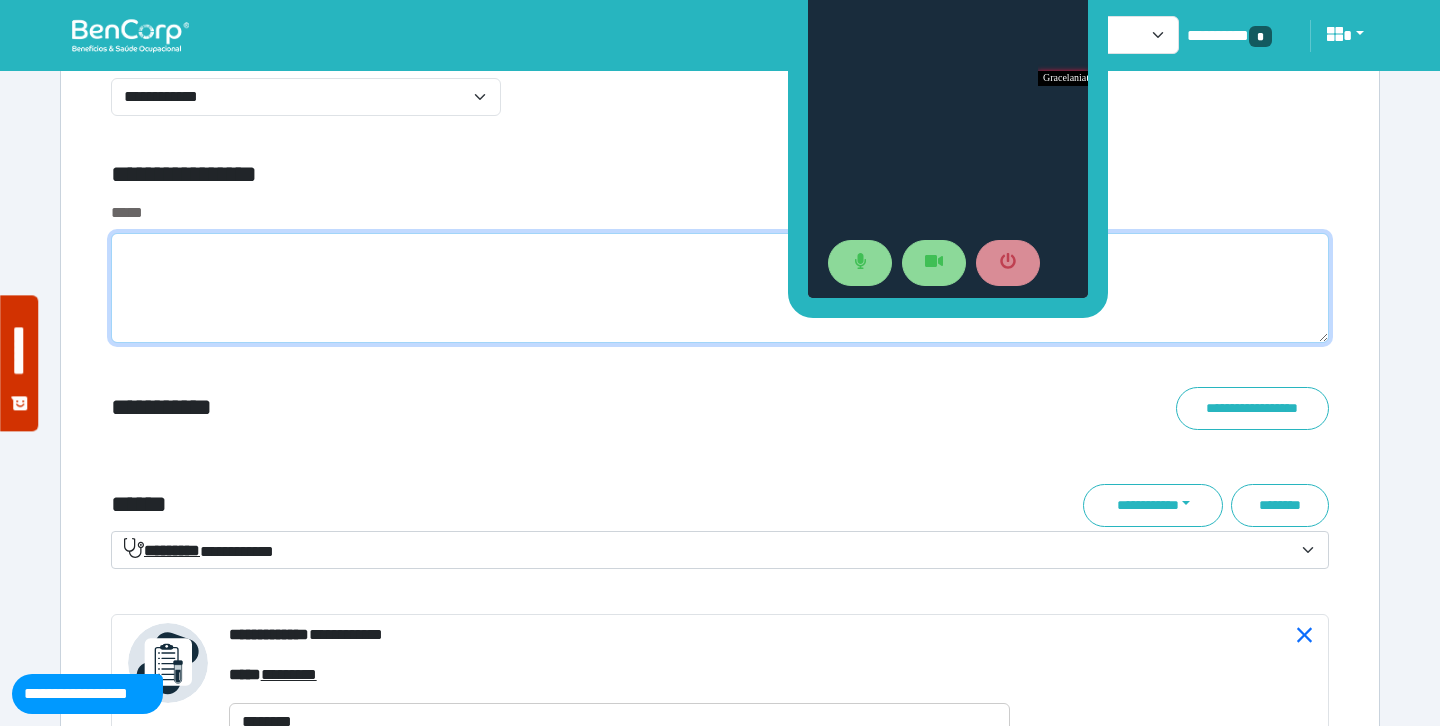 click at bounding box center (720, 288) 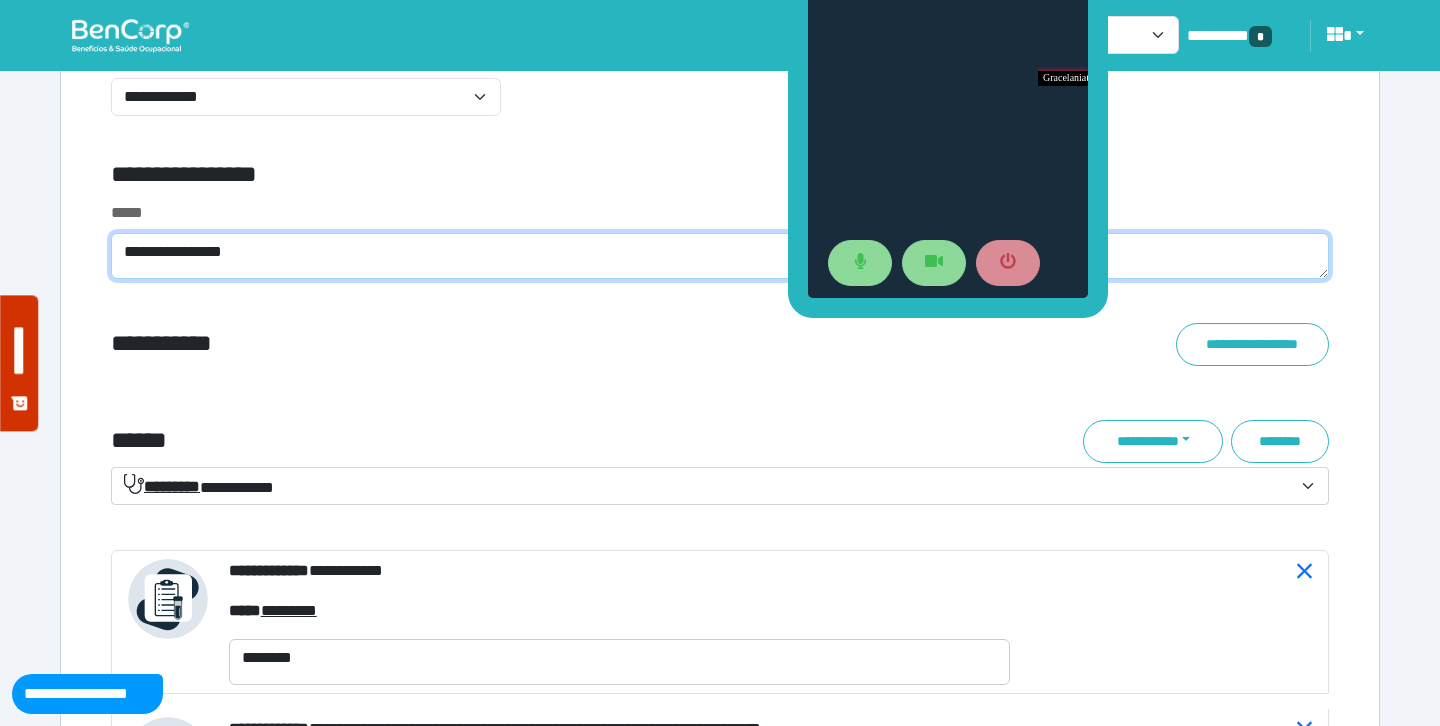 scroll, scrollTop: 0, scrollLeft: 0, axis: both 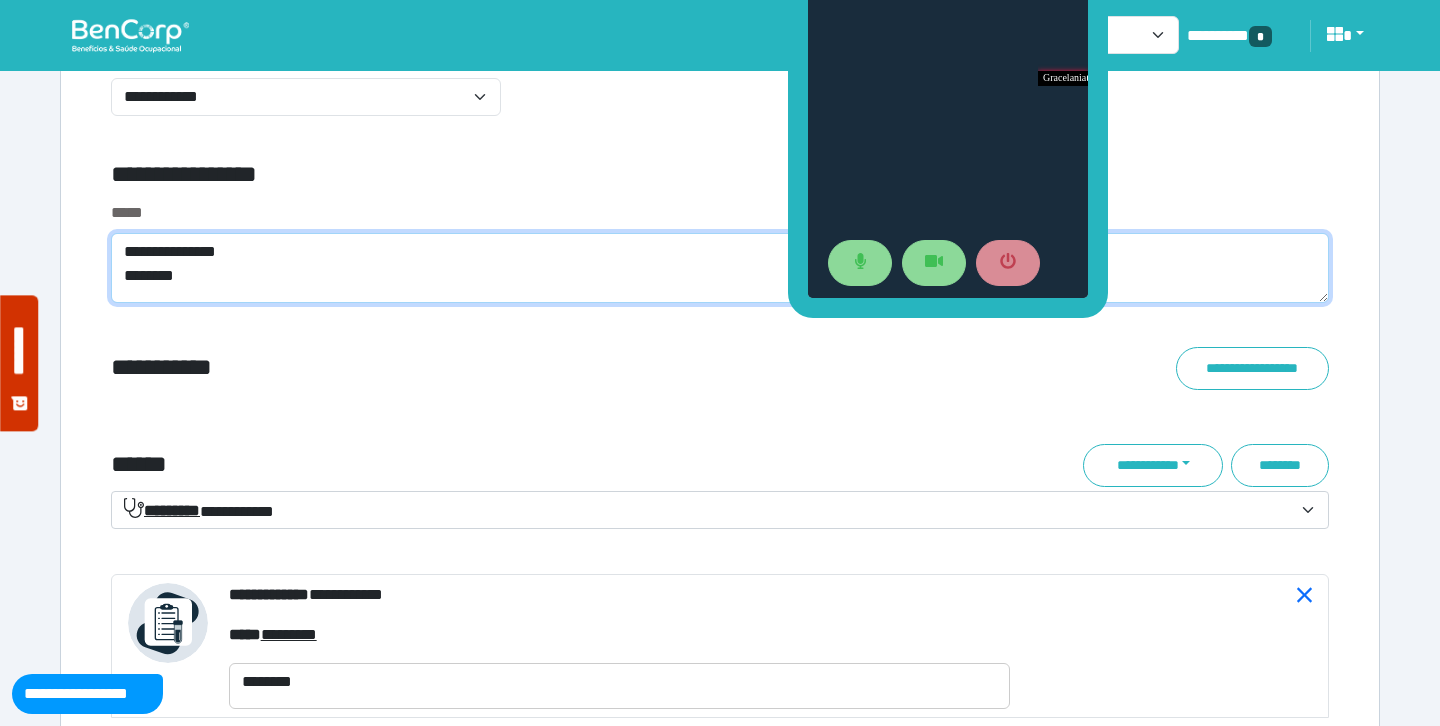 type on "**********" 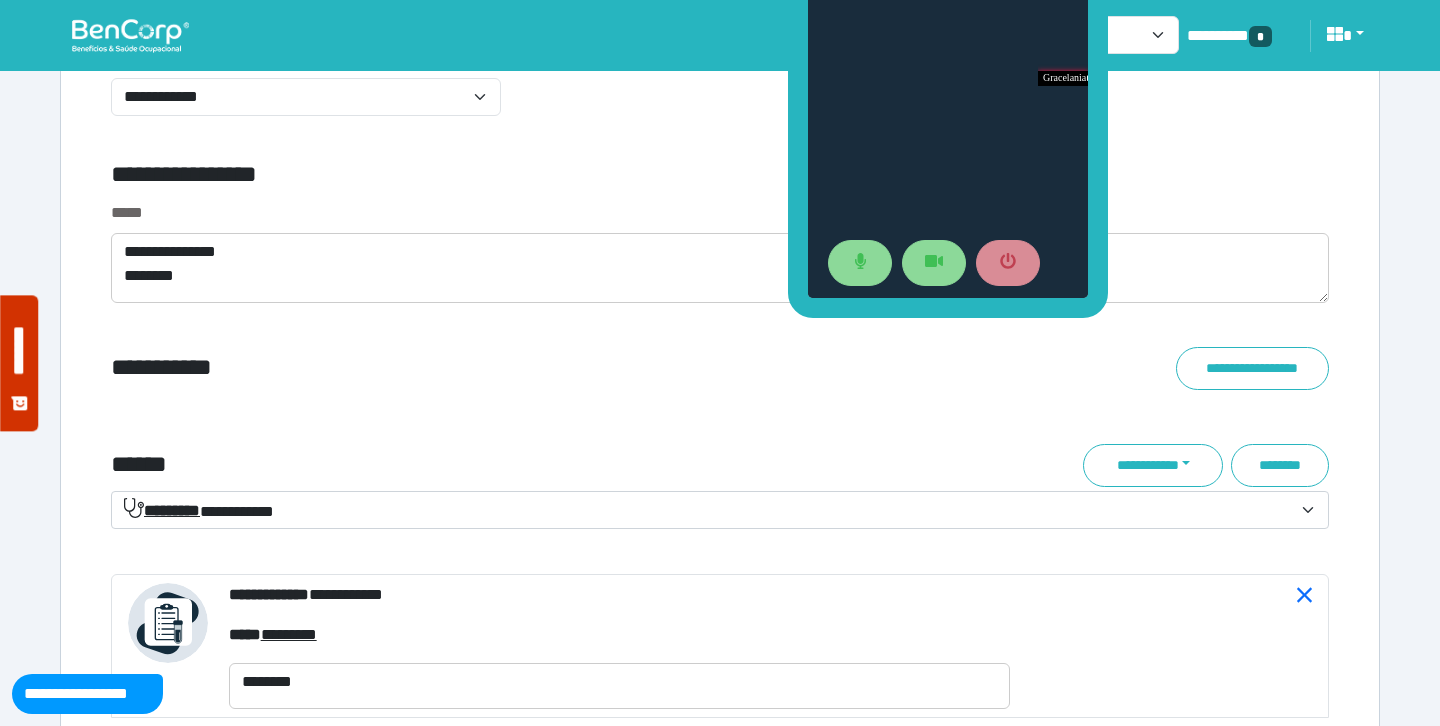 click on "**********" at bounding box center [720, 385] 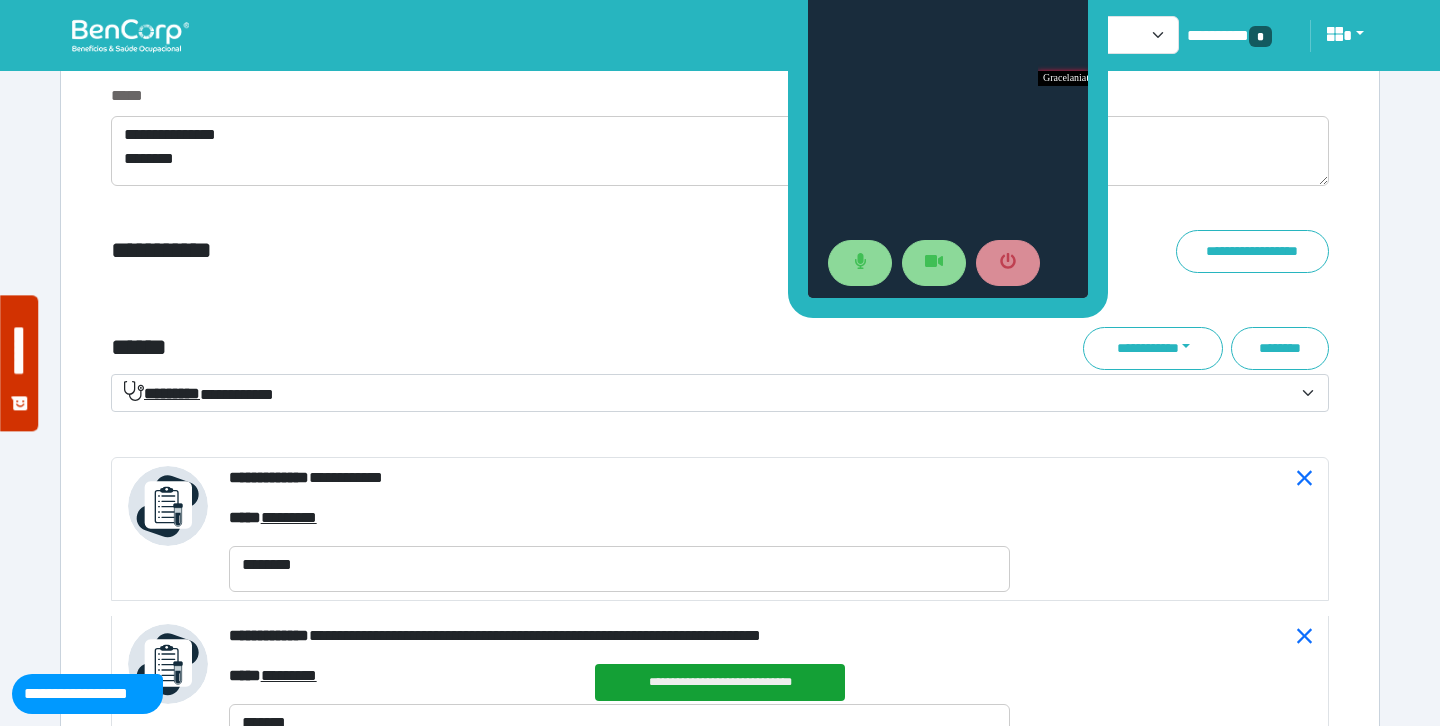 scroll, scrollTop: 6941, scrollLeft: 0, axis: vertical 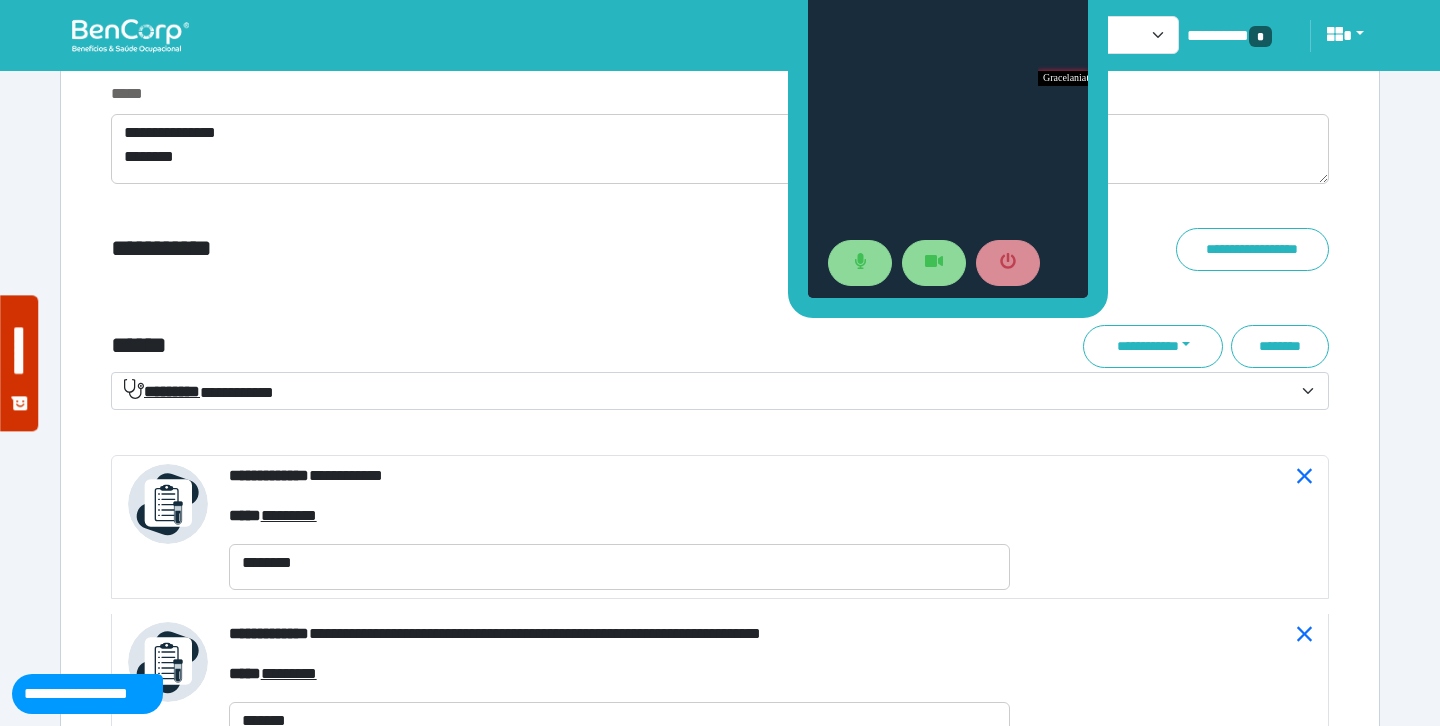 click on "**********" at bounding box center (720, 290) 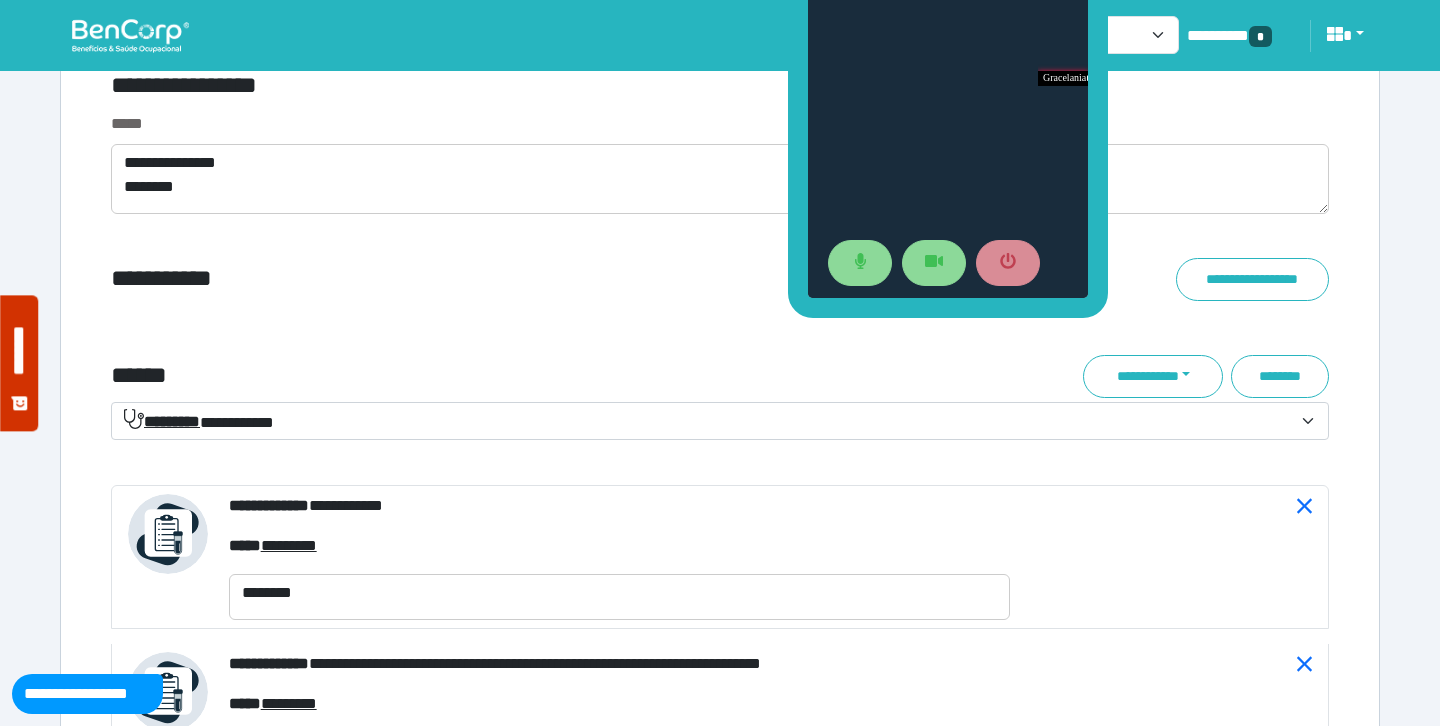 scroll, scrollTop: 6912, scrollLeft: 0, axis: vertical 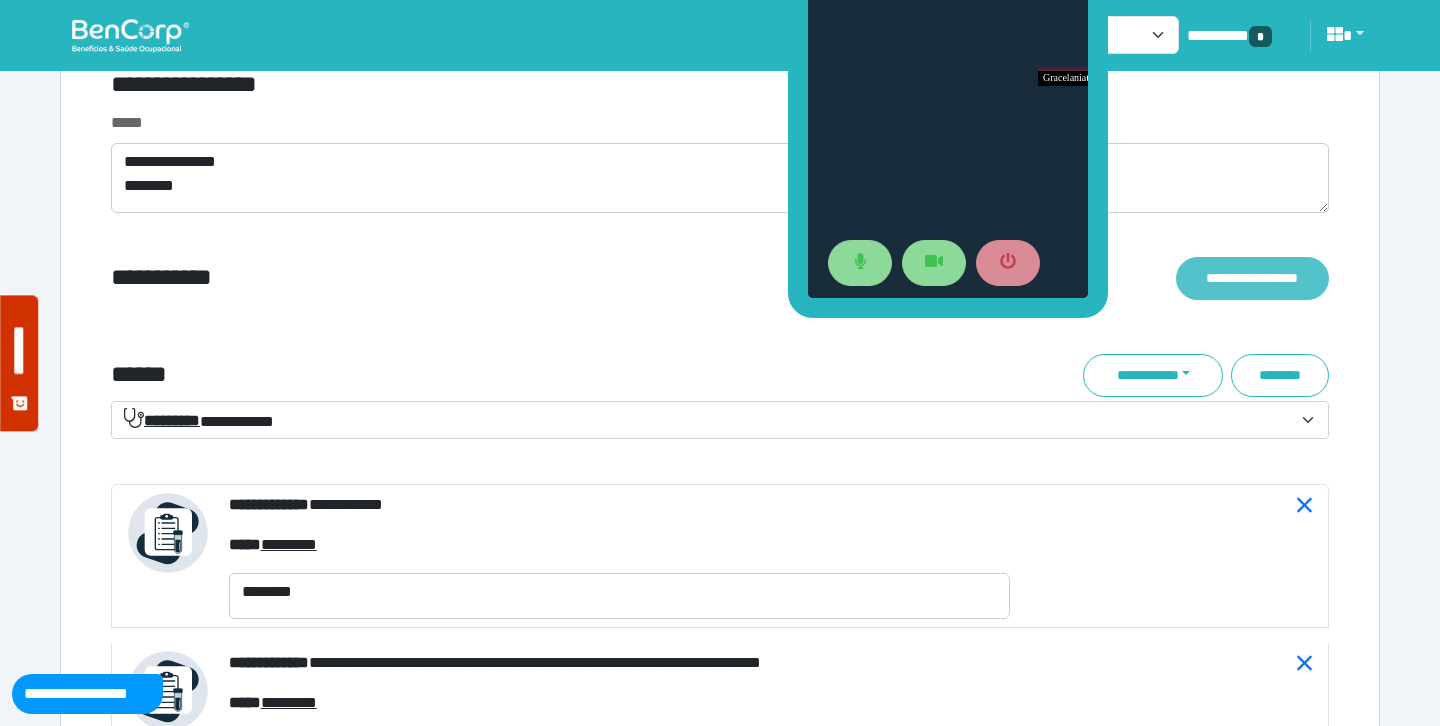 click on "**********" at bounding box center [1252, 278] 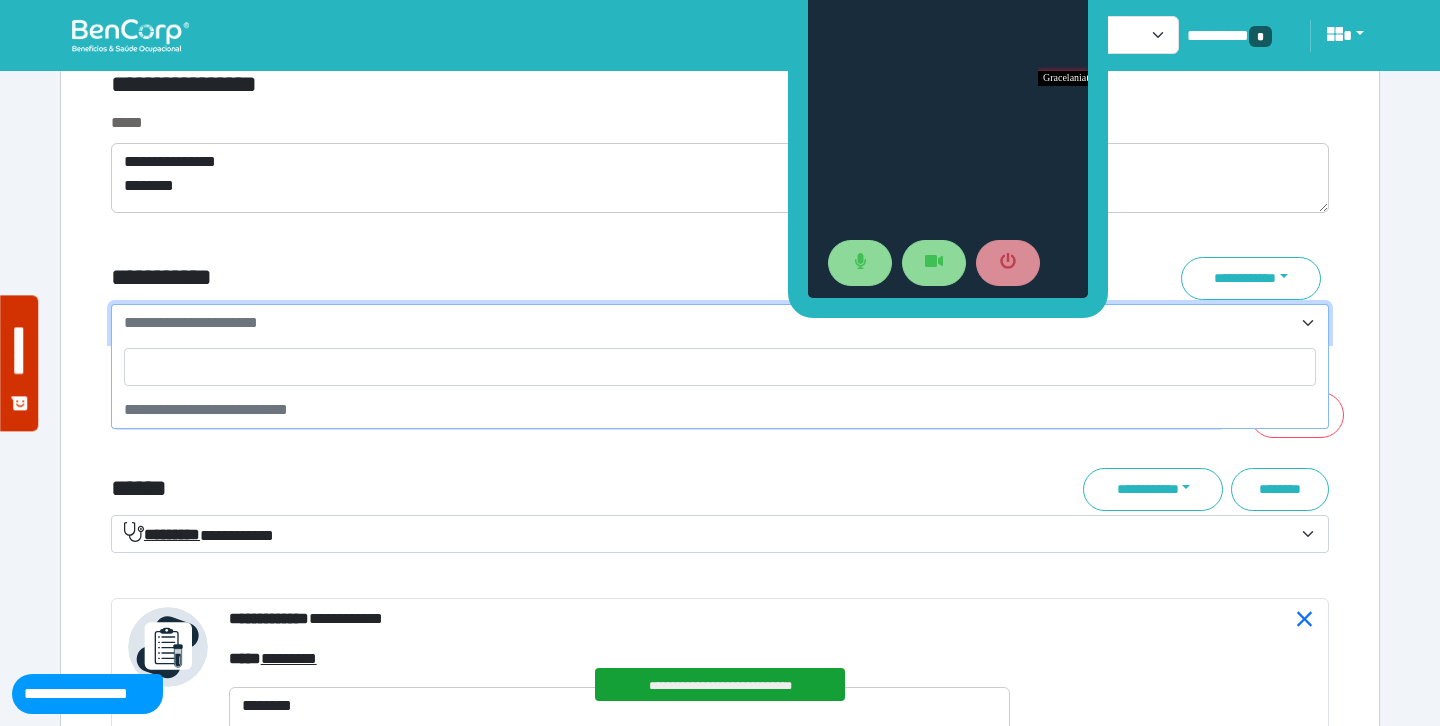 click on "**********" at bounding box center (708, 323) 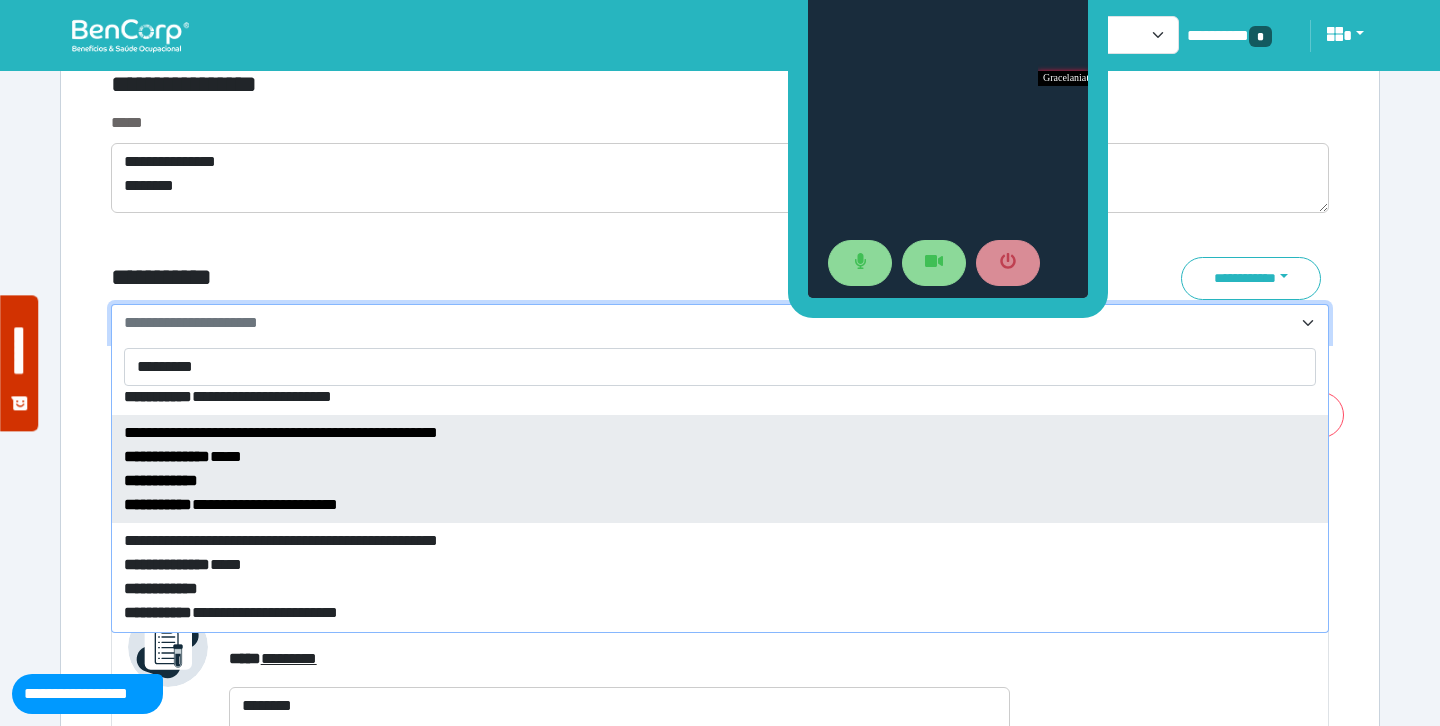 scroll, scrollTop: 200, scrollLeft: 0, axis: vertical 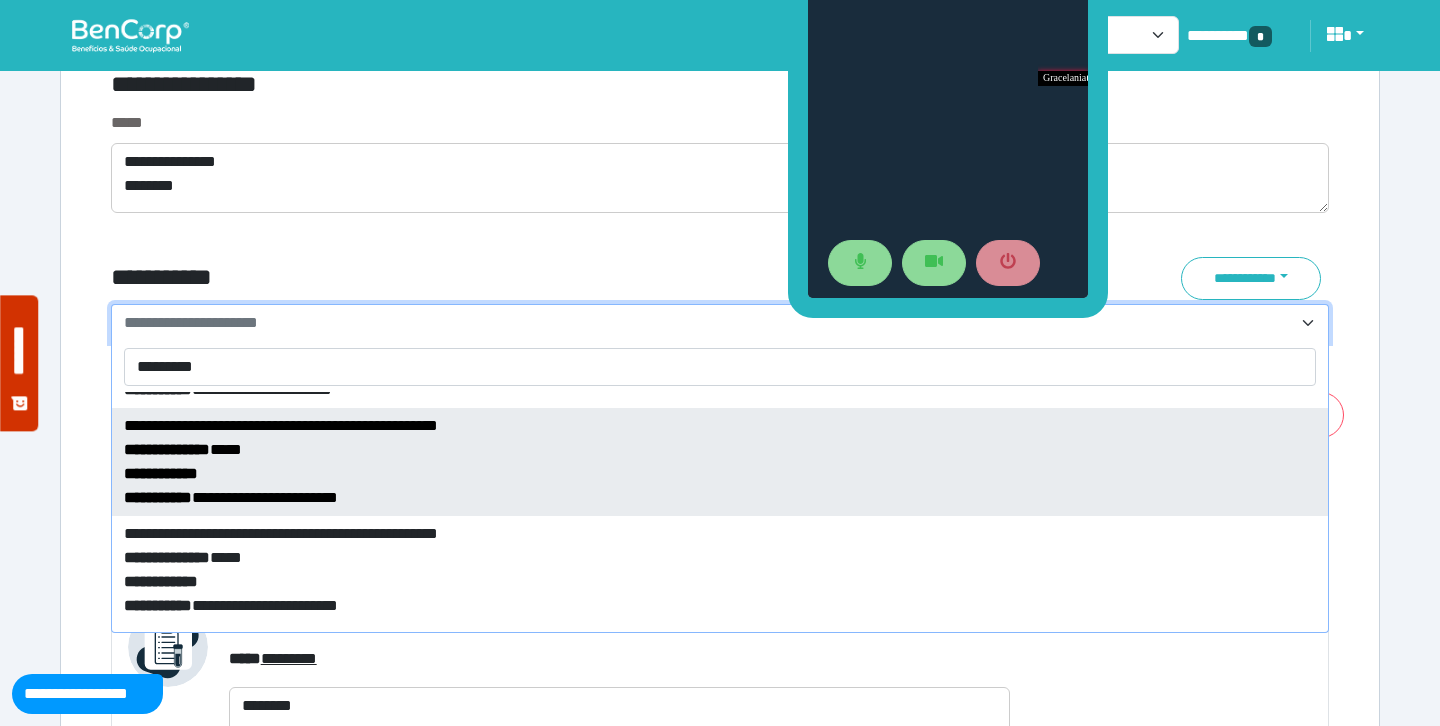 type on "*********" 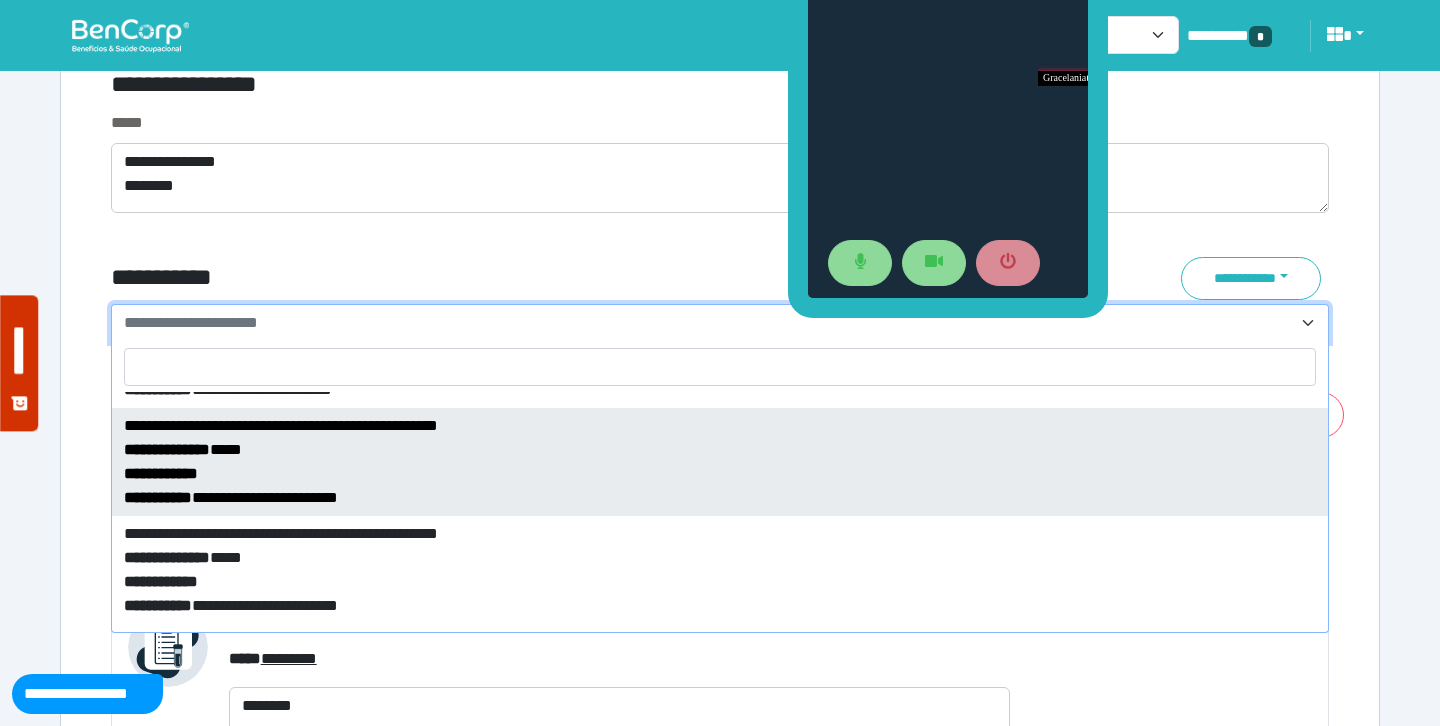 select on "*****" 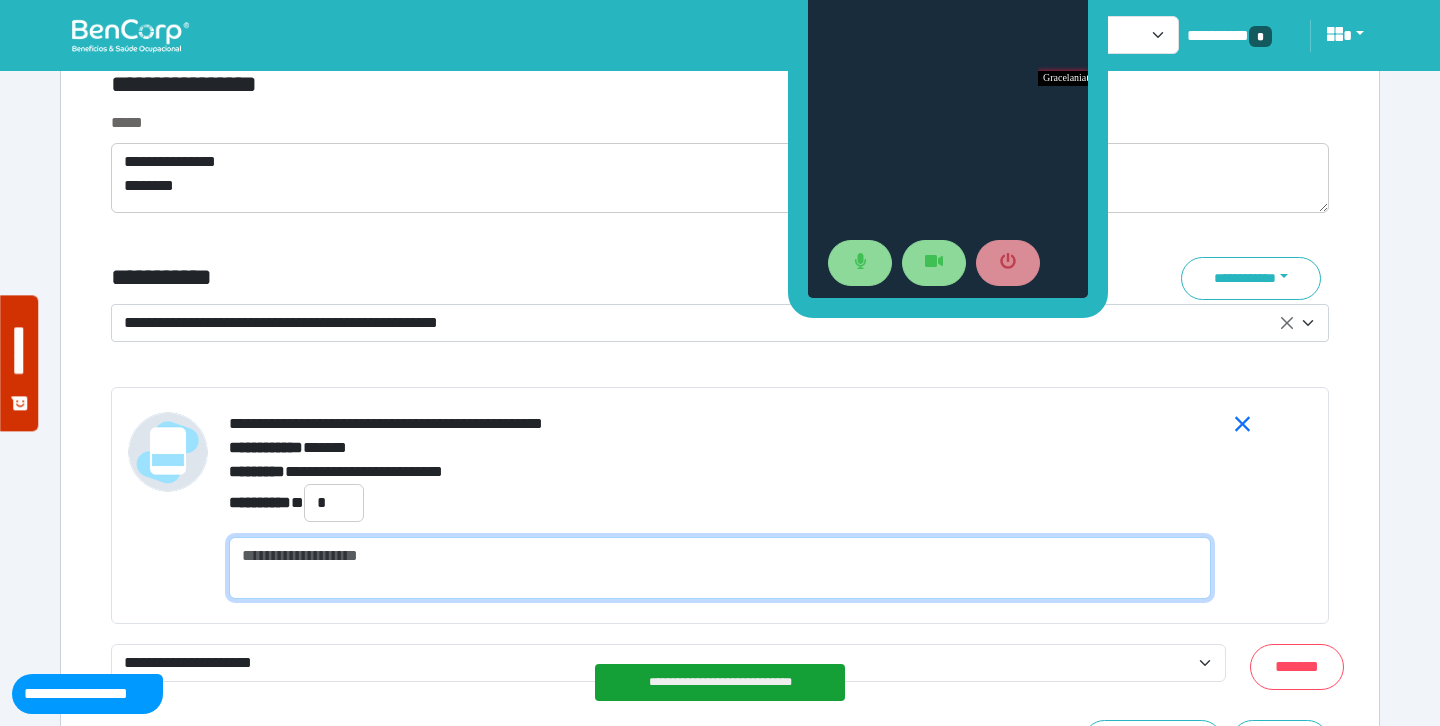 click at bounding box center (720, 568) 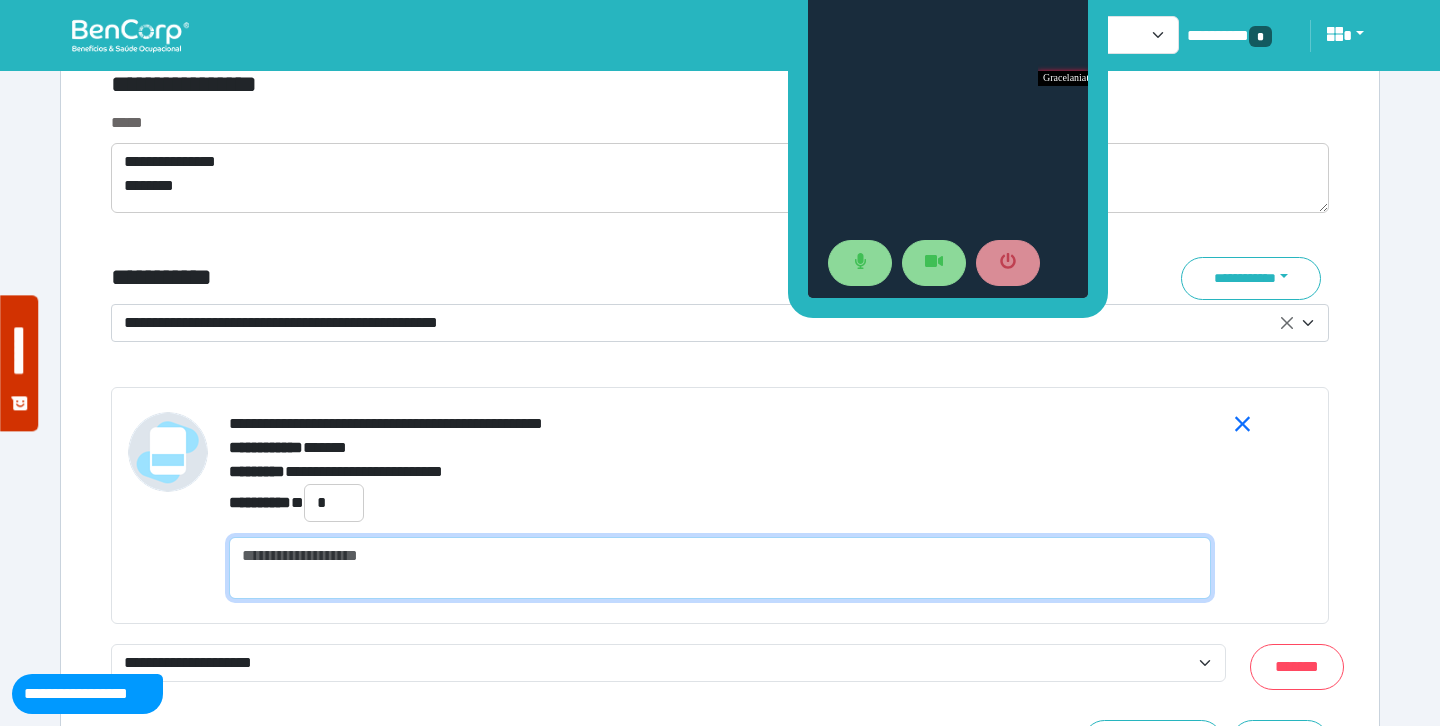 click at bounding box center (720, 568) 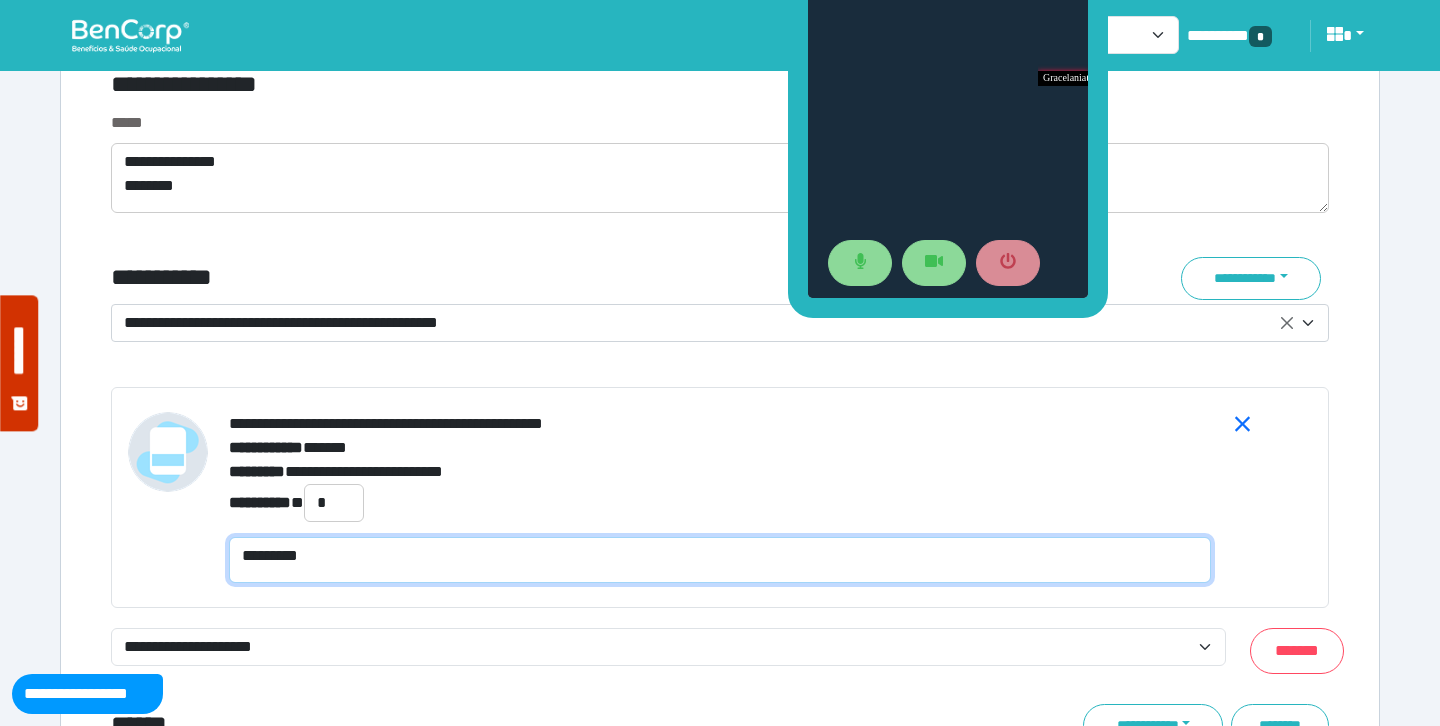 scroll, scrollTop: 0, scrollLeft: 0, axis: both 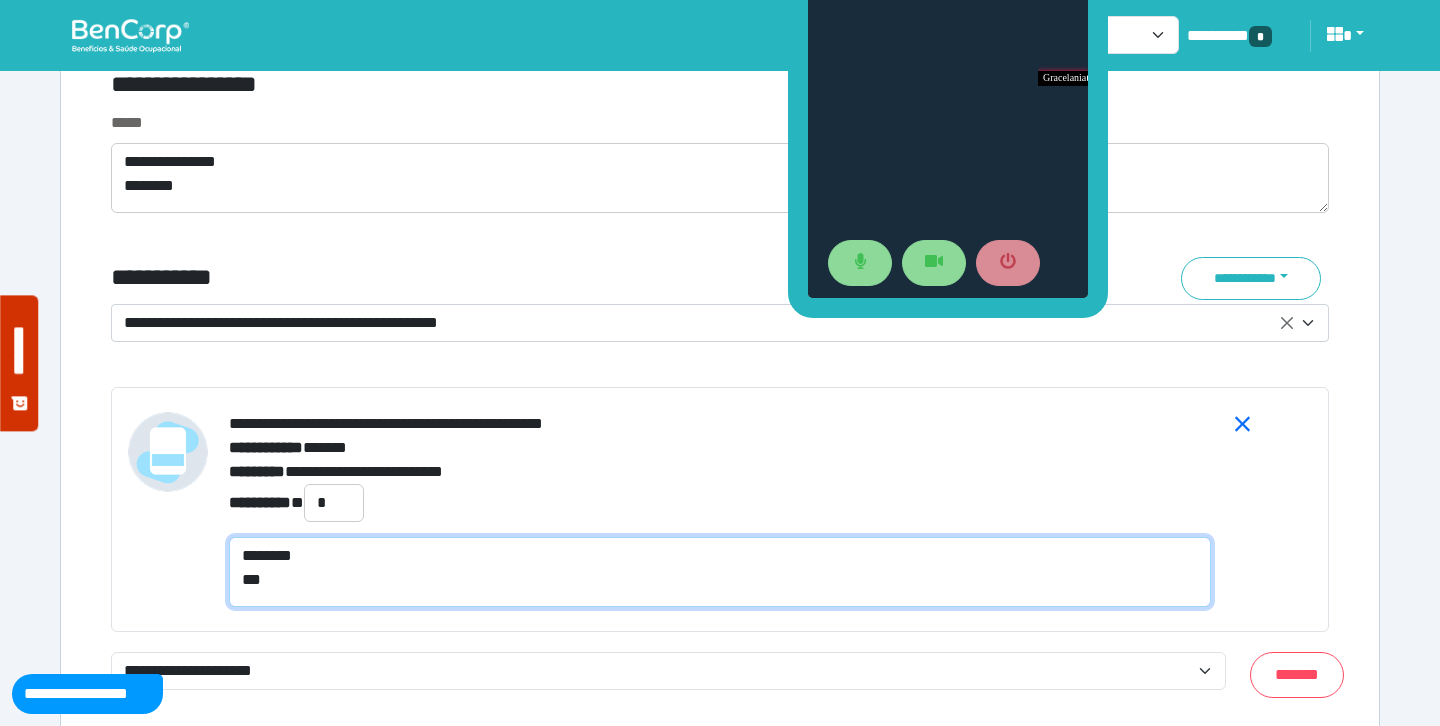 click on "********
**" at bounding box center [720, 572] 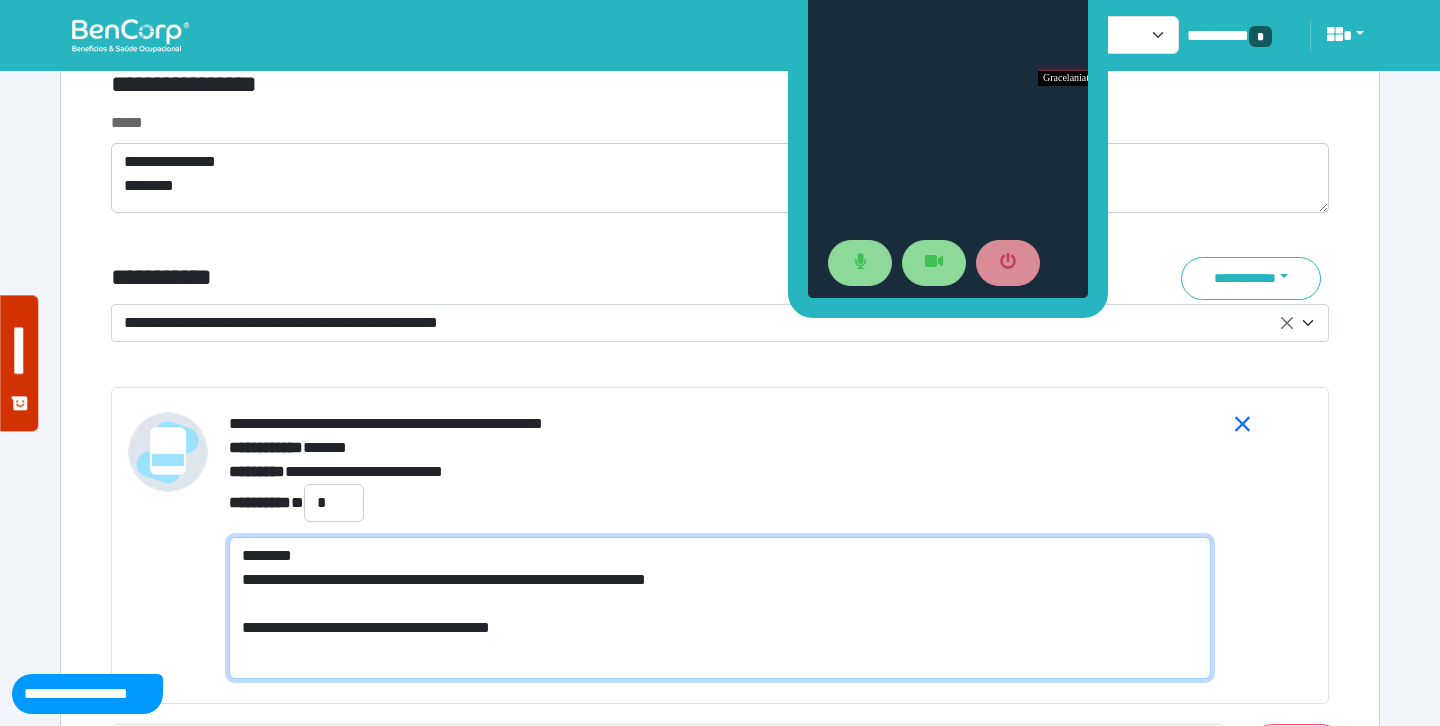 scroll, scrollTop: 0, scrollLeft: 0, axis: both 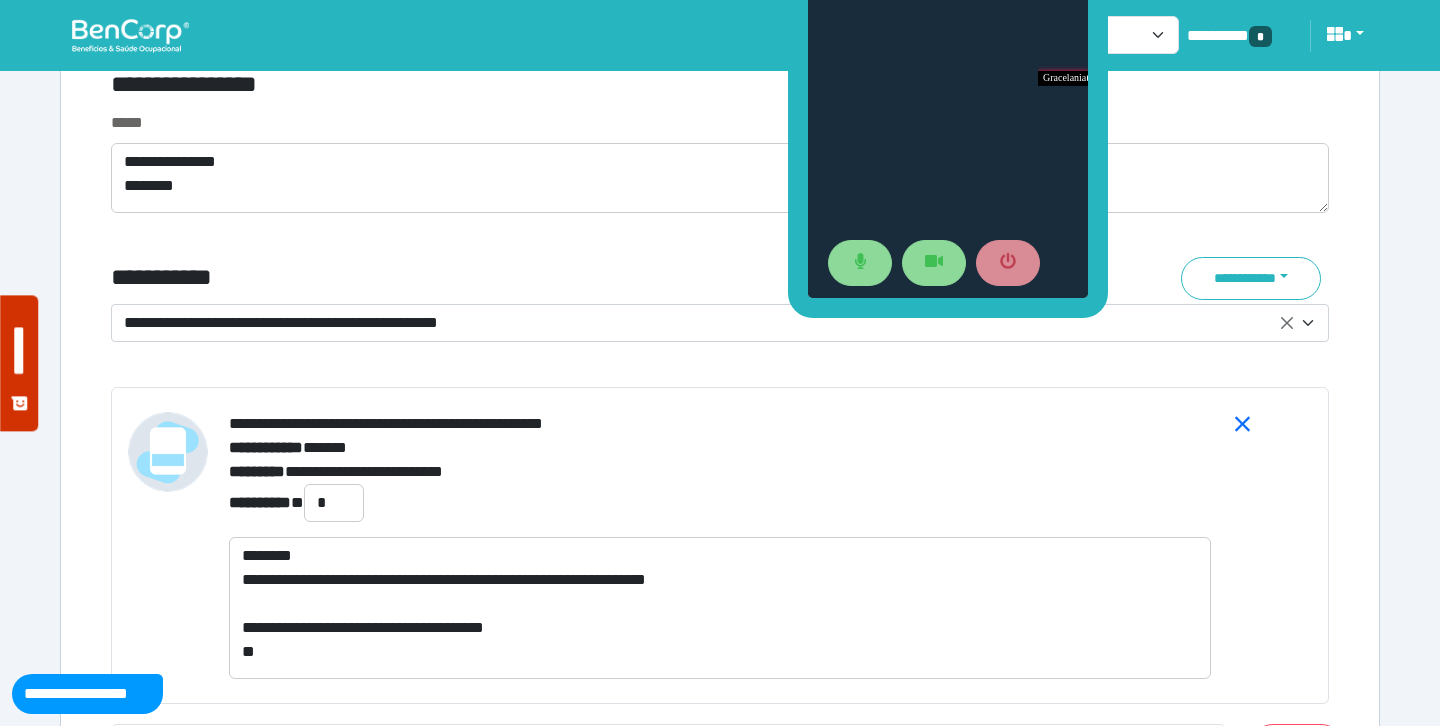 click on "**********" at bounding box center [720, -410] 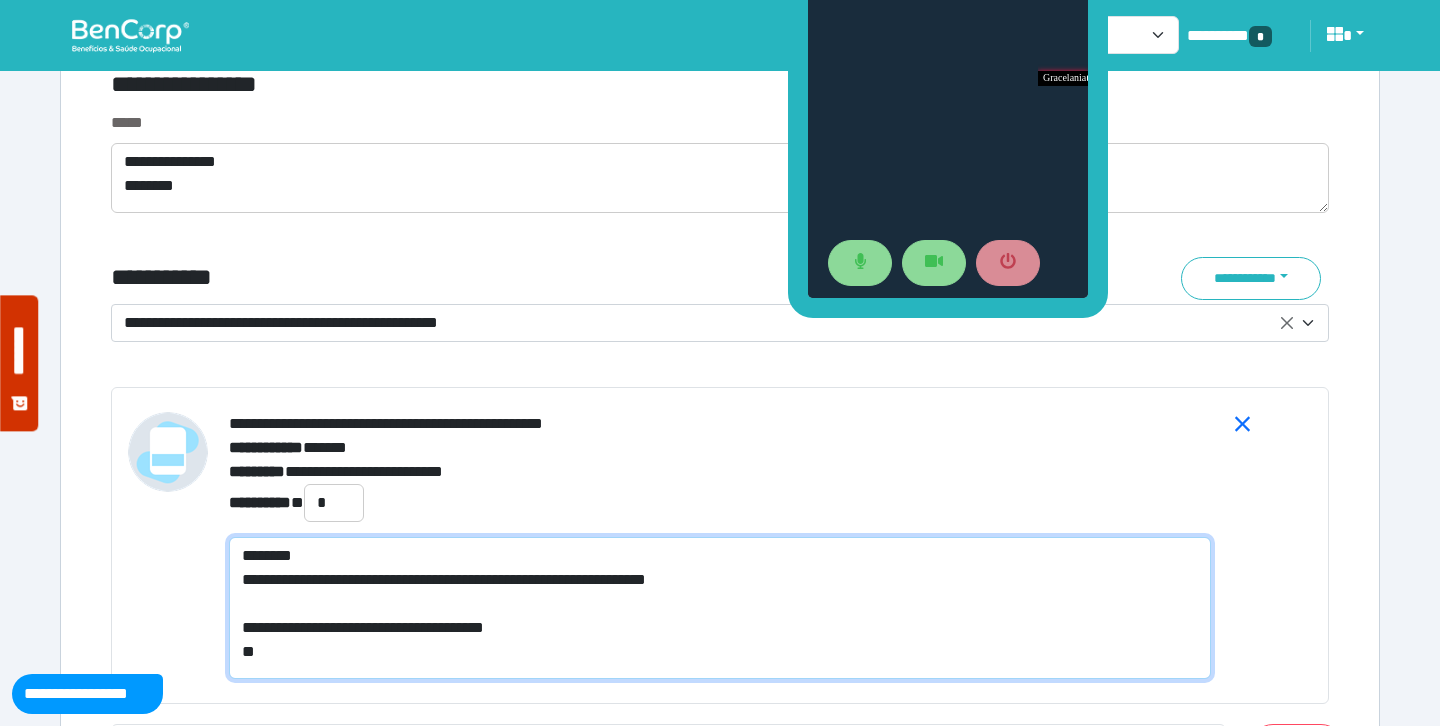 click on "**********" at bounding box center (720, 608) 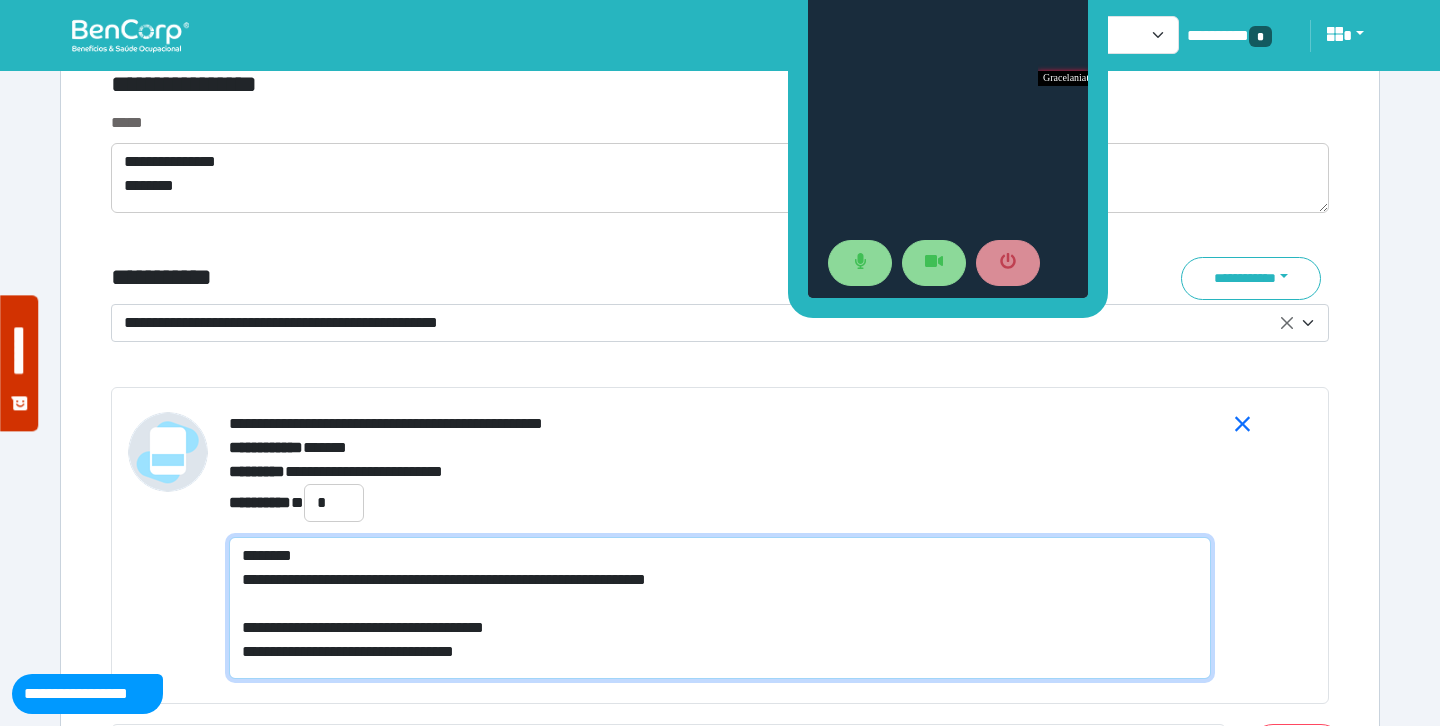 scroll, scrollTop: 0, scrollLeft: 0, axis: both 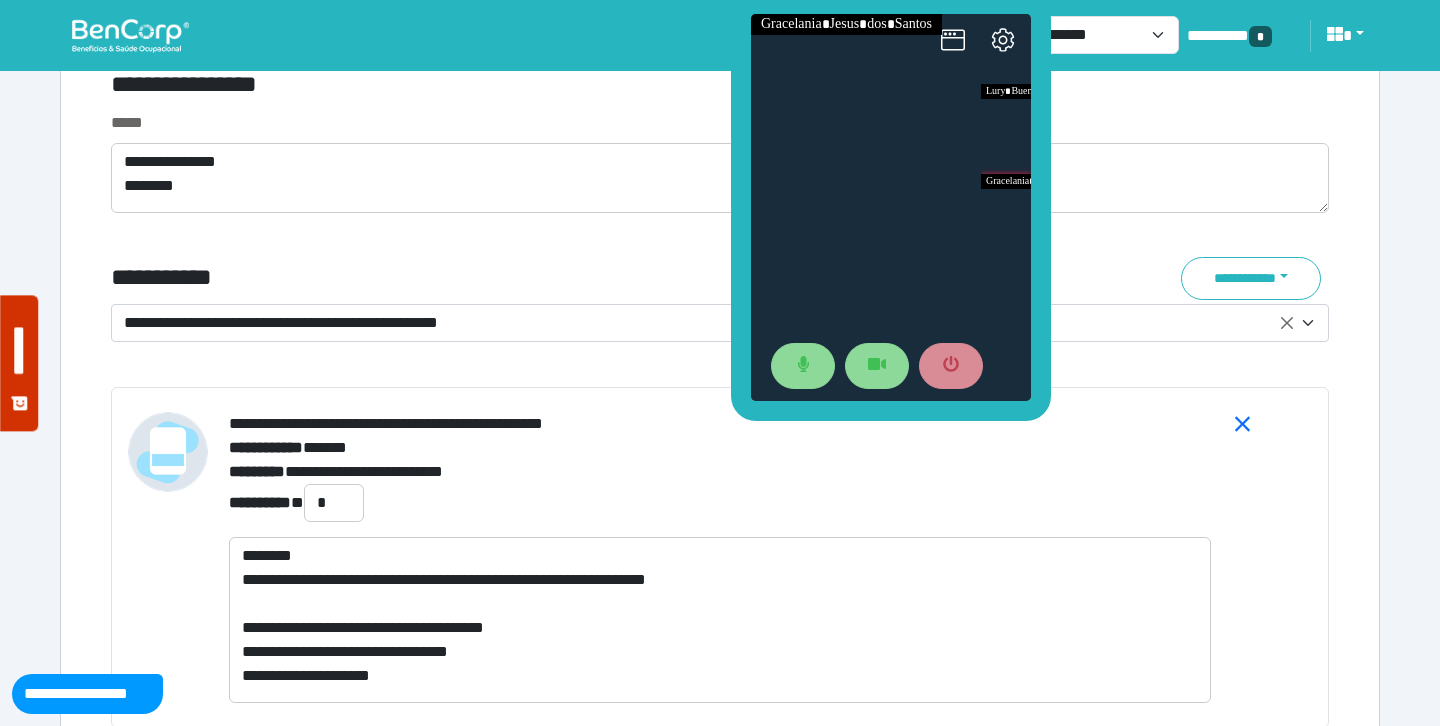 drag, startPoint x: 796, startPoint y: 99, endPoint x: 739, endPoint y: 202, distance: 117.72001 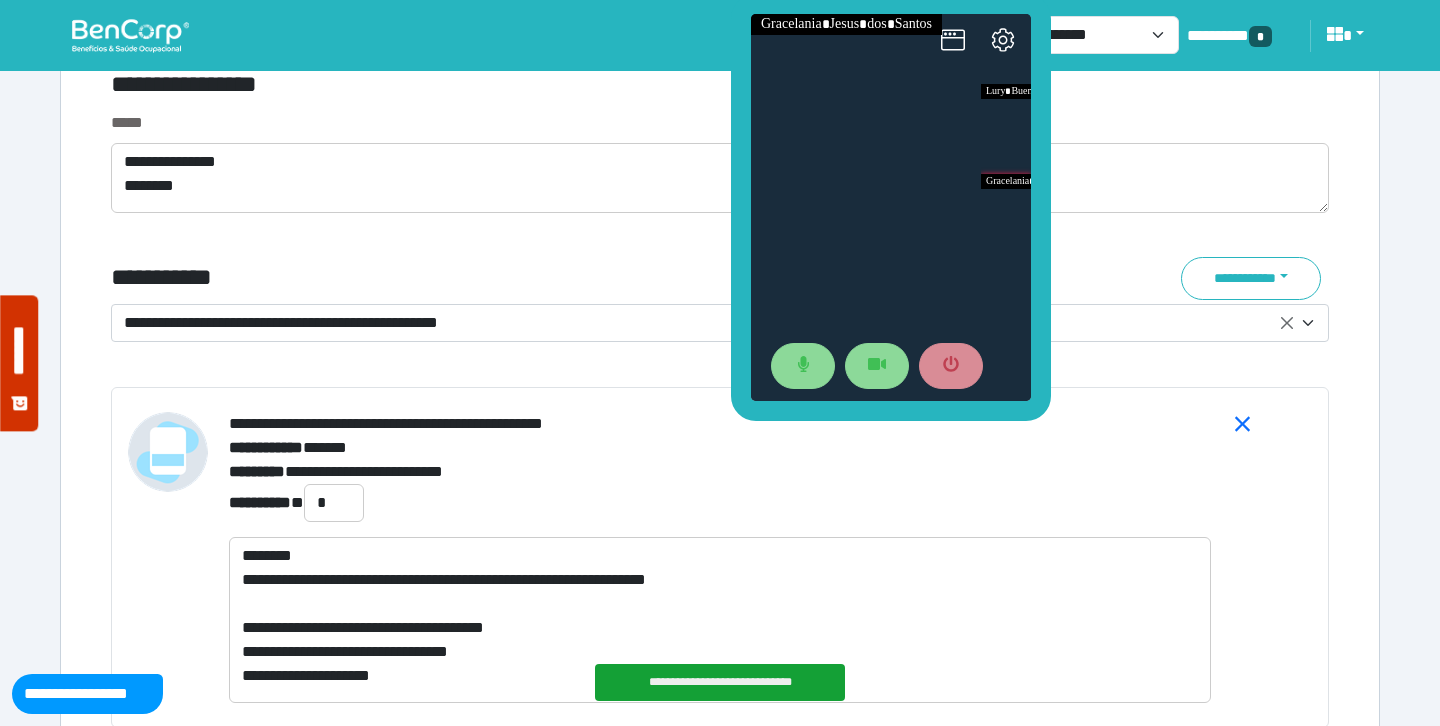 click on "**********" at bounding box center [513, 278] 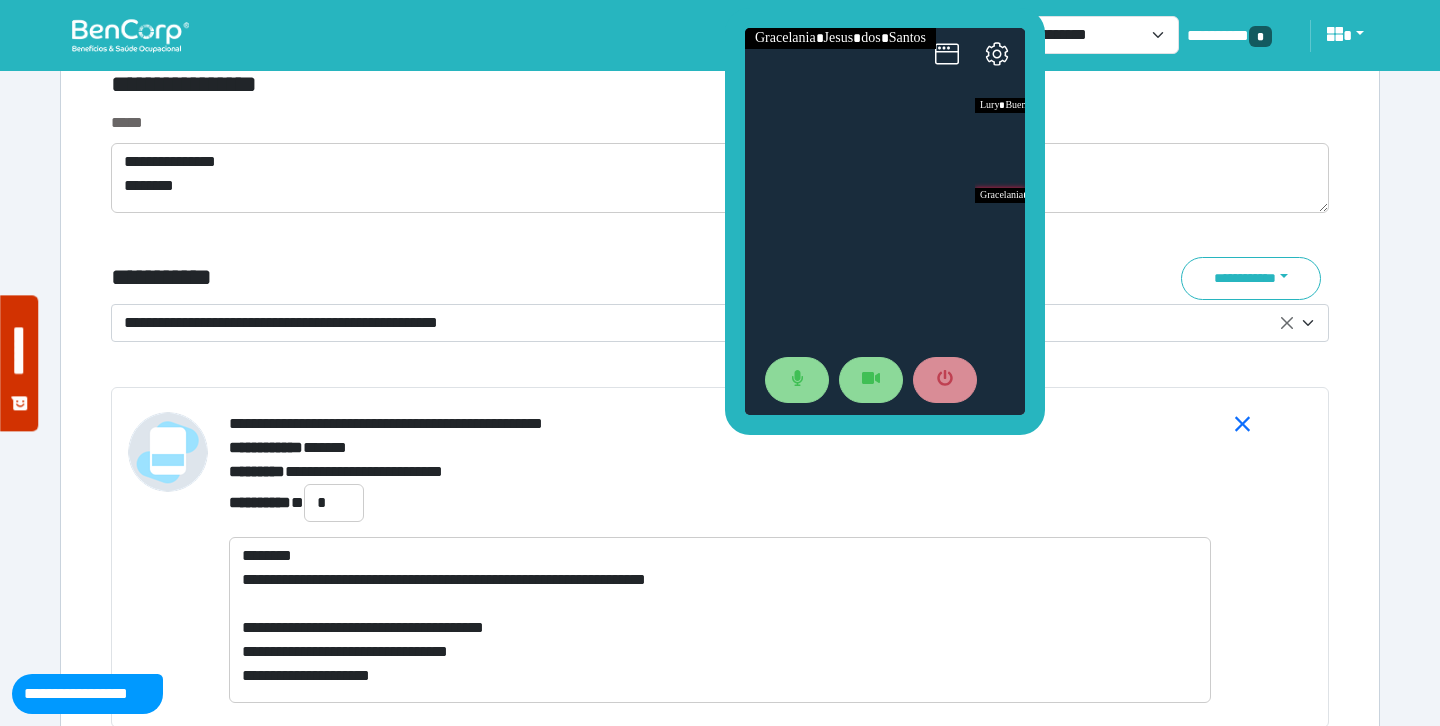 drag, startPoint x: 1039, startPoint y: 243, endPoint x: 1033, endPoint y: 257, distance: 15.231546 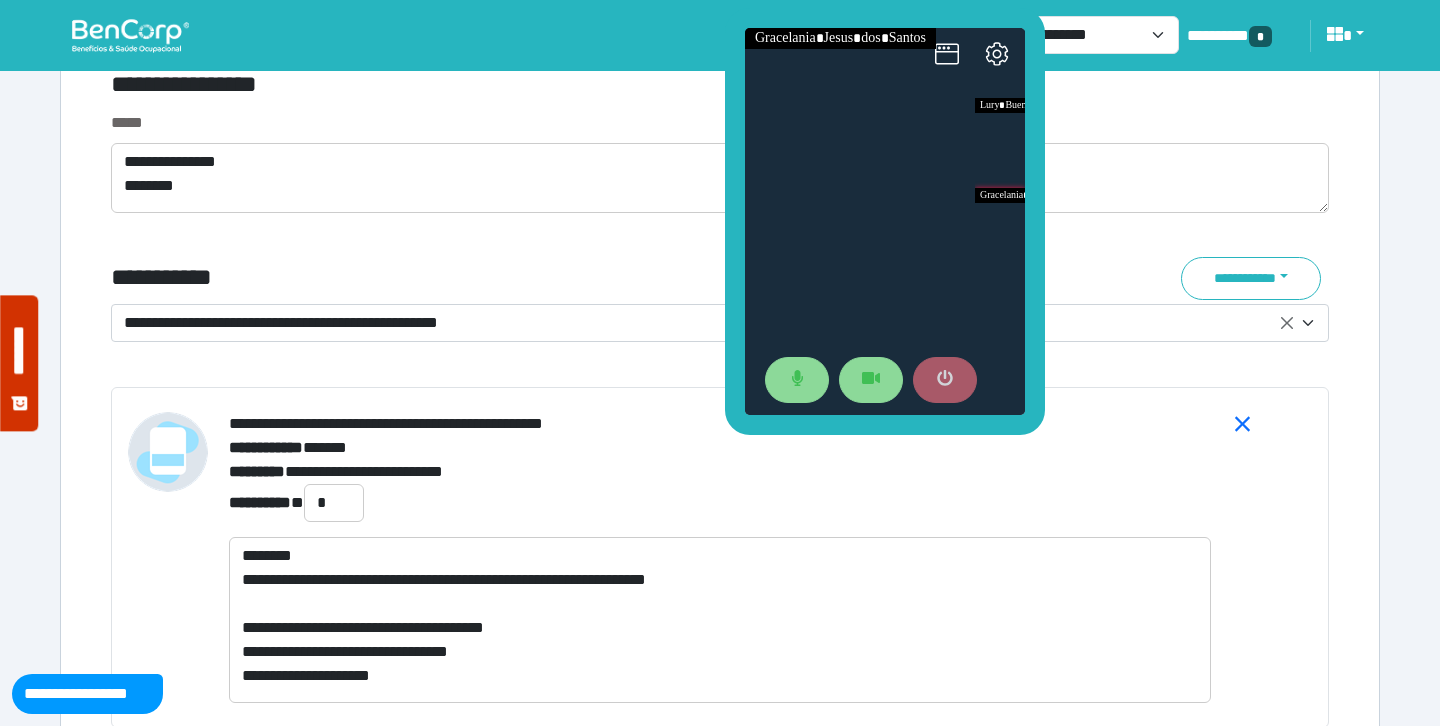 click 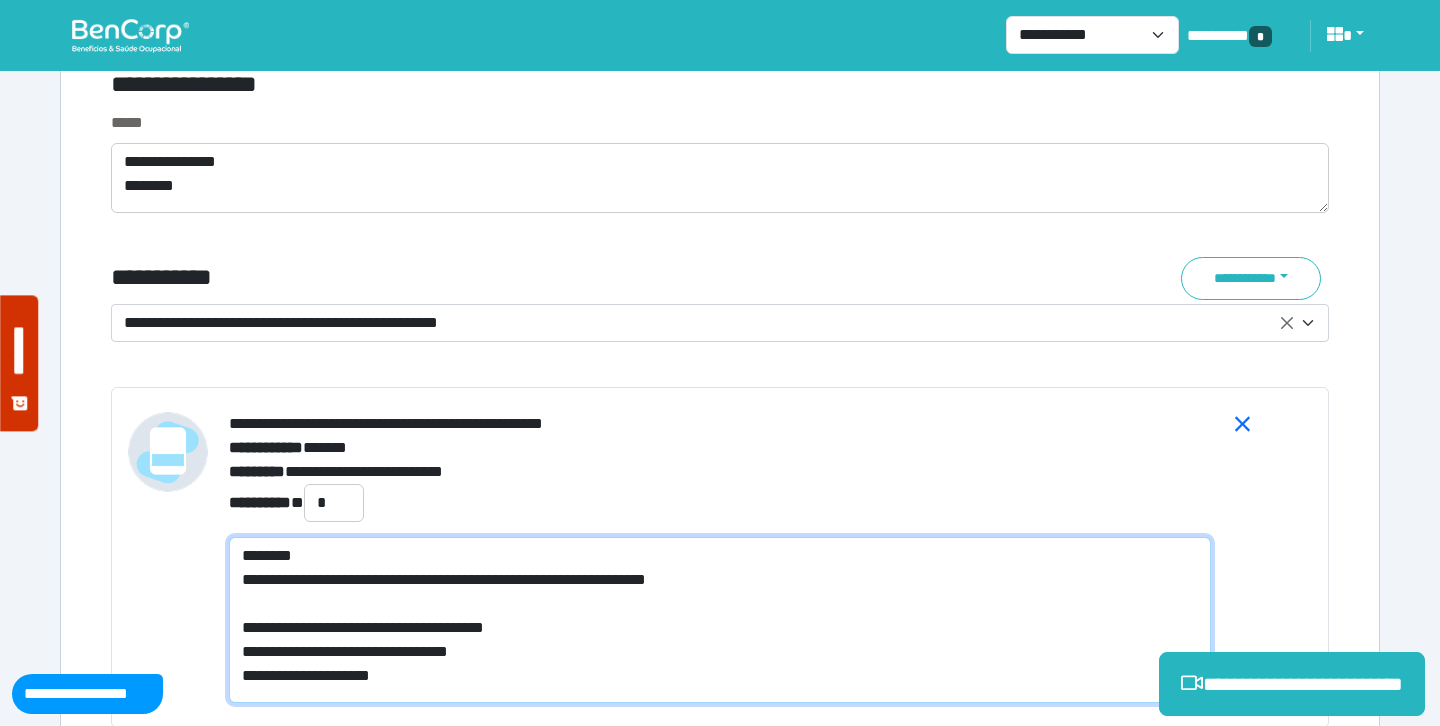 click on "**********" at bounding box center (720, 620) 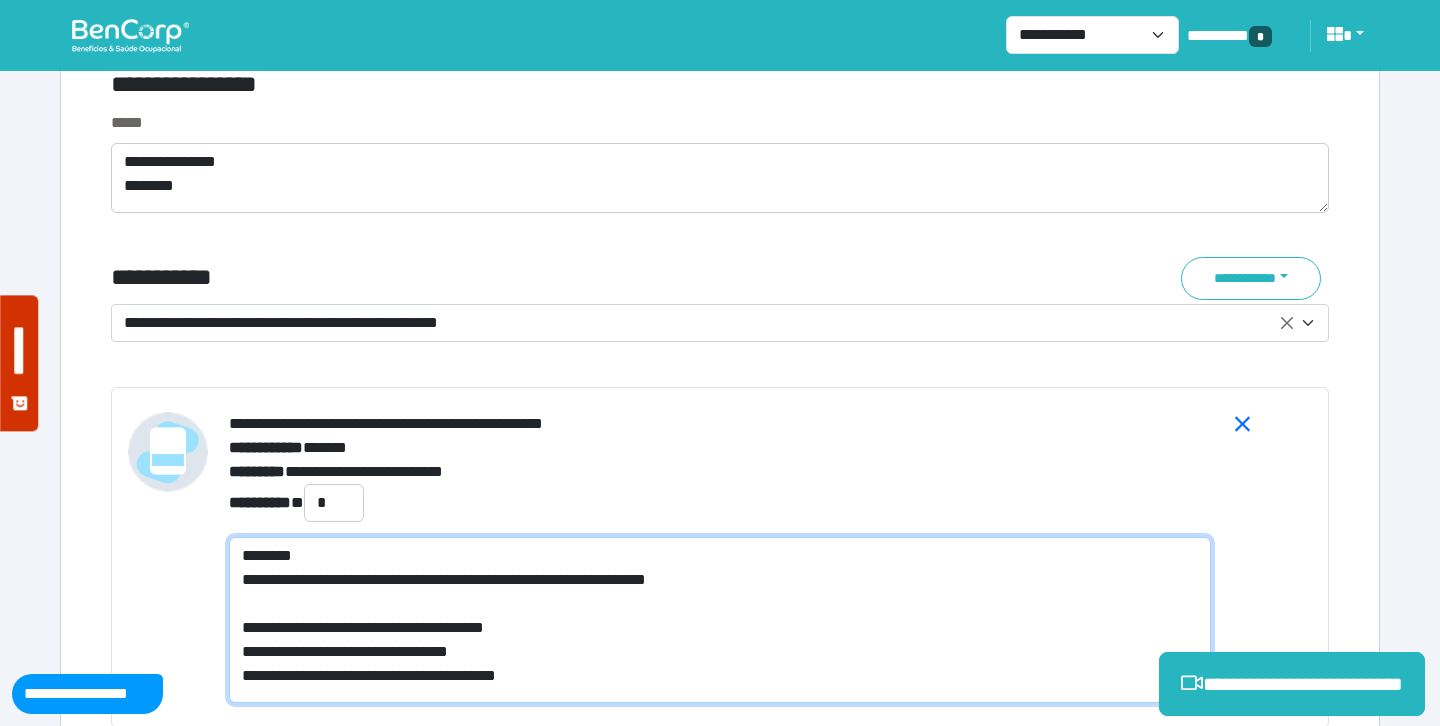 scroll, scrollTop: 0, scrollLeft: 0, axis: both 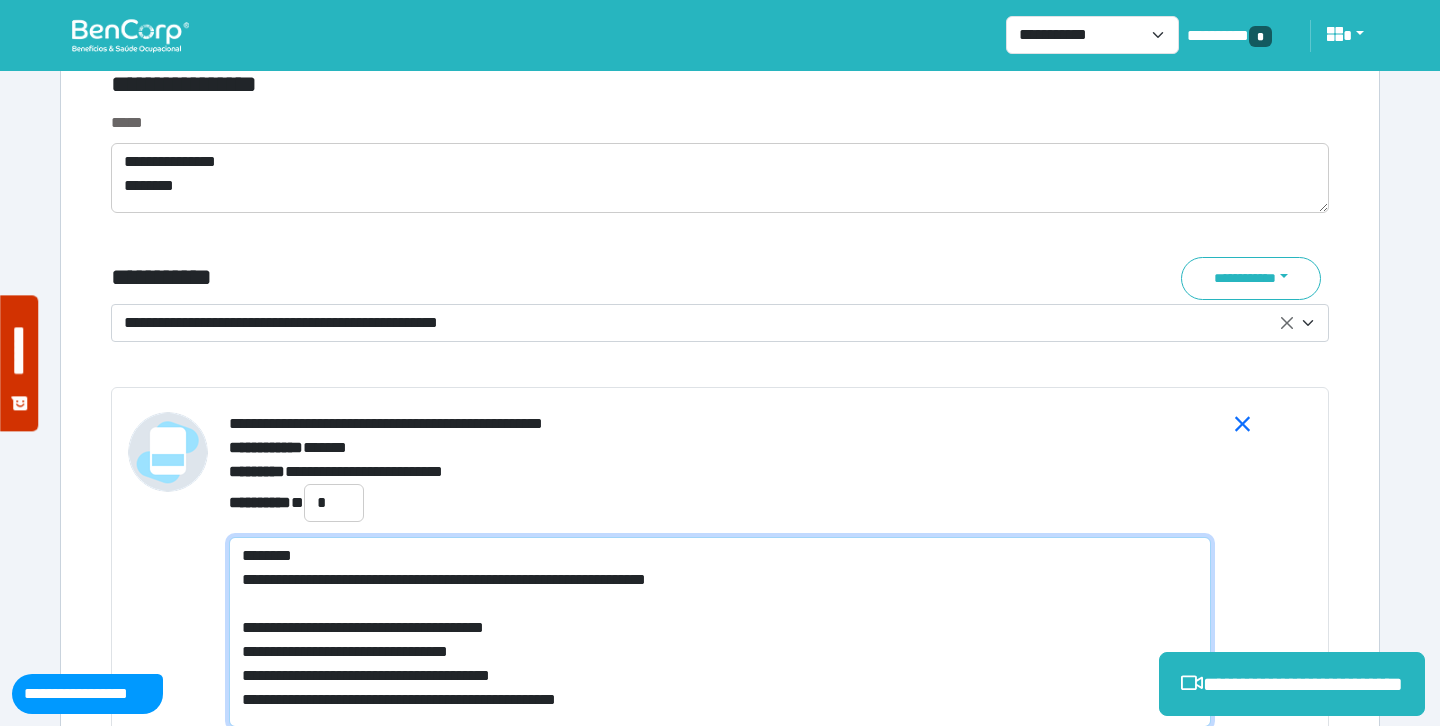 type on "**********" 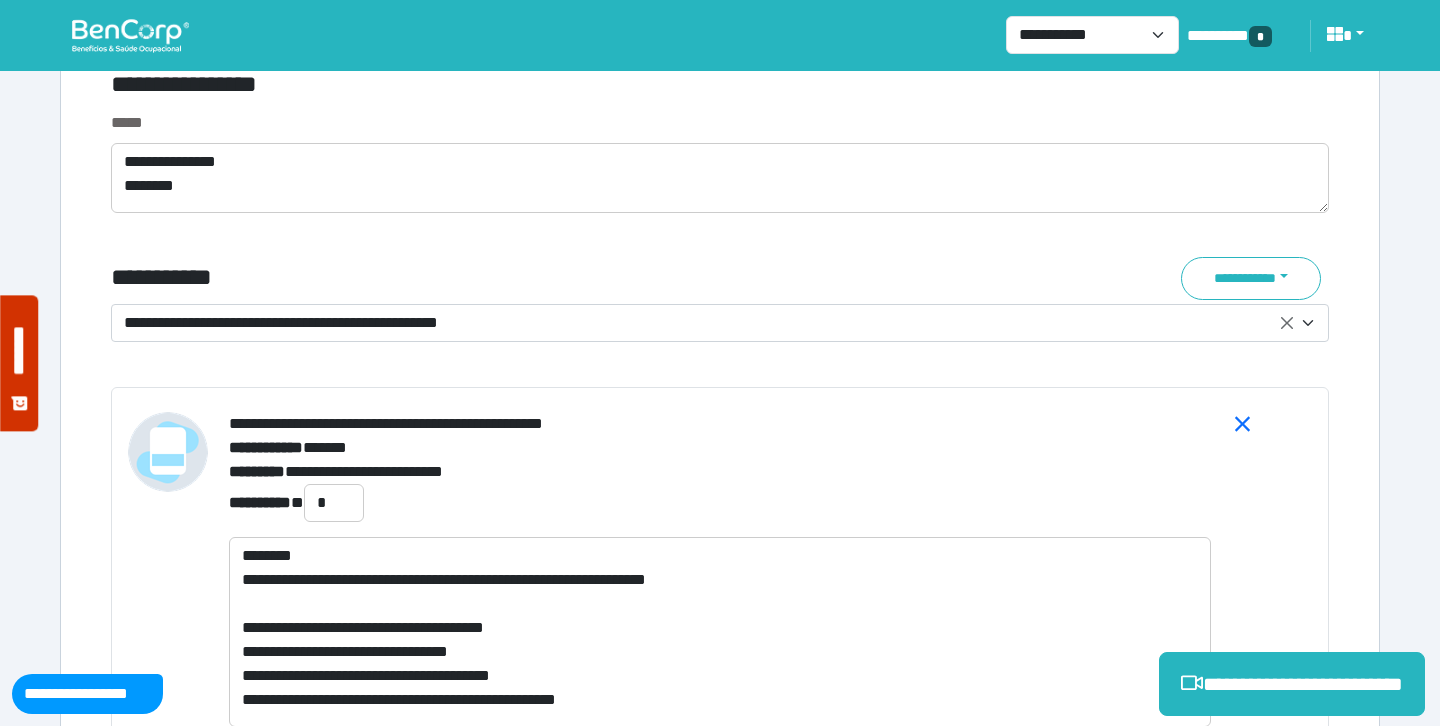 click on "**********" at bounding box center (720, 472) 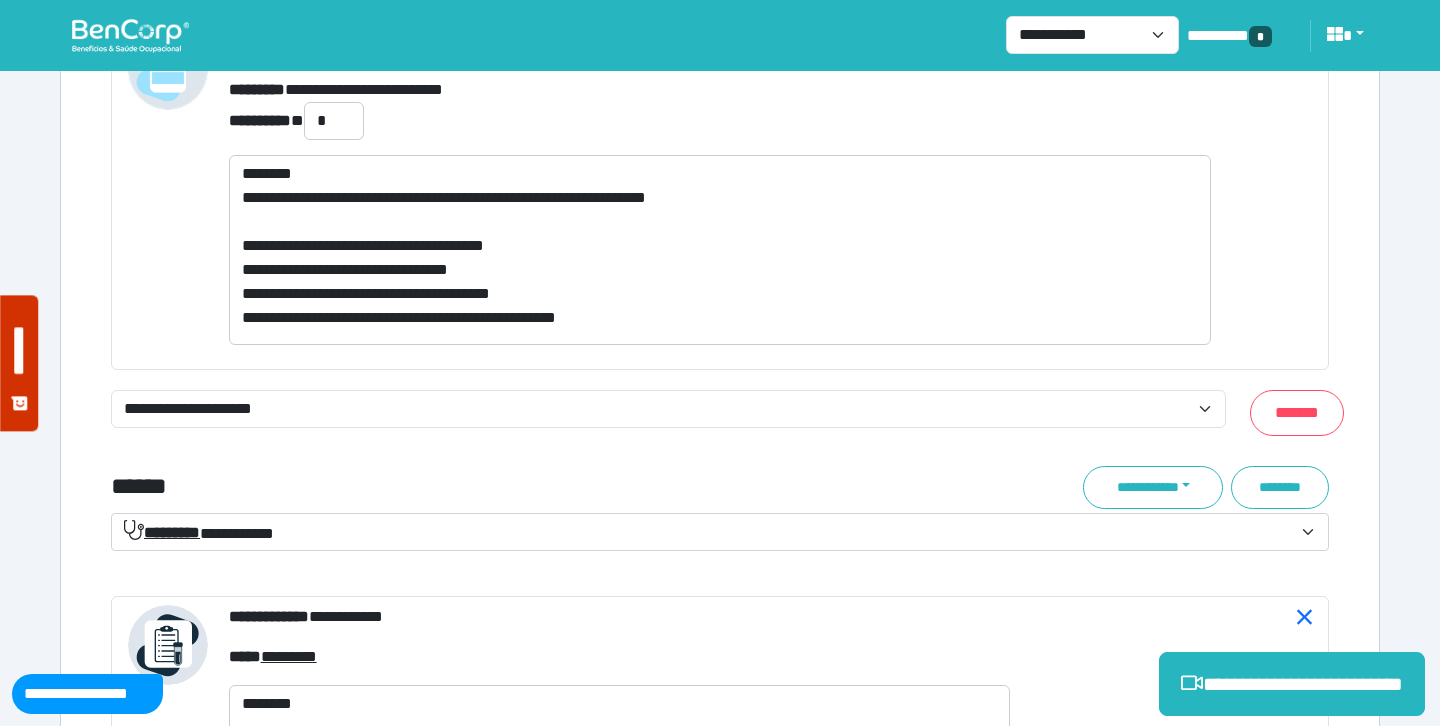 scroll, scrollTop: 7333, scrollLeft: 0, axis: vertical 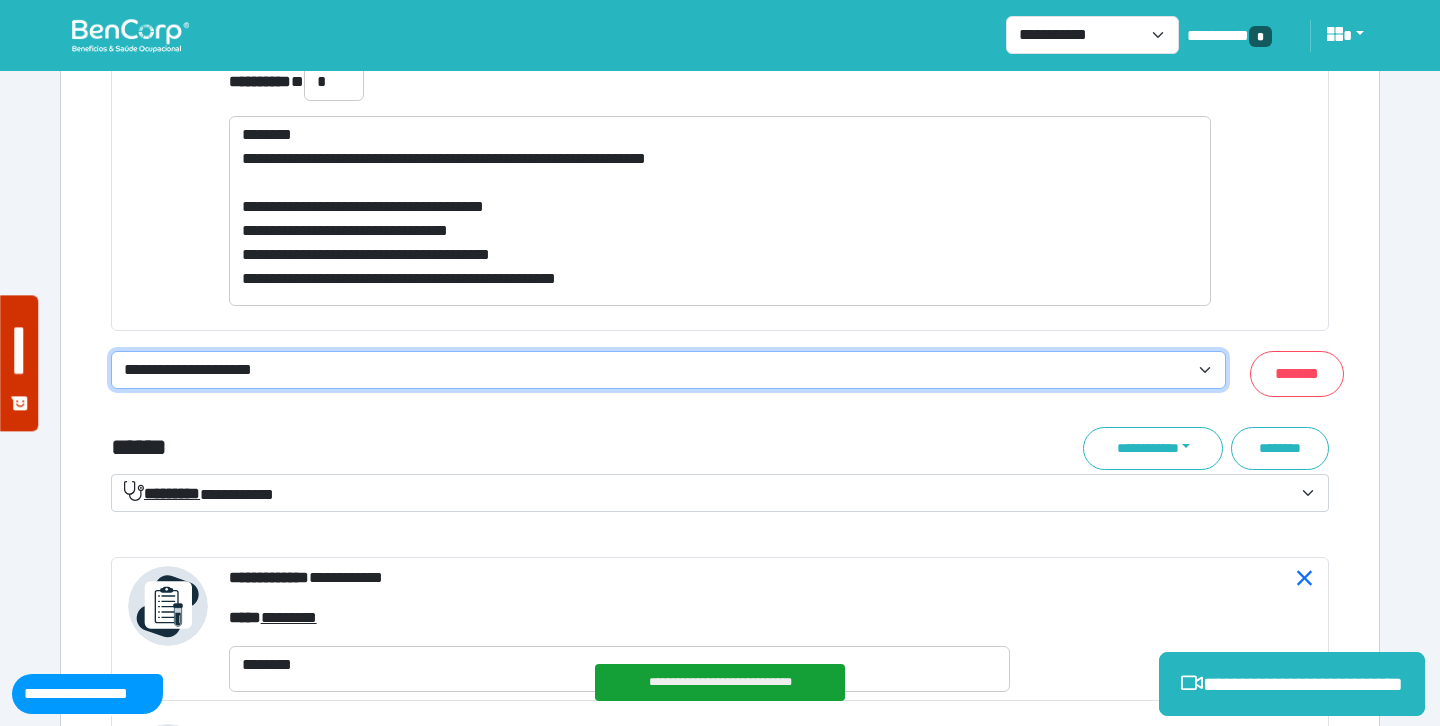 click on "**********" at bounding box center [668, 370] 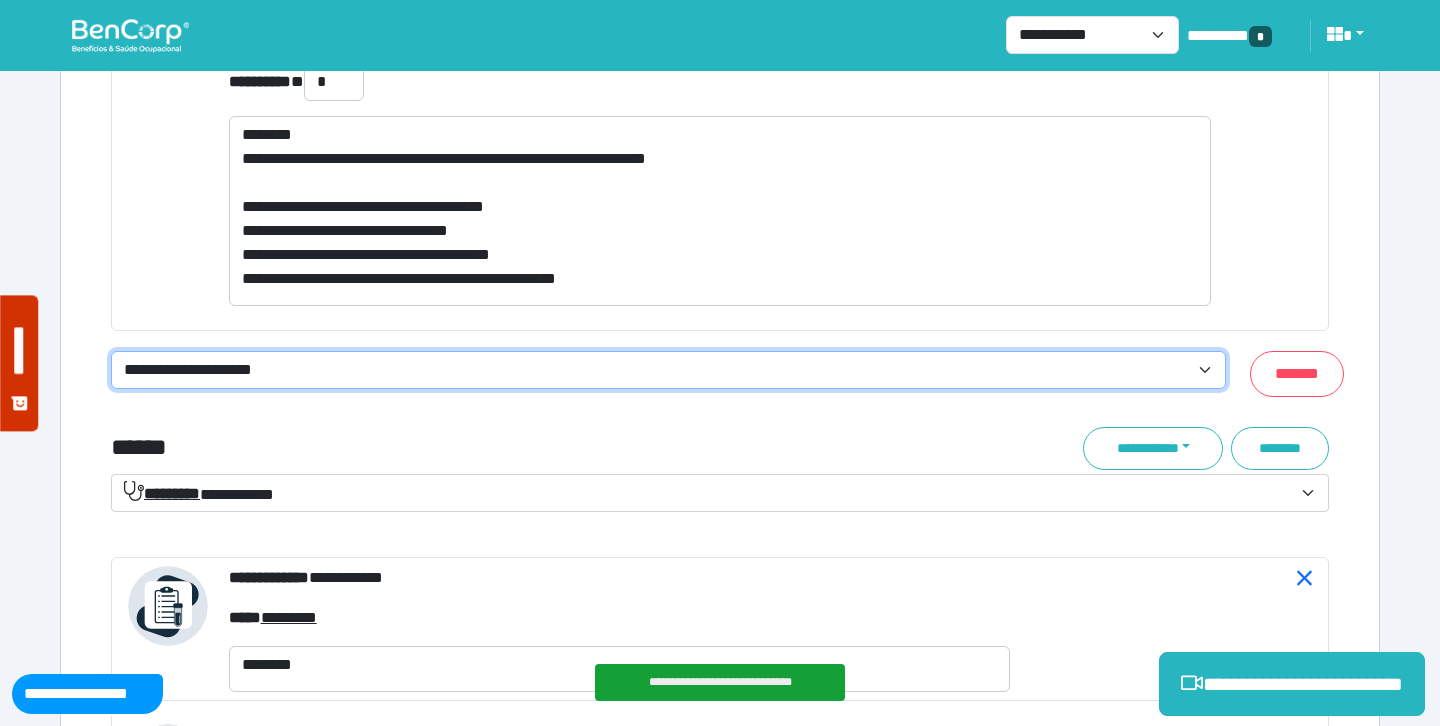 select on "**********" 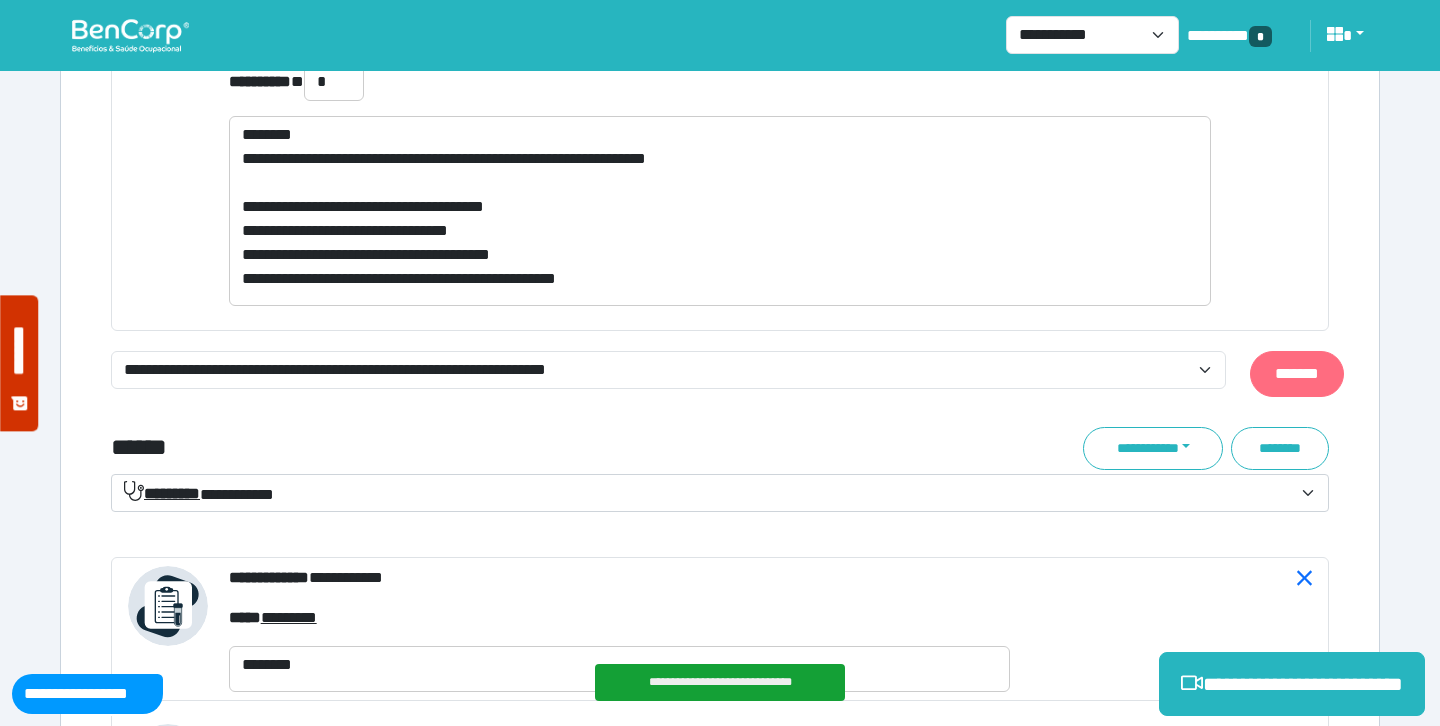 click on "*******" at bounding box center (1297, 374) 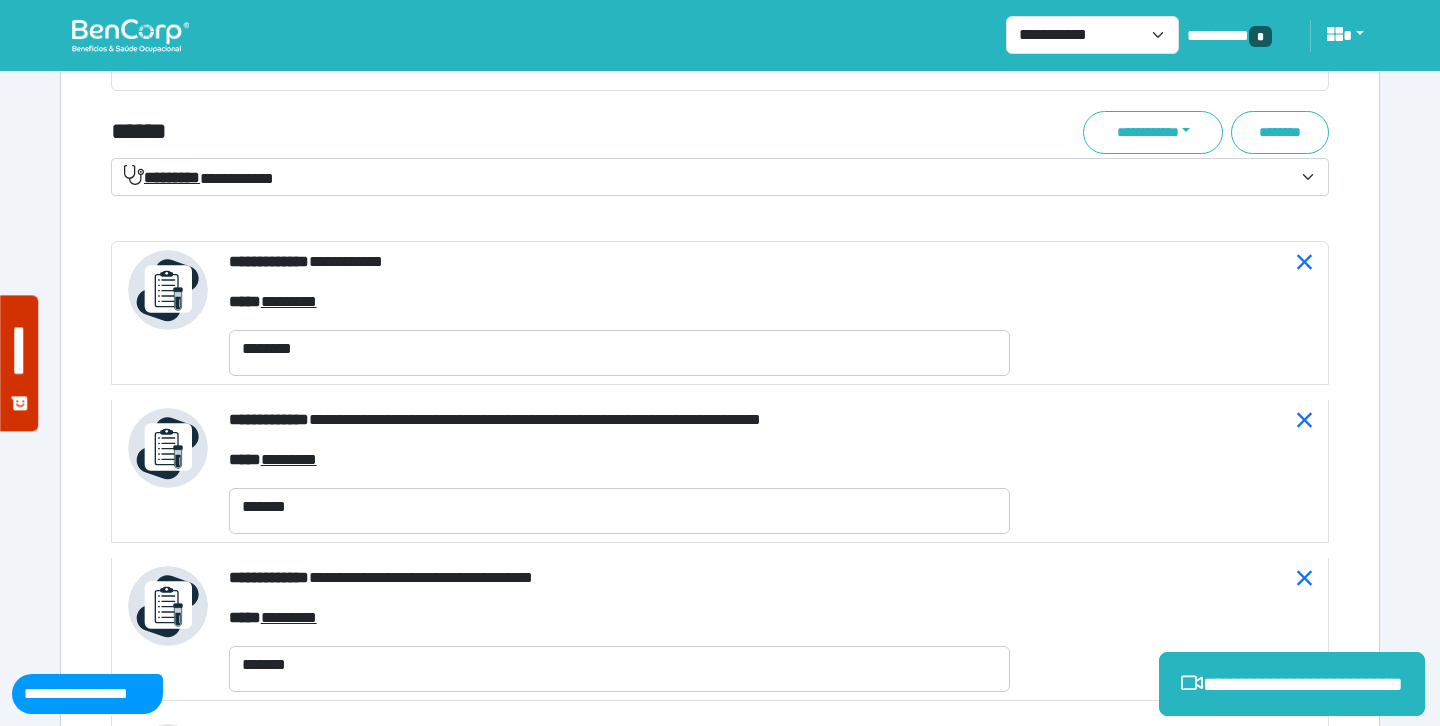 scroll, scrollTop: 7496, scrollLeft: 0, axis: vertical 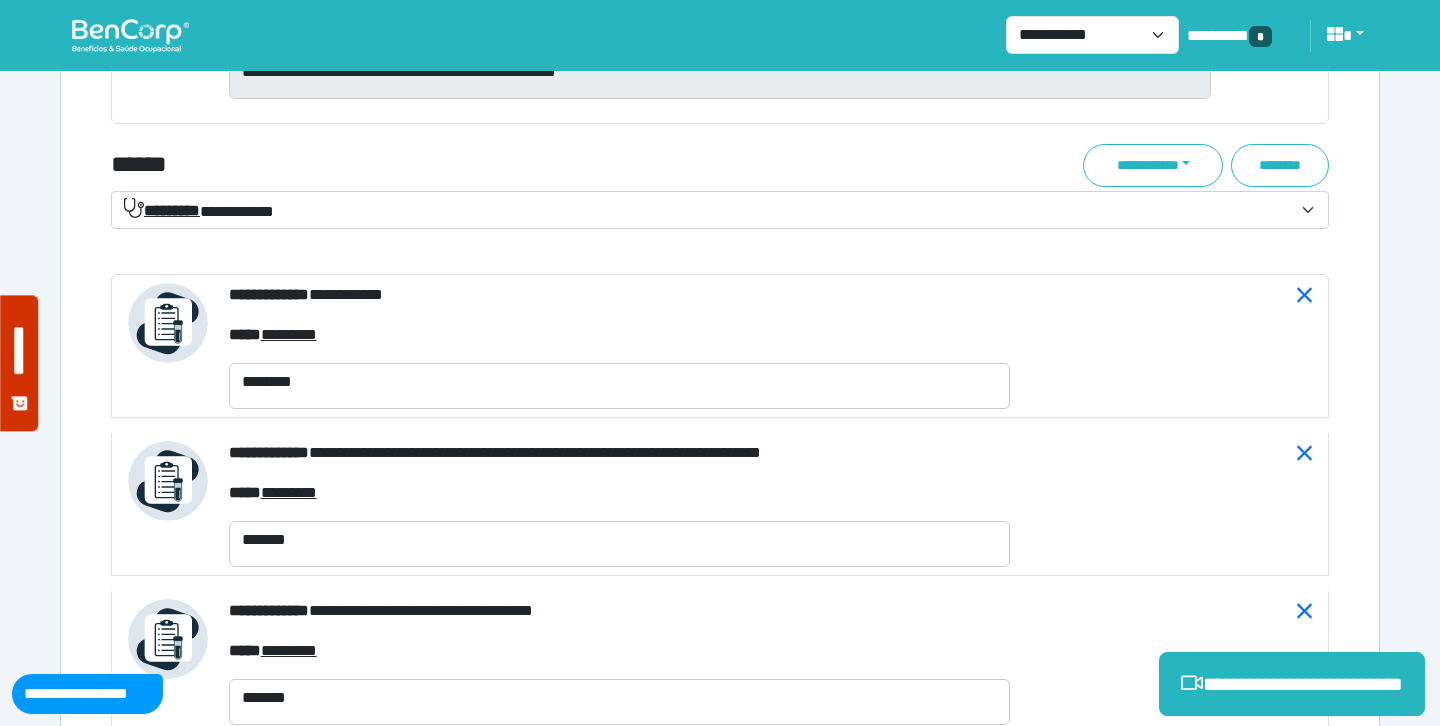 click on "**********" at bounding box center [708, 211] 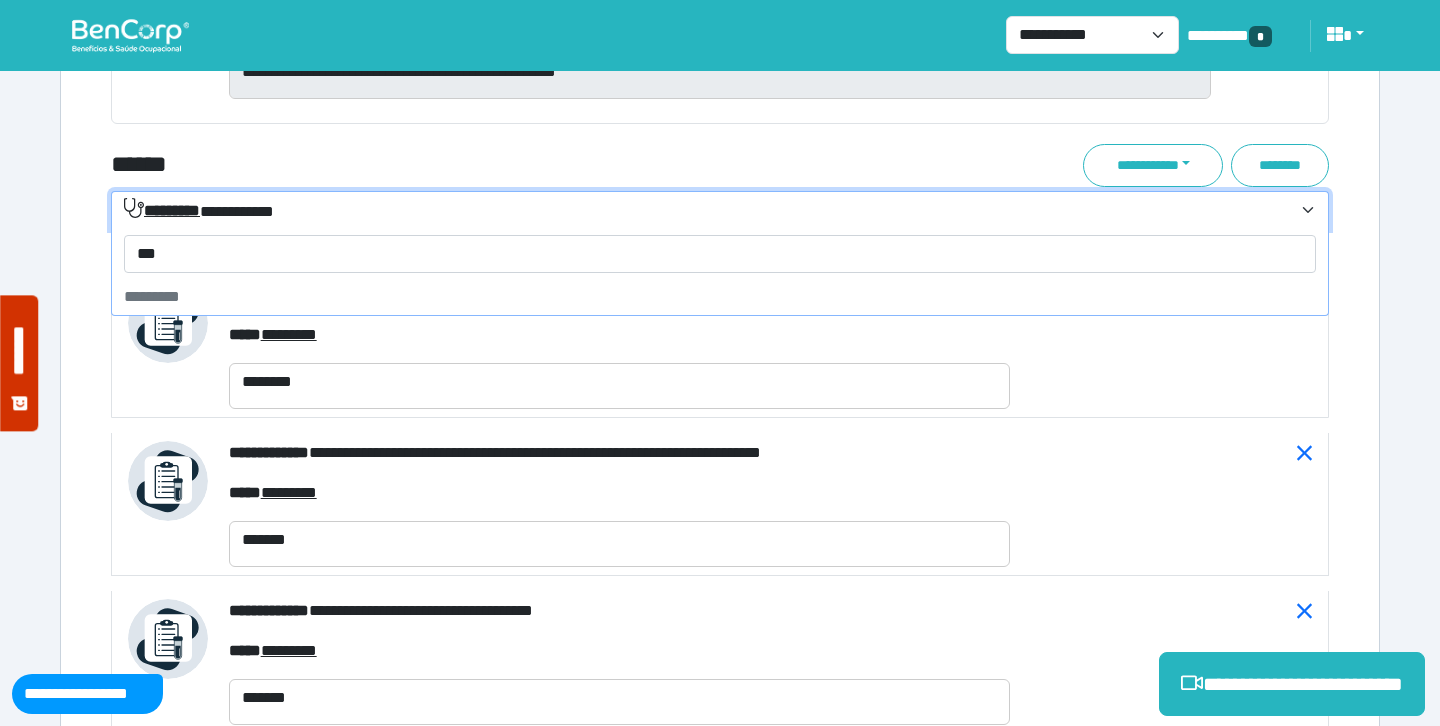 scroll, scrollTop: 204, scrollLeft: 0, axis: vertical 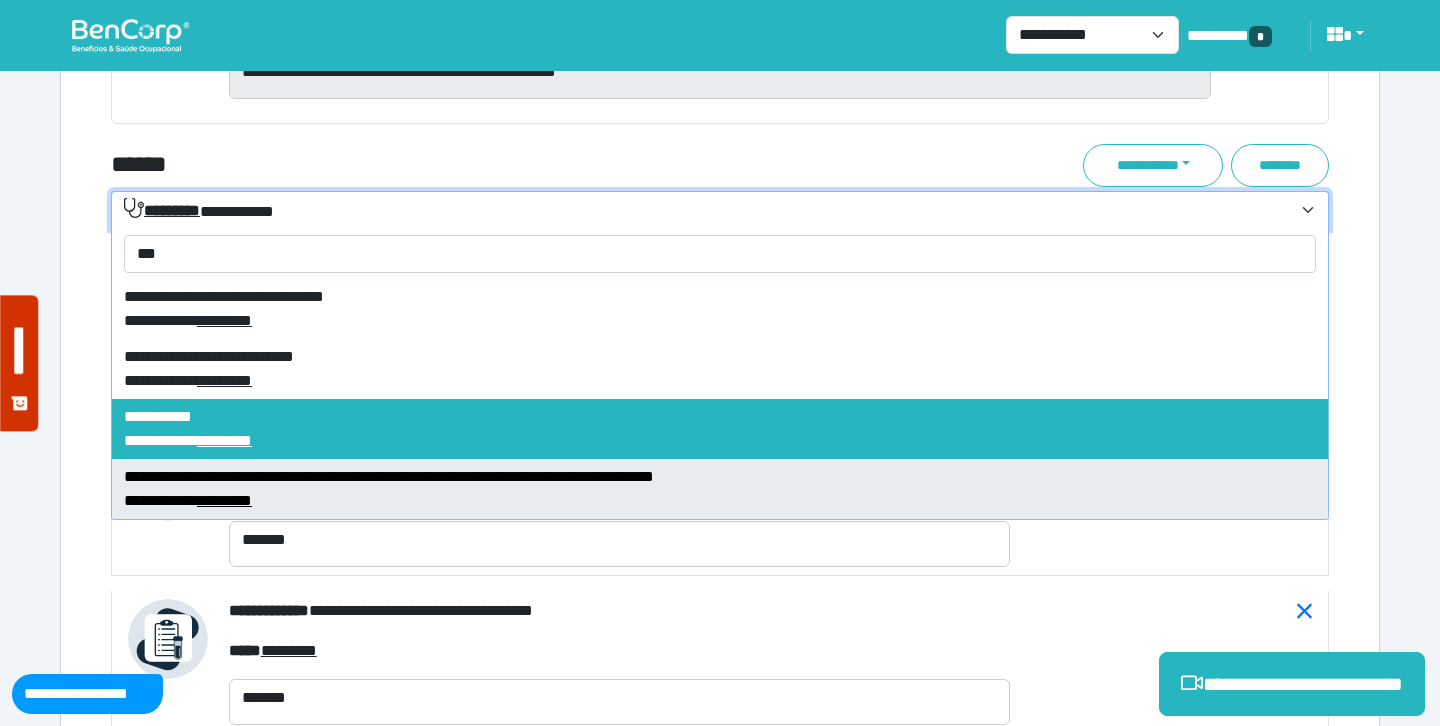 type on "***" 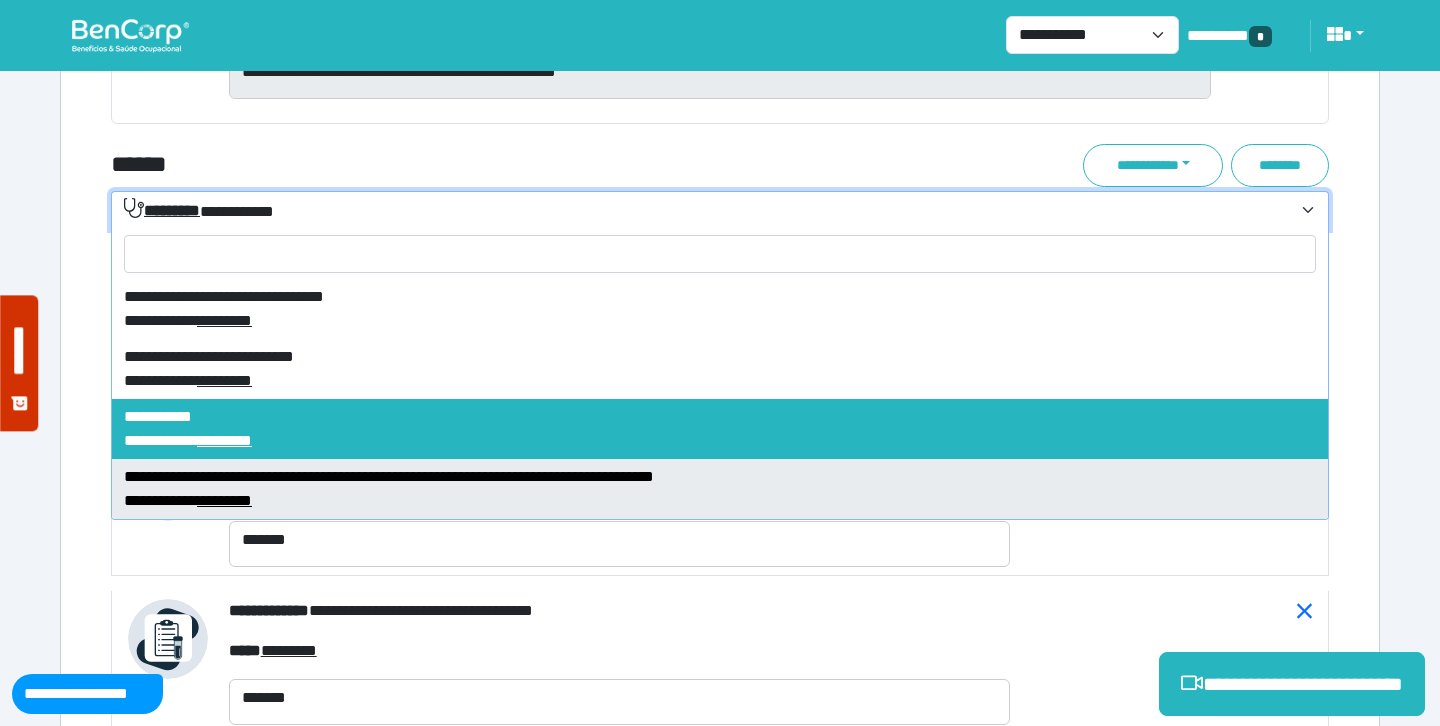 select on "****" 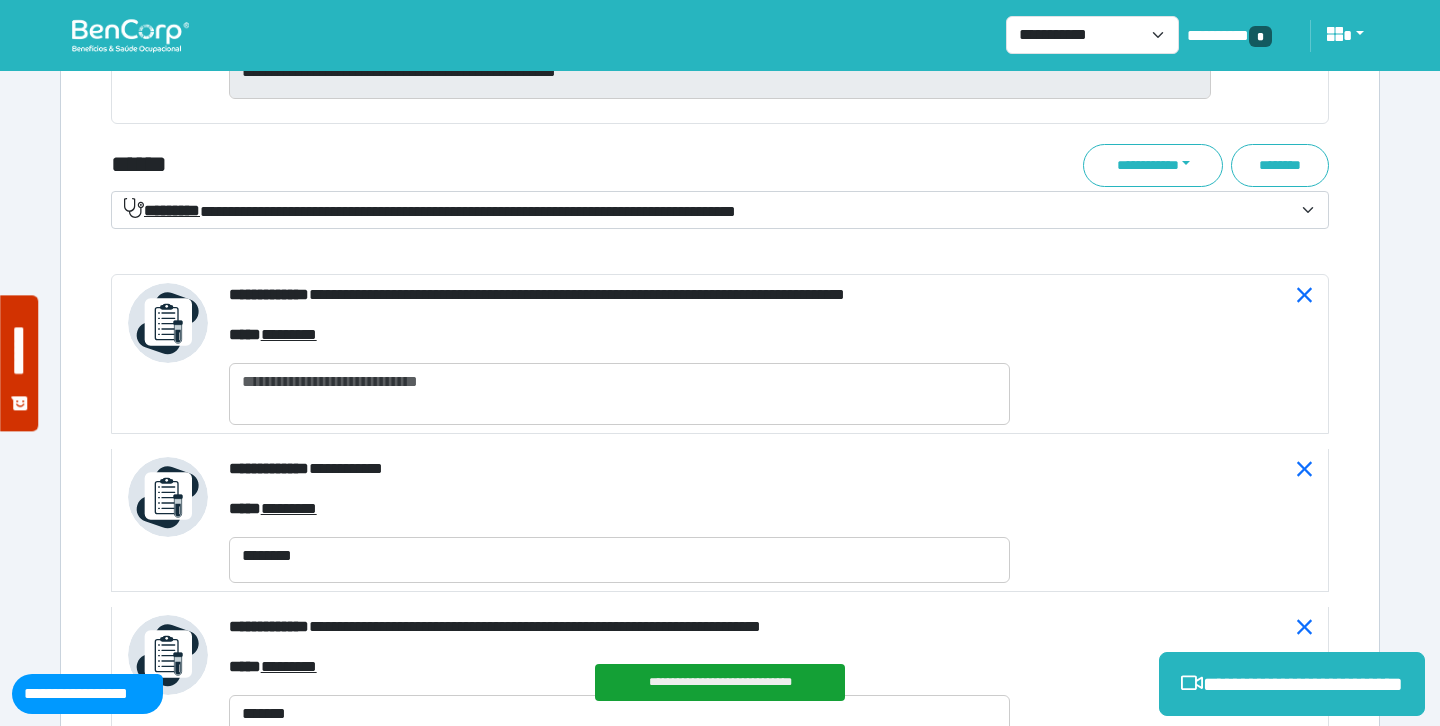 click on "**********" at bounding box center [430, 210] 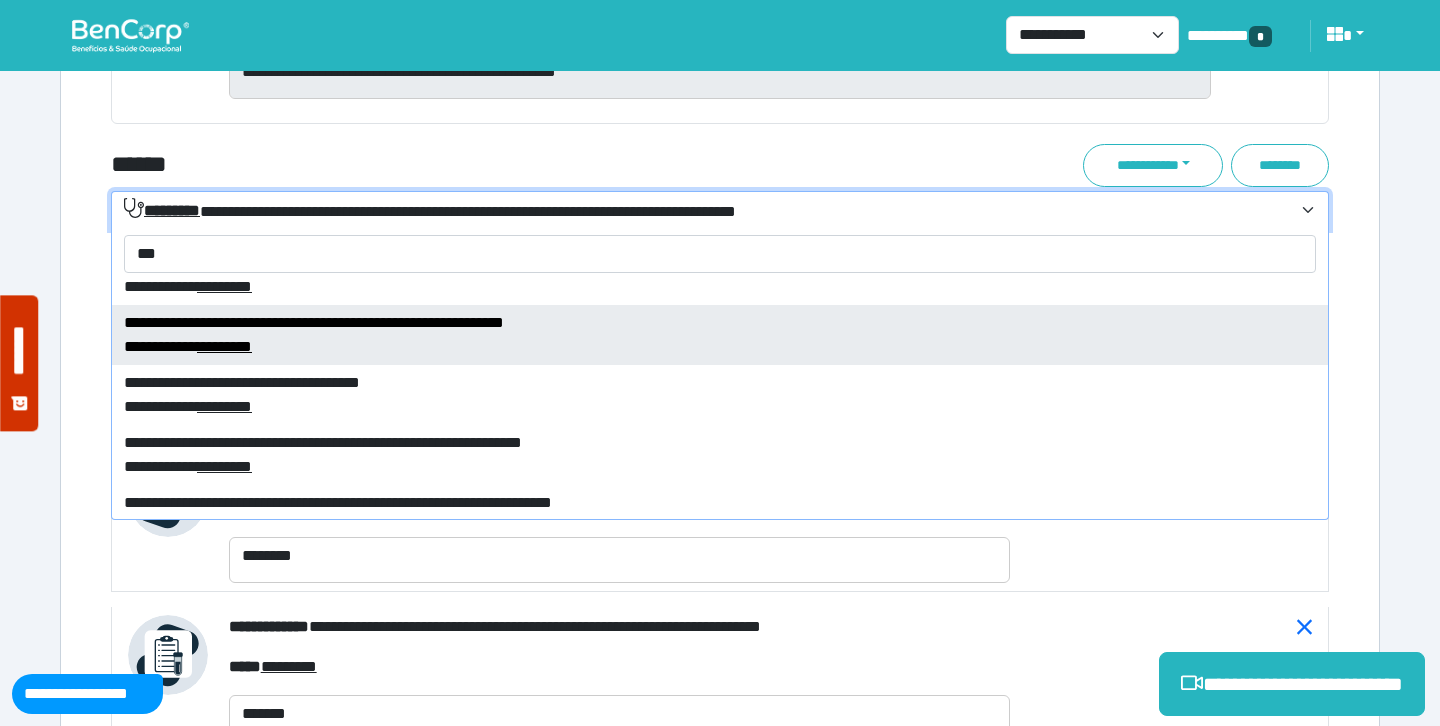 scroll, scrollTop: 605, scrollLeft: 0, axis: vertical 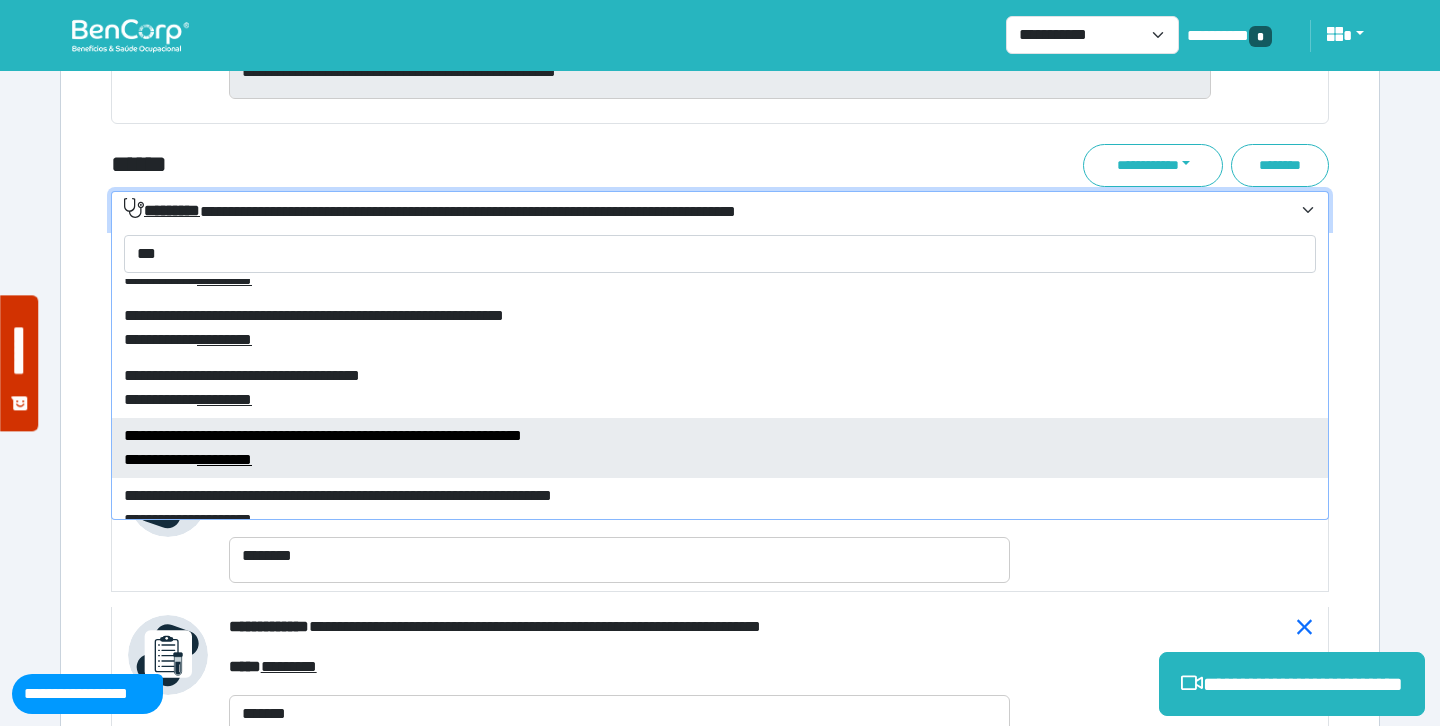 type on "***" 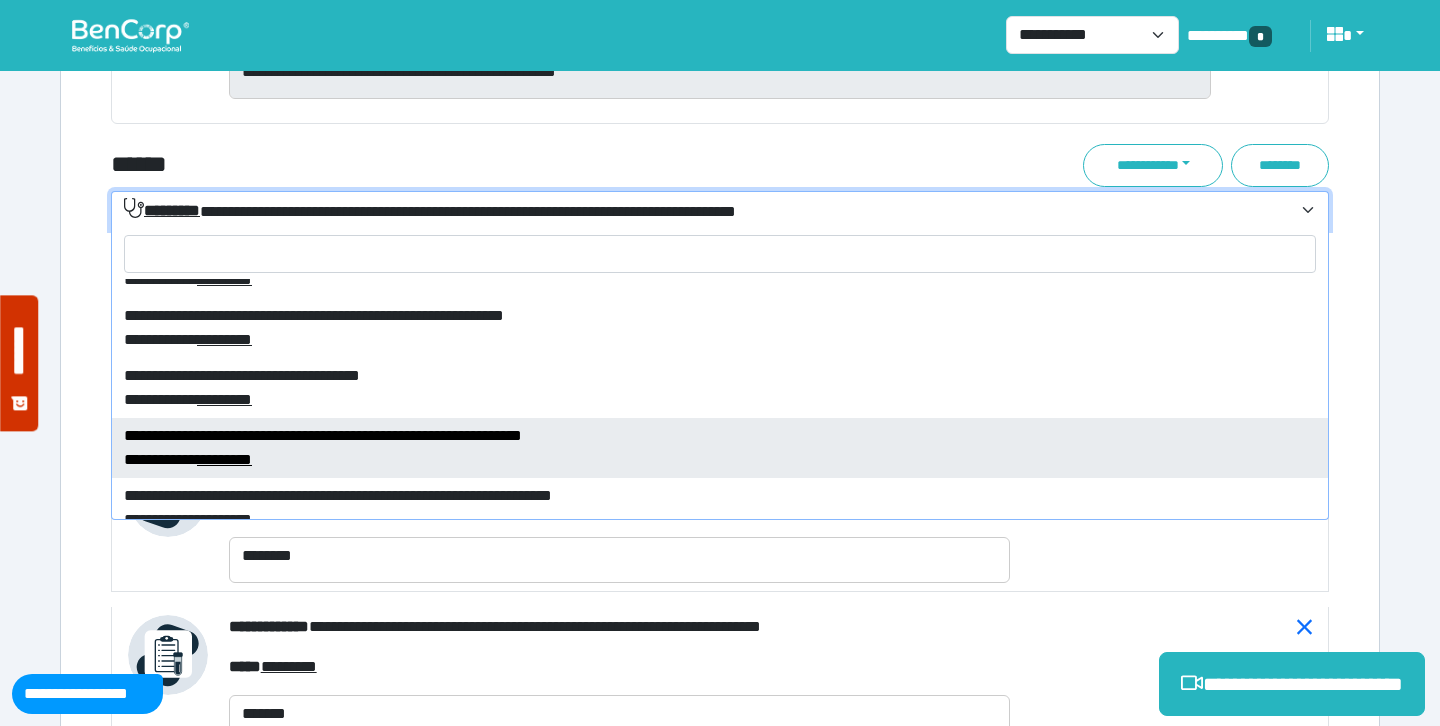 select on "****" 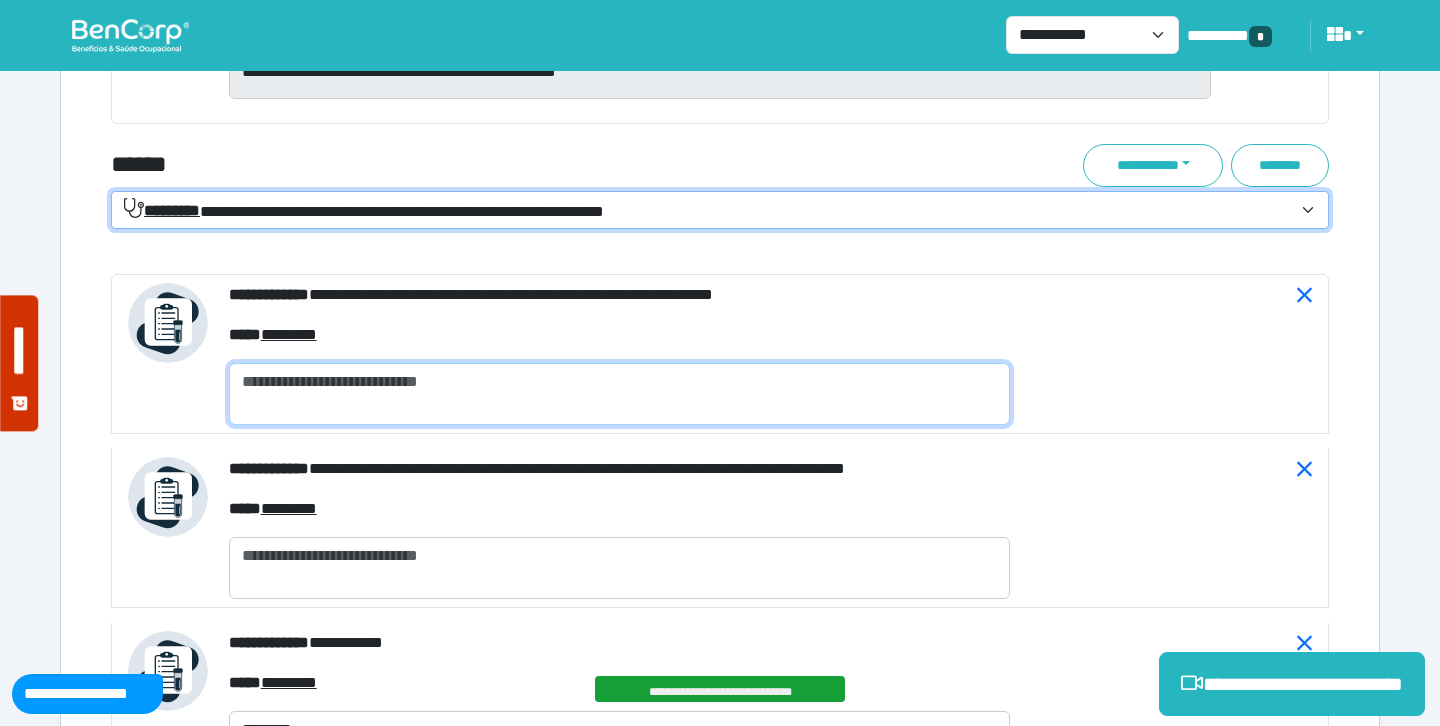 click at bounding box center [619, 394] 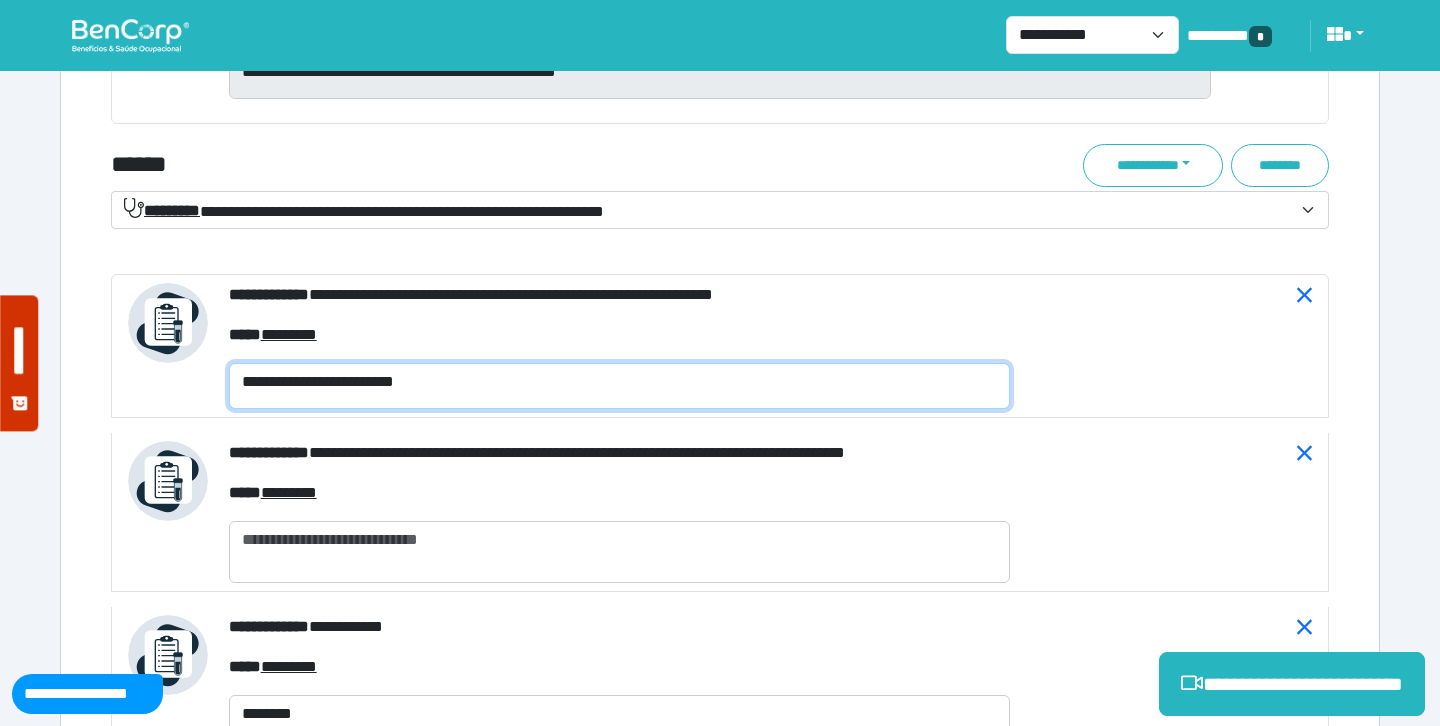 click on "**********" at bounding box center [619, 386] 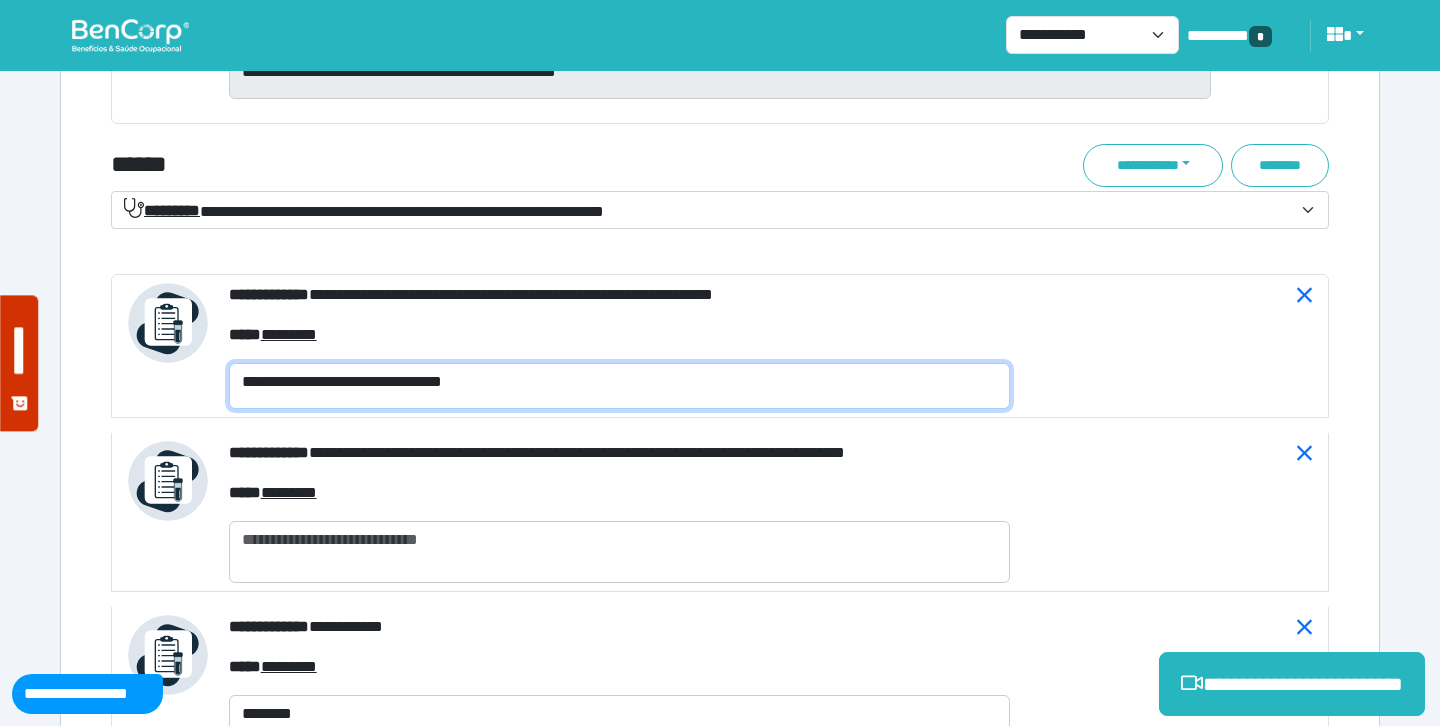 type on "**********" 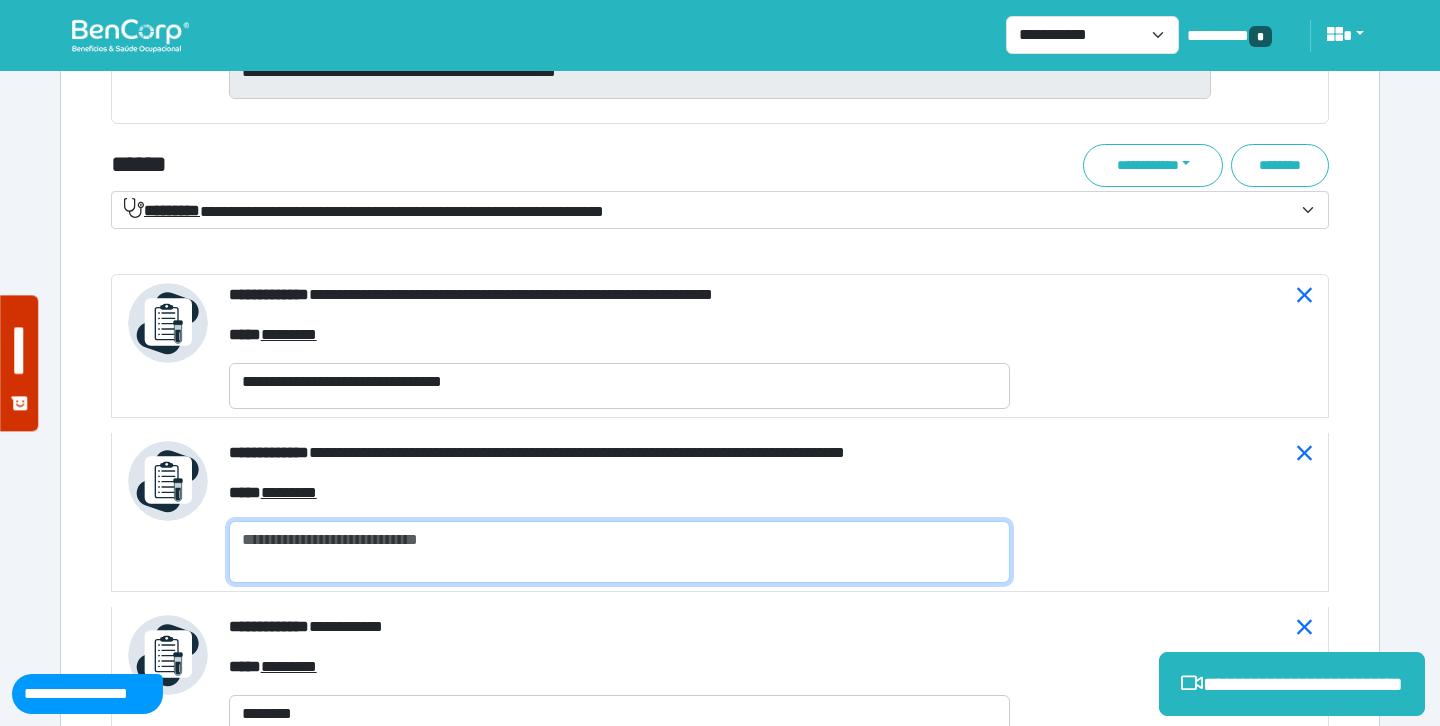 click at bounding box center [619, 552] 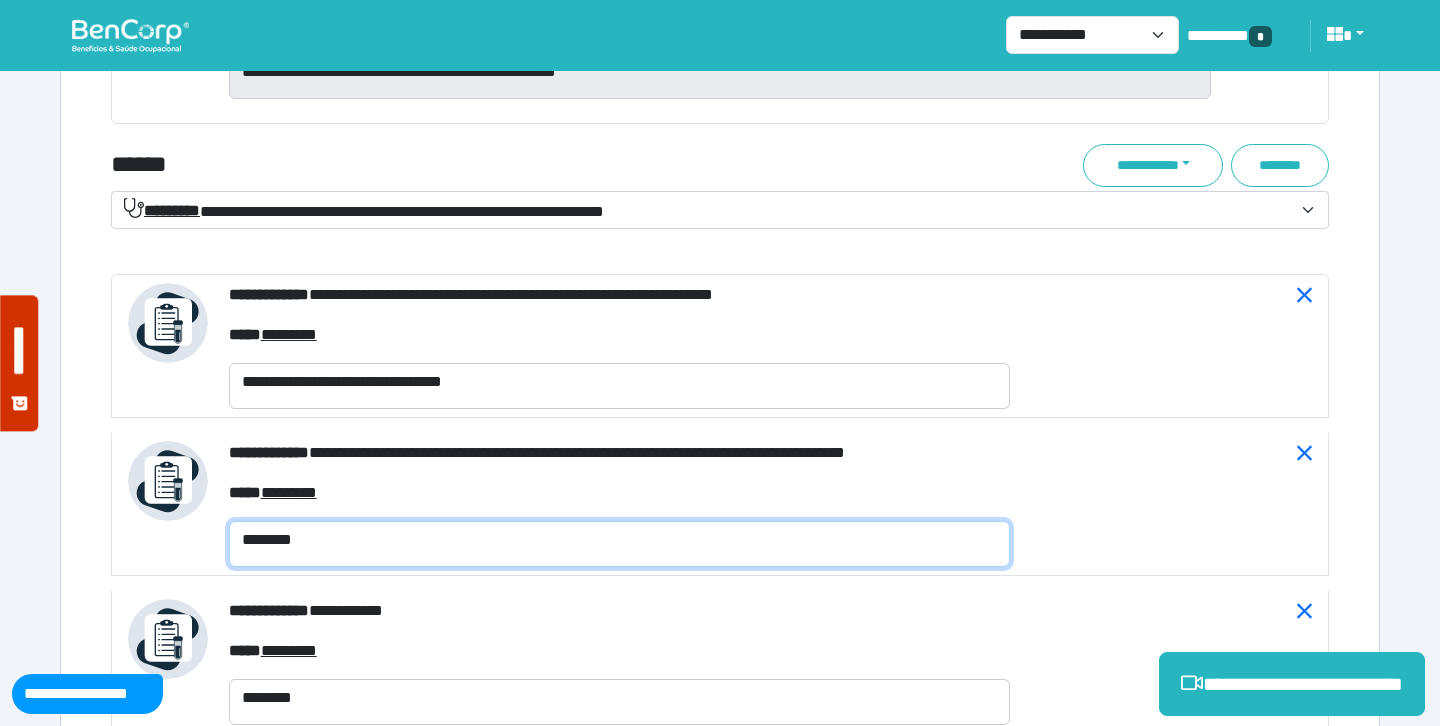 type on "********" 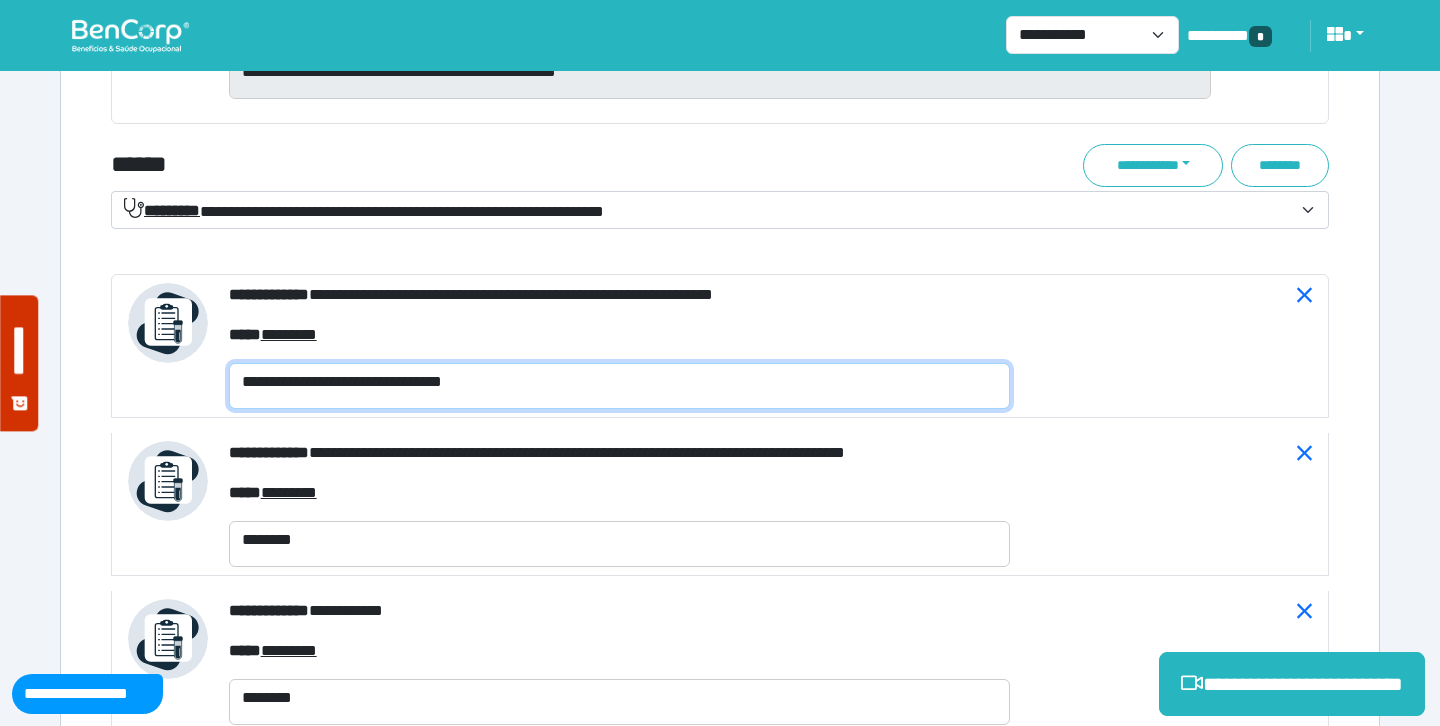 click on "**********" at bounding box center (619, 386) 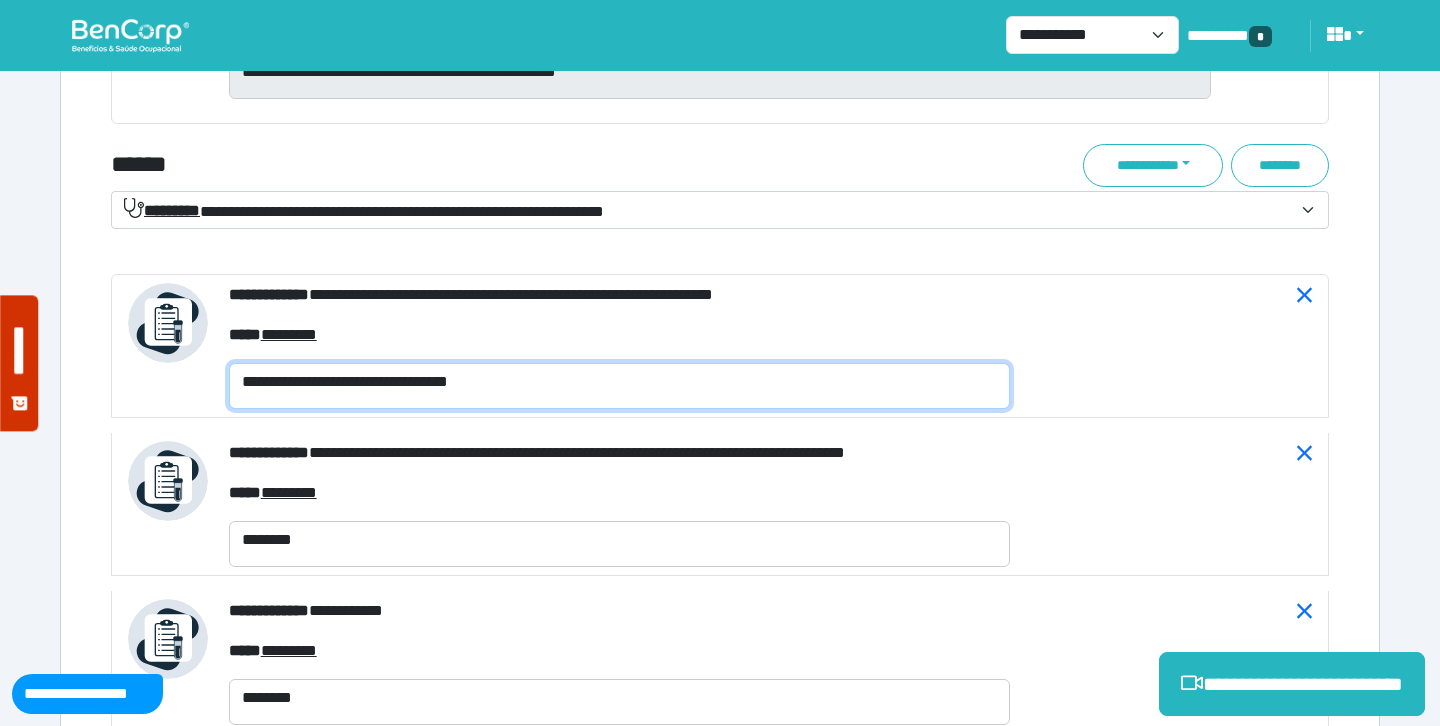 scroll, scrollTop: 0, scrollLeft: 0, axis: both 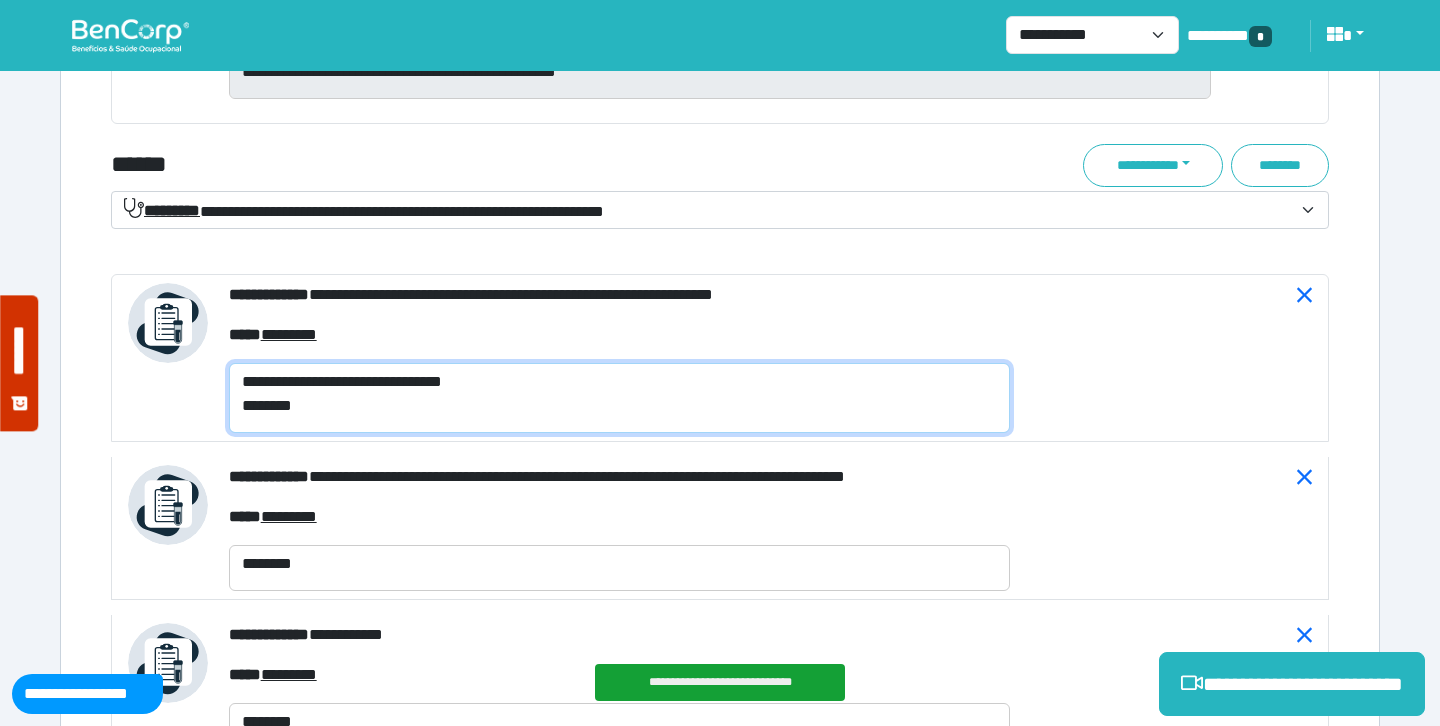 type on "**********" 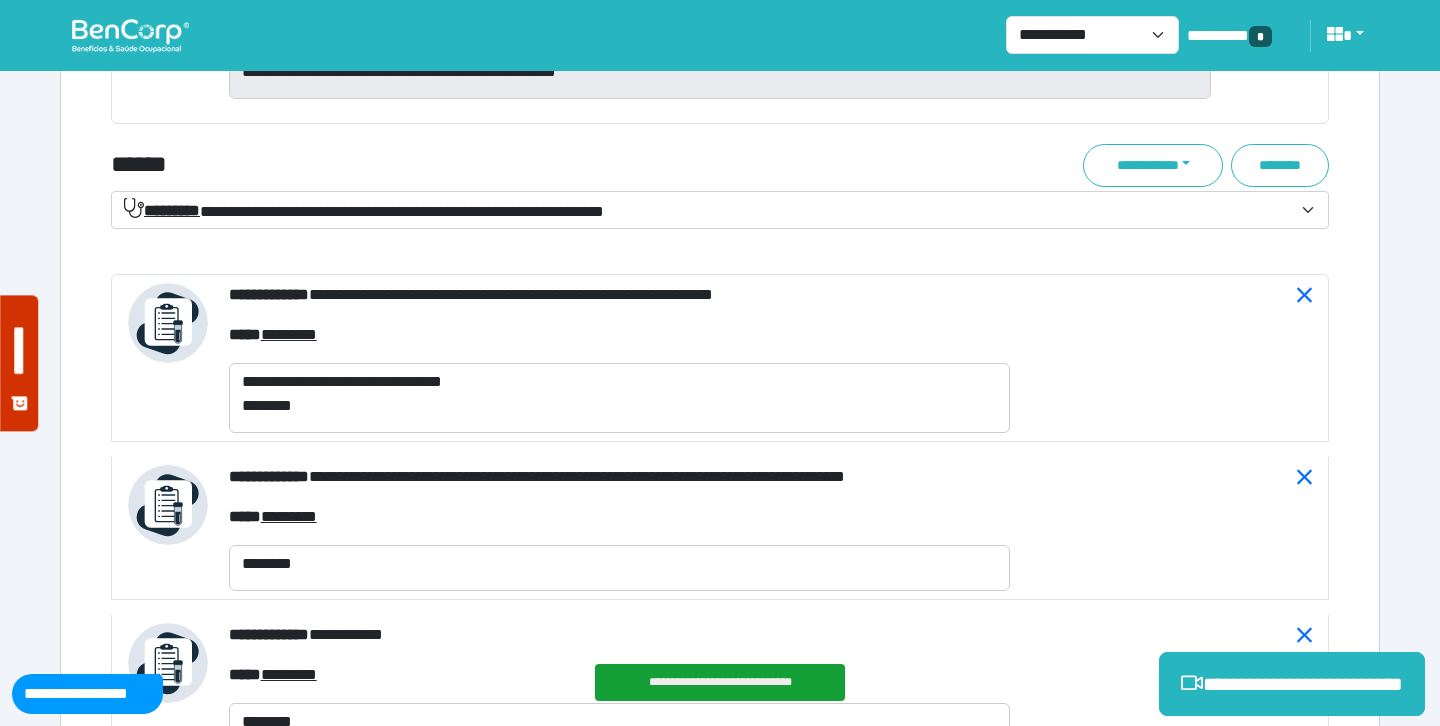 click on "******" at bounding box center [513, 165] 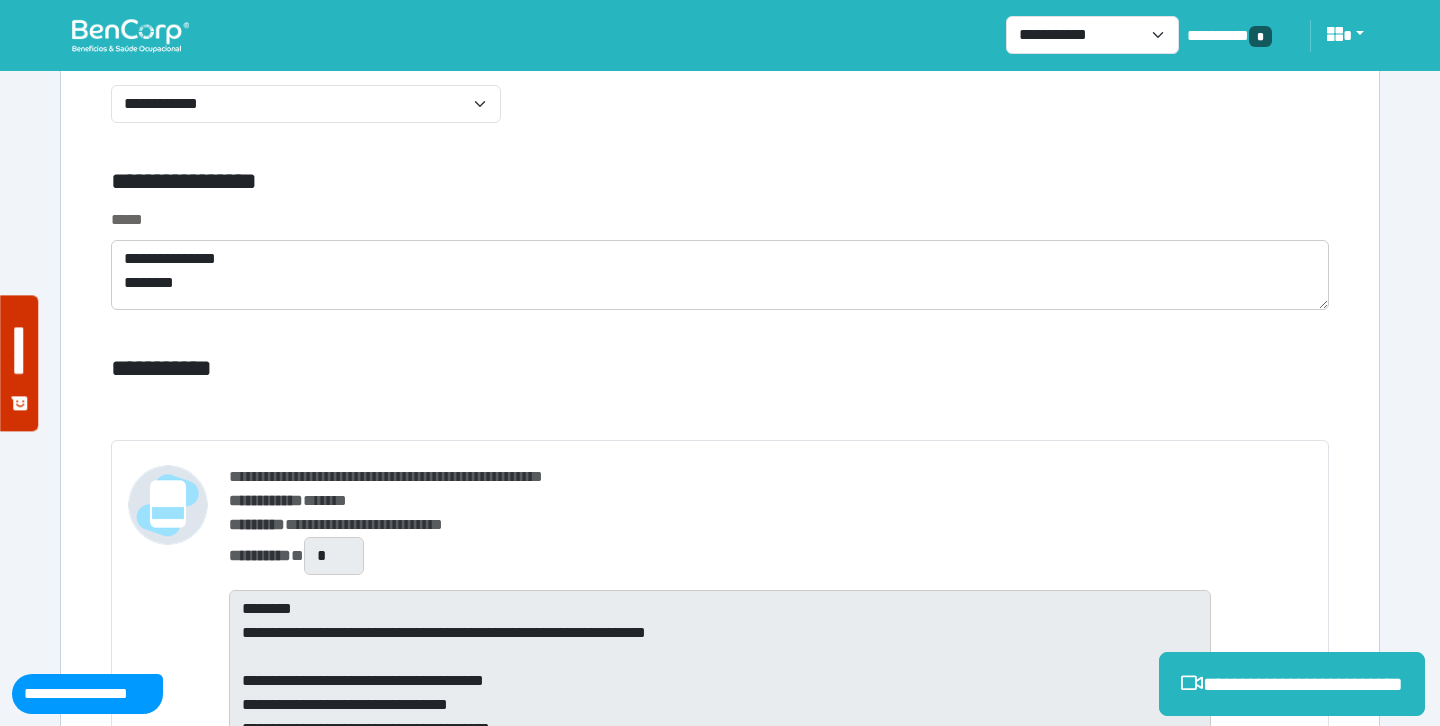 scroll, scrollTop: 6777, scrollLeft: 0, axis: vertical 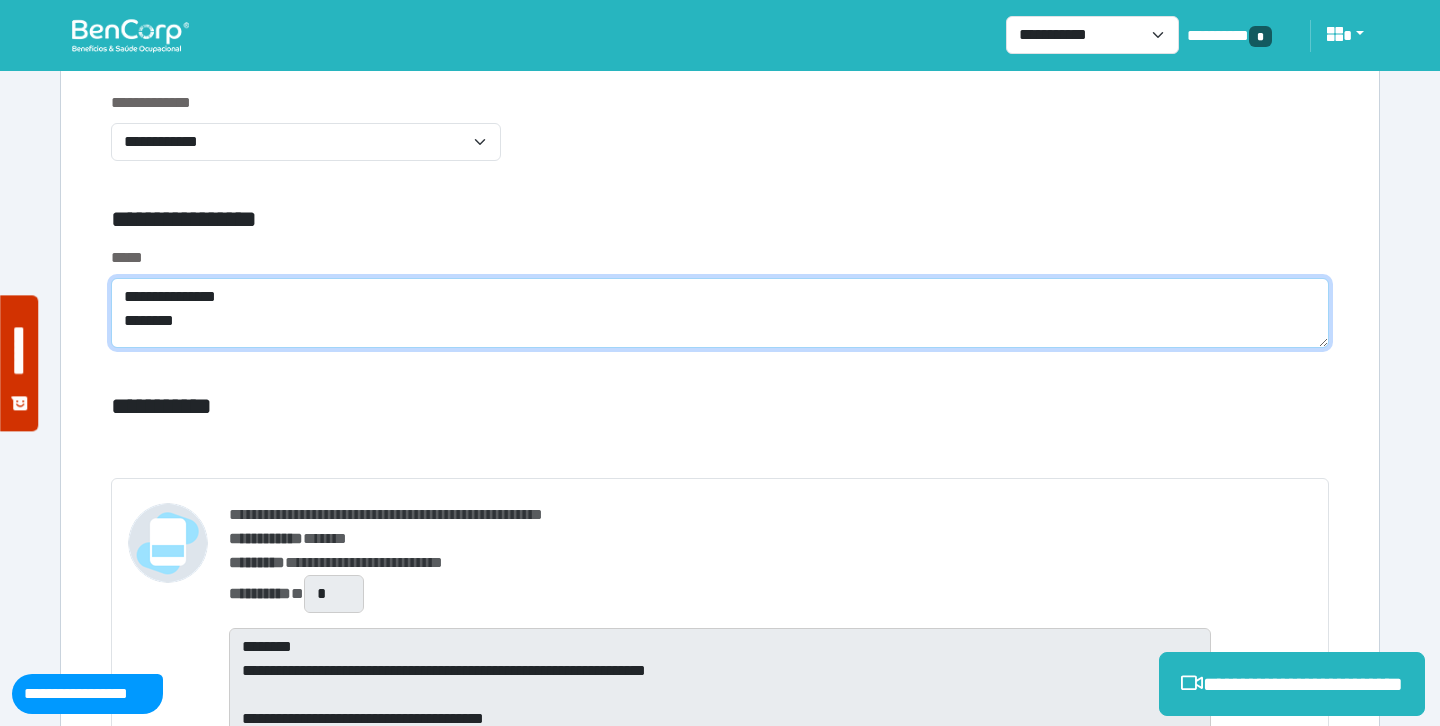 click on "**********" at bounding box center [720, 313] 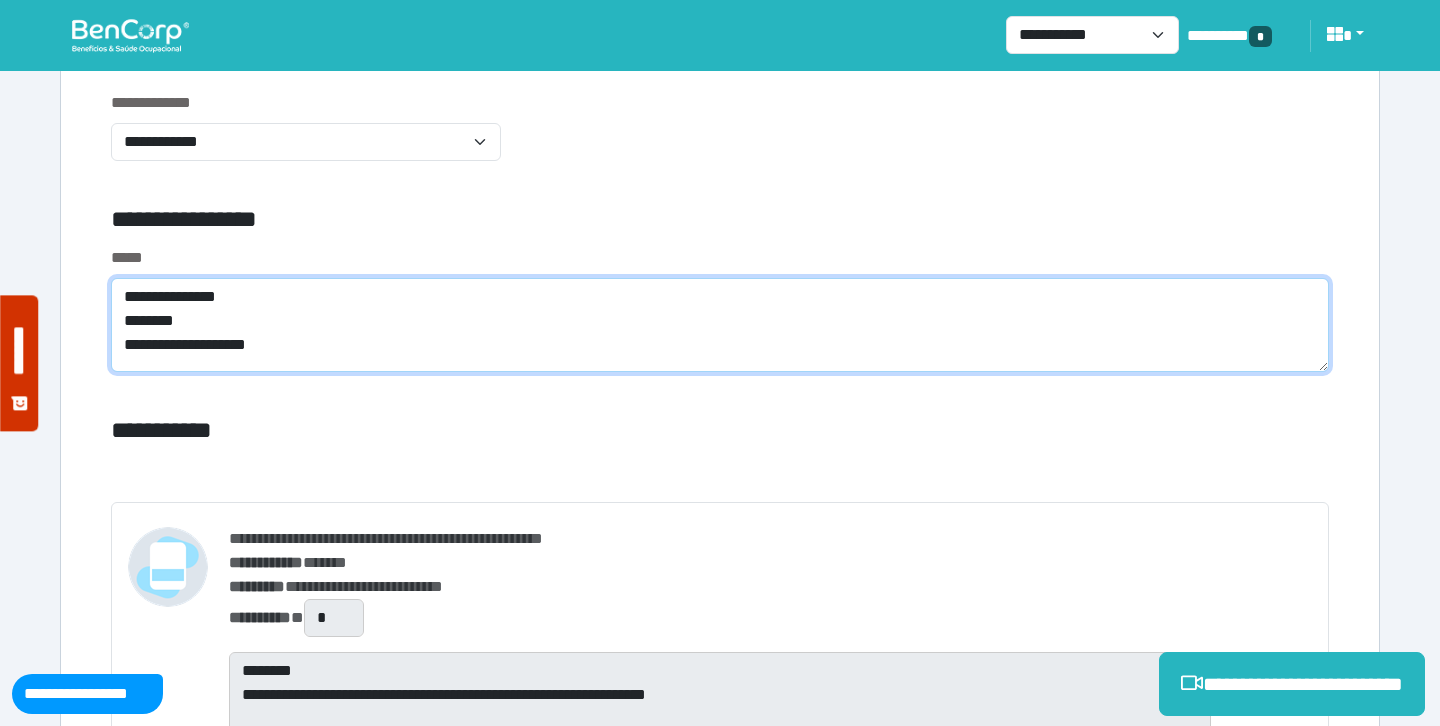 scroll, scrollTop: 0, scrollLeft: 0, axis: both 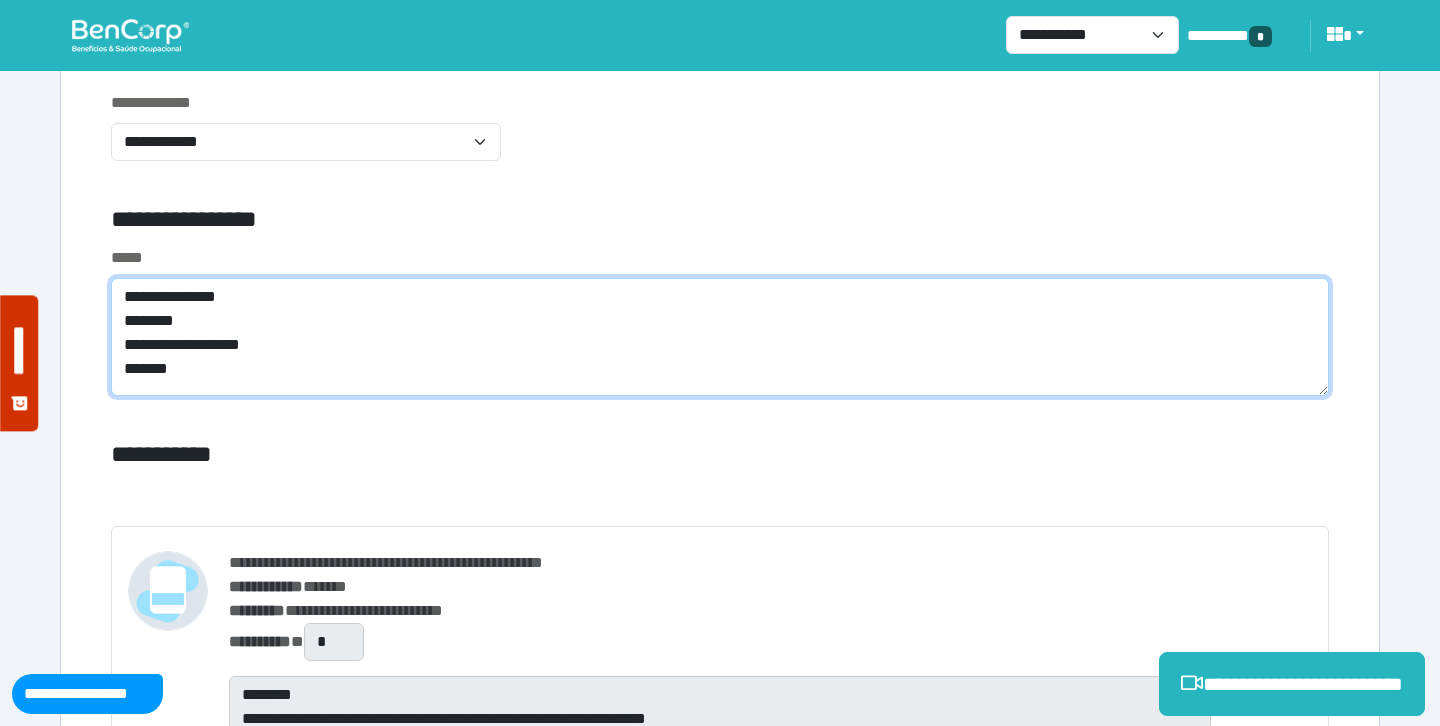 type on "**********" 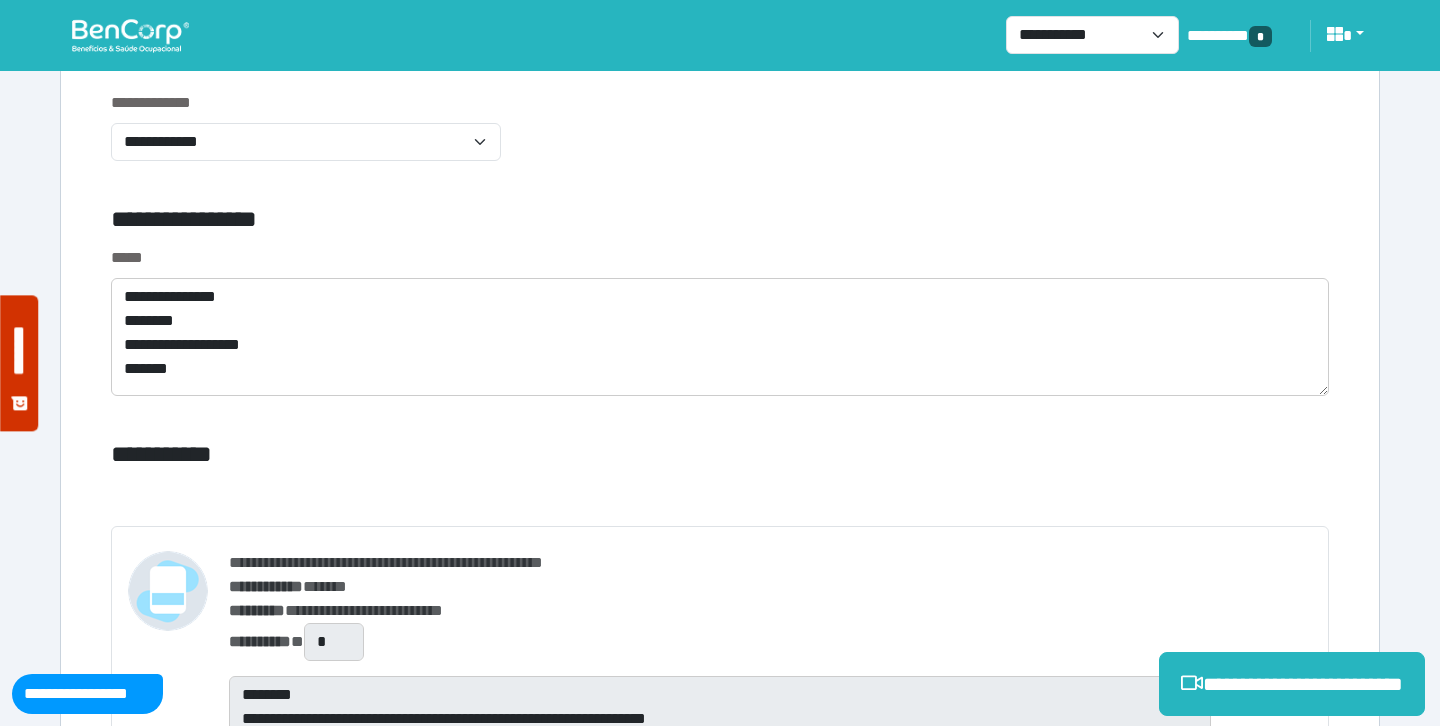 click on "**********" at bounding box center [720, 138] 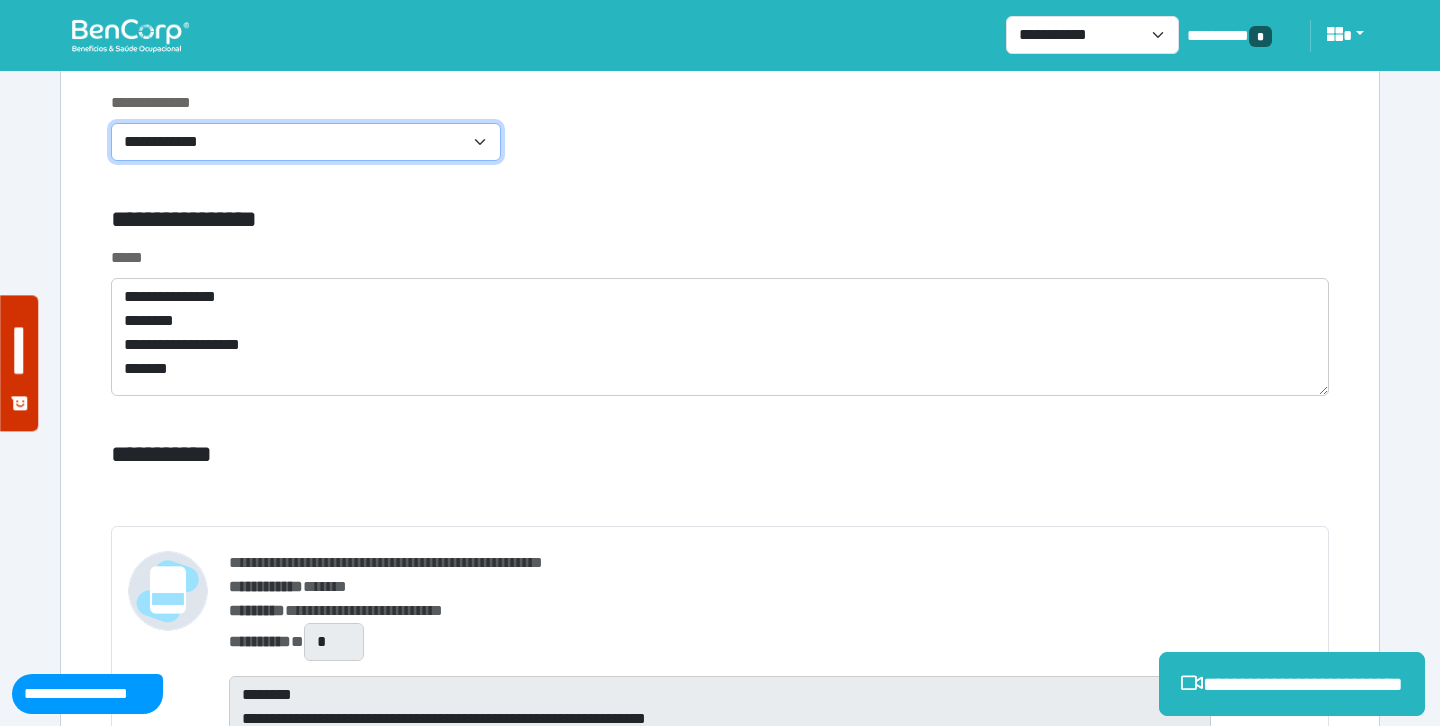 click on "**********" at bounding box center (306, 142) 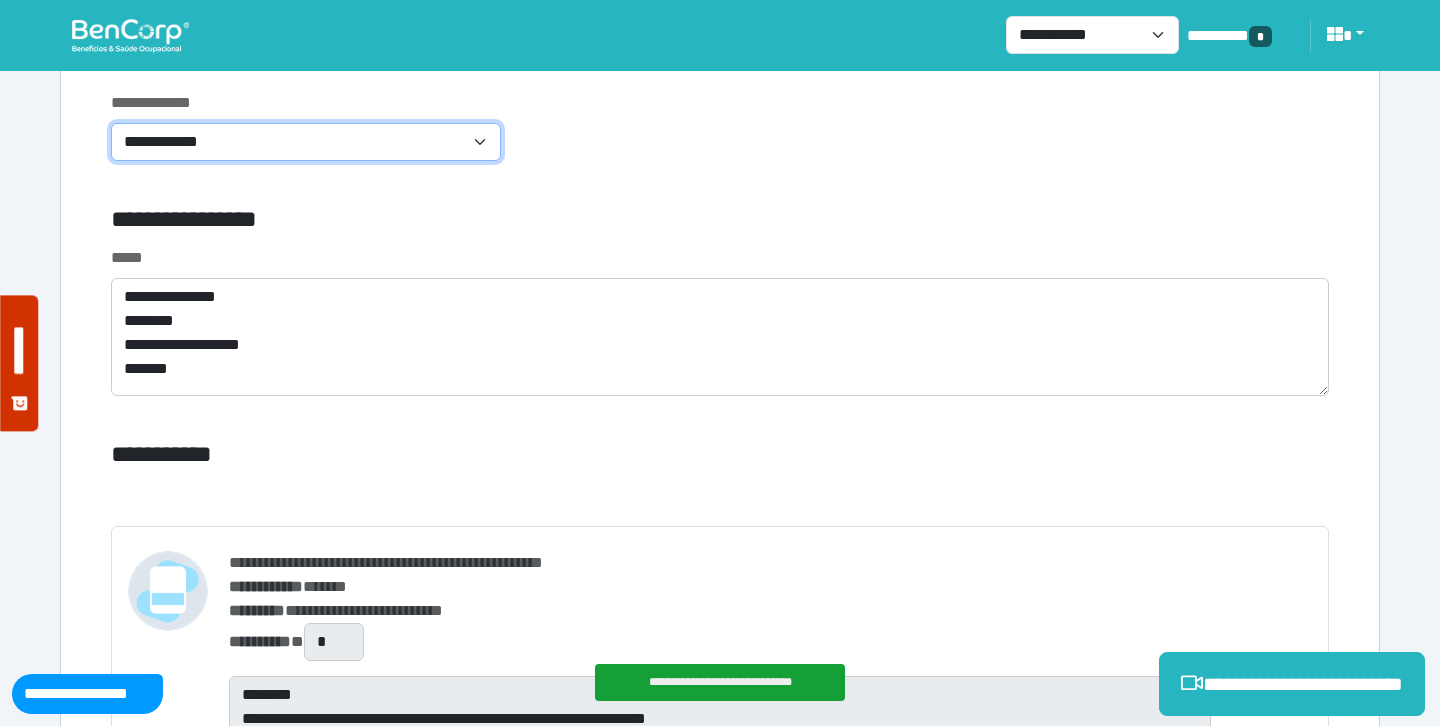 select on "**********" 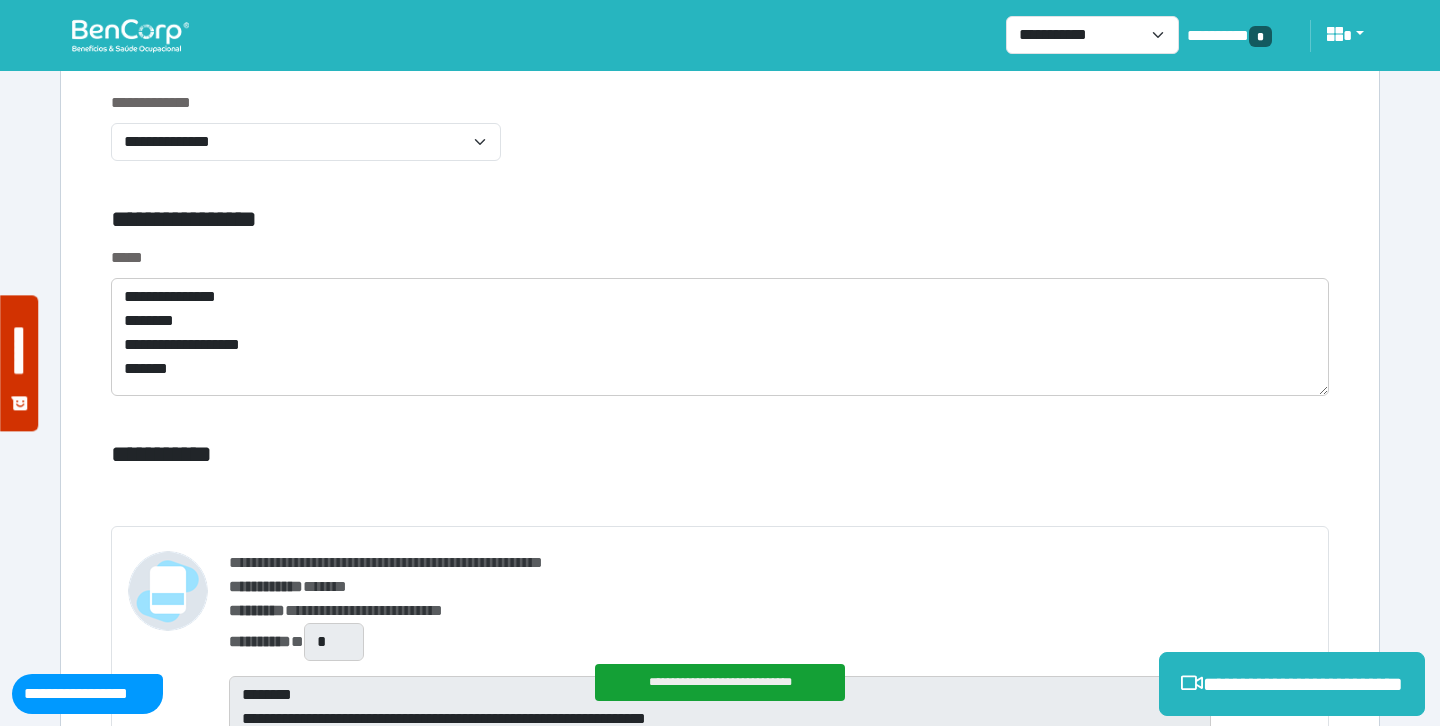click on "**********" at bounding box center [720, -117] 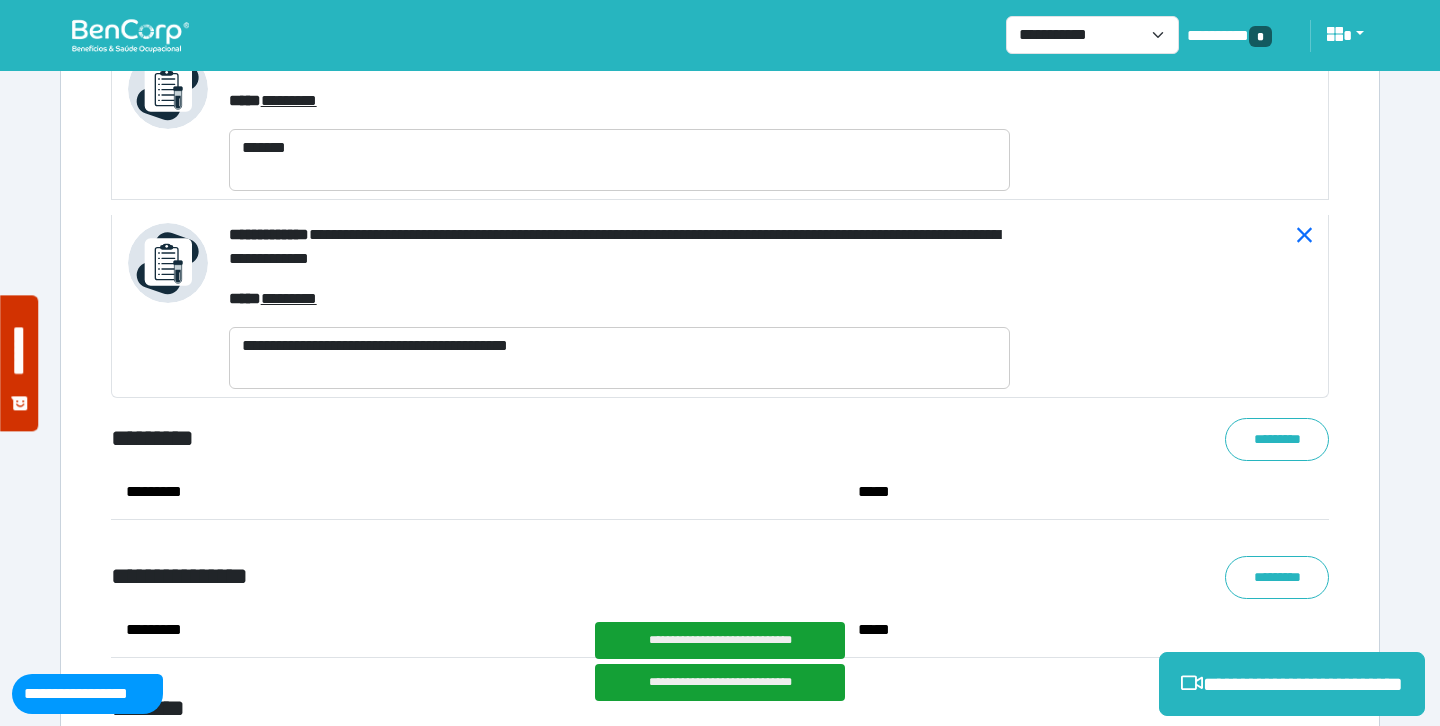 scroll, scrollTop: 12104, scrollLeft: 0, axis: vertical 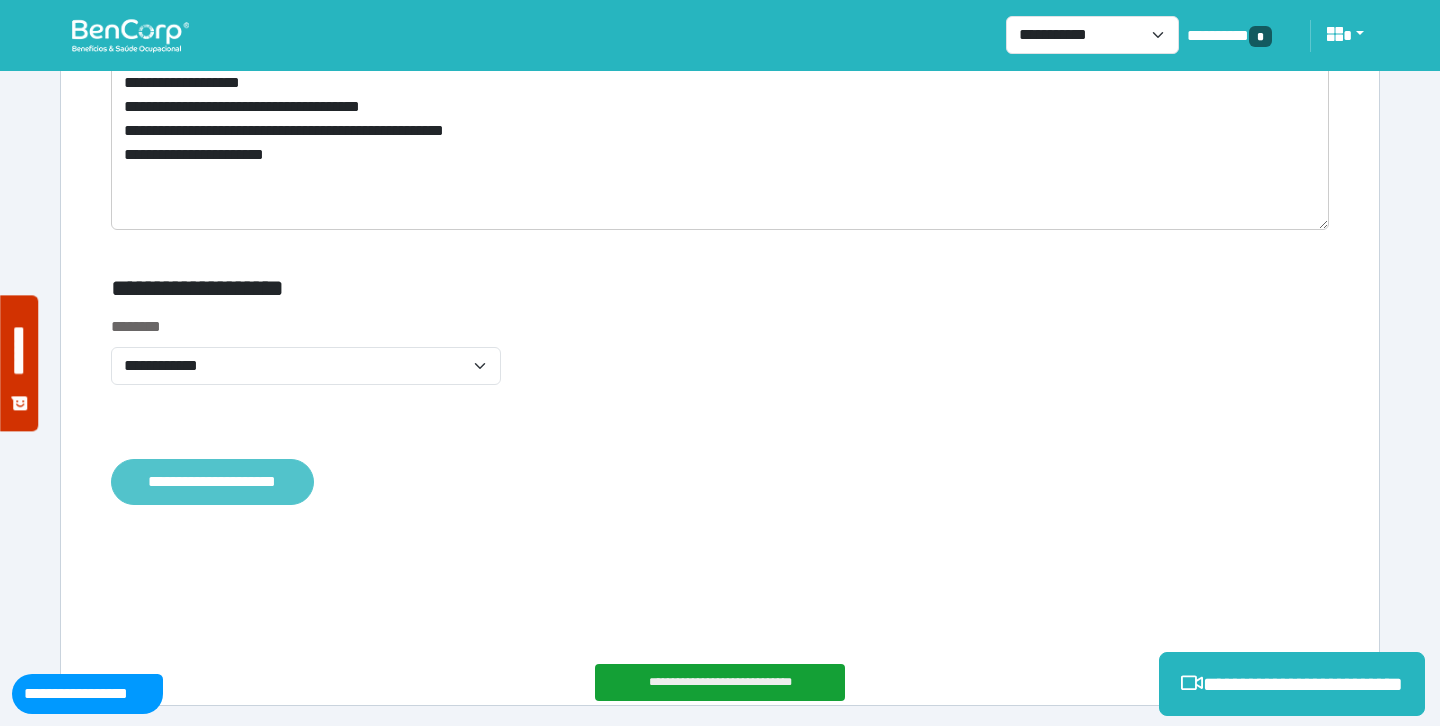 click on "**********" at bounding box center (212, 482) 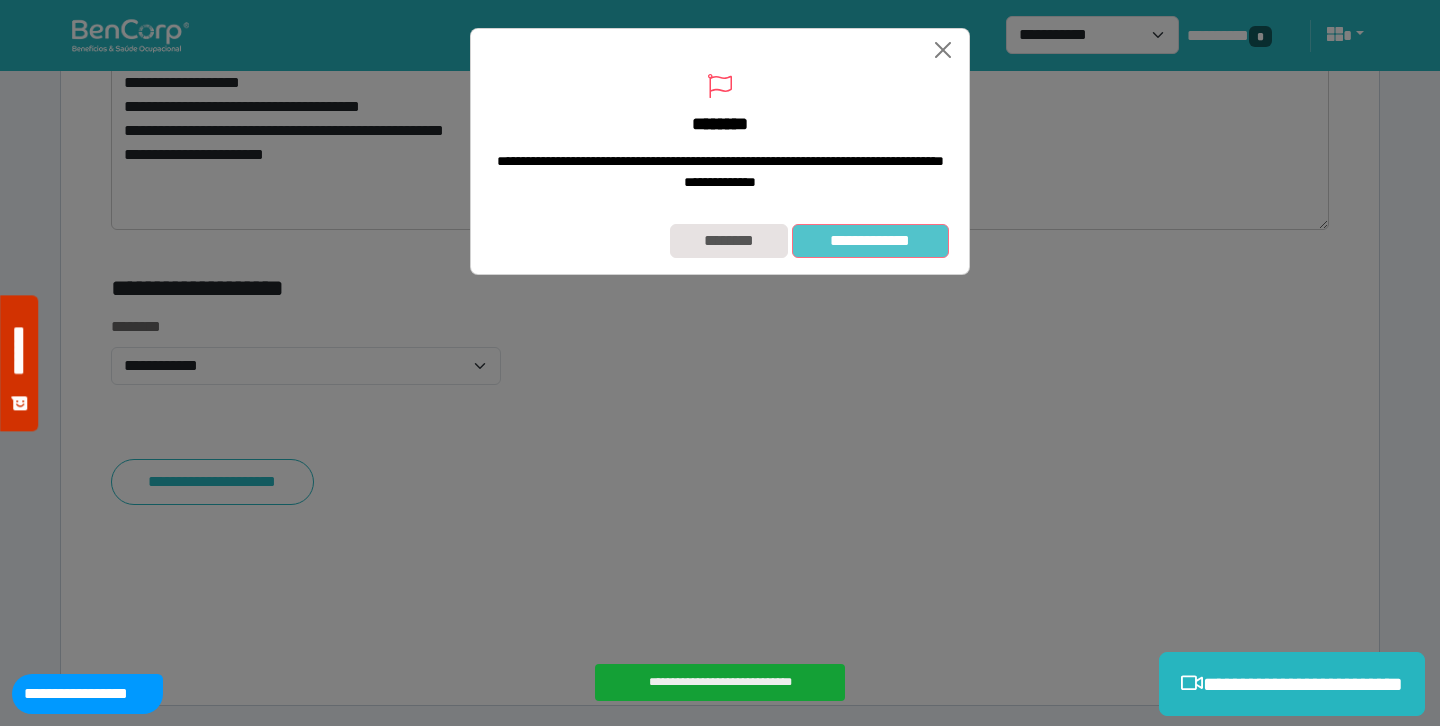 click on "**********" at bounding box center (870, 241) 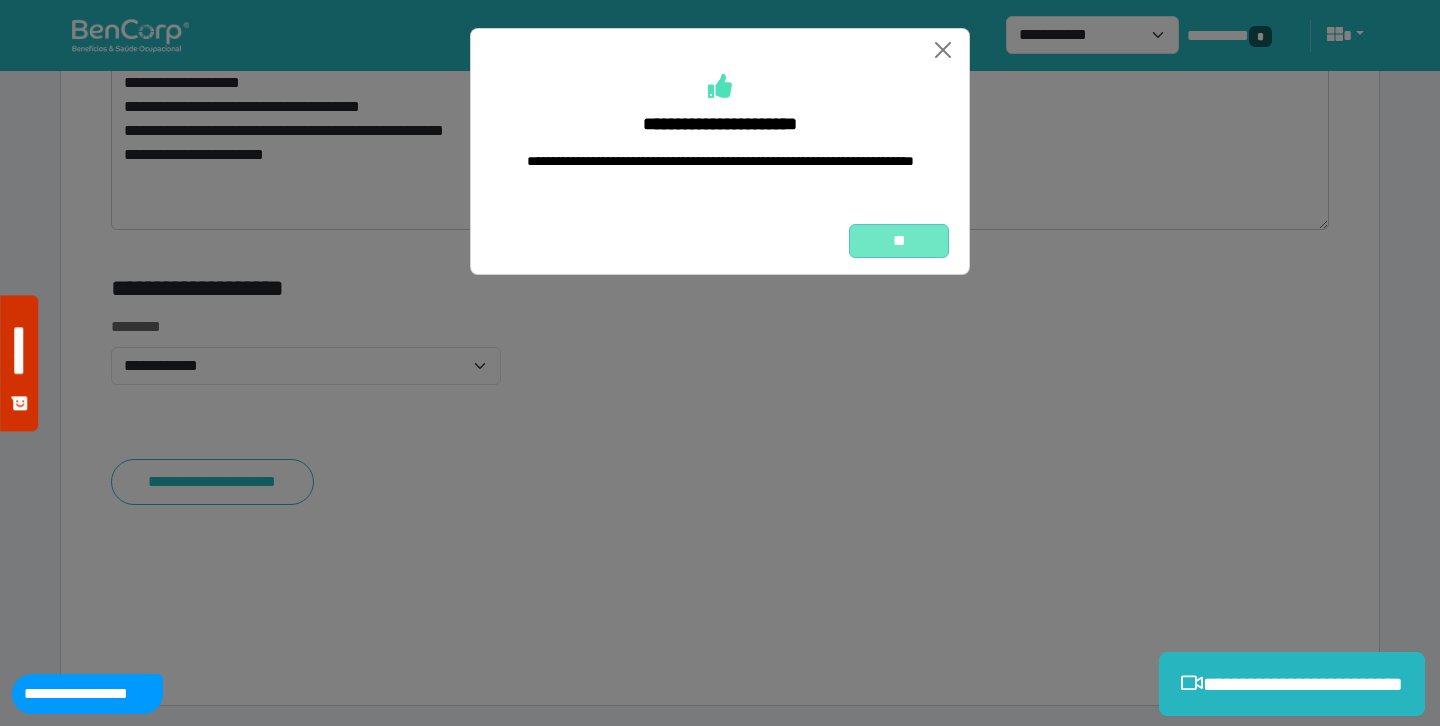 click on "**" at bounding box center (899, 241) 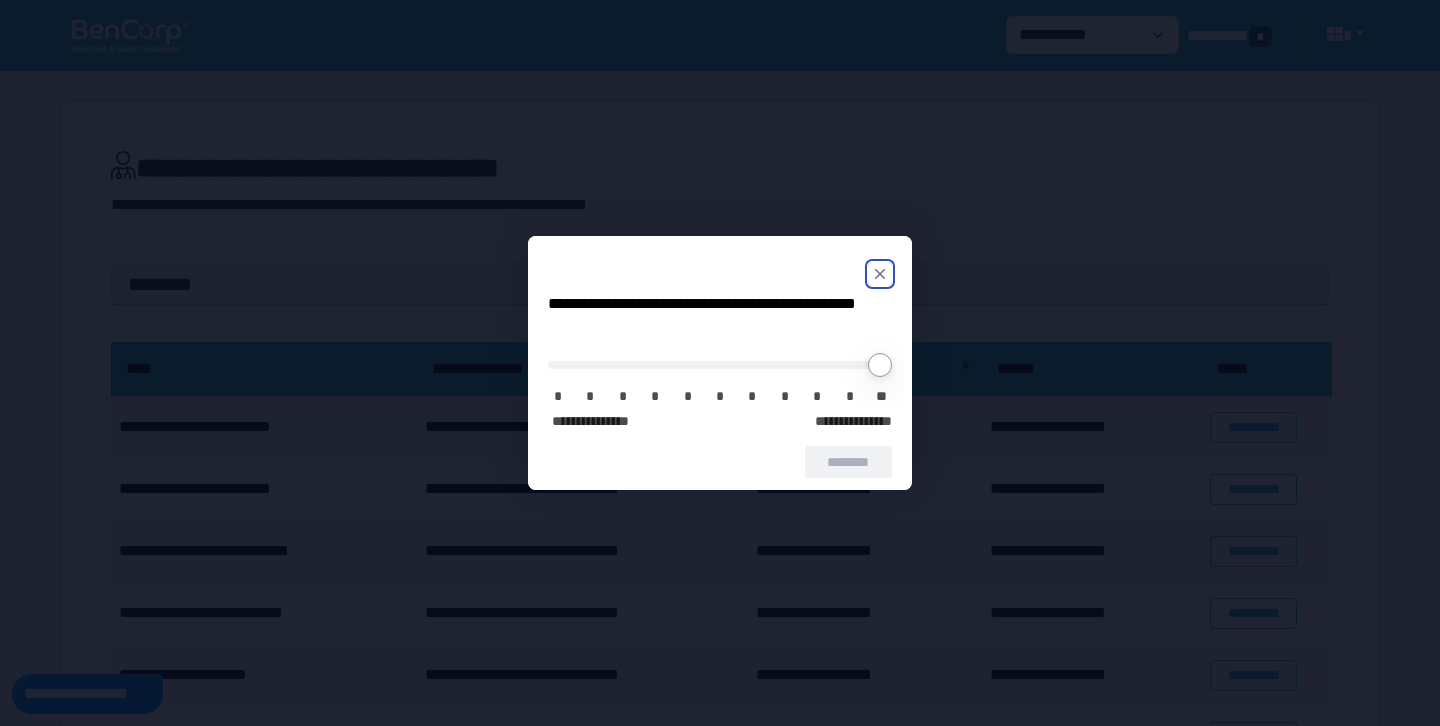 scroll, scrollTop: 0, scrollLeft: 0, axis: both 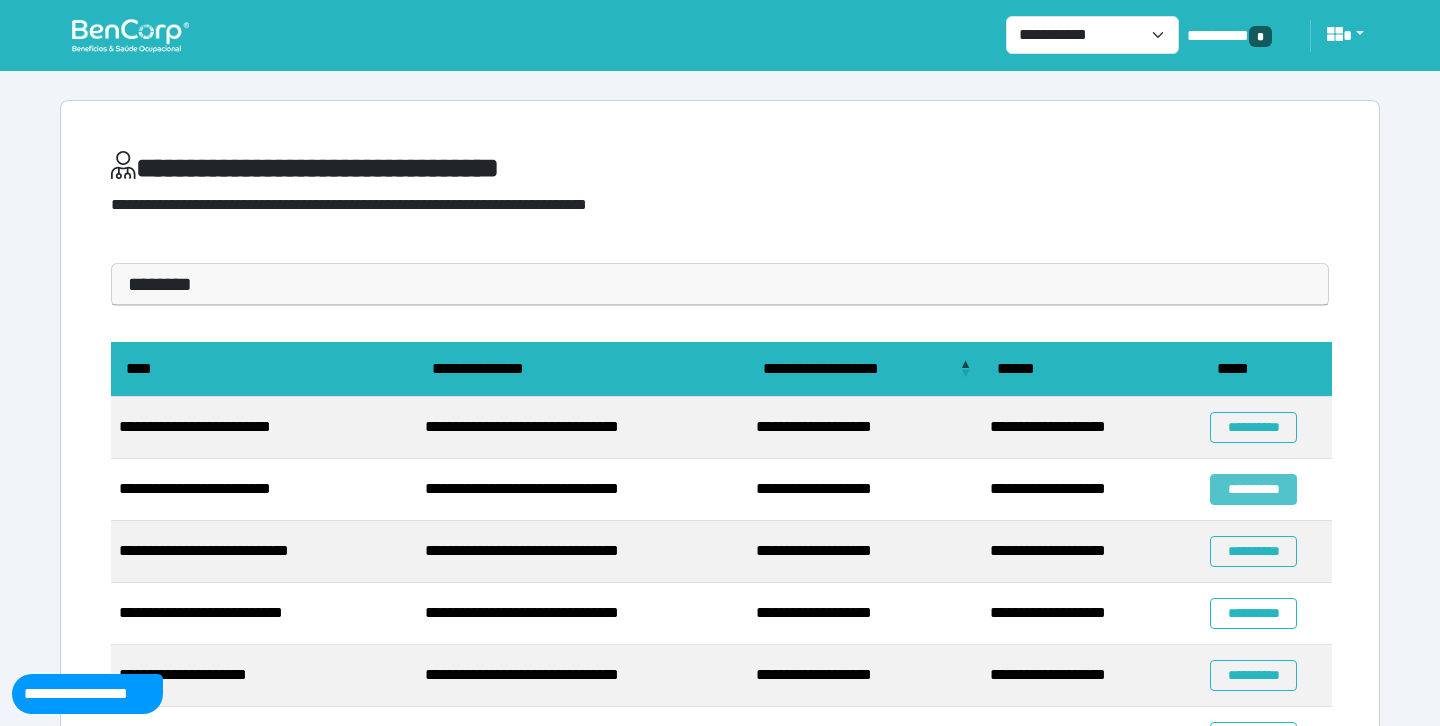 click on "**********" at bounding box center (1253, 489) 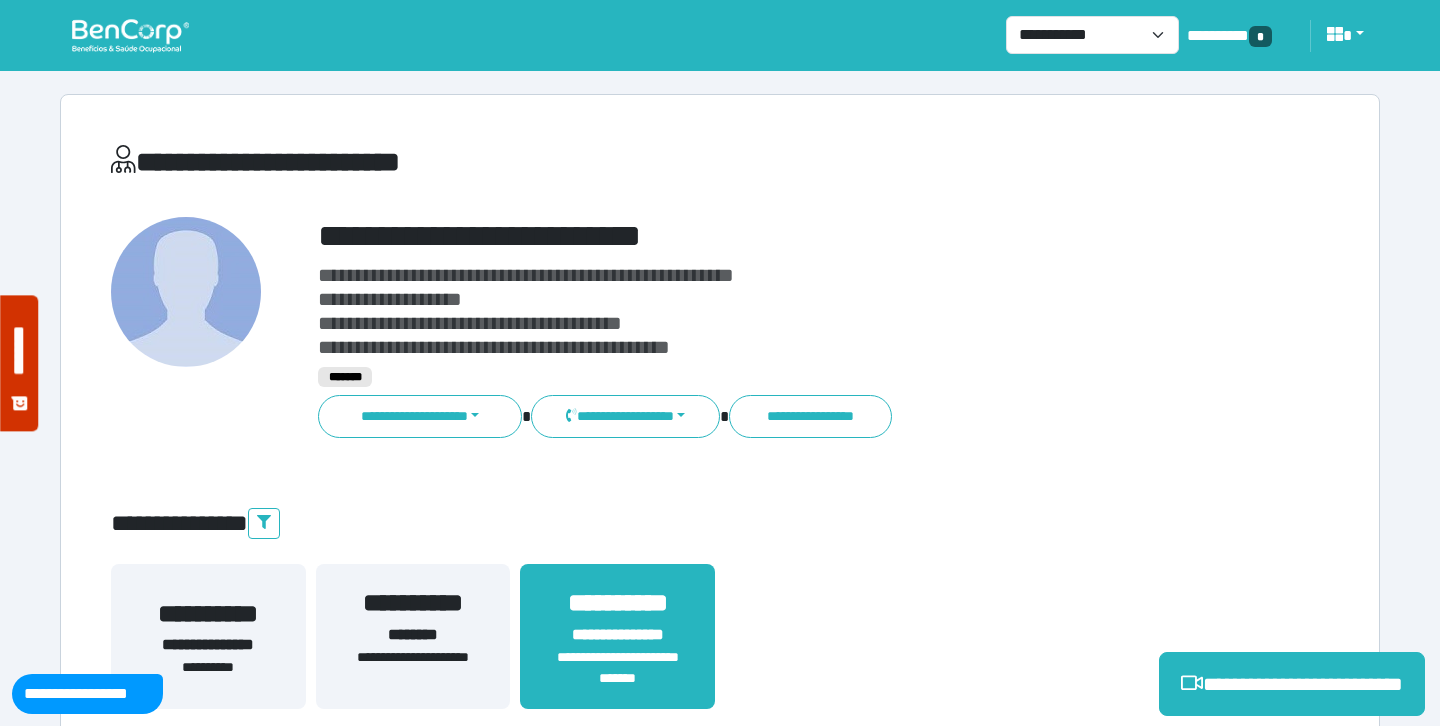 scroll, scrollTop: 4, scrollLeft: 0, axis: vertical 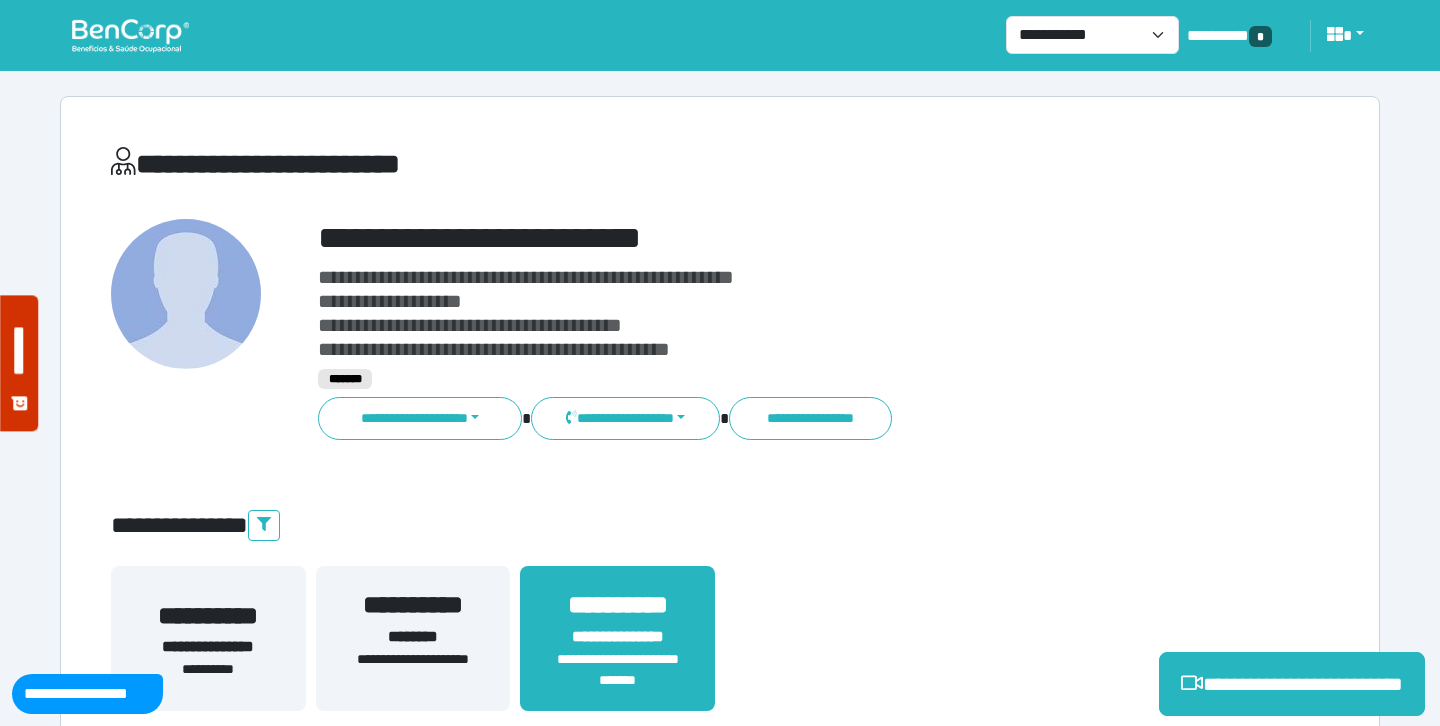 click on "**********" at bounding box center (772, 238) 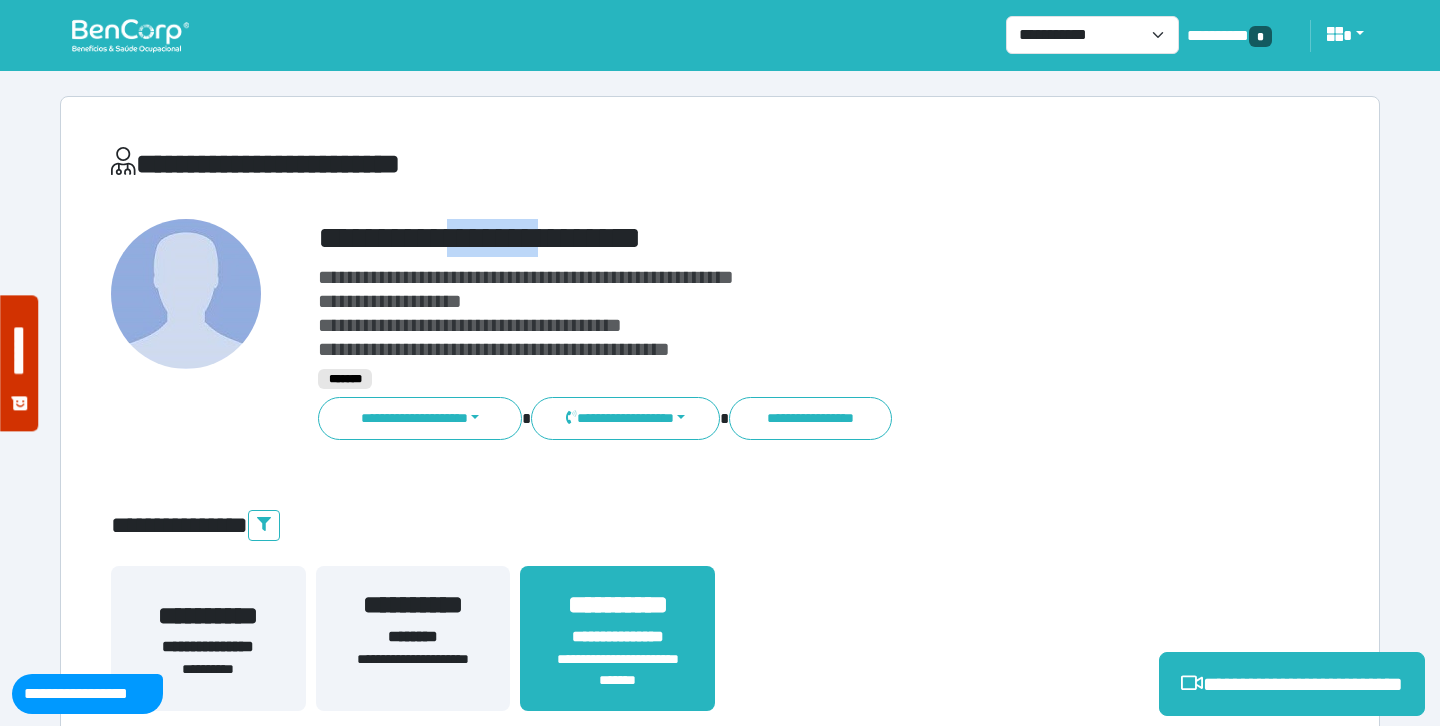 click on "**********" at bounding box center (772, 238) 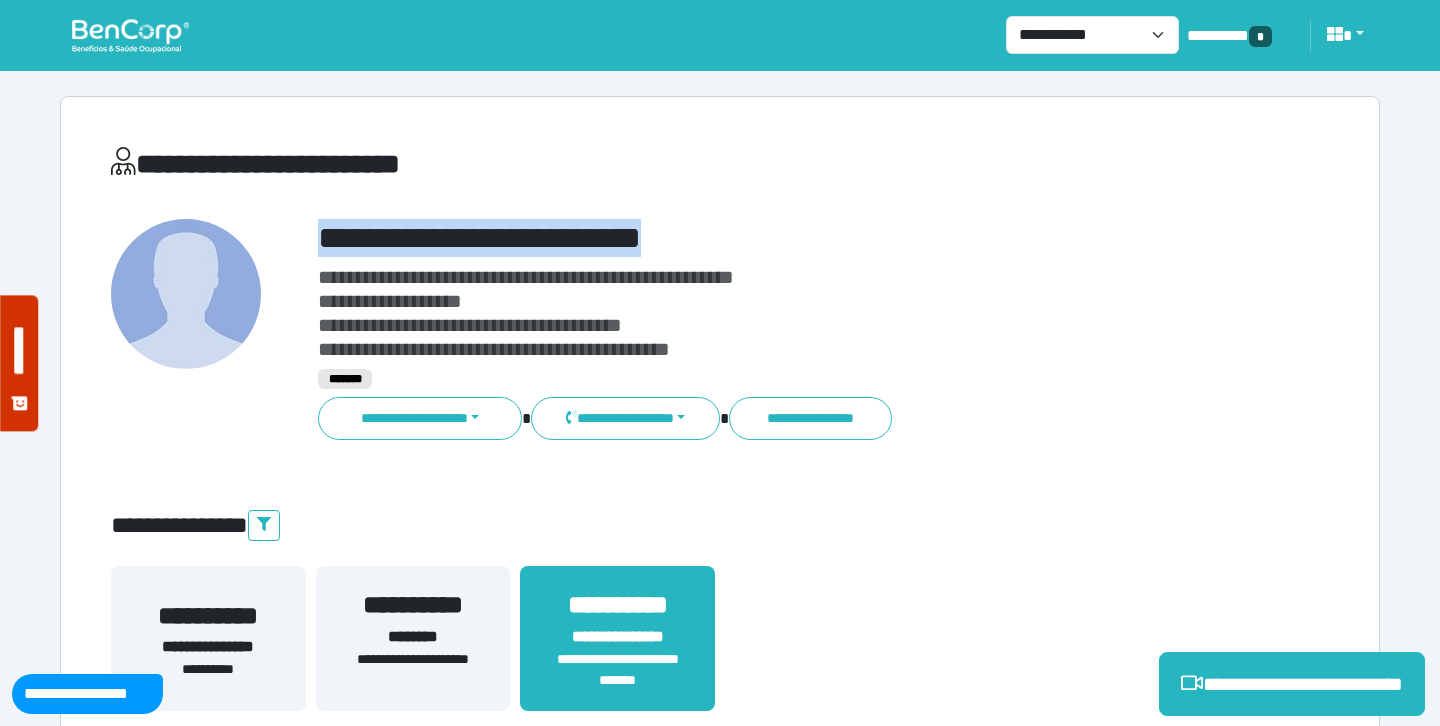 click on "**********" at bounding box center [772, 238] 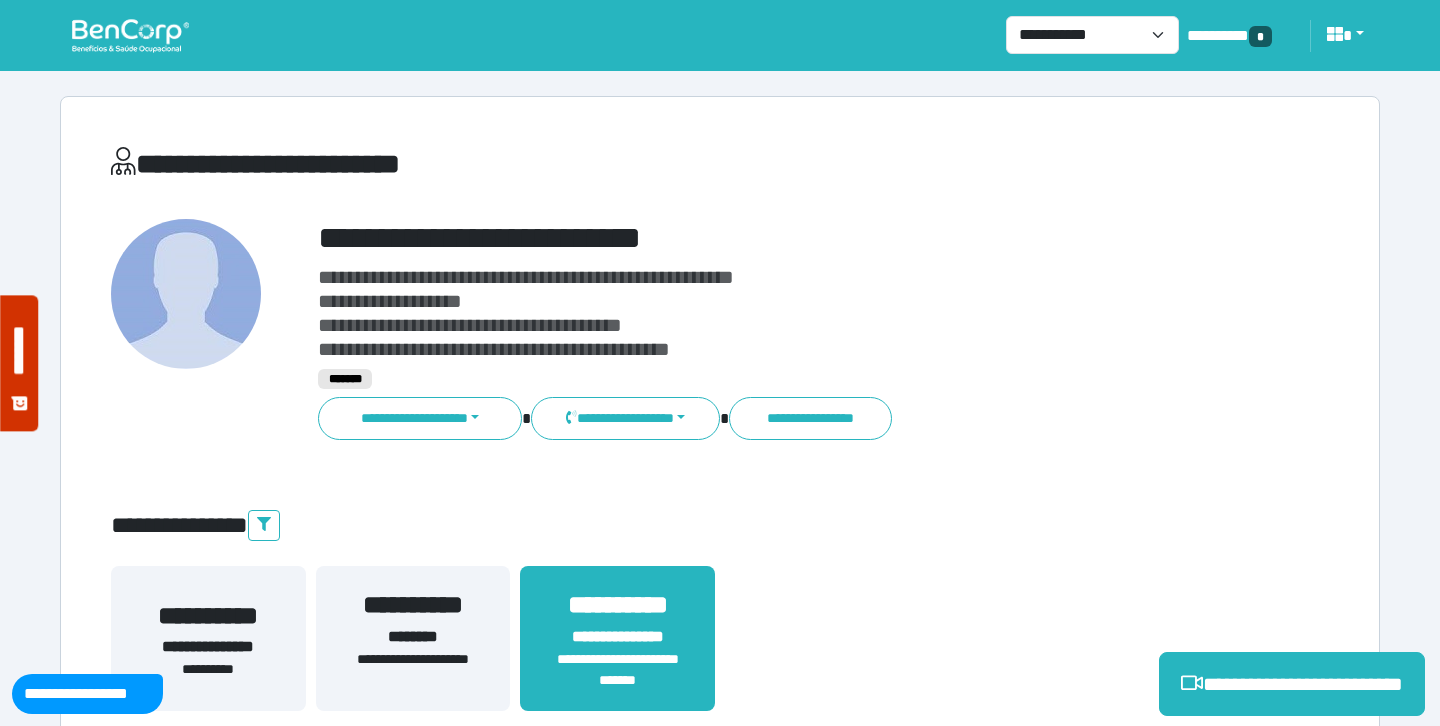 click on "**********" at bounding box center (720, 4289) 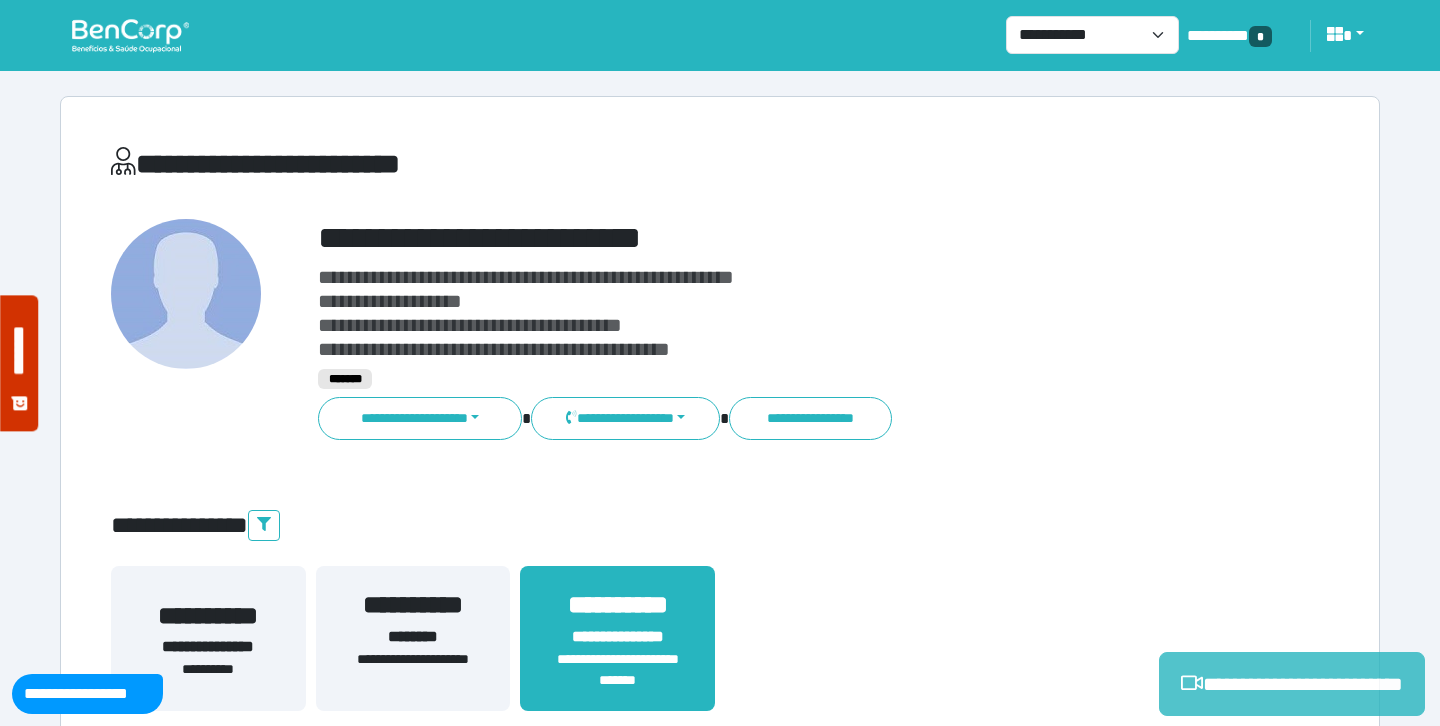 click on "**********" at bounding box center (1292, 684) 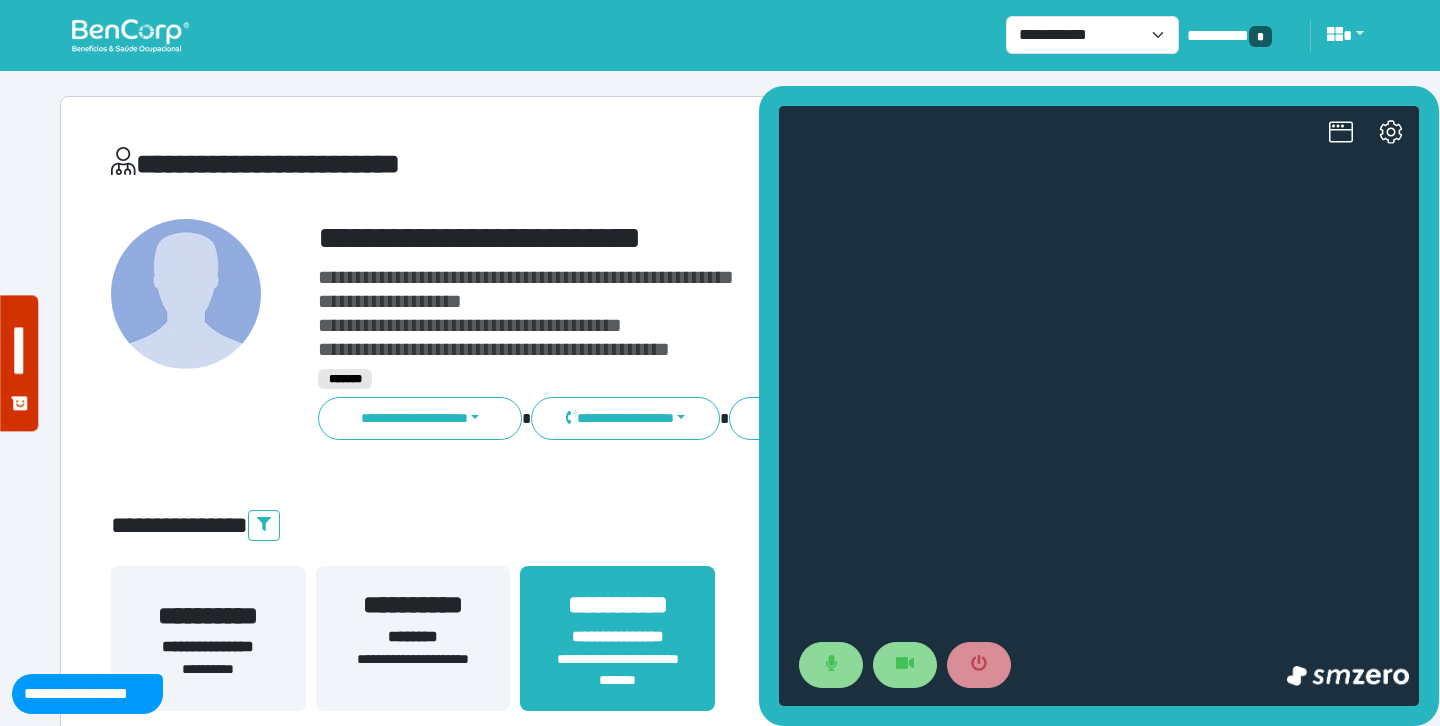 scroll, scrollTop: 0, scrollLeft: 0, axis: both 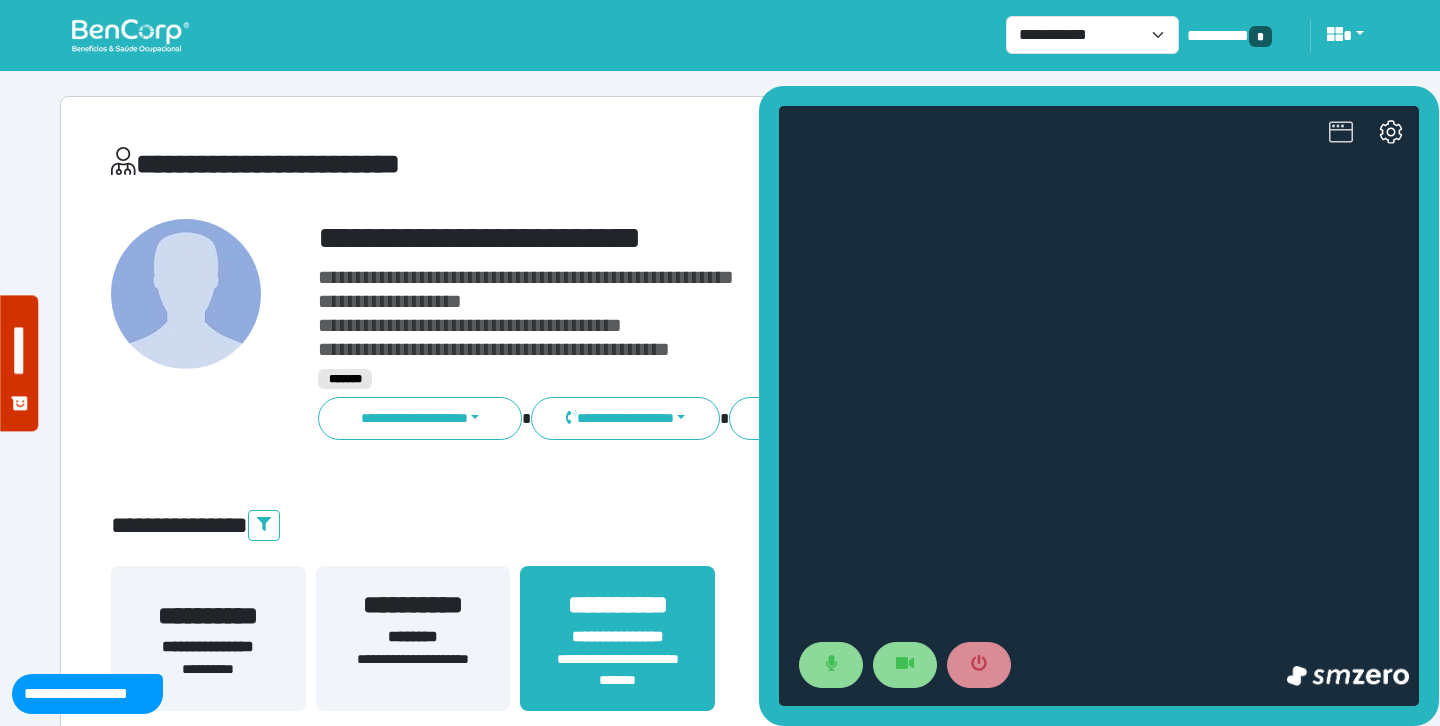 click 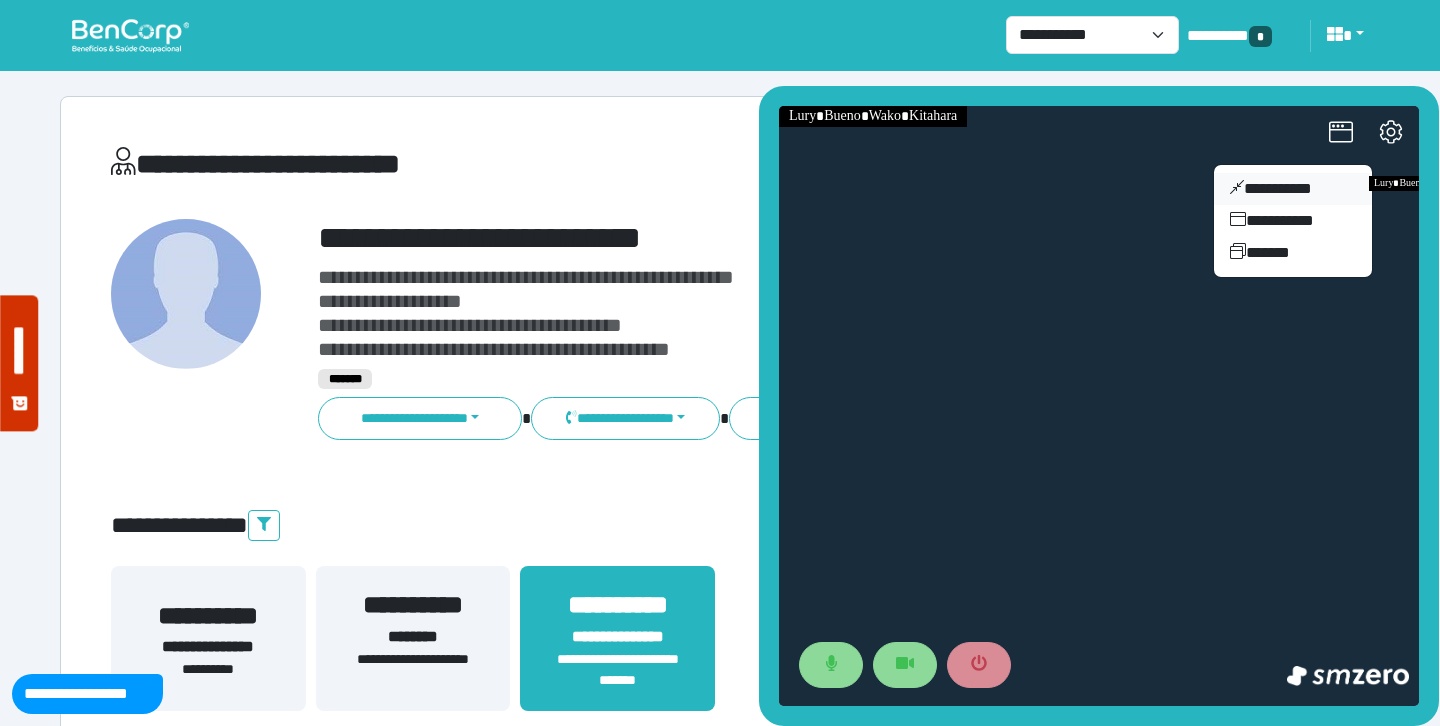 click on "**********" at bounding box center [1293, 189] 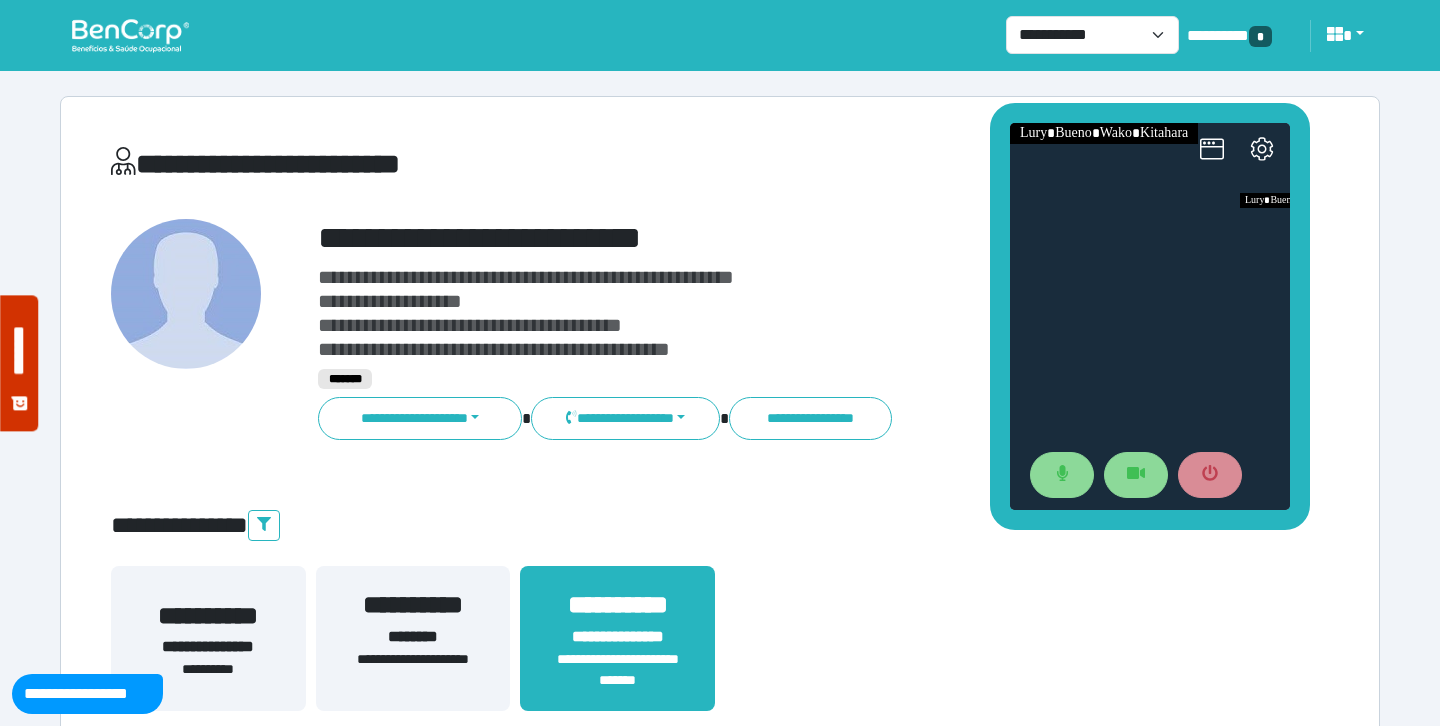 drag, startPoint x: 1222, startPoint y: 306, endPoint x: 1080, endPoint y: 82, distance: 265.2169 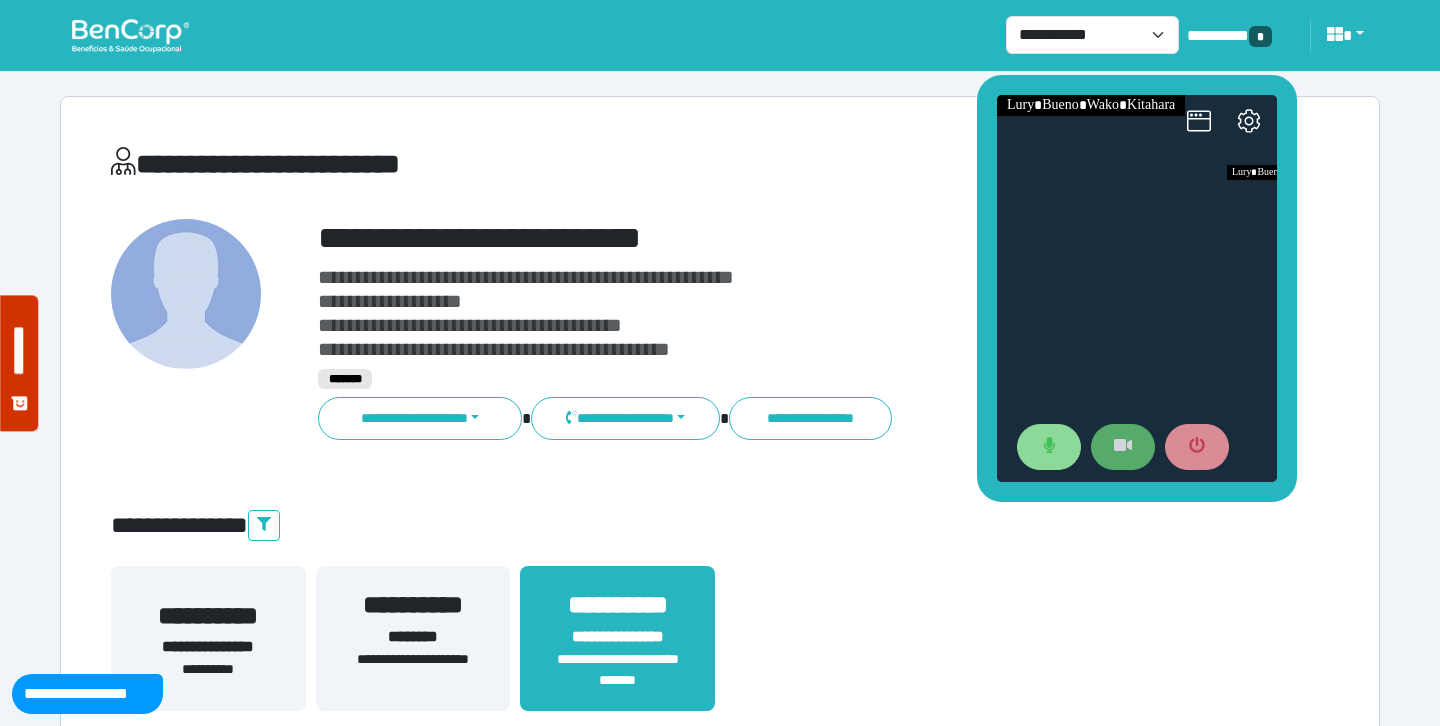 drag, startPoint x: 1123, startPoint y: 439, endPoint x: 1043, endPoint y: 439, distance: 80 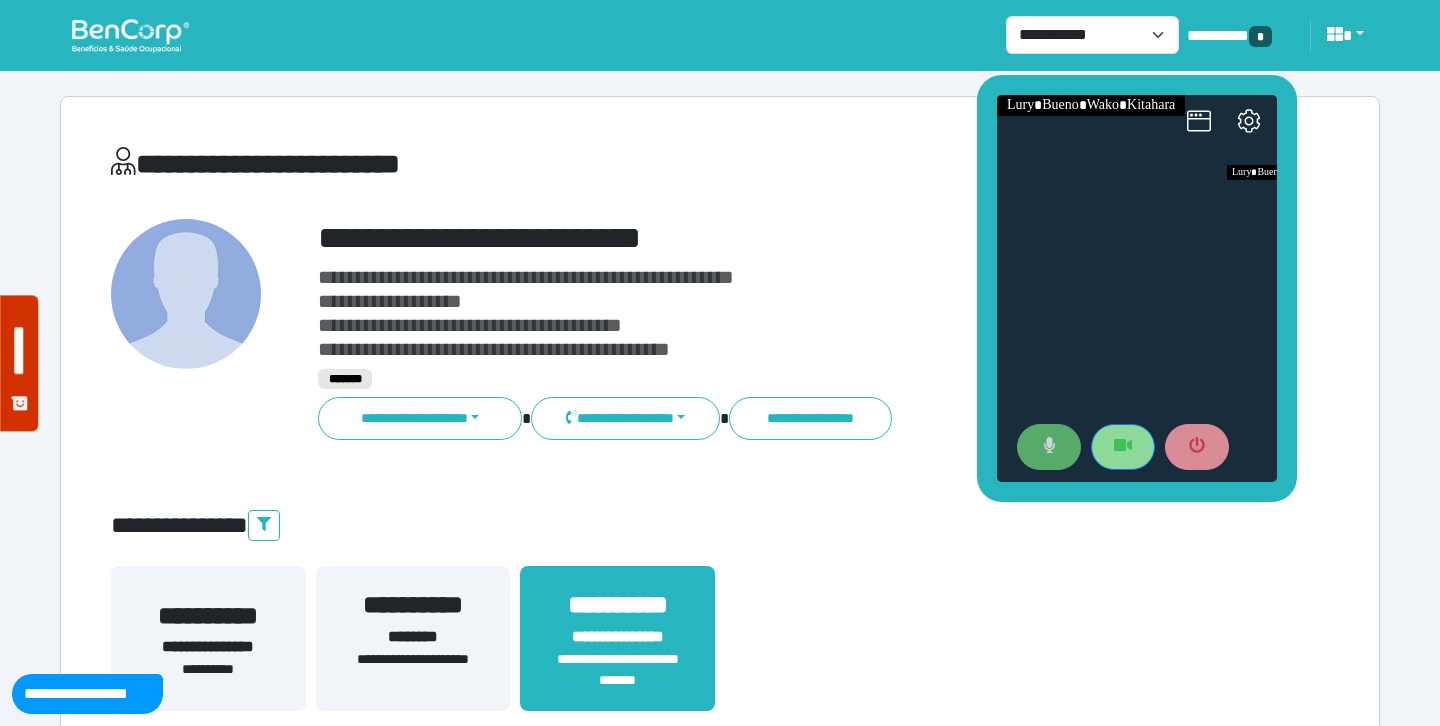 click 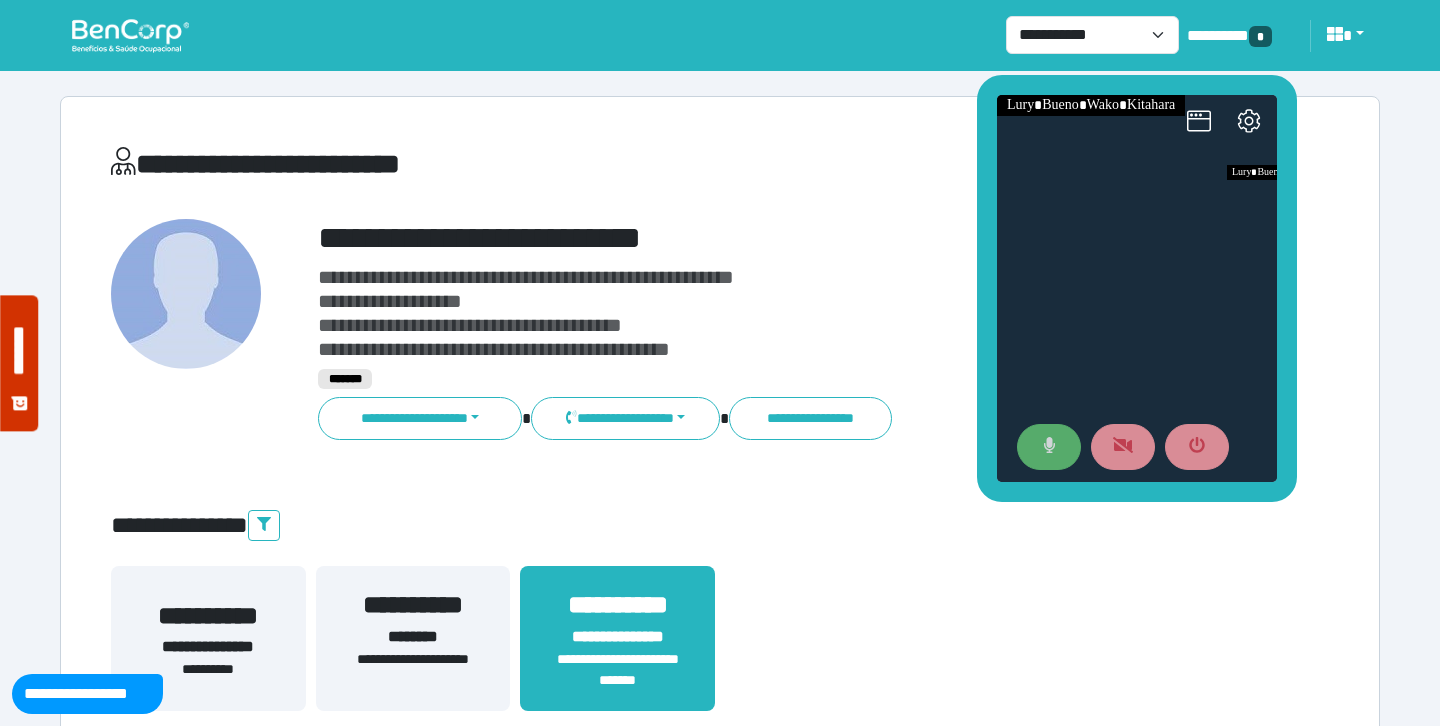 click at bounding box center [1049, 447] 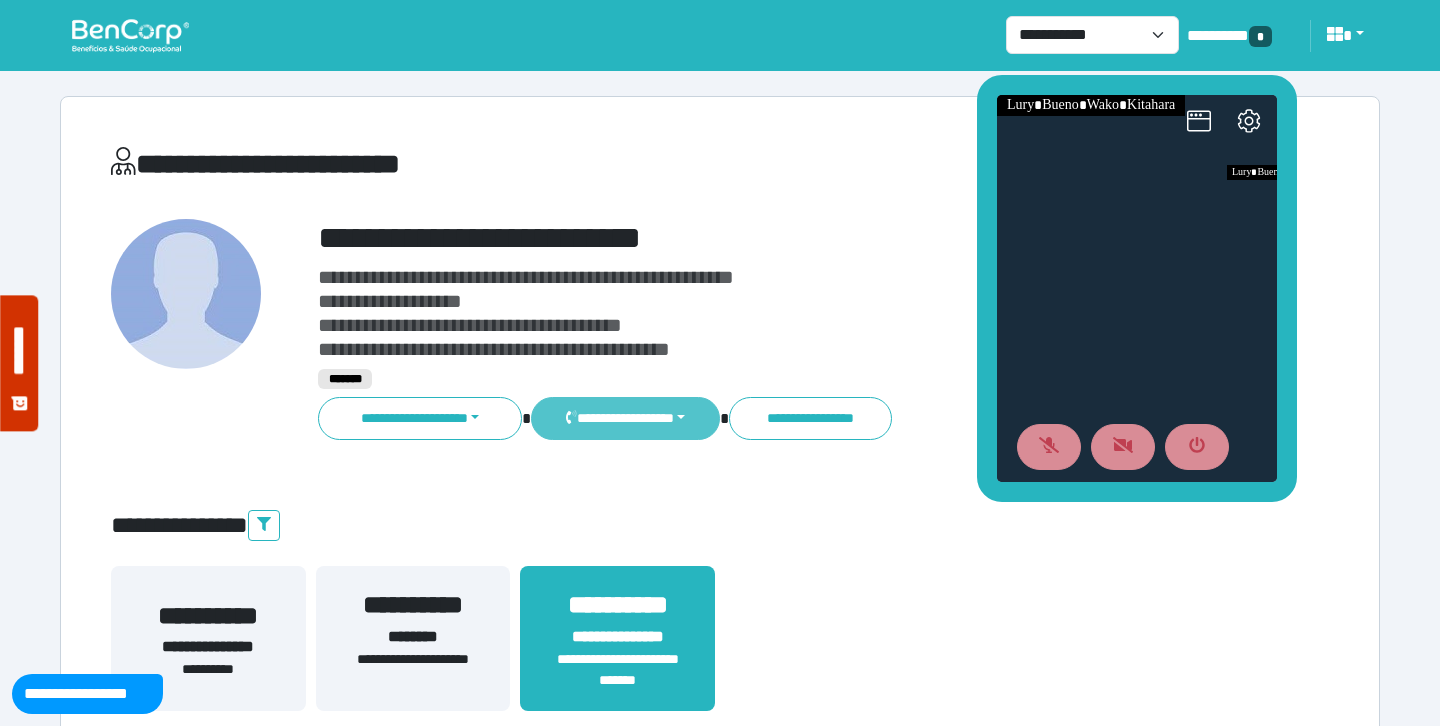 click on "**********" at bounding box center [625, 418] 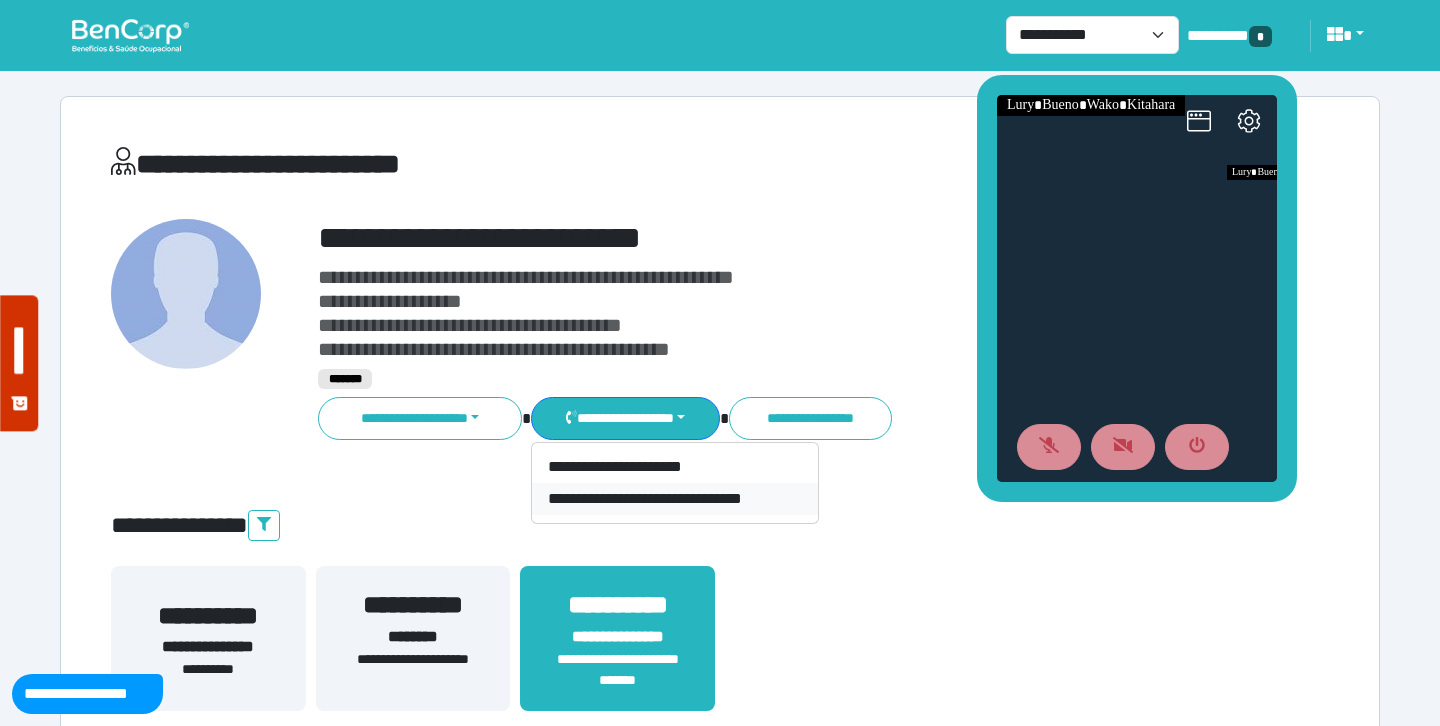 click on "**********" at bounding box center [675, 499] 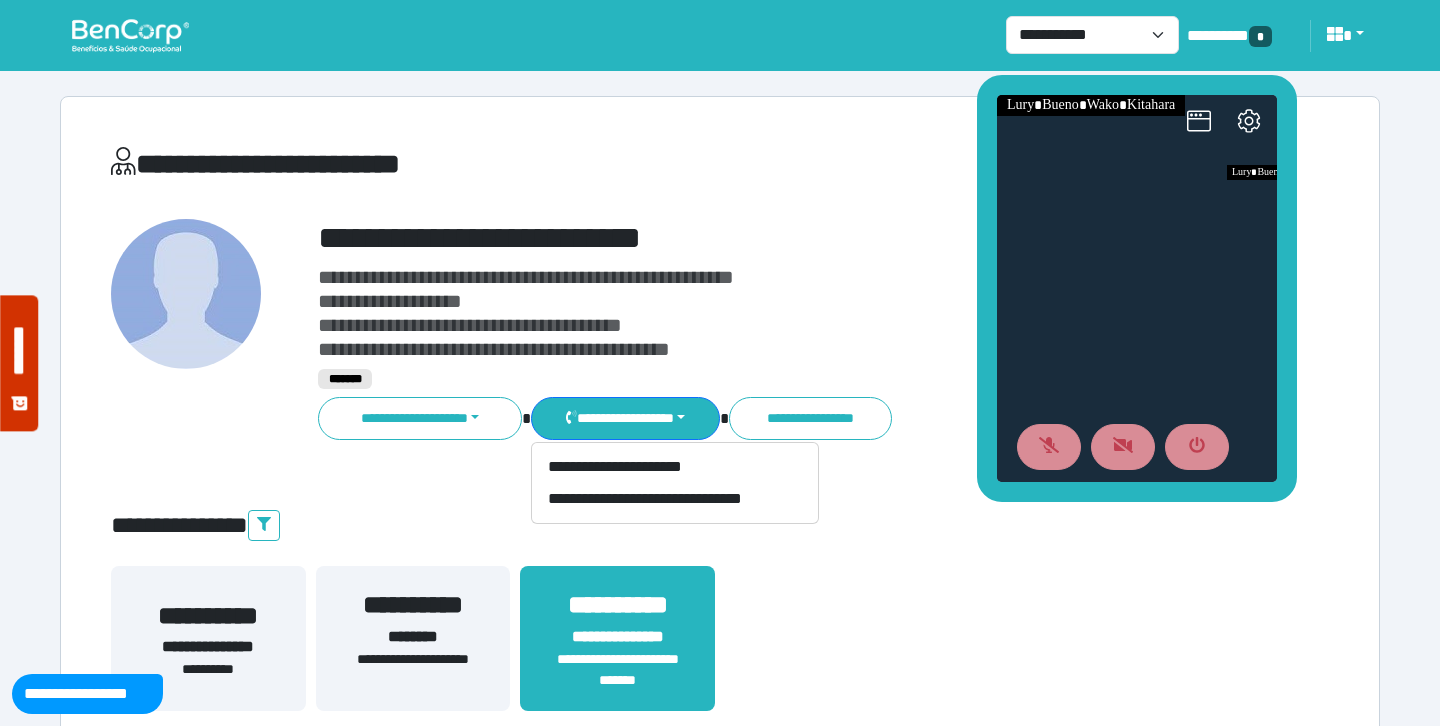 click on "**********" at bounding box center [772, 238] 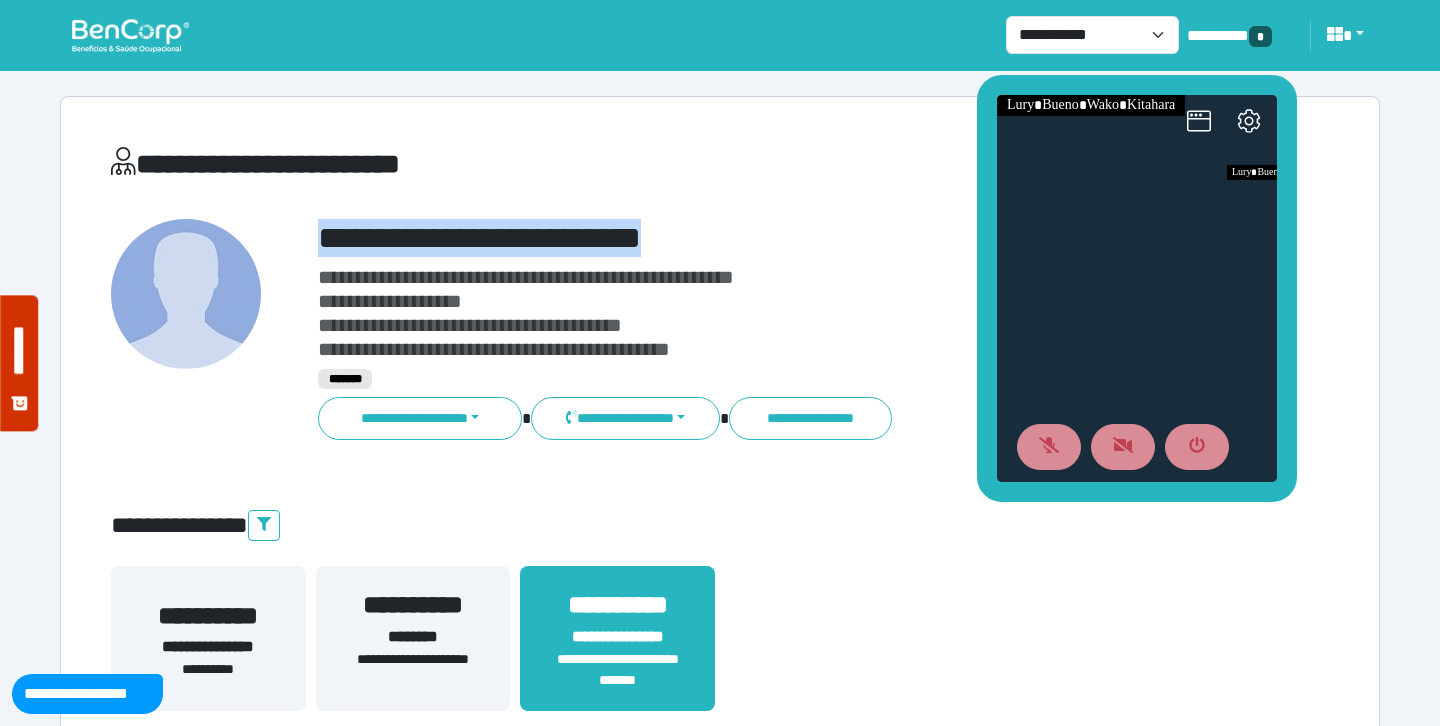 click on "**********" at bounding box center (772, 238) 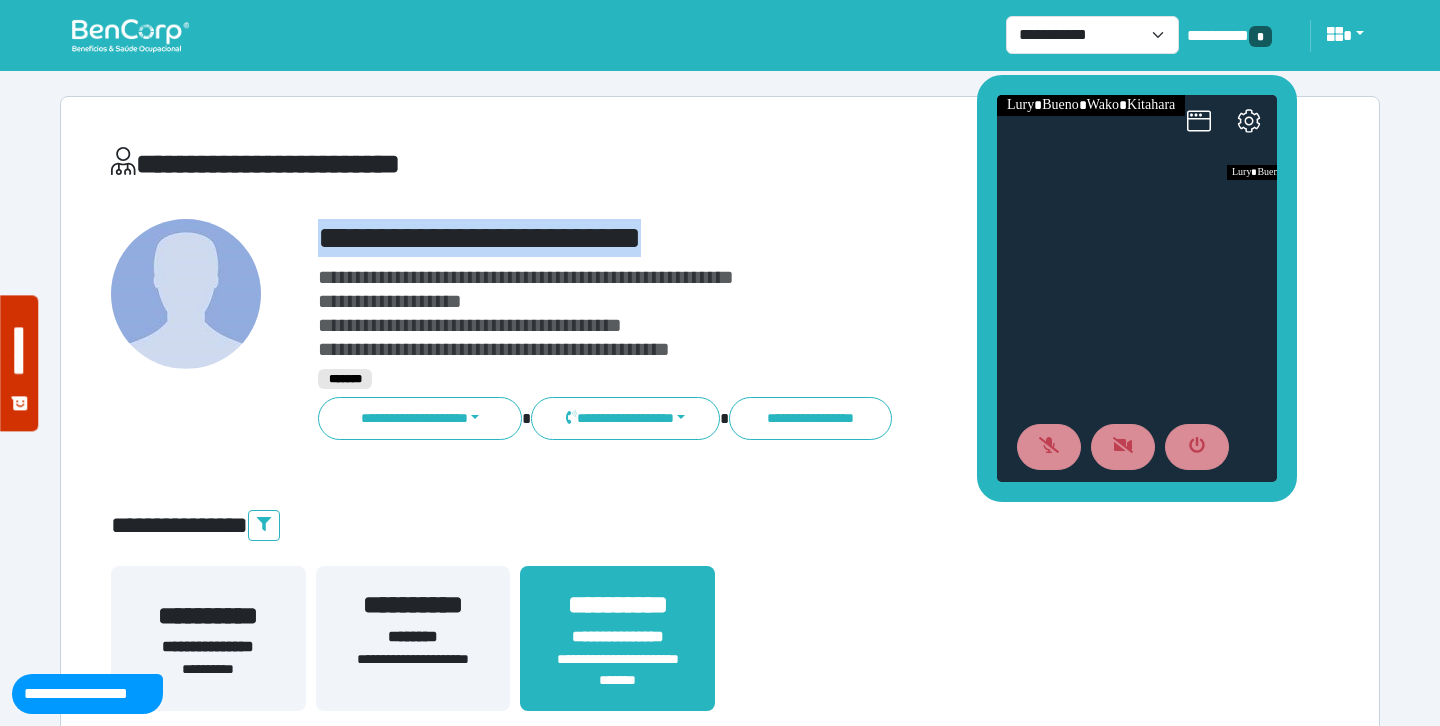 click on "**********" at bounding box center (720, 650) 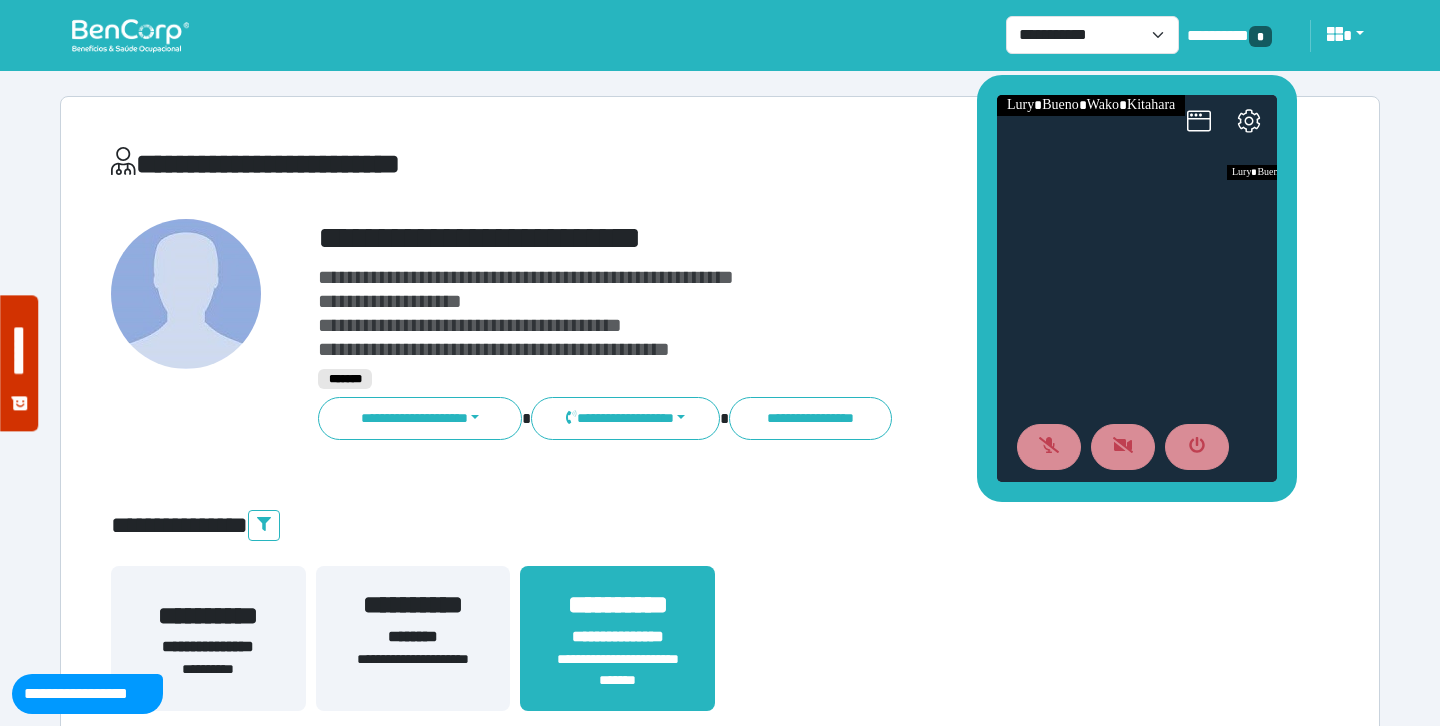 click at bounding box center [130, 35] 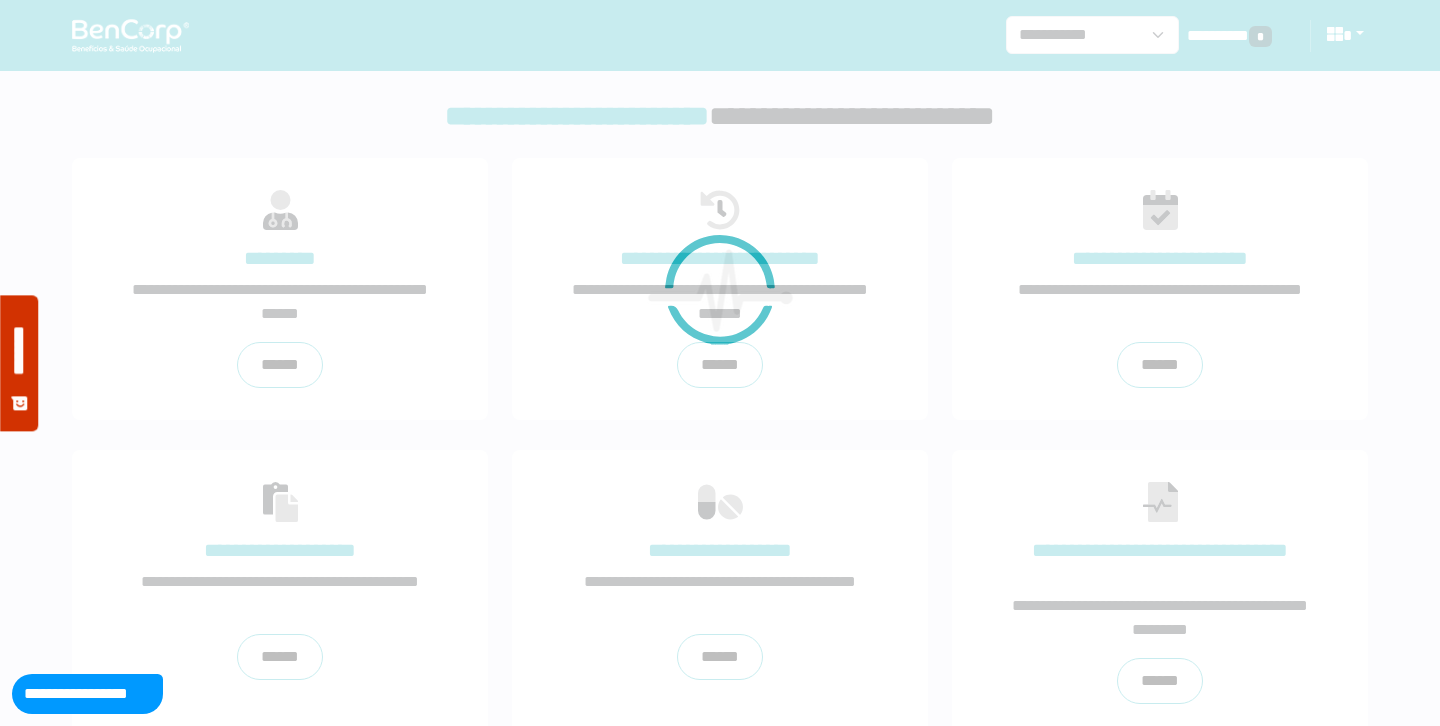 scroll, scrollTop: 0, scrollLeft: 0, axis: both 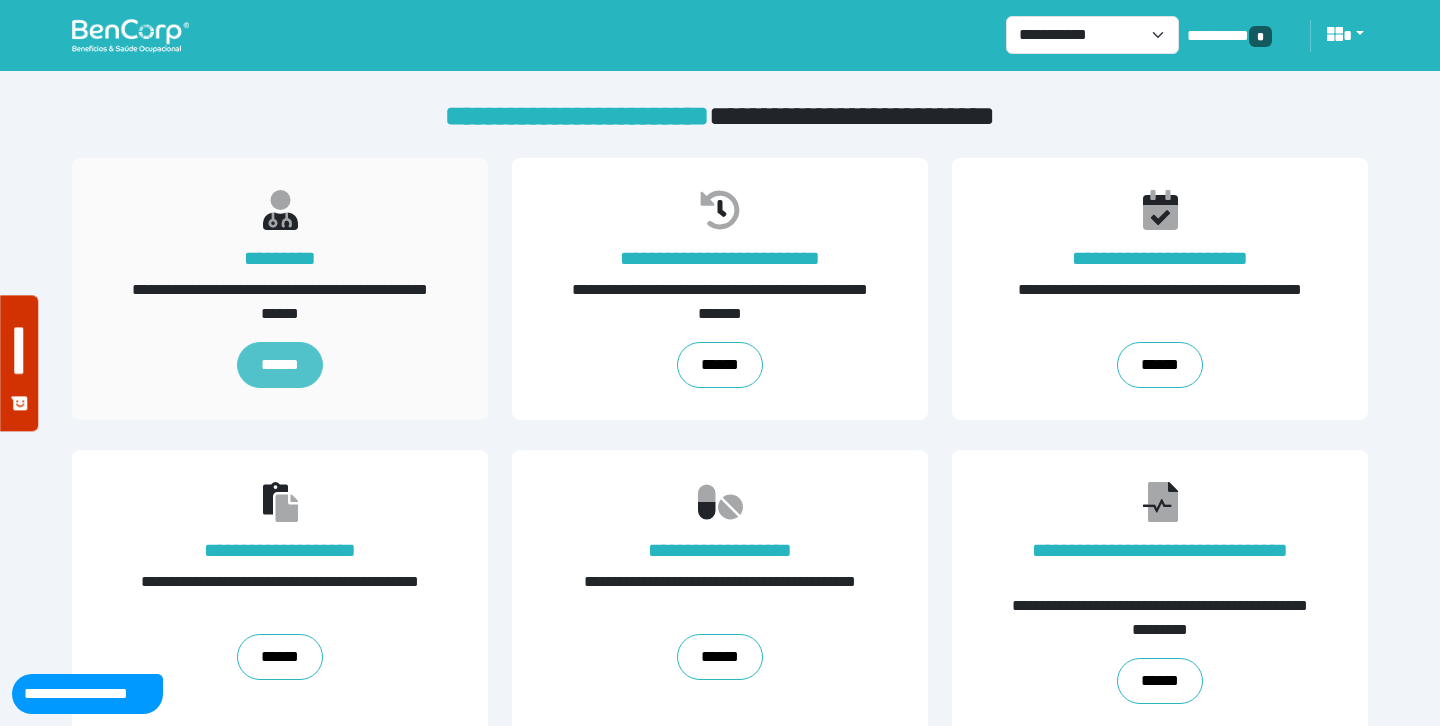click on "******" at bounding box center (280, 365) 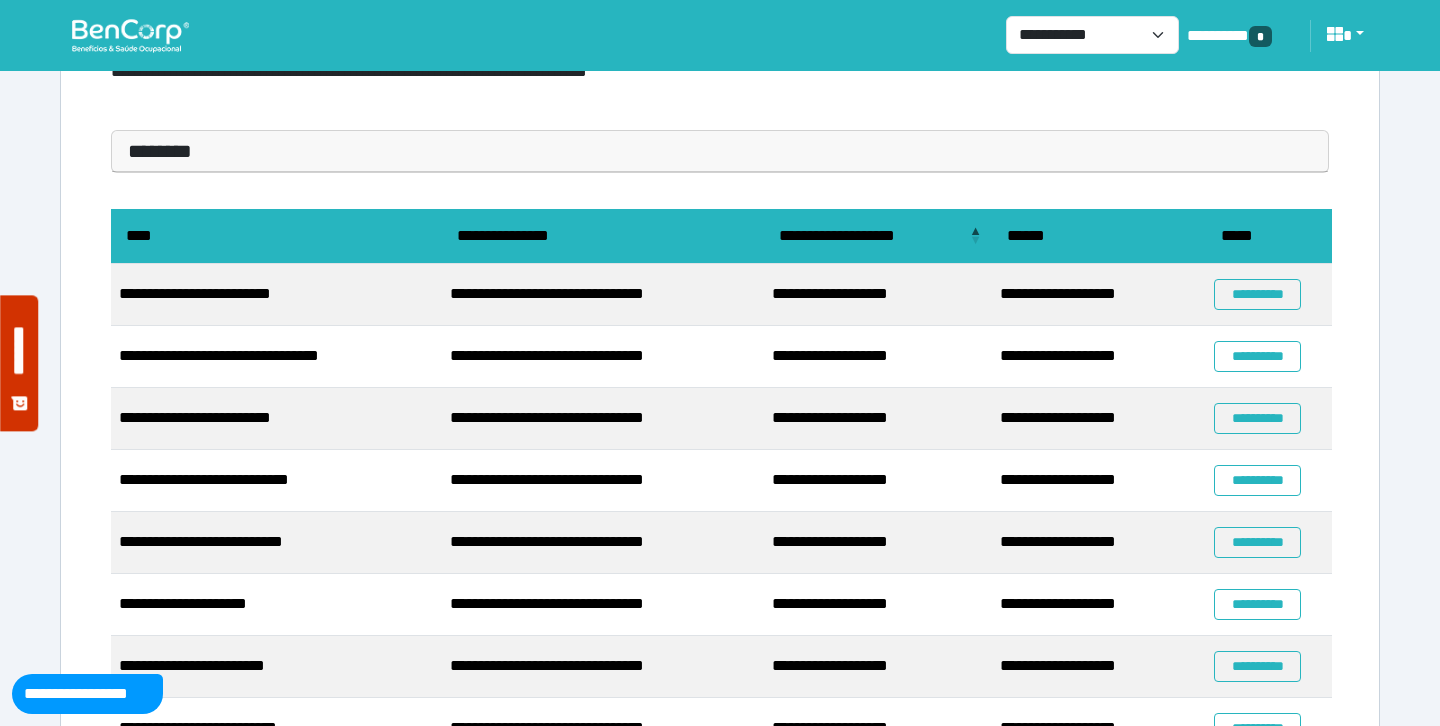 scroll, scrollTop: 135, scrollLeft: 0, axis: vertical 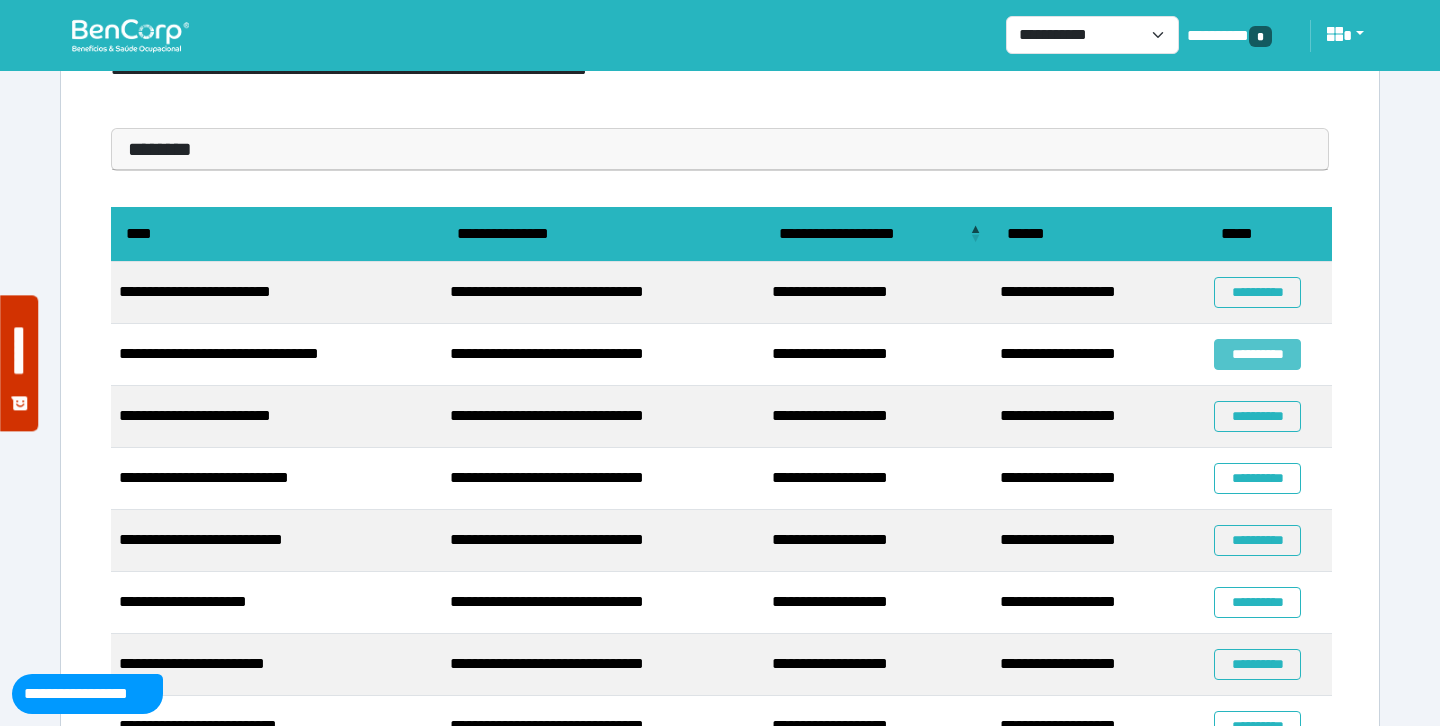 click on "**********" at bounding box center (1257, 354) 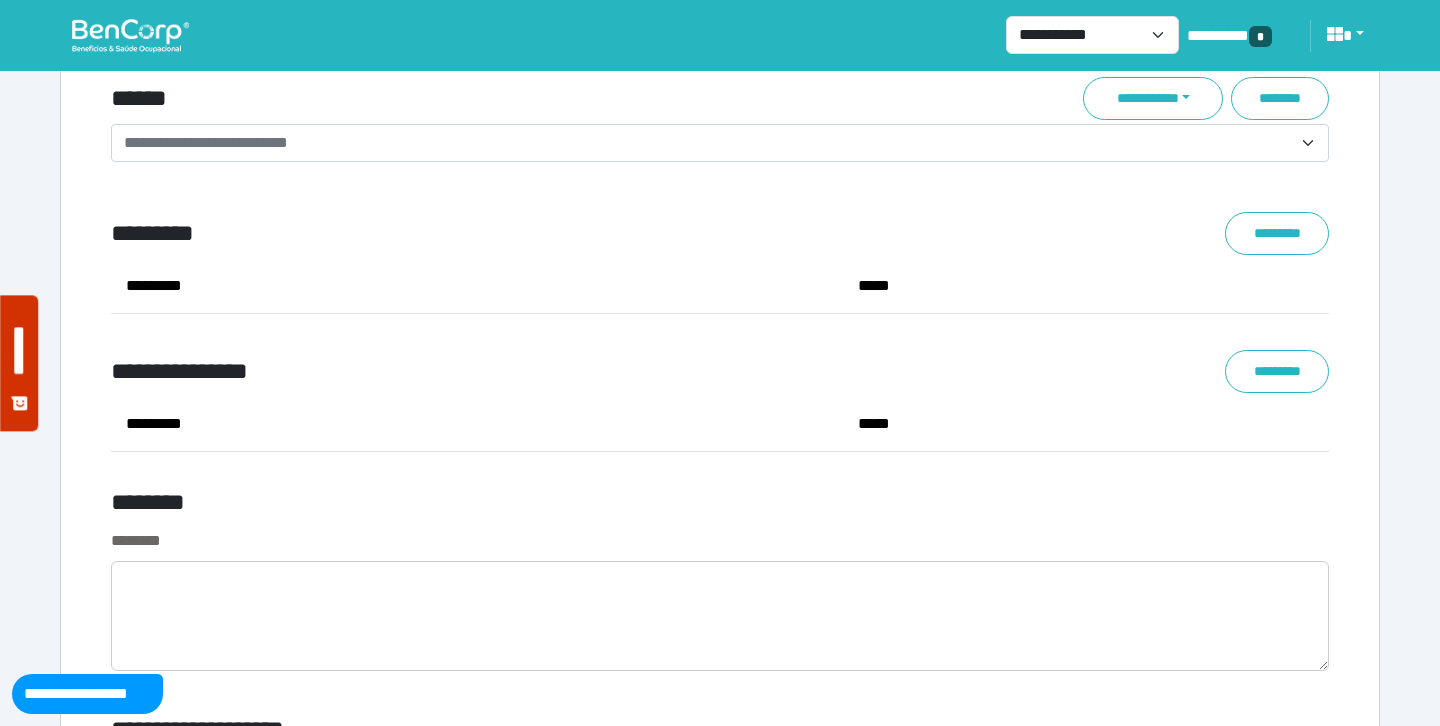scroll, scrollTop: 7275, scrollLeft: 0, axis: vertical 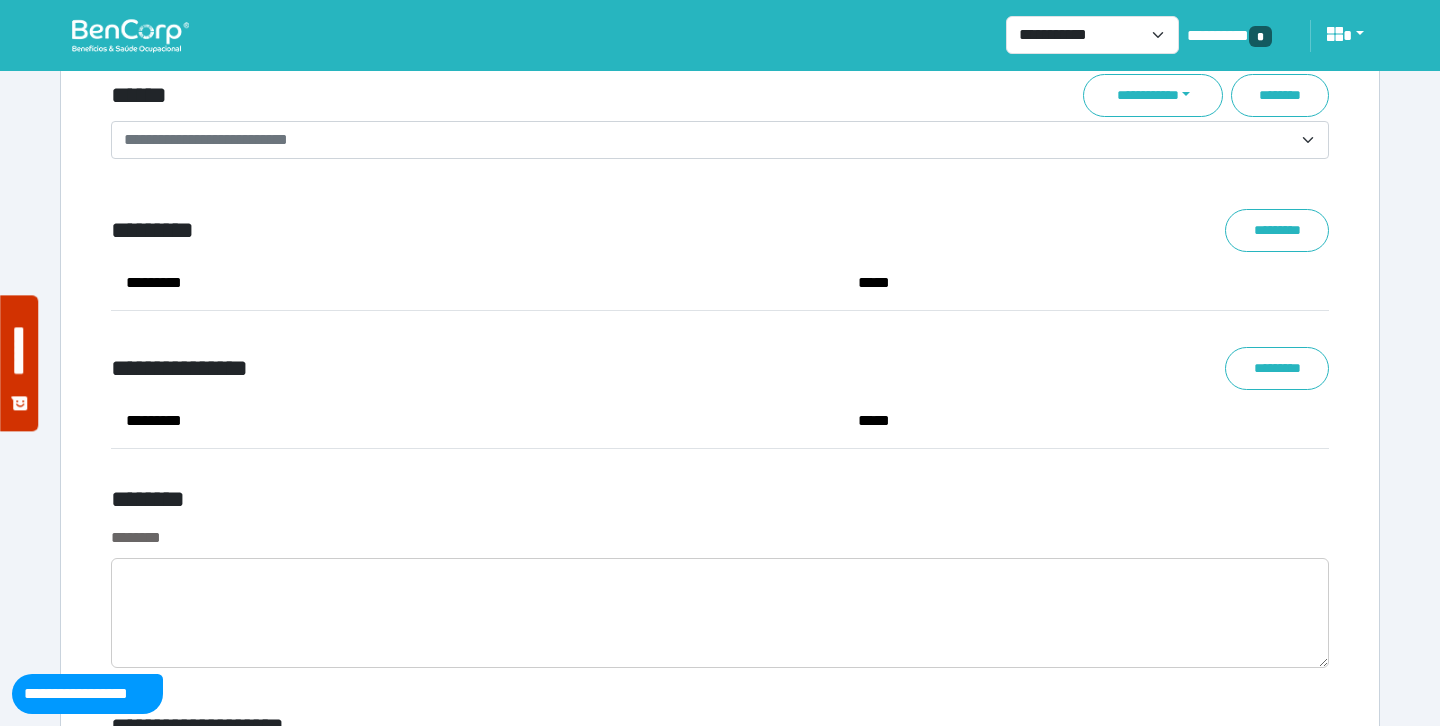 click on "**********" at bounding box center [708, 140] 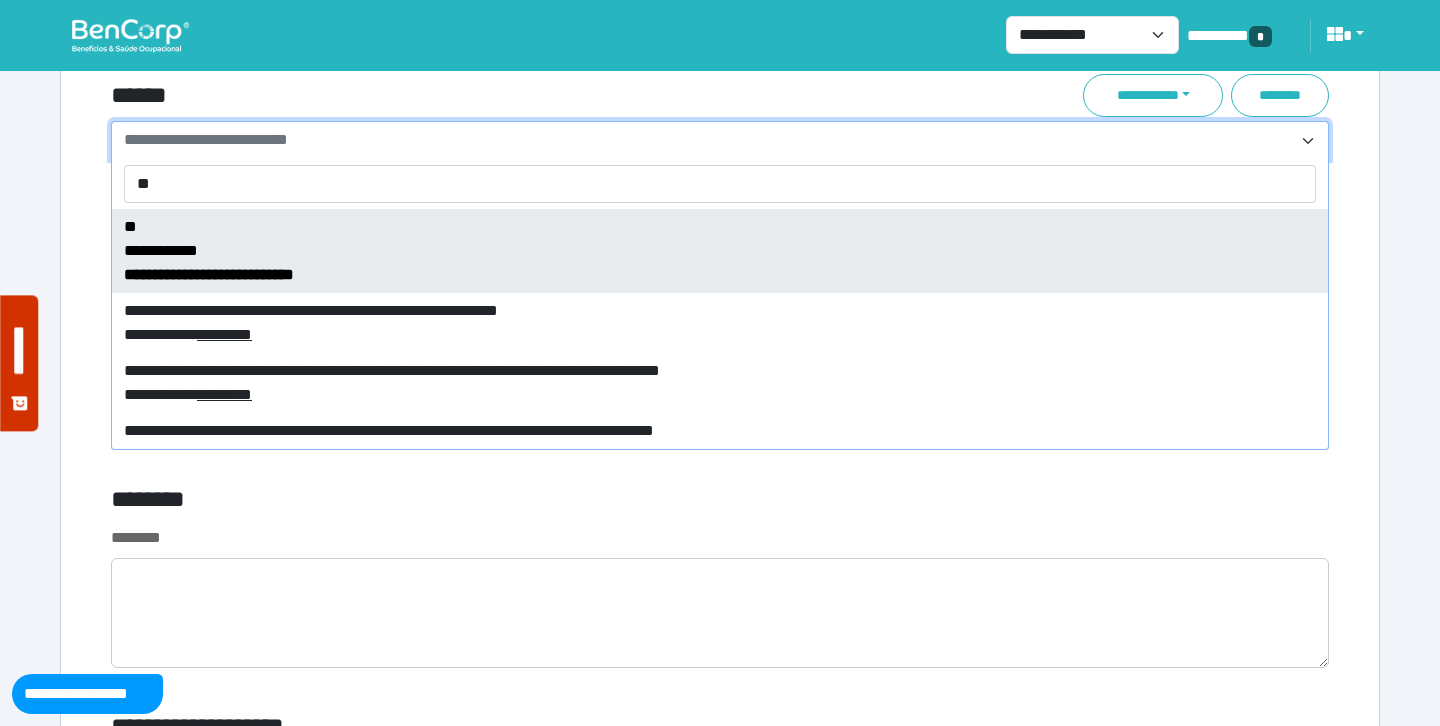 type on "**" 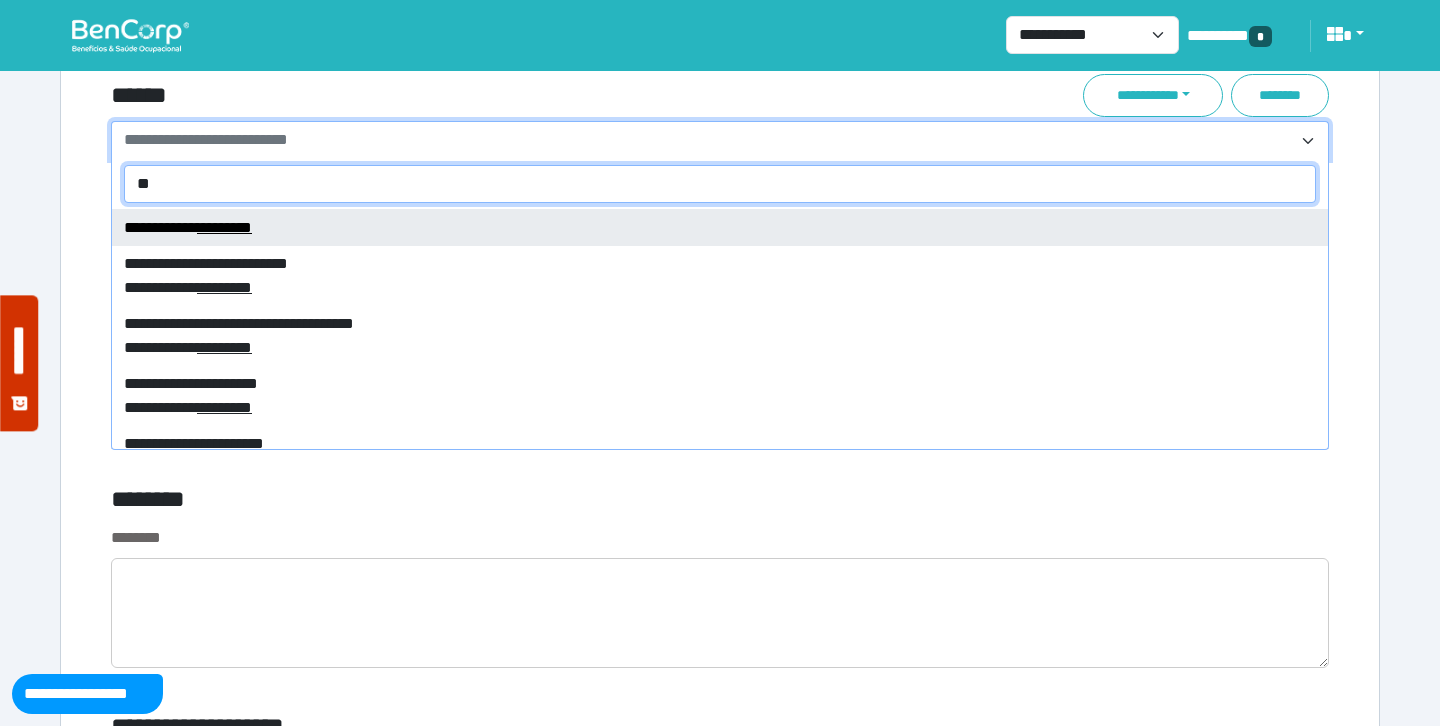 scroll, scrollTop: 12002, scrollLeft: 0, axis: vertical 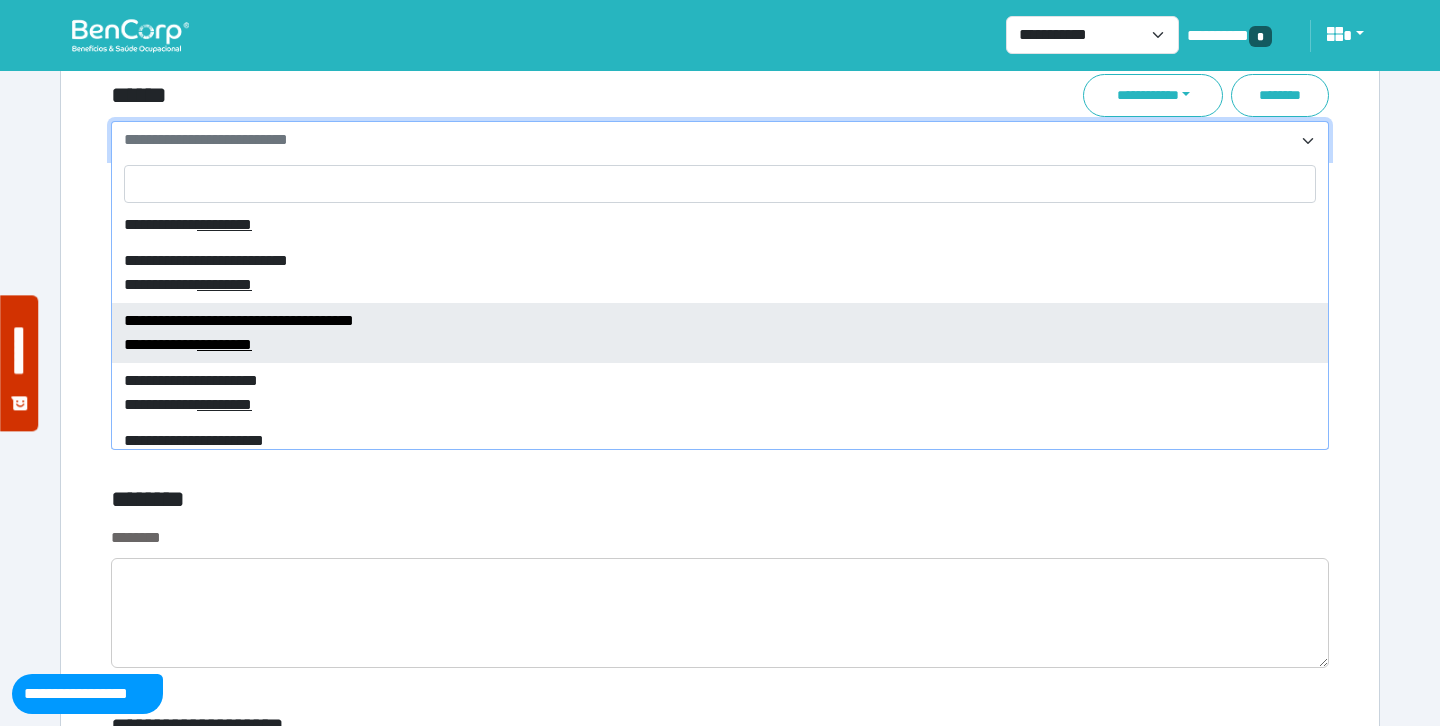 select on "****" 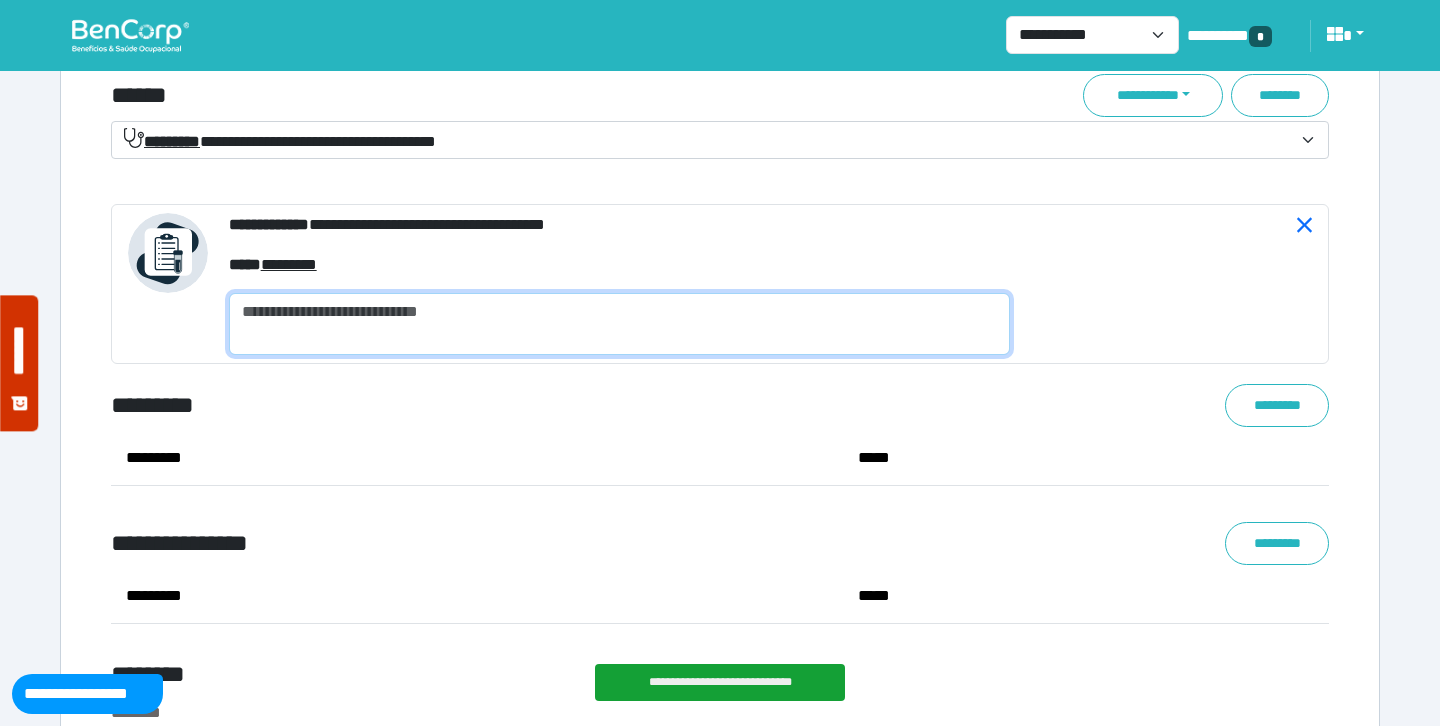 click at bounding box center [619, 324] 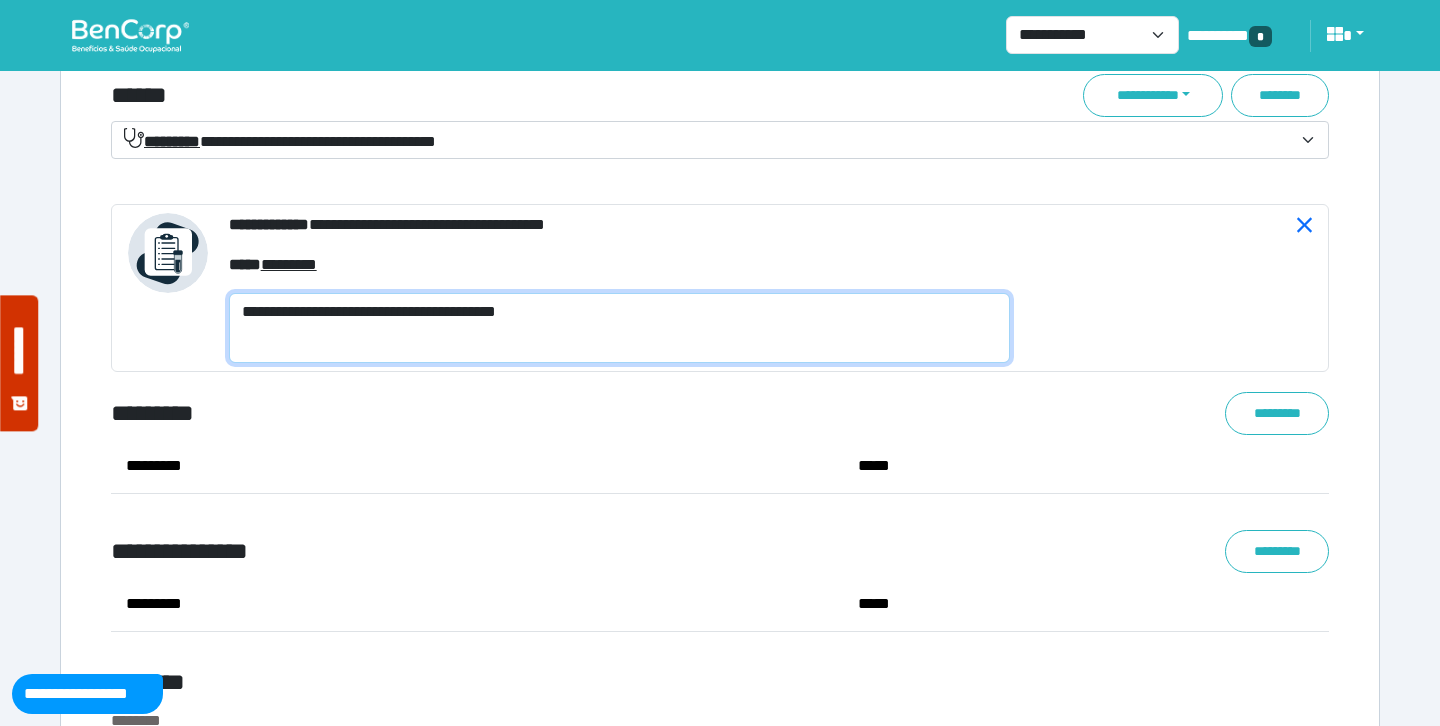 scroll, scrollTop: 0, scrollLeft: 0, axis: both 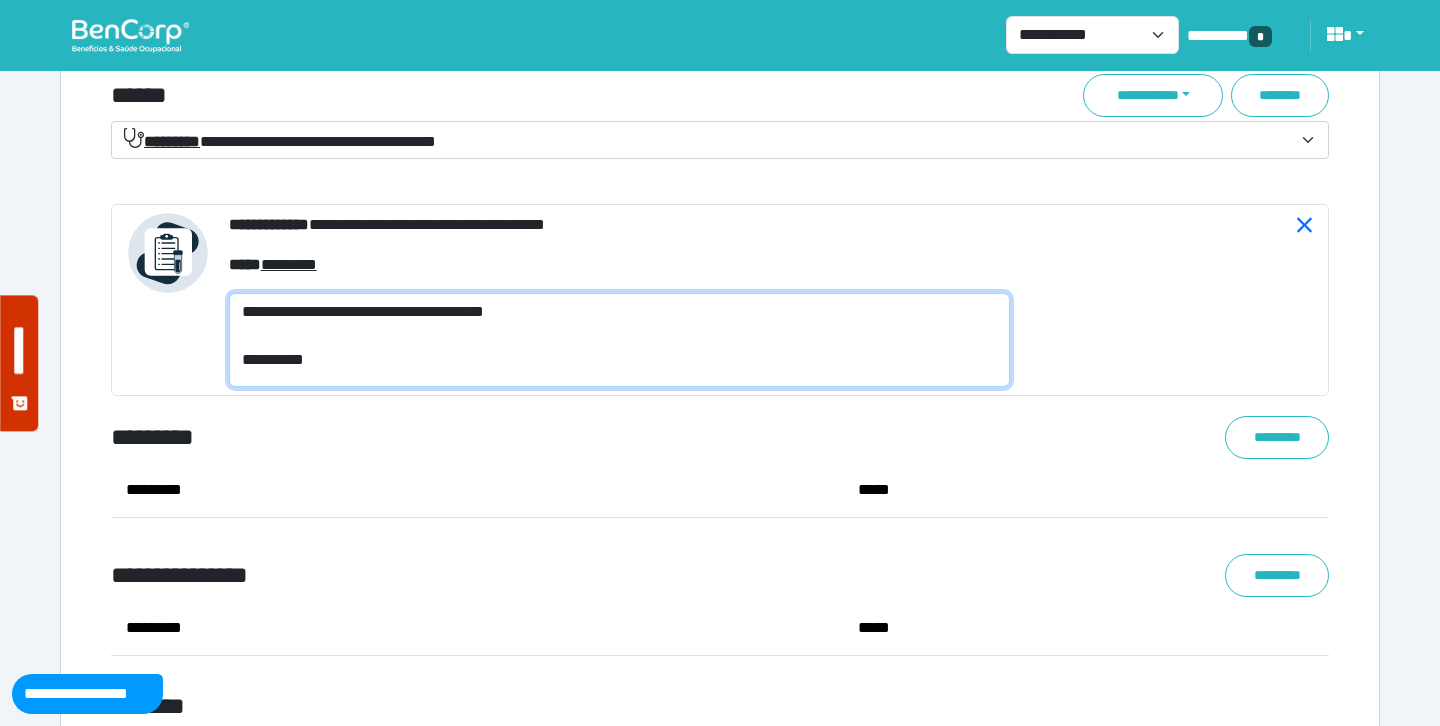 type on "**********" 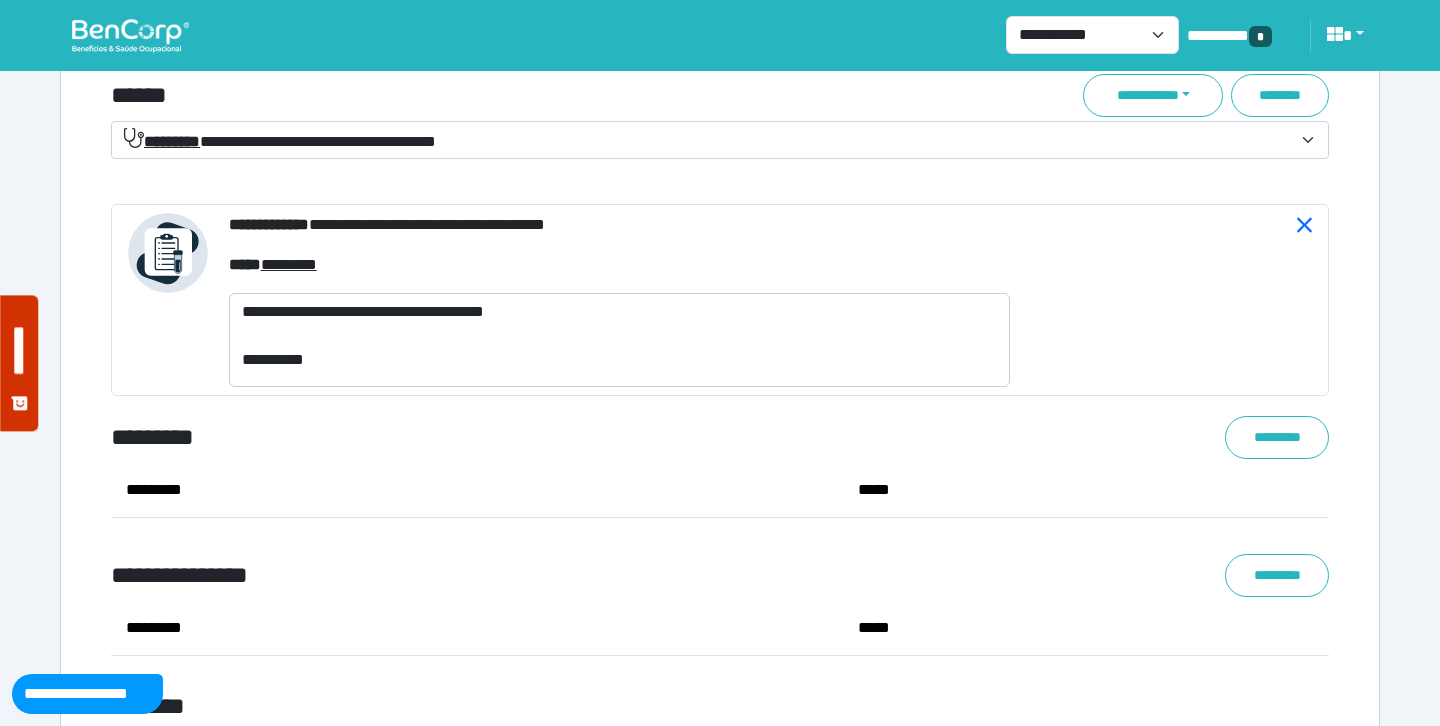 click on "*********" at bounding box center [1134, 437] 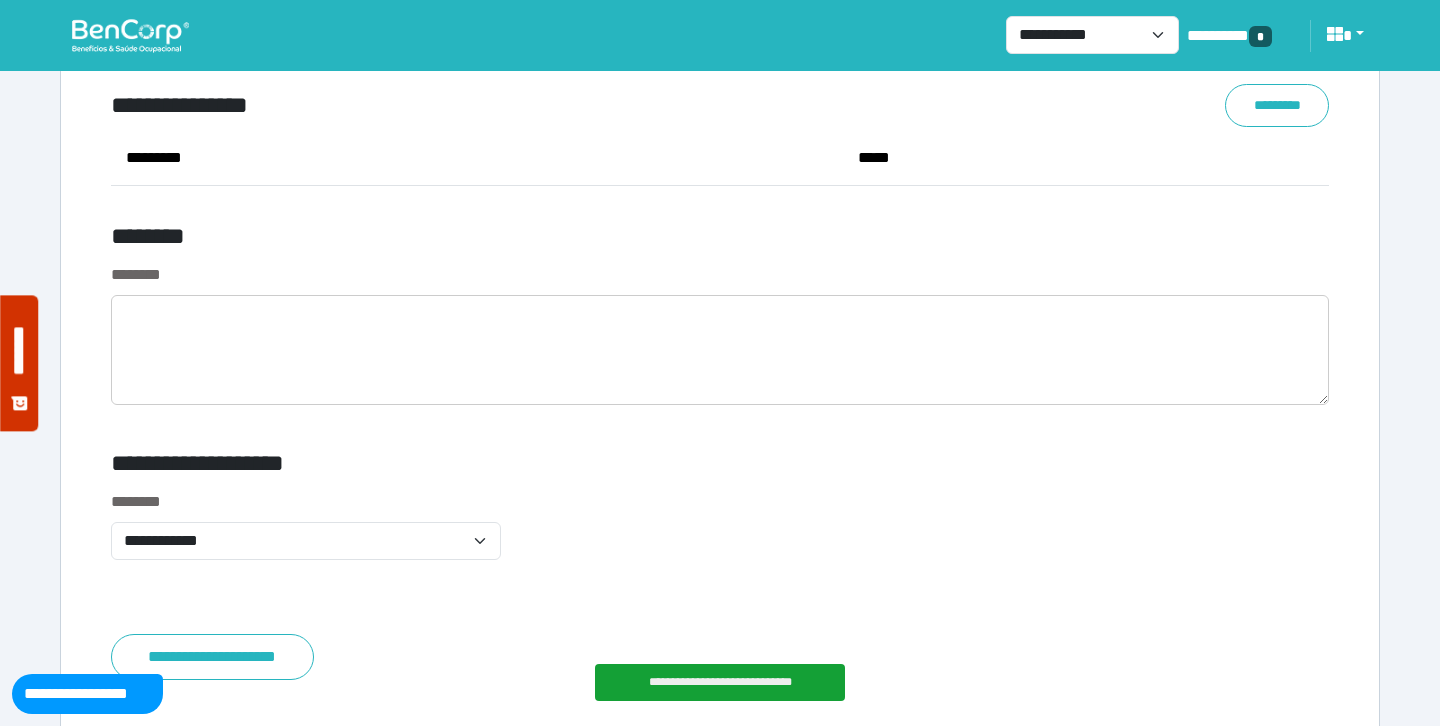 scroll, scrollTop: 7920, scrollLeft: 0, axis: vertical 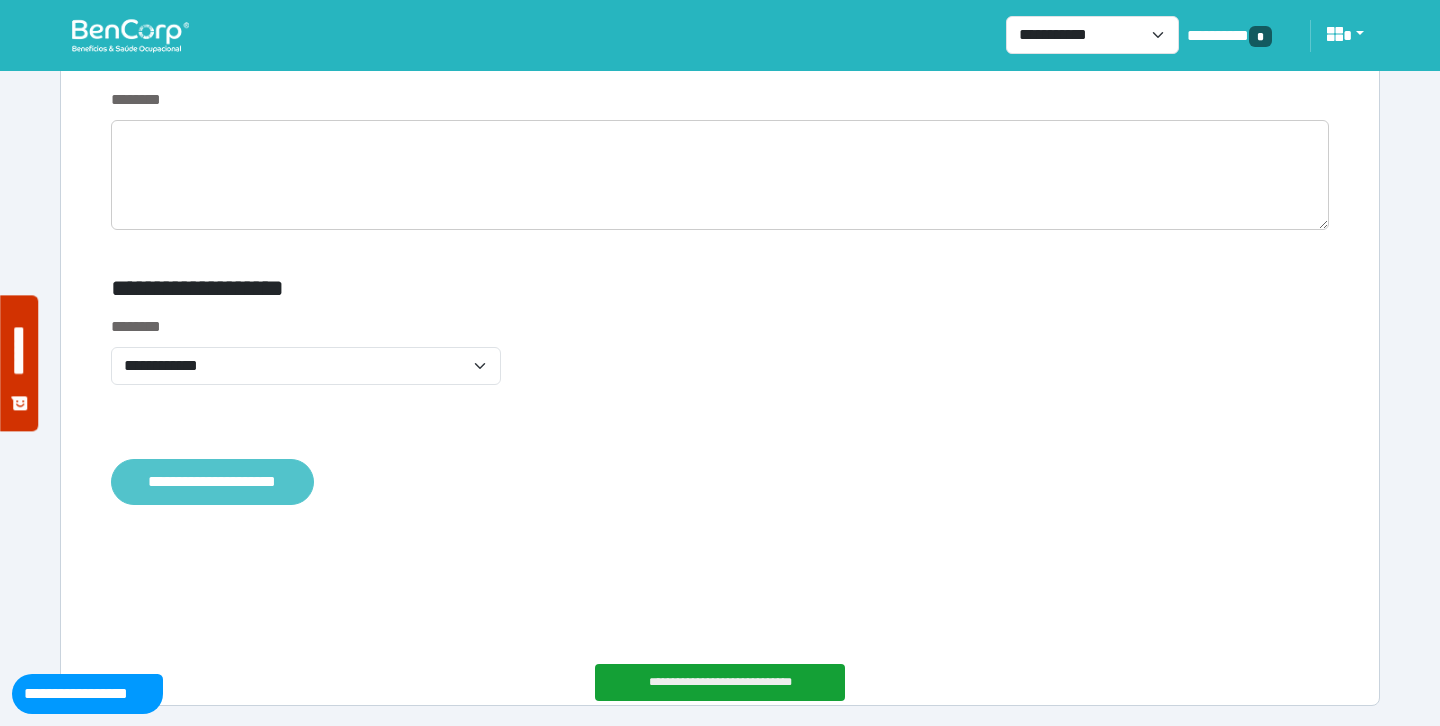 click on "**********" at bounding box center (212, 482) 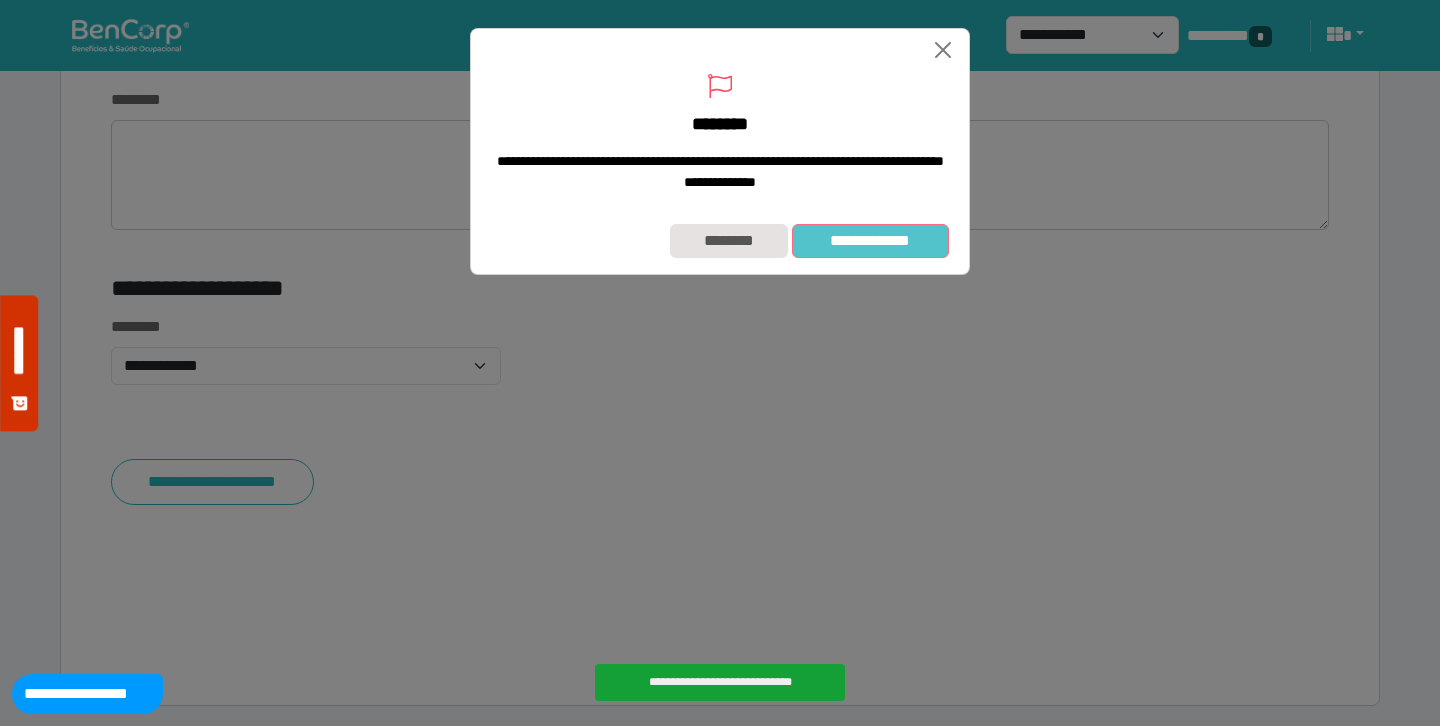 click on "**********" at bounding box center (870, 241) 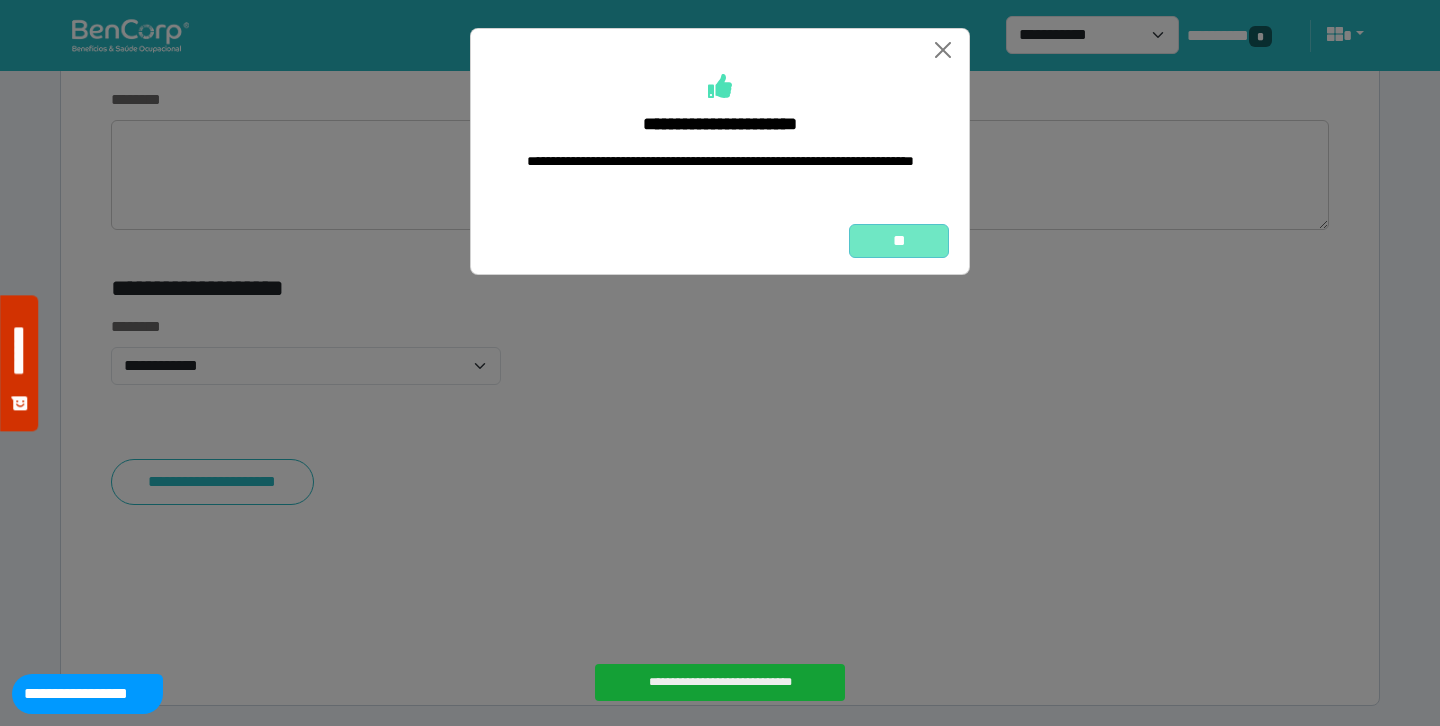 click on "**" at bounding box center (899, 241) 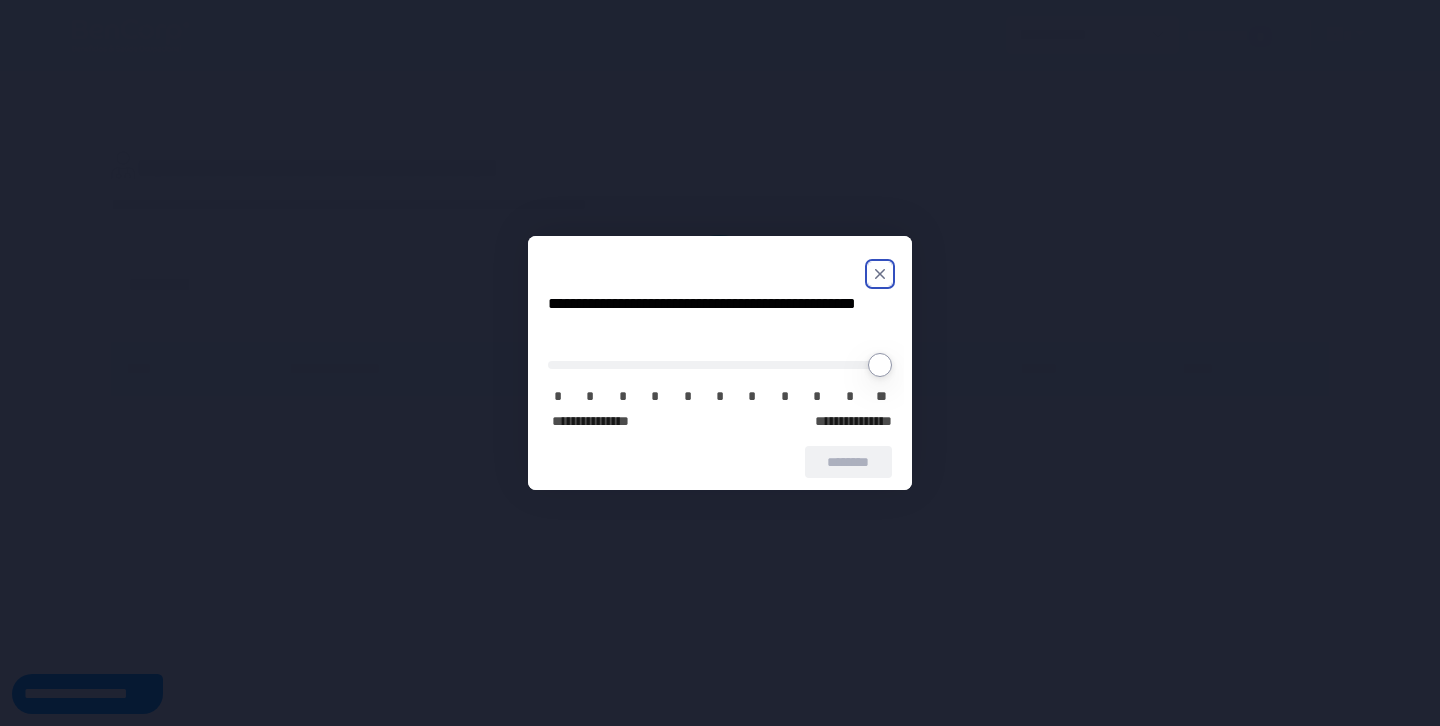 scroll, scrollTop: 0, scrollLeft: 0, axis: both 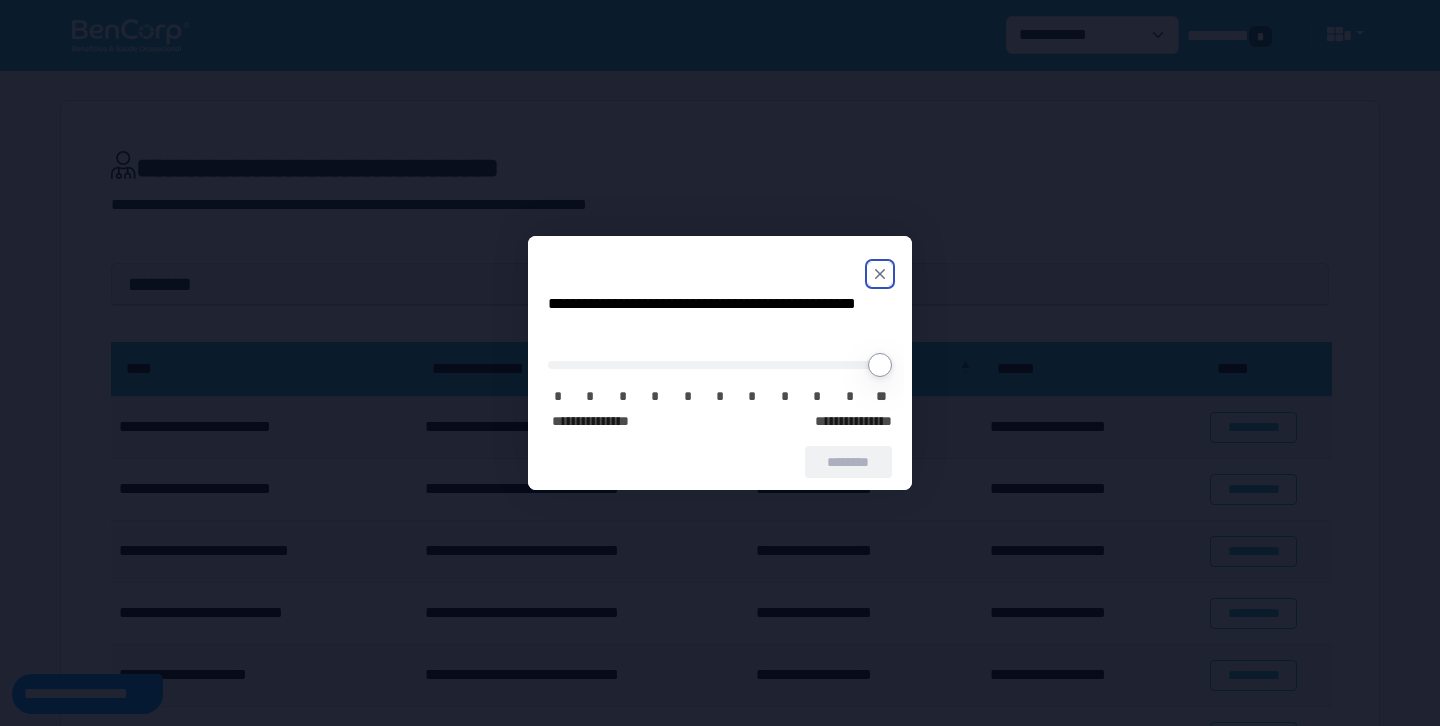 click 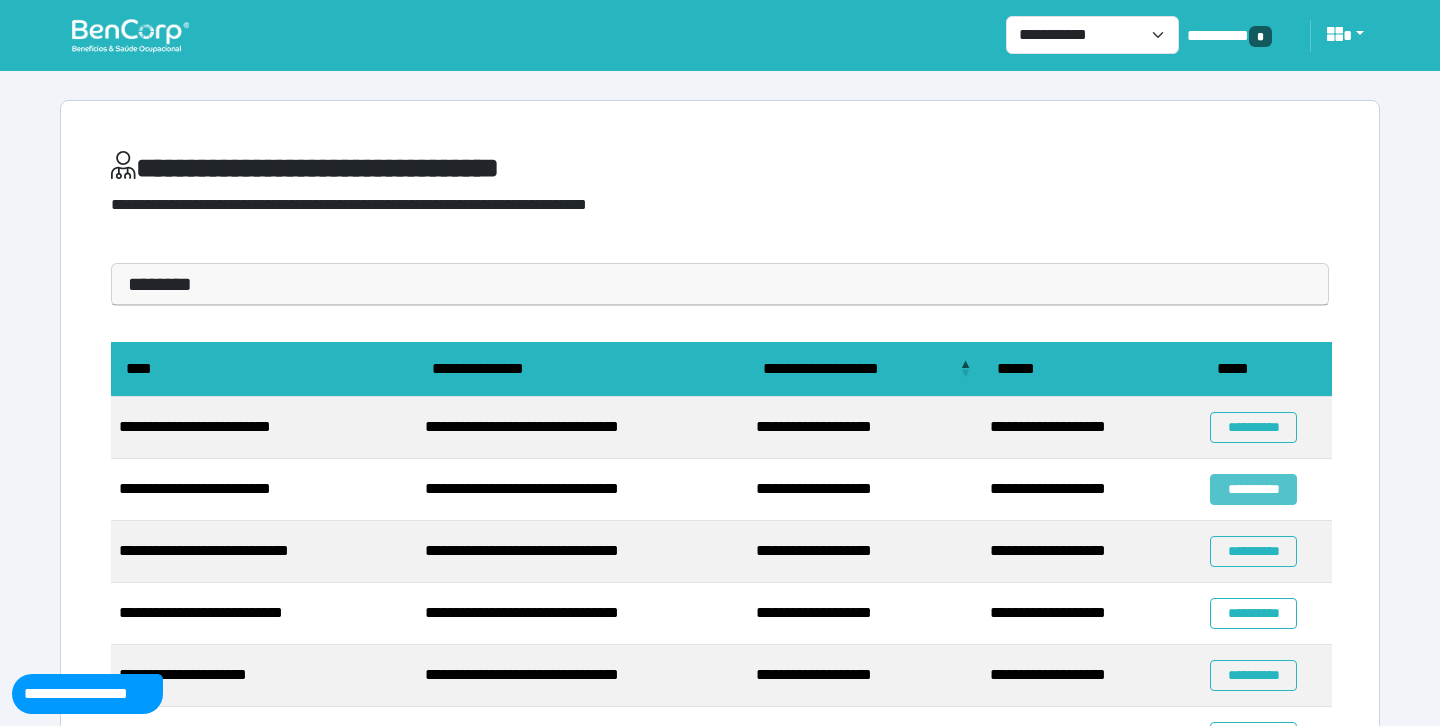click on "**********" at bounding box center (1253, 489) 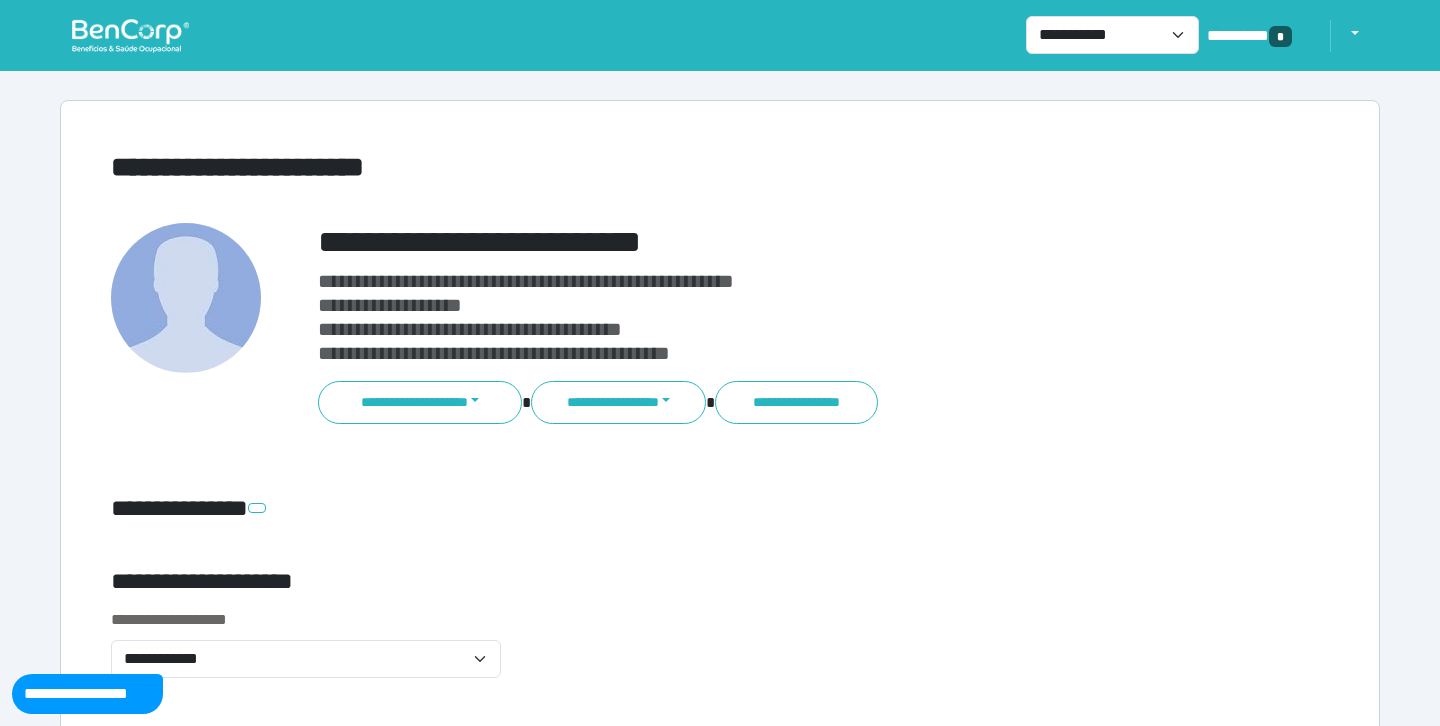 scroll, scrollTop: 0, scrollLeft: 0, axis: both 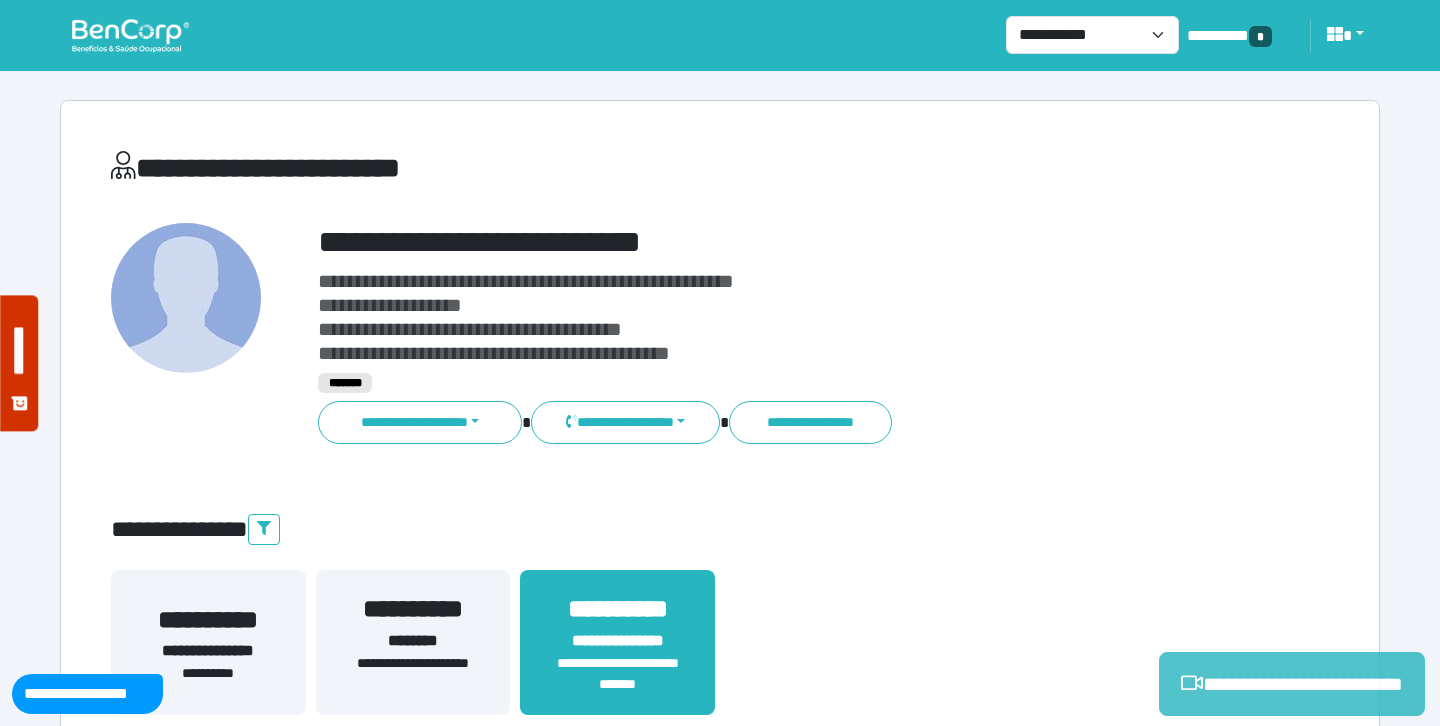 click on "**********" at bounding box center [1292, 684] 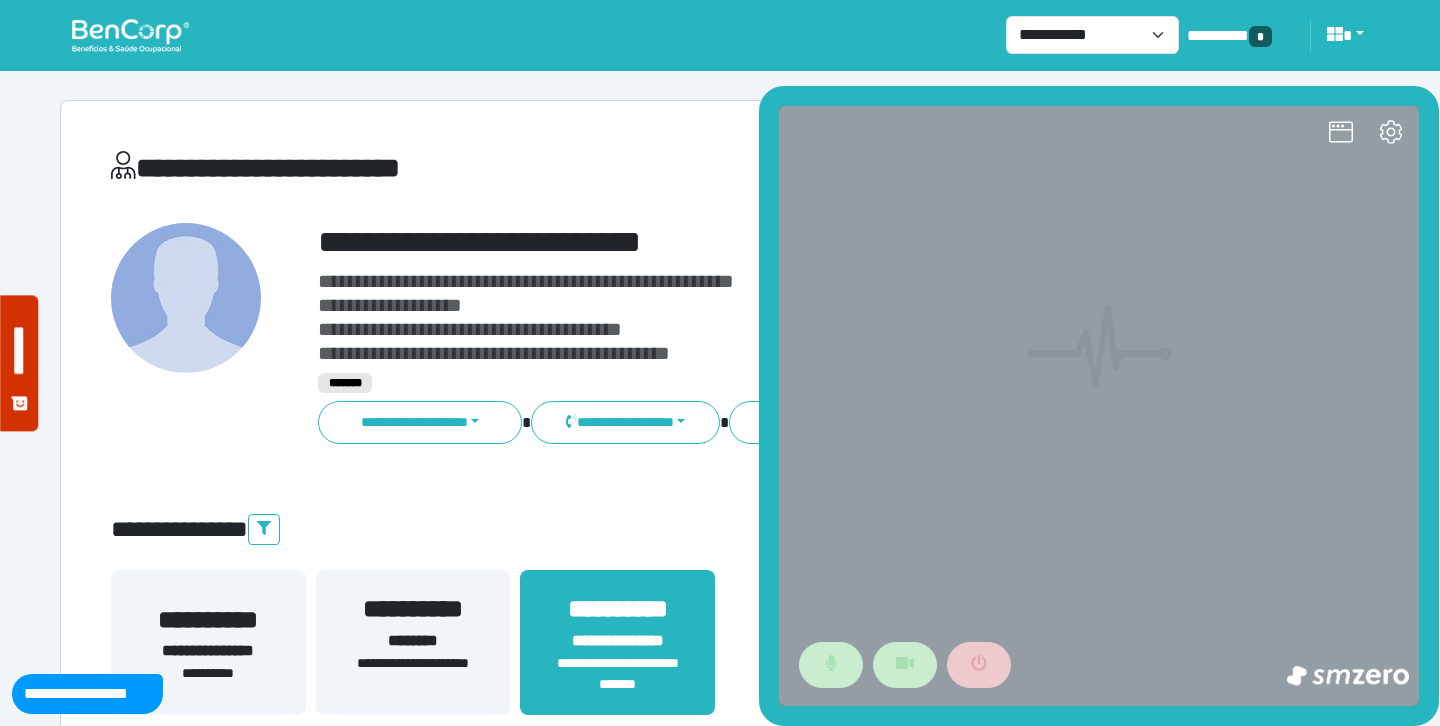 scroll, scrollTop: 0, scrollLeft: 0, axis: both 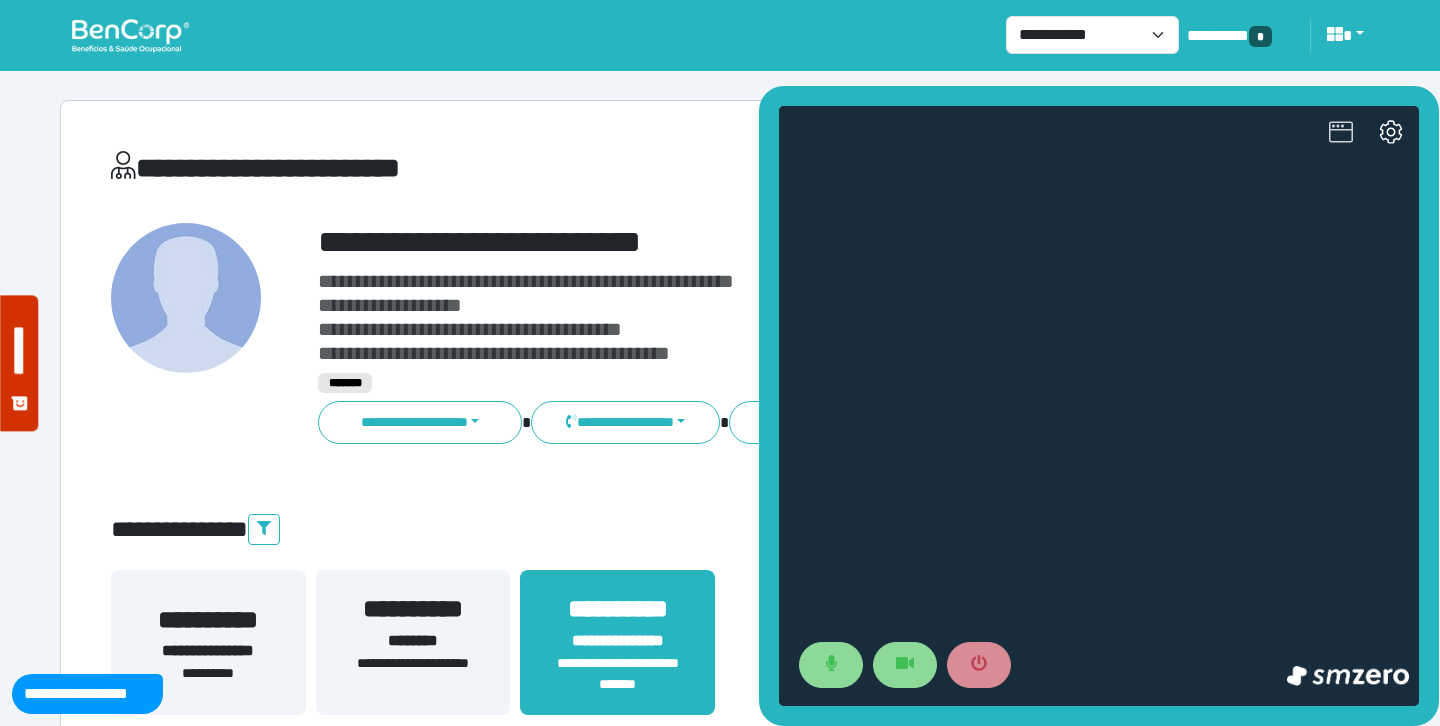 click 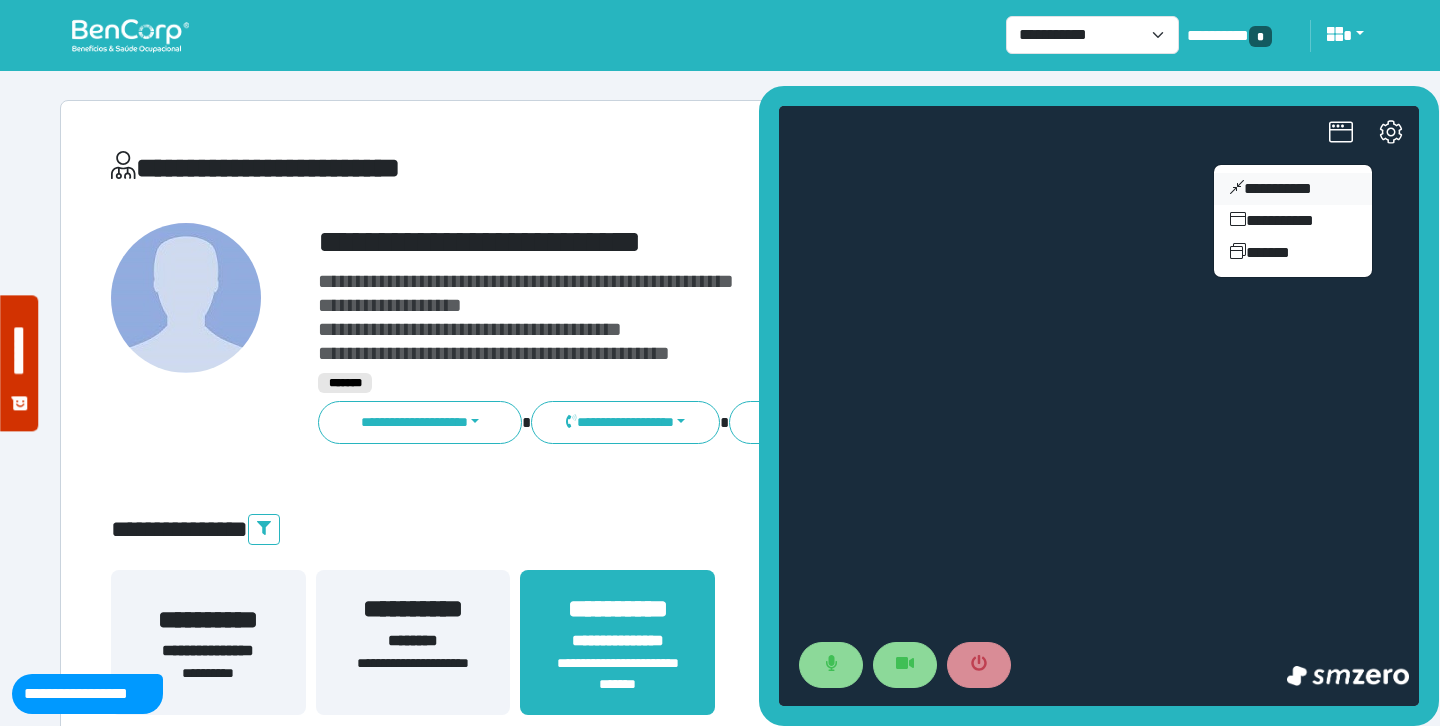 click on "**********" at bounding box center [1293, 189] 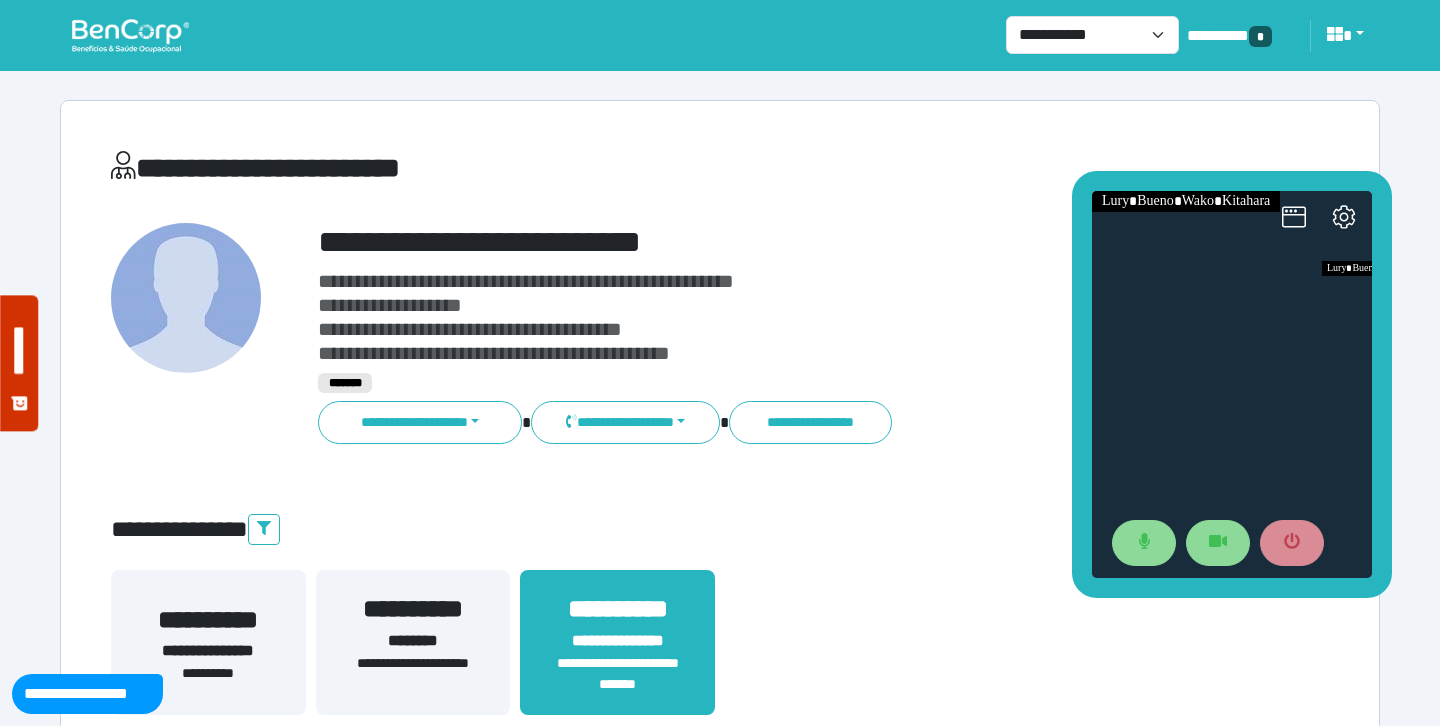 drag, startPoint x: 1237, startPoint y: 305, endPoint x: 1188, endPoint y: 176, distance: 137.99275 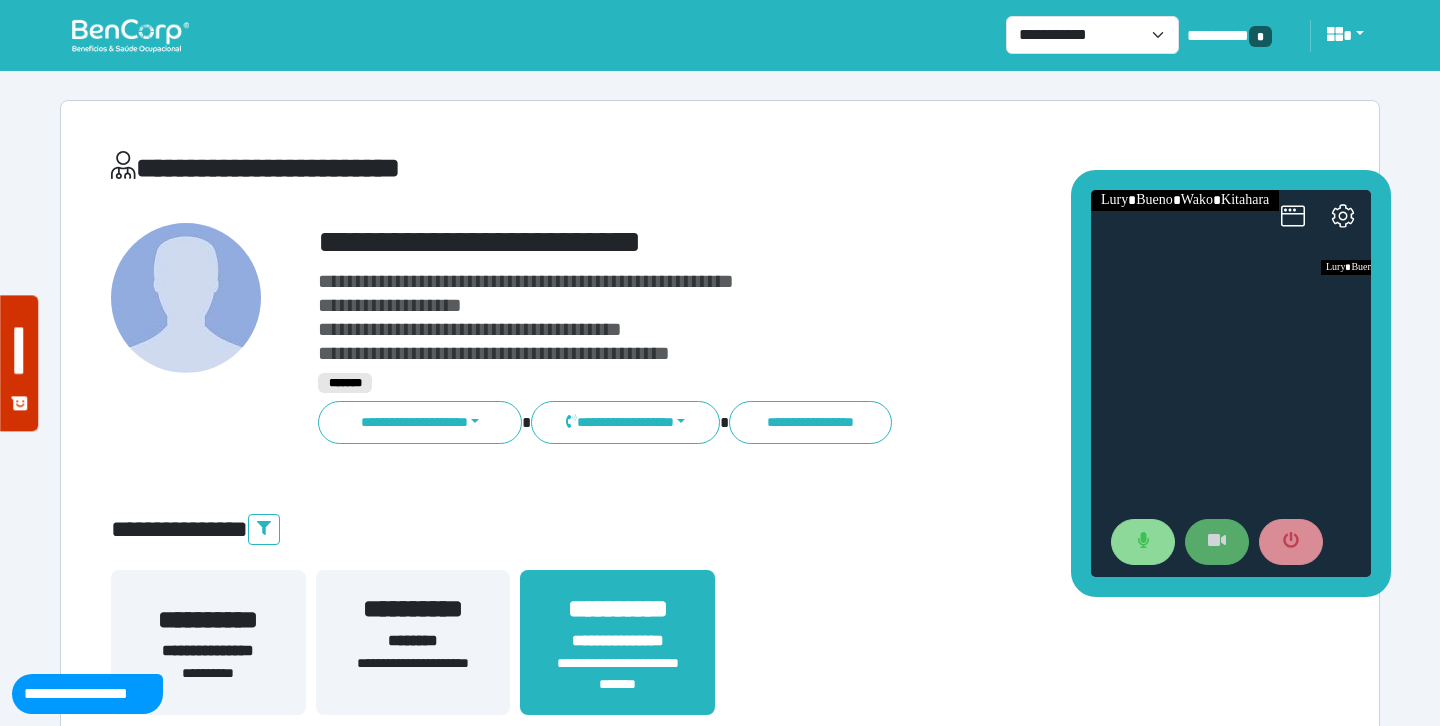 click 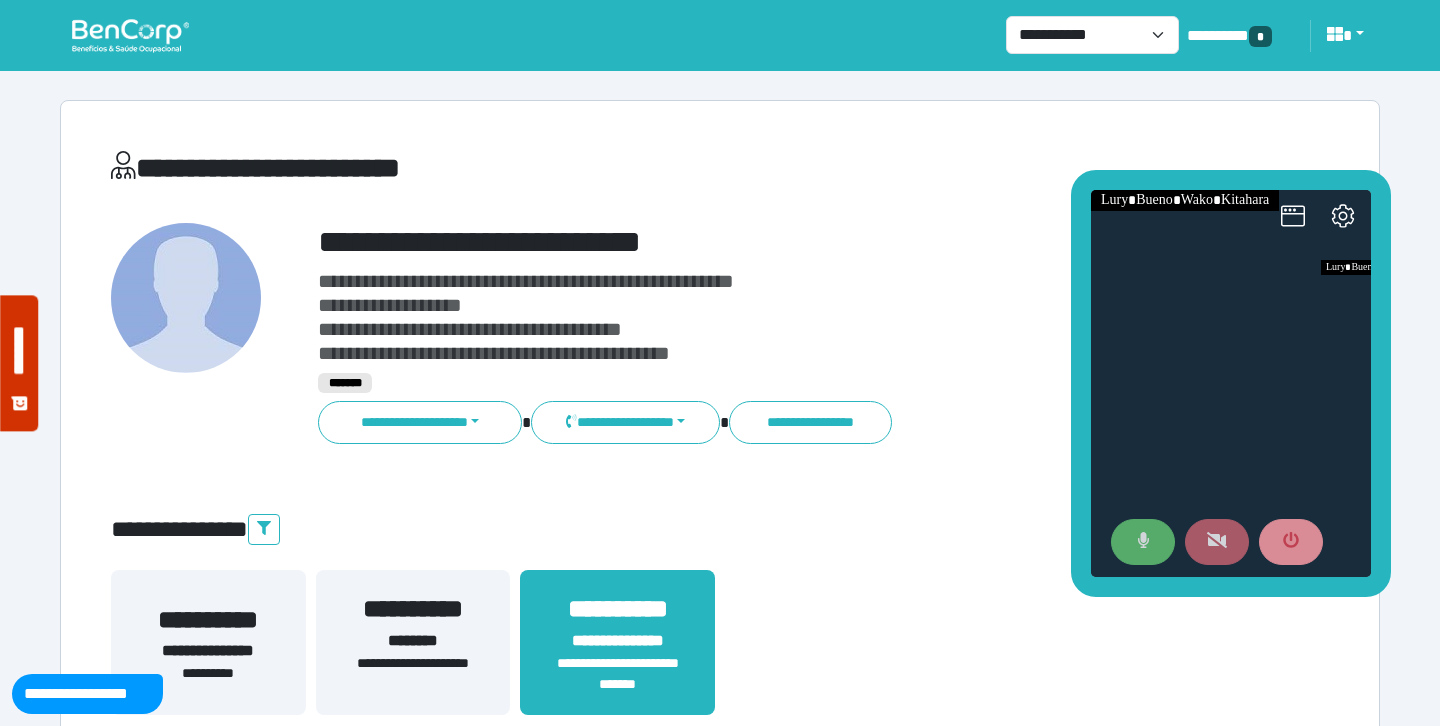 click at bounding box center [1143, 542] 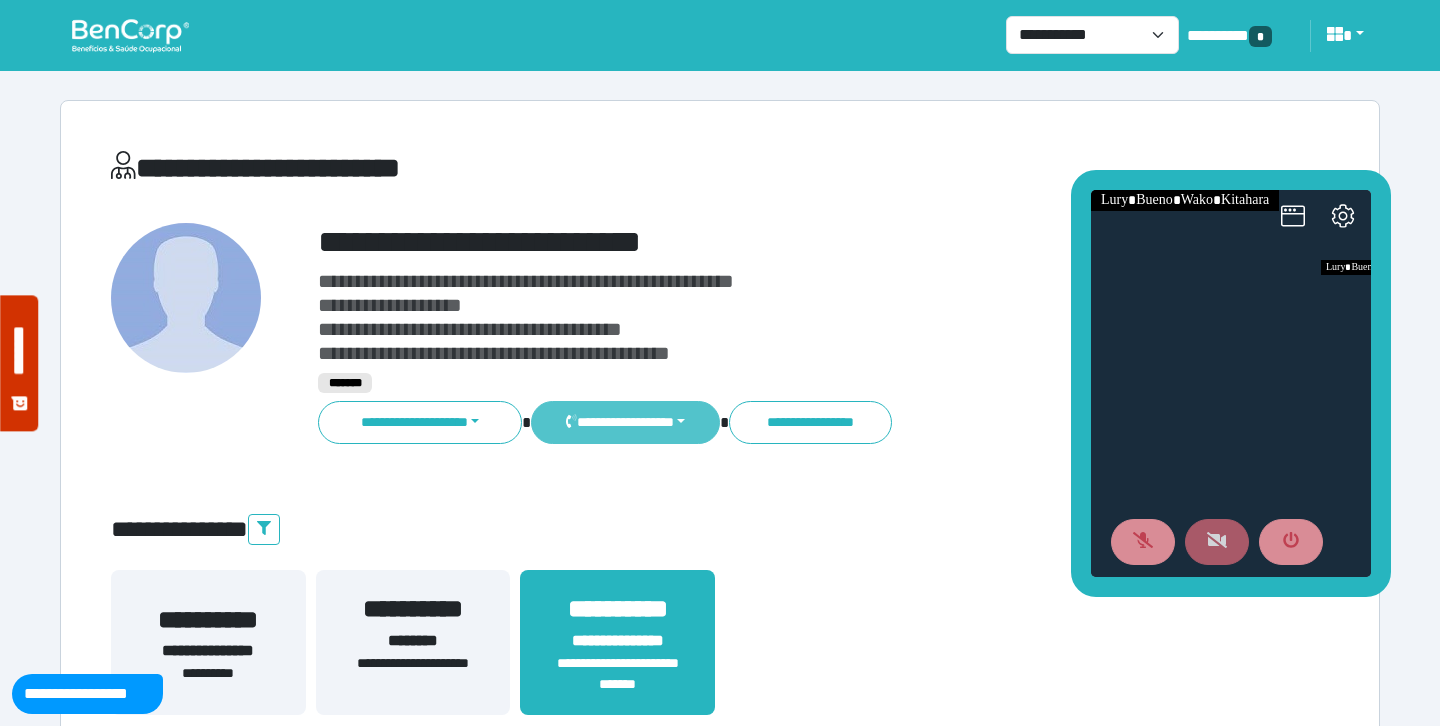 click on "**********" at bounding box center [625, 422] 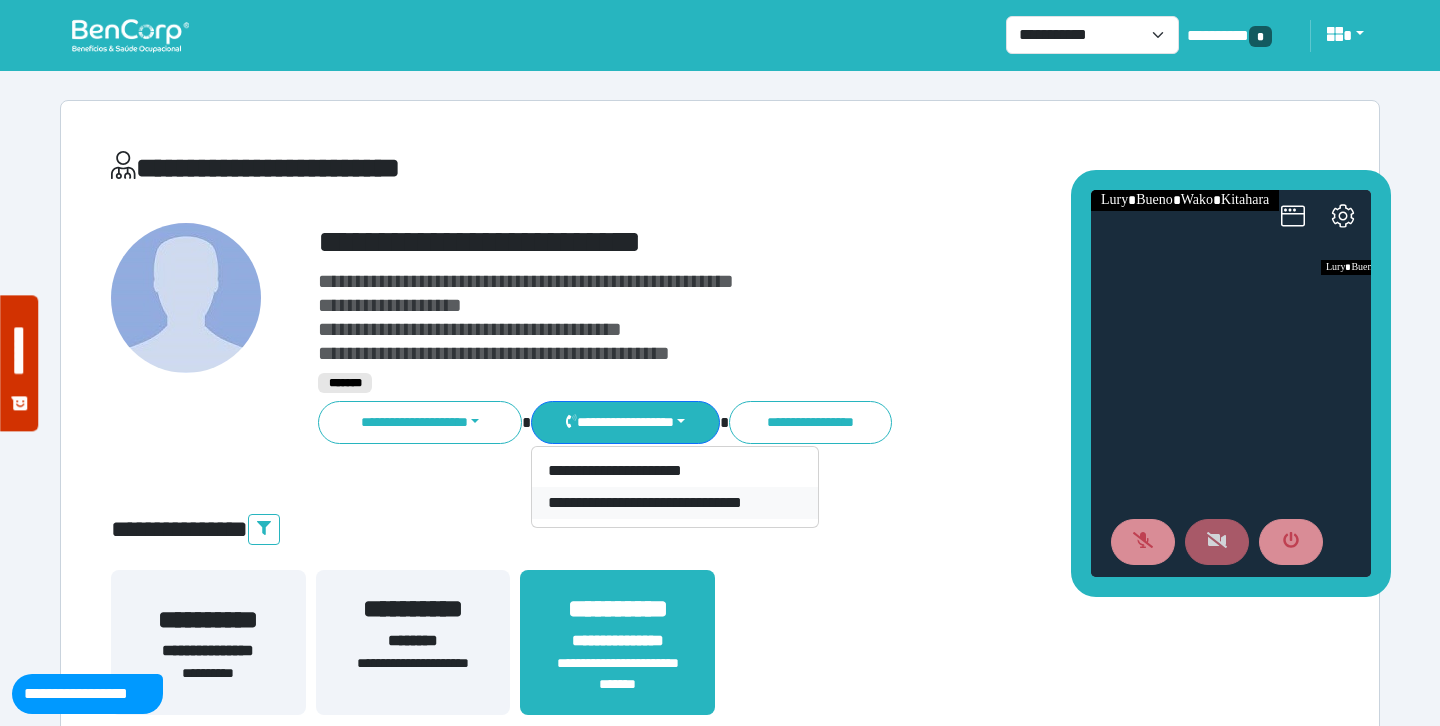 click on "**********" at bounding box center (675, 503) 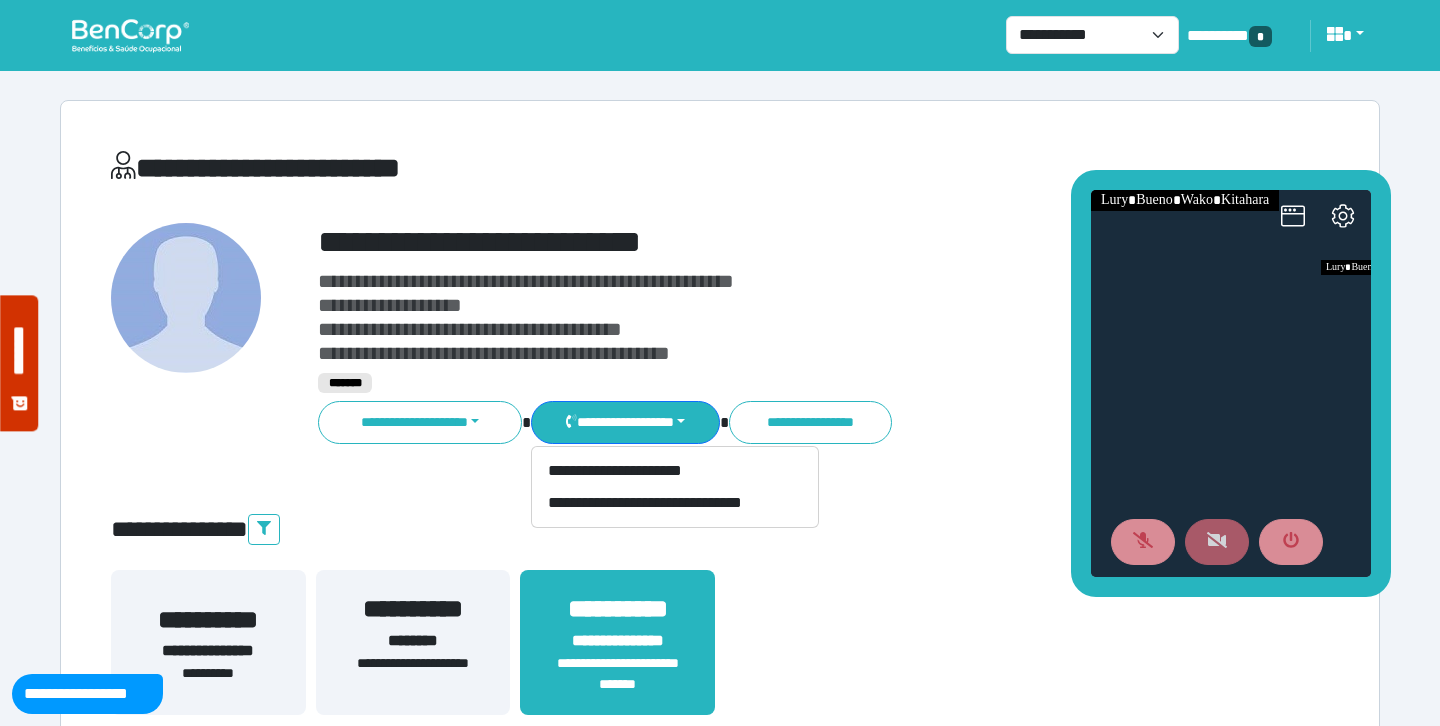 click on "**********" at bounding box center [772, 242] 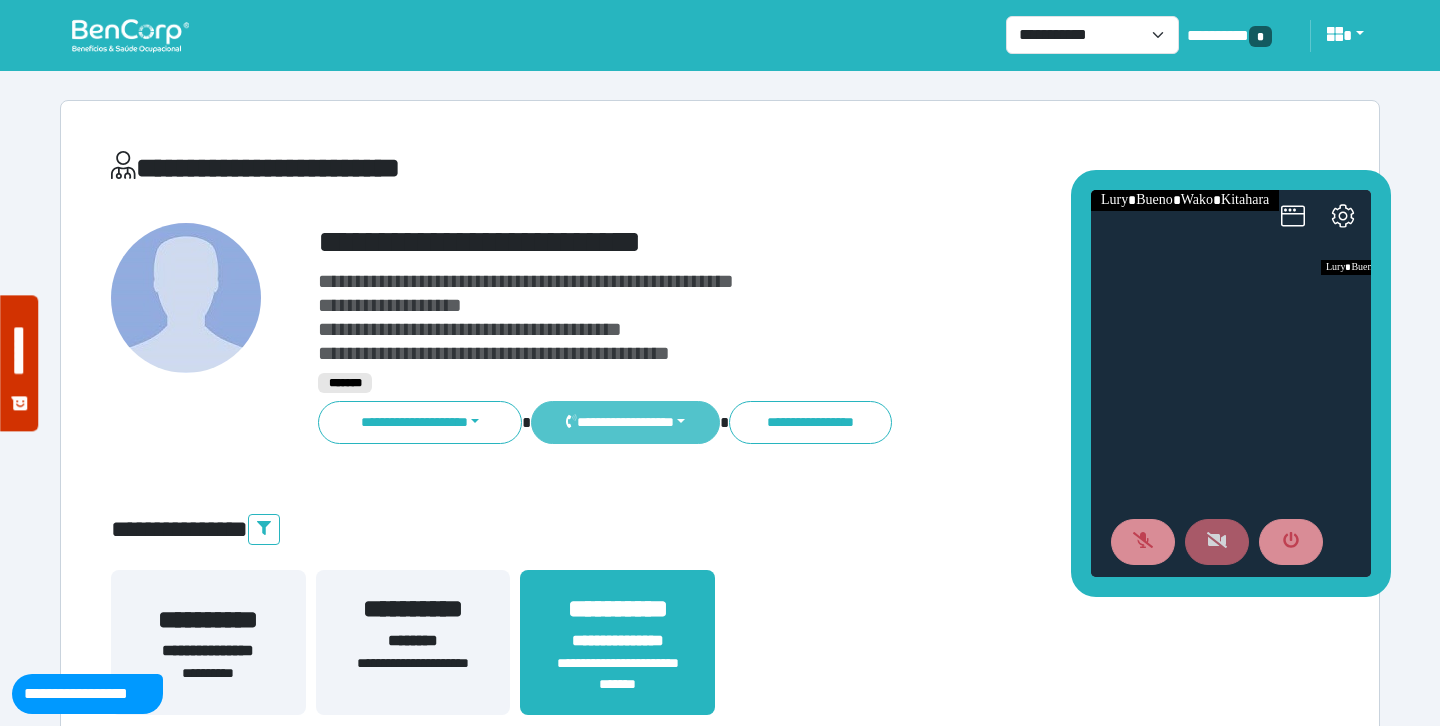 click on "**********" at bounding box center [625, 422] 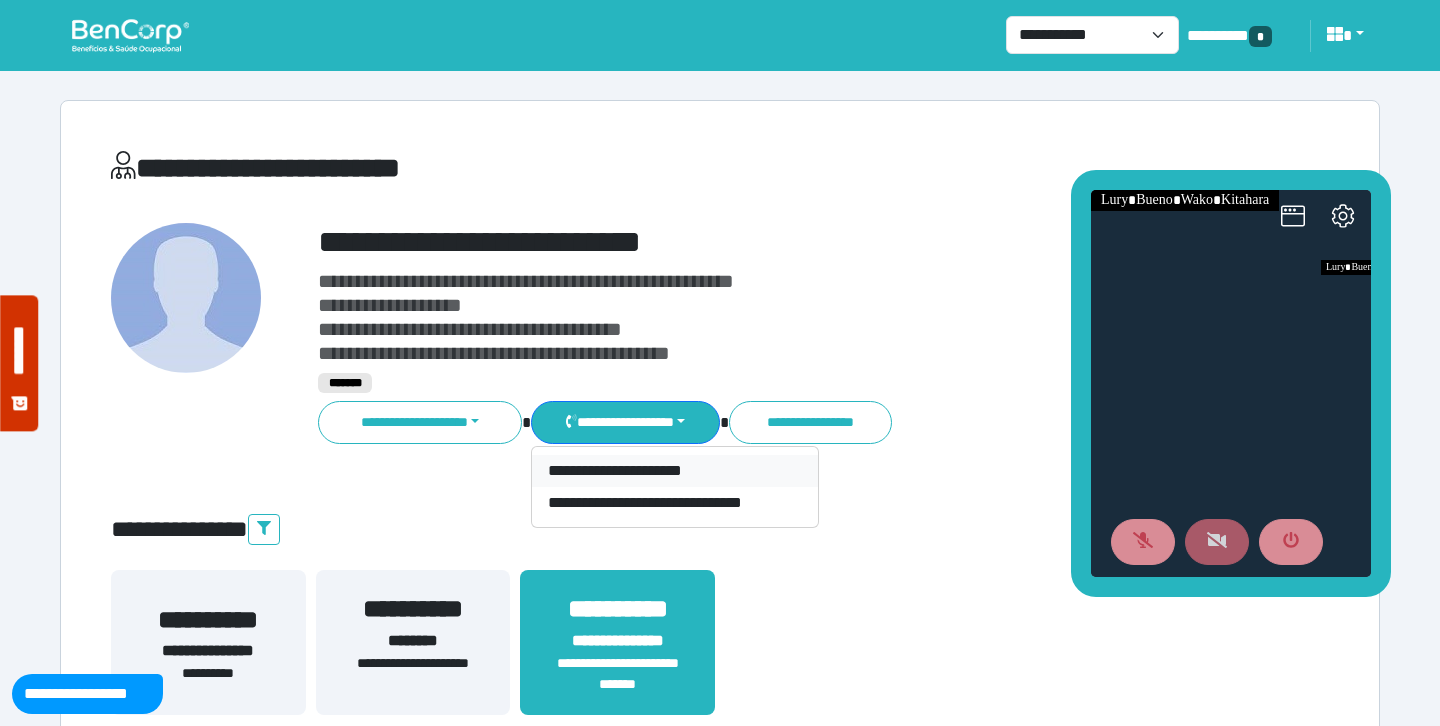 click on "**********" at bounding box center (675, 471) 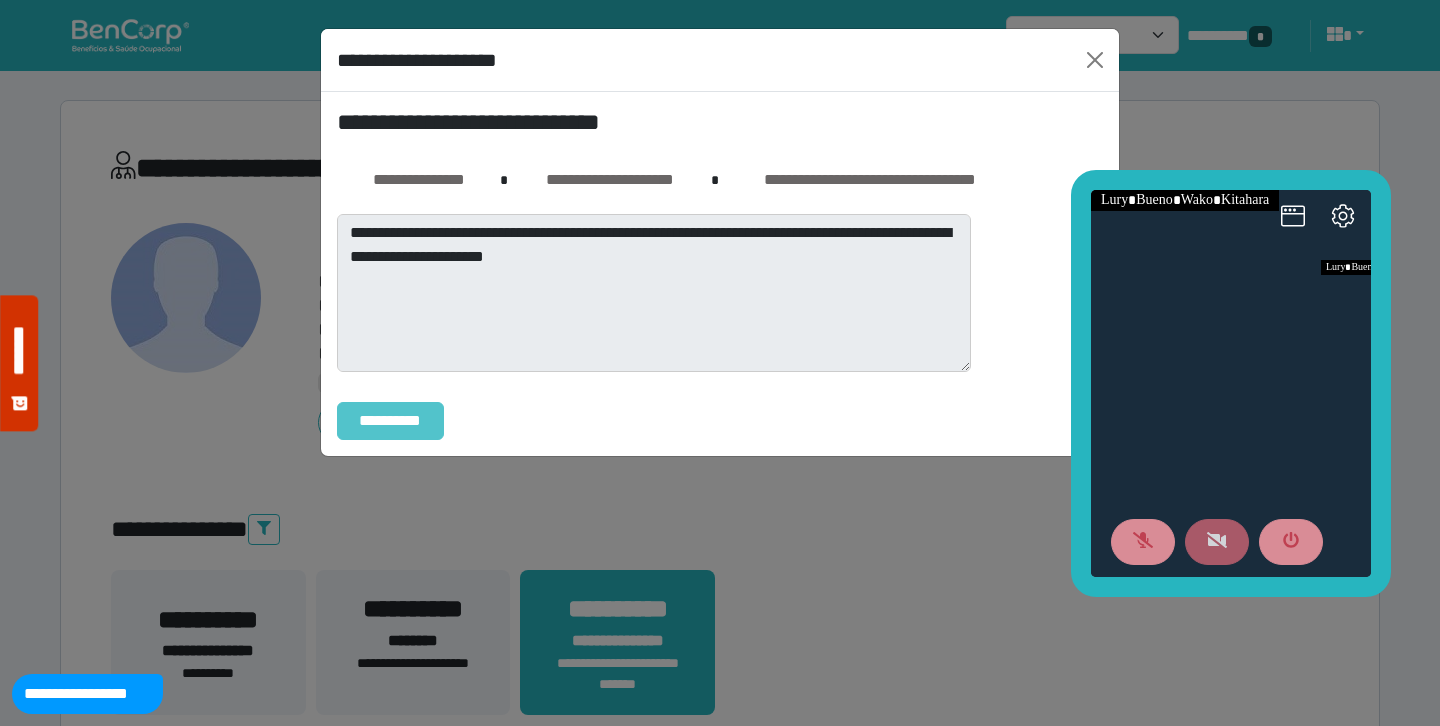 click on "**********" at bounding box center [390, 421] 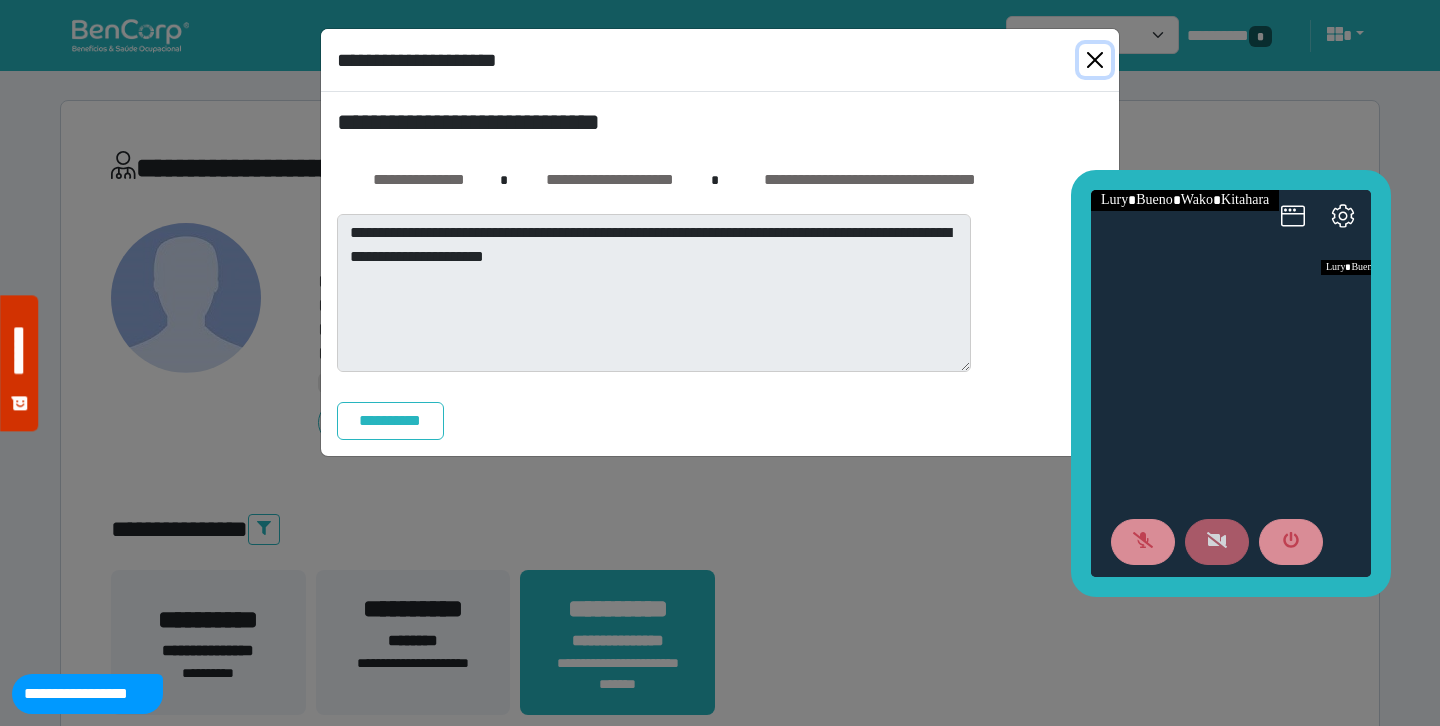 click at bounding box center (1095, 60) 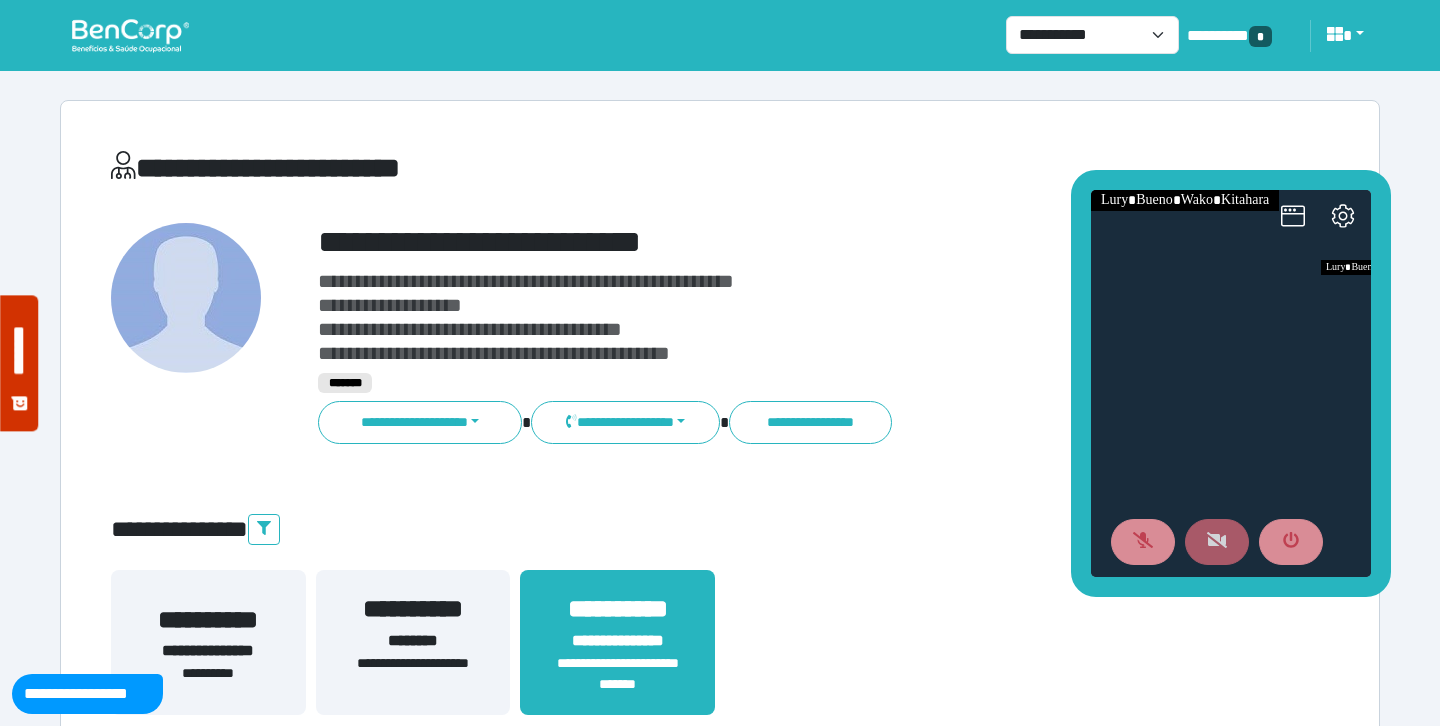 click on "**********" at bounding box center (772, 334) 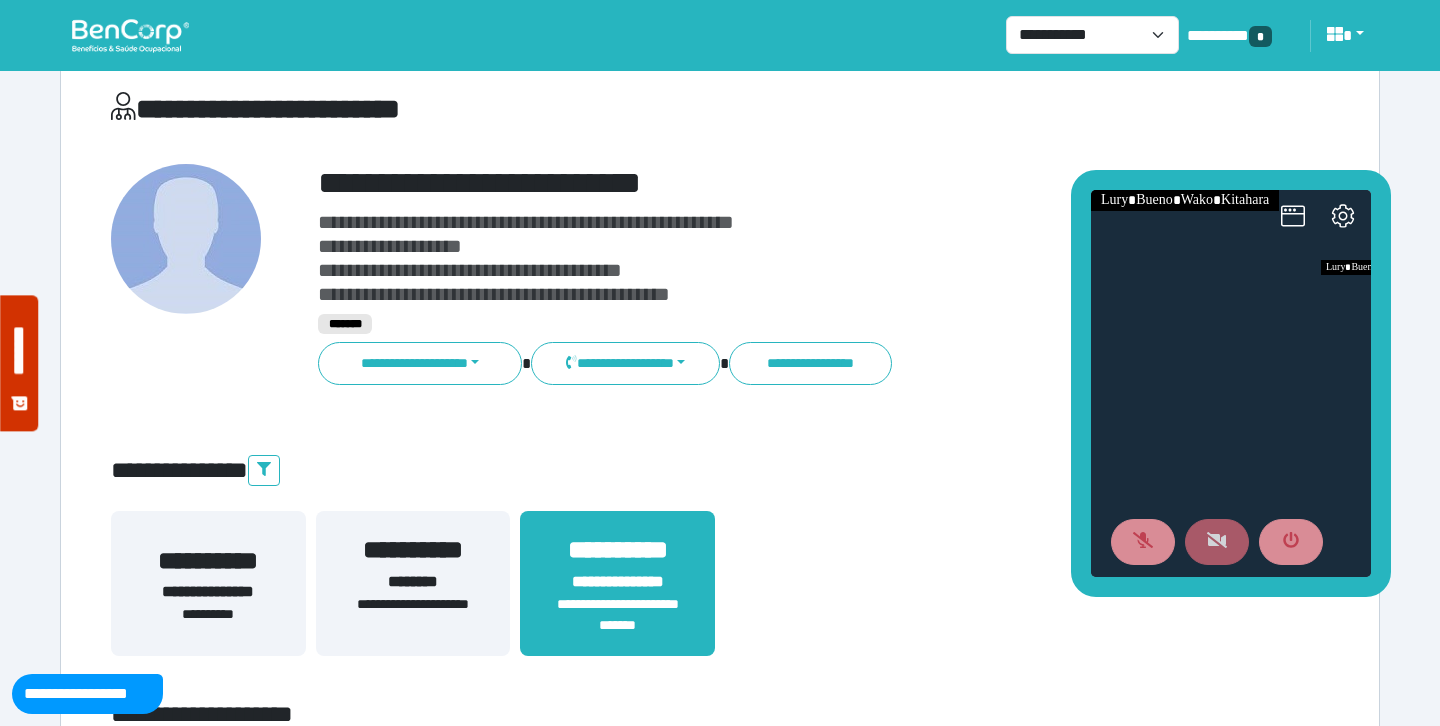 click on "**********" at bounding box center (720, 4234) 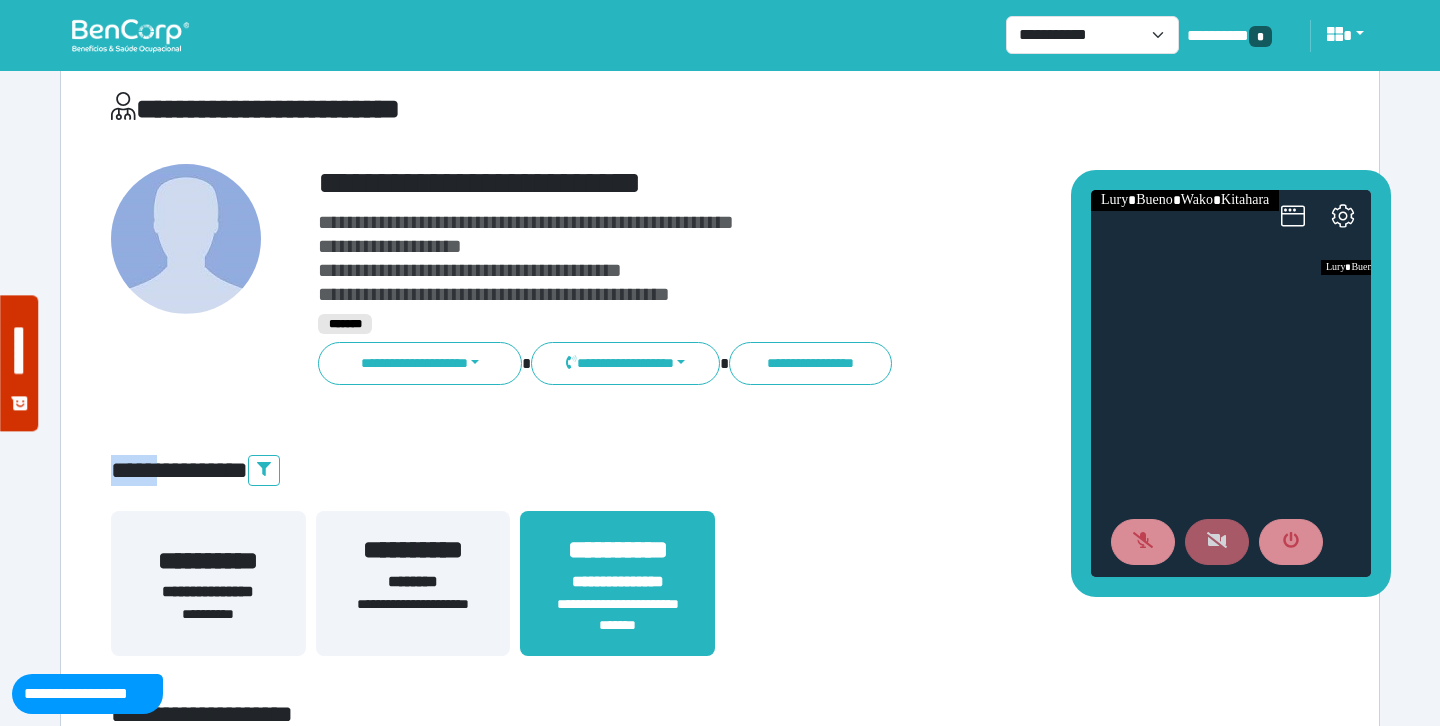 click on "**********" at bounding box center [720, 4234] 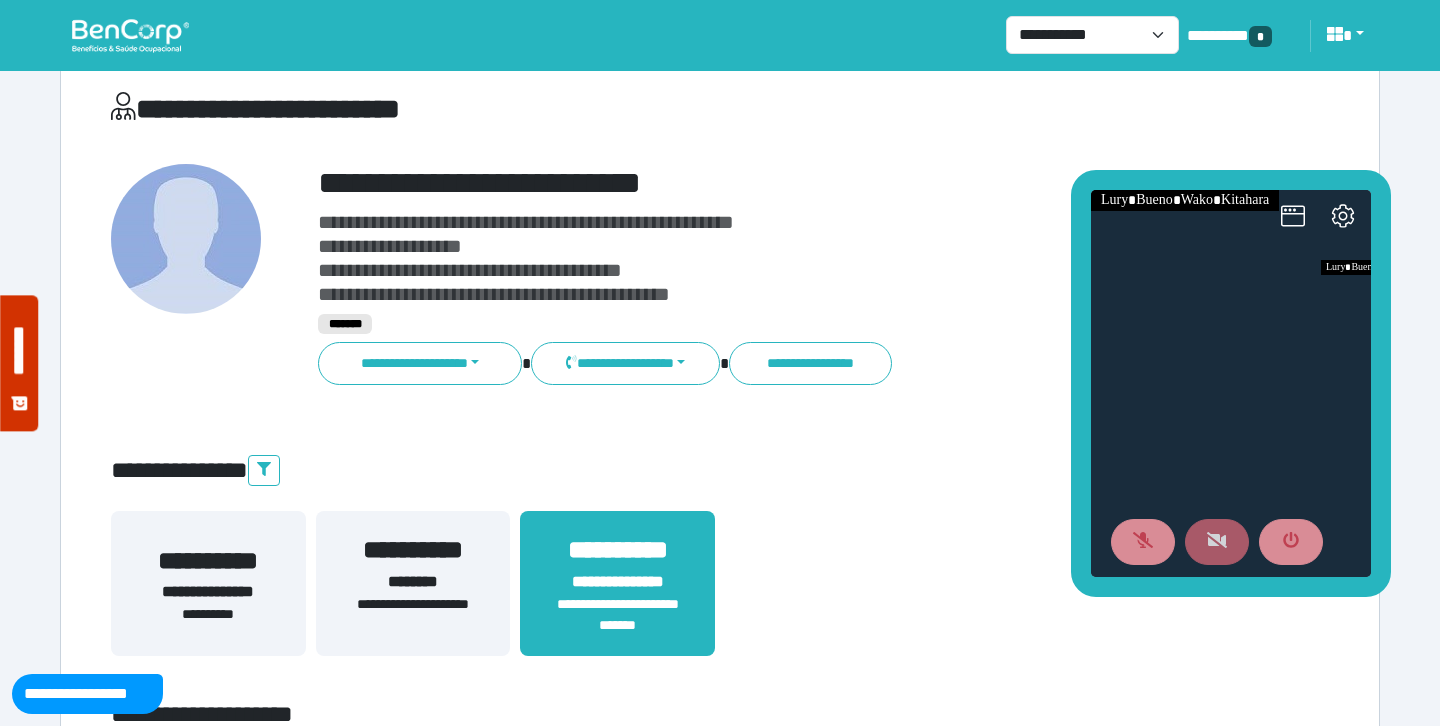 click on "**********" at bounding box center (772, 258) 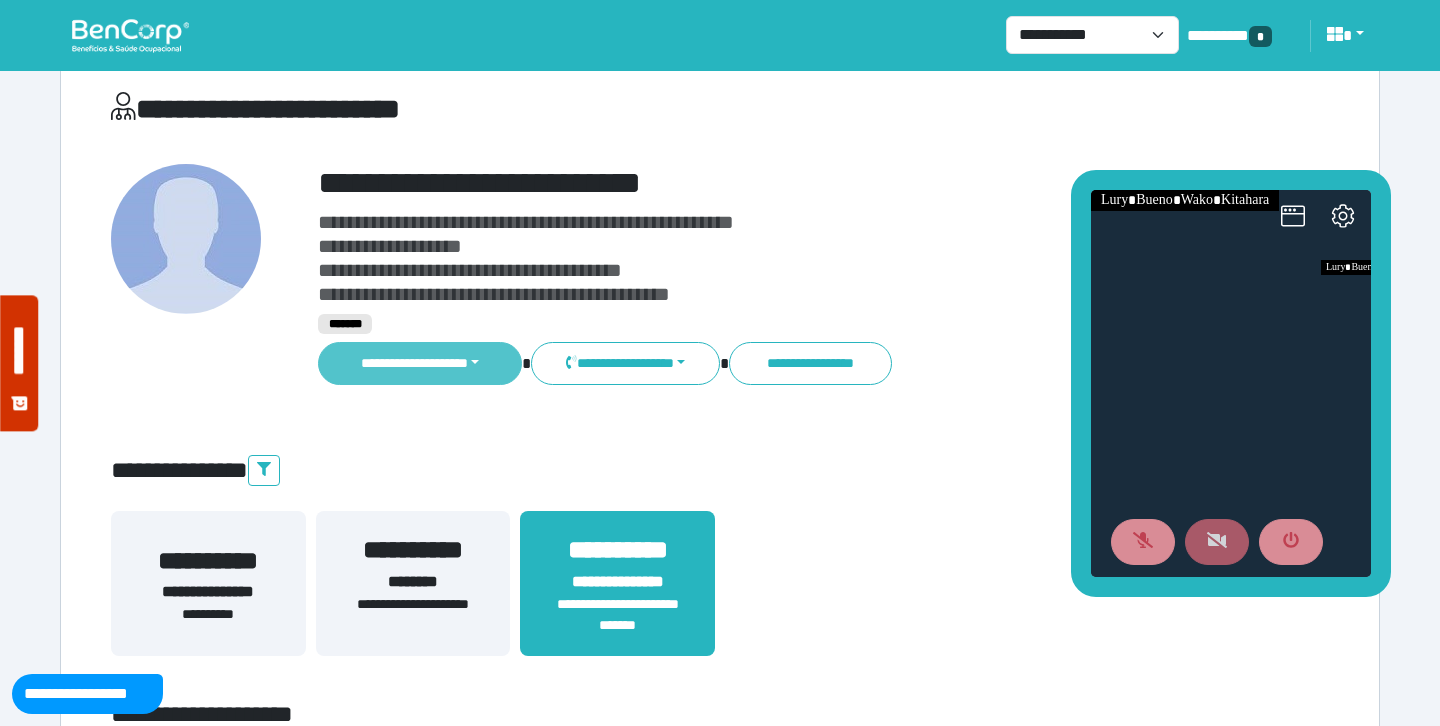 click on "**********" at bounding box center [420, 363] 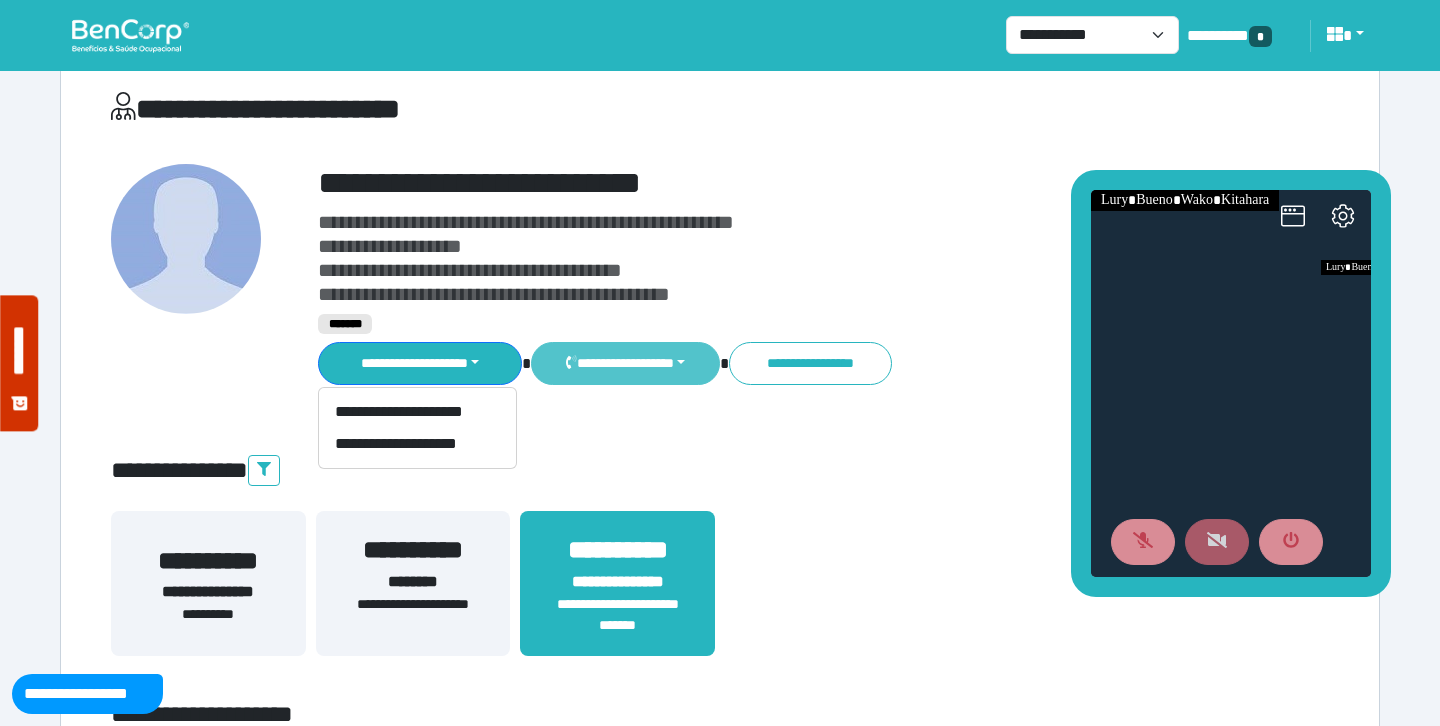 click on "**********" at bounding box center (625, 363) 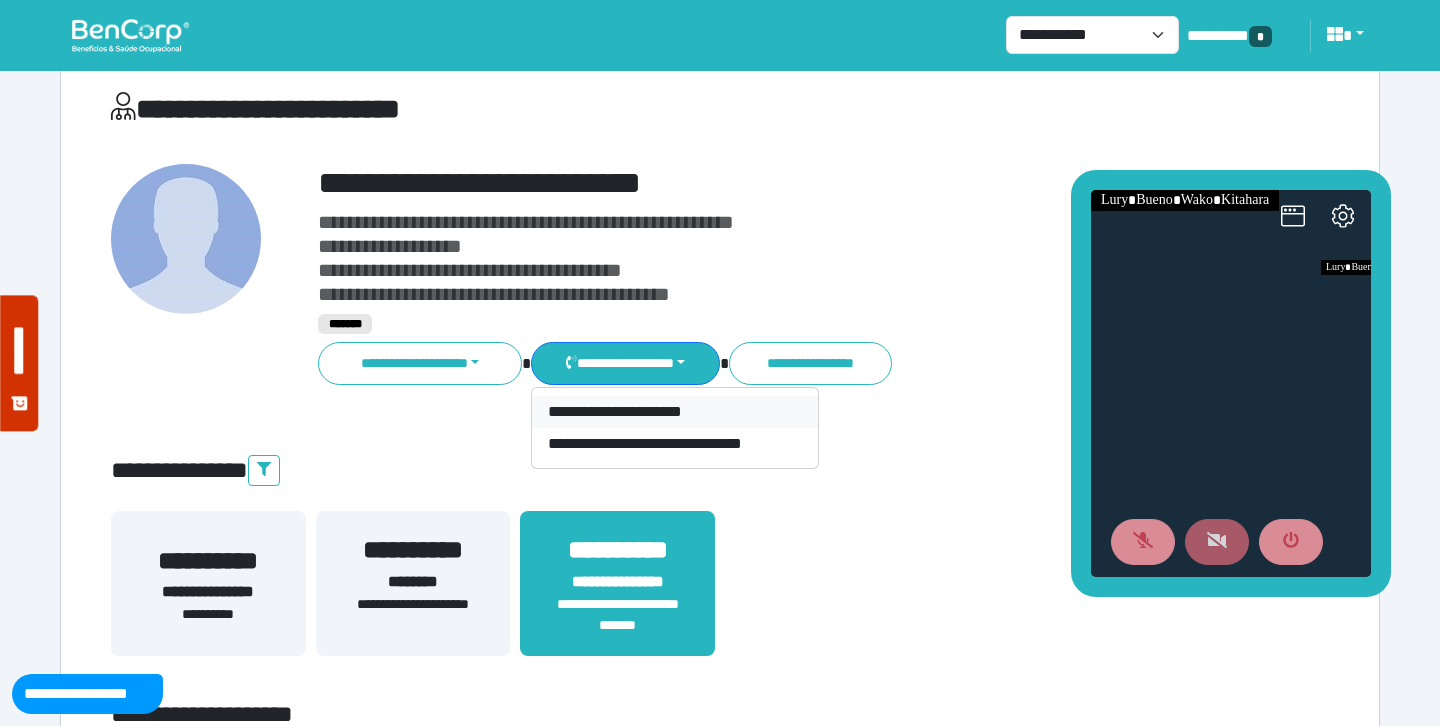 click on "**********" at bounding box center [675, 412] 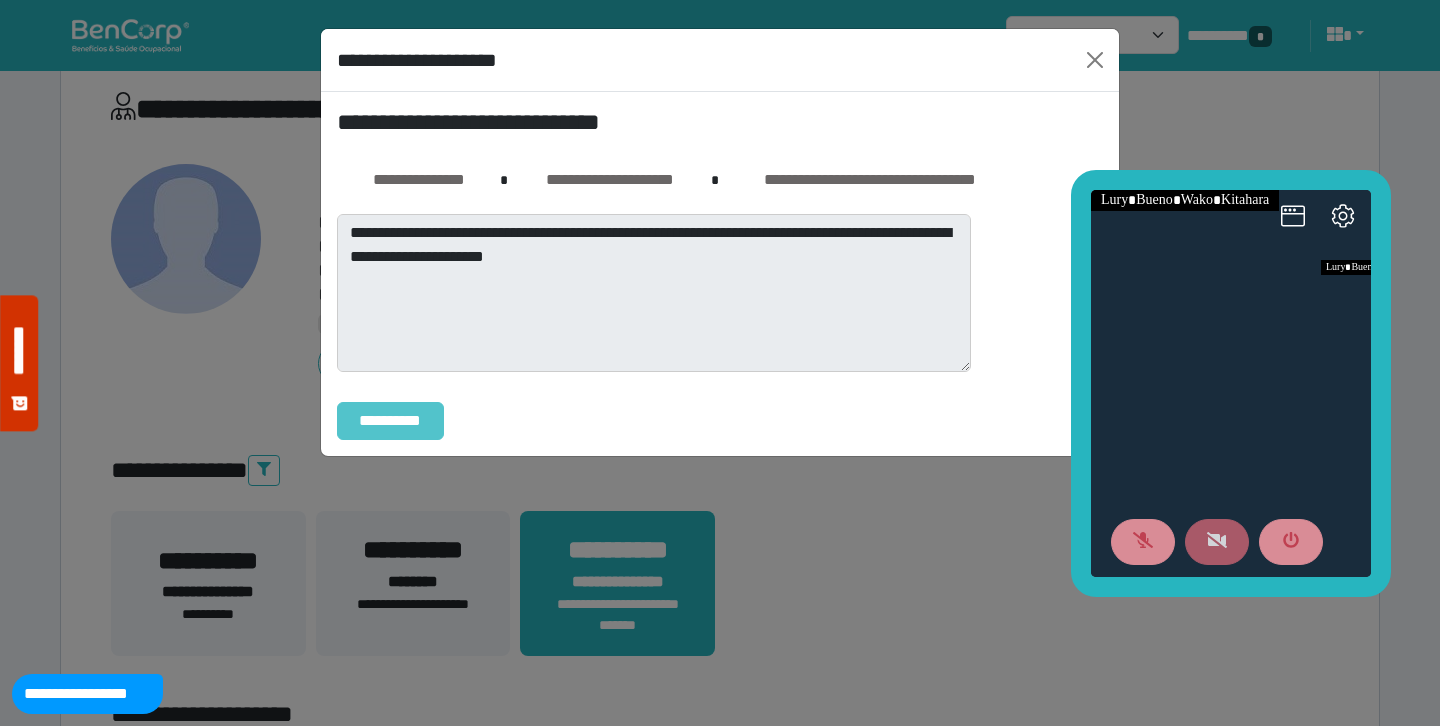click on "**********" at bounding box center [390, 421] 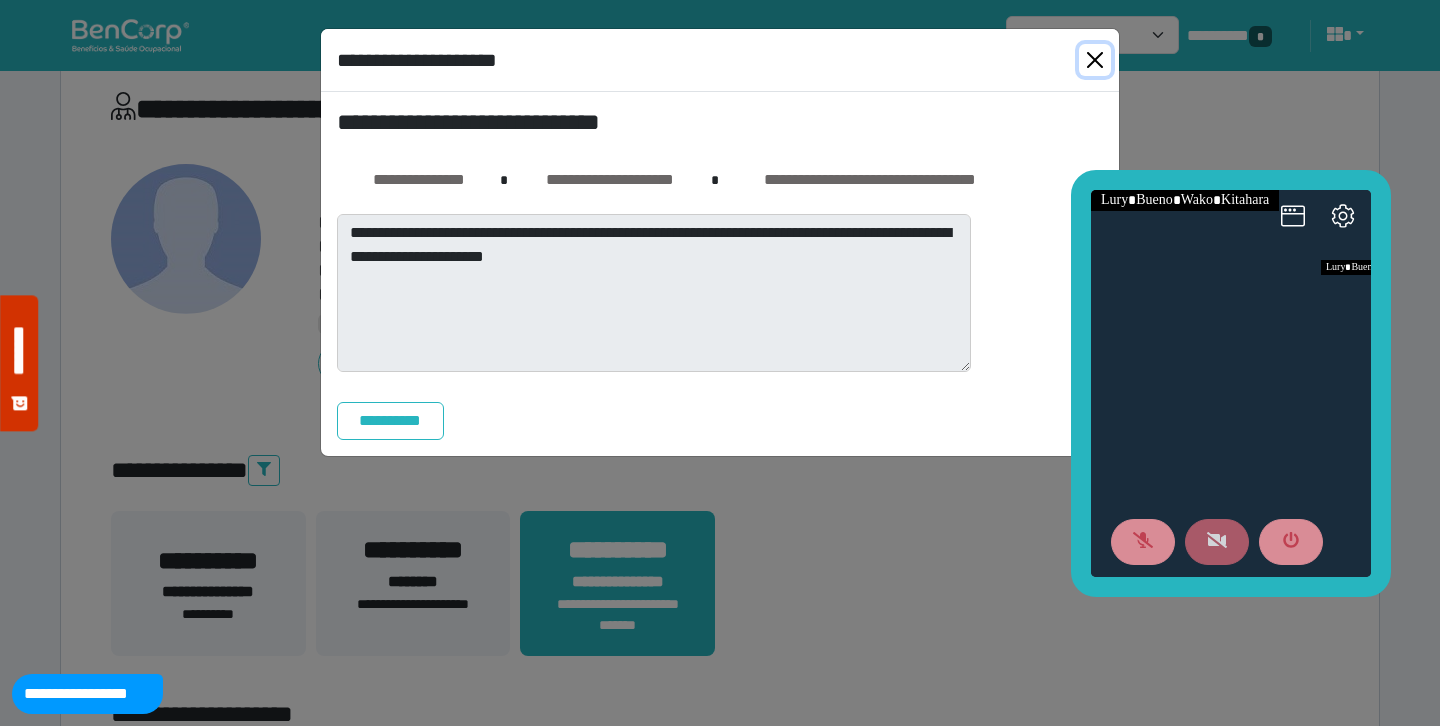 click at bounding box center [1095, 60] 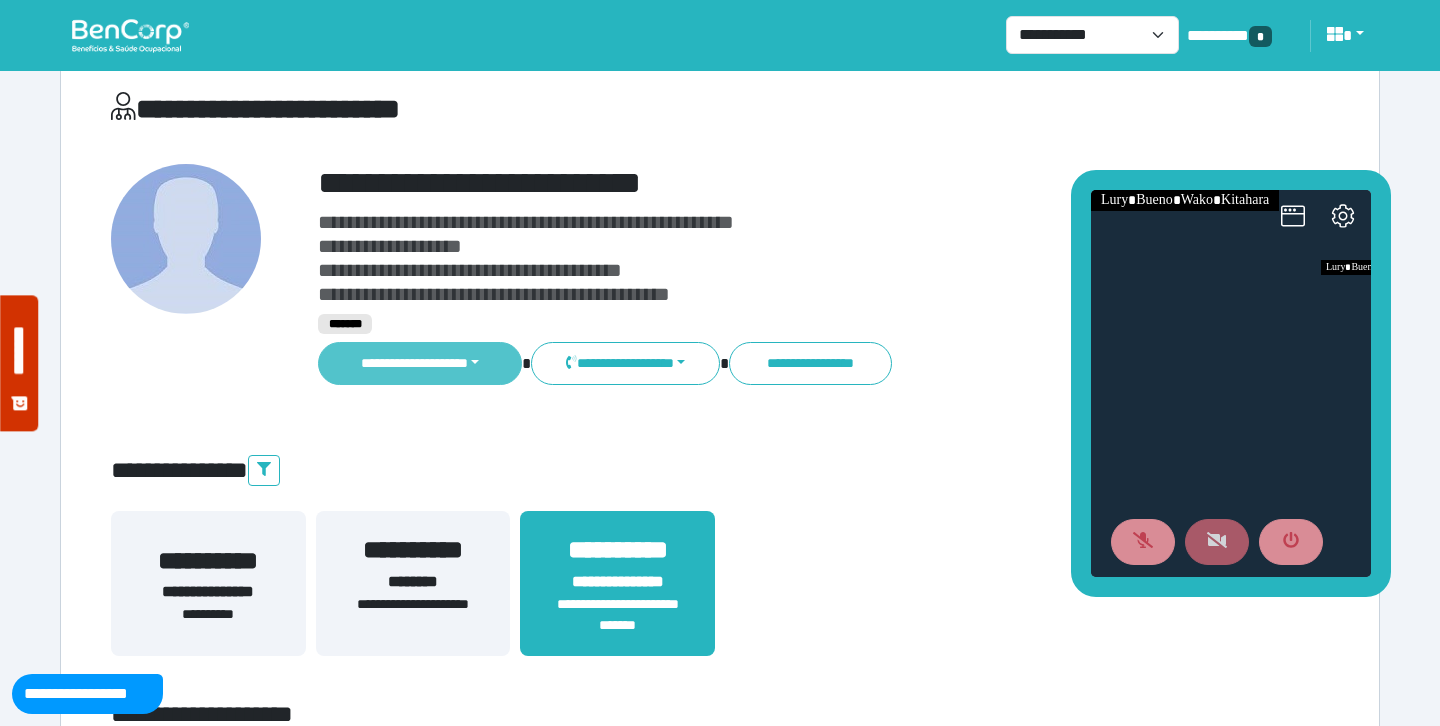 click on "**********" at bounding box center (420, 363) 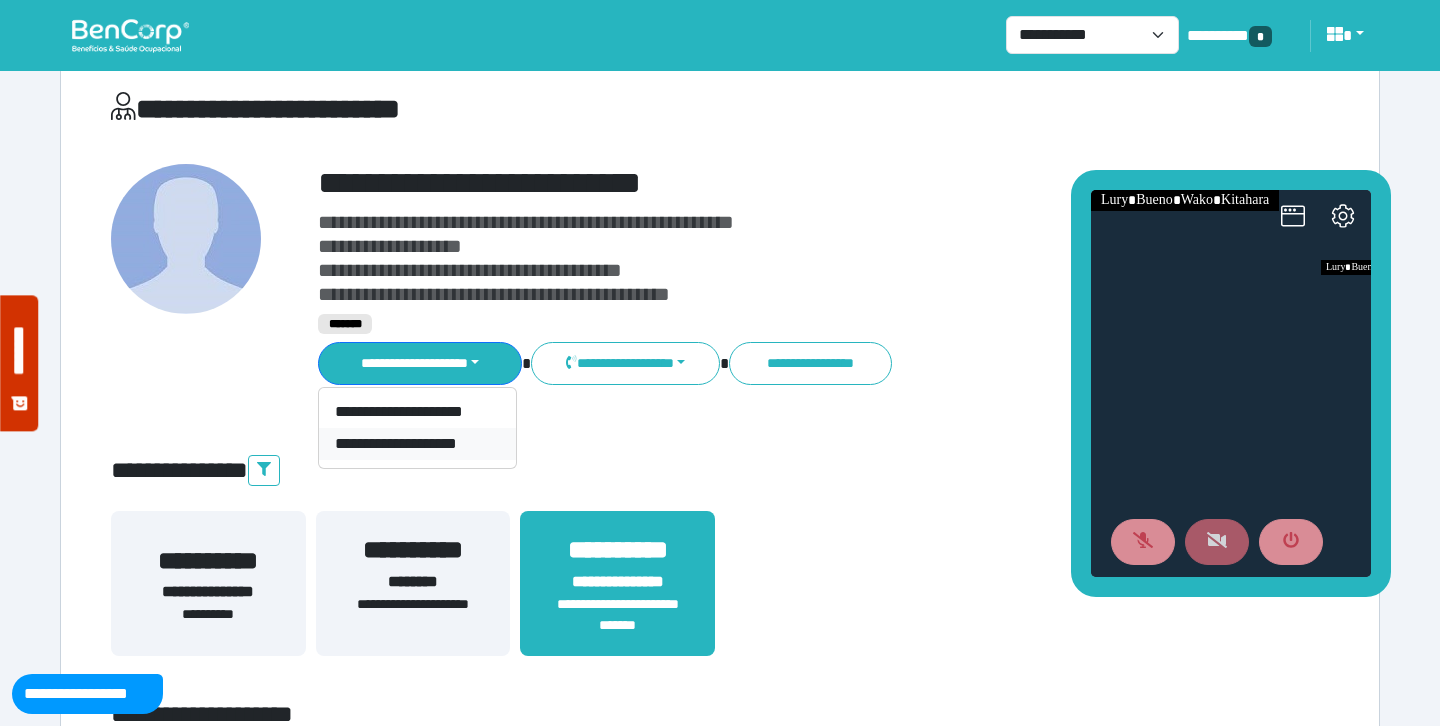 click on "**********" at bounding box center (417, 444) 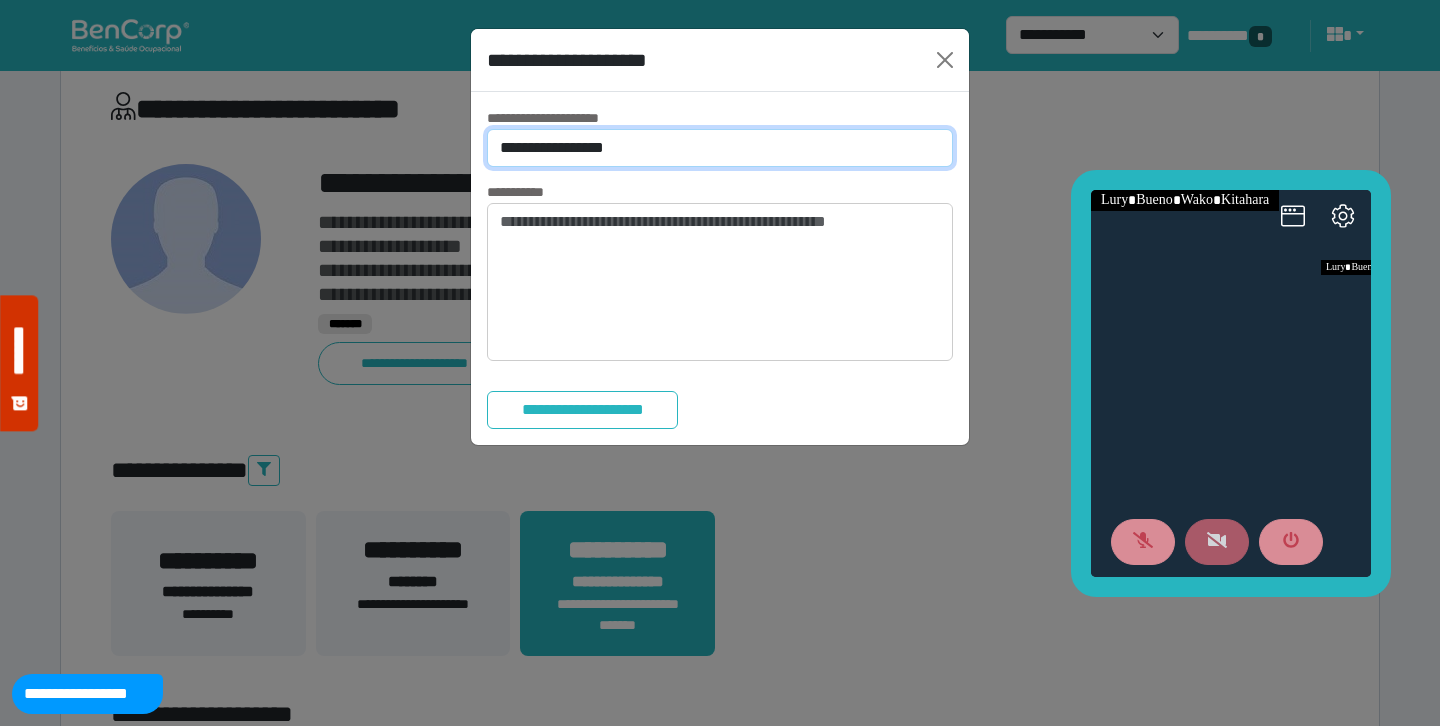 click on "**********" at bounding box center (720, 148) 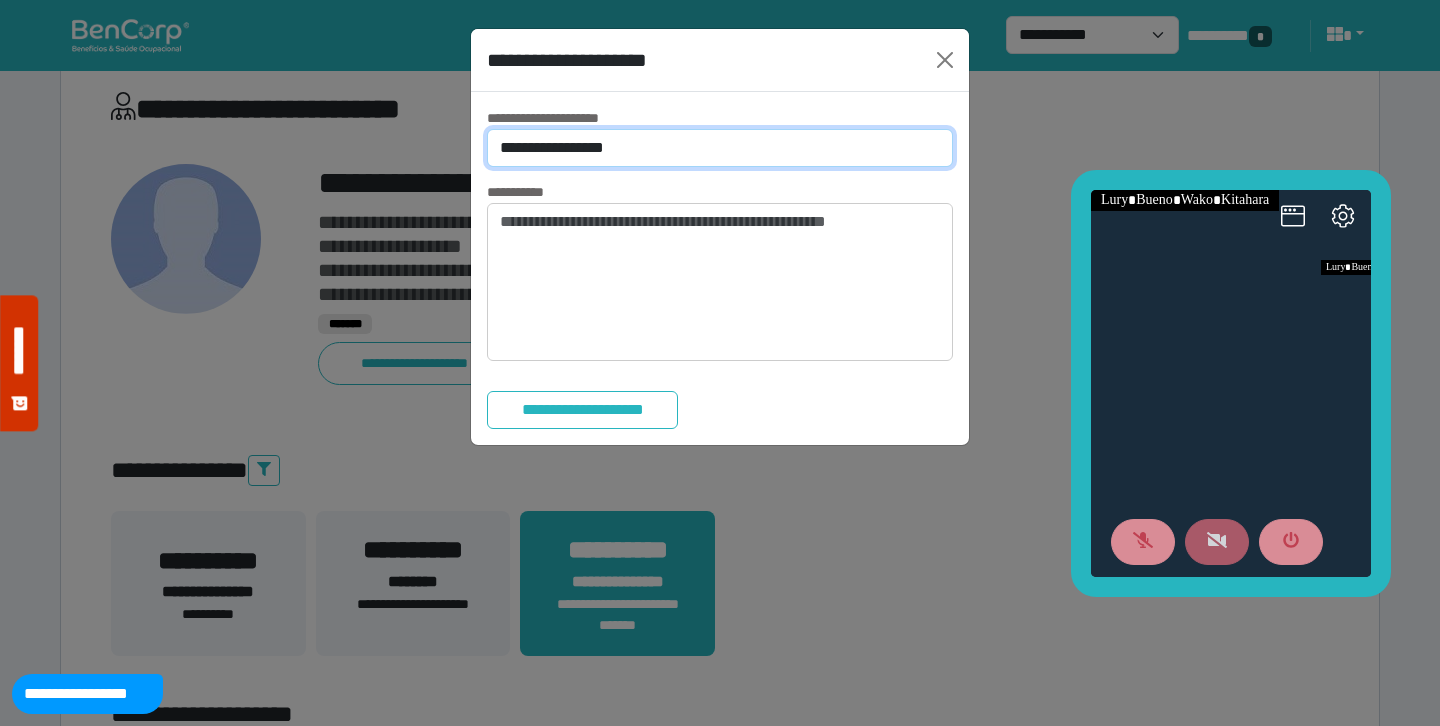 select on "*" 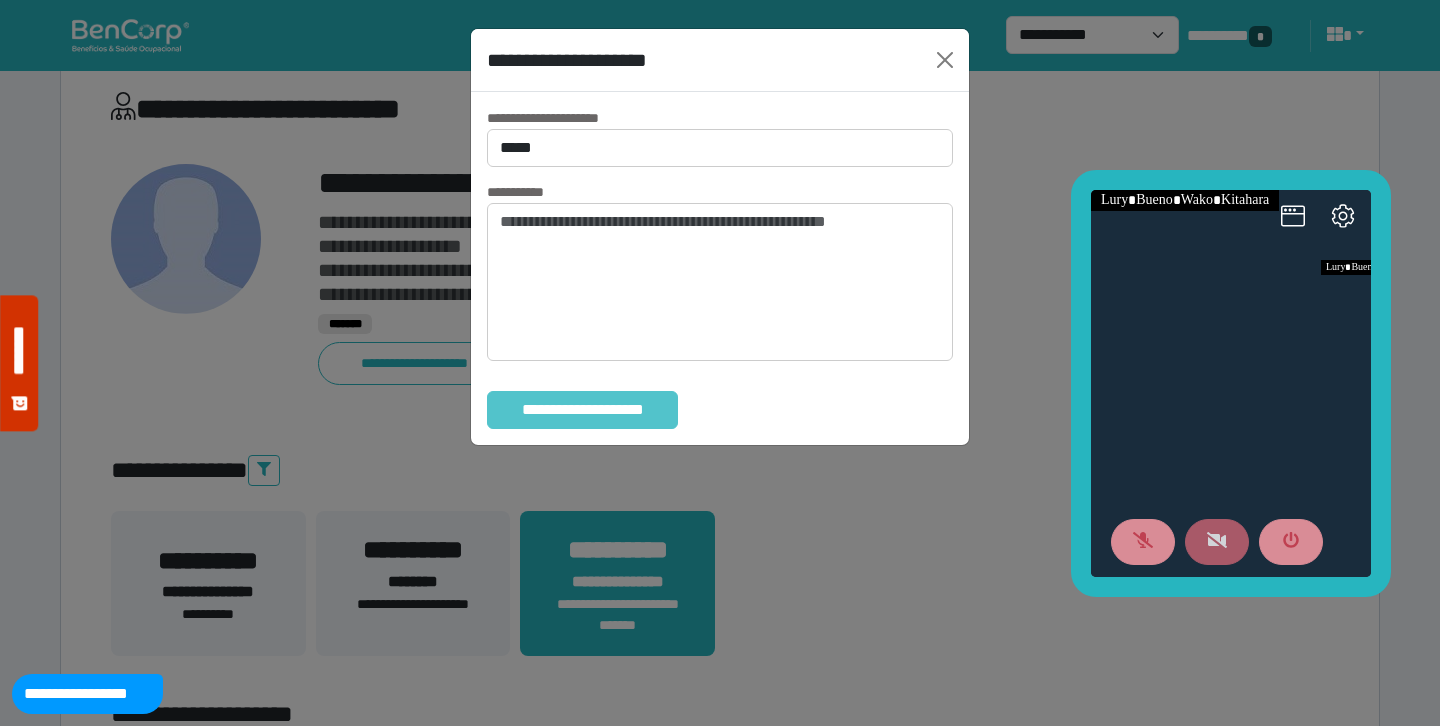 click on "**********" at bounding box center (582, 410) 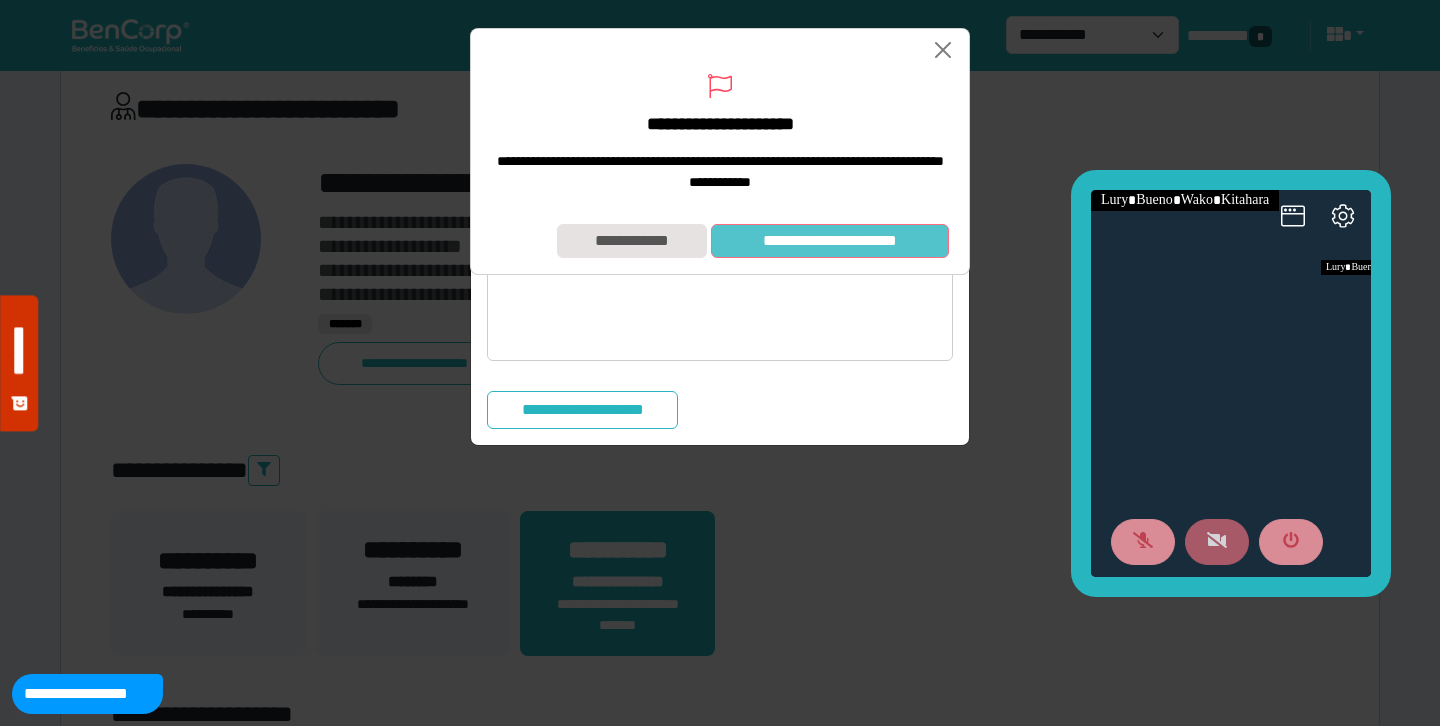 click on "**********" at bounding box center (830, 241) 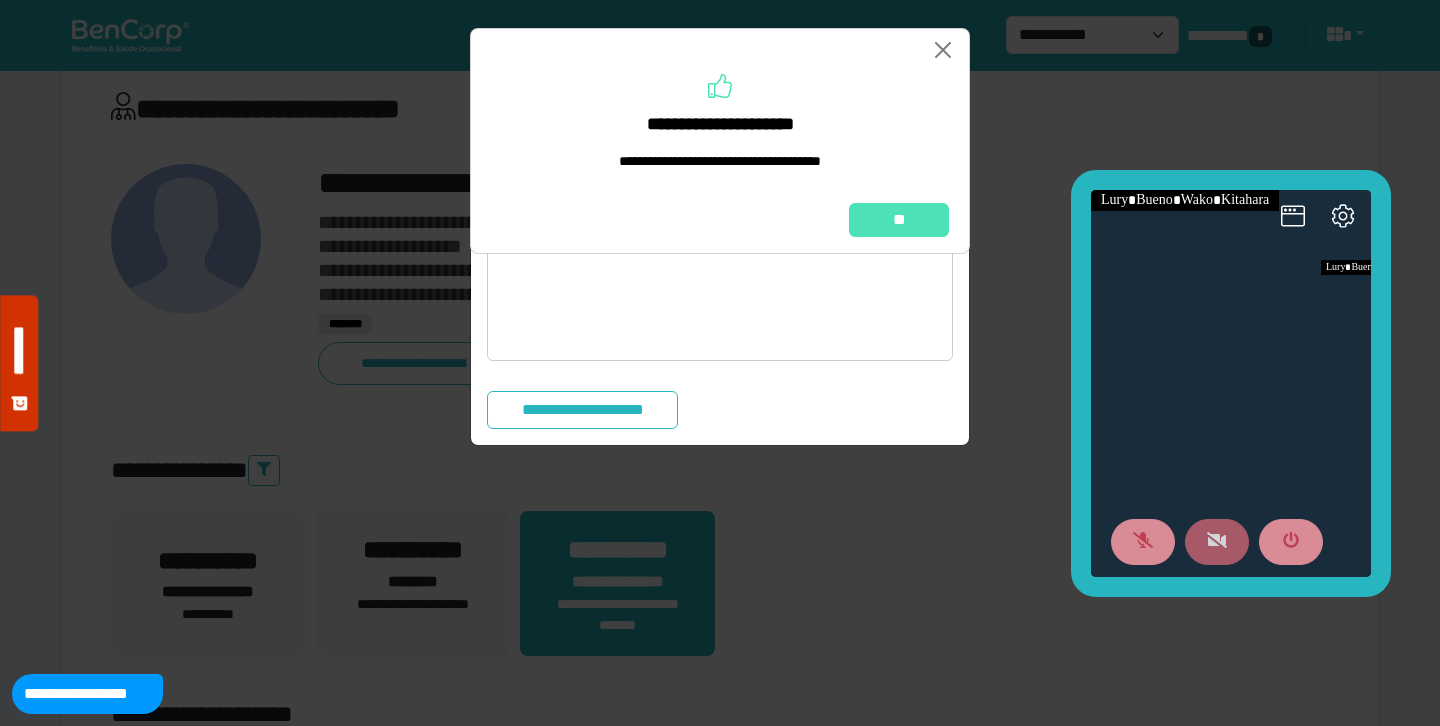 click on "**" at bounding box center [720, 220] 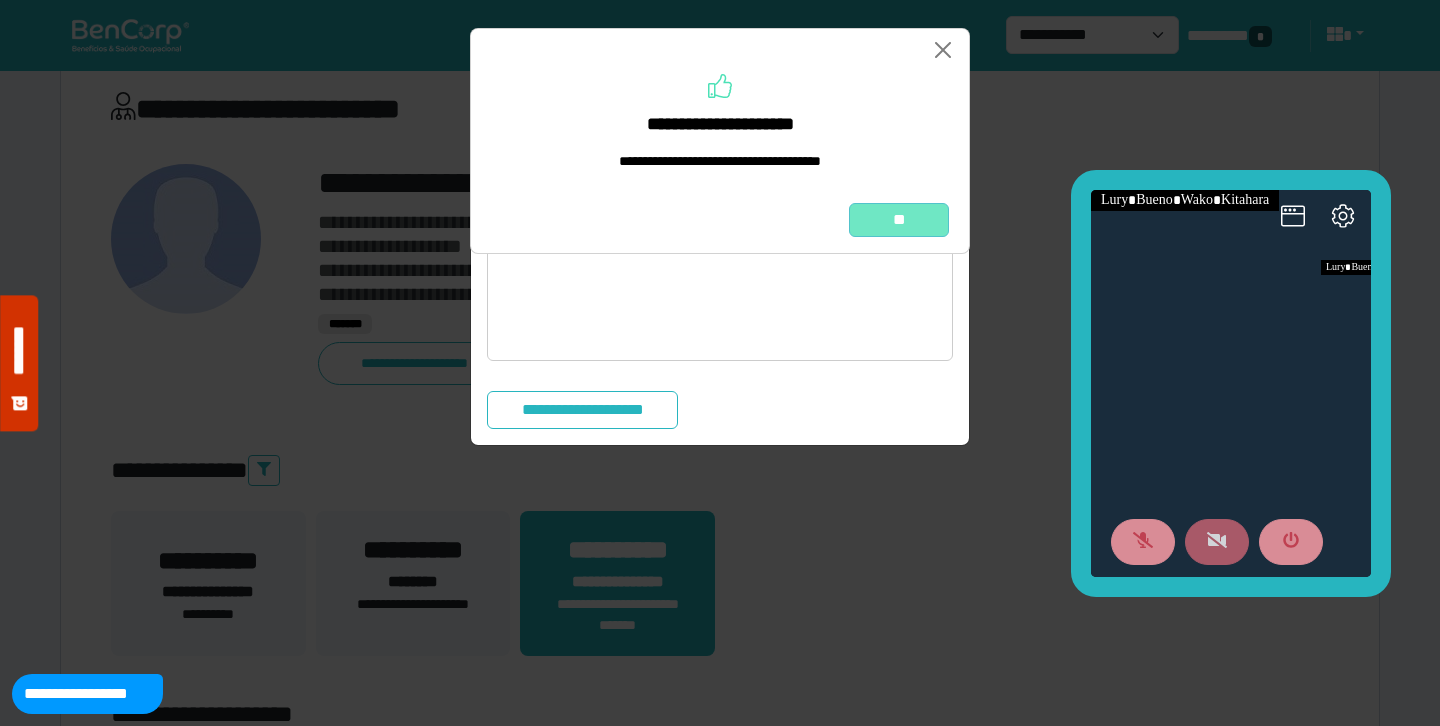 click on "**" at bounding box center (899, 220) 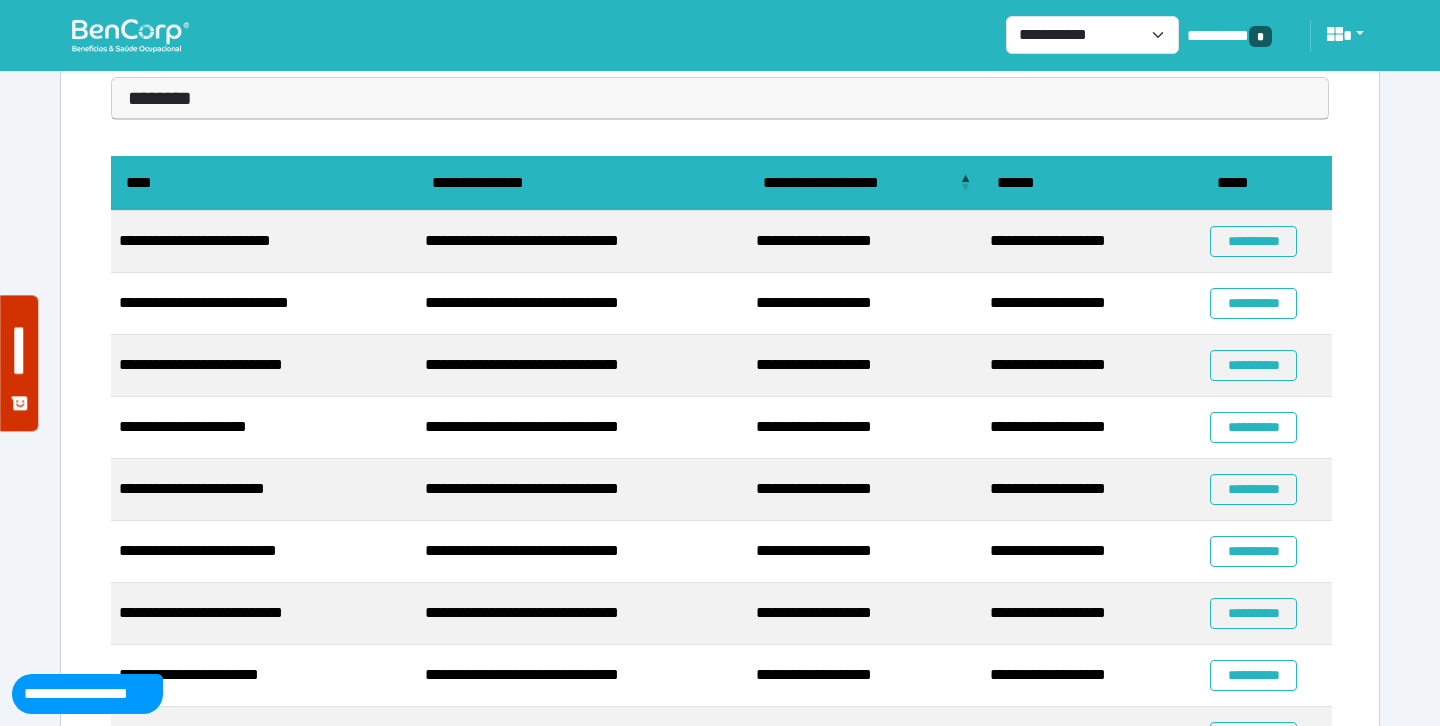 scroll, scrollTop: 190, scrollLeft: 0, axis: vertical 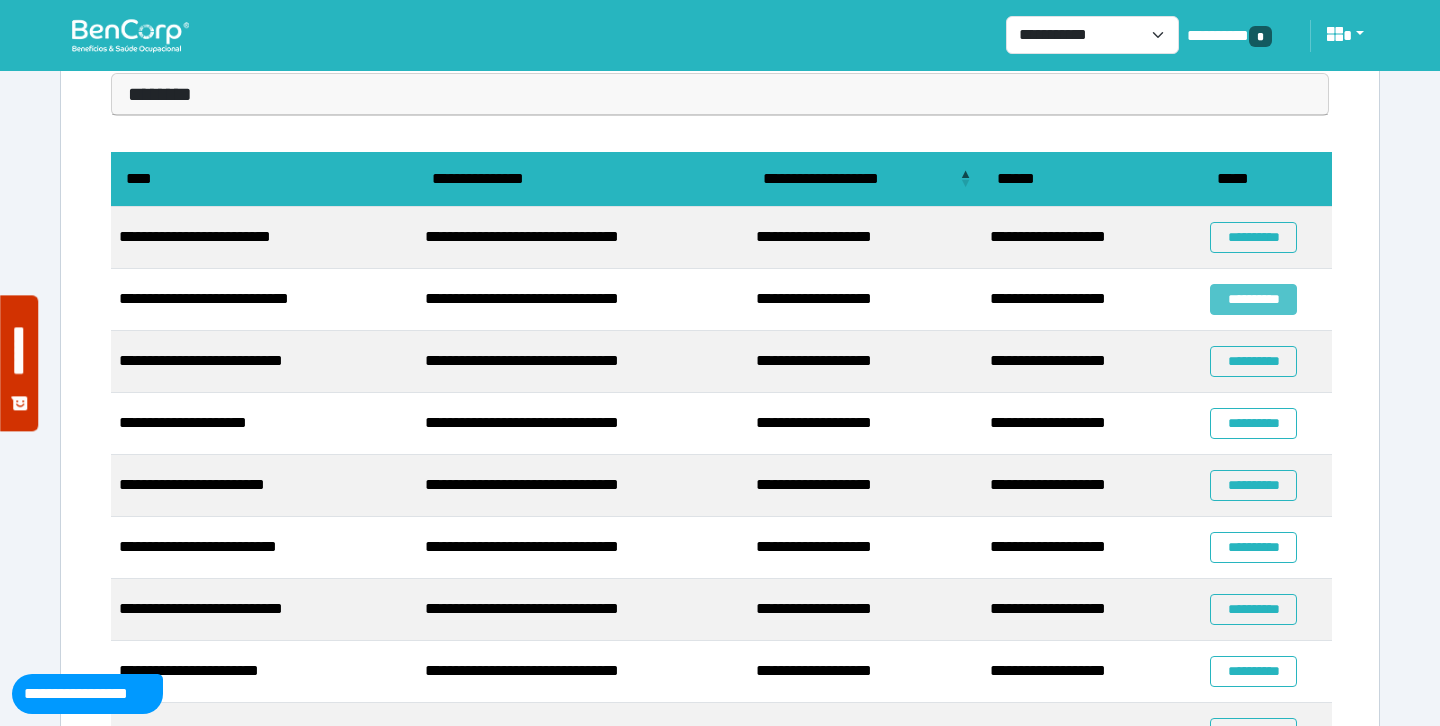 click on "**********" at bounding box center [1253, 299] 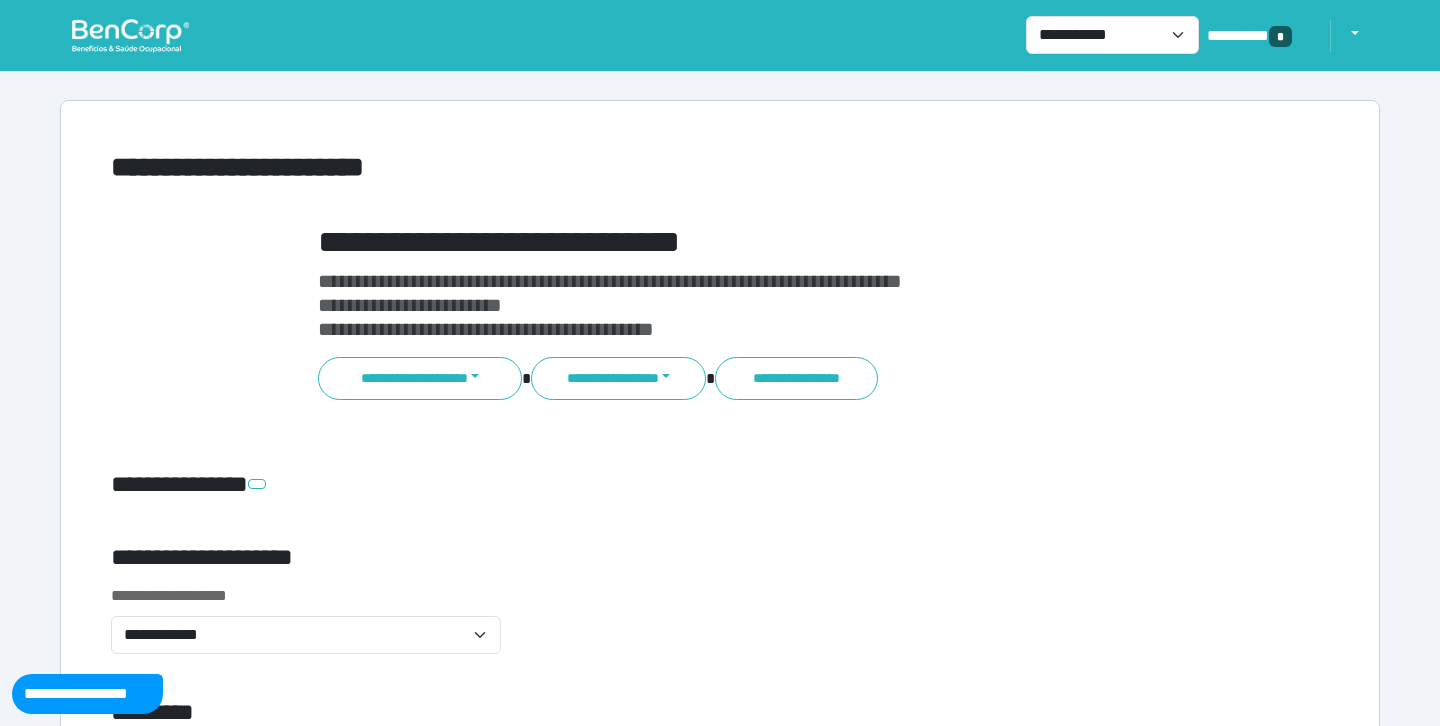 scroll, scrollTop: 0, scrollLeft: 0, axis: both 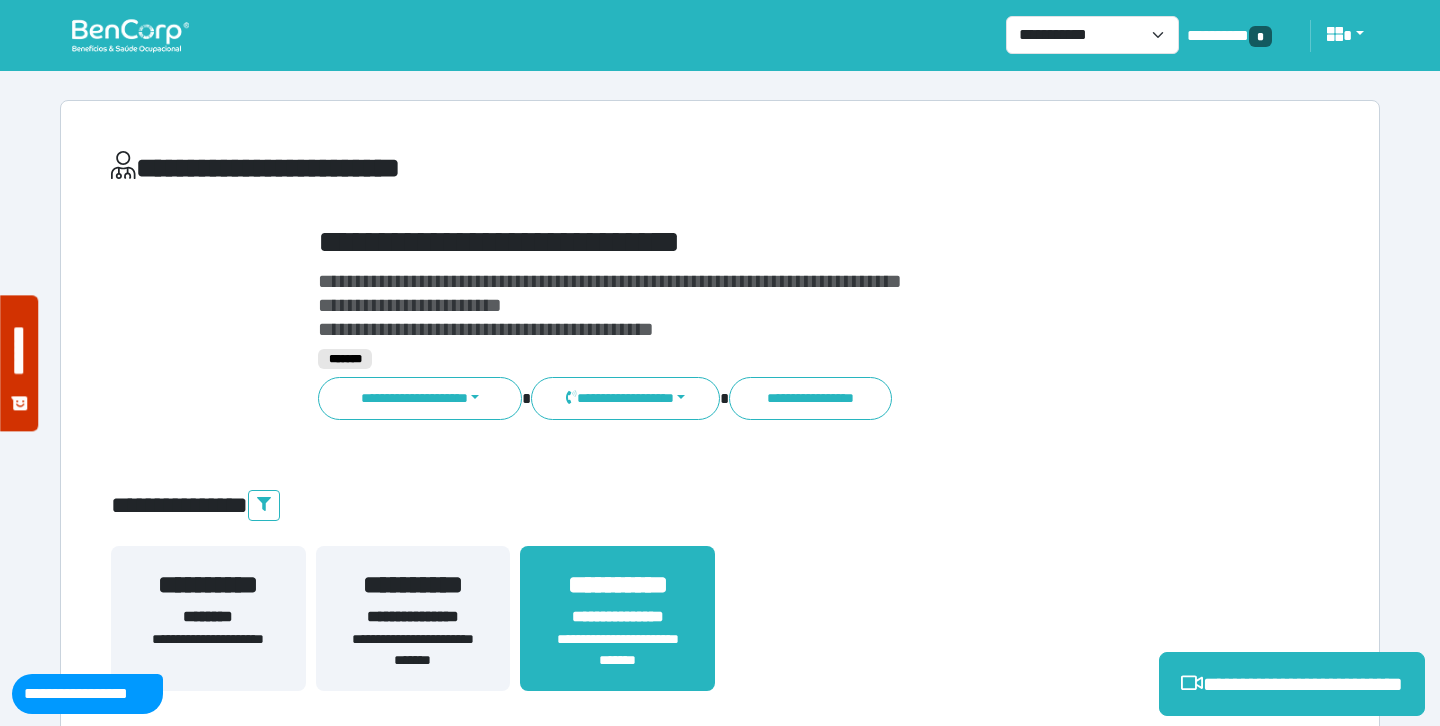 click on "**********" at bounding box center [772, 242] 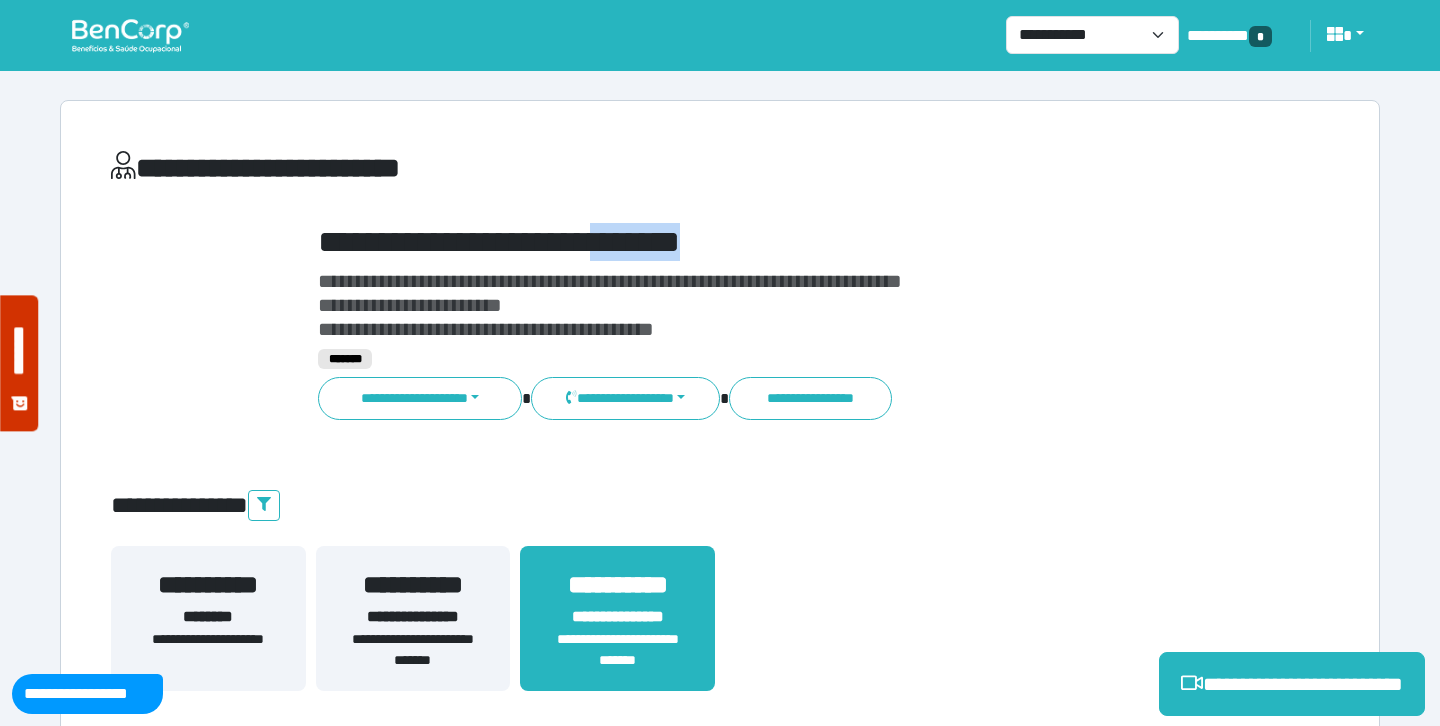 click on "**********" at bounding box center [772, 242] 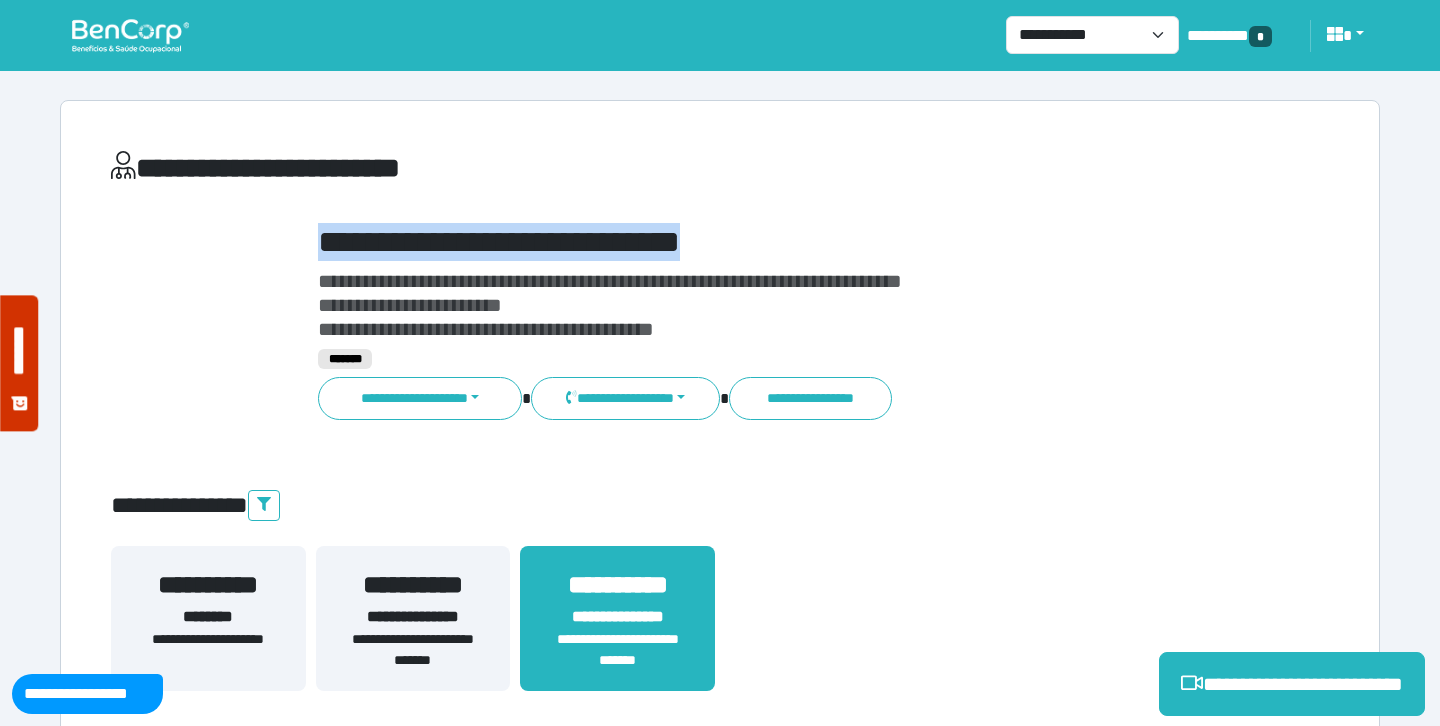 click on "**********" at bounding box center (772, 242) 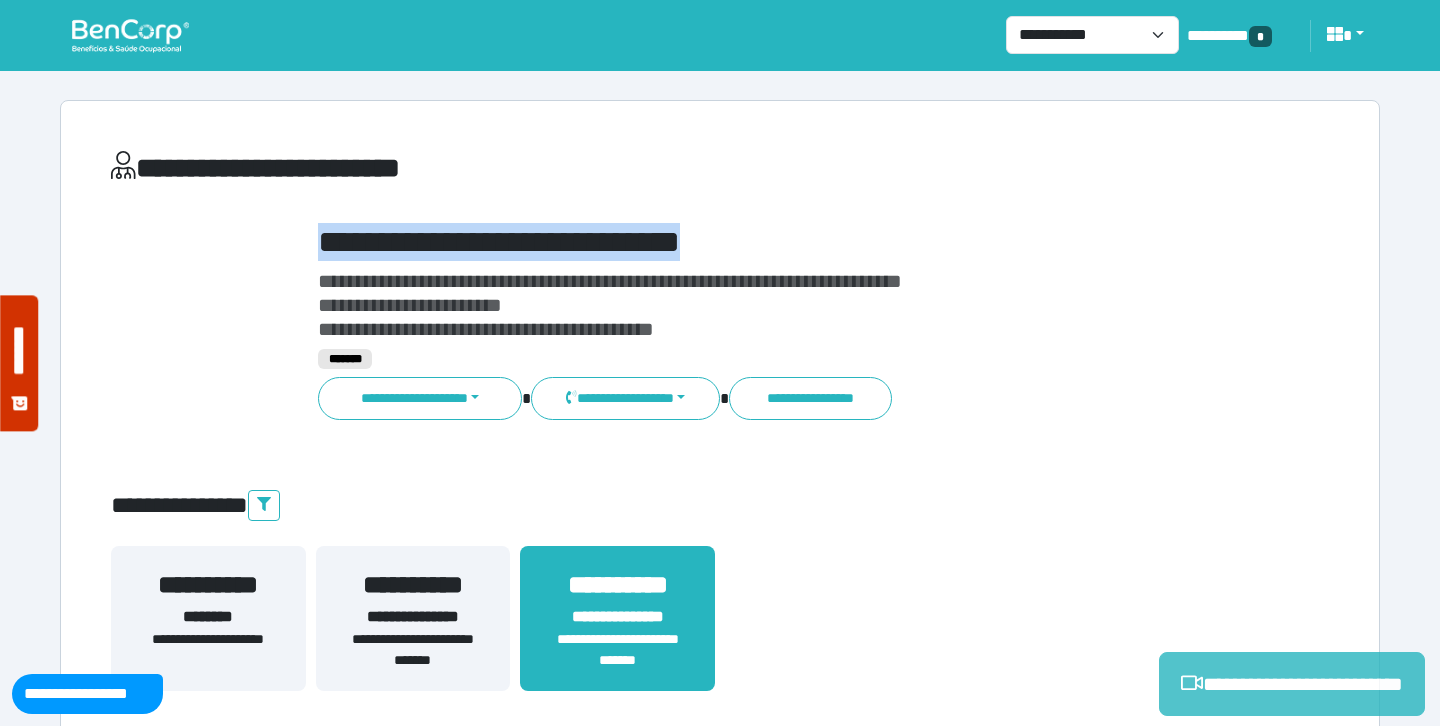 click on "**********" at bounding box center [1292, 684] 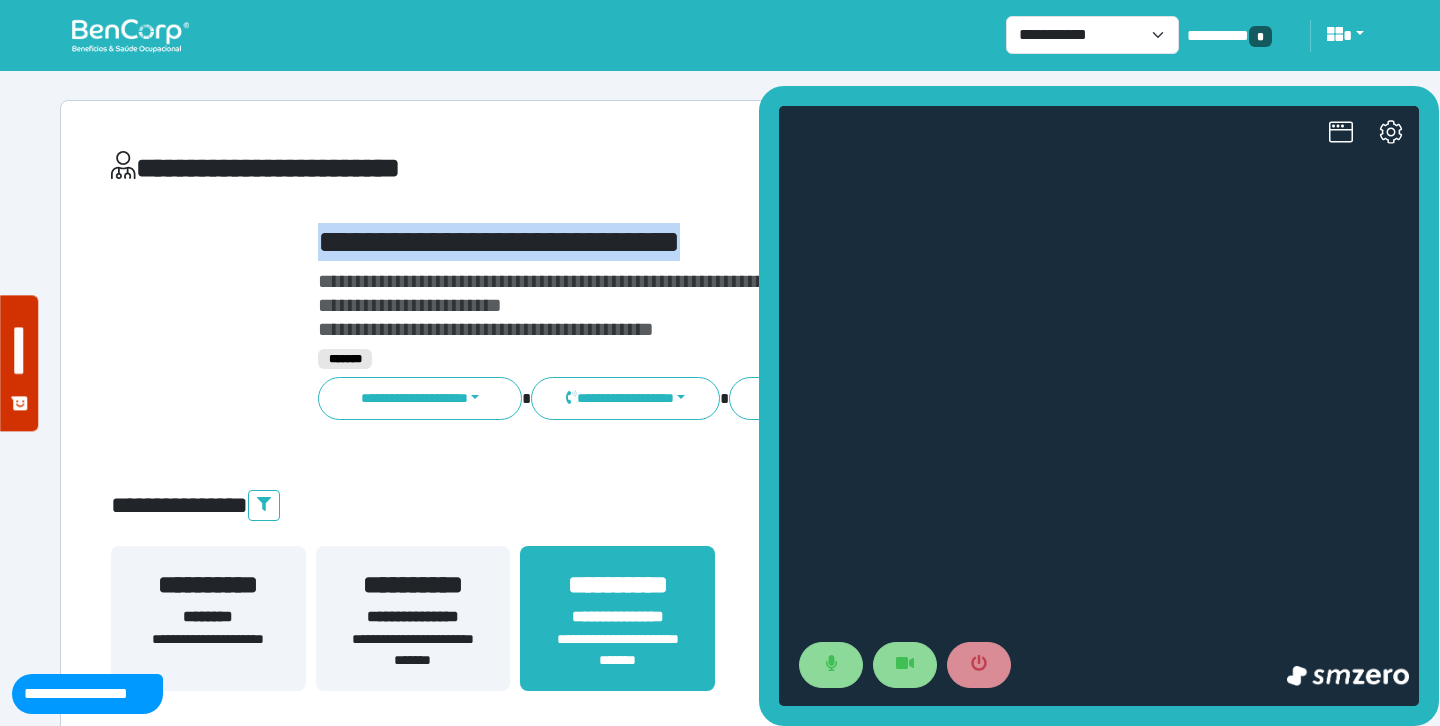 scroll, scrollTop: 0, scrollLeft: 0, axis: both 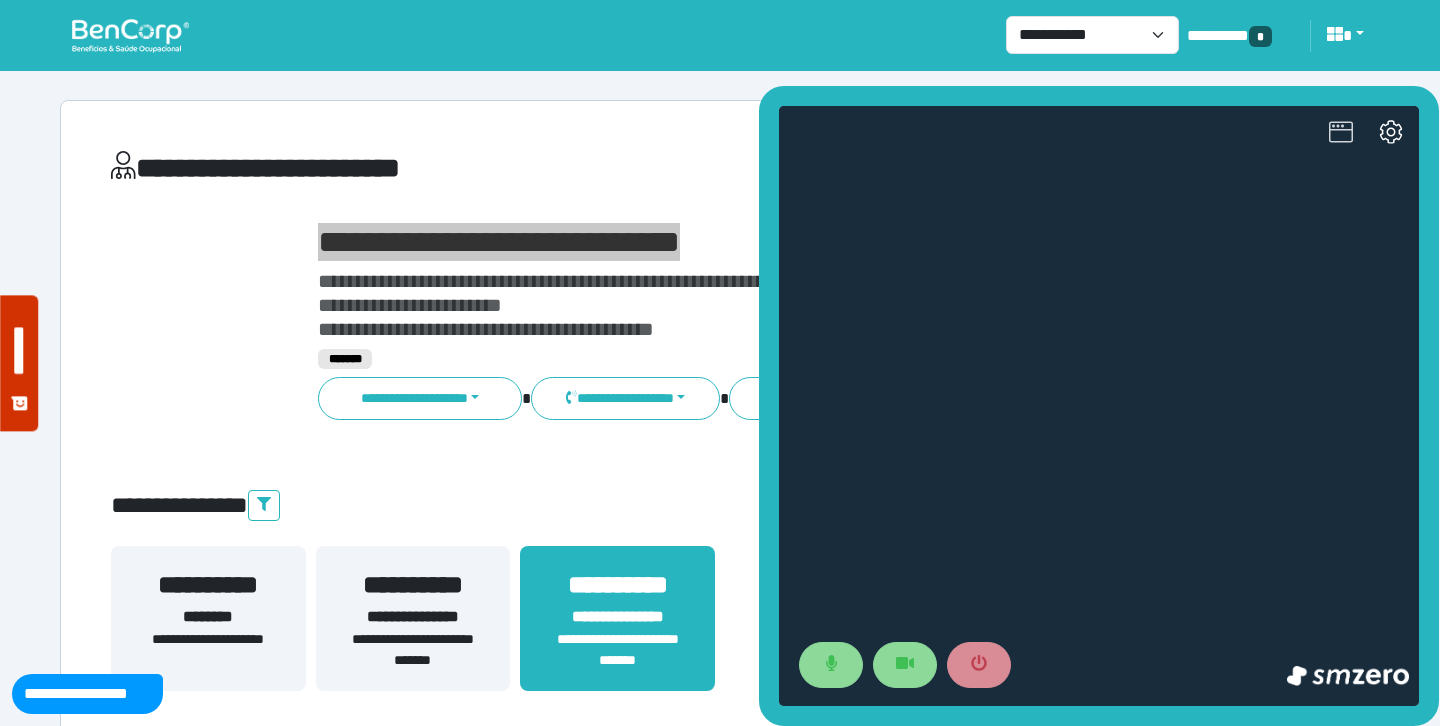 click 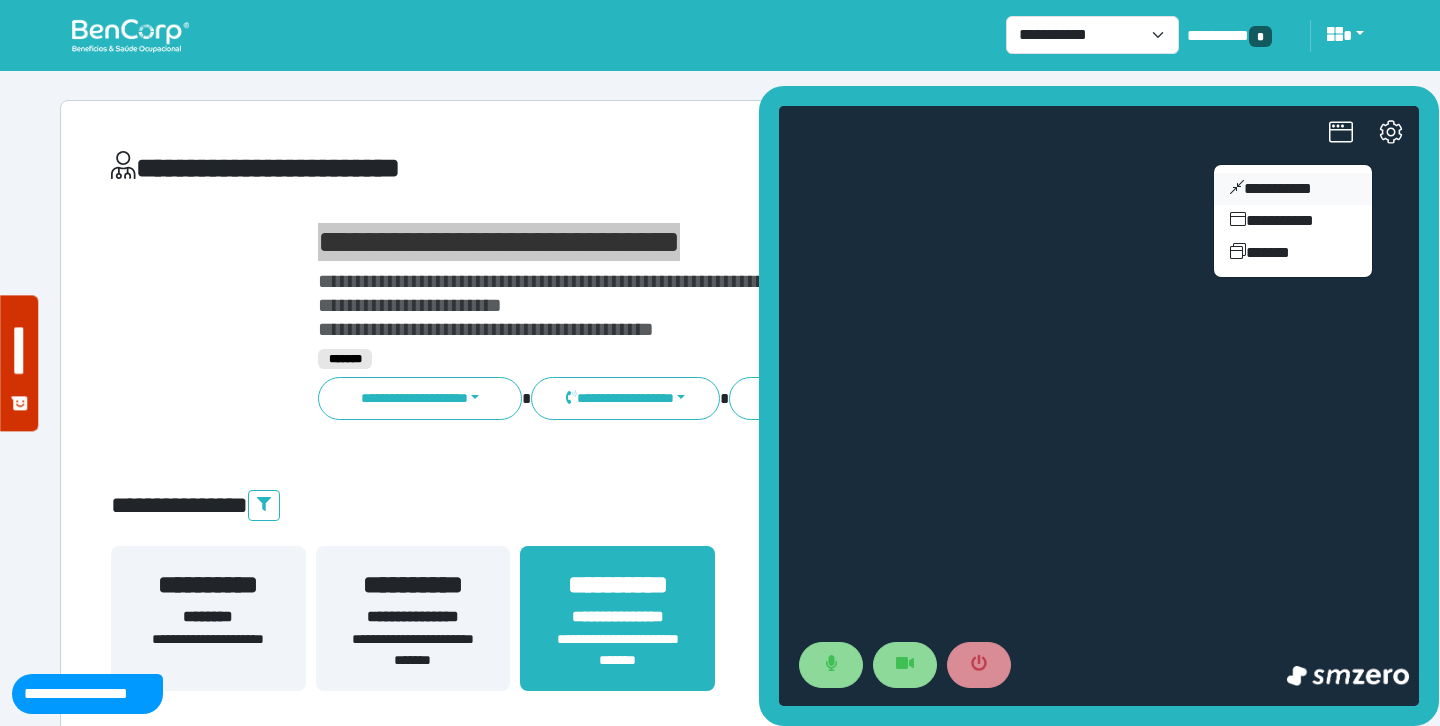 click on "**********" at bounding box center [1293, 189] 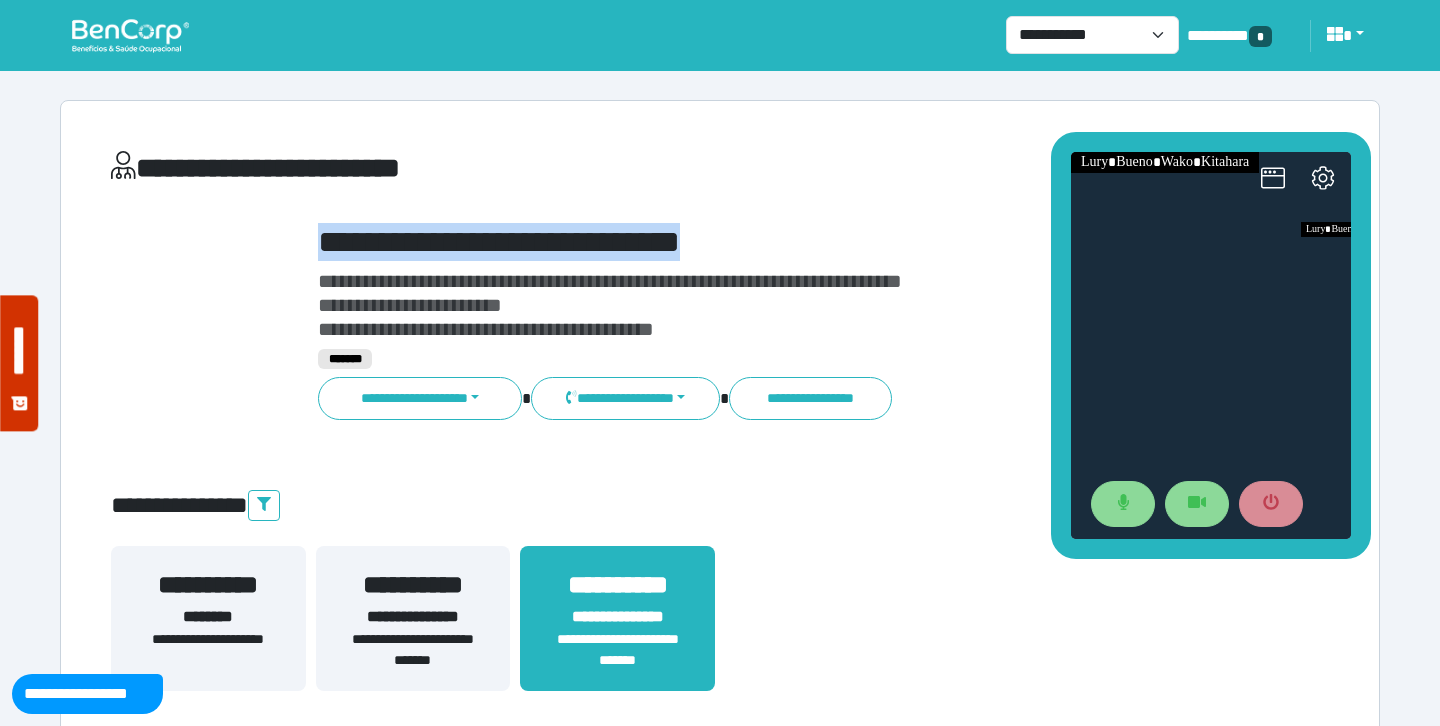 drag, startPoint x: 1212, startPoint y: 312, endPoint x: 1141, endPoint y: 139, distance: 187.00267 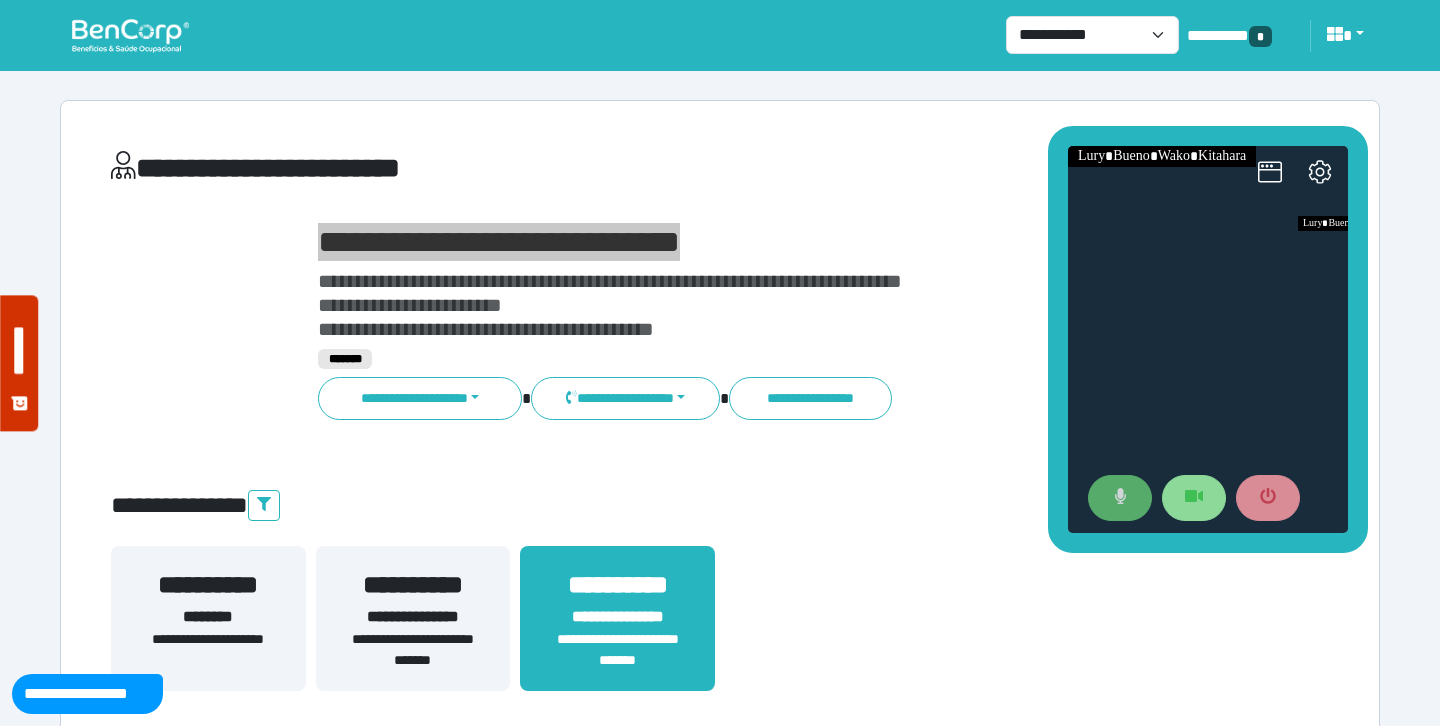 click 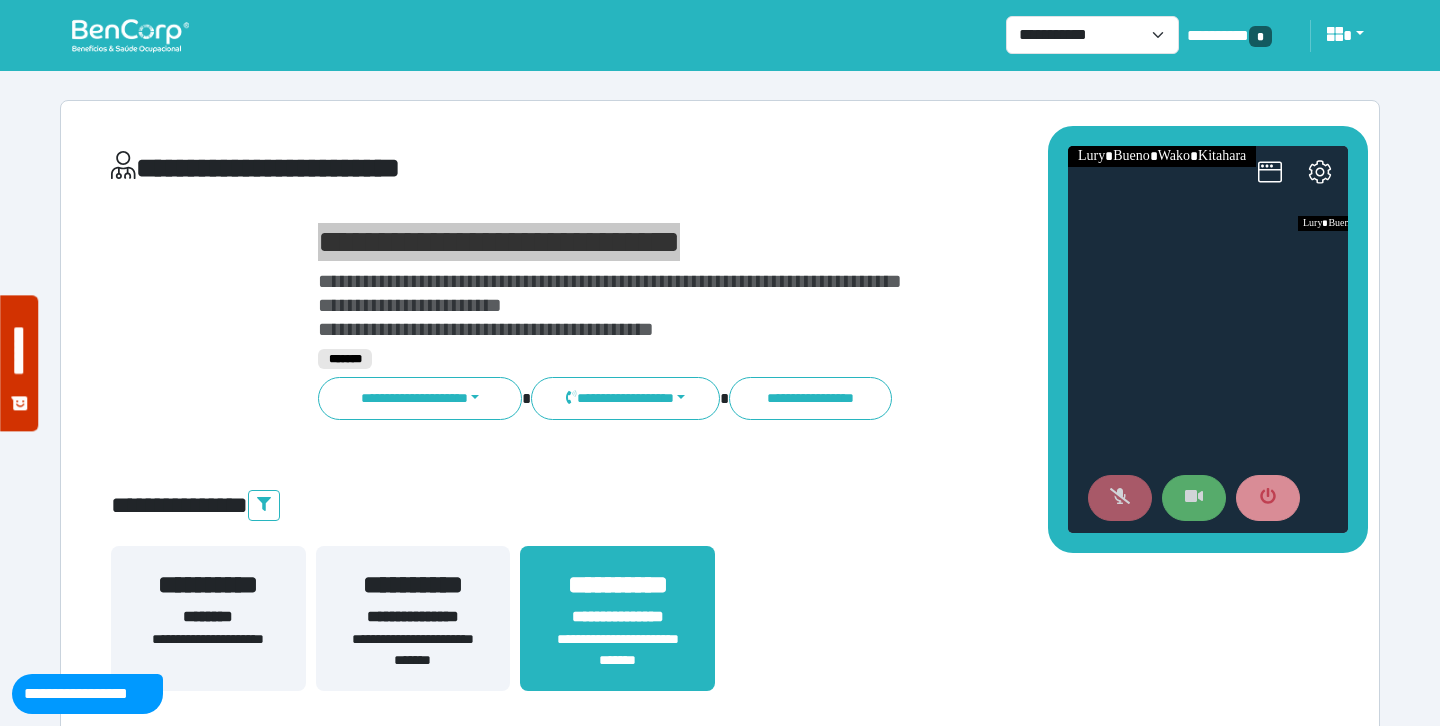 click 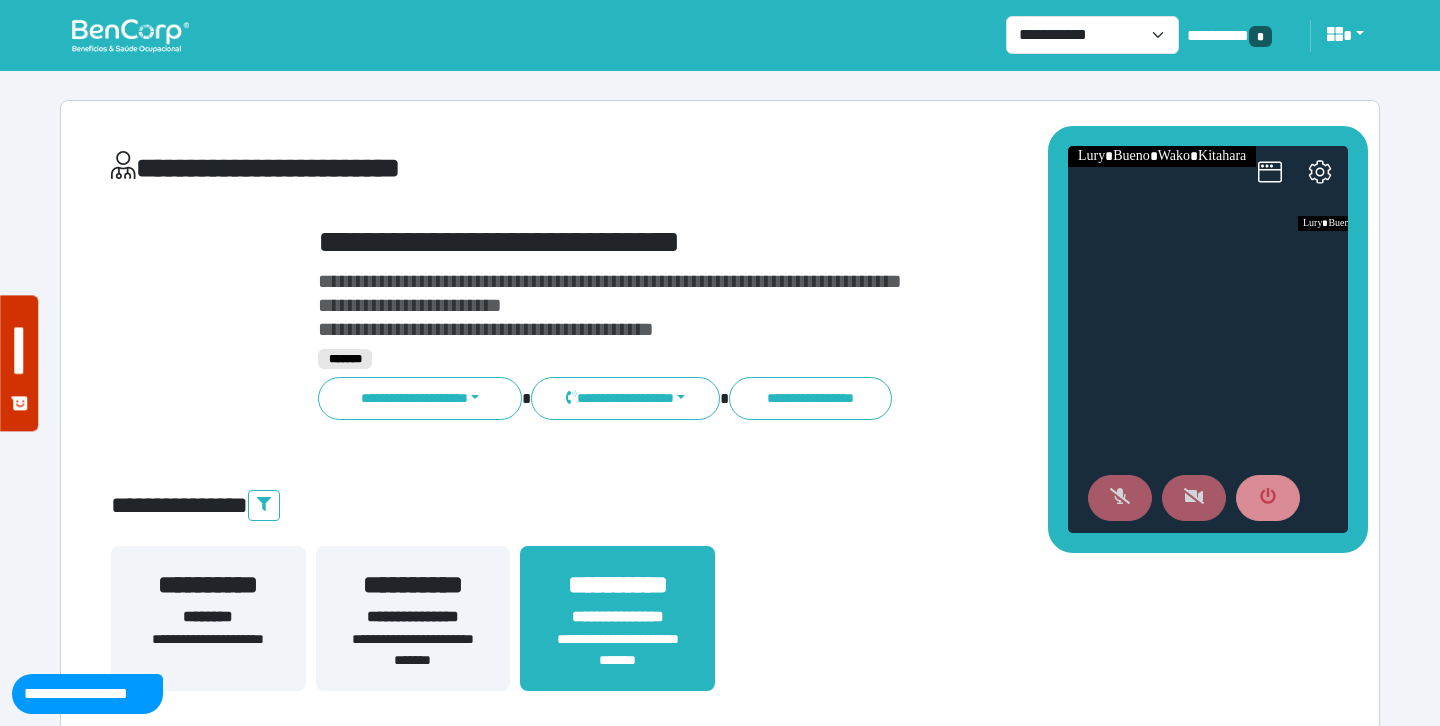 click on "**********" at bounding box center [720, 4281] 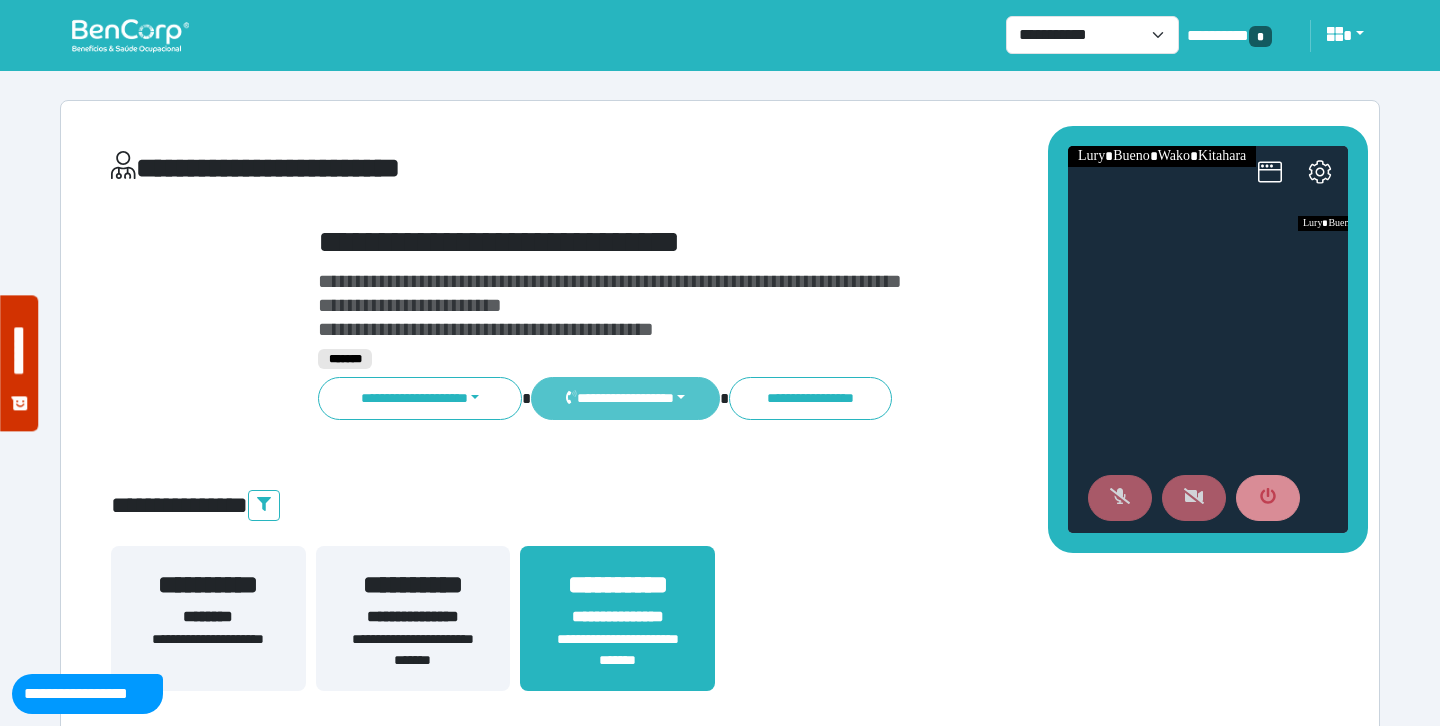 click on "**********" at bounding box center (625, 398) 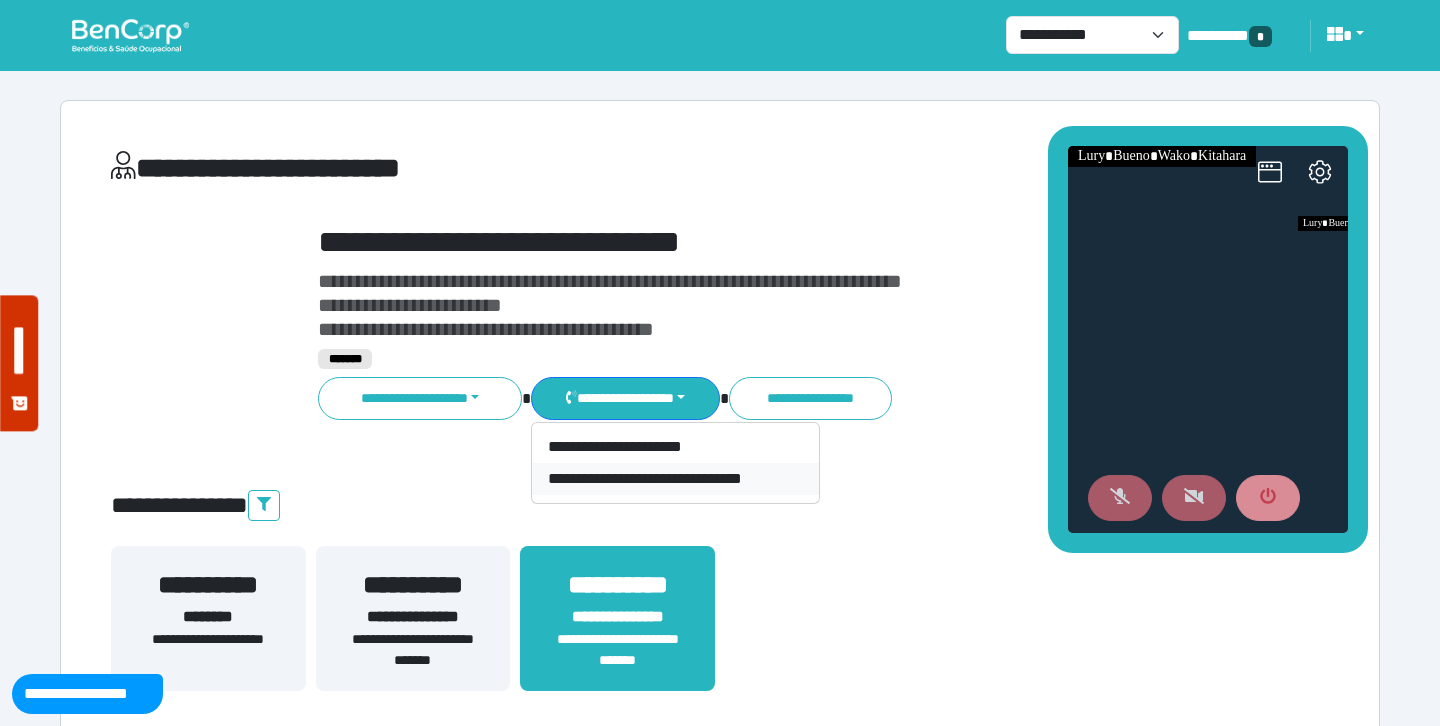 click on "**********" at bounding box center [675, 479] 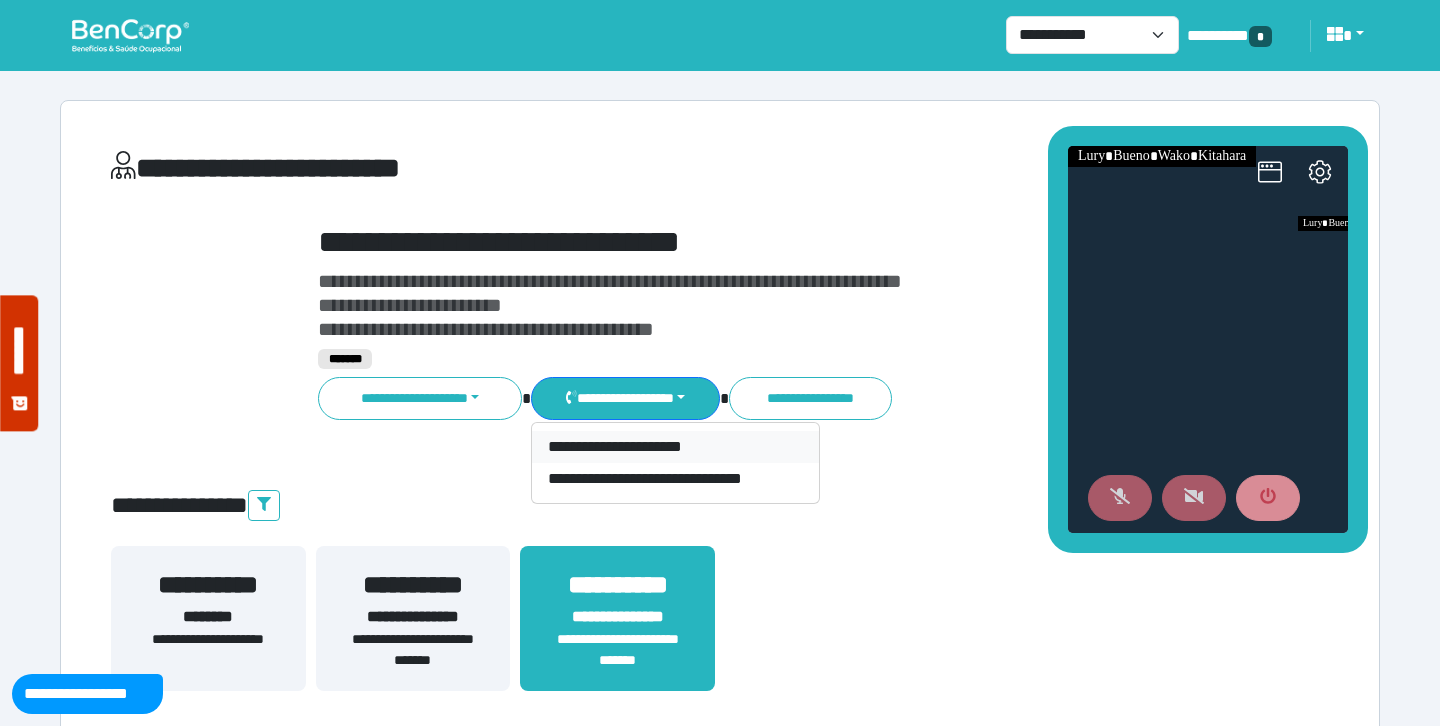 click on "**********" at bounding box center [675, 447] 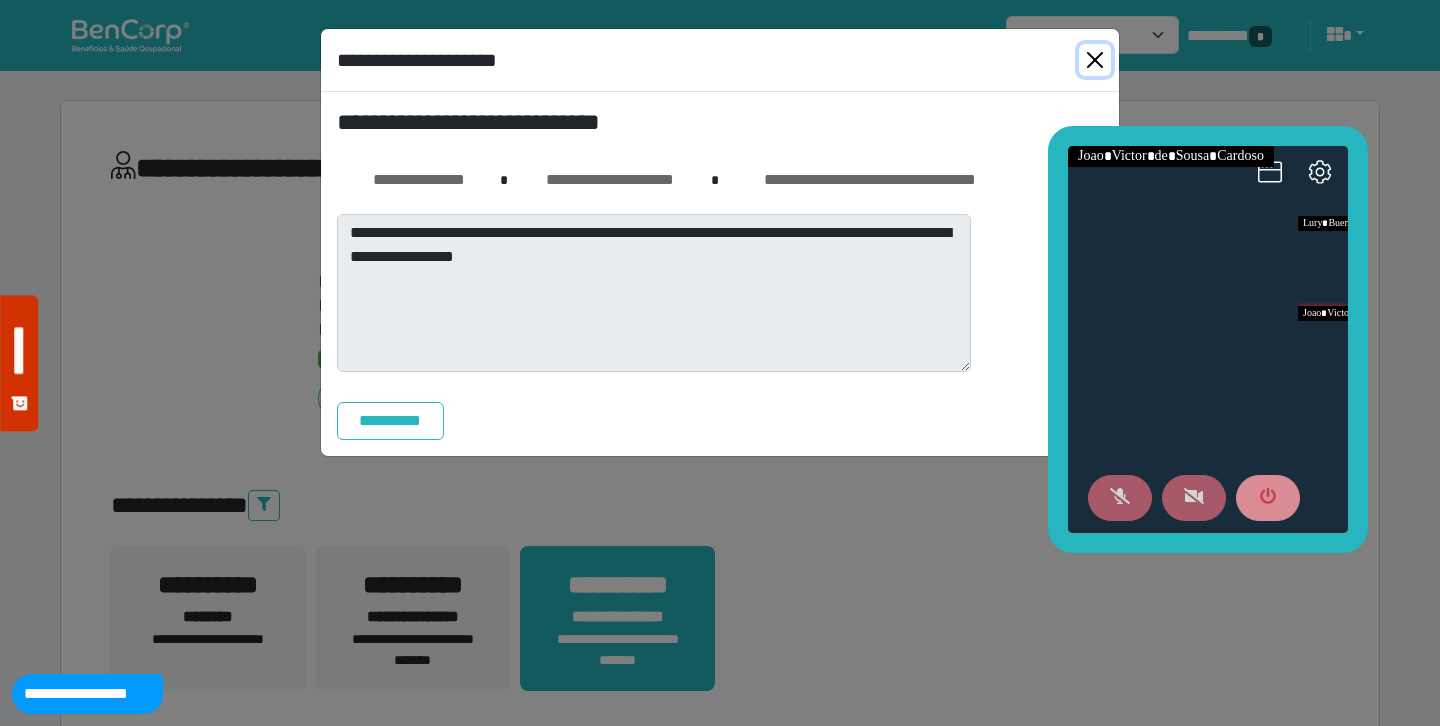 click at bounding box center (1095, 60) 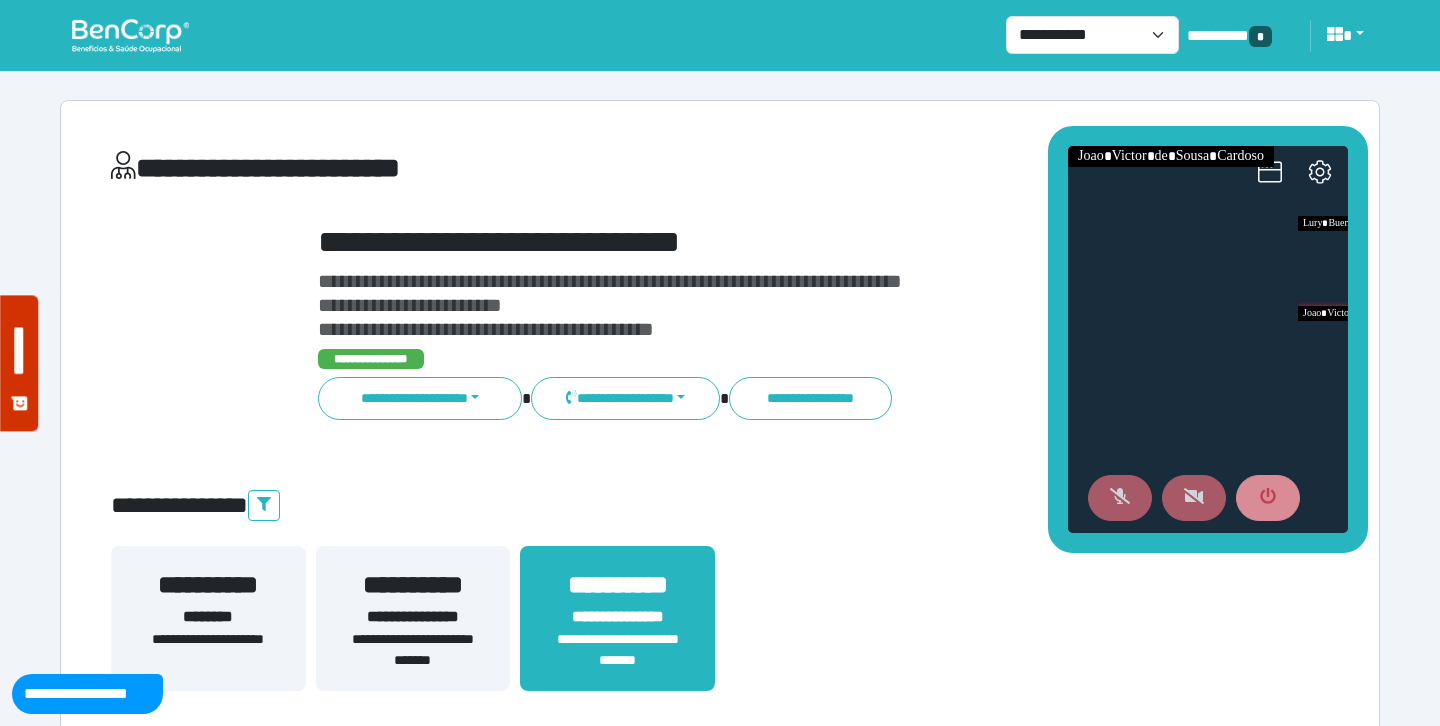 click 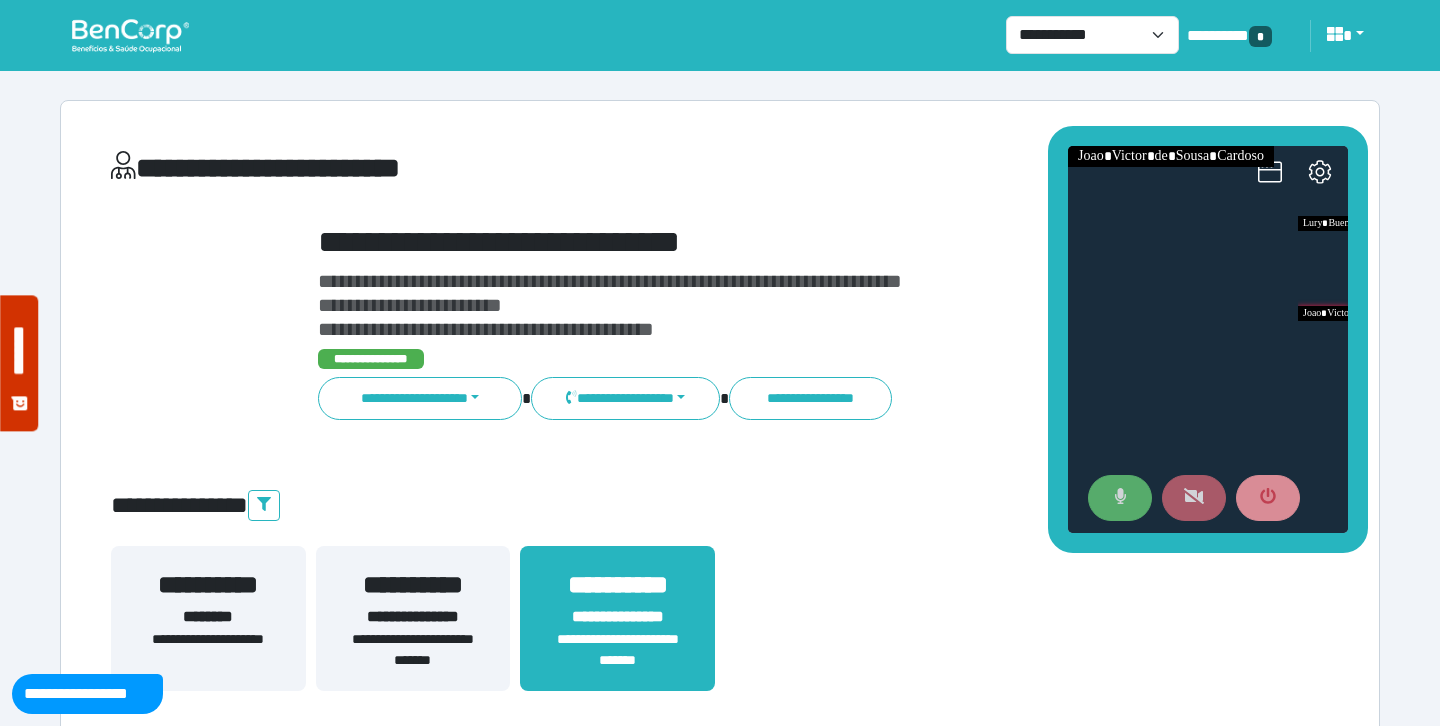click 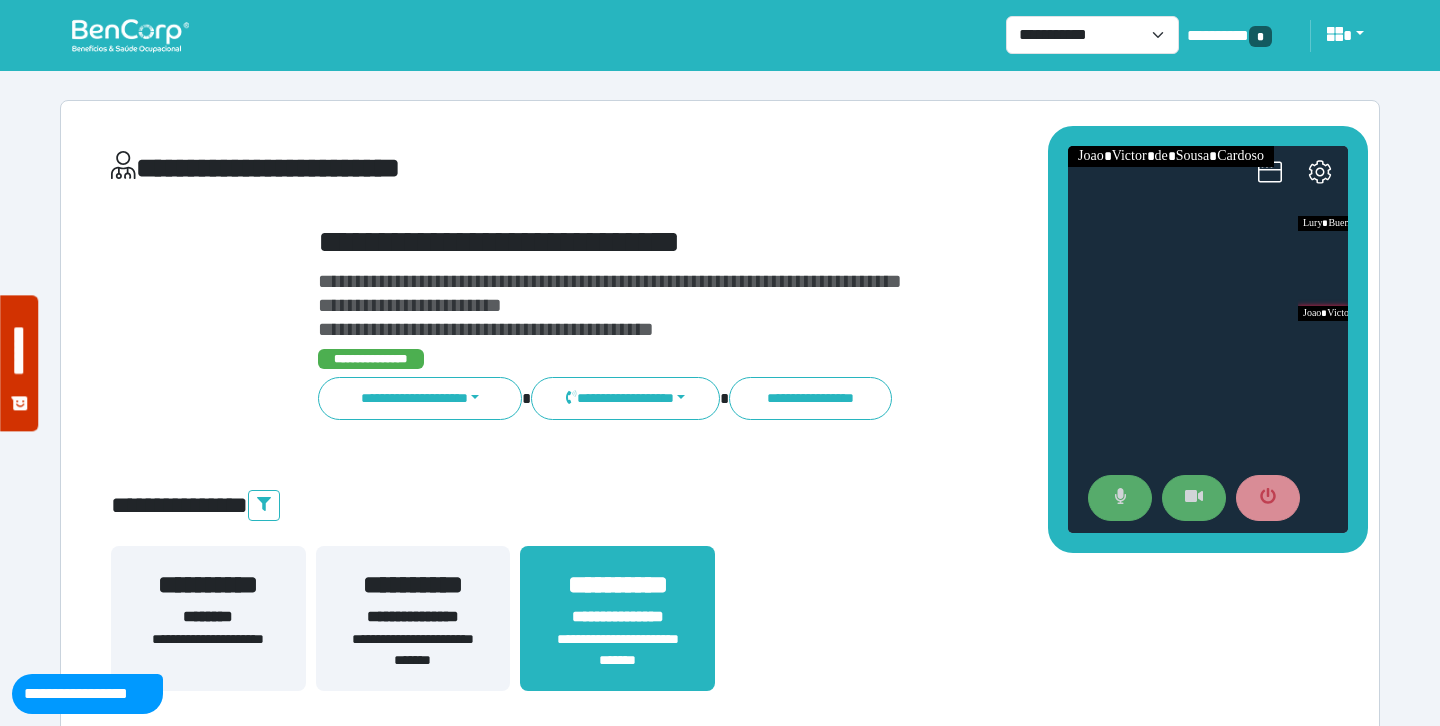 click on "**********" at bounding box center (720, 602) 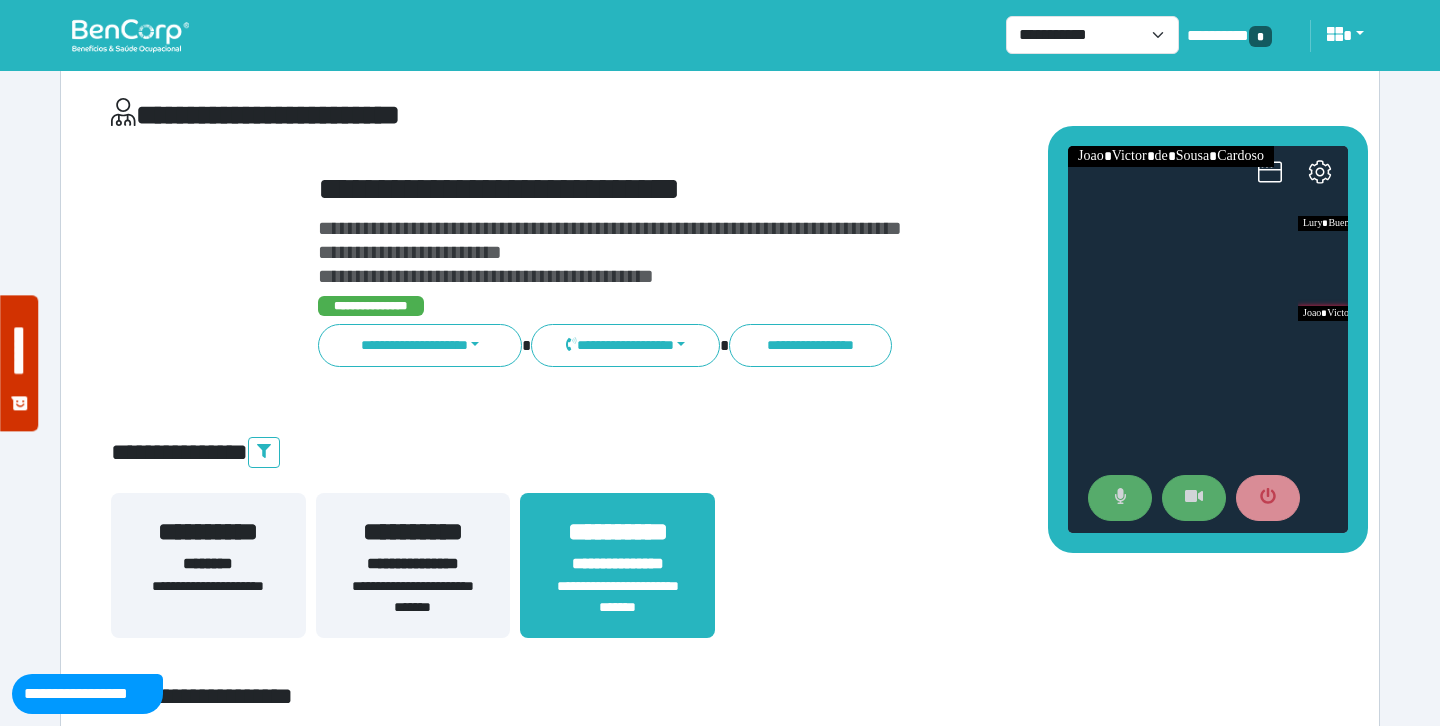 scroll, scrollTop: 62, scrollLeft: 0, axis: vertical 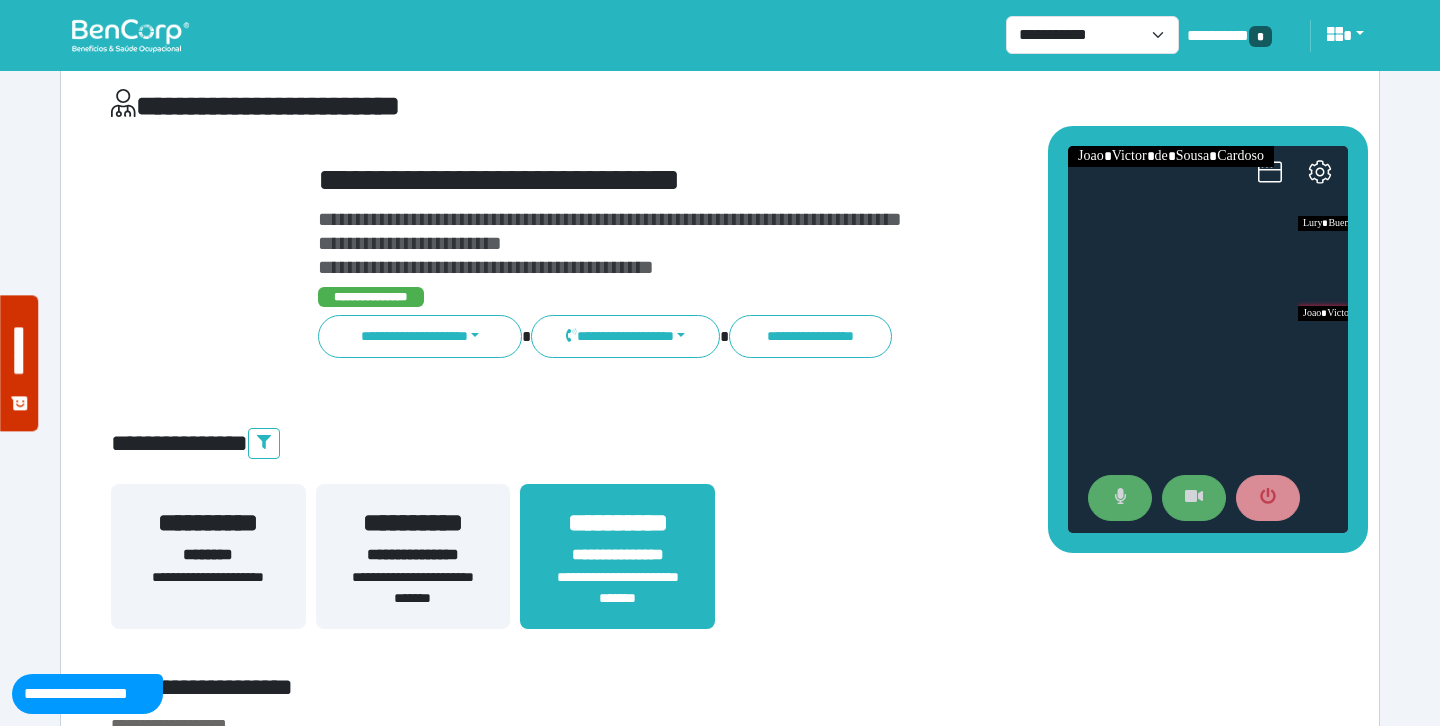 click on "**********" at bounding box center (413, 555) 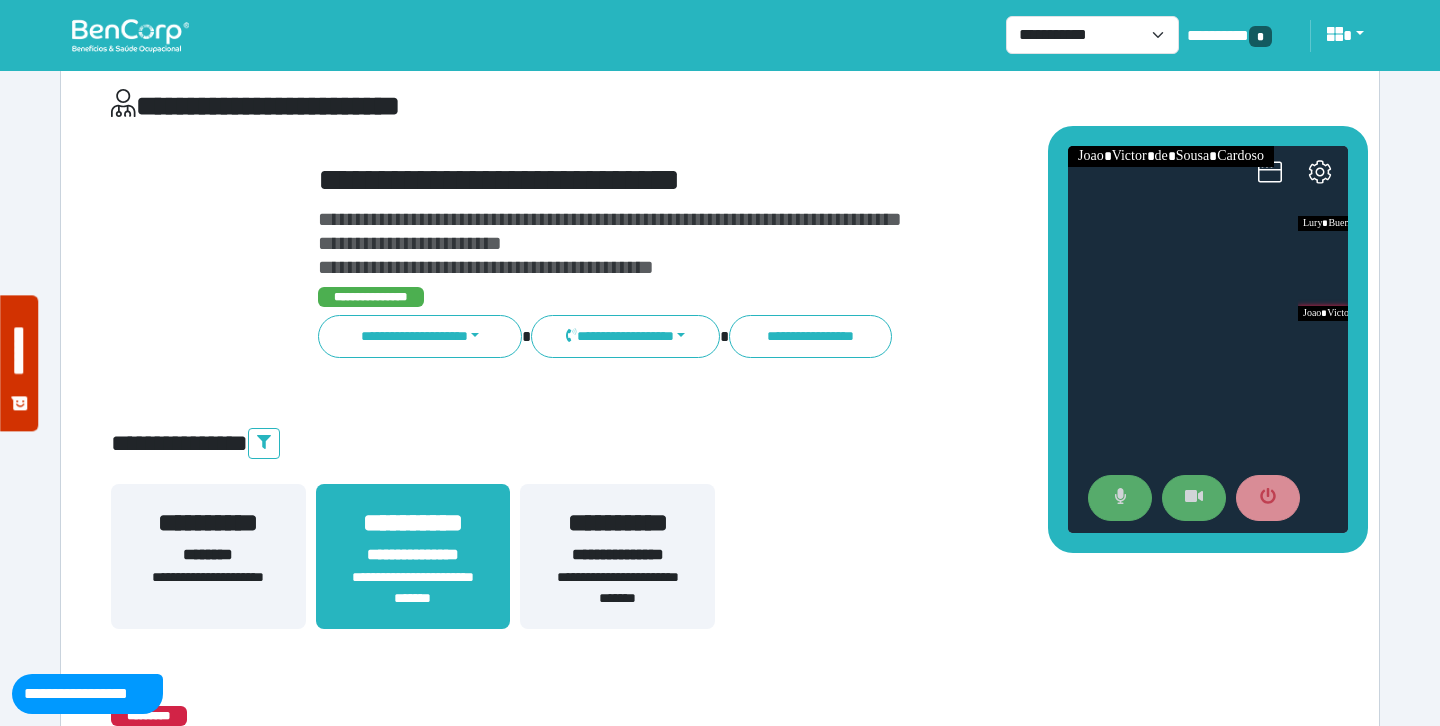 click on "**********" at bounding box center [617, 555] 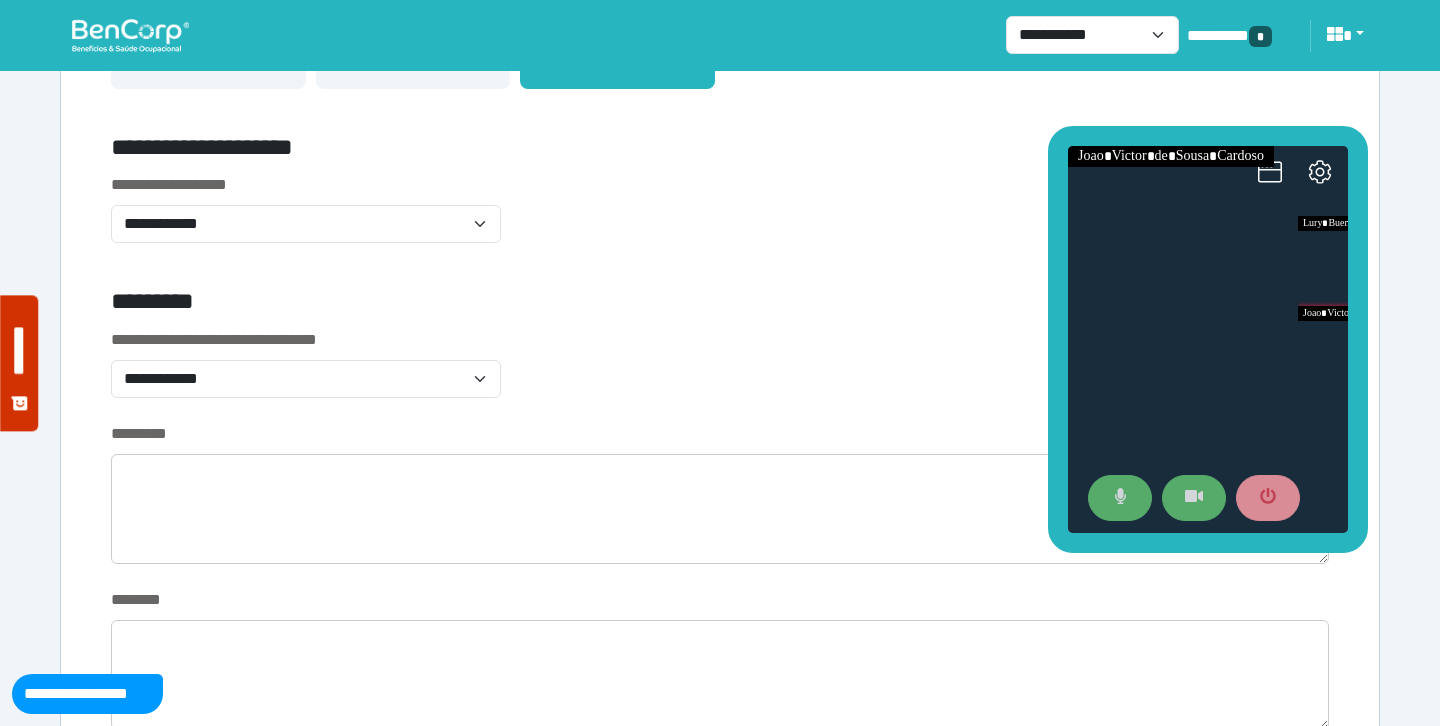 scroll, scrollTop: 607, scrollLeft: 0, axis: vertical 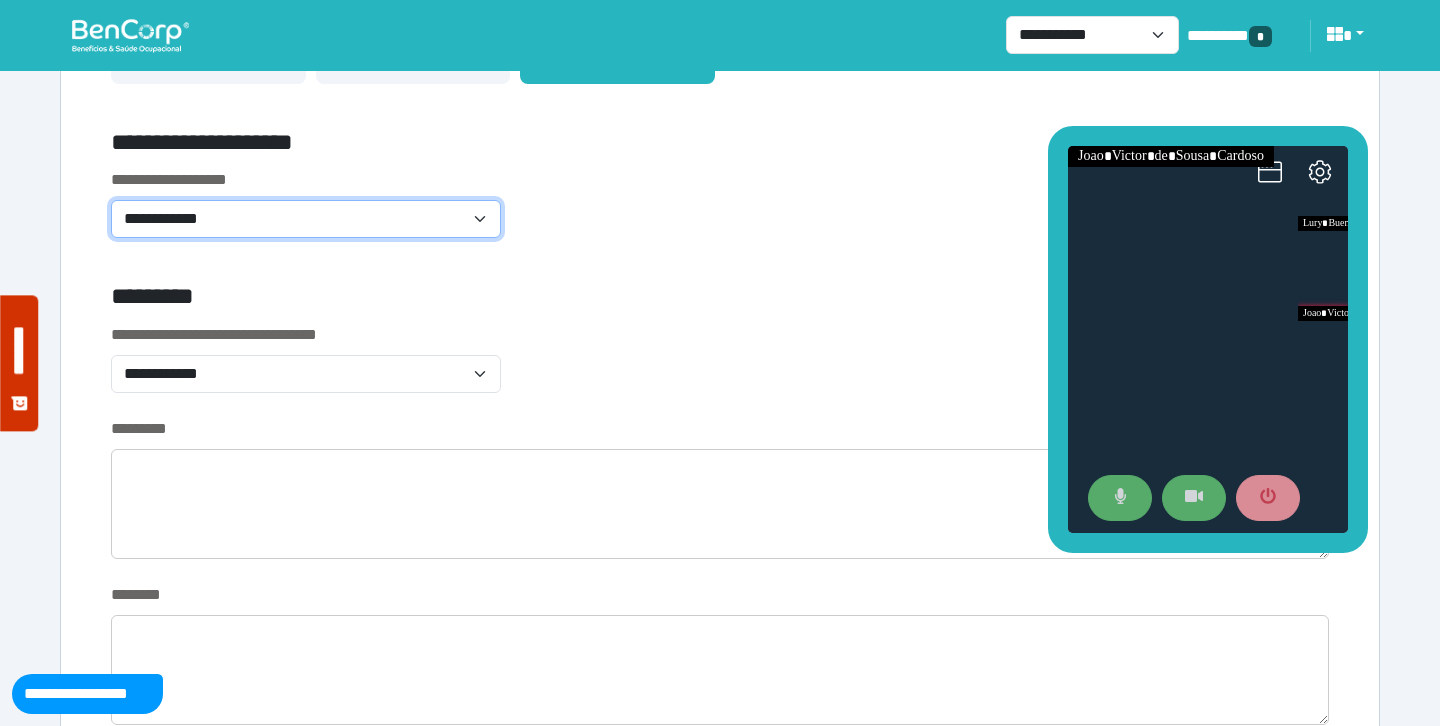 click on "**********" at bounding box center (306, 219) 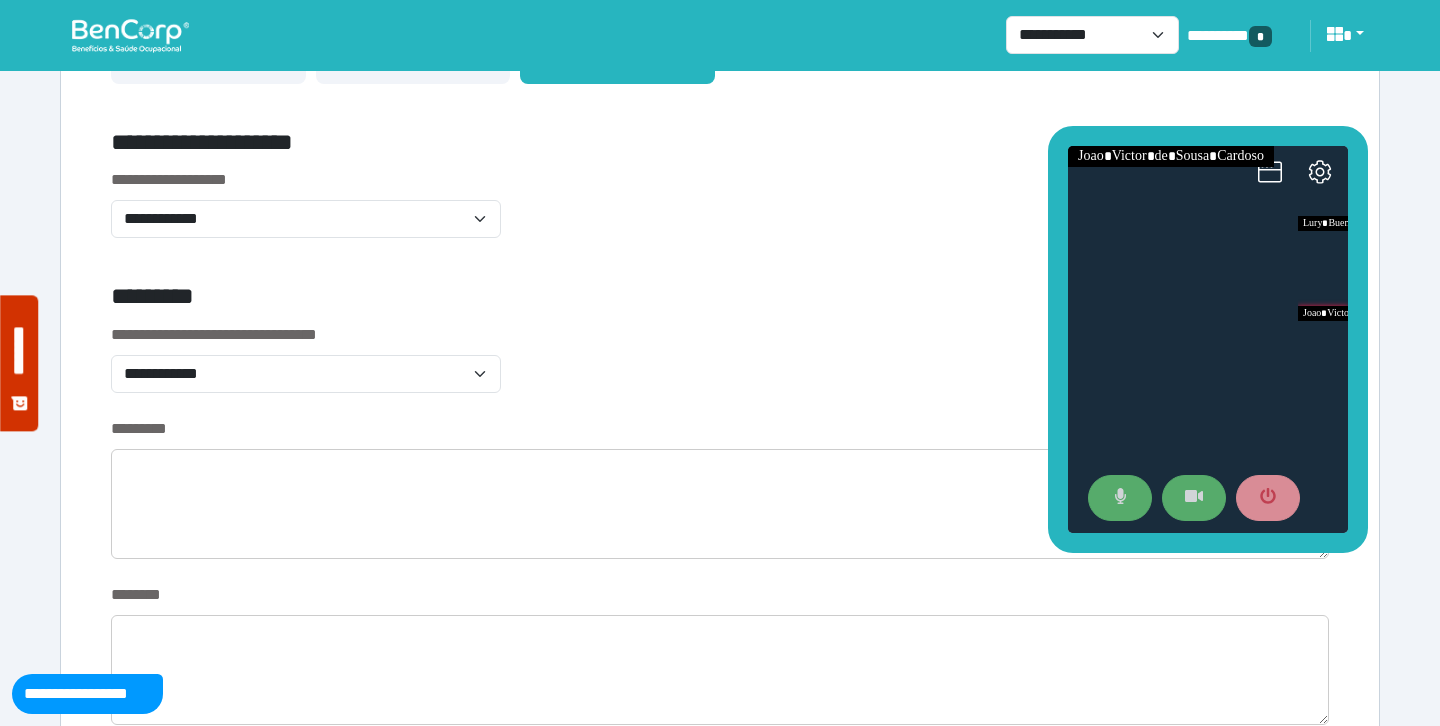 click on "**********" at bounding box center [720, 370] 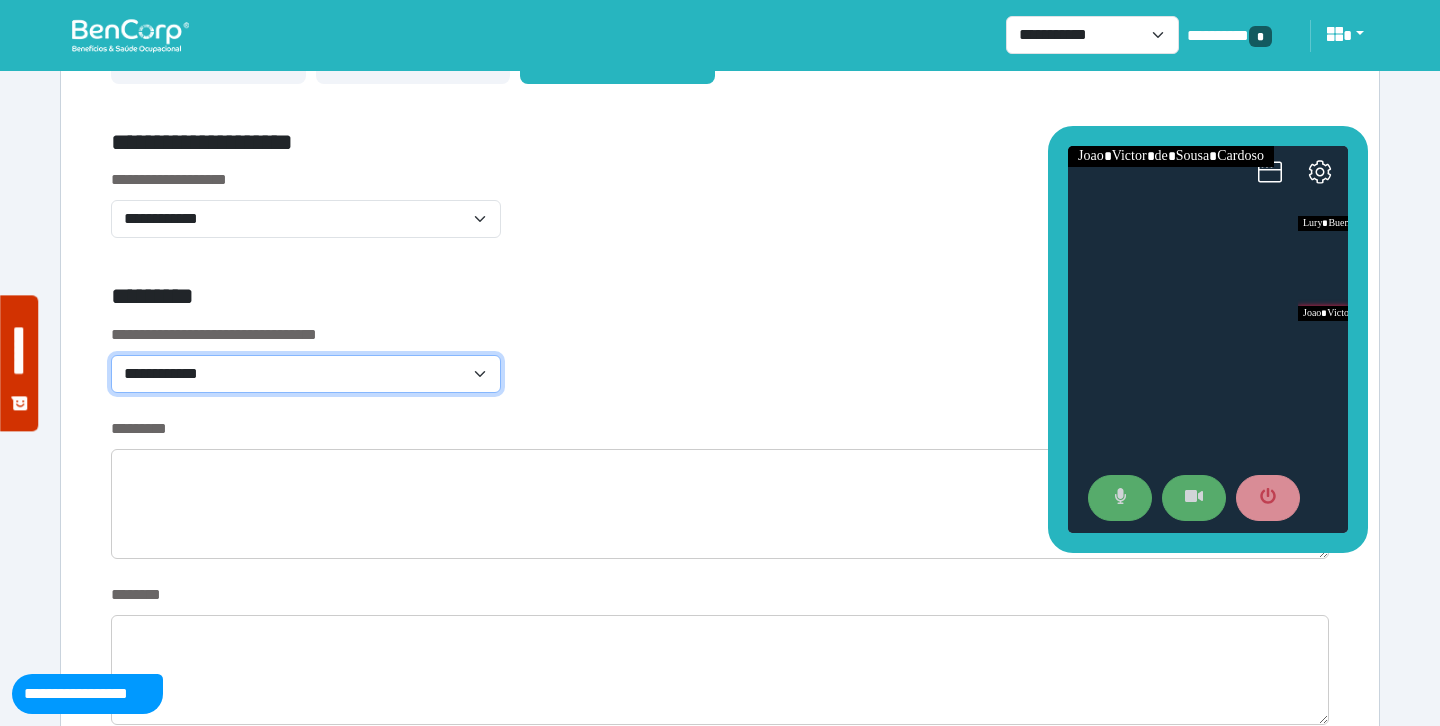 click on "**********" at bounding box center (306, 374) 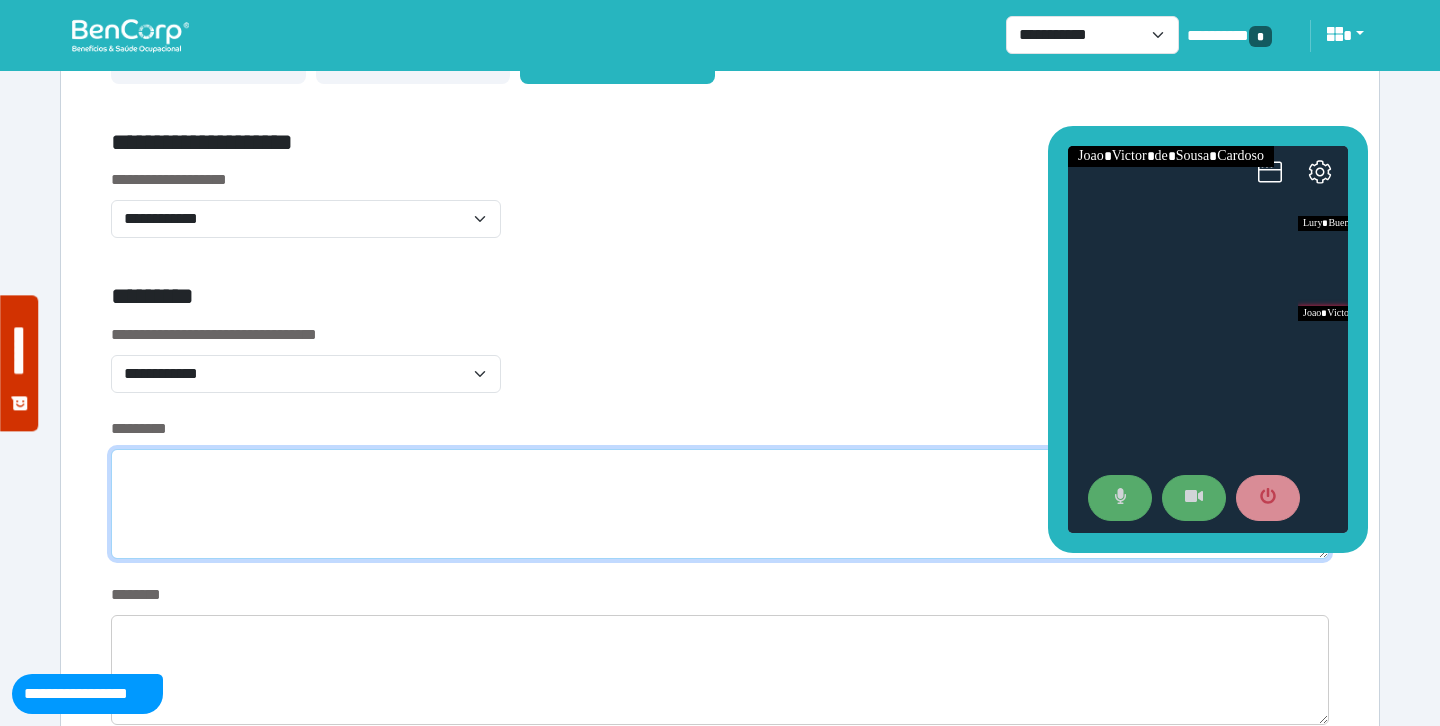 click at bounding box center (720, 504) 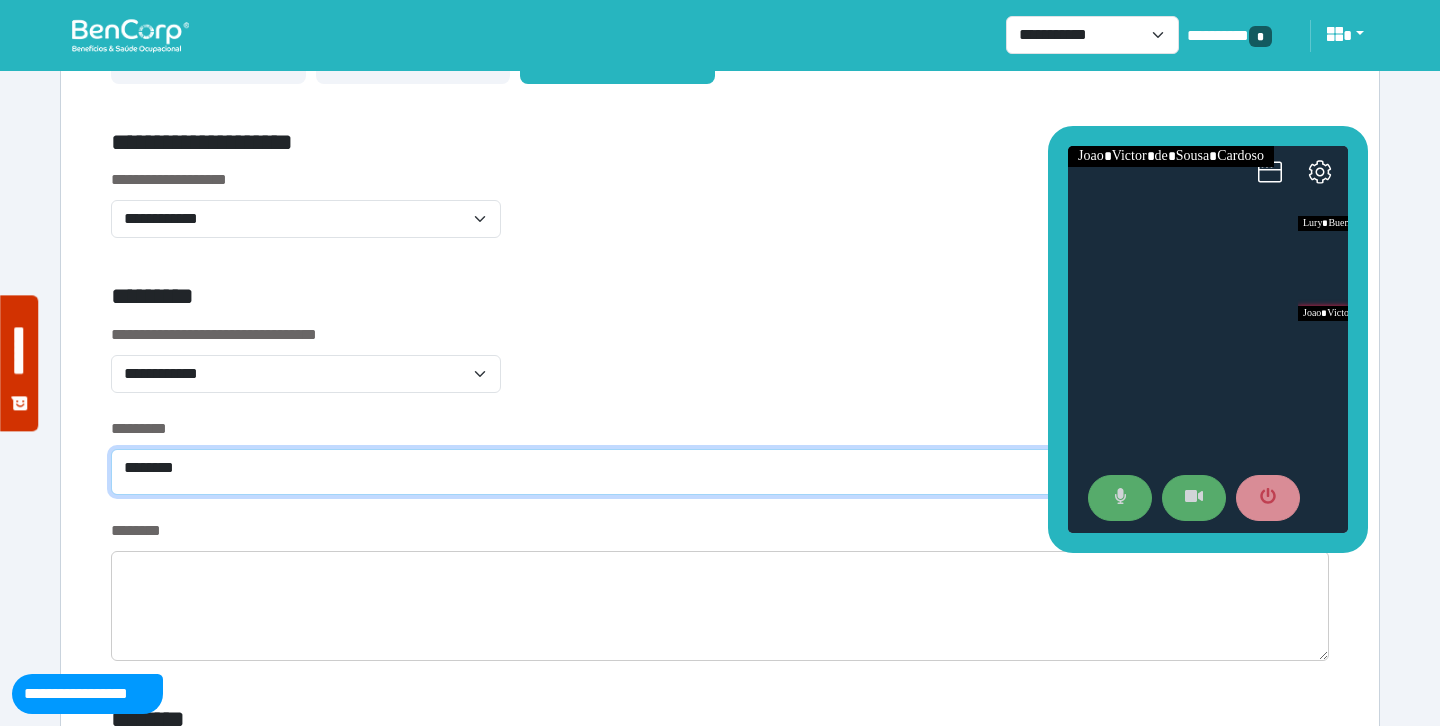 type on "*******" 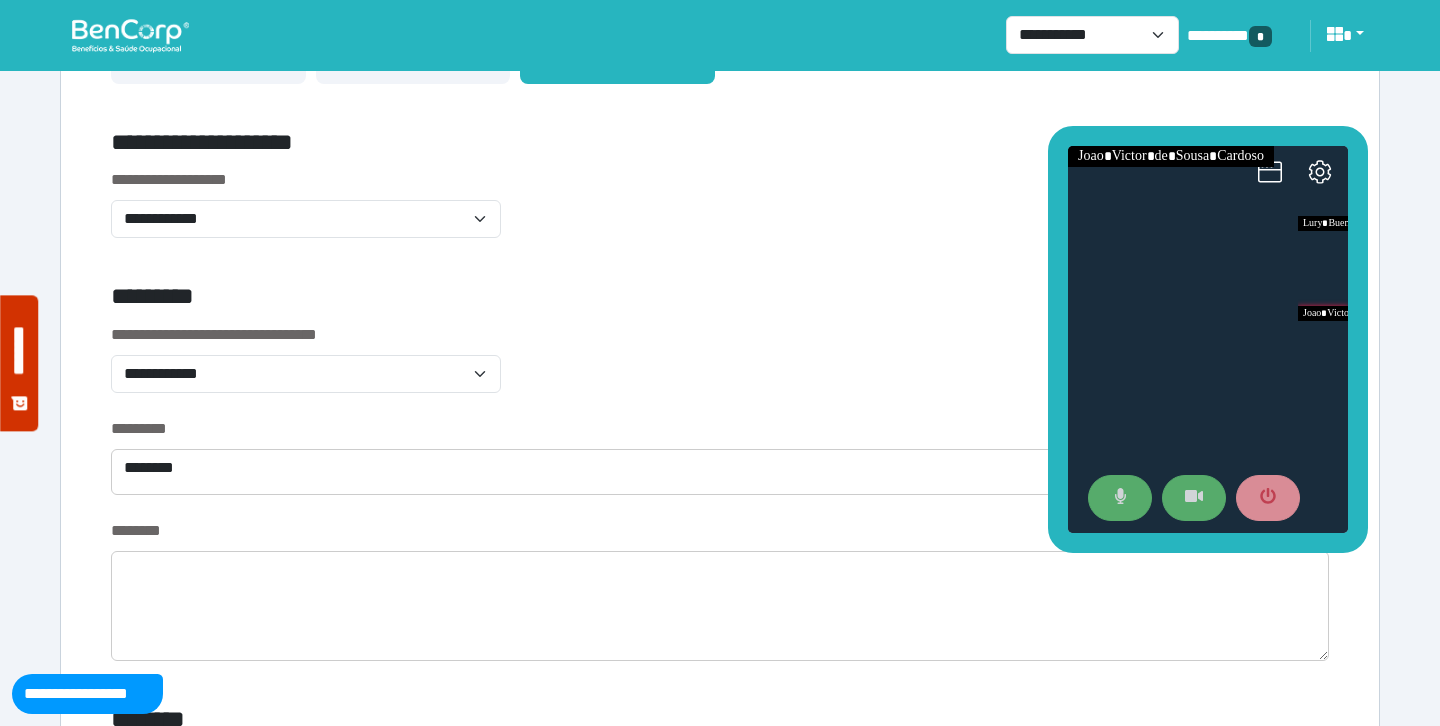 click on "**********" at bounding box center [720, 370] 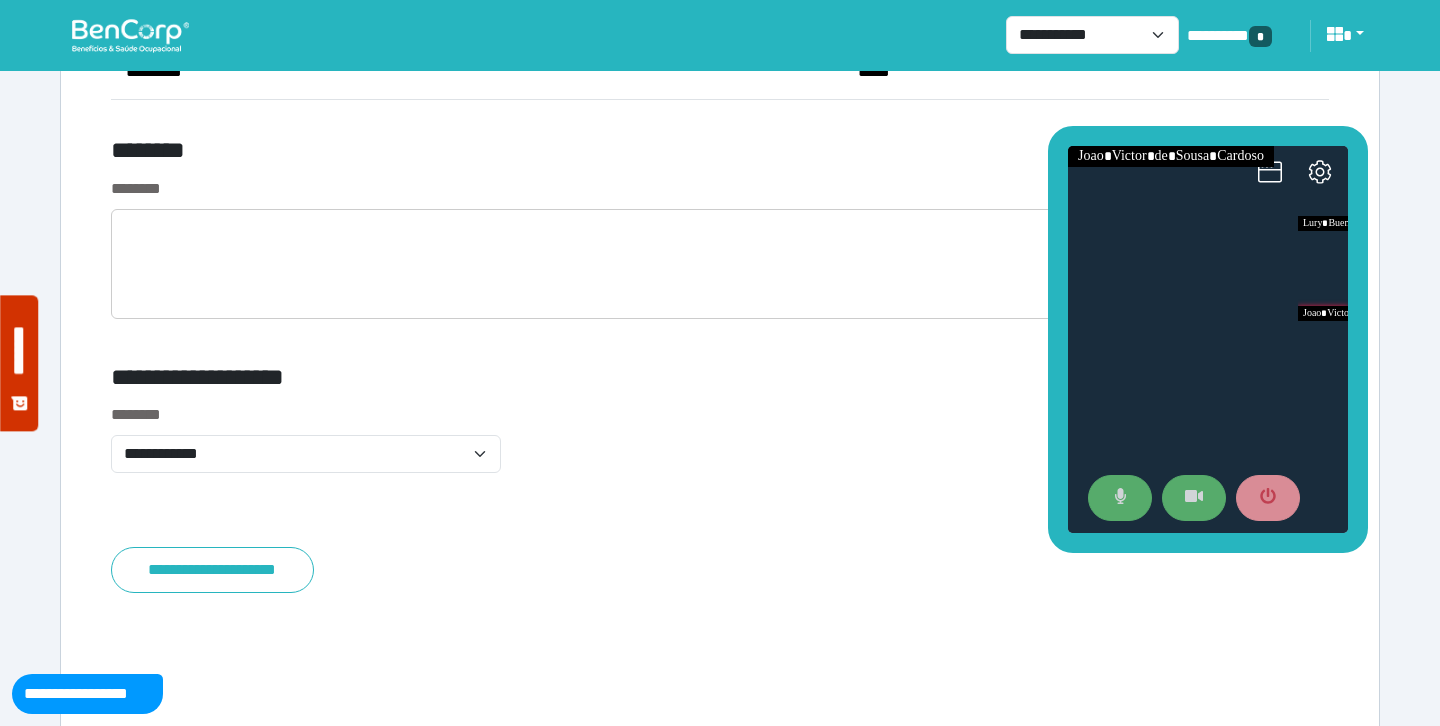 scroll, scrollTop: 7693, scrollLeft: 0, axis: vertical 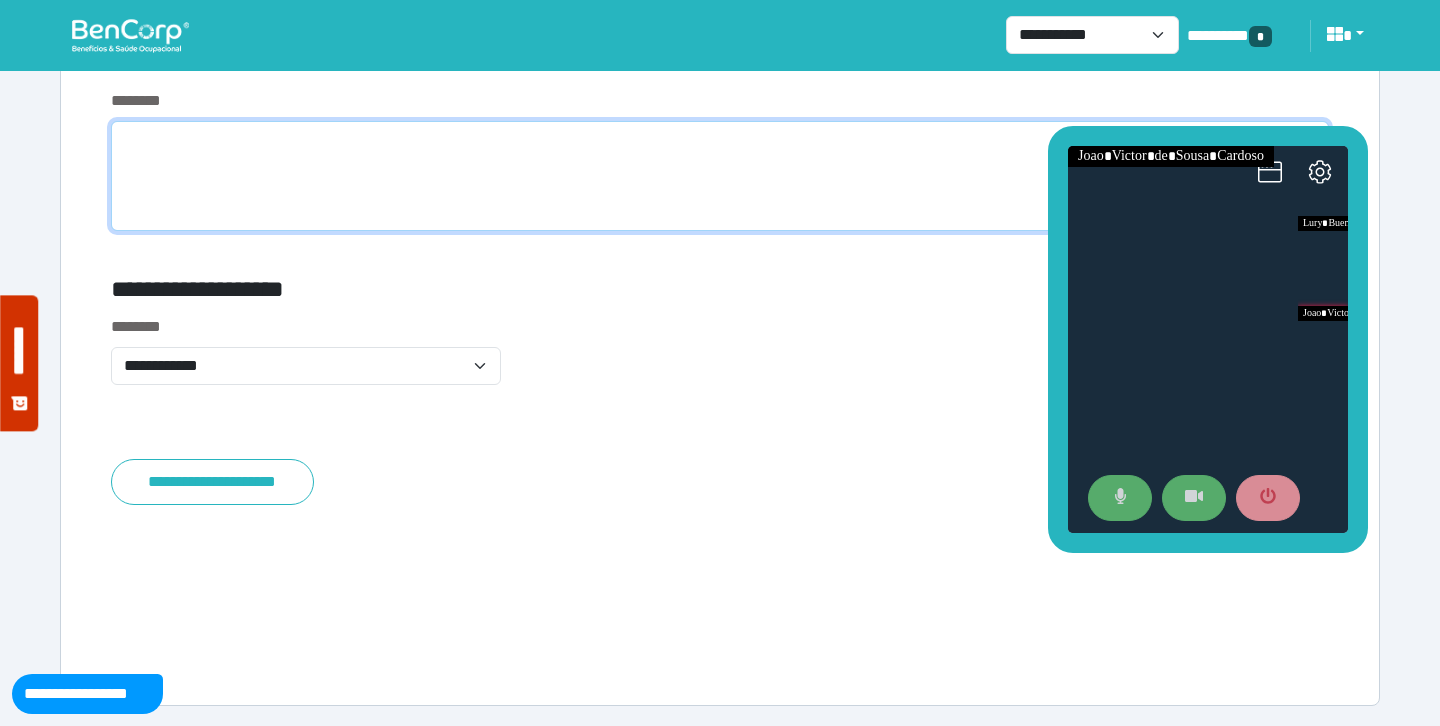 click at bounding box center [720, 176] 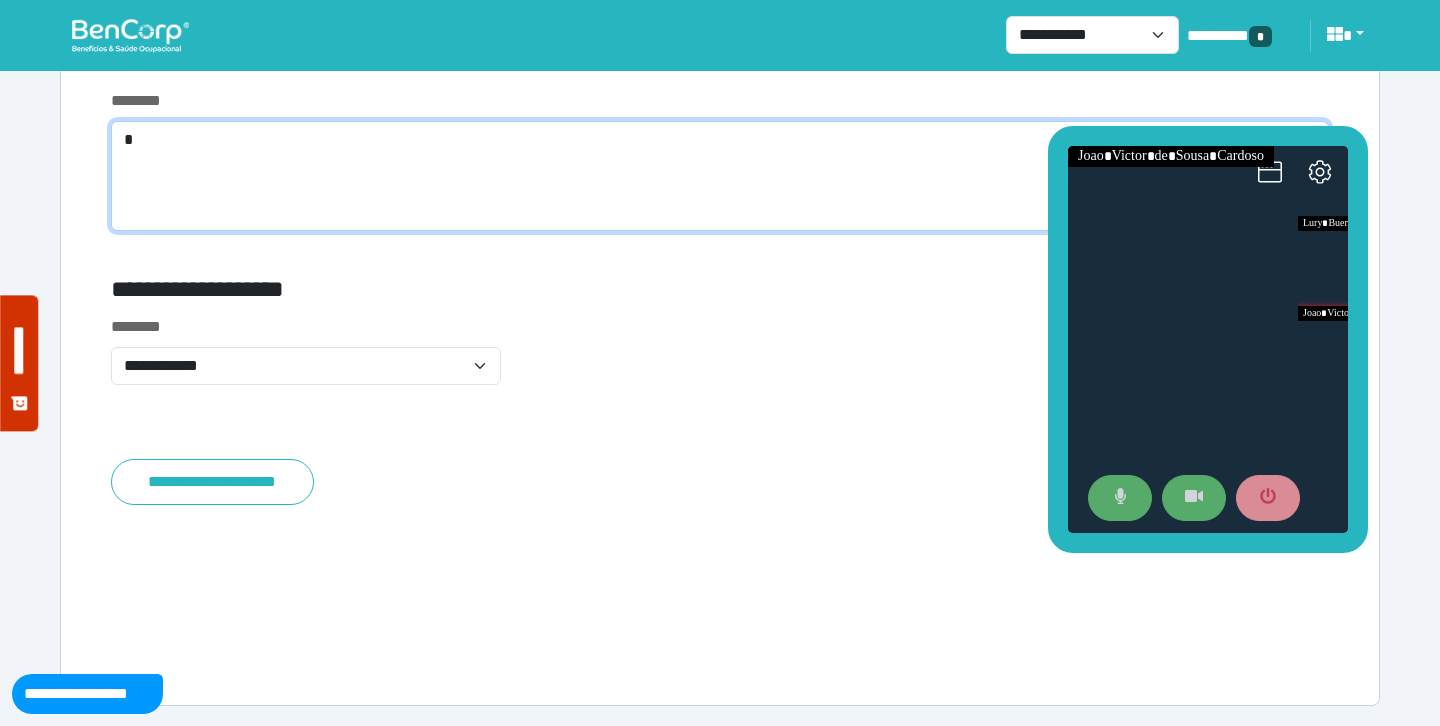 scroll, scrollTop: 7629, scrollLeft: 0, axis: vertical 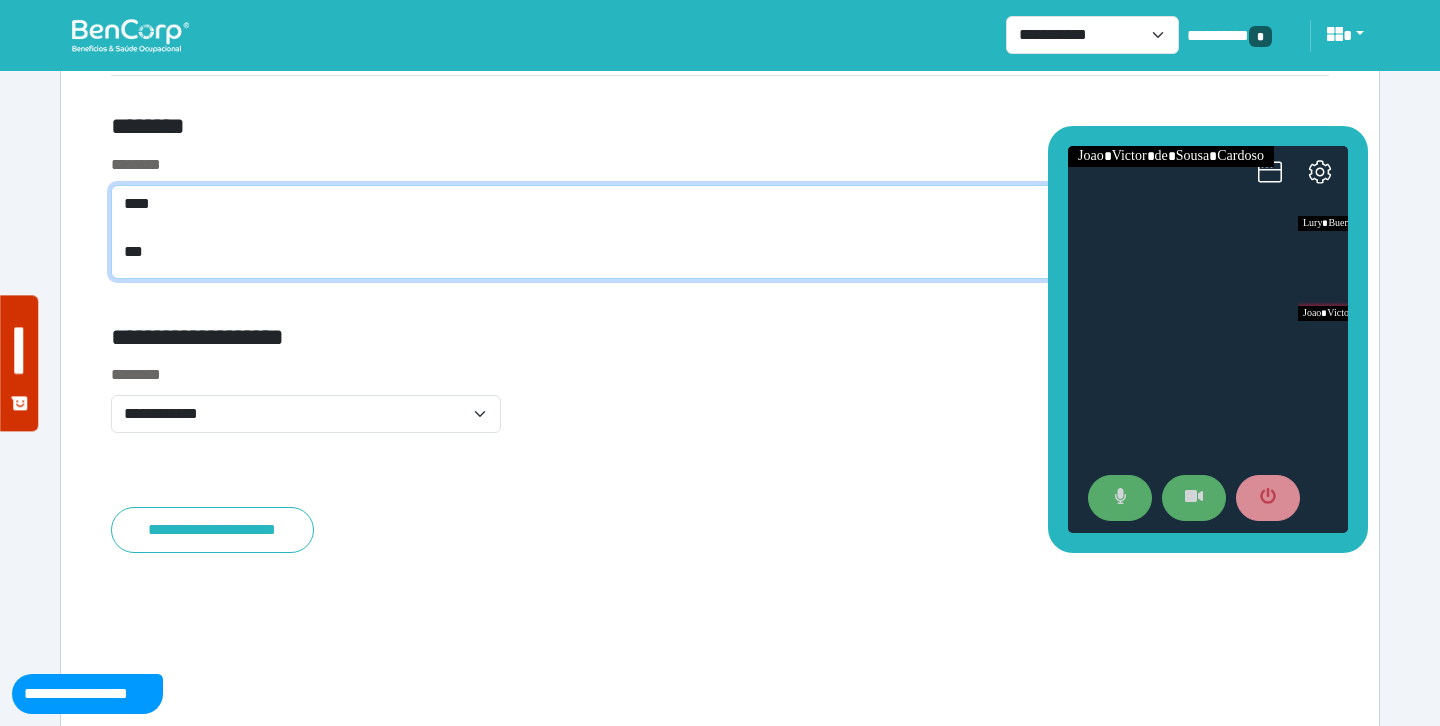 click on "****
***" at bounding box center (720, 232) 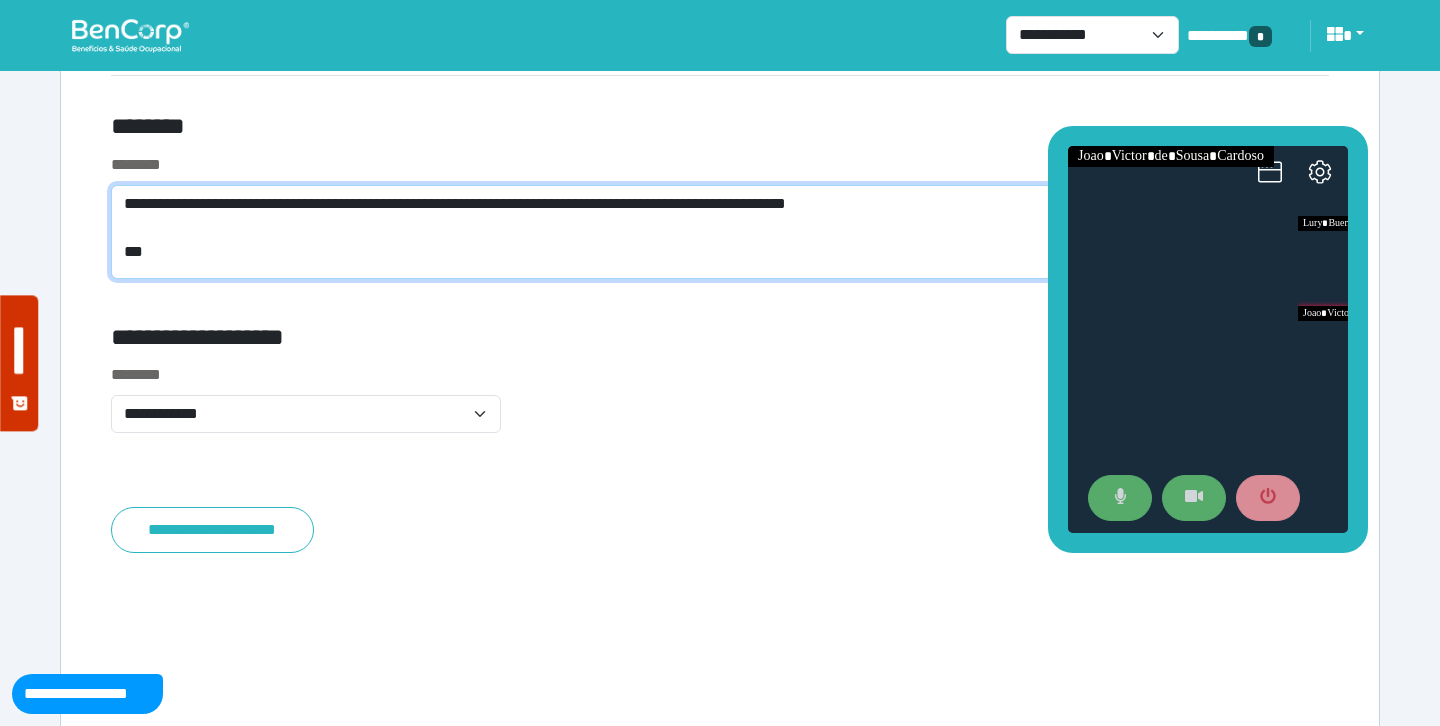 drag, startPoint x: 905, startPoint y: 204, endPoint x: 868, endPoint y: 204, distance: 37 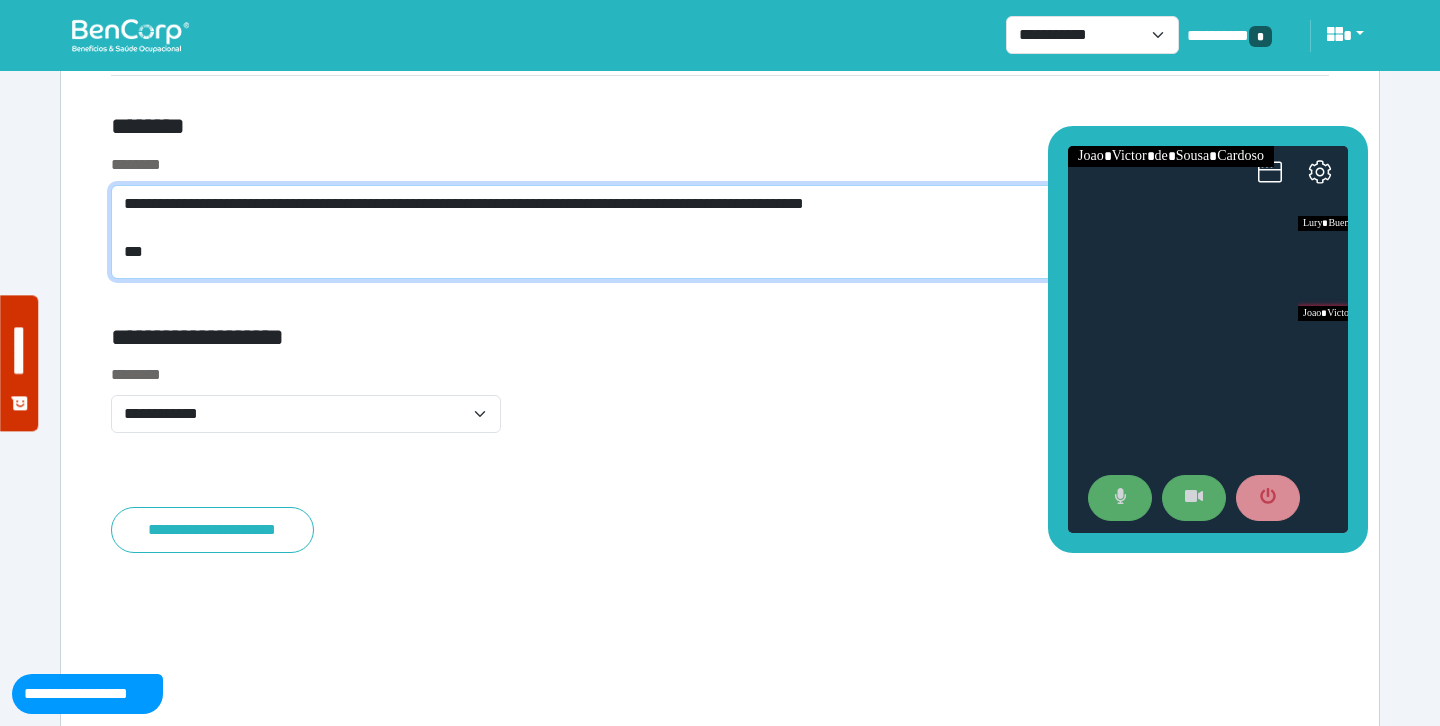 click on "**********" at bounding box center (720, 232) 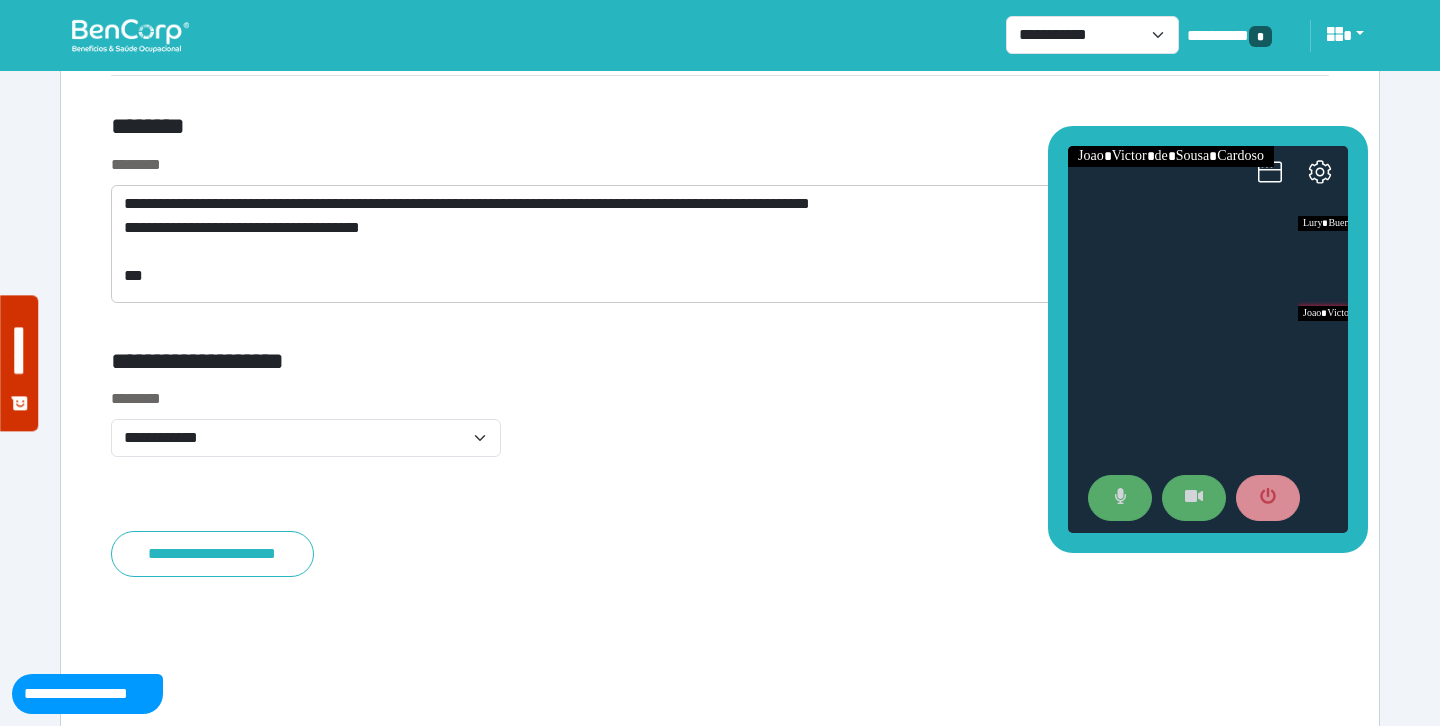 click at bounding box center [1120, 498] 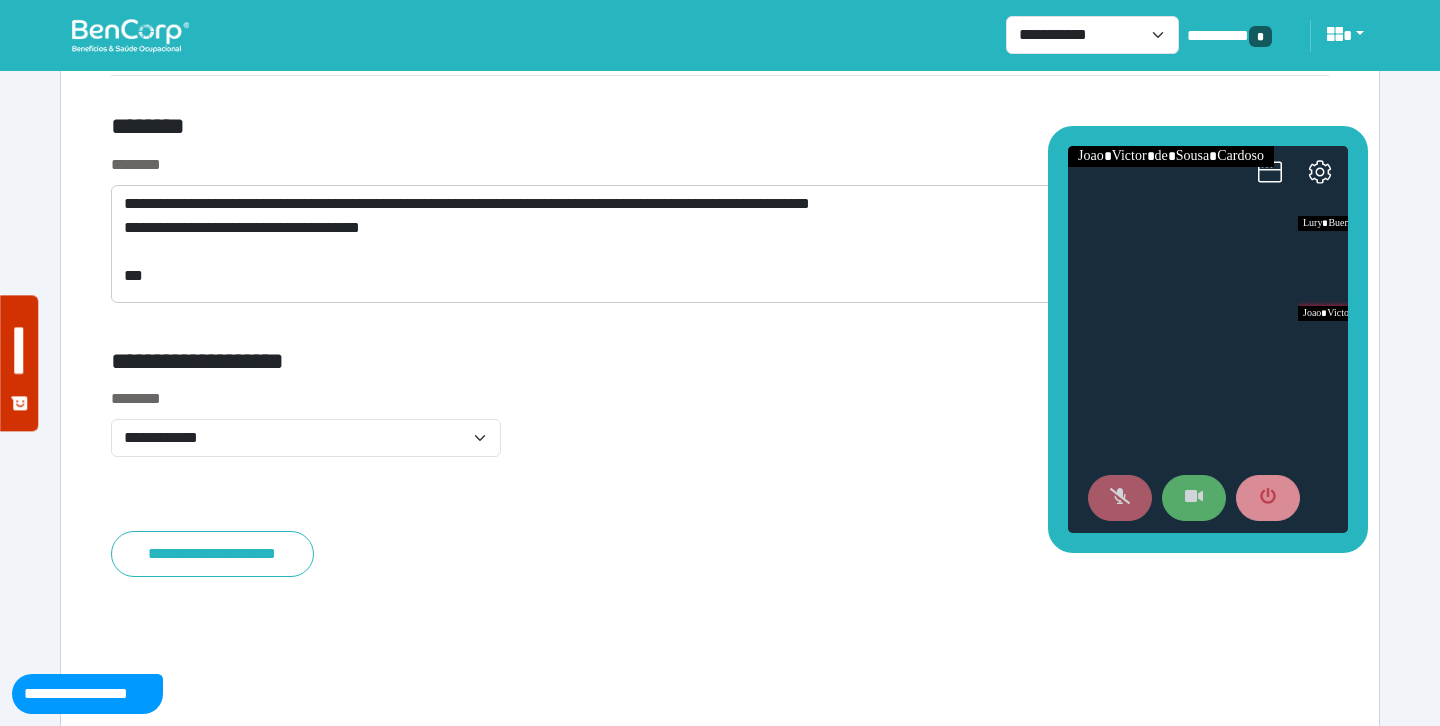 click 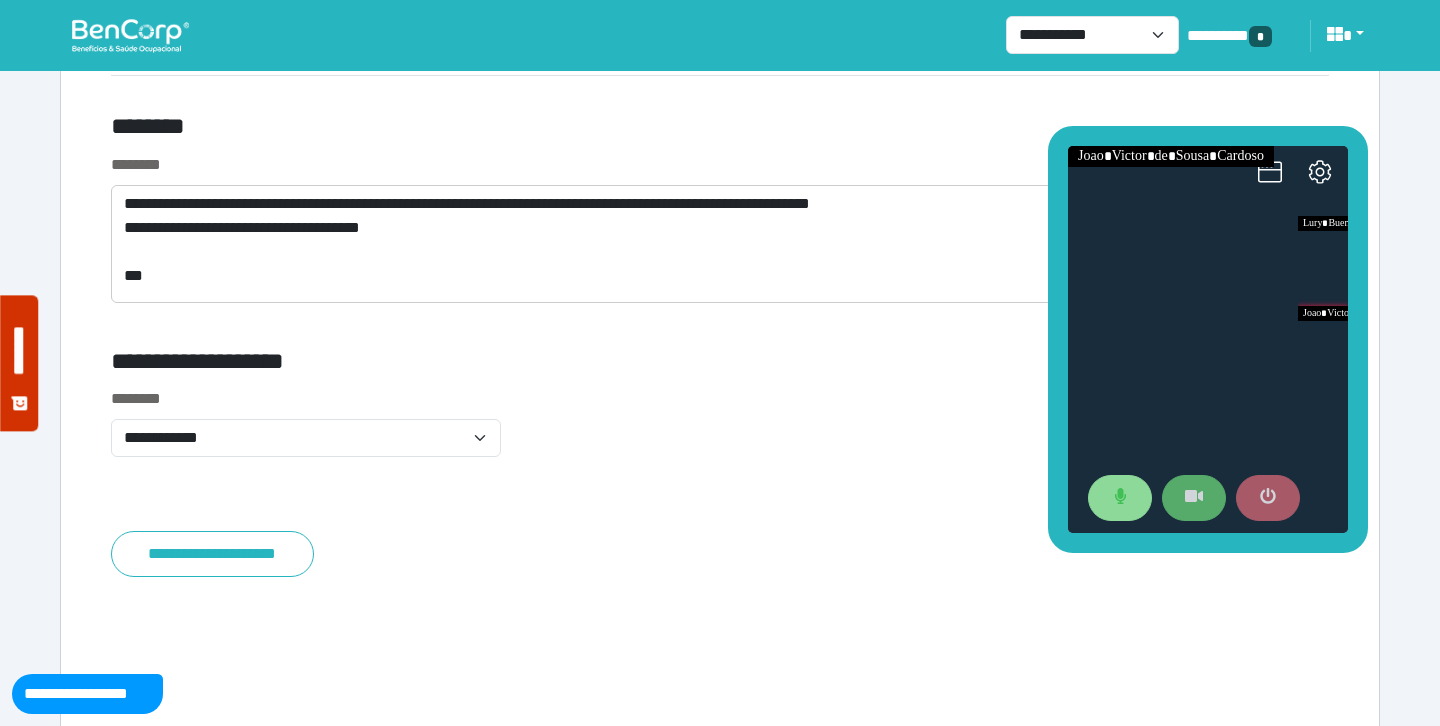 click at bounding box center [1268, 498] 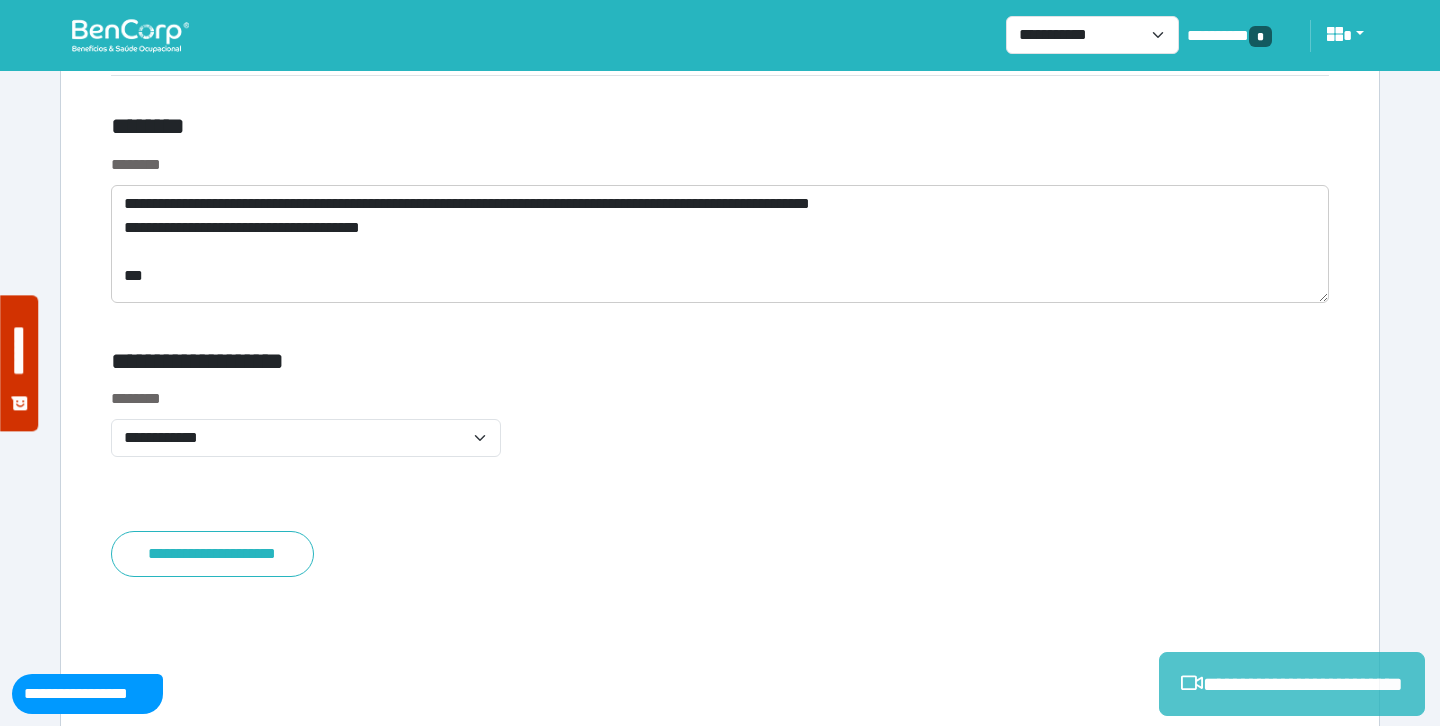 click on "**********" at bounding box center [1292, 684] 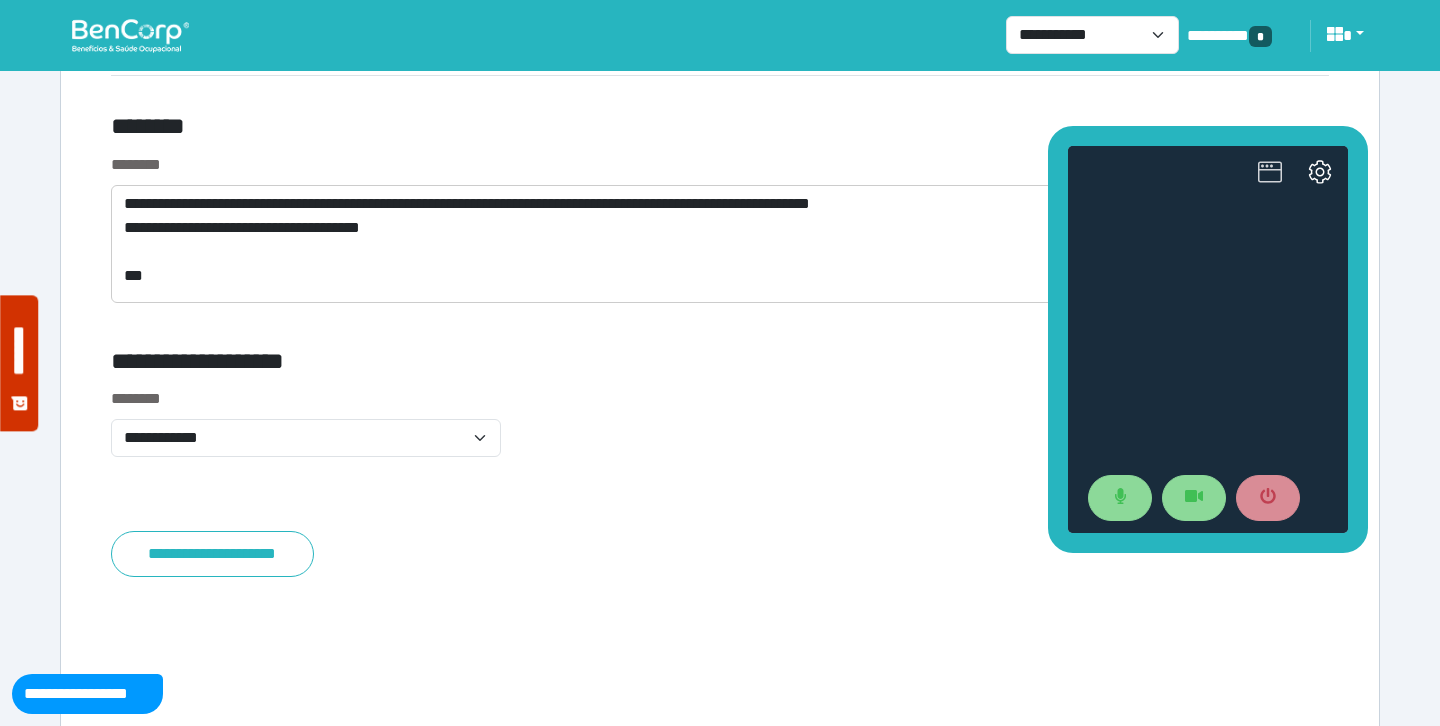 scroll, scrollTop: 0, scrollLeft: 0, axis: both 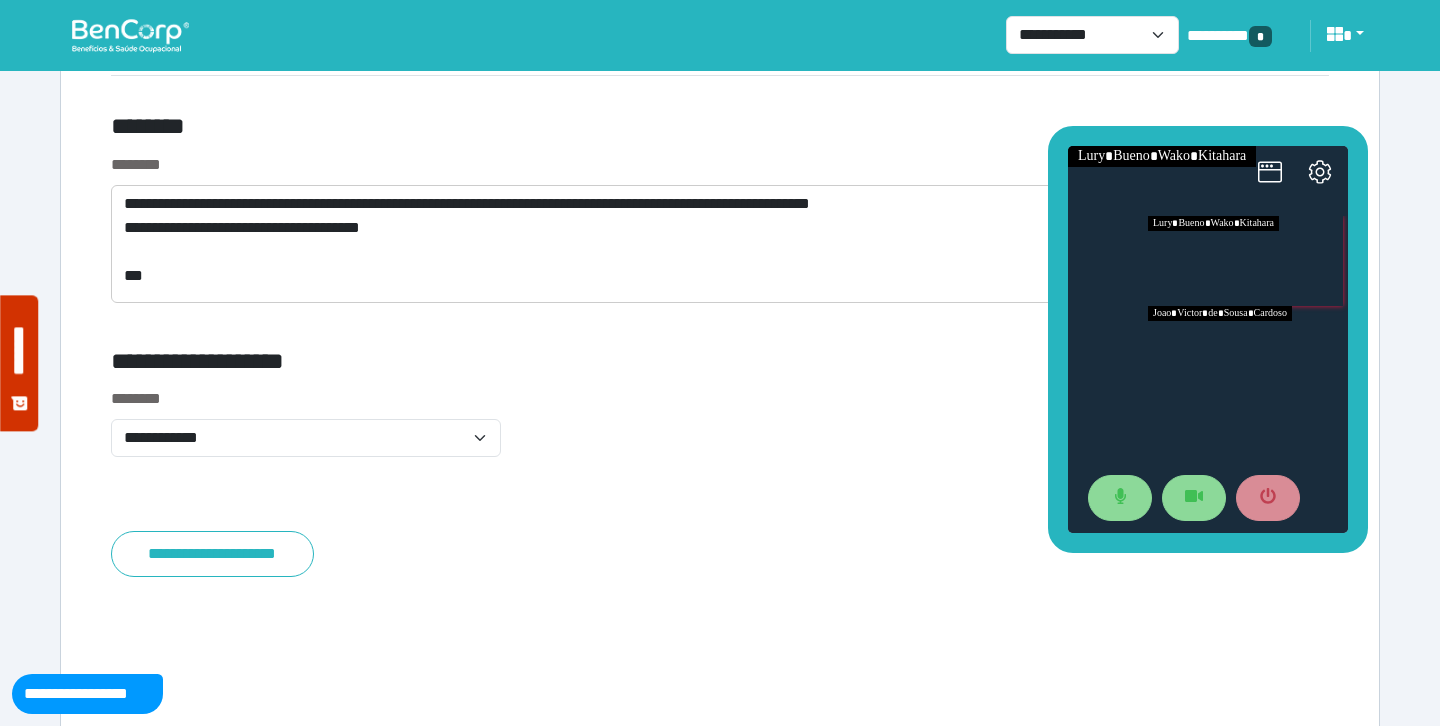 click at bounding box center (1248, 351) 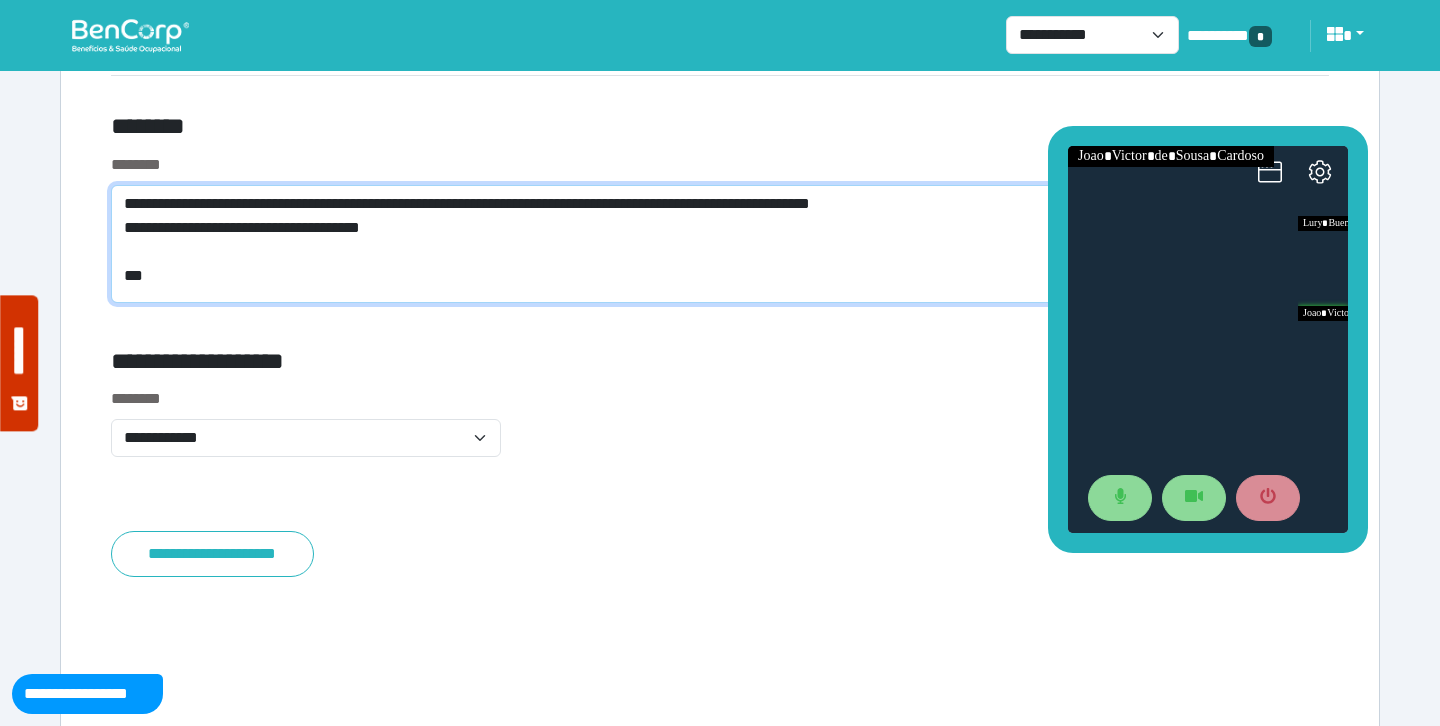 click on "**********" at bounding box center (720, 244) 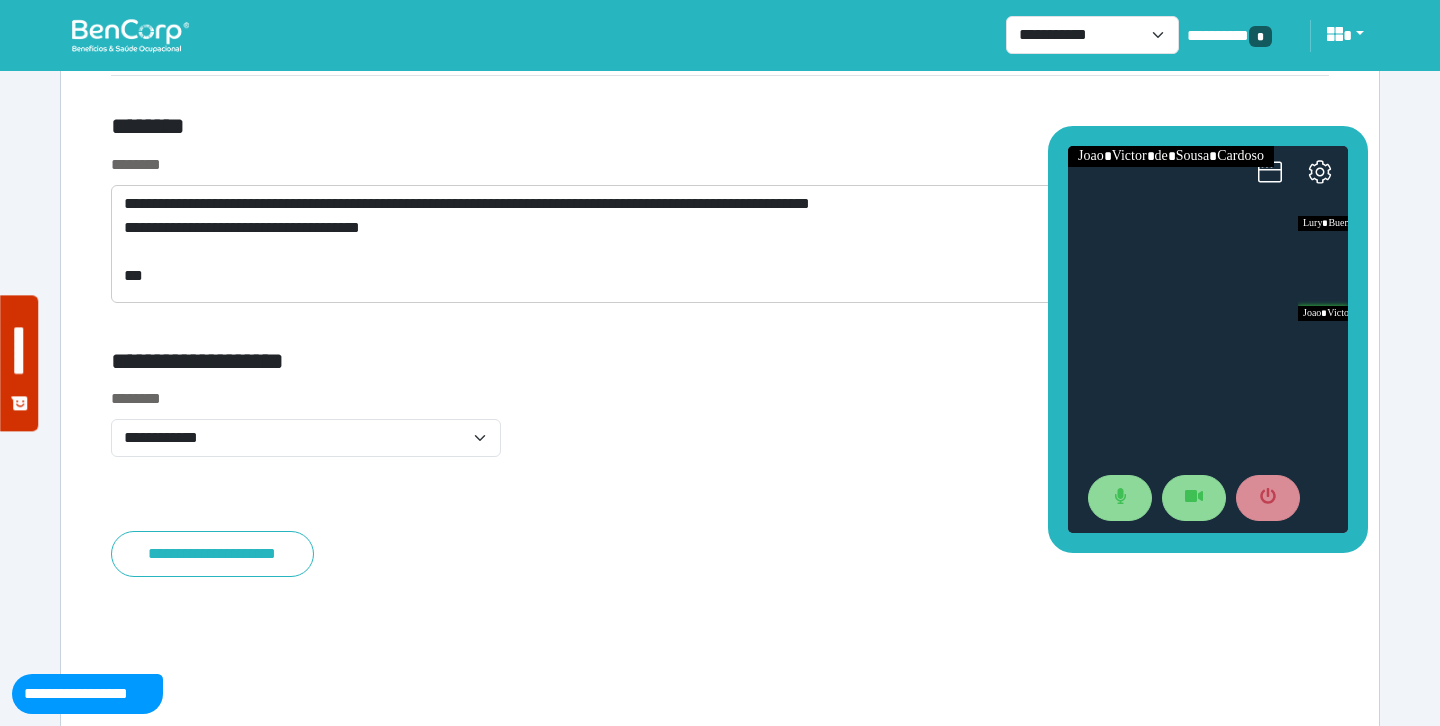 click on "********" at bounding box center [513, 130] 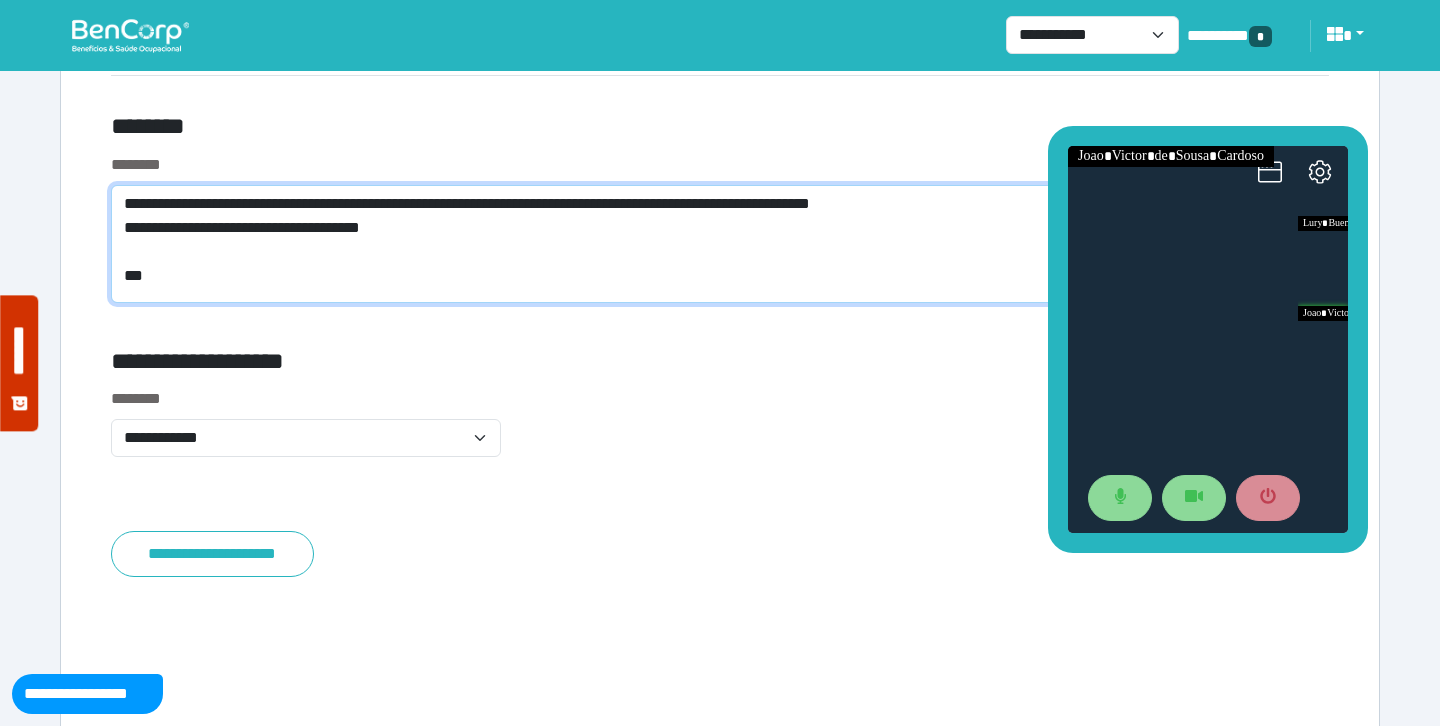 click on "**********" at bounding box center (720, 244) 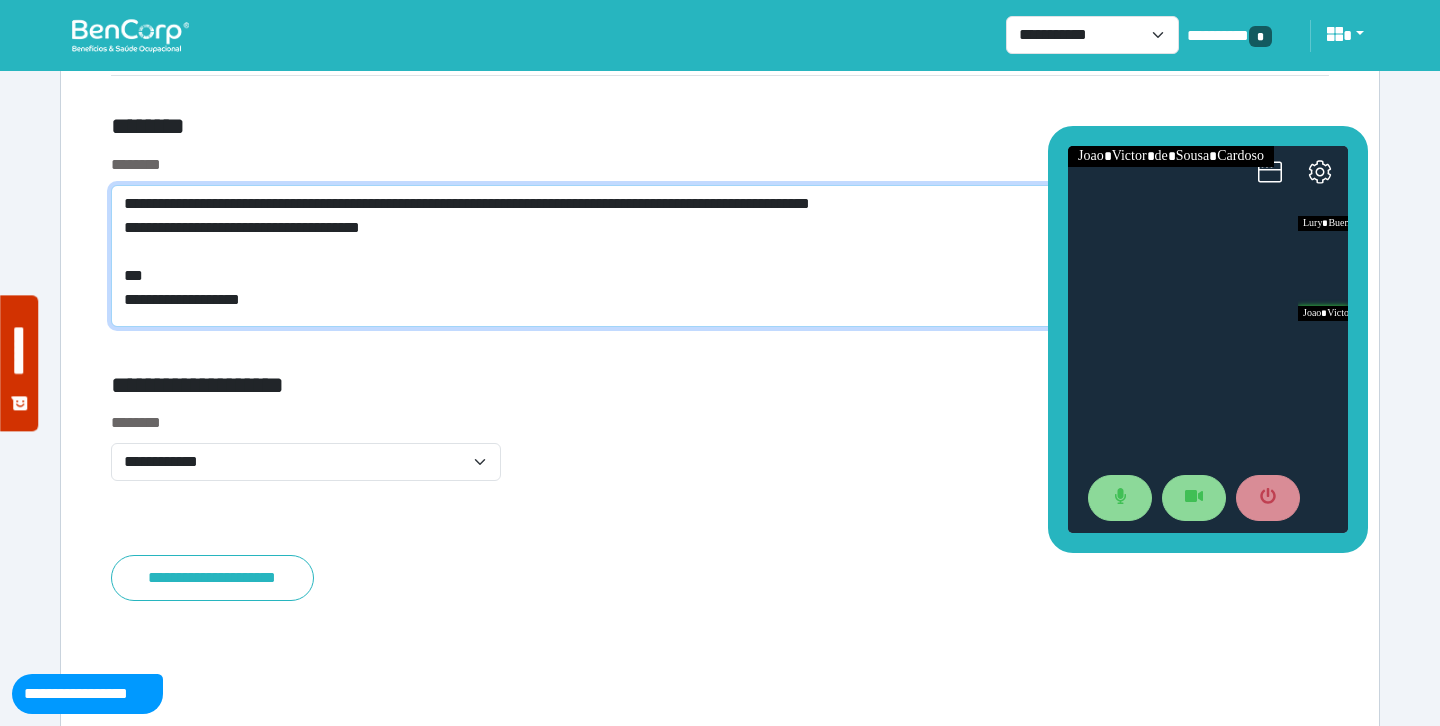 scroll, scrollTop: 0, scrollLeft: 0, axis: both 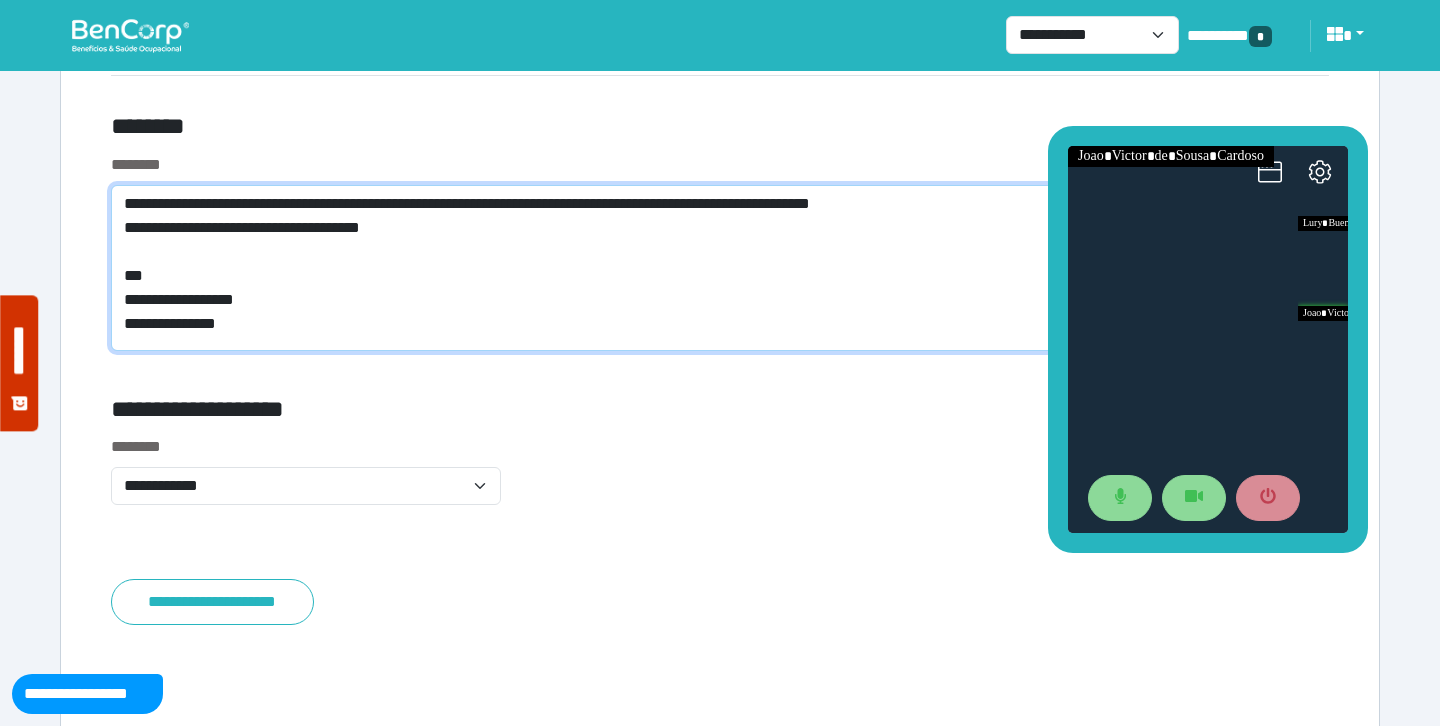 click on "**********" at bounding box center (720, 268) 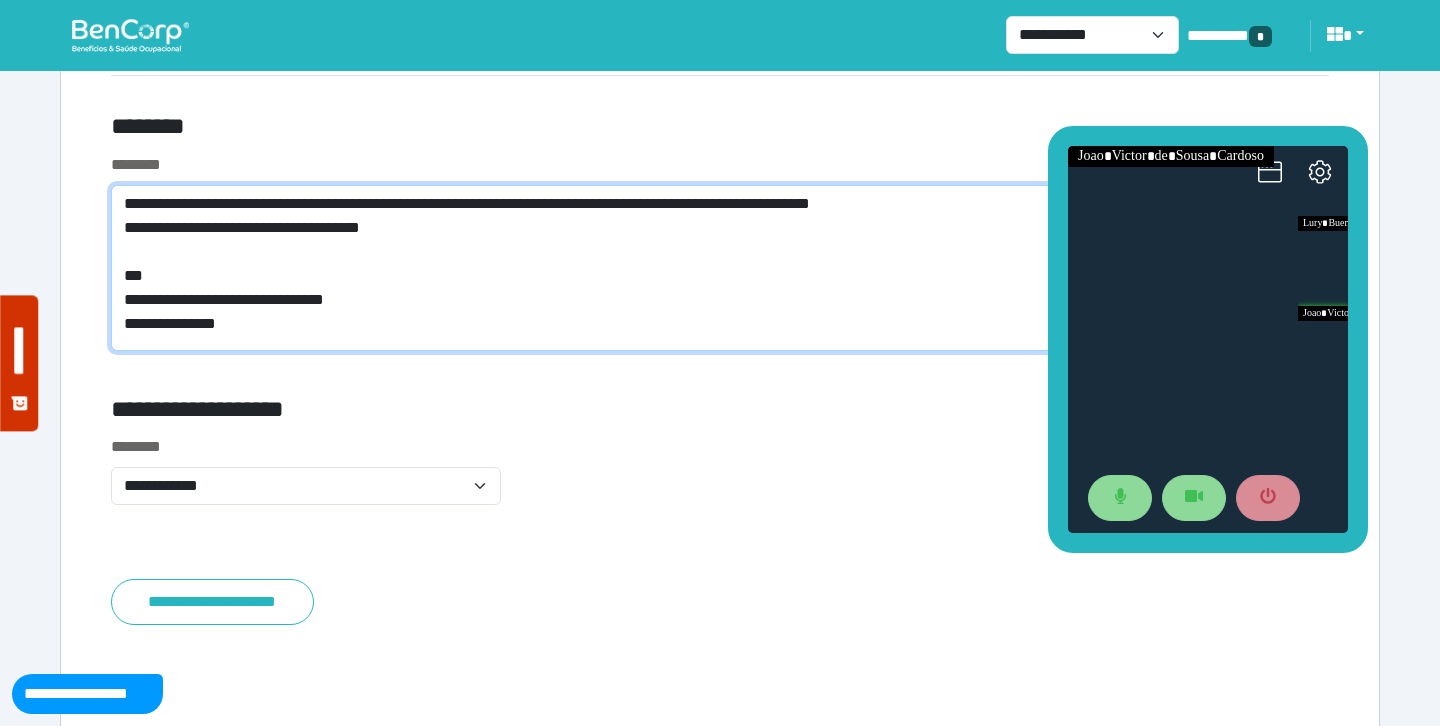 click on "**********" at bounding box center (720, 268) 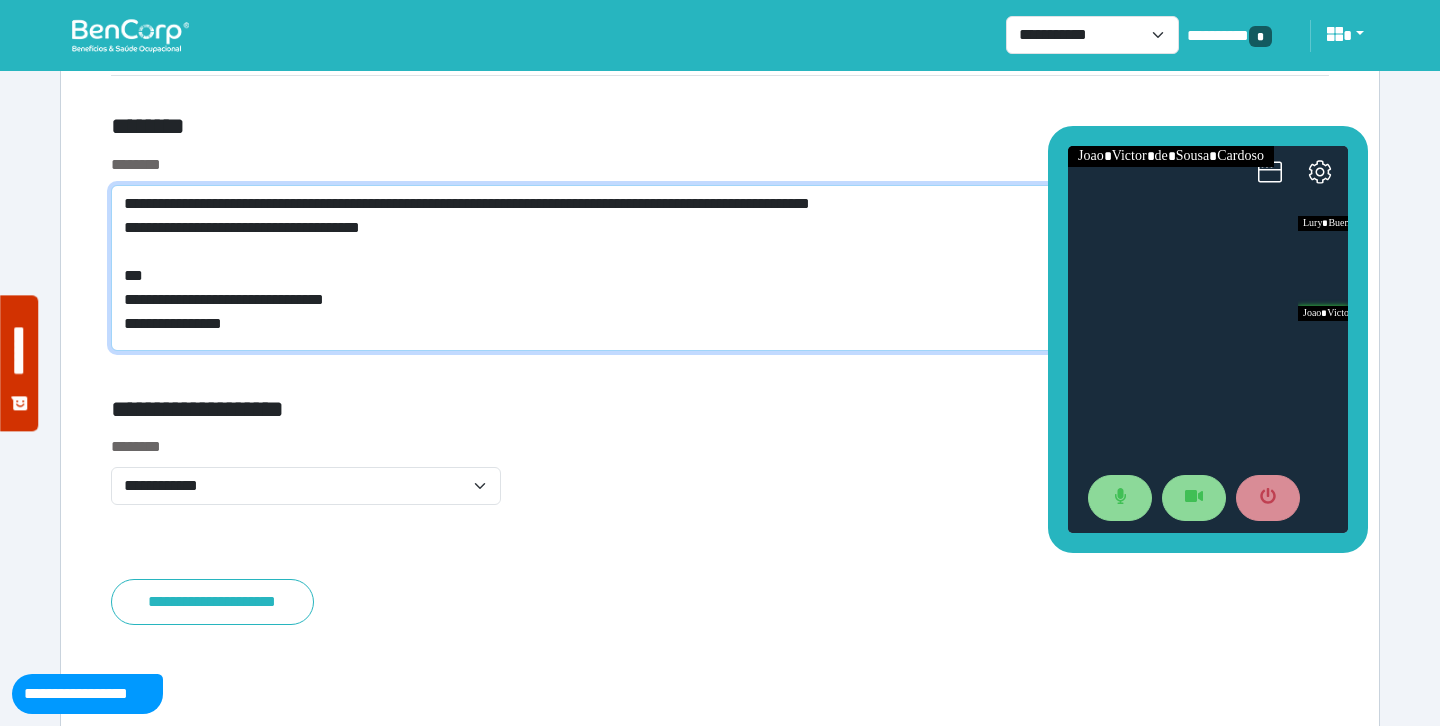 scroll, scrollTop: 0, scrollLeft: 0, axis: both 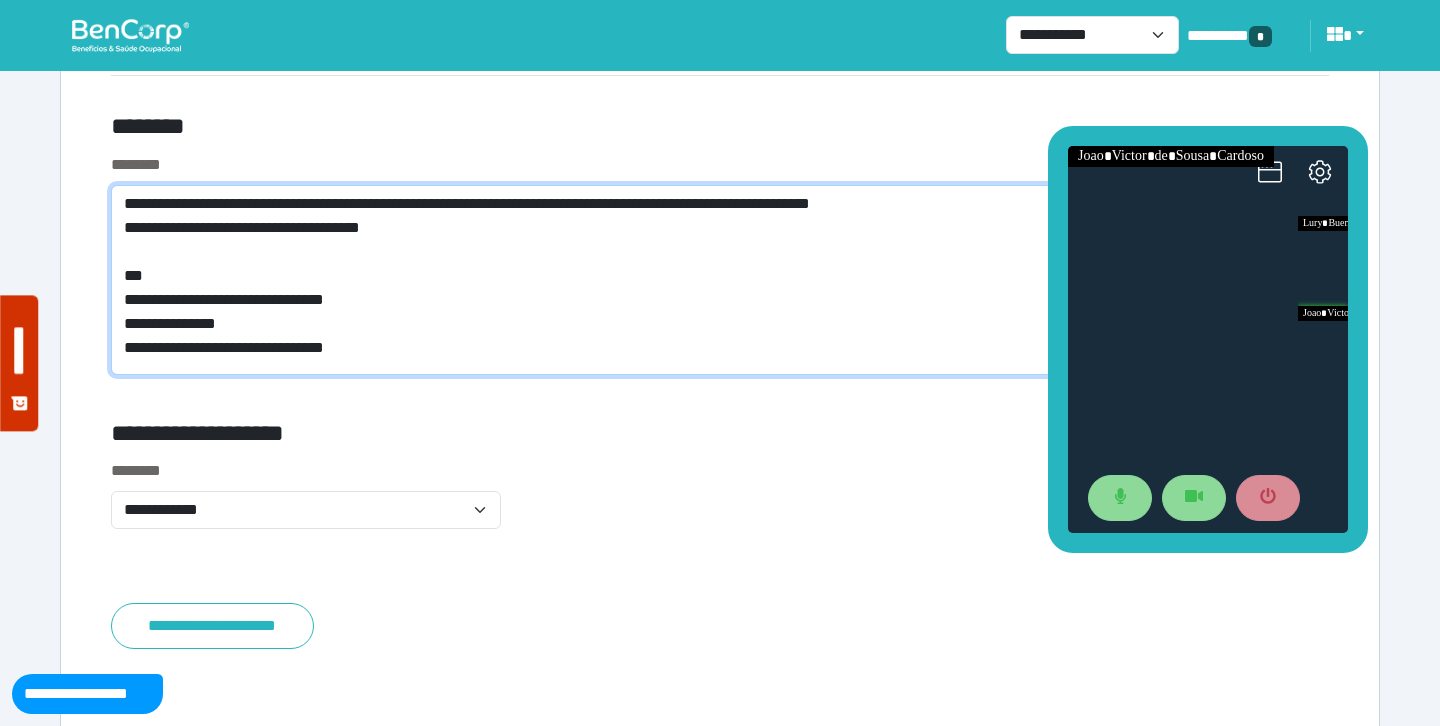 click on "**********" at bounding box center (720, 280) 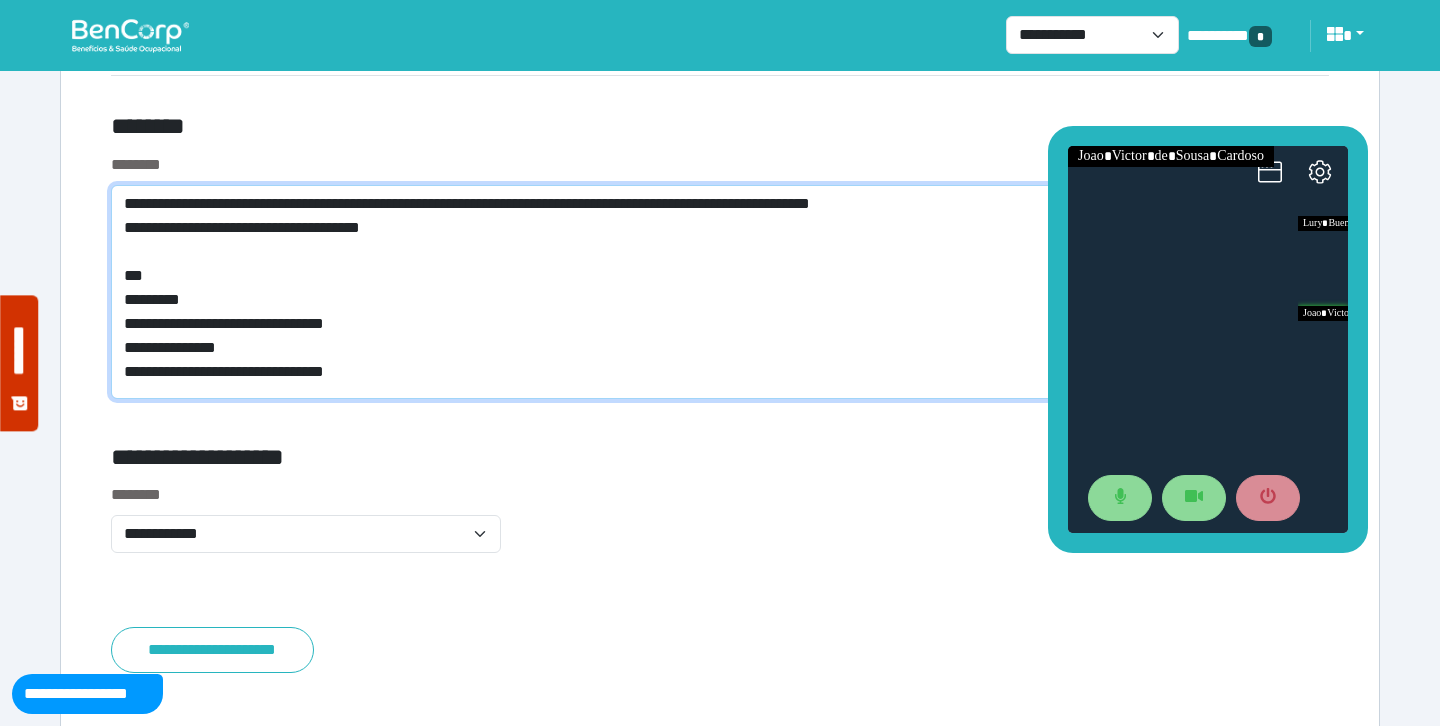 click on "**********" at bounding box center [720, 292] 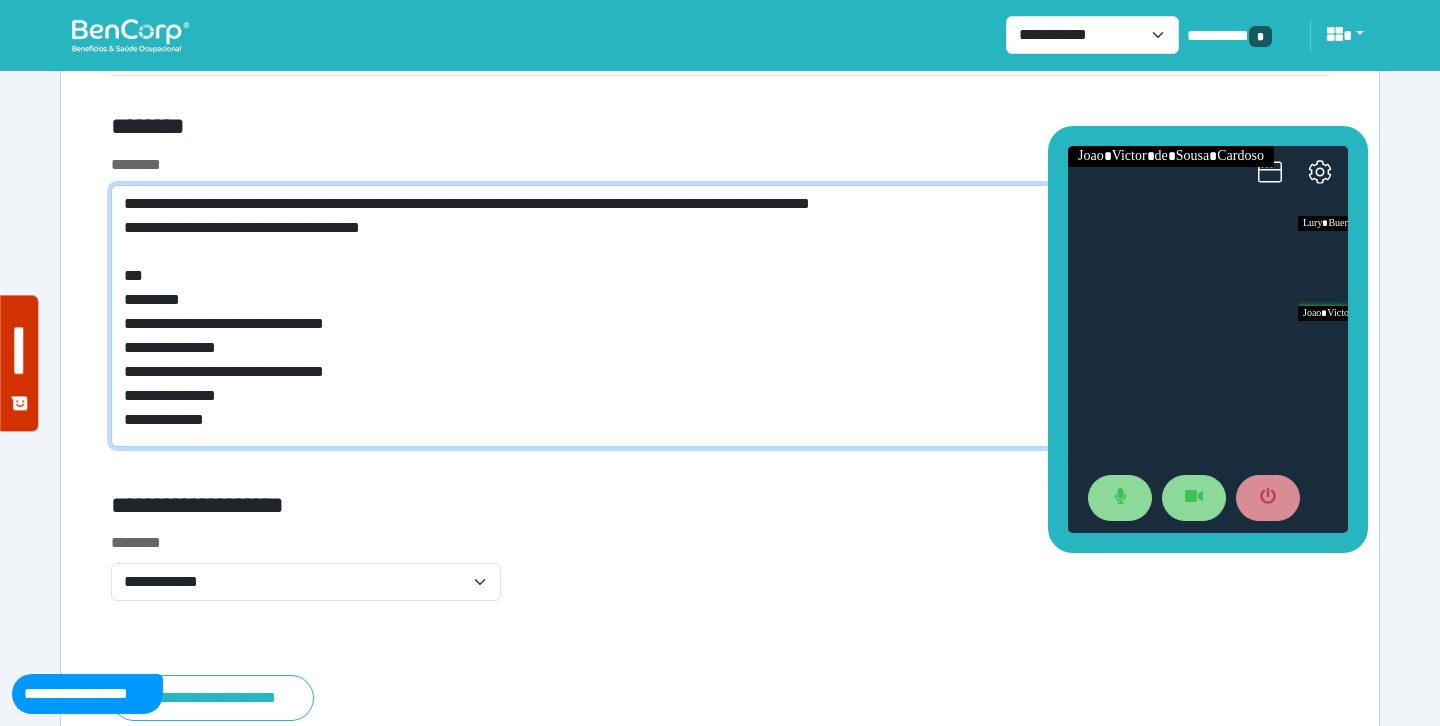 scroll, scrollTop: 0, scrollLeft: 0, axis: both 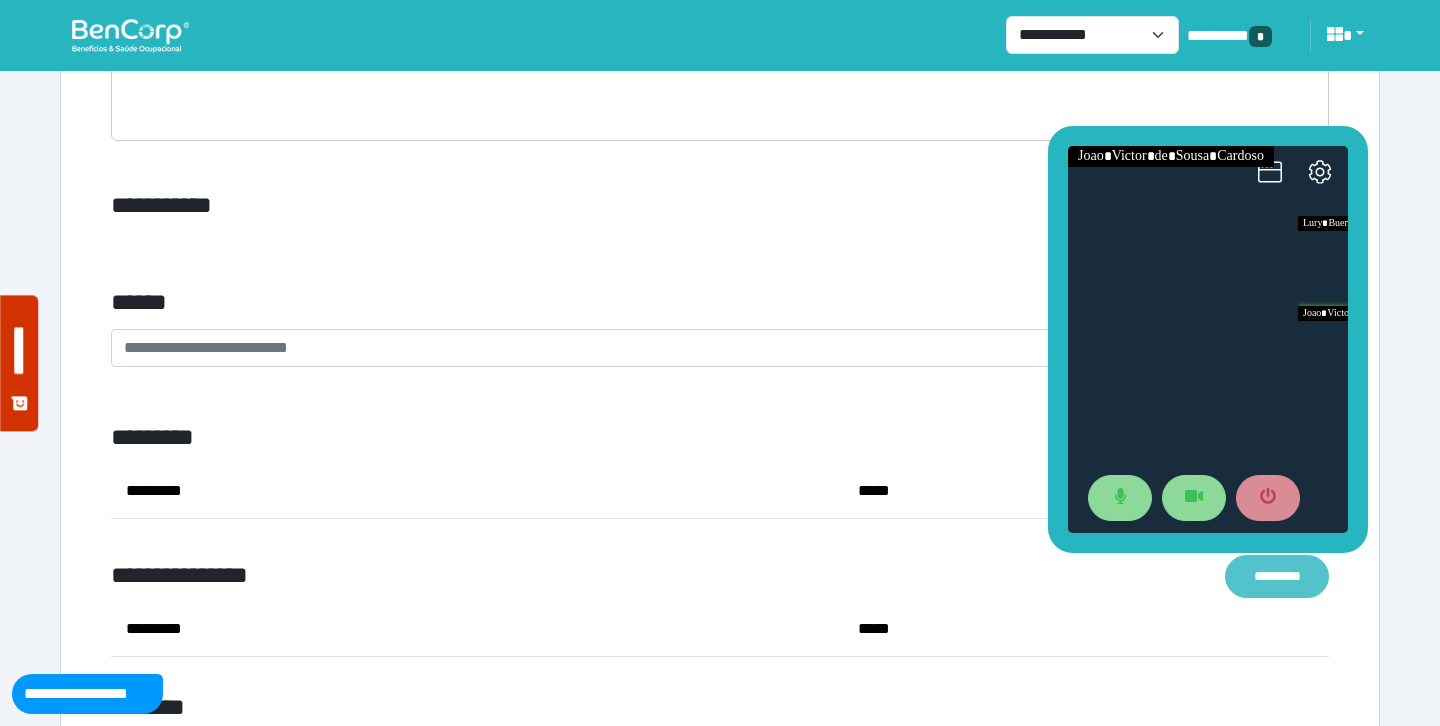type on "**********" 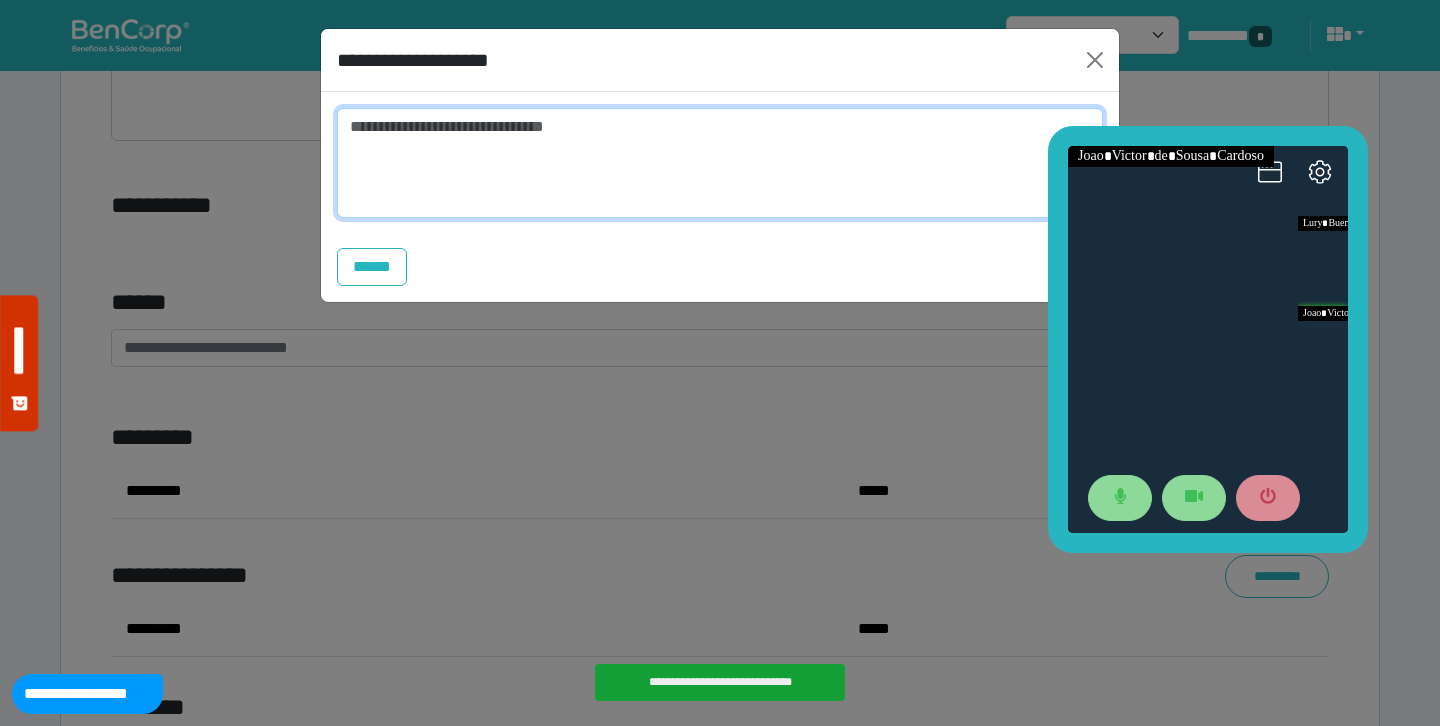 click at bounding box center [720, 163] 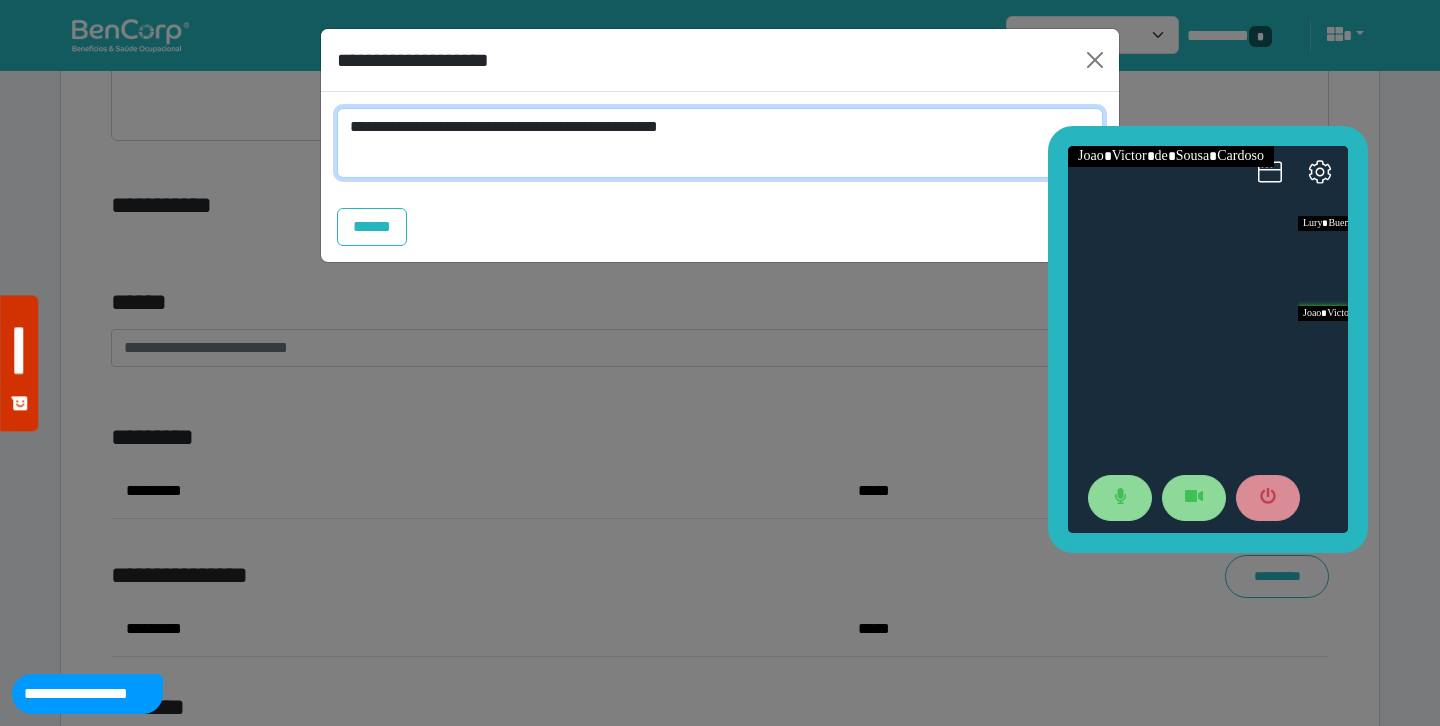 scroll, scrollTop: 0, scrollLeft: 0, axis: both 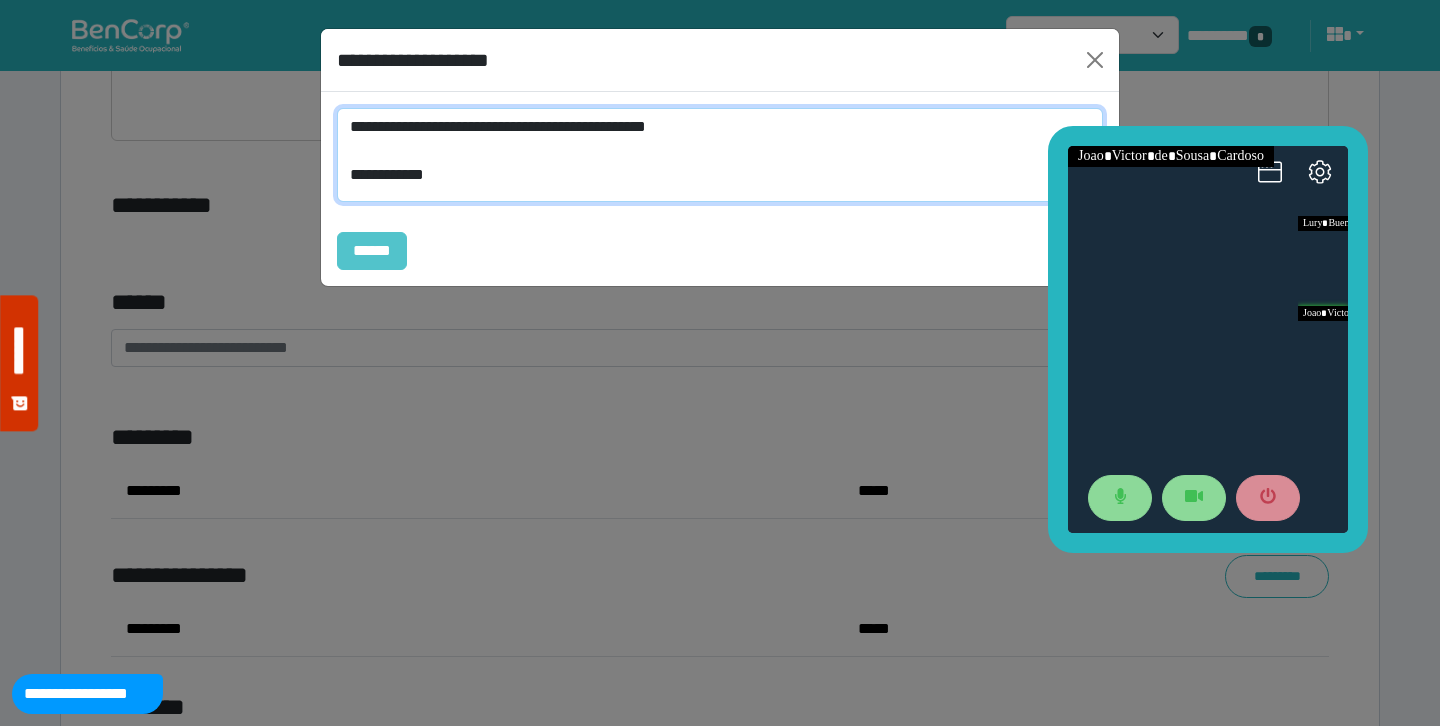 type on "**********" 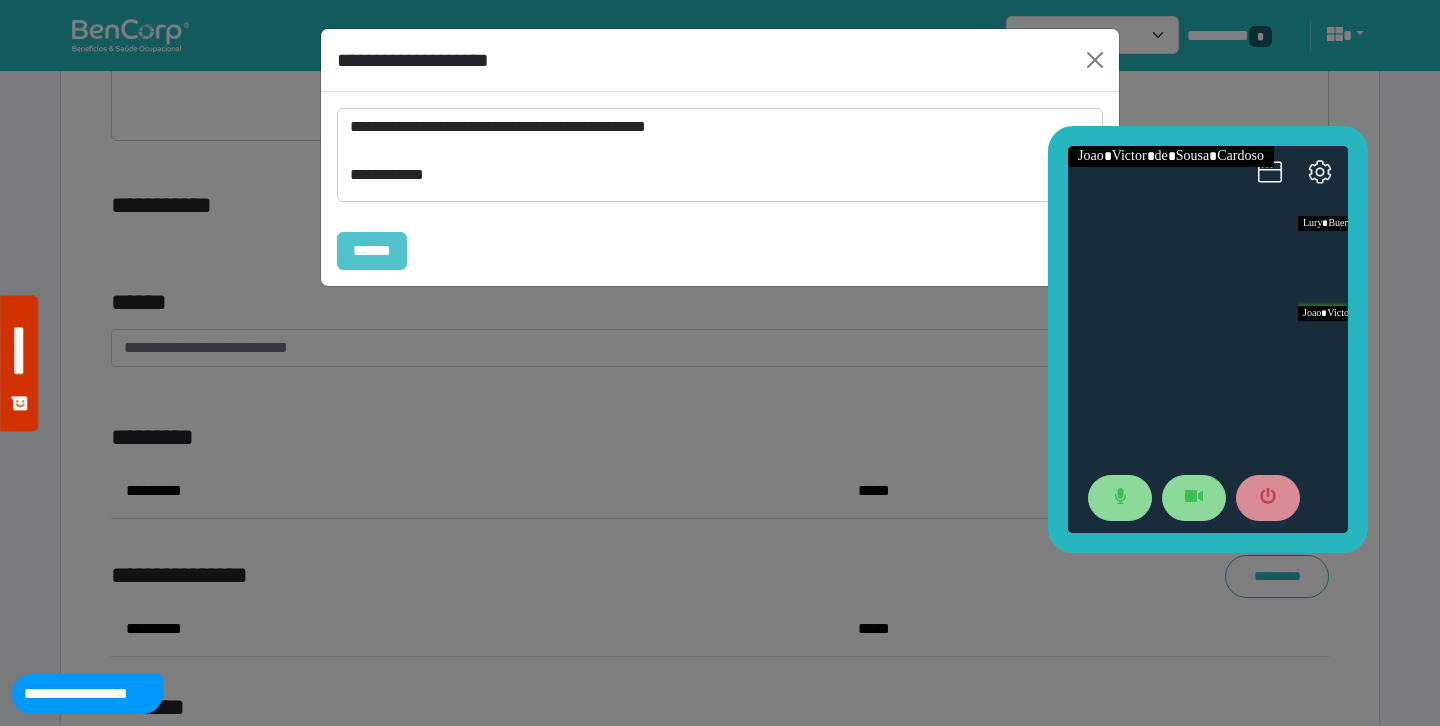 click on "******" at bounding box center (372, 251) 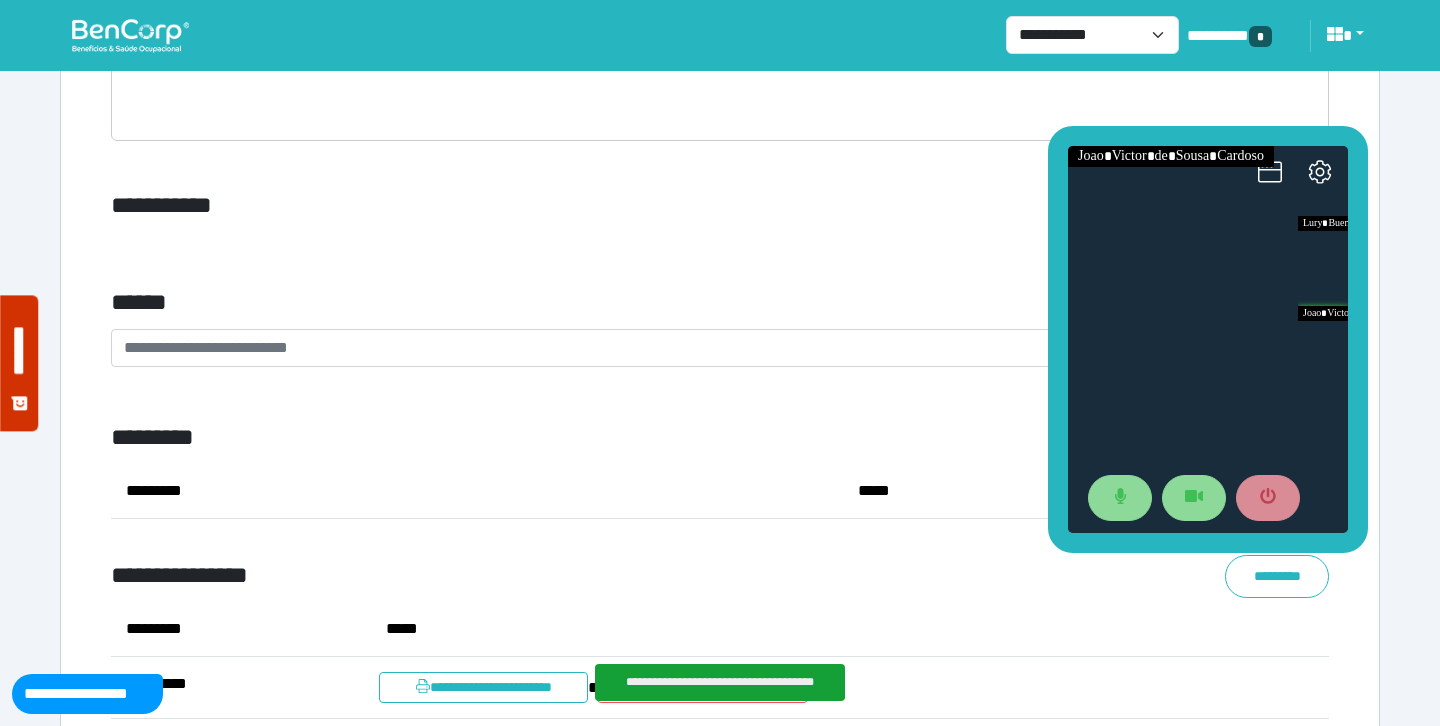click on "*********
*****" at bounding box center [720, 499] 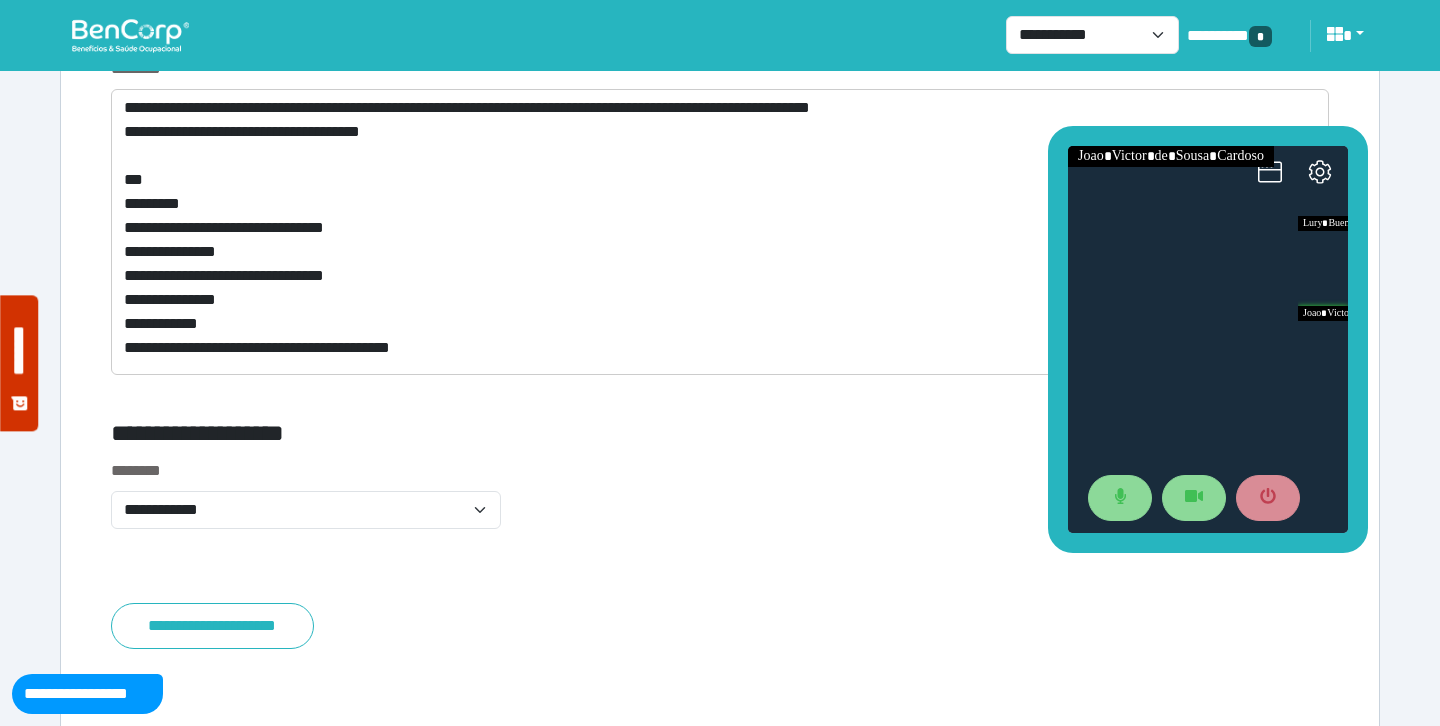 scroll, scrollTop: 7775, scrollLeft: 0, axis: vertical 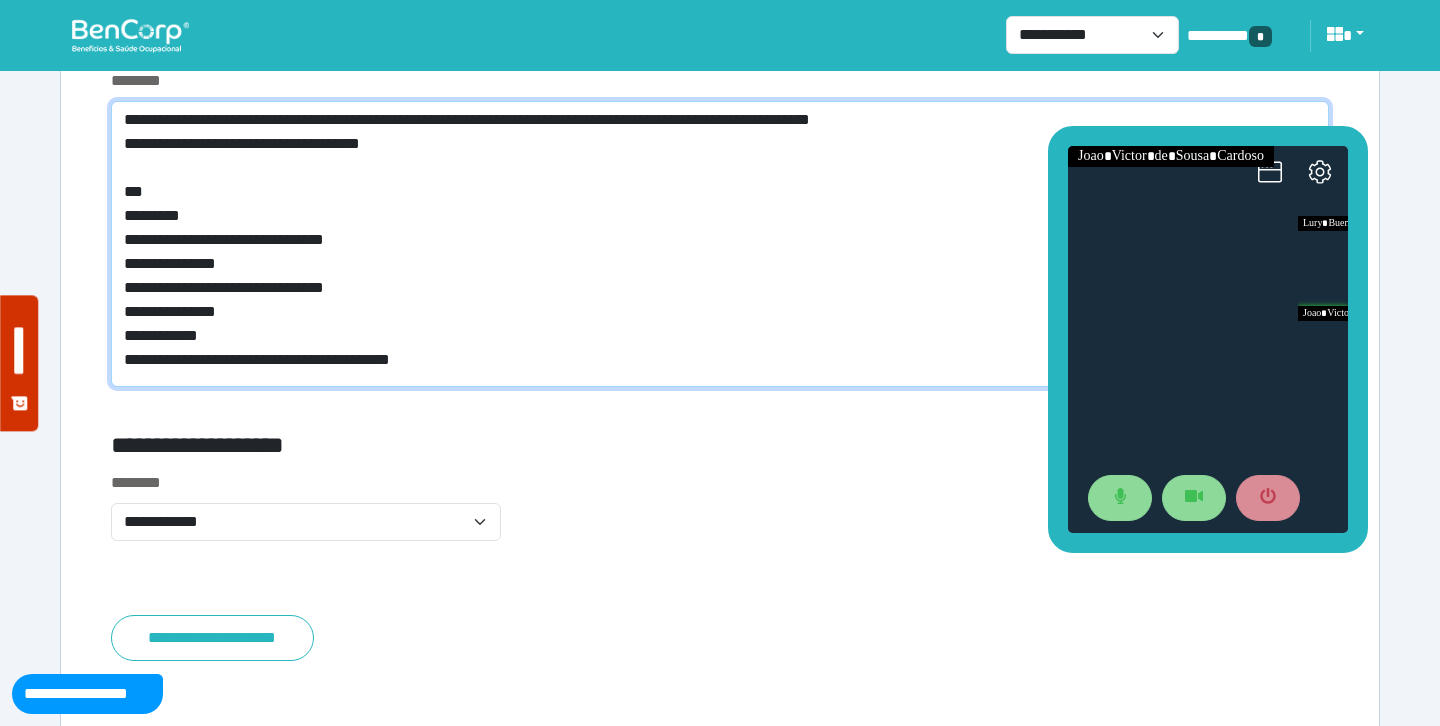 click on "**********" at bounding box center (720, 244) 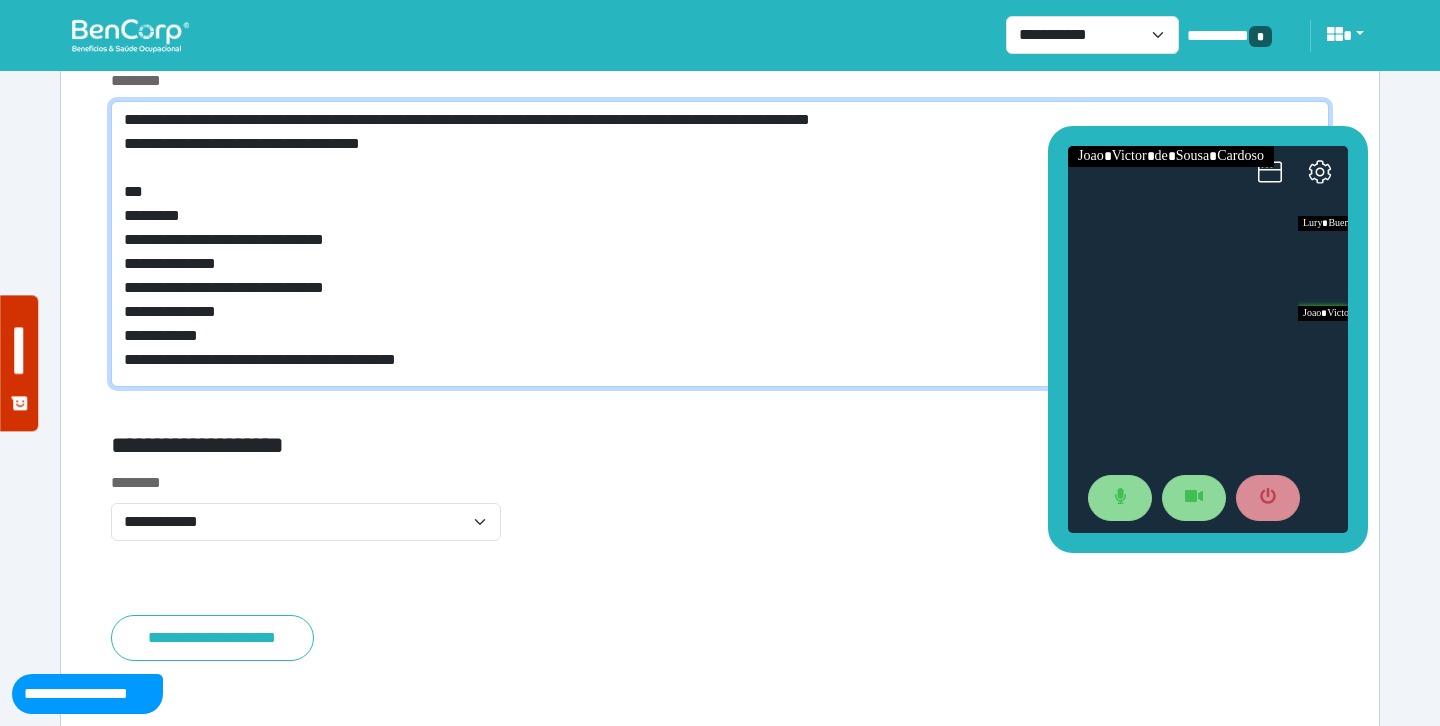 scroll, scrollTop: 0, scrollLeft: 0, axis: both 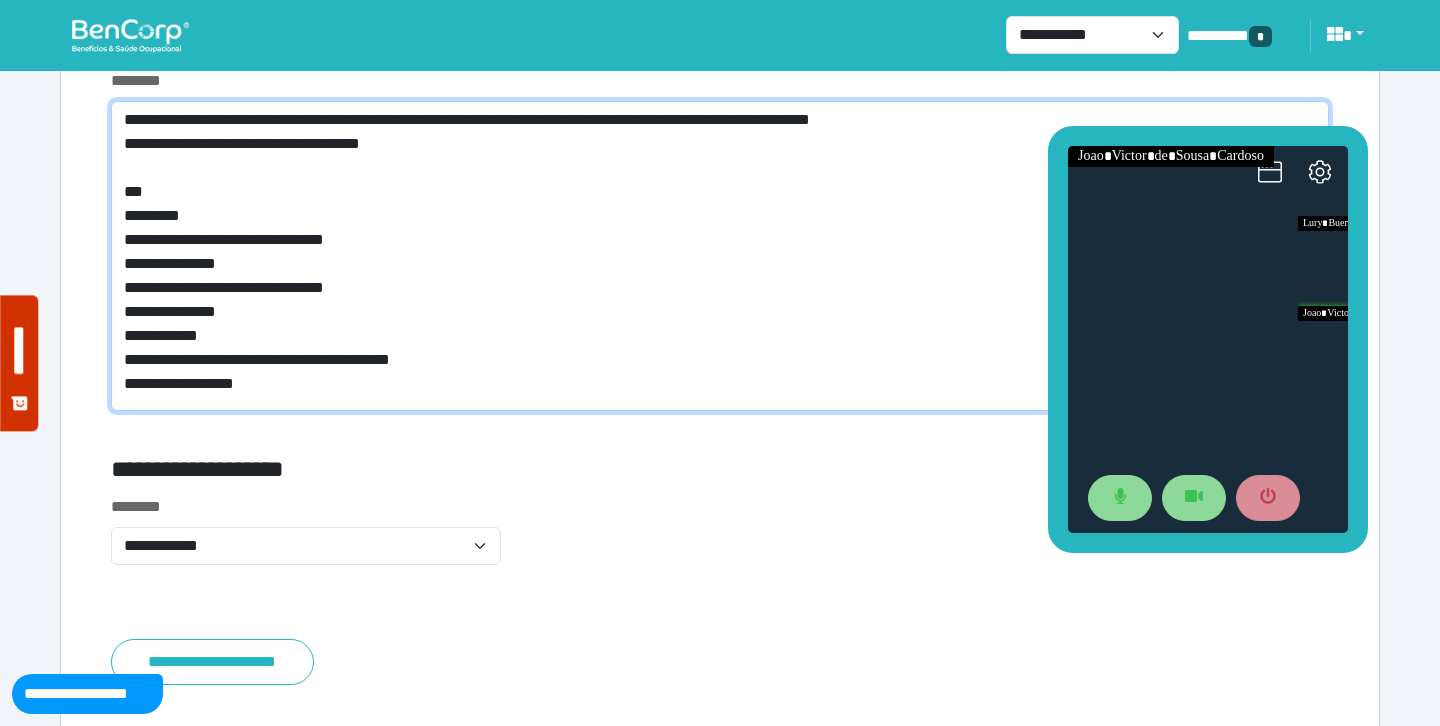click on "**********" at bounding box center [720, 256] 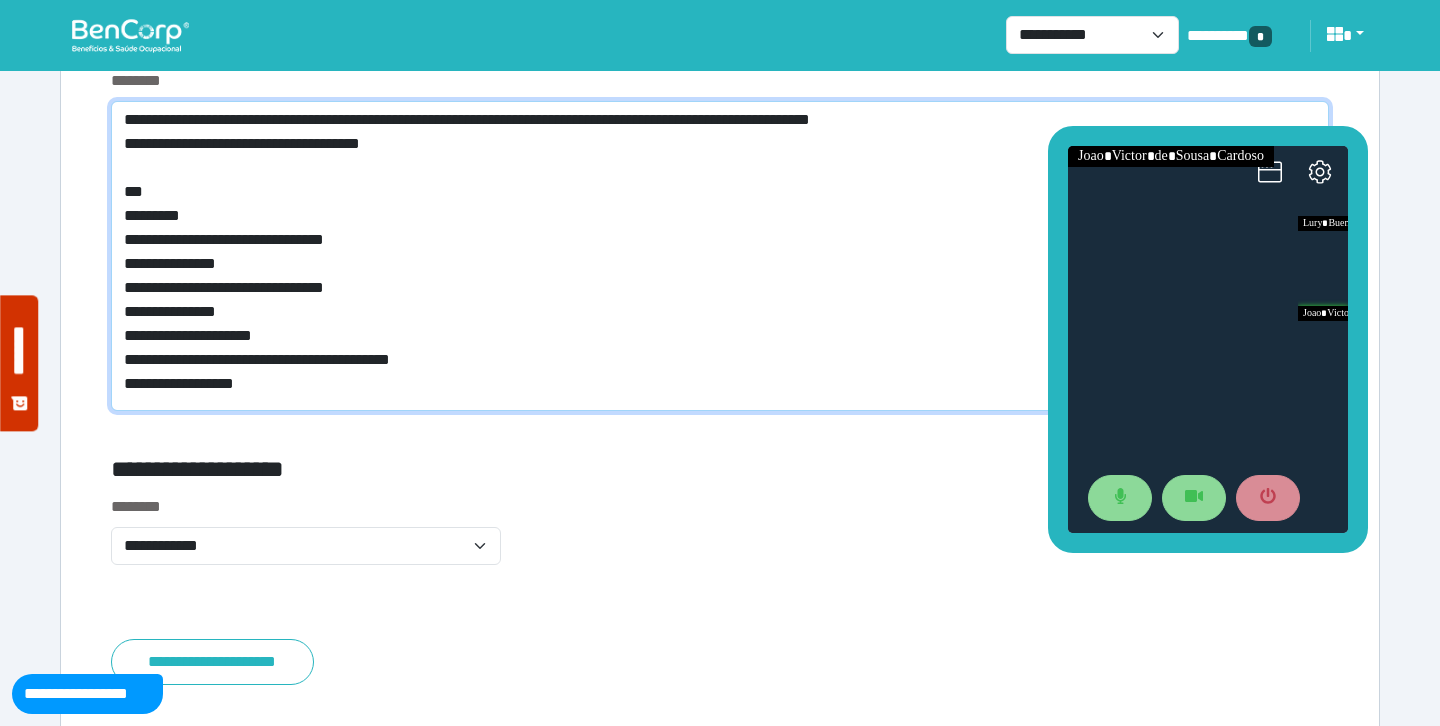 click on "**********" at bounding box center (720, 256) 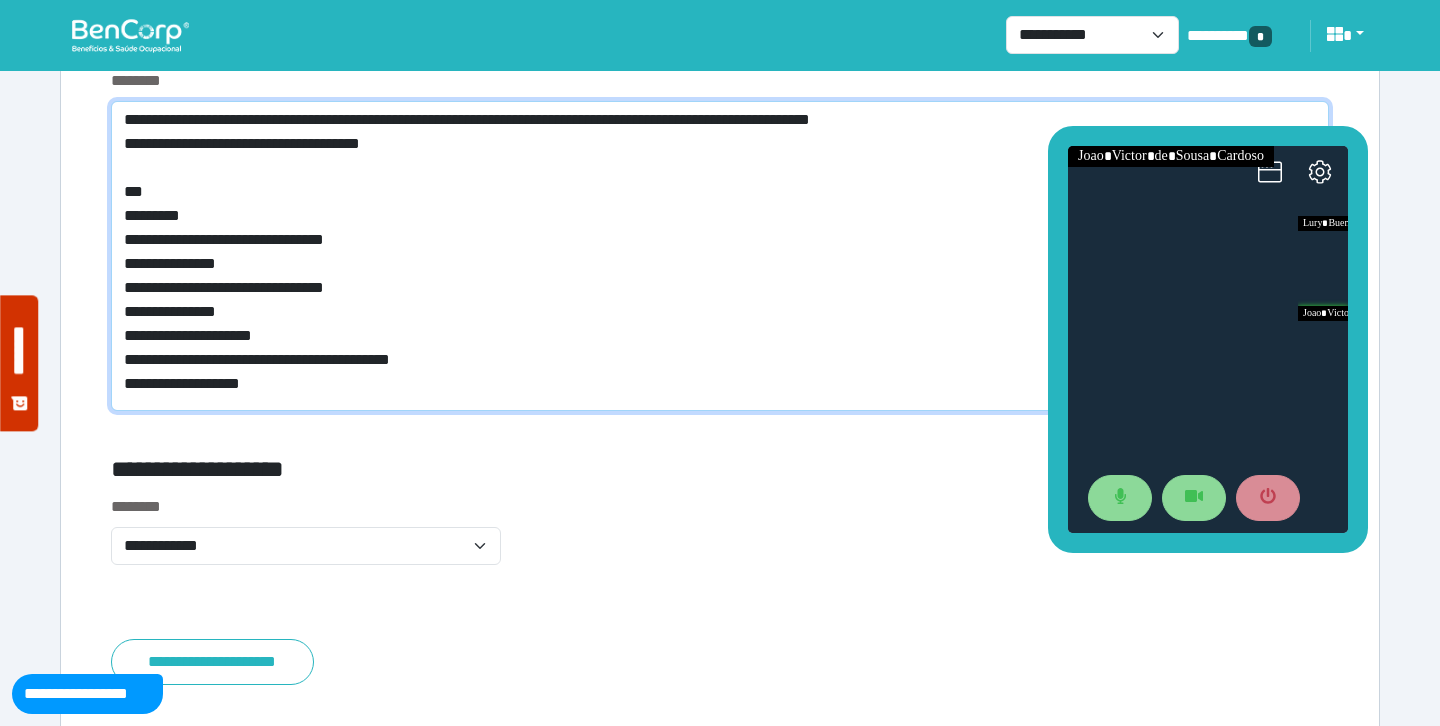 scroll, scrollTop: 0, scrollLeft: 0, axis: both 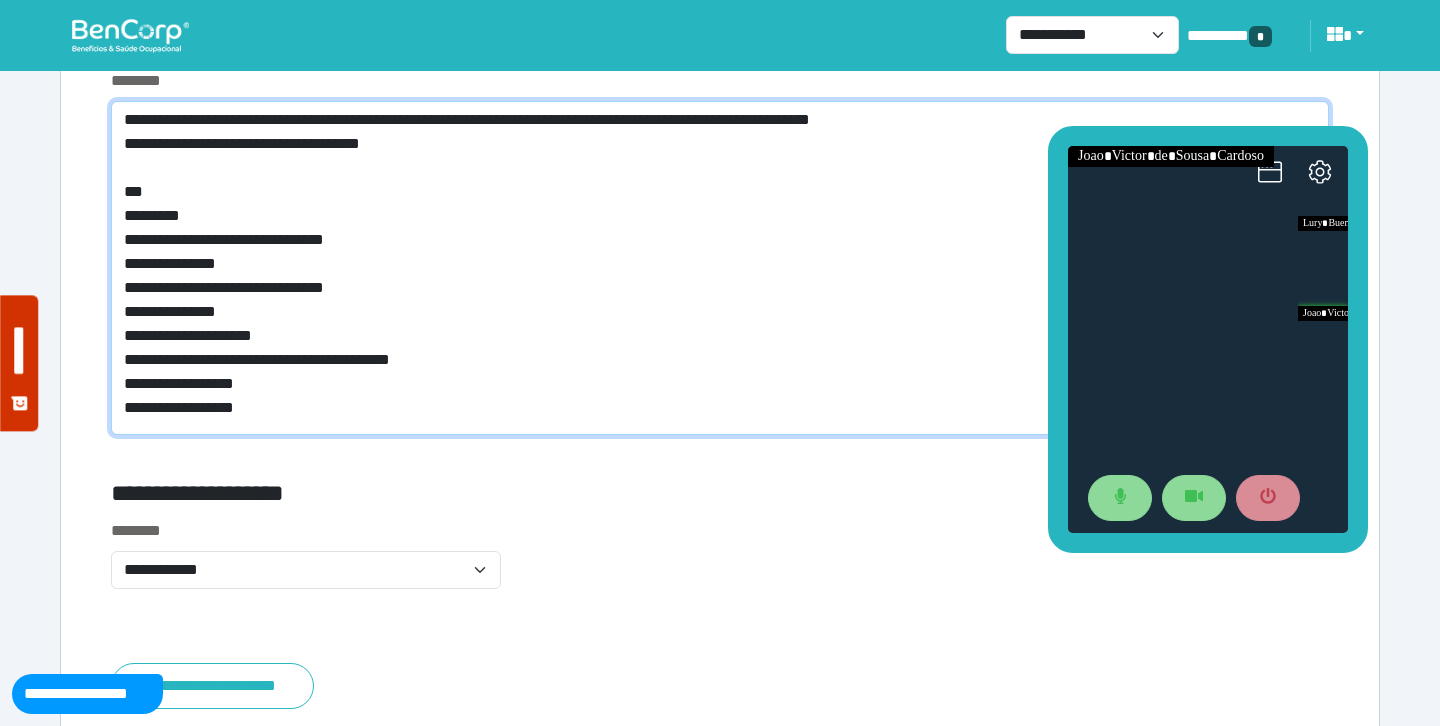 click on "**********" at bounding box center [720, 268] 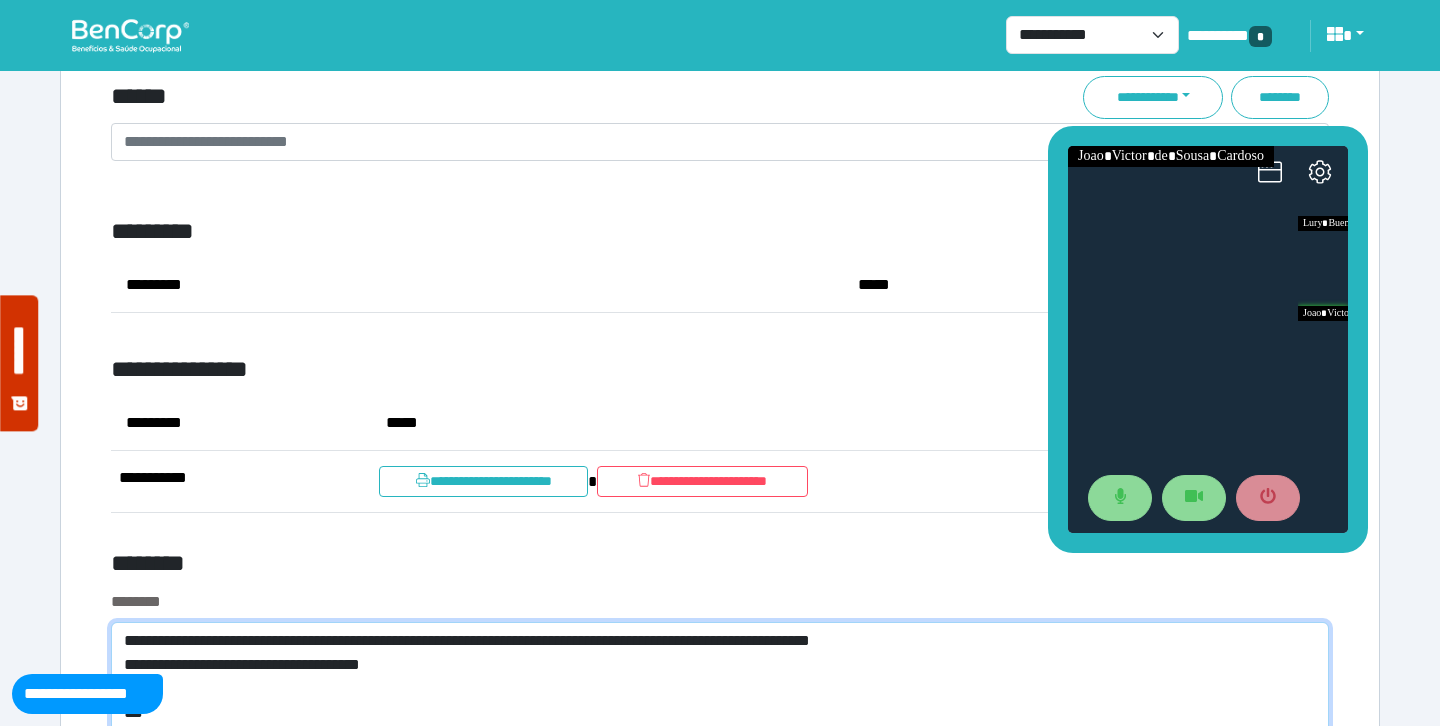 scroll, scrollTop: 7211, scrollLeft: 0, axis: vertical 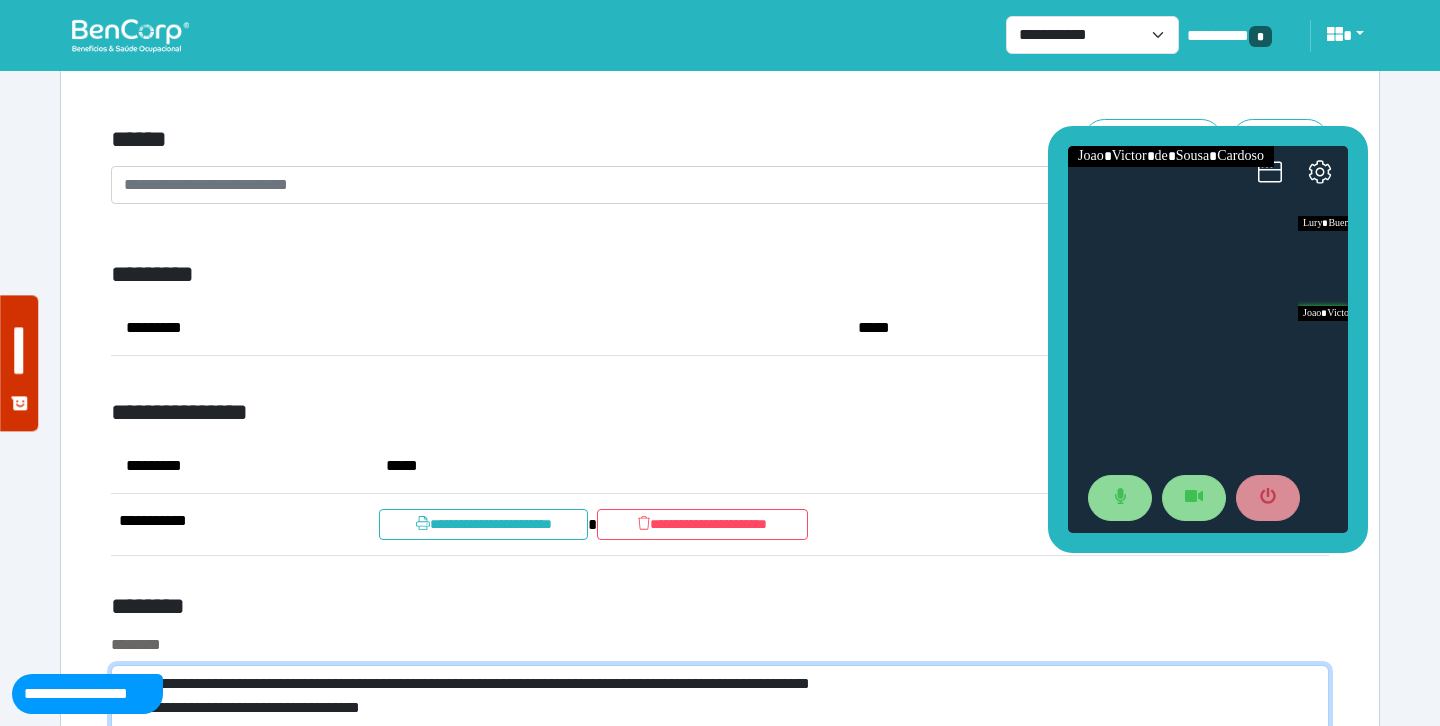 type on "**********" 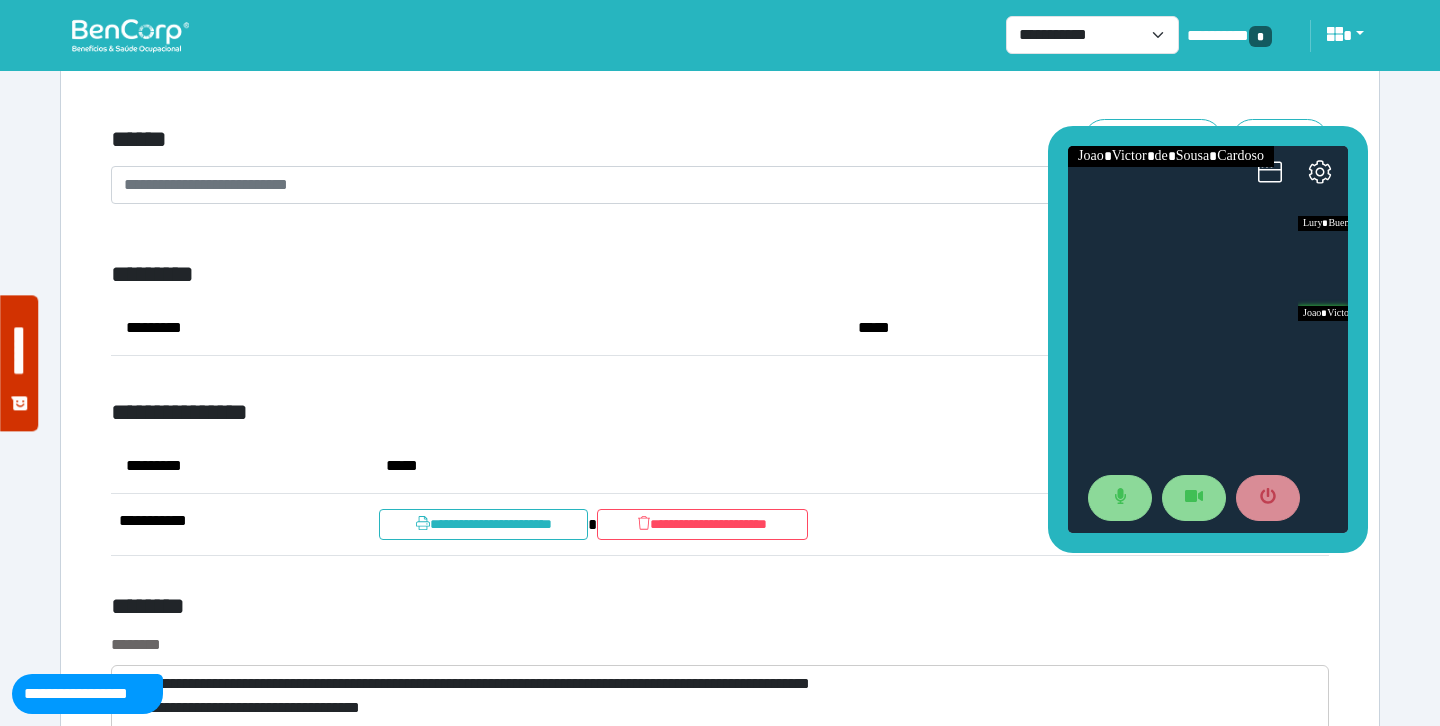click on "*********" at bounding box center (477, 328) 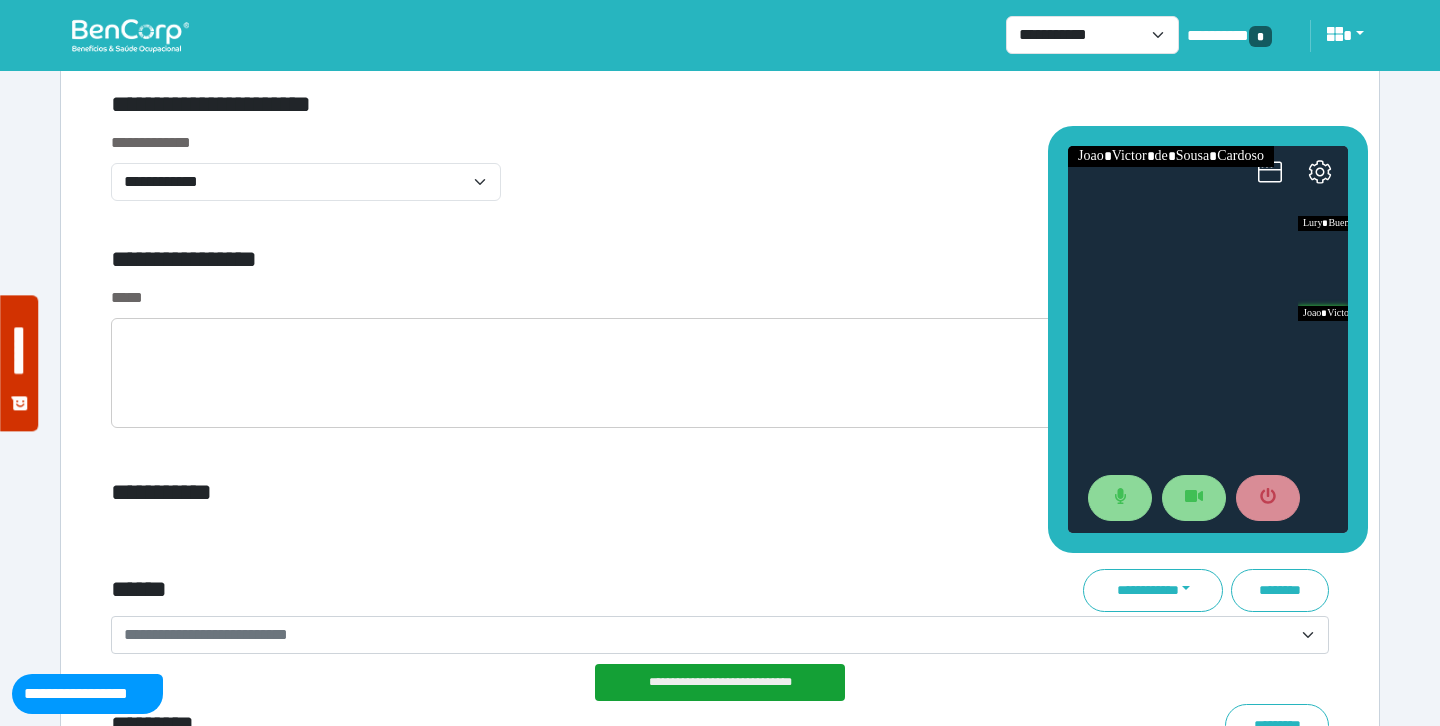 scroll, scrollTop: 6753, scrollLeft: 0, axis: vertical 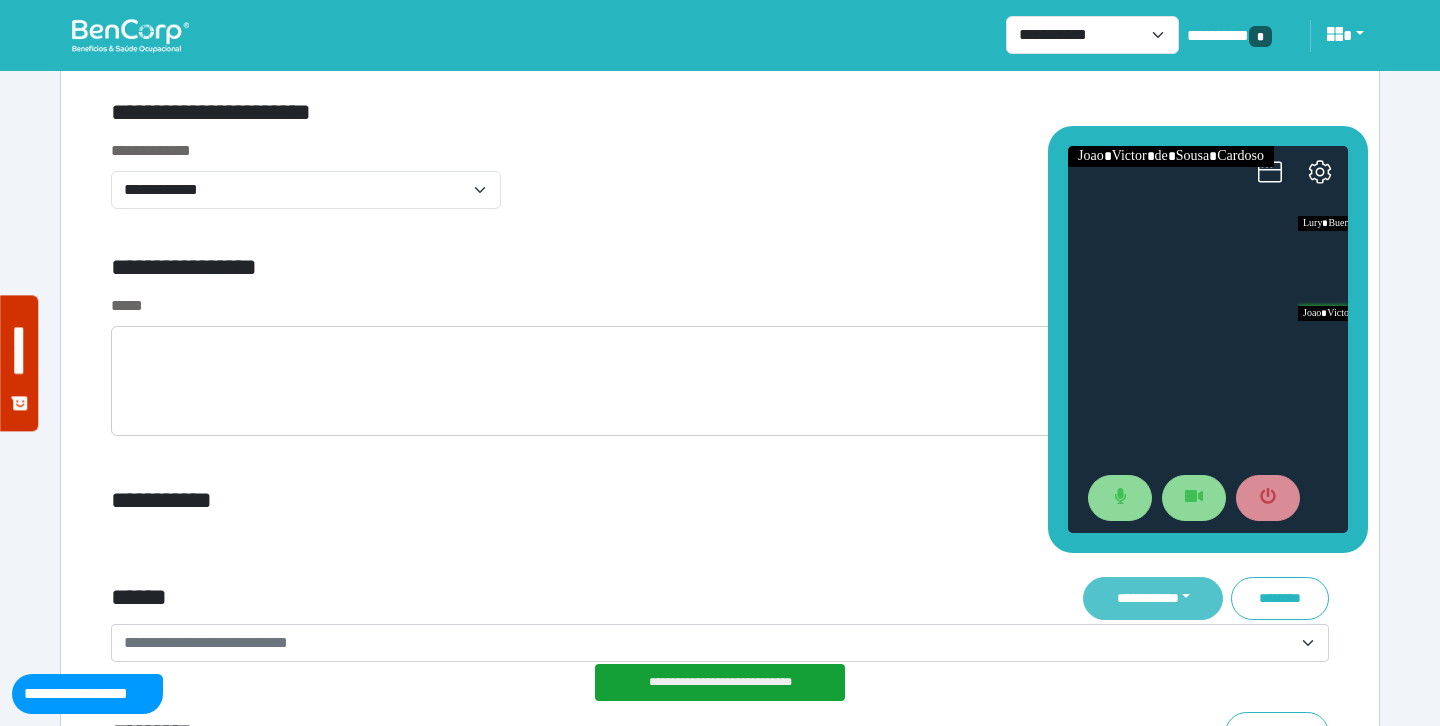 click on "**********" at bounding box center [1153, 598] 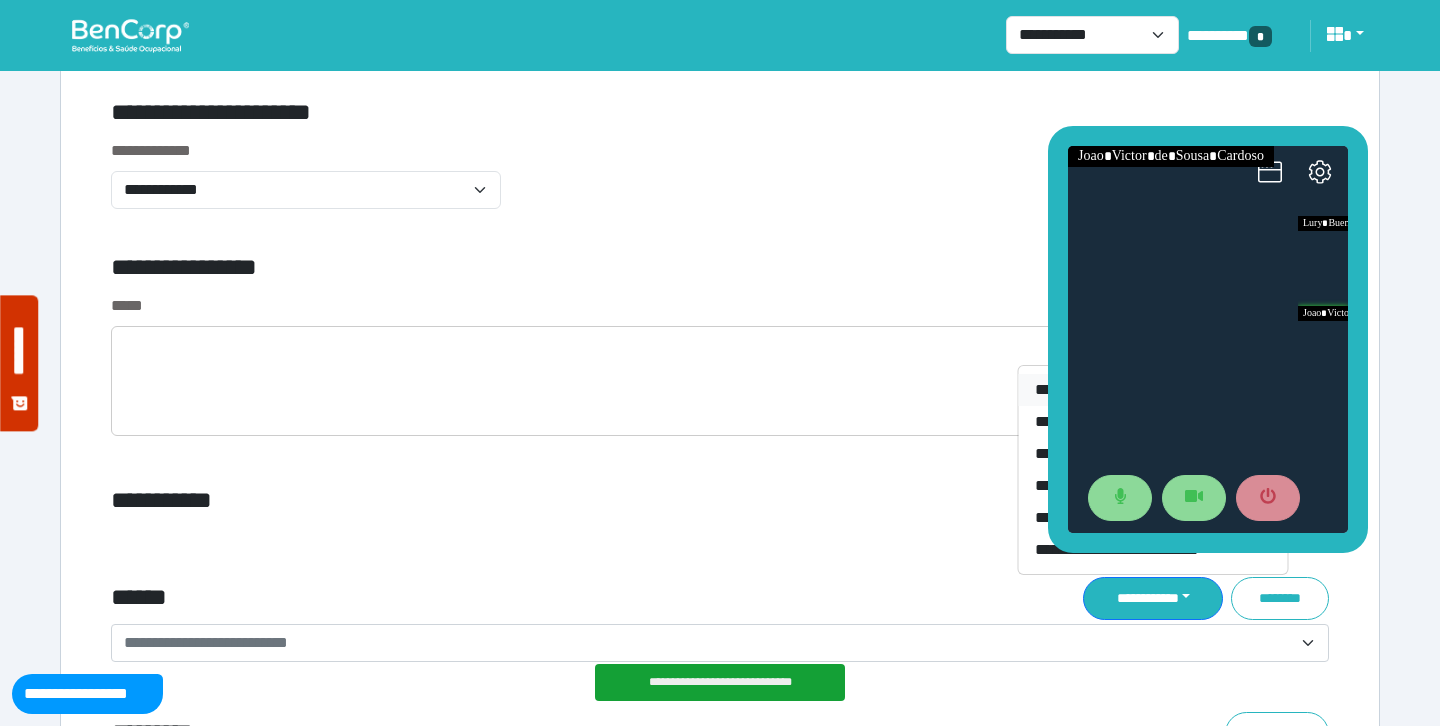 click on "********" at bounding box center [1153, 390] 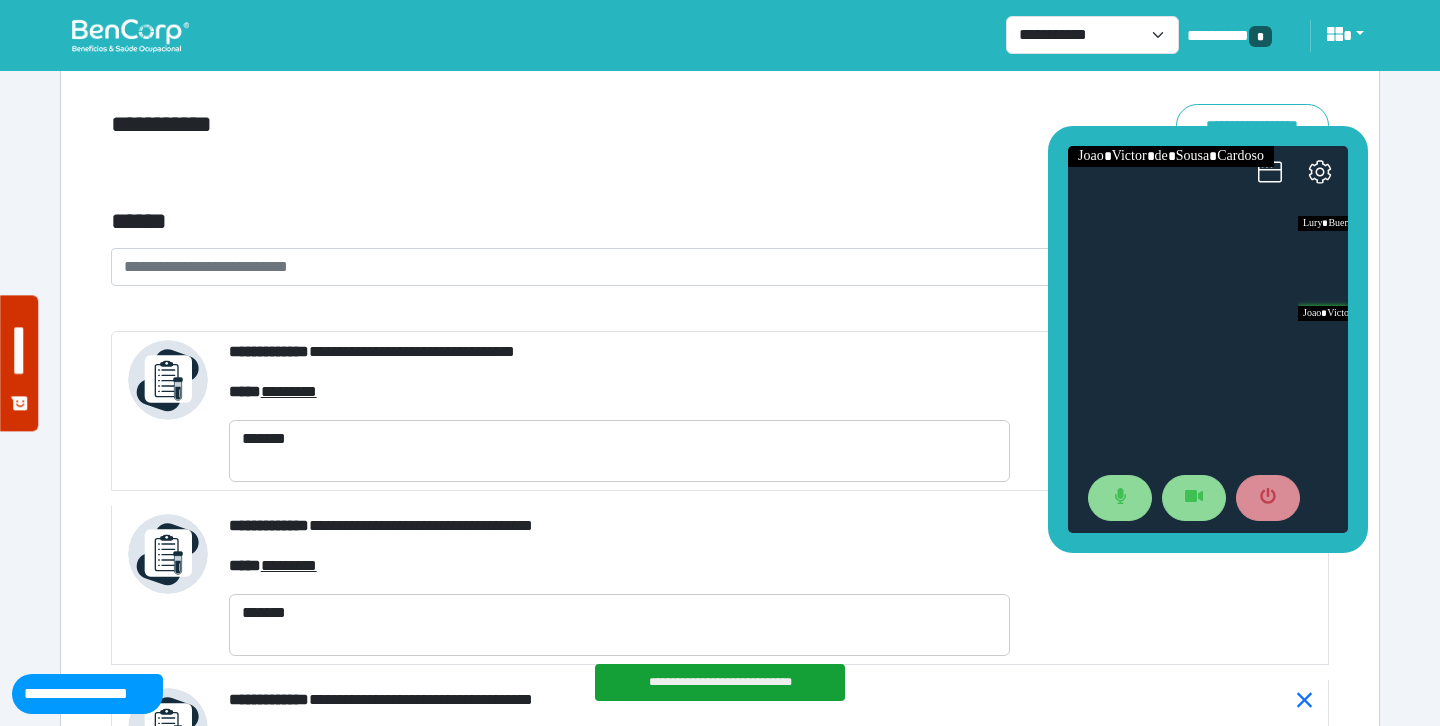 scroll, scrollTop: 7126, scrollLeft: 0, axis: vertical 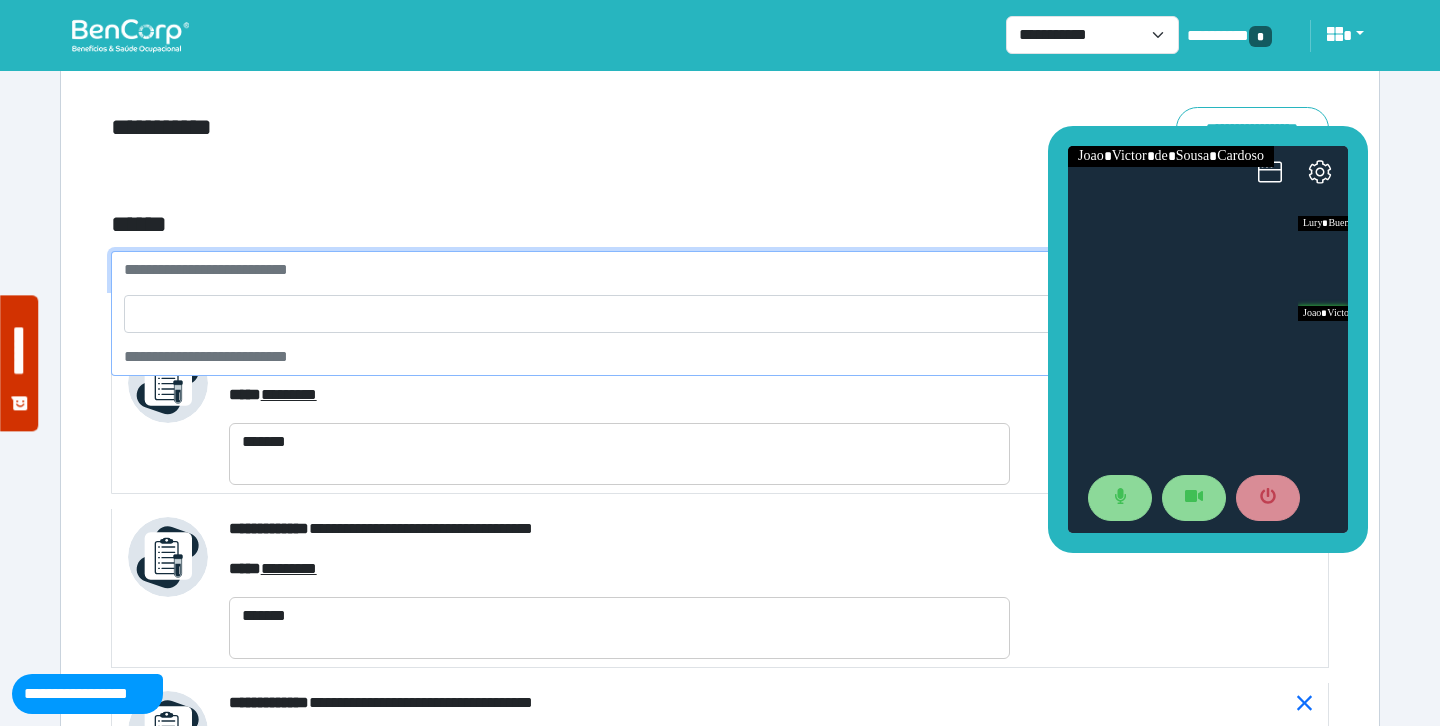 click on "**********" at bounding box center (708, 270) 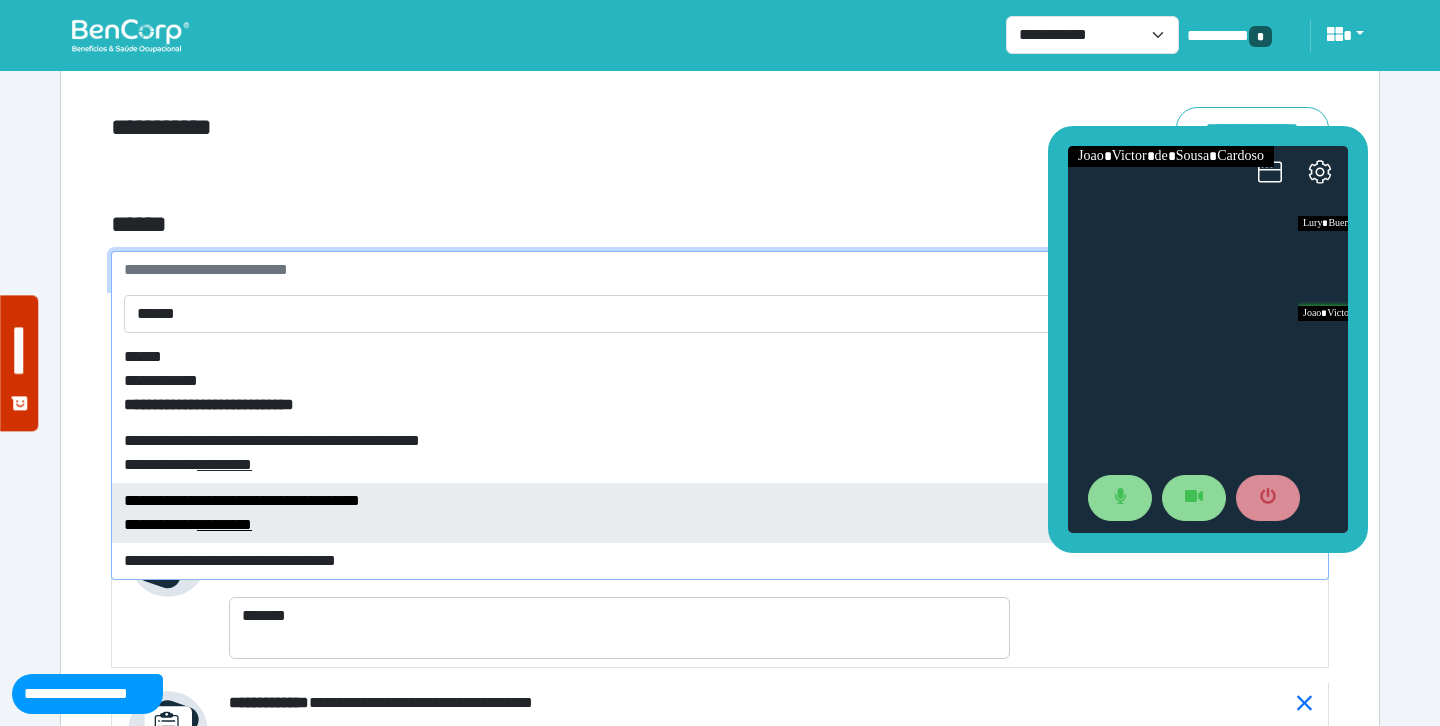 type on "******" 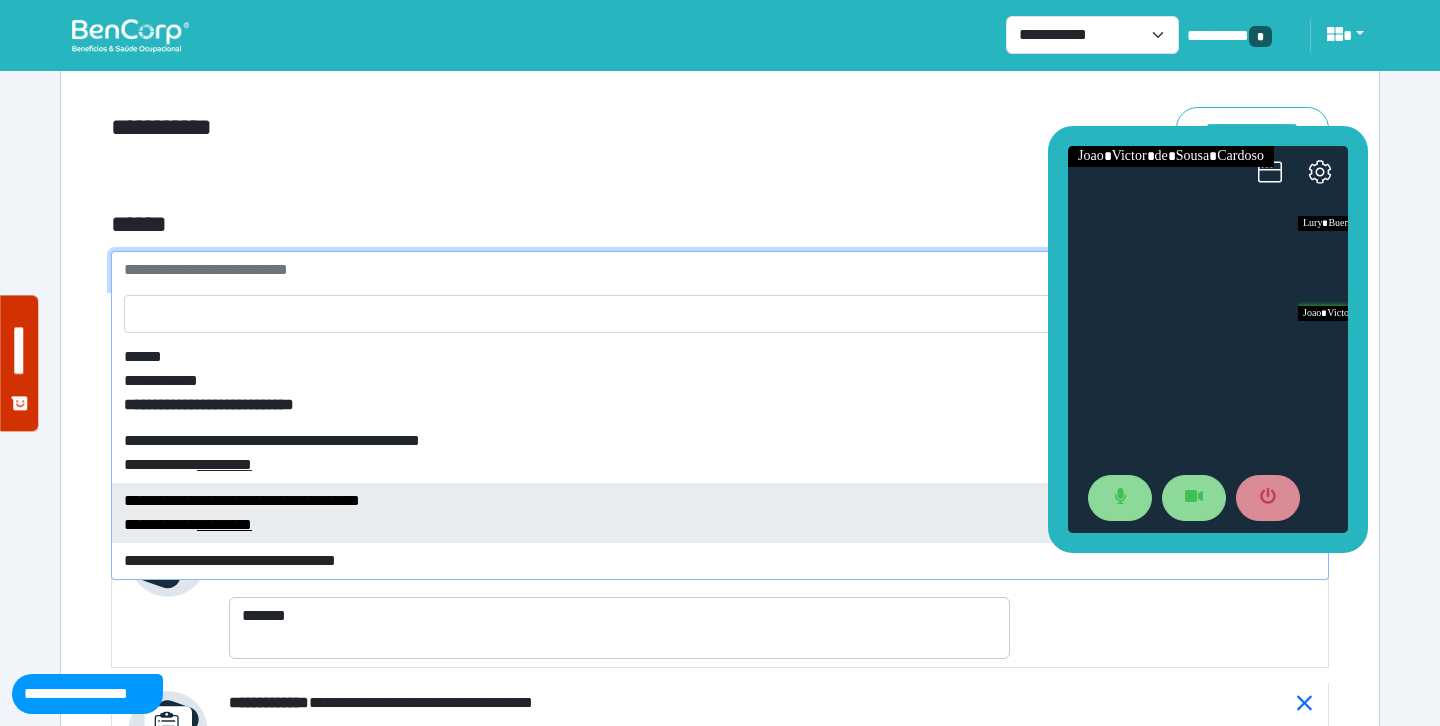 select on "**" 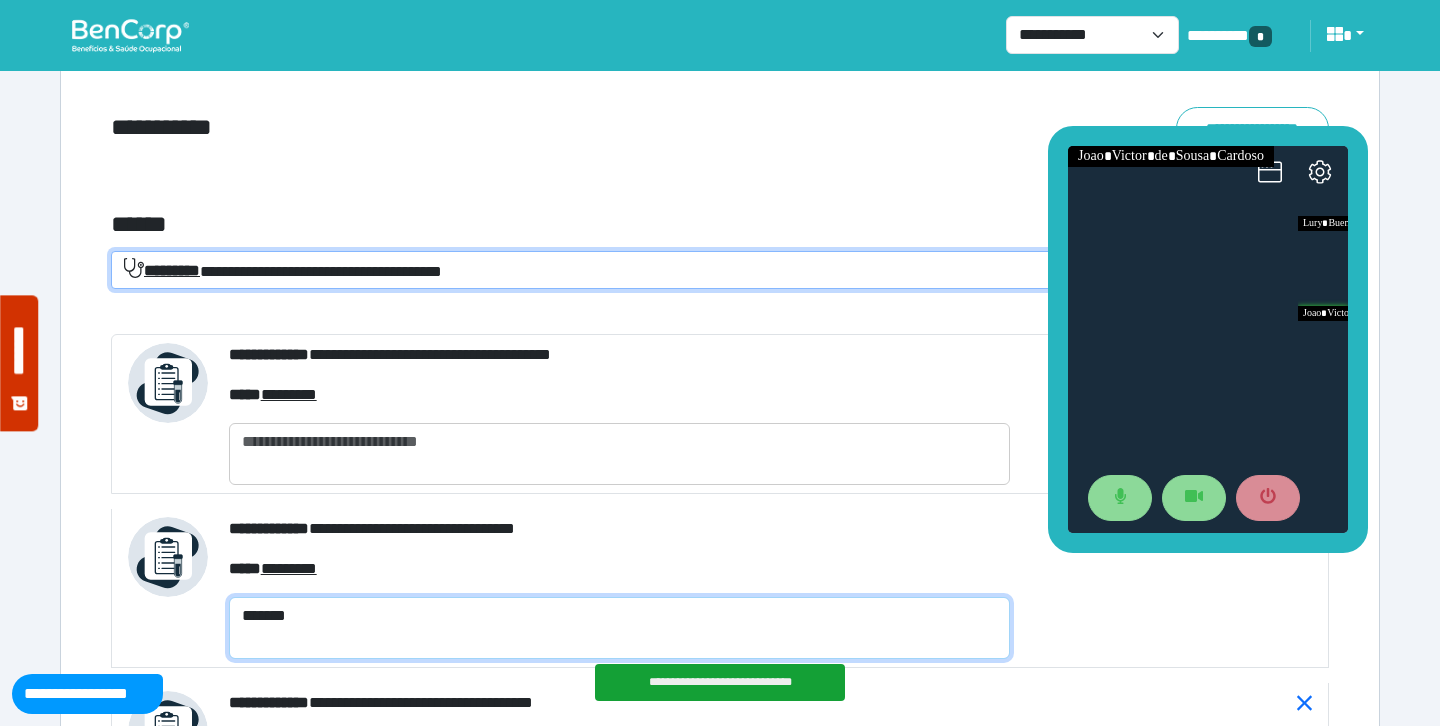 click on "*******" at bounding box center [619, 628] 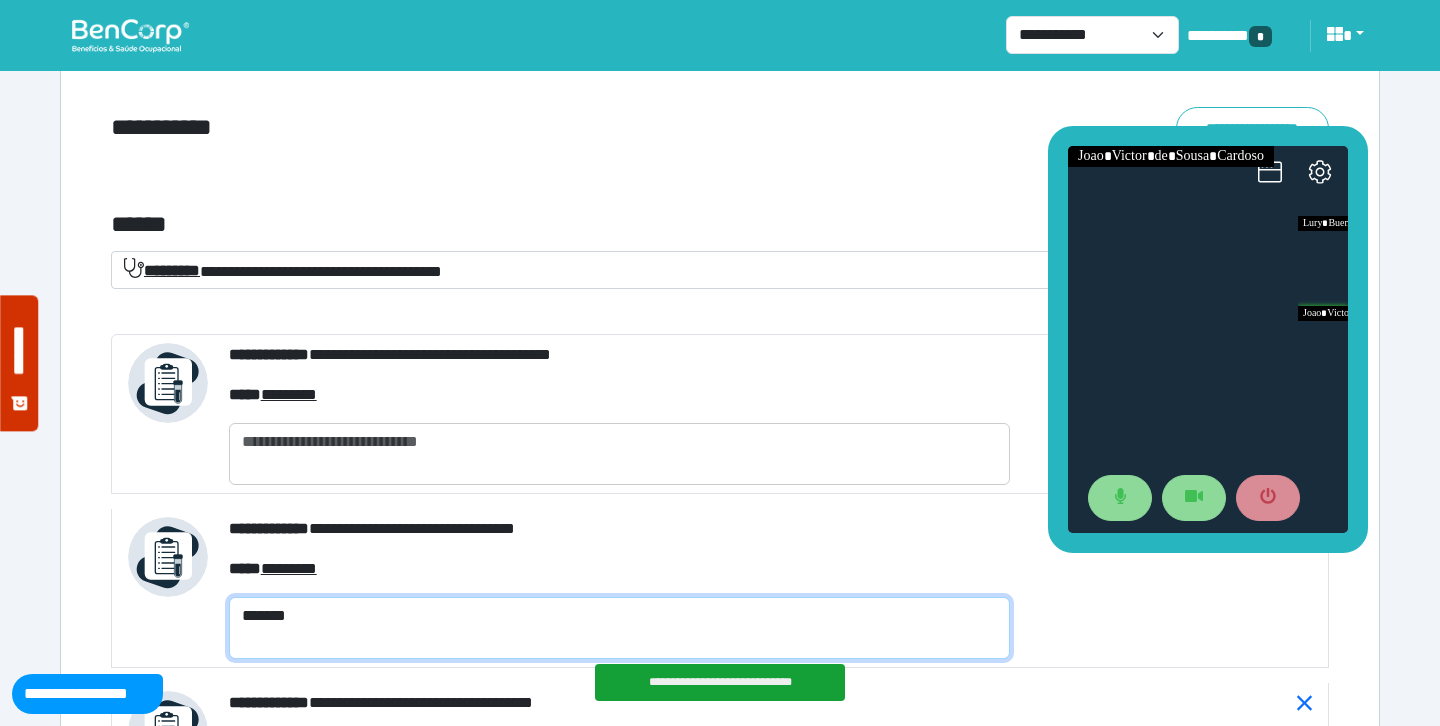 click on "*******" at bounding box center [619, 628] 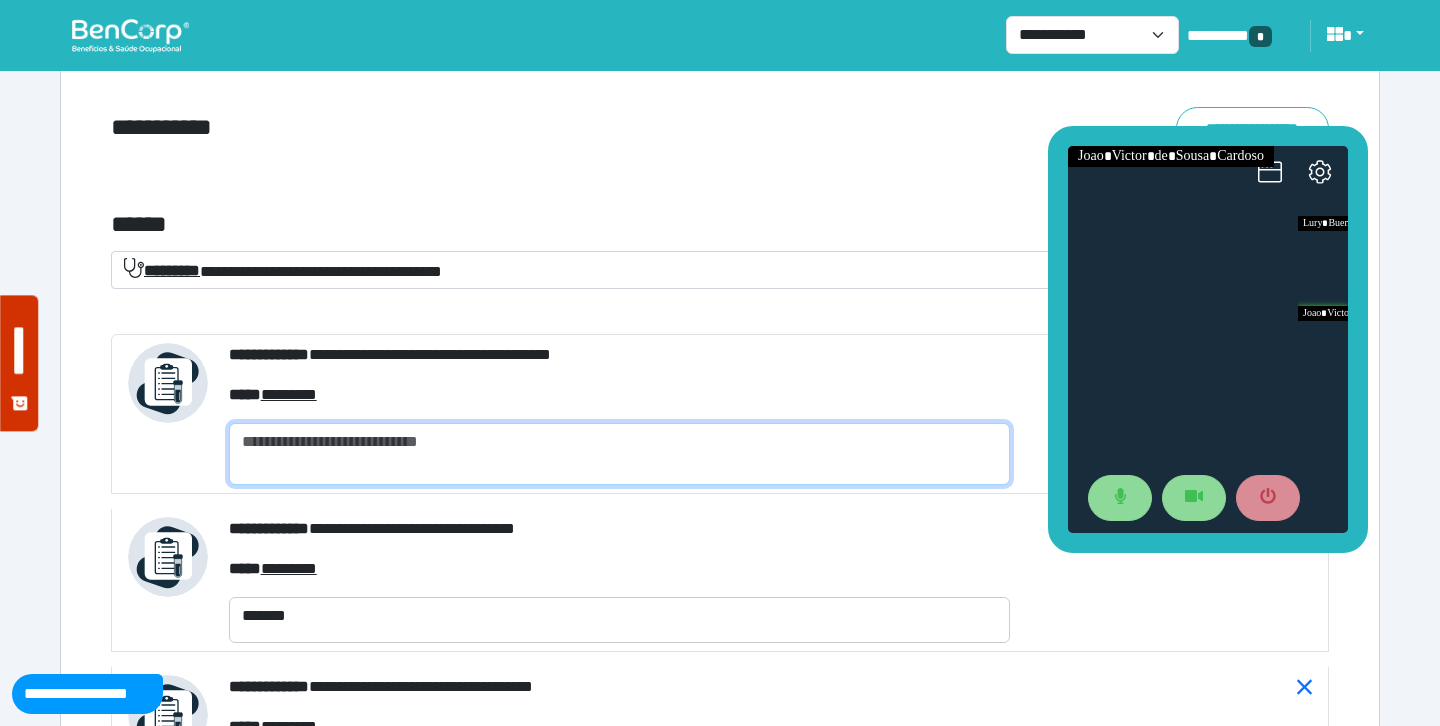 click at bounding box center (619, 454) 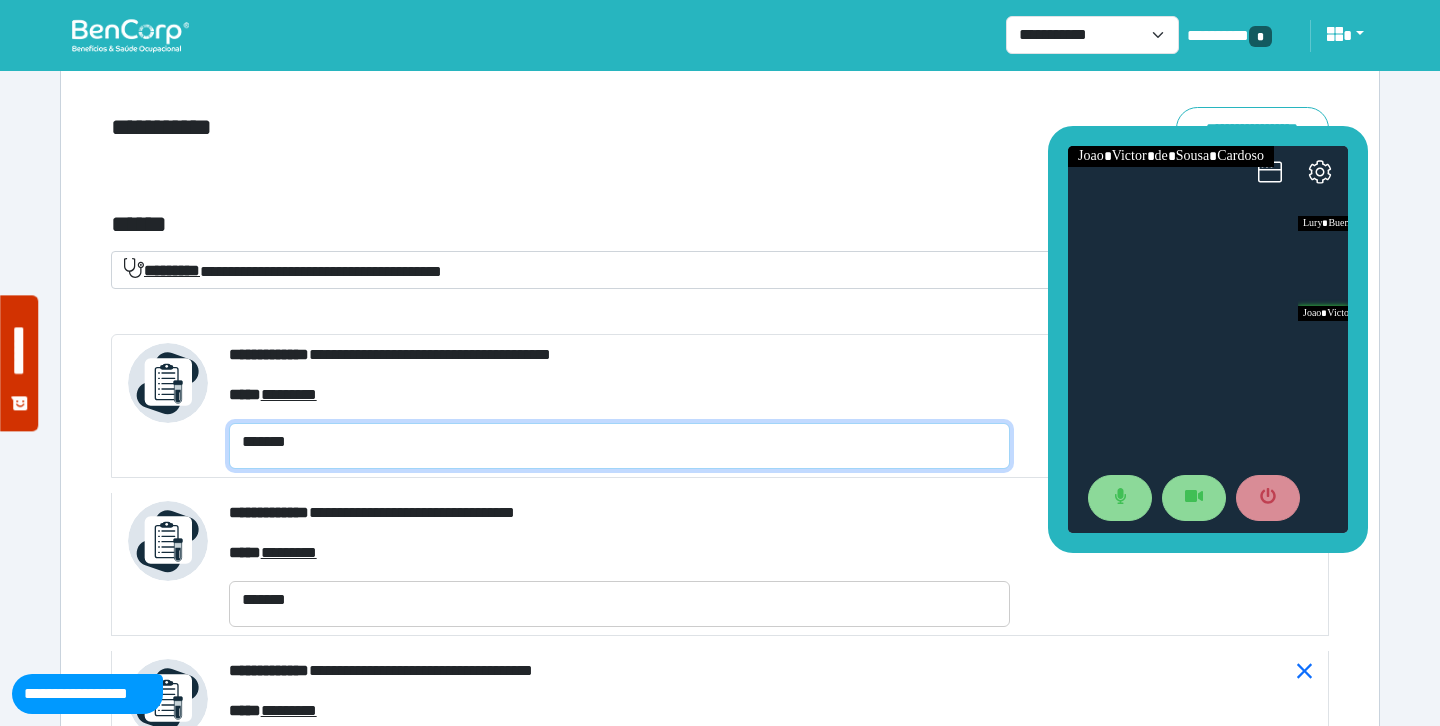 type on "*******" 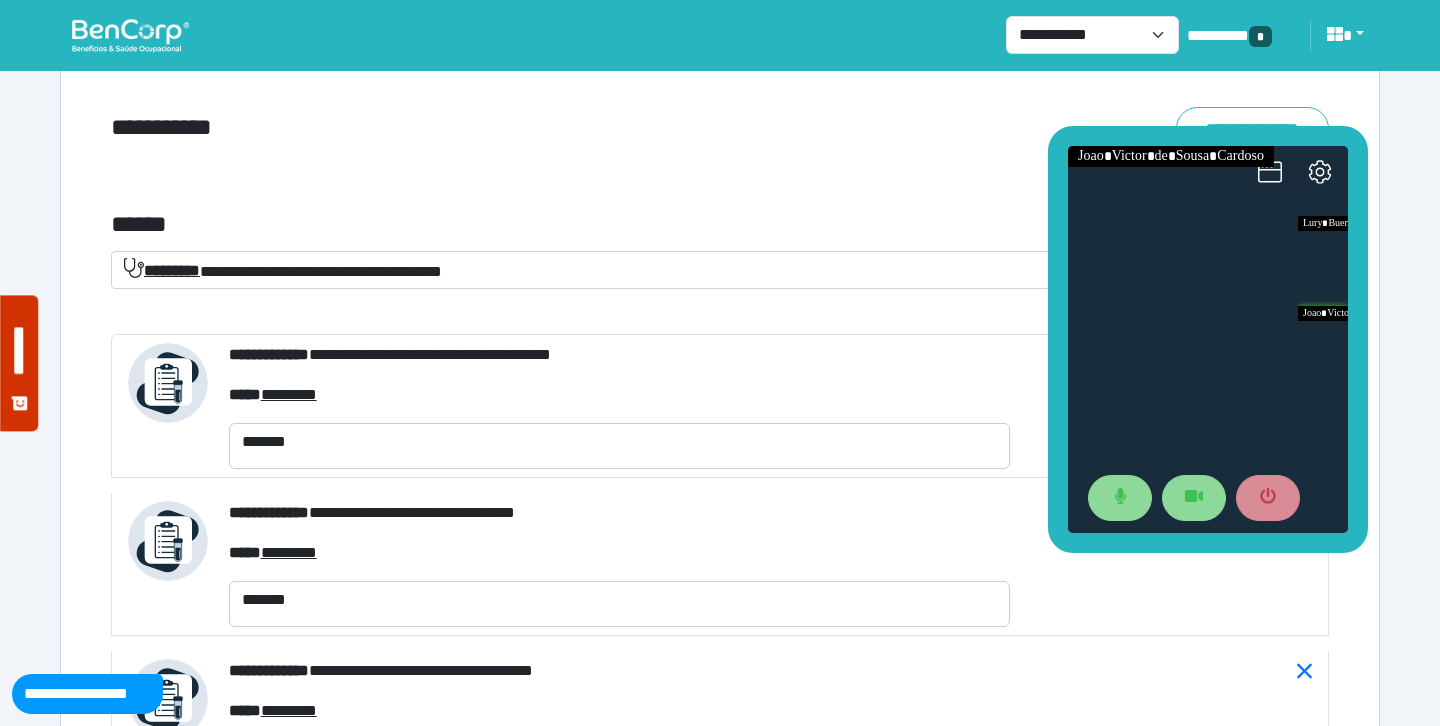 click on "*****" at bounding box center (720, 4) 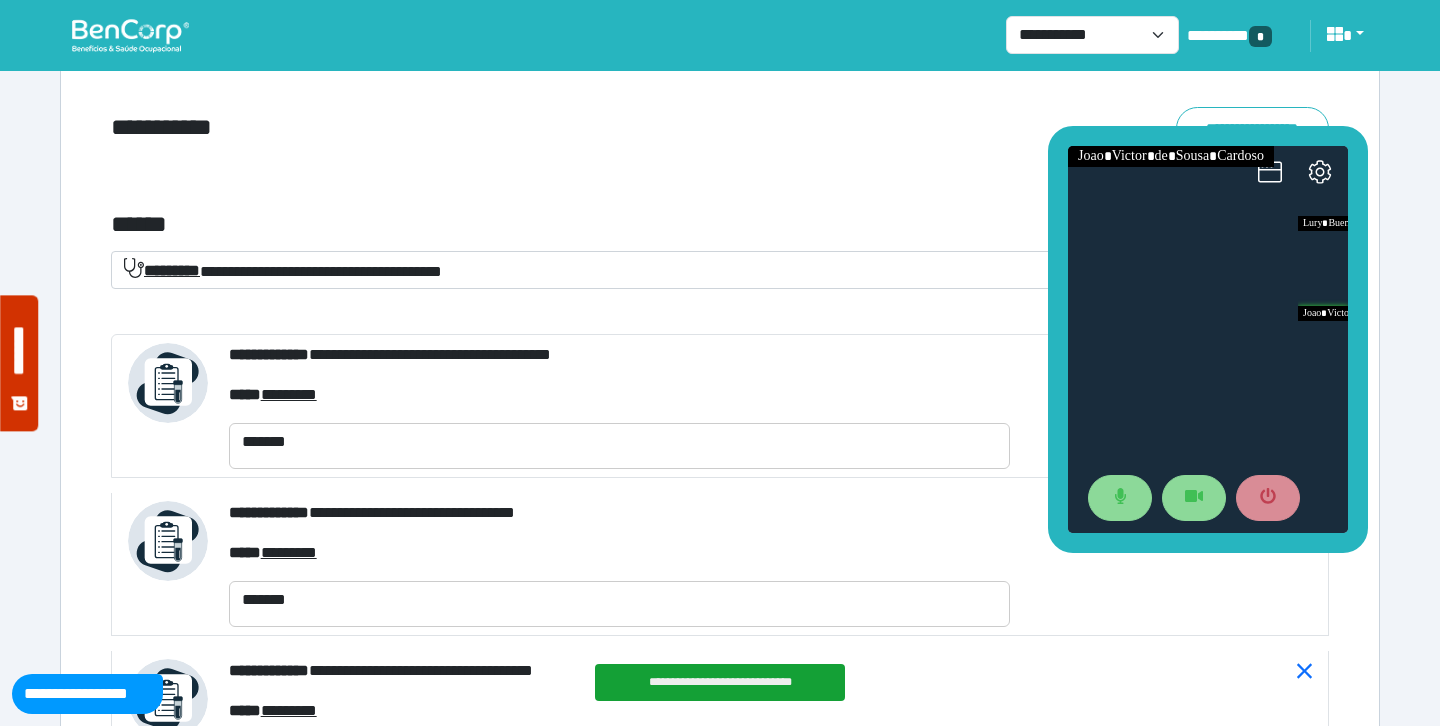 click on "**********" at bounding box center [283, 270] 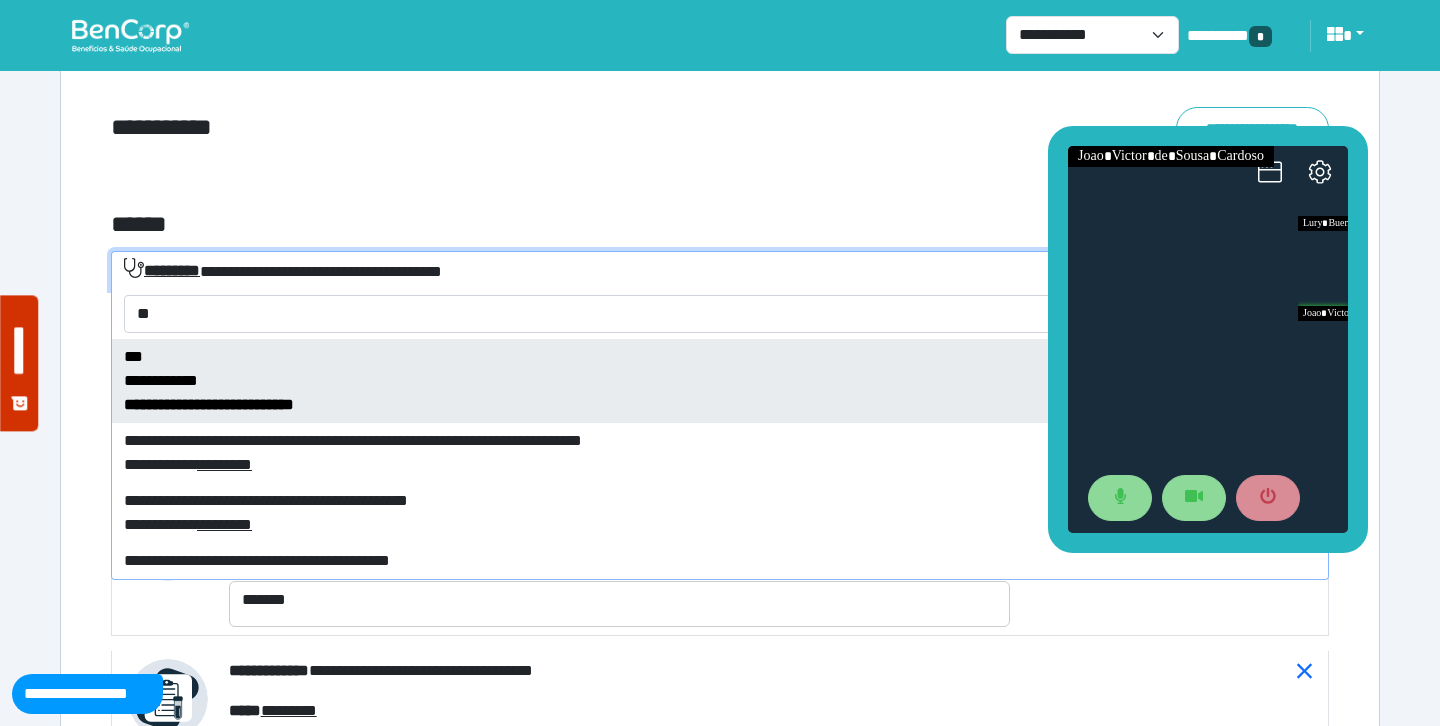 type on "*" 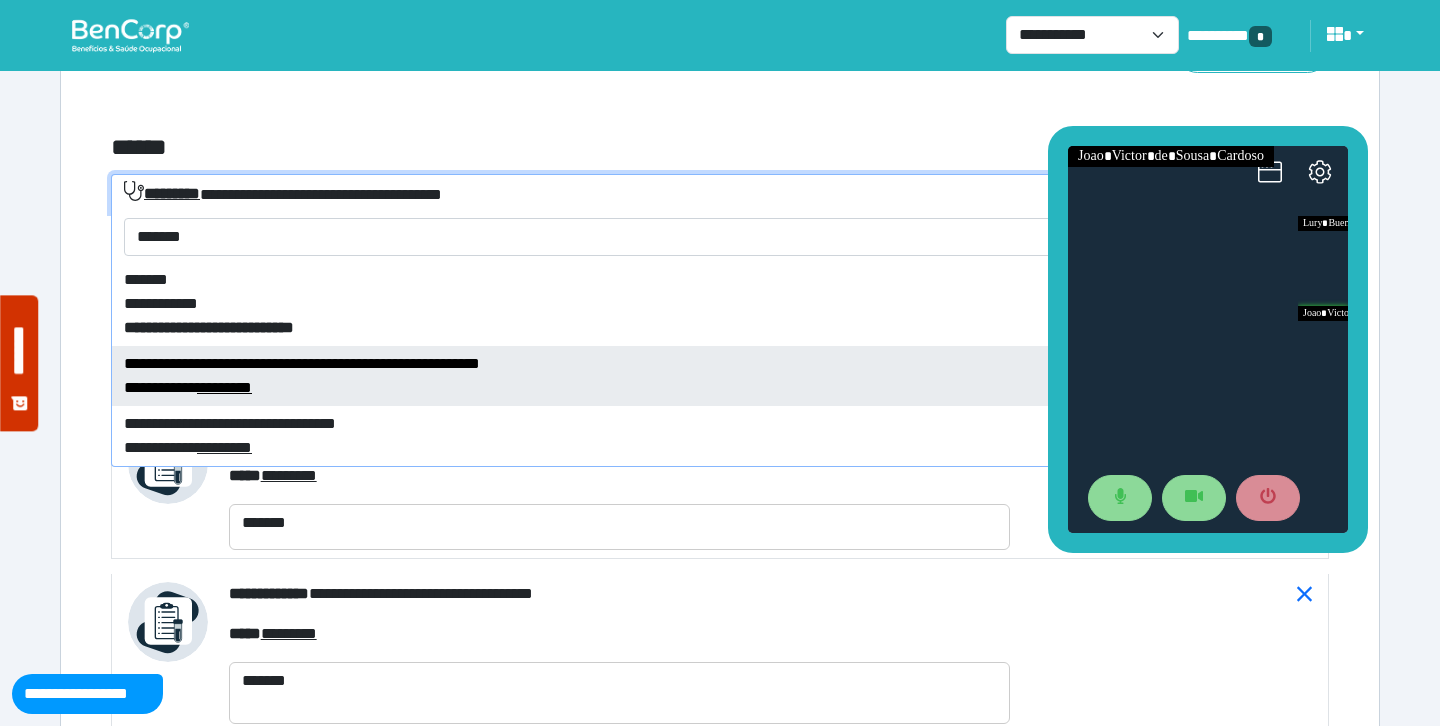 scroll, scrollTop: 7204, scrollLeft: 0, axis: vertical 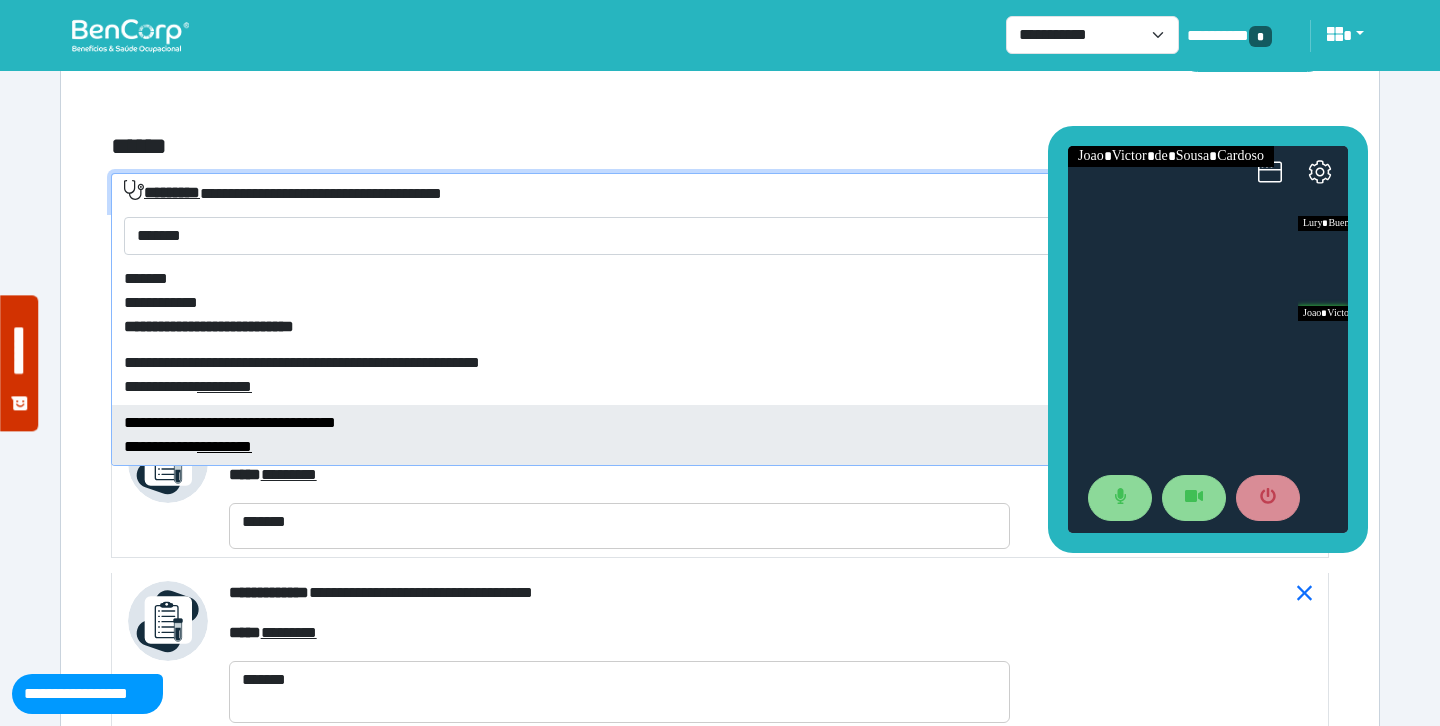 type on "*******" 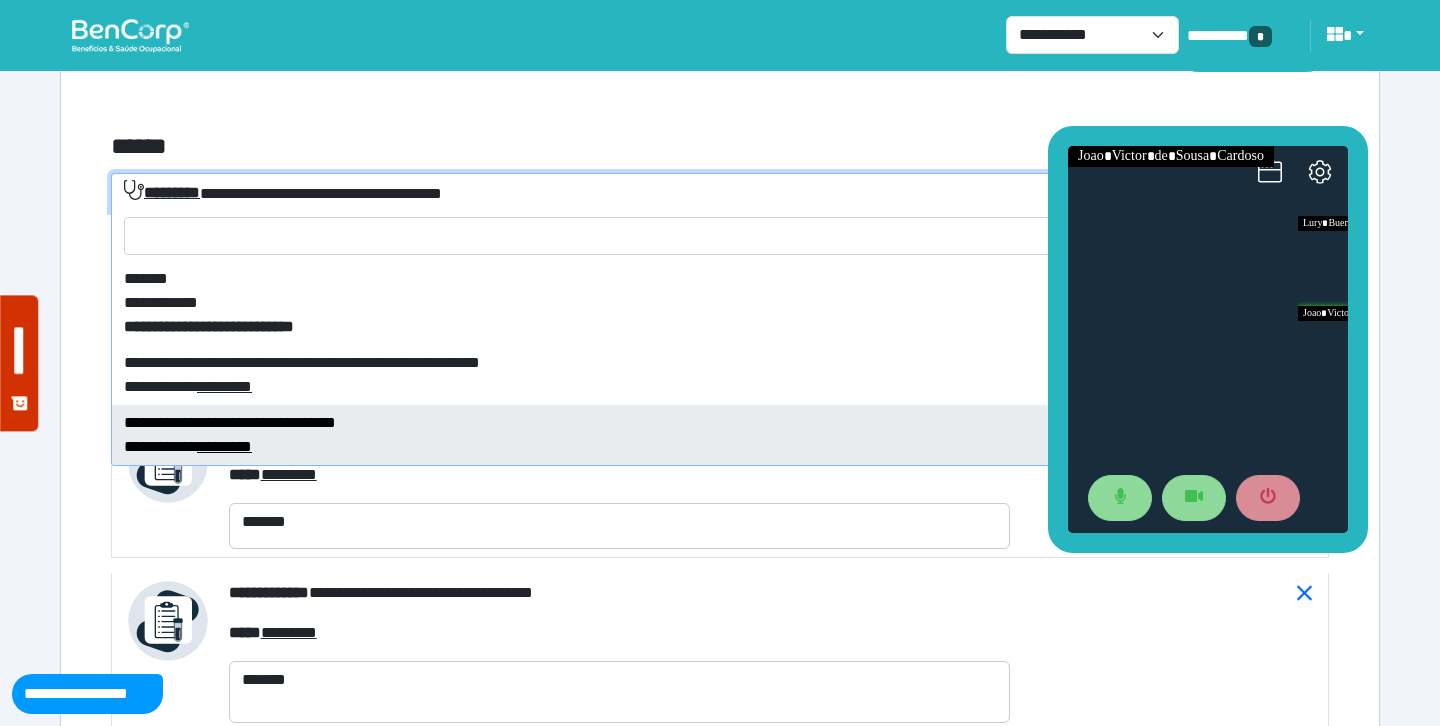 select on "****" 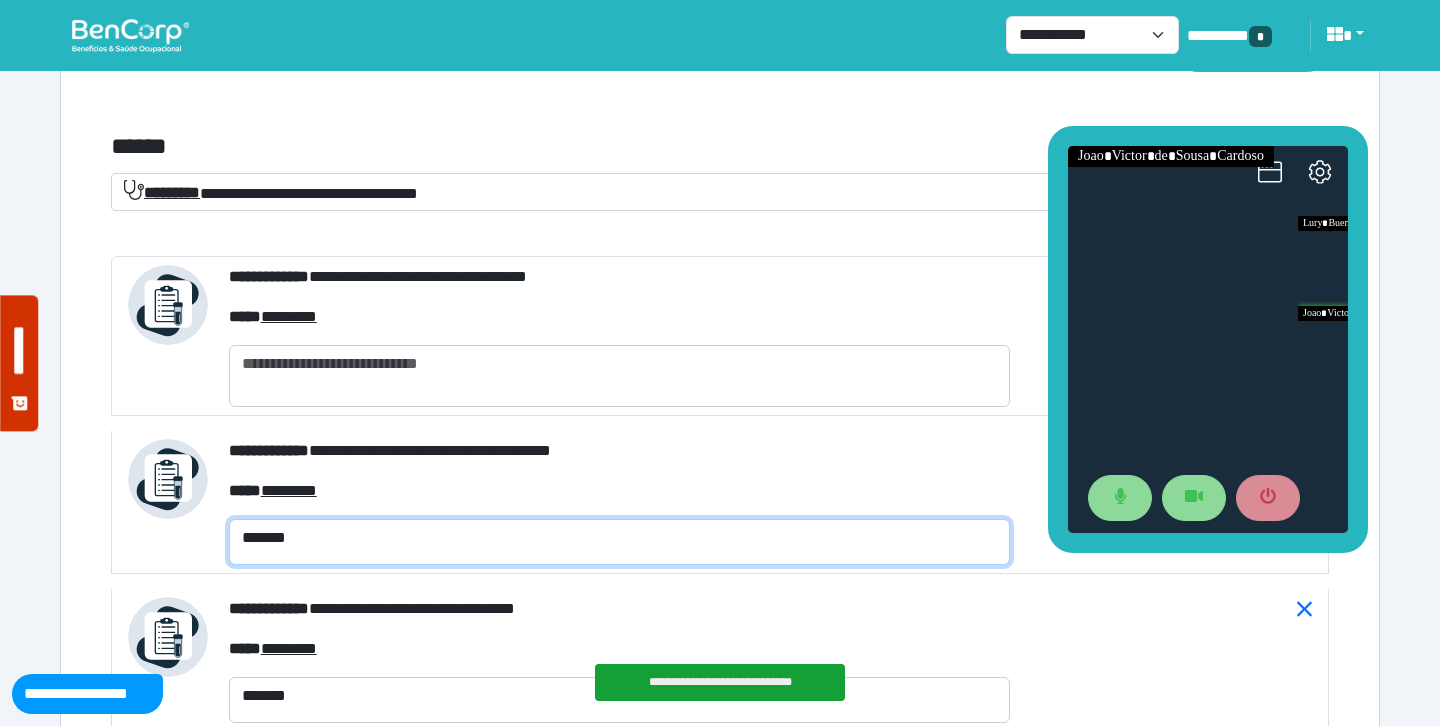 click on "*******" at bounding box center (619, 542) 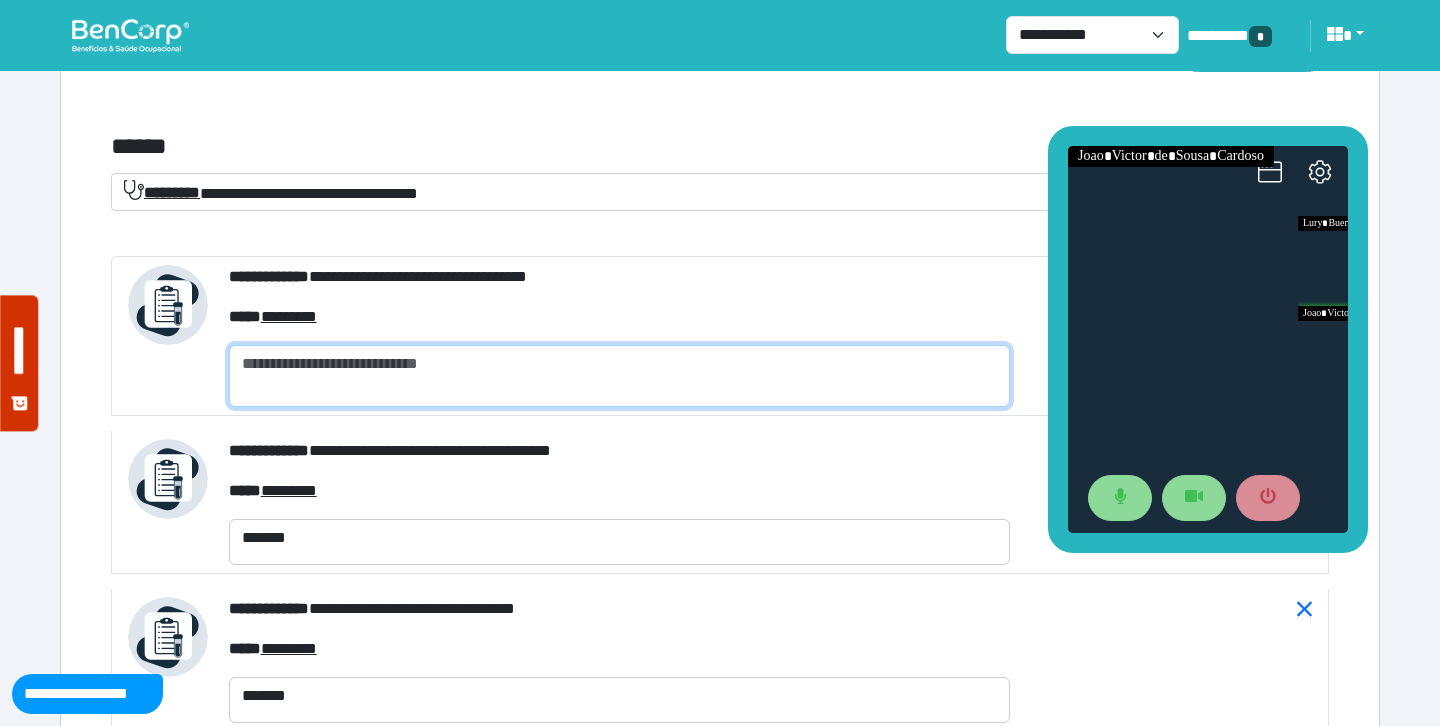 click at bounding box center [619, 376] 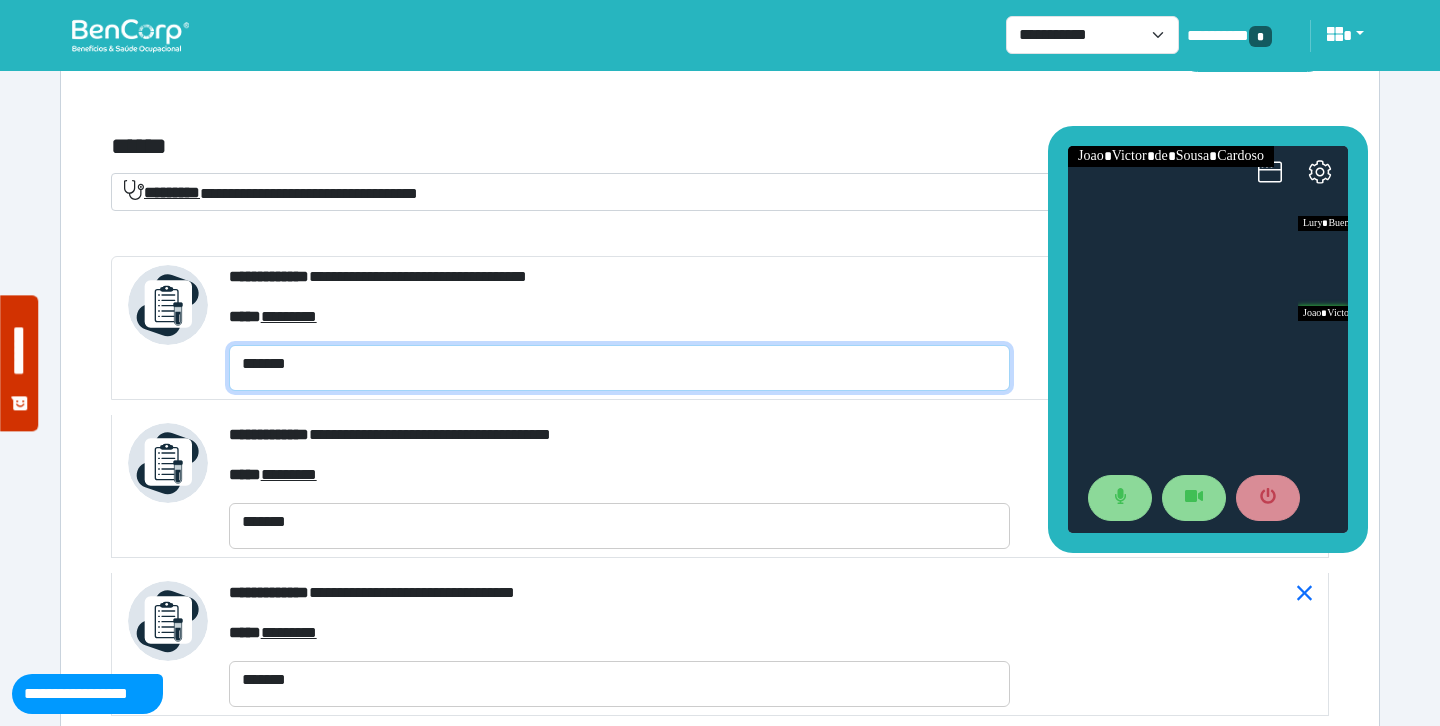 type on "*******" 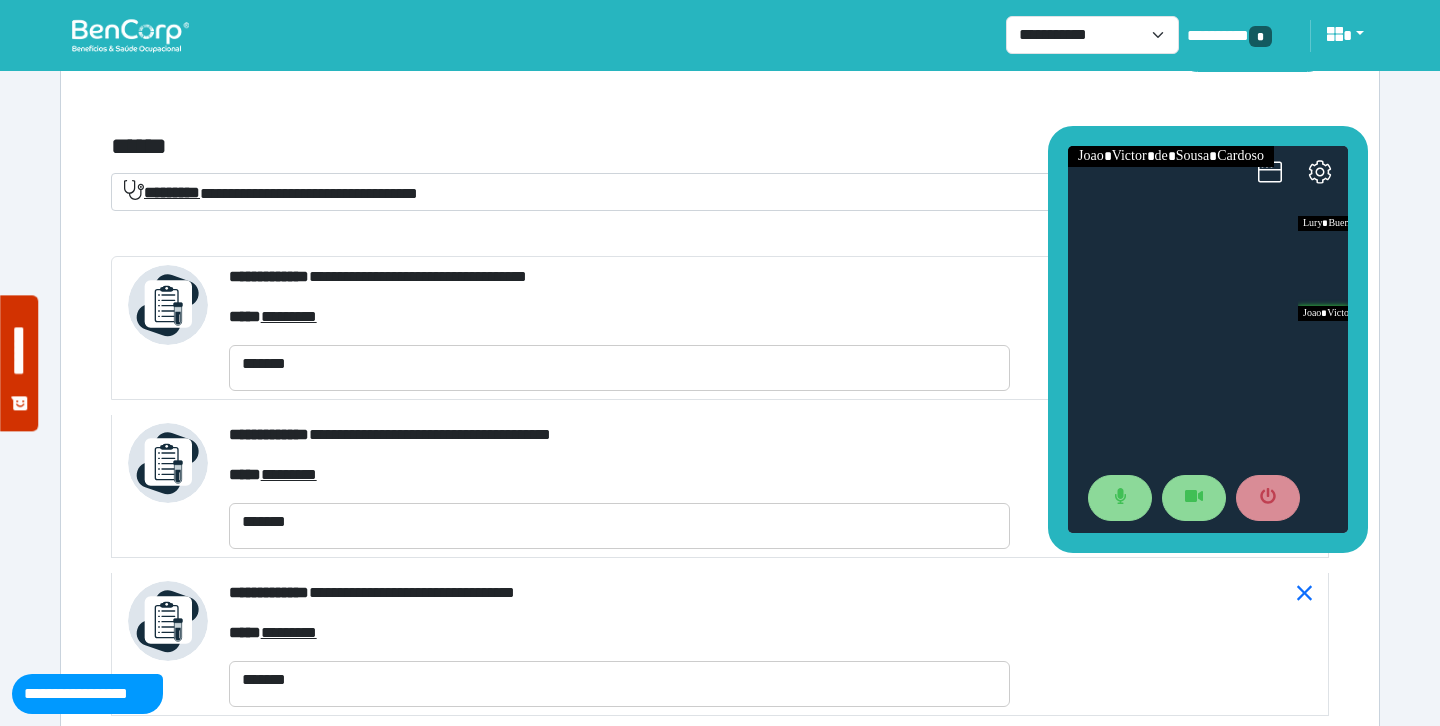 click on "******" at bounding box center [513, 147] 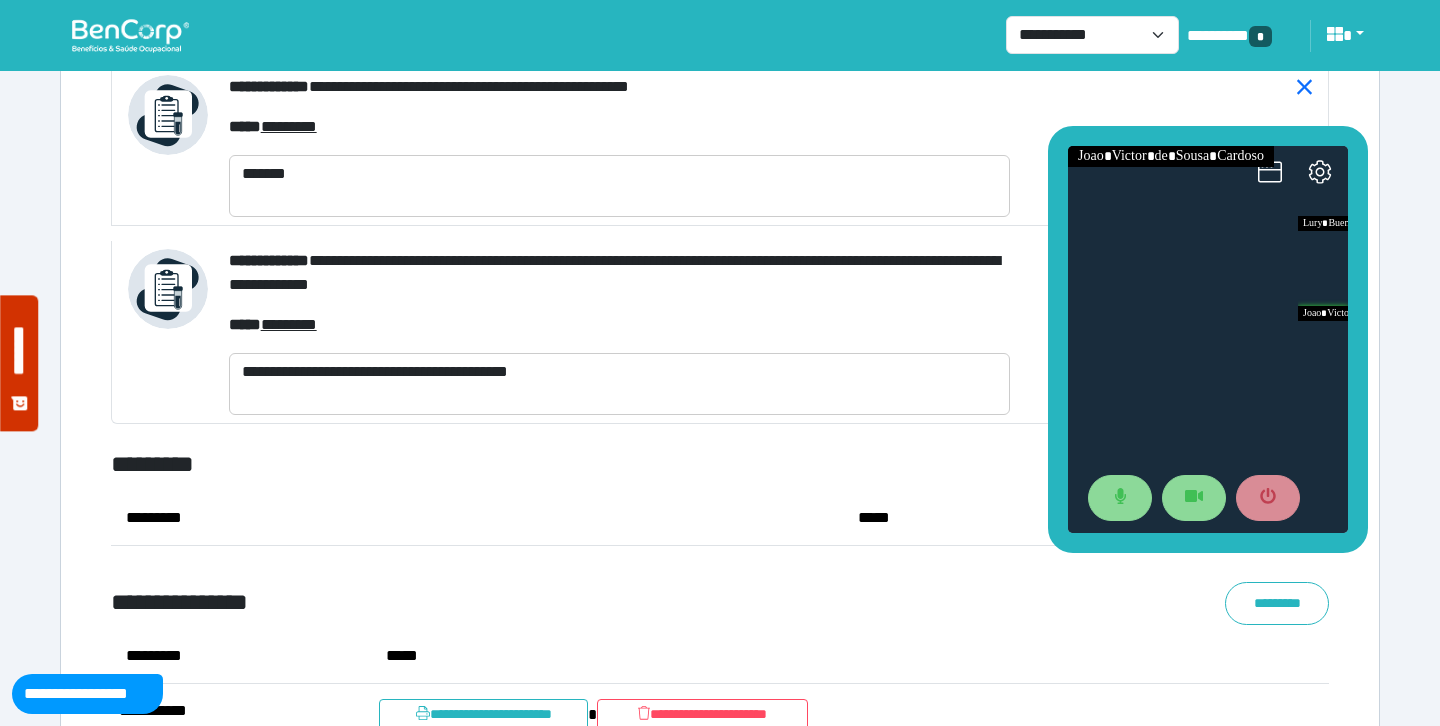scroll, scrollTop: 9810, scrollLeft: 0, axis: vertical 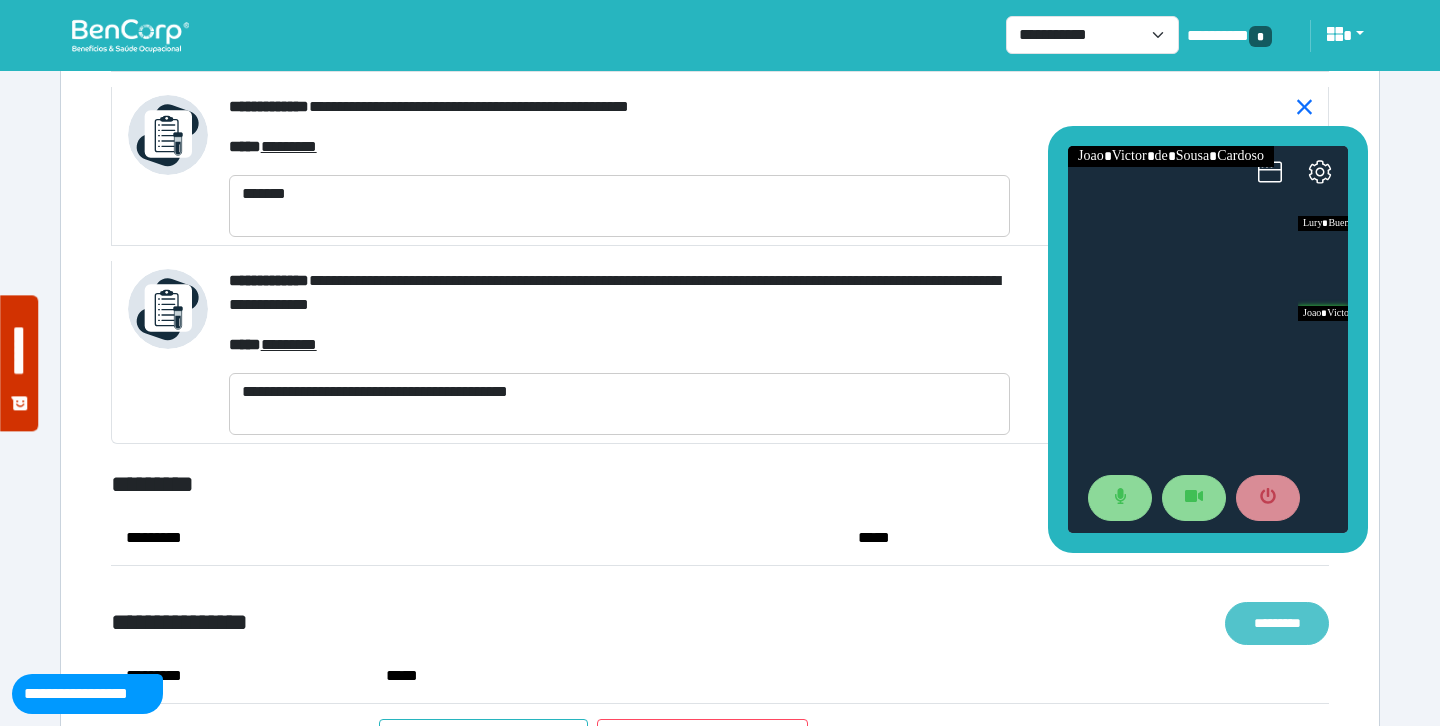 click on "*********" at bounding box center [1277, 623] 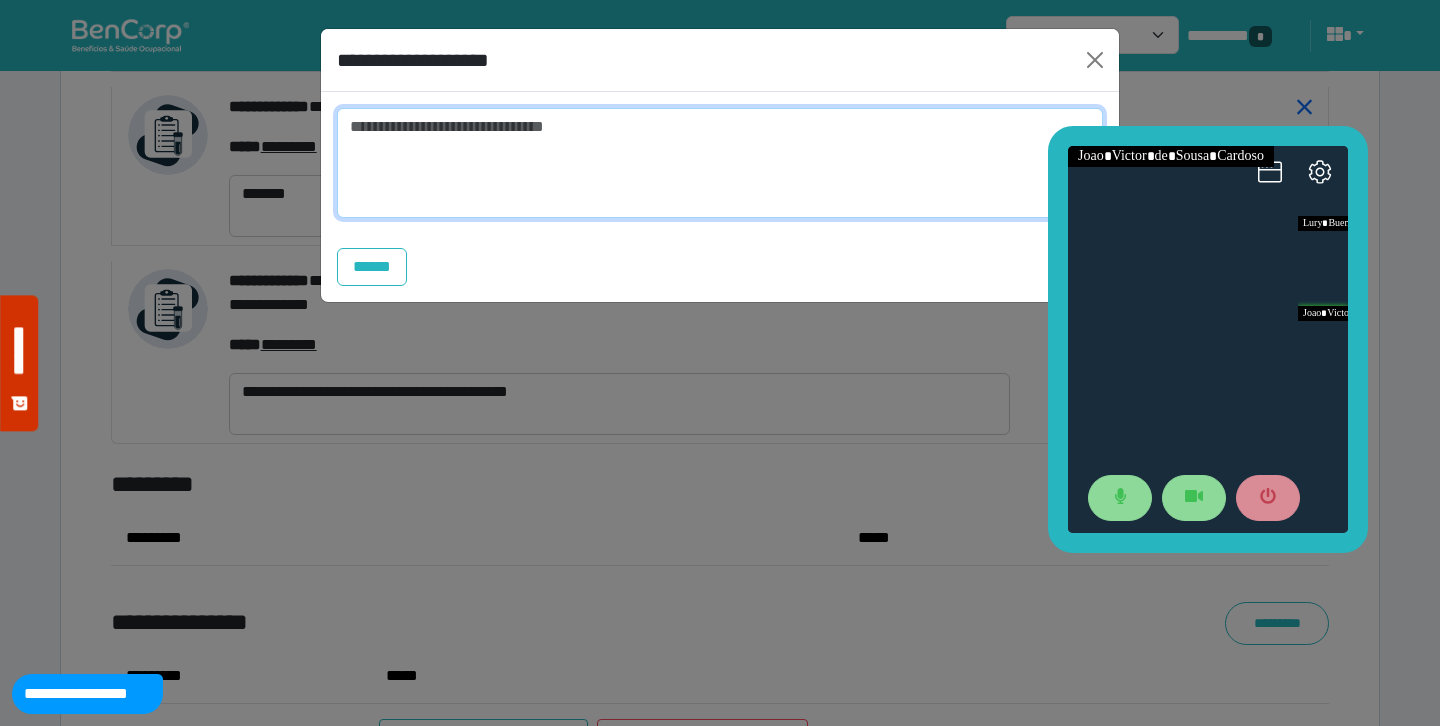 click at bounding box center [720, 163] 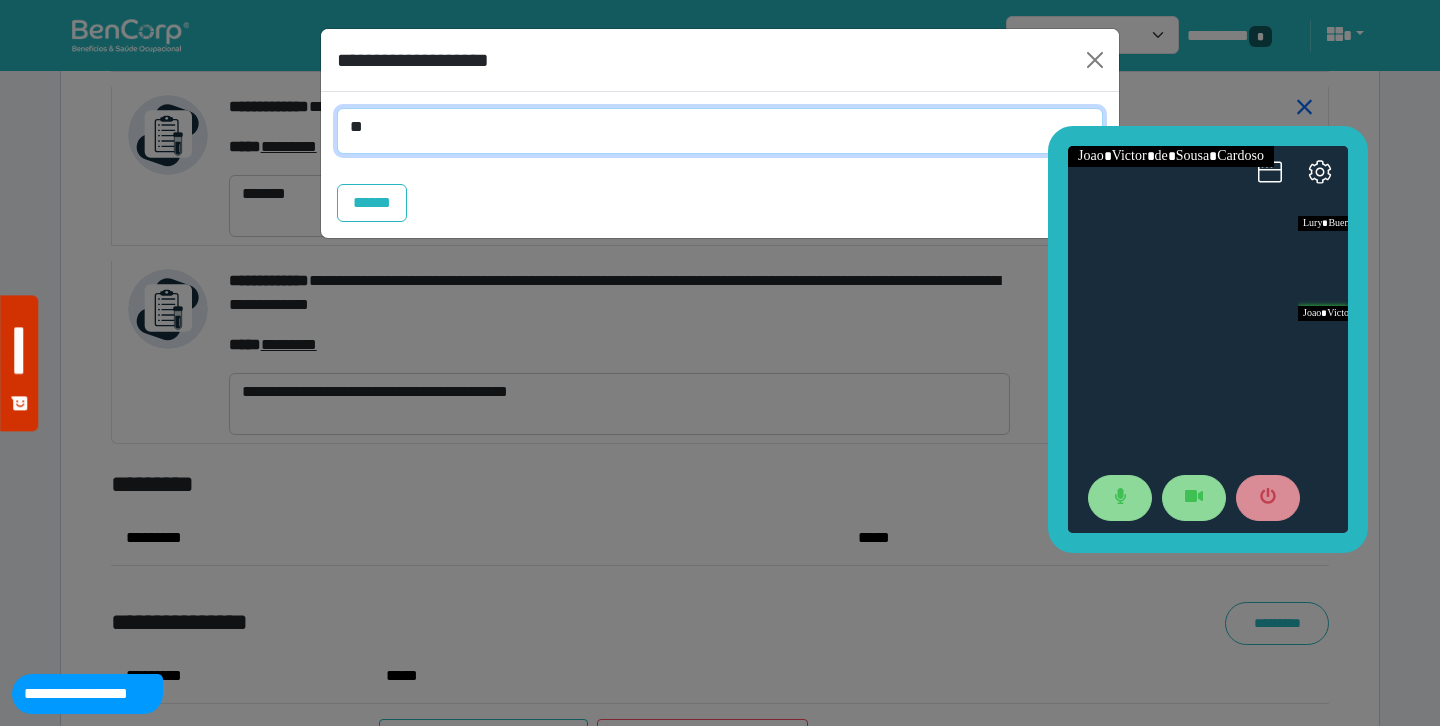 type on "*" 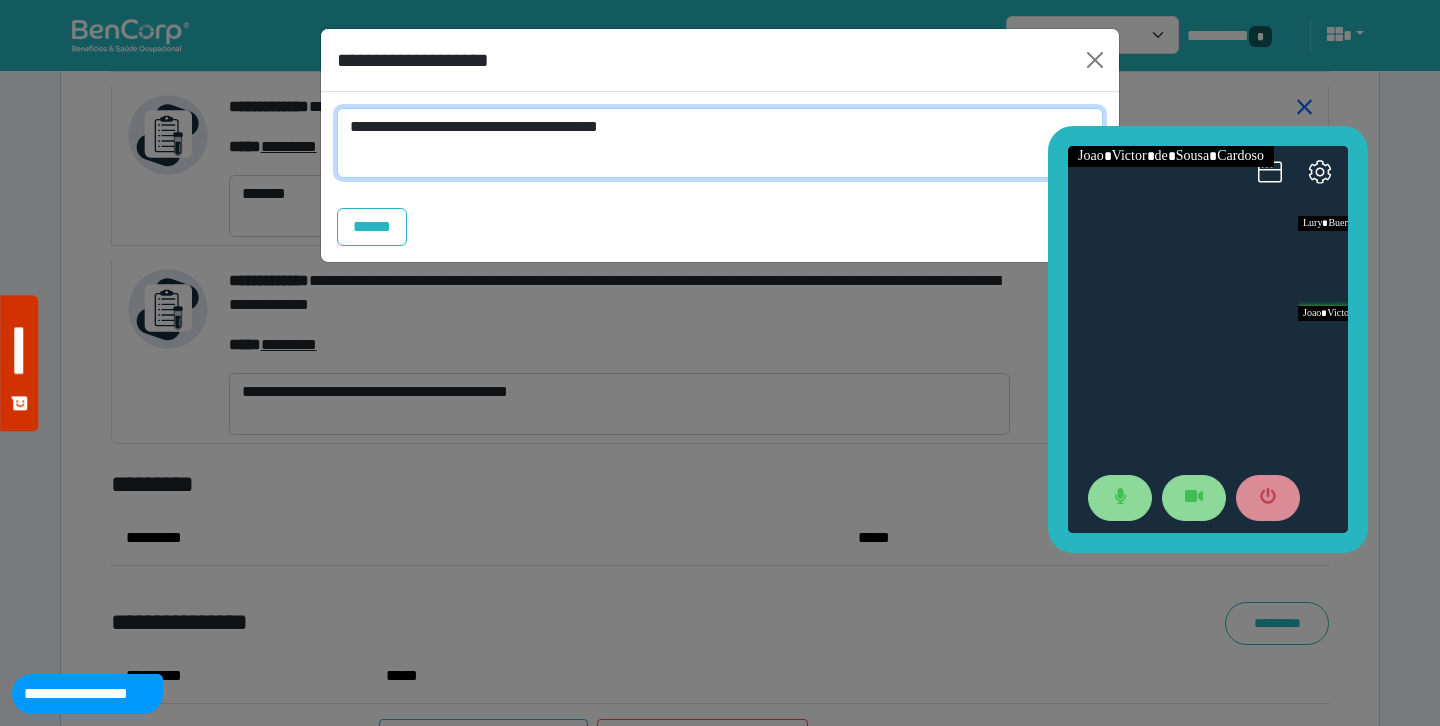 scroll, scrollTop: 0, scrollLeft: 0, axis: both 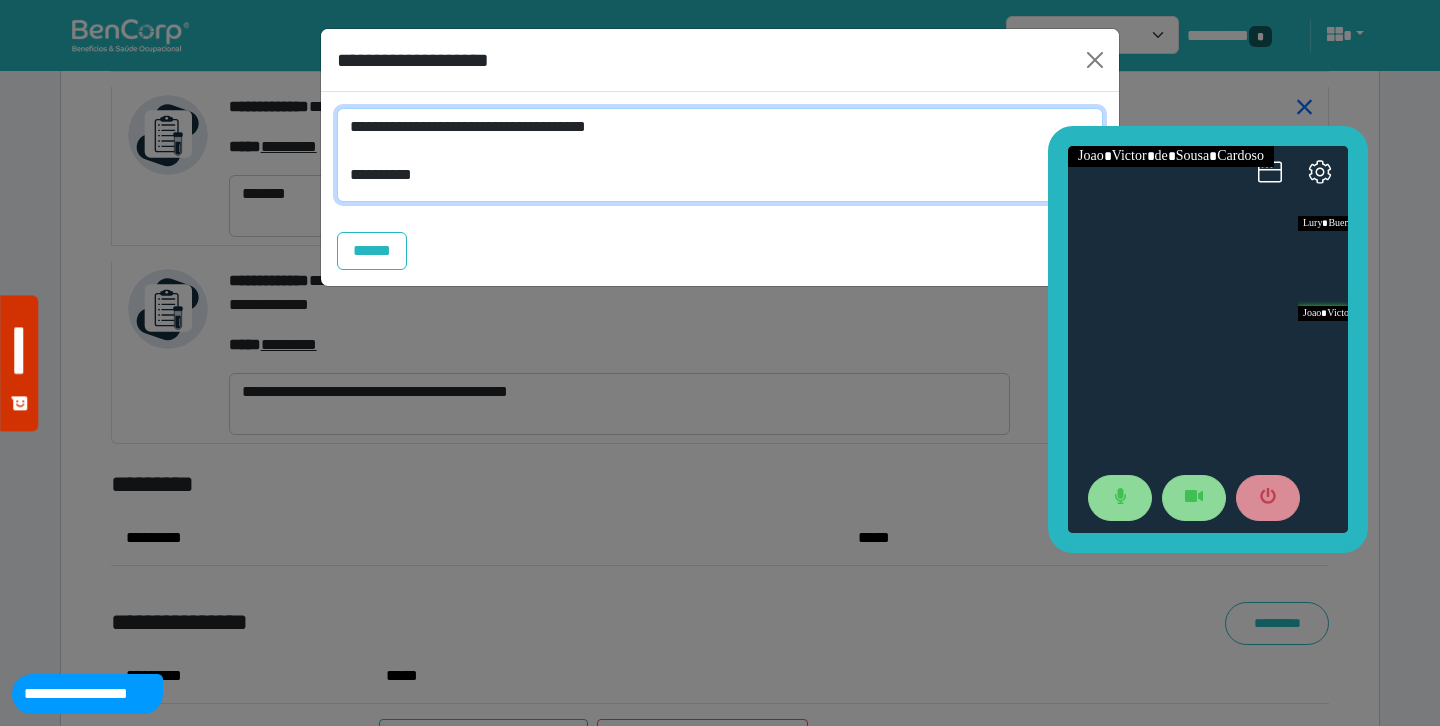 drag, startPoint x: 435, startPoint y: 181, endPoint x: 334, endPoint y: 88, distance: 137.2953 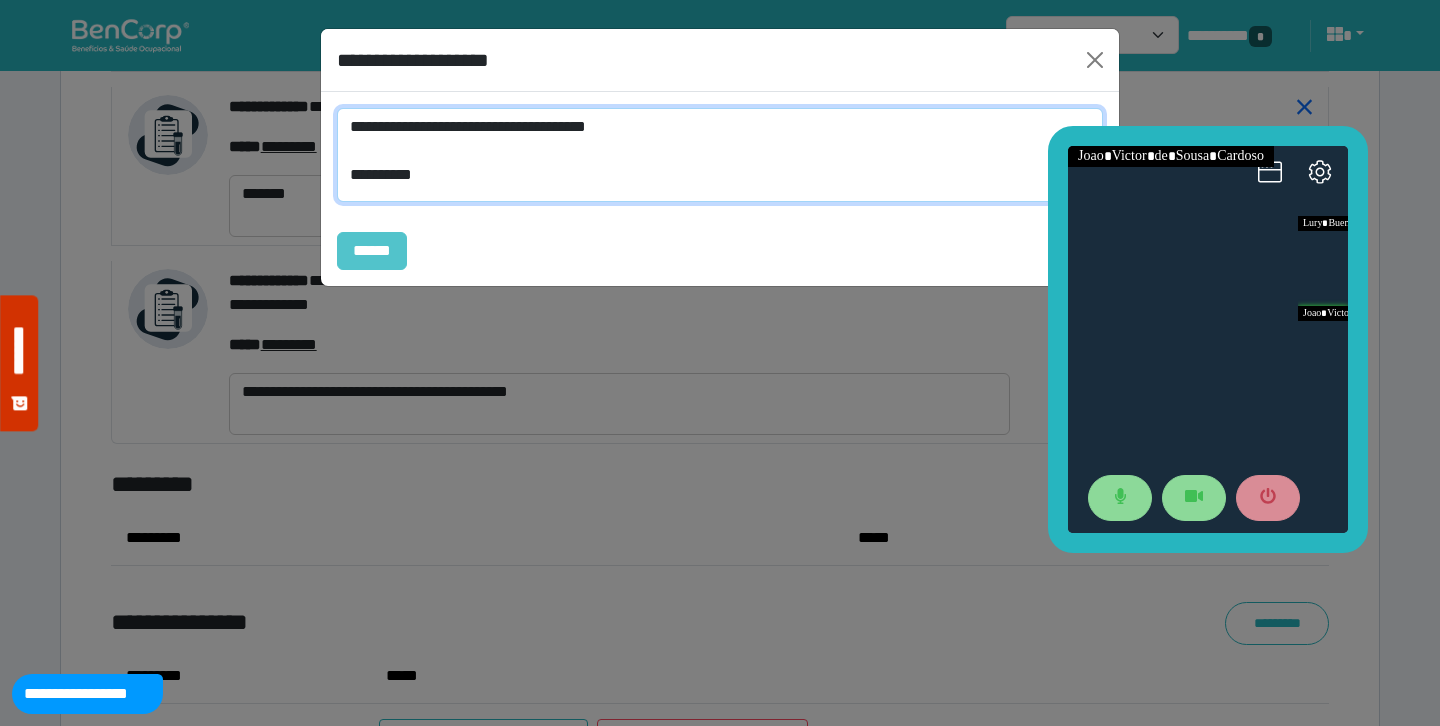type on "**********" 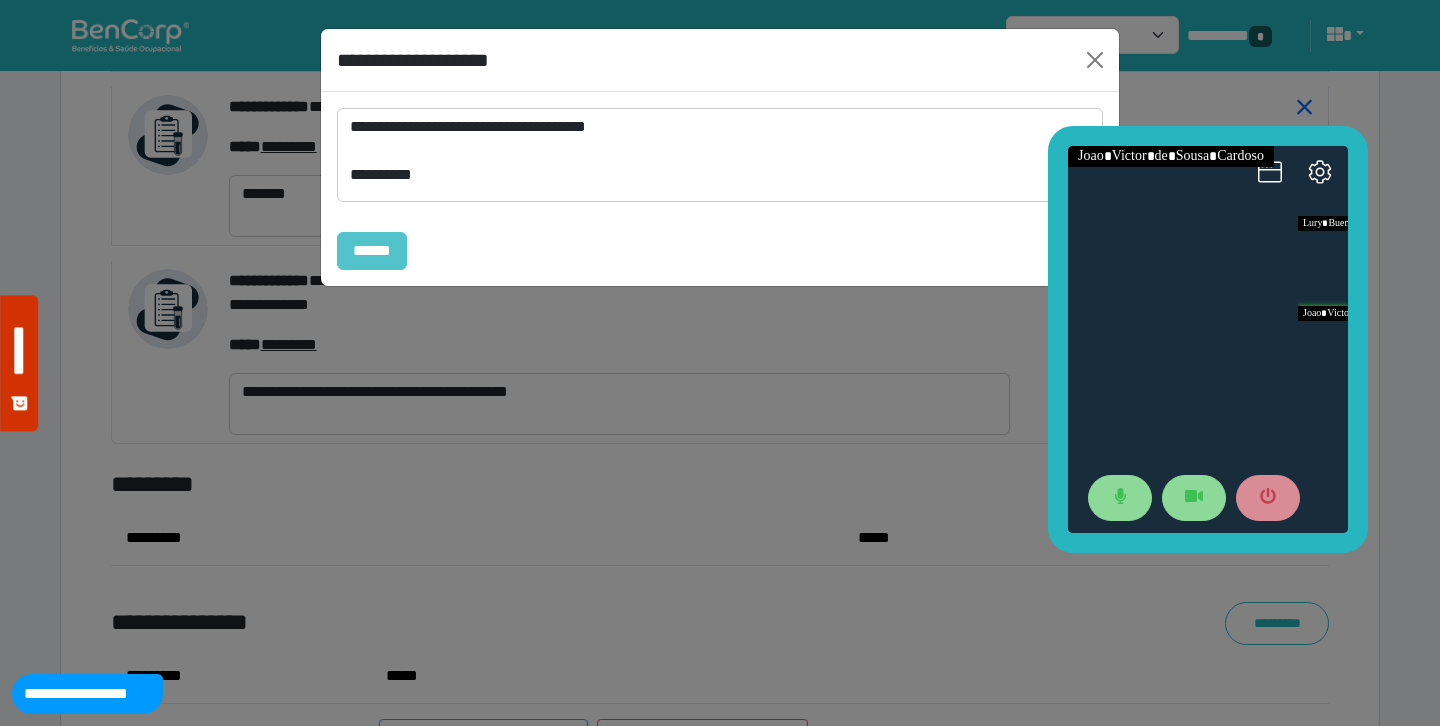 click on "******" at bounding box center (372, 251) 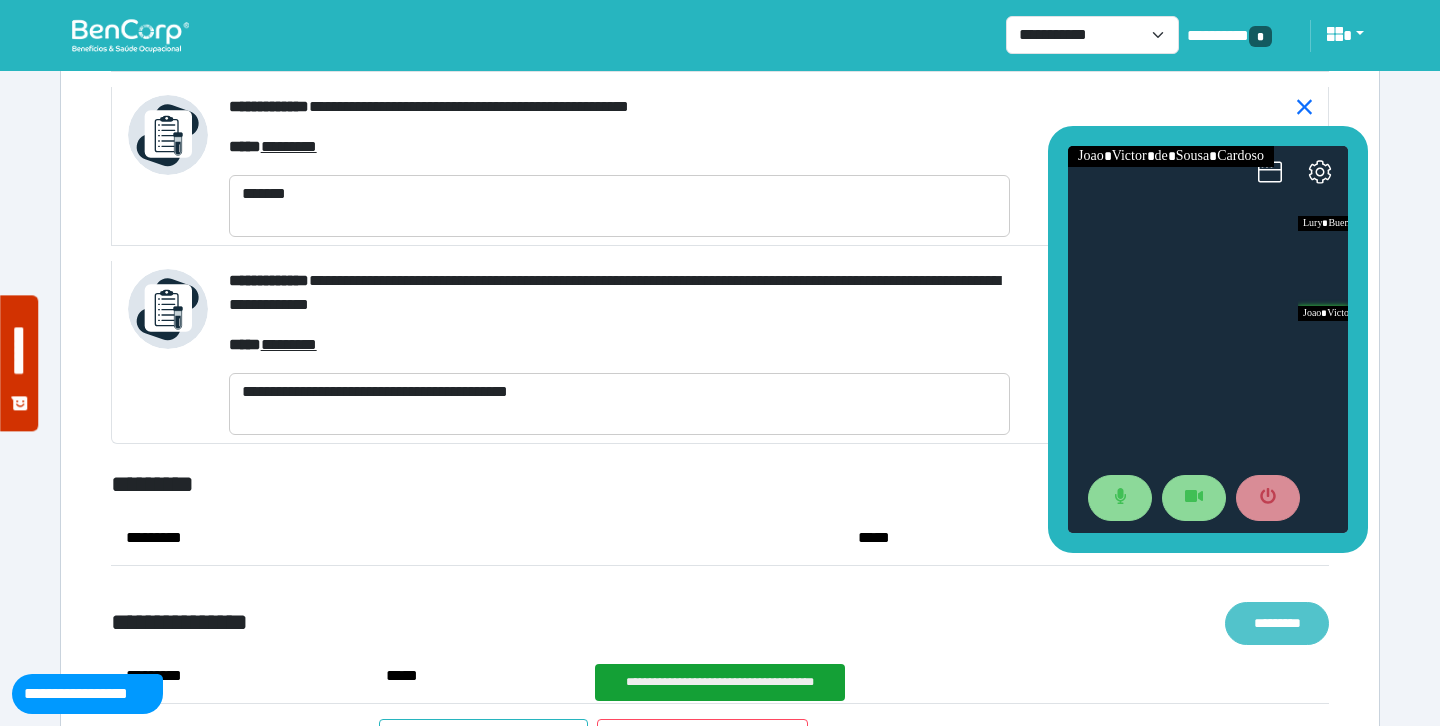 click on "*********" at bounding box center (1277, 623) 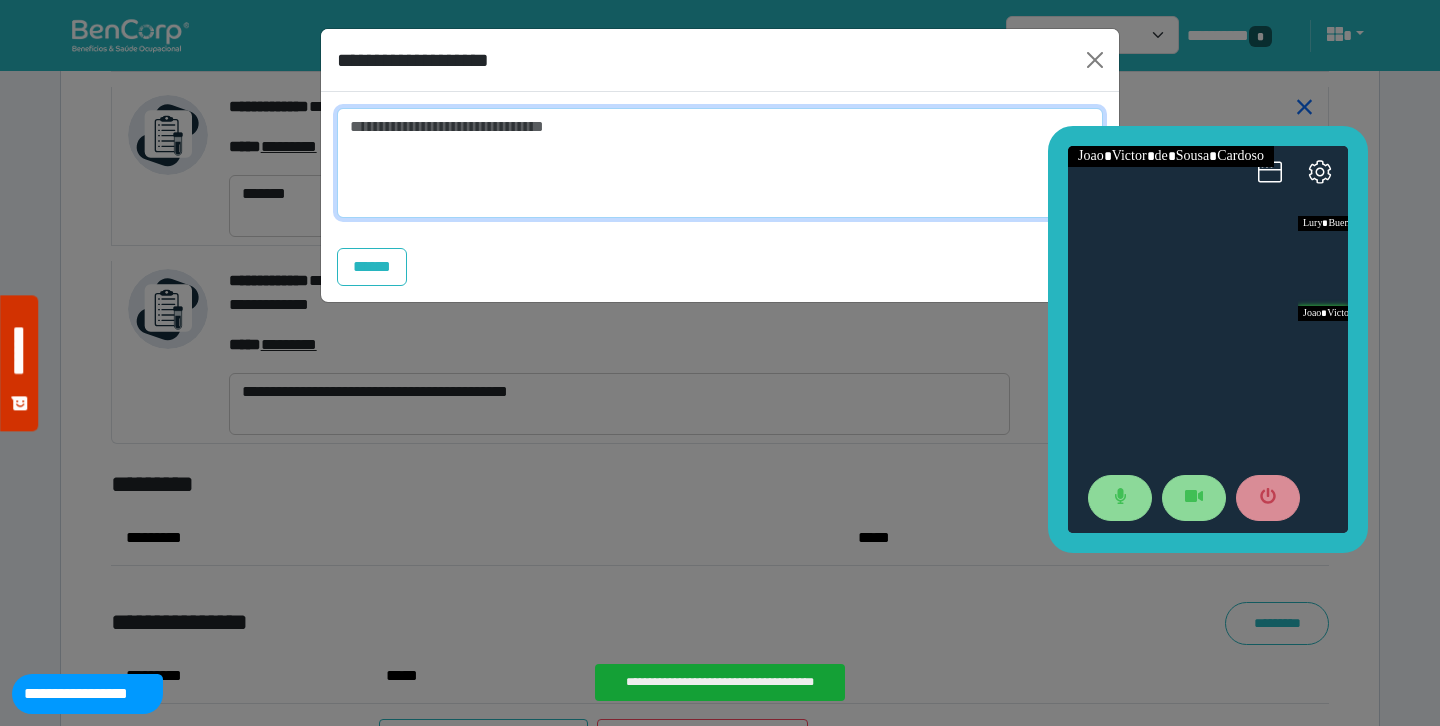 click at bounding box center [720, 163] 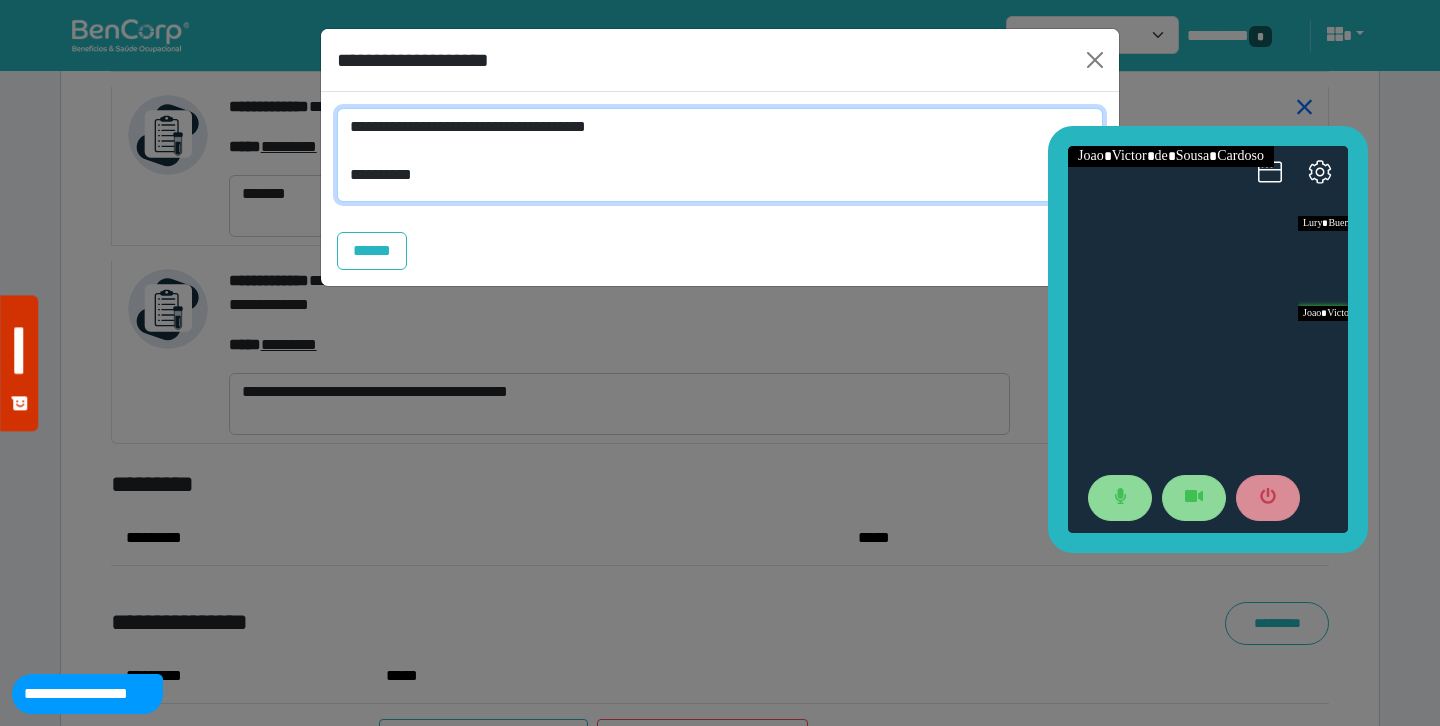 drag, startPoint x: 540, startPoint y: 131, endPoint x: 660, endPoint y: 130, distance: 120.004166 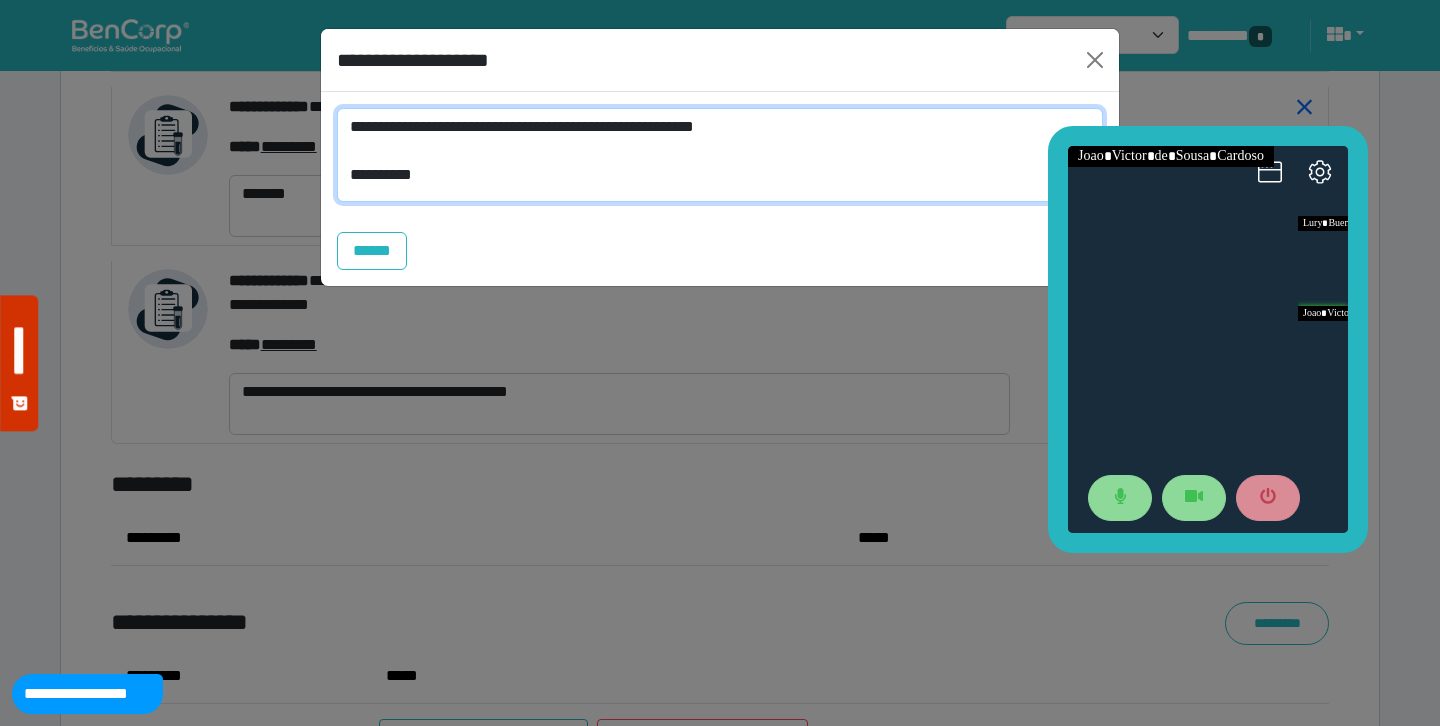 click on "**********" at bounding box center [720, 155] 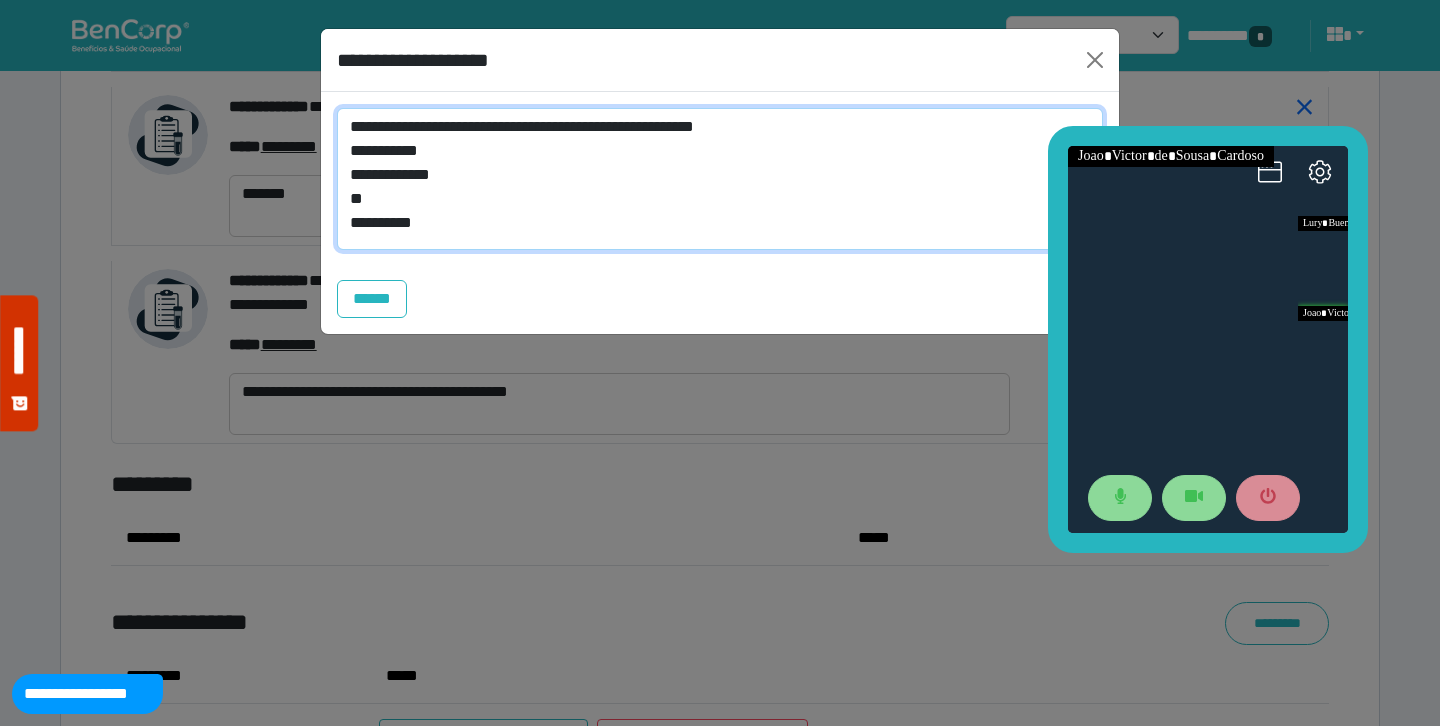 click on "**********" at bounding box center (720, 179) 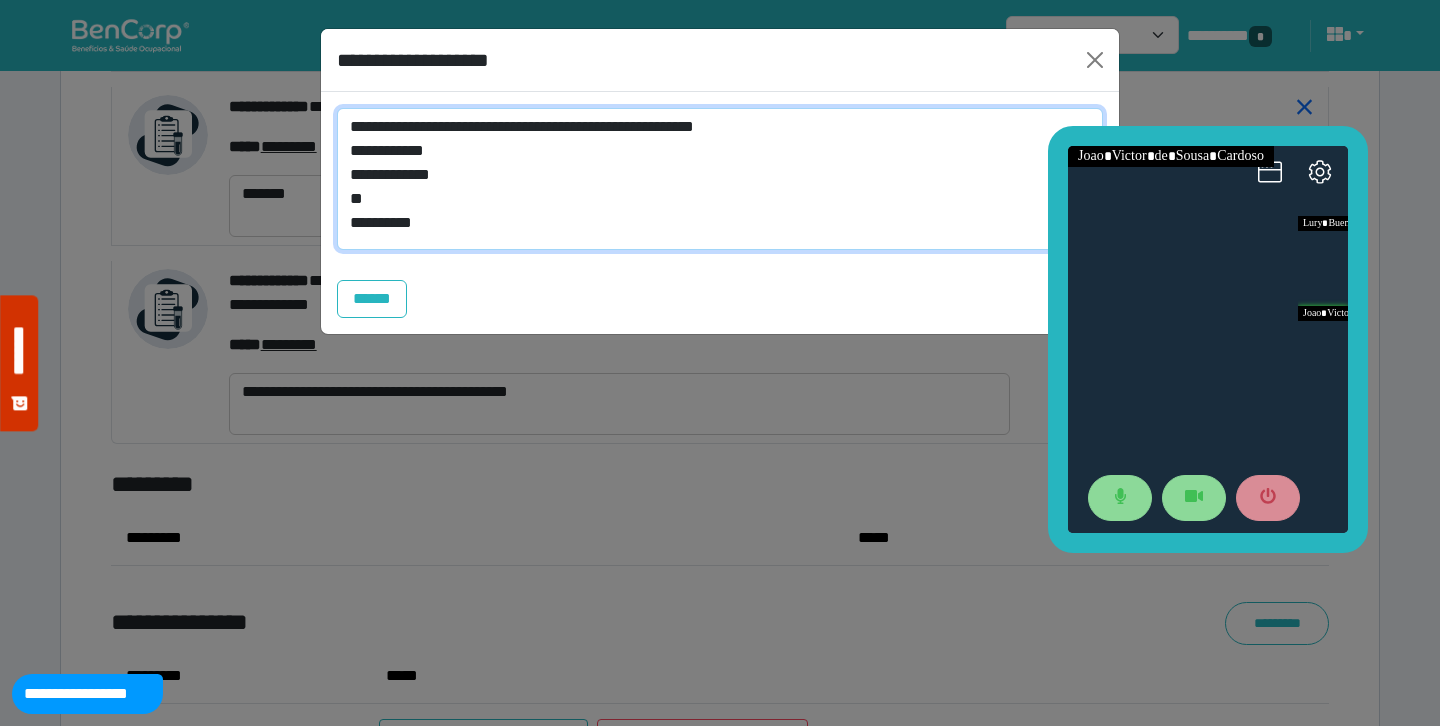 click on "**********" at bounding box center [720, 179] 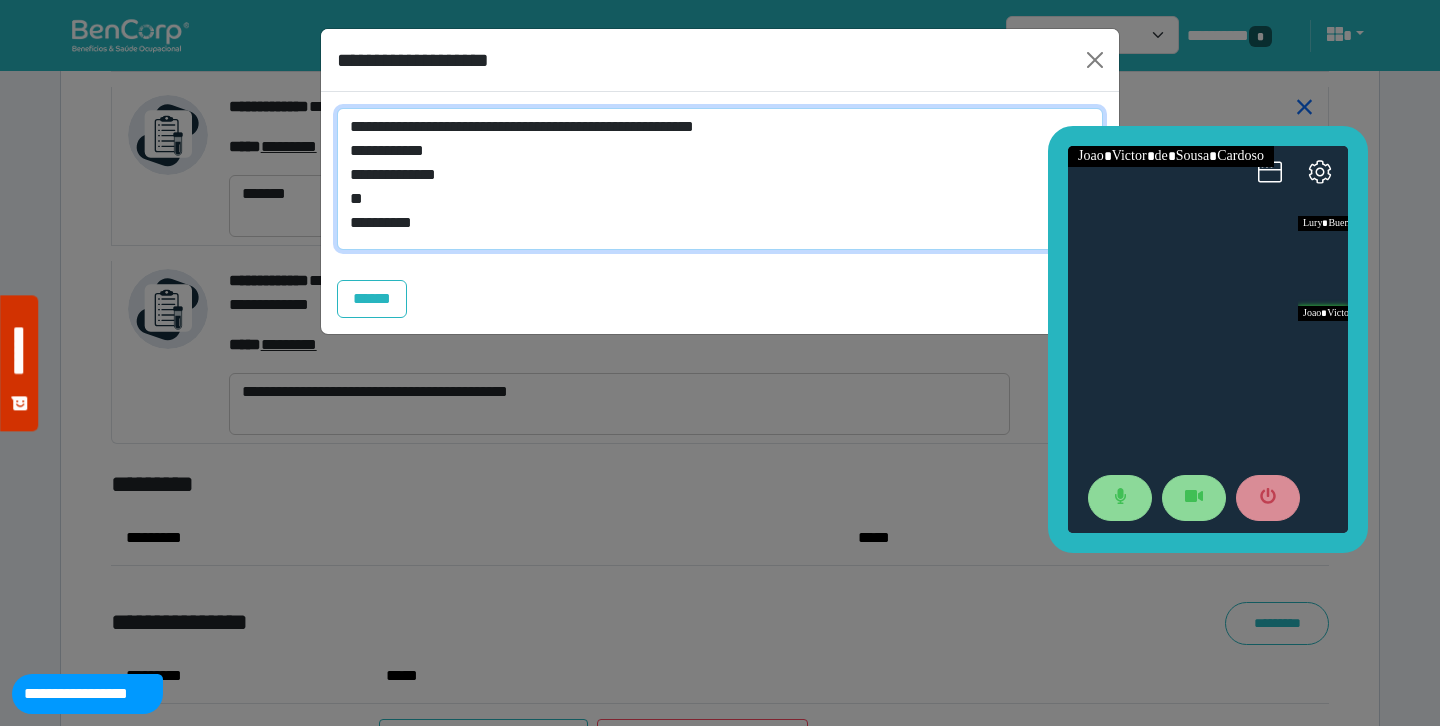 click on "**********" at bounding box center (720, 179) 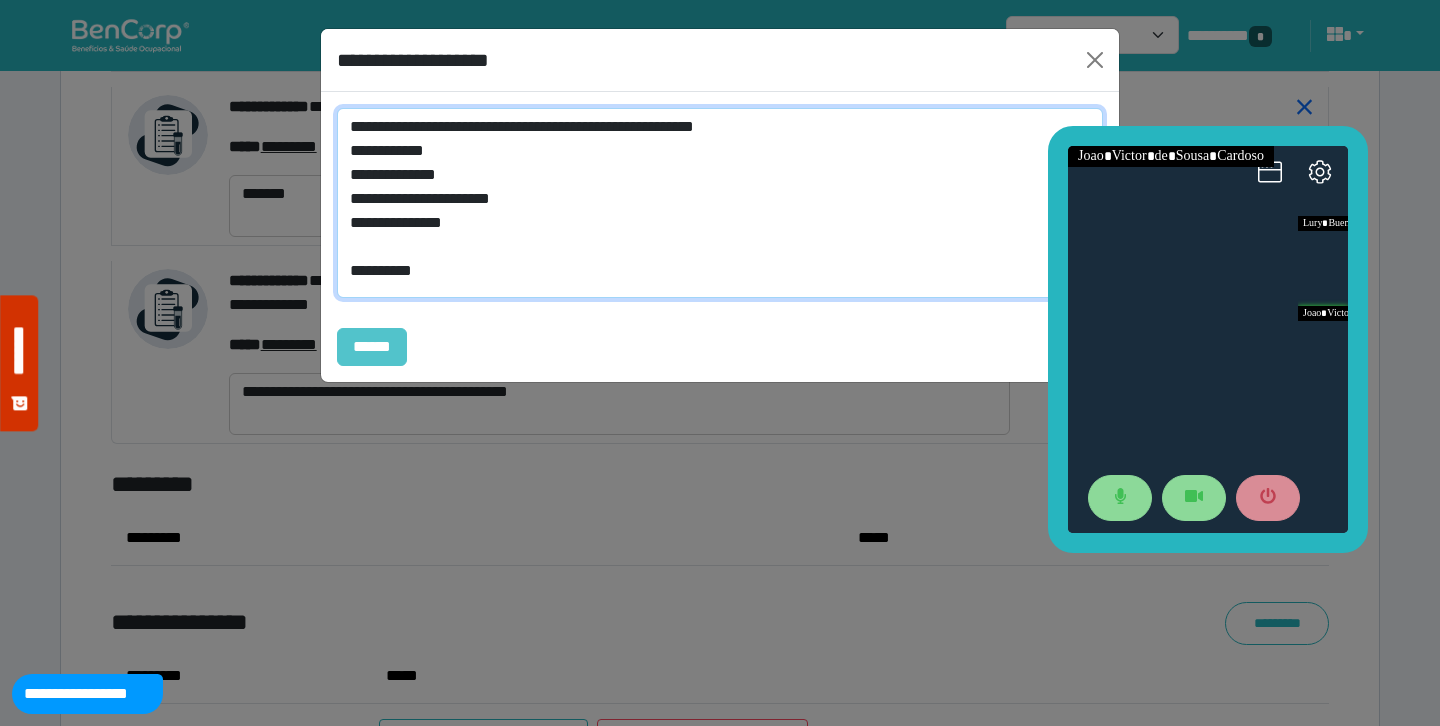 type on "**********" 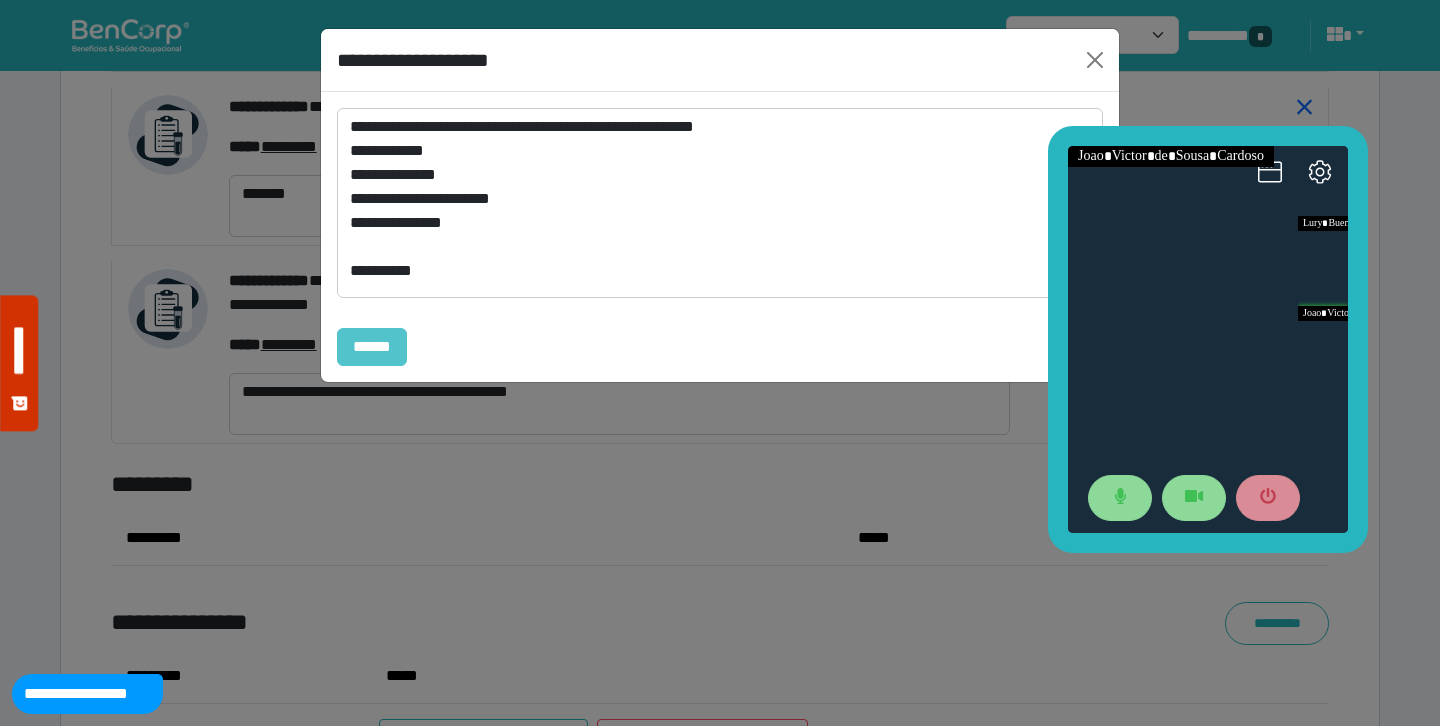 click on "******" at bounding box center (372, 347) 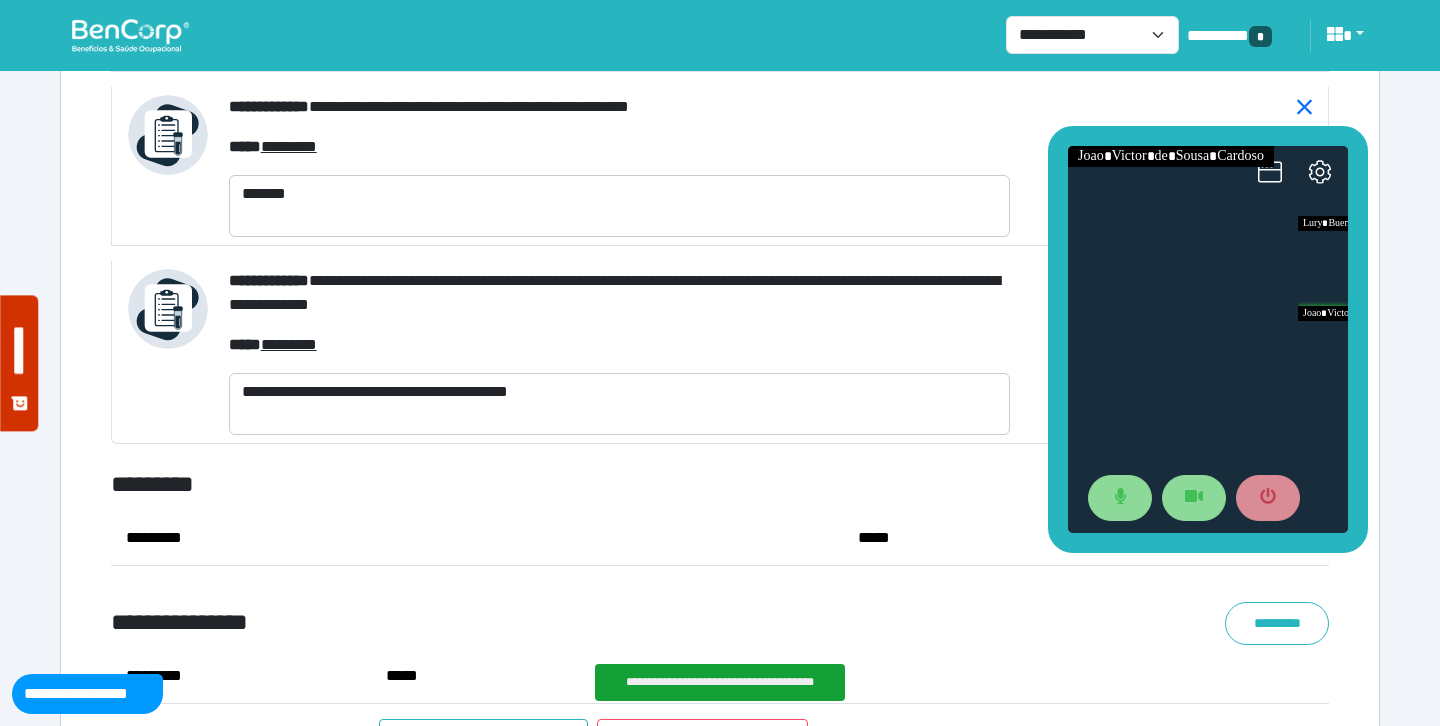 click on "*********
*****" at bounding box center (720, 538) 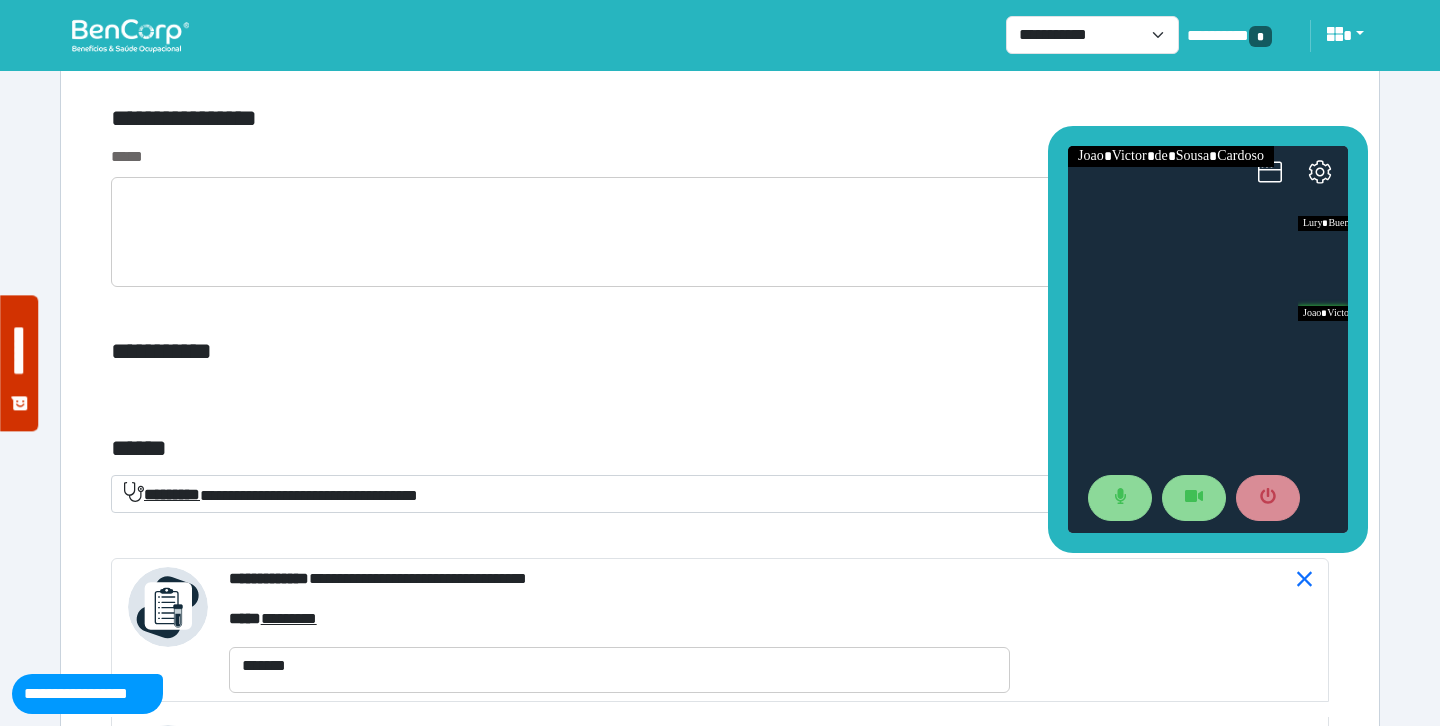 scroll, scrollTop: 6899, scrollLeft: 0, axis: vertical 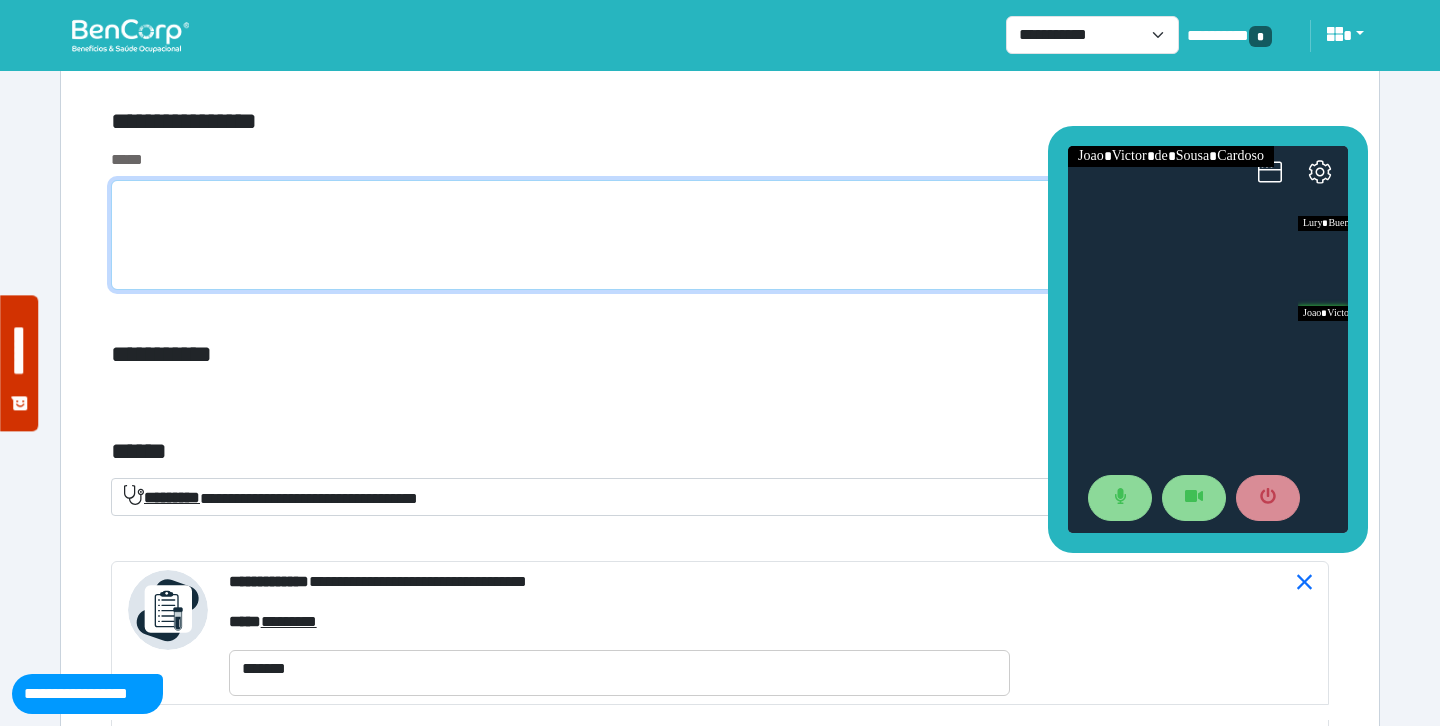 click at bounding box center (720, 235) 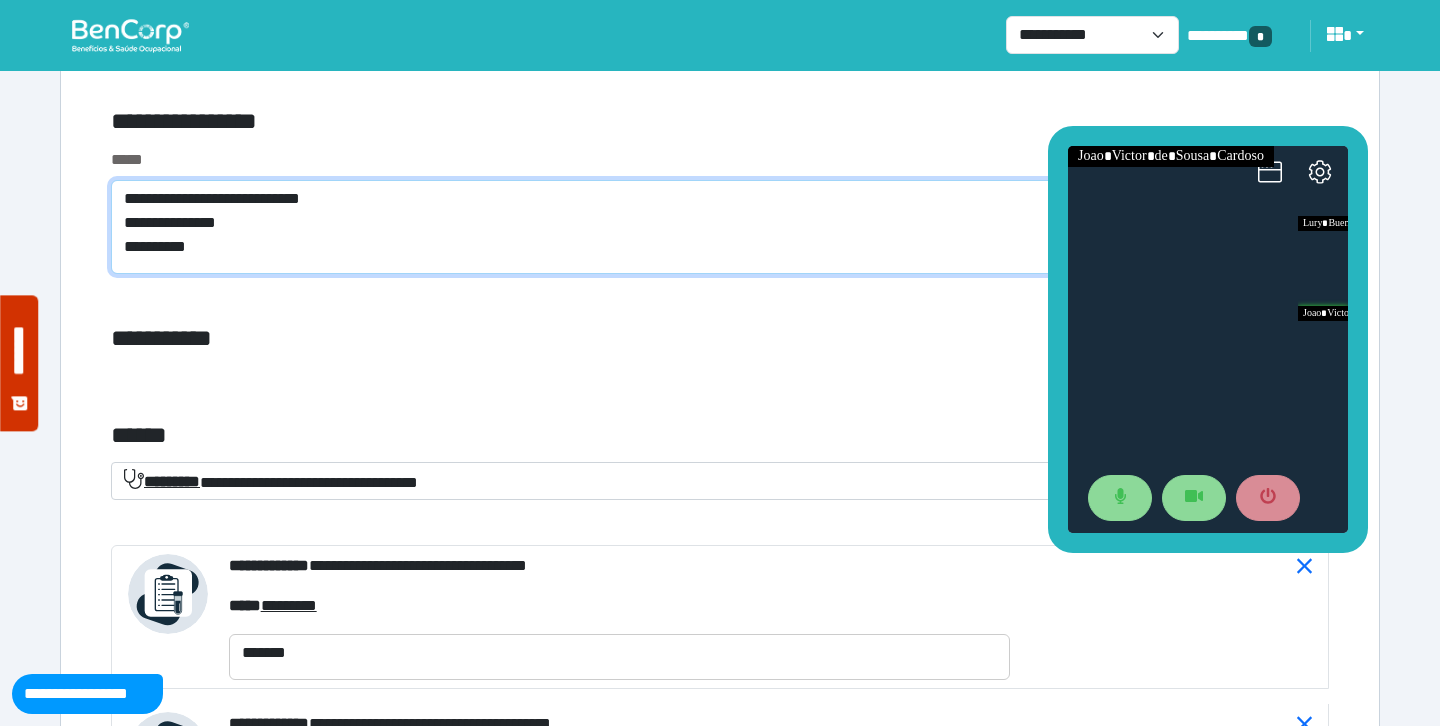 scroll, scrollTop: 0, scrollLeft: 0, axis: both 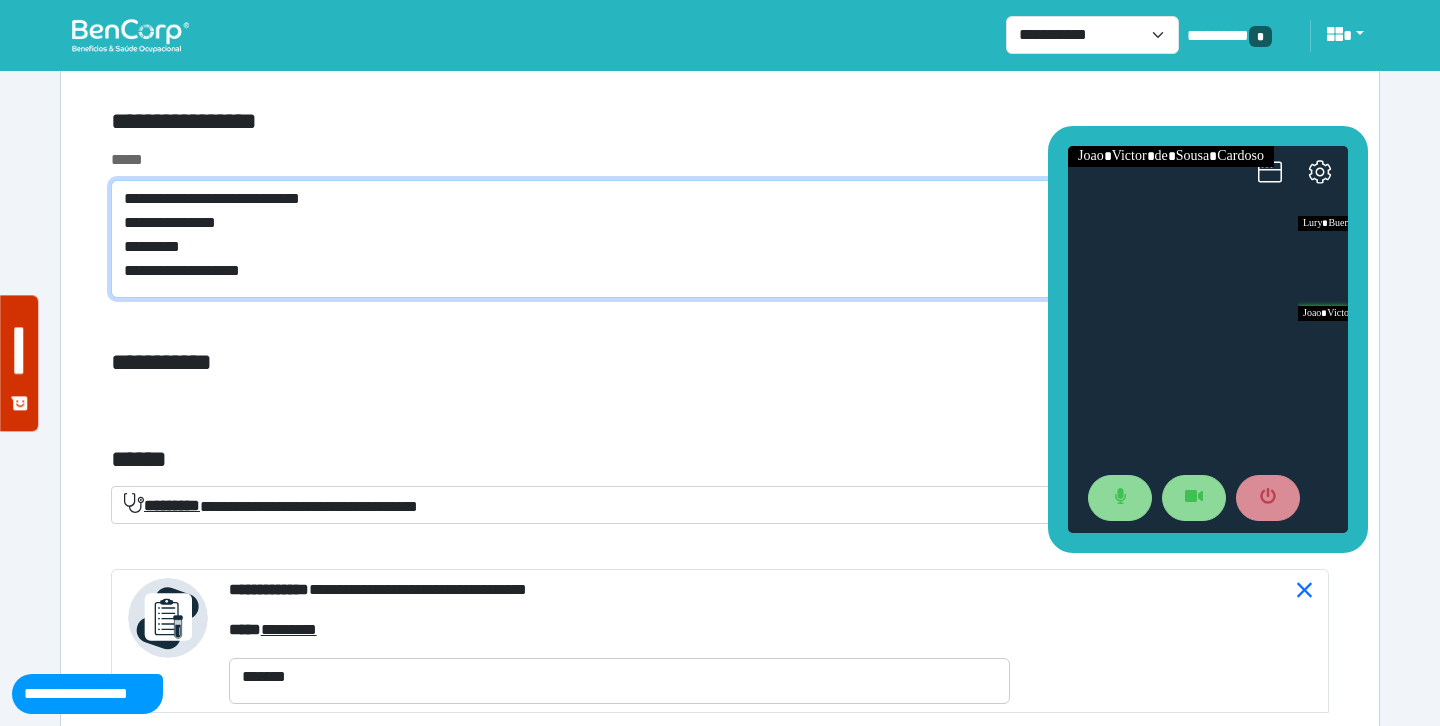 type on "**********" 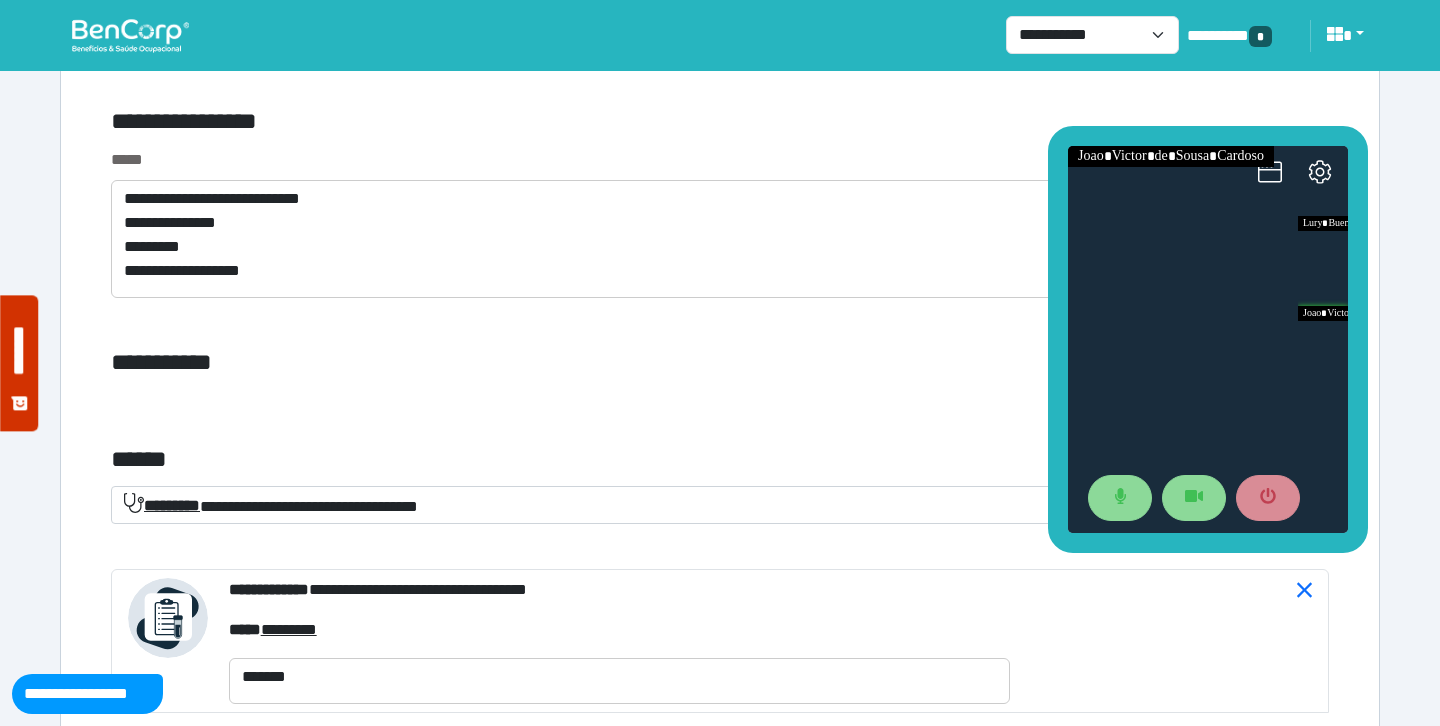click on "**********" at bounding box center (720, 235) 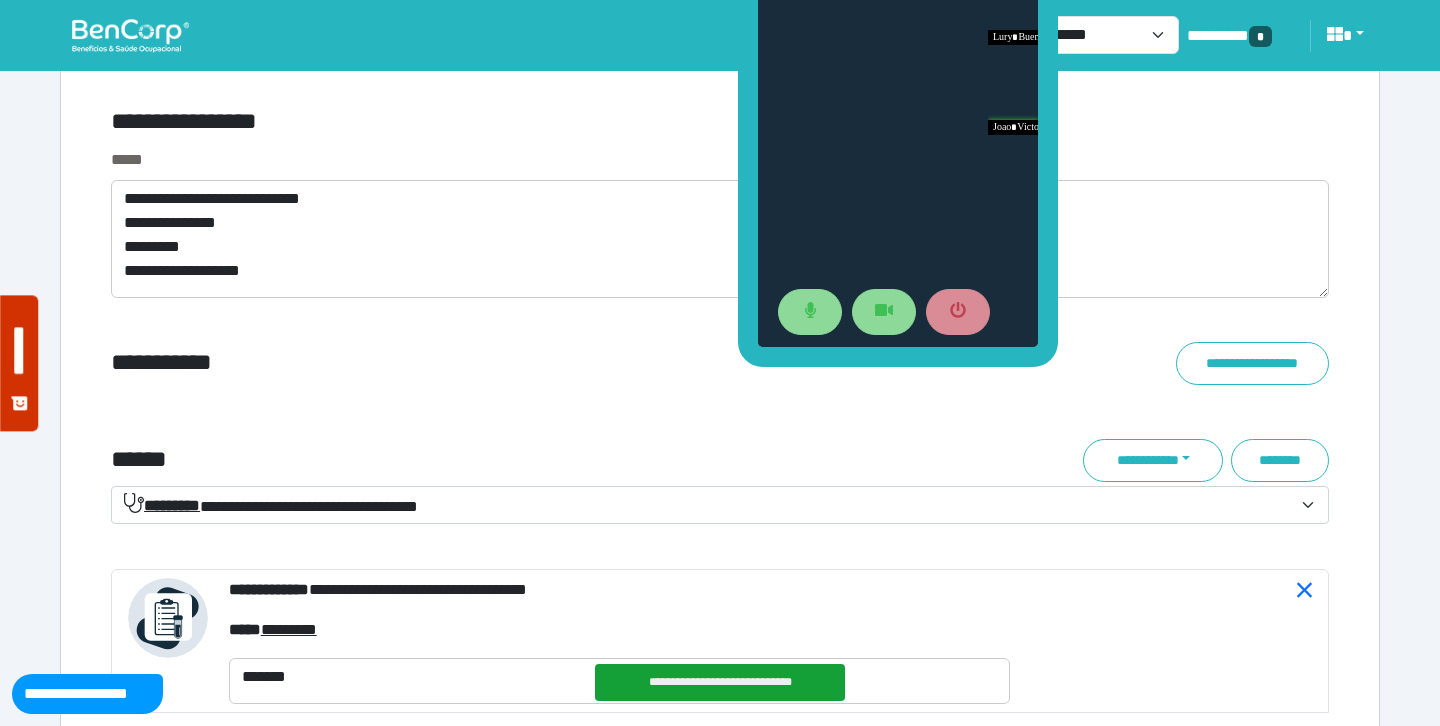 drag, startPoint x: 1060, startPoint y: 298, endPoint x: 747, endPoint y: 106, distance: 367.19614 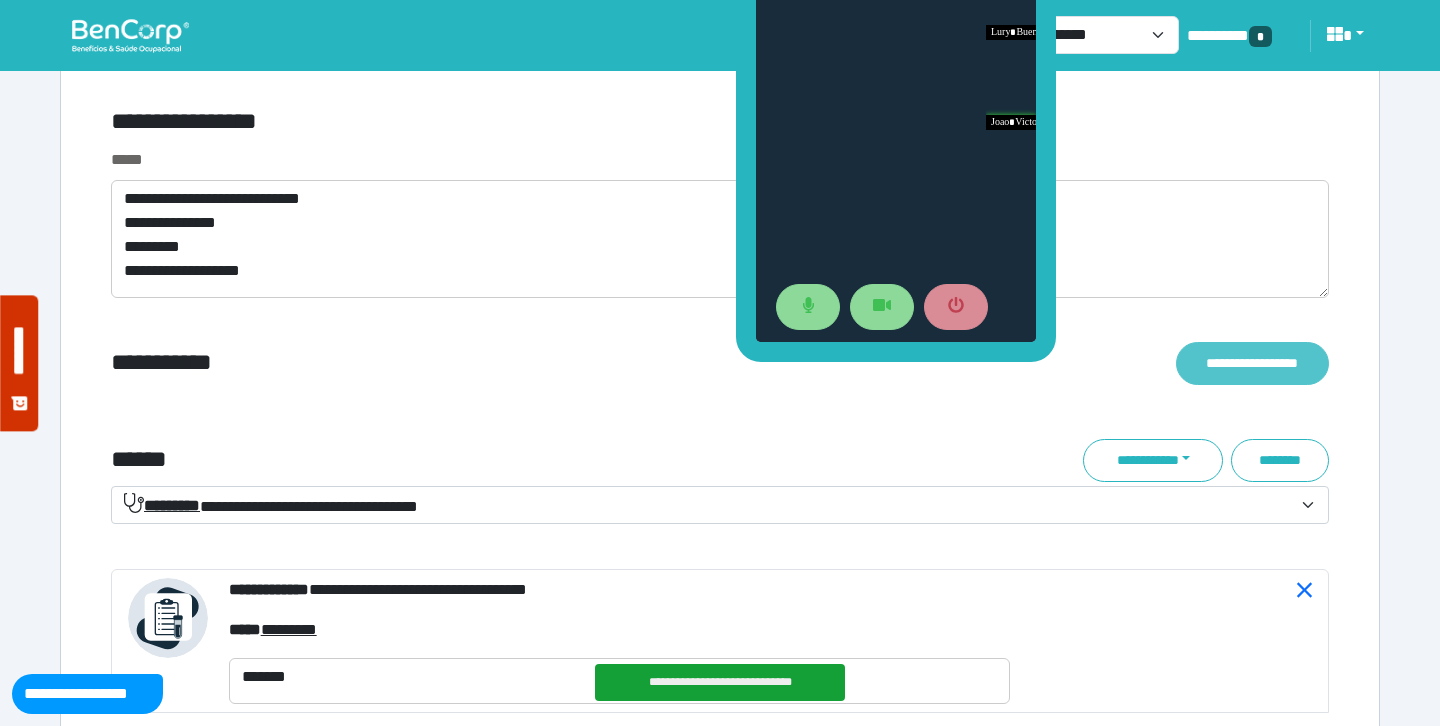 click on "**********" at bounding box center [1252, 363] 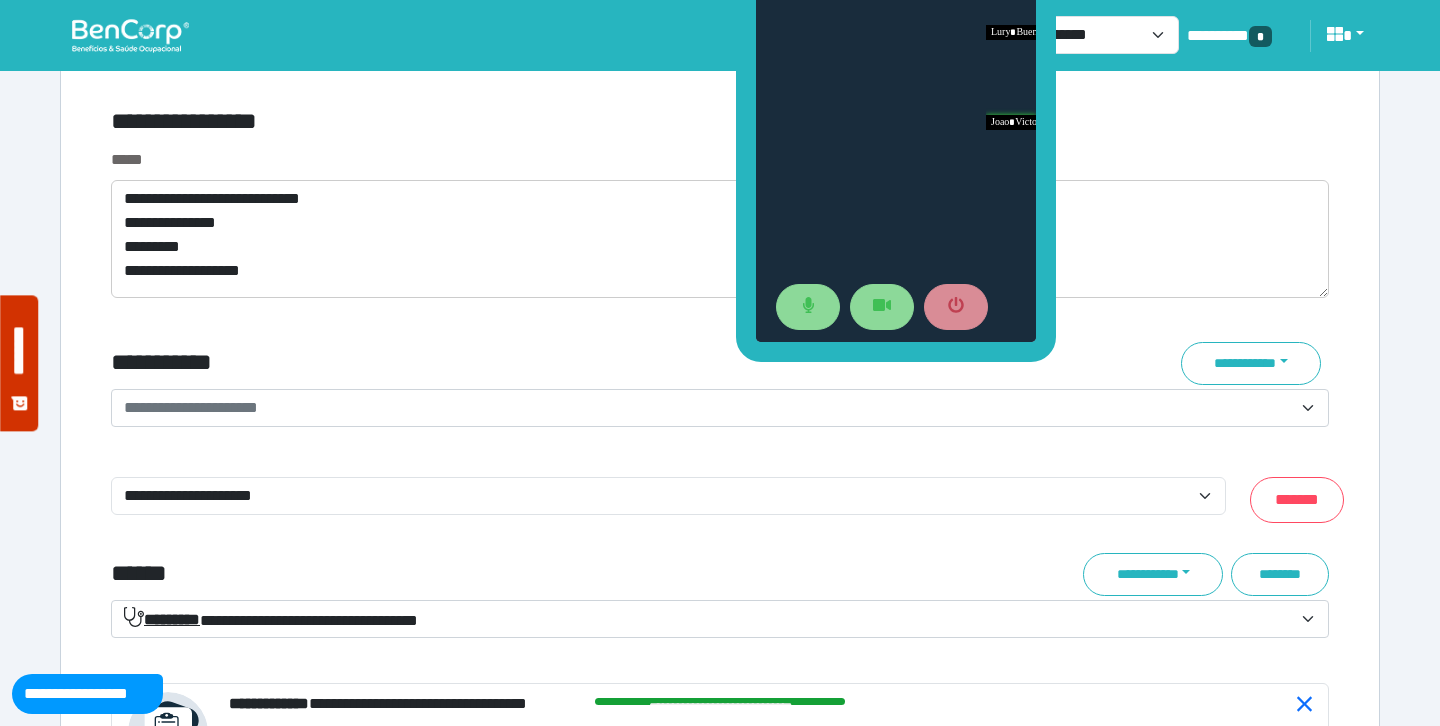 click on "**********" at bounding box center [708, 408] 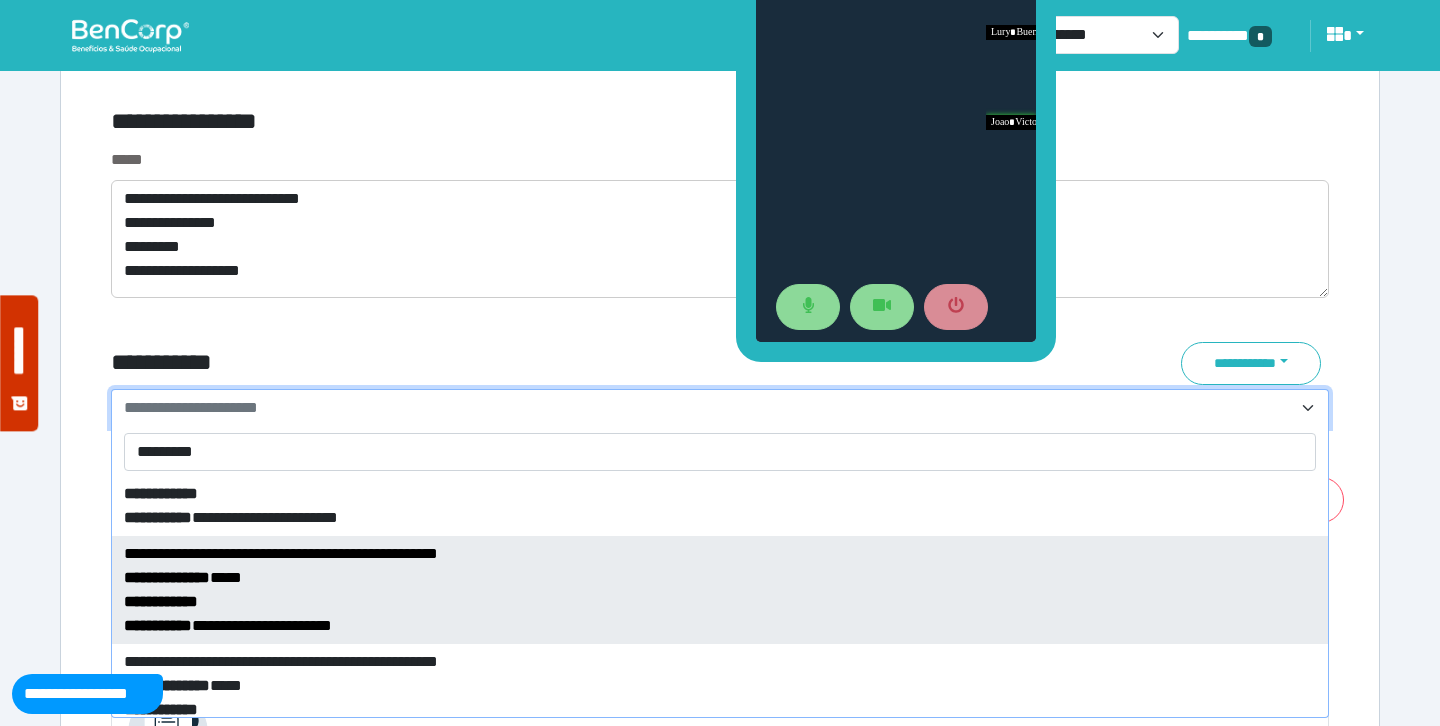 scroll, scrollTop: 126, scrollLeft: 0, axis: vertical 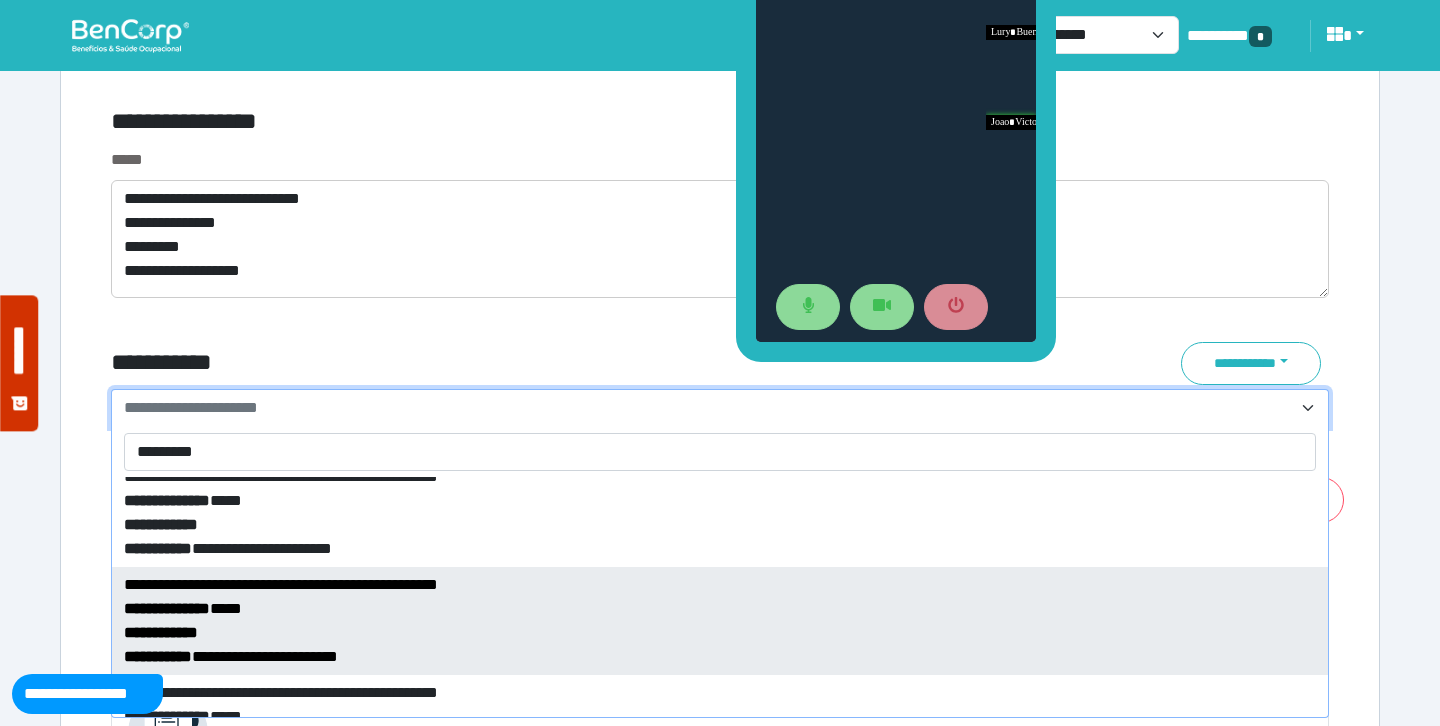 type on "*********" 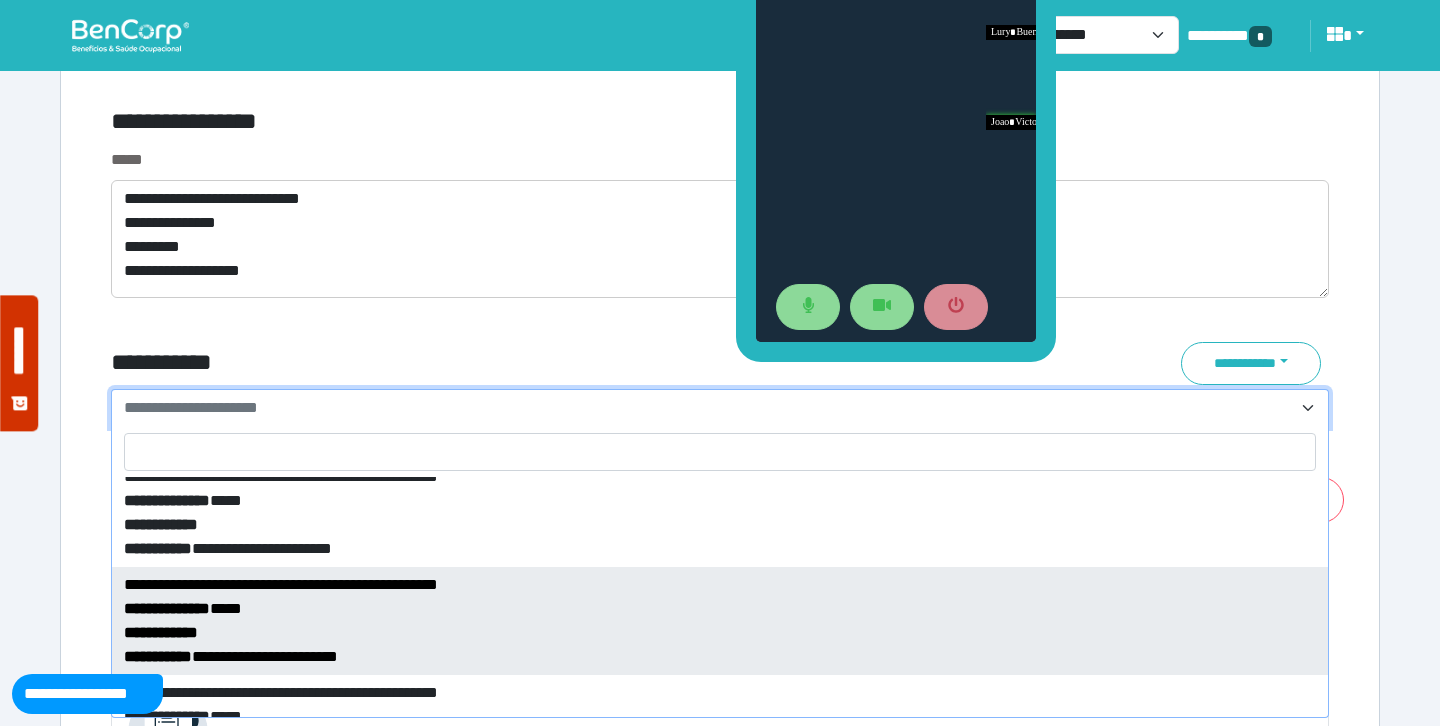 select on "*****" 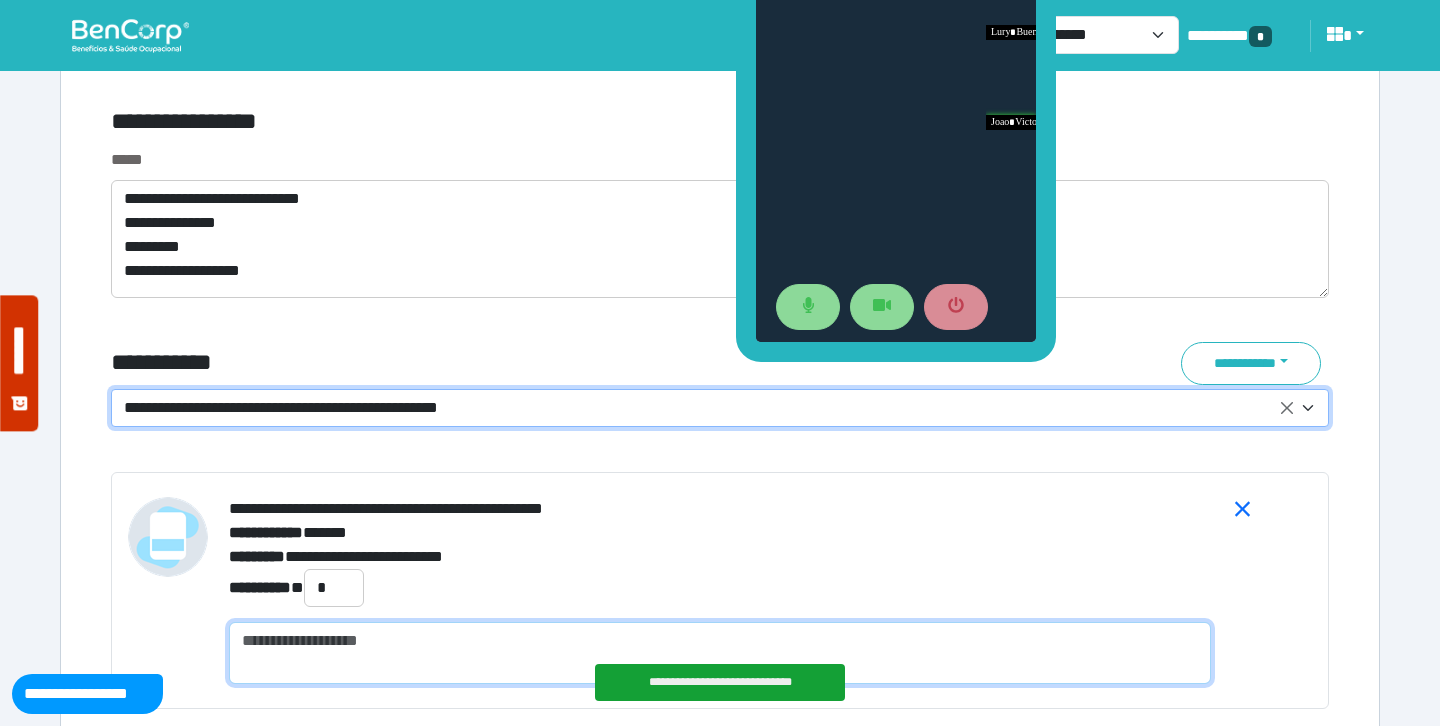 click at bounding box center (720, 653) 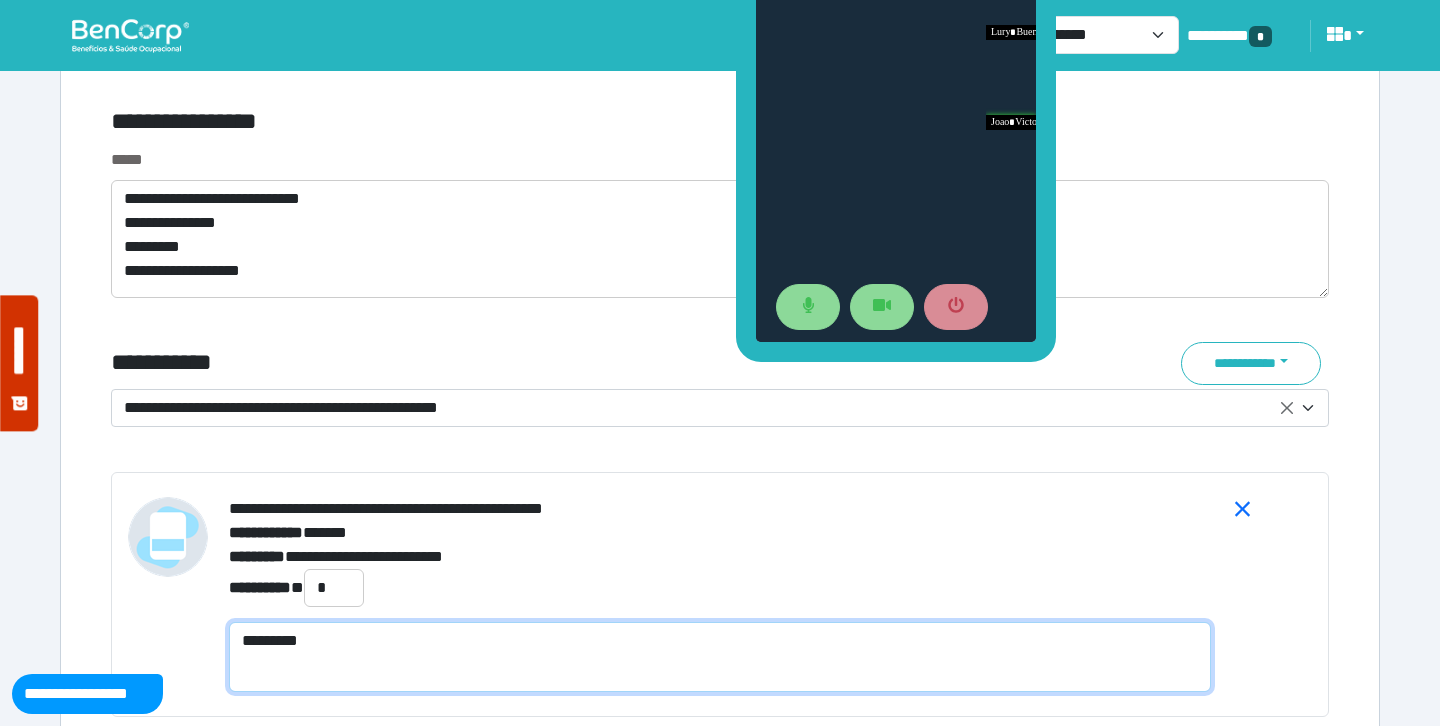 scroll, scrollTop: 0, scrollLeft: 0, axis: both 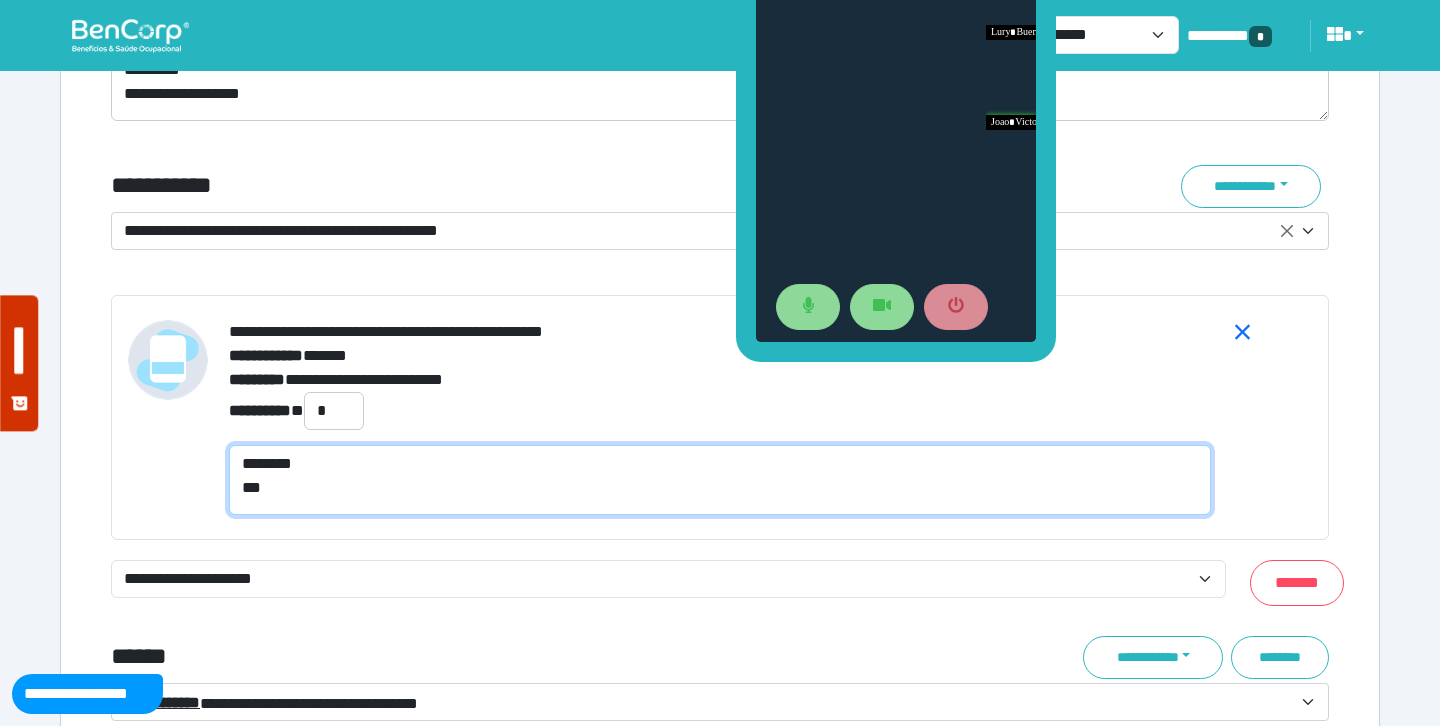 type on "********
**" 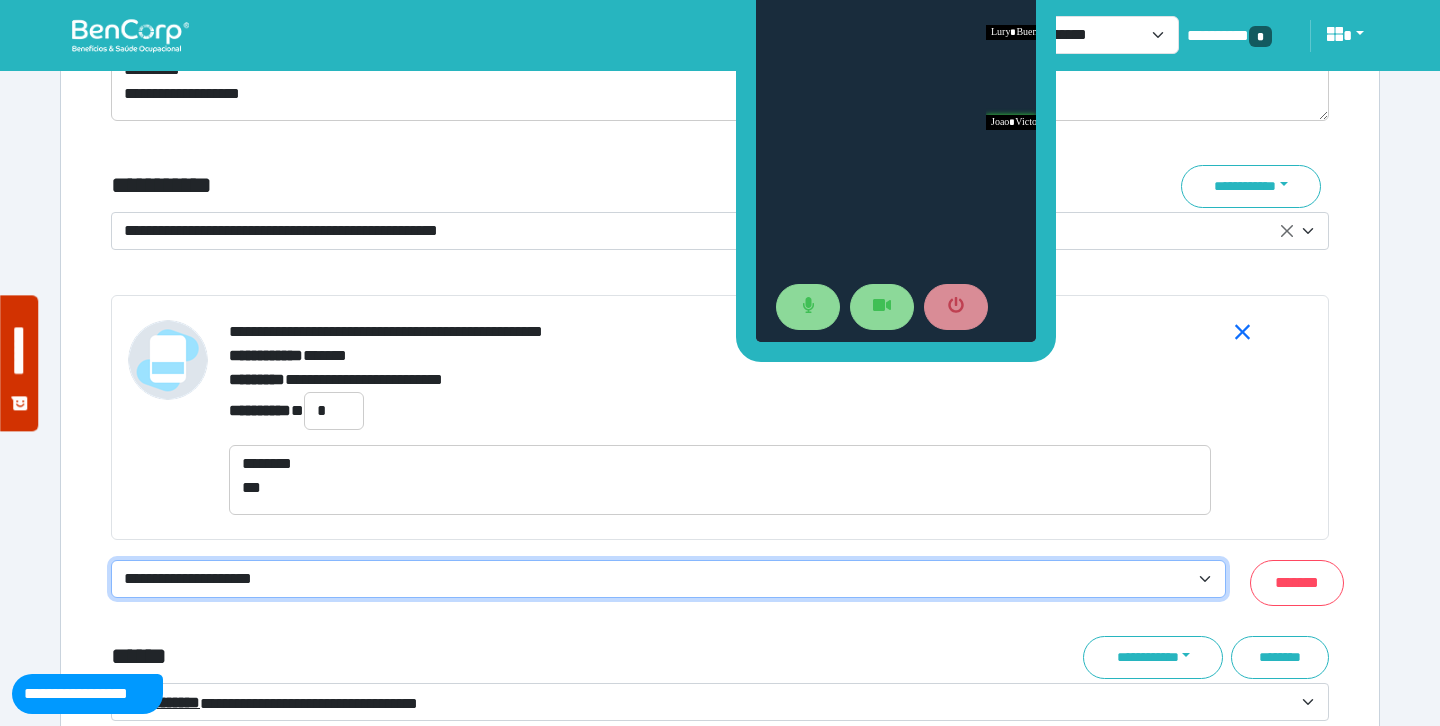 click on "**********" at bounding box center (668, 579) 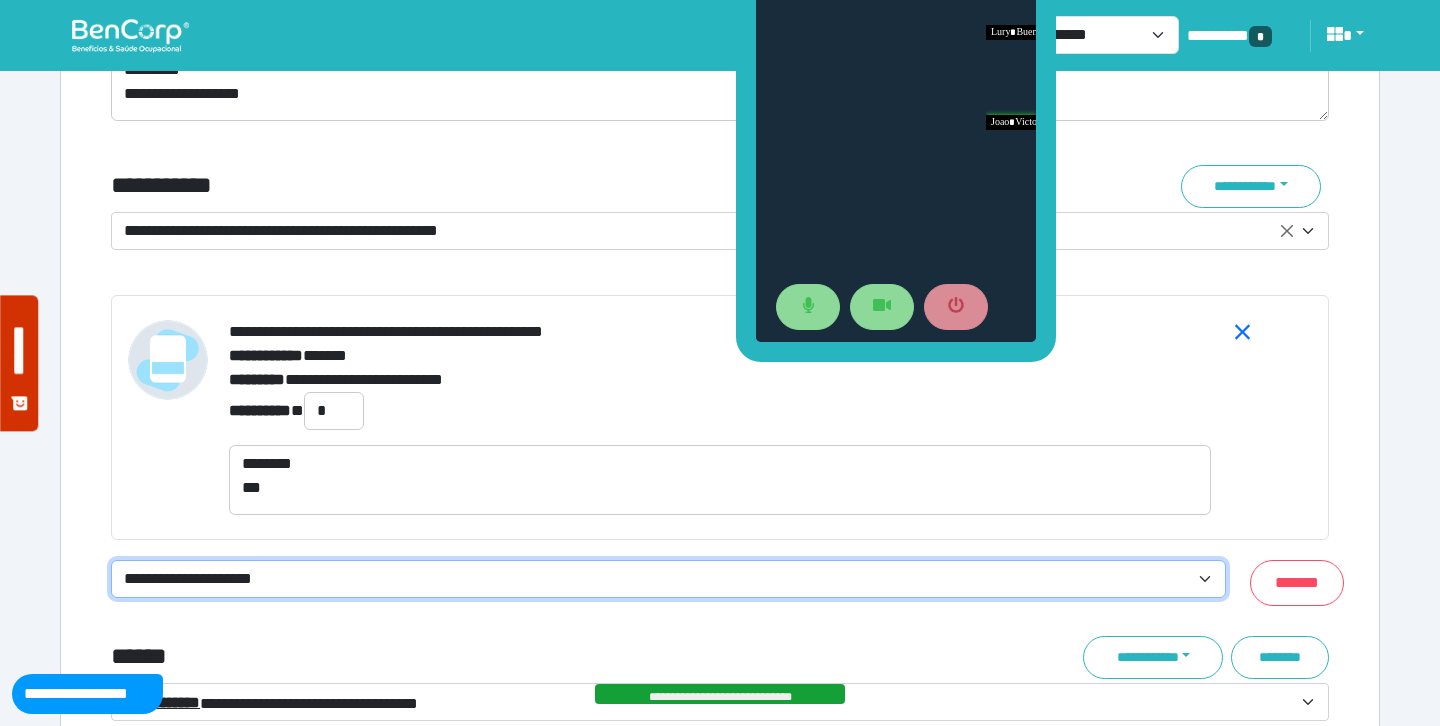 select on "**********" 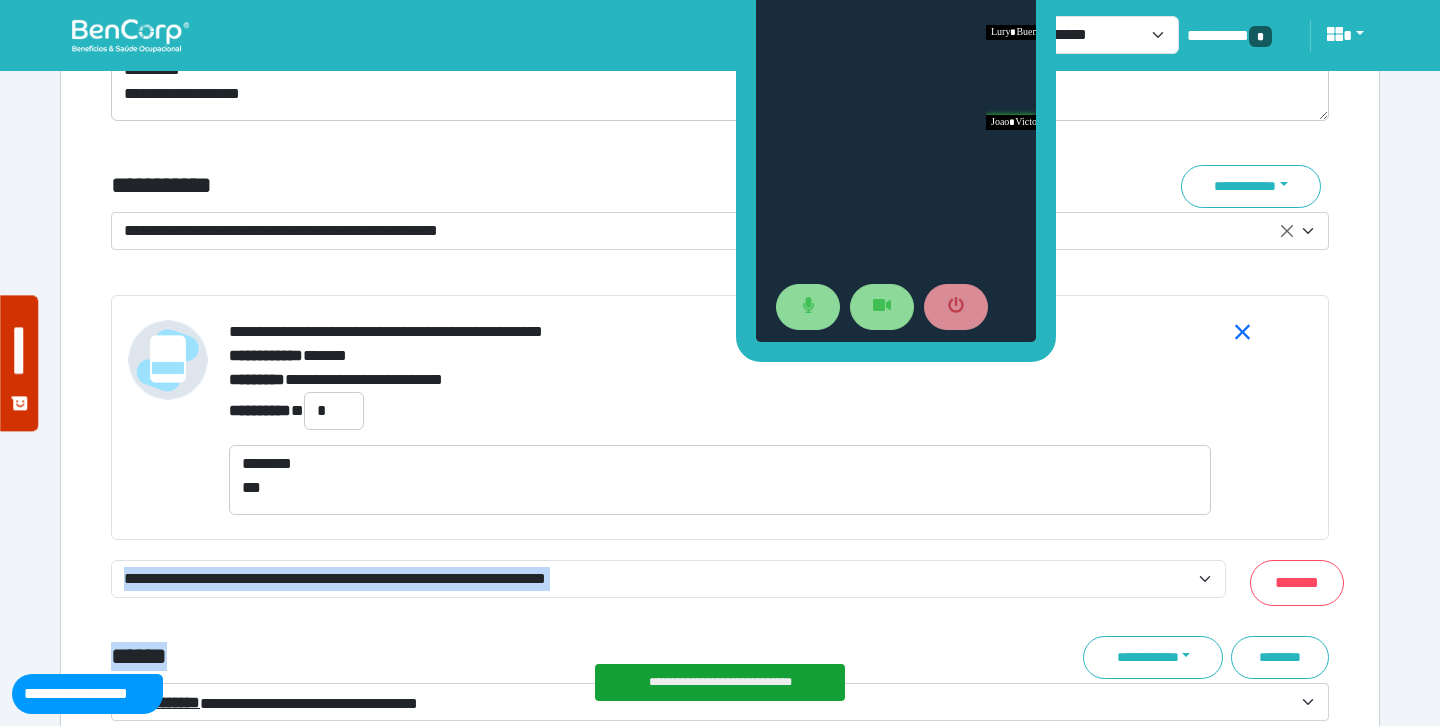 click on "******" at bounding box center [513, 657] 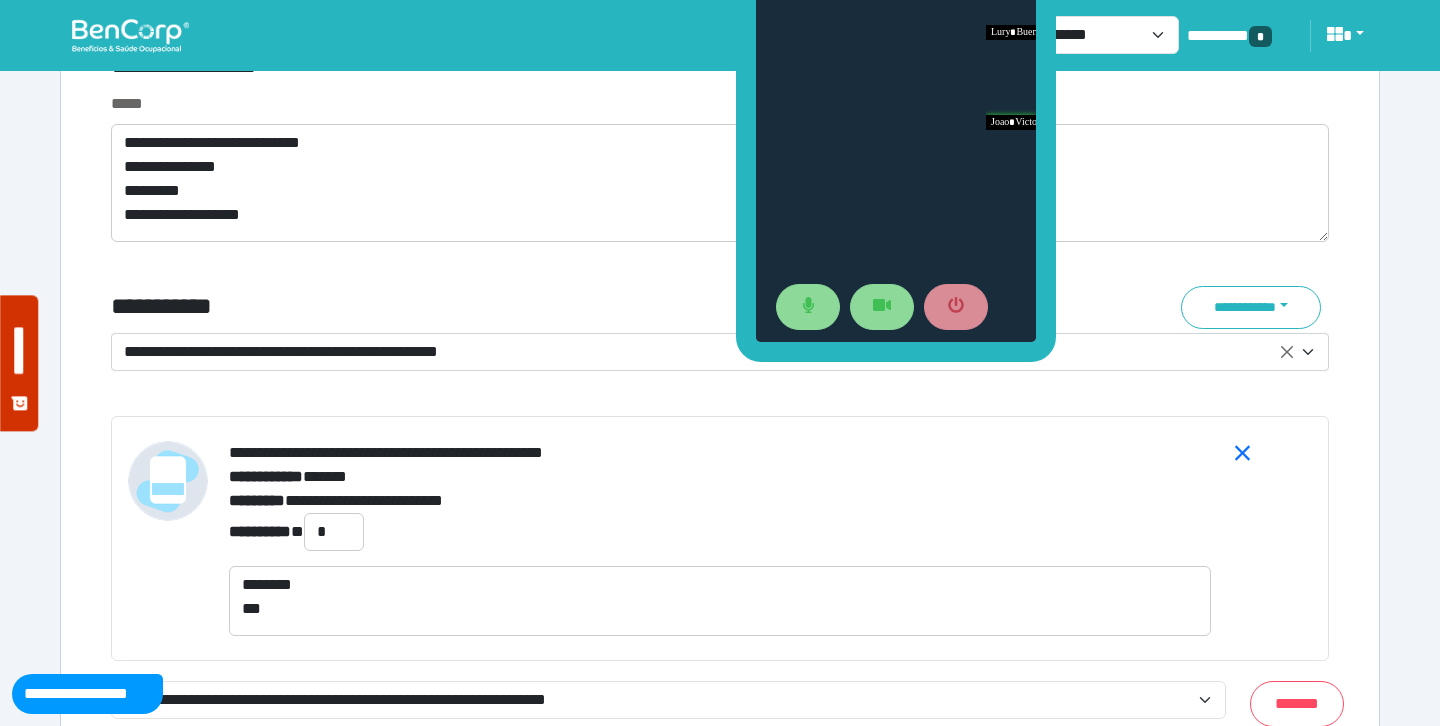 scroll, scrollTop: 6947, scrollLeft: 0, axis: vertical 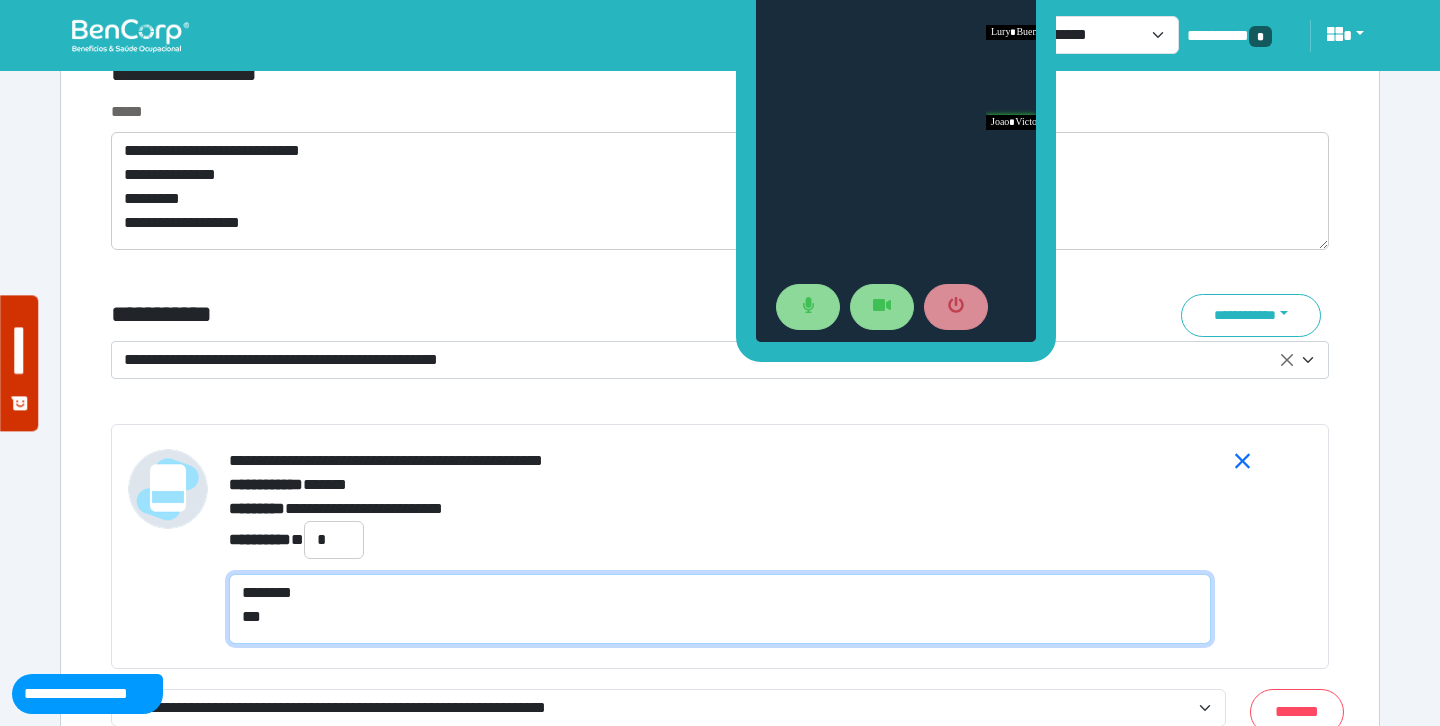 click on "********
**" at bounding box center (720, 609) 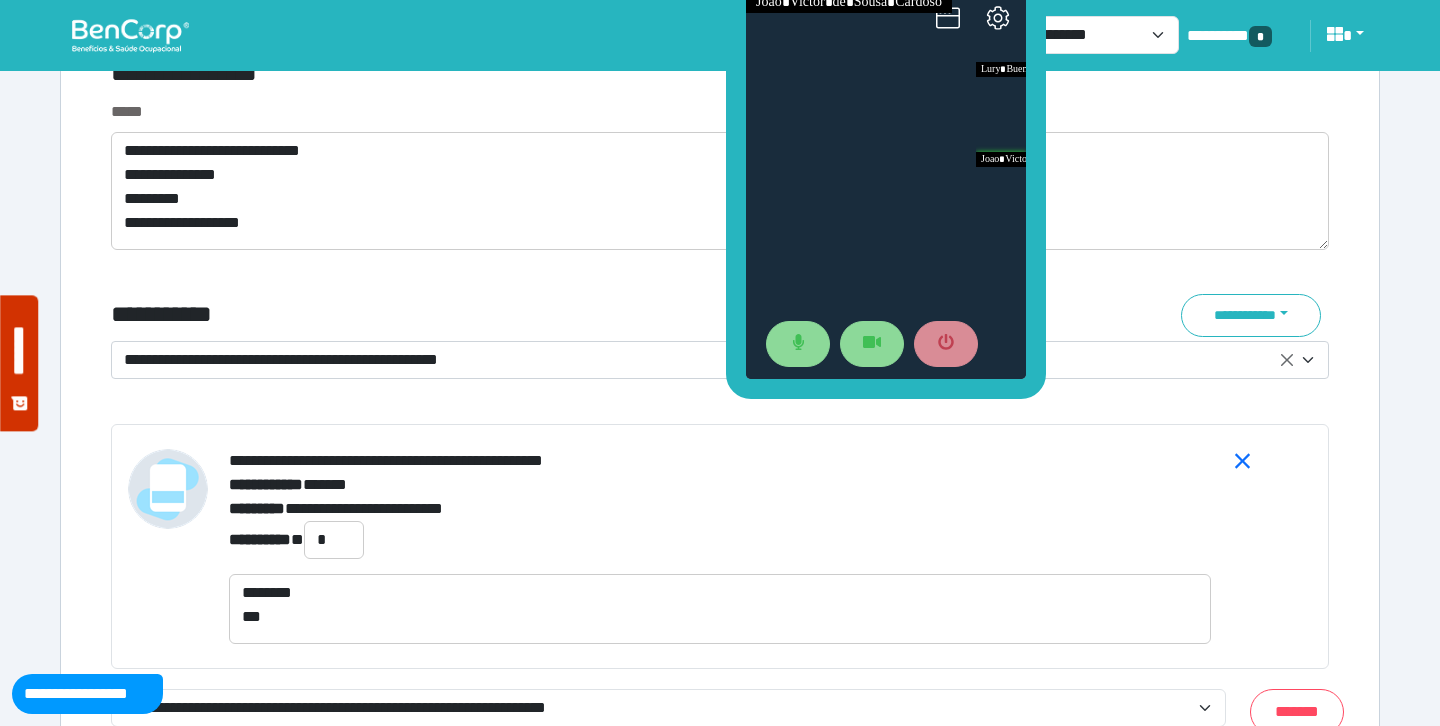 drag, startPoint x: 753, startPoint y: 139, endPoint x: 731, endPoint y: 195, distance: 60.166435 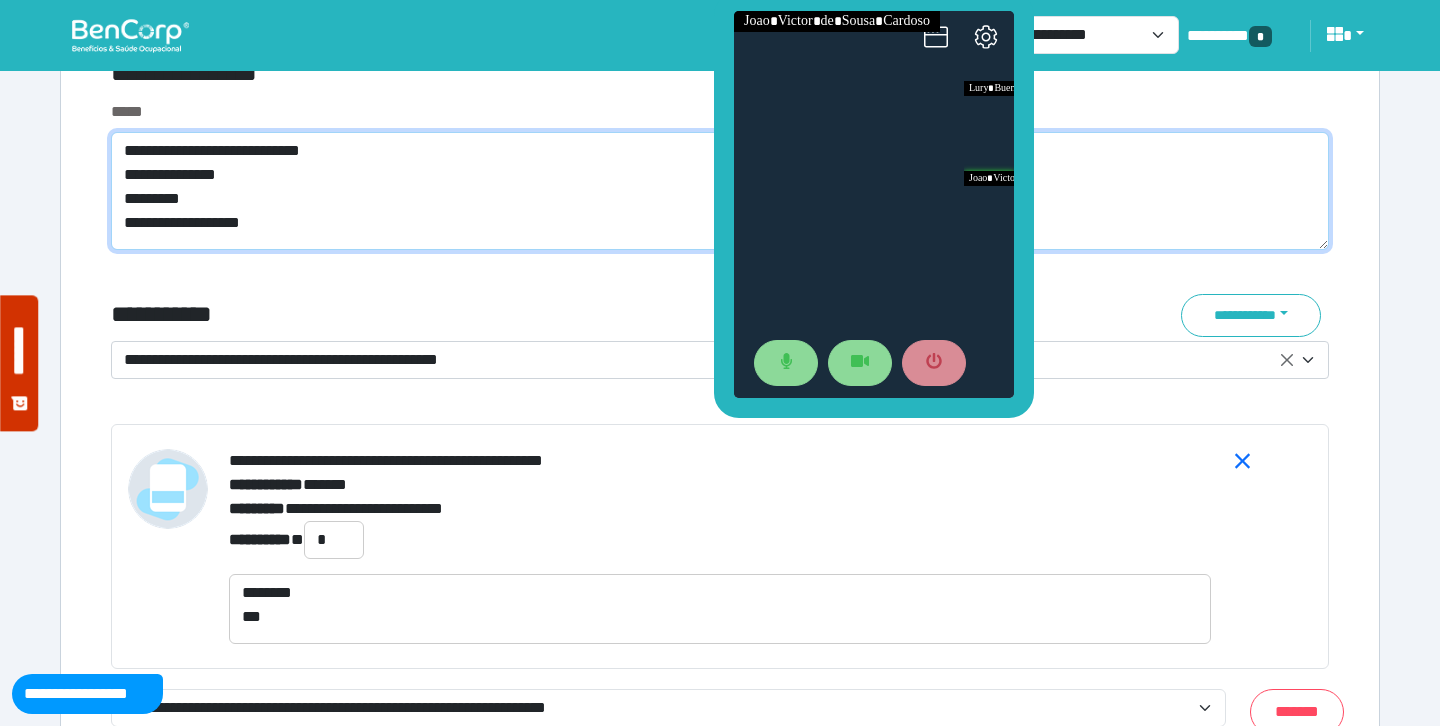 click on "**********" at bounding box center (720, 191) 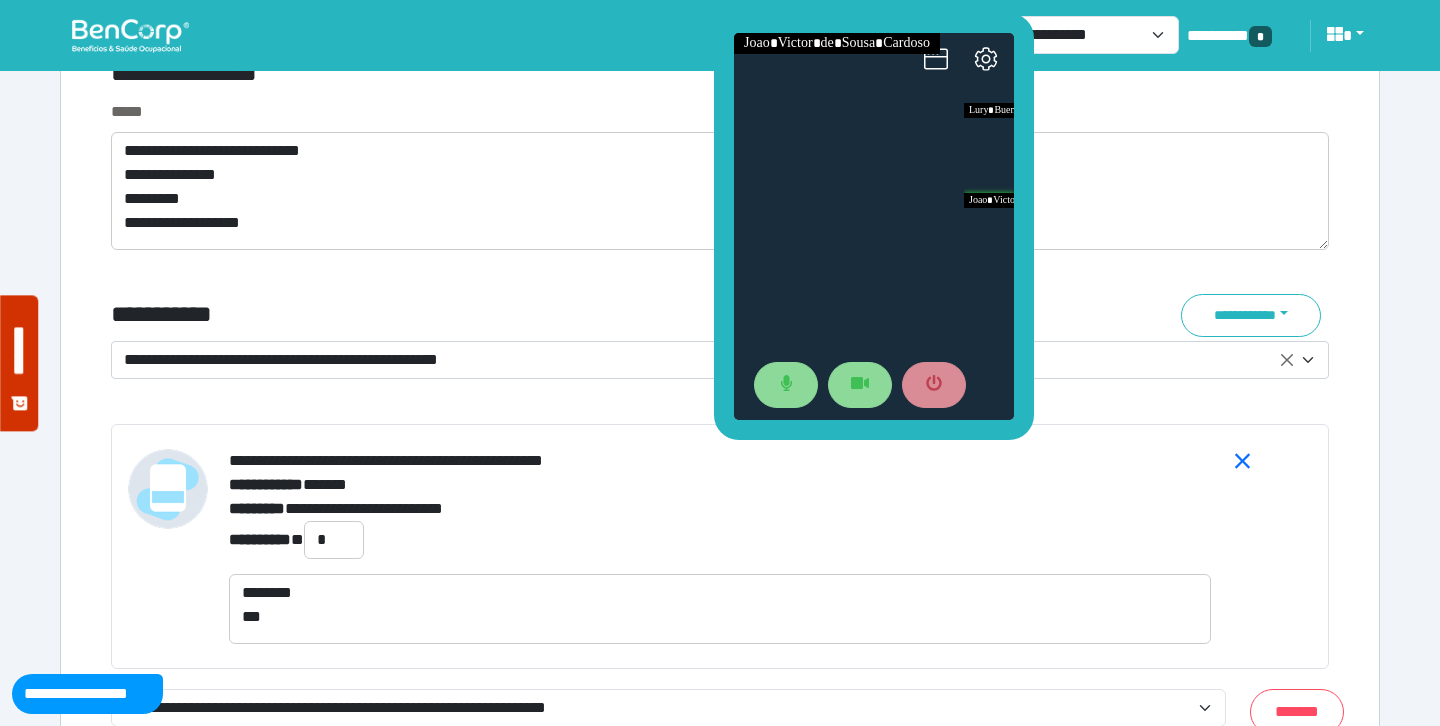 drag, startPoint x: 1024, startPoint y: 248, endPoint x: 1024, endPoint y: 270, distance: 22 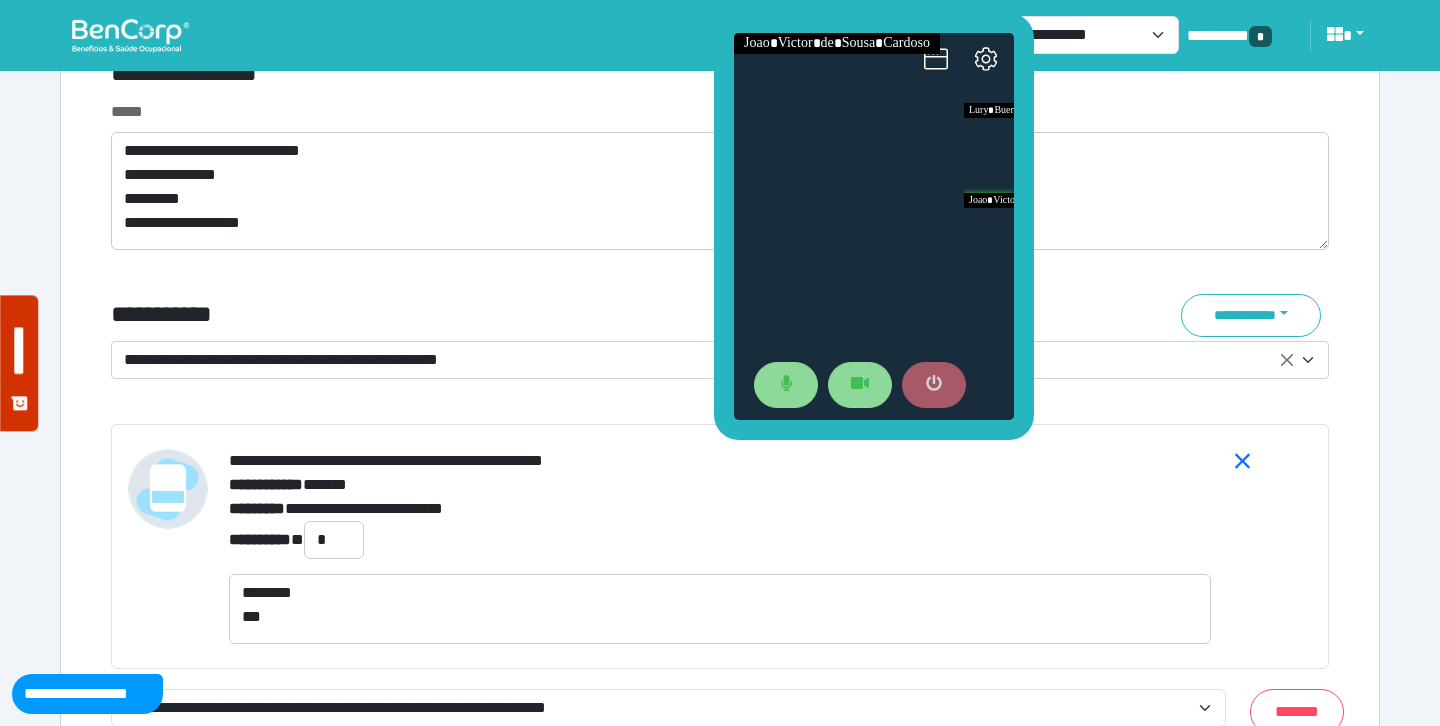 click at bounding box center [934, 385] 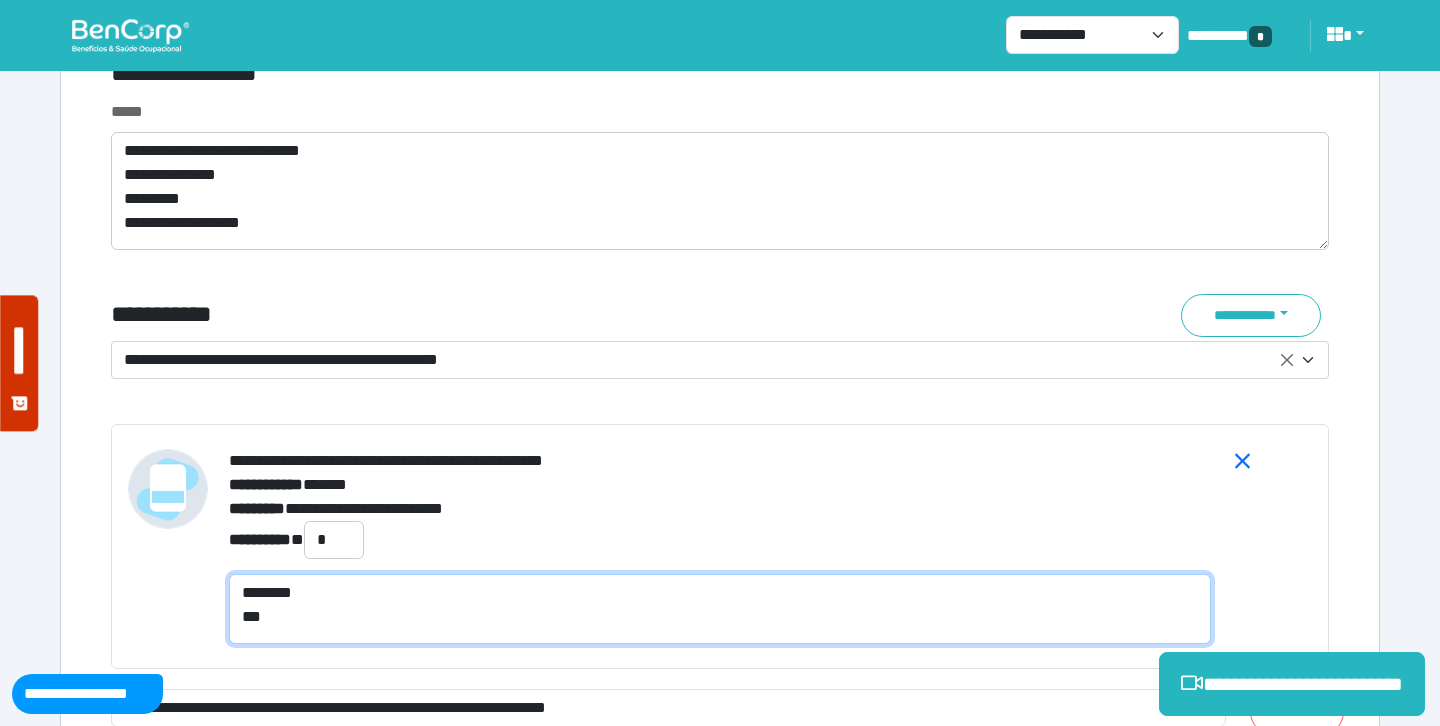 click on "********
**" at bounding box center (720, 609) 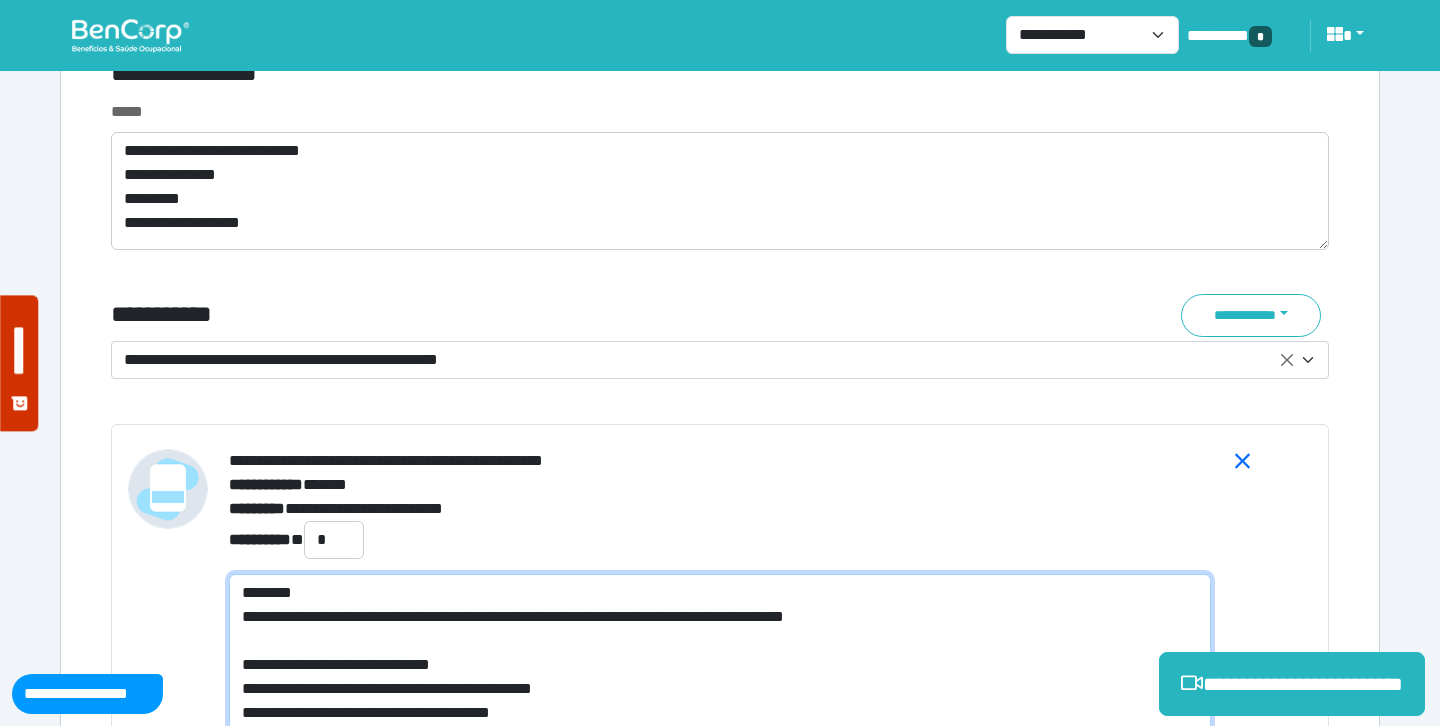 scroll, scrollTop: 0, scrollLeft: 0, axis: both 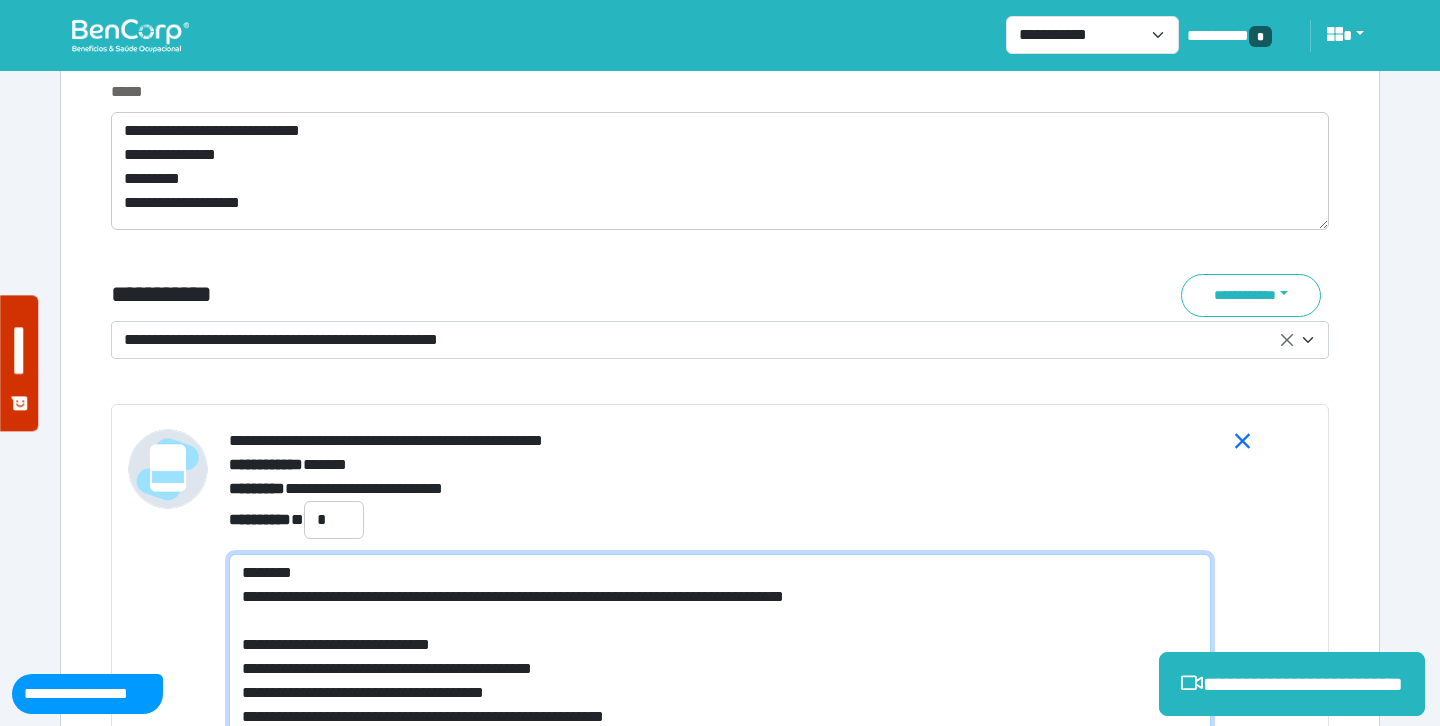 click on "**********" at bounding box center (720, 649) 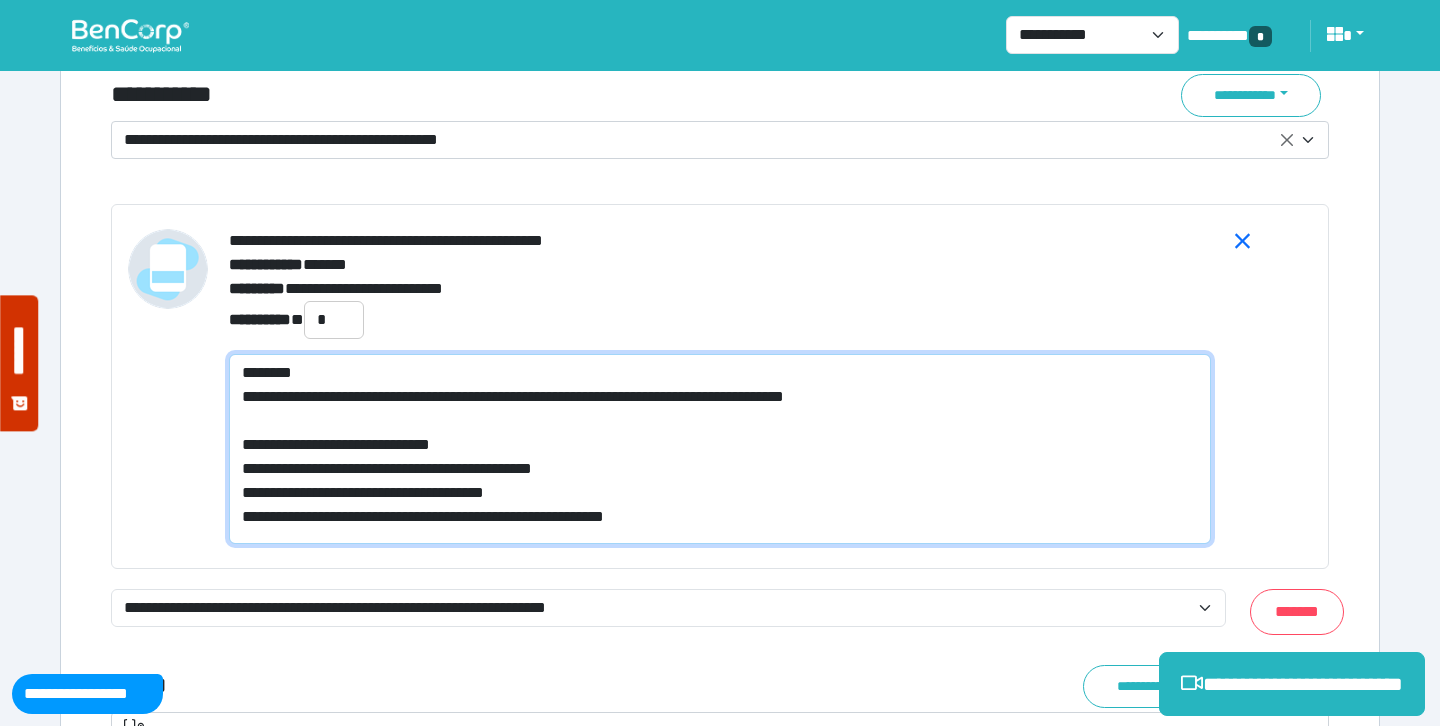 scroll, scrollTop: 7195, scrollLeft: 0, axis: vertical 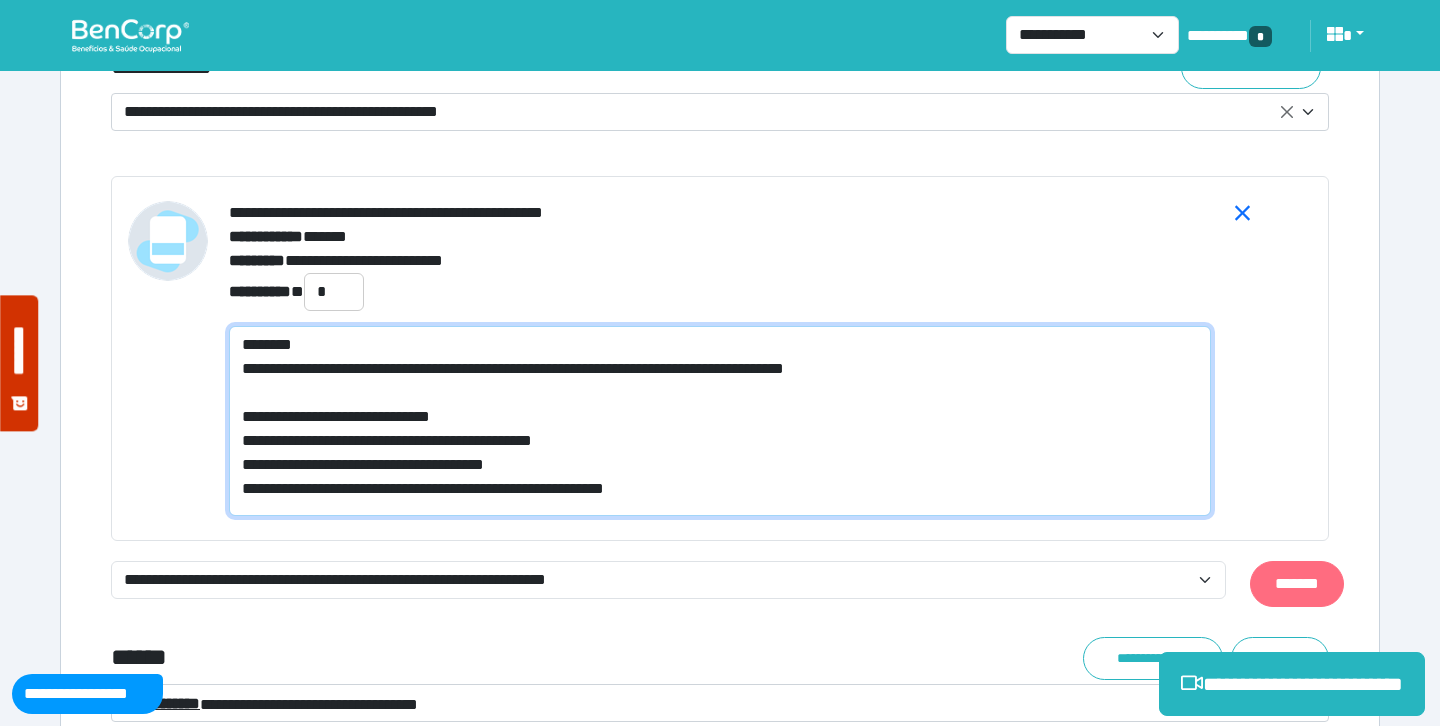 type on "**********" 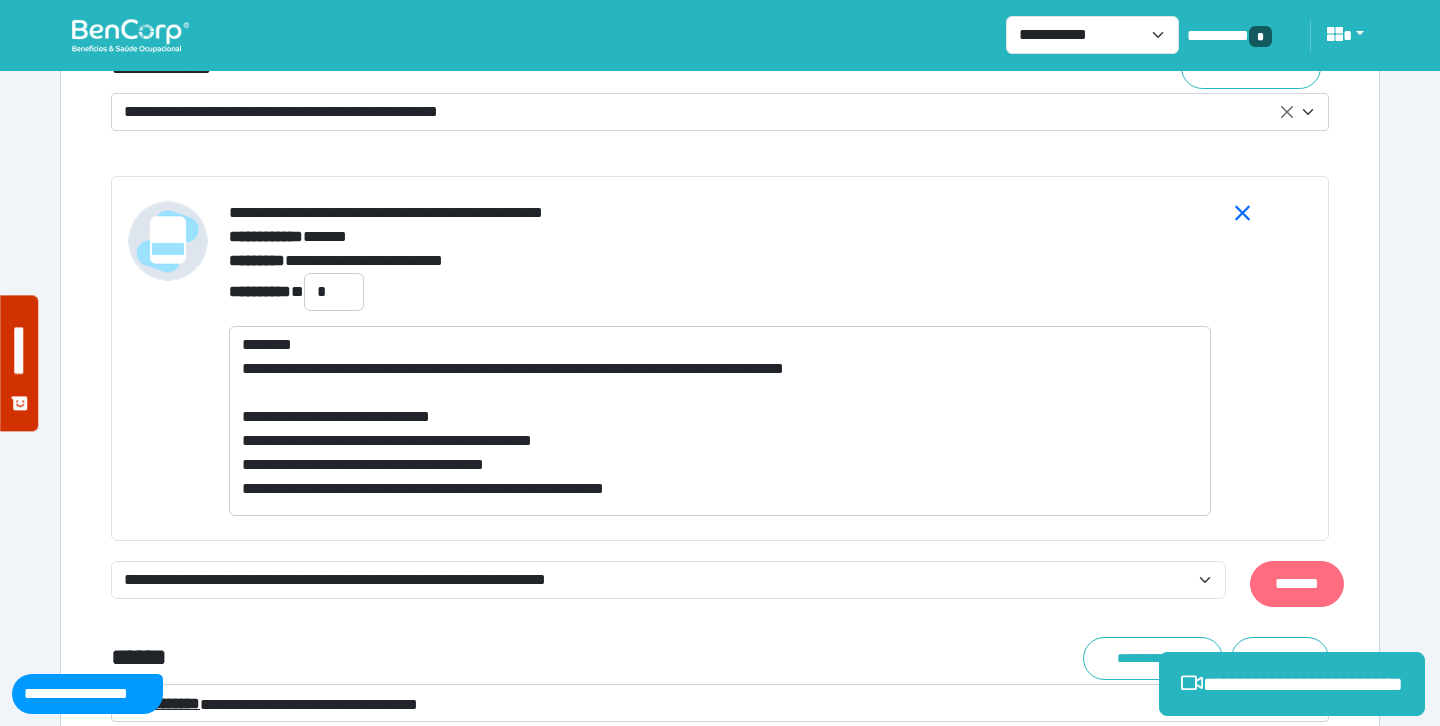 click on "*******" at bounding box center (1297, 584) 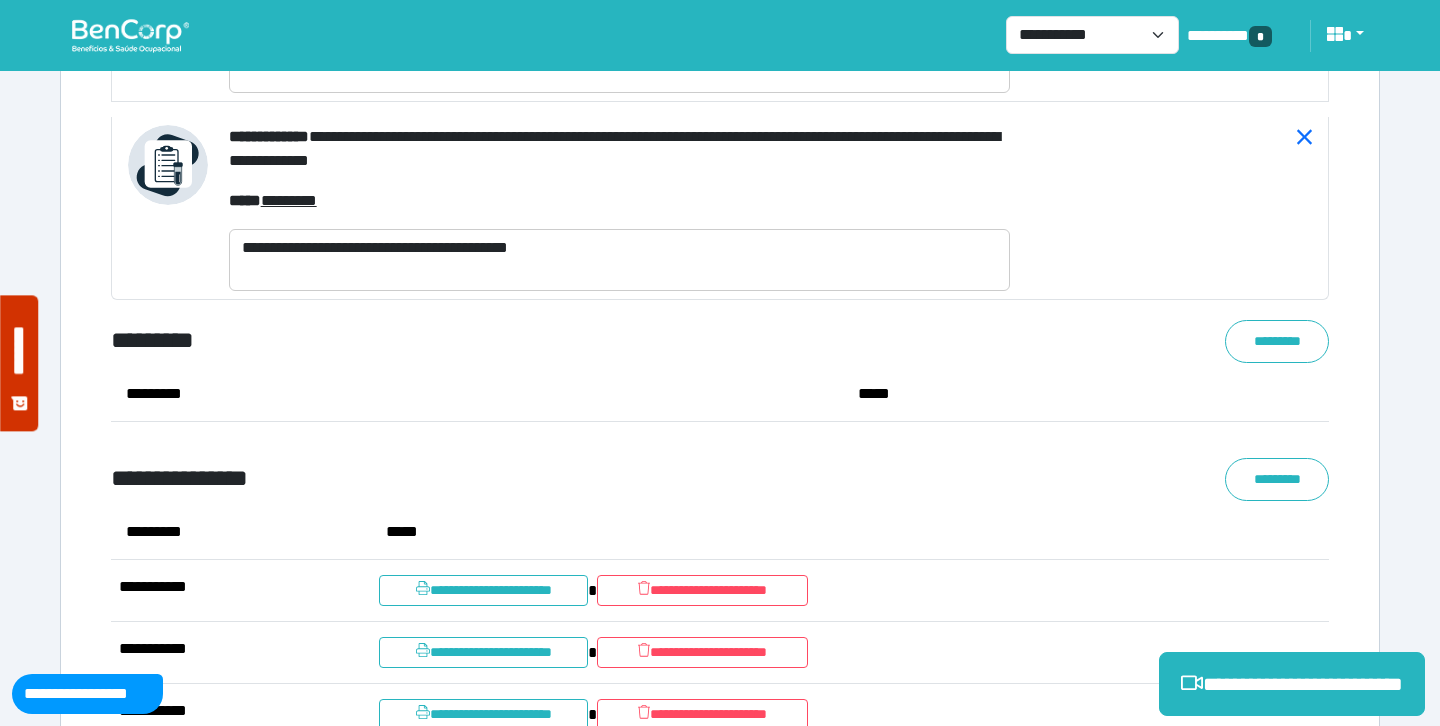scroll, scrollTop: 11294, scrollLeft: 0, axis: vertical 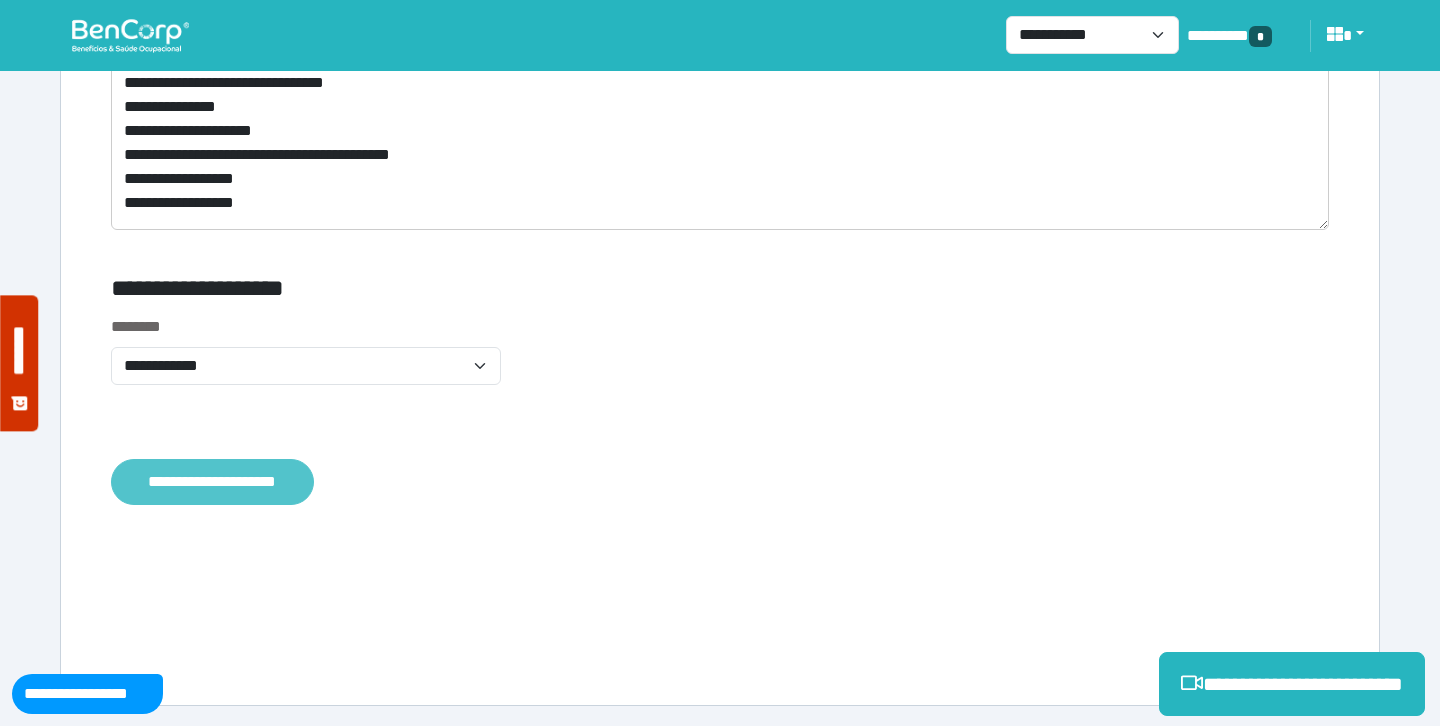 click on "**********" at bounding box center (212, 482) 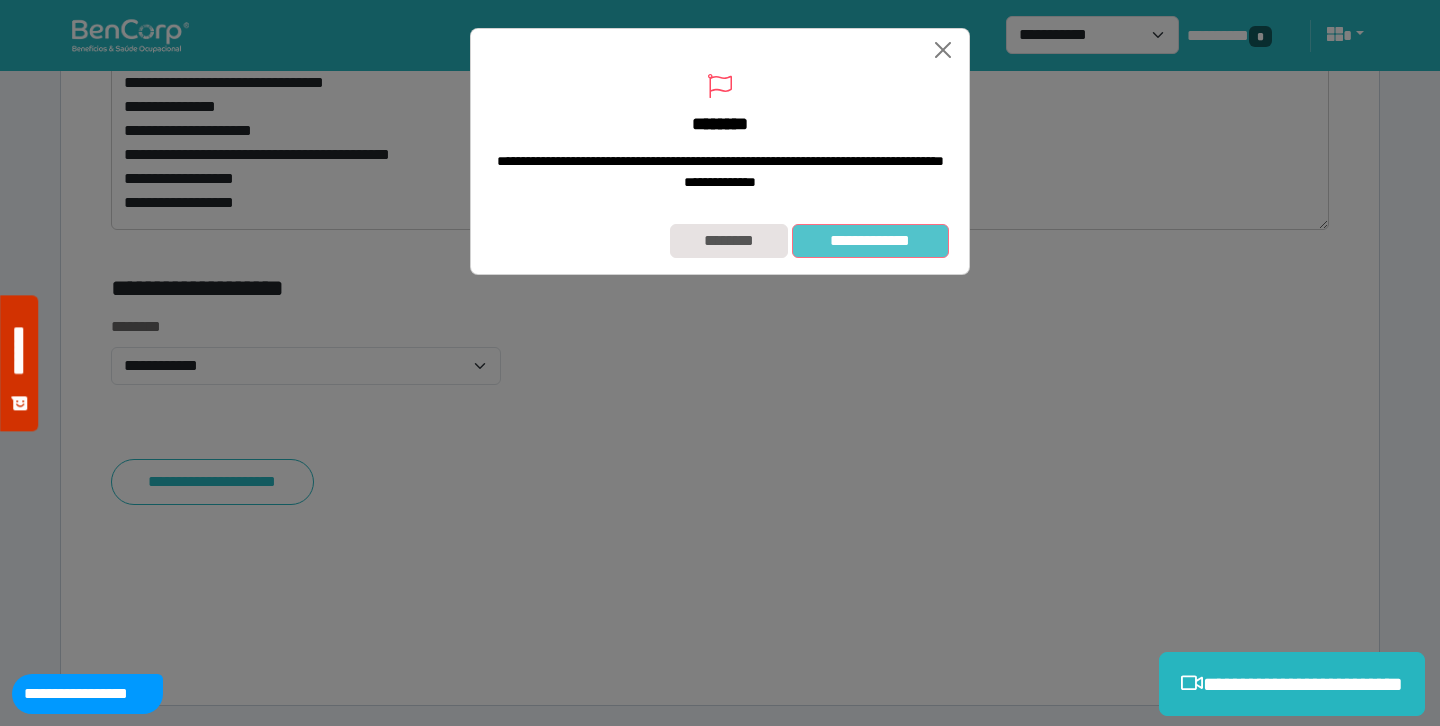 click on "**********" at bounding box center (870, 241) 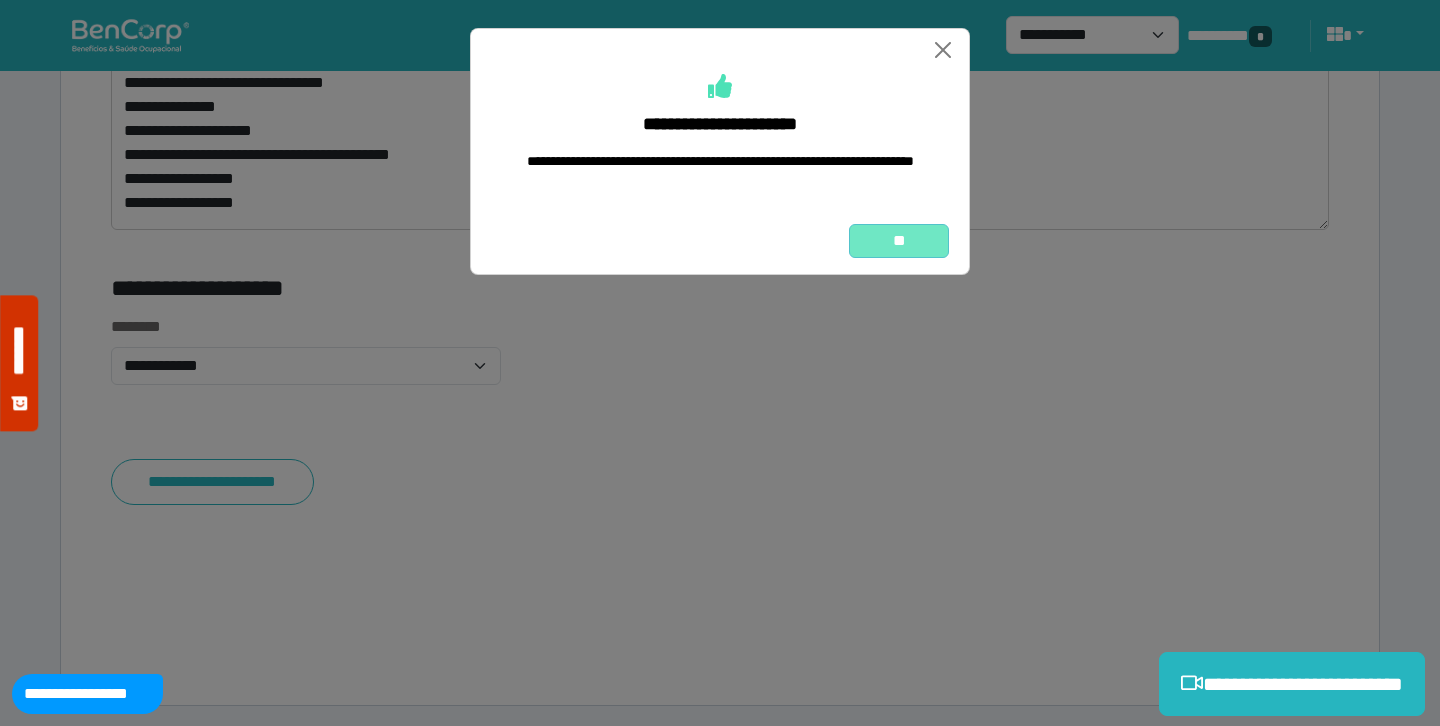 click on "**" at bounding box center [899, 241] 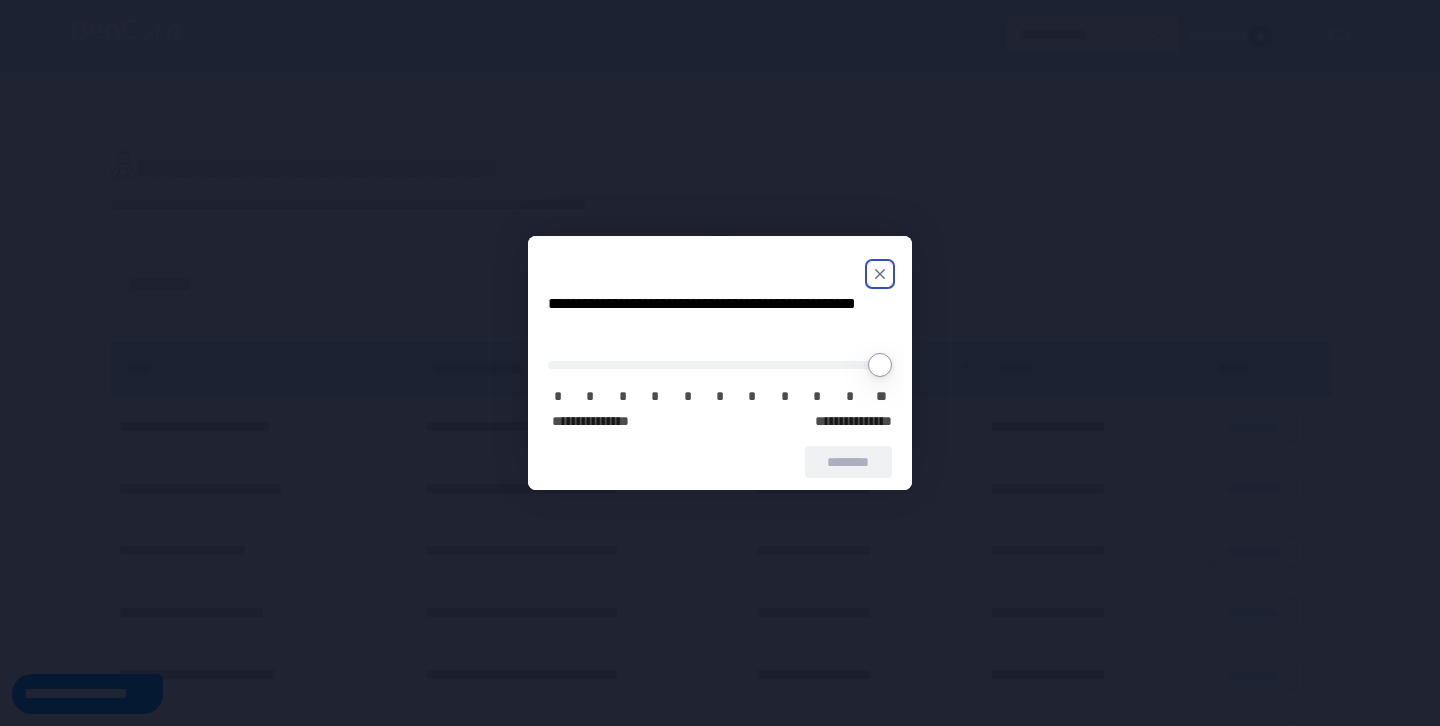scroll, scrollTop: 0, scrollLeft: 0, axis: both 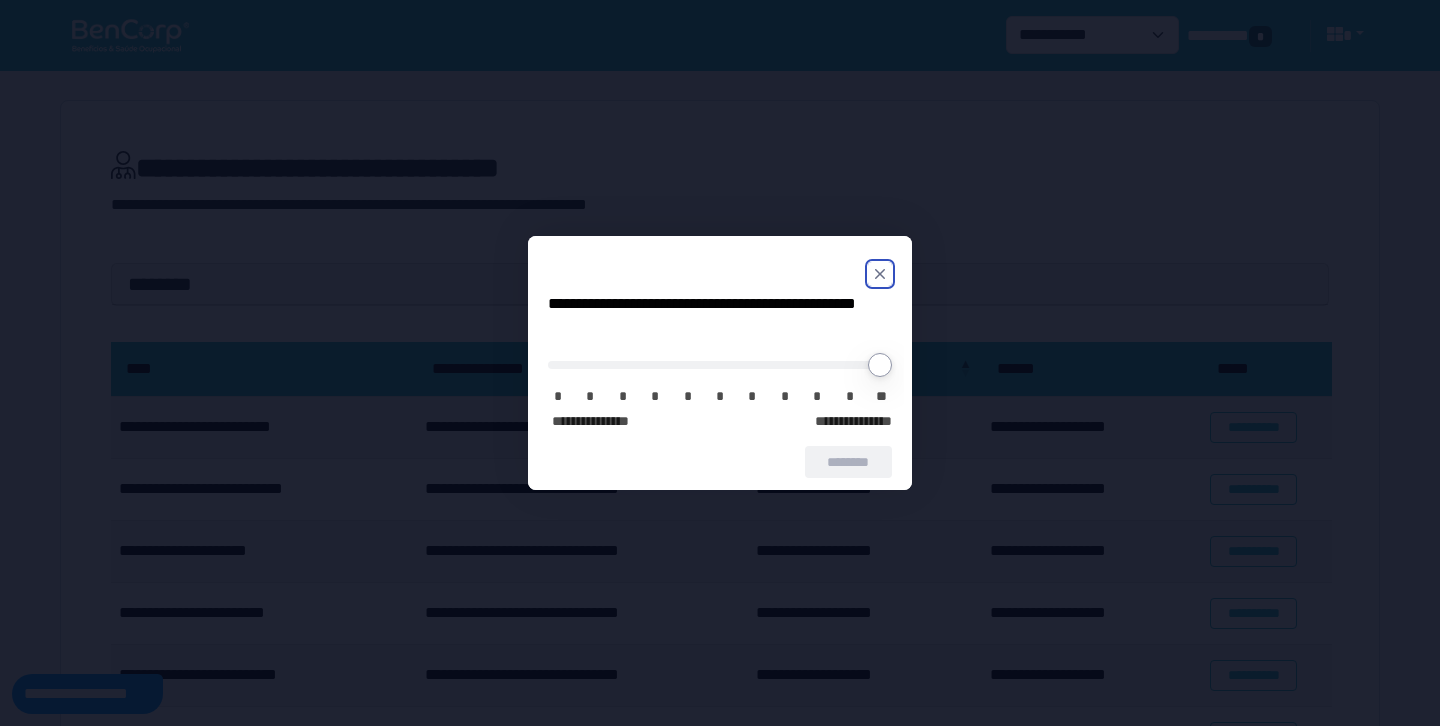 click 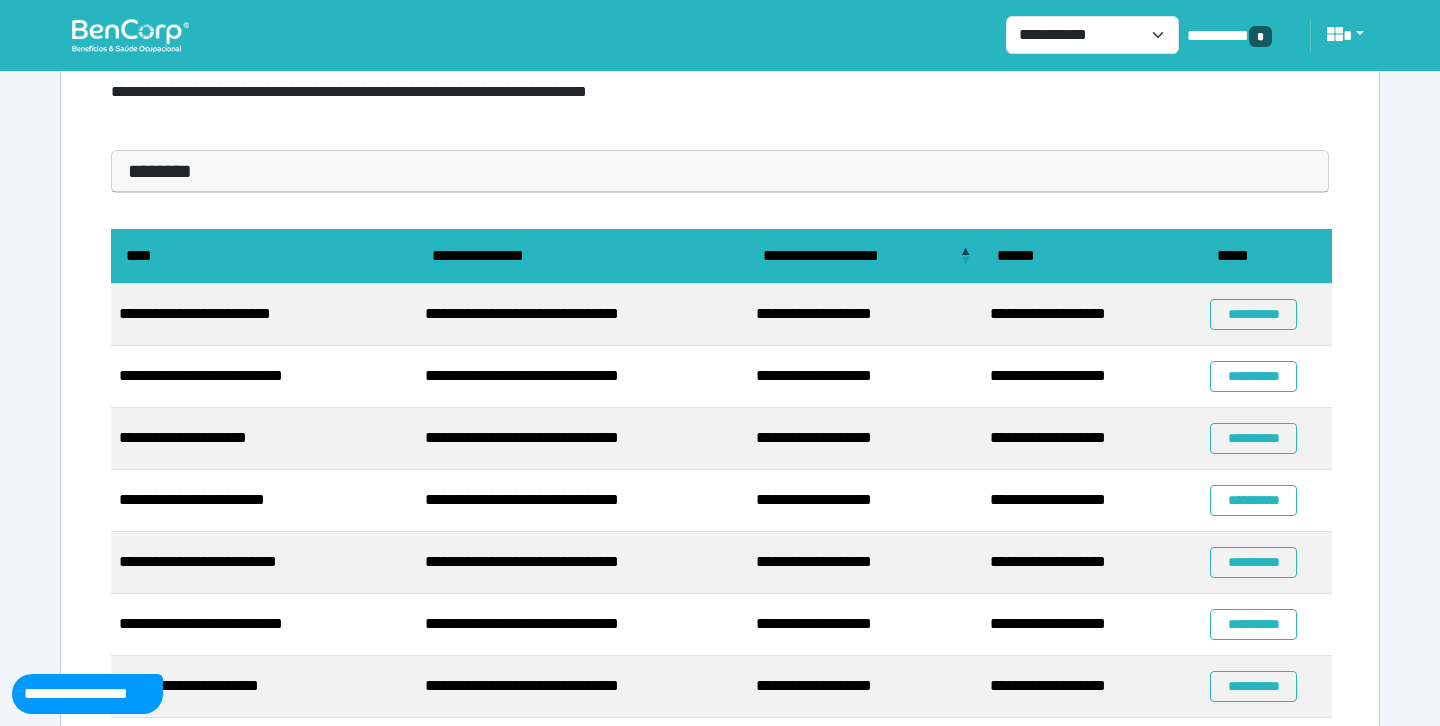 scroll, scrollTop: 123, scrollLeft: 0, axis: vertical 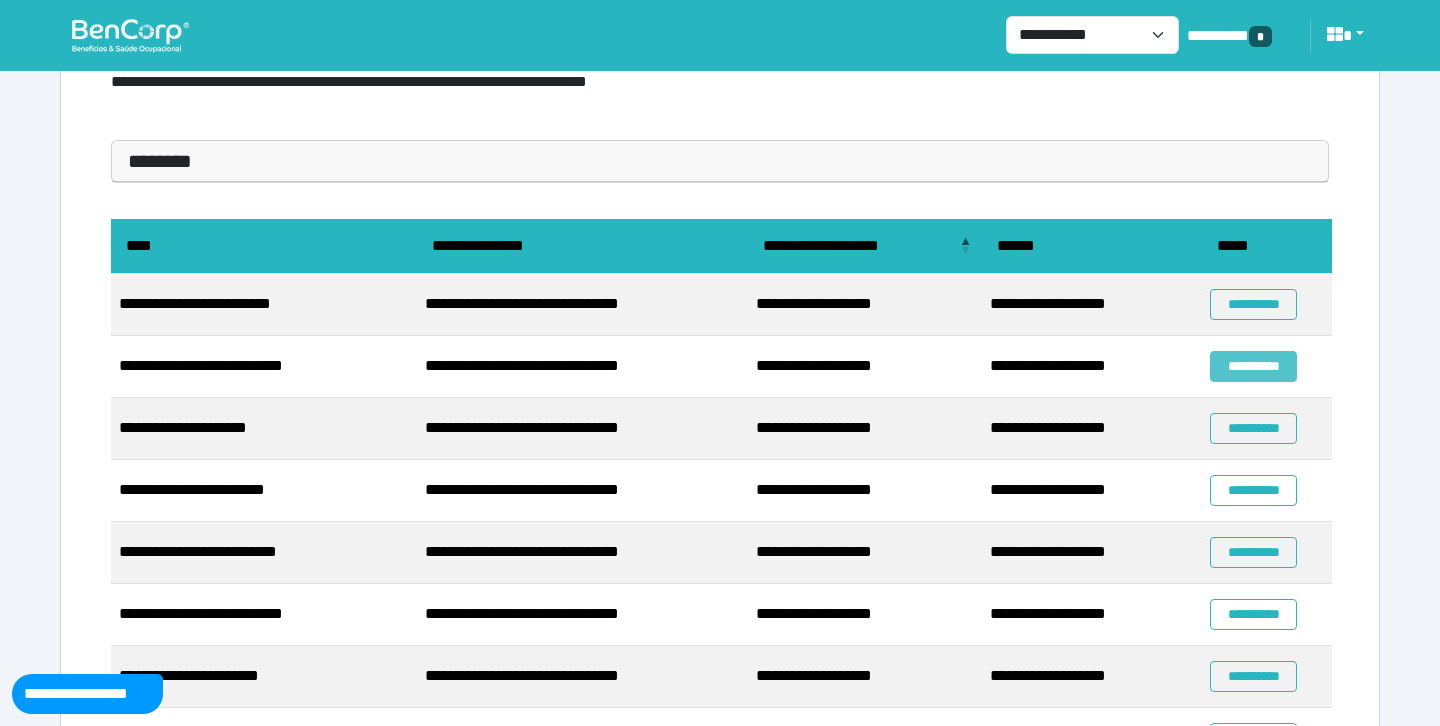 click on "**********" at bounding box center (1253, 366) 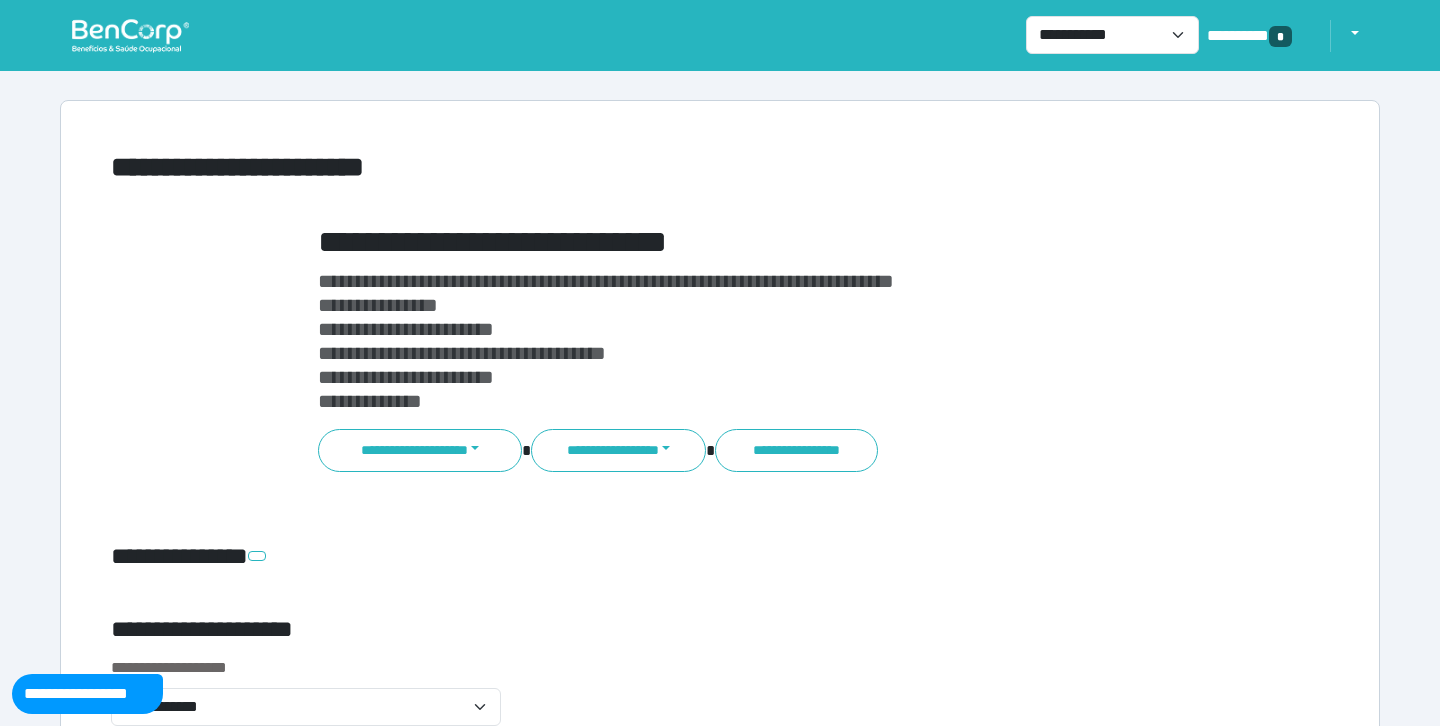 scroll, scrollTop: 0, scrollLeft: 0, axis: both 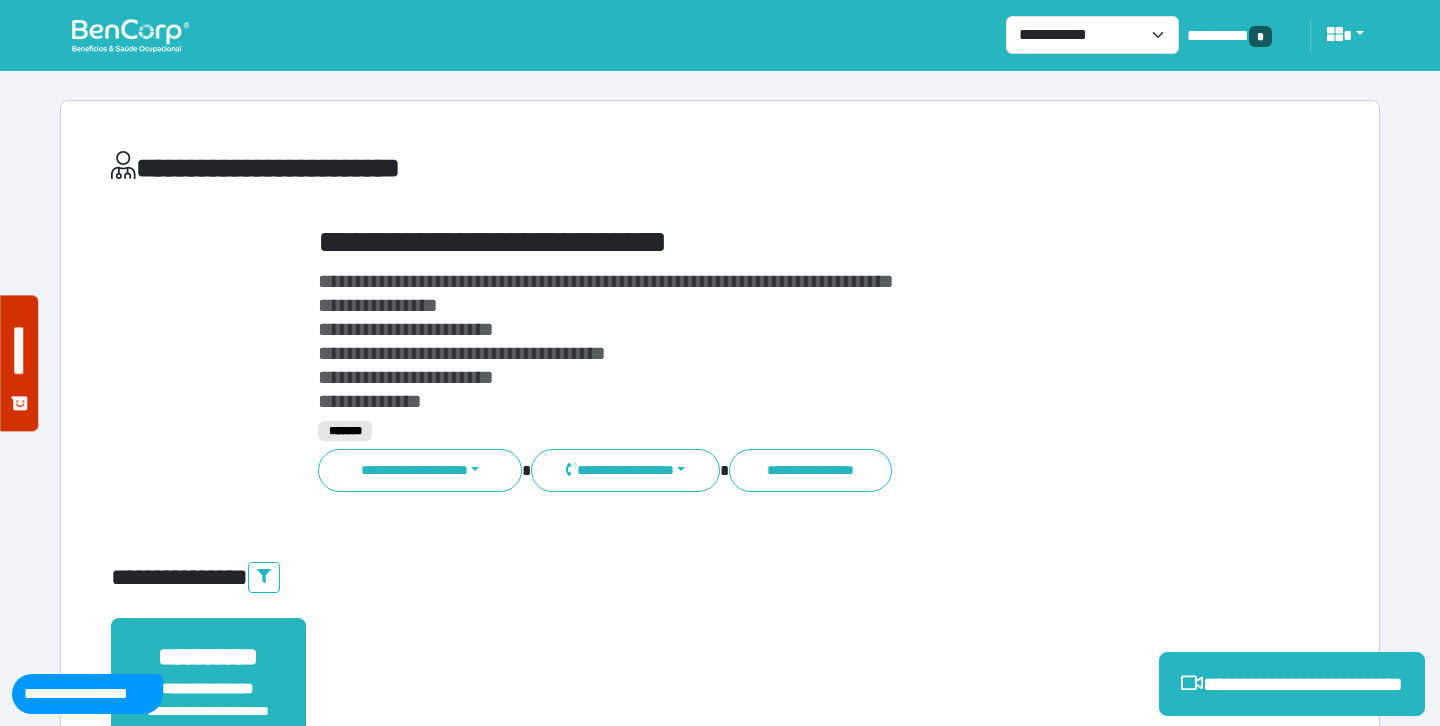 click on "**********" at bounding box center [772, 242] 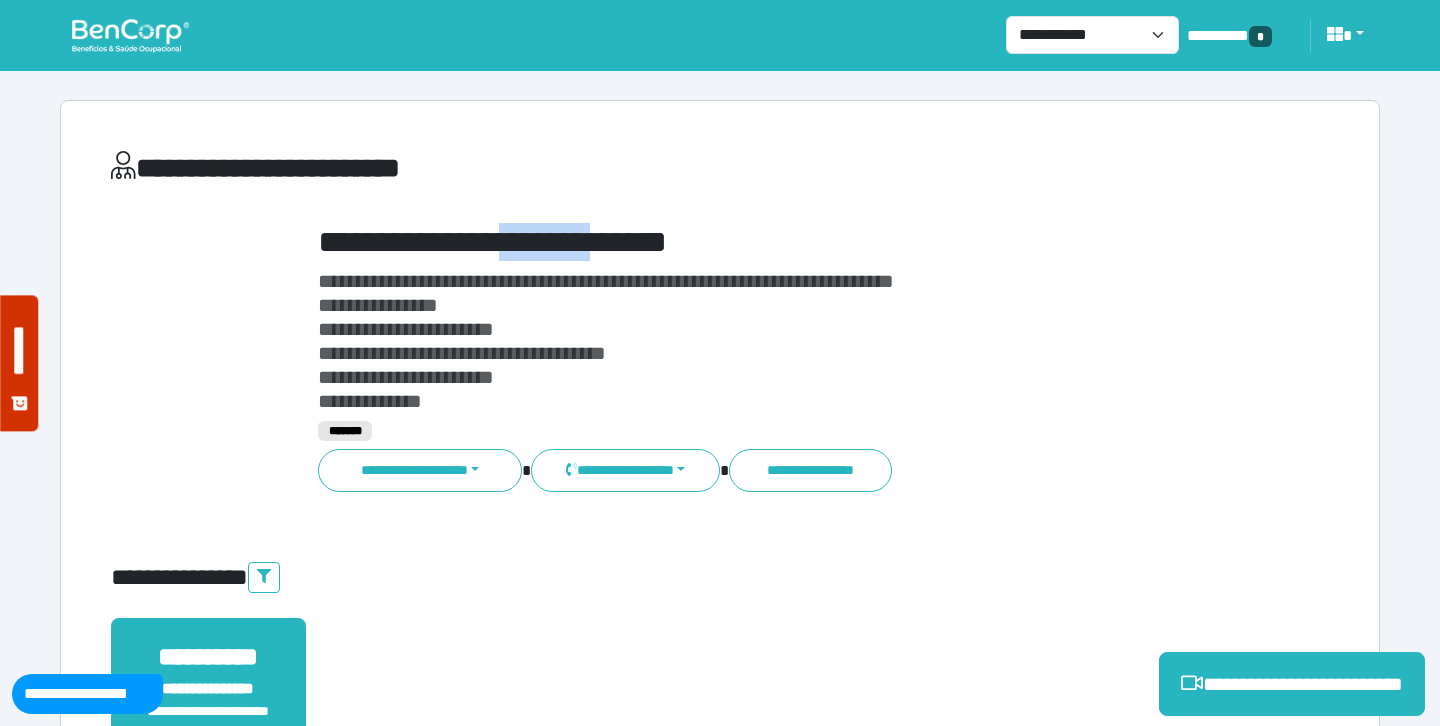 click on "**********" at bounding box center (772, 242) 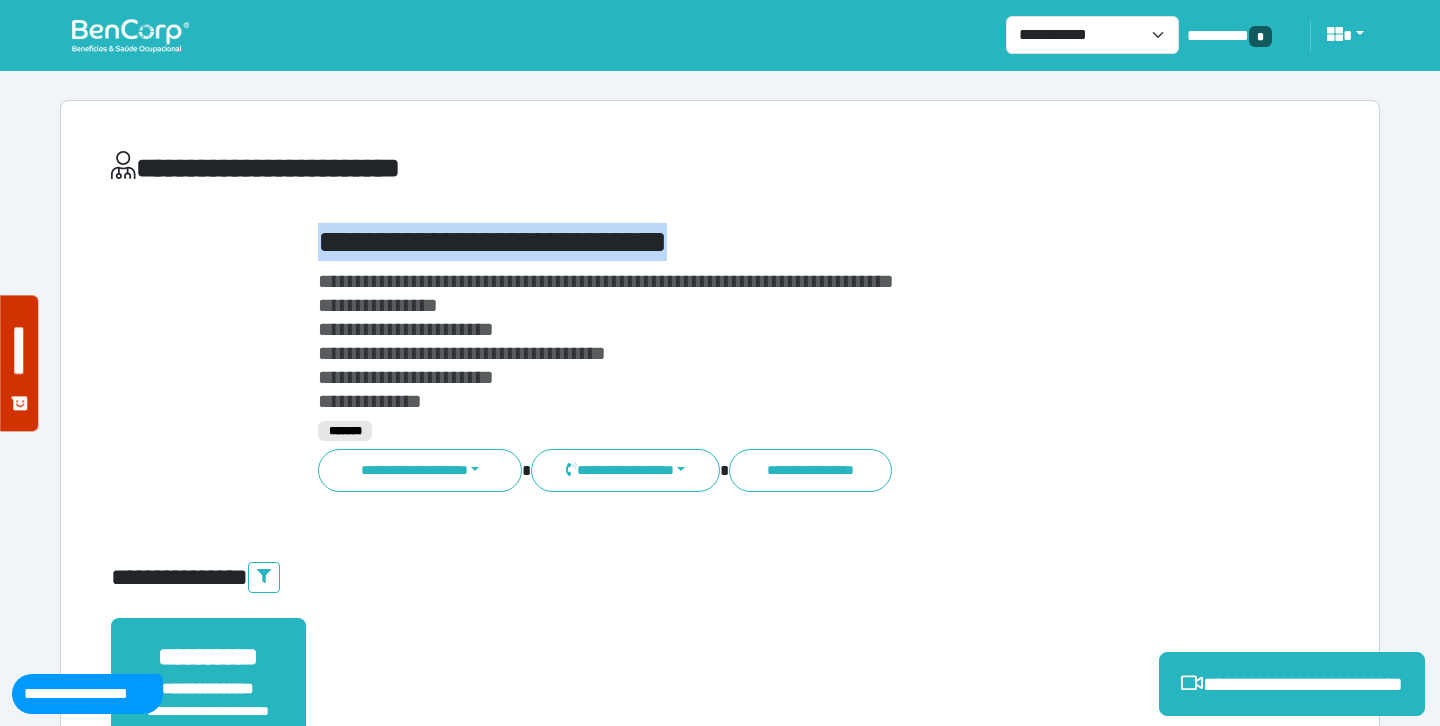 click on "**********" at bounding box center [772, 242] 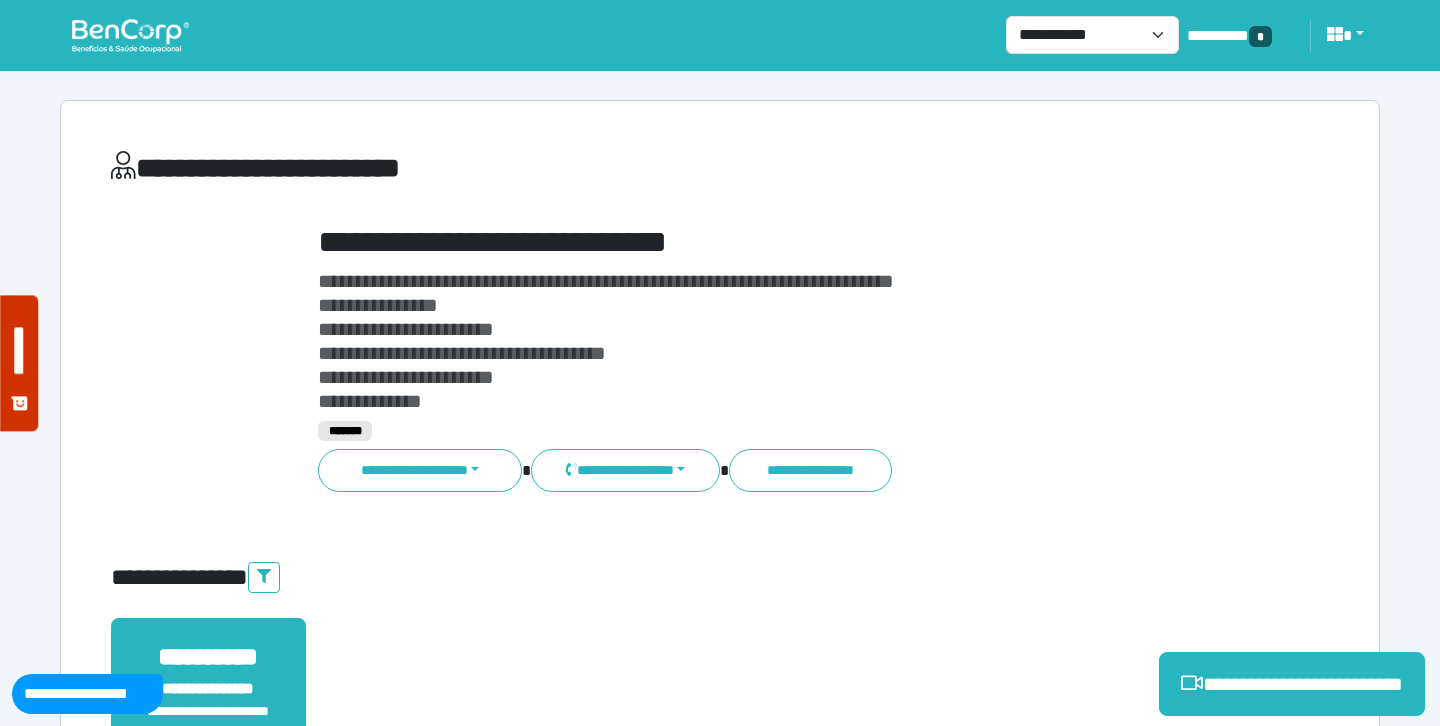 click on "**********" at bounding box center (772, 341) 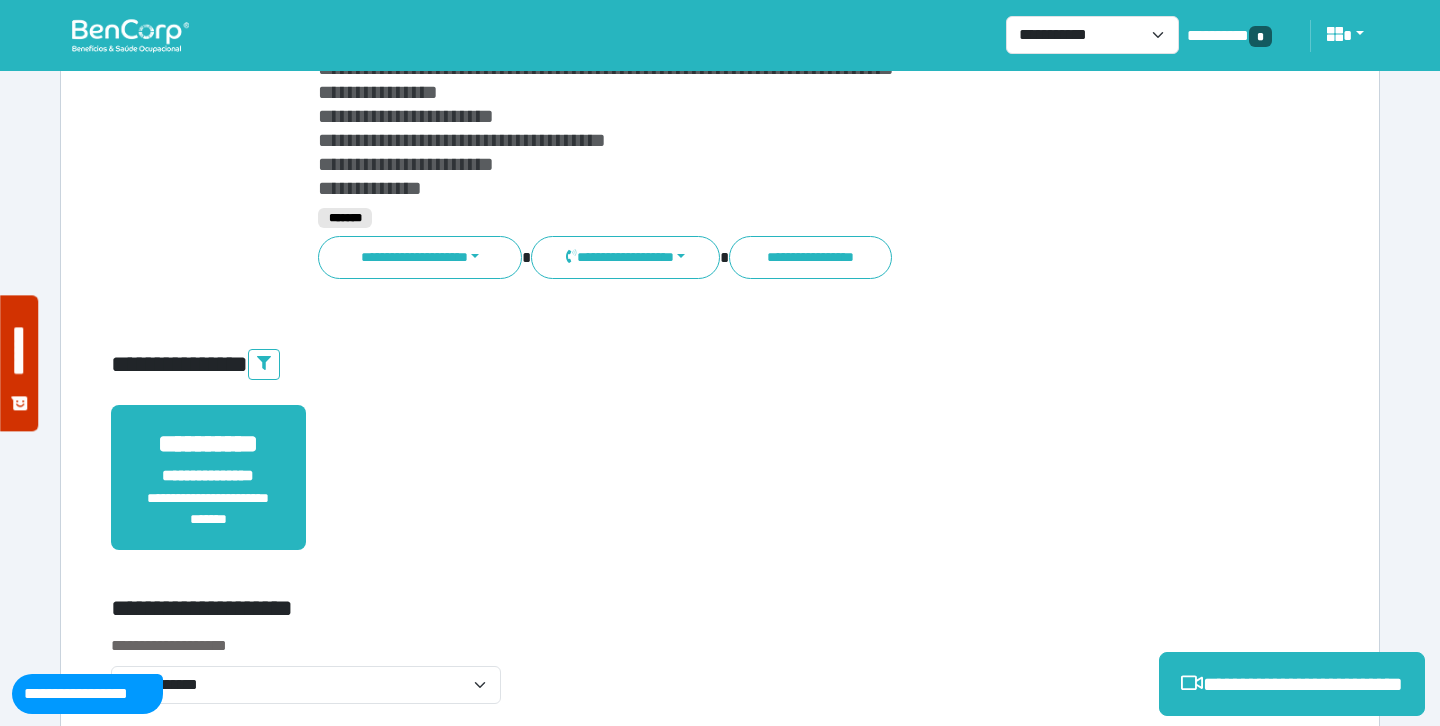 scroll, scrollTop: 368, scrollLeft: 0, axis: vertical 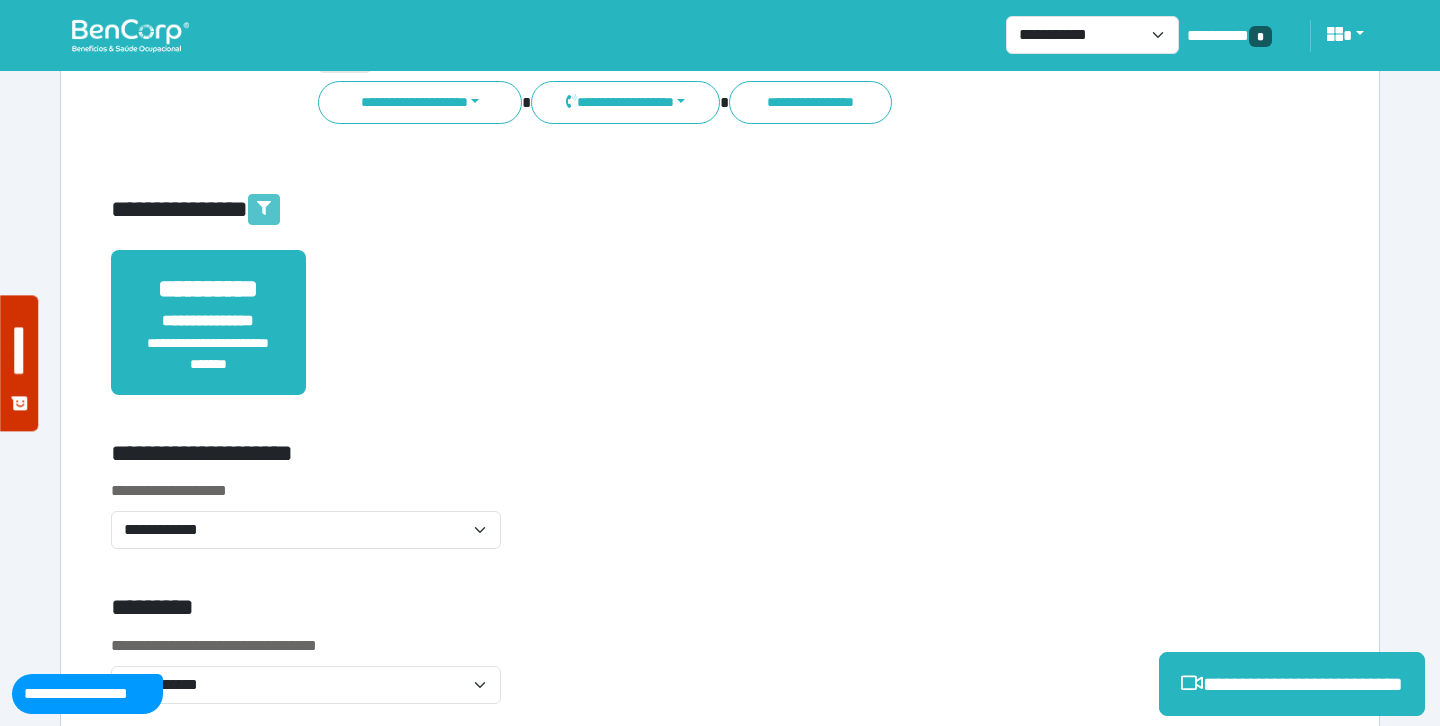 click 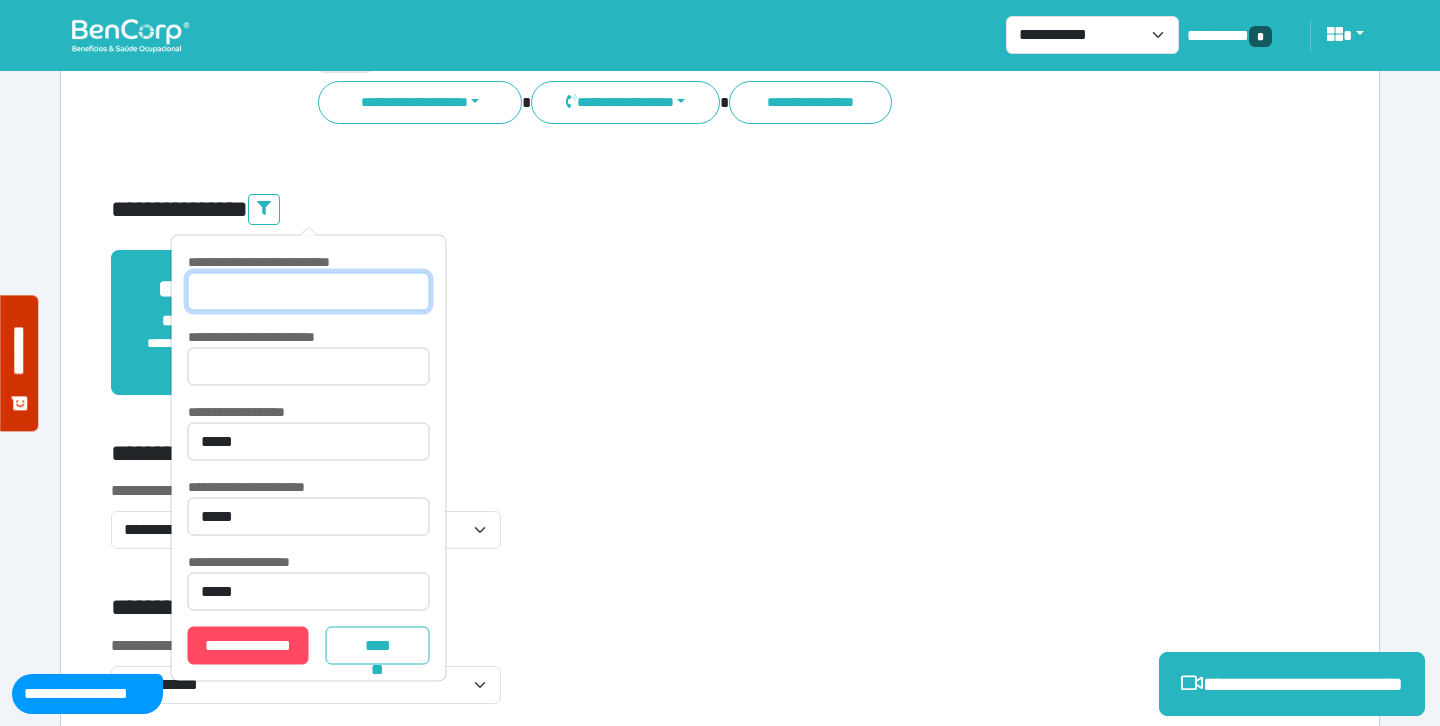 click at bounding box center [309, 292] 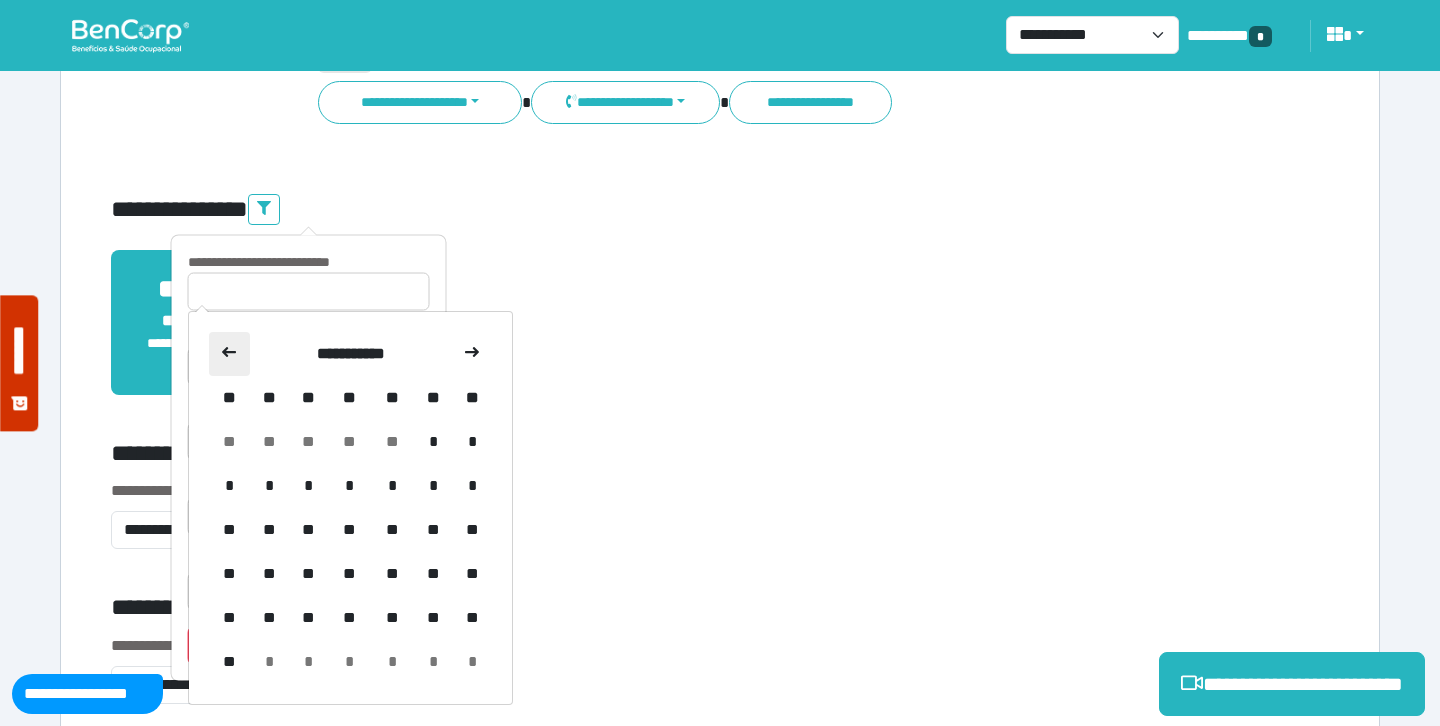 click 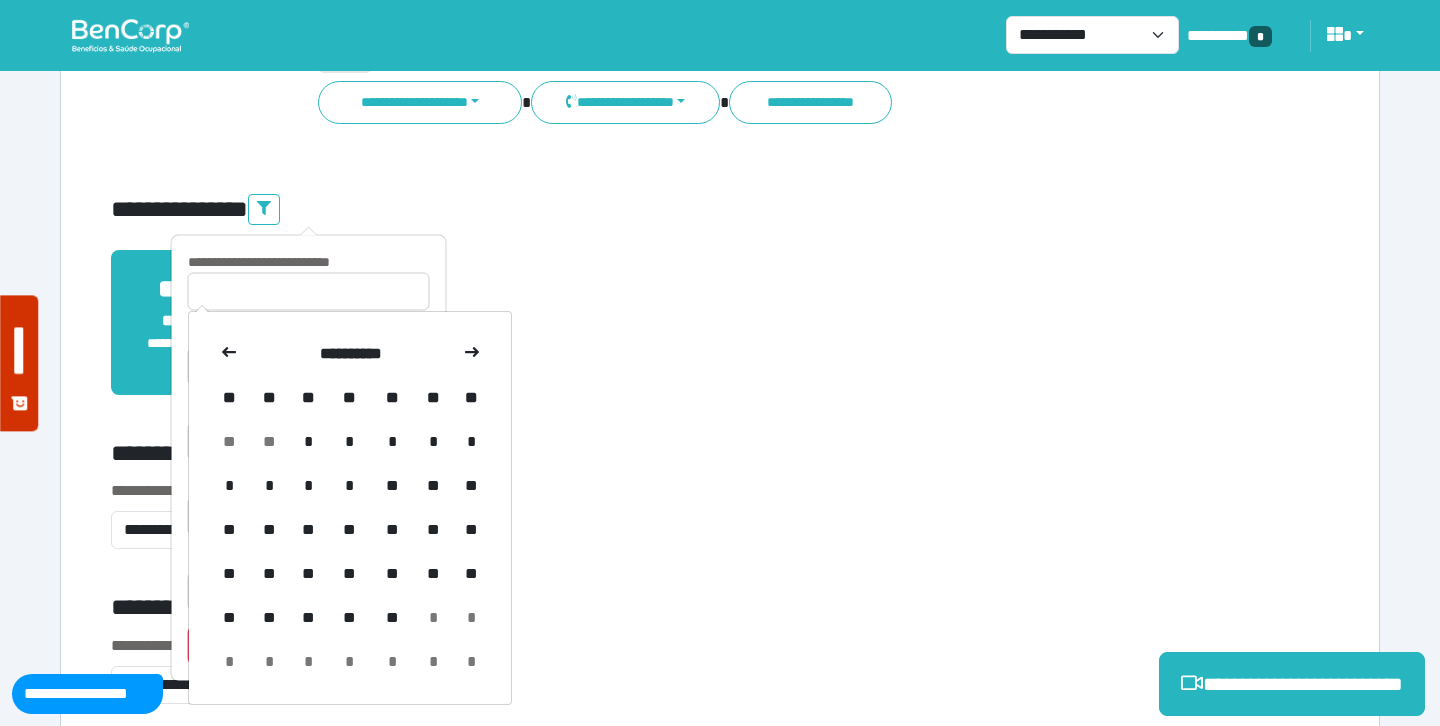 click 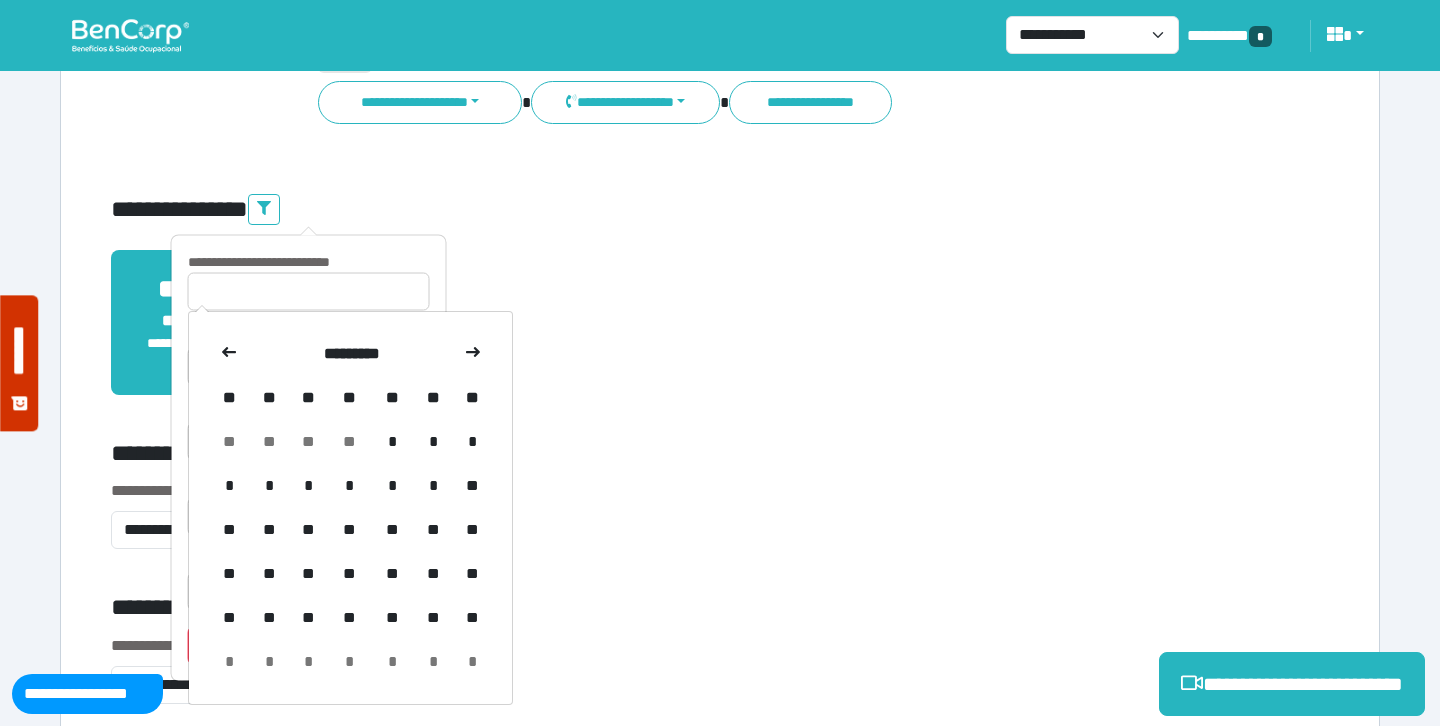 click 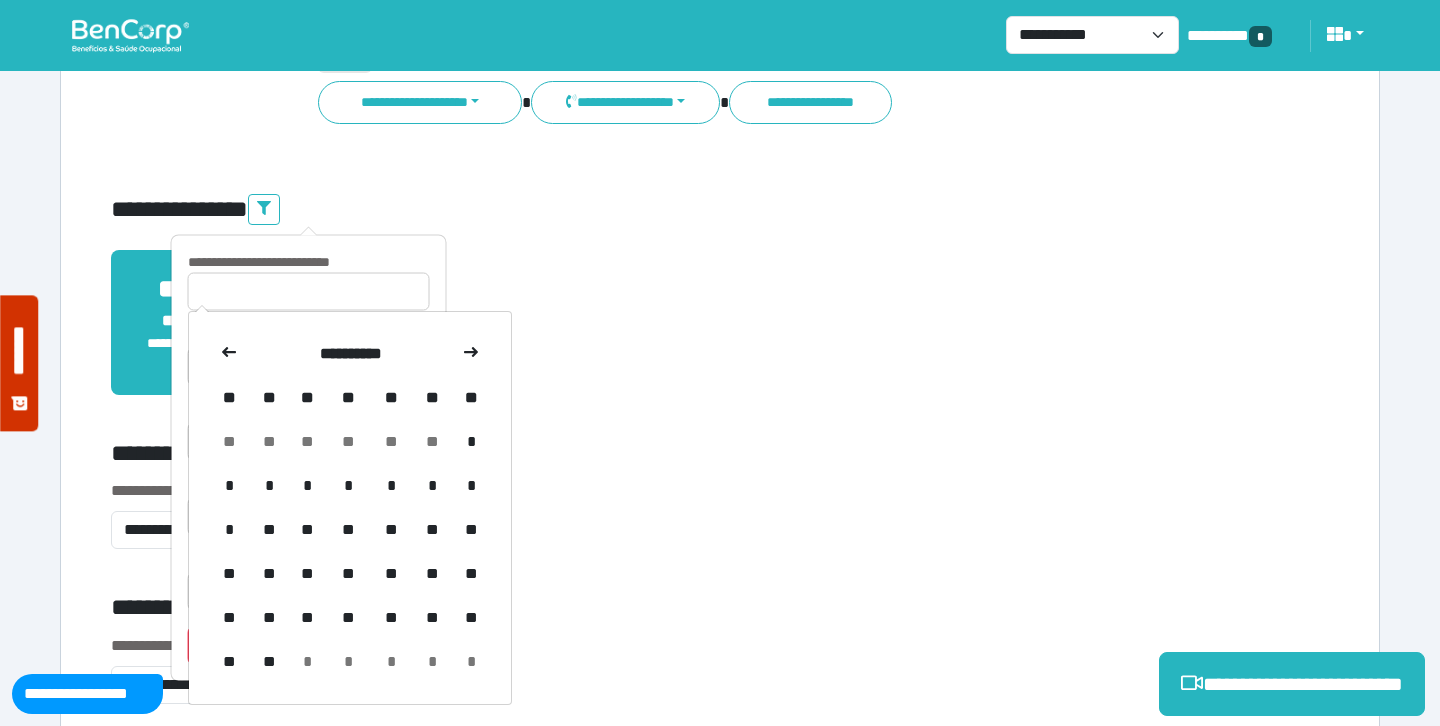click 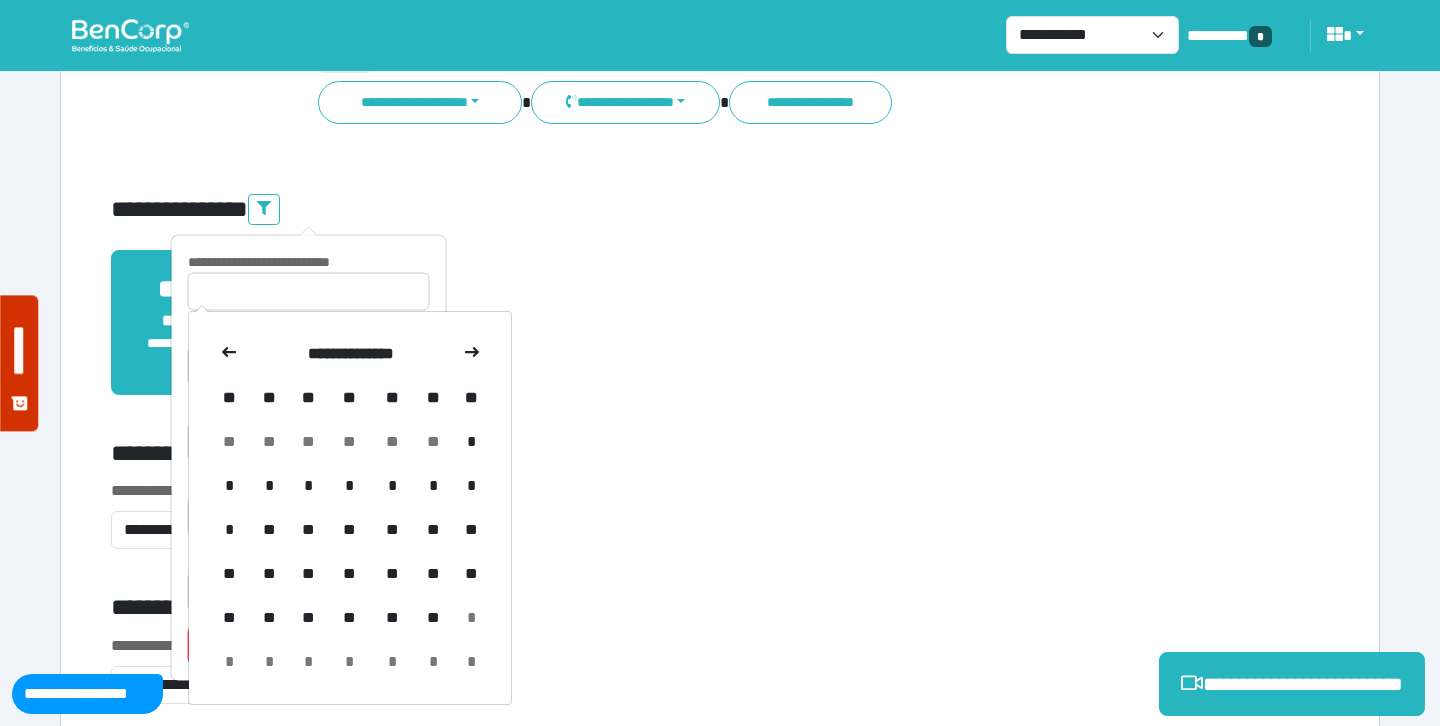 click 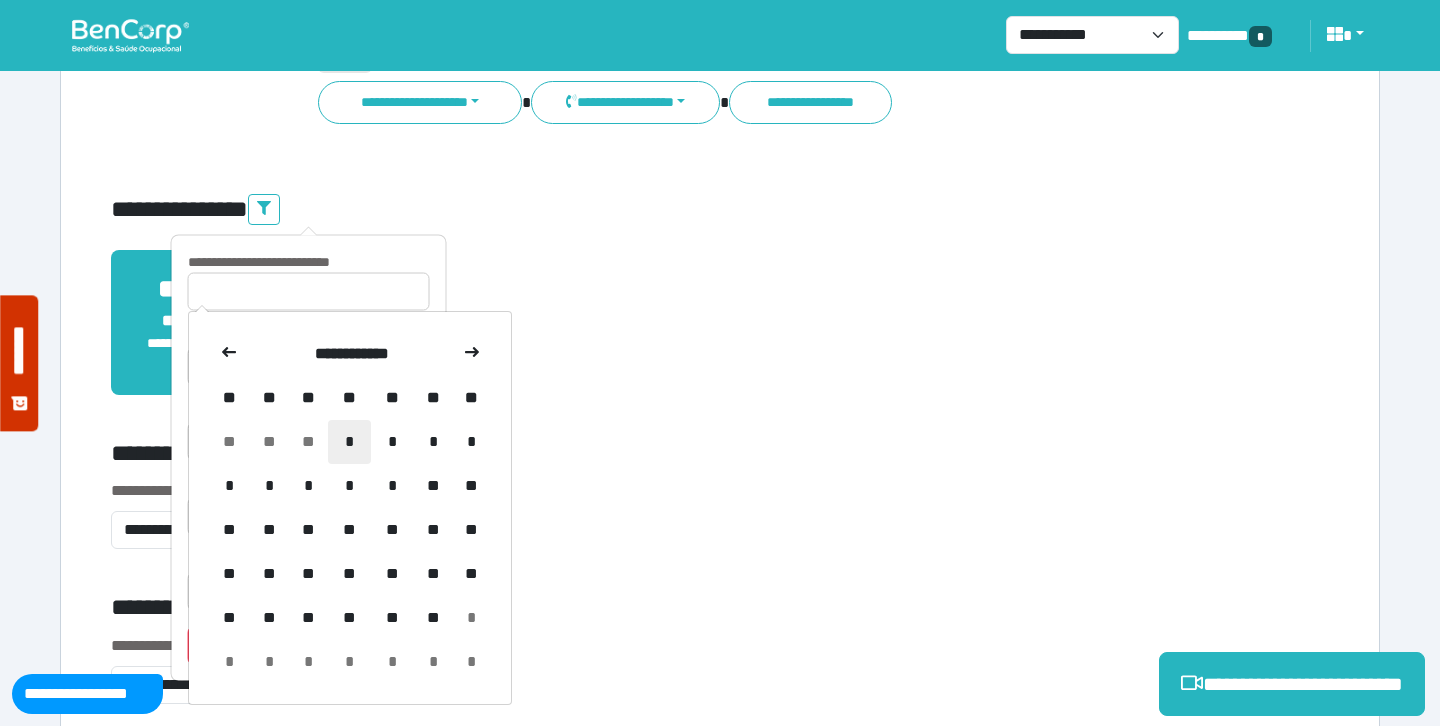 click on "*" at bounding box center (349, 442) 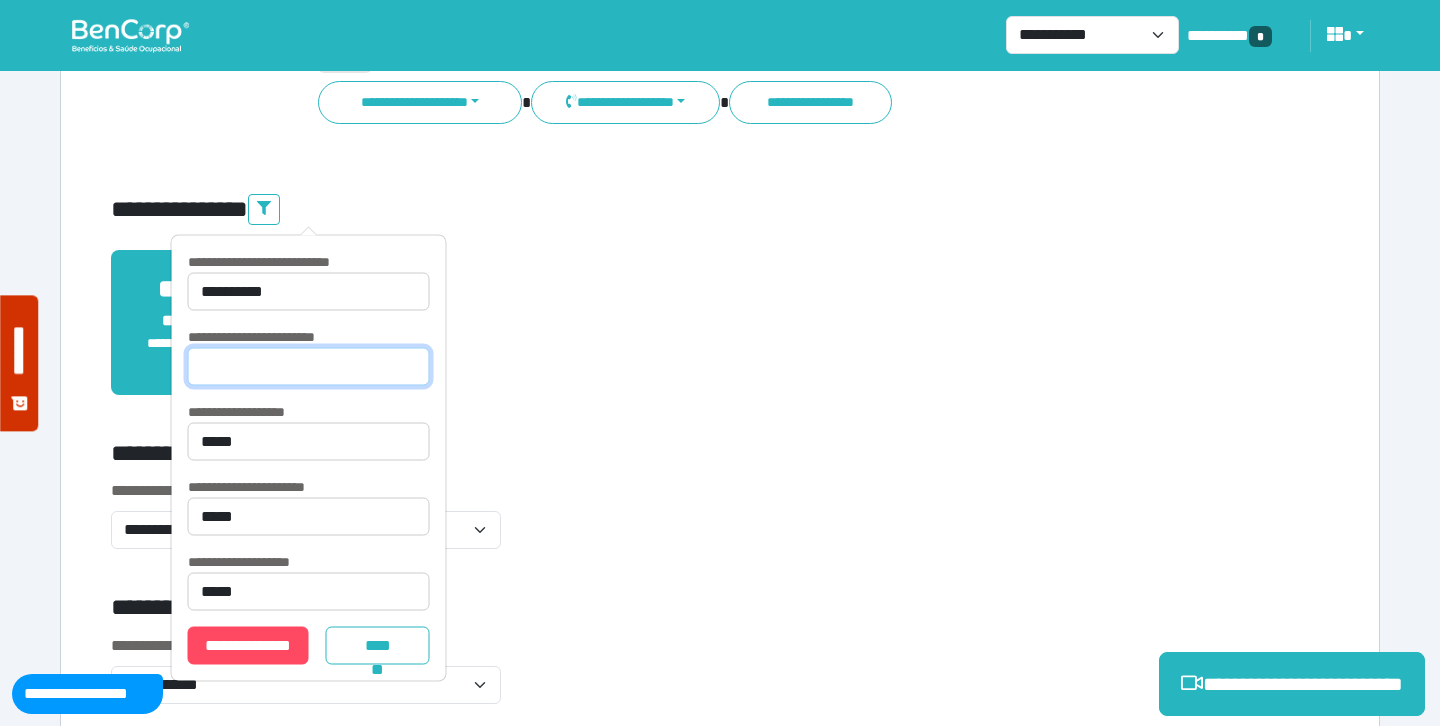 click at bounding box center [309, 367] 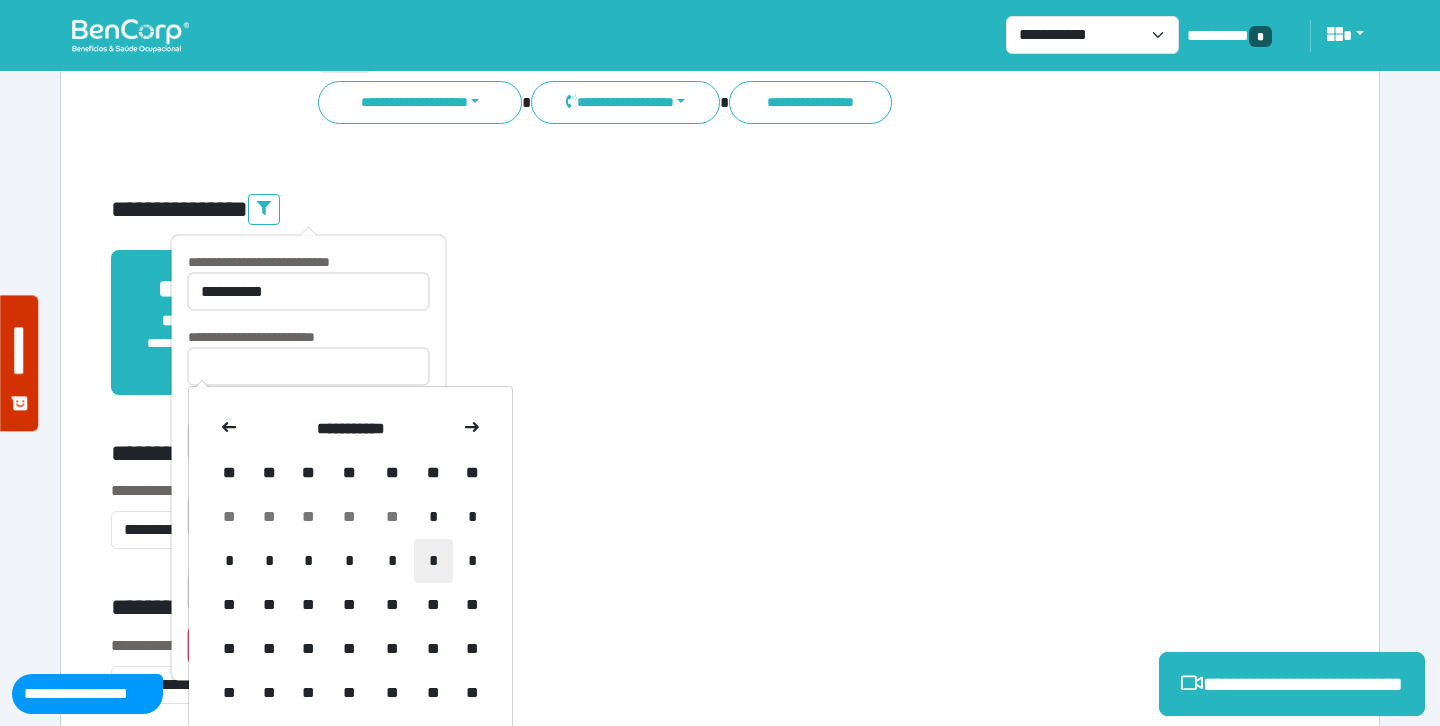click on "*" at bounding box center [433, 561] 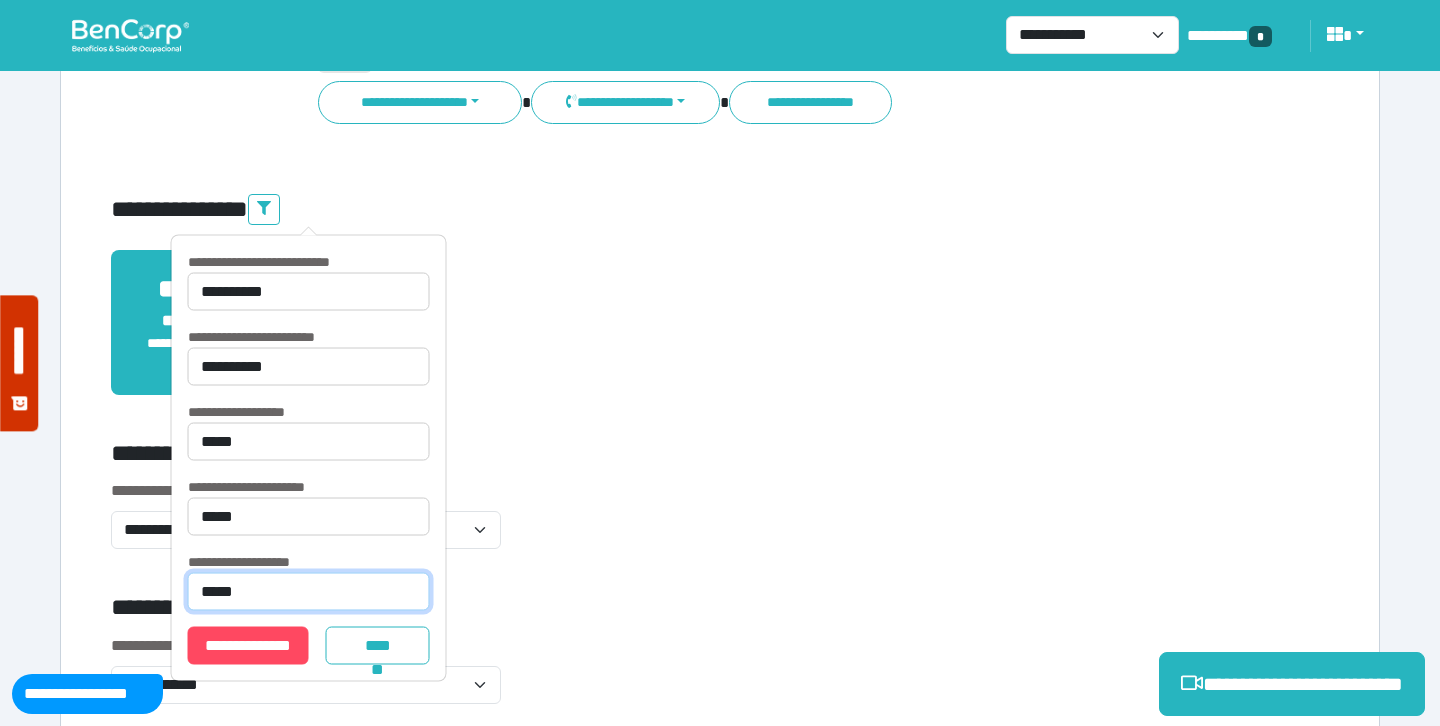 click on "**********" at bounding box center [309, 592] 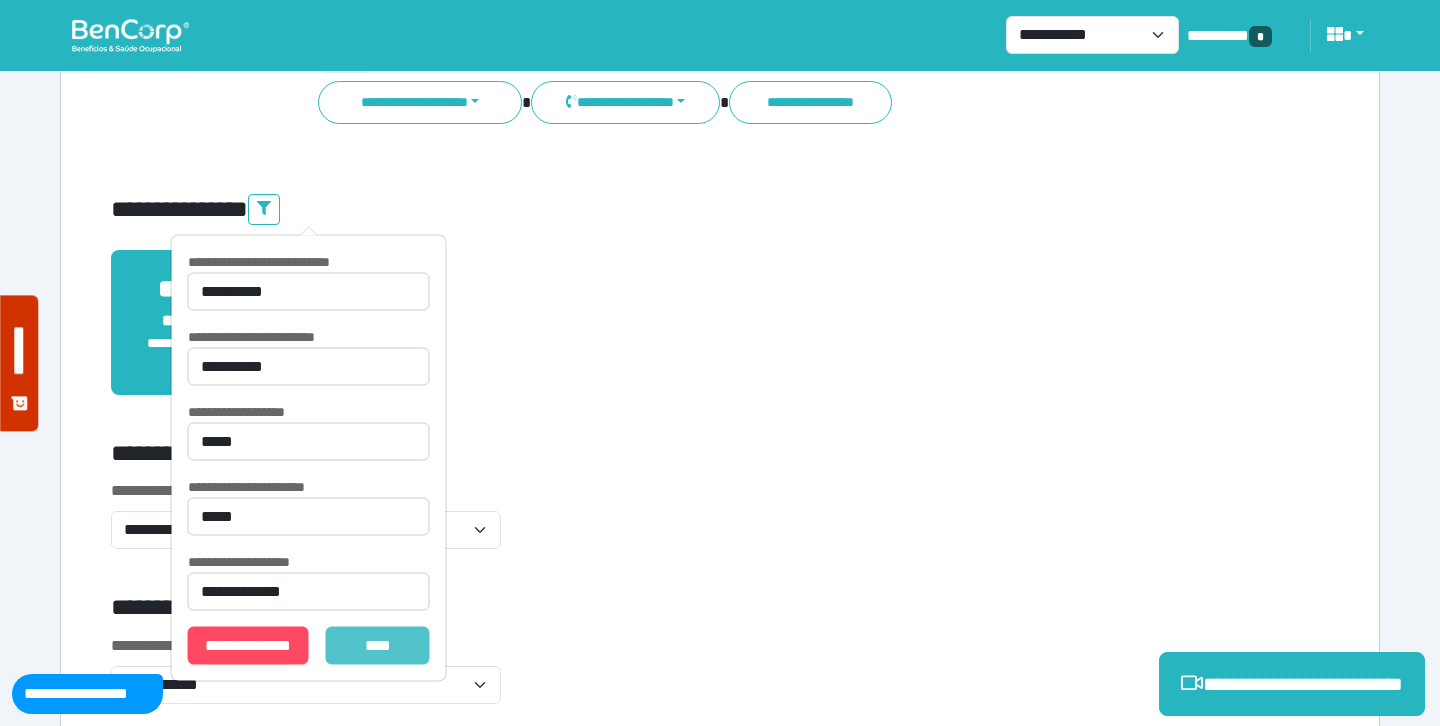click on "*******" at bounding box center [378, 646] 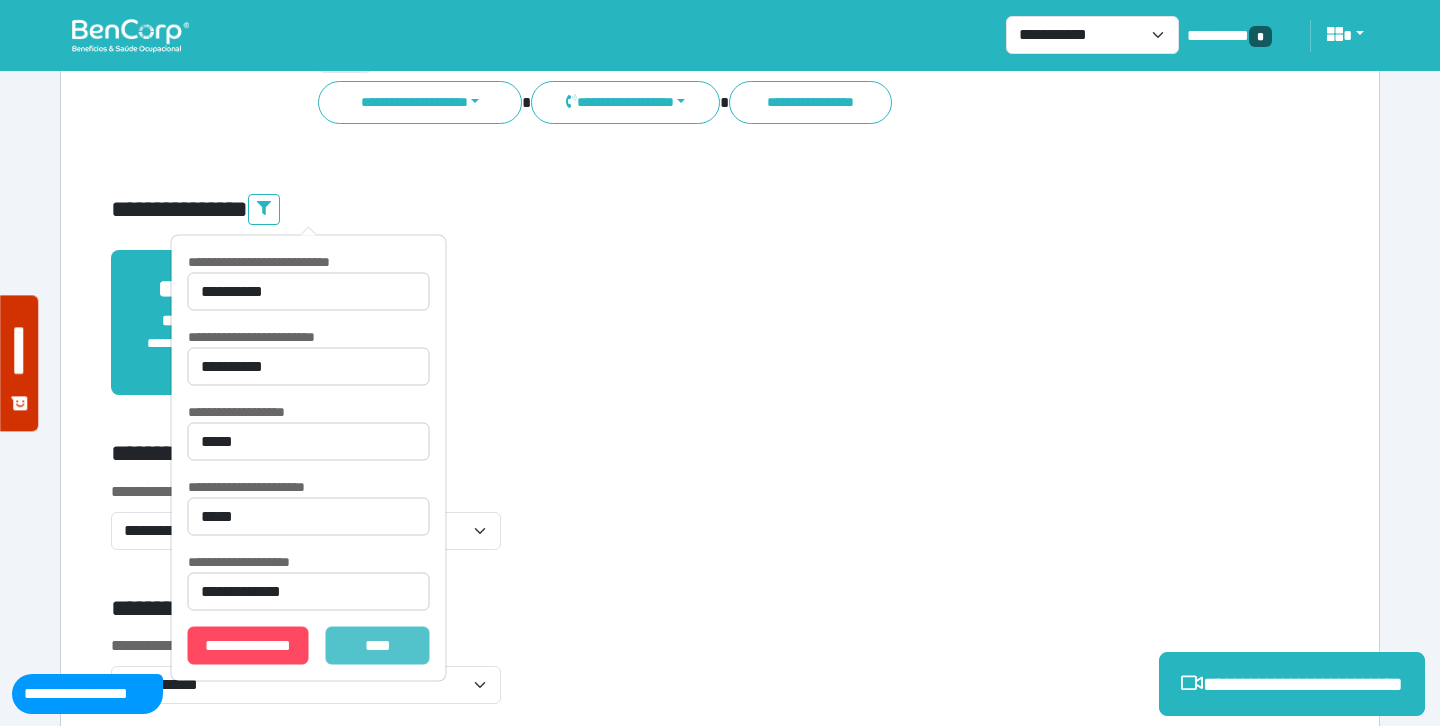 click on "*******" at bounding box center (378, 646) 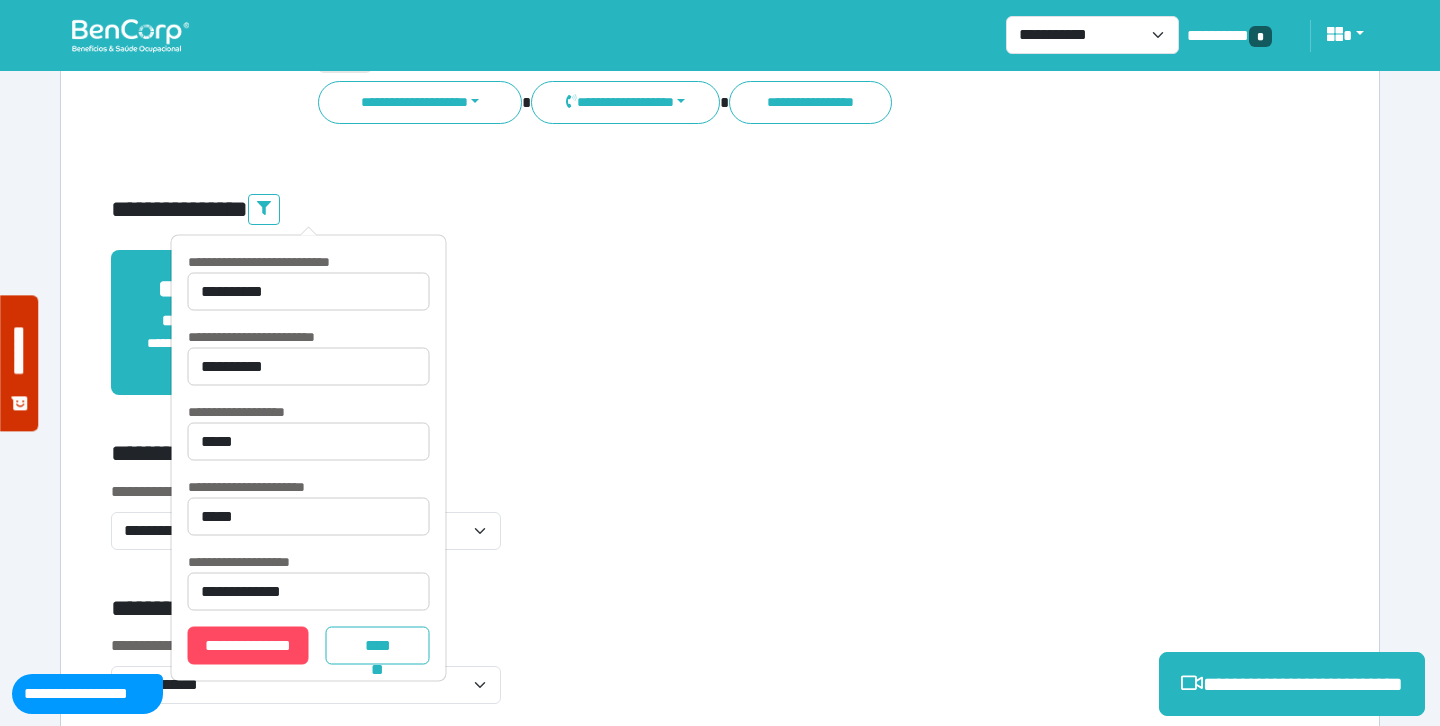click on "**********" at bounding box center (309, 458) 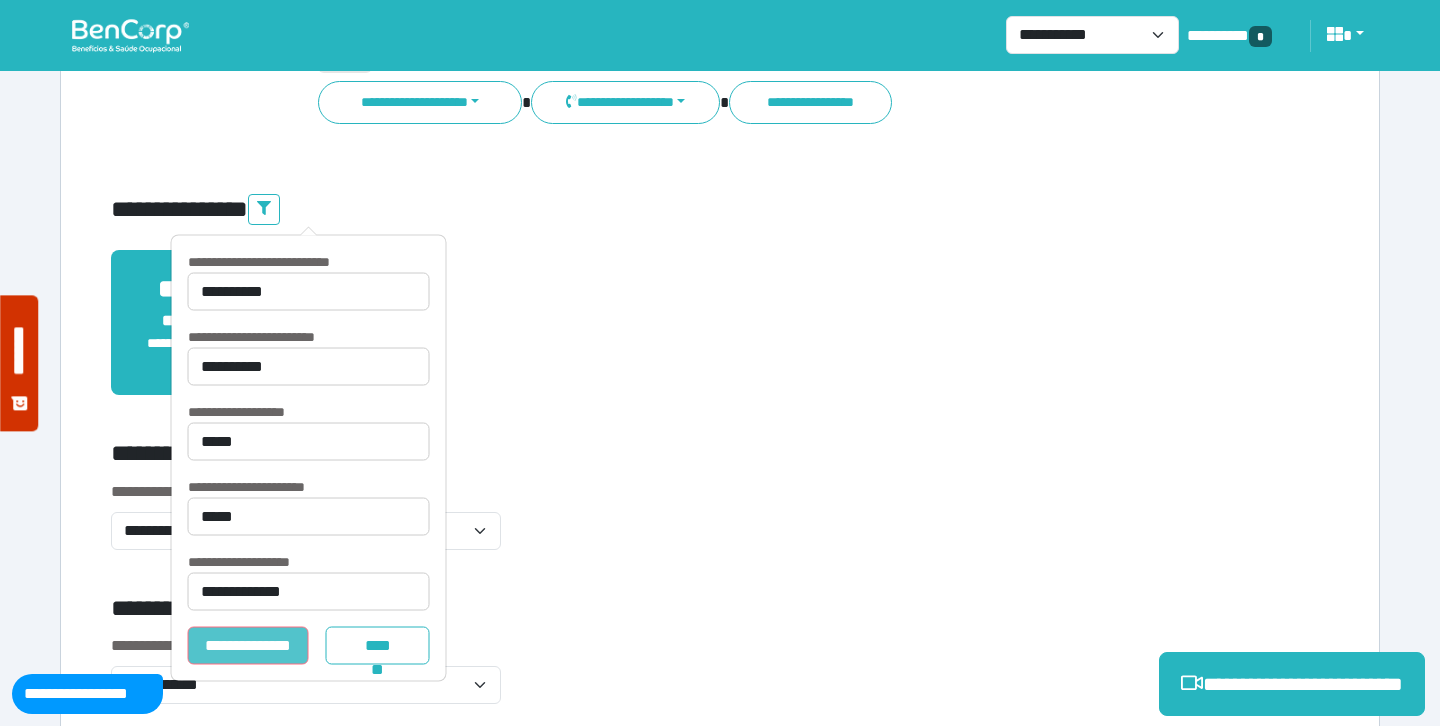 click on "**********" at bounding box center (248, 646) 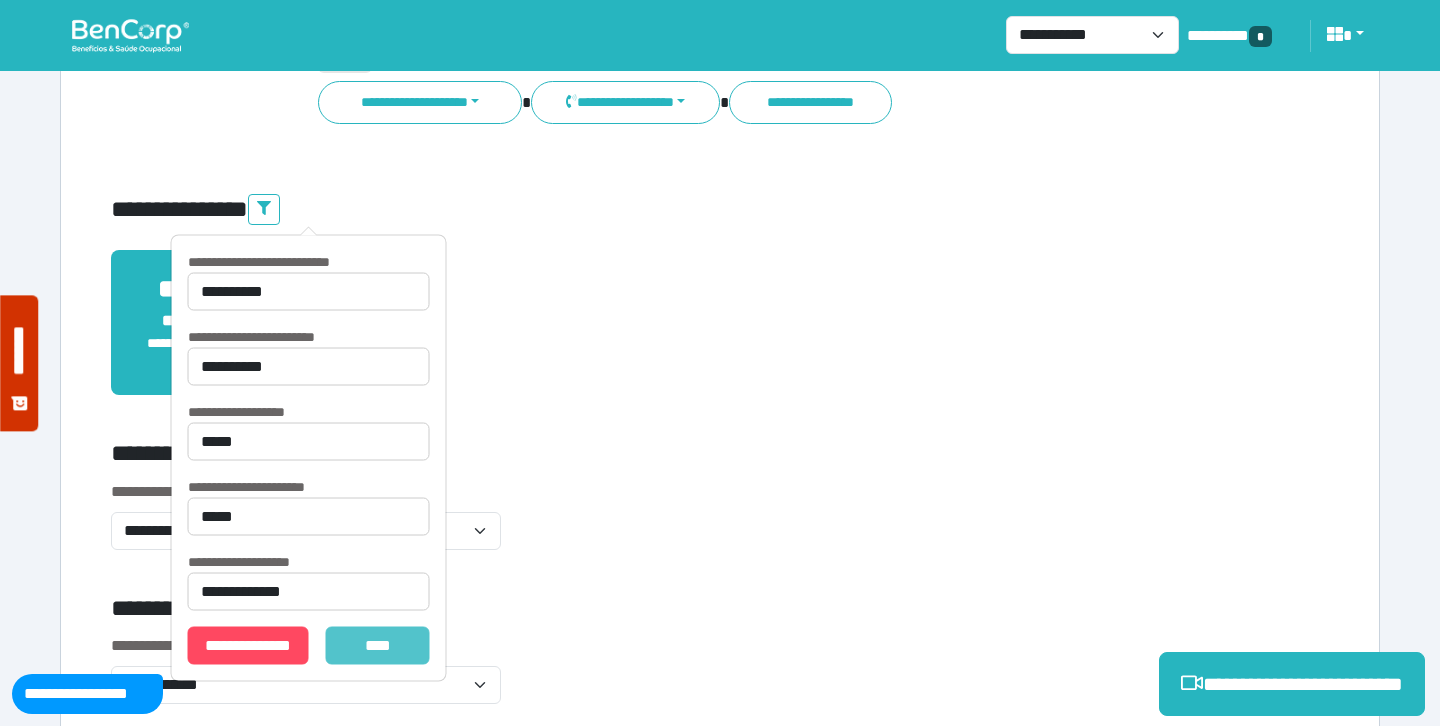 click on "*******" at bounding box center [378, 646] 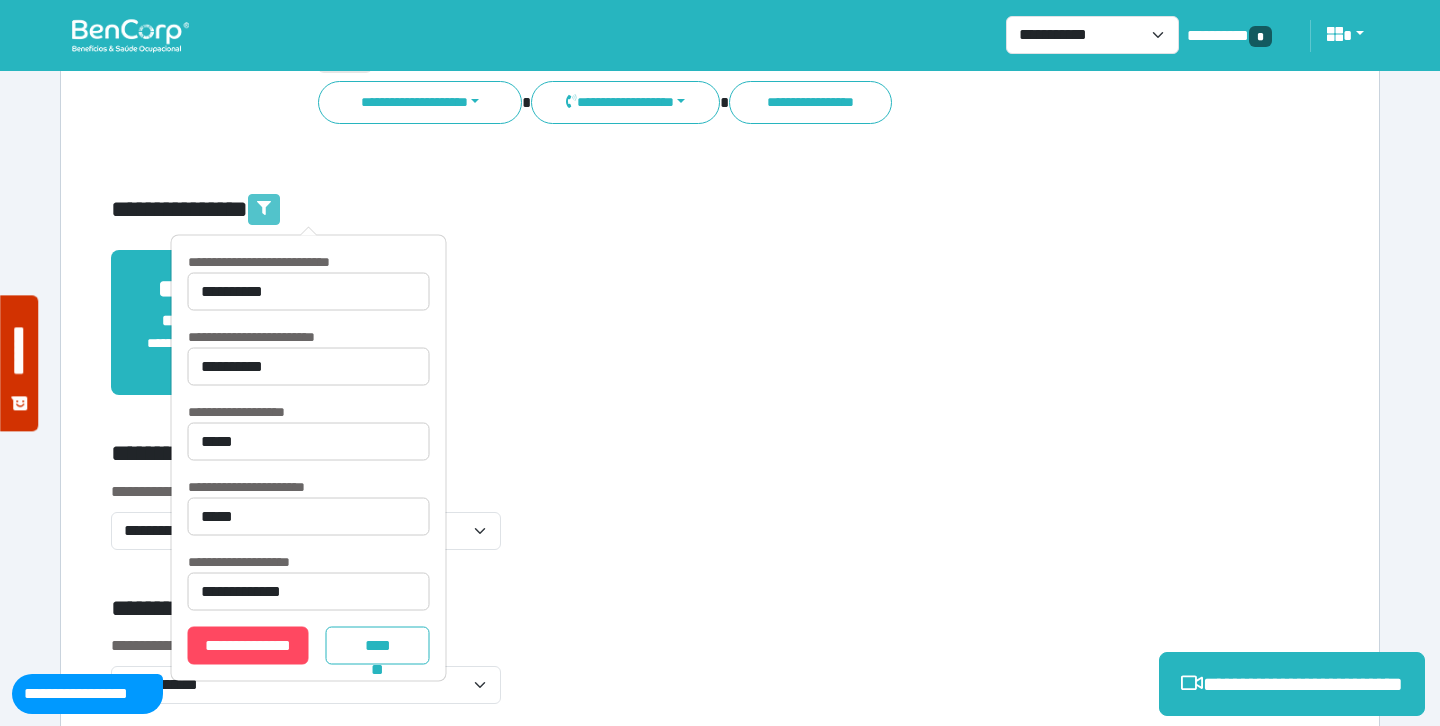 click 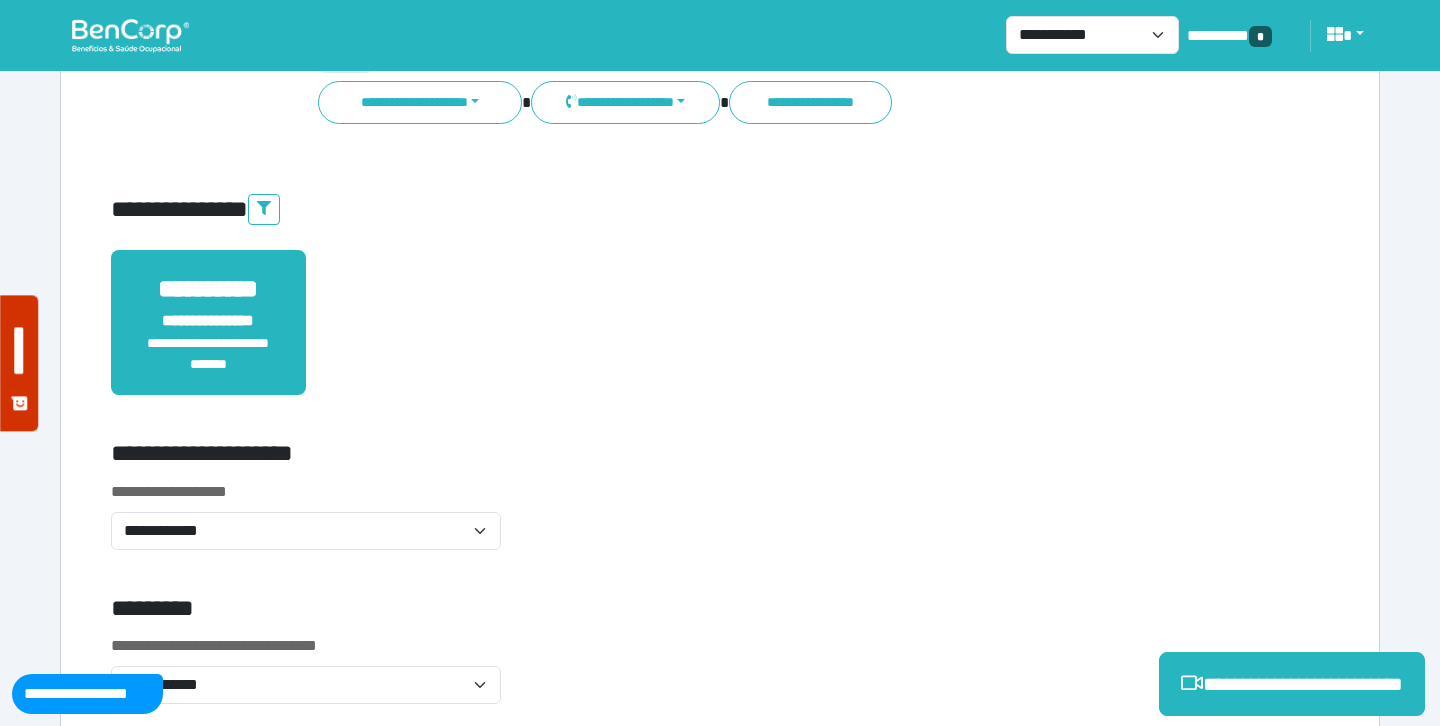 click on "**********" at bounding box center [720, 210] 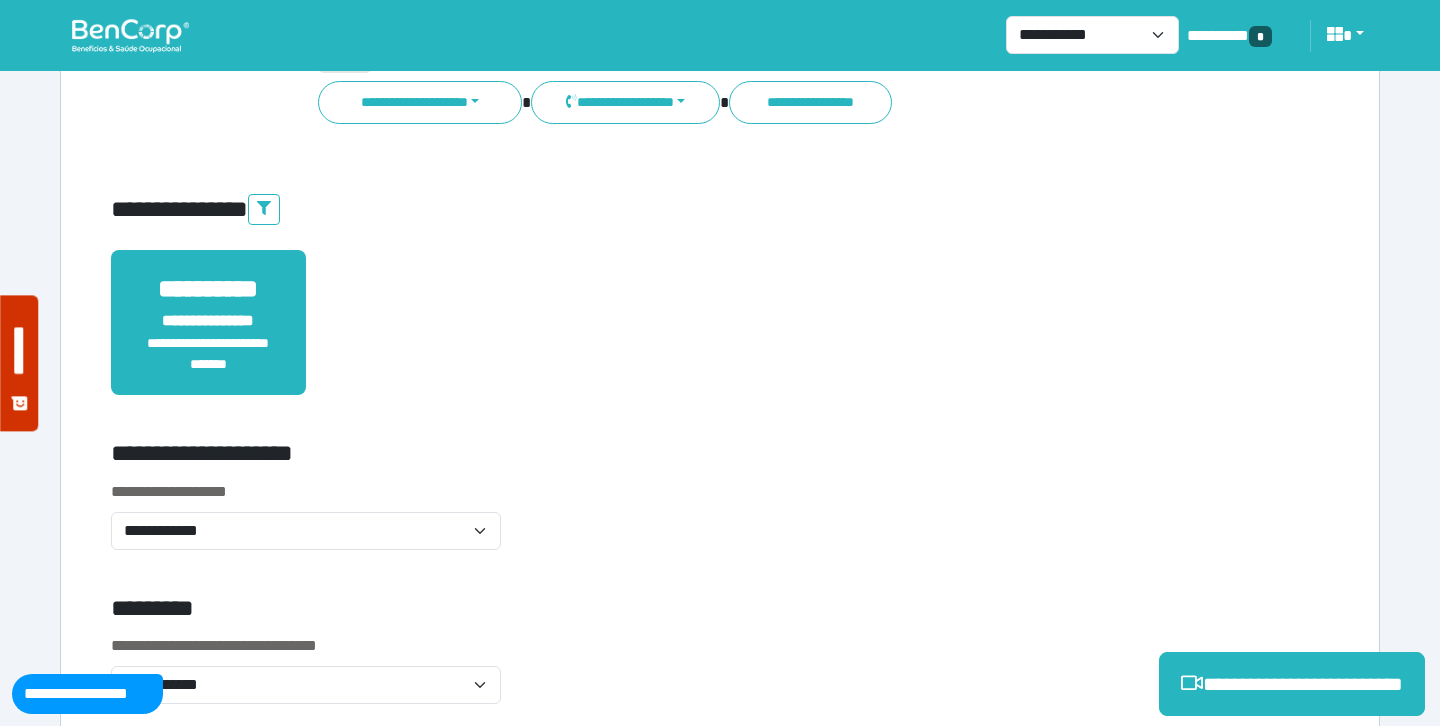 click on "**********" at bounding box center [720, 527] 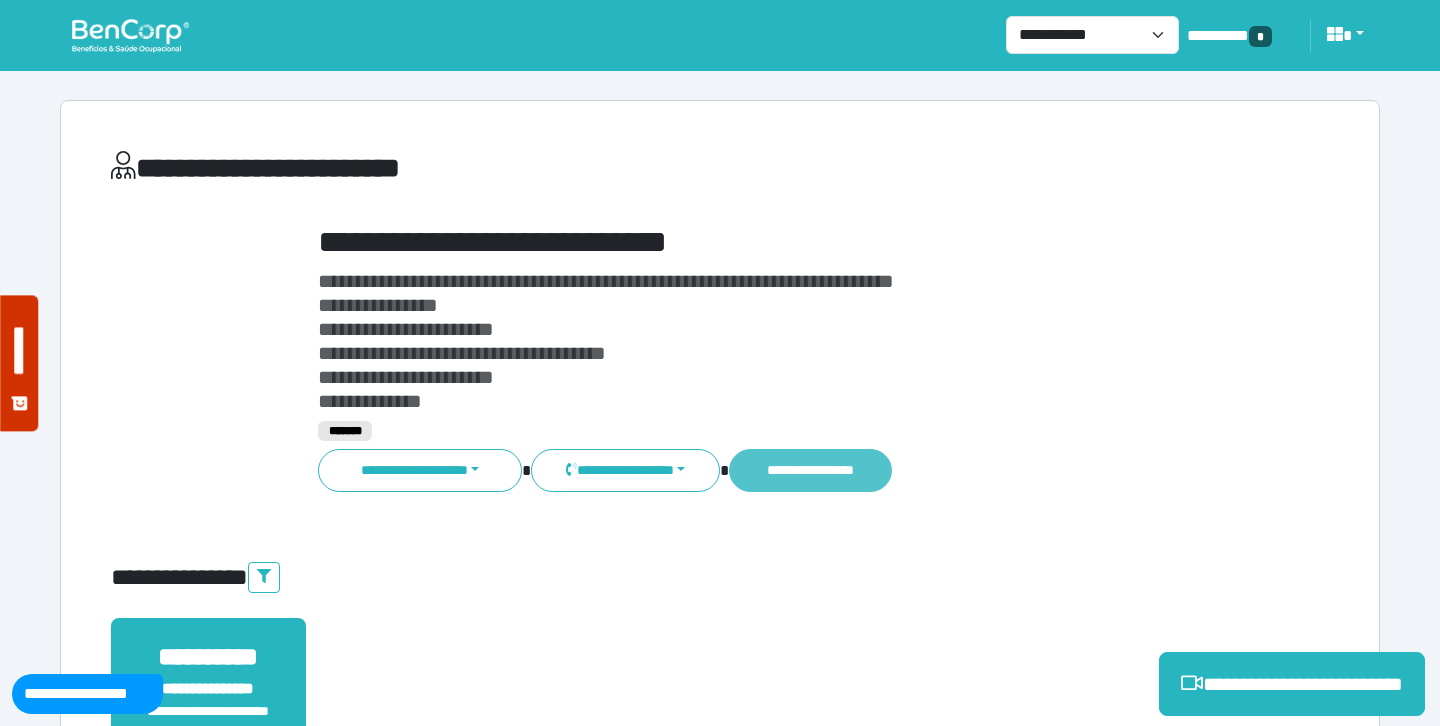 click on "**********" at bounding box center [810, 470] 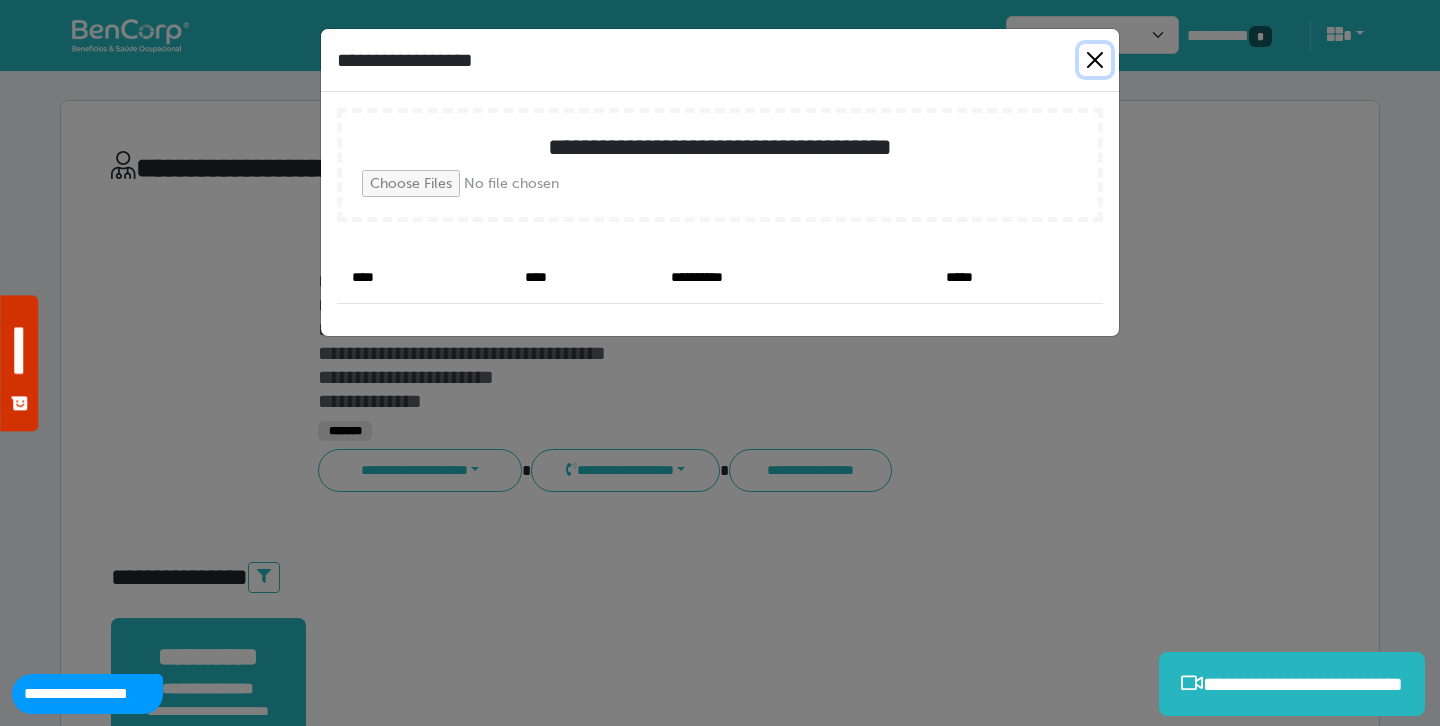 click at bounding box center [1095, 60] 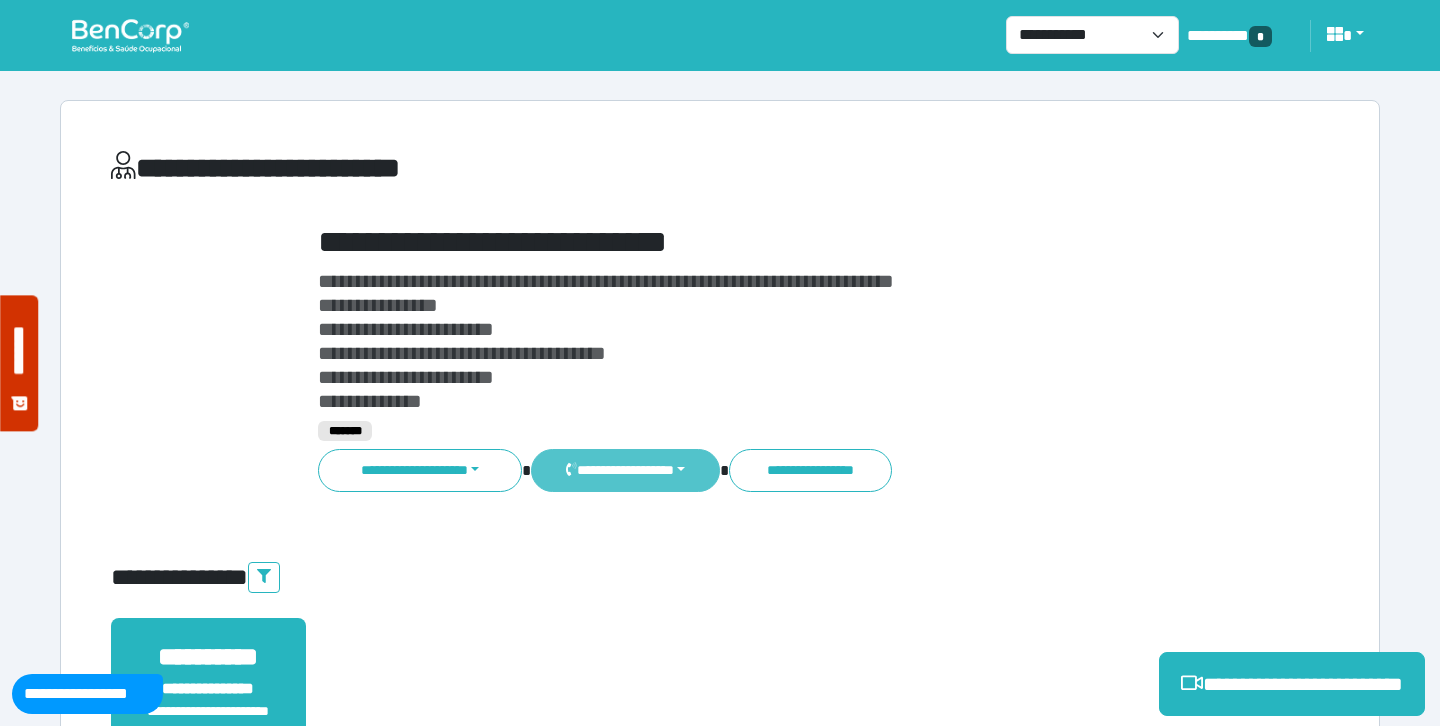 click on "**********" at bounding box center (625, 470) 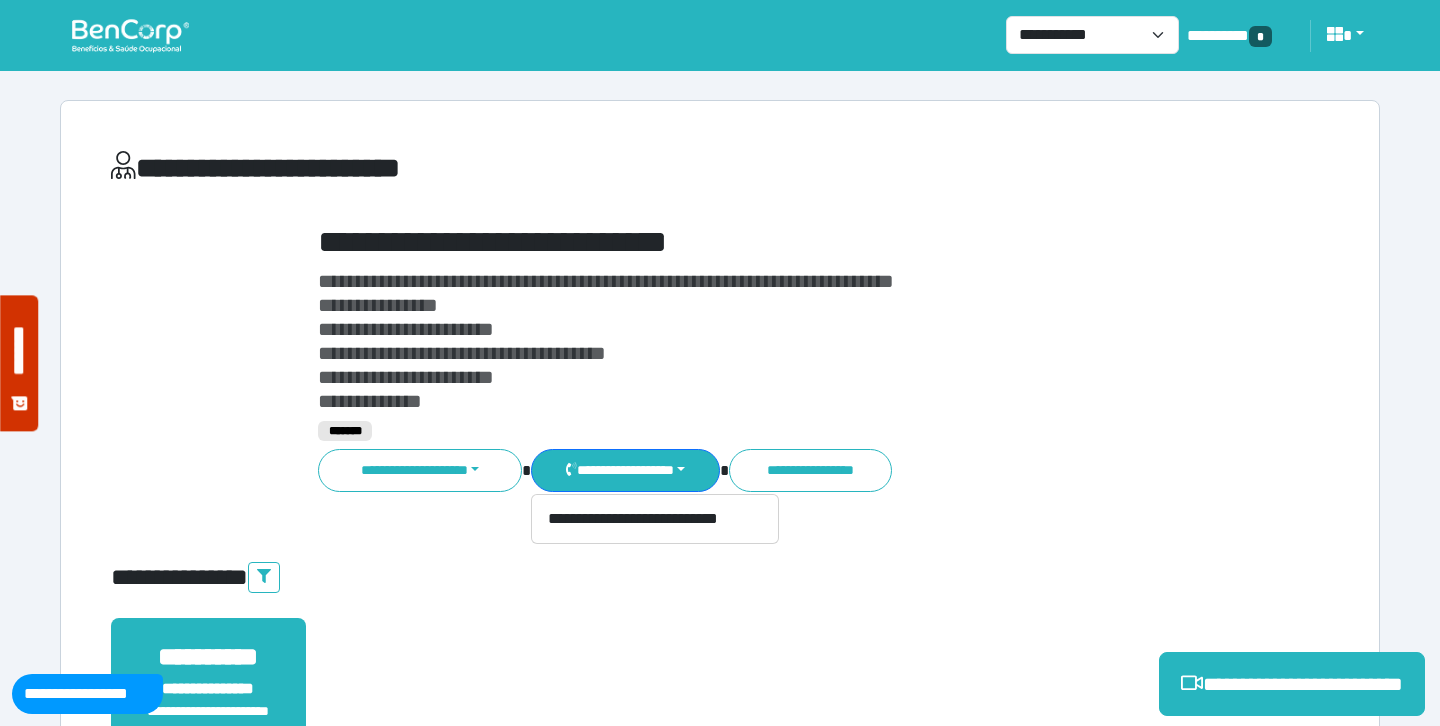 click on "**********" at bounding box center [772, 341] 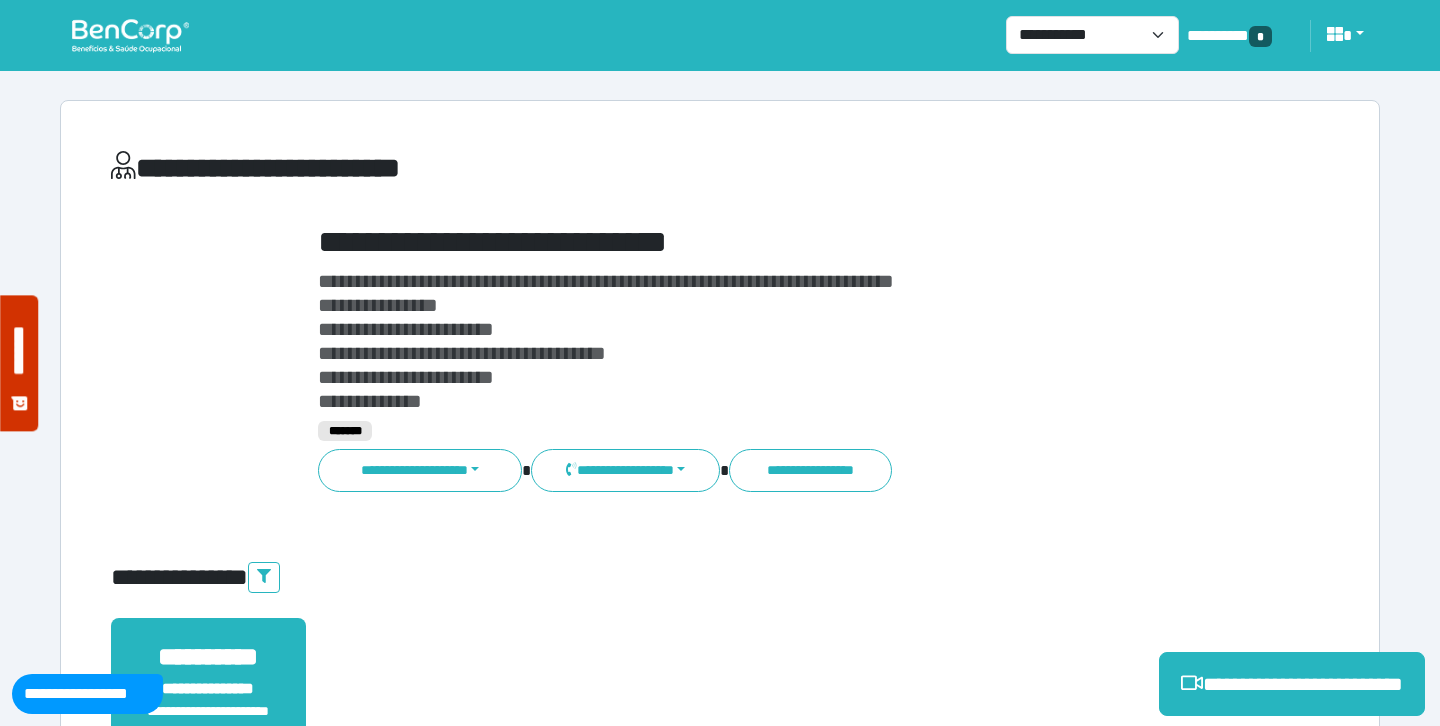 click on "**********" at bounding box center (772, 242) 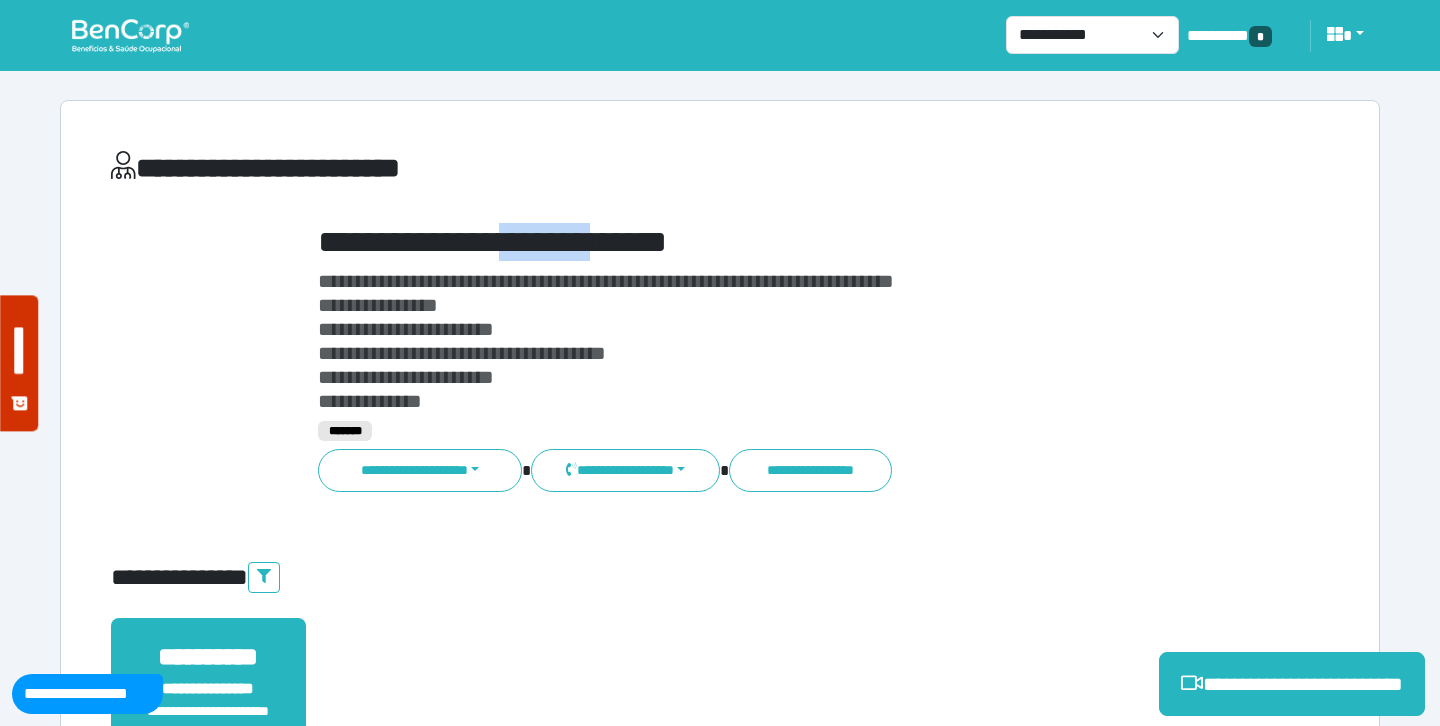 click on "**********" at bounding box center (772, 242) 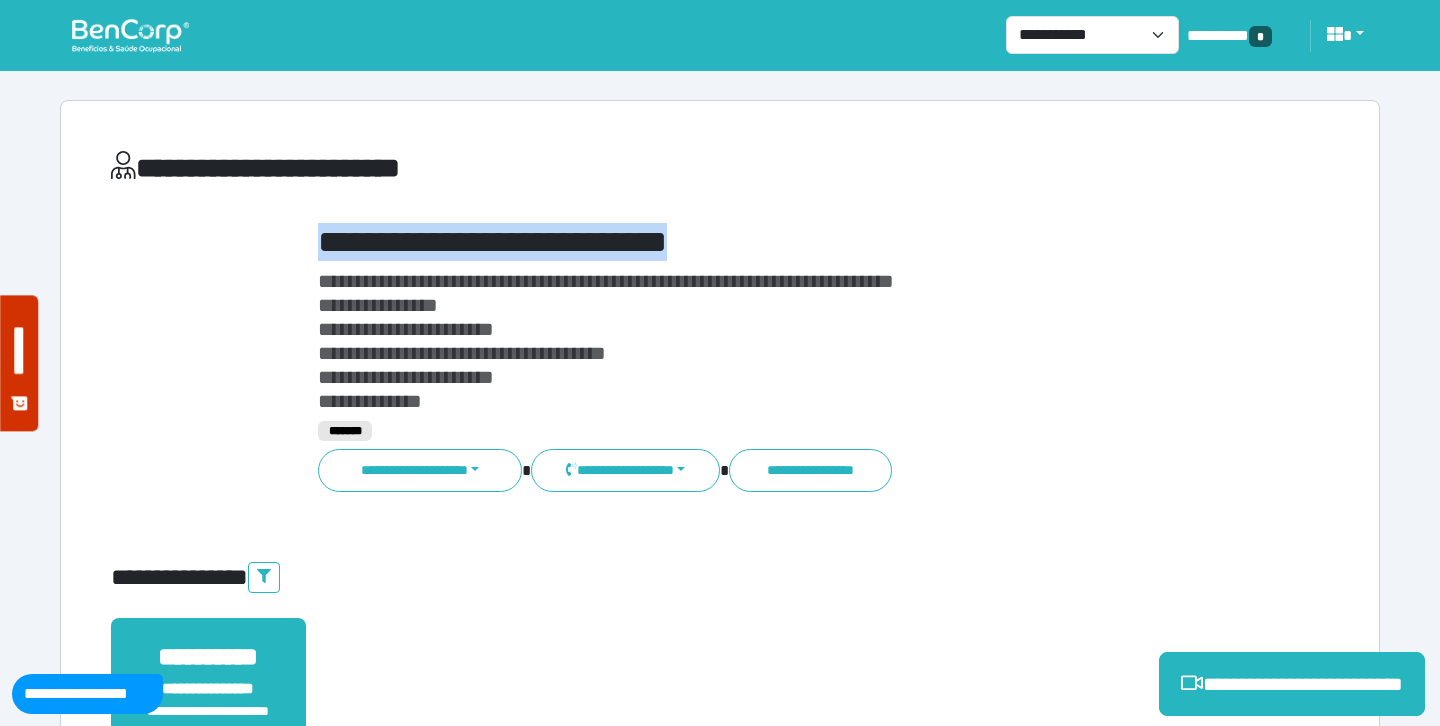 click on "**********" at bounding box center [772, 242] 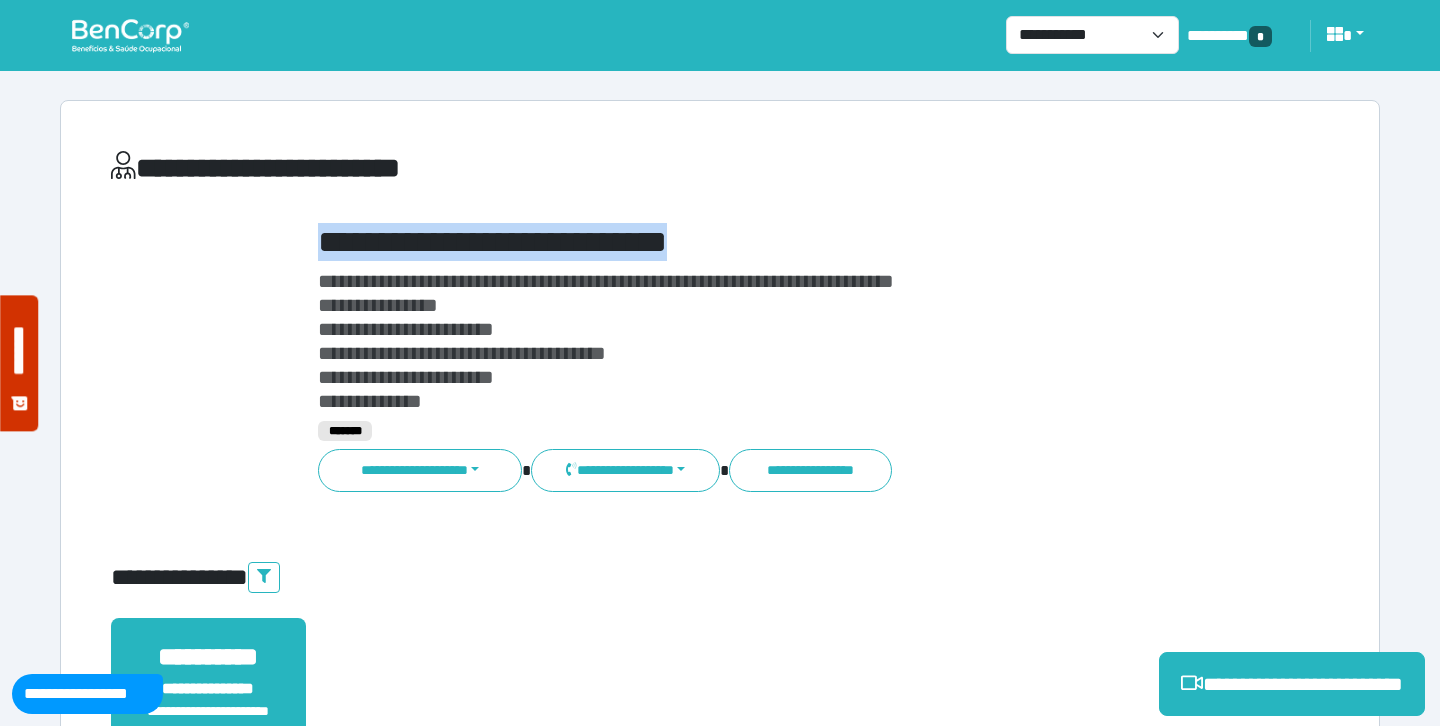 copy on "**********" 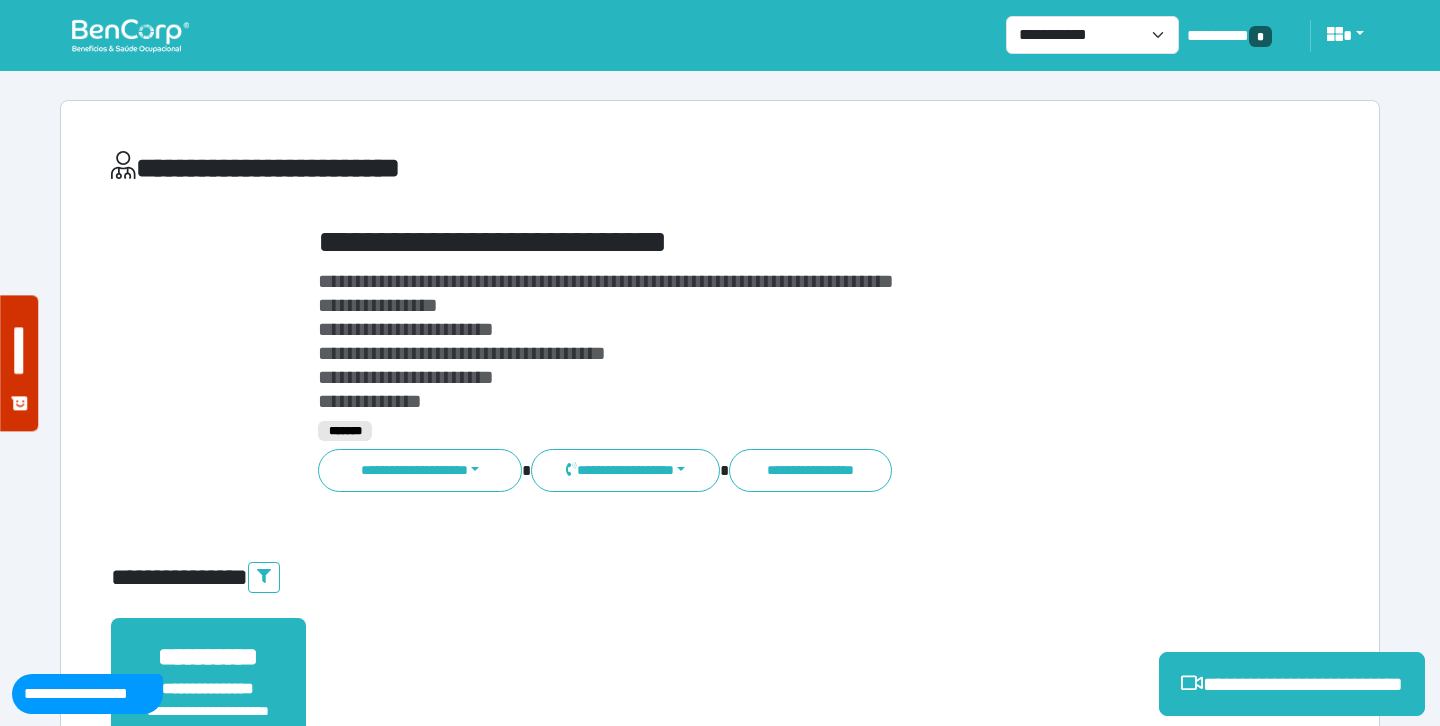 click on "**********" at bounding box center (772, 341) 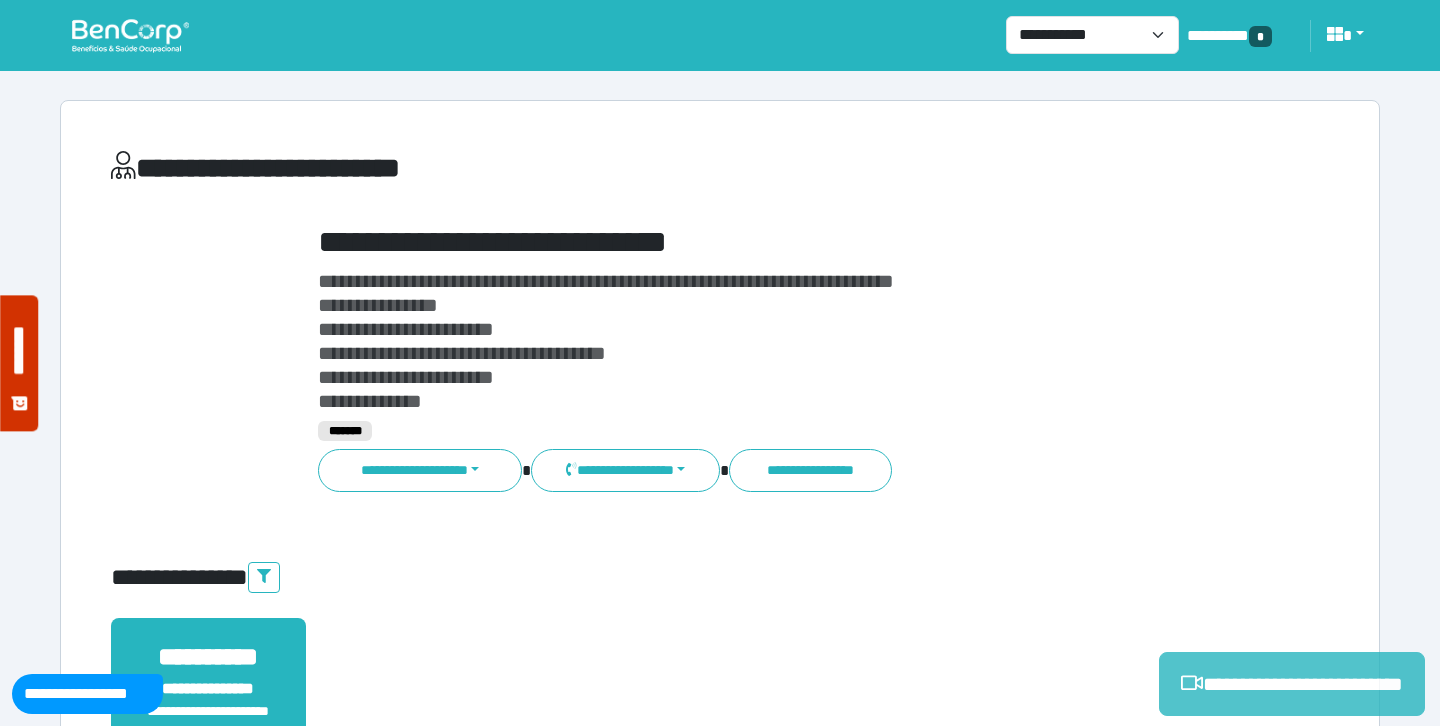 click on "**********" at bounding box center [1292, 684] 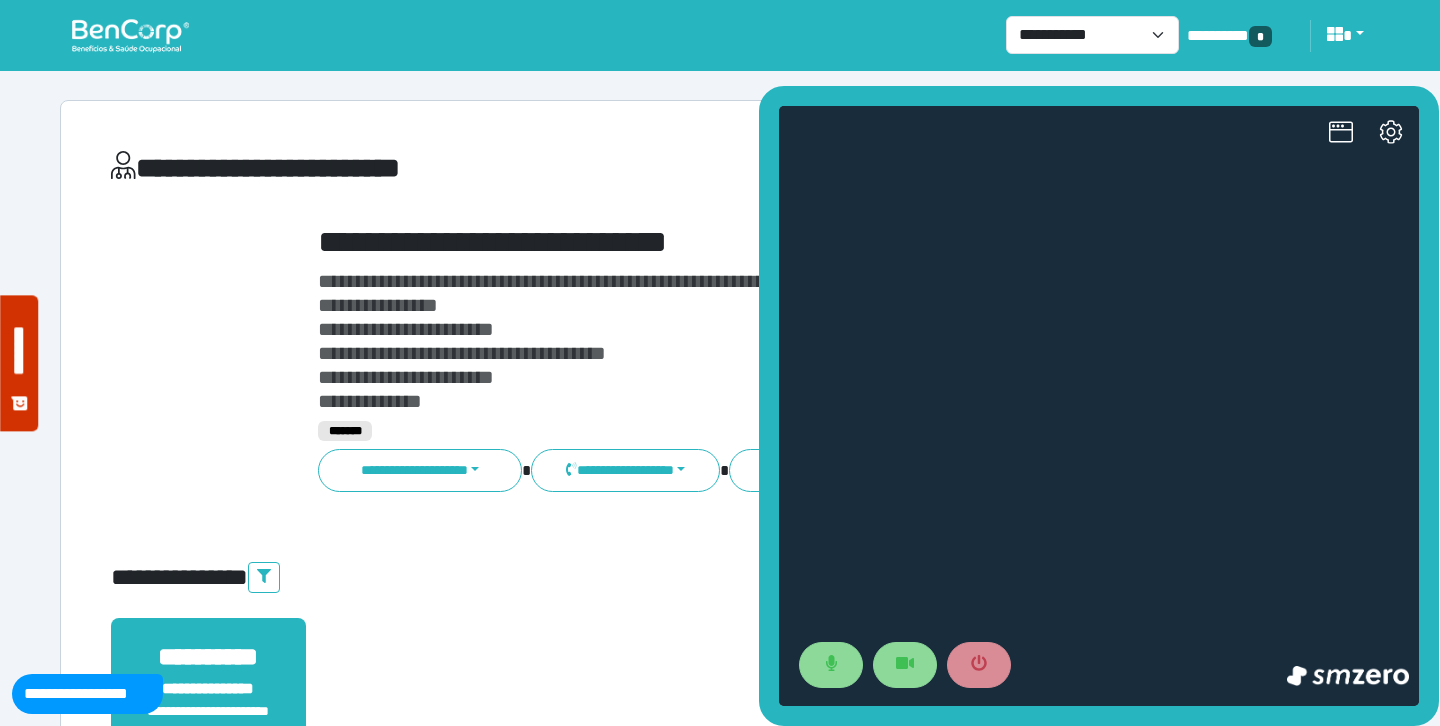 scroll, scrollTop: 0, scrollLeft: 0, axis: both 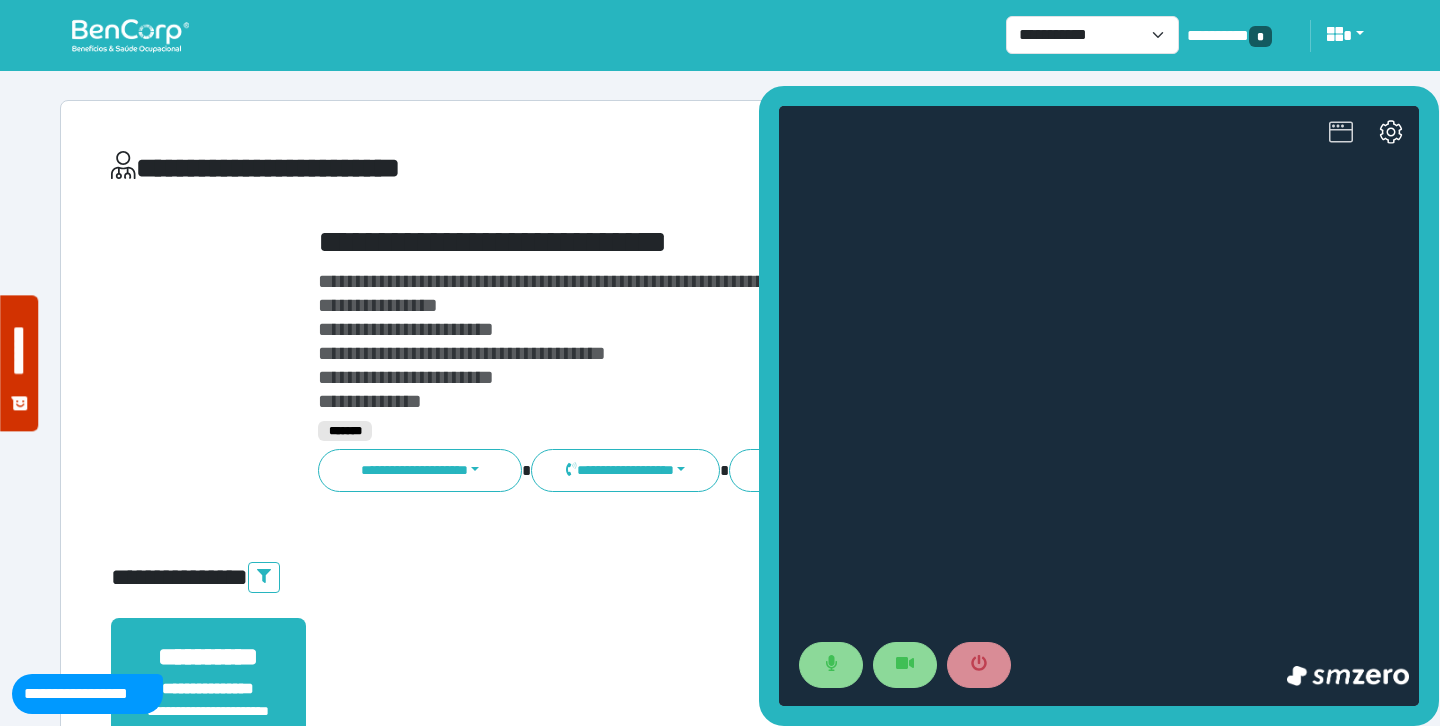 click 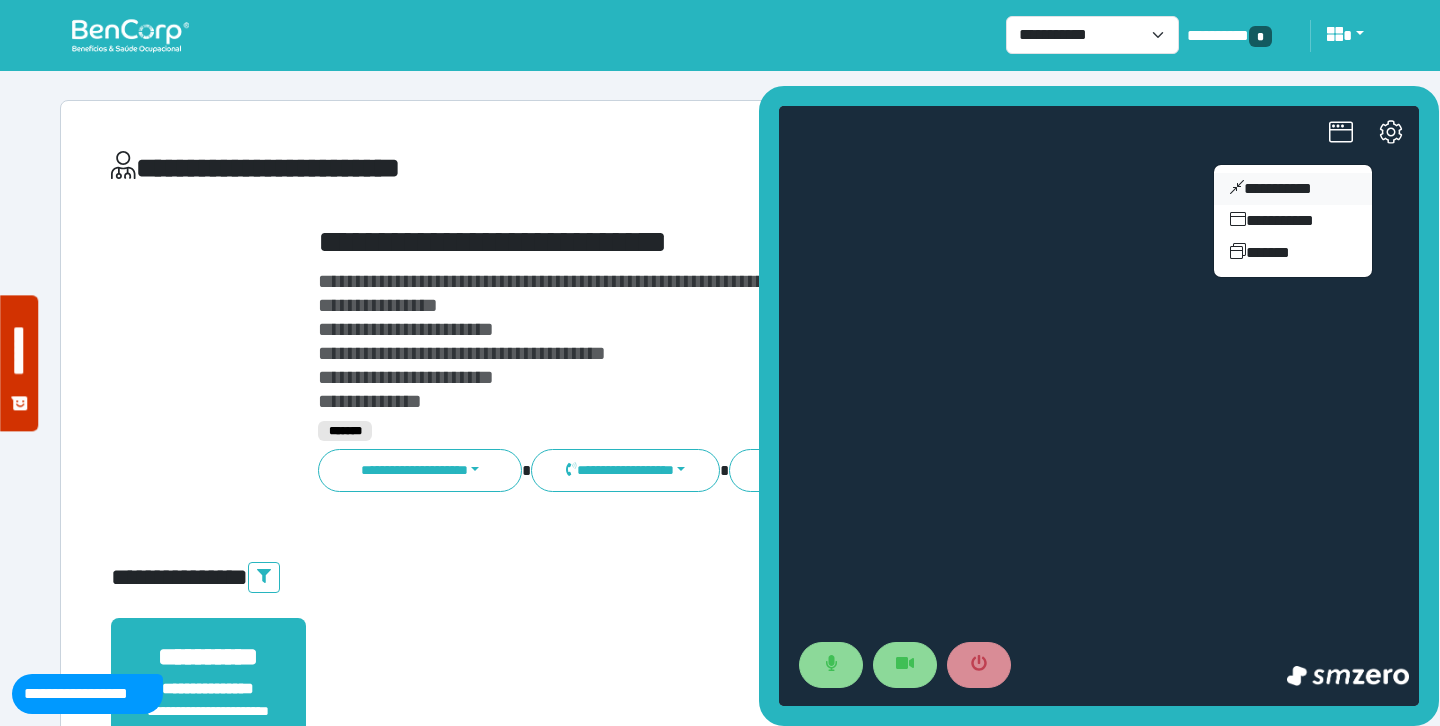 click on "**********" at bounding box center (1293, 189) 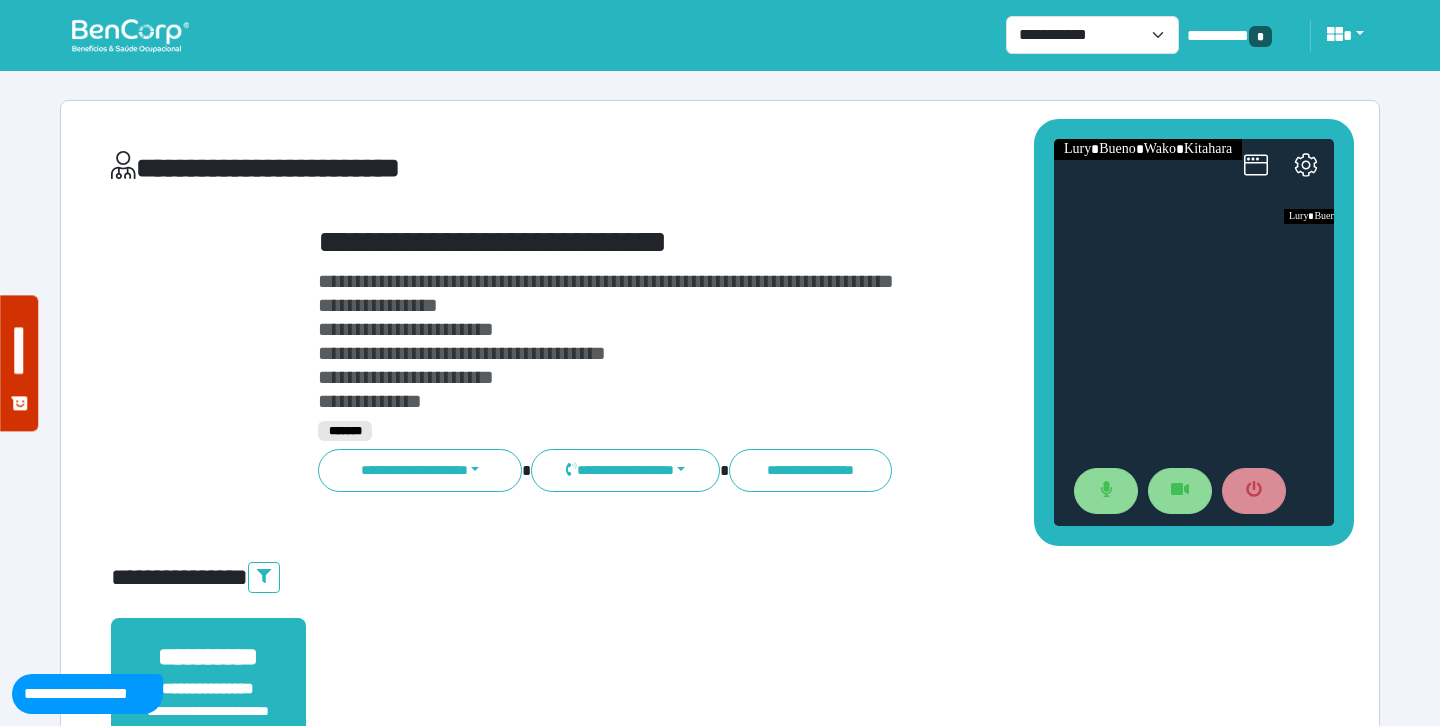drag, startPoint x: 1256, startPoint y: 308, endPoint x: 1170, endPoint y: 128, distance: 199.48935 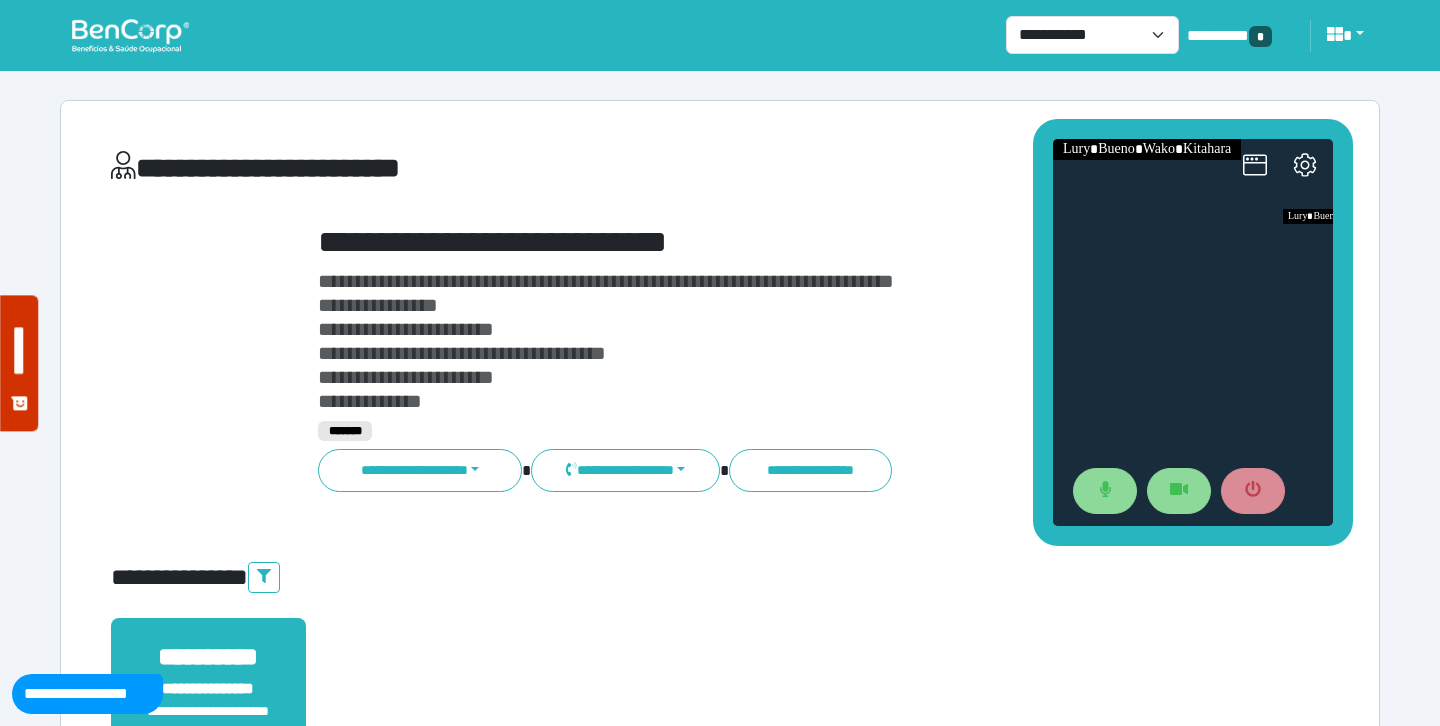 click on "**********" at bounding box center (720, 172) 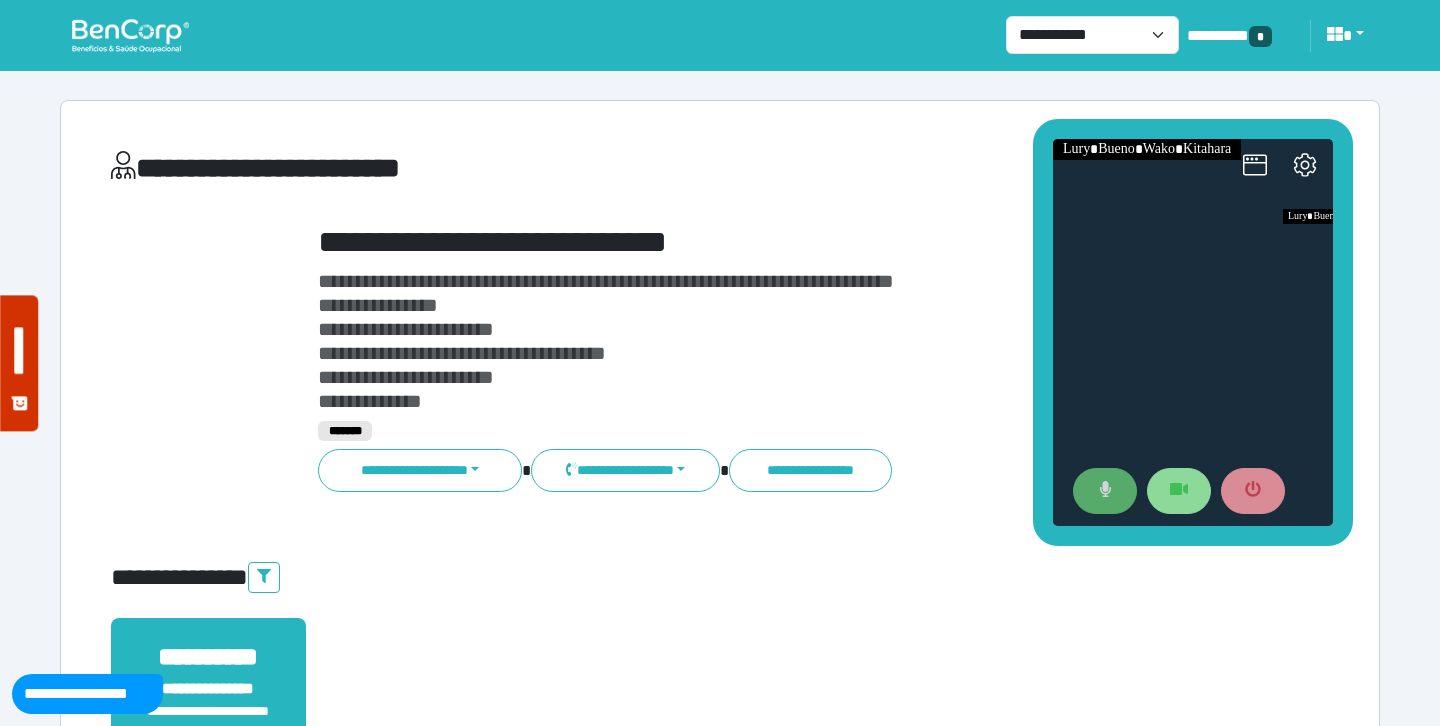 click 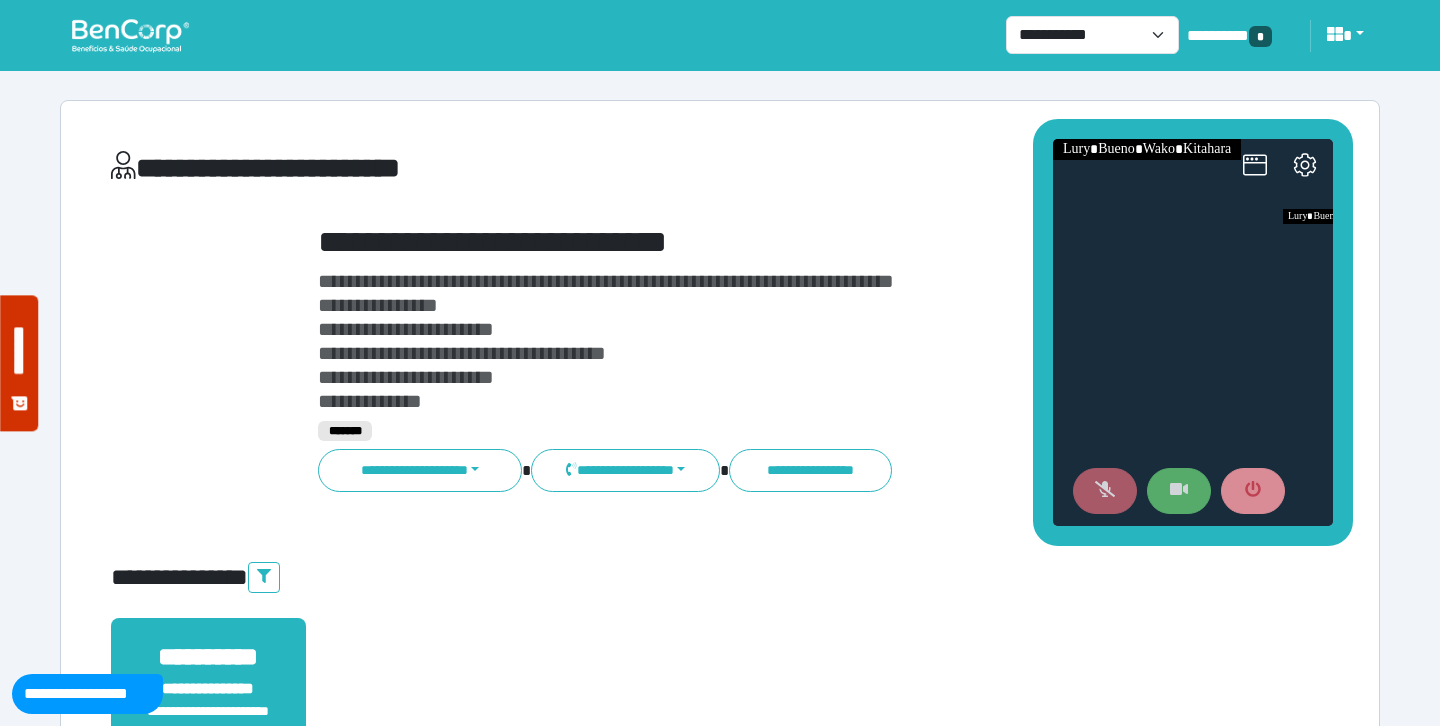 click at bounding box center [1179, 491] 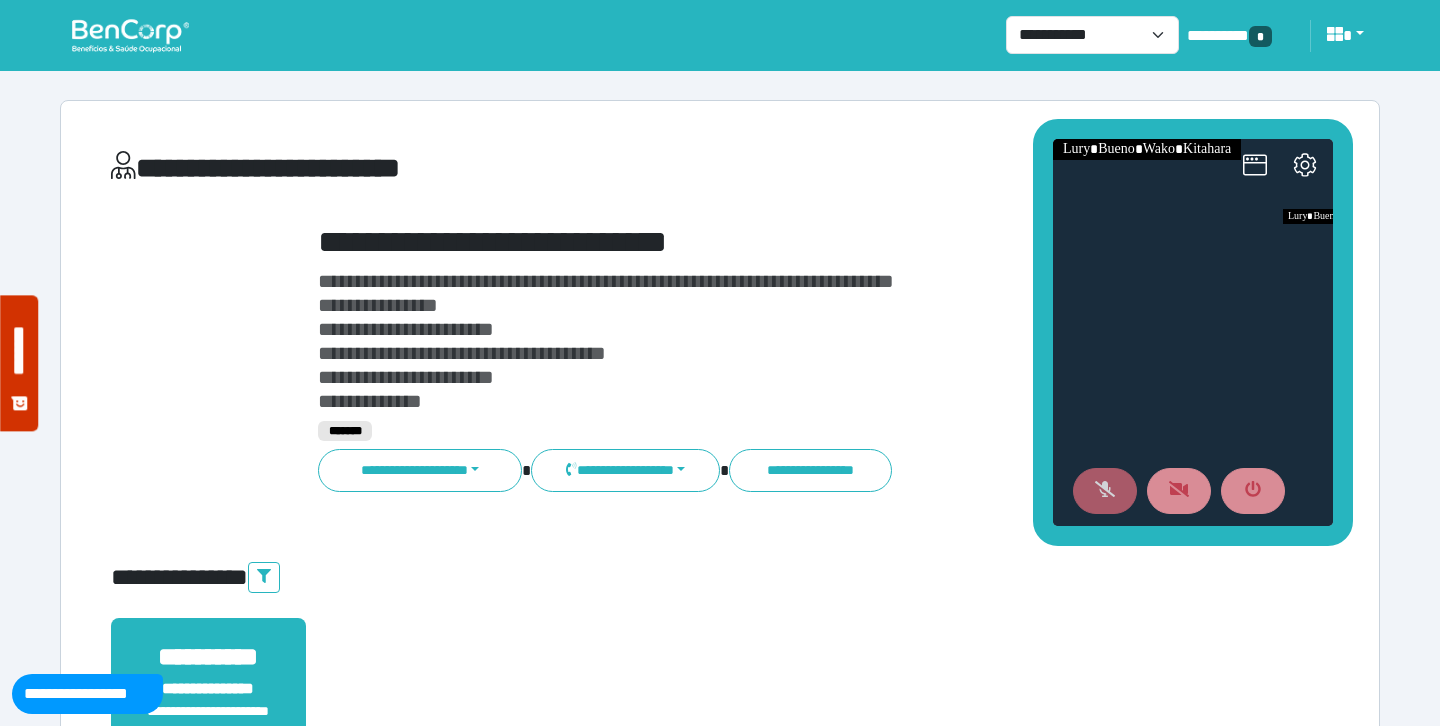 click at bounding box center (130, 35) 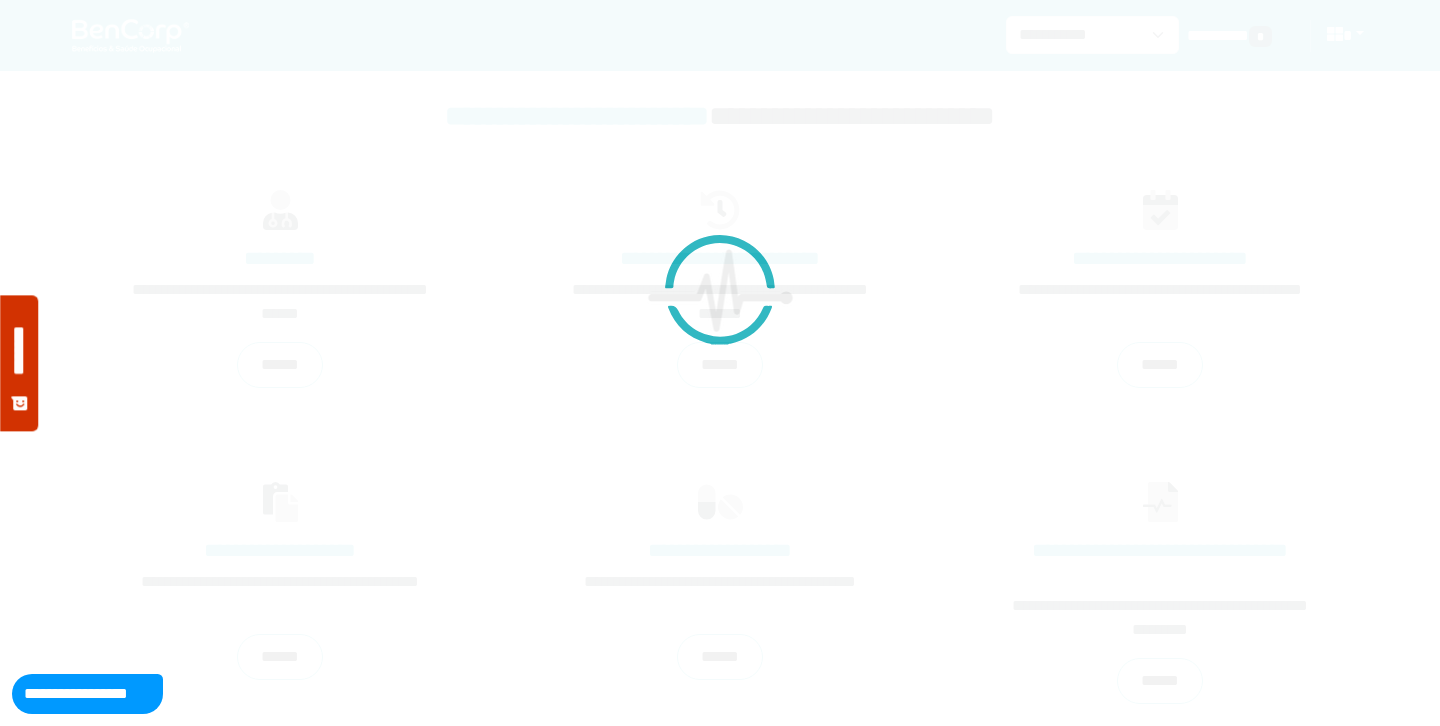 scroll, scrollTop: 0, scrollLeft: 0, axis: both 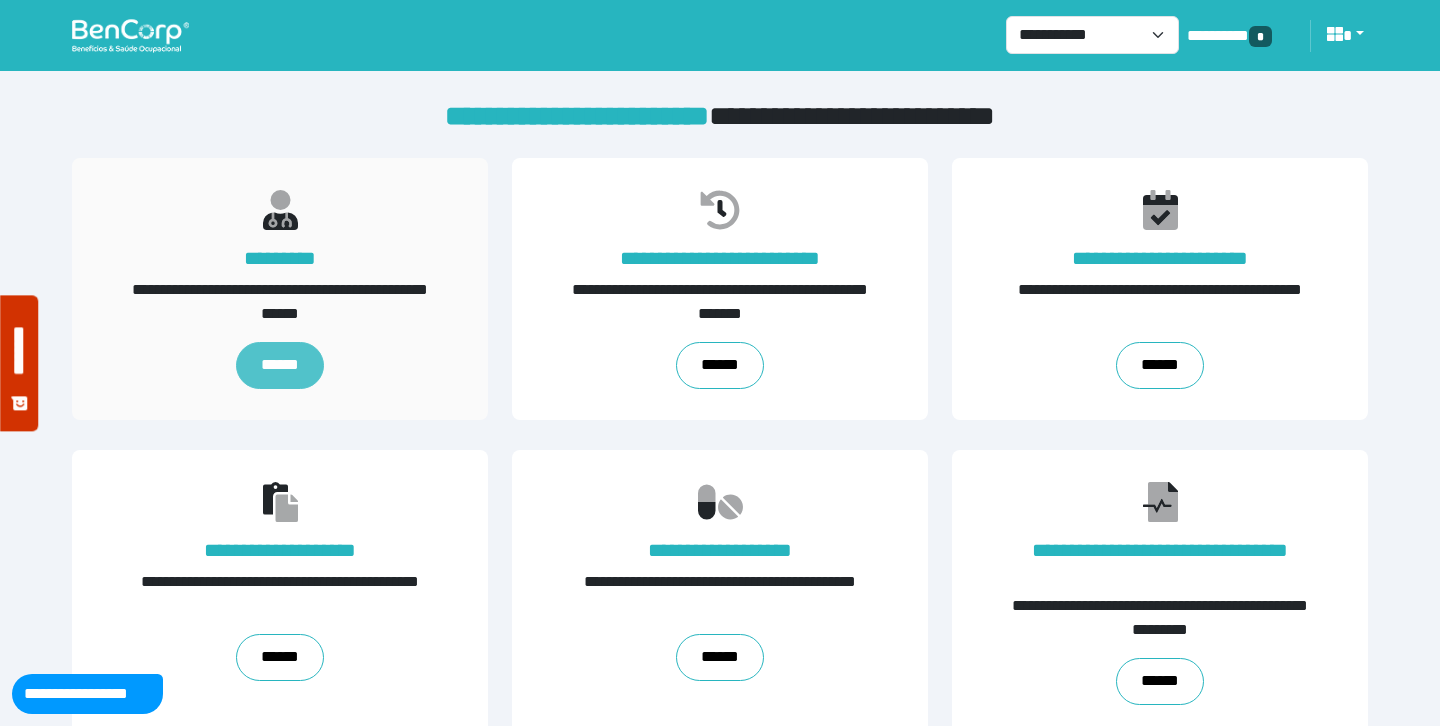 click on "******" at bounding box center (280, 365) 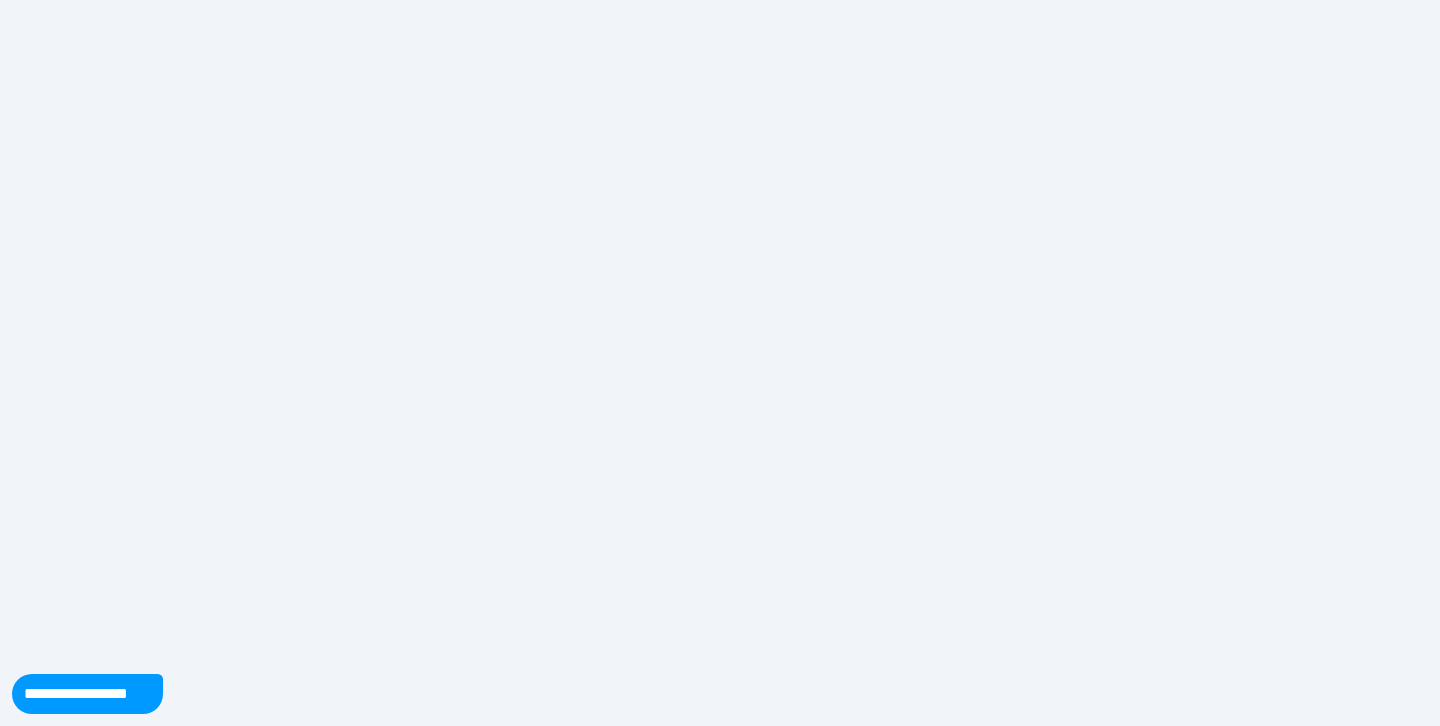 scroll, scrollTop: 0, scrollLeft: 0, axis: both 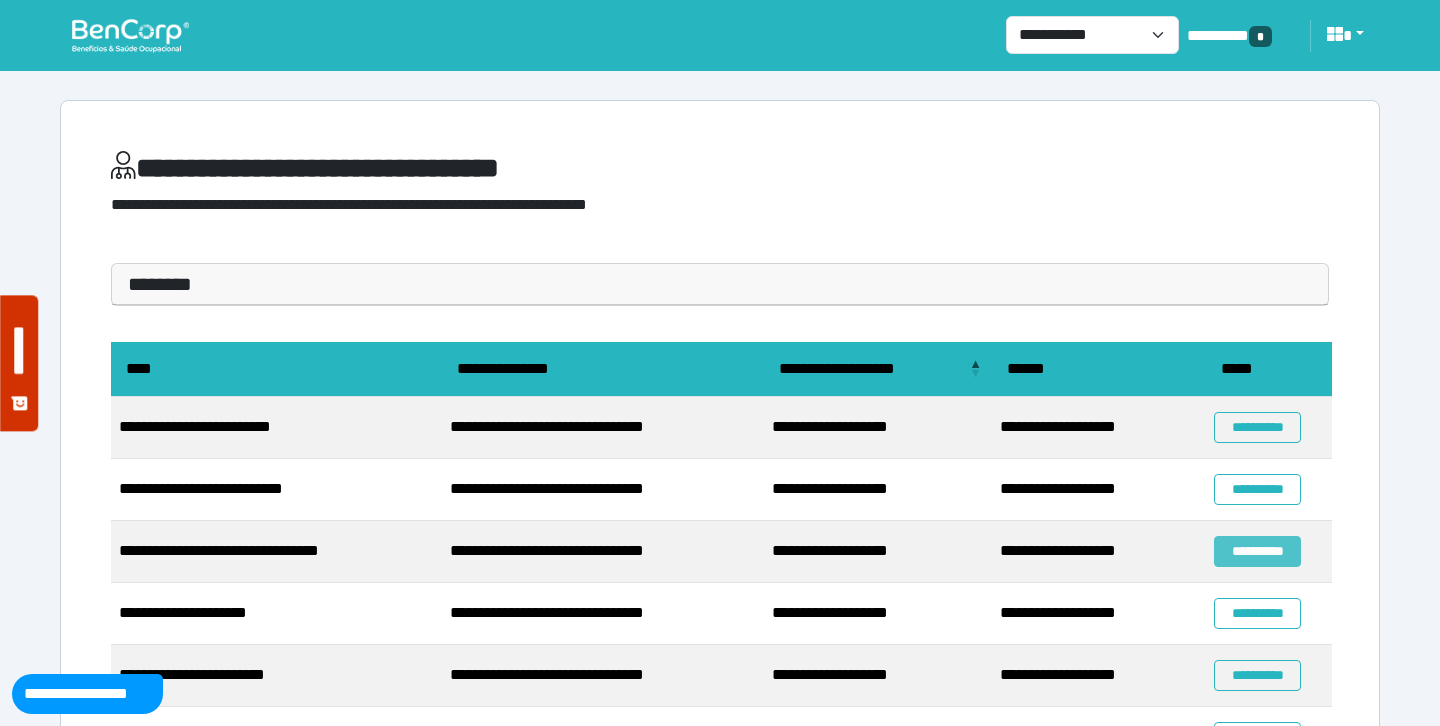 click on "**********" at bounding box center [1257, 551] 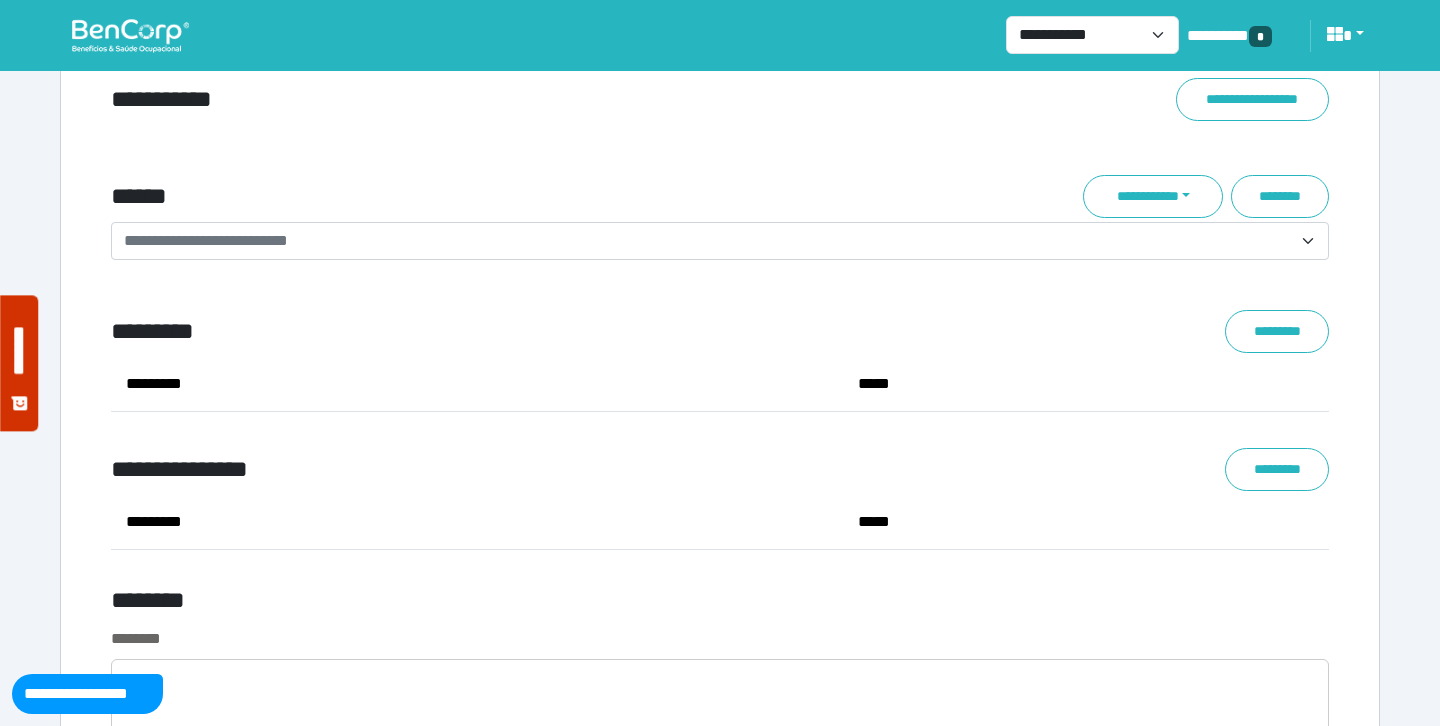 scroll, scrollTop: 6986, scrollLeft: 0, axis: vertical 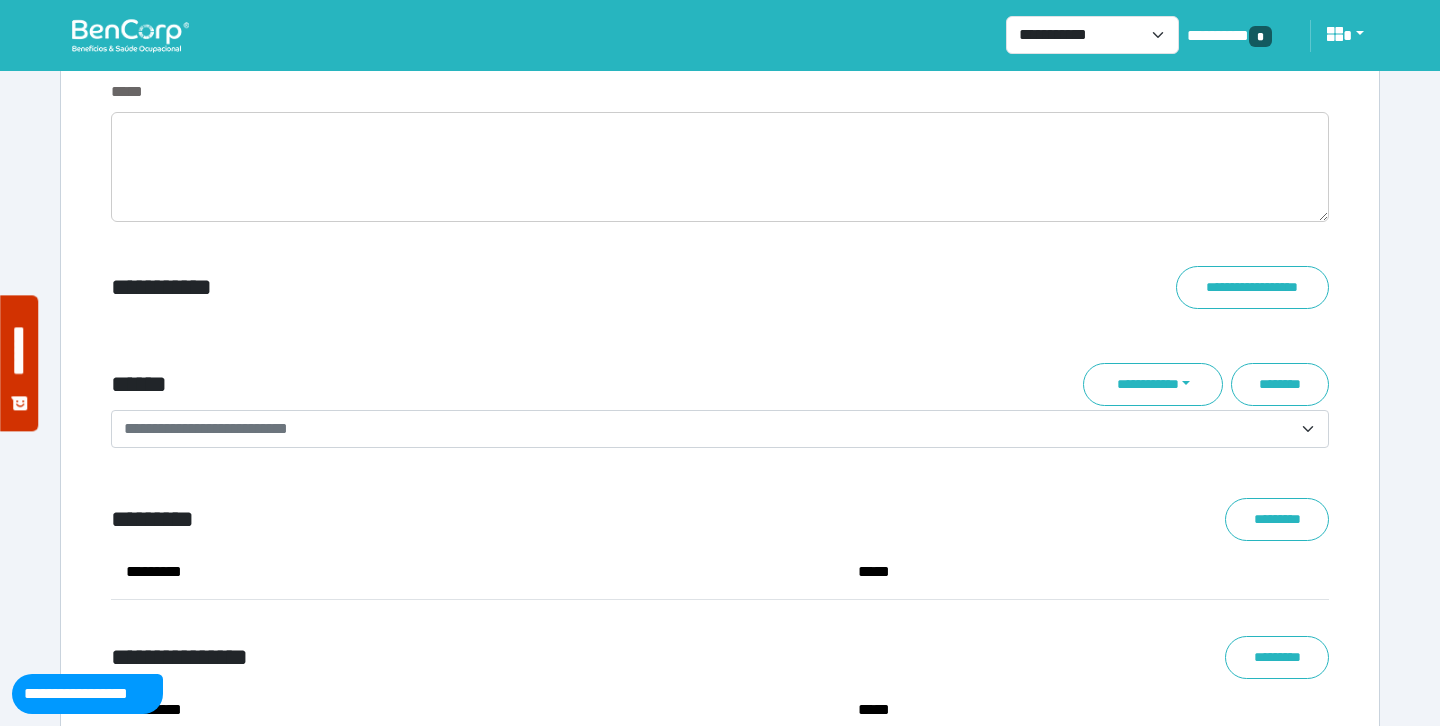 click on "**********" at bounding box center (708, 429) 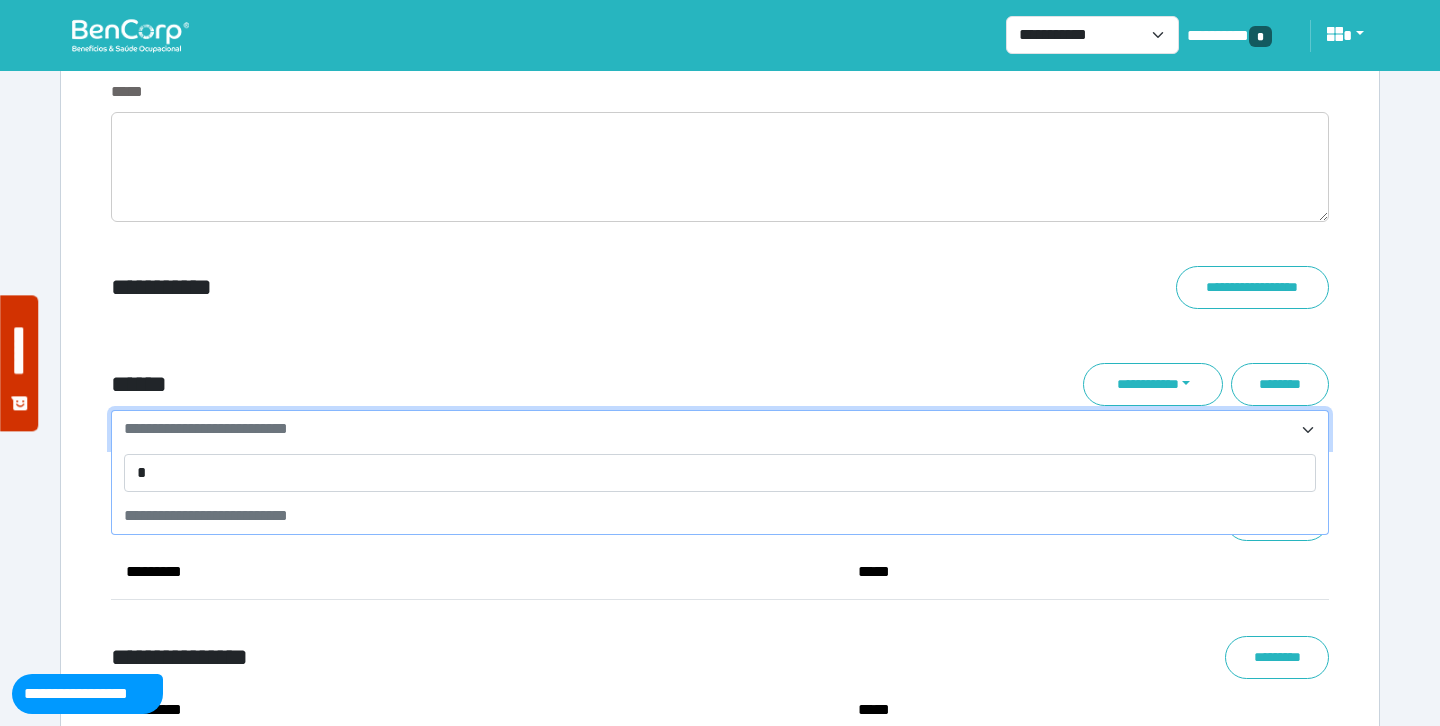 type on "**" 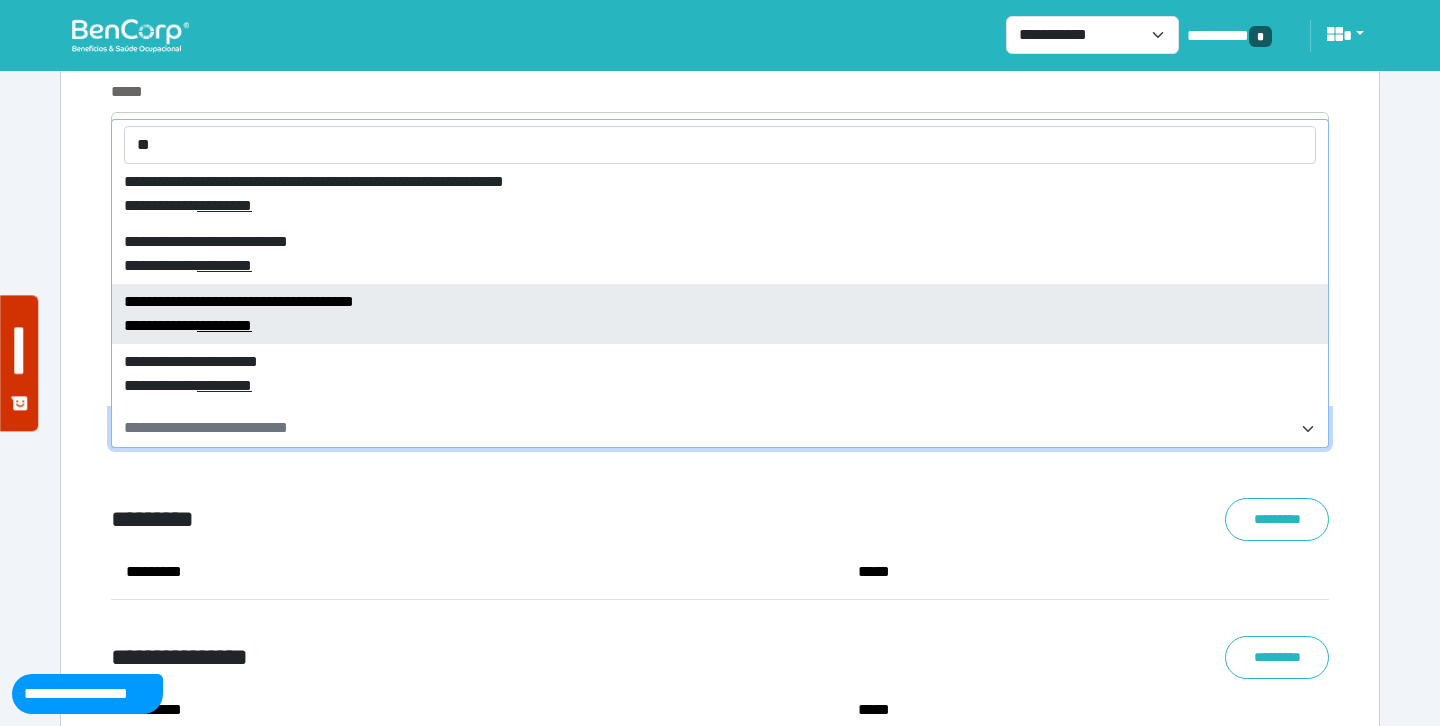 scroll, scrollTop: 11984, scrollLeft: 0, axis: vertical 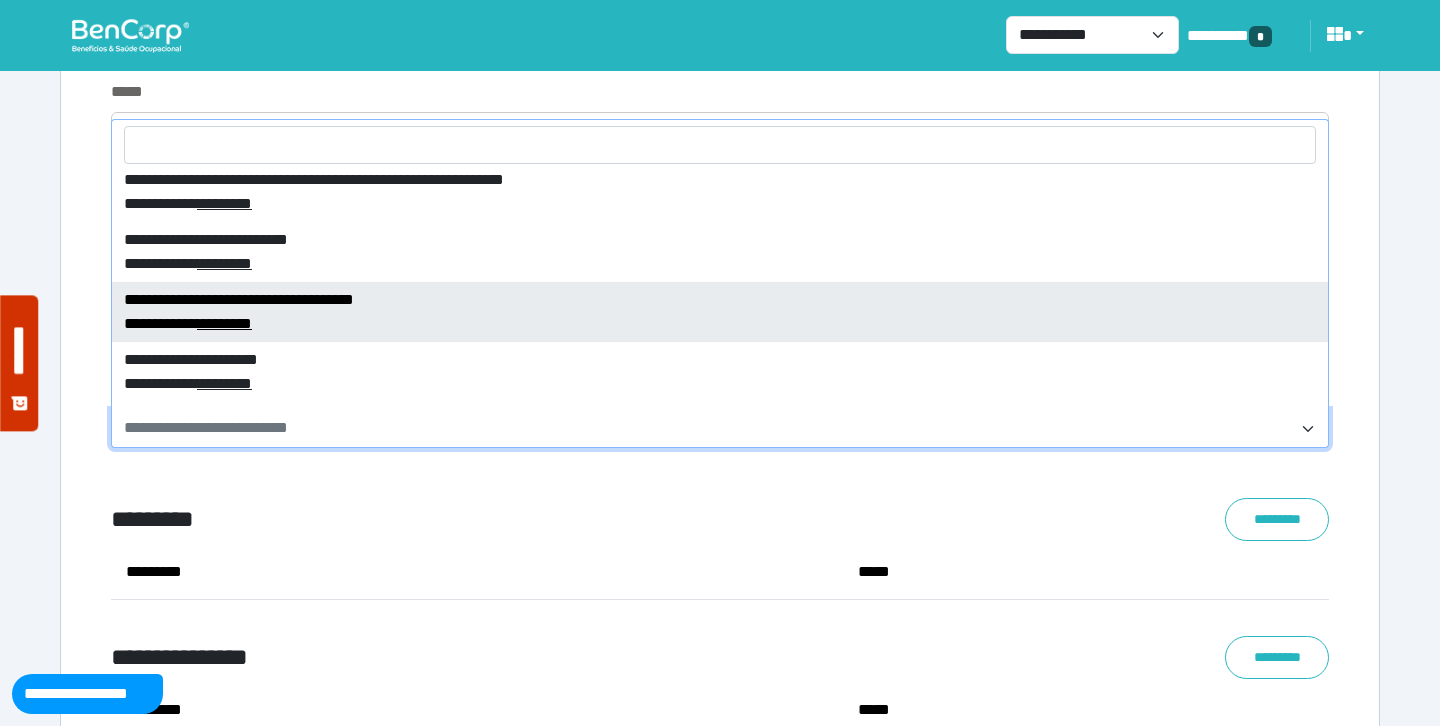 select on "****" 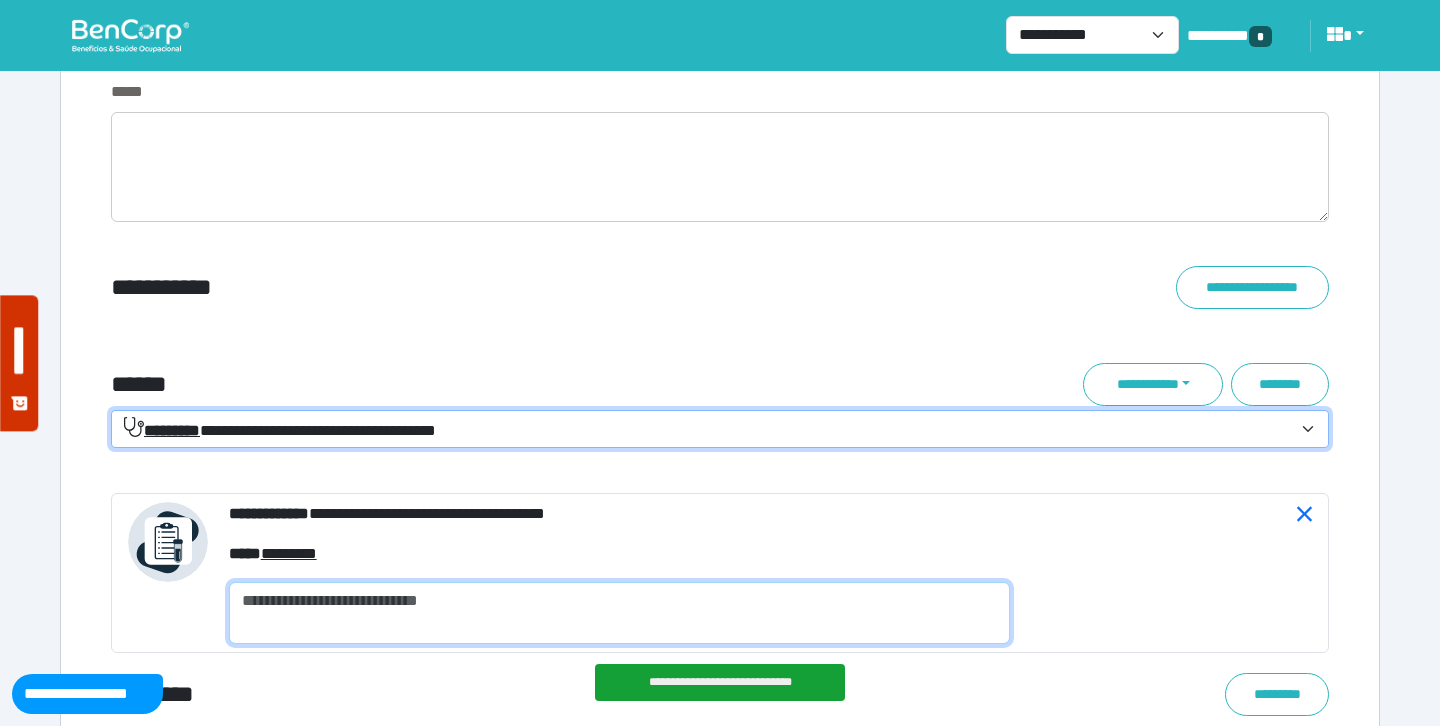 click at bounding box center [619, 613] 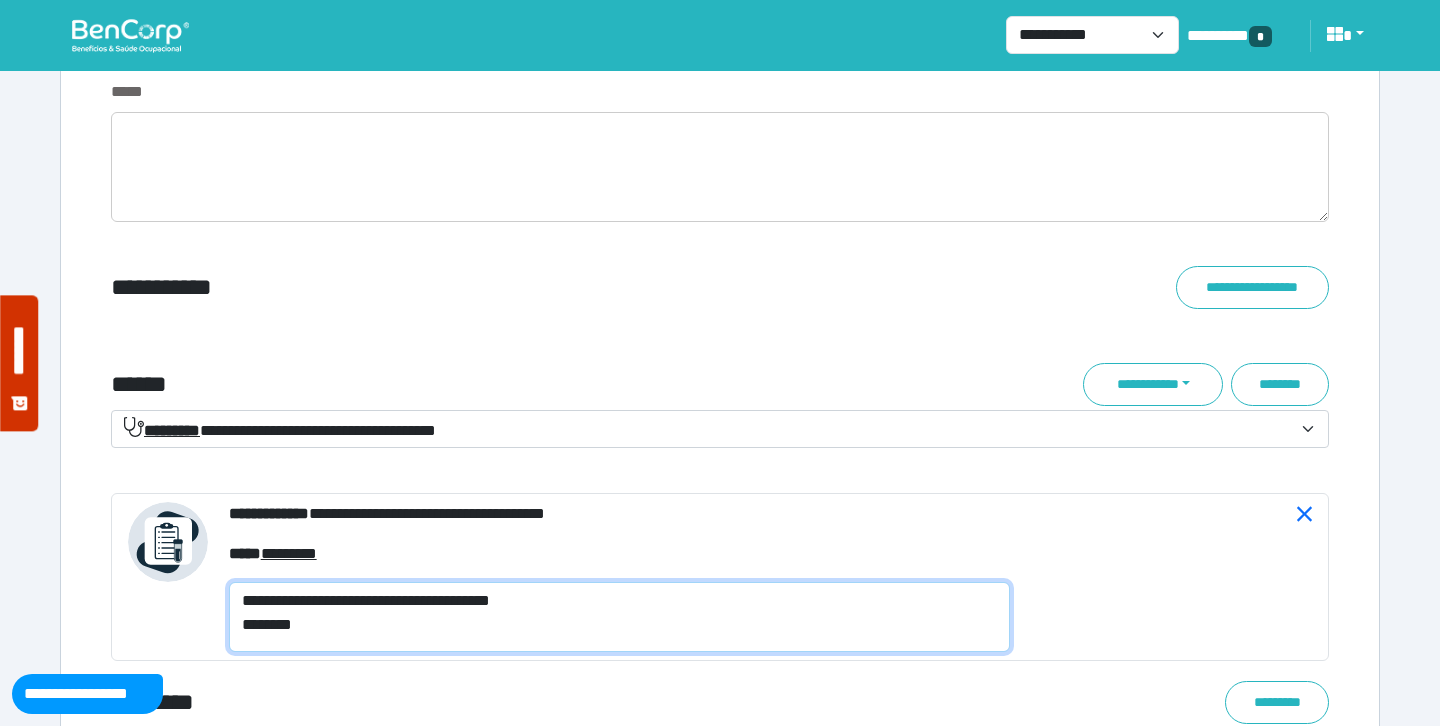 scroll, scrollTop: 0, scrollLeft: 0, axis: both 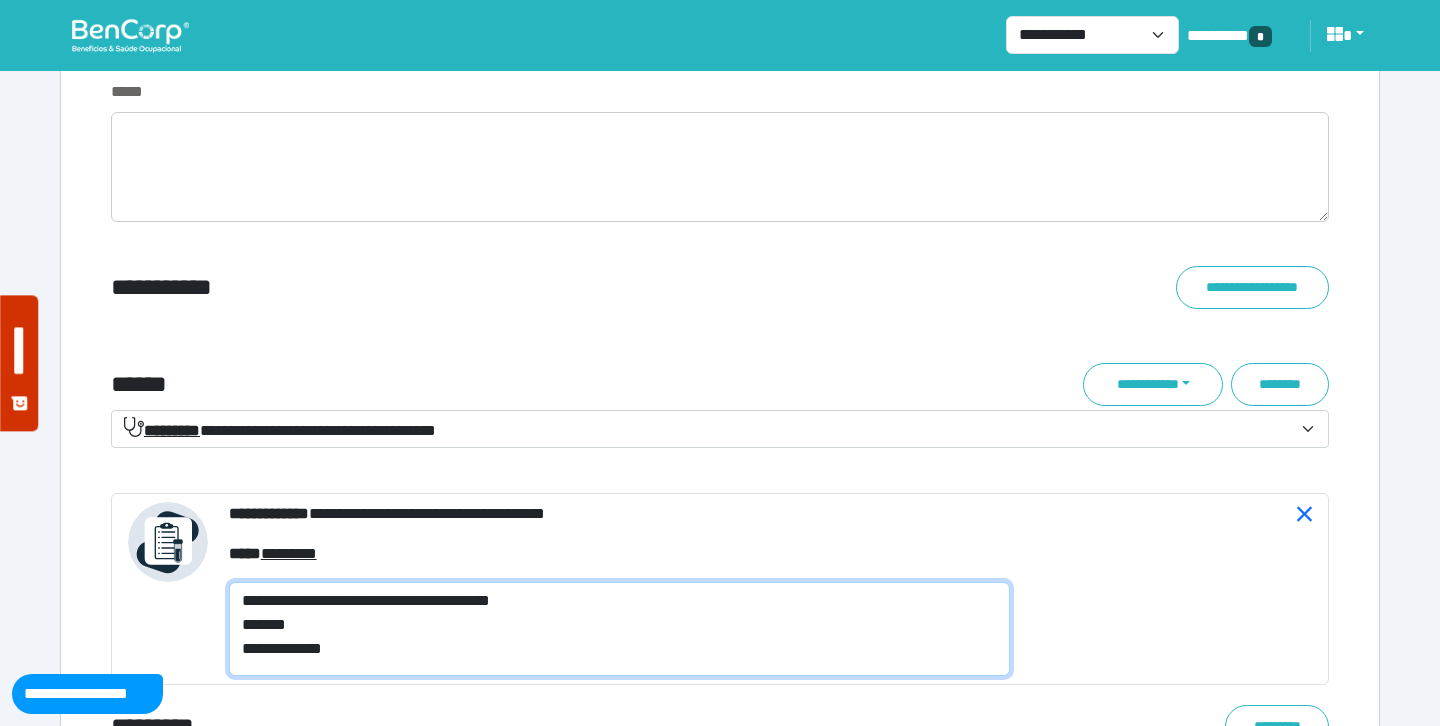 click on "**********" at bounding box center (619, 629) 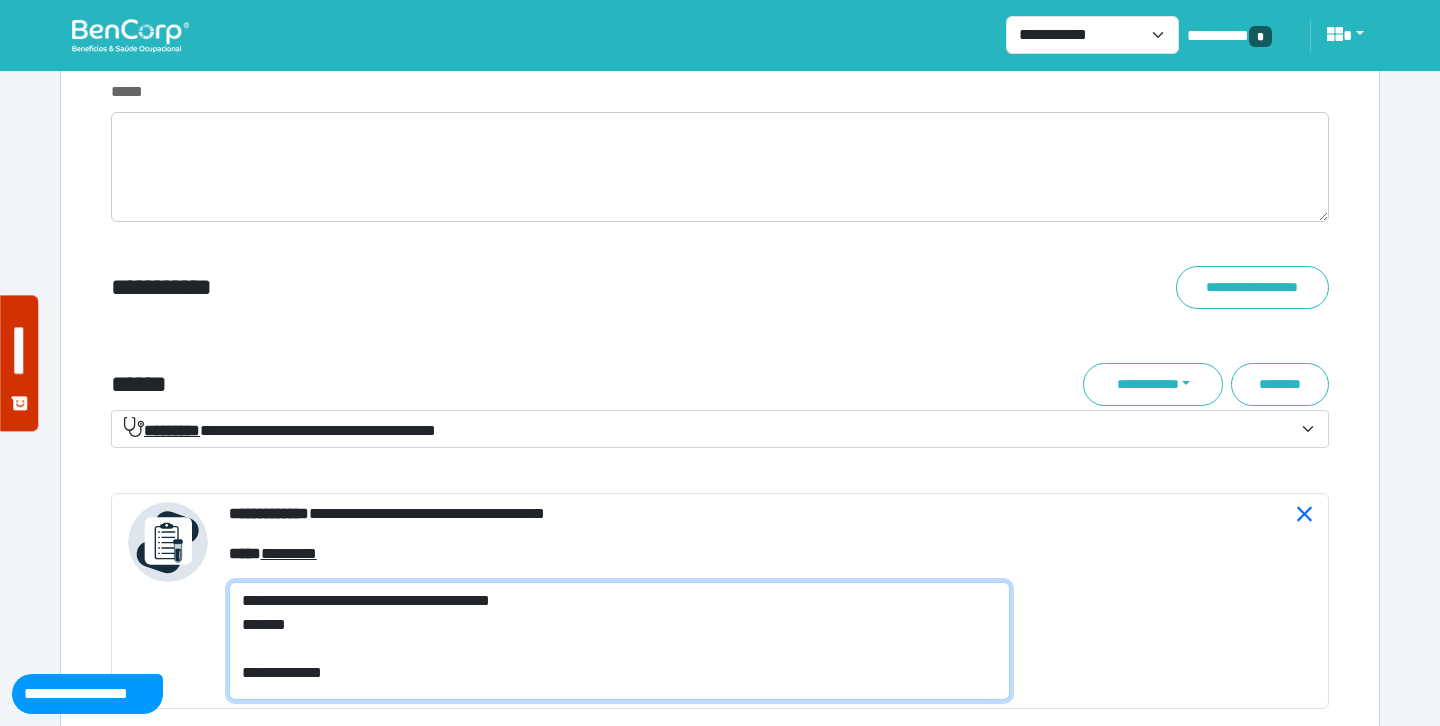 type on "**********" 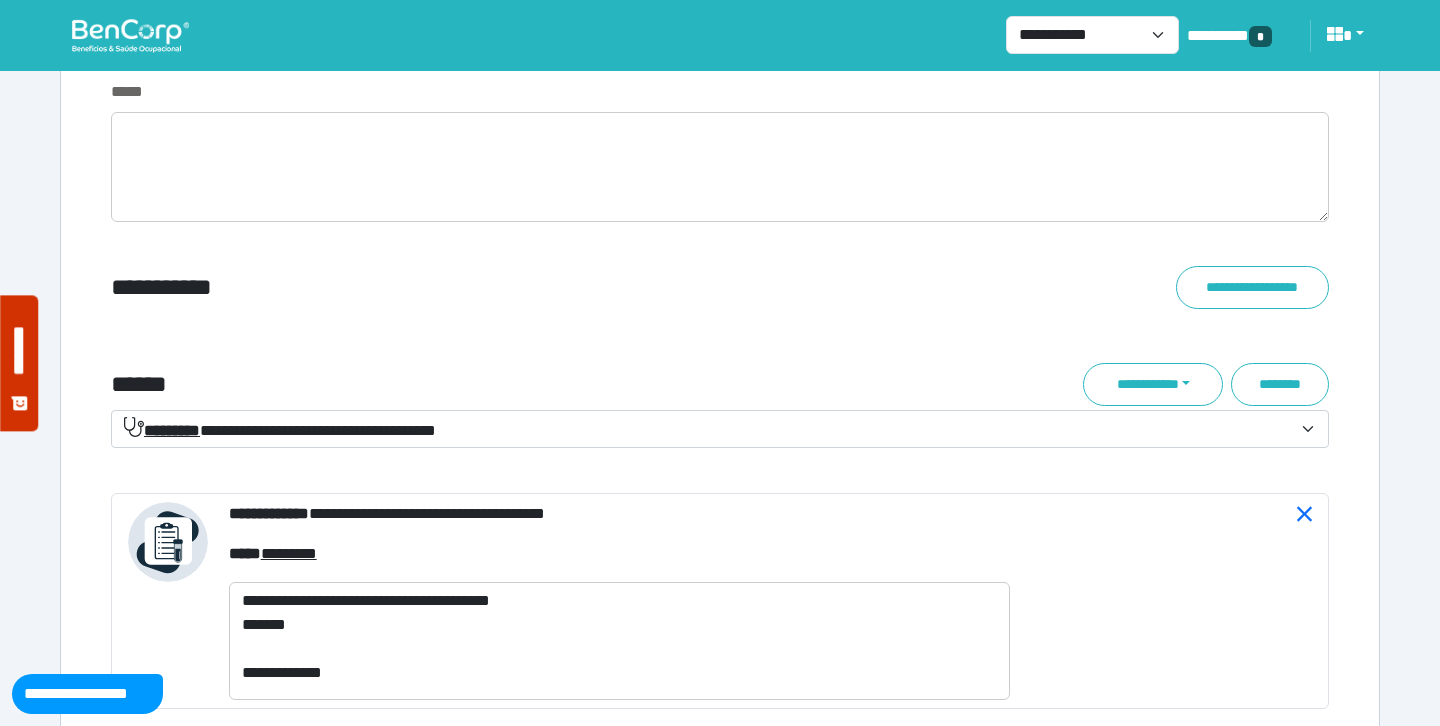 click on "******" at bounding box center (513, 384) 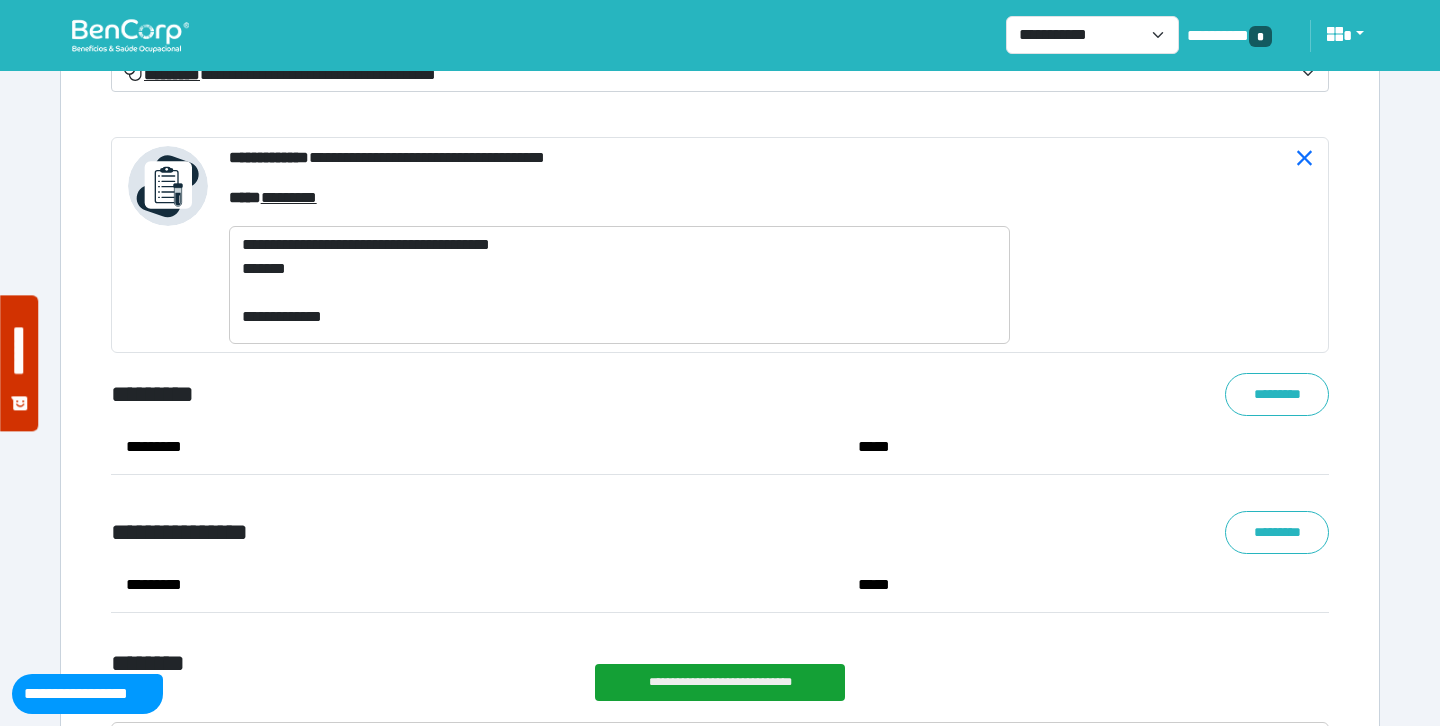 scroll, scrollTop: 7944, scrollLeft: 0, axis: vertical 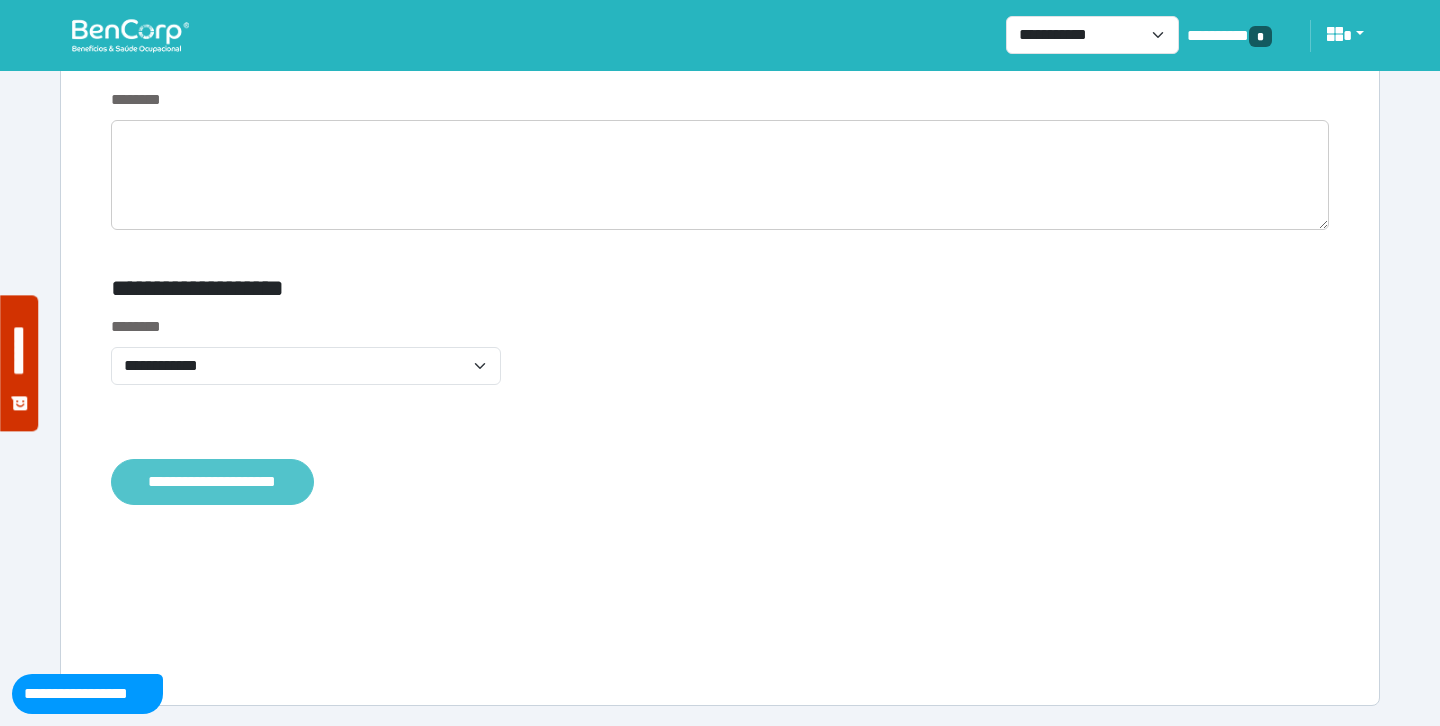 click on "**********" at bounding box center [212, 482] 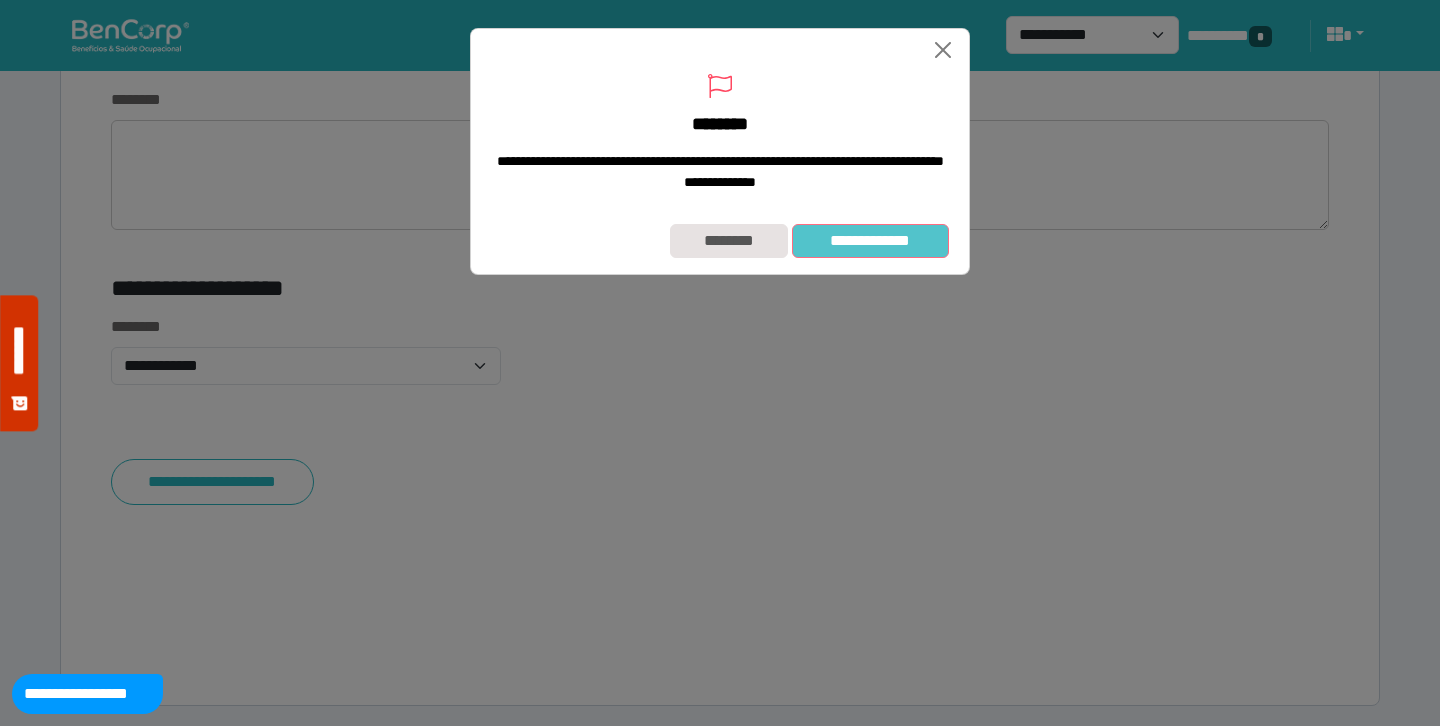 click on "**********" at bounding box center (870, 241) 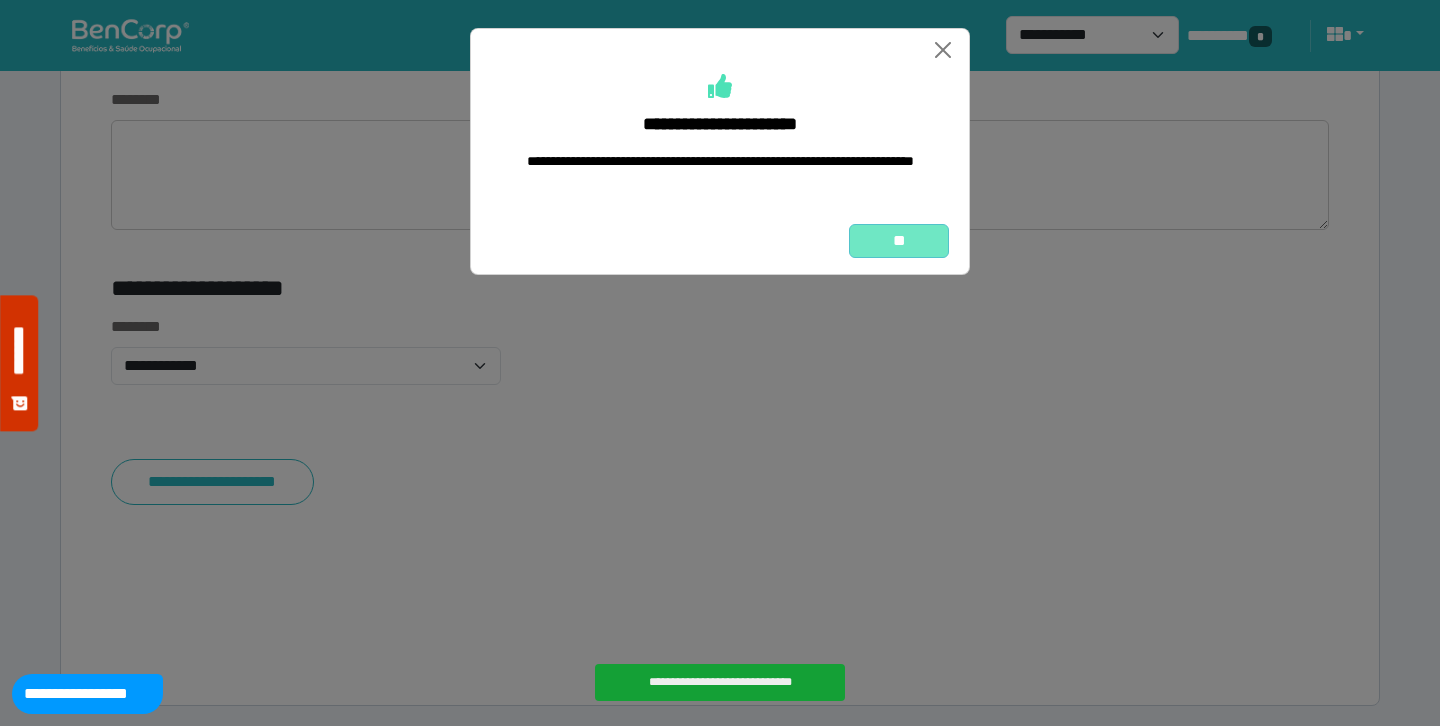 click on "**" at bounding box center (899, 241) 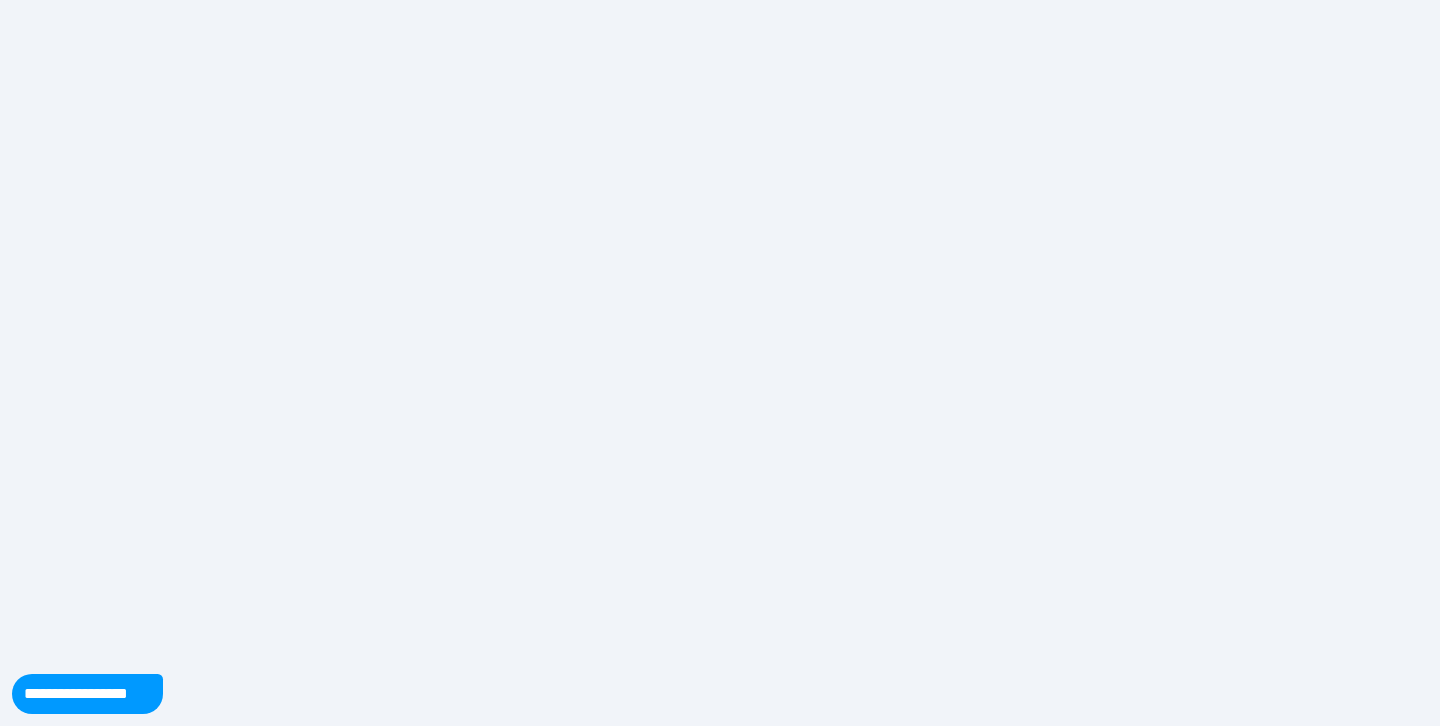 scroll, scrollTop: 0, scrollLeft: 0, axis: both 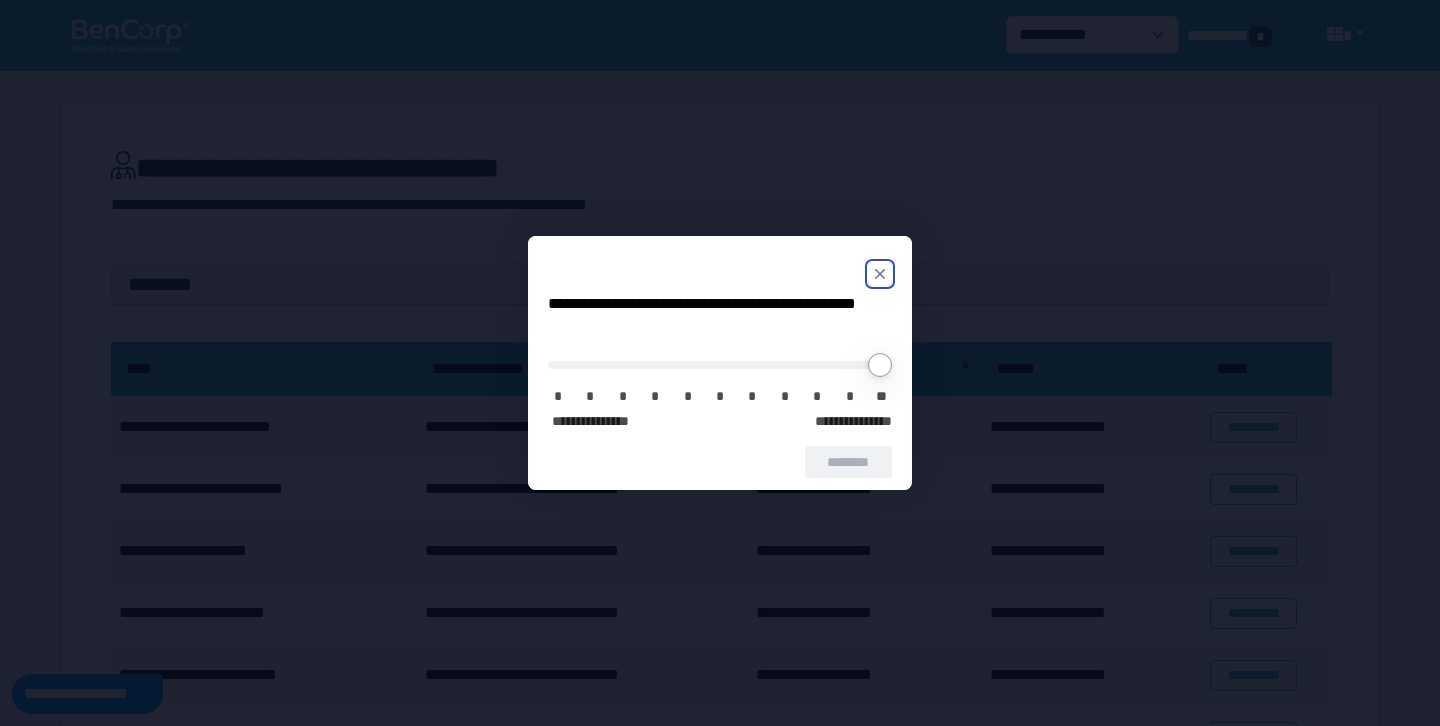 click 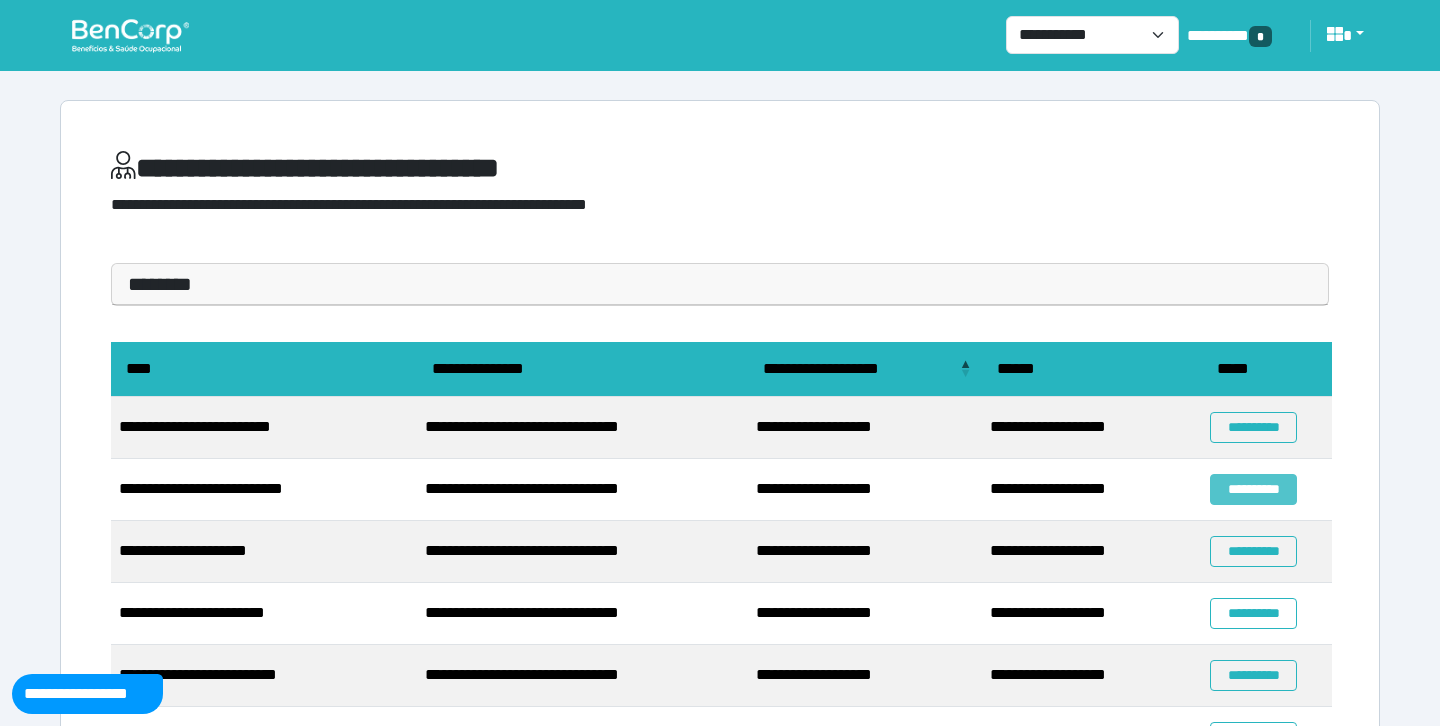 click on "**********" at bounding box center [1253, 489] 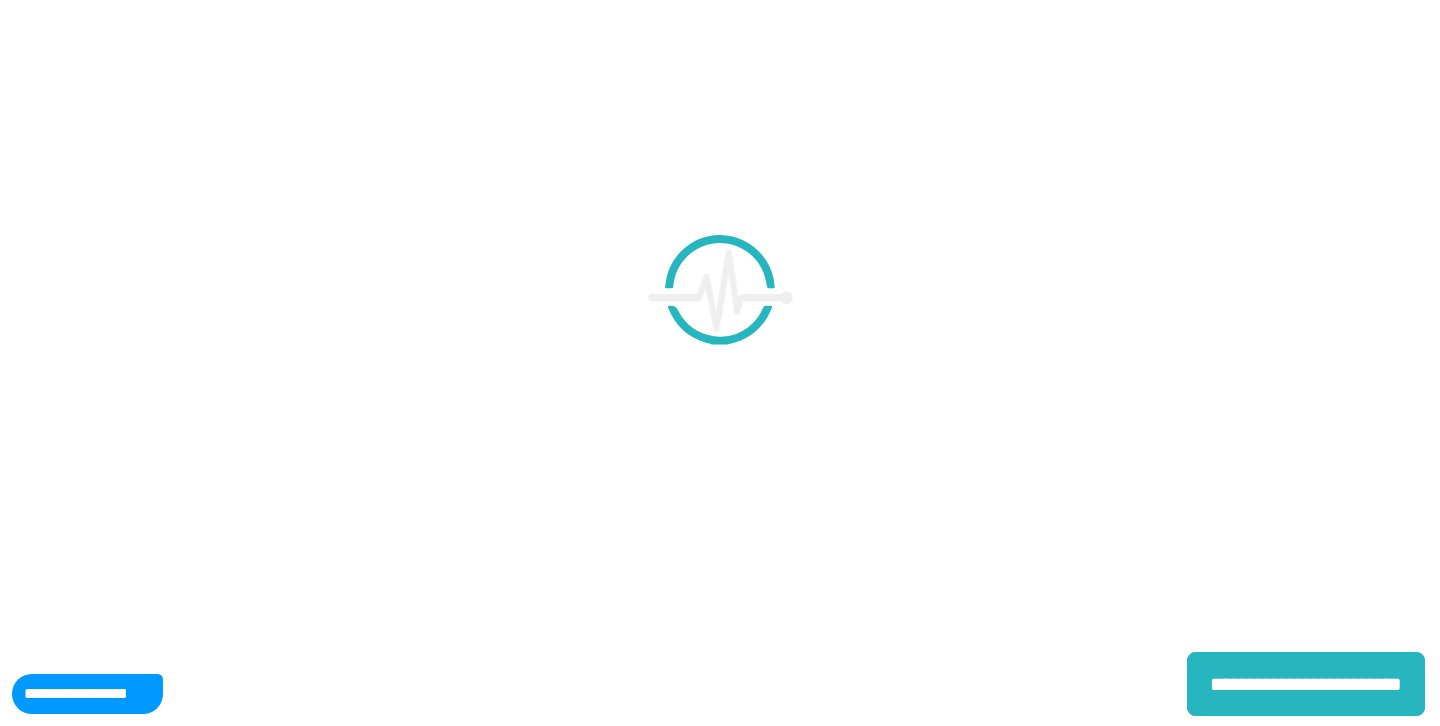 scroll, scrollTop: 0, scrollLeft: 0, axis: both 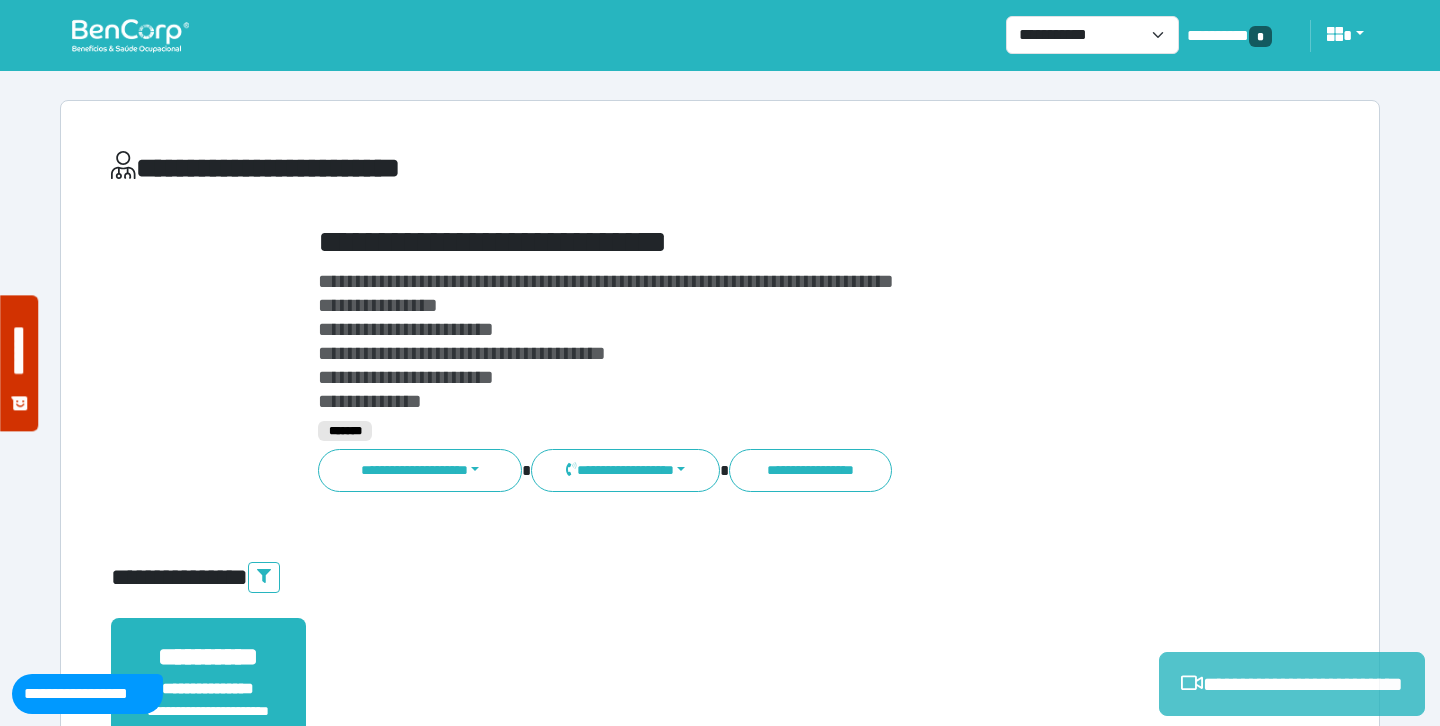 click on "**********" at bounding box center [1292, 684] 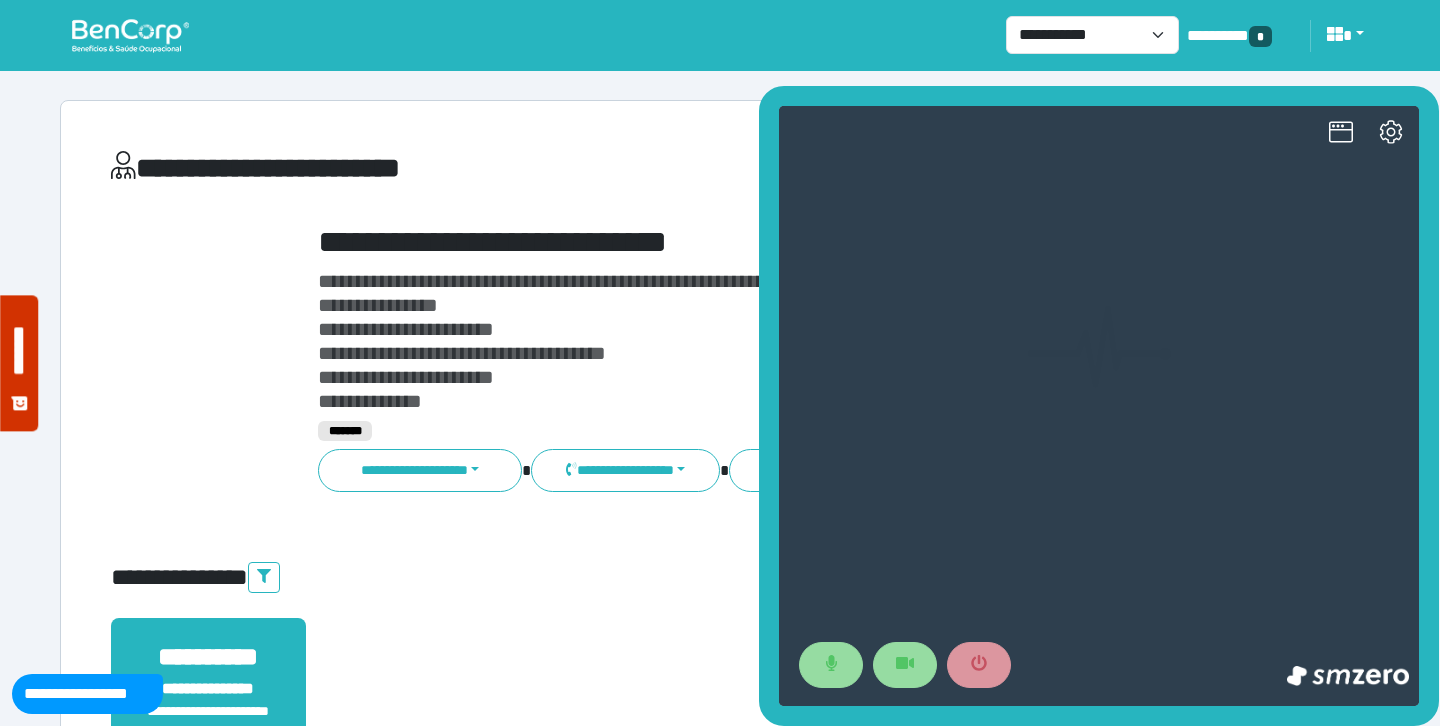 scroll, scrollTop: 0, scrollLeft: 0, axis: both 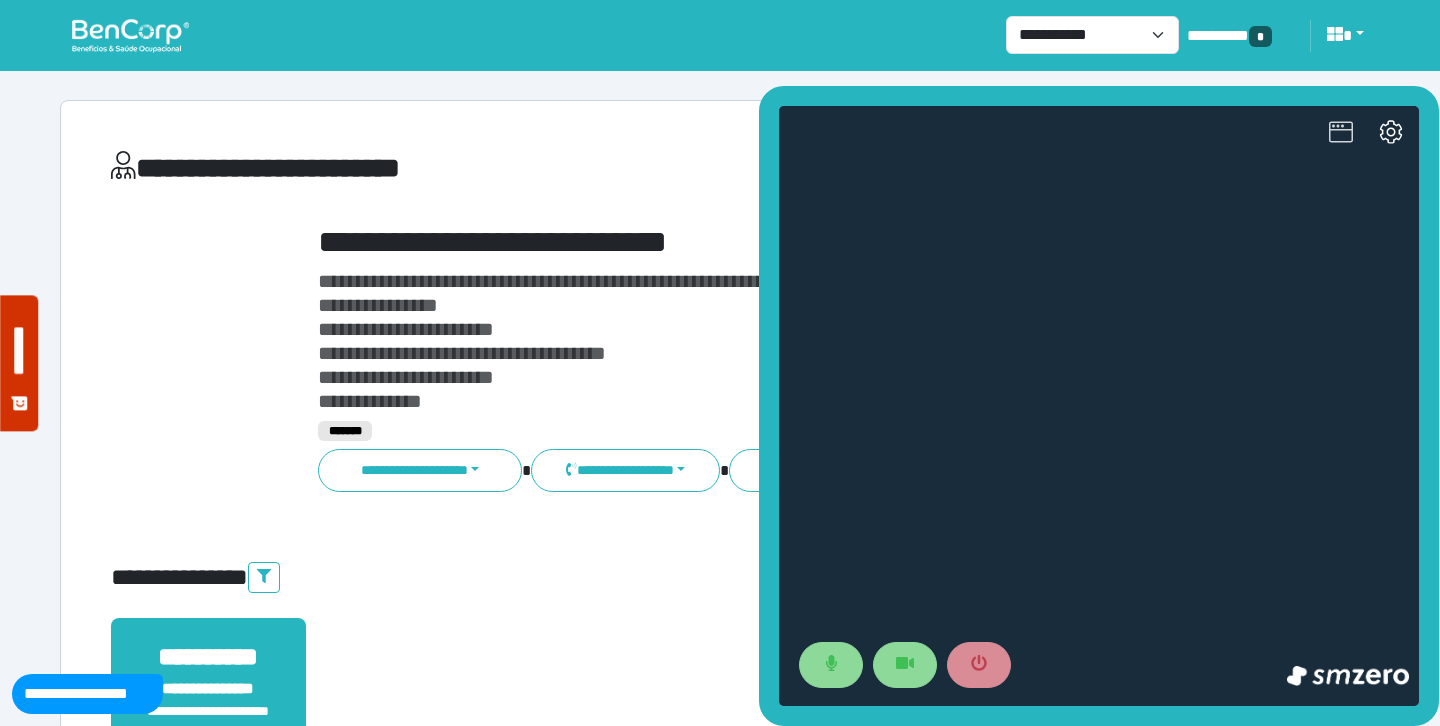 click 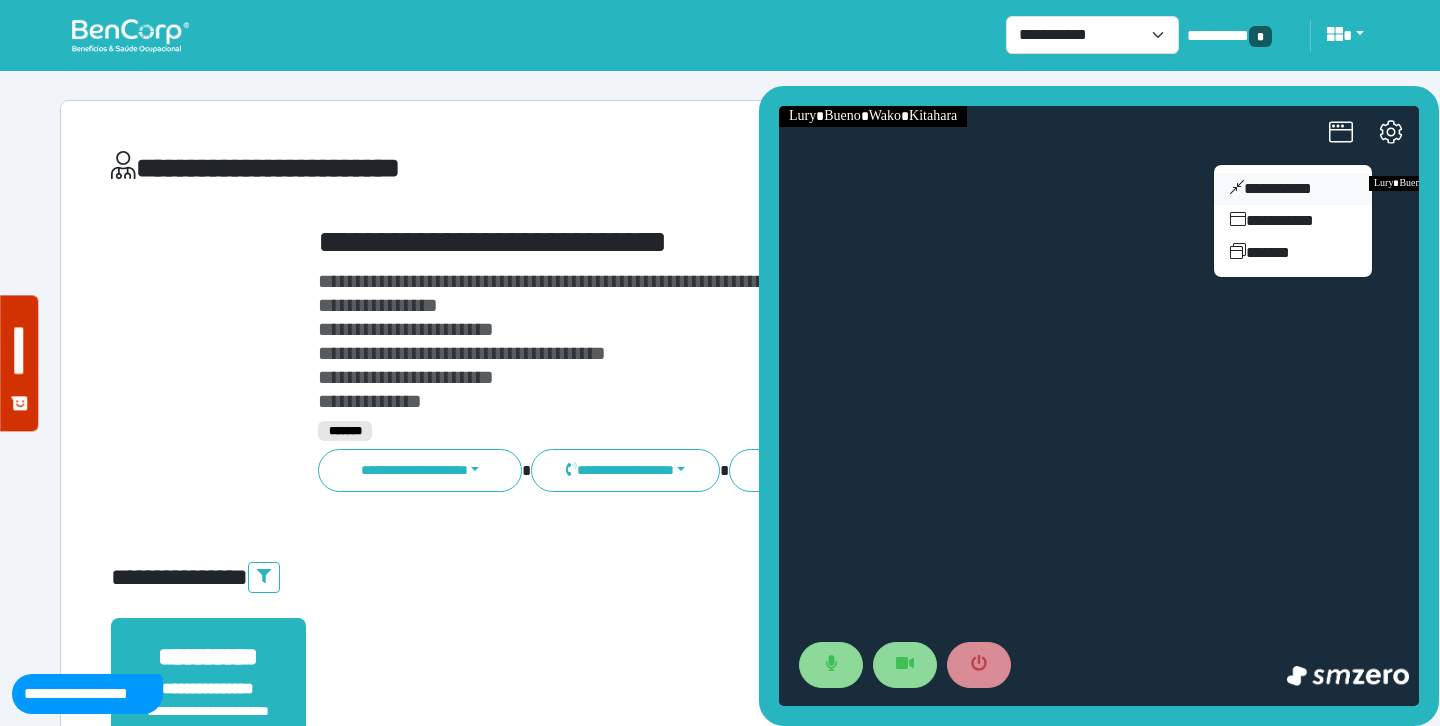 click on "**********" at bounding box center [1293, 189] 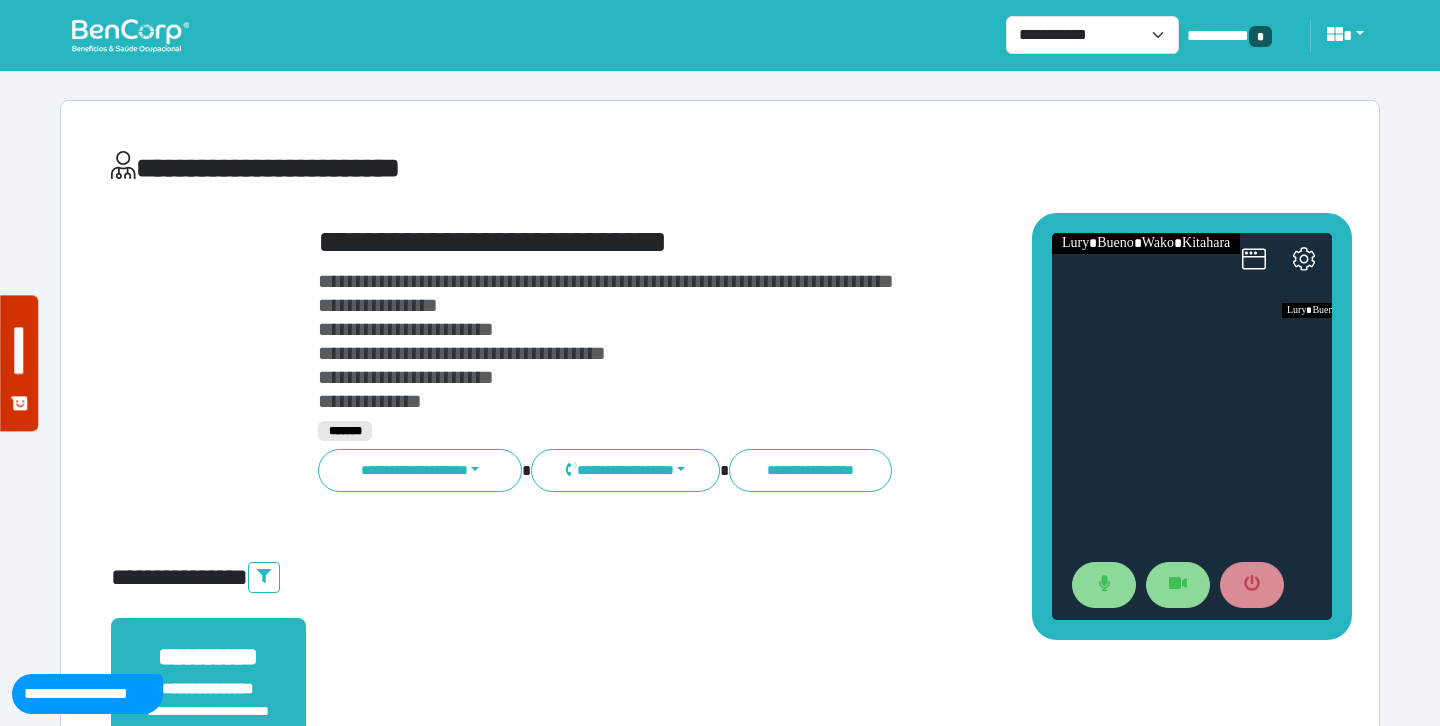 drag, startPoint x: 1236, startPoint y: 307, endPoint x: 1076, endPoint y: 108, distance: 255.34486 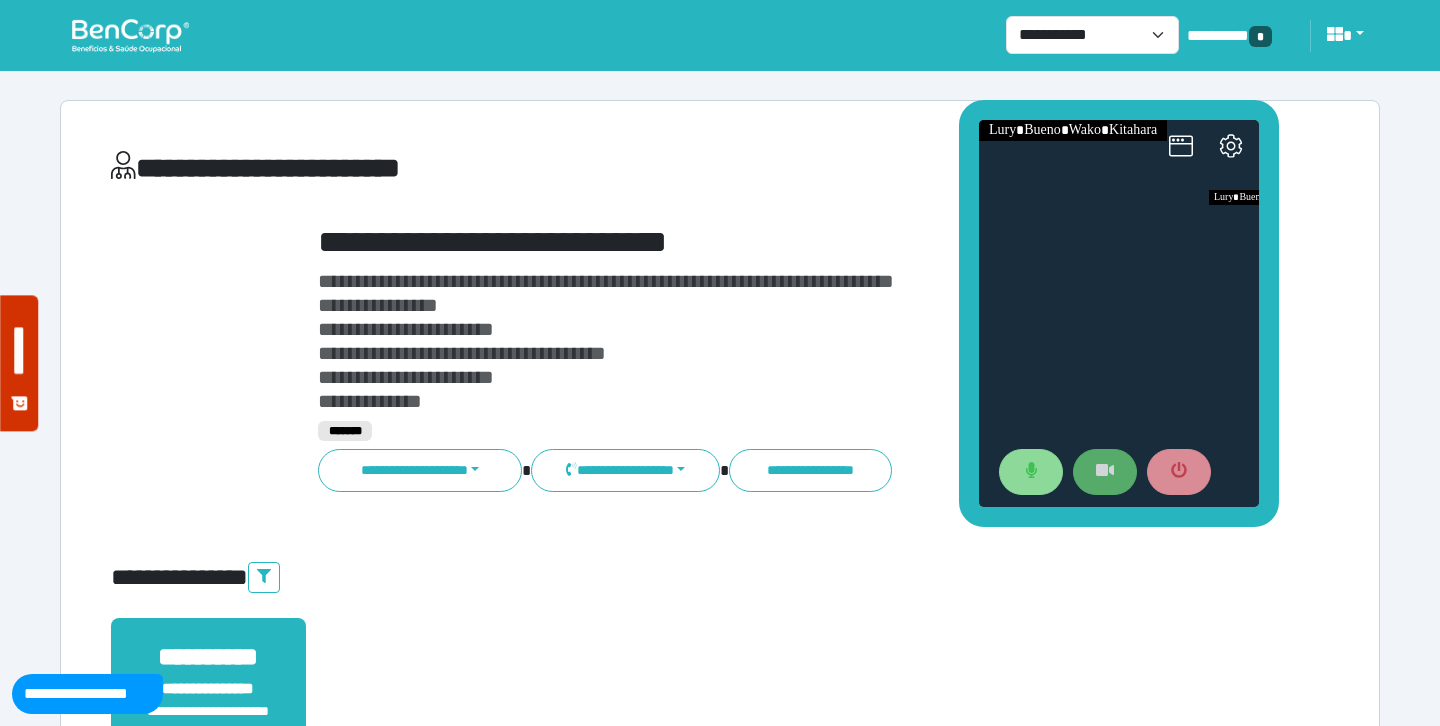 click at bounding box center (1105, 472) 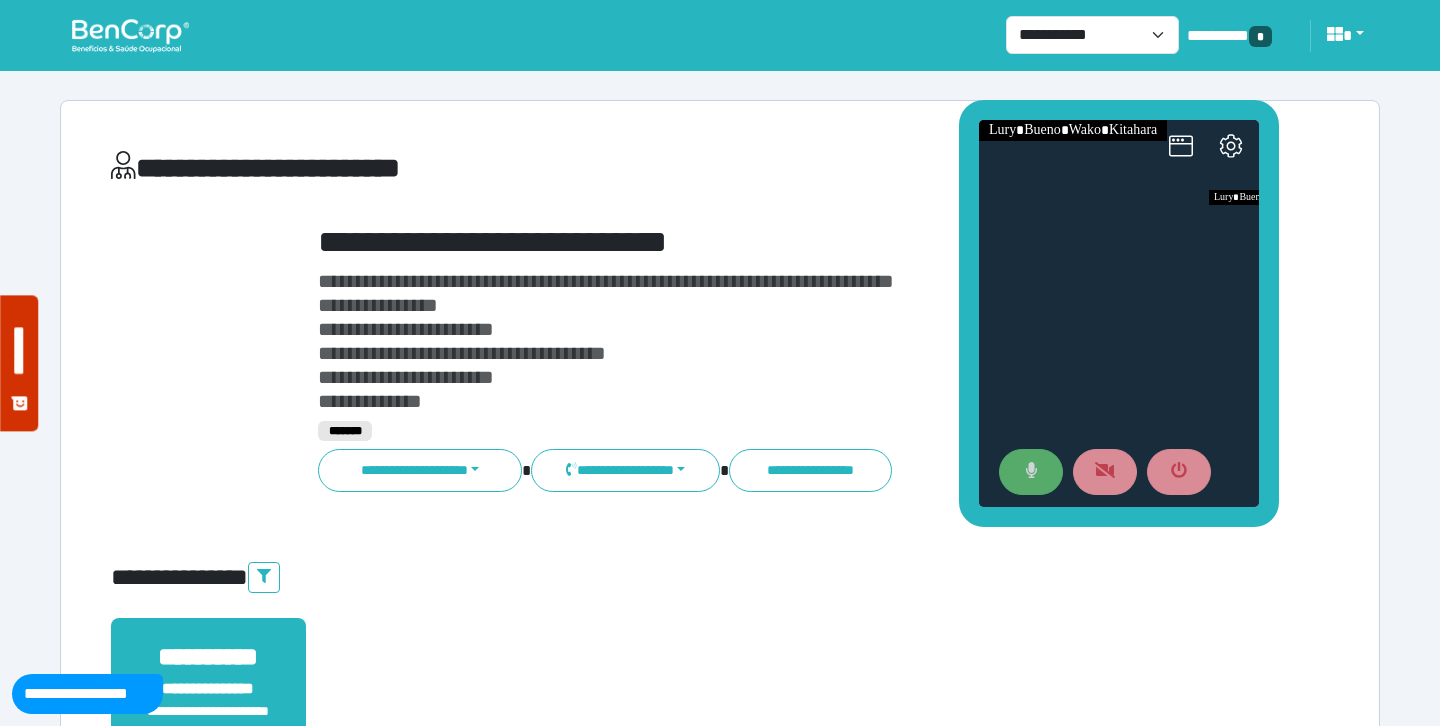 click at bounding box center [1031, 472] 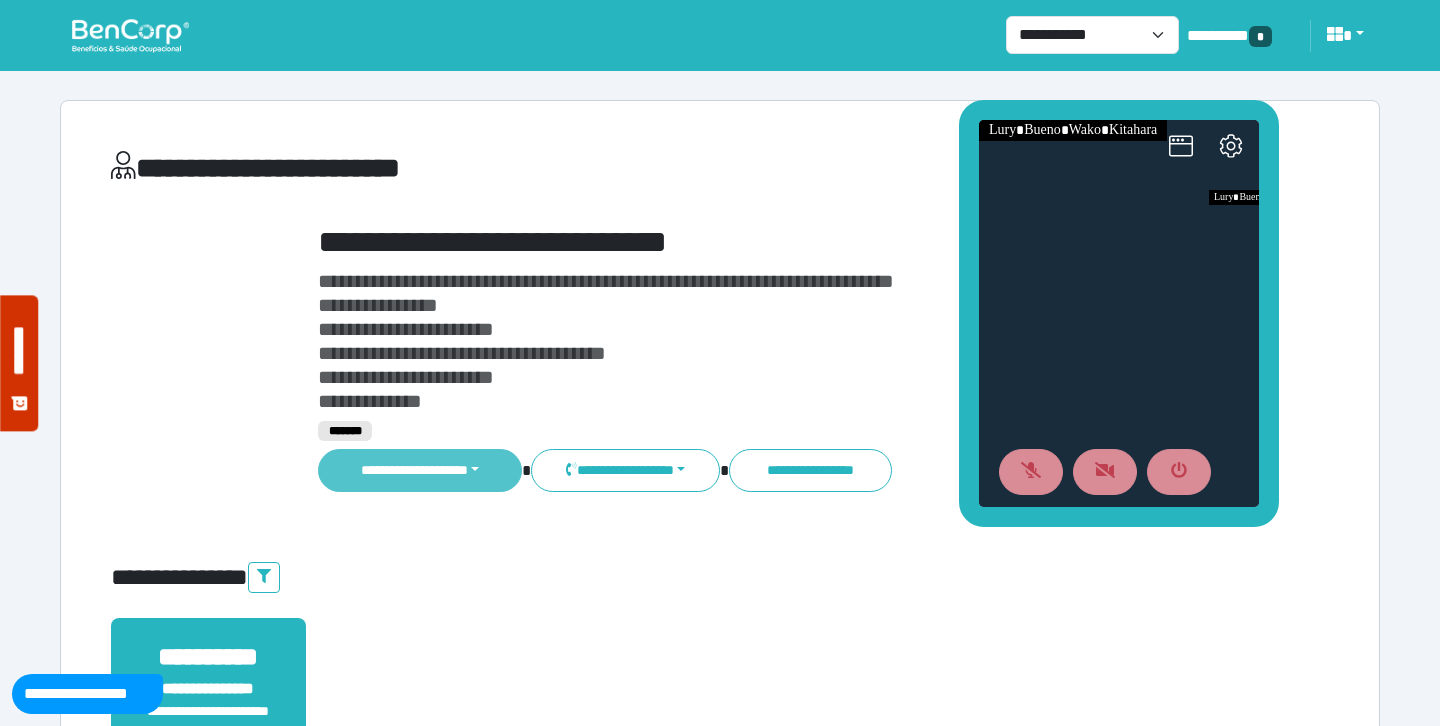 click on "**********" at bounding box center (420, 470) 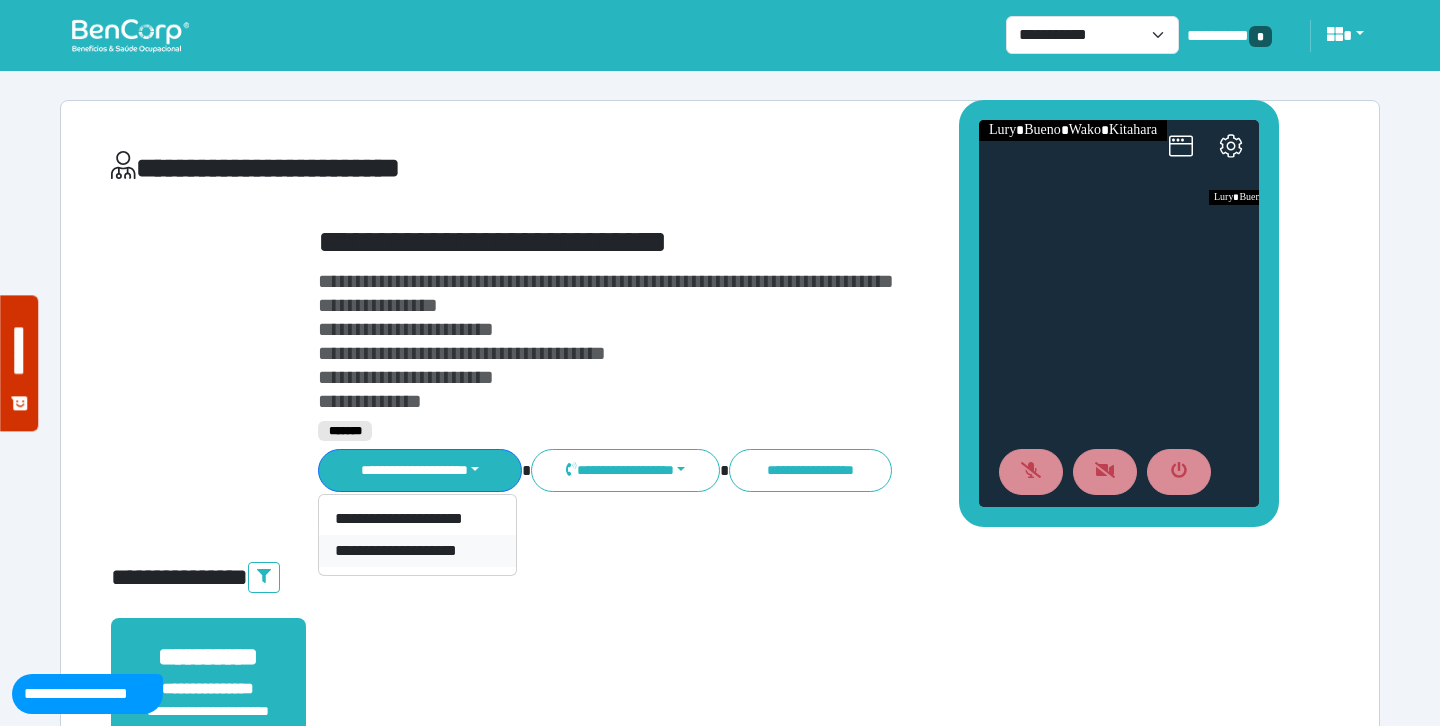 click on "**********" at bounding box center (417, 551) 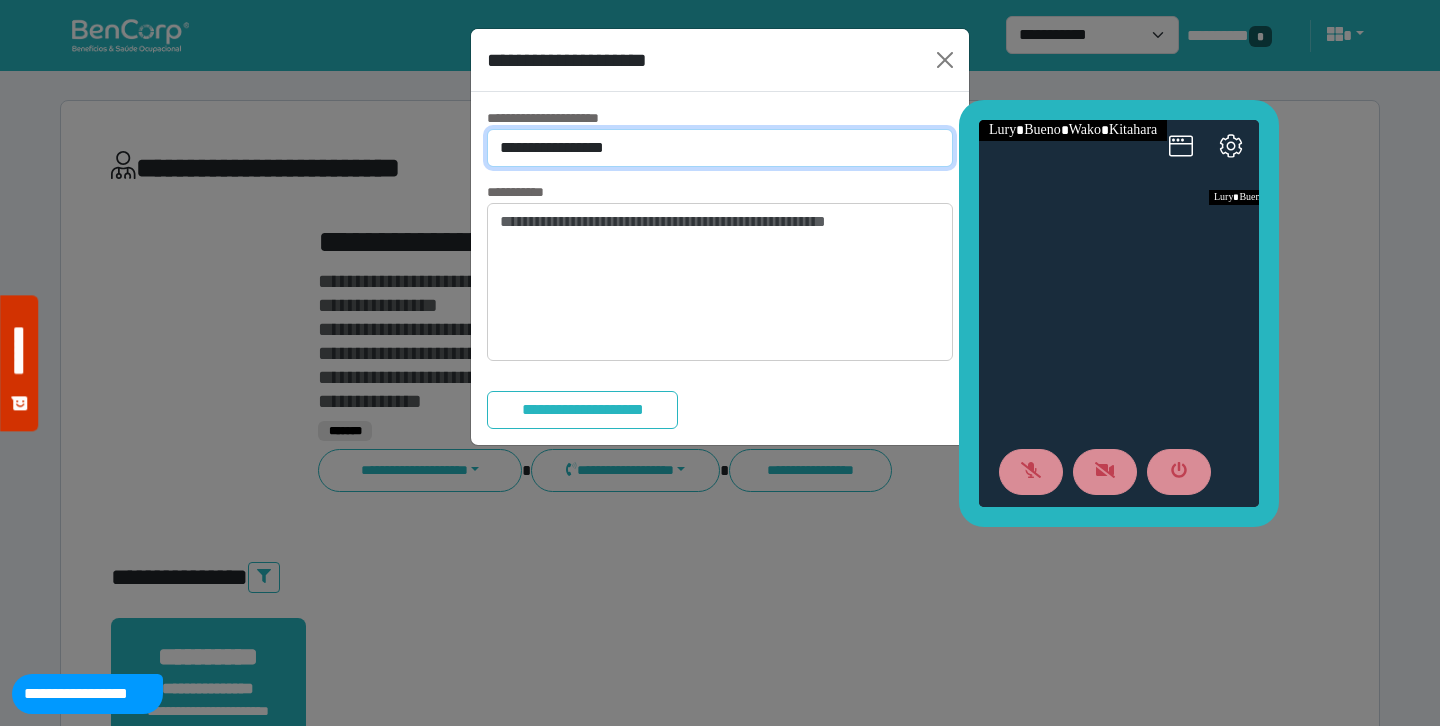 click on "**********" at bounding box center [720, 148] 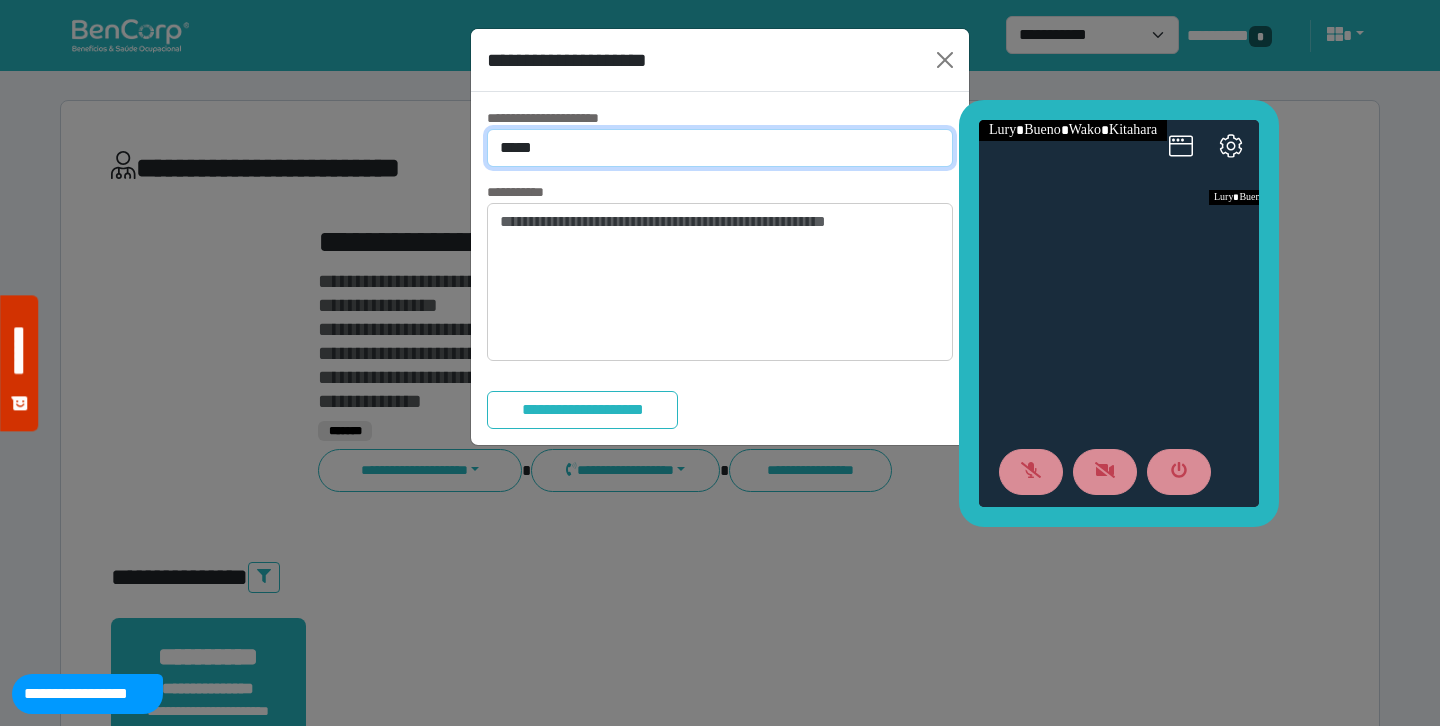 click on "**********" at bounding box center [720, 148] 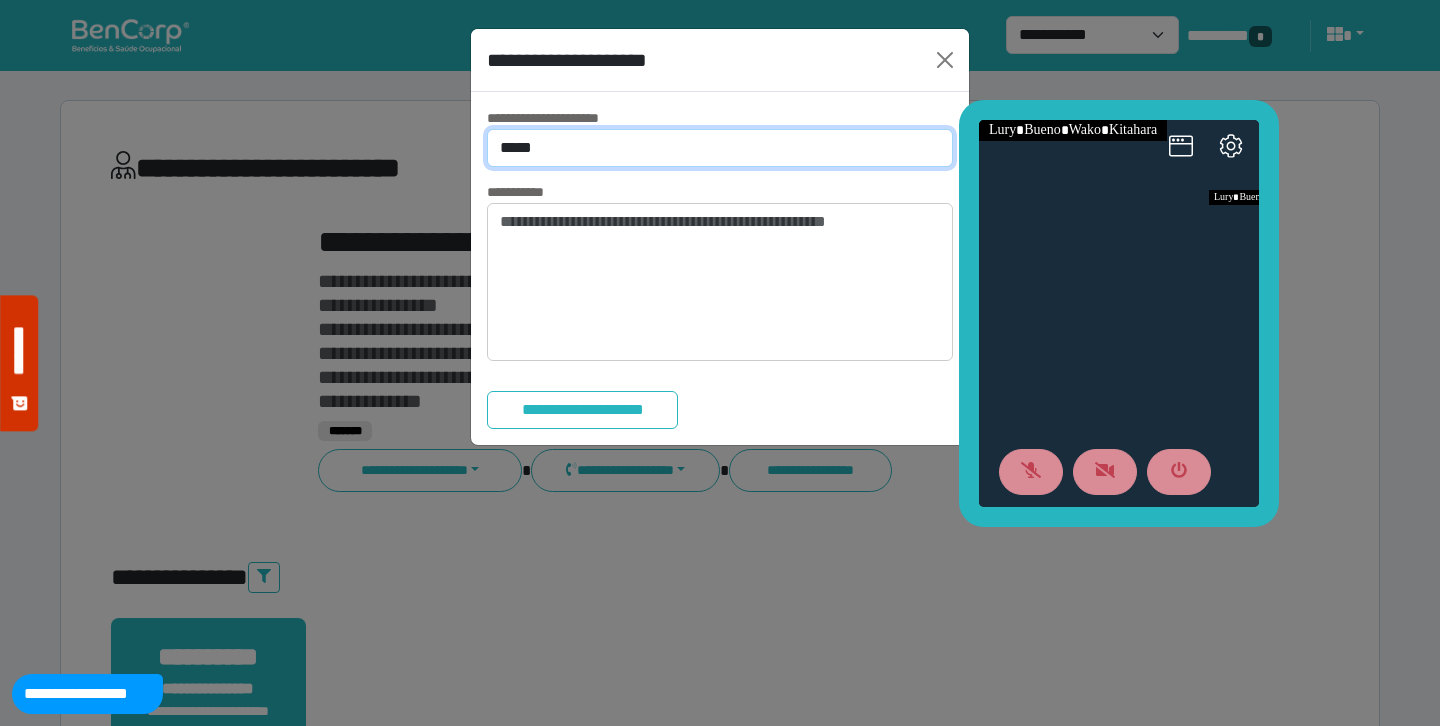 select on "*" 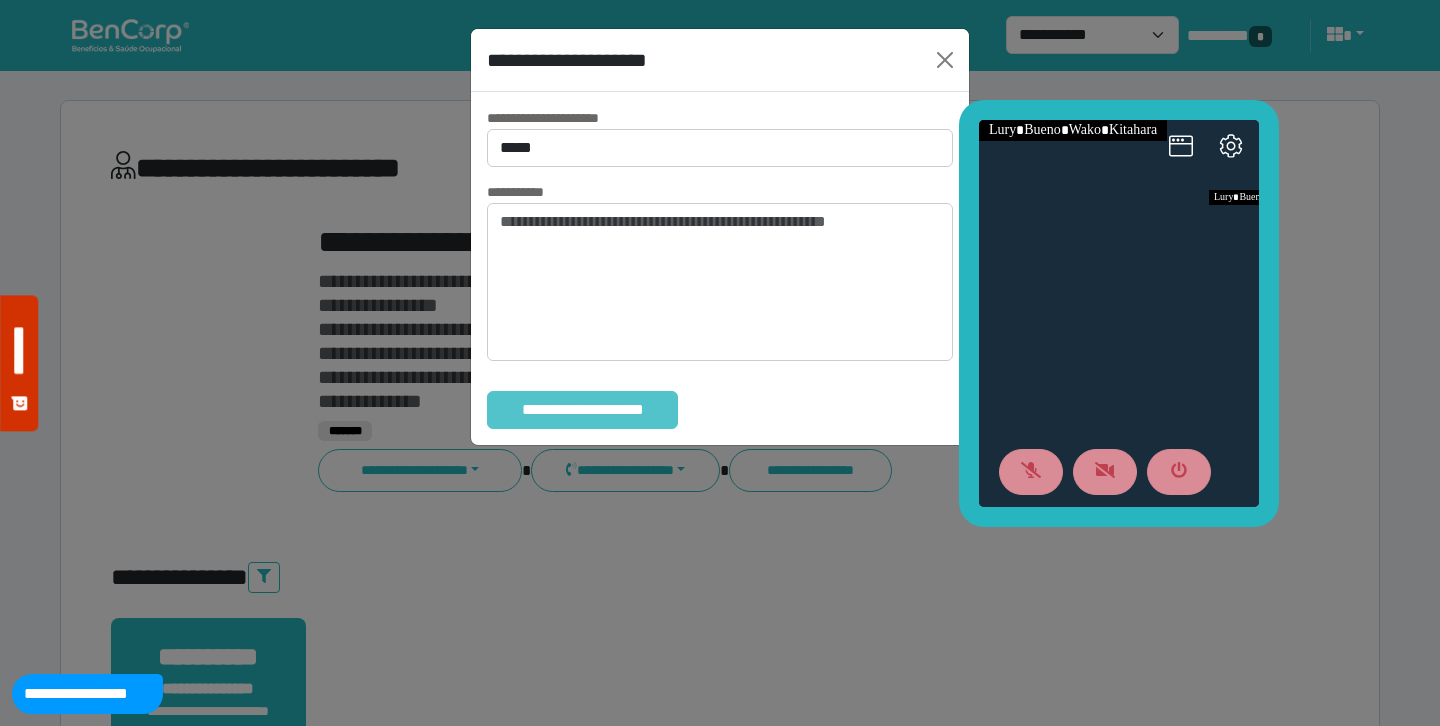 click on "**********" at bounding box center [582, 410] 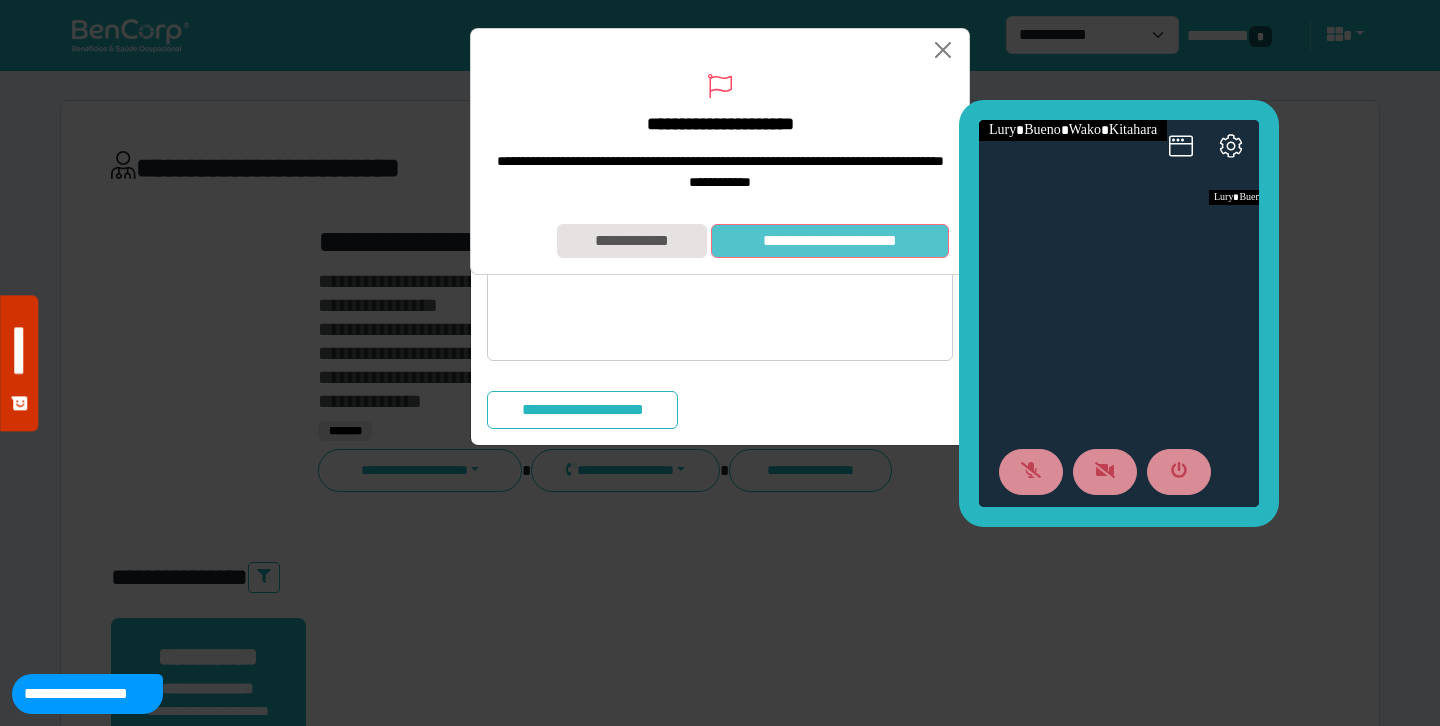 click on "**********" at bounding box center [830, 241] 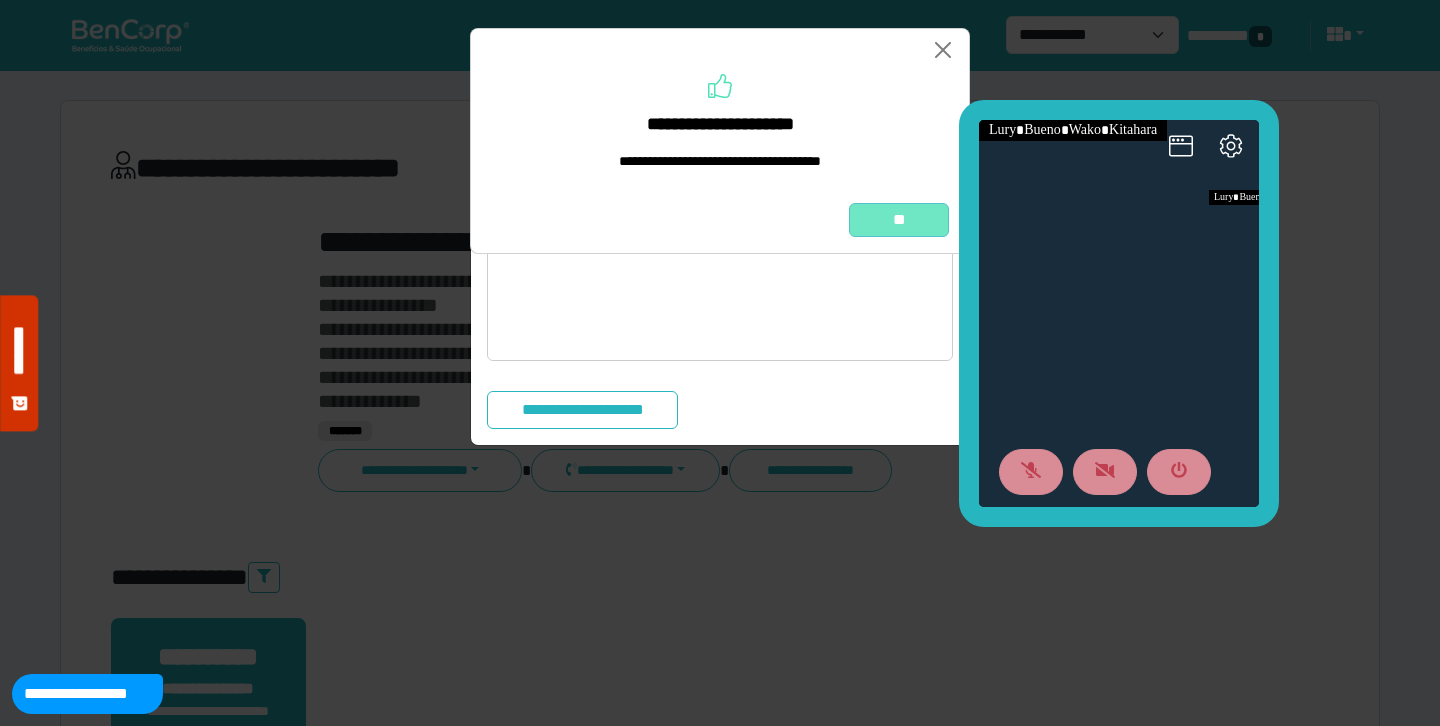 click on "**" at bounding box center [899, 220] 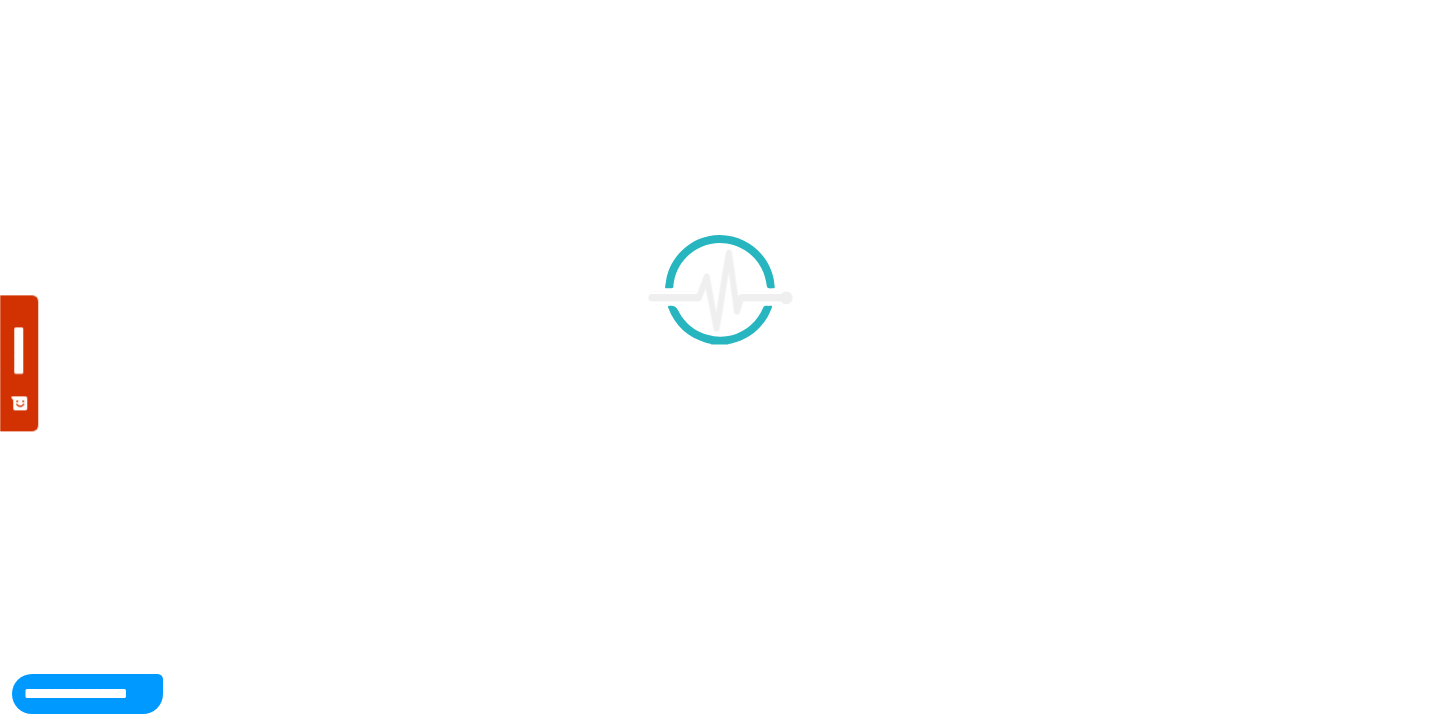 scroll, scrollTop: 0, scrollLeft: 0, axis: both 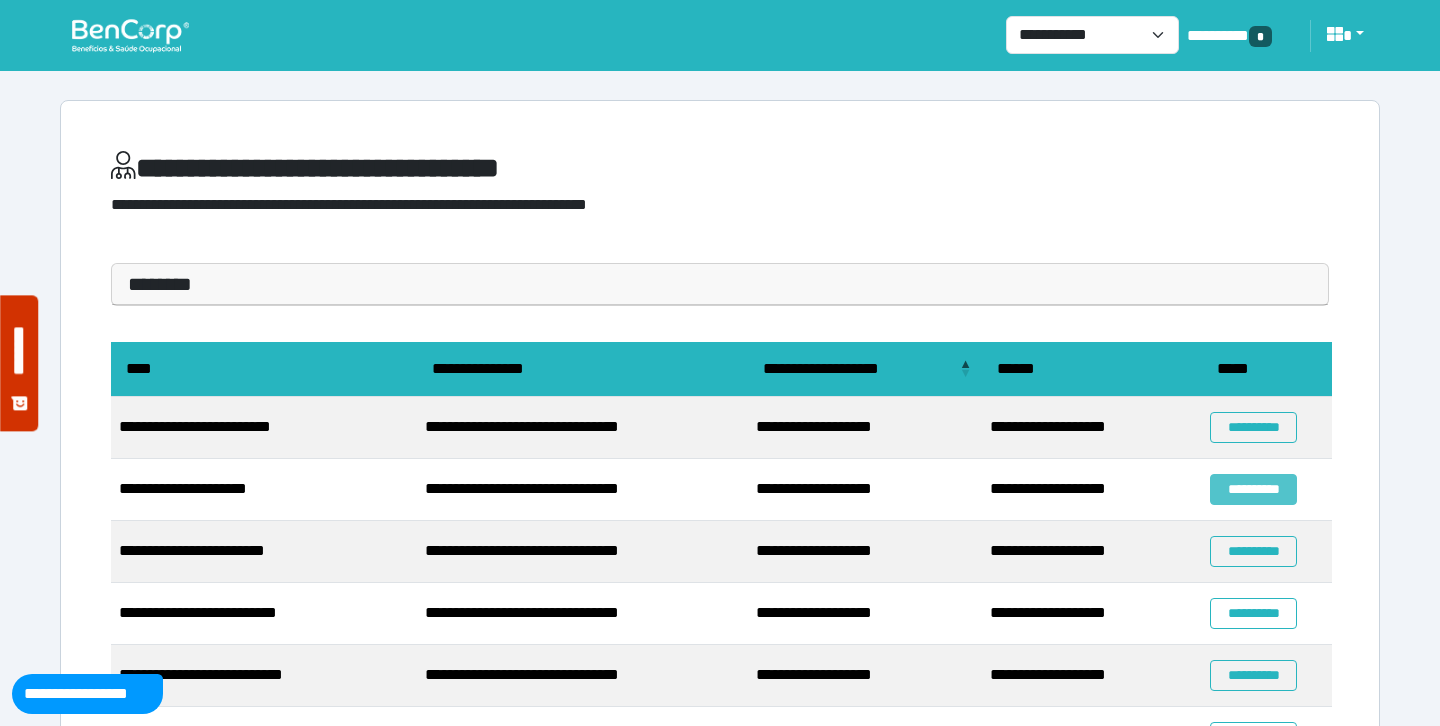 click on "**********" at bounding box center [1253, 489] 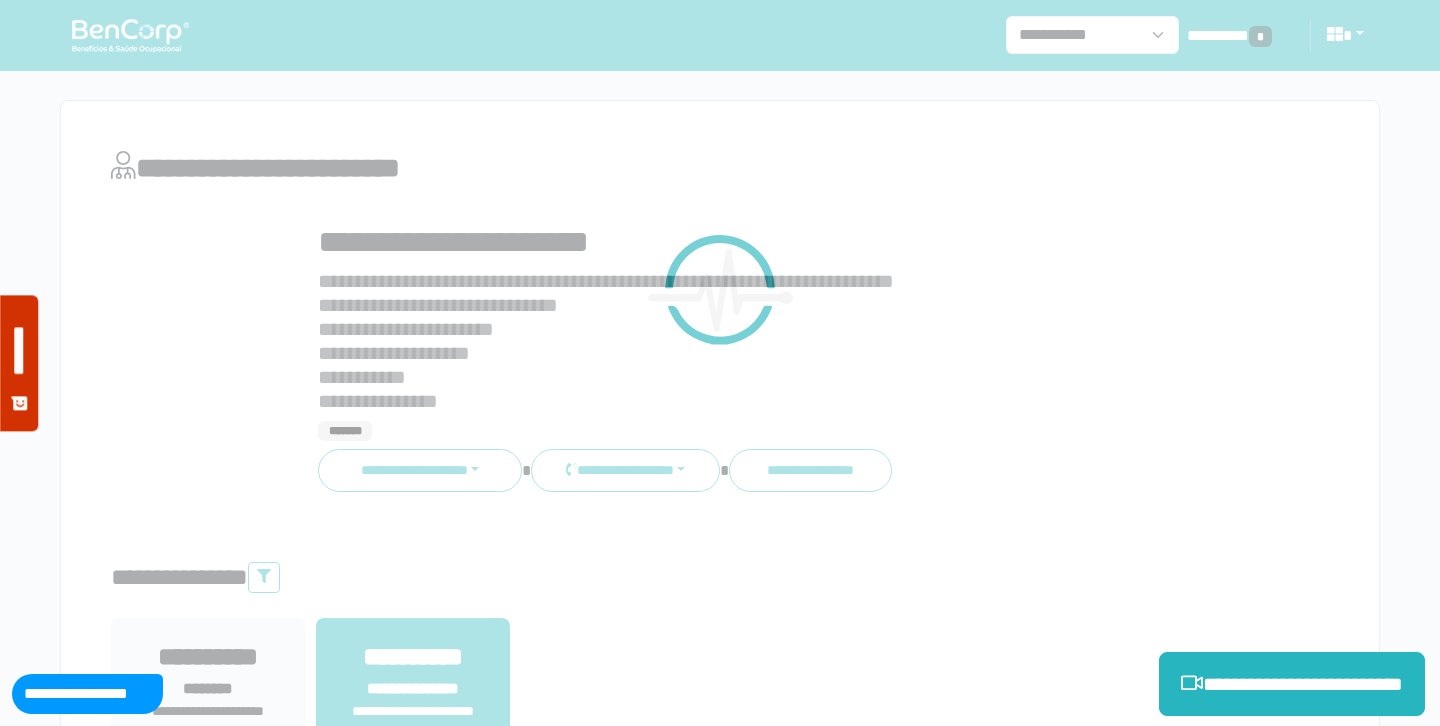 scroll, scrollTop: 0, scrollLeft: 0, axis: both 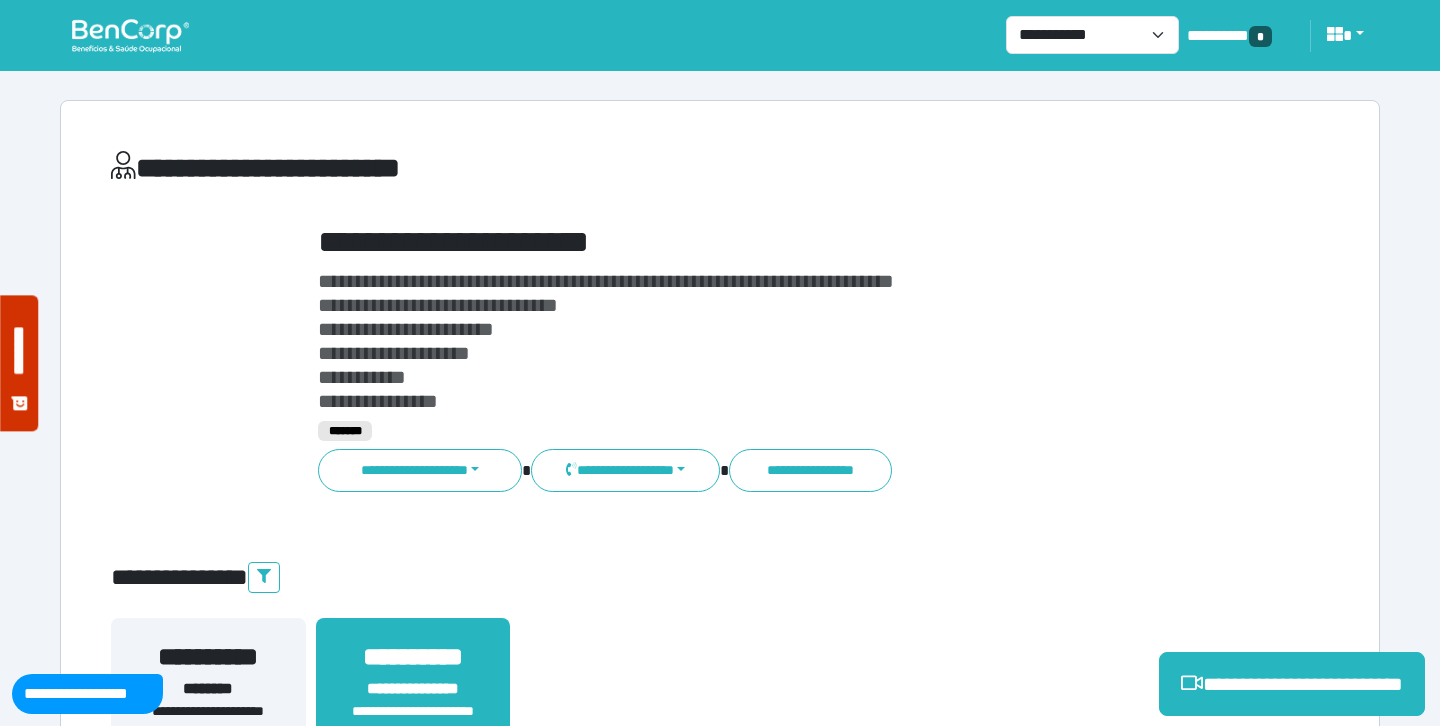 click on "**********" at bounding box center (772, 242) 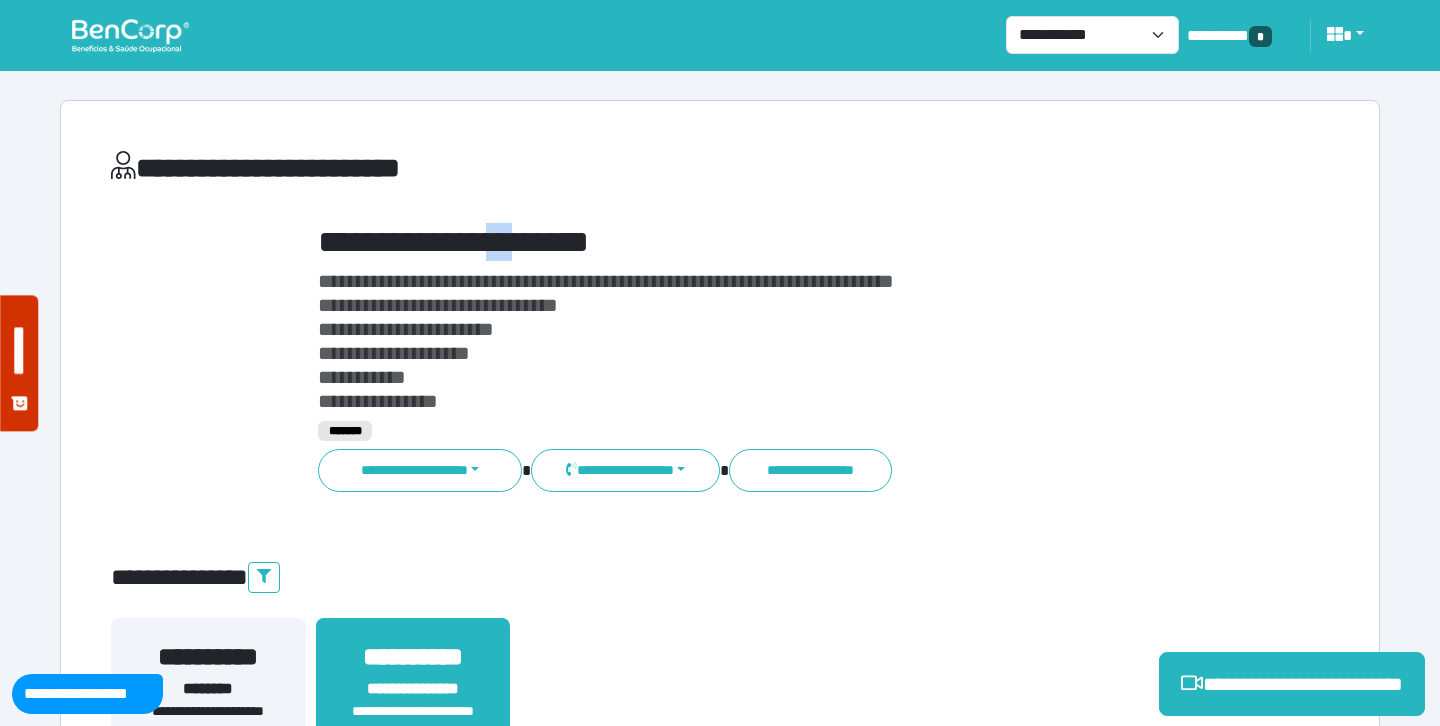 click on "**********" at bounding box center (772, 242) 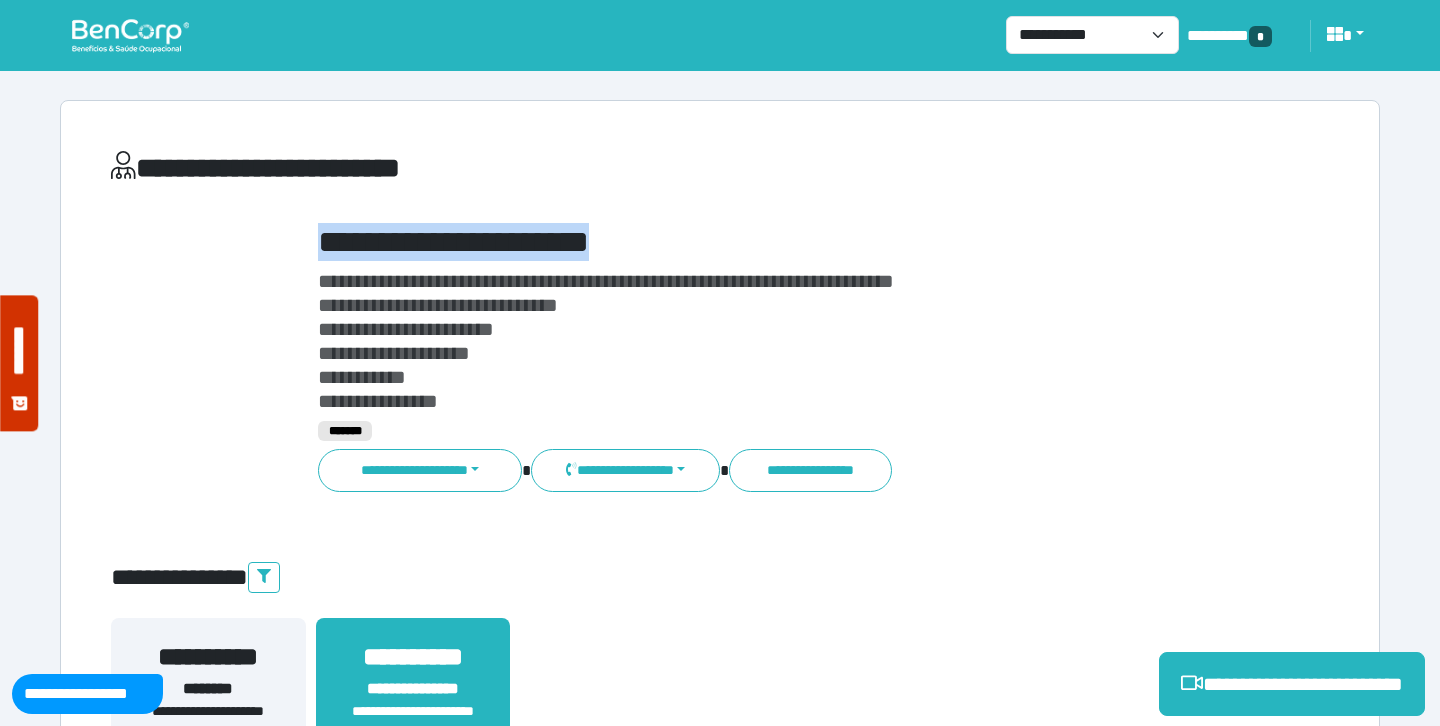 click on "**********" at bounding box center (772, 242) 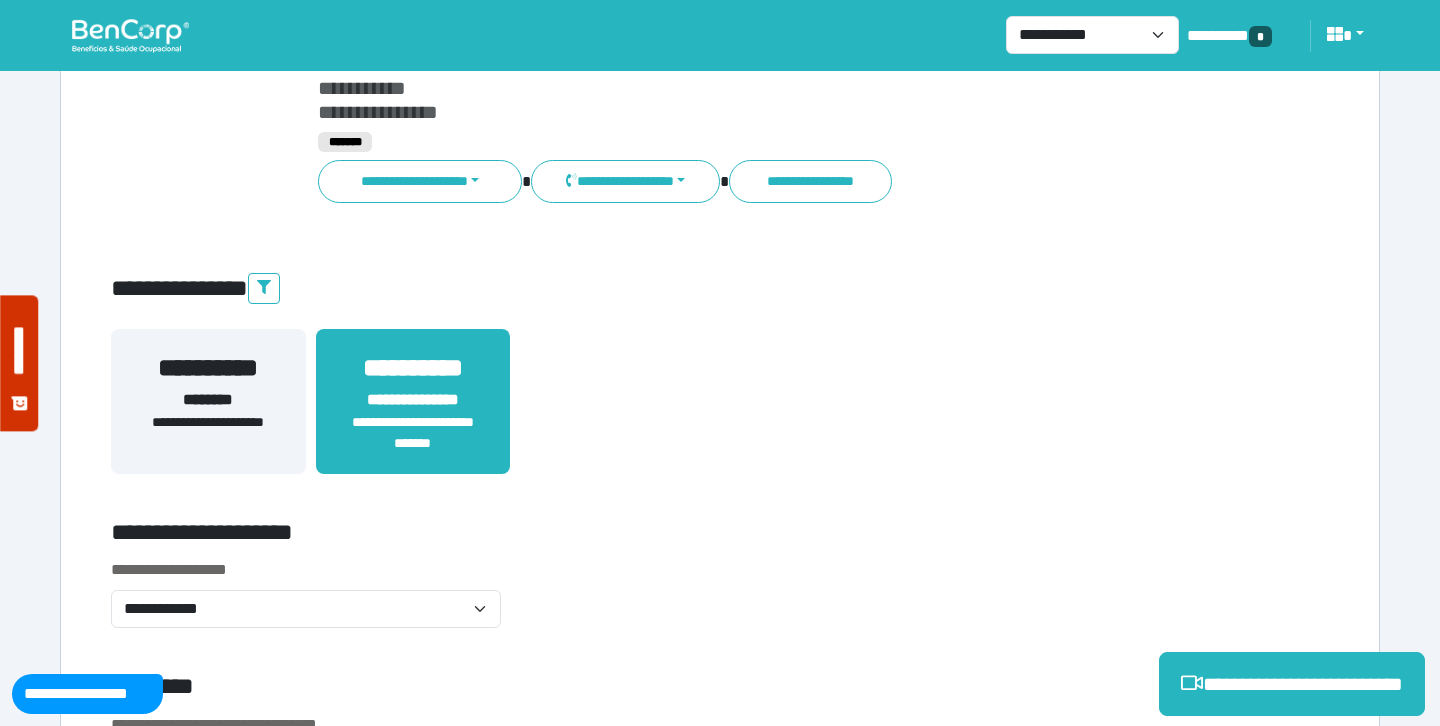 scroll, scrollTop: 340, scrollLeft: 0, axis: vertical 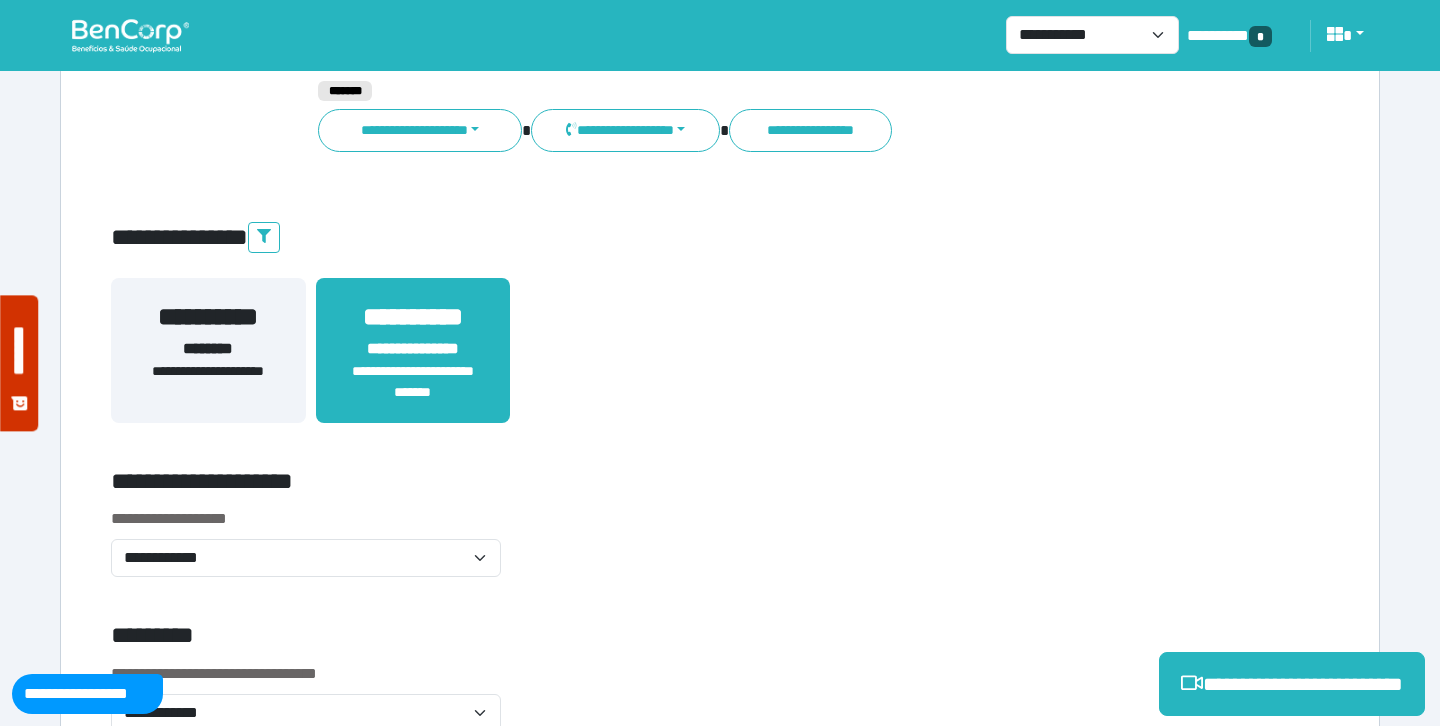 click on "**********" at bounding box center (208, 382) 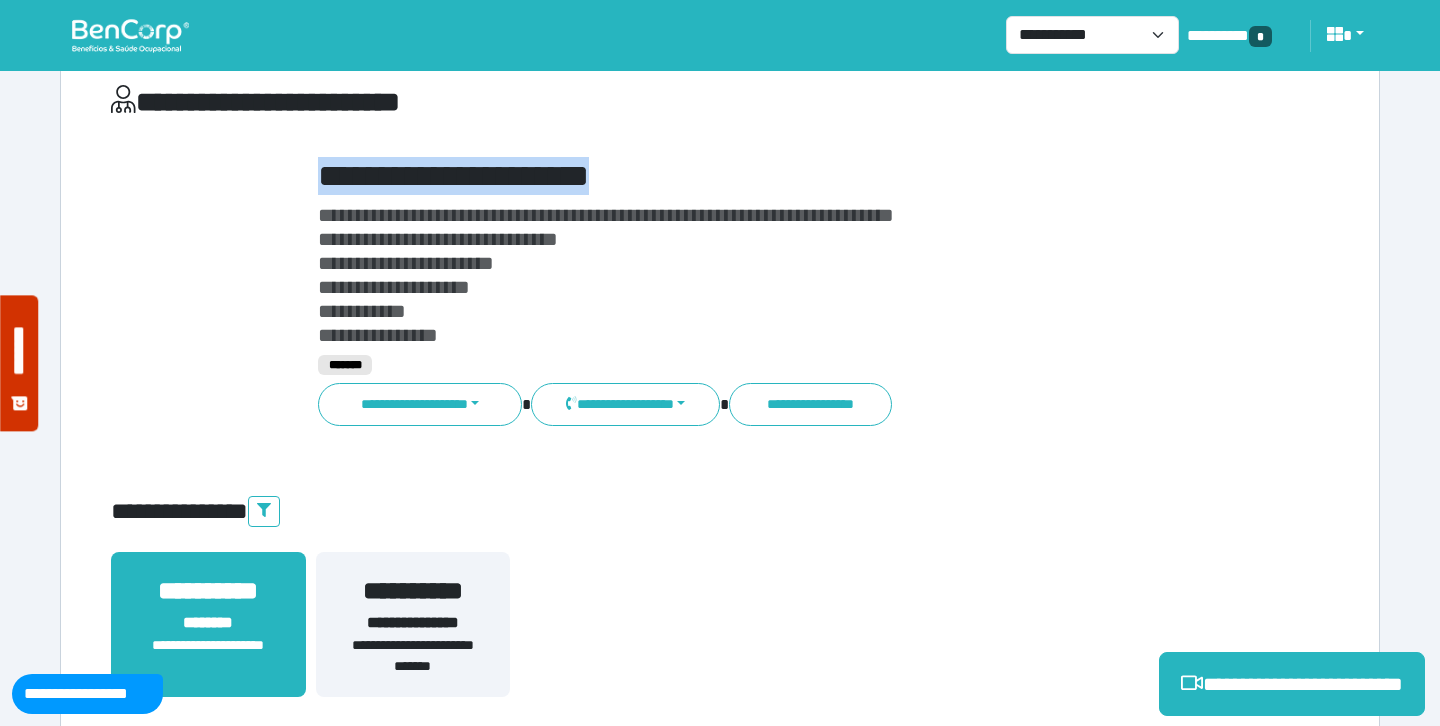 scroll, scrollTop: 144, scrollLeft: 0, axis: vertical 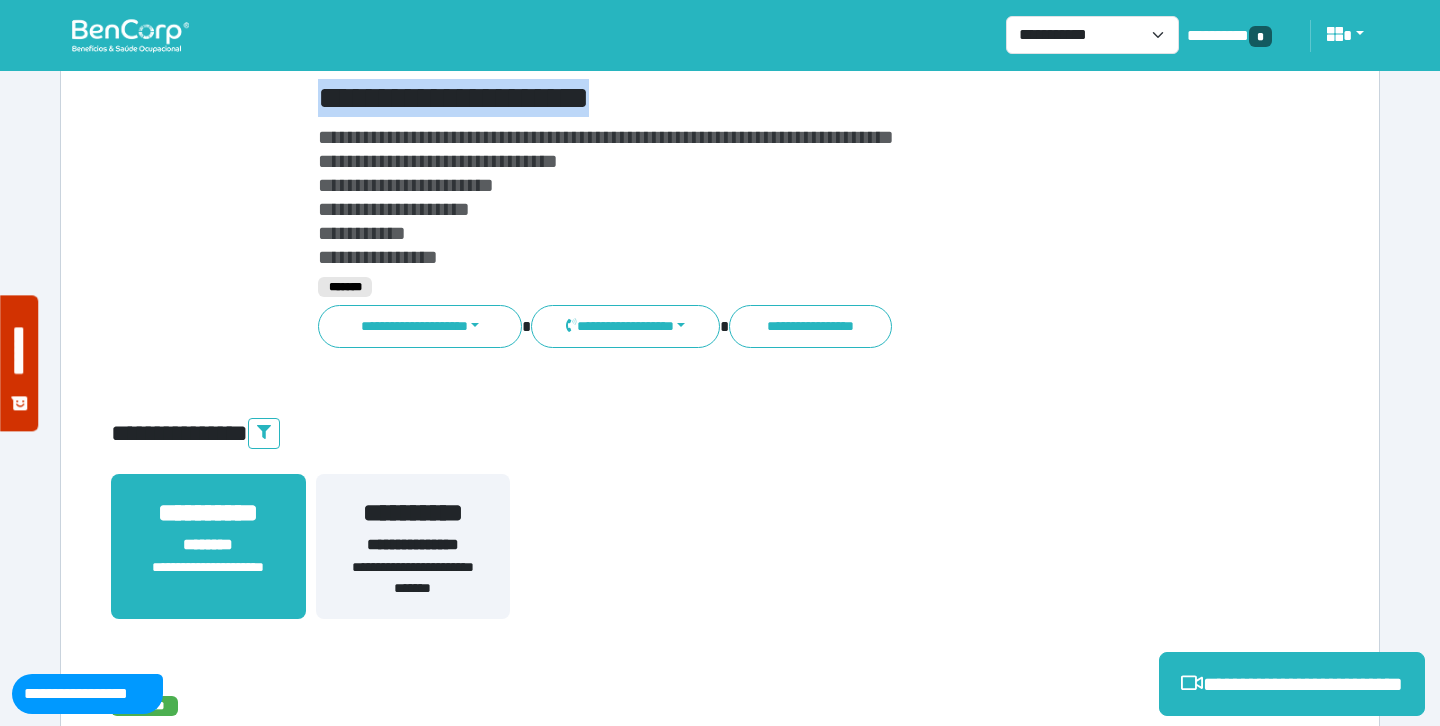 click on "**********" at bounding box center [413, 578] 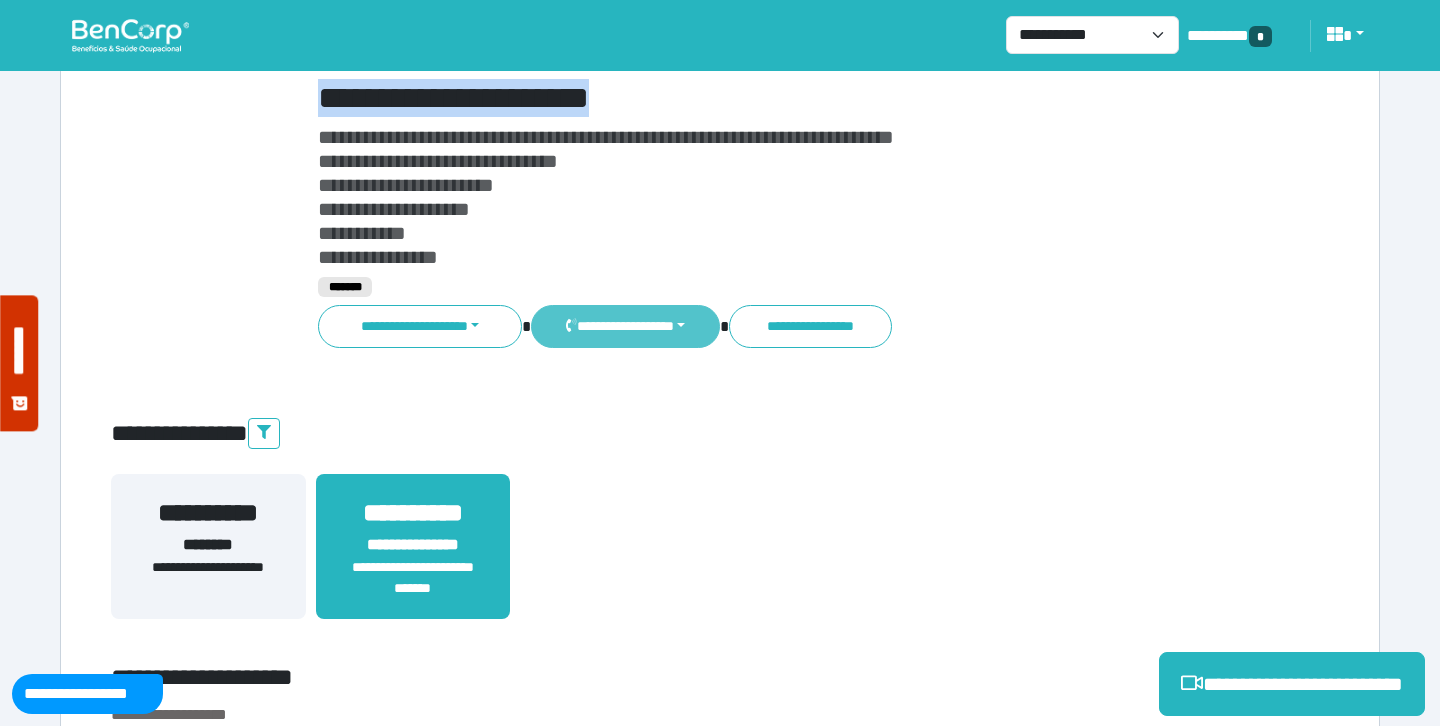 click on "**********" at bounding box center (625, 326) 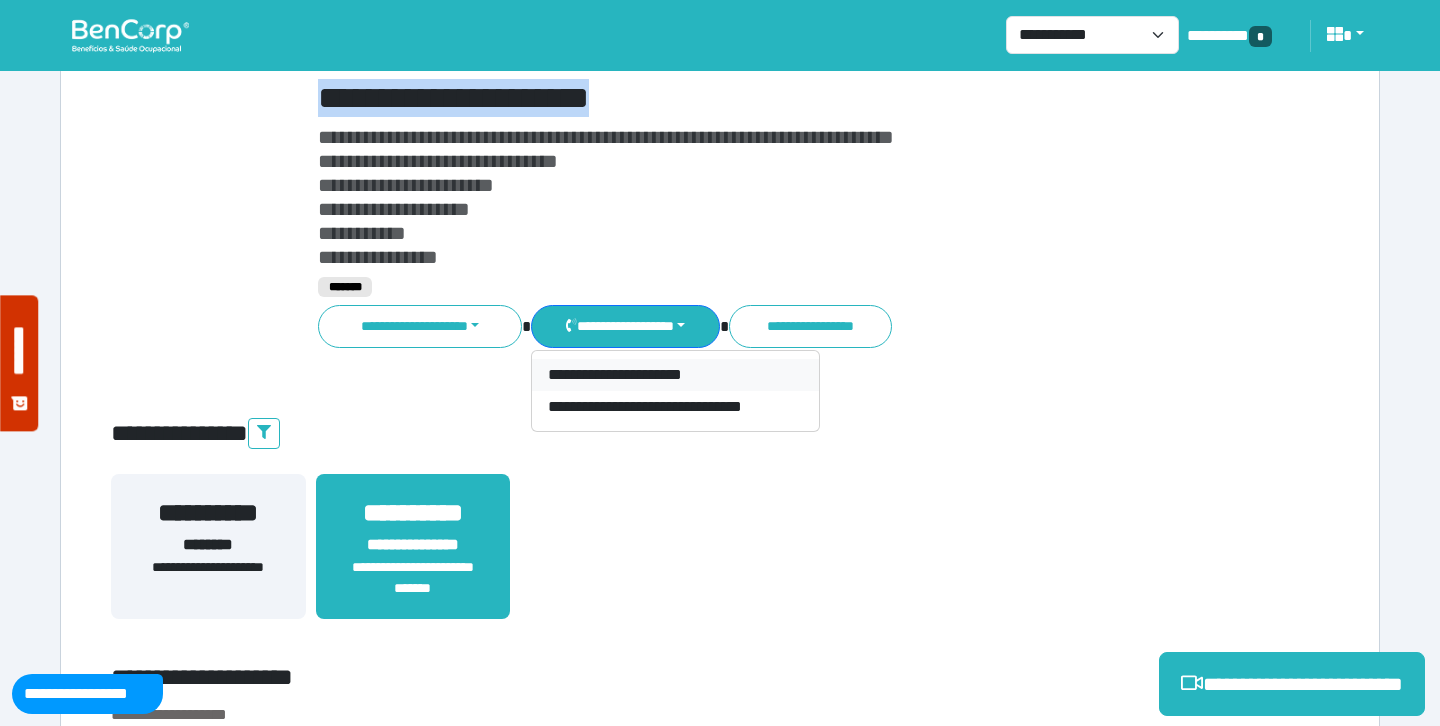 click on "**********" at bounding box center (675, 375) 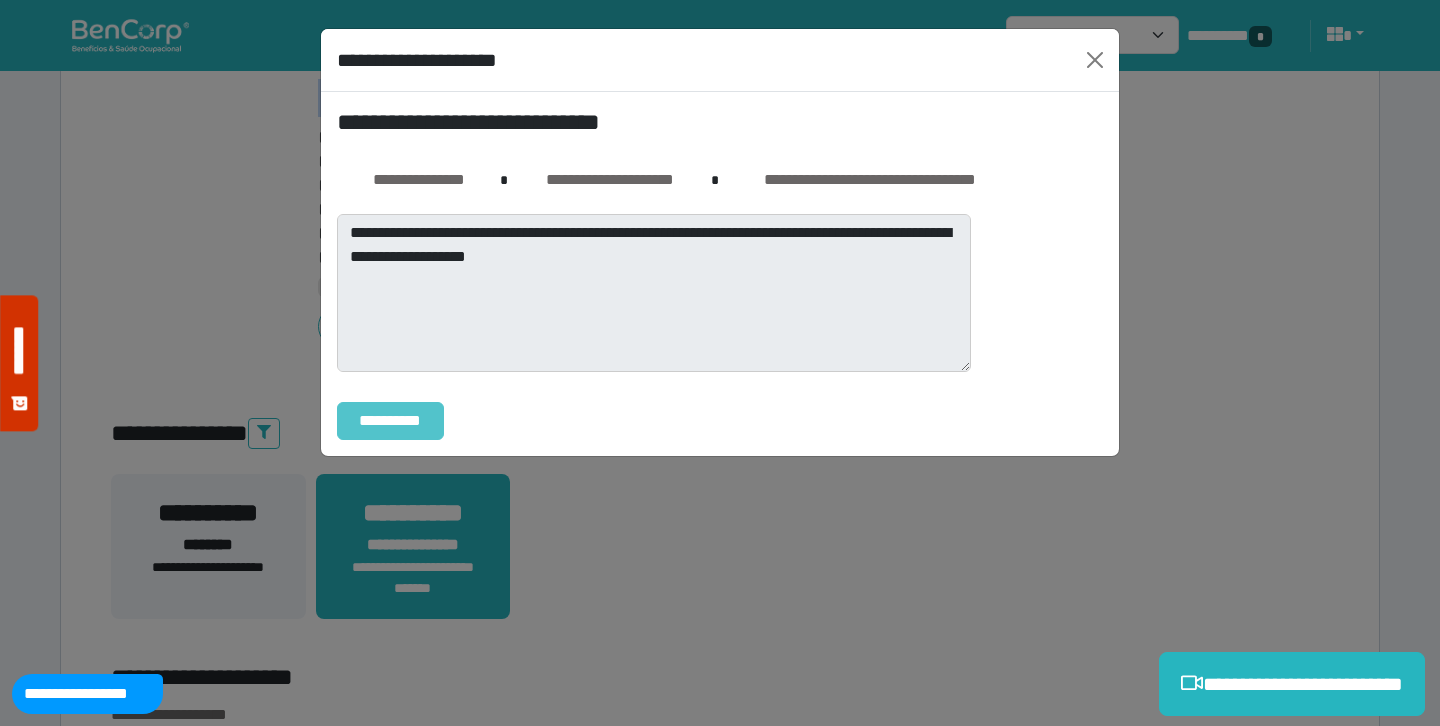 click on "**********" at bounding box center (390, 421) 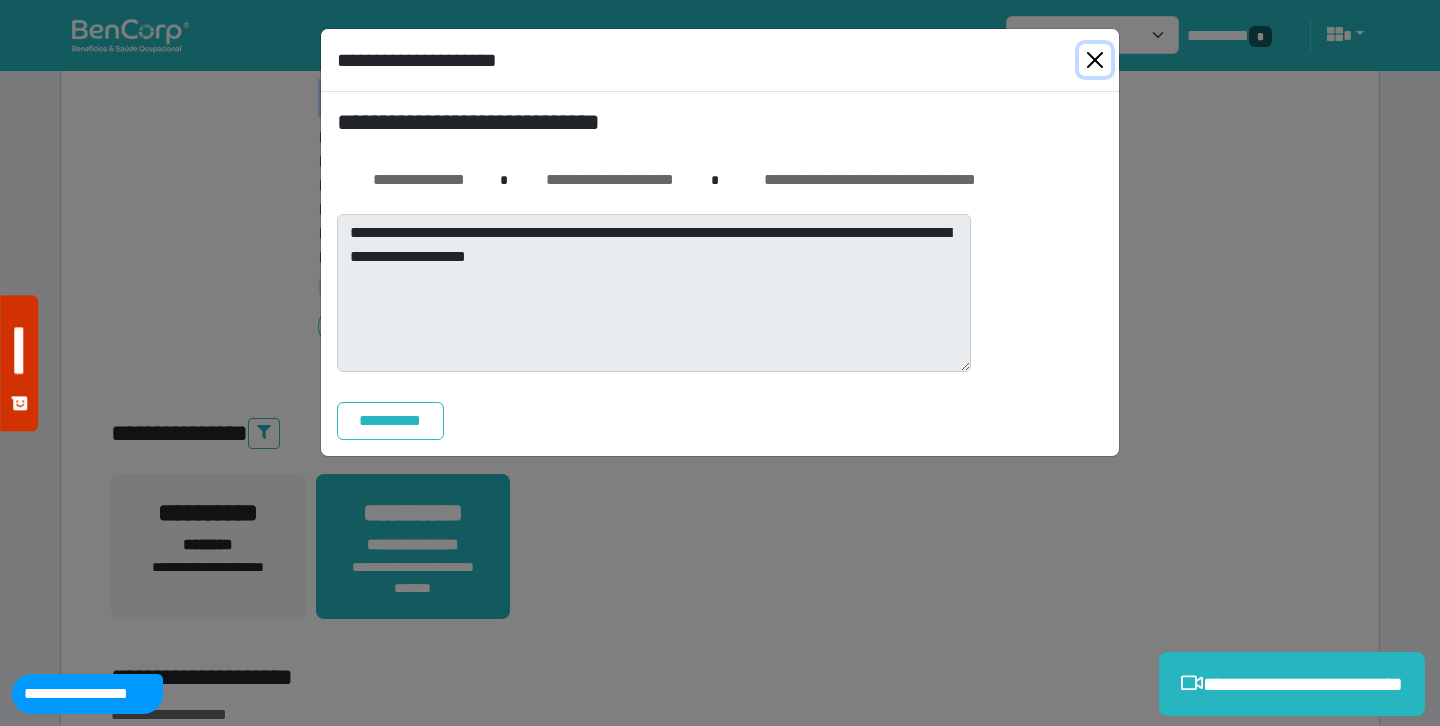 click at bounding box center [1095, 60] 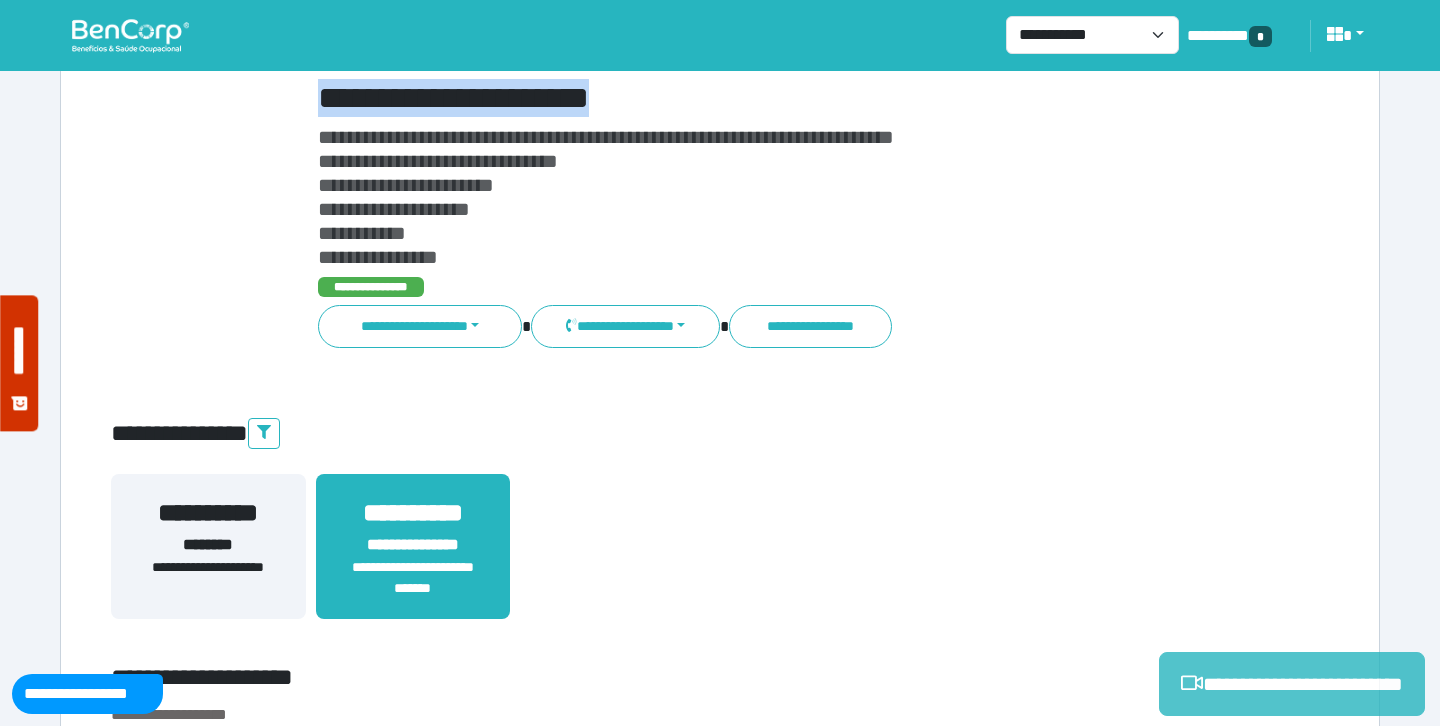 click on "**********" at bounding box center [1292, 684] 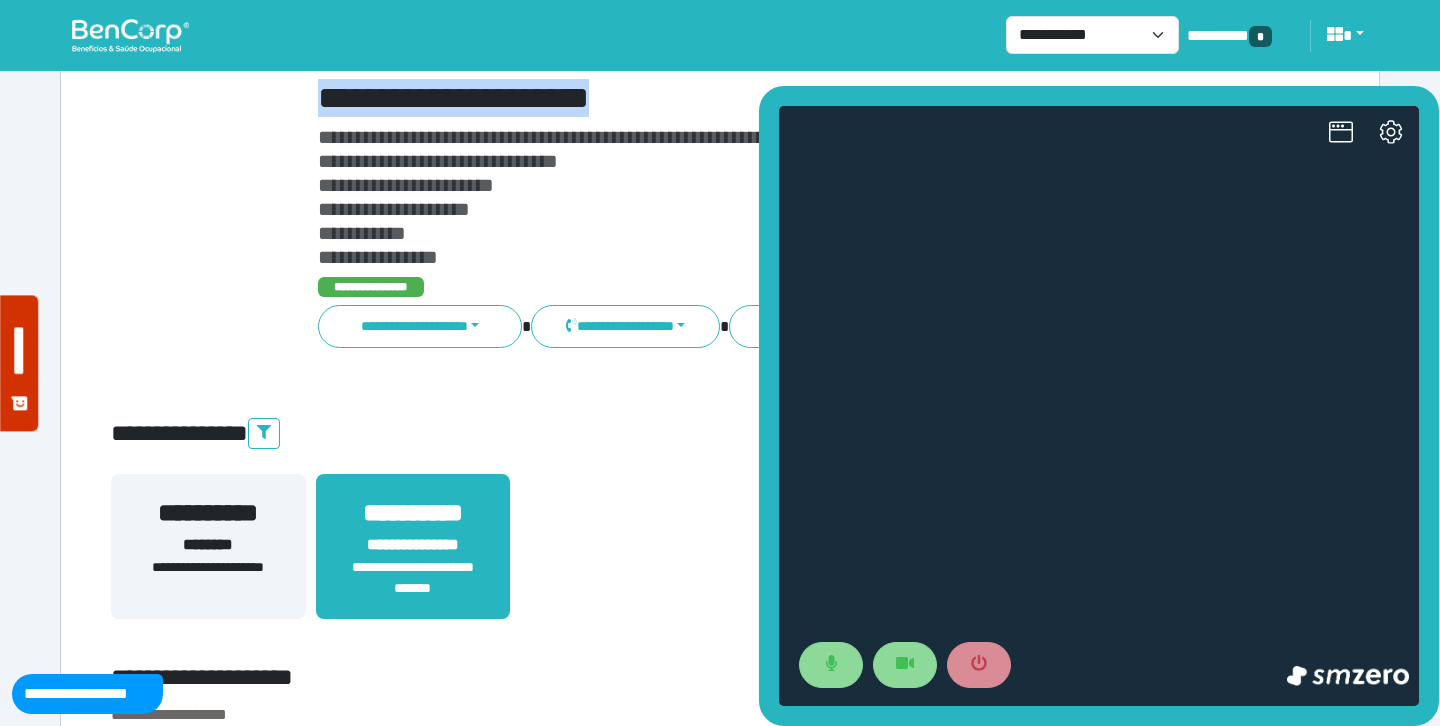 scroll, scrollTop: 0, scrollLeft: 0, axis: both 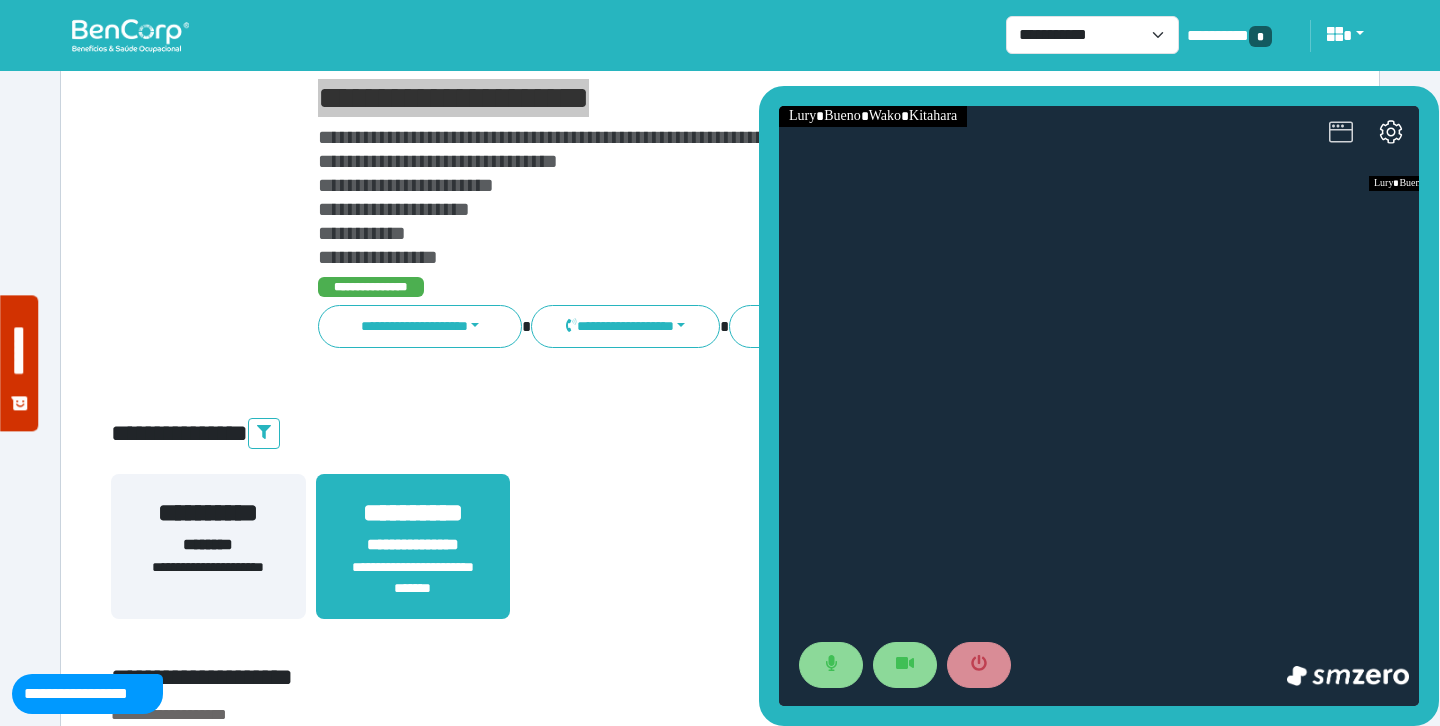 click 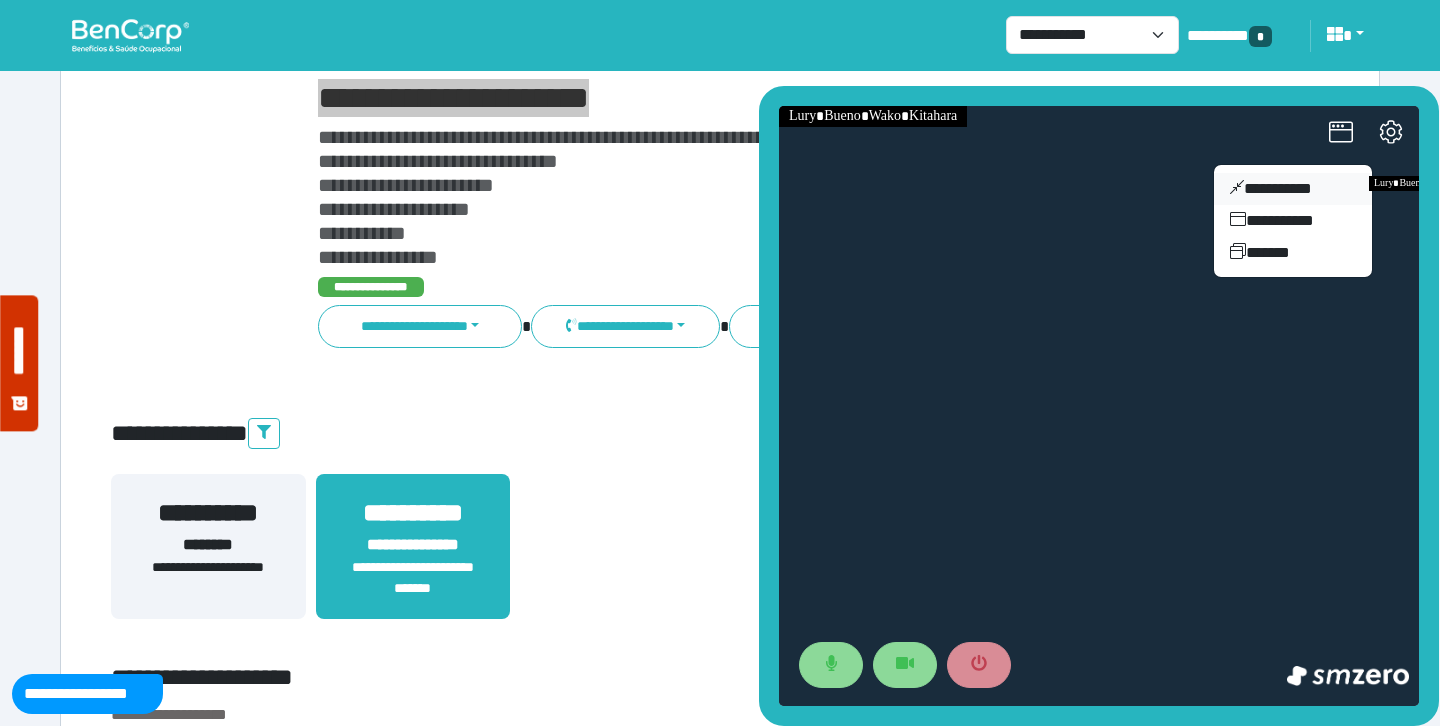 click on "**********" at bounding box center (1293, 189) 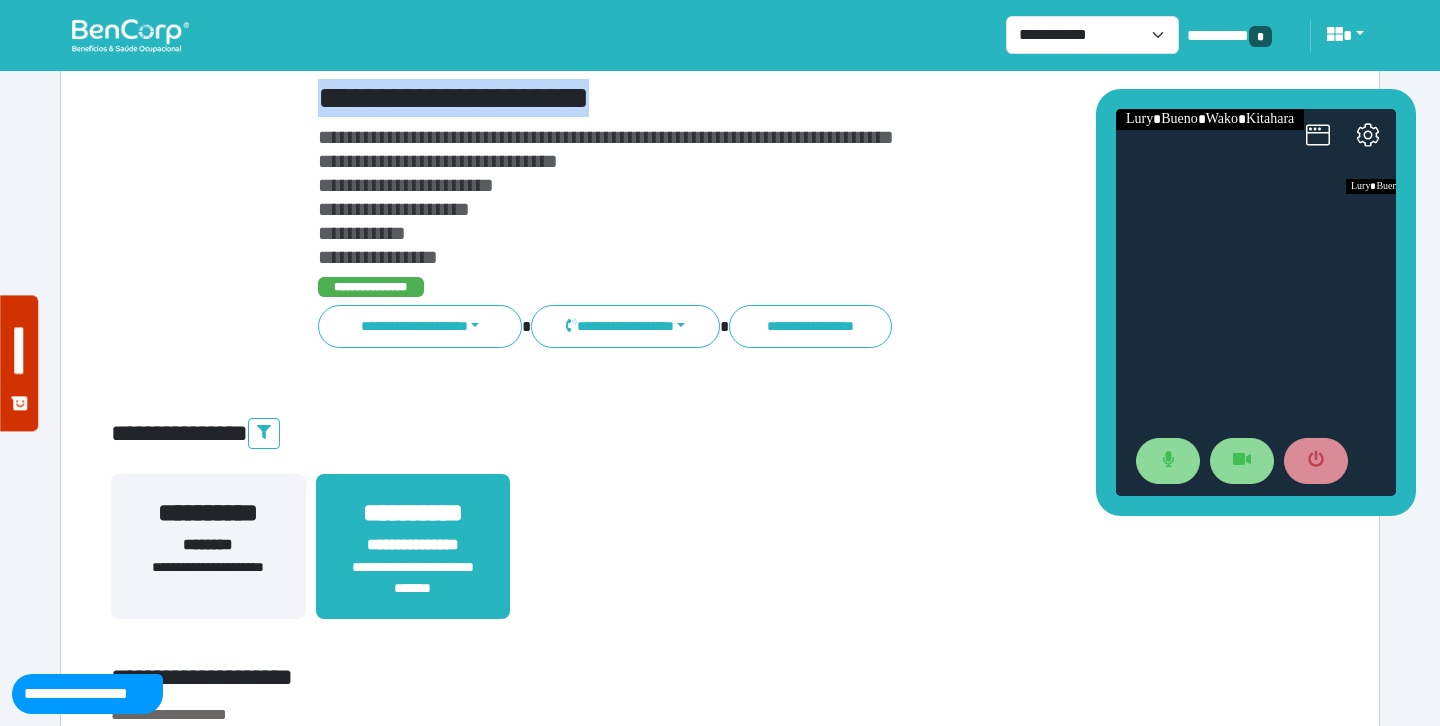 drag, startPoint x: 1288, startPoint y: 309, endPoint x: 1264, endPoint y: 98, distance: 212.36055 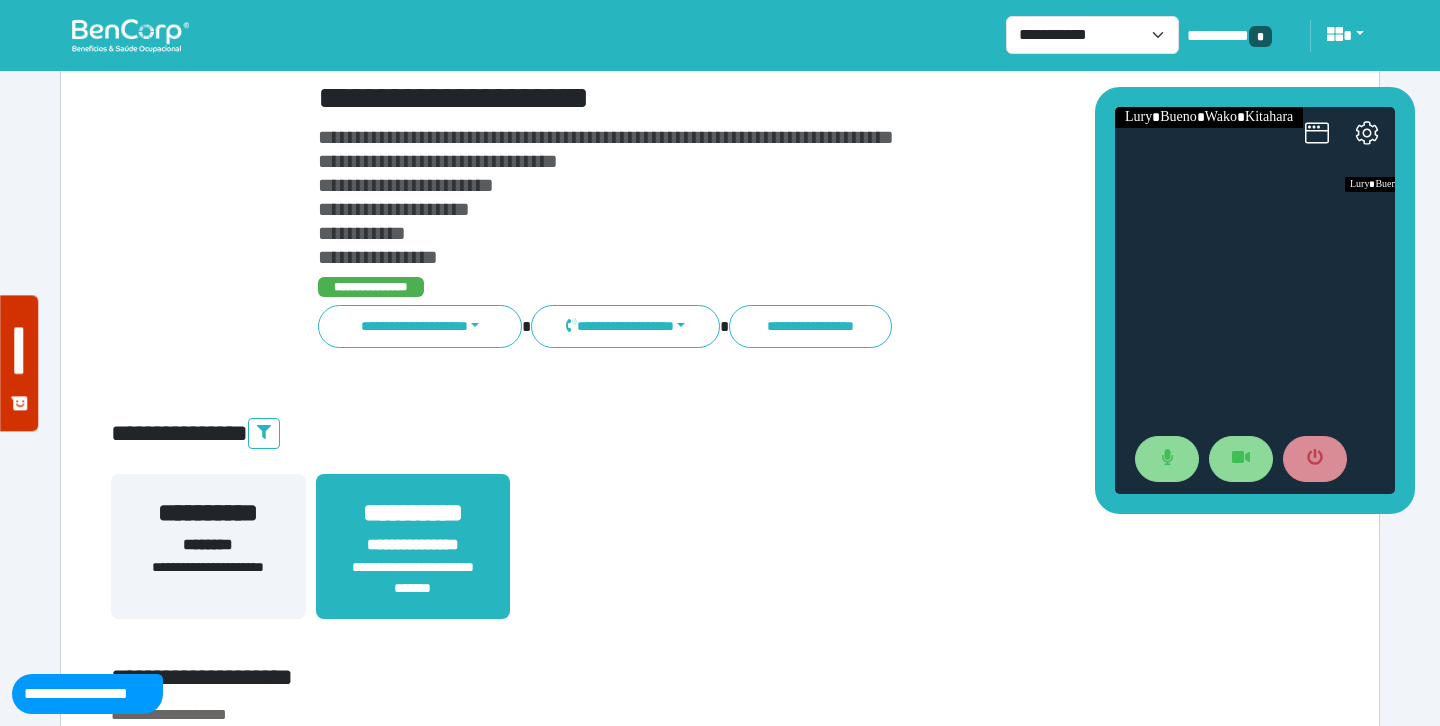 click on "**********" at bounding box center [720, 434] 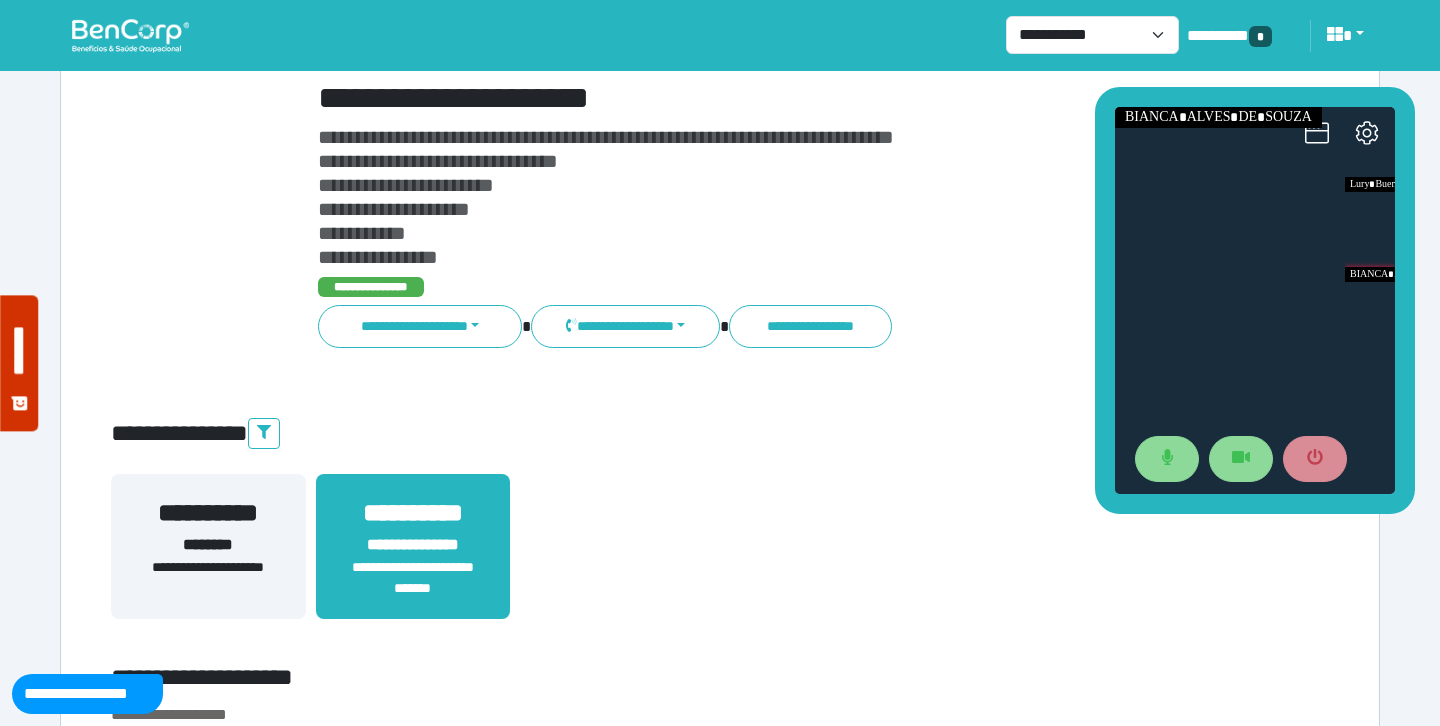 click on "**********" at bounding box center [720, 4173] 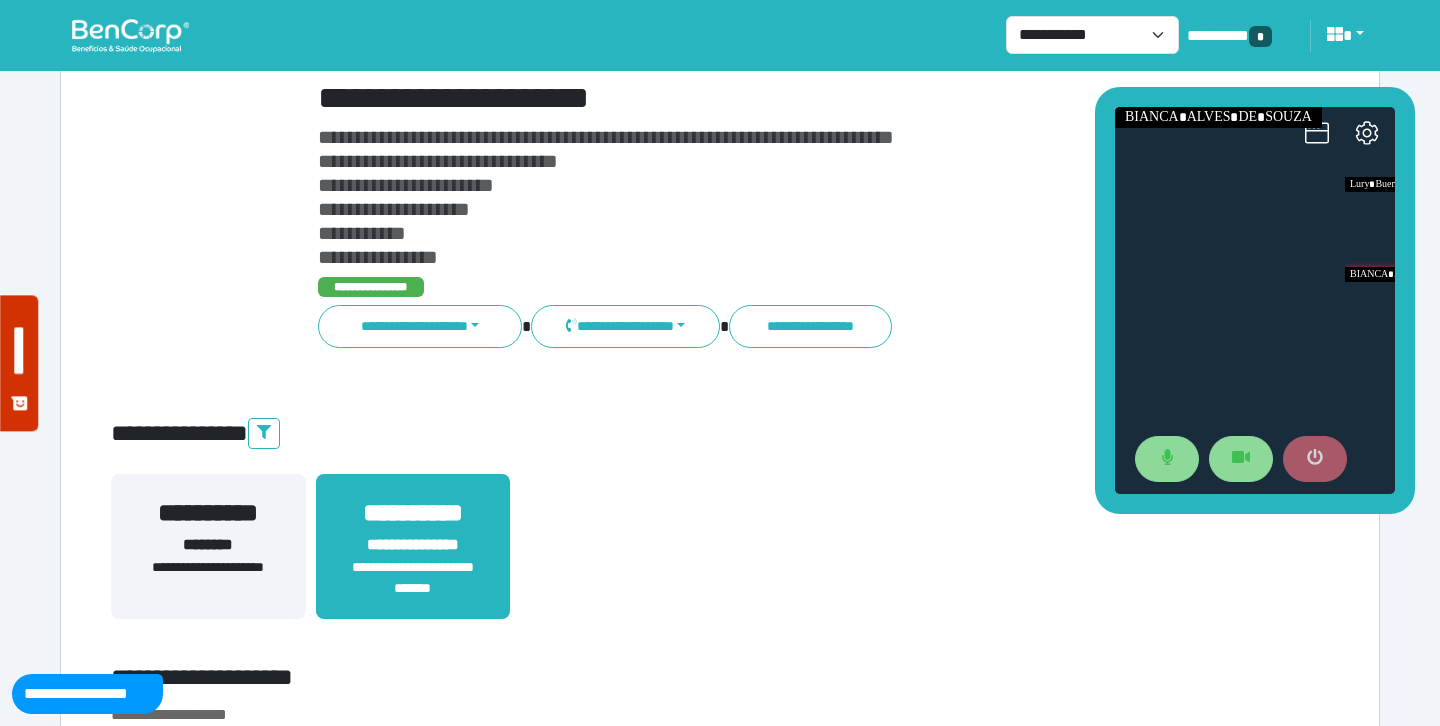 click 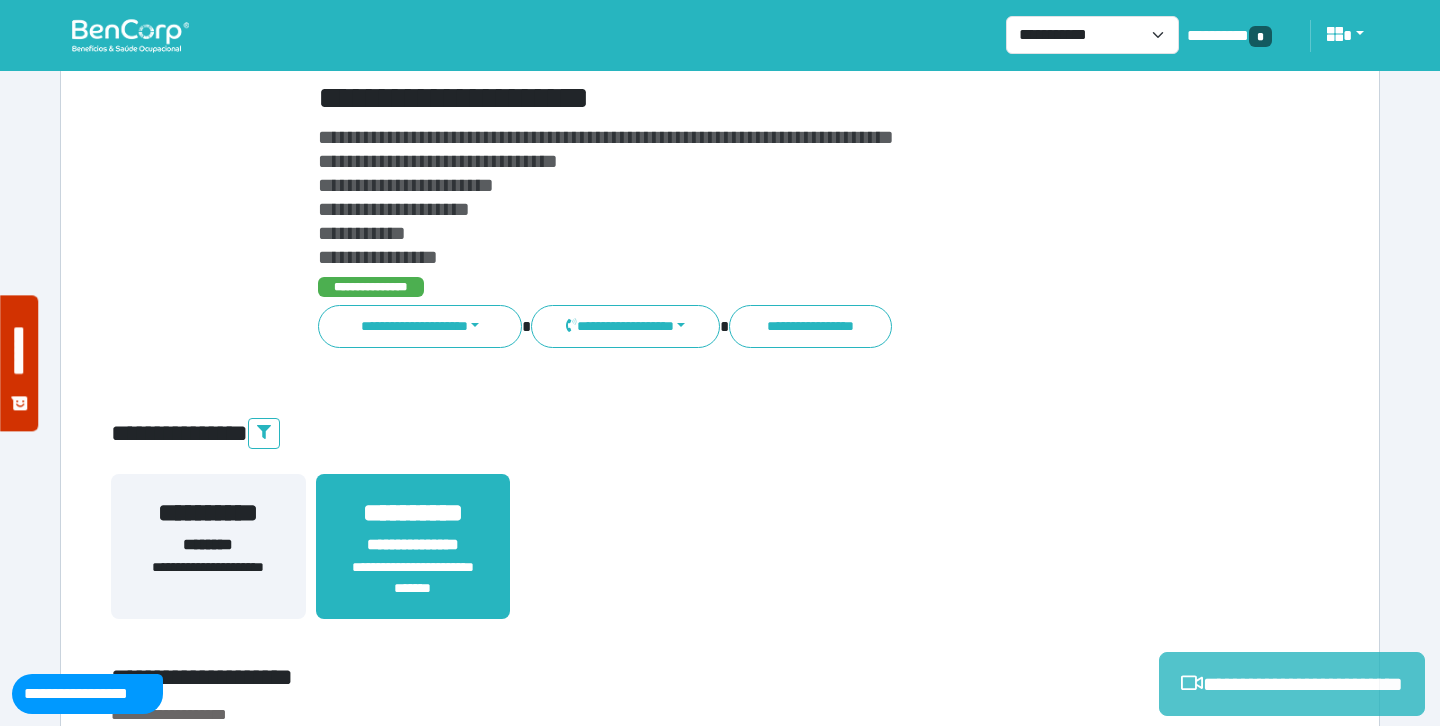 click on "**********" at bounding box center [1292, 684] 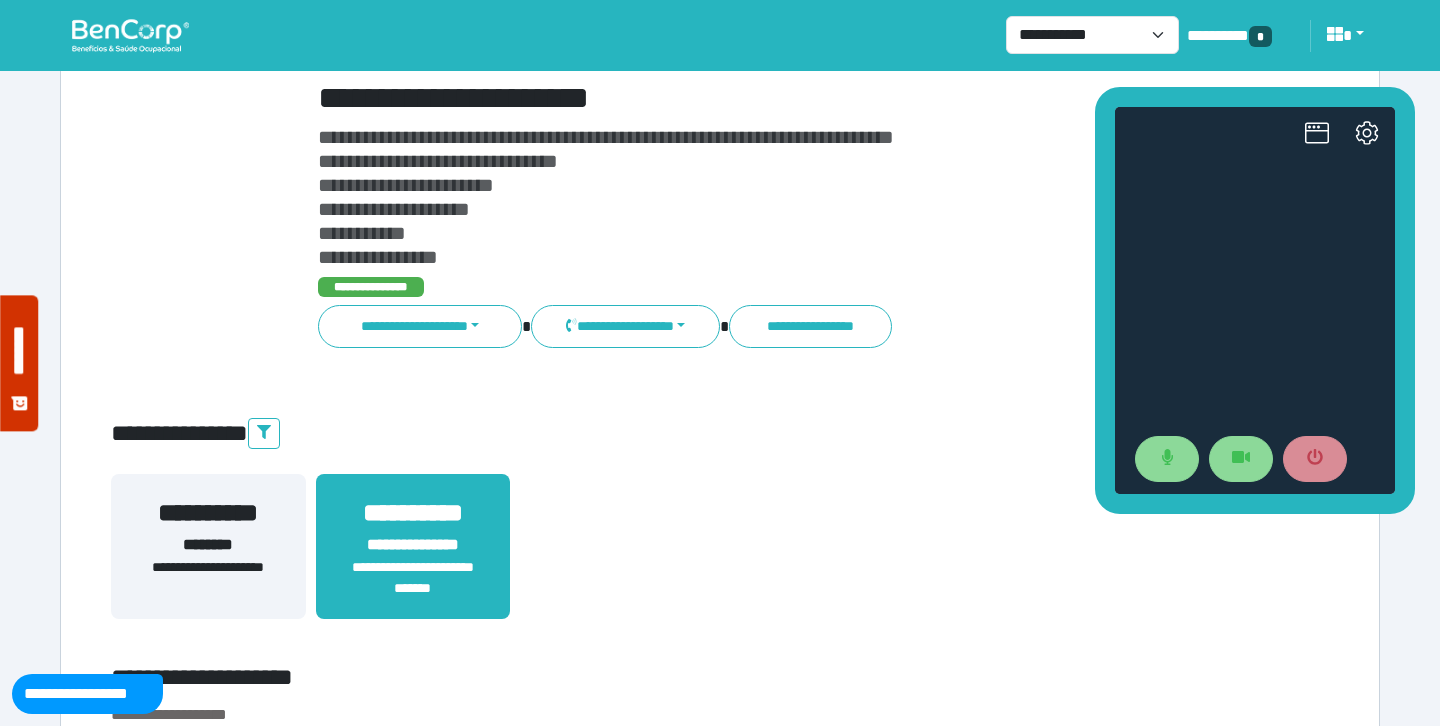 scroll, scrollTop: 0, scrollLeft: 0, axis: both 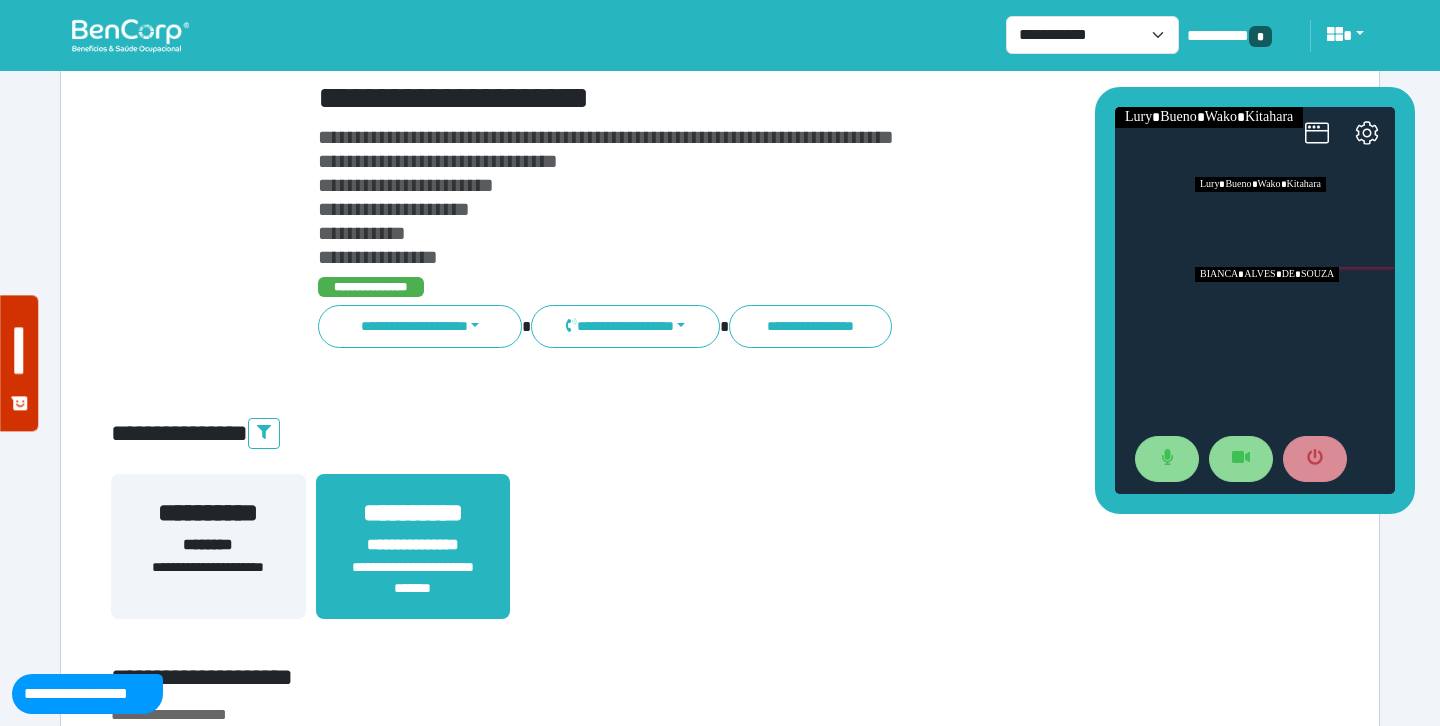 click at bounding box center [1295, 312] 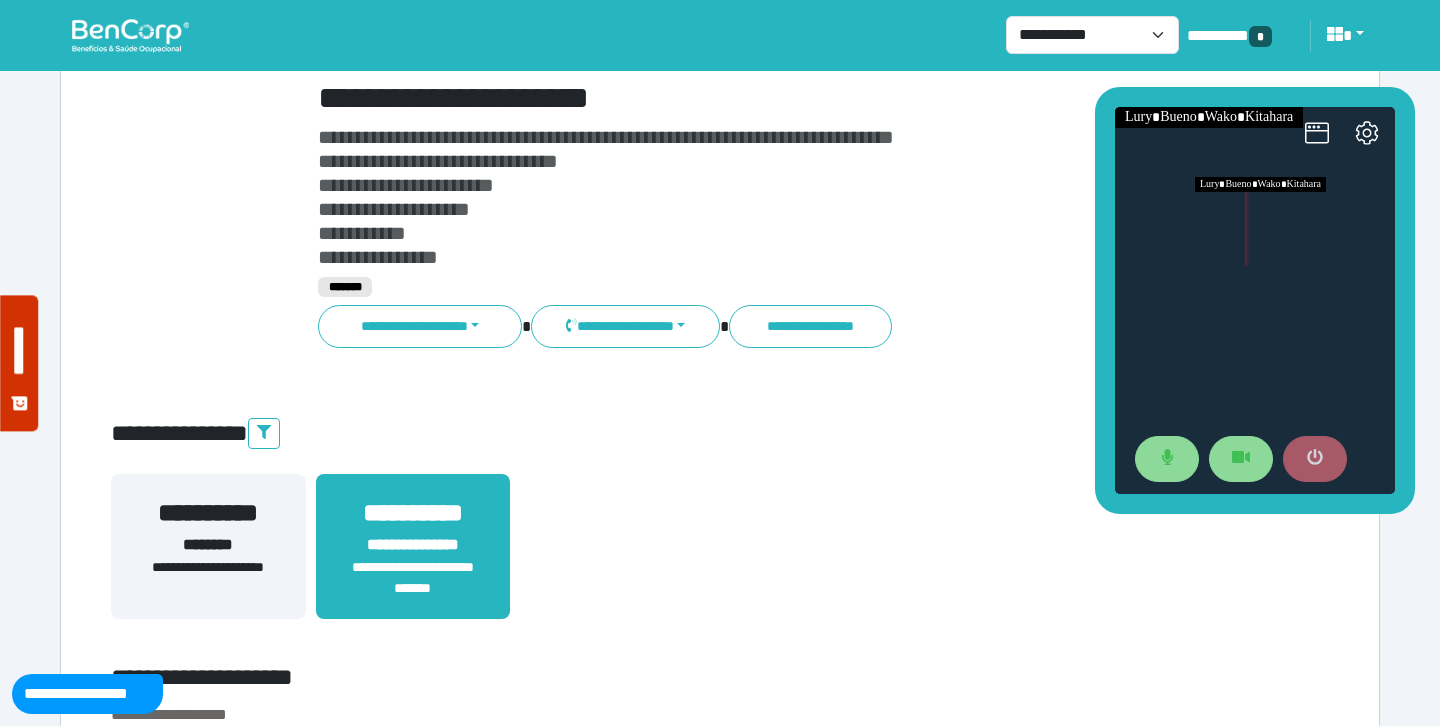 click 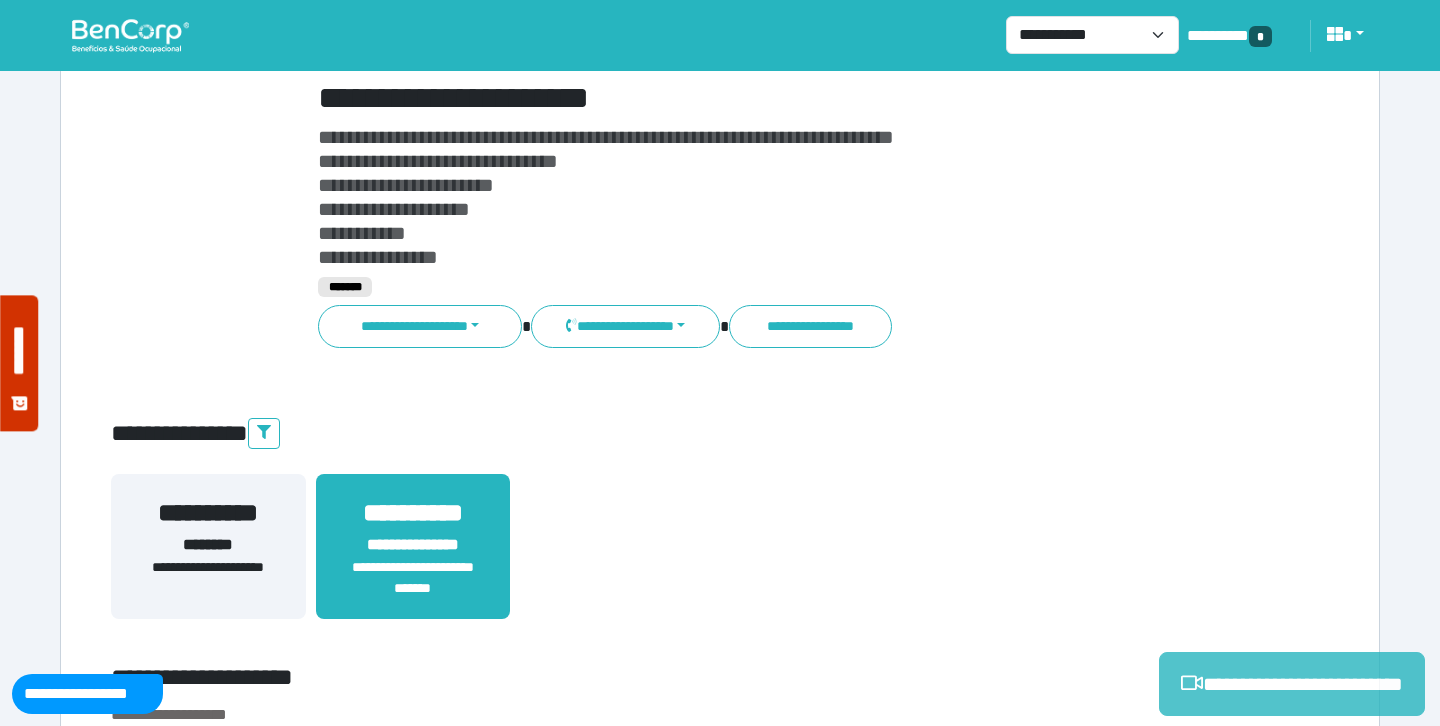 click on "**********" at bounding box center (1292, 684) 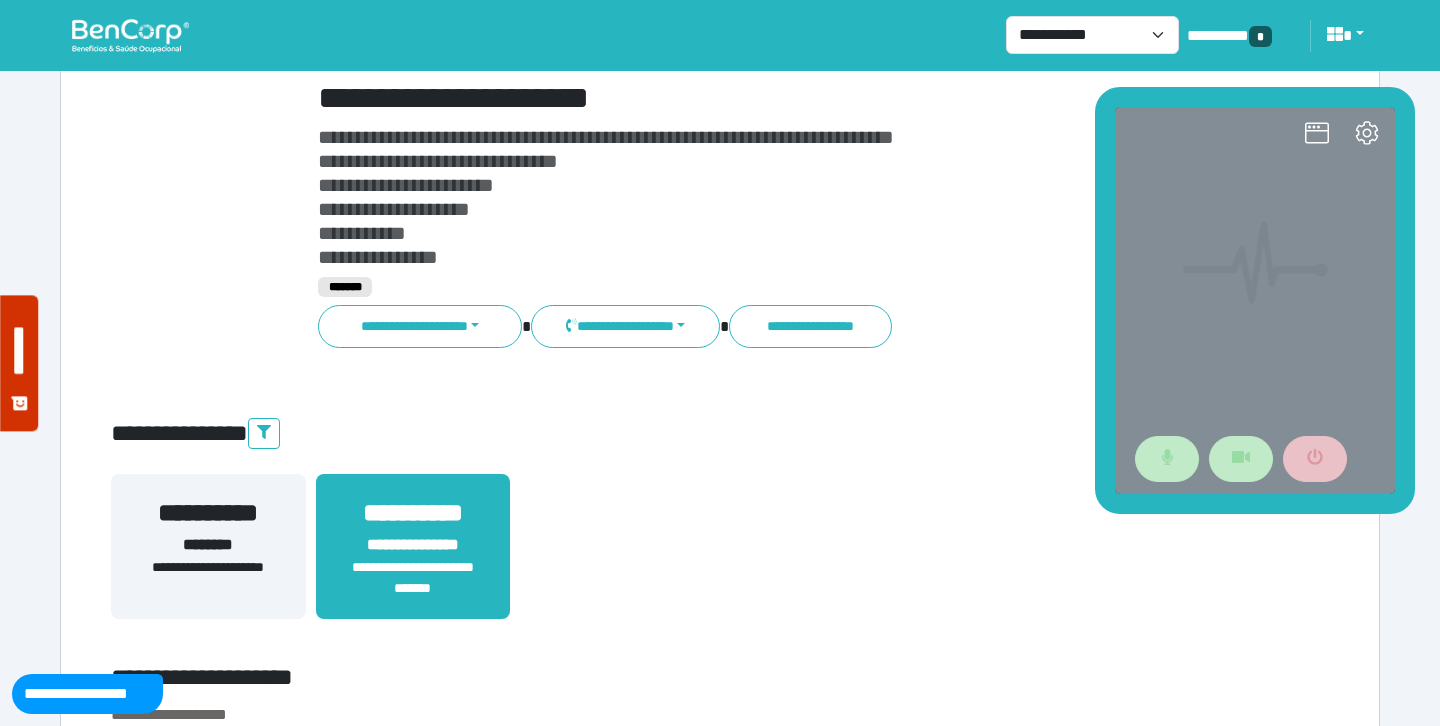 scroll, scrollTop: 0, scrollLeft: 0, axis: both 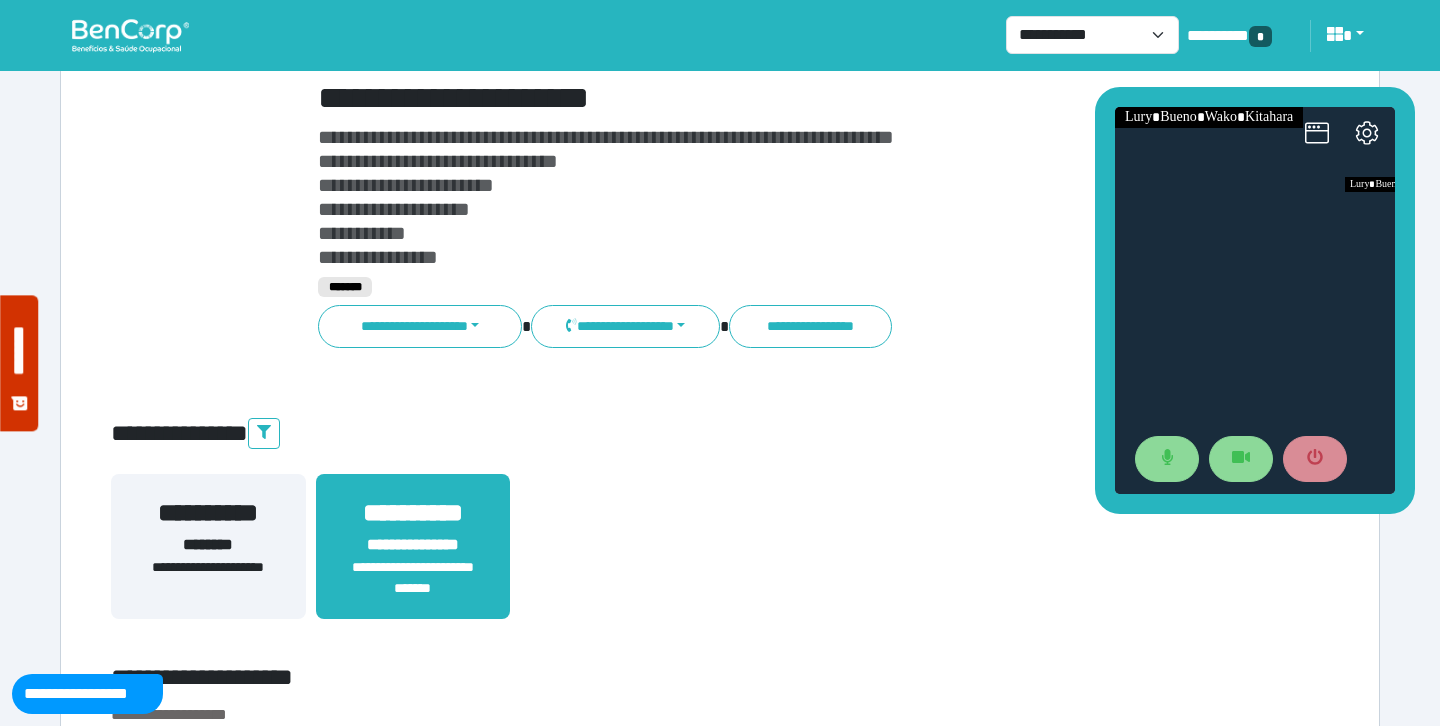 click on "**********" at bounding box center [772, 197] 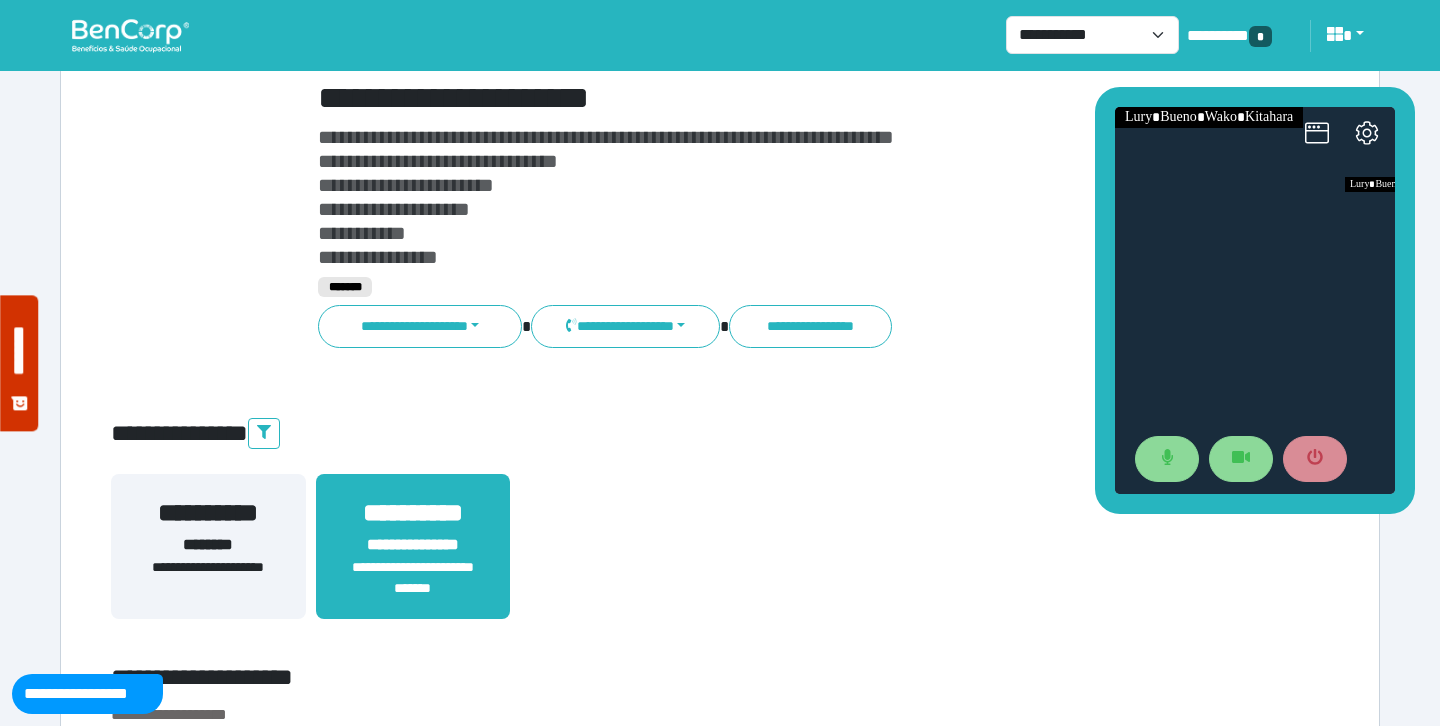 click on "**********" at bounding box center (720, 530) 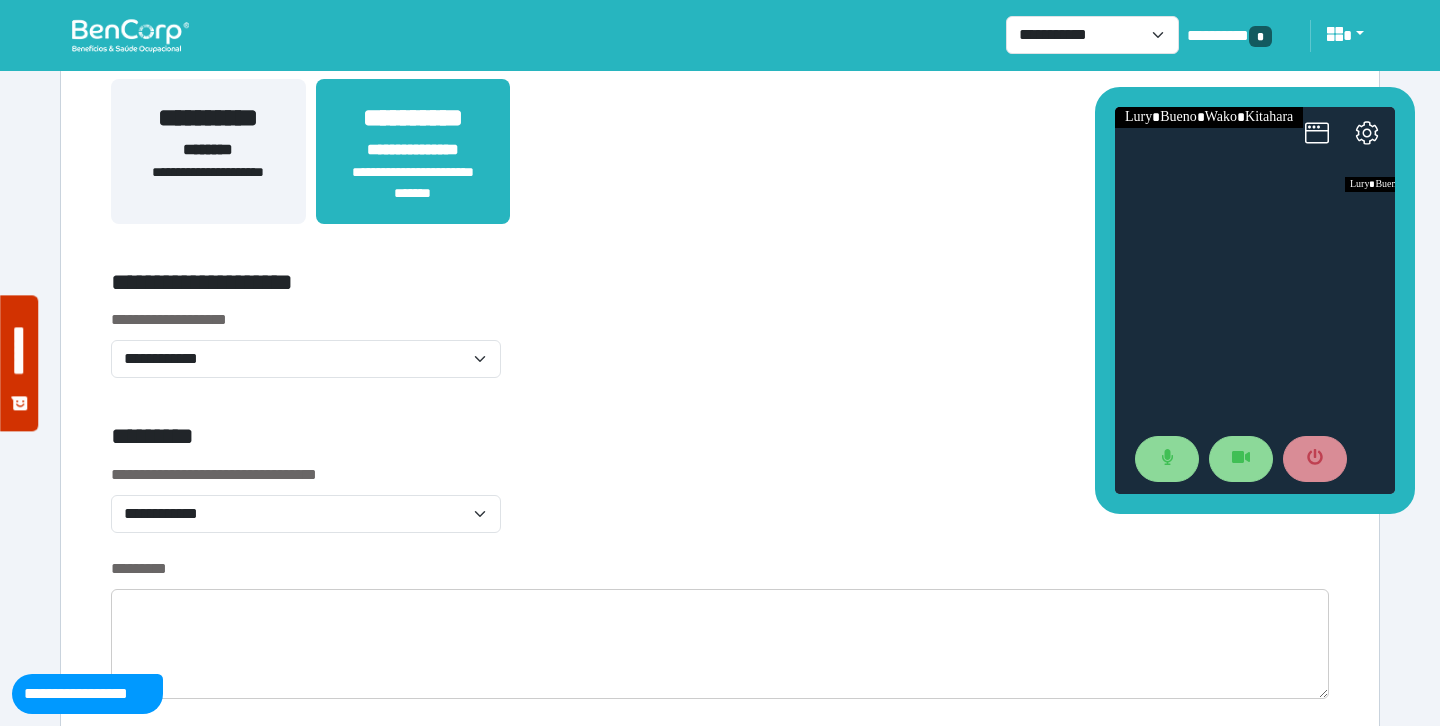 scroll, scrollTop: 544, scrollLeft: 0, axis: vertical 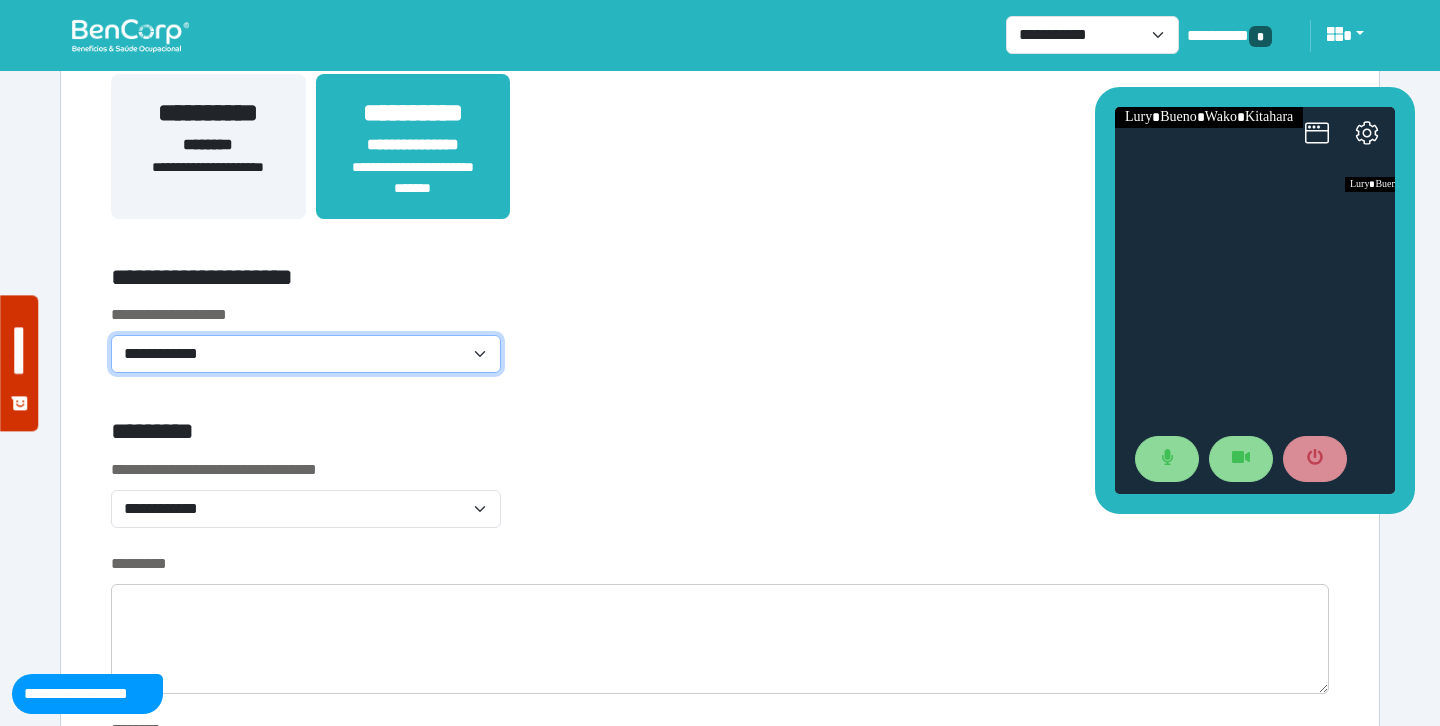 click on "**********" at bounding box center [306, 354] 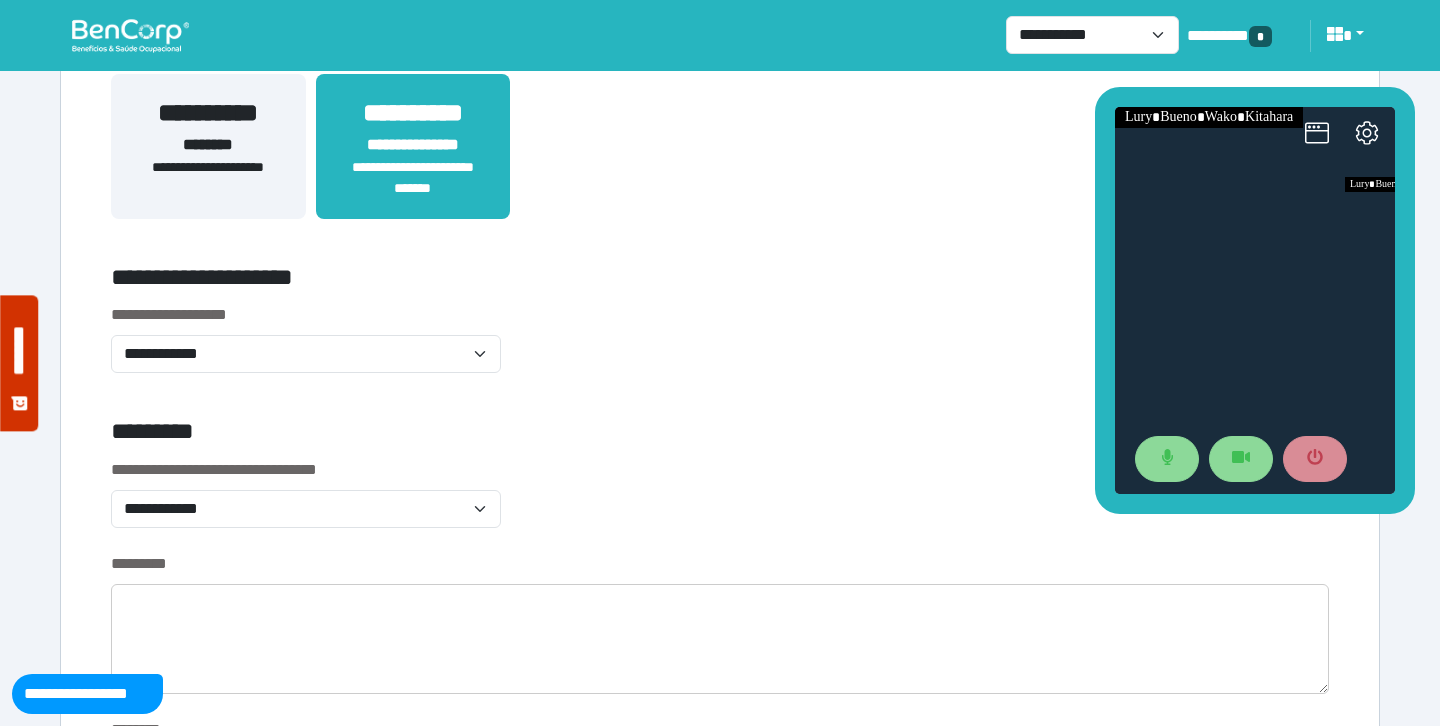 click on "**********" at bounding box center [720, 350] 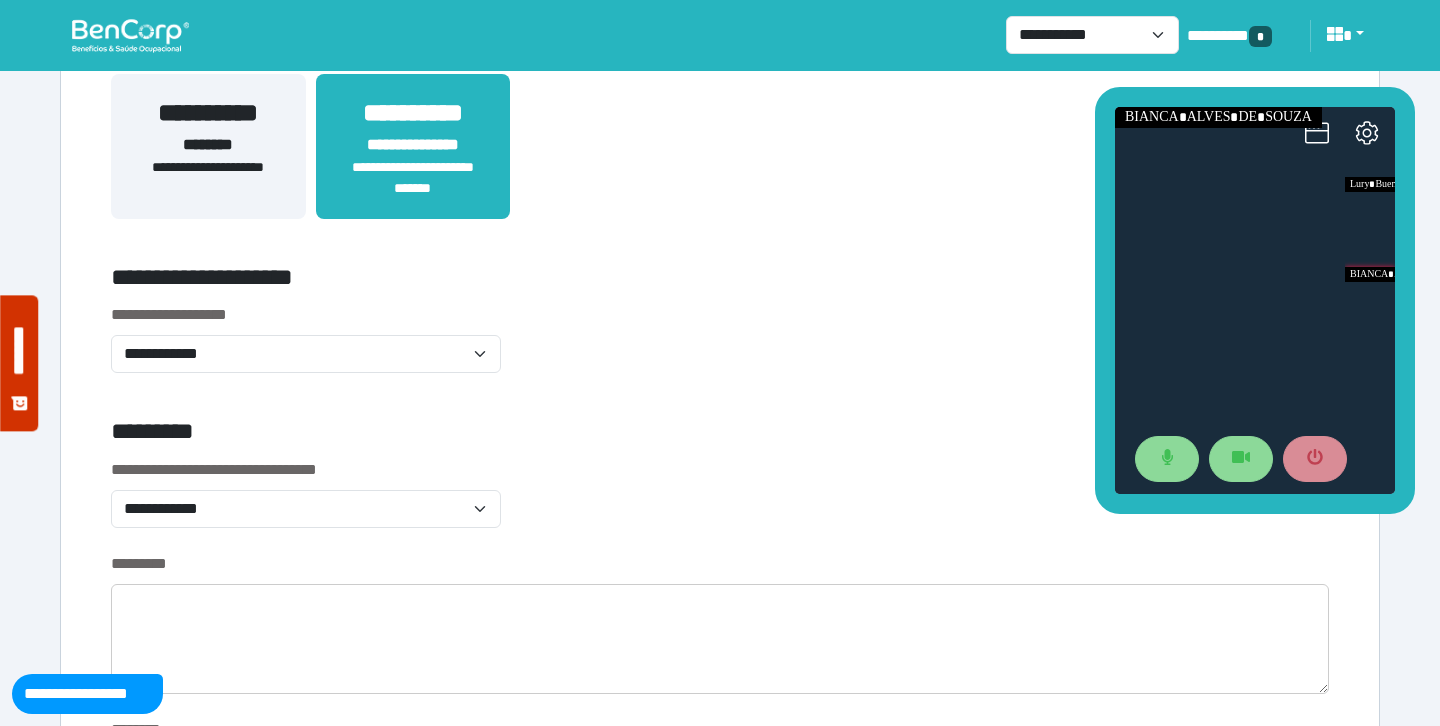 click on "**********" at bounding box center [720, 350] 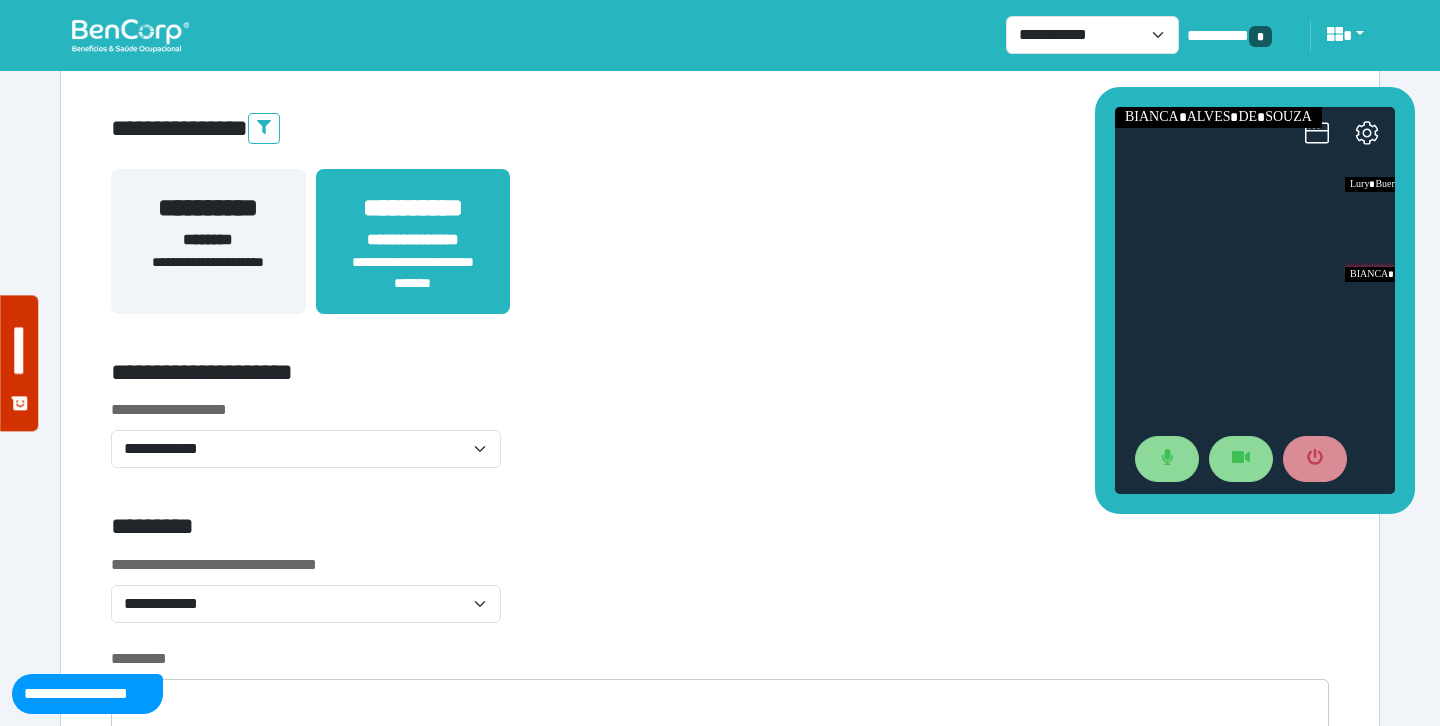 scroll, scrollTop: 451, scrollLeft: 0, axis: vertical 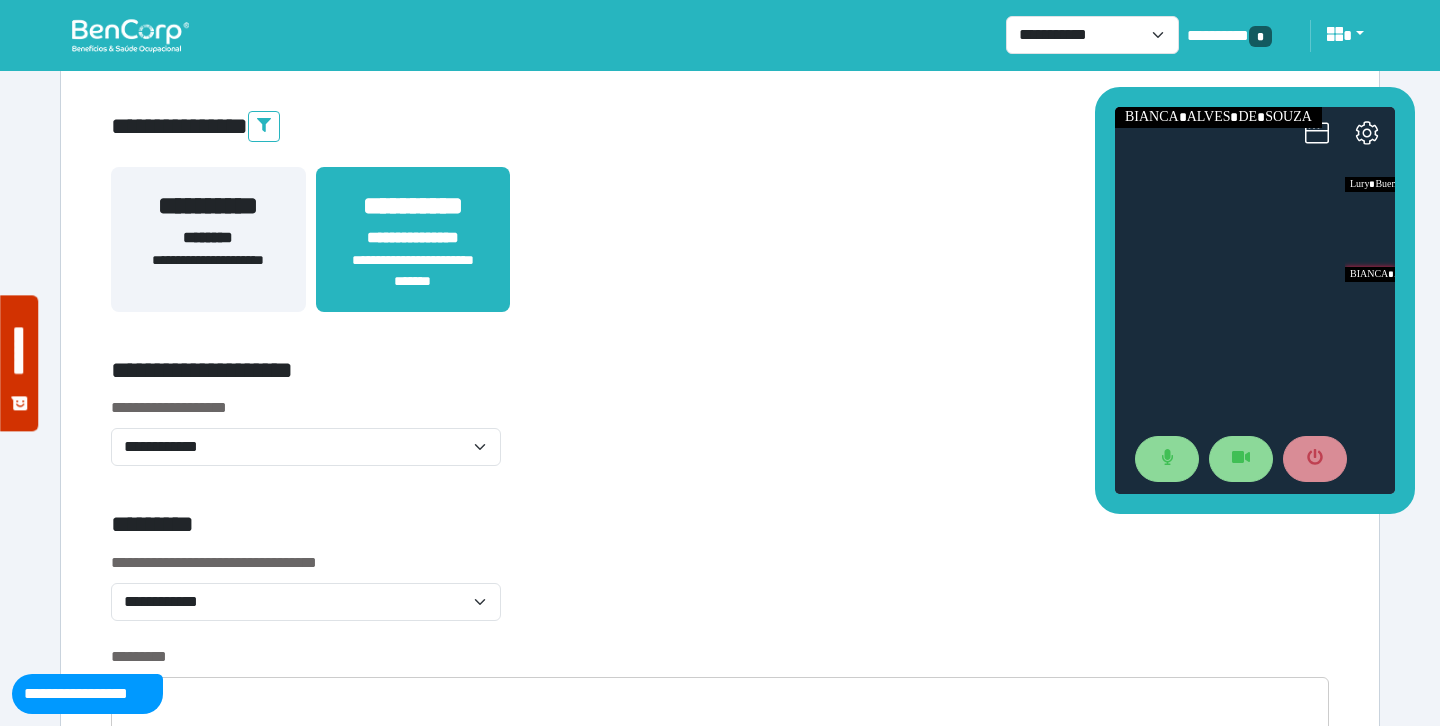 click on "**********" at bounding box center (720, 443) 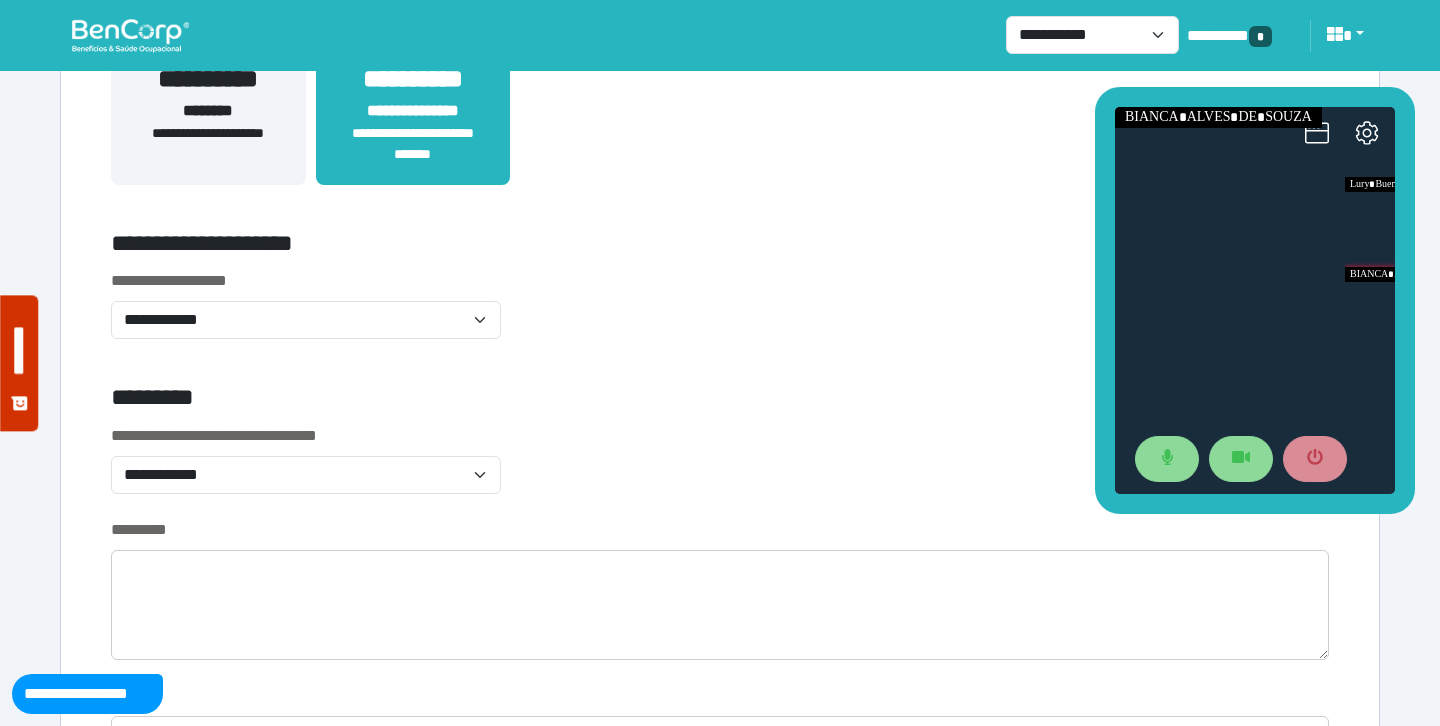 scroll, scrollTop: 579, scrollLeft: 0, axis: vertical 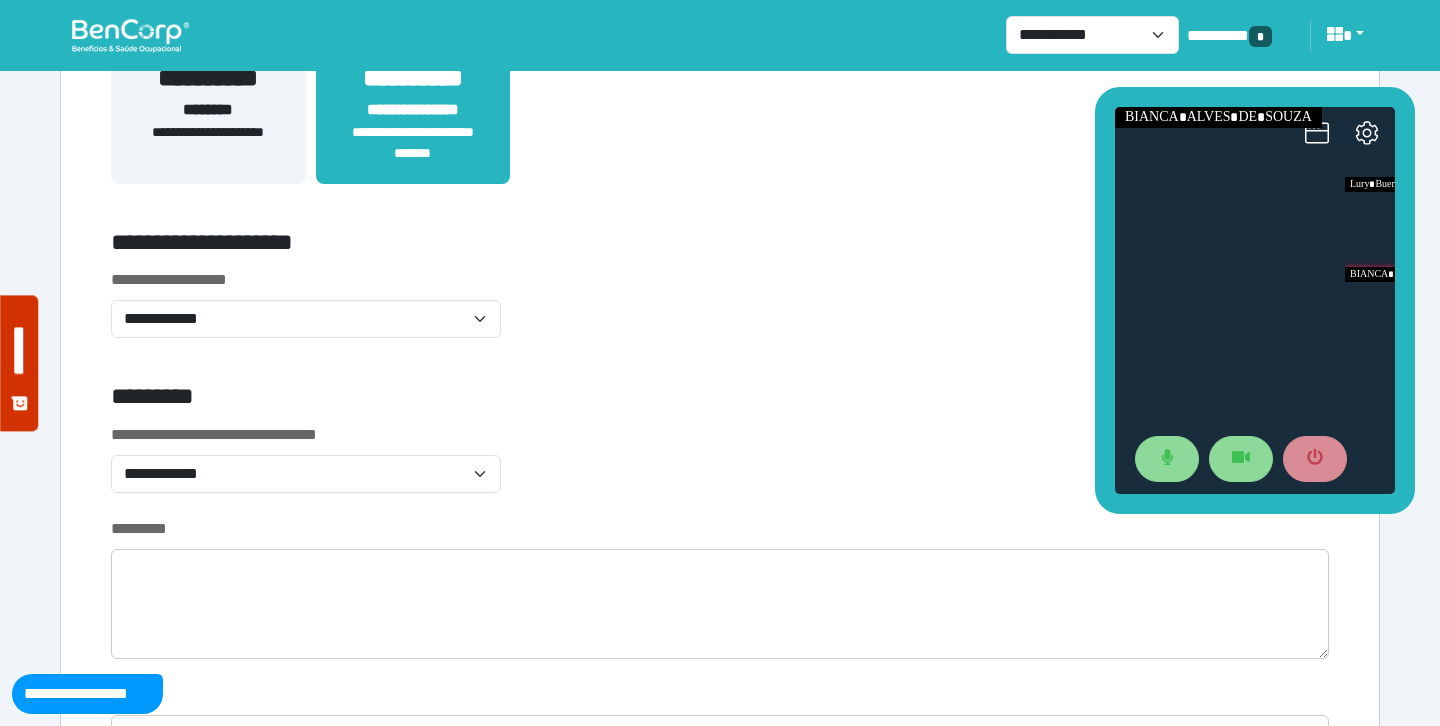 click on "**********" at bounding box center [720, 315] 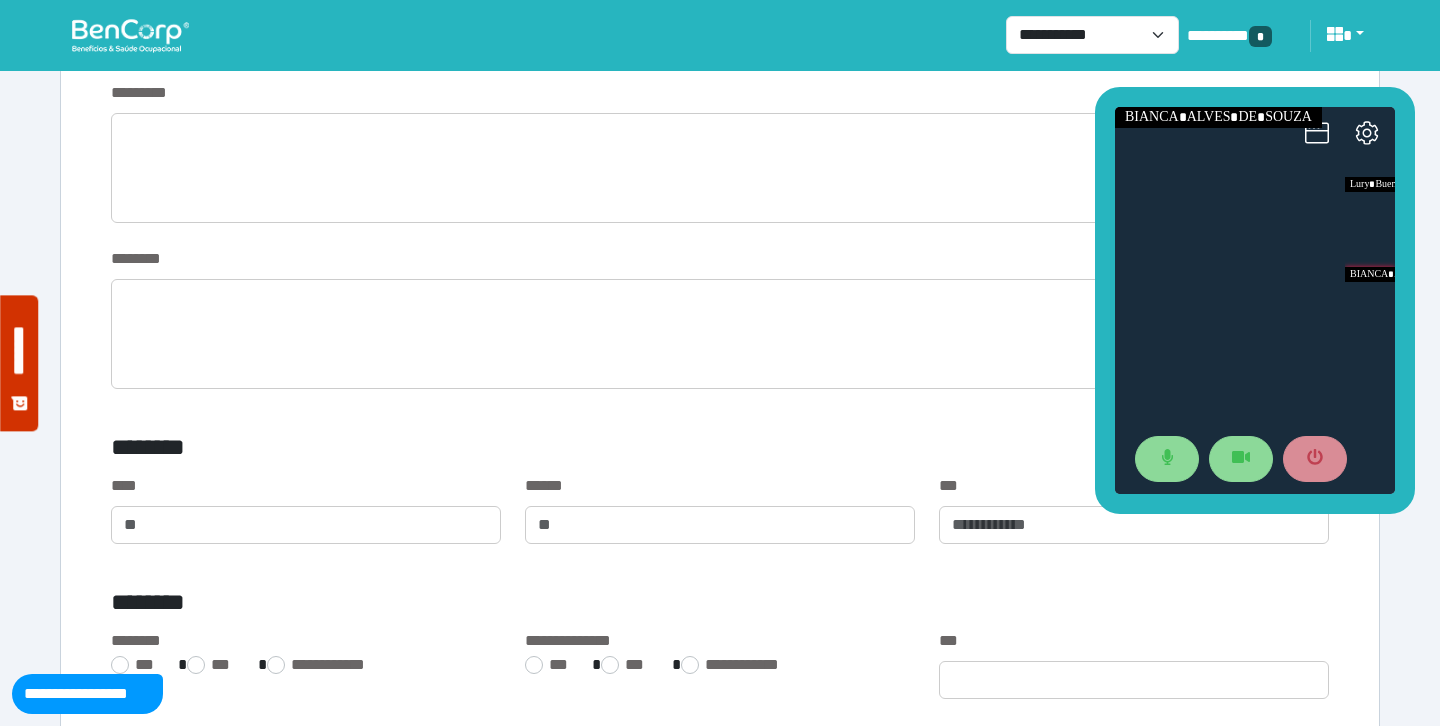 scroll, scrollTop: 1014, scrollLeft: 0, axis: vertical 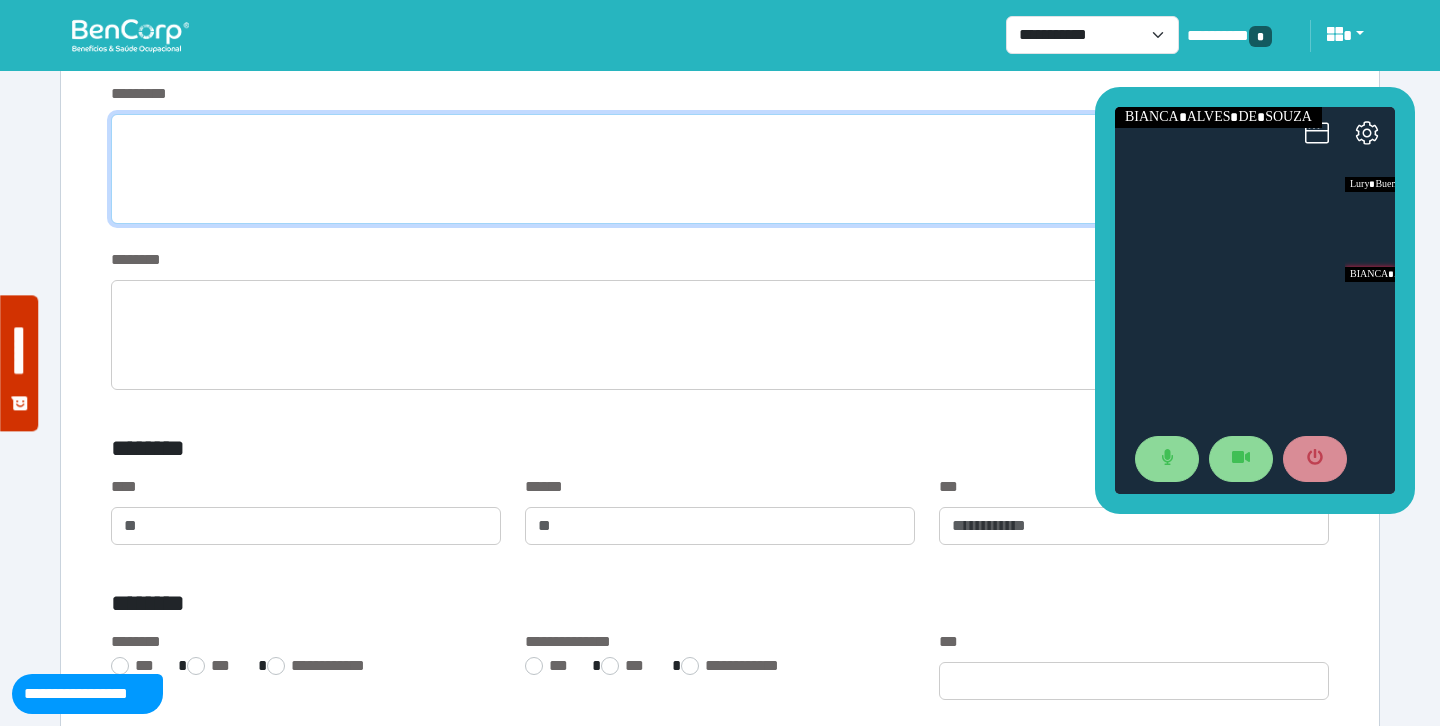 click at bounding box center [720, 169] 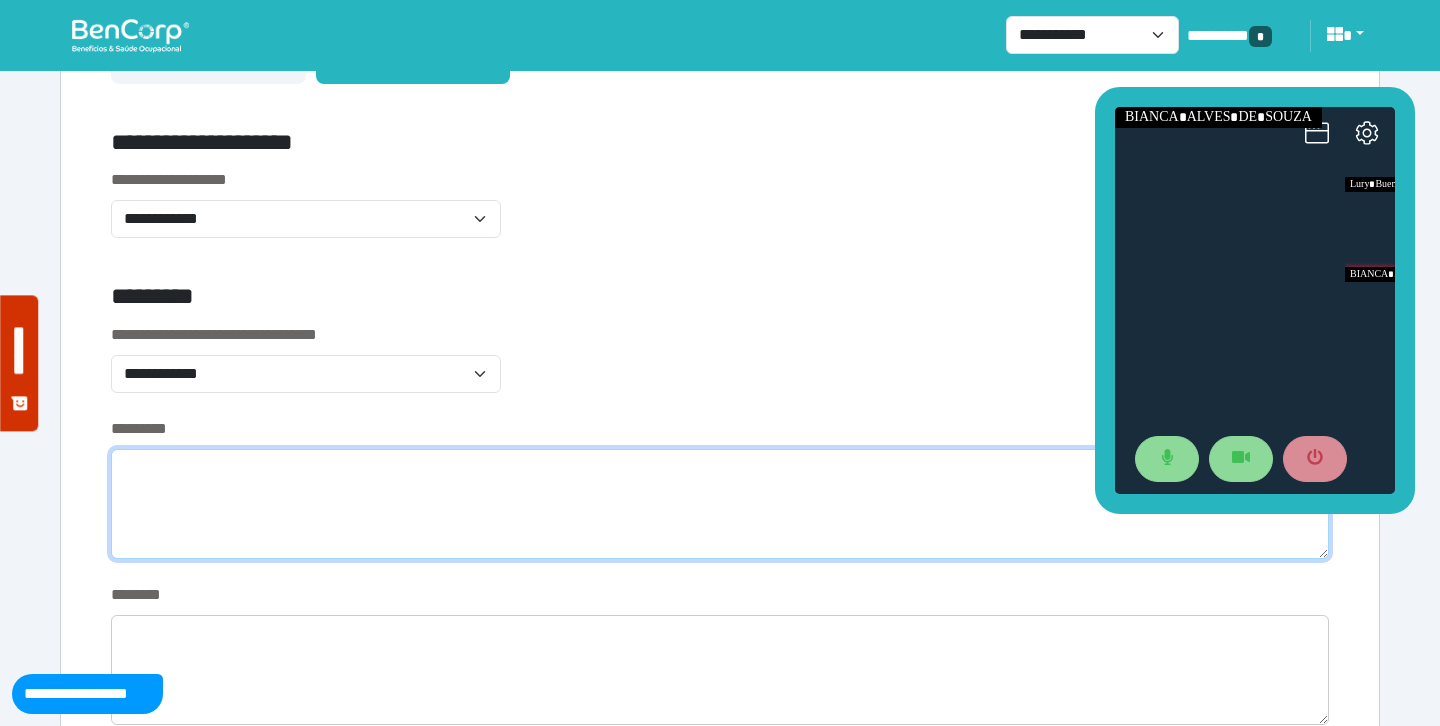scroll, scrollTop: 665, scrollLeft: 0, axis: vertical 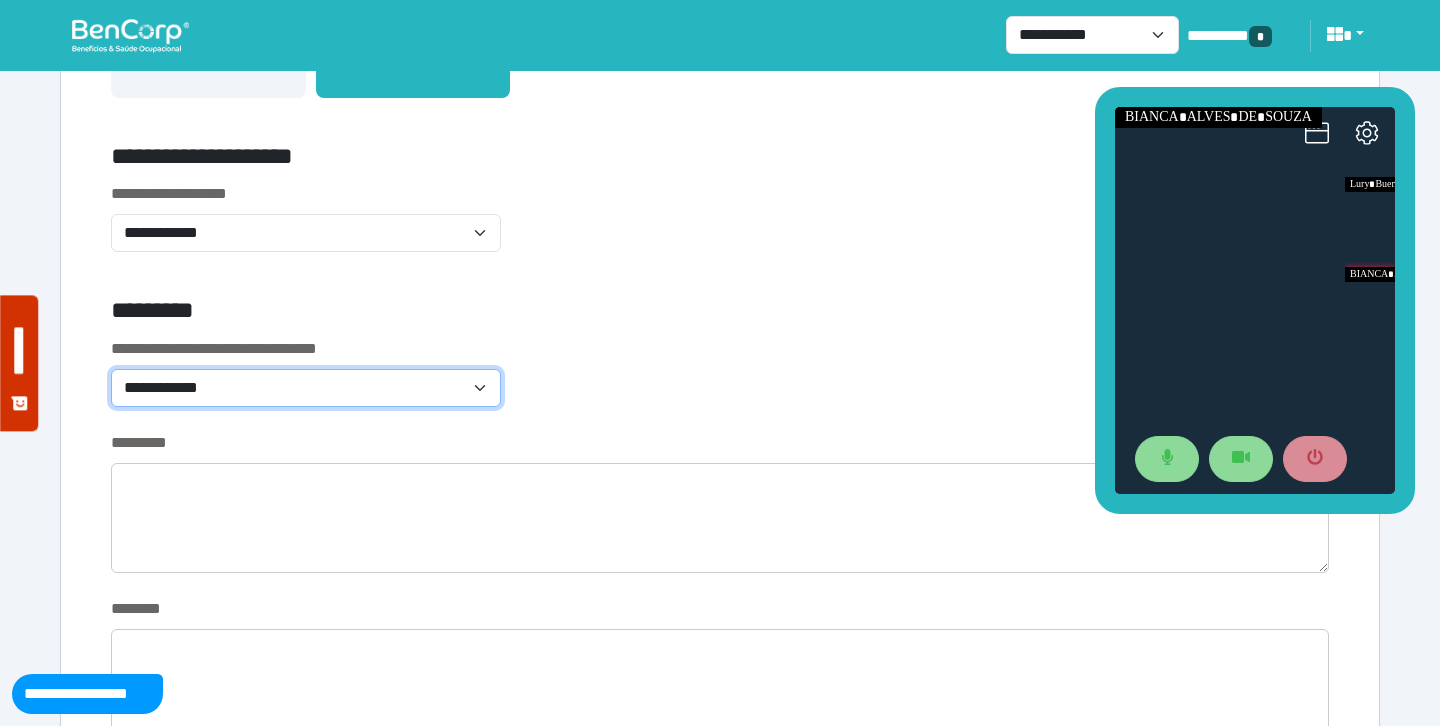 click on "**********" at bounding box center [306, 388] 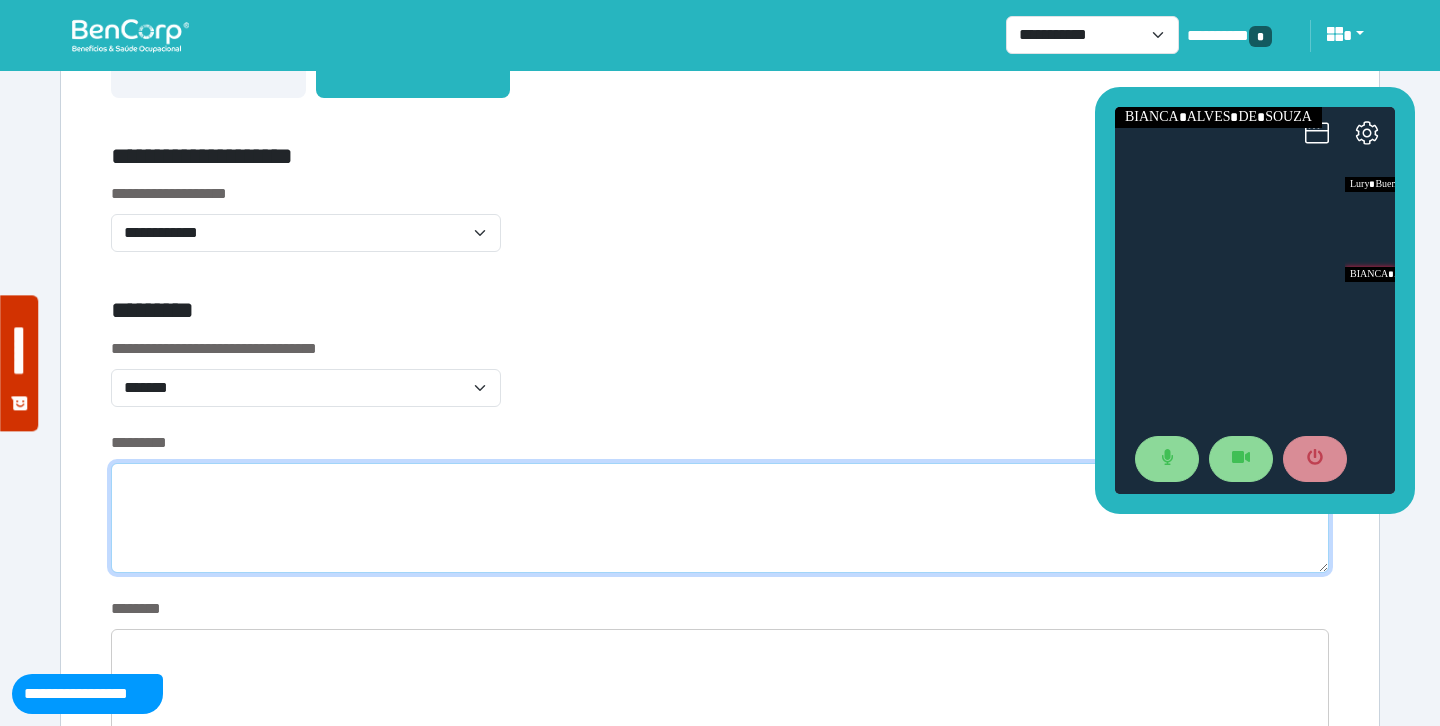 click at bounding box center [720, 518] 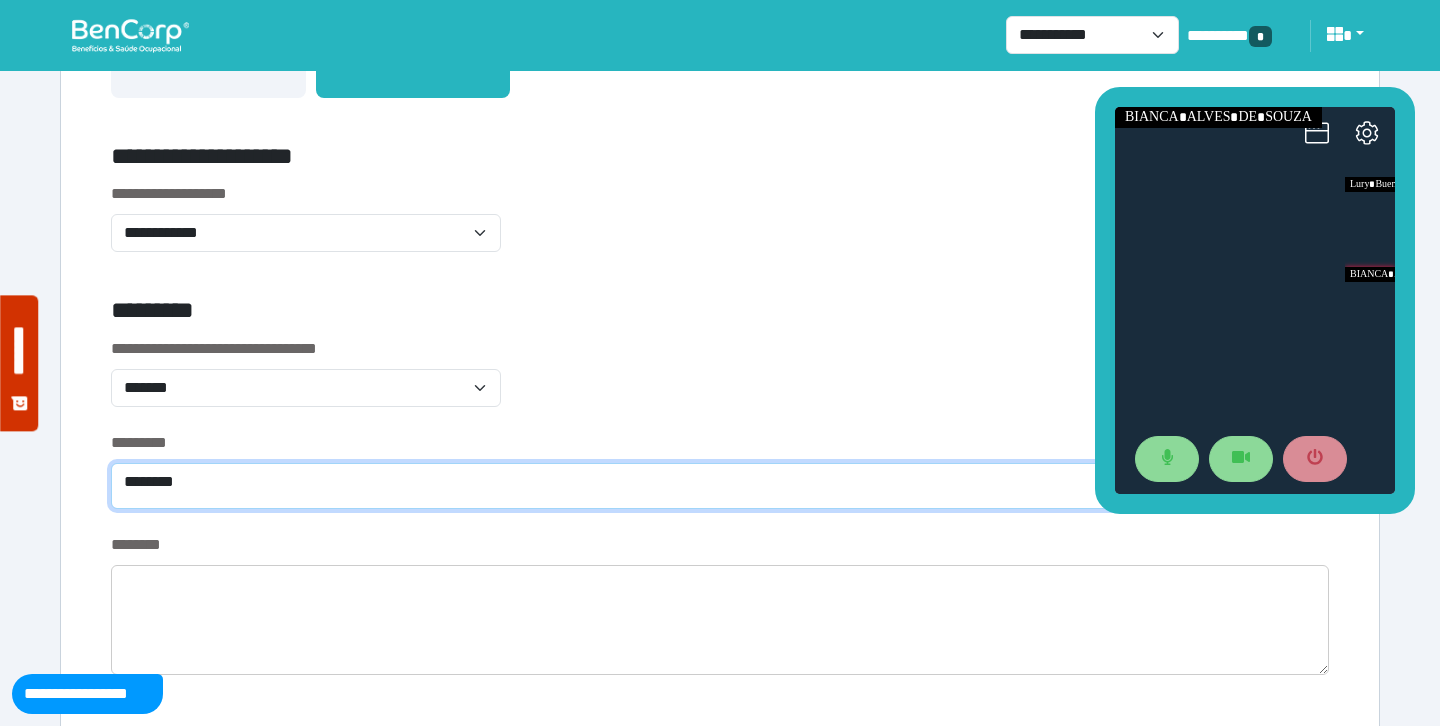 type on "********" 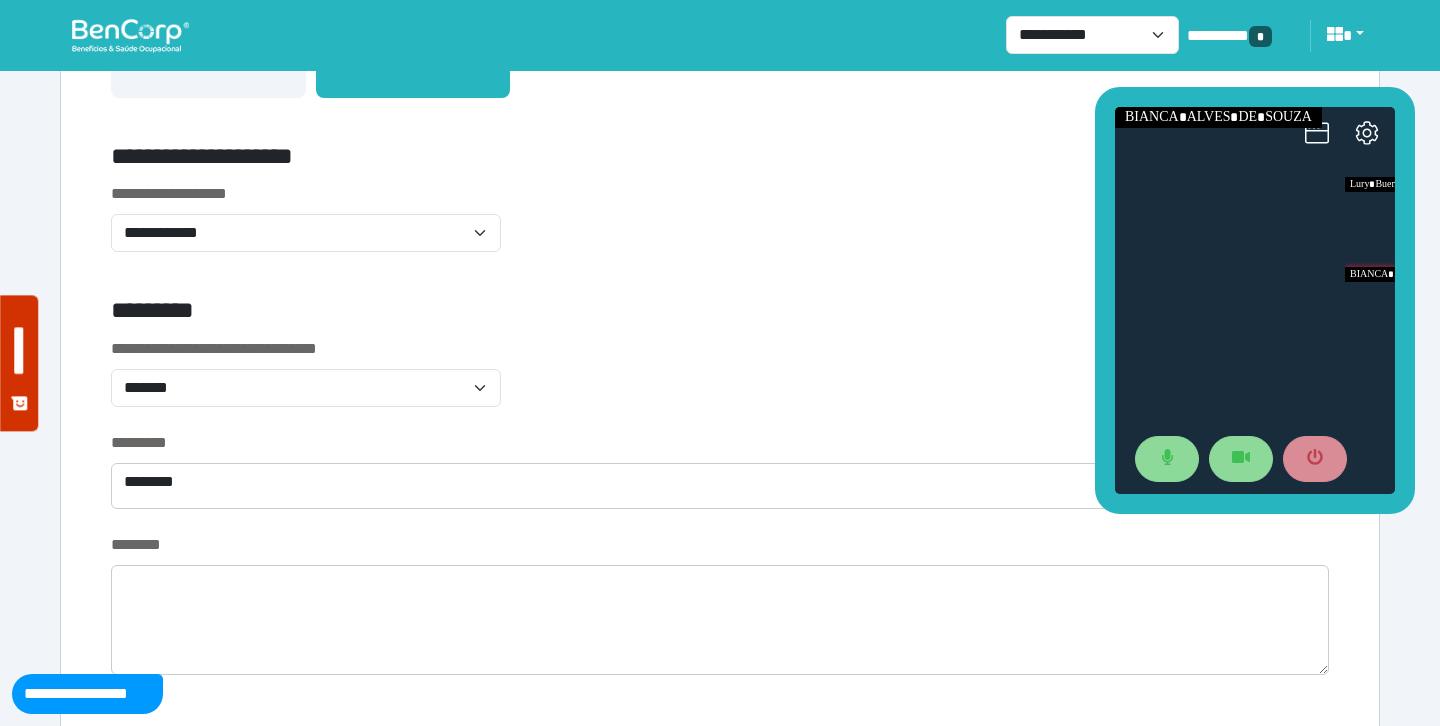 click on "**********" at bounding box center (720, 384) 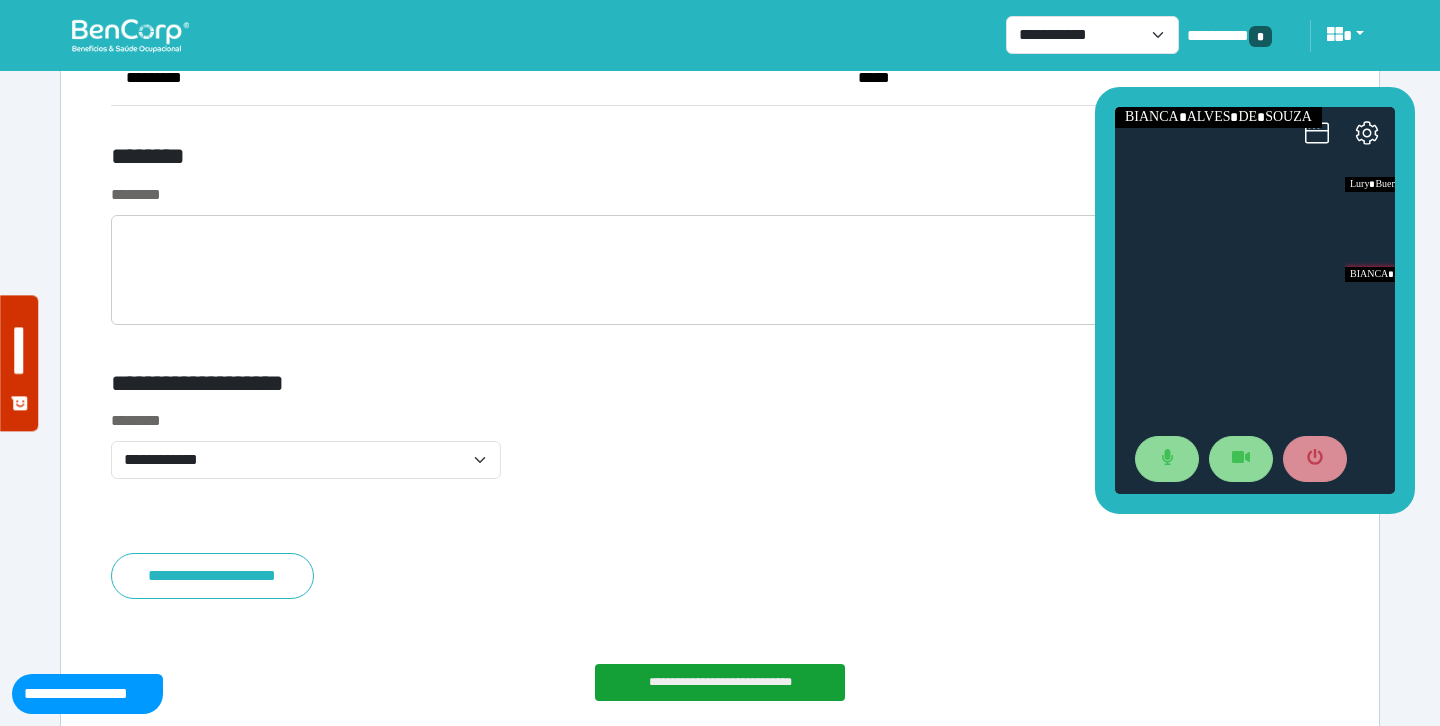 scroll, scrollTop: 7654, scrollLeft: 0, axis: vertical 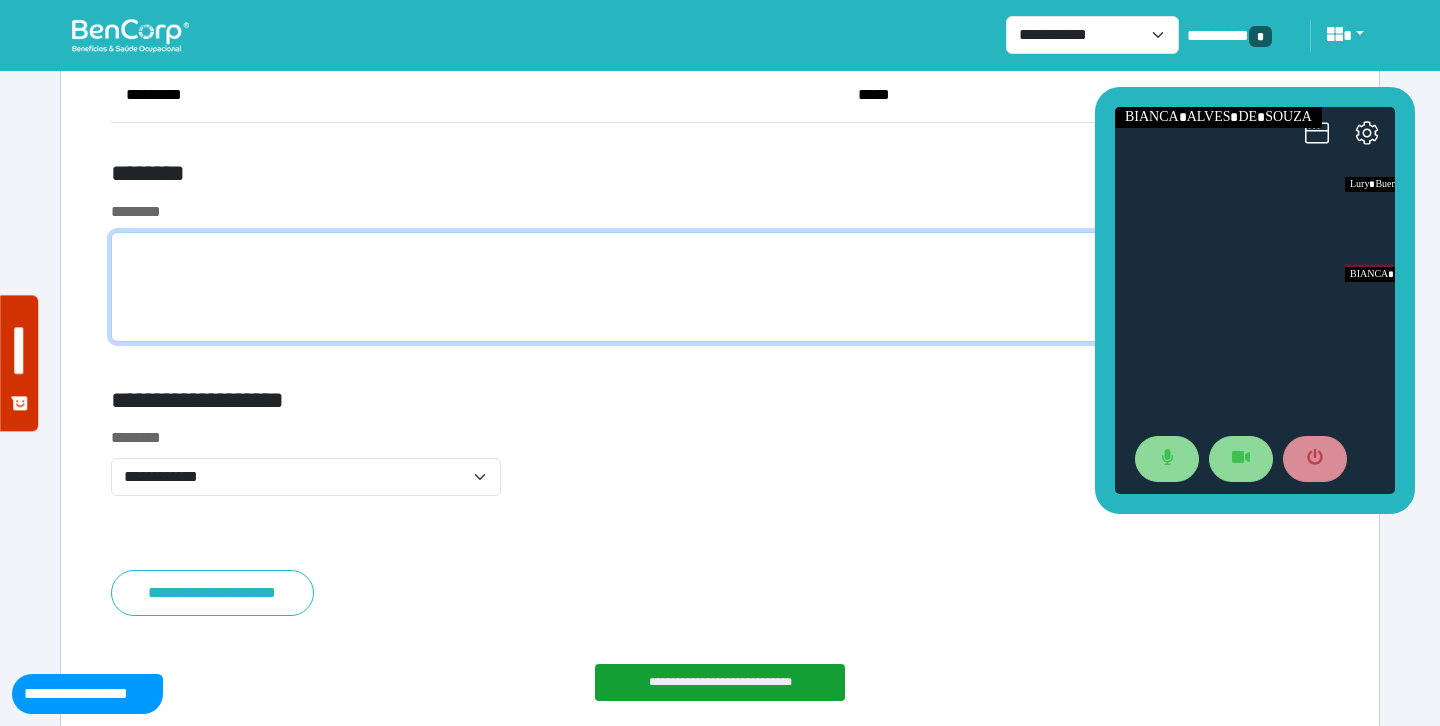 click at bounding box center [720, 287] 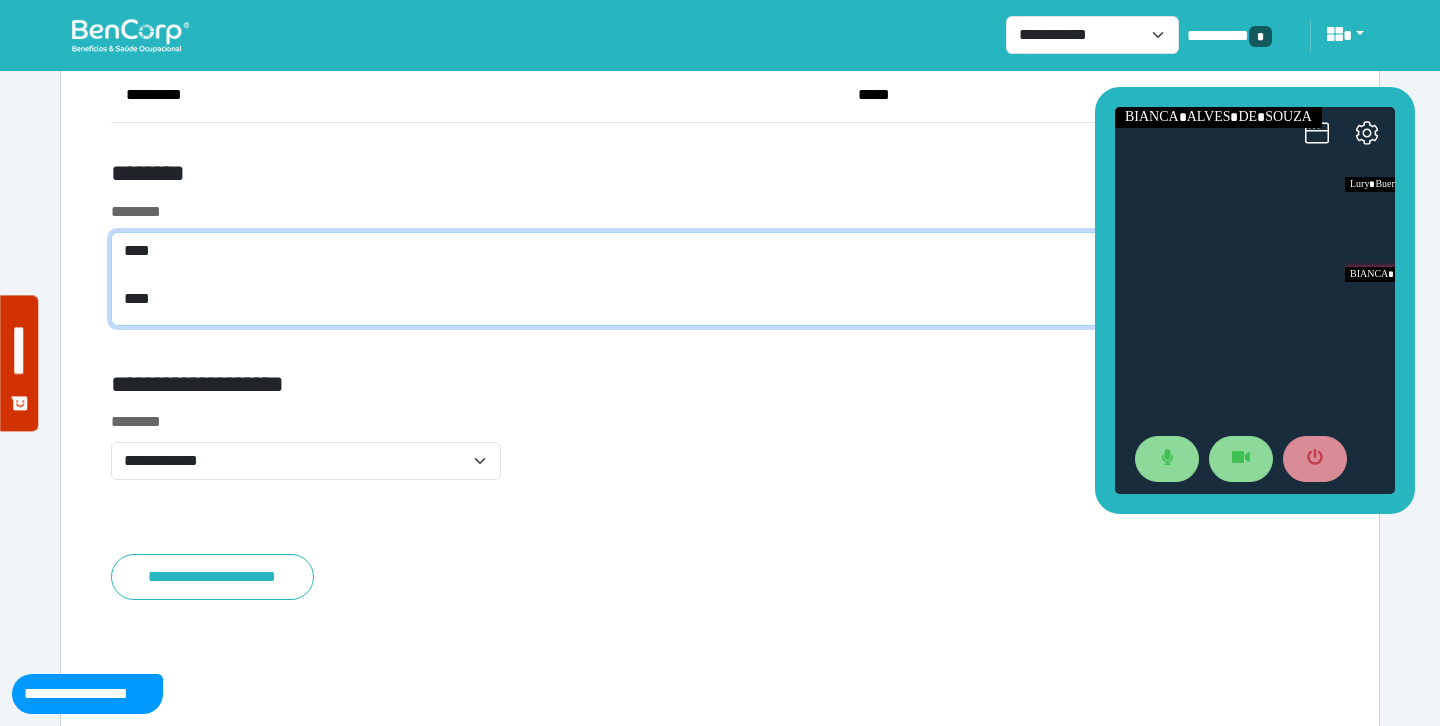 scroll, scrollTop: 0, scrollLeft: 0, axis: both 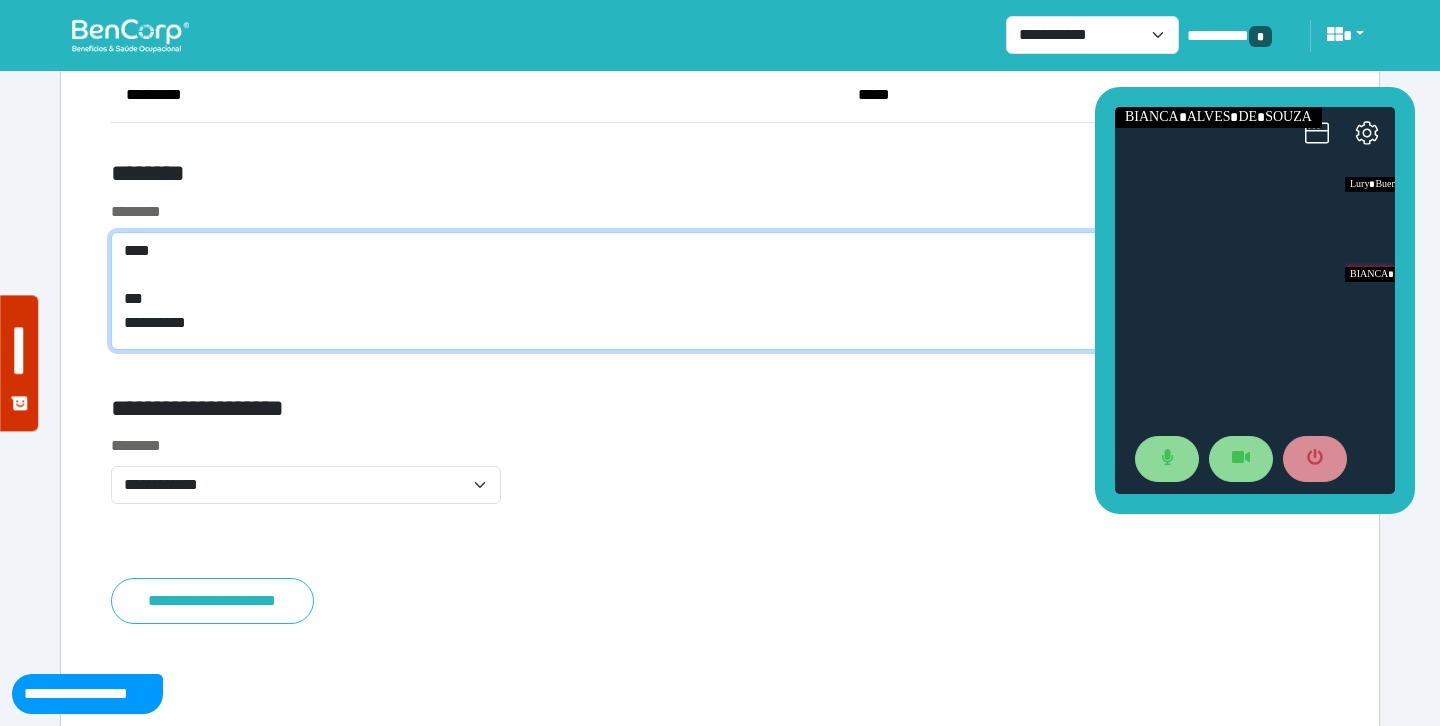 click on "****
***
*********" at bounding box center (720, 291) 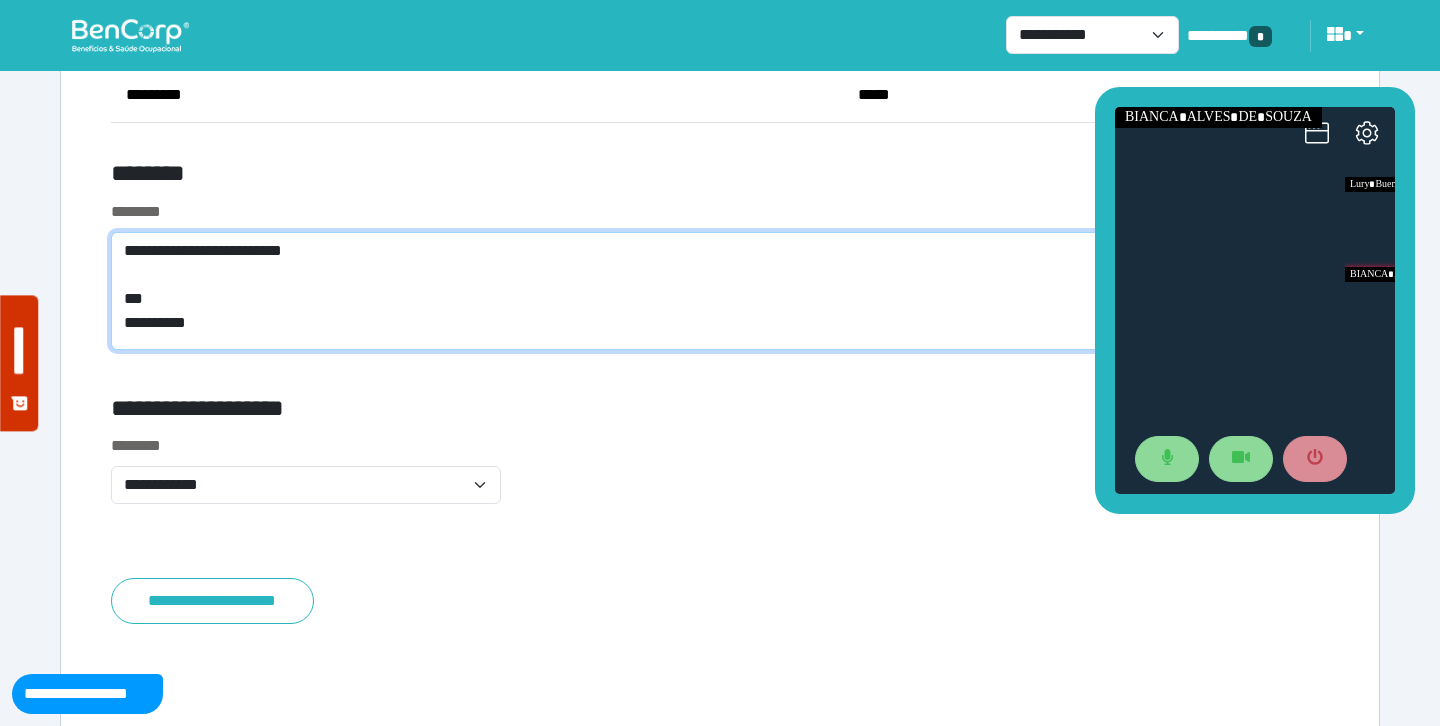 click on "**********" at bounding box center (720, 291) 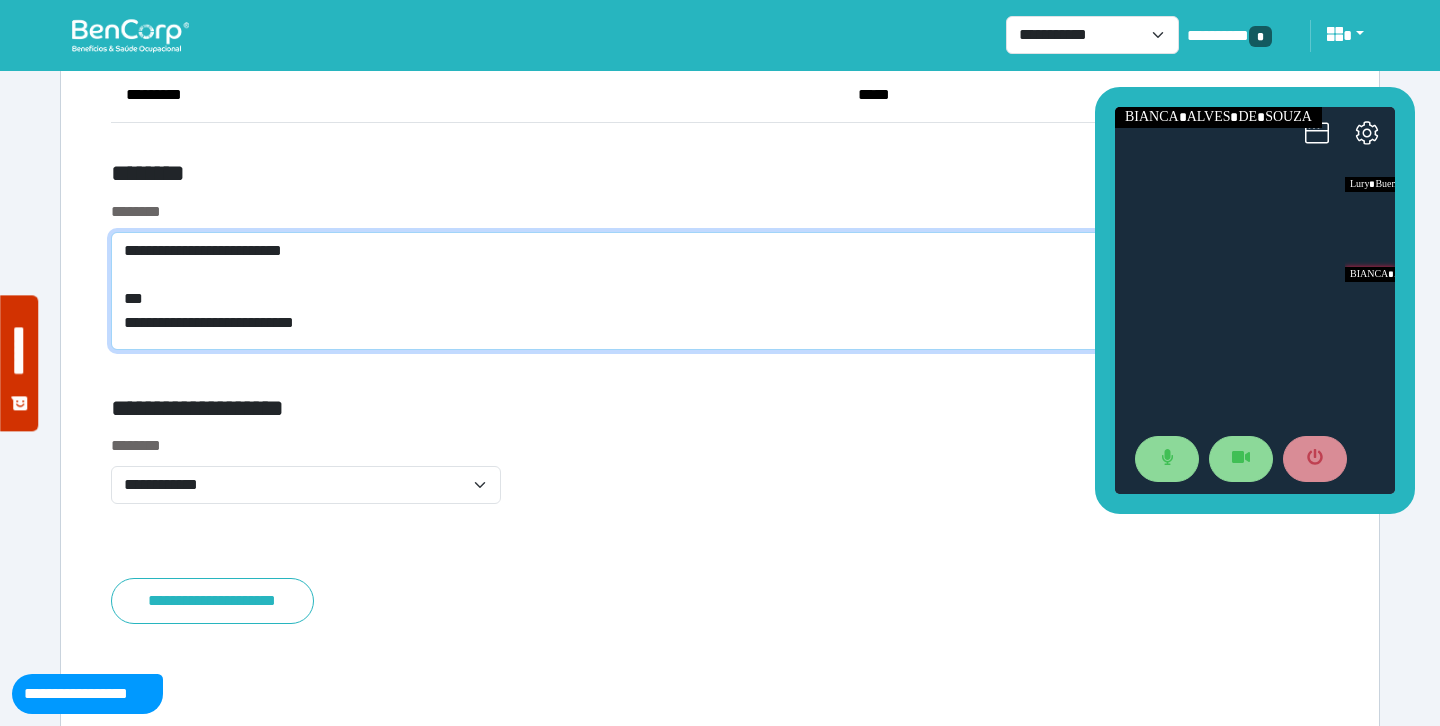 click on "**********" at bounding box center [720, 291] 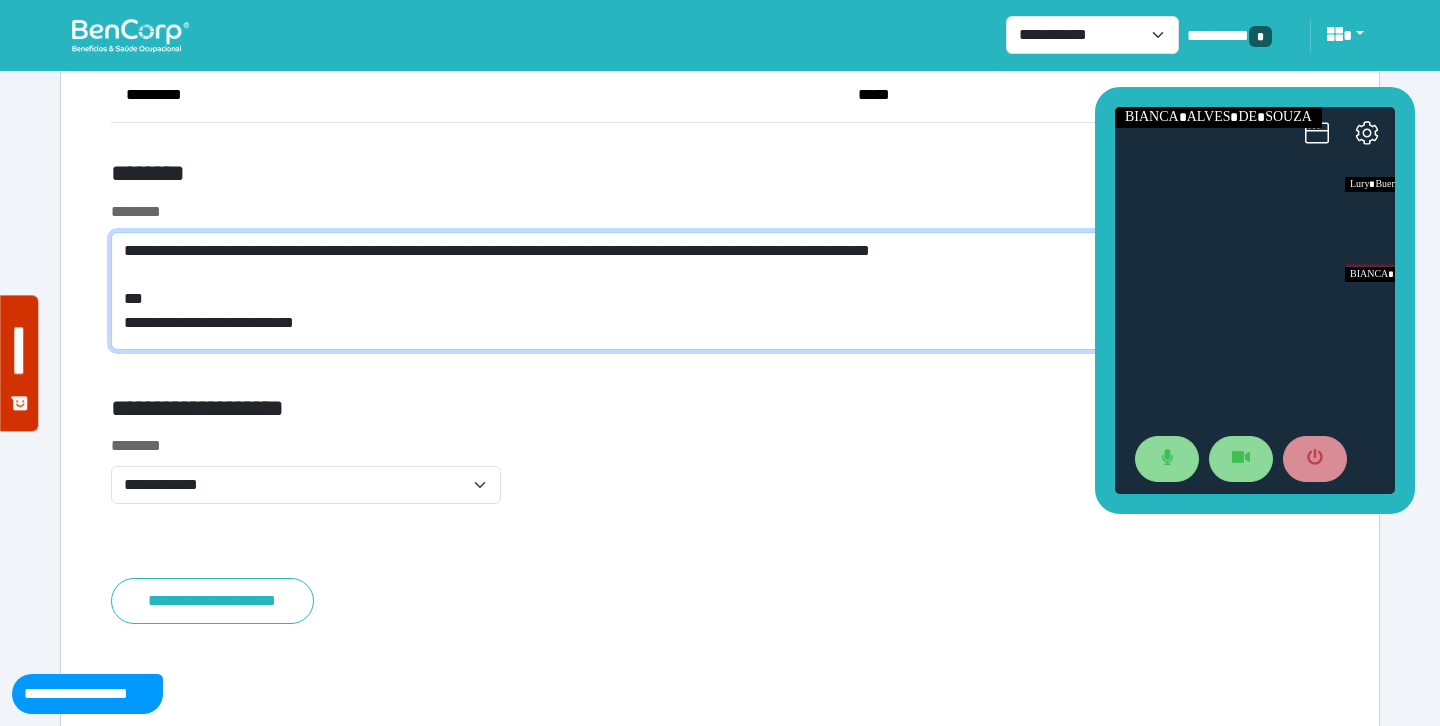 type on "**********" 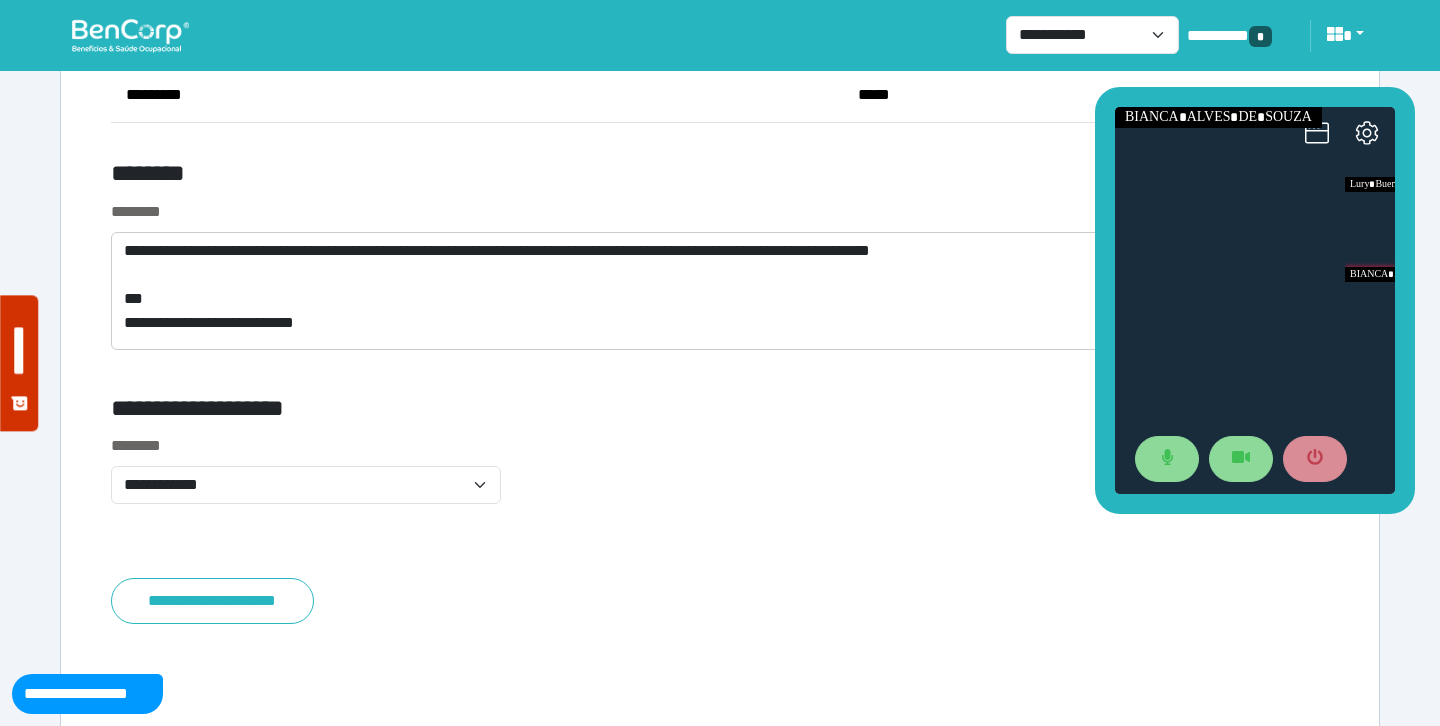 click on "********" at bounding box center (513, 177) 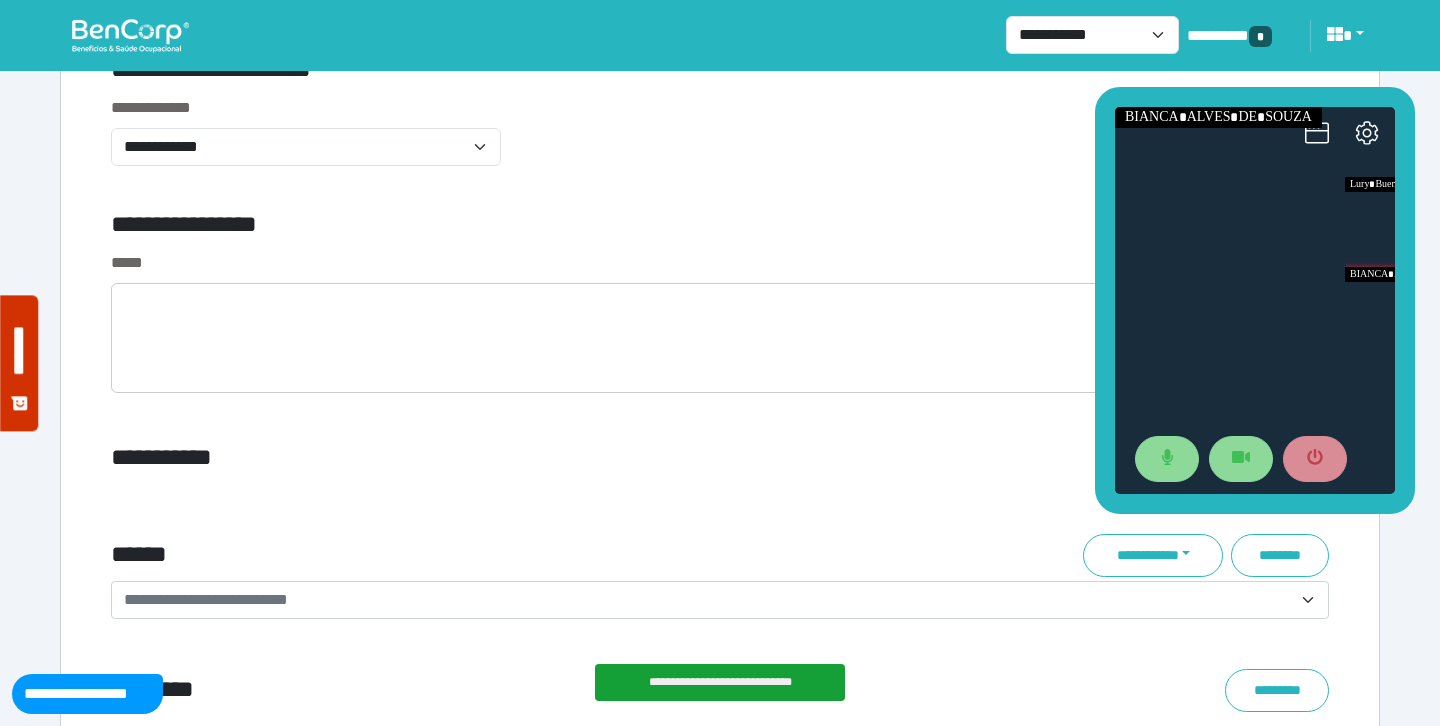scroll, scrollTop: 6853, scrollLeft: 0, axis: vertical 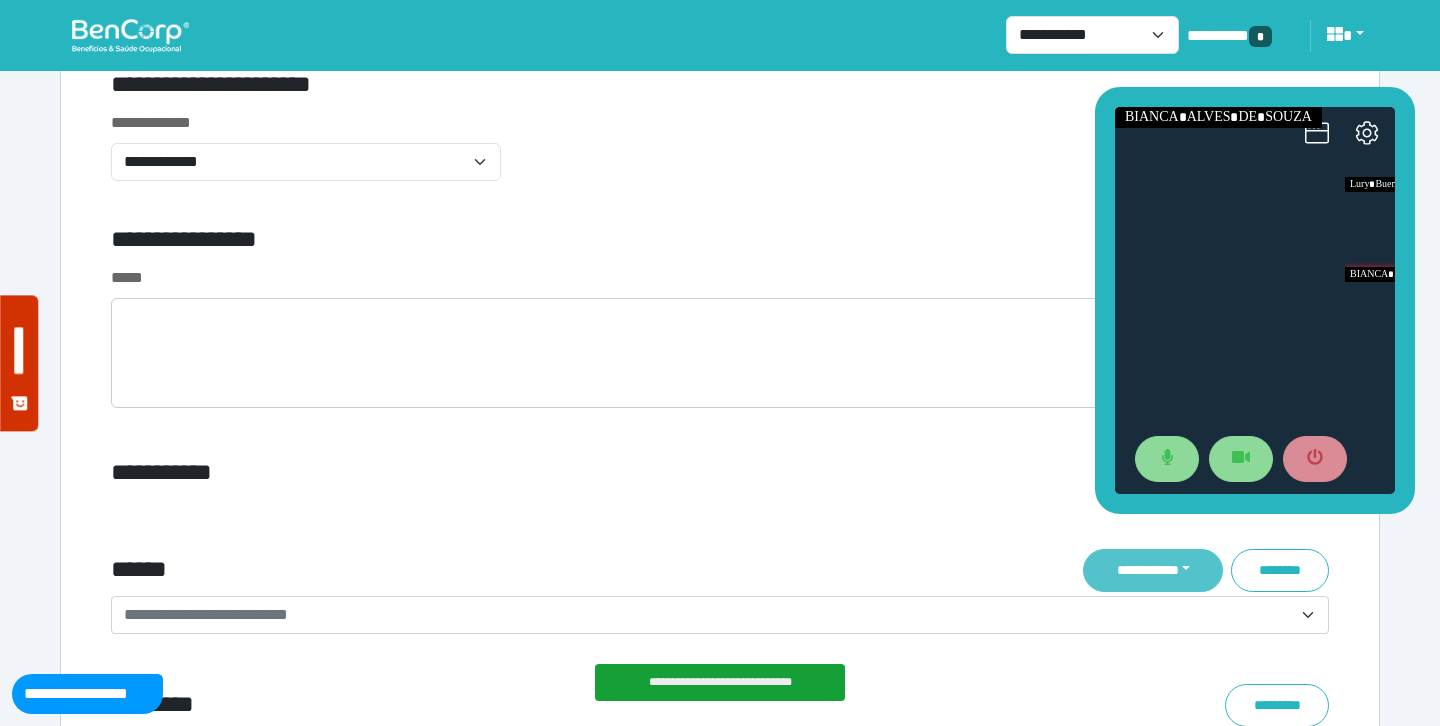 click on "**********" at bounding box center (1153, 570) 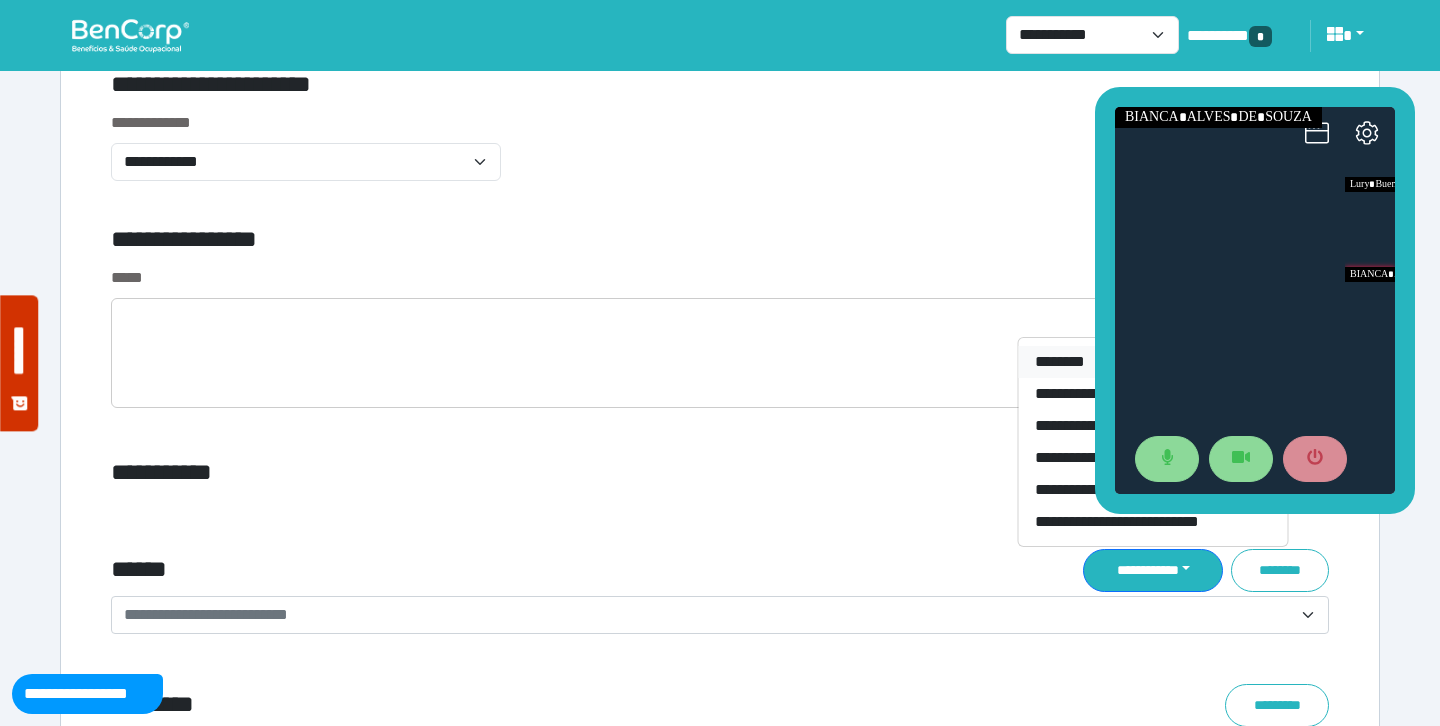 click on "********" at bounding box center (1153, 362) 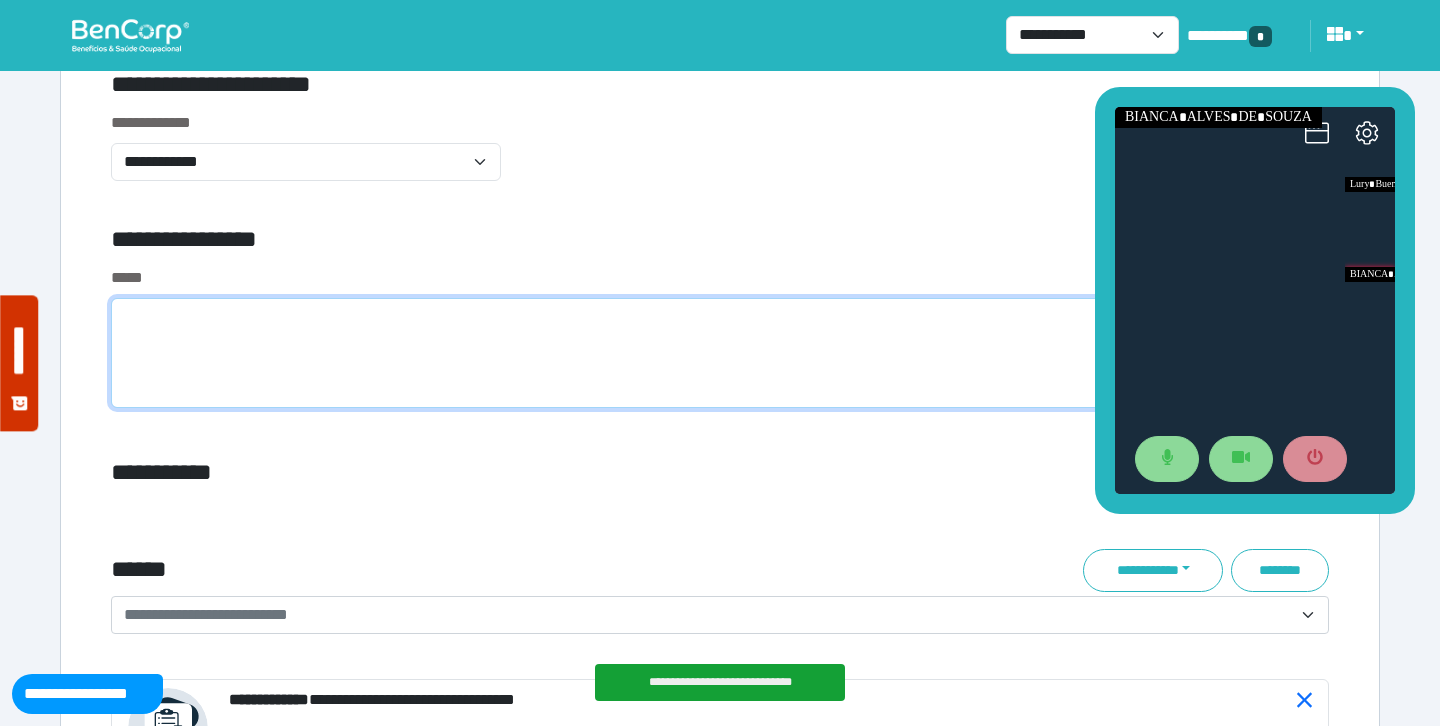click at bounding box center [720, 353] 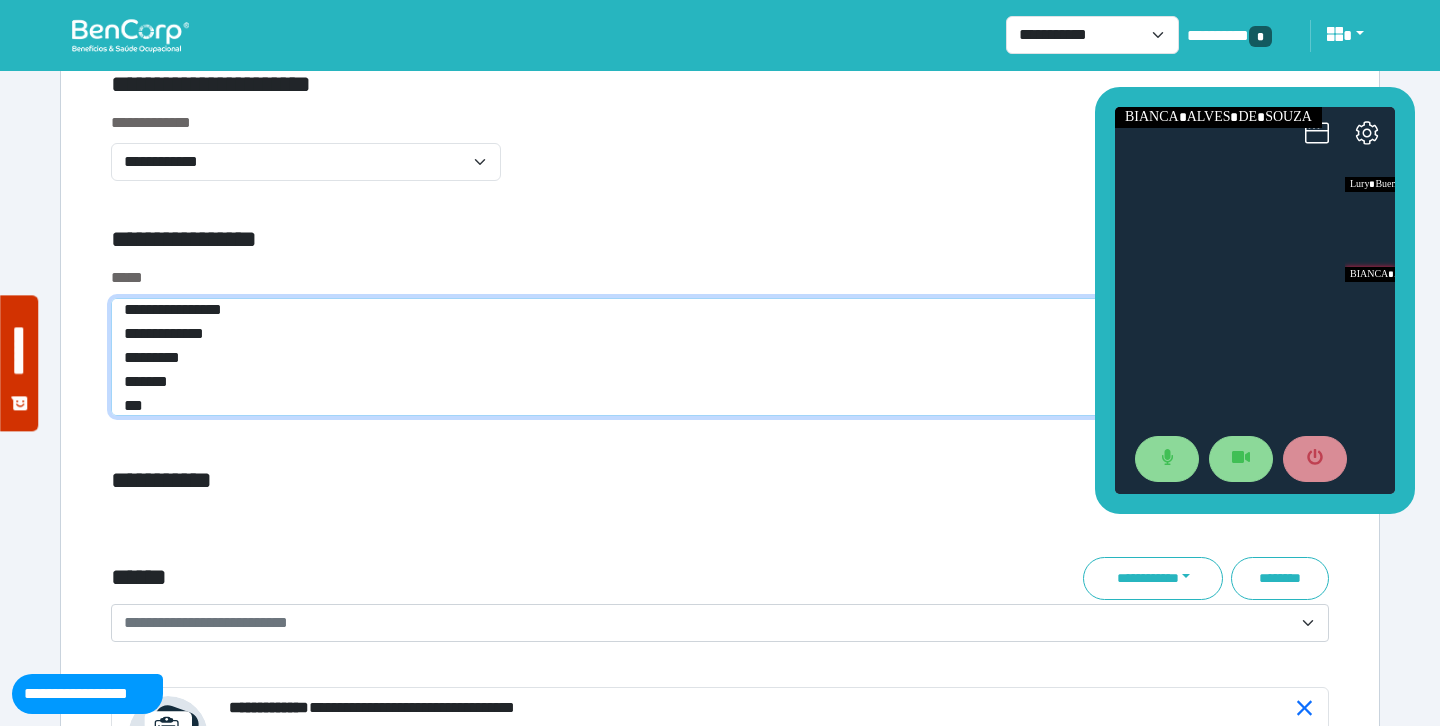 scroll, scrollTop: 0, scrollLeft: 0, axis: both 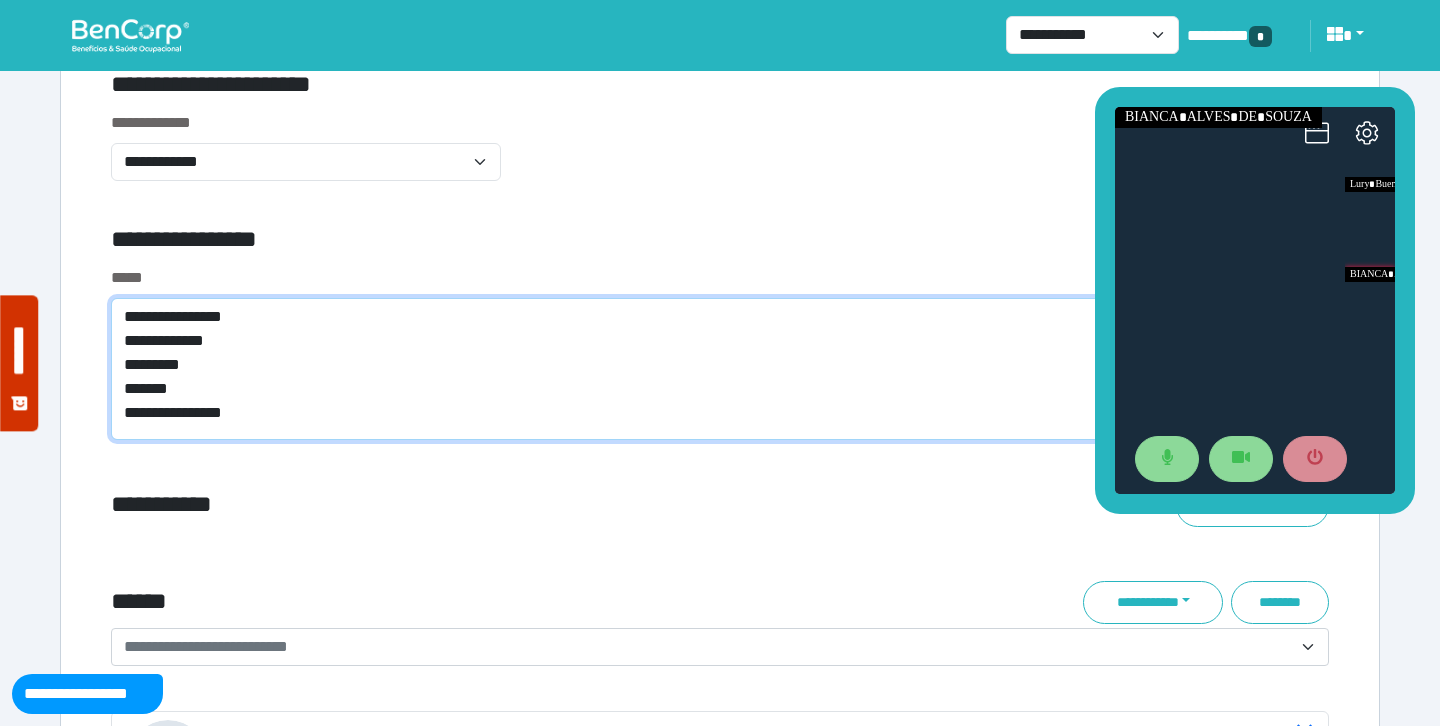 type on "**********" 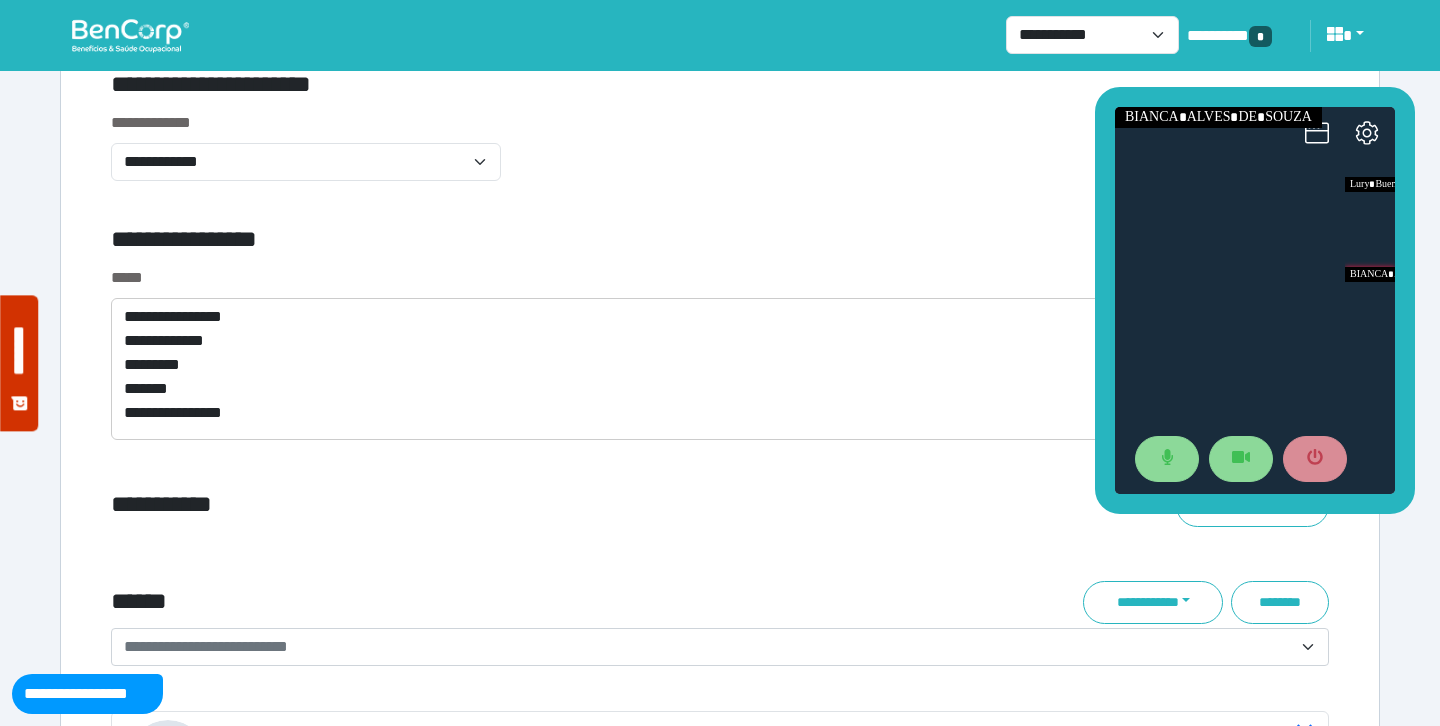 click on "**********" at bounding box center [720, 158] 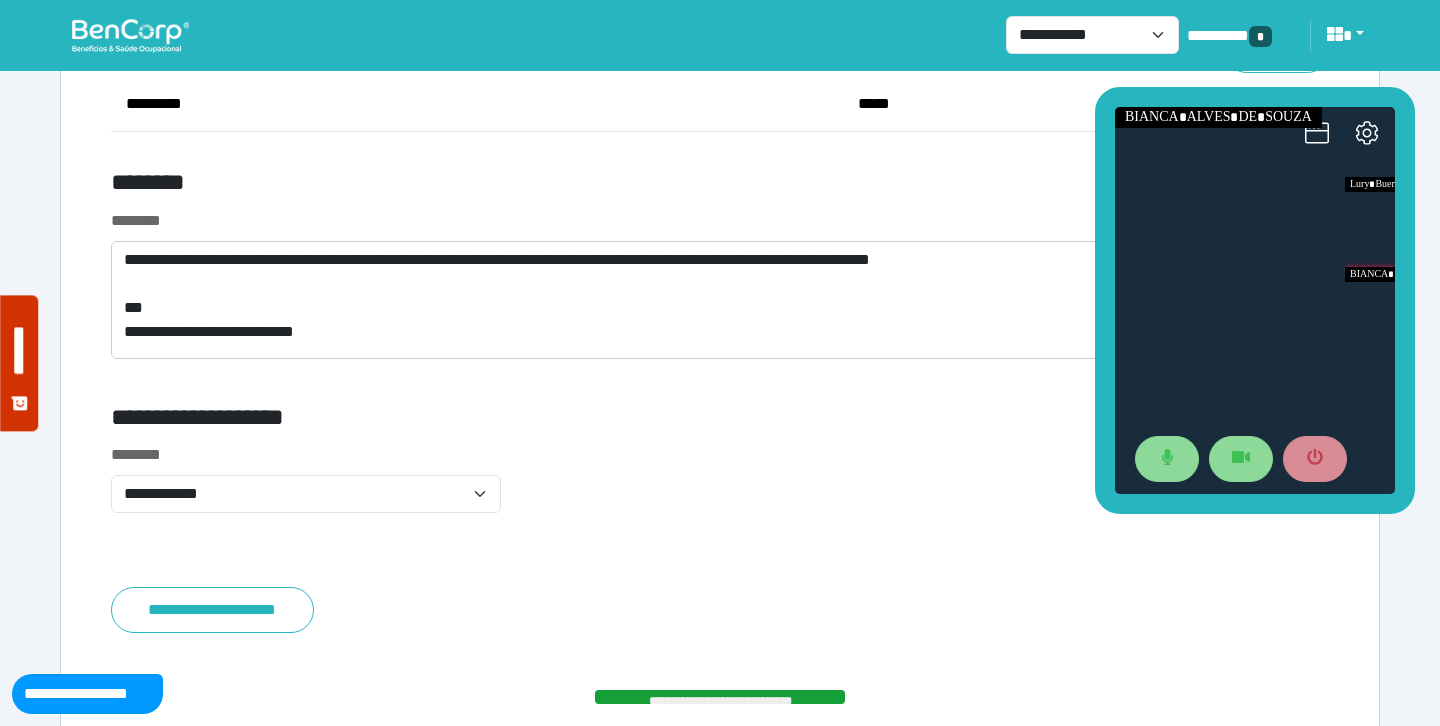scroll, scrollTop: 10314, scrollLeft: 0, axis: vertical 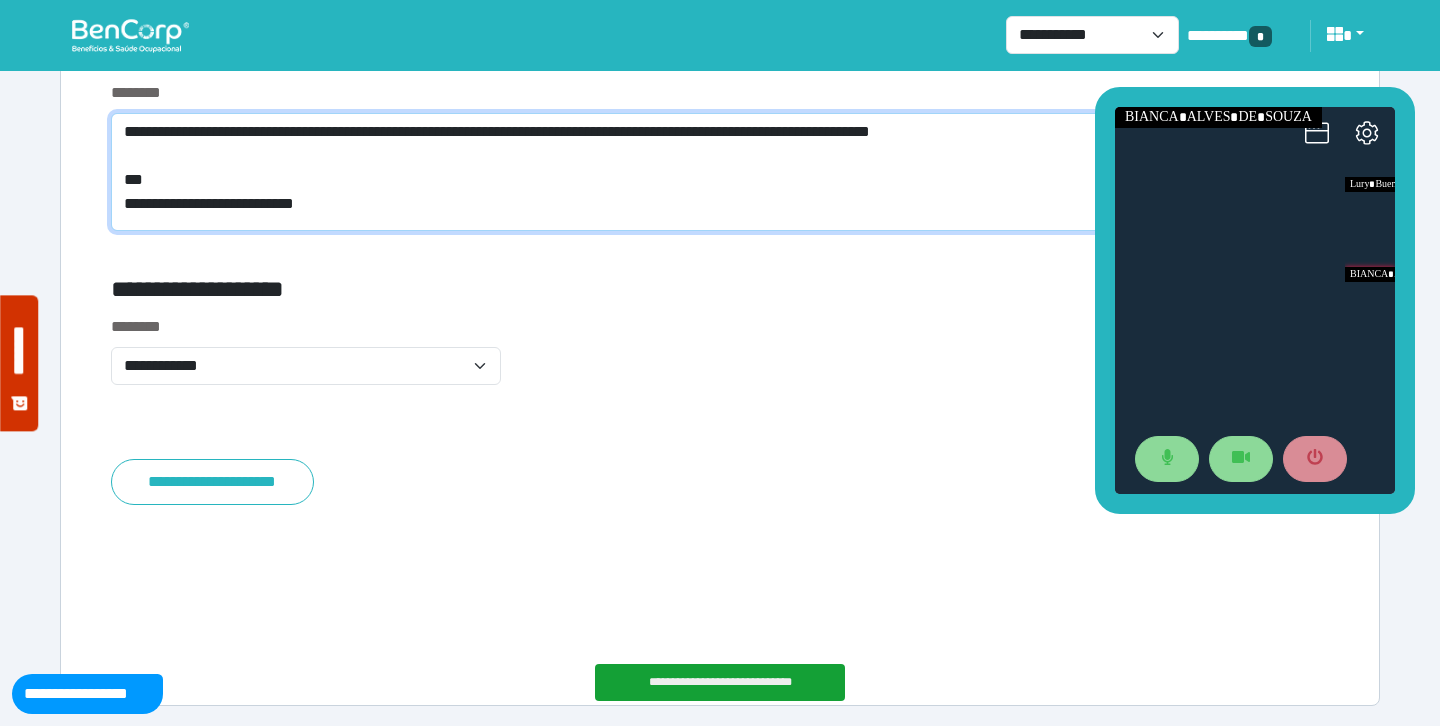 click on "**********" at bounding box center [720, 172] 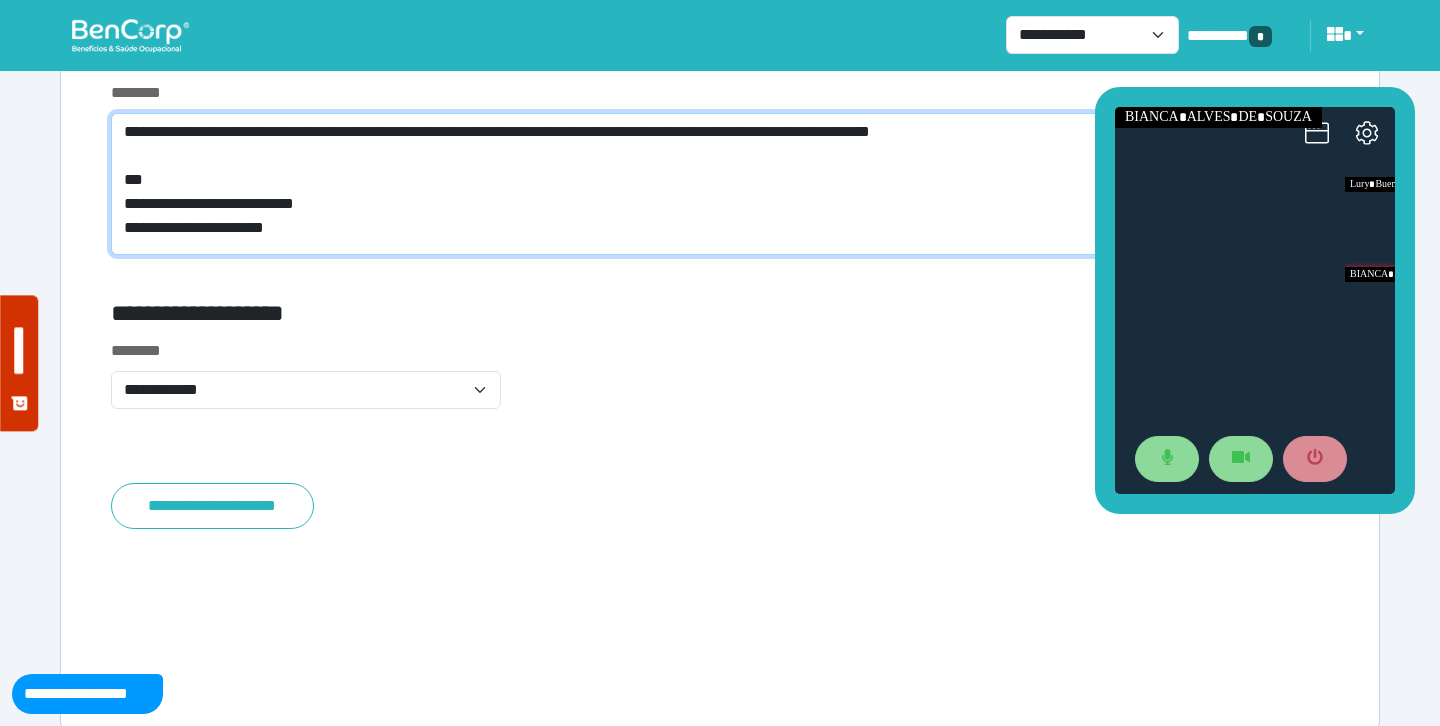 scroll, scrollTop: 0, scrollLeft: 0, axis: both 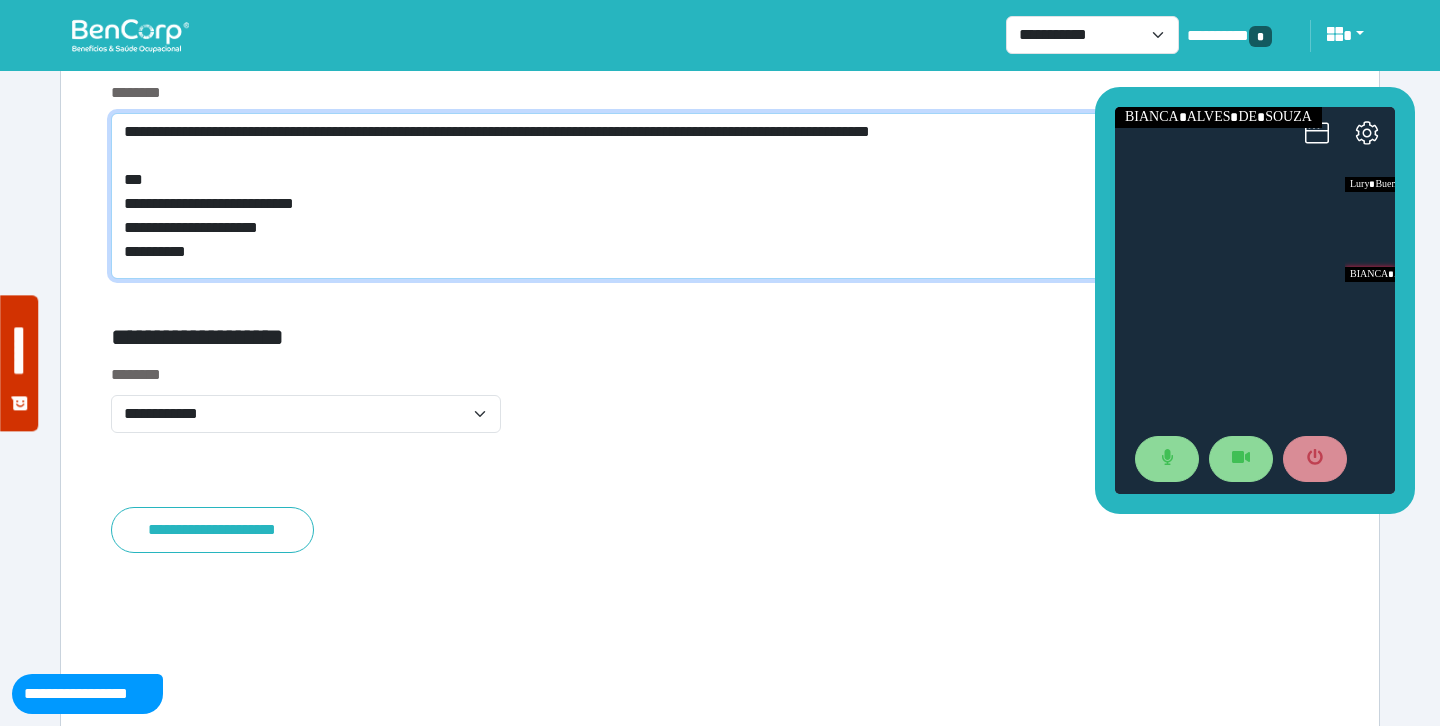 click on "**********" at bounding box center (720, 196) 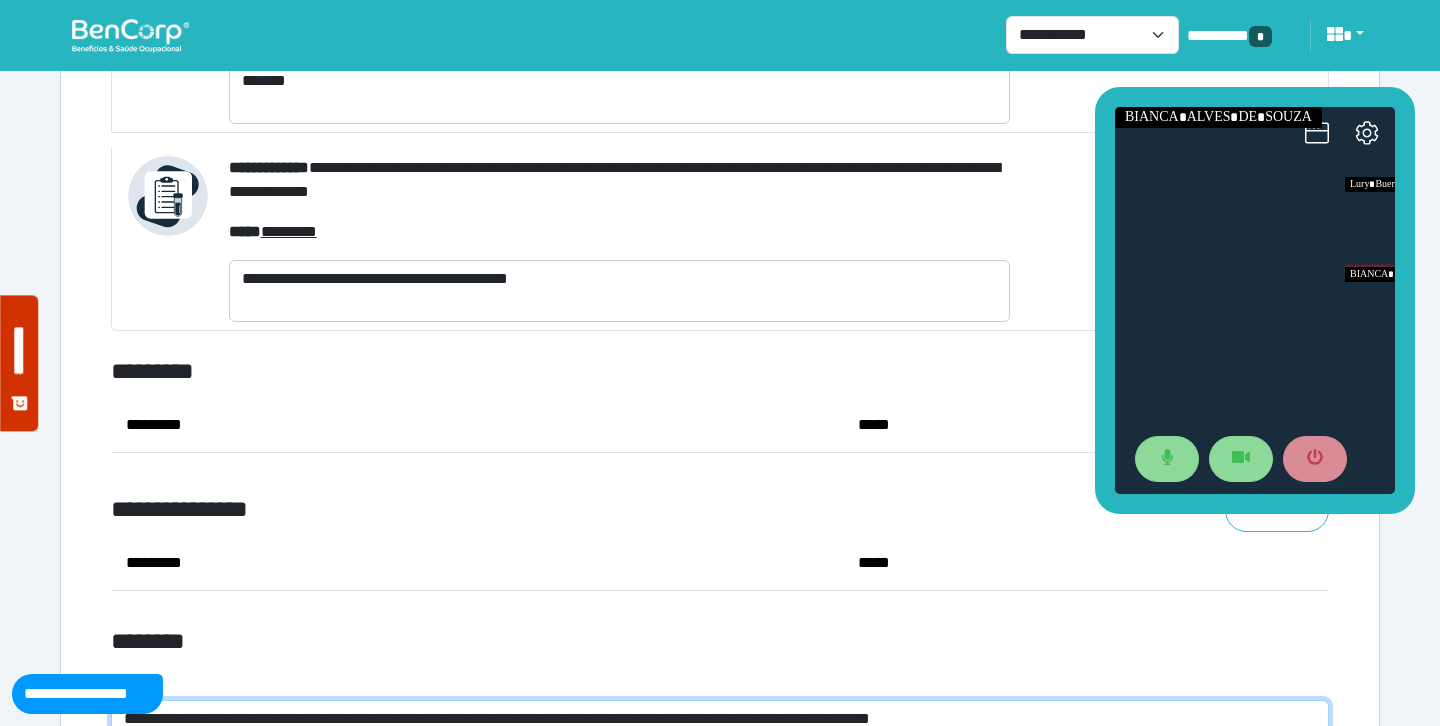 scroll, scrollTop: 9679, scrollLeft: 0, axis: vertical 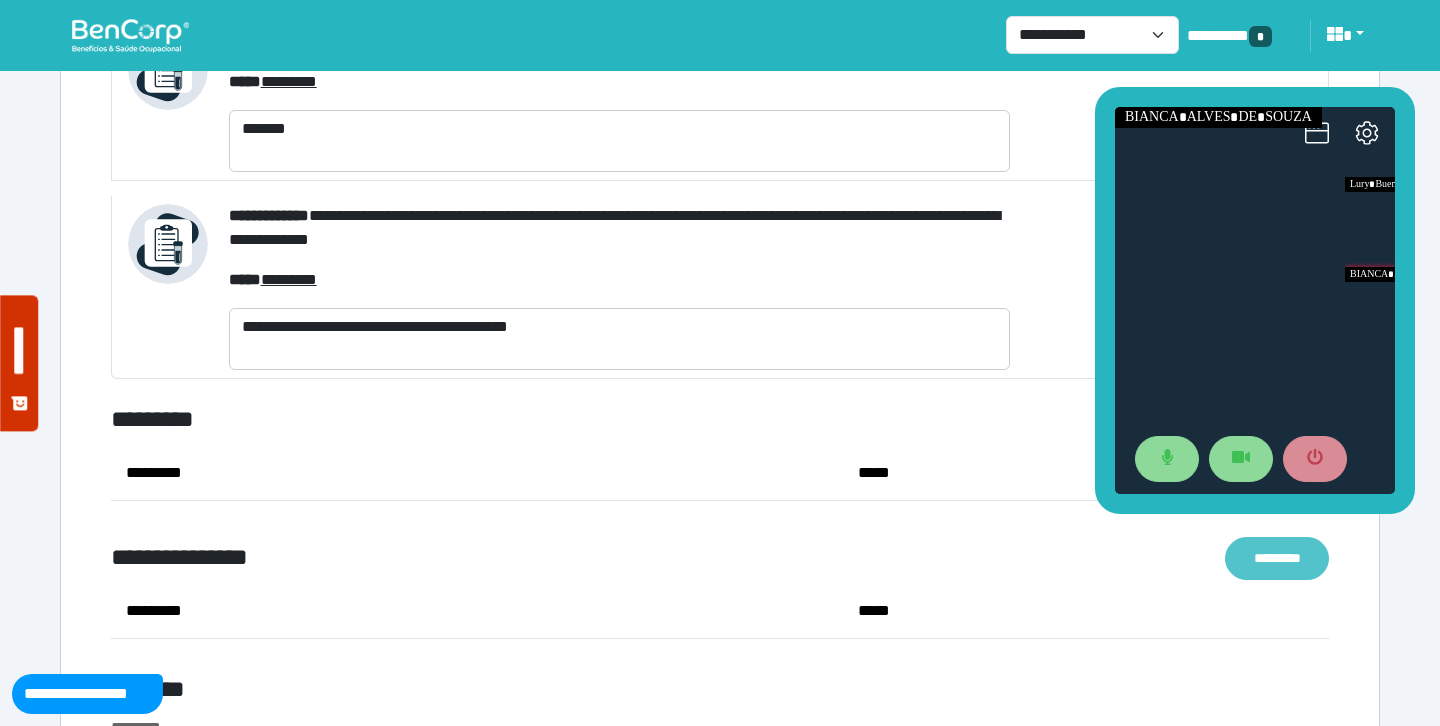 type on "**********" 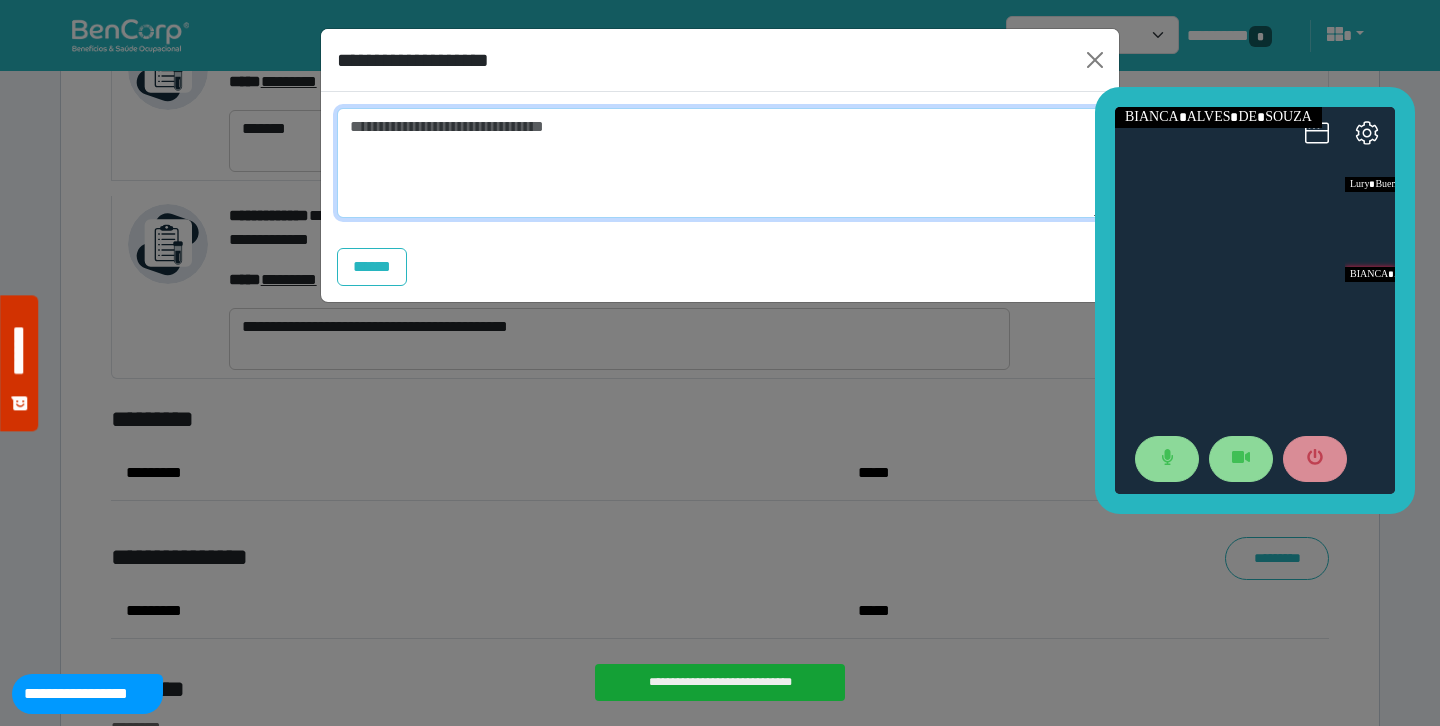 click at bounding box center (720, 163) 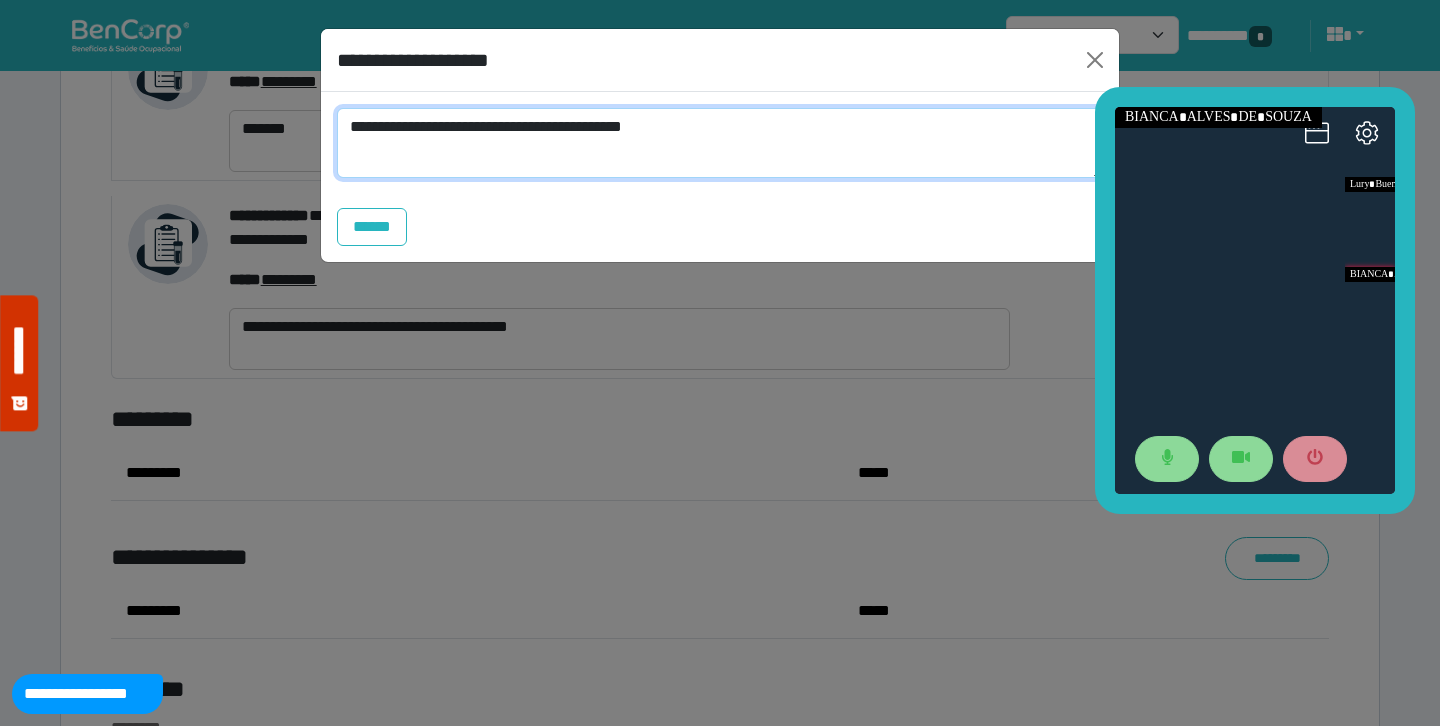 scroll, scrollTop: 0, scrollLeft: 0, axis: both 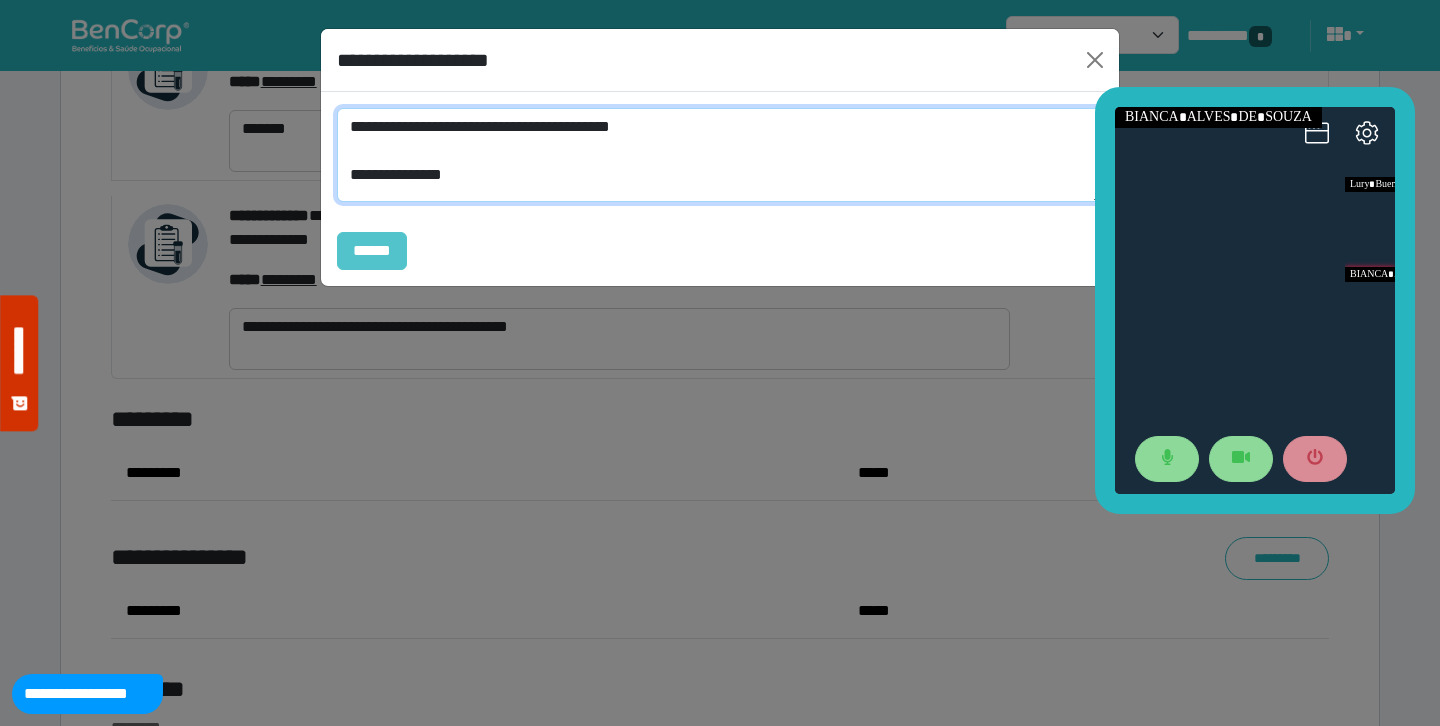 type on "**********" 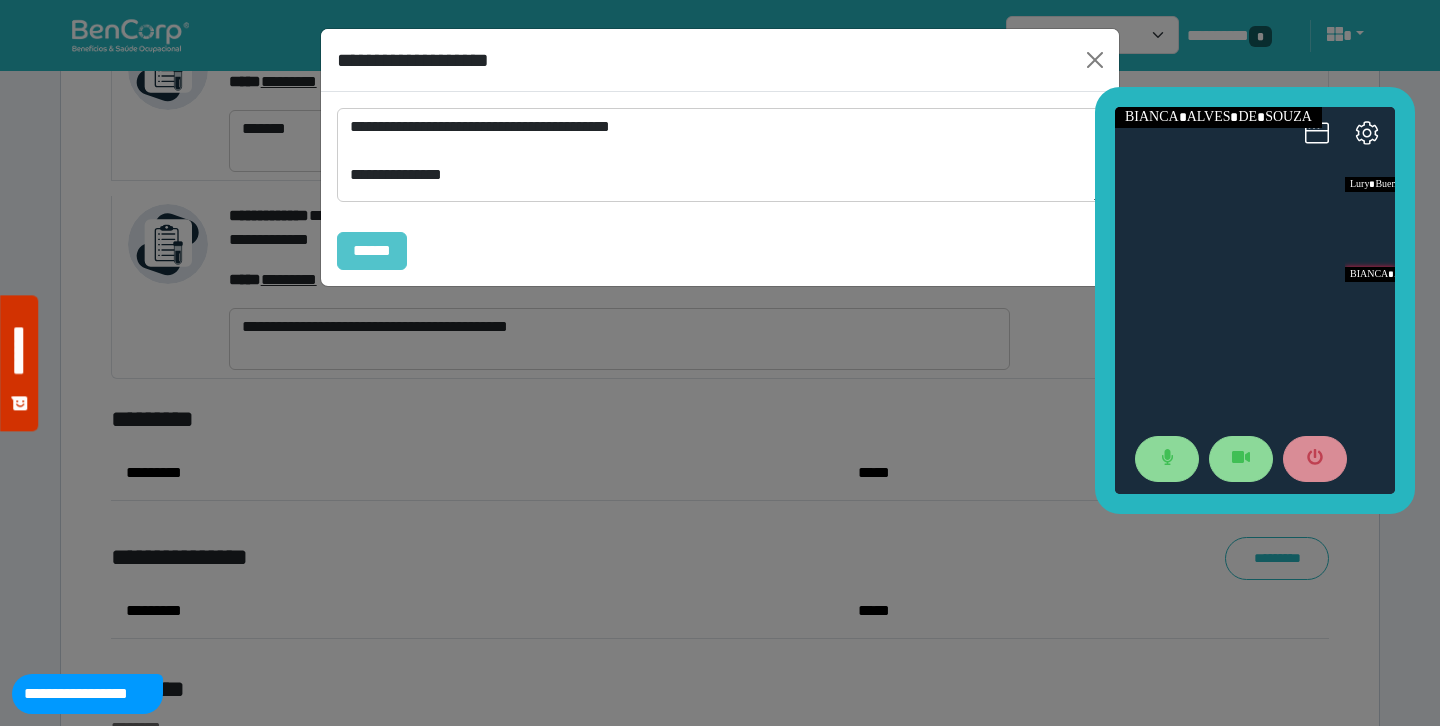 click on "******" at bounding box center [372, 251] 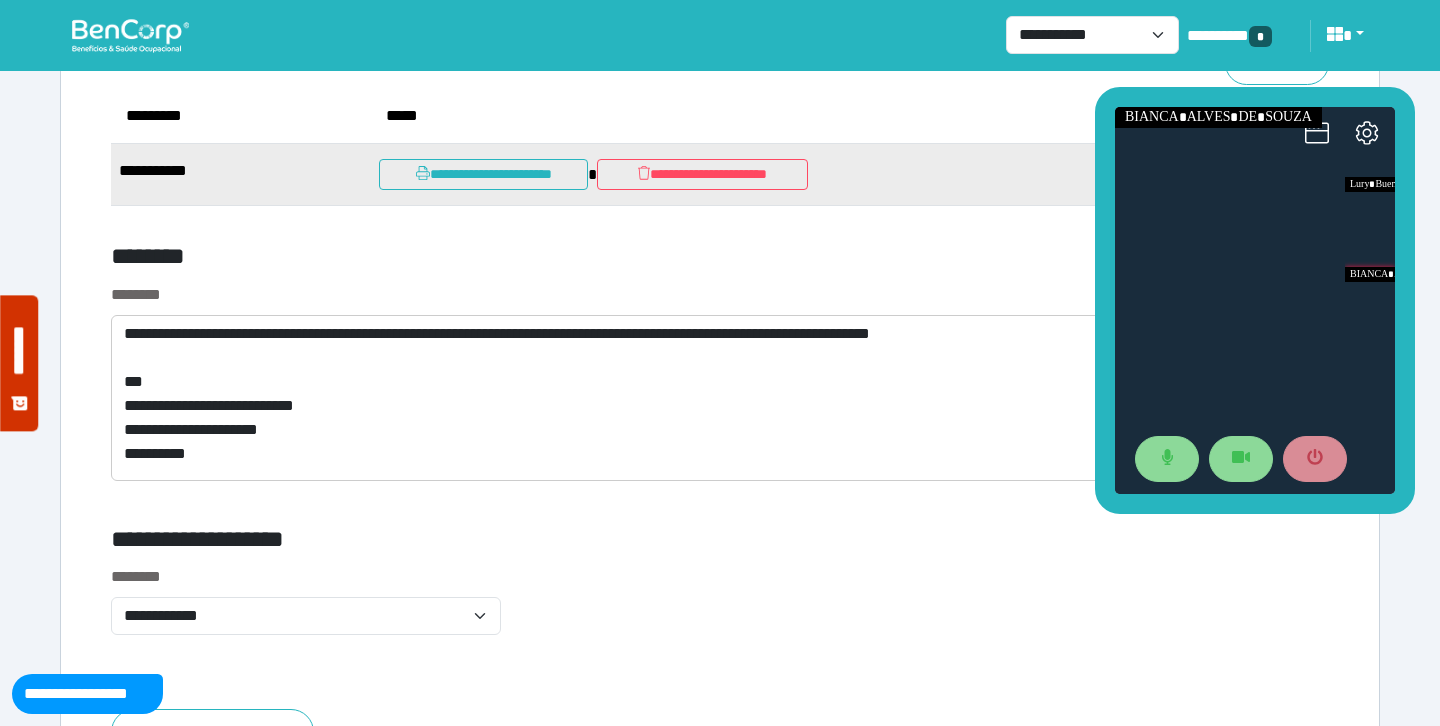 scroll, scrollTop: 10424, scrollLeft: 0, axis: vertical 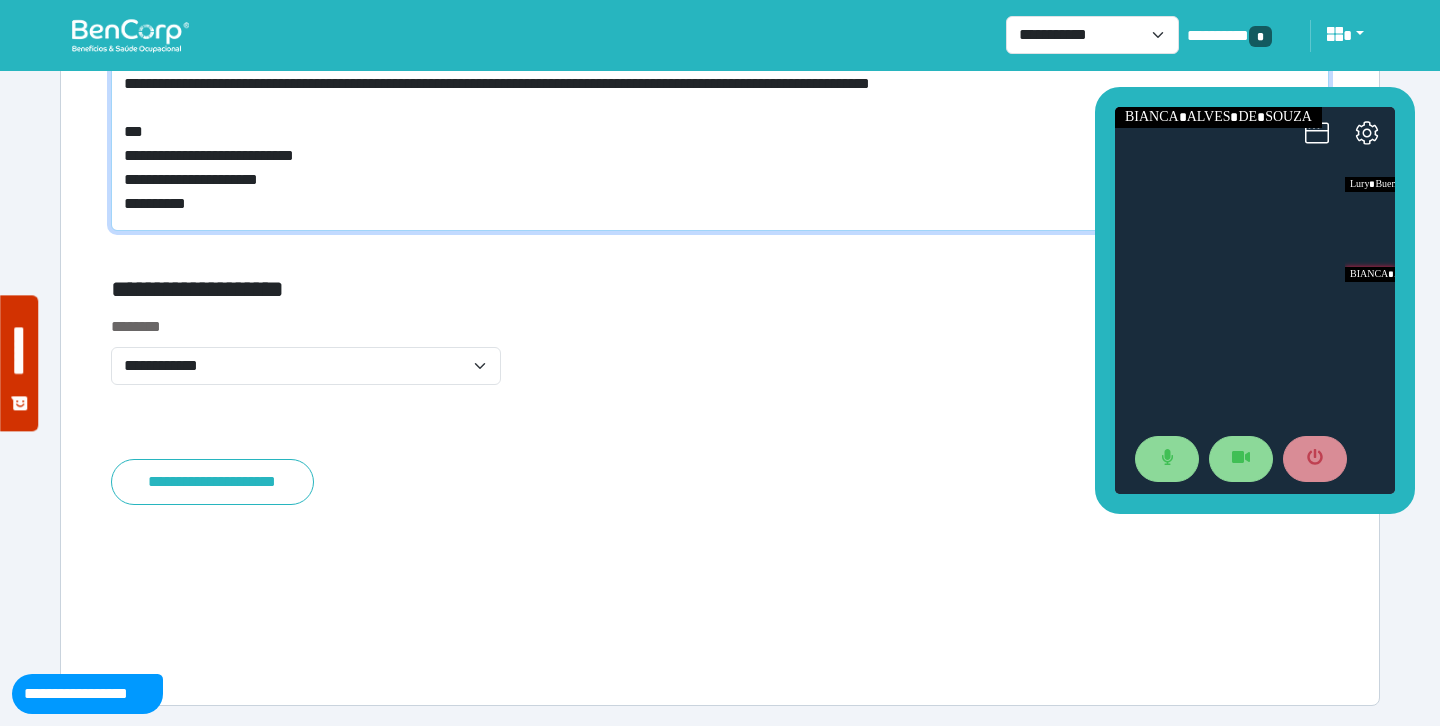 click on "**********" at bounding box center (720, 148) 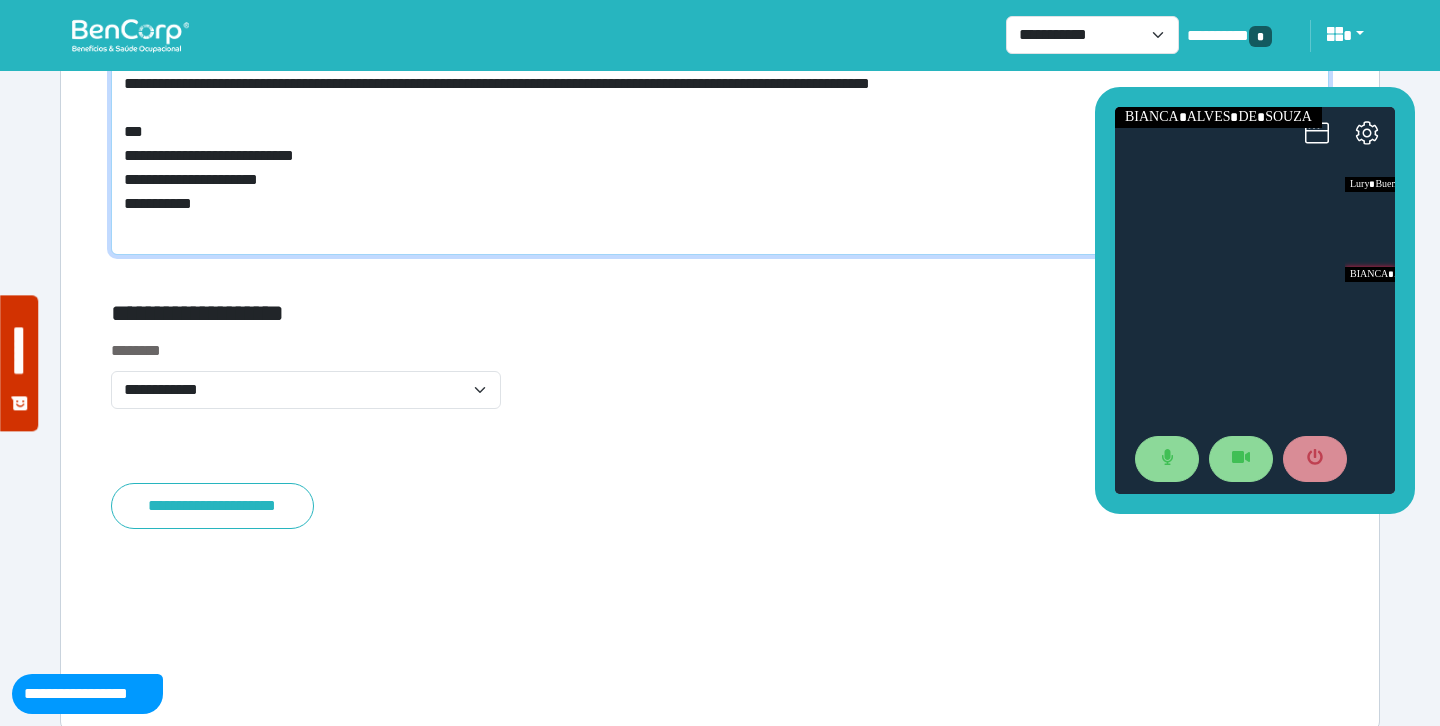 scroll, scrollTop: 0, scrollLeft: 0, axis: both 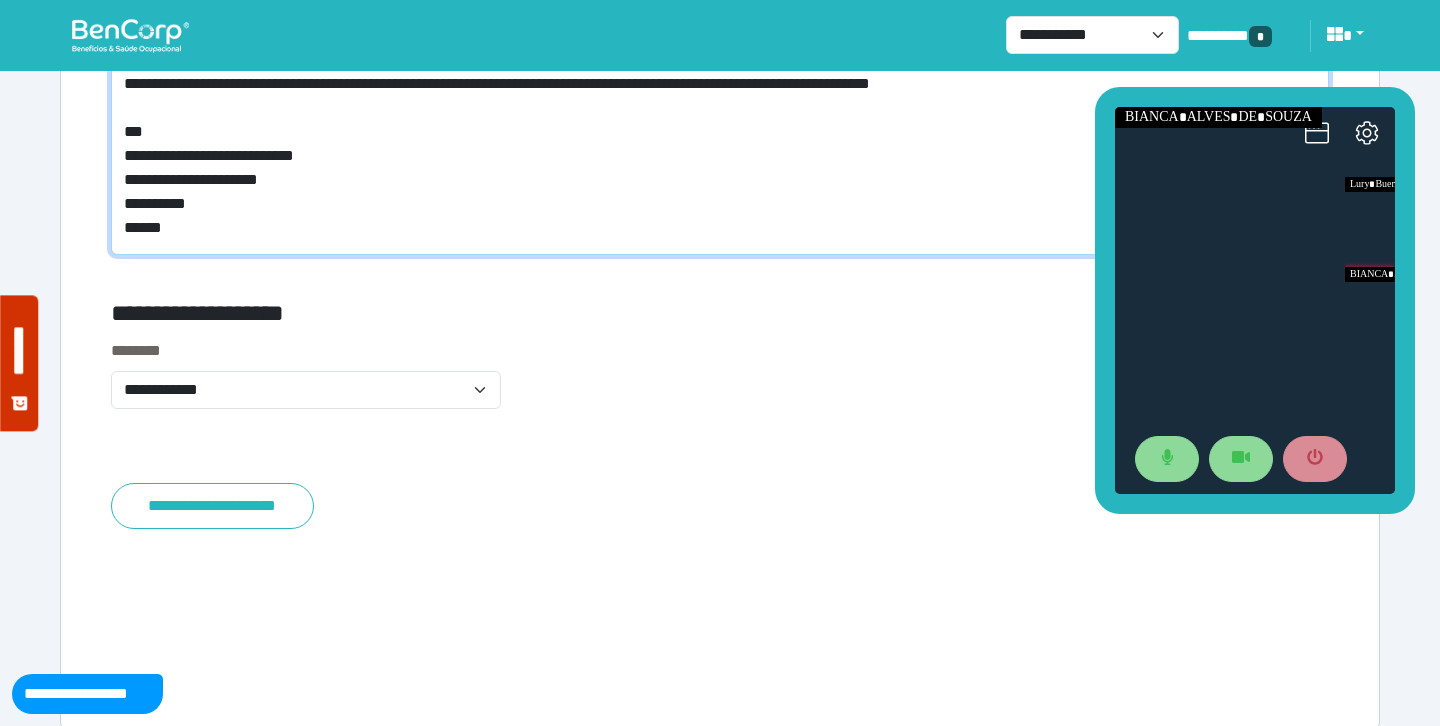 click on "**********" at bounding box center (720, 160) 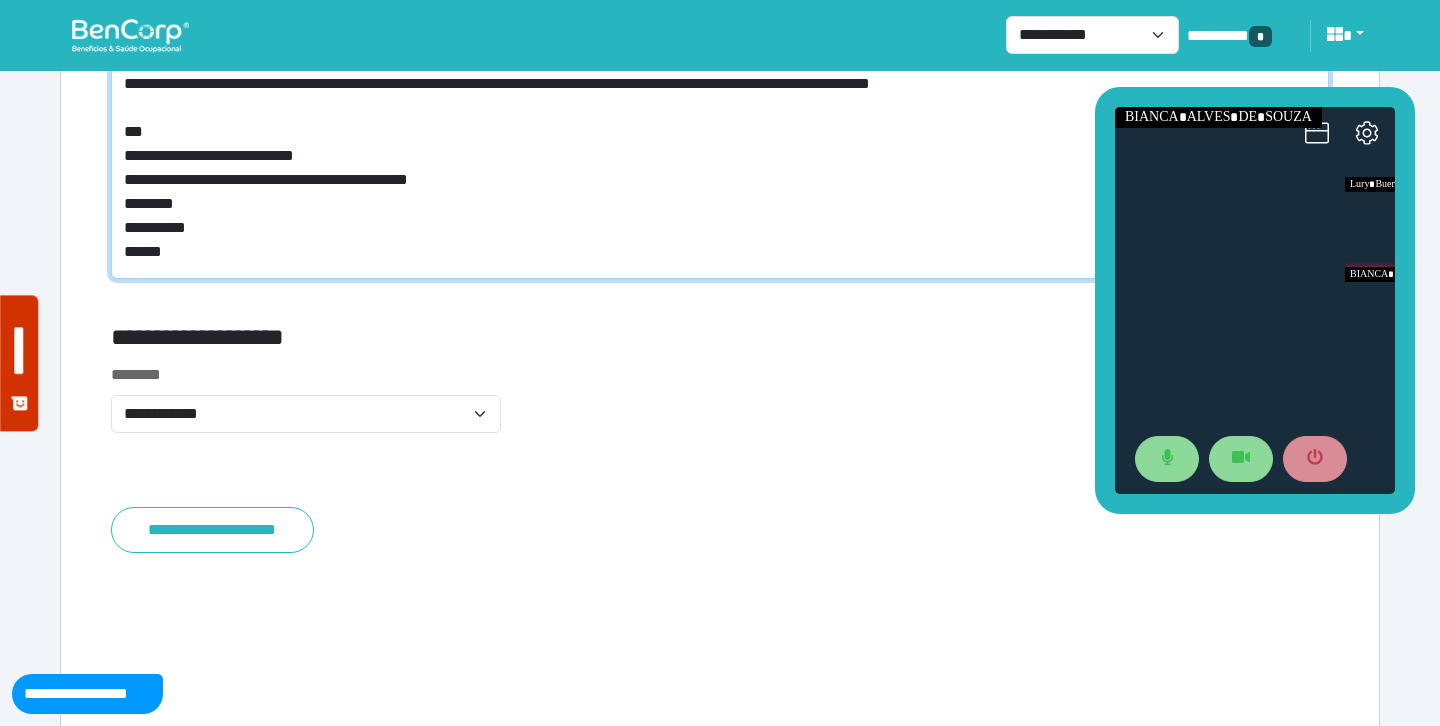 click on "**********" at bounding box center (720, 172) 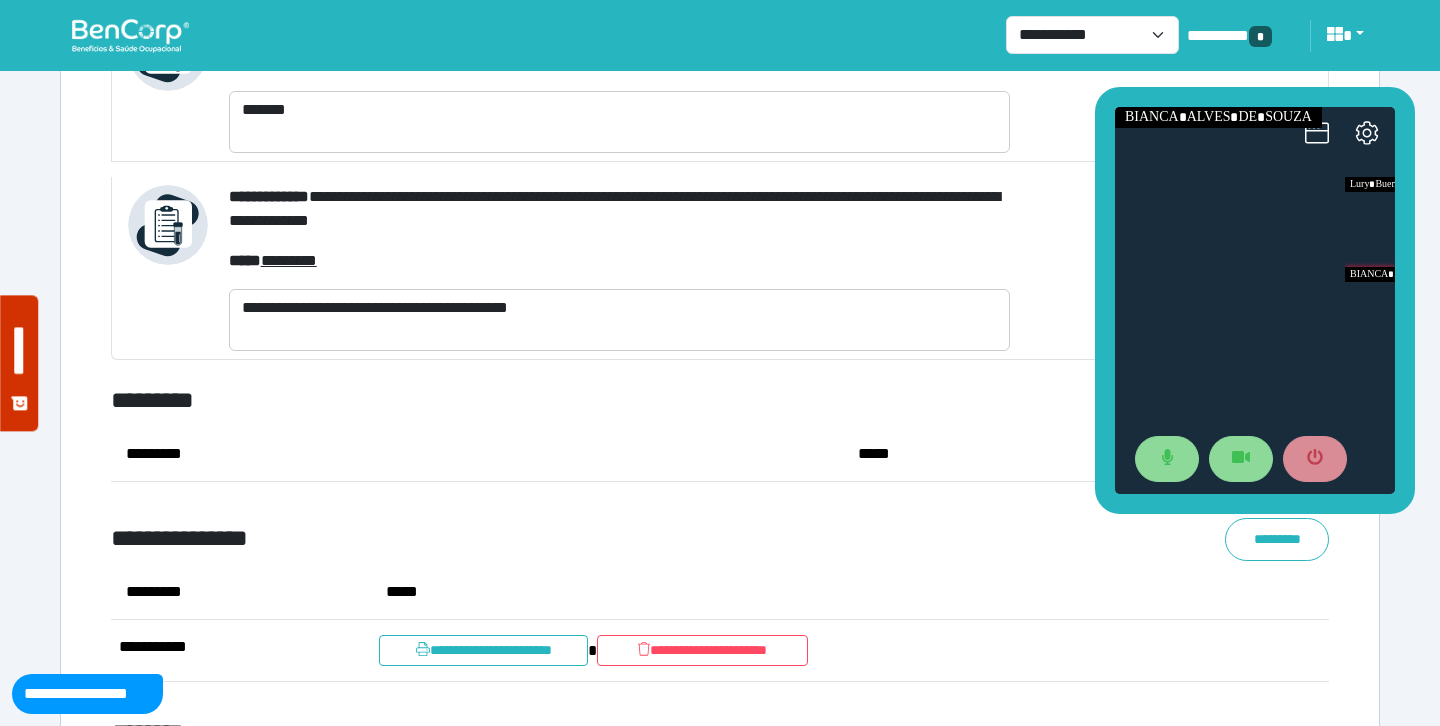 scroll, scrollTop: 9670, scrollLeft: 0, axis: vertical 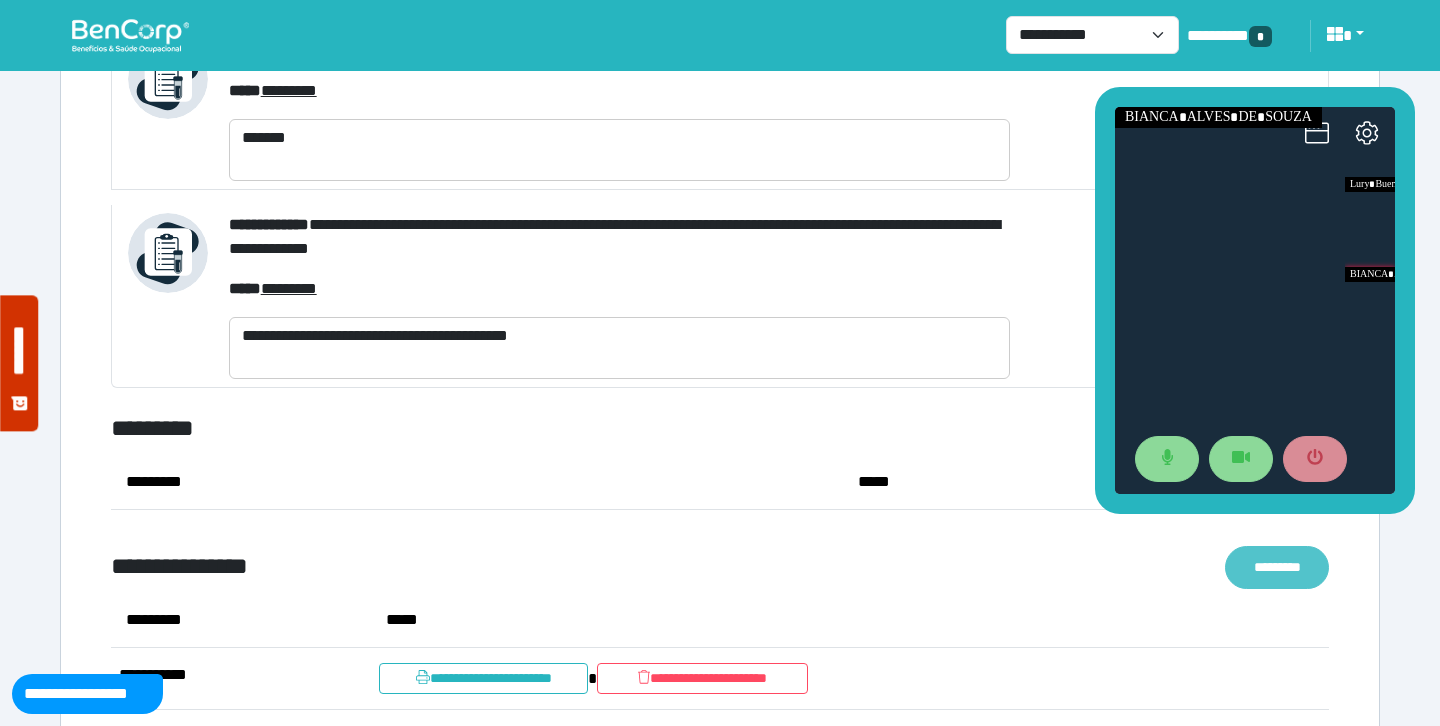 type on "**********" 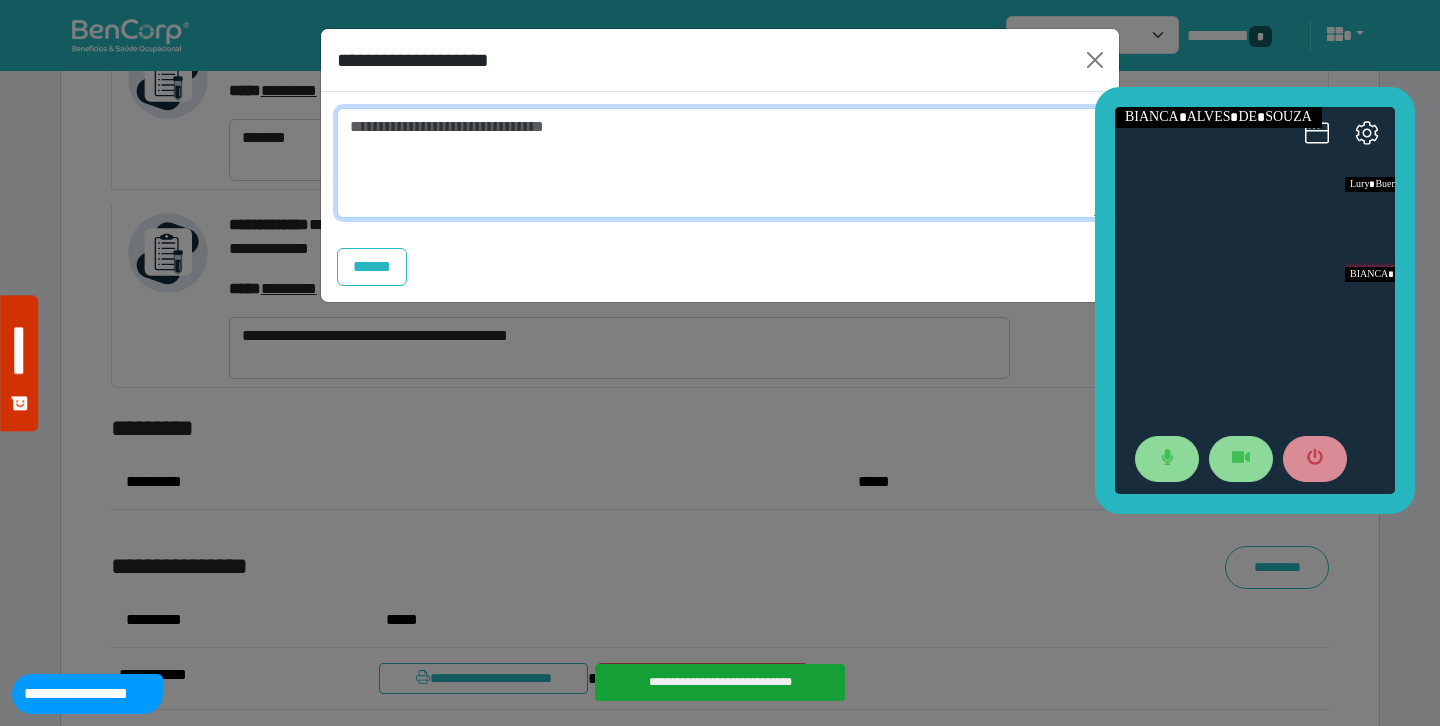 click at bounding box center (720, 163) 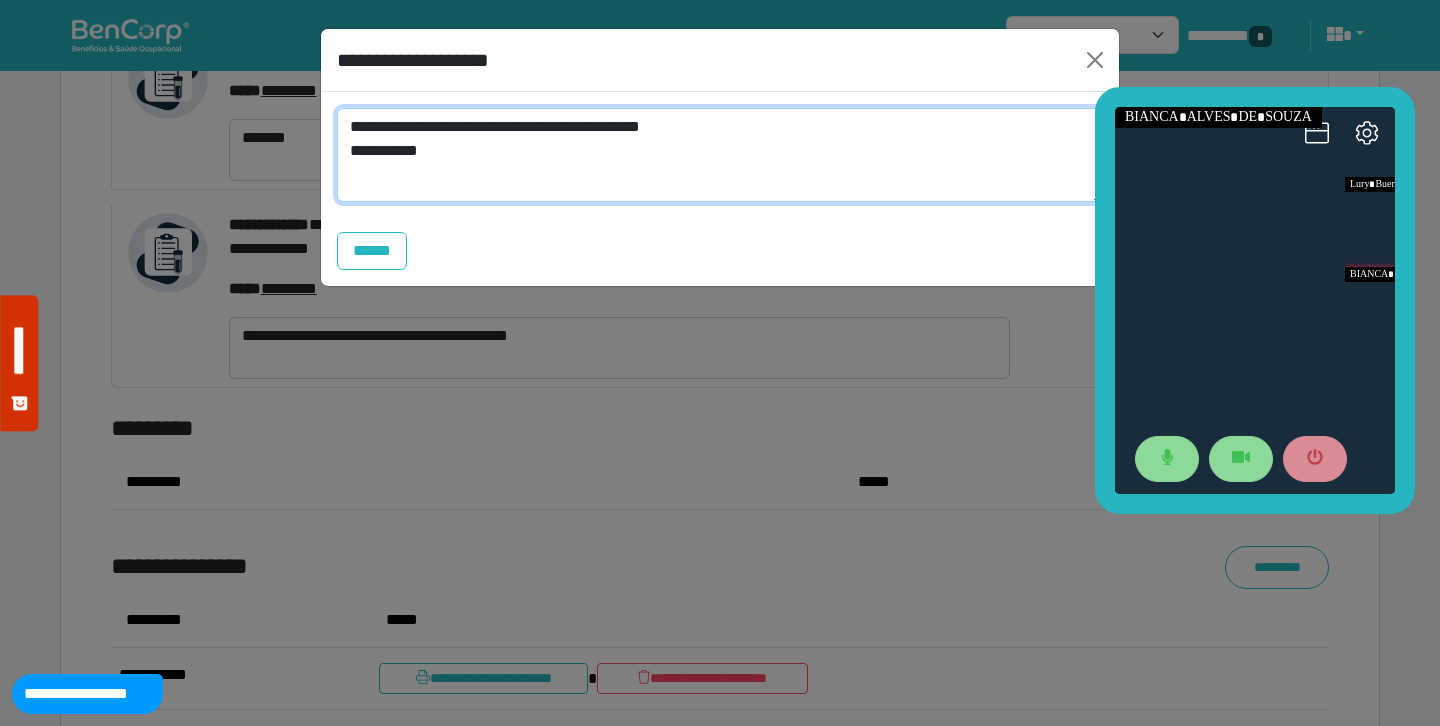 scroll, scrollTop: 0, scrollLeft: 0, axis: both 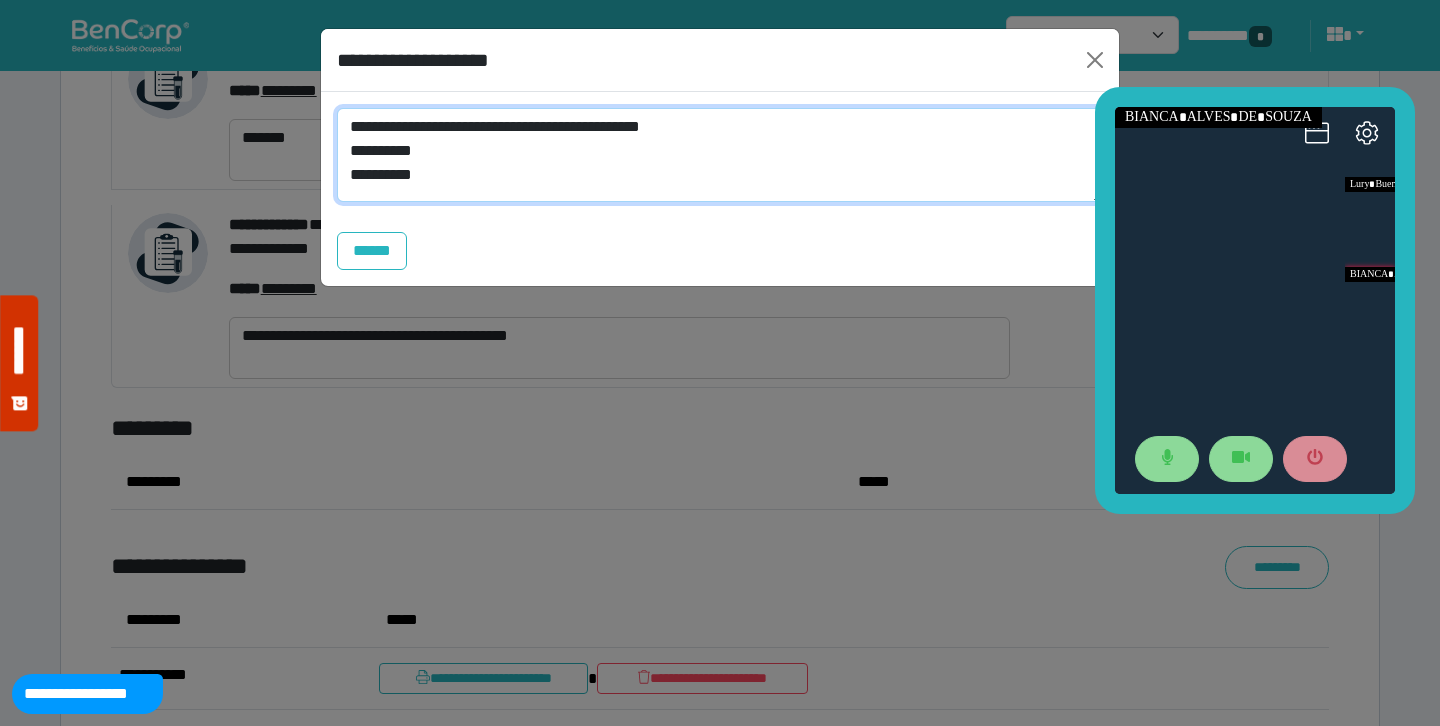 drag, startPoint x: 447, startPoint y: 177, endPoint x: 334, endPoint y: 111, distance: 130.86252 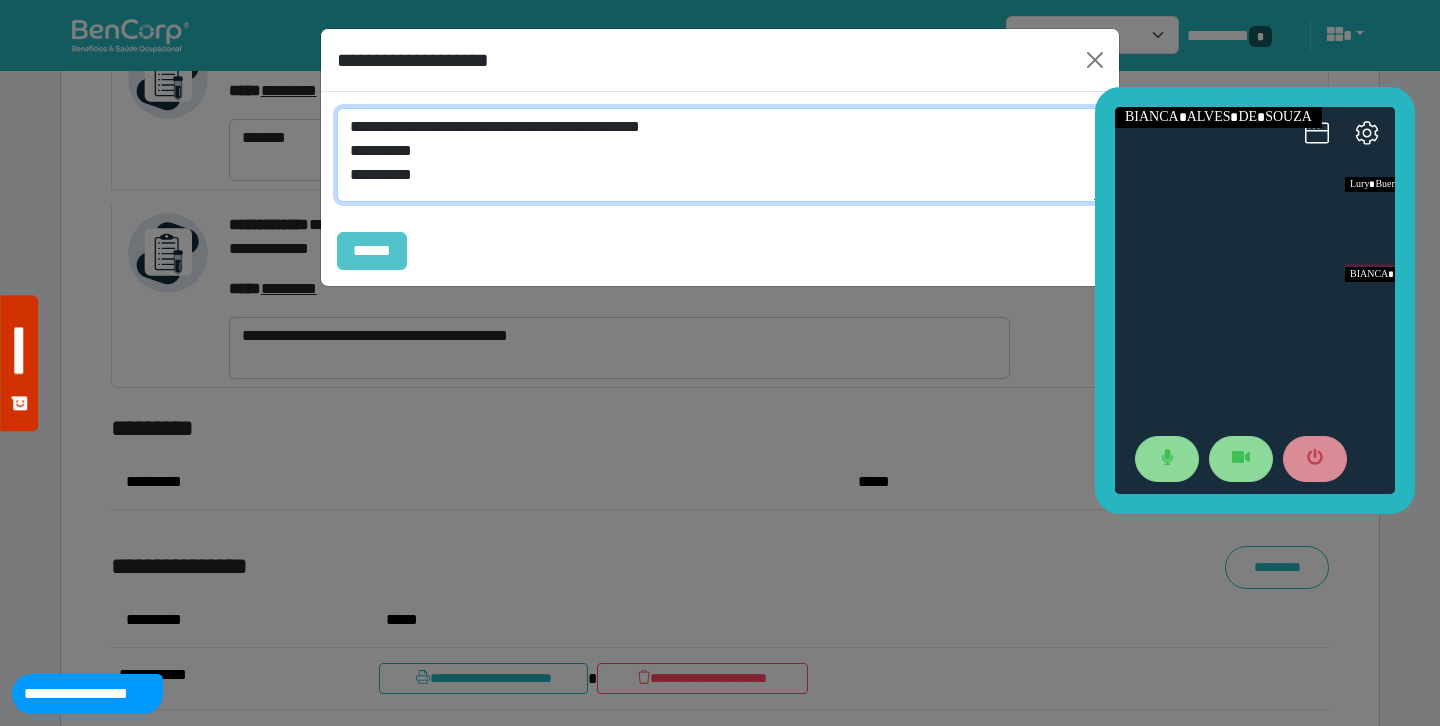 type on "**********" 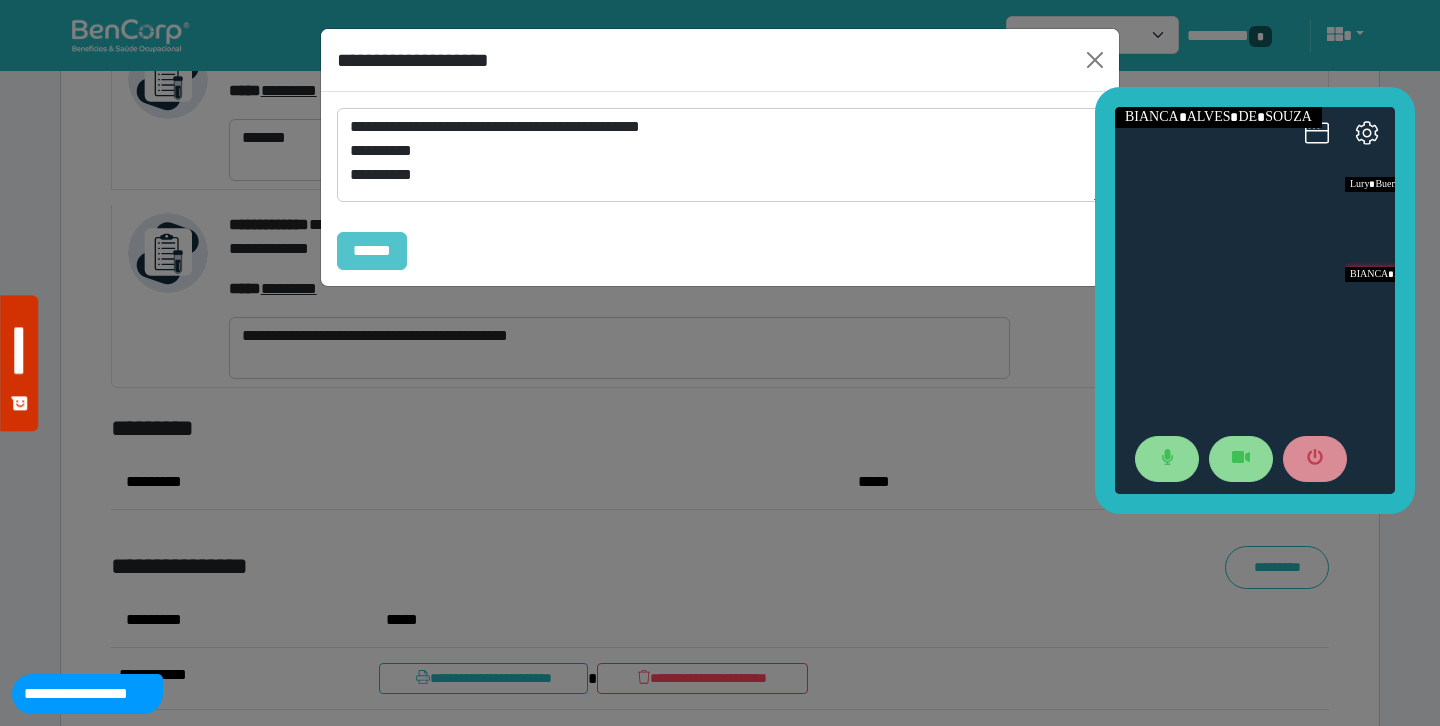 click on "******" at bounding box center (372, 251) 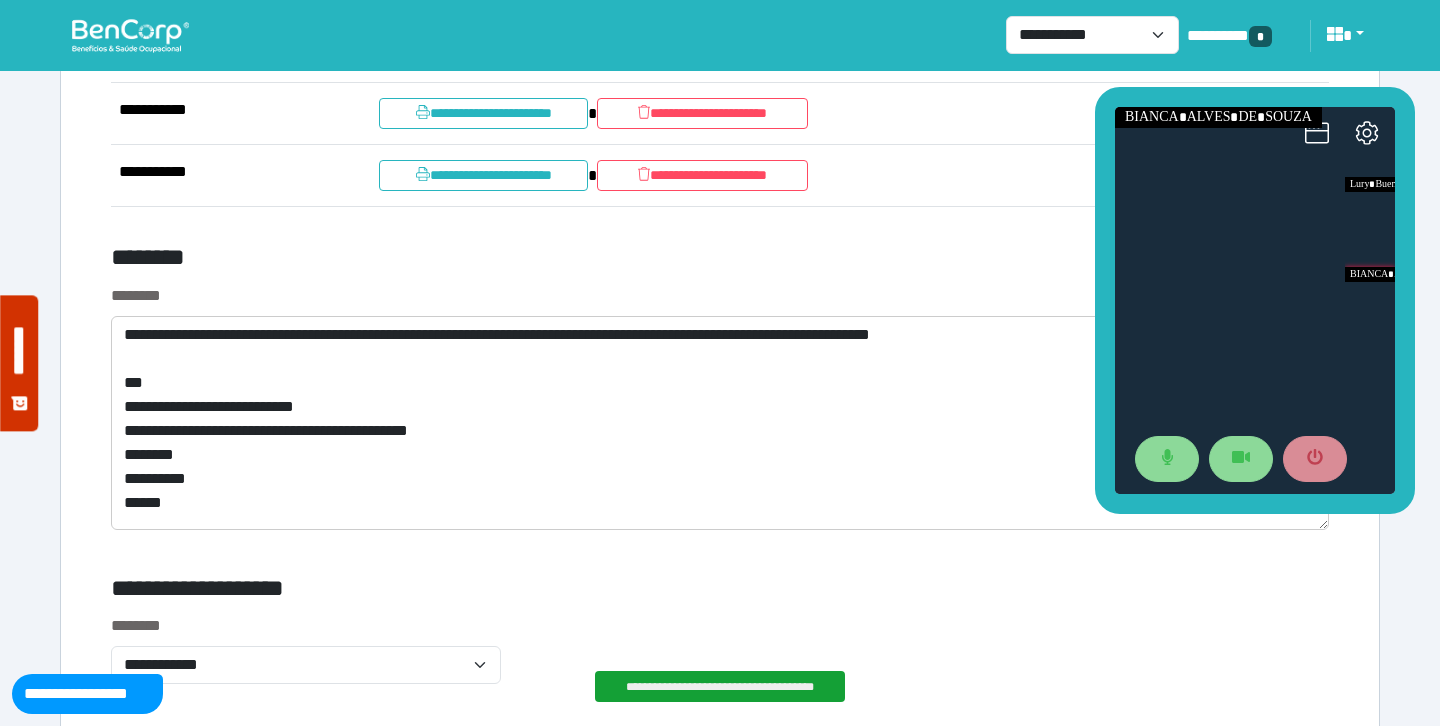scroll, scrollTop: 10240, scrollLeft: 0, axis: vertical 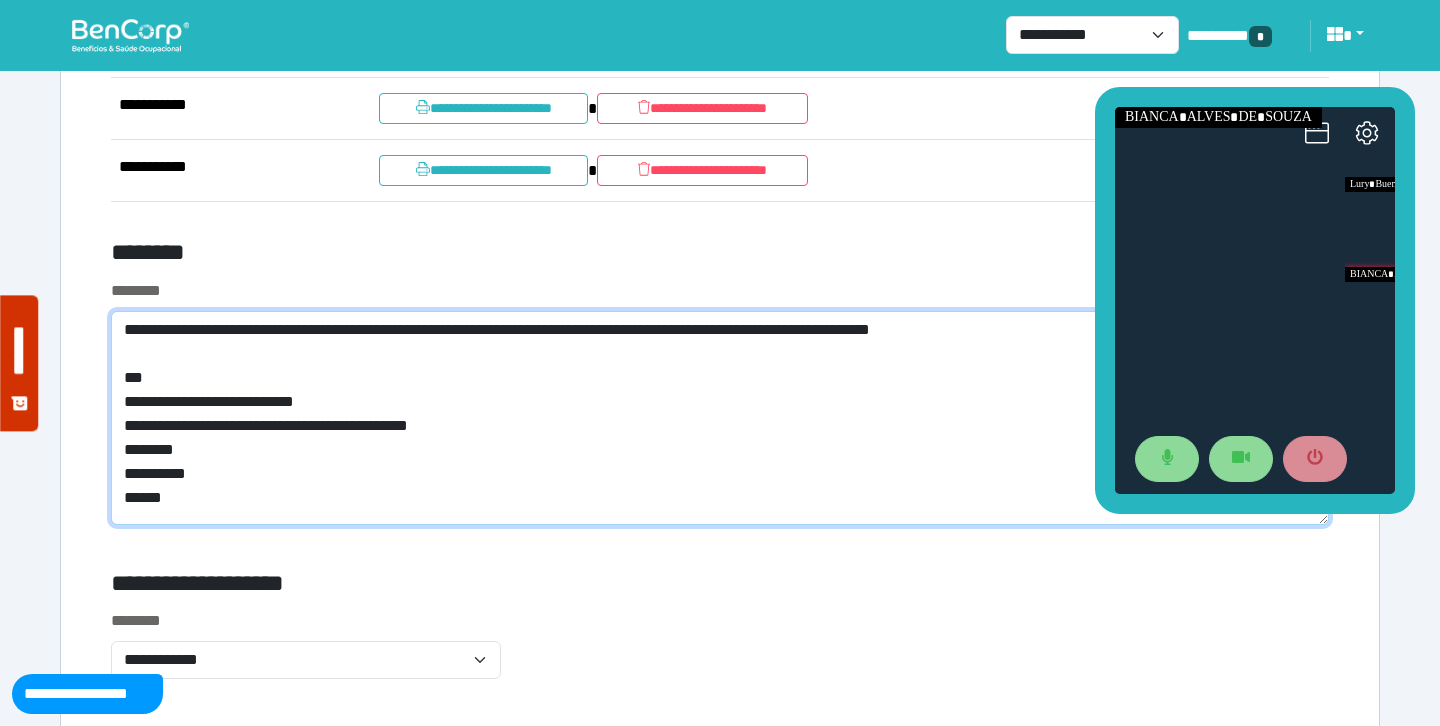 click on "**********" at bounding box center (720, 418) 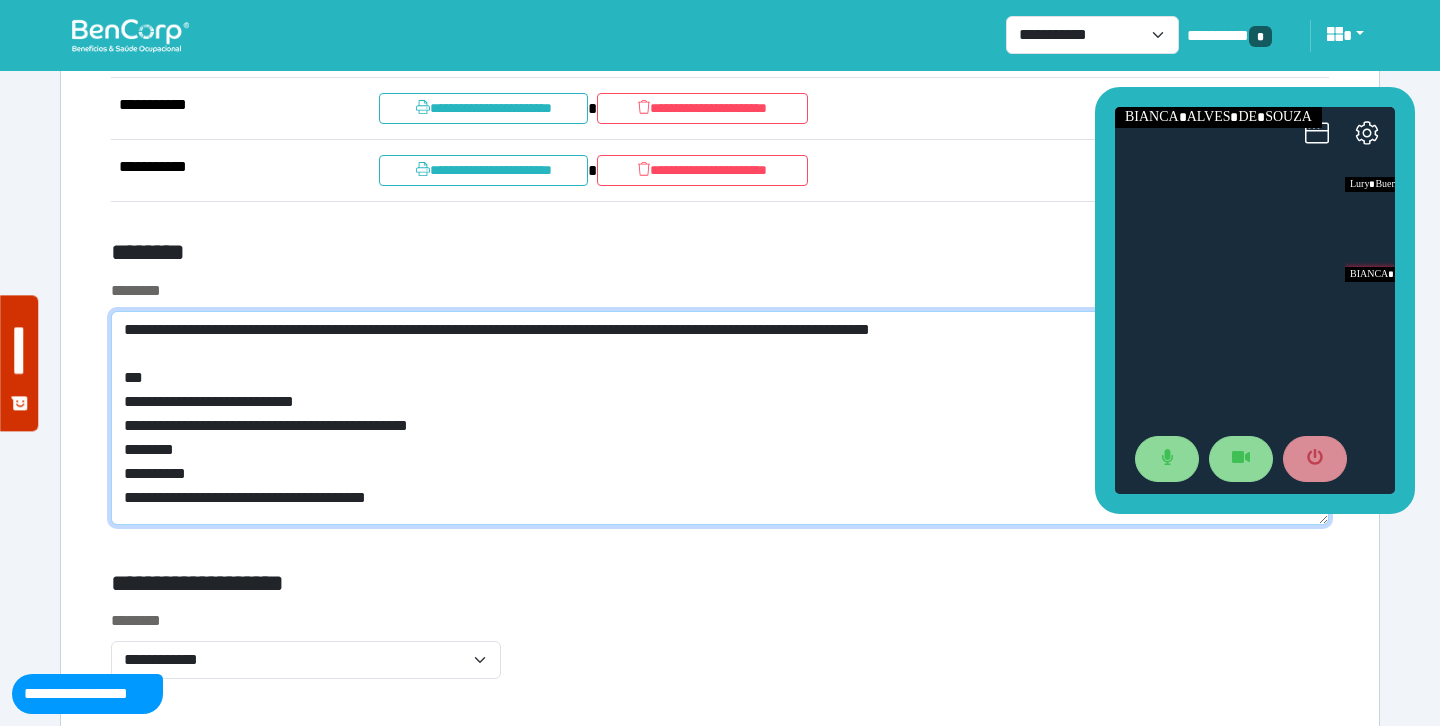 scroll, scrollTop: 0, scrollLeft: 0, axis: both 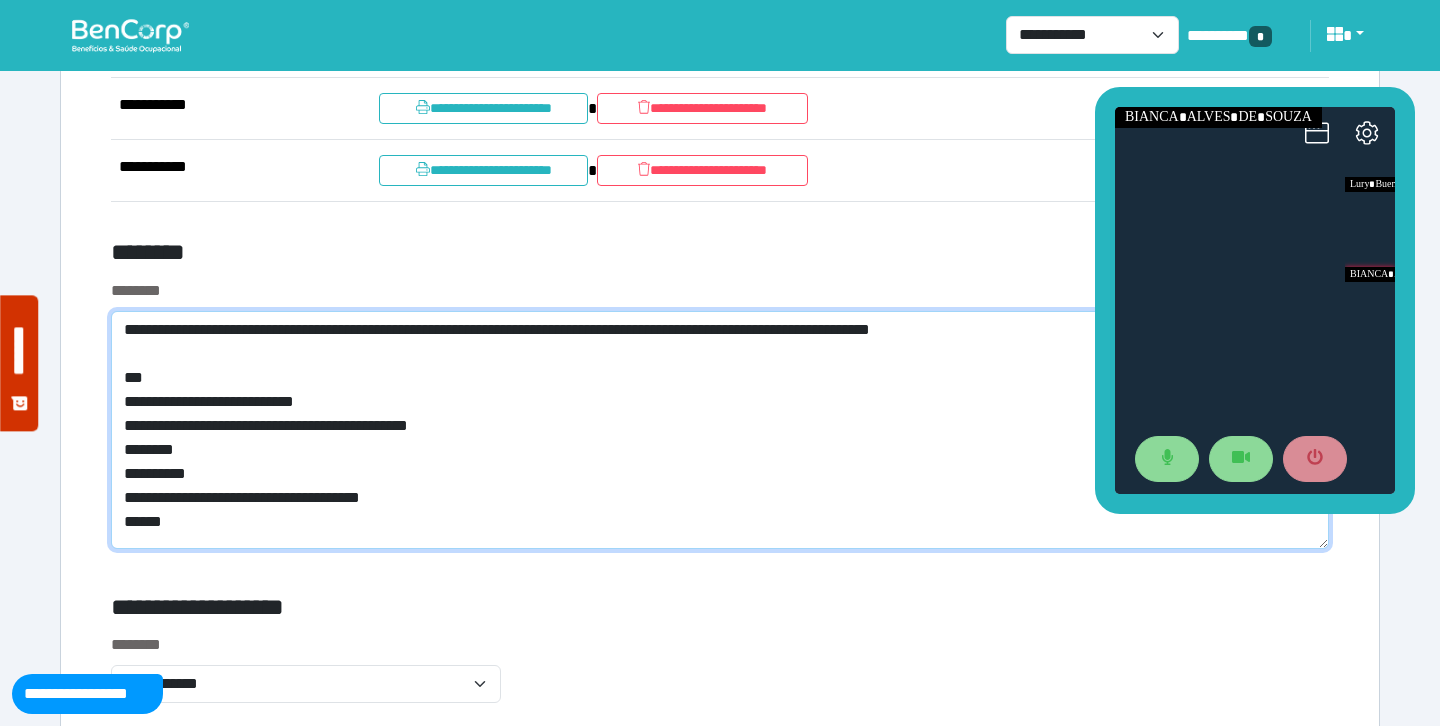 click on "**********" at bounding box center (720, 430) 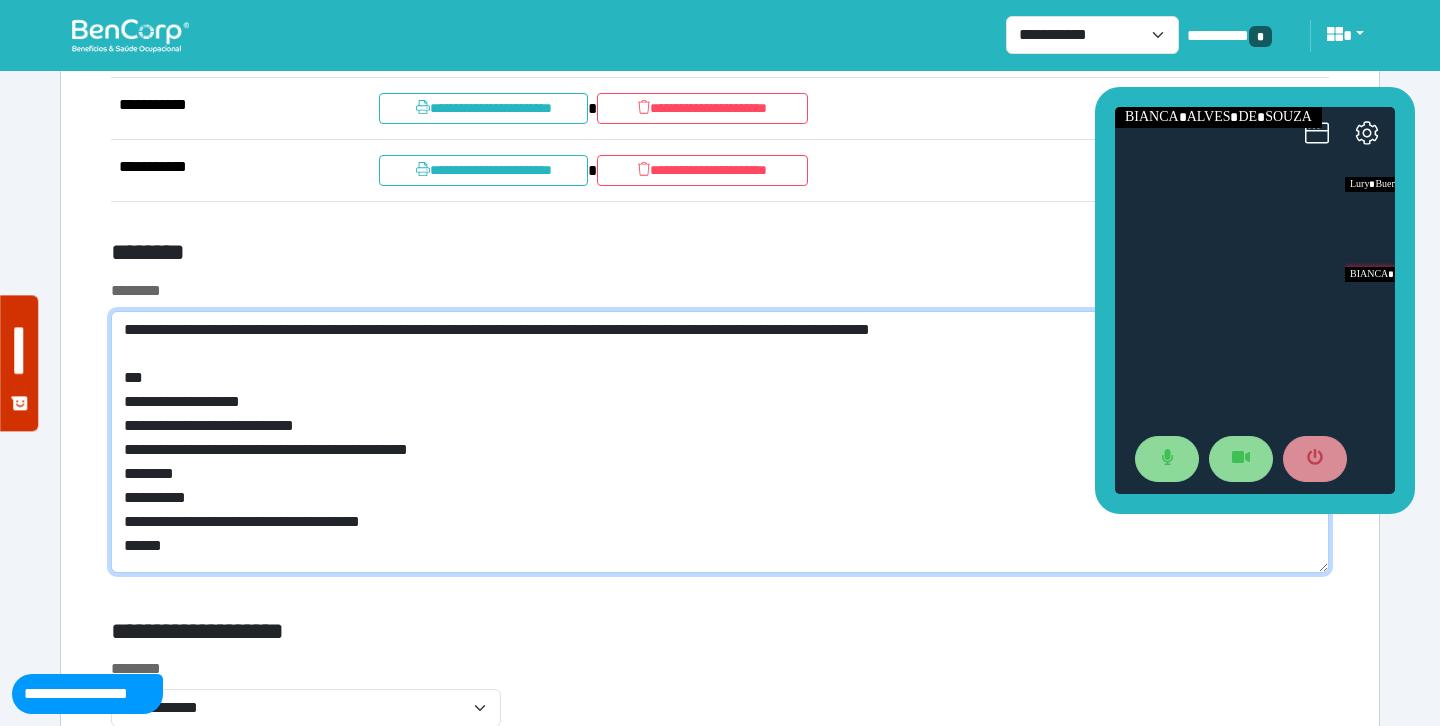 click on "**********" at bounding box center (720, 442) 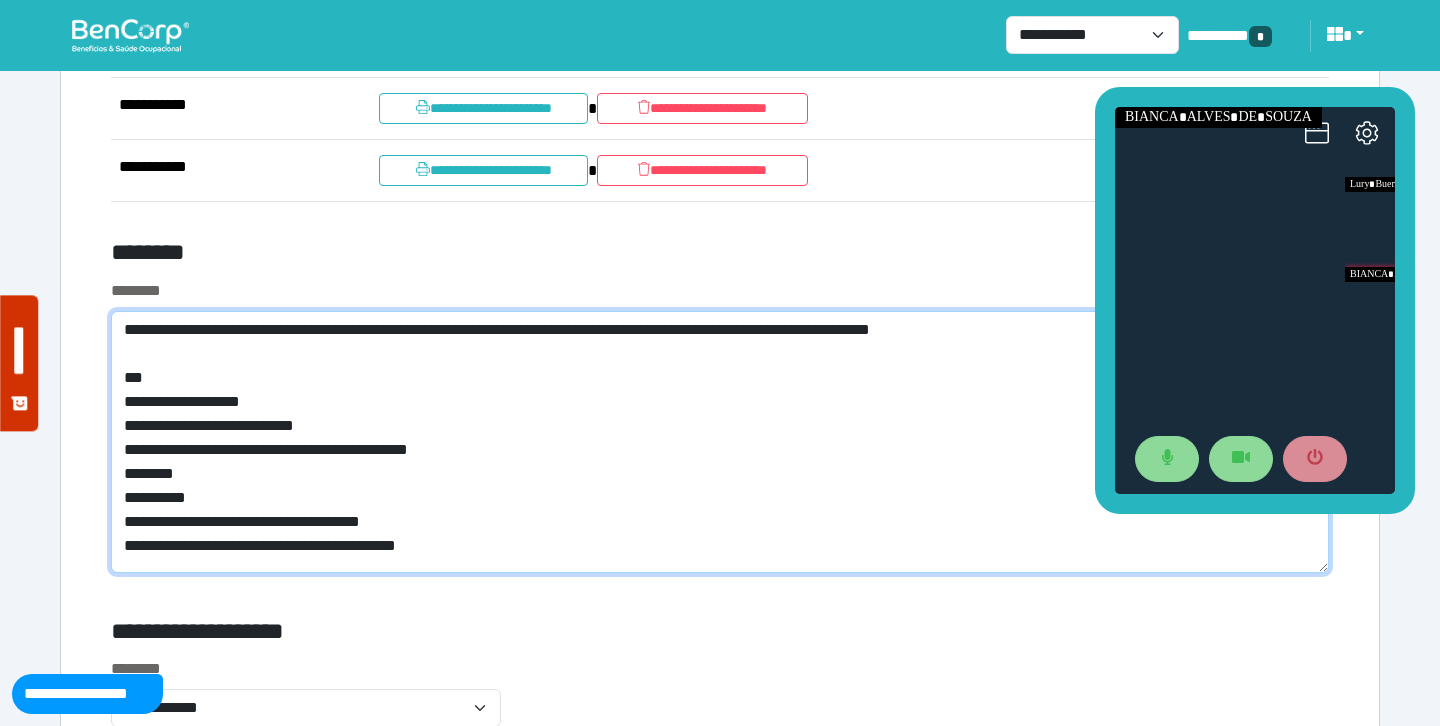 click on "**********" at bounding box center (720, 442) 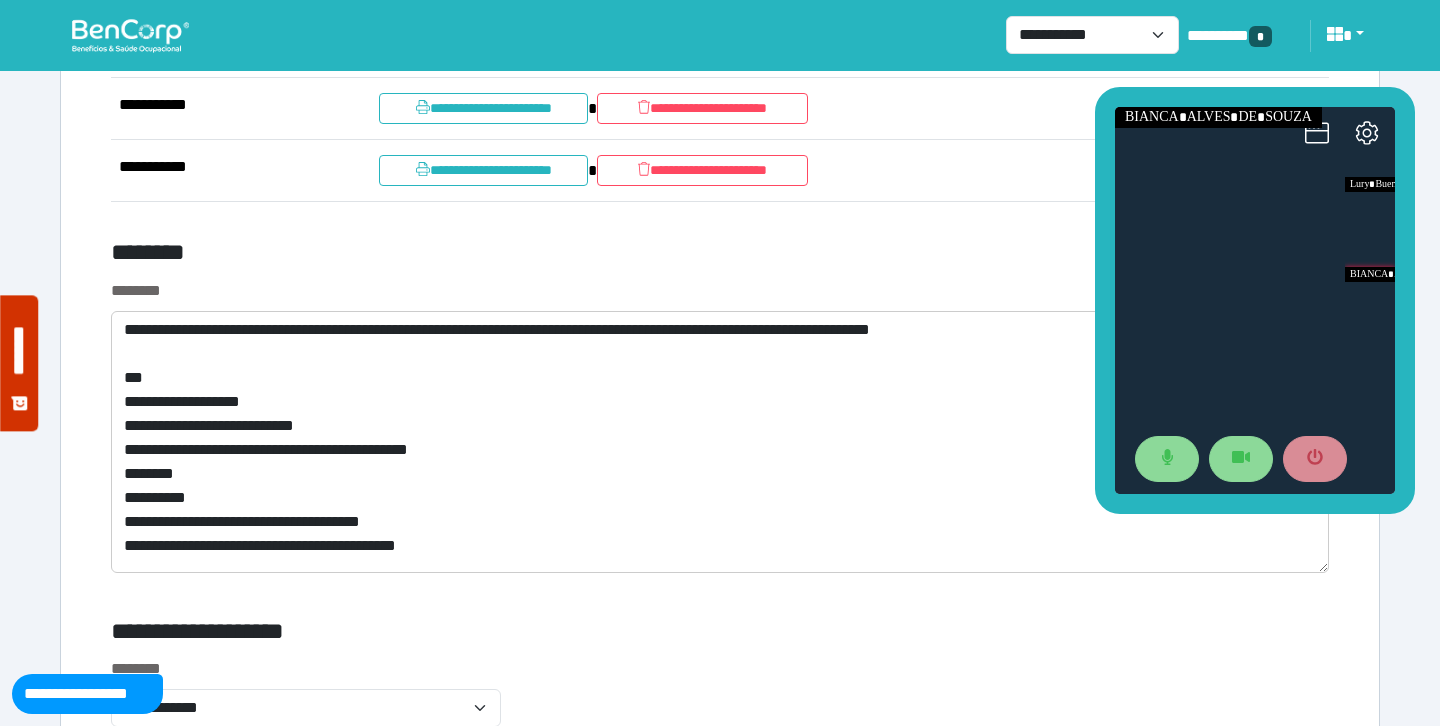 click on "********" at bounding box center [720, 291] 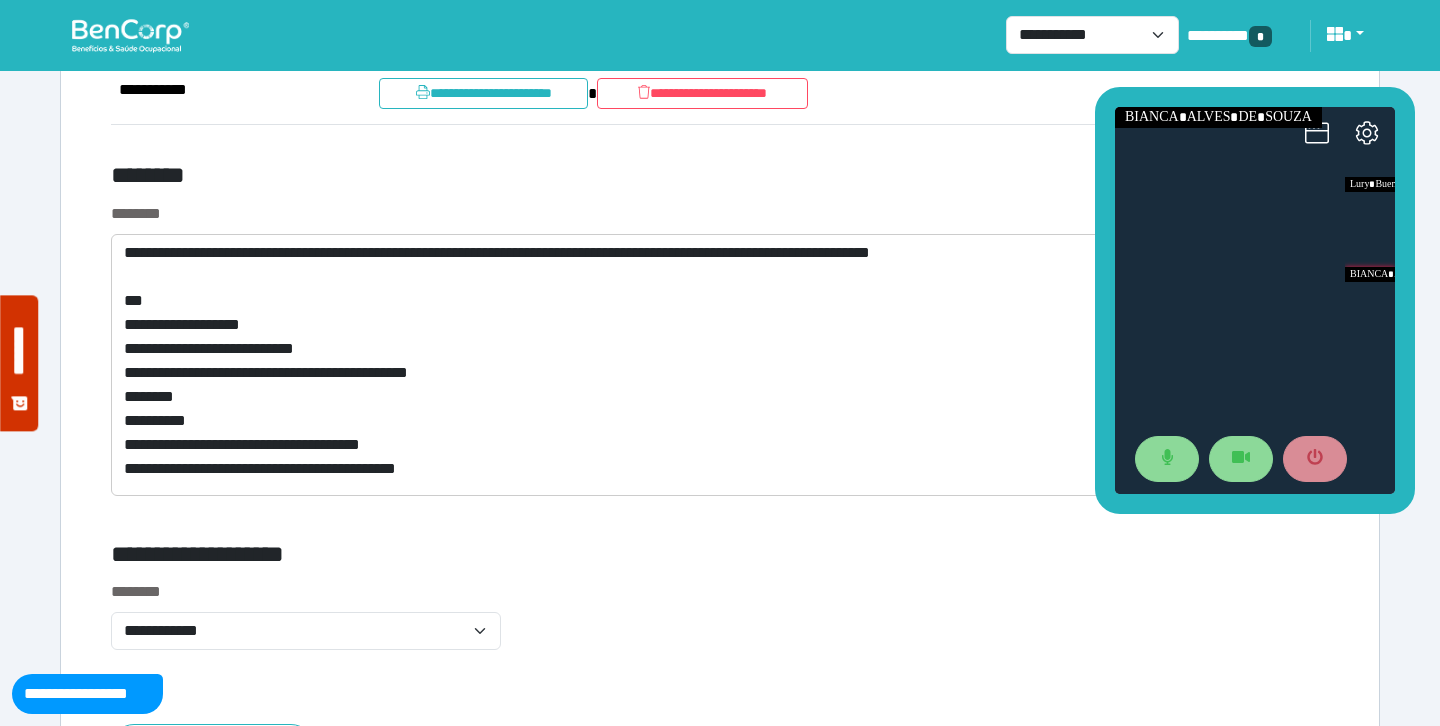 scroll, scrollTop: 10310, scrollLeft: 0, axis: vertical 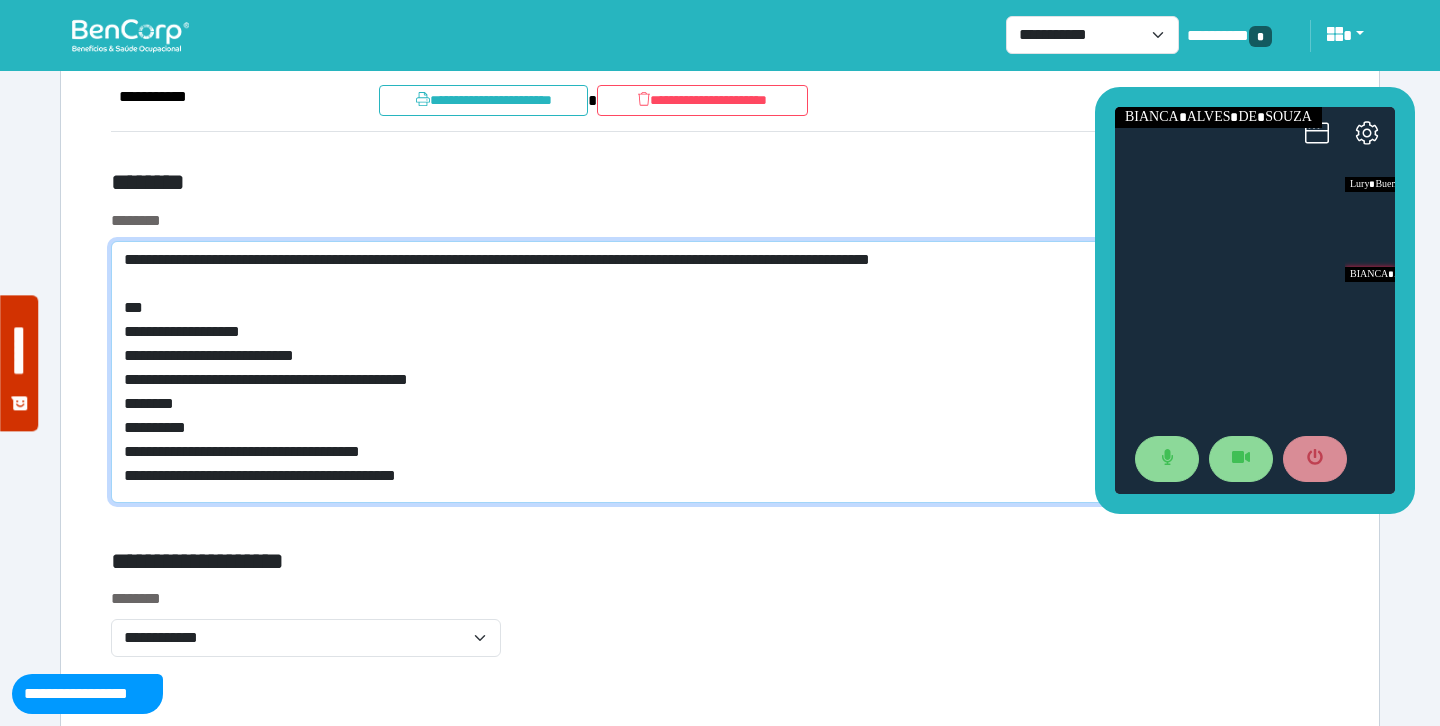 click on "**********" at bounding box center (720, 372) 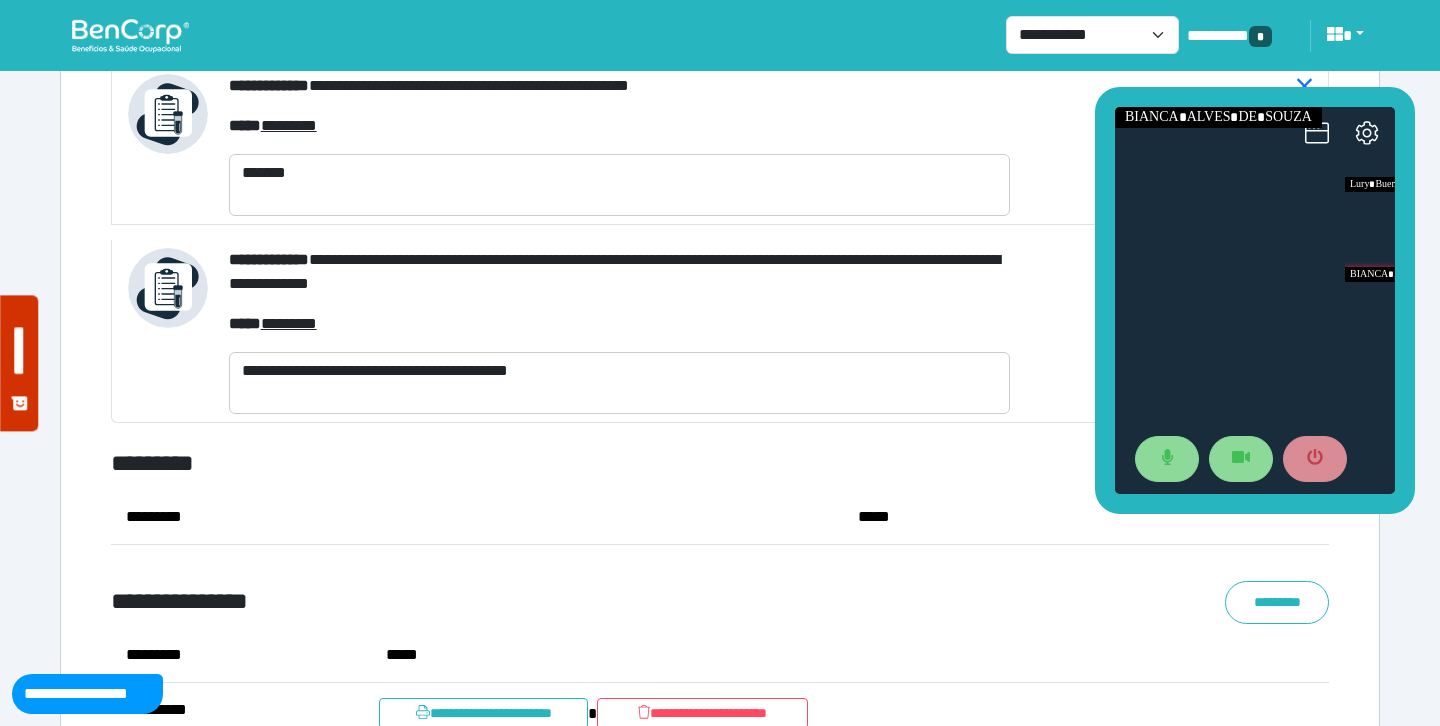 scroll, scrollTop: 9628, scrollLeft: 0, axis: vertical 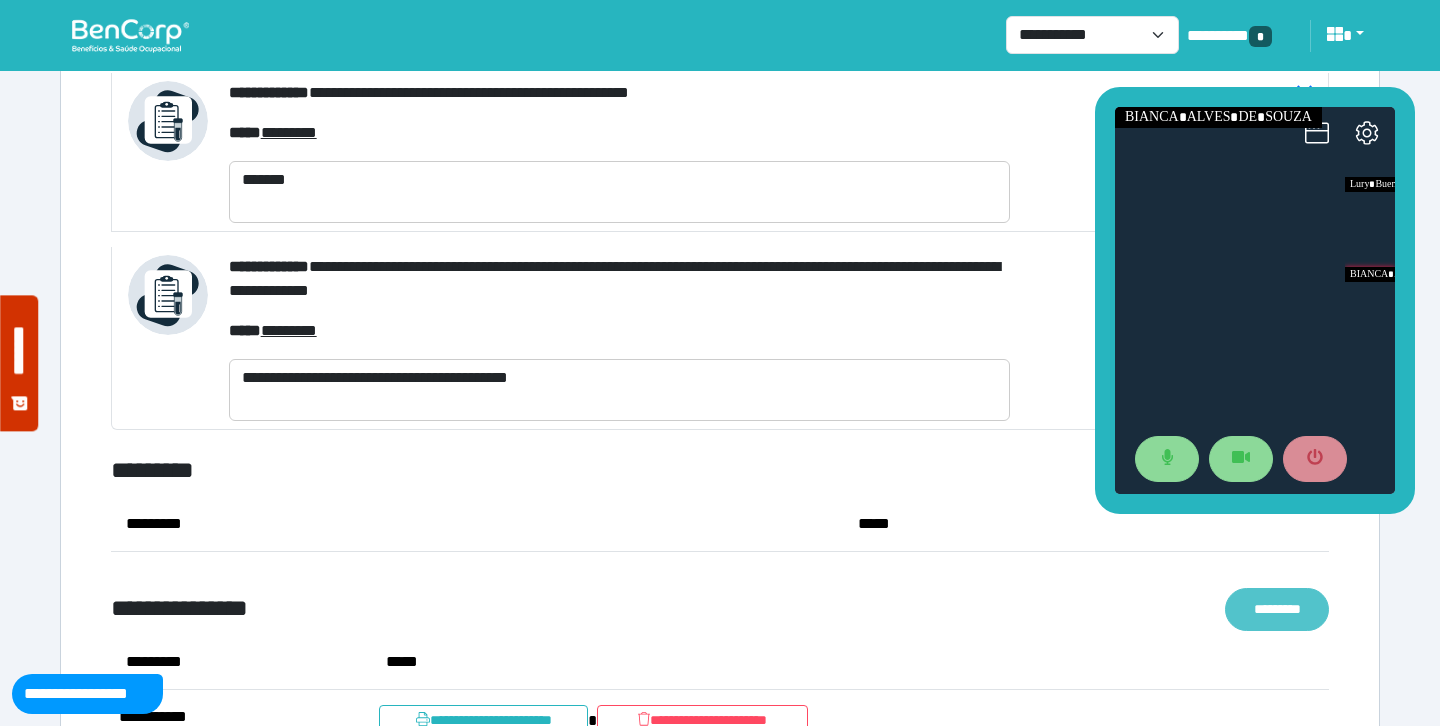 type on "**********" 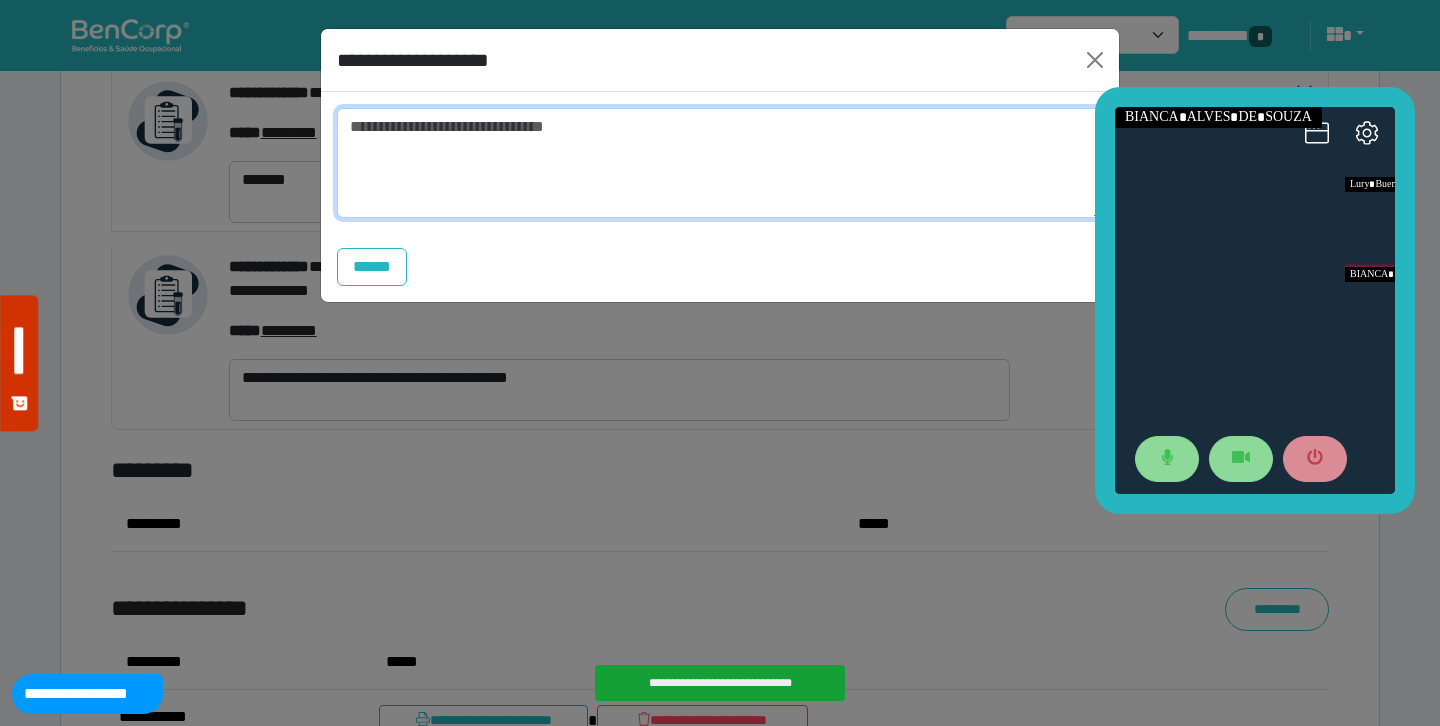 click at bounding box center [720, 163] 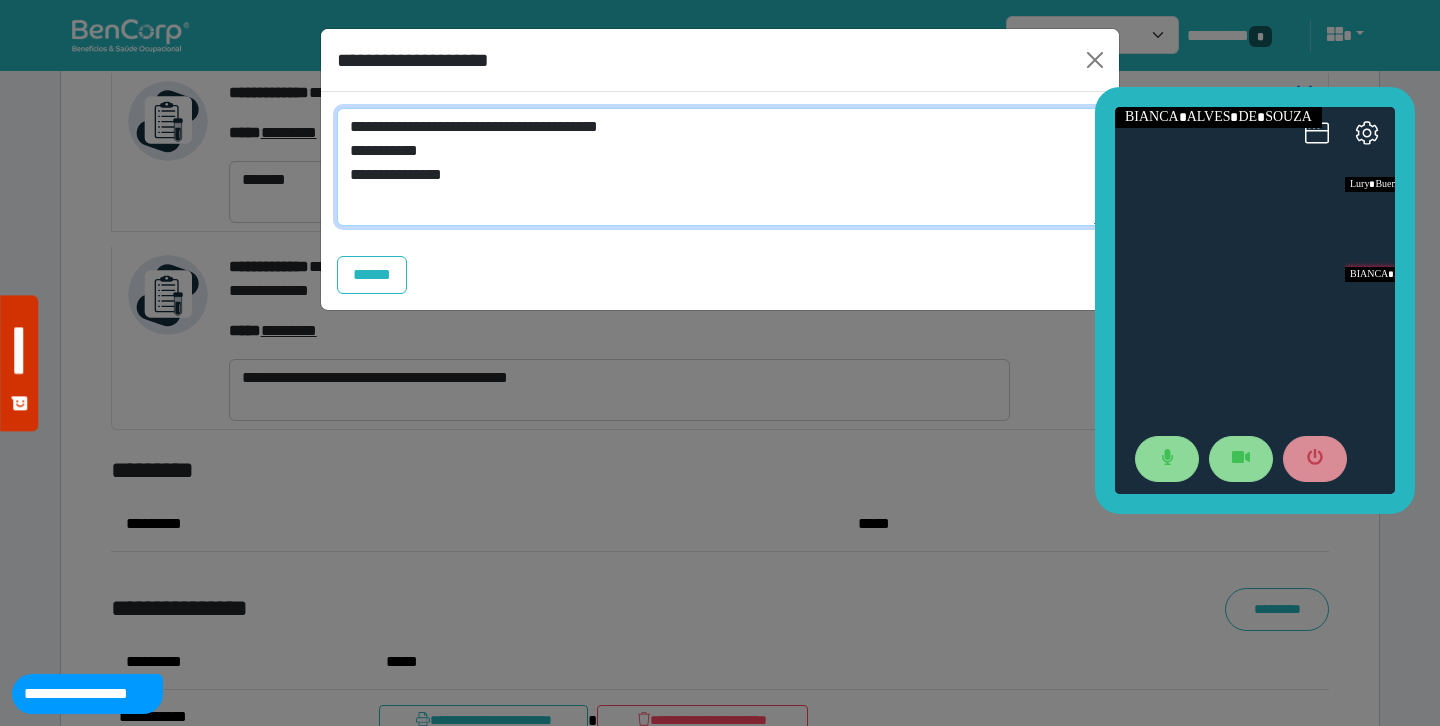 scroll, scrollTop: 0, scrollLeft: 0, axis: both 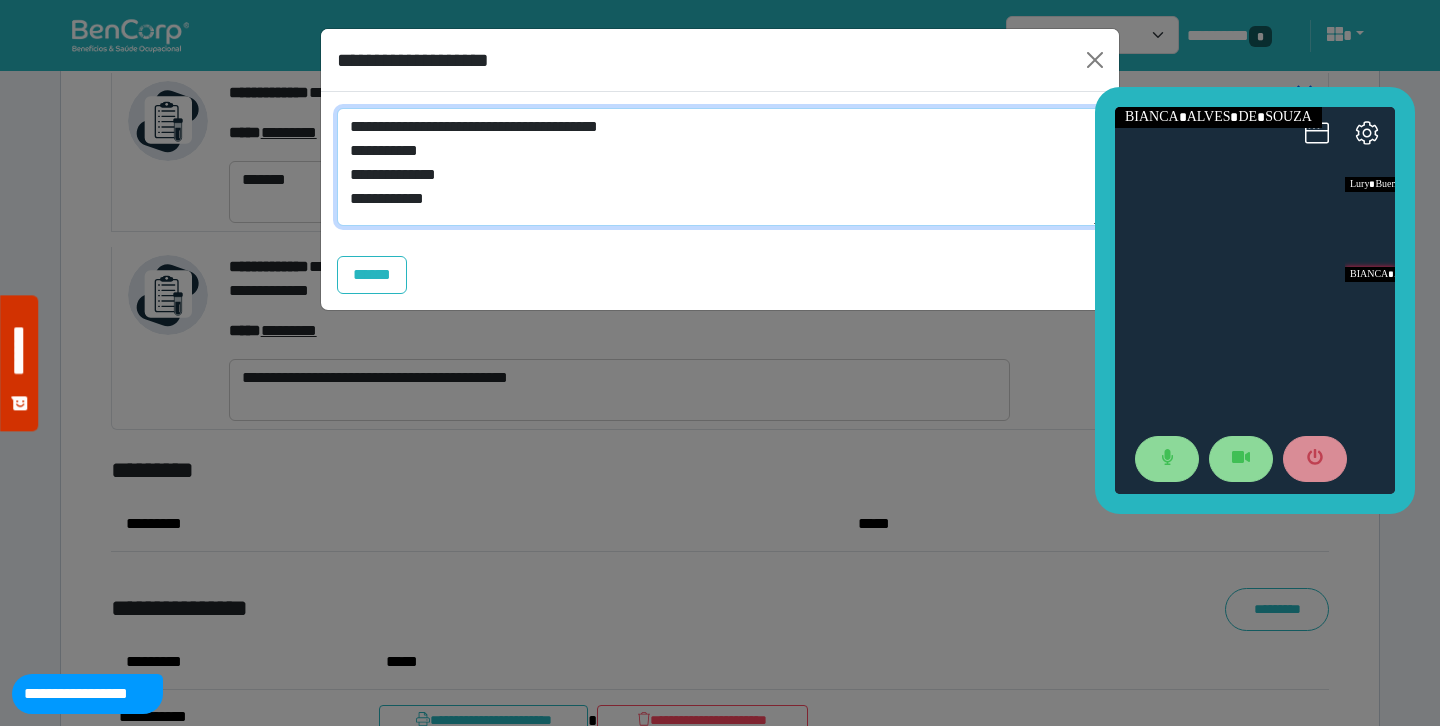 click on "**********" at bounding box center [720, 167] 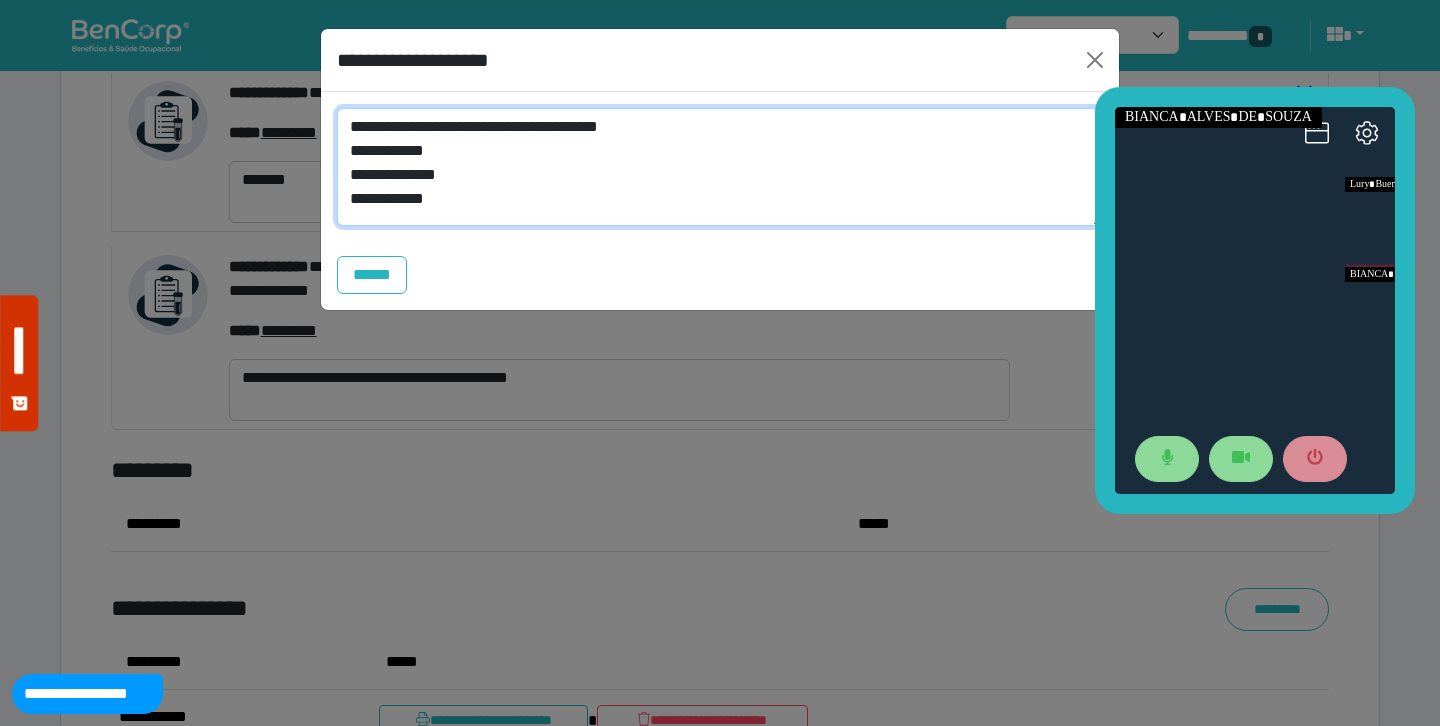 click on "**********" at bounding box center [720, 167] 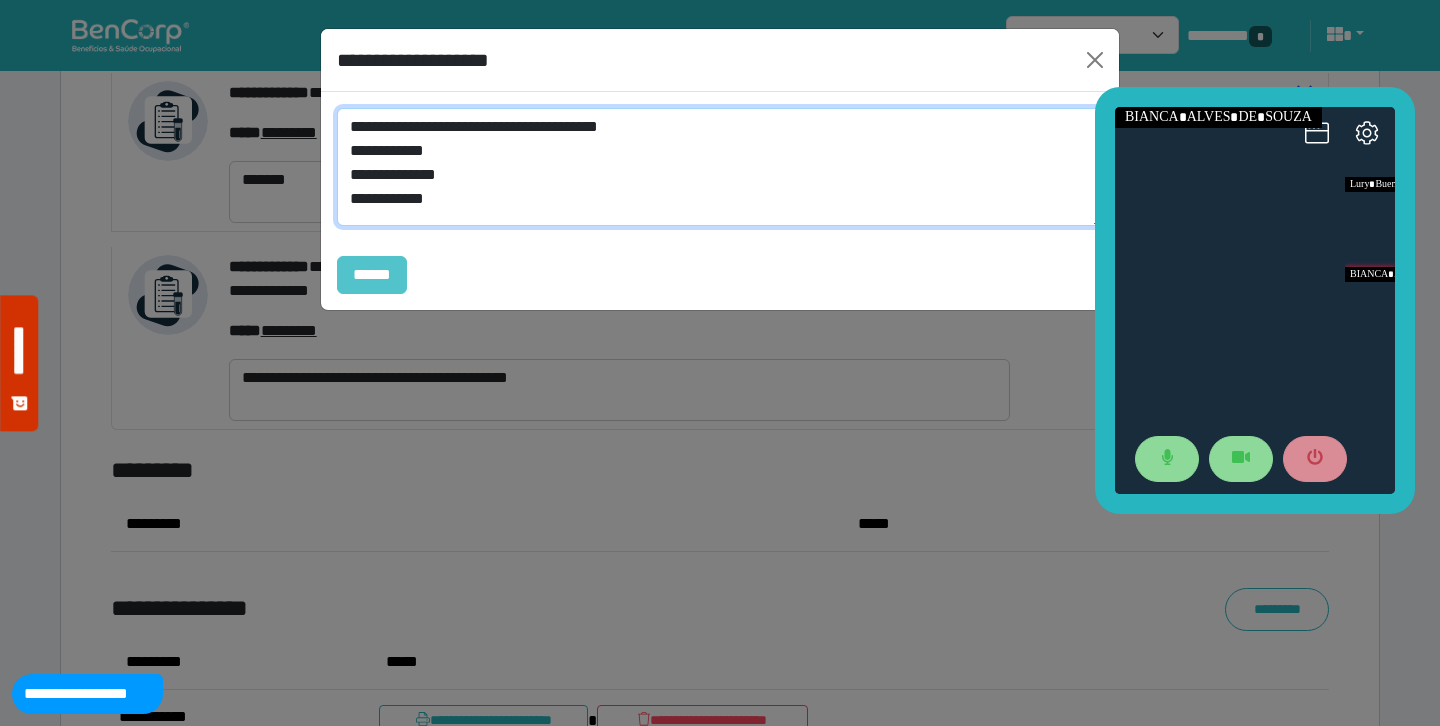 type on "**********" 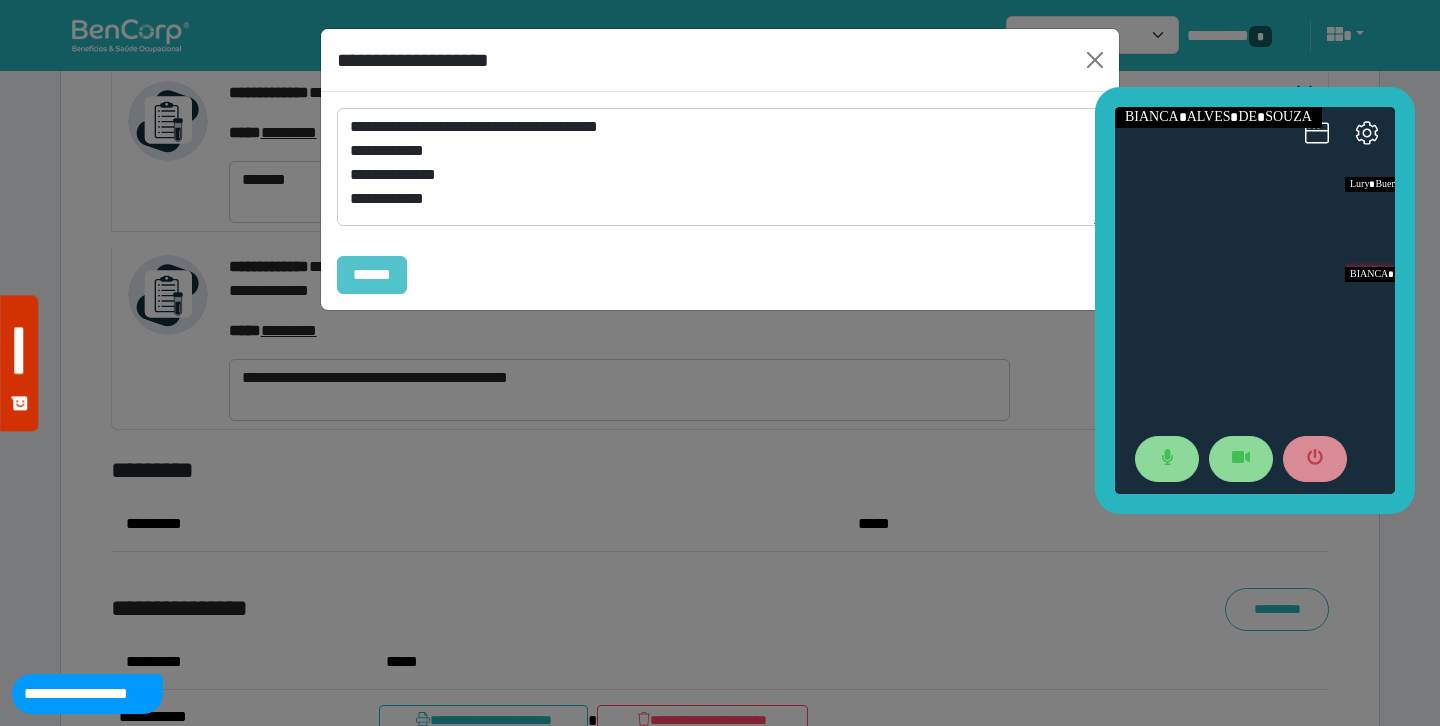 click on "******" at bounding box center [372, 275] 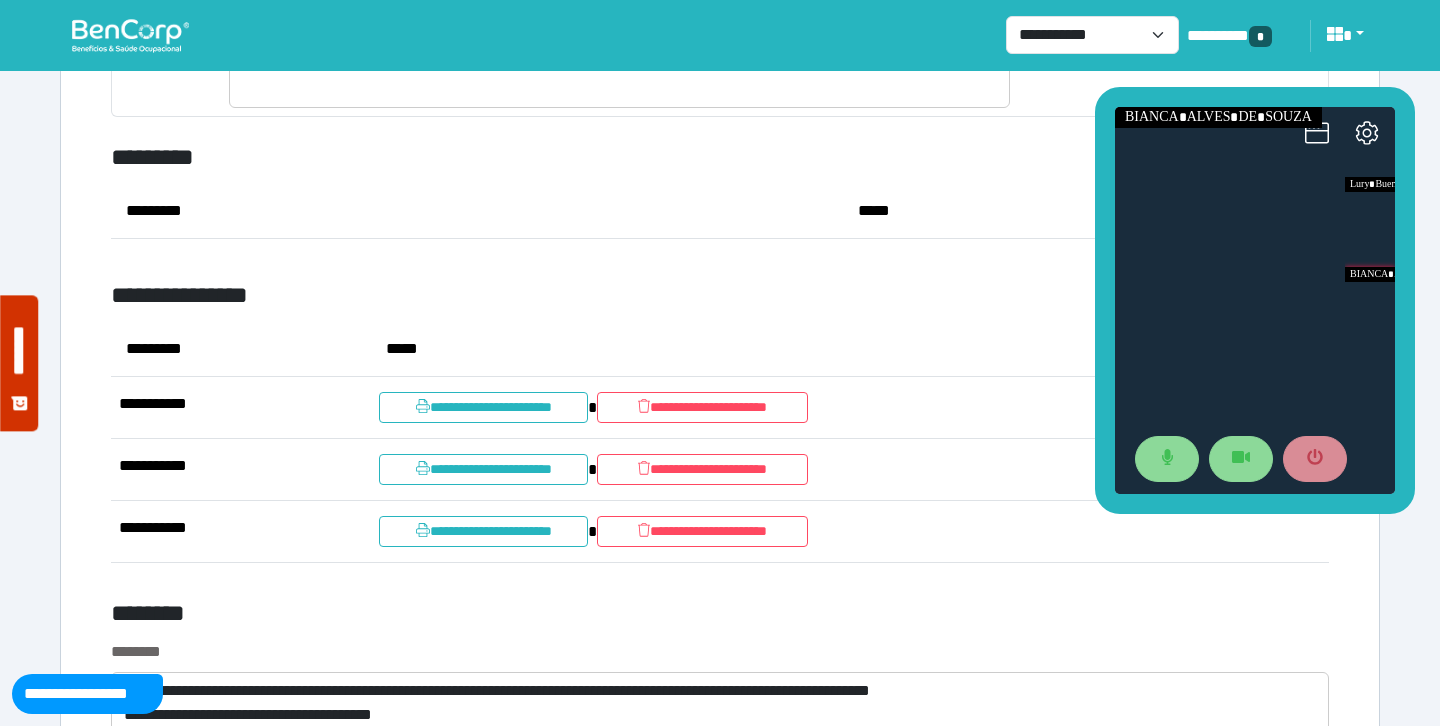scroll, scrollTop: 9868, scrollLeft: 0, axis: vertical 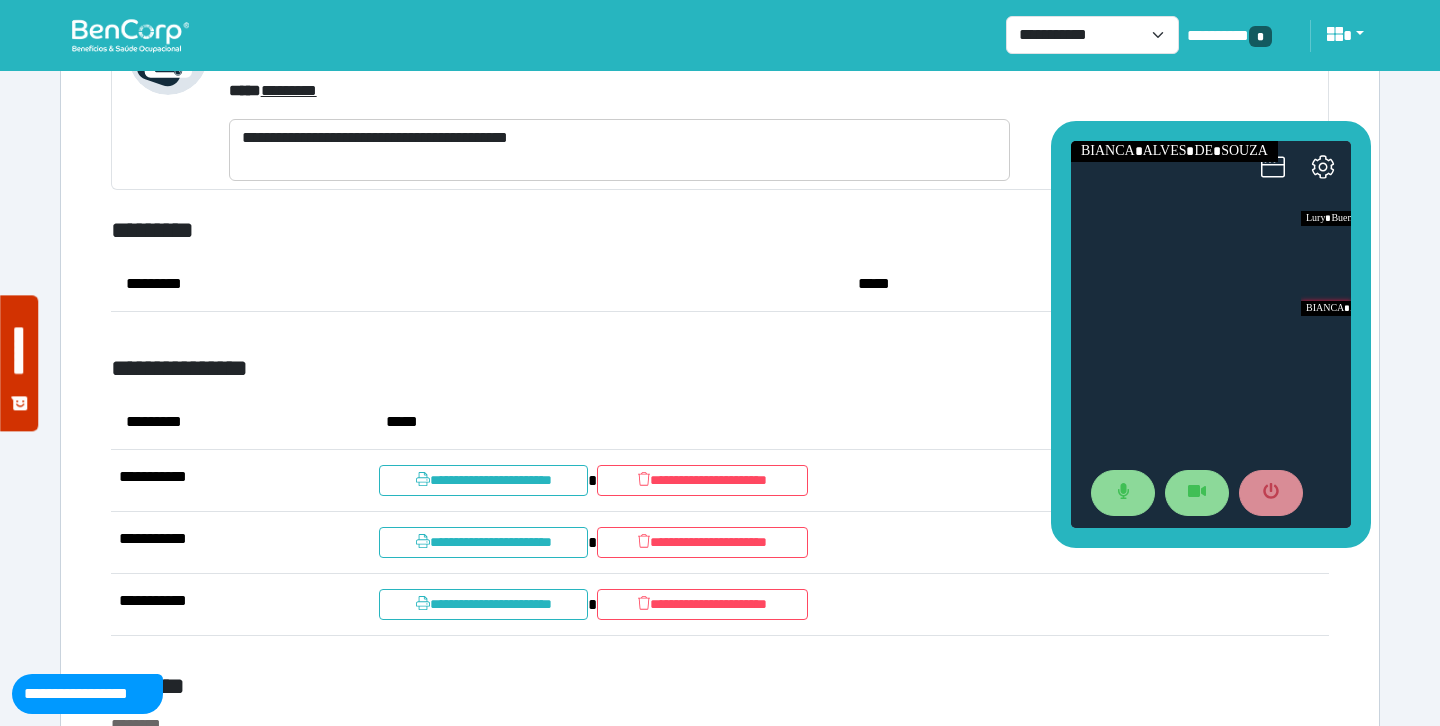 drag, startPoint x: 1102, startPoint y: 194, endPoint x: 1054, endPoint y: 225, distance: 57.14018 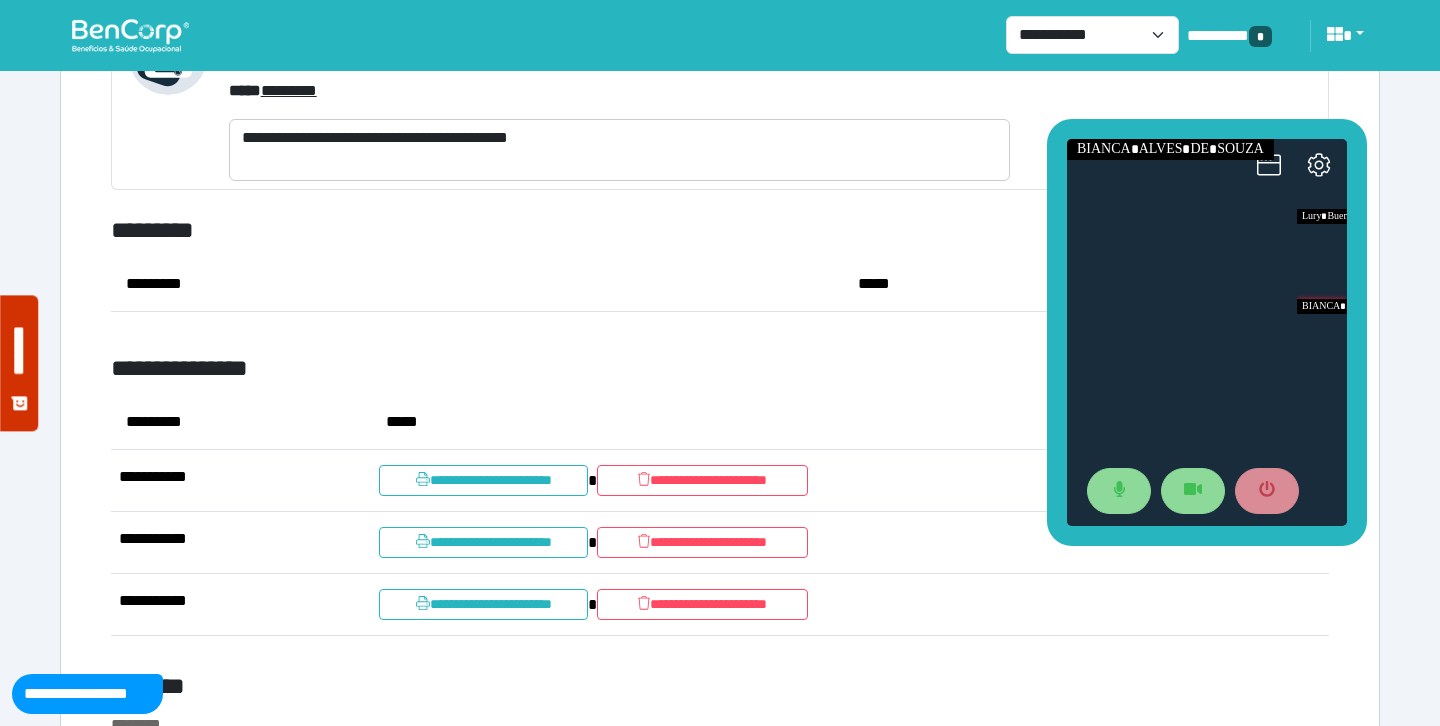 click on "*********" at bounding box center [1134, 231] 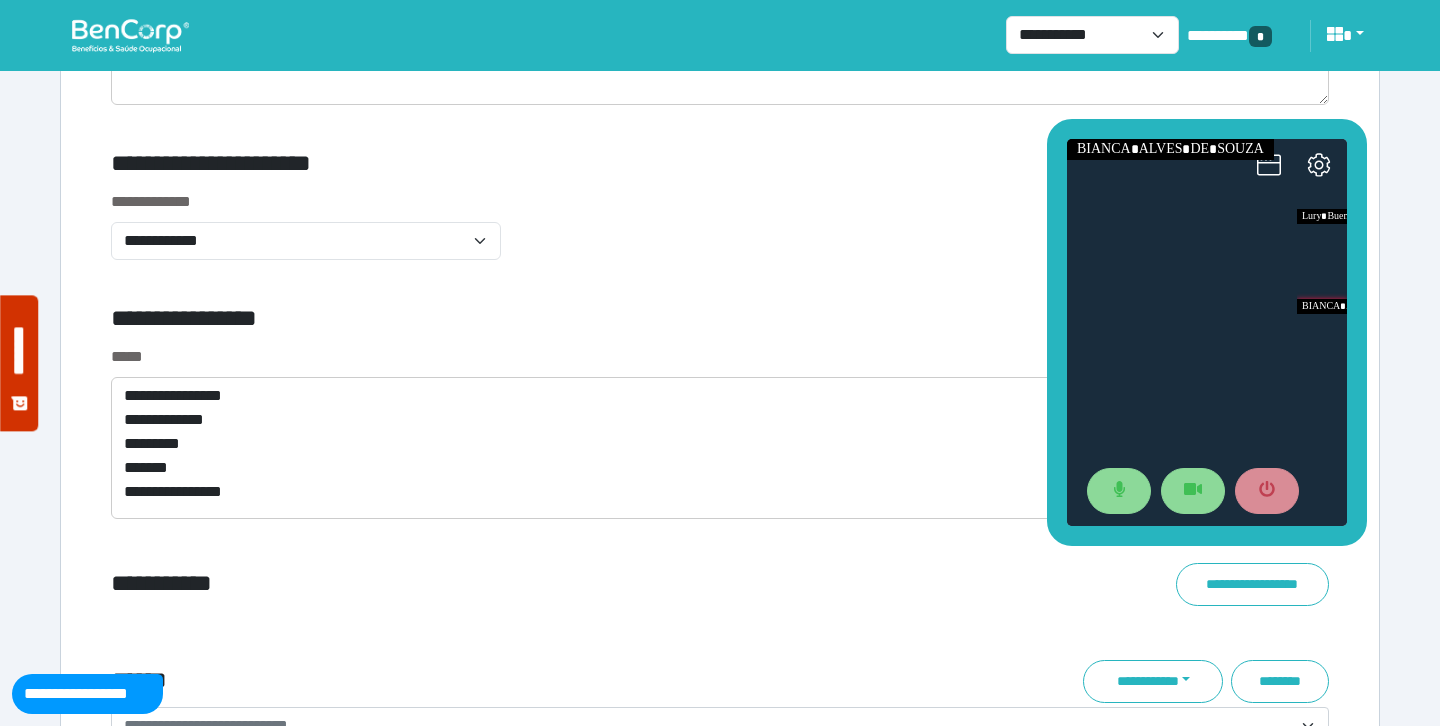 scroll, scrollTop: 6793, scrollLeft: 0, axis: vertical 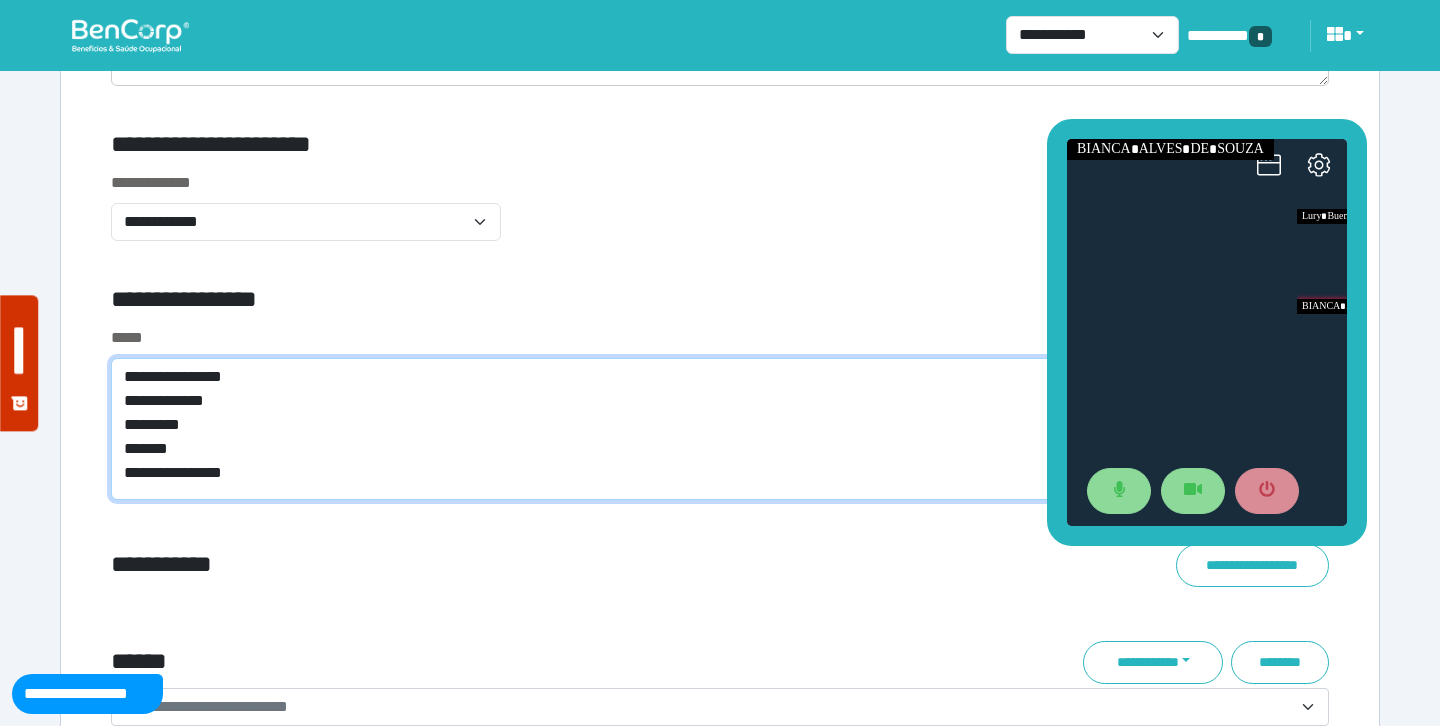 click on "**********" at bounding box center (720, 429) 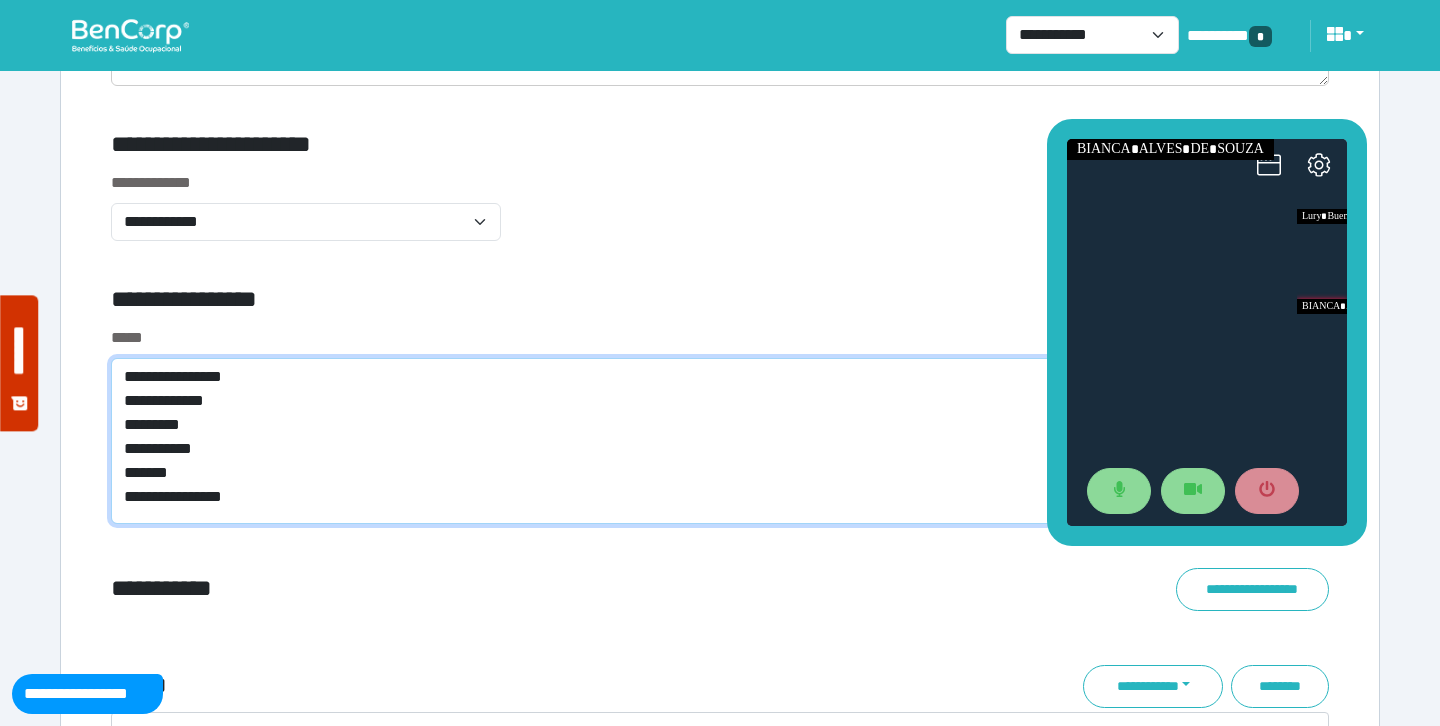 type on "**********" 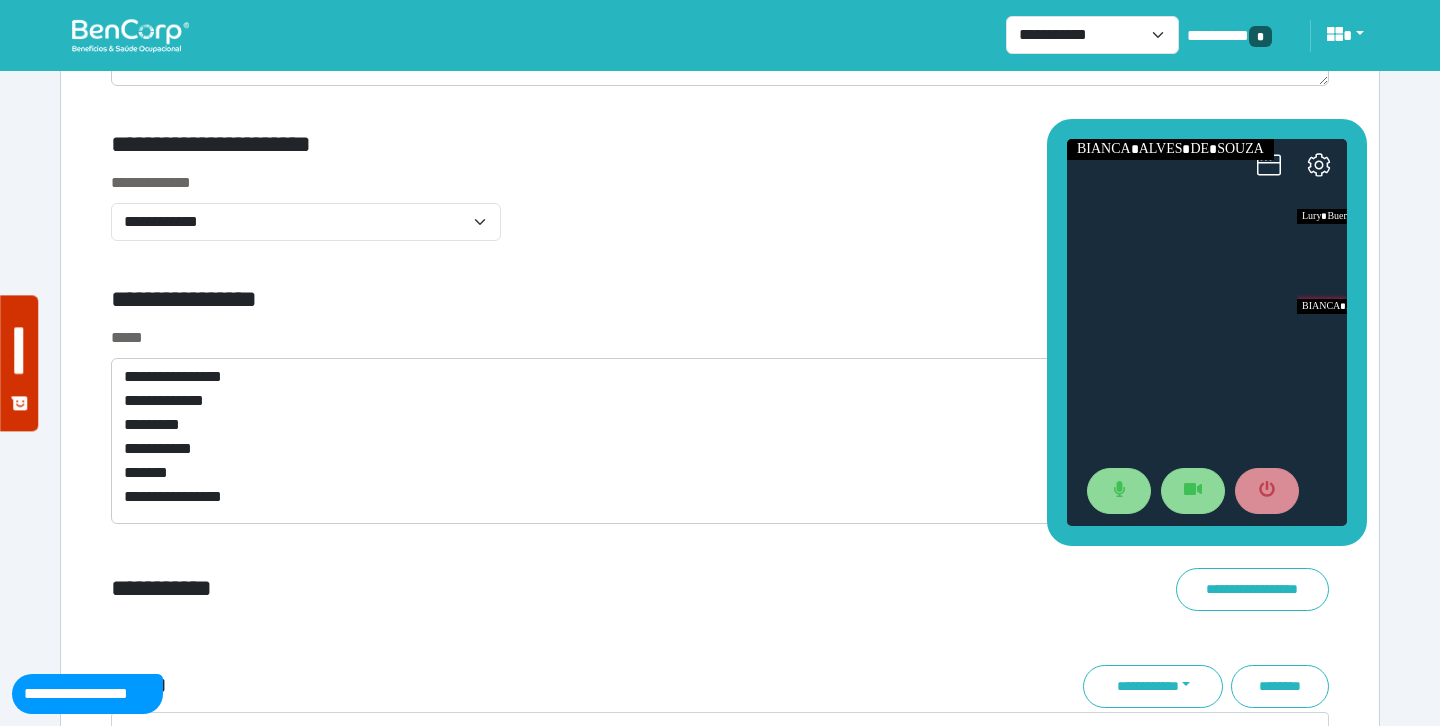 click on "**********" at bounding box center (513, 303) 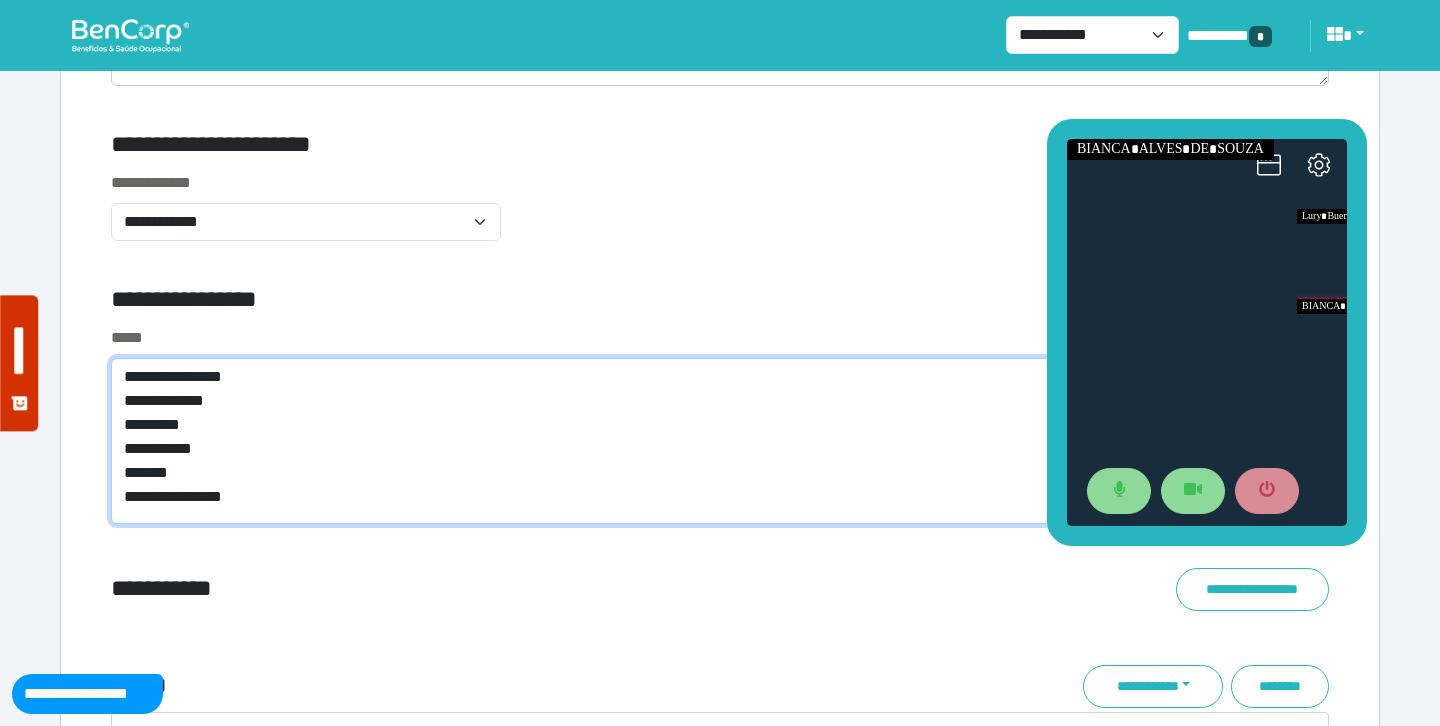 click on "**********" at bounding box center [720, 441] 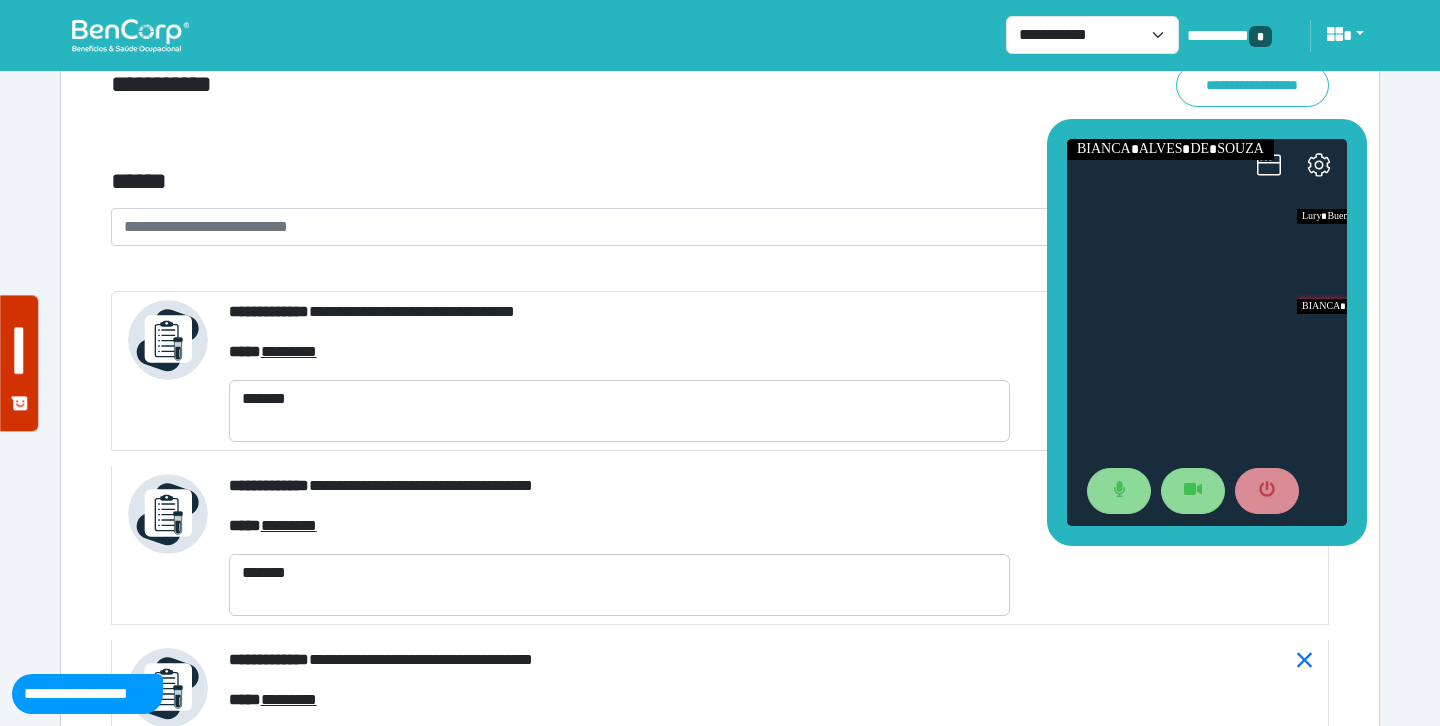 scroll, scrollTop: 7376, scrollLeft: 0, axis: vertical 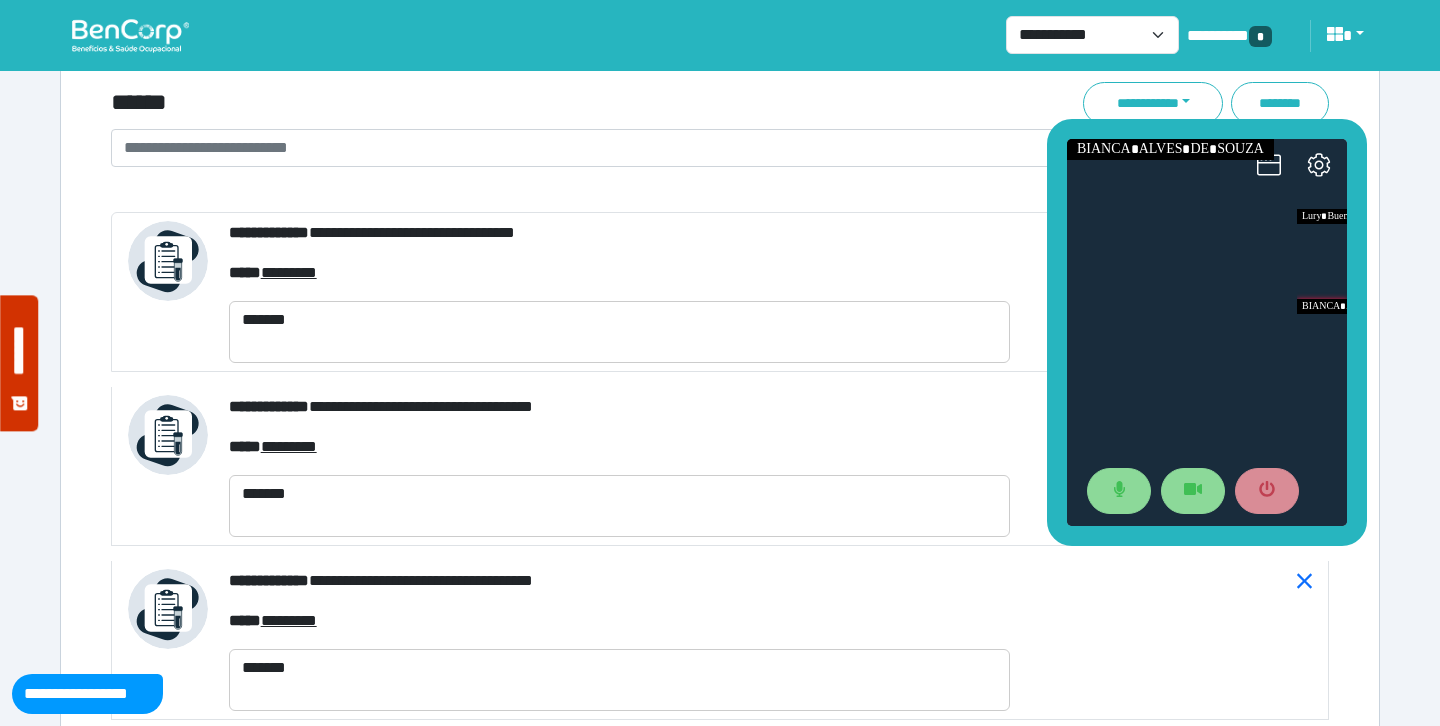 click on "**********" at bounding box center [708, 148] 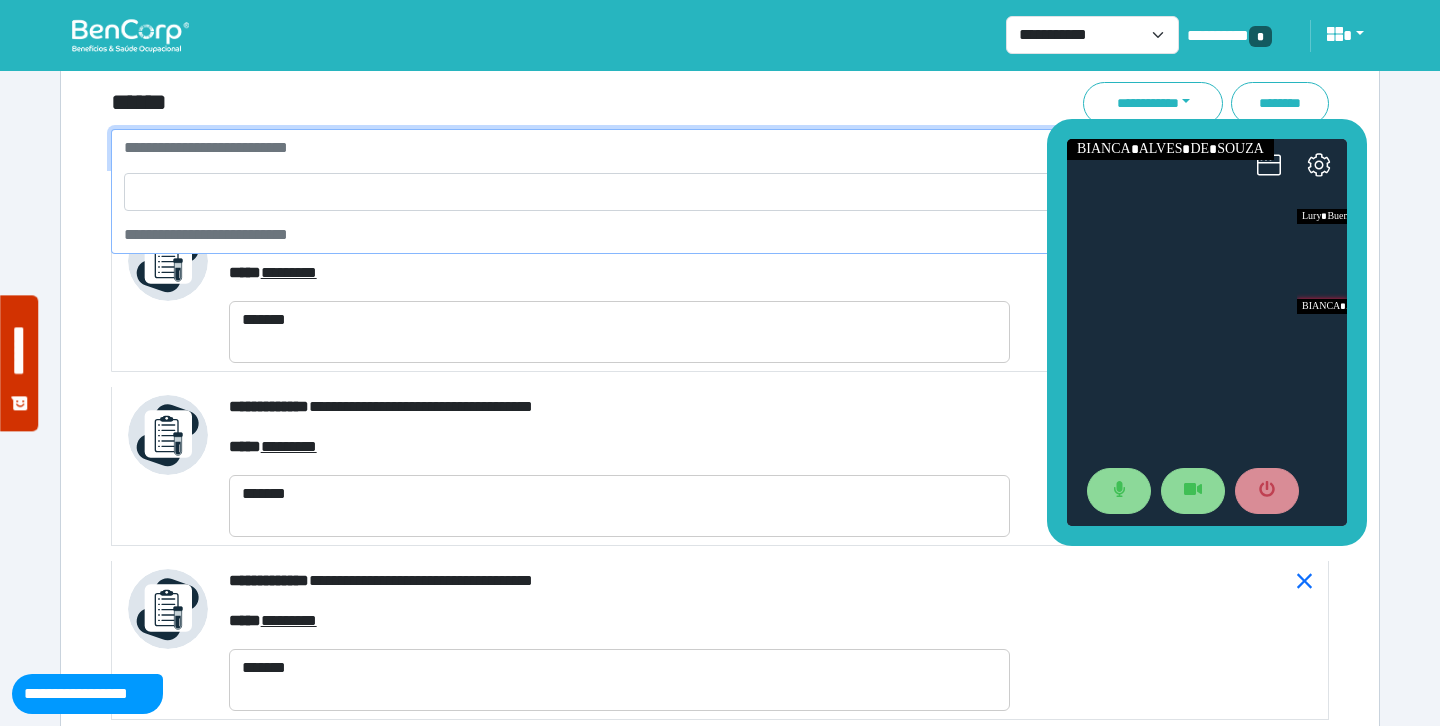 click on "******" at bounding box center [513, 103] 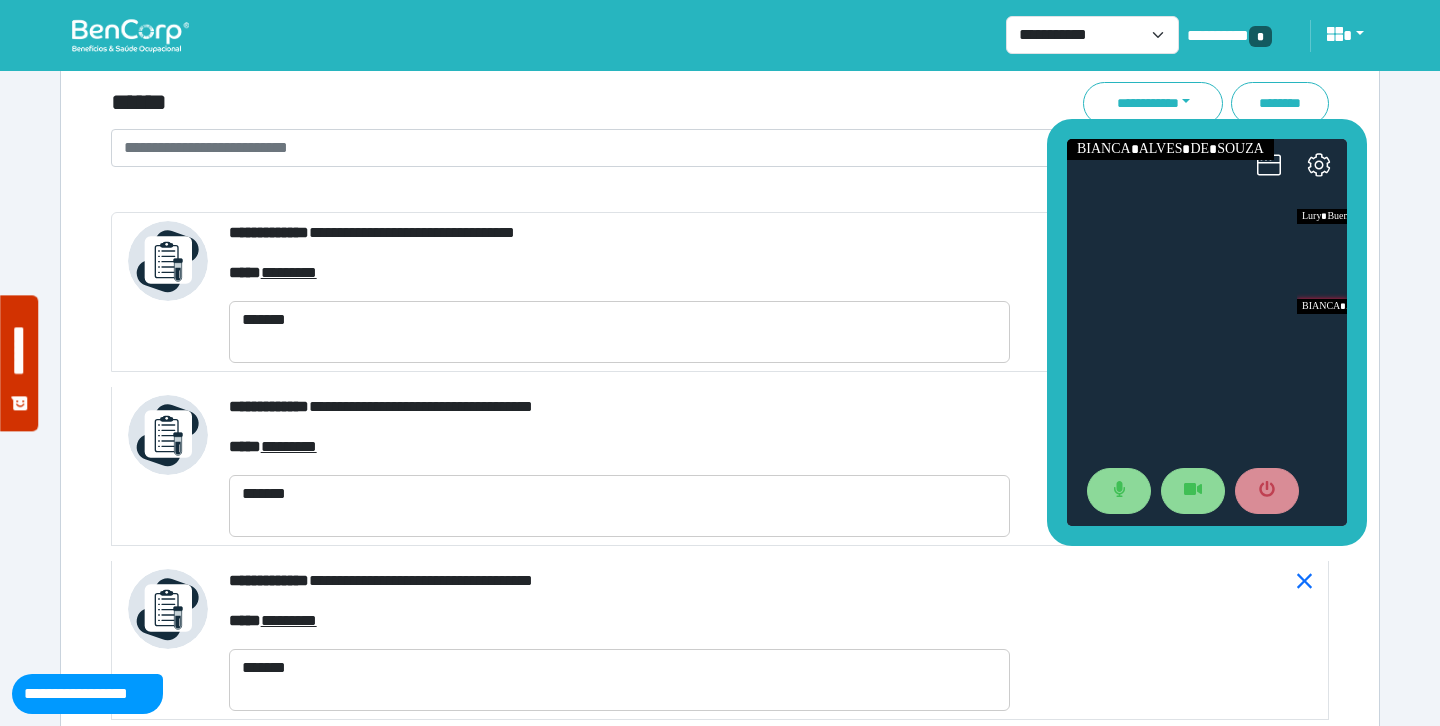click on "***** ********" at bounding box center (619, 273) 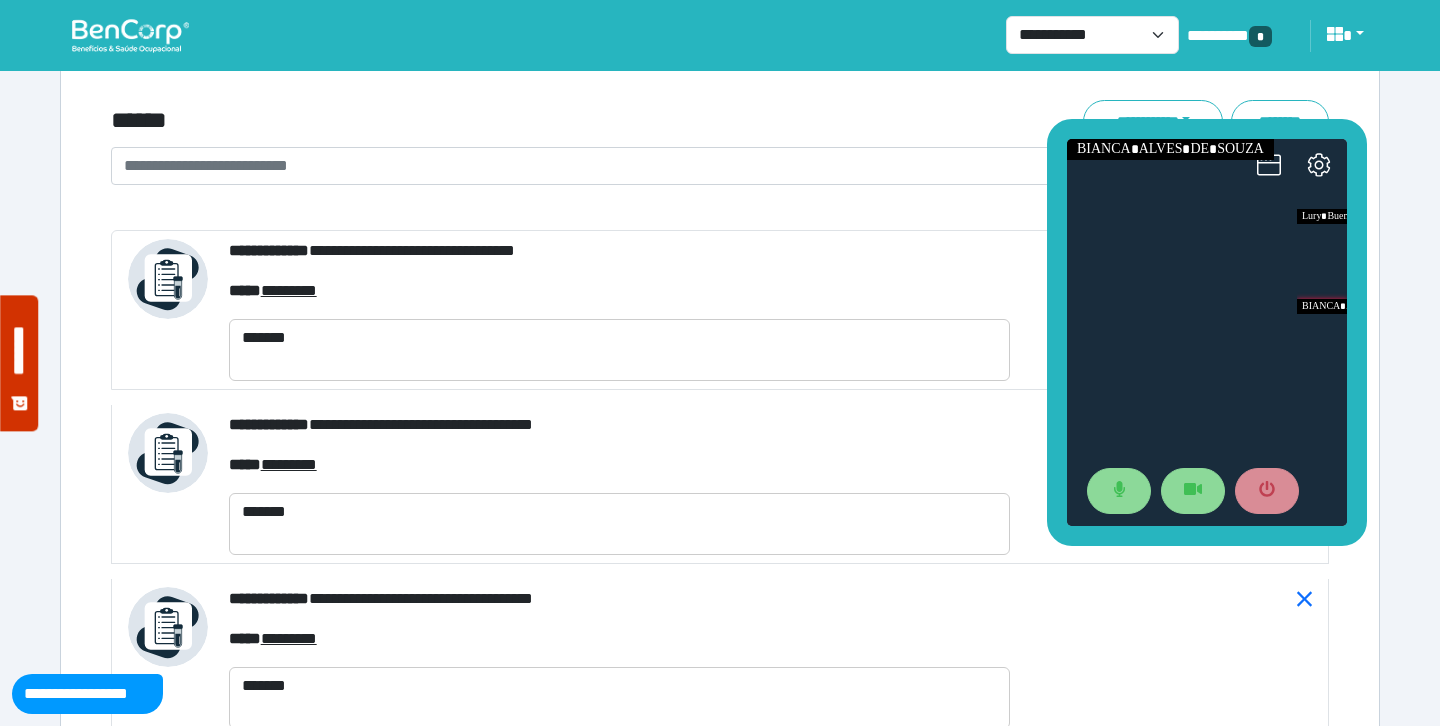 scroll, scrollTop: 7328, scrollLeft: 0, axis: vertical 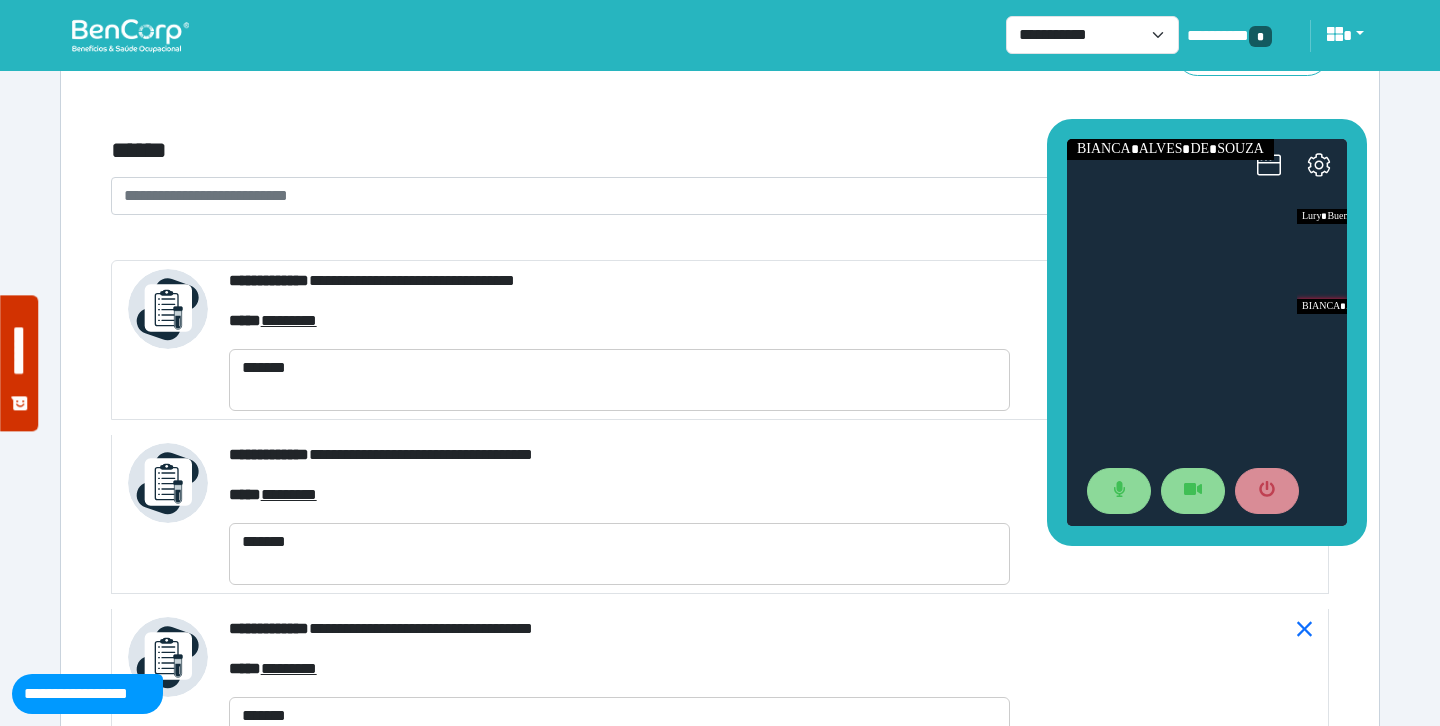 click on "**********" at bounding box center [708, 196] 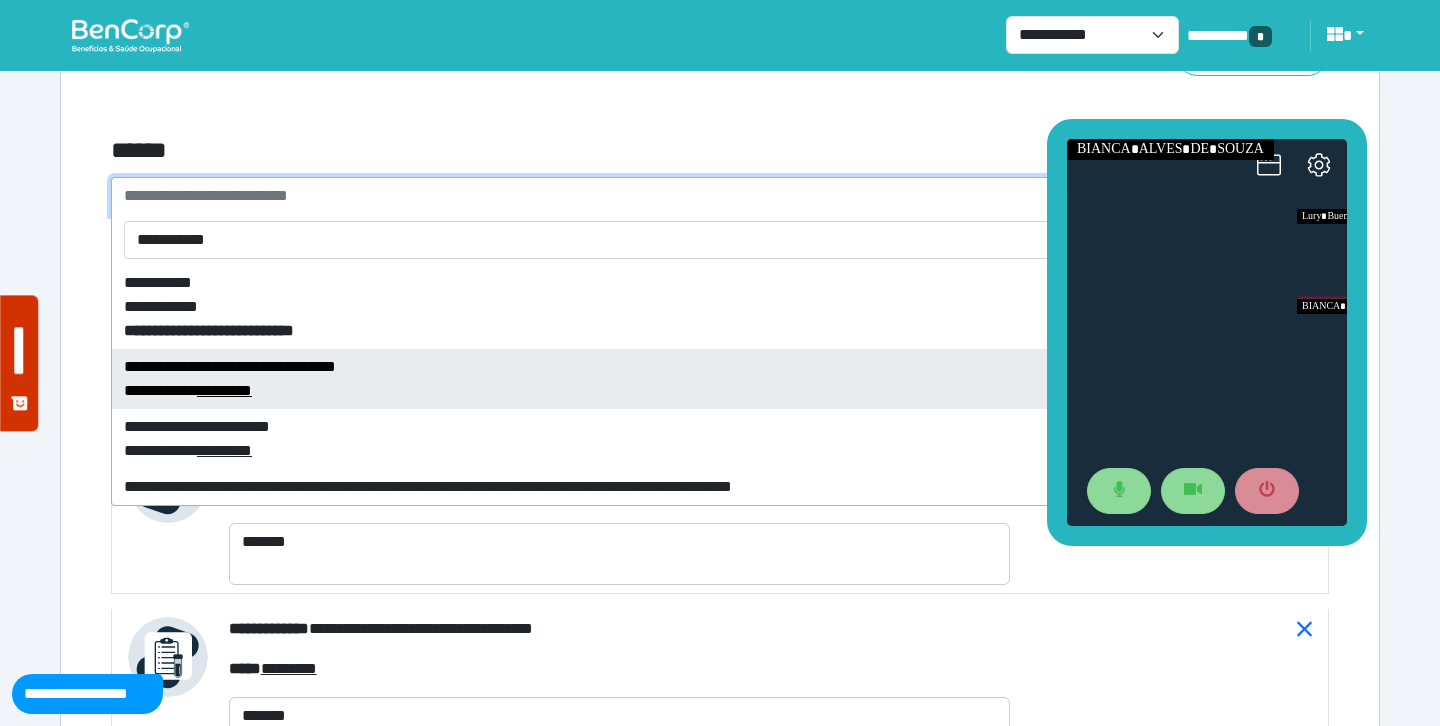 type on "**********" 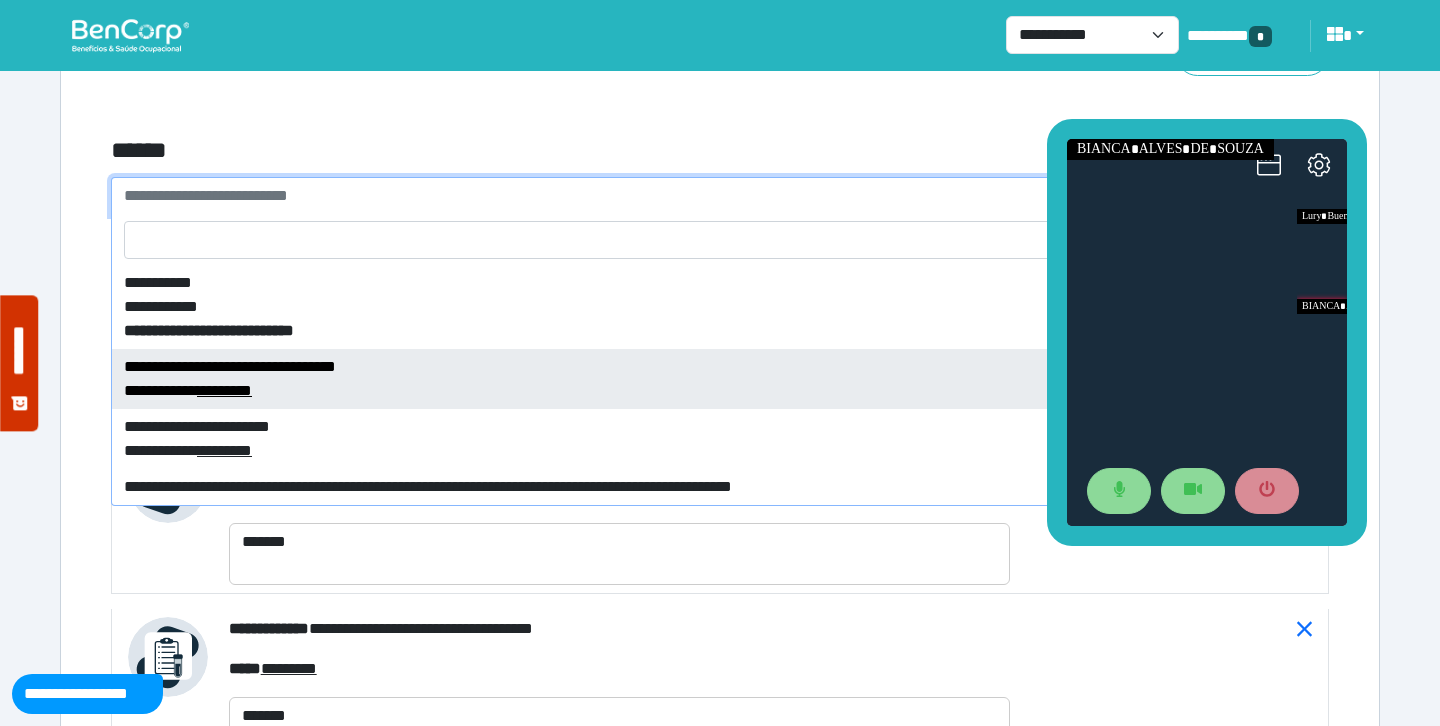 select on "****" 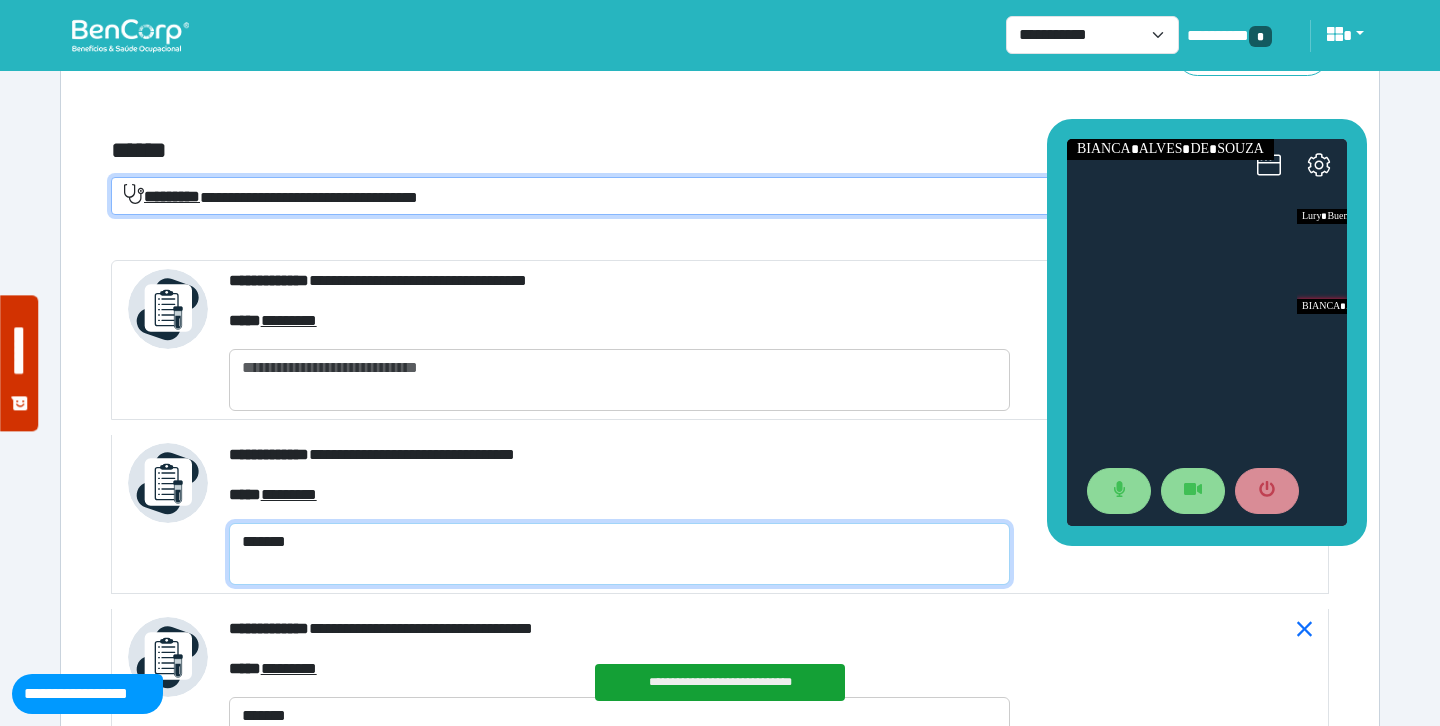 click on "*******" at bounding box center [619, 554] 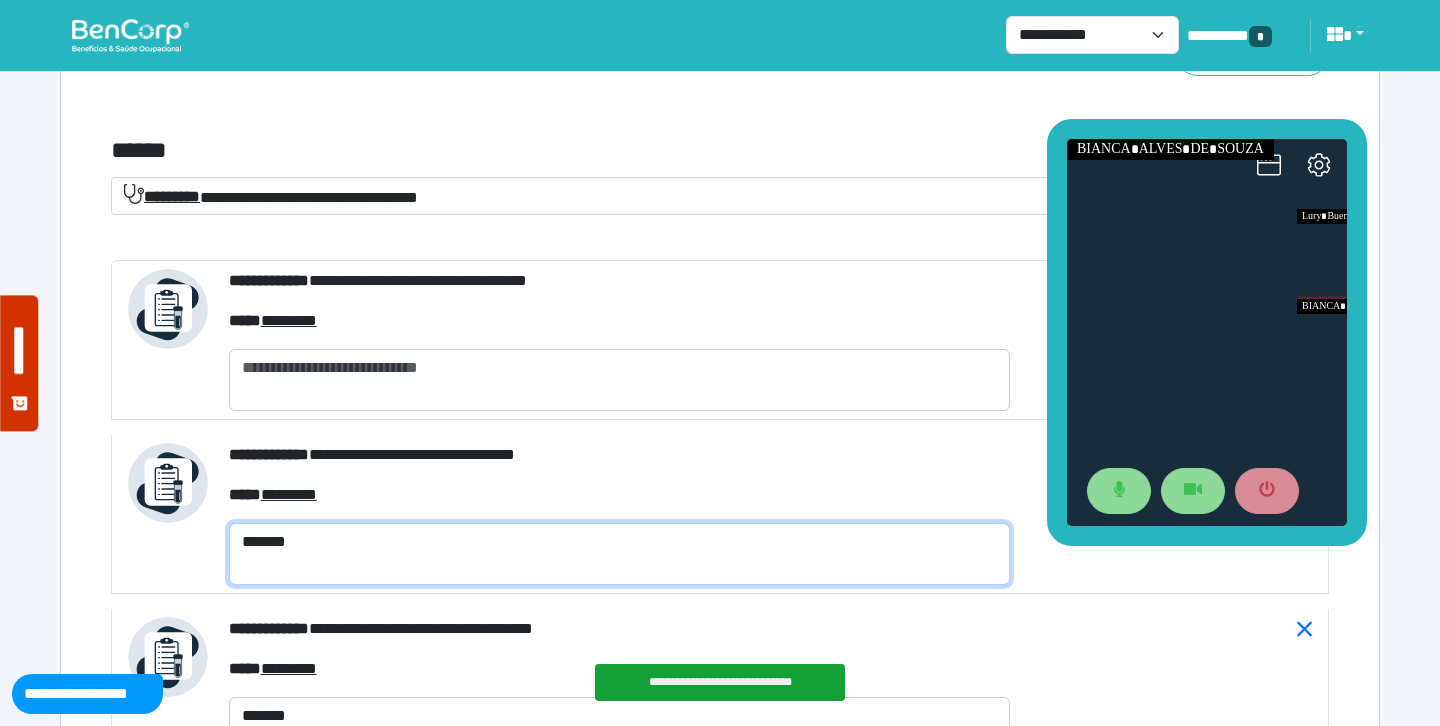 click on "*******" at bounding box center [619, 554] 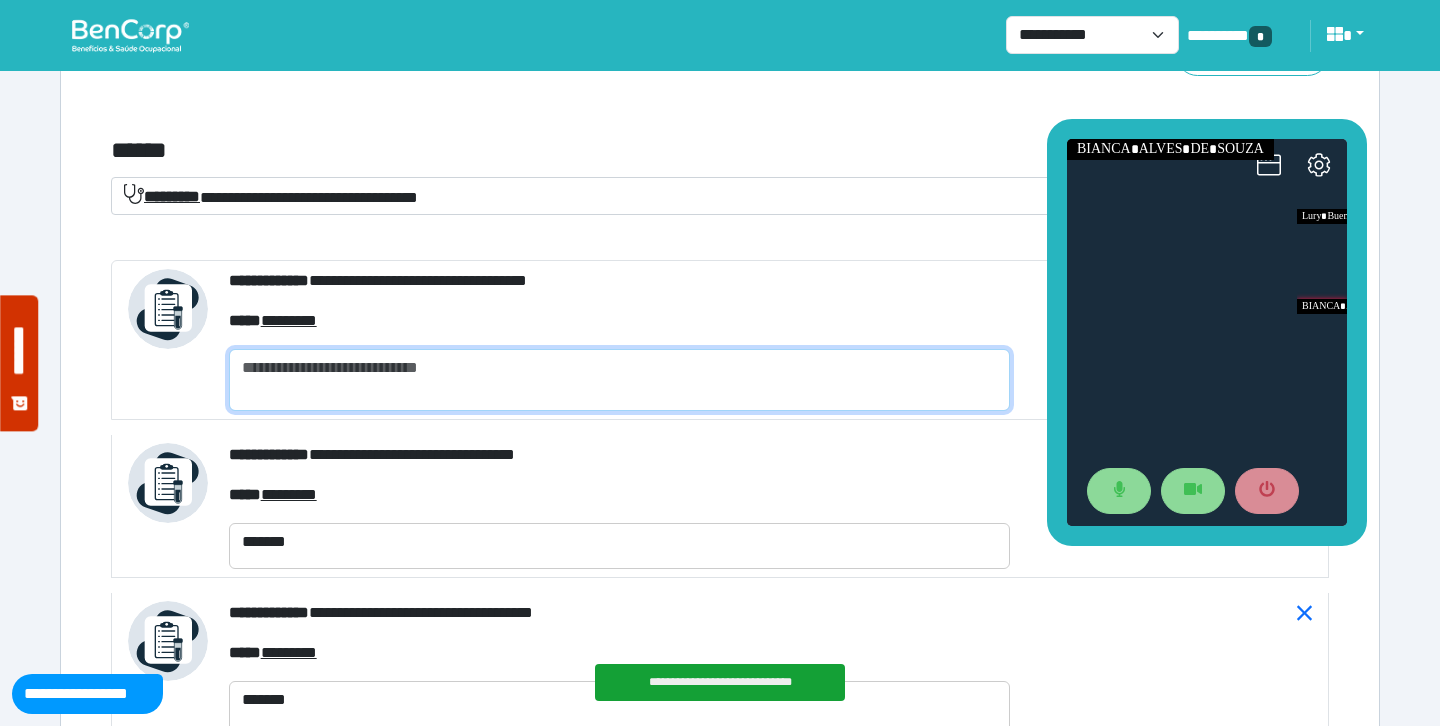 click at bounding box center [619, 380] 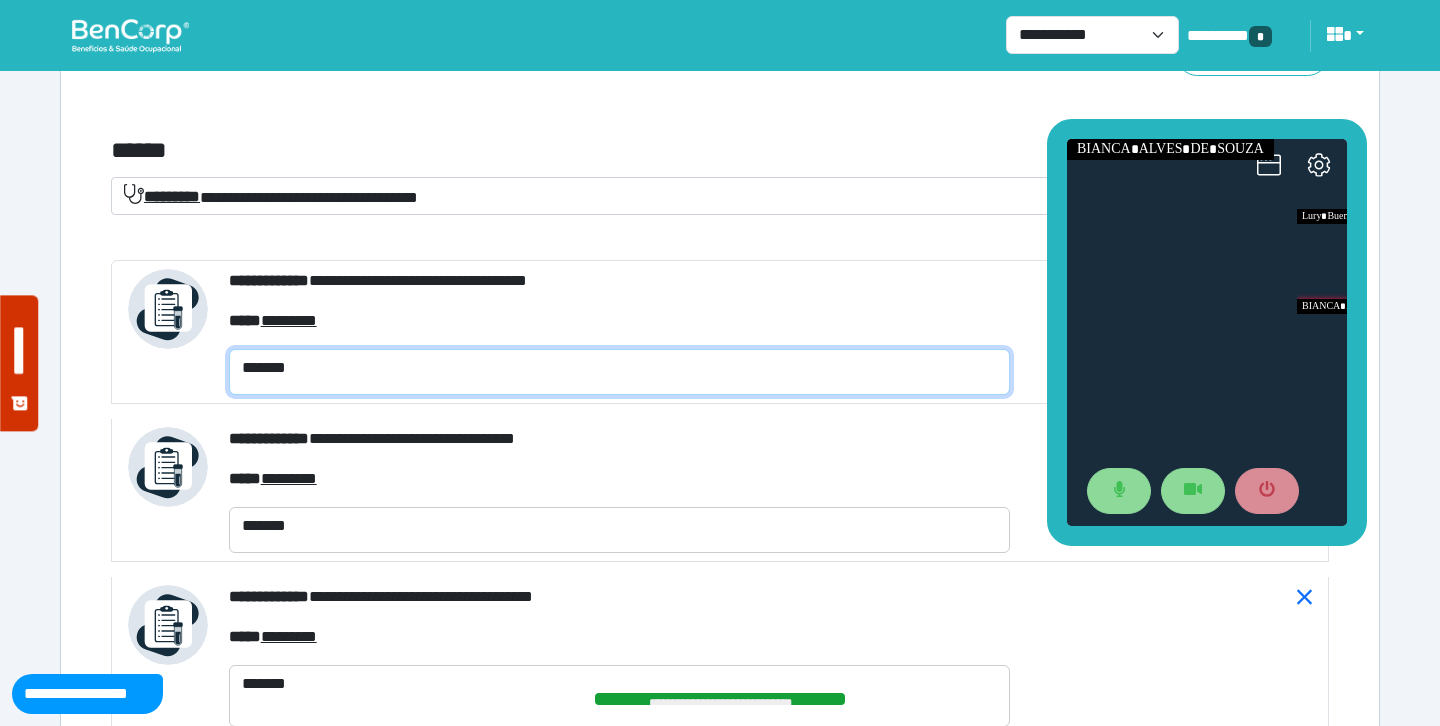 type on "*******" 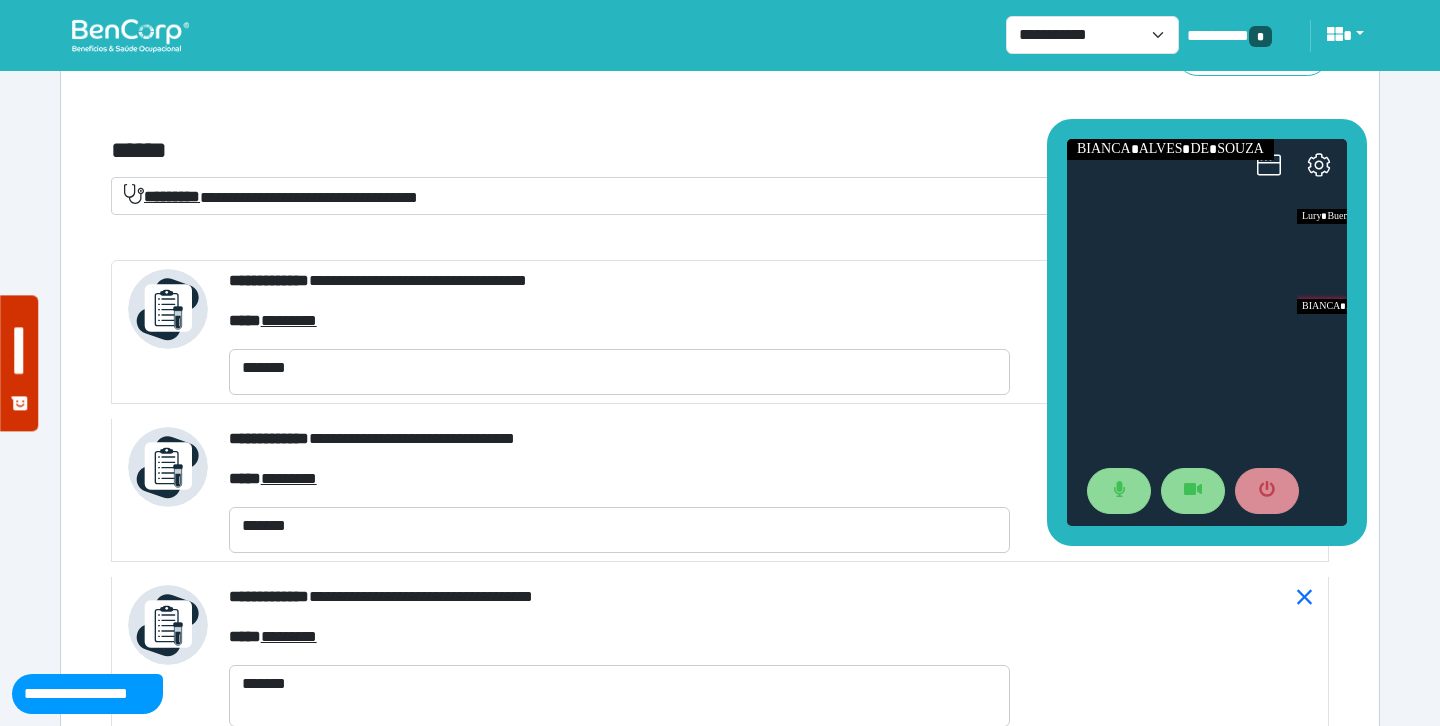 click on "******" at bounding box center [513, 151] 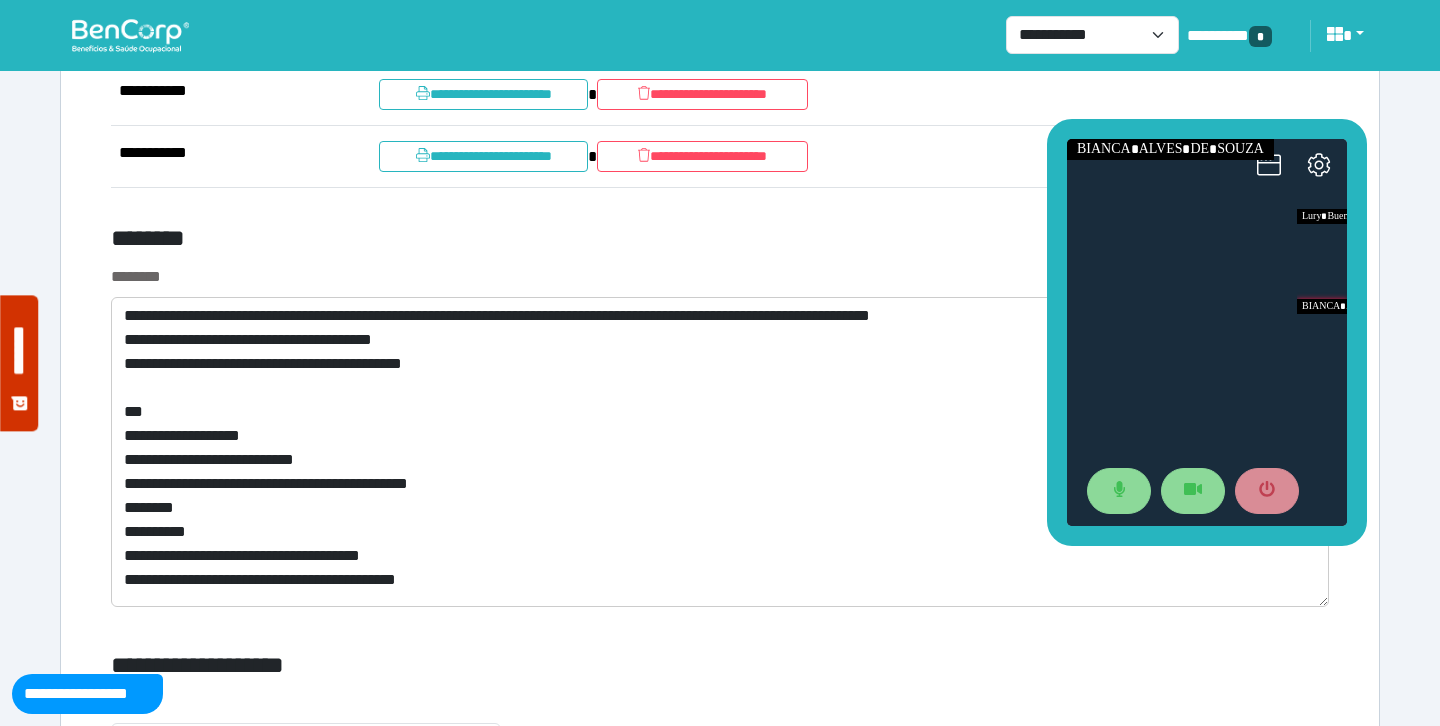 scroll, scrollTop: 10483, scrollLeft: 0, axis: vertical 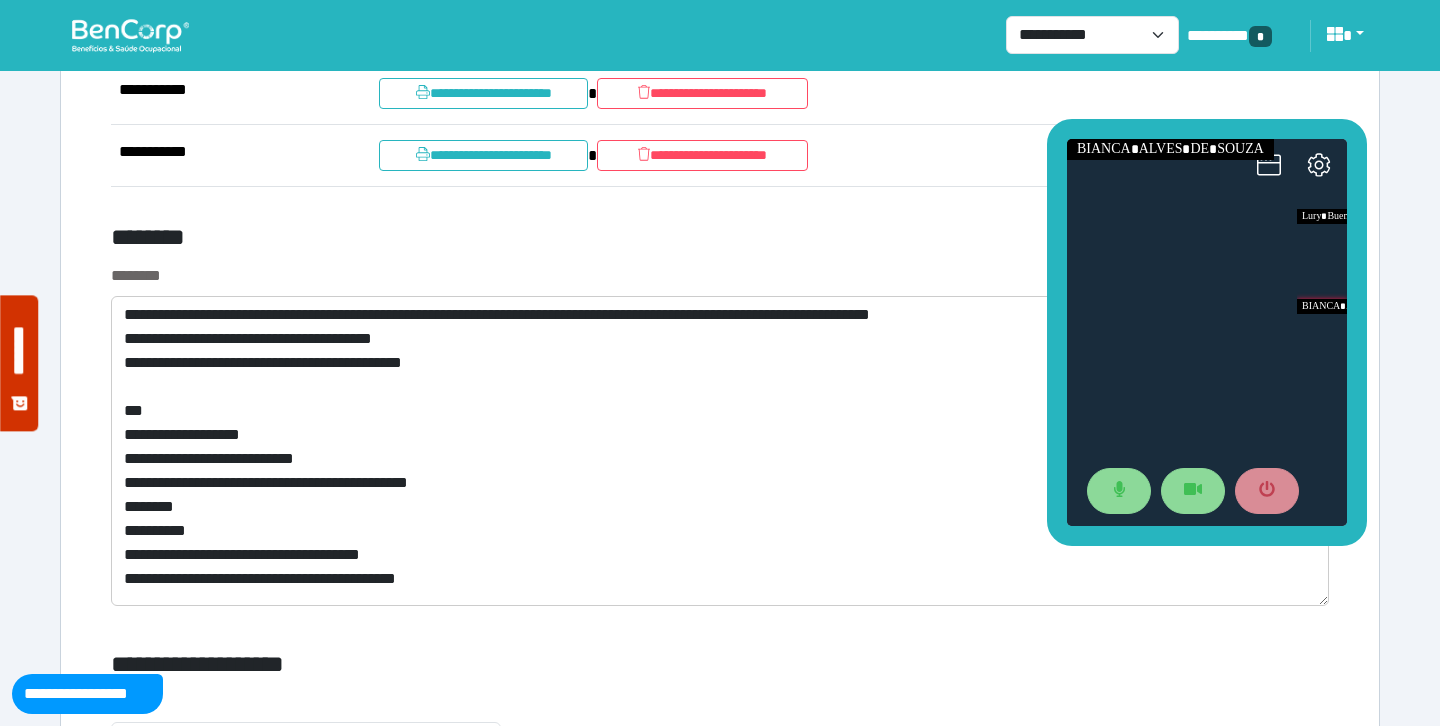 click on "********" at bounding box center [720, 276] 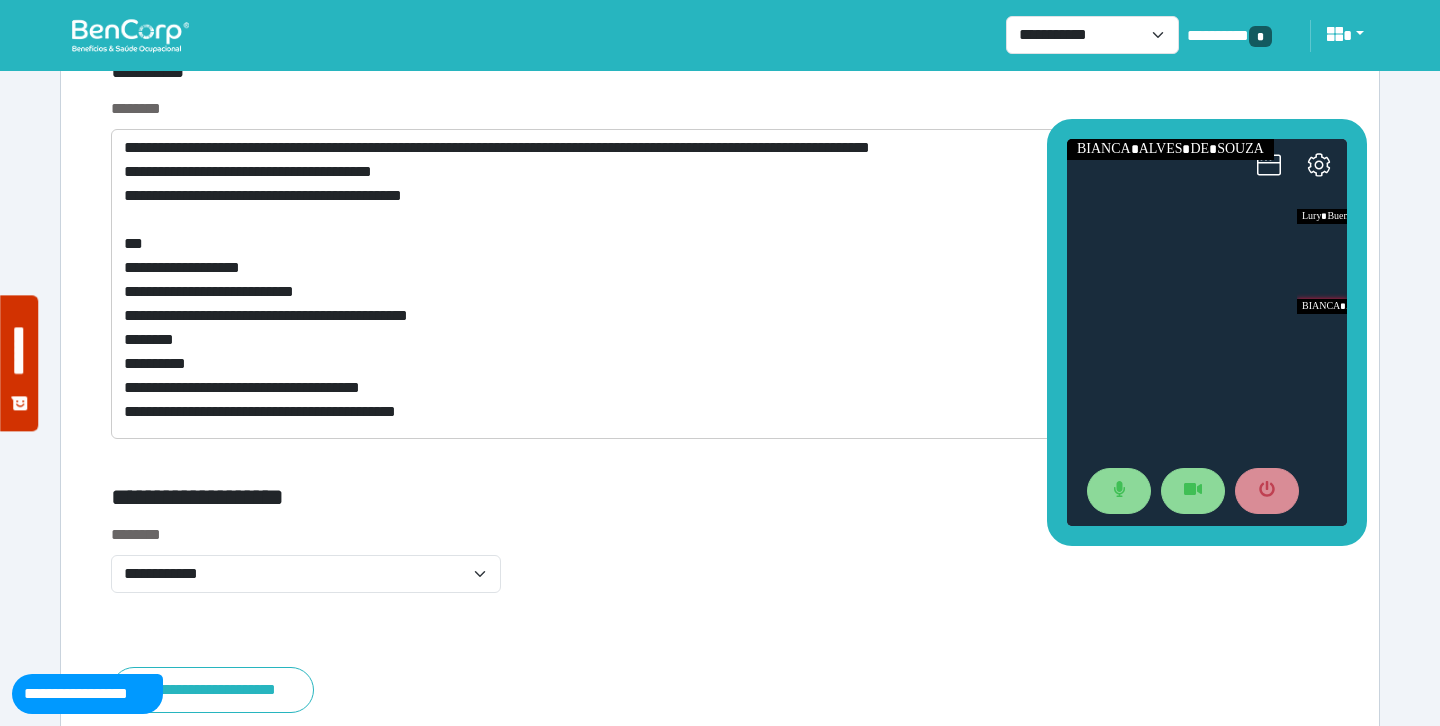 scroll, scrollTop: 10674, scrollLeft: 0, axis: vertical 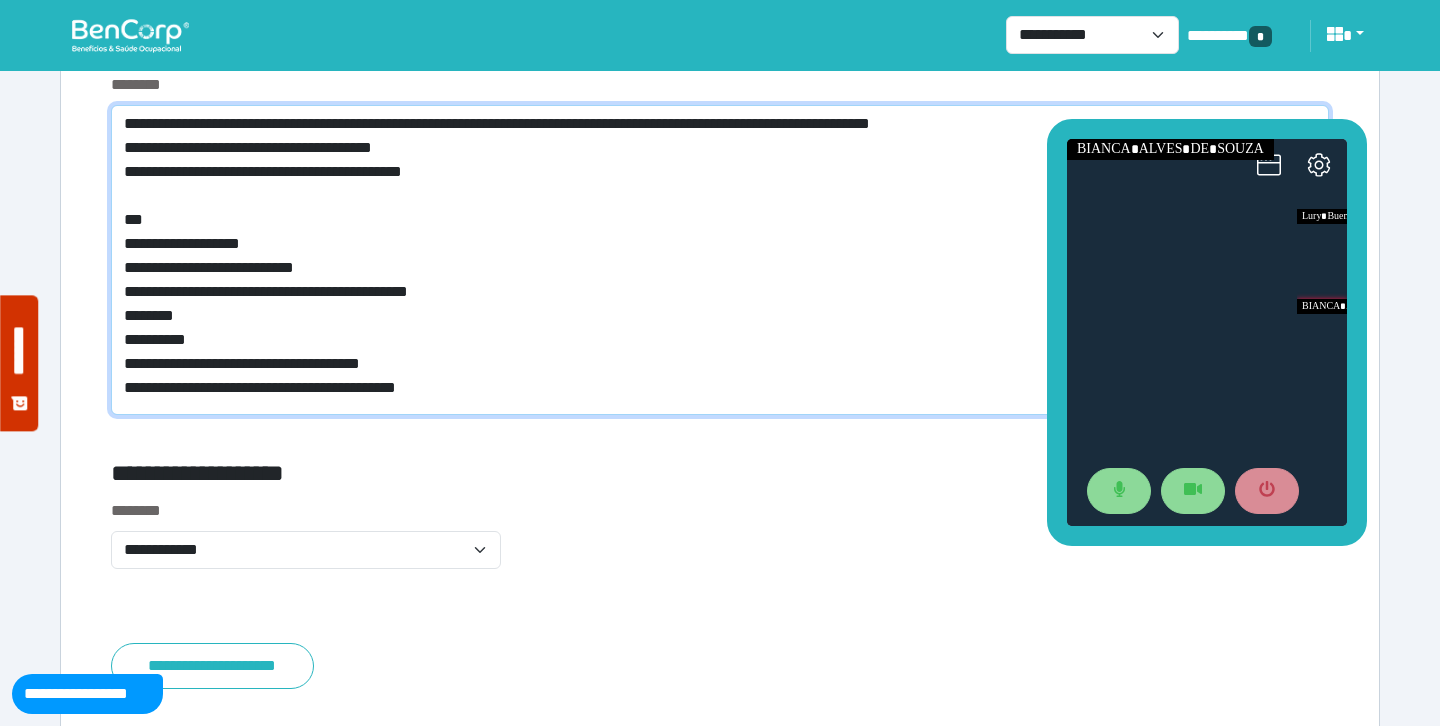 click on "**********" at bounding box center (720, 260) 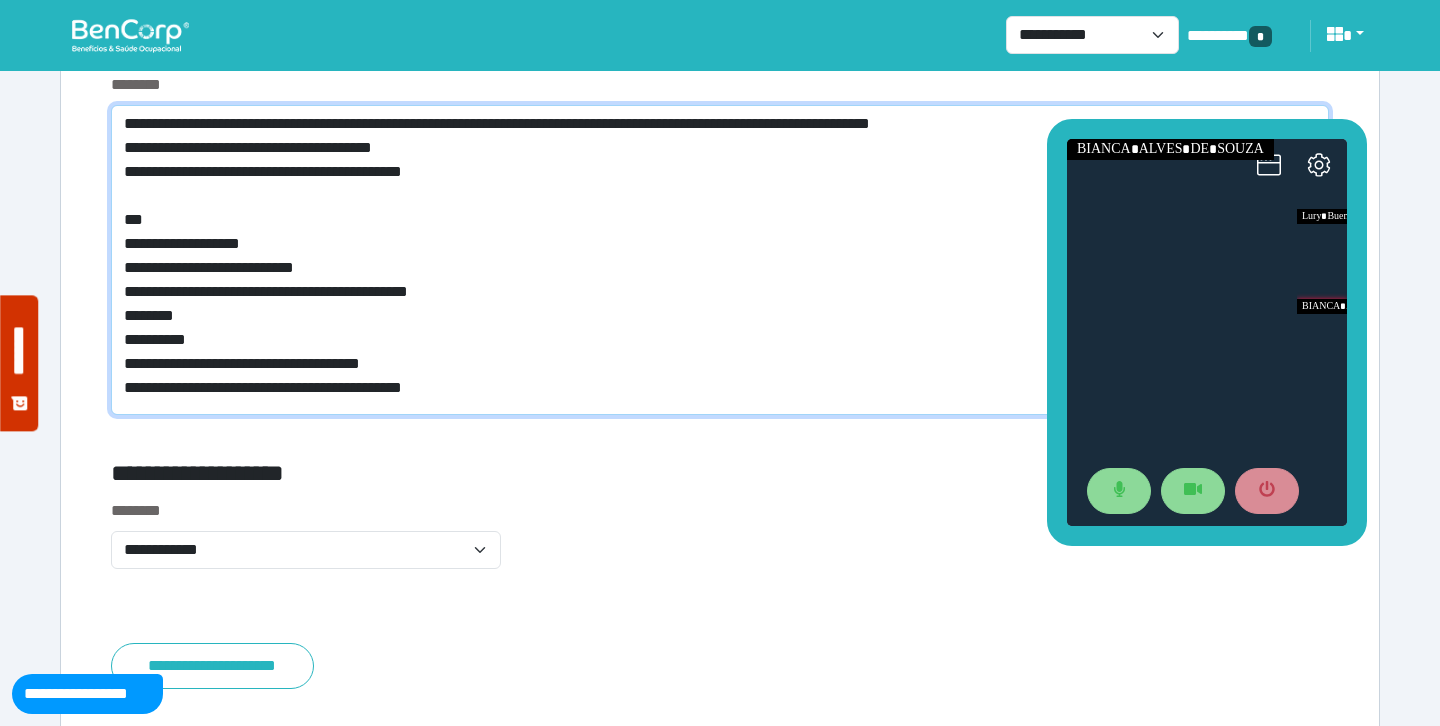 scroll, scrollTop: 0, scrollLeft: 0, axis: both 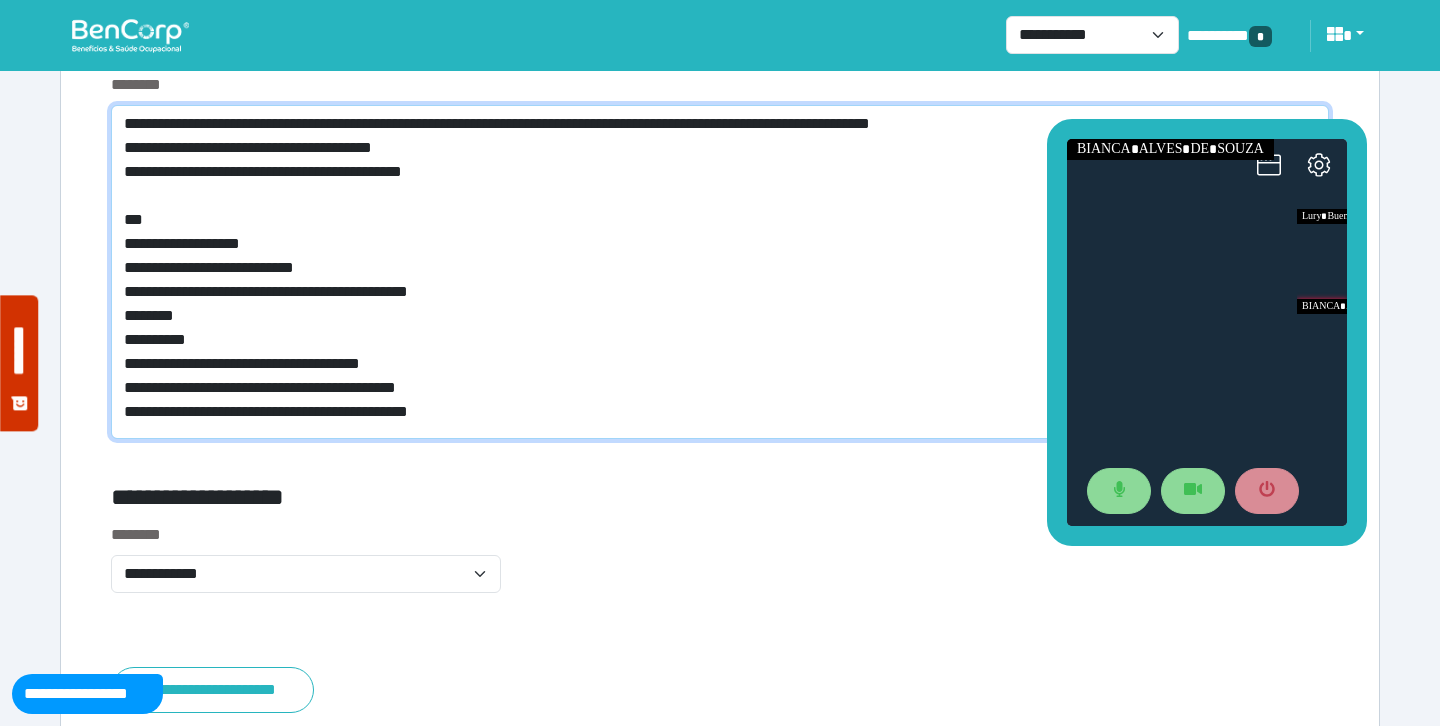 click on "**********" at bounding box center [720, 272] 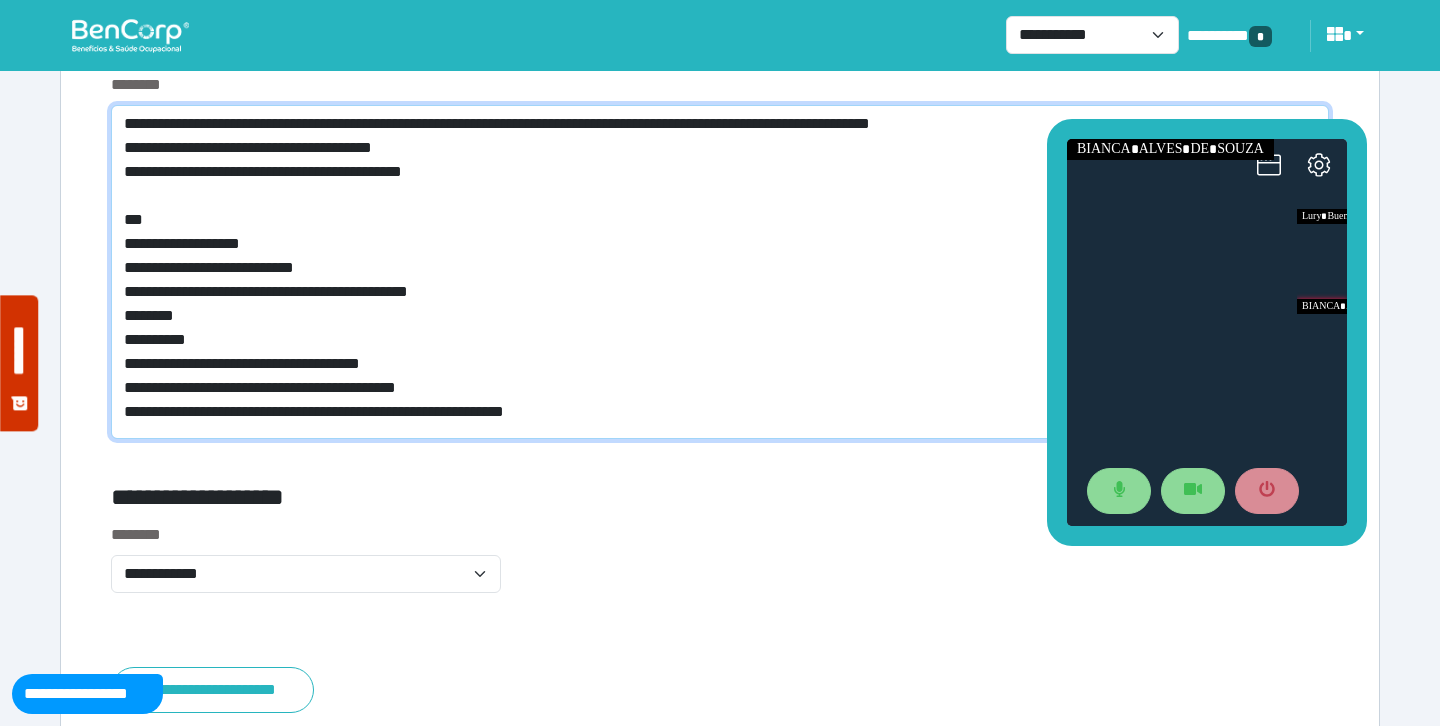 scroll, scrollTop: 0, scrollLeft: 0, axis: both 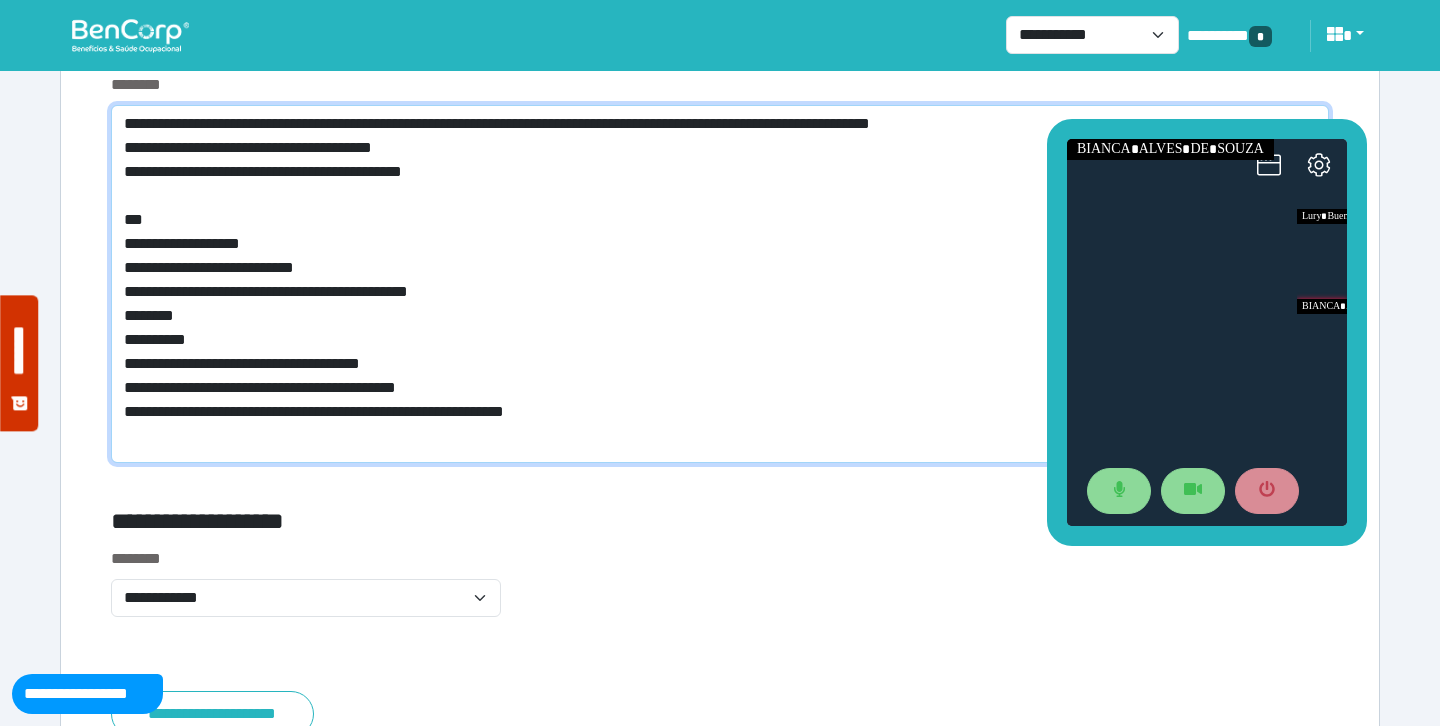 click on "**********" at bounding box center (720, 284) 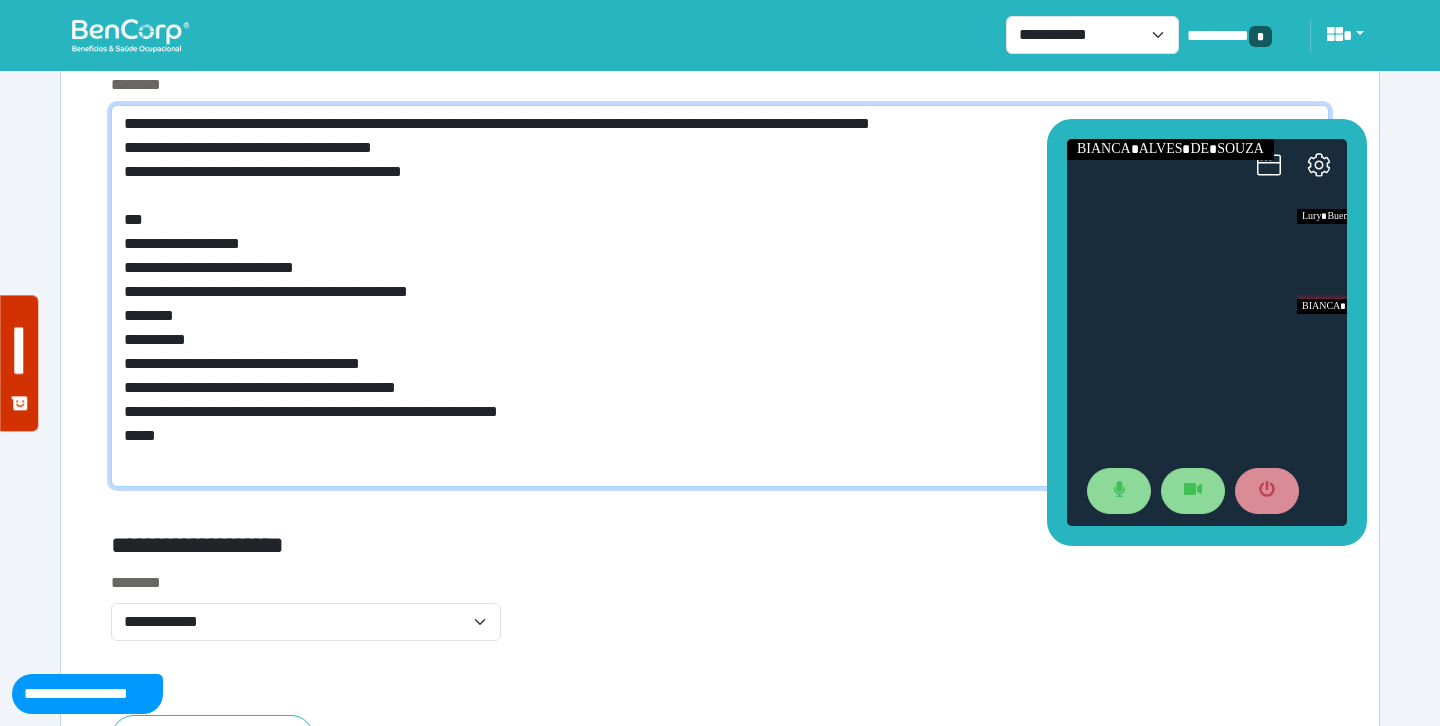 click on "**********" at bounding box center [720, 296] 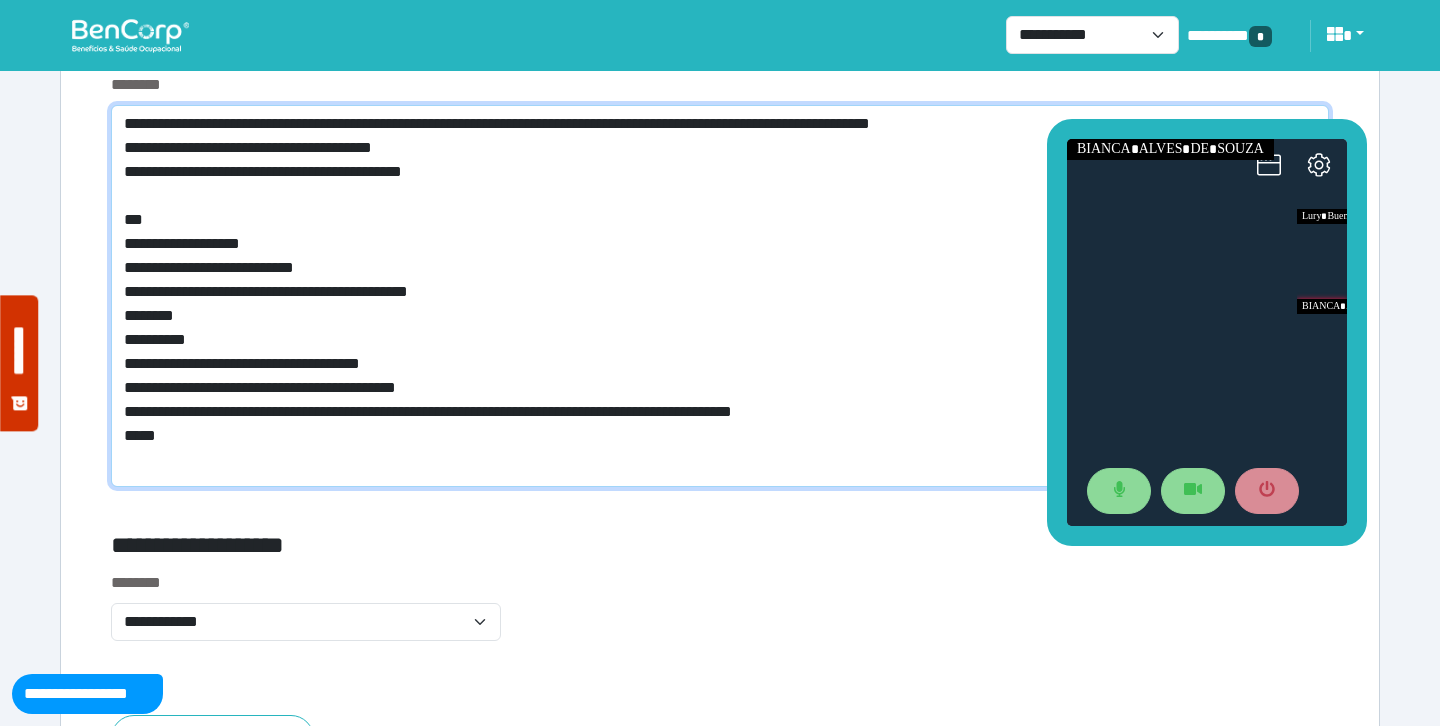 click on "**********" at bounding box center [720, 296] 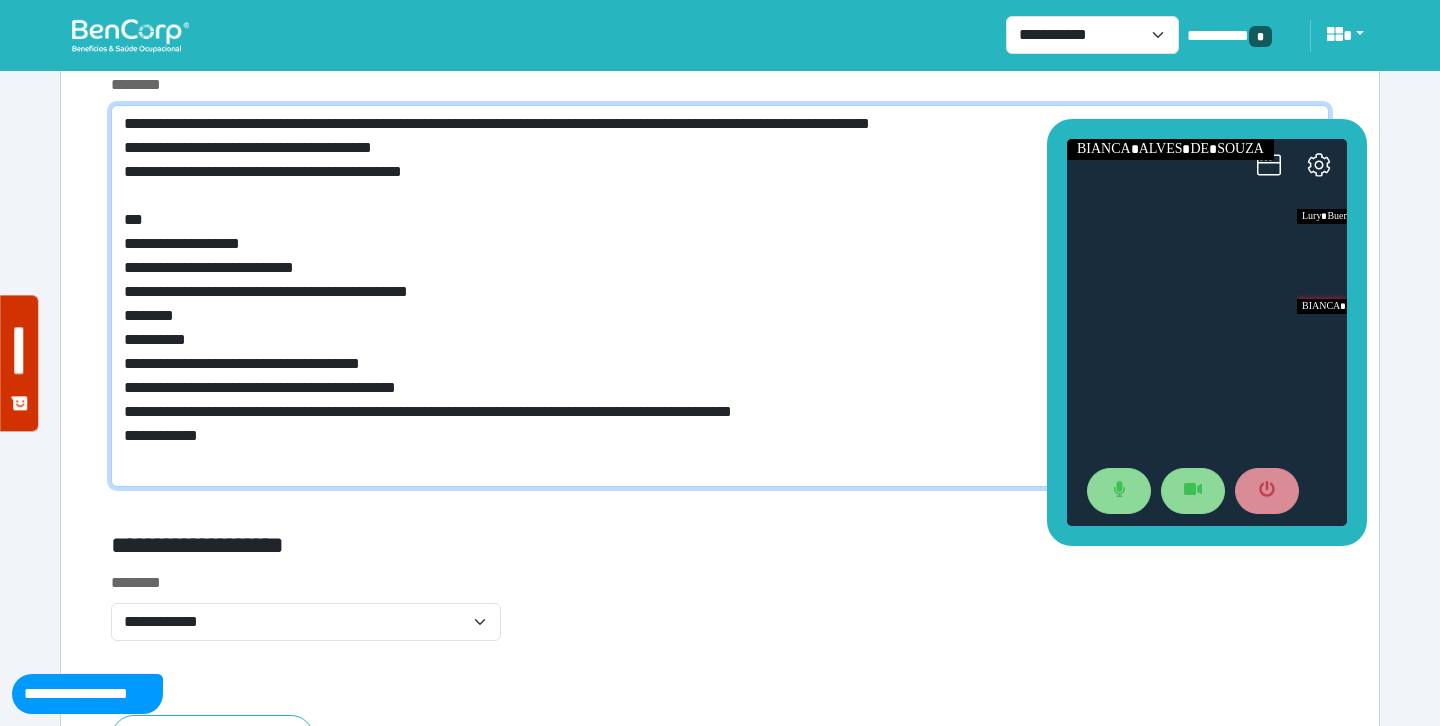 click on "**********" at bounding box center (720, 296) 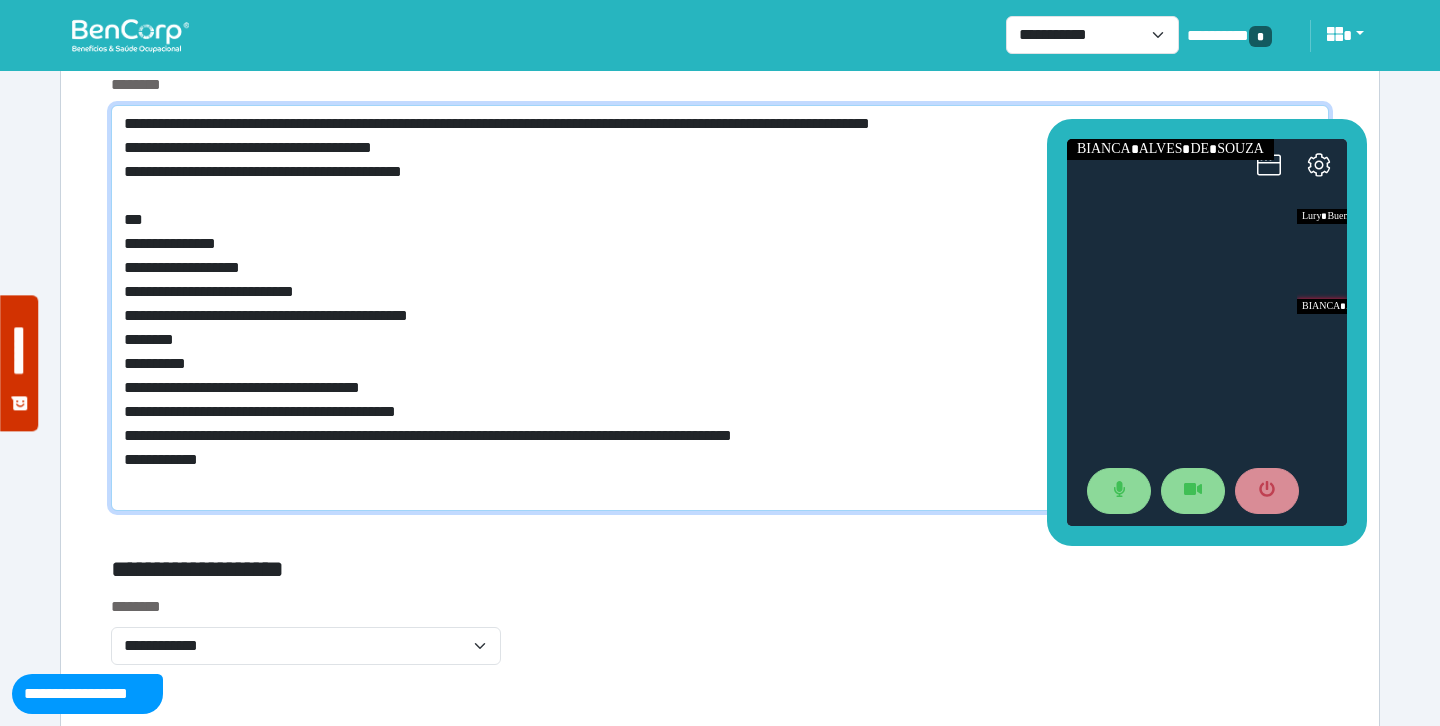 click on "**********" at bounding box center (720, 308) 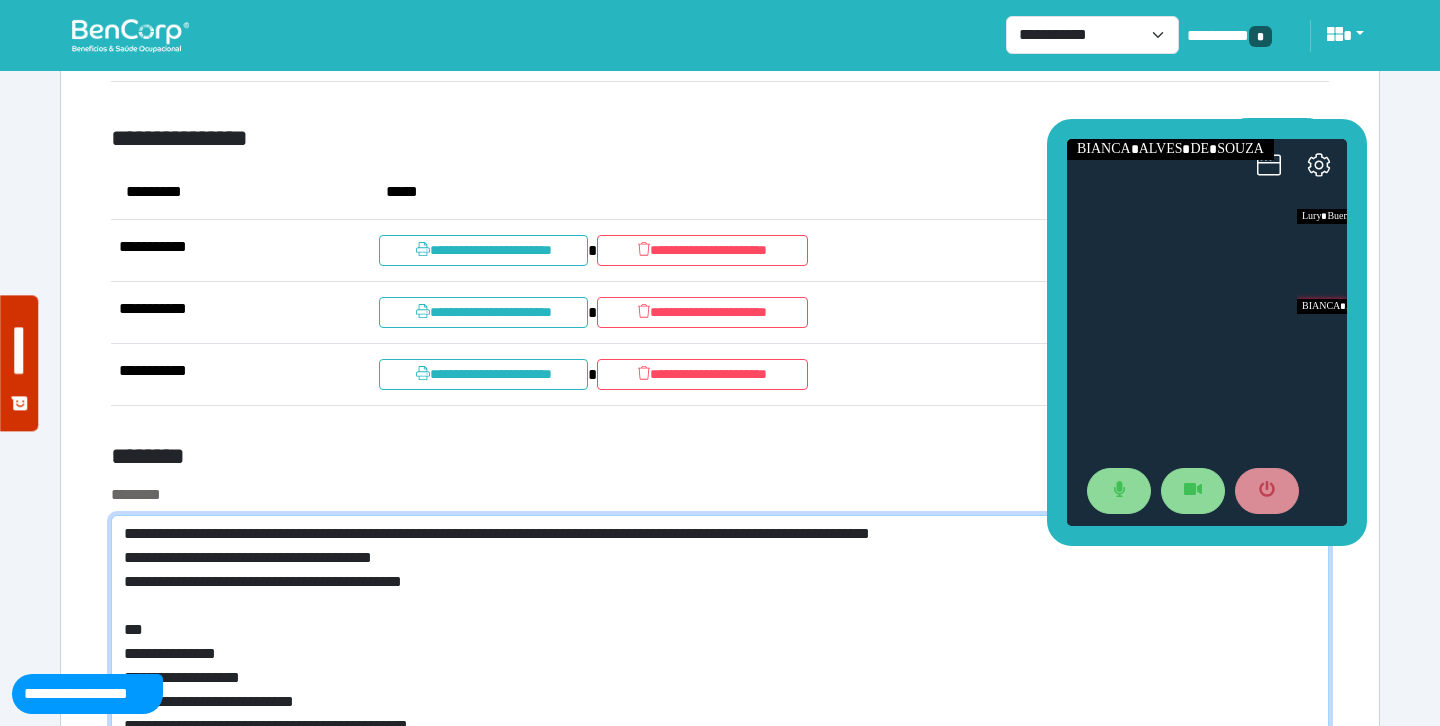 scroll, scrollTop: 10266, scrollLeft: 0, axis: vertical 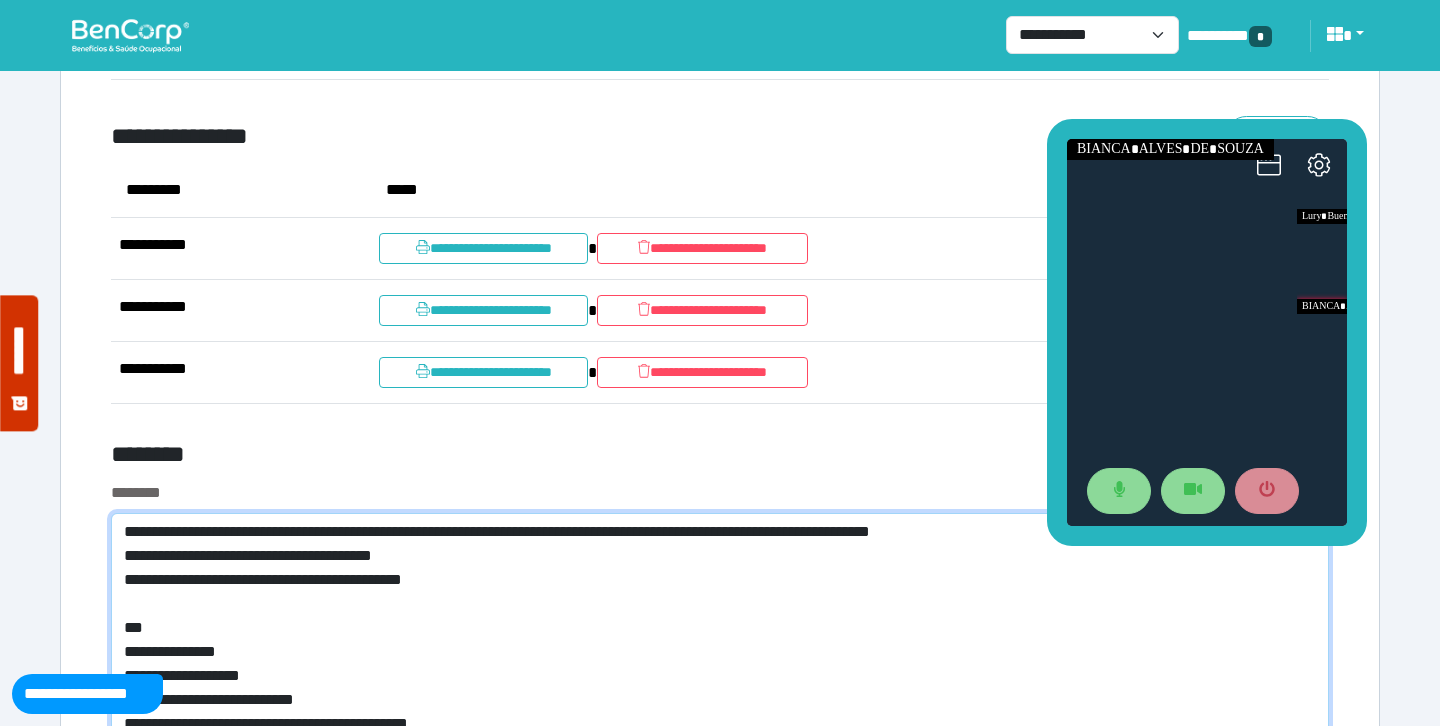type on "**********" 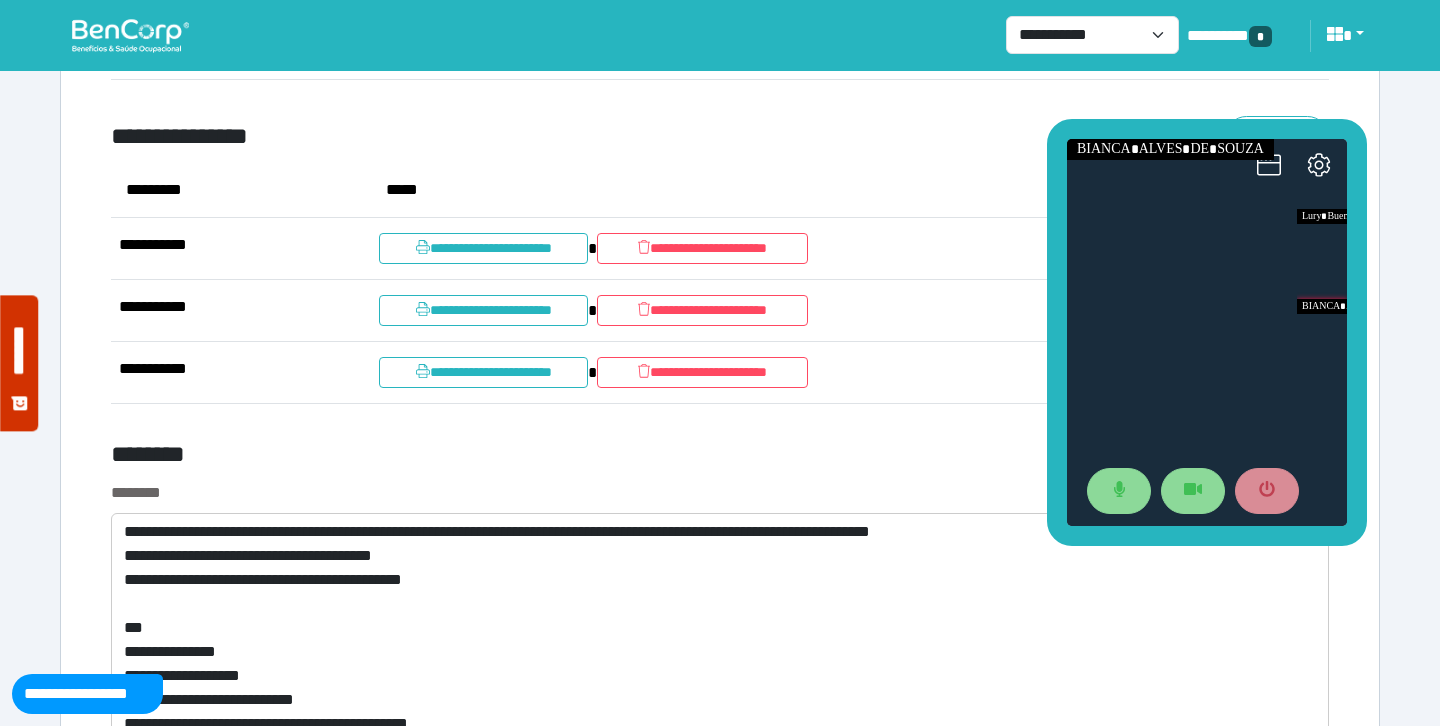 click on "**********" at bounding box center [720, -4133] 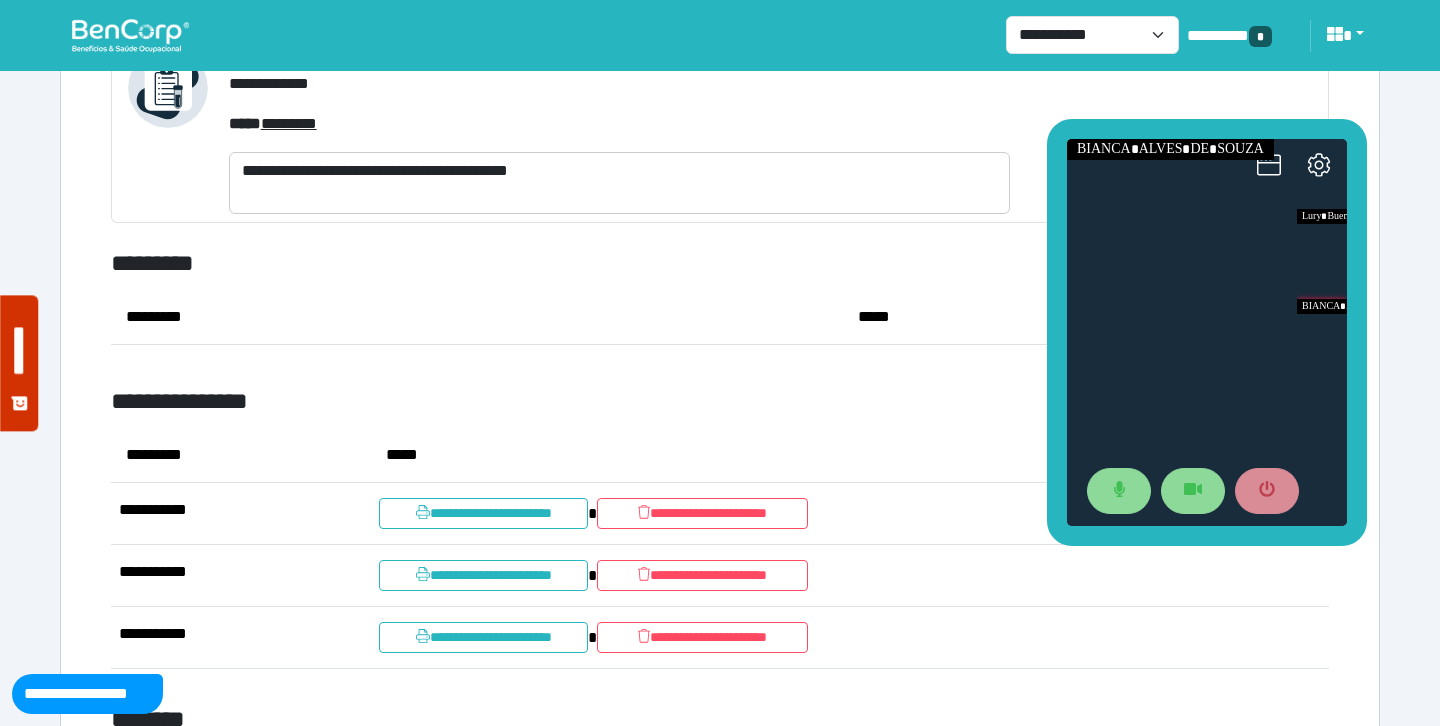 scroll, scrollTop: 9826, scrollLeft: 0, axis: vertical 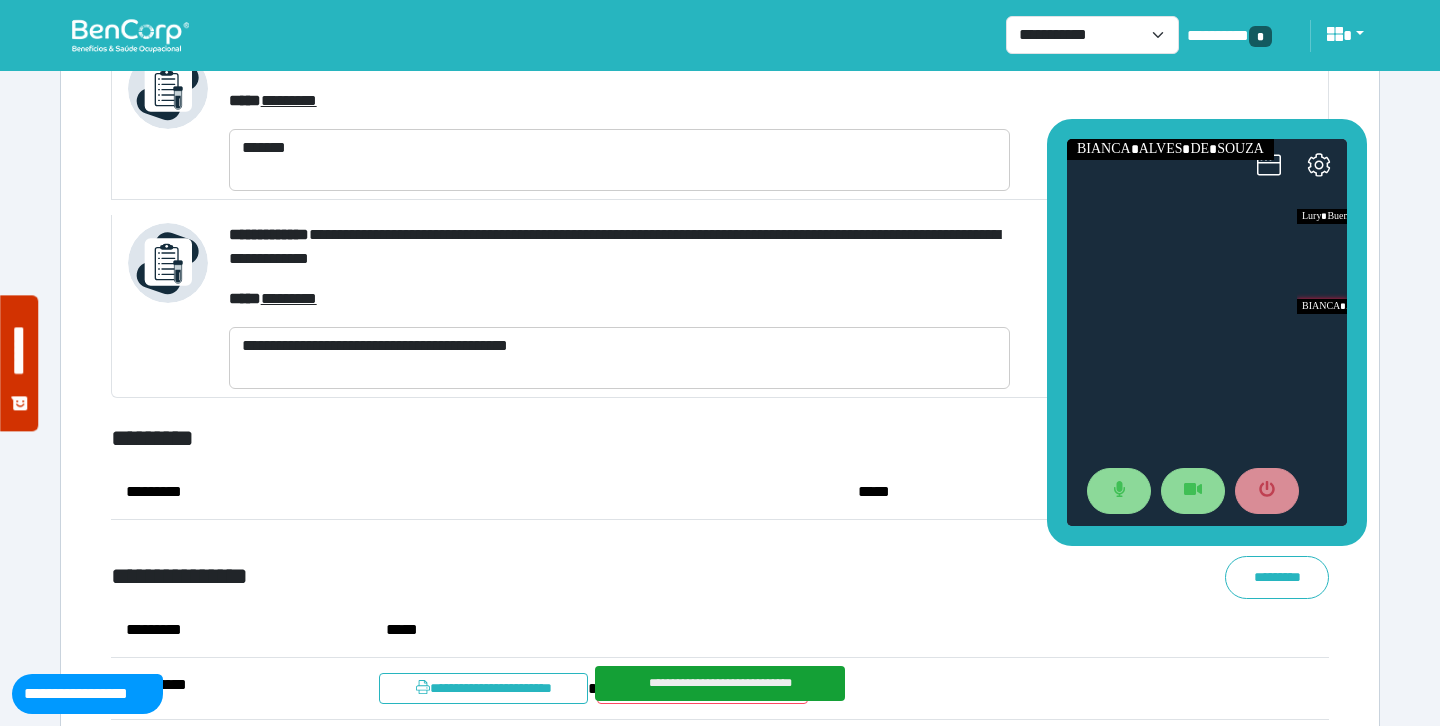 click on "*********" at bounding box center [513, 439] 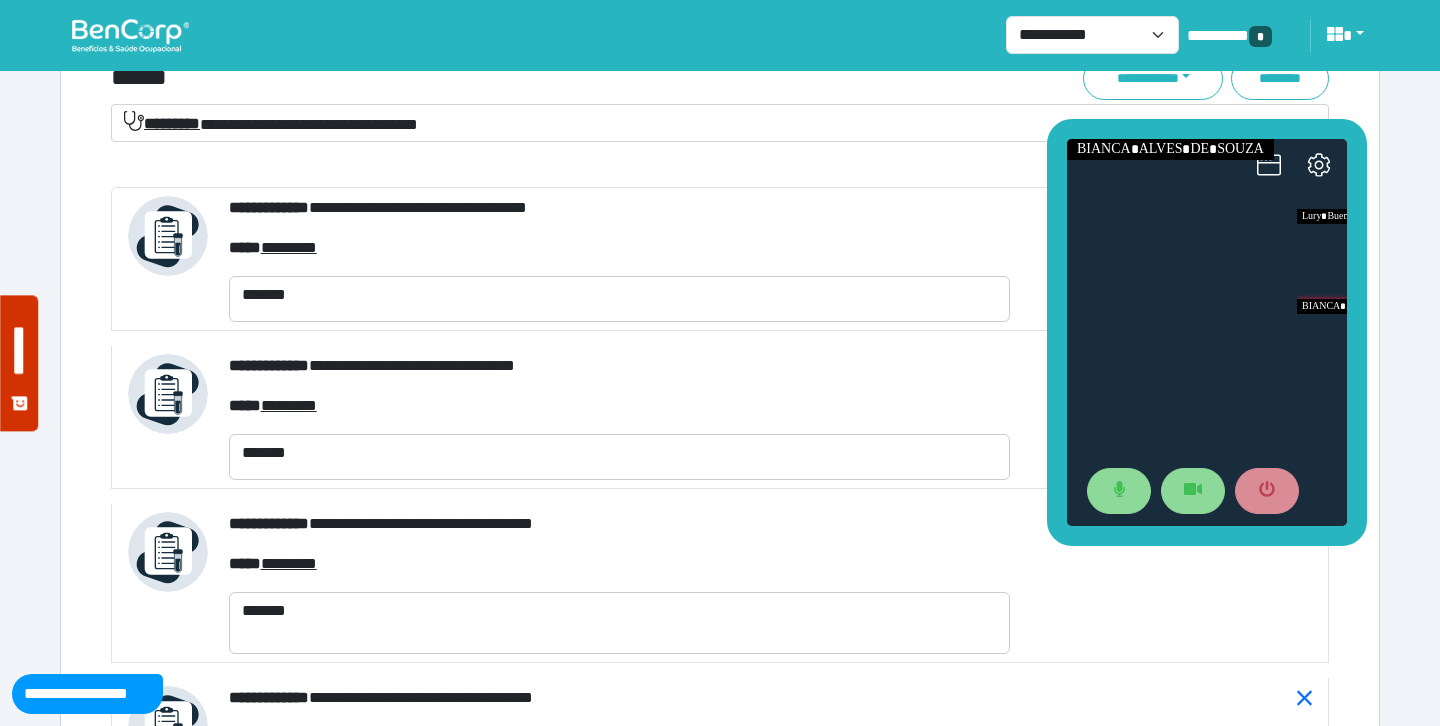 scroll, scrollTop: 7412, scrollLeft: 0, axis: vertical 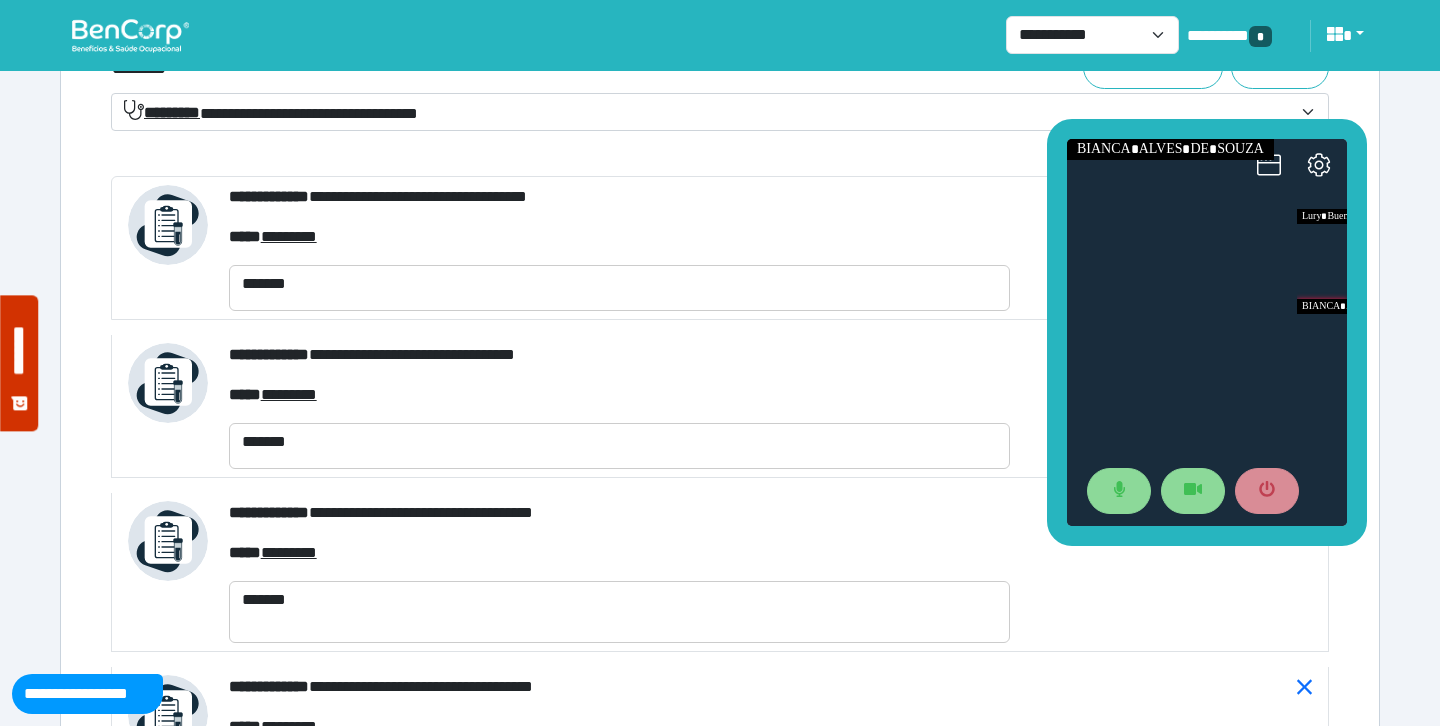 click on "**********" at bounding box center [720, 1452] 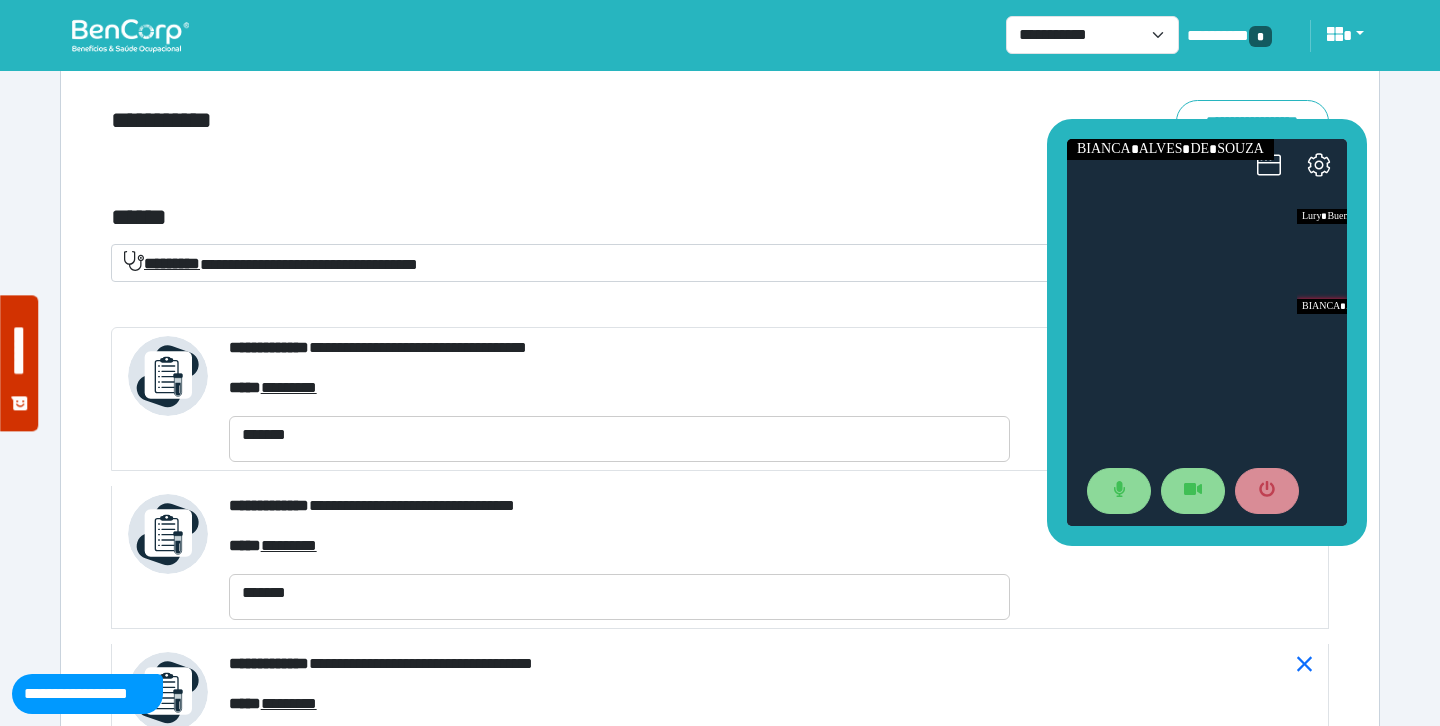 scroll, scrollTop: 7063, scrollLeft: 0, axis: vertical 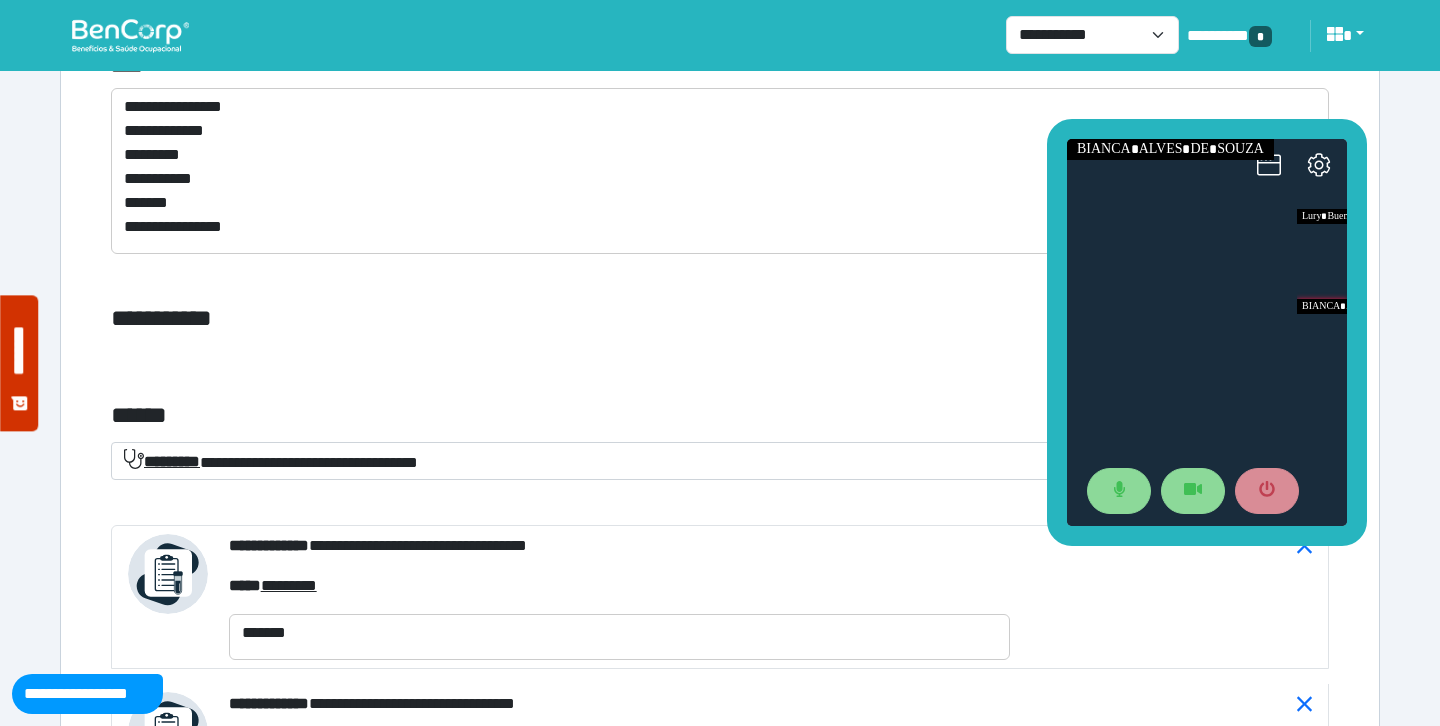 click on "**********" at bounding box center [513, 319] 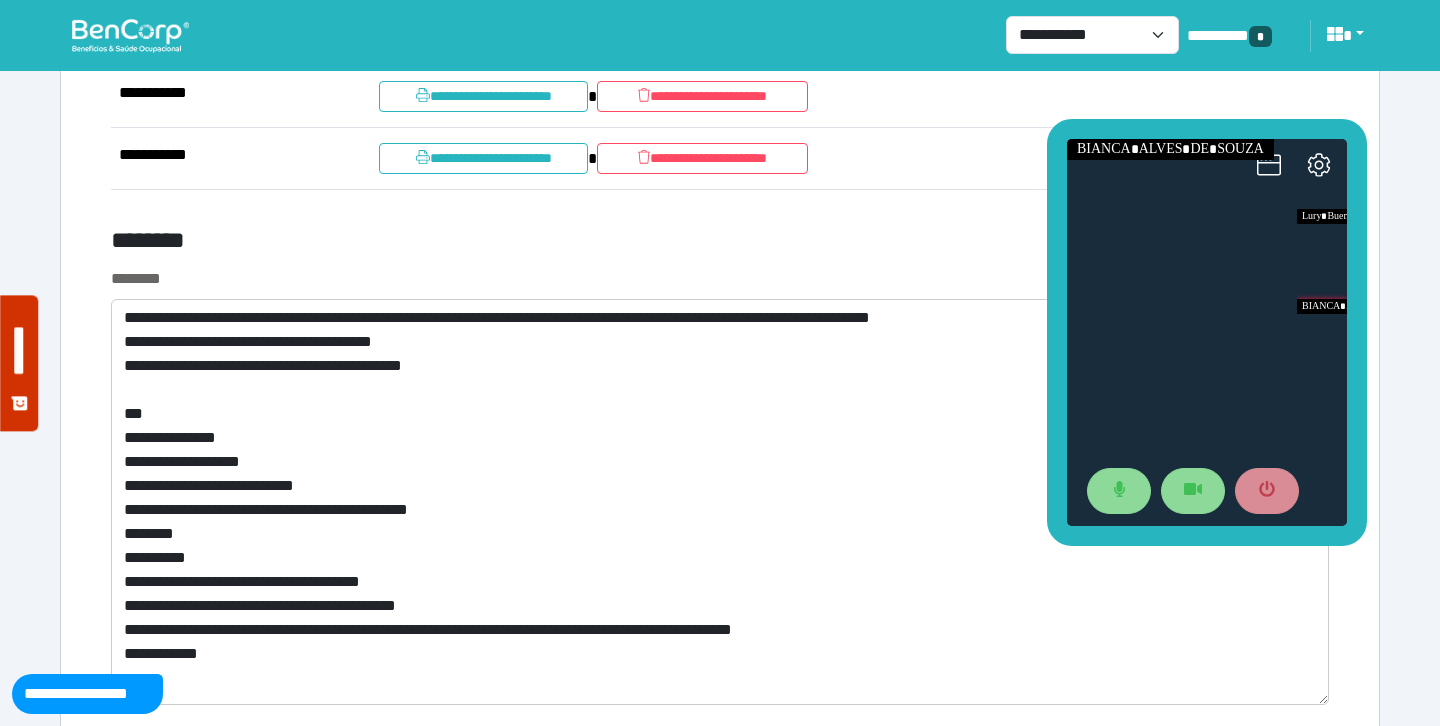 scroll, scrollTop: 10484, scrollLeft: 0, axis: vertical 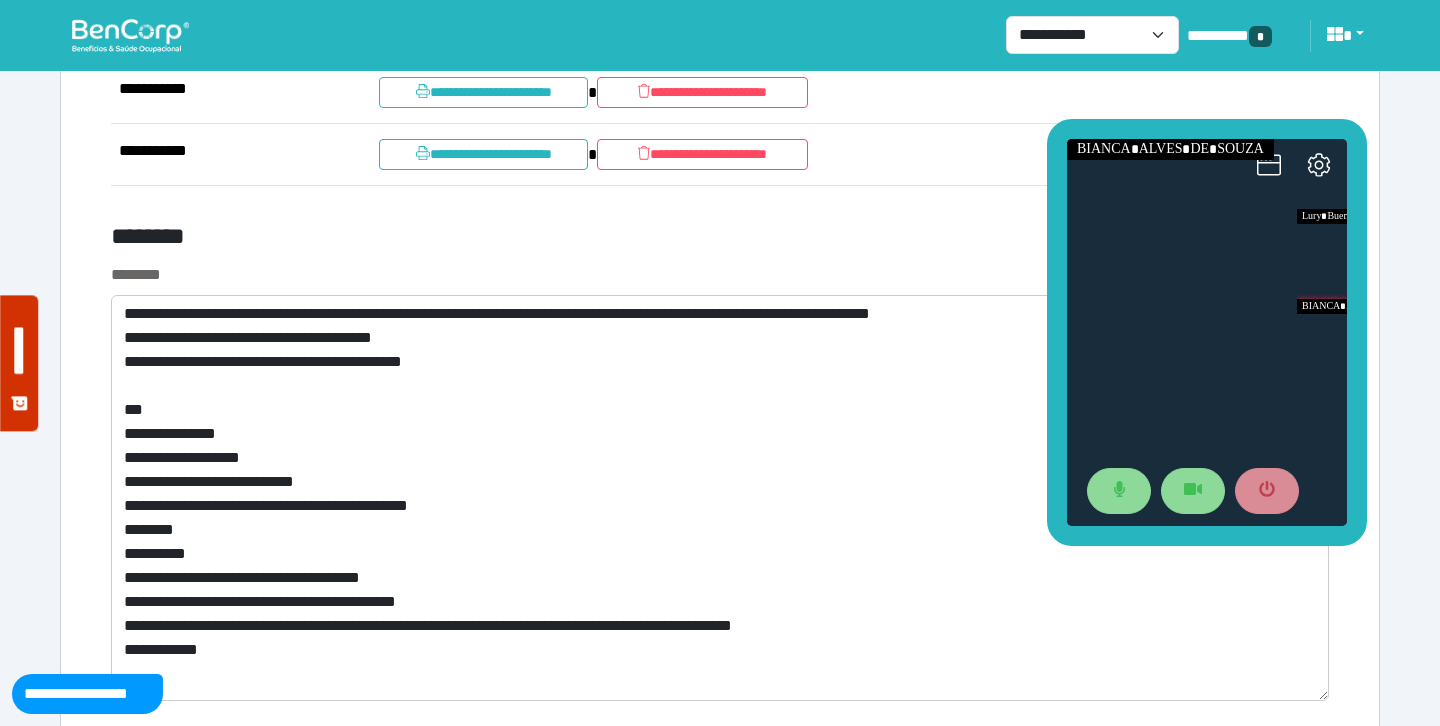 click on "********" at bounding box center (720, 275) 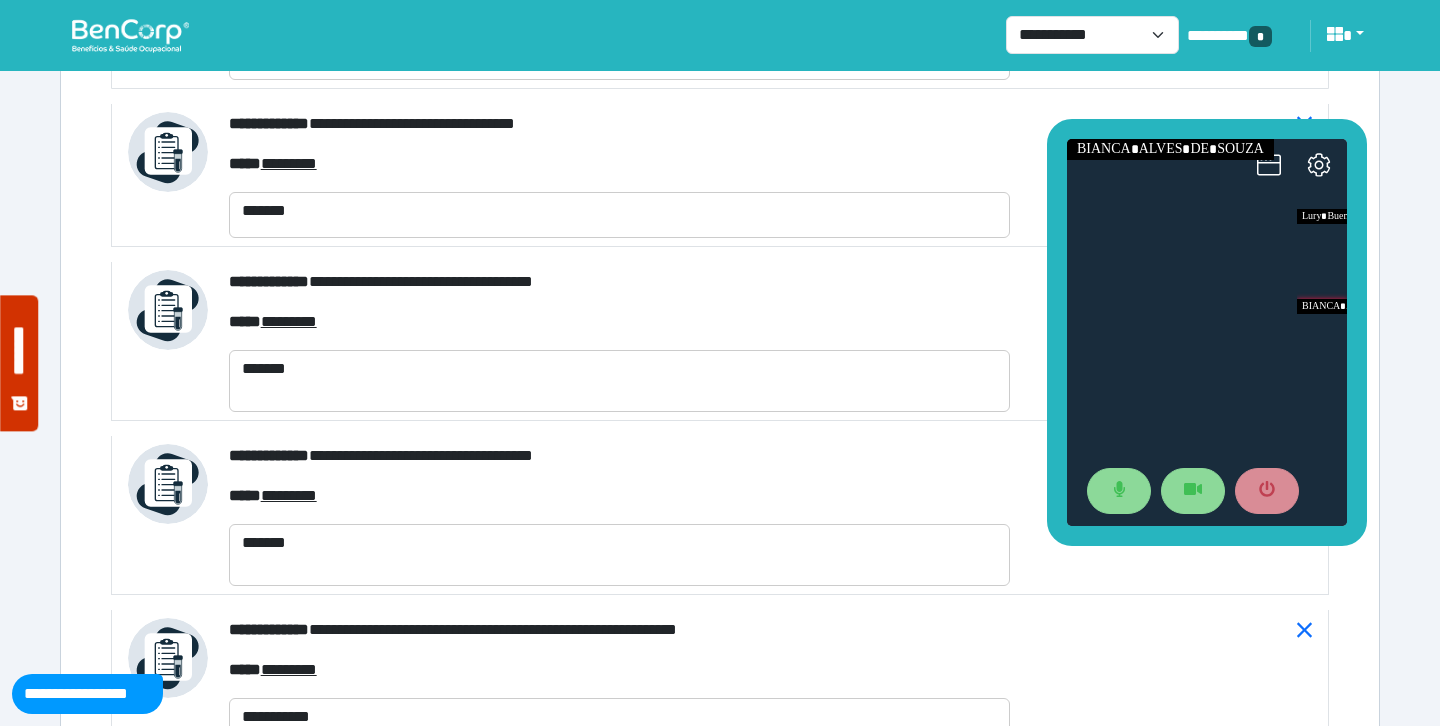 scroll, scrollTop: 7620, scrollLeft: 0, axis: vertical 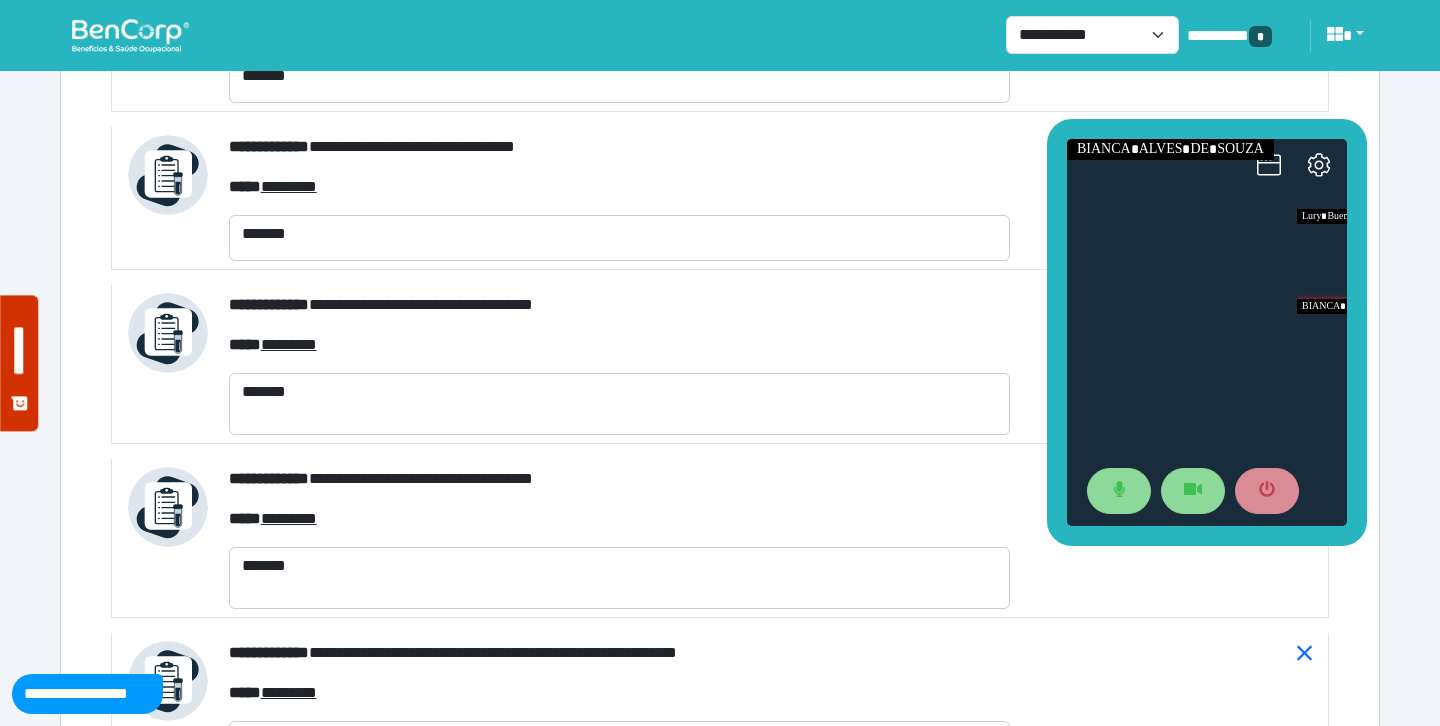 click on "**********" at bounding box center [619, 305] 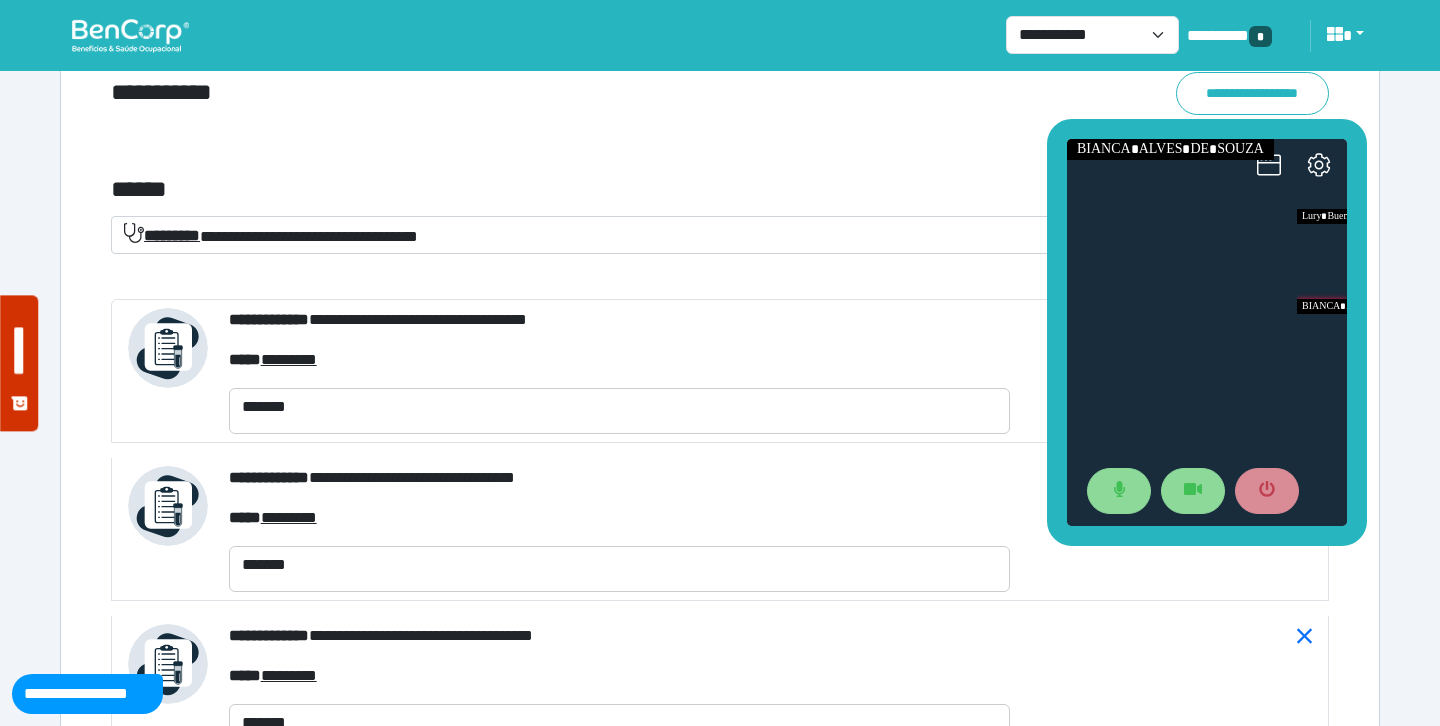 scroll, scrollTop: 7290, scrollLeft: 0, axis: vertical 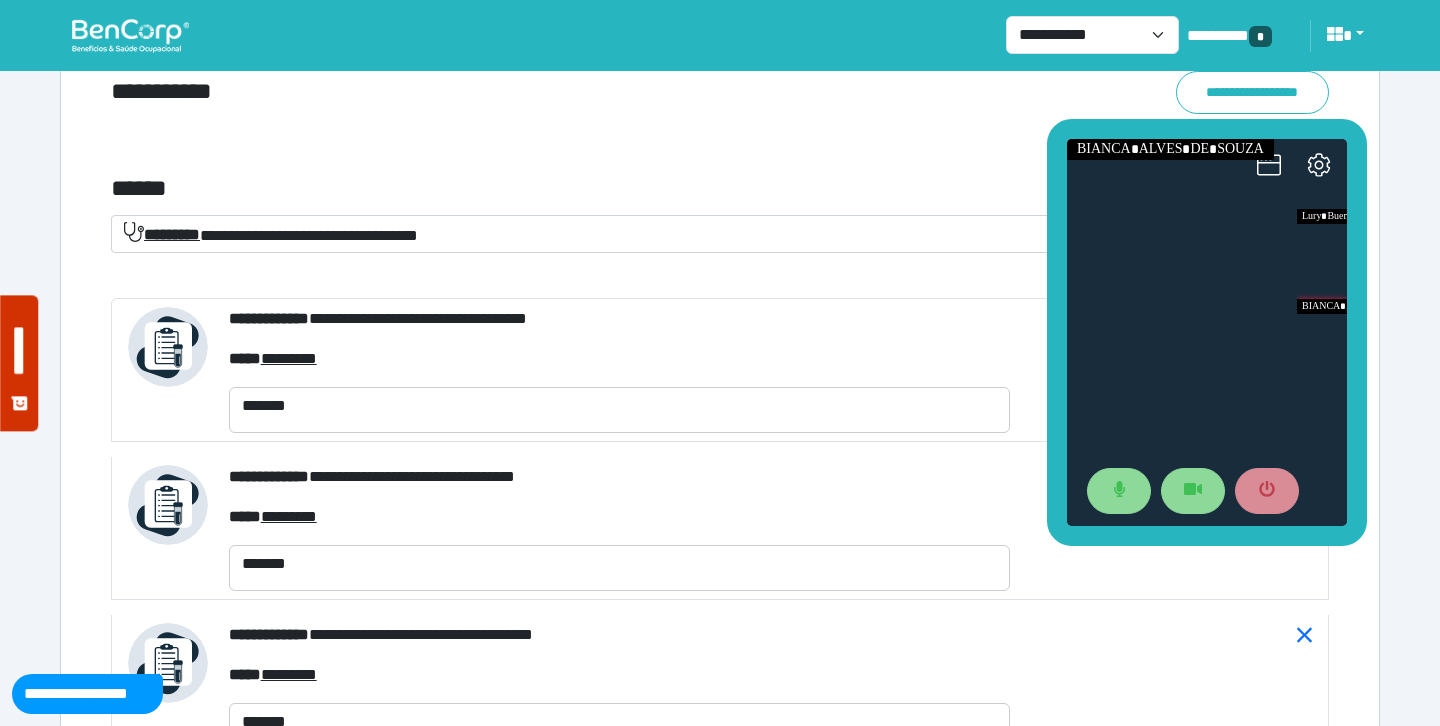 click on "**********" at bounding box center (720, -1157) 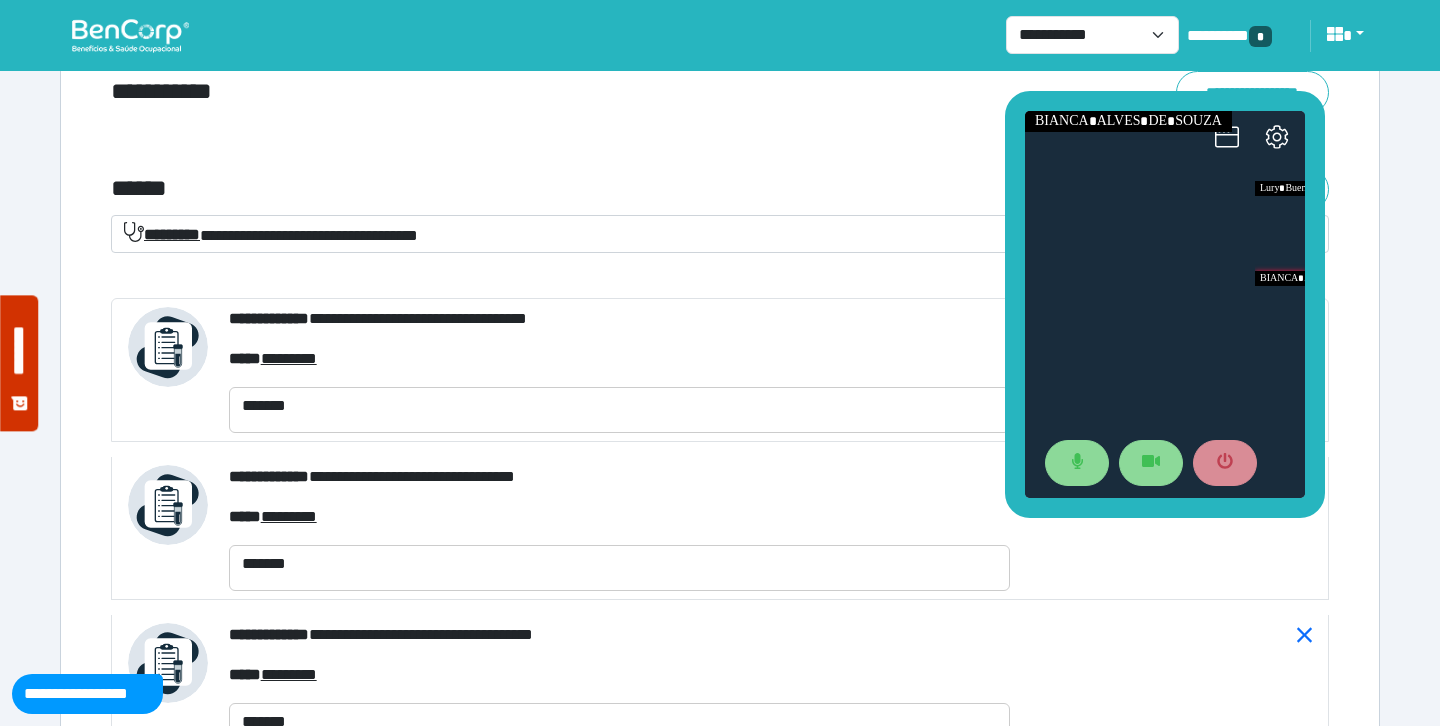 drag, startPoint x: 1056, startPoint y: 249, endPoint x: 1012, endPoint y: 216, distance: 55 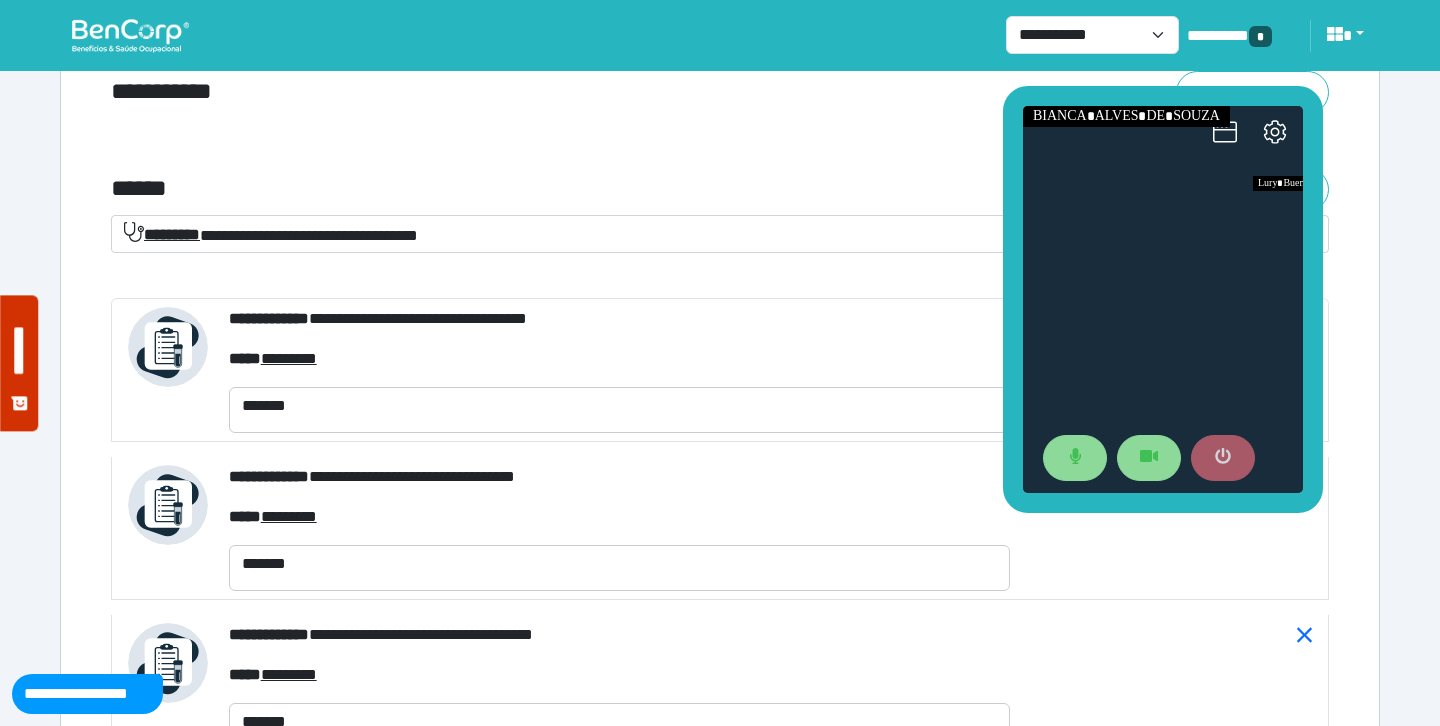 click 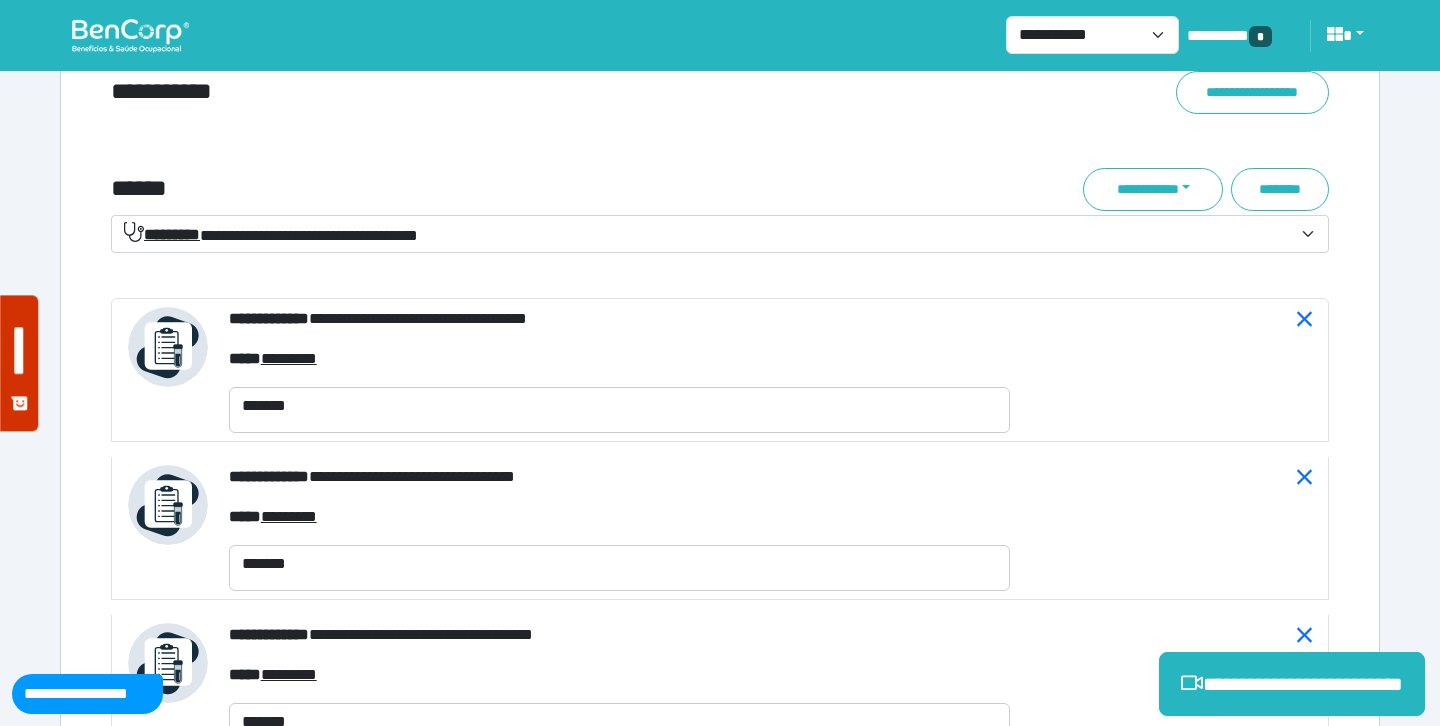 click on "**********" at bounding box center (708, 235) 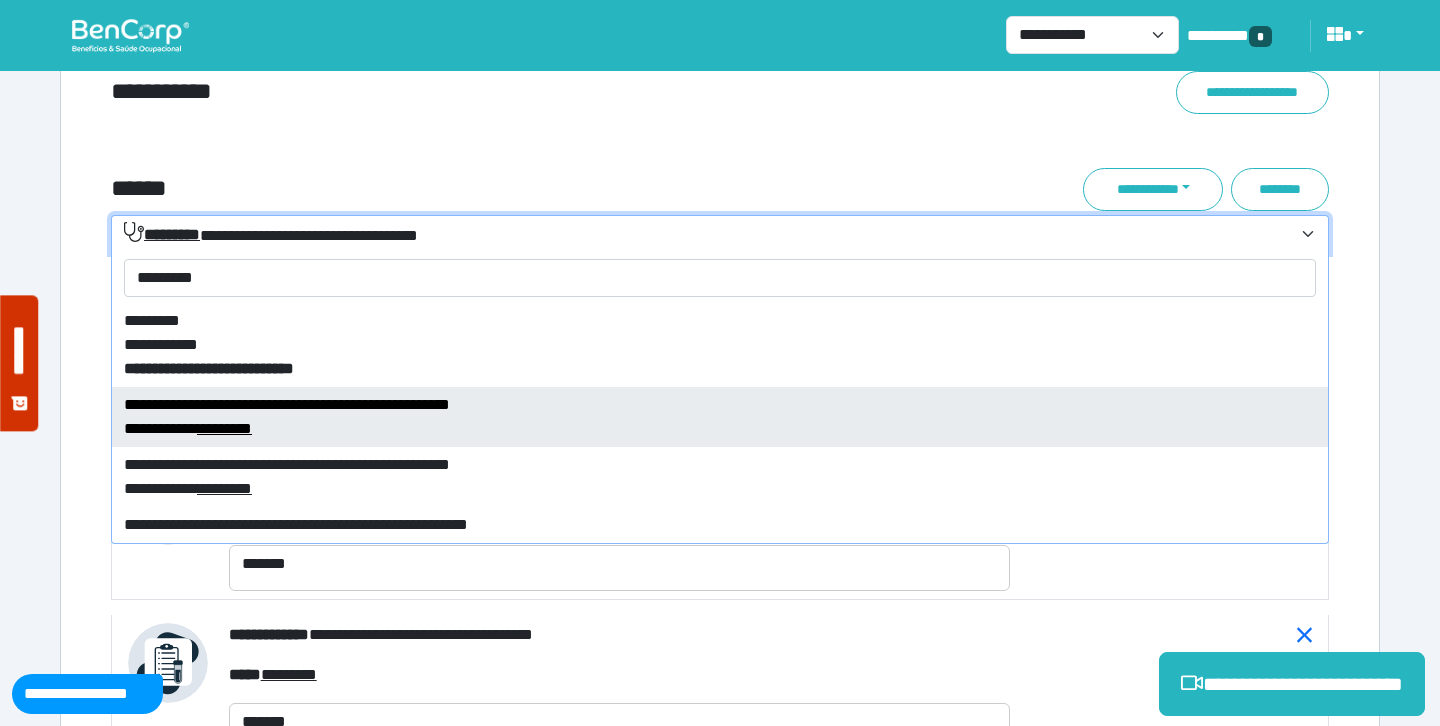 type on "*********" 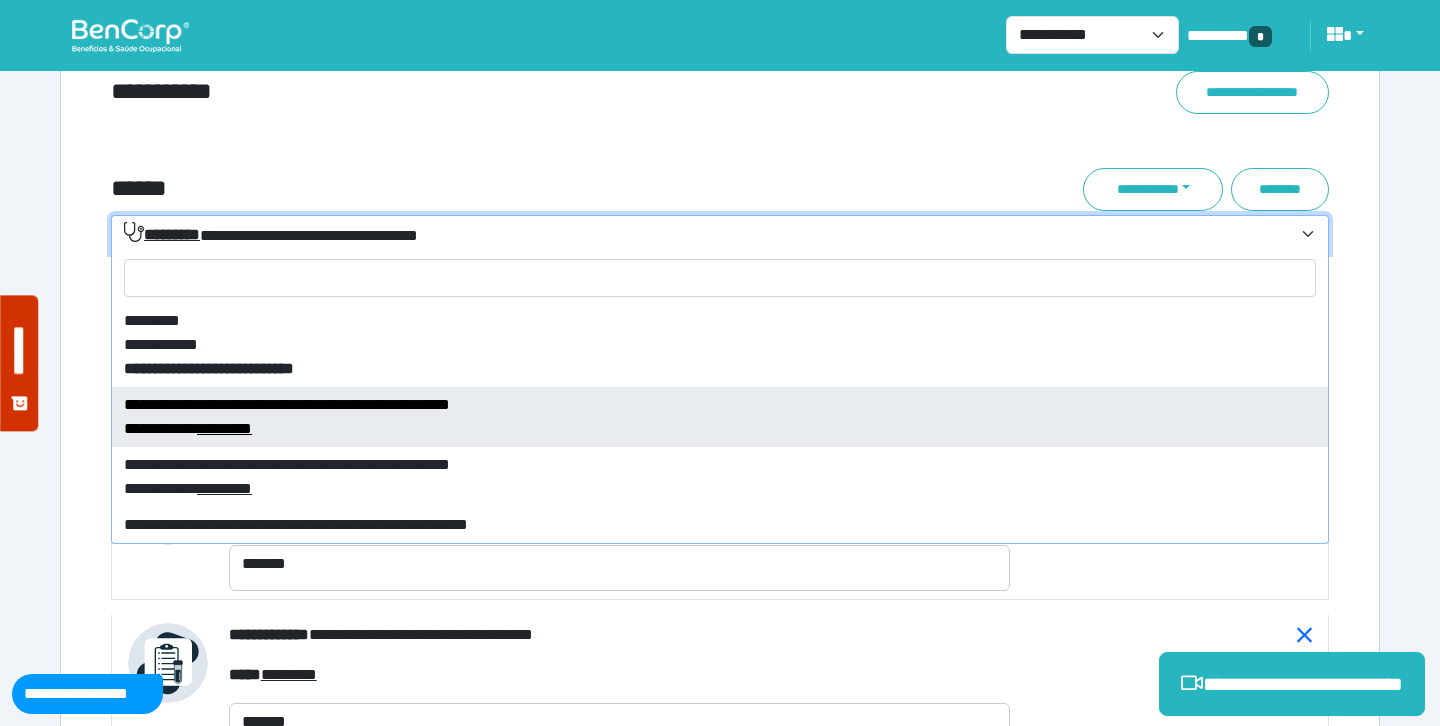select on "****" 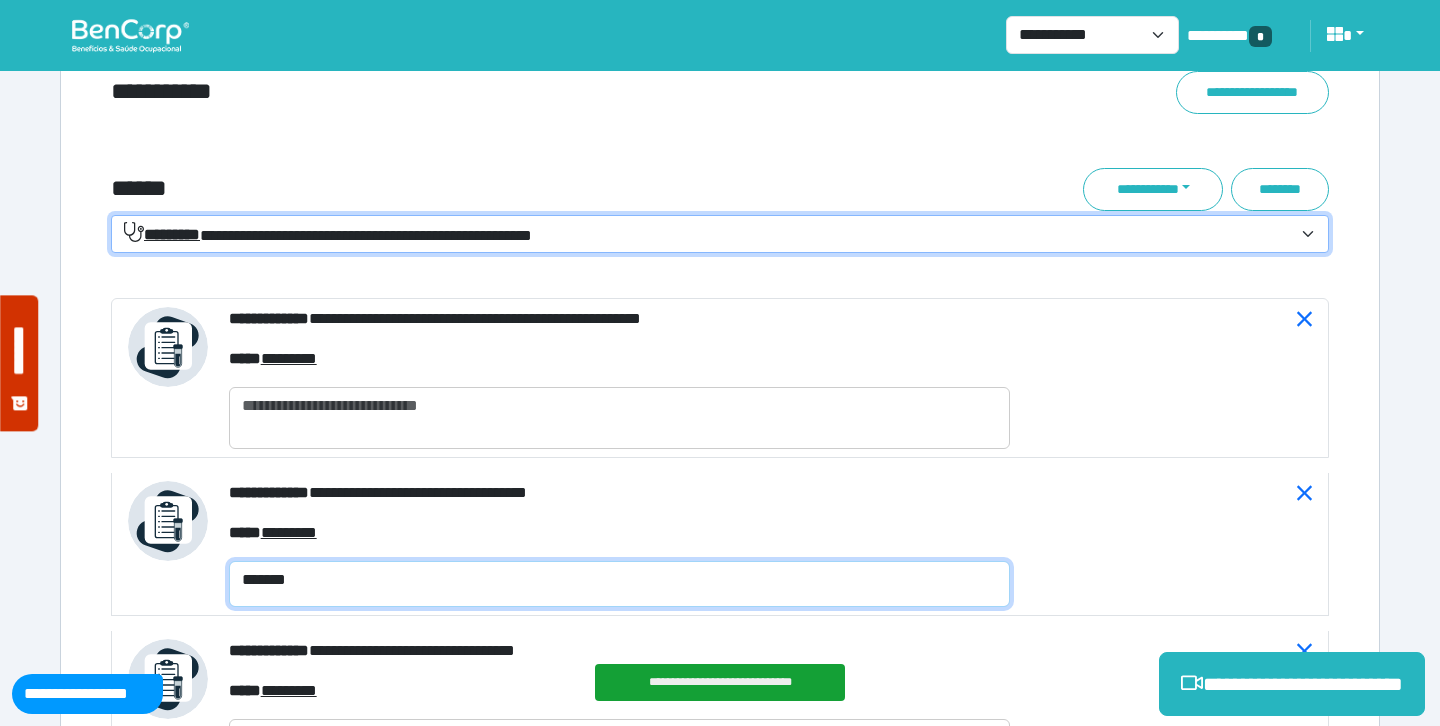 click on "*******" at bounding box center [619, 584] 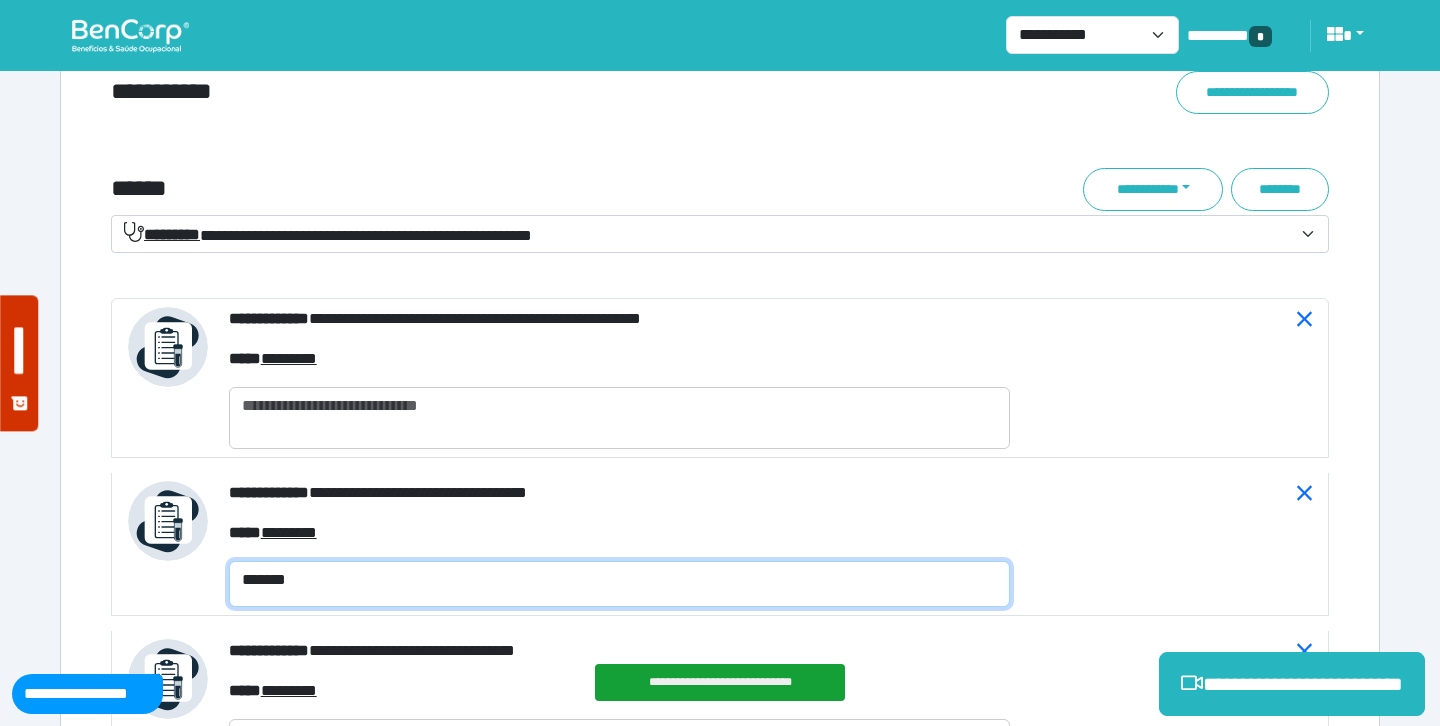 click on "*******" at bounding box center (619, 584) 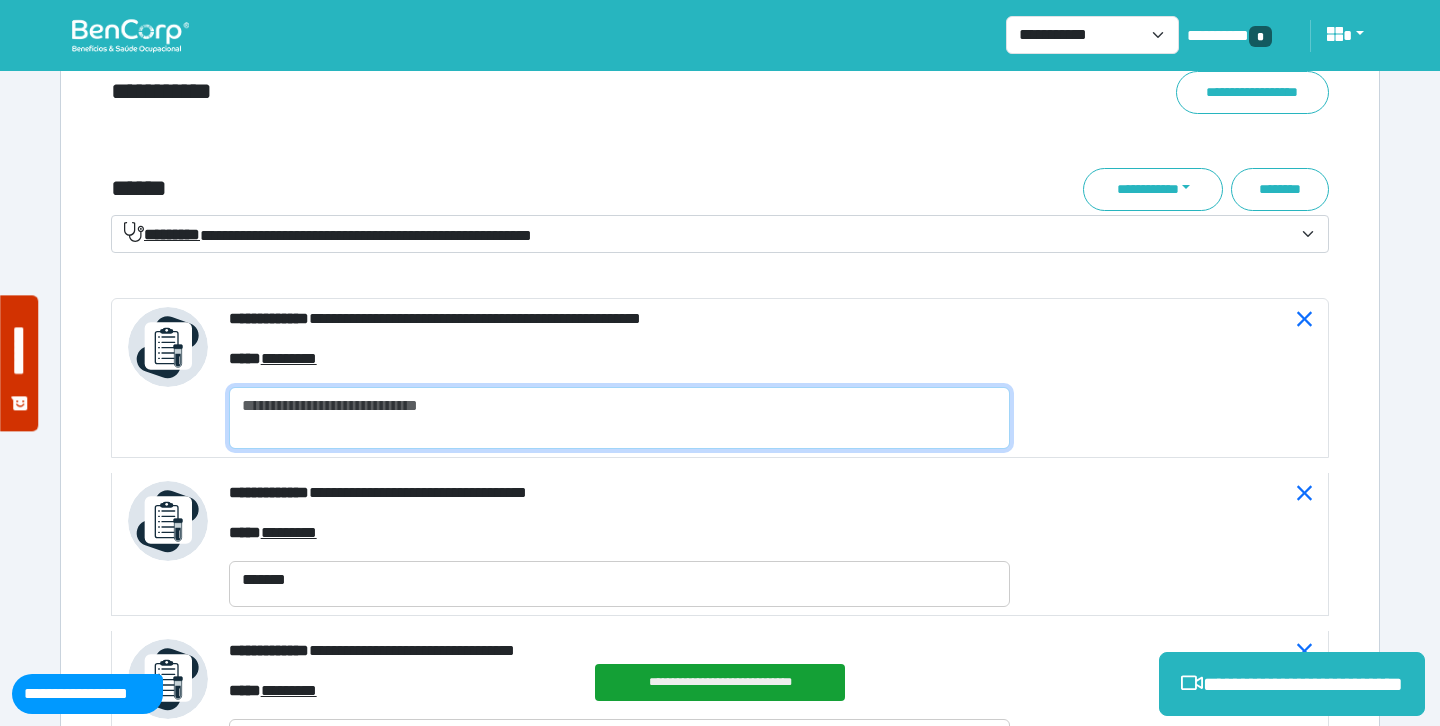 click at bounding box center (619, 418) 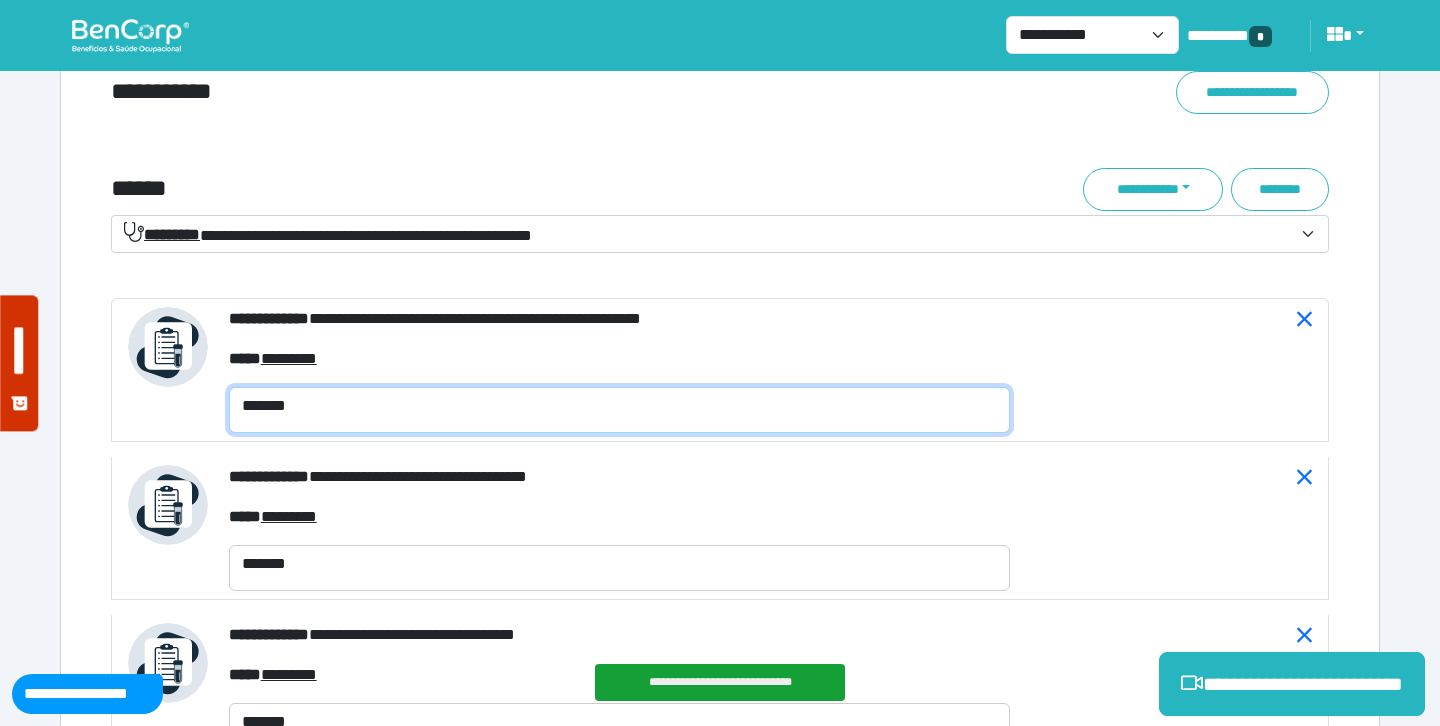 type on "*******" 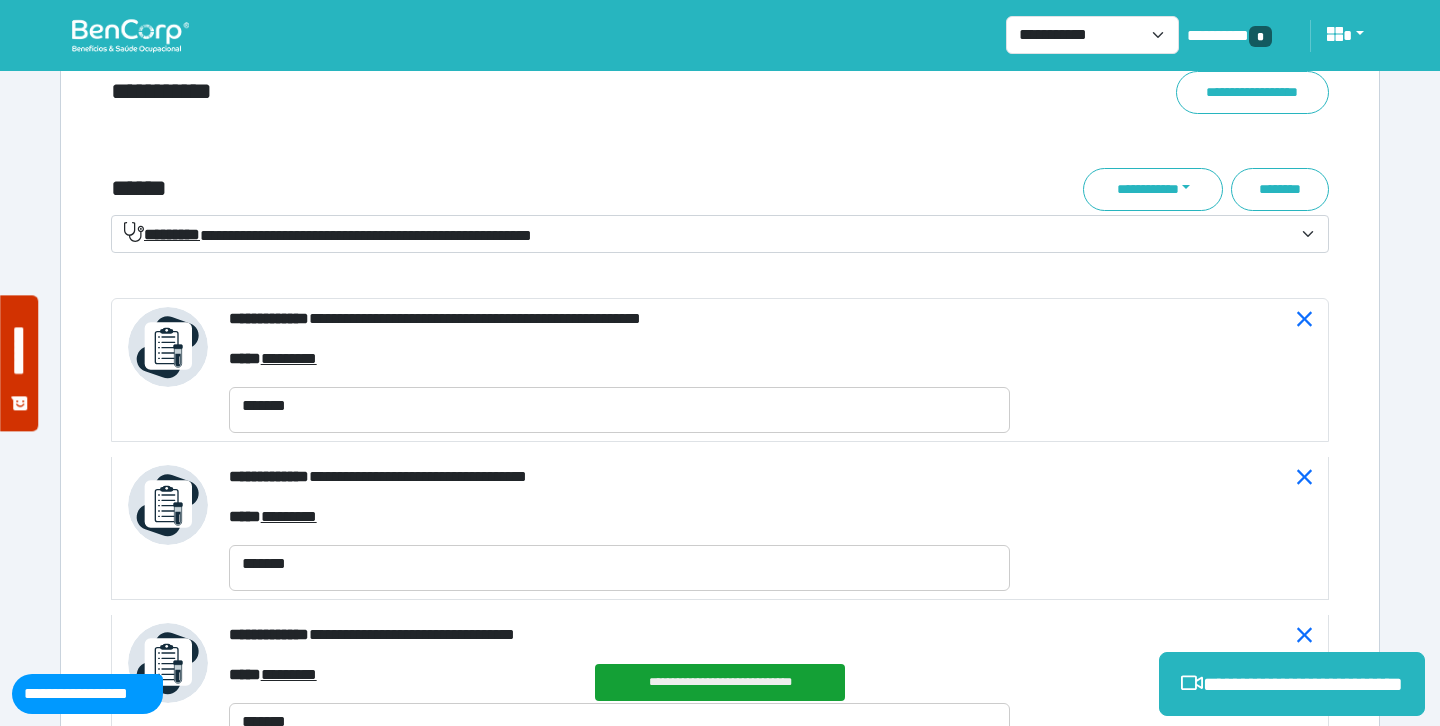 click on "**********" at bounding box center (708, 235) 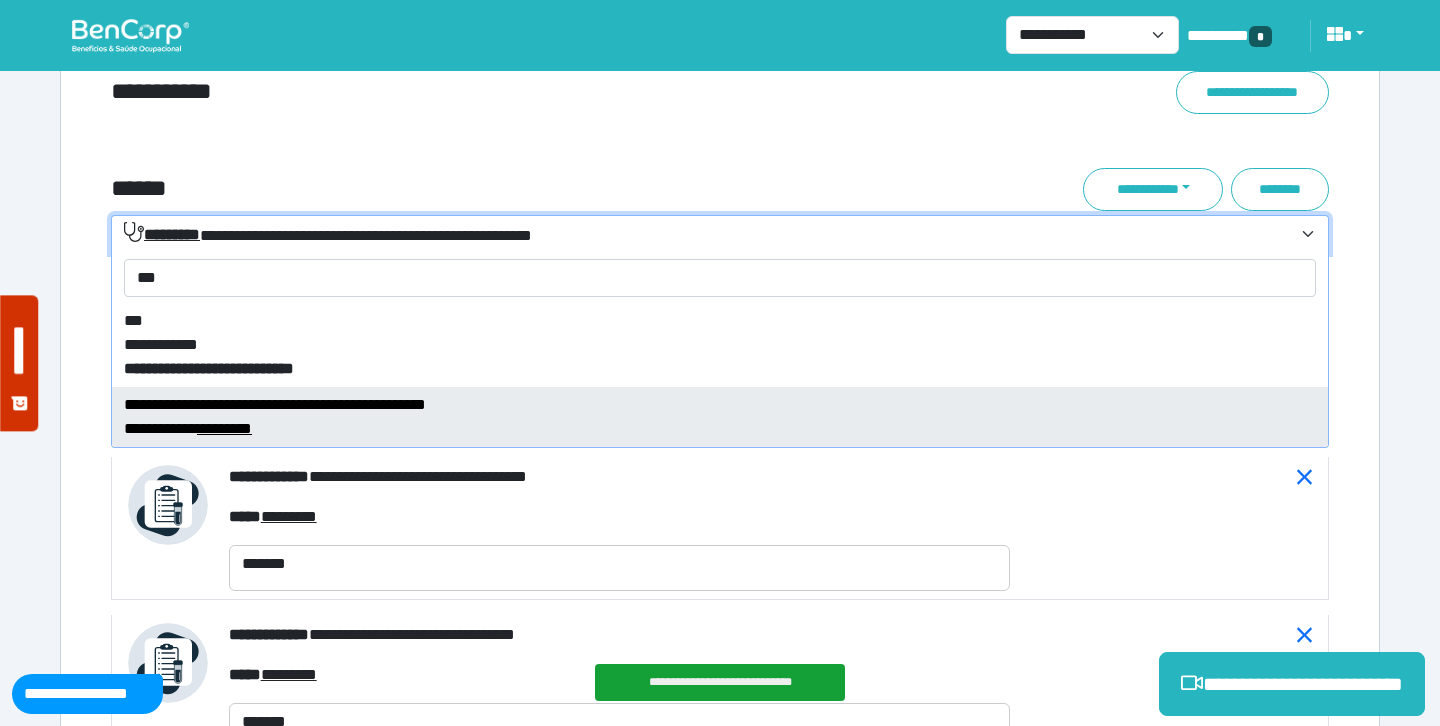 type on "***" 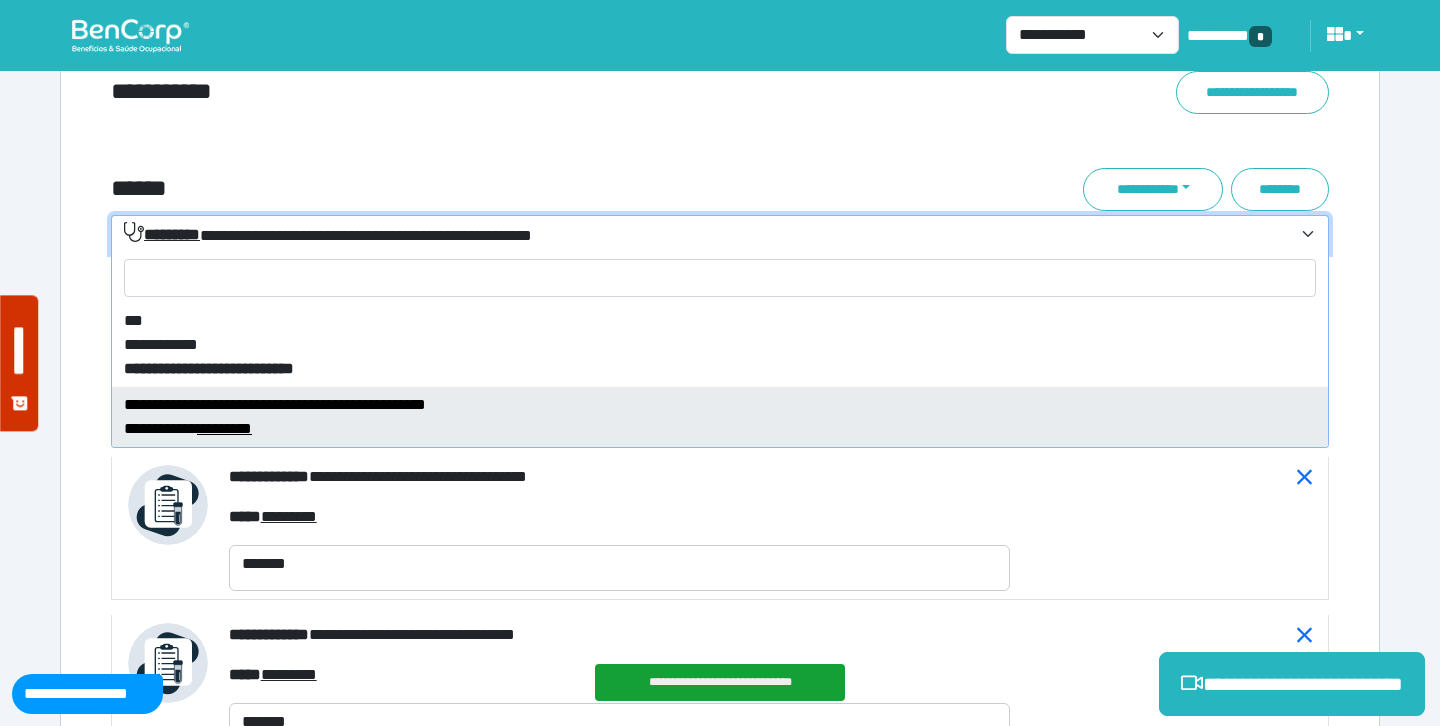 select on "****" 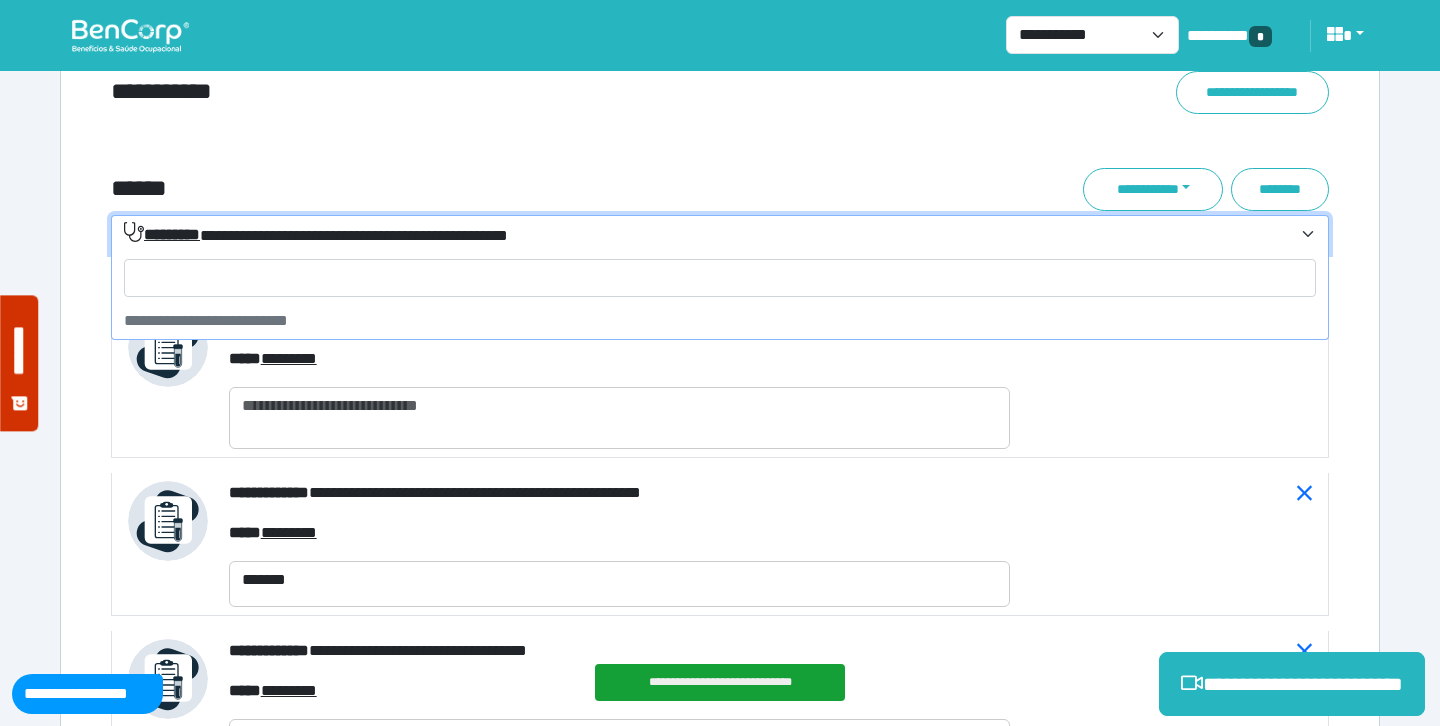click on "**********" at bounding box center [316, 234] 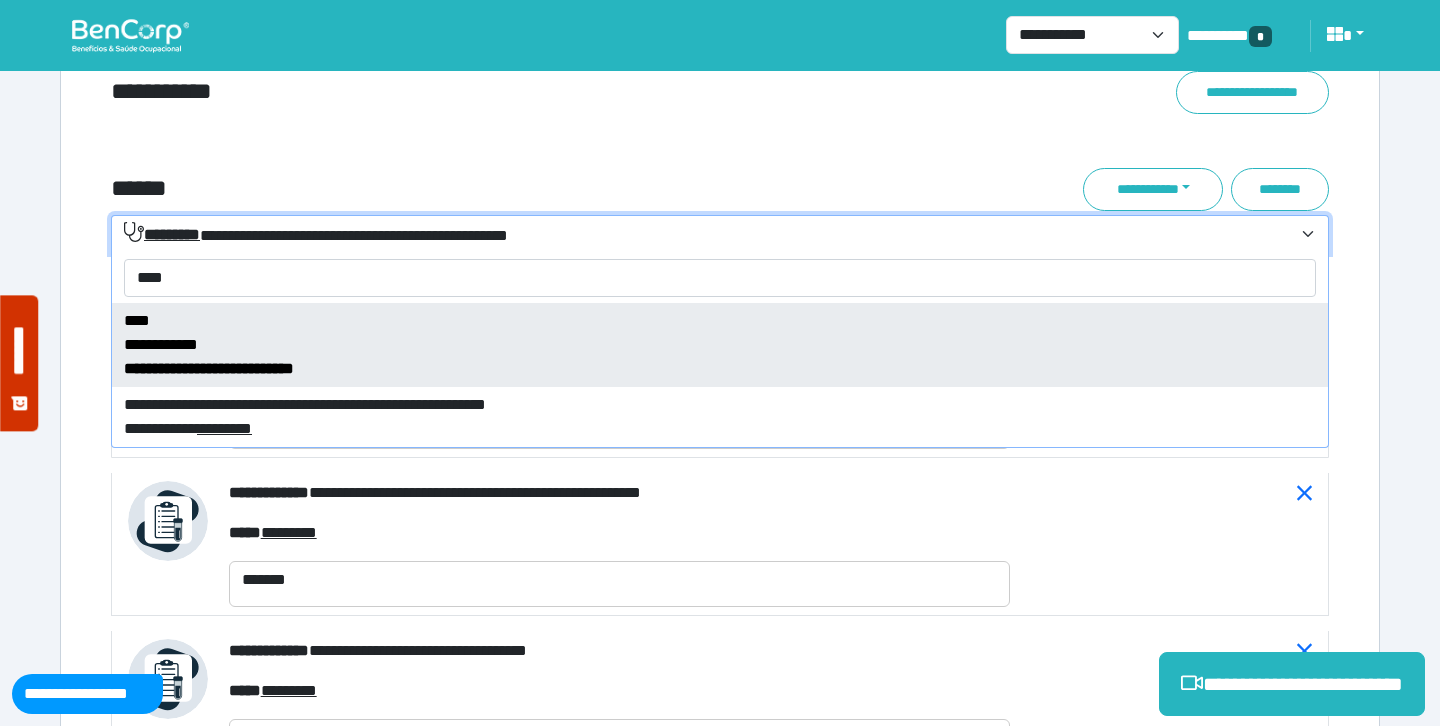 type on "****" 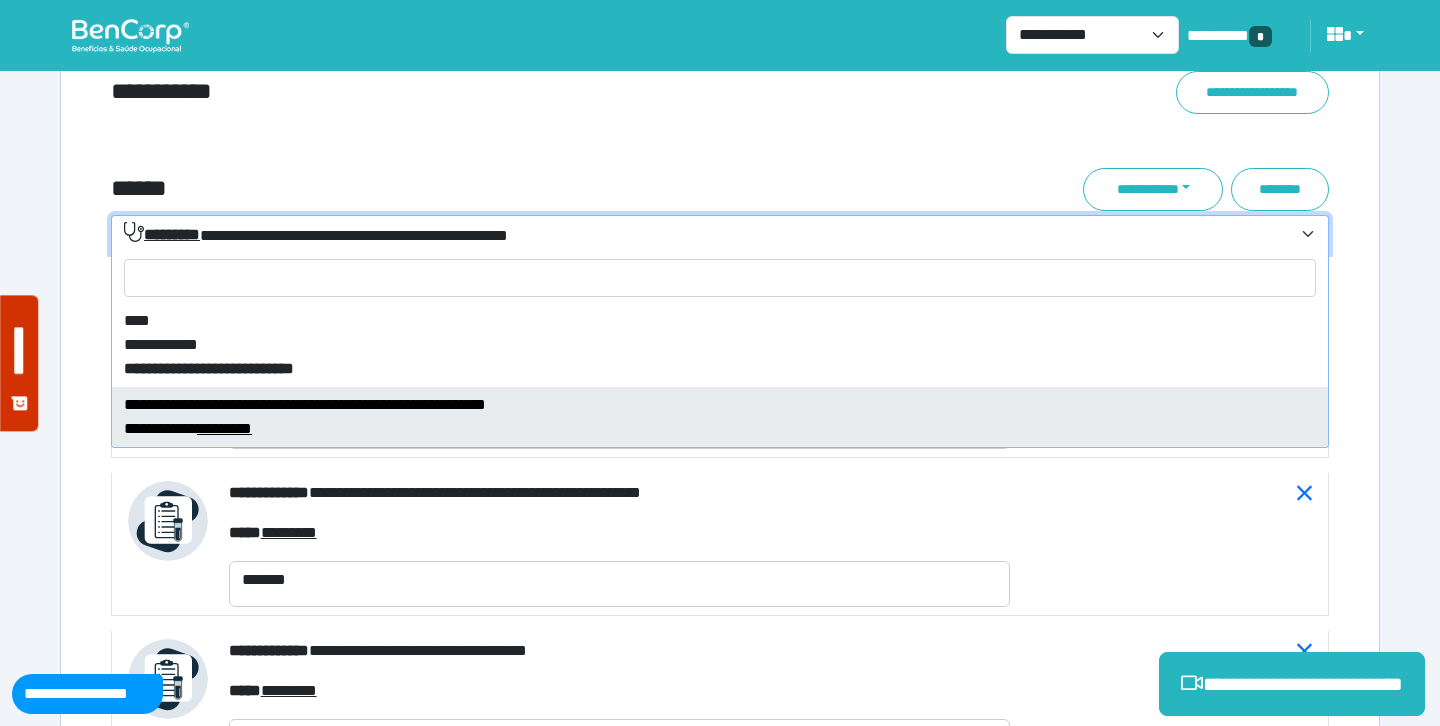 select on "****" 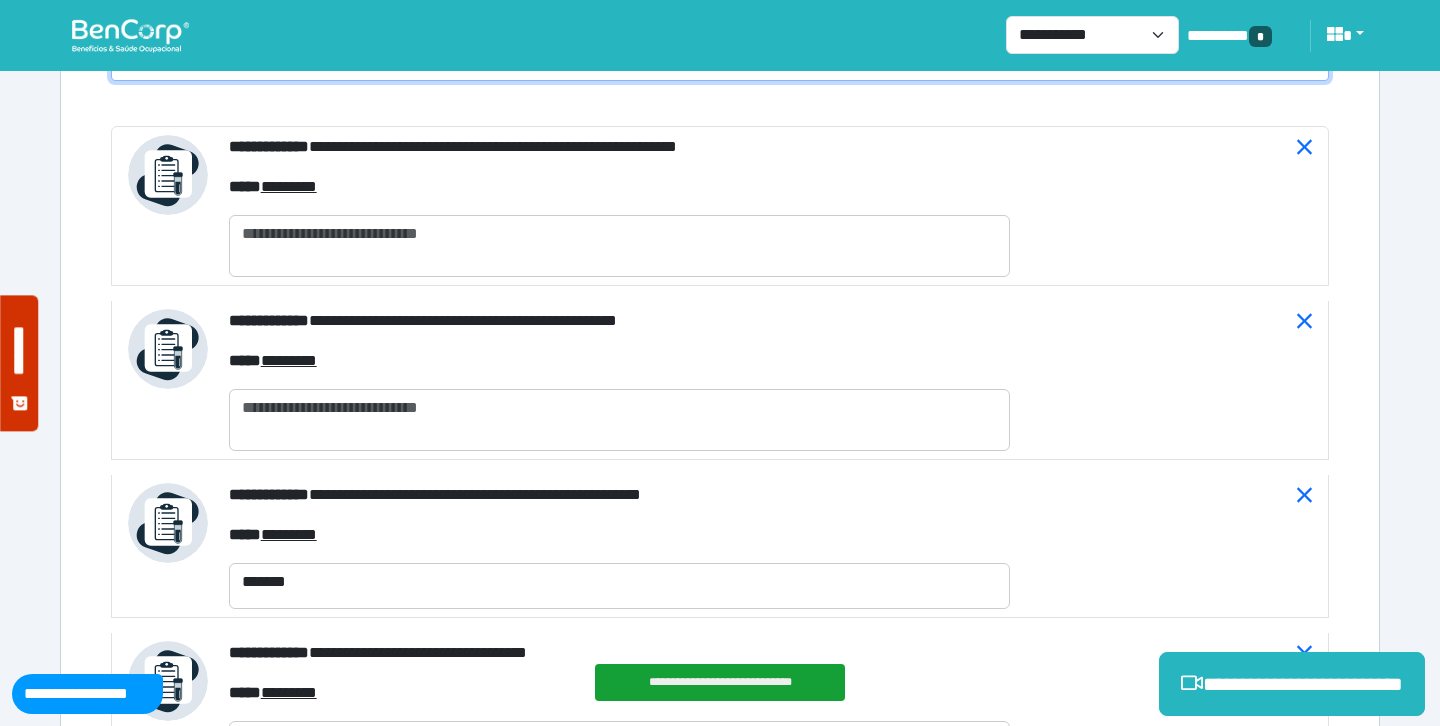 scroll, scrollTop: 7492, scrollLeft: 0, axis: vertical 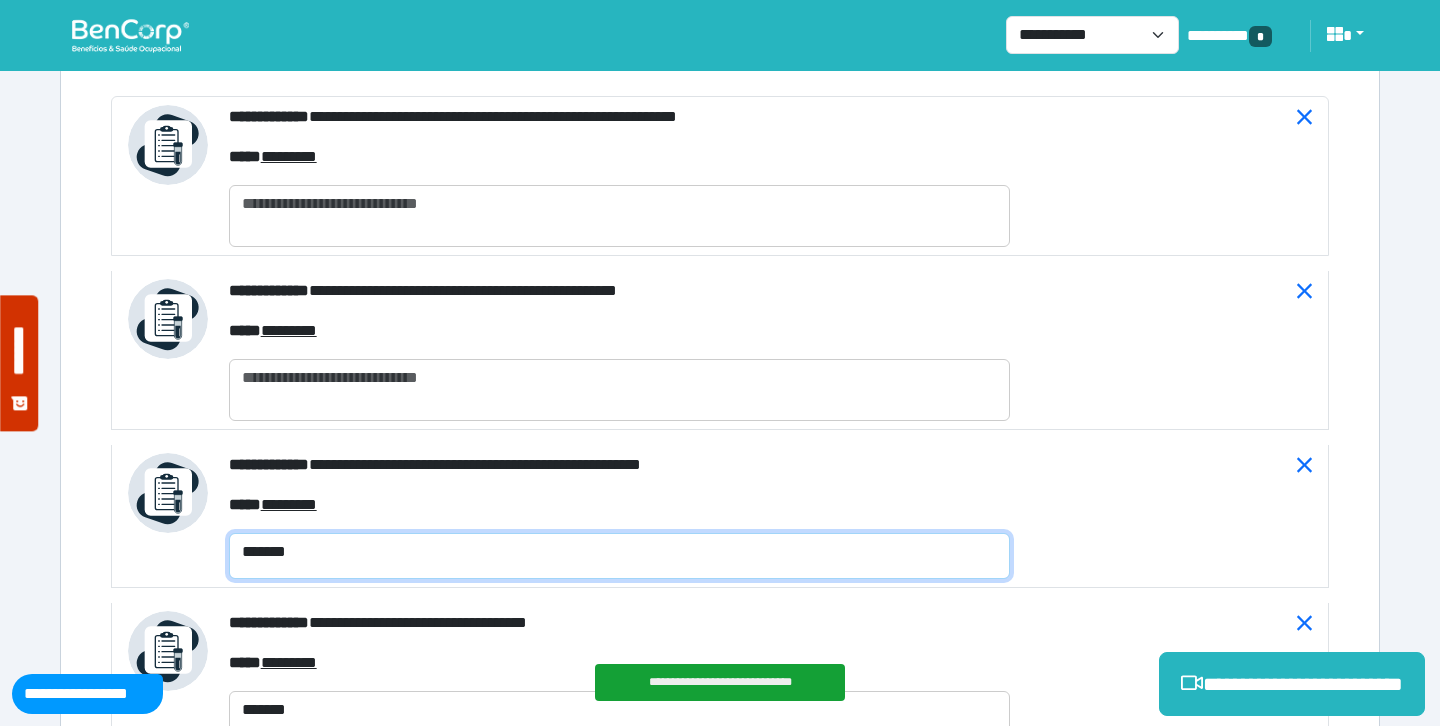 click on "*******" at bounding box center [619, 556] 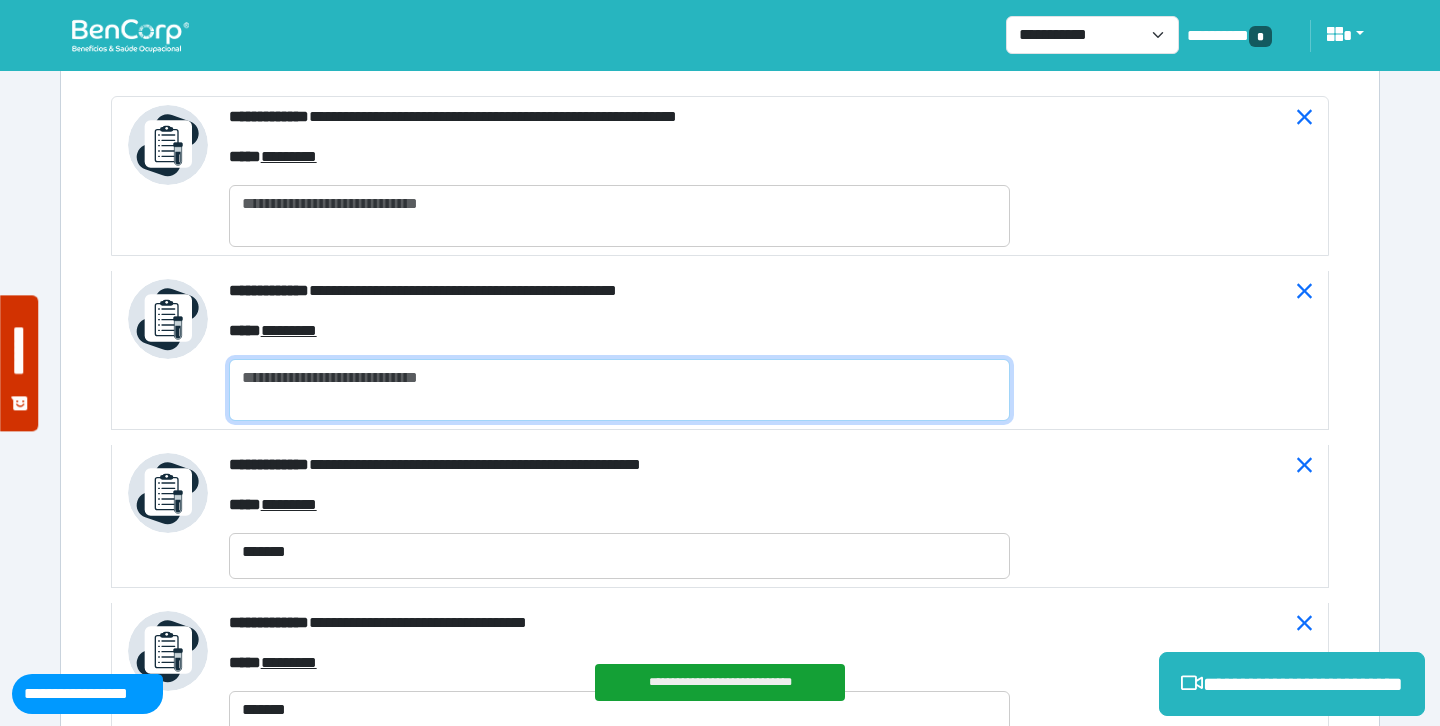 click at bounding box center (619, 390) 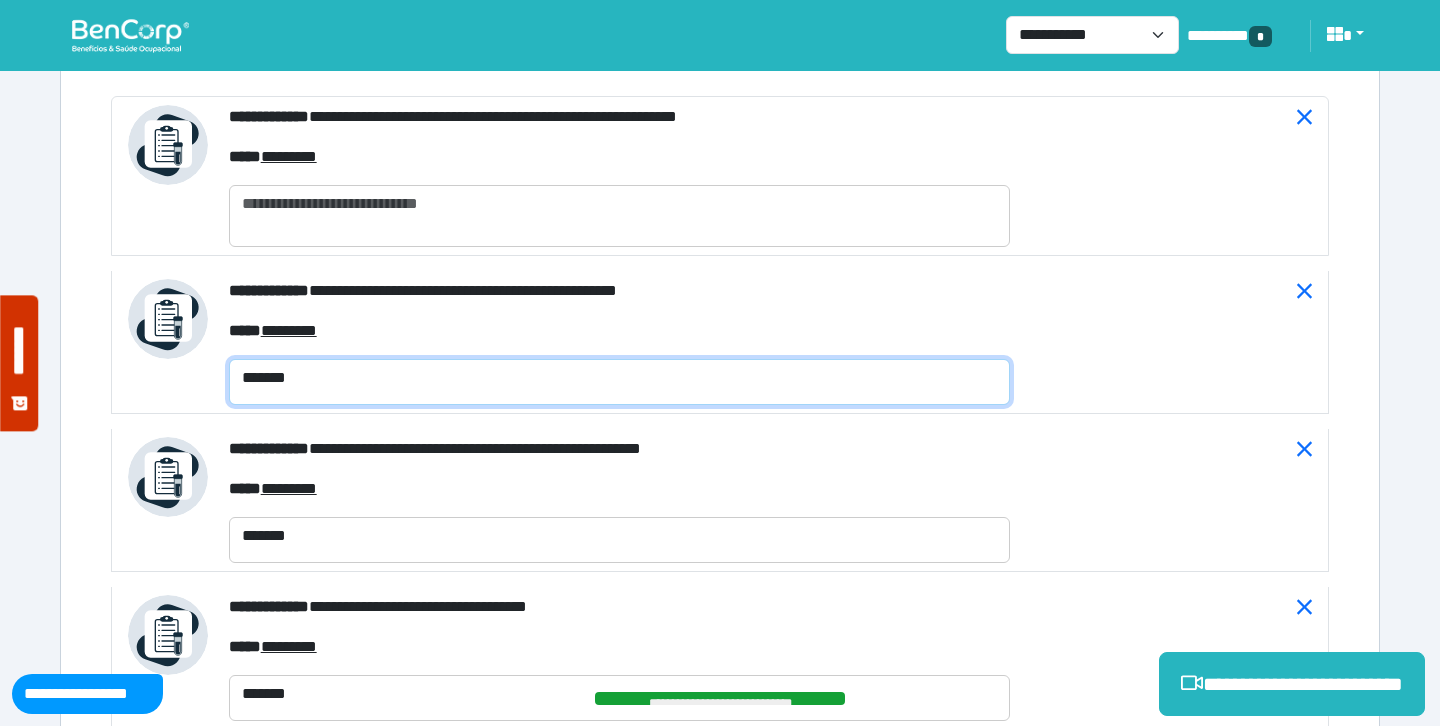 type on "*******" 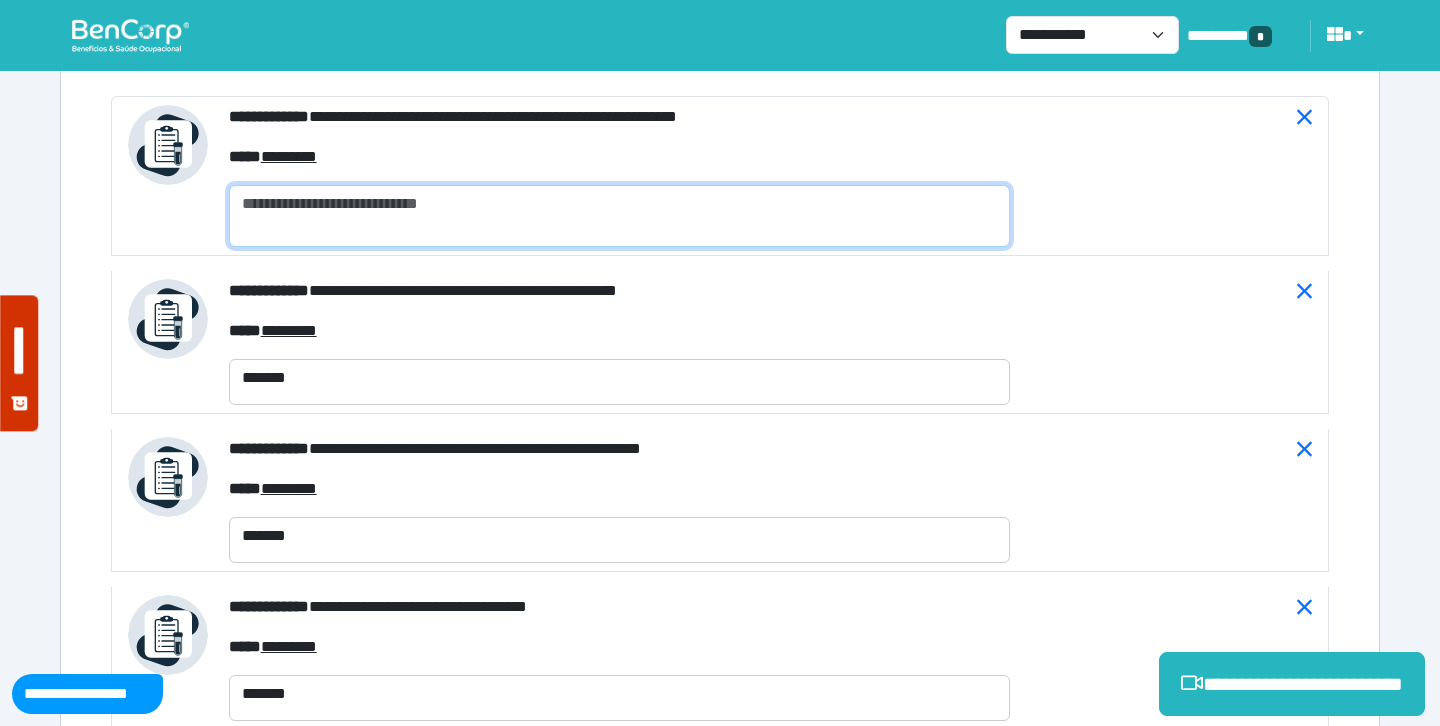 click at bounding box center (619, 216) 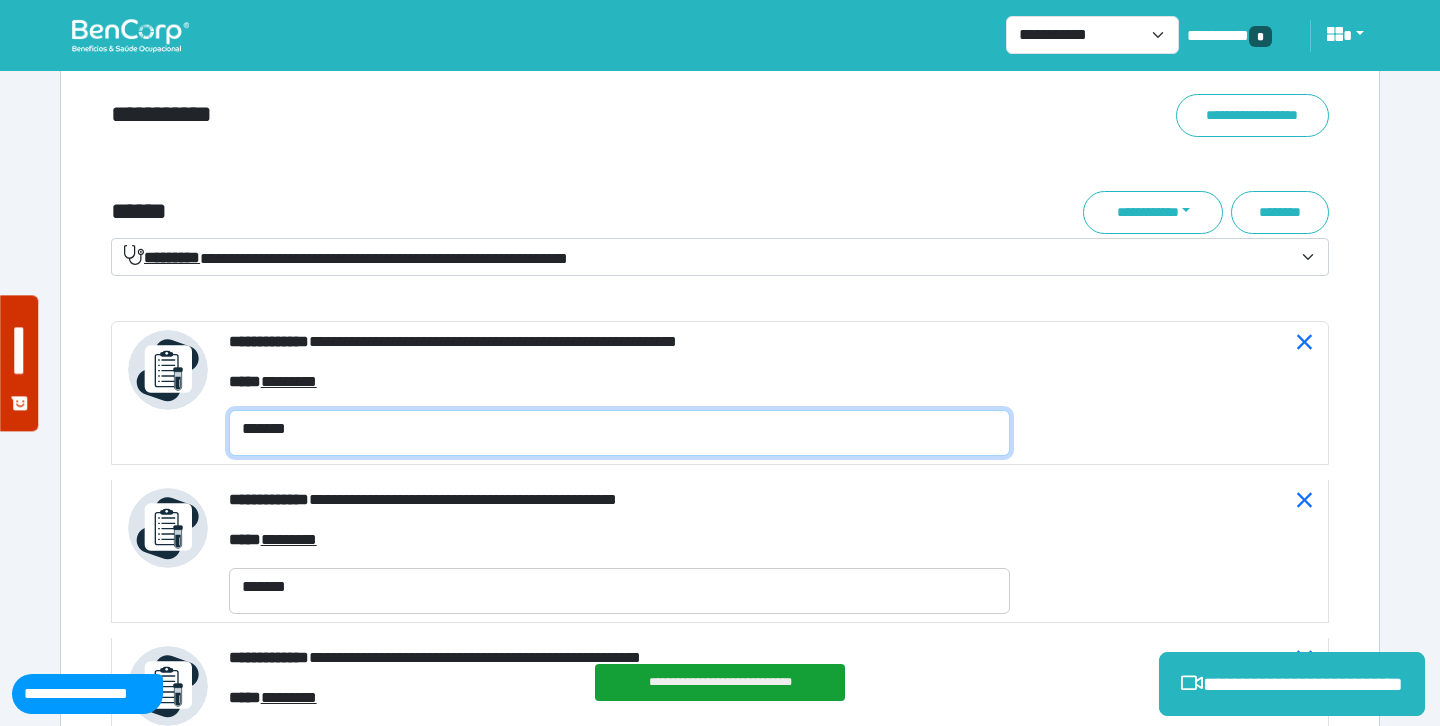 scroll, scrollTop: 7195, scrollLeft: 0, axis: vertical 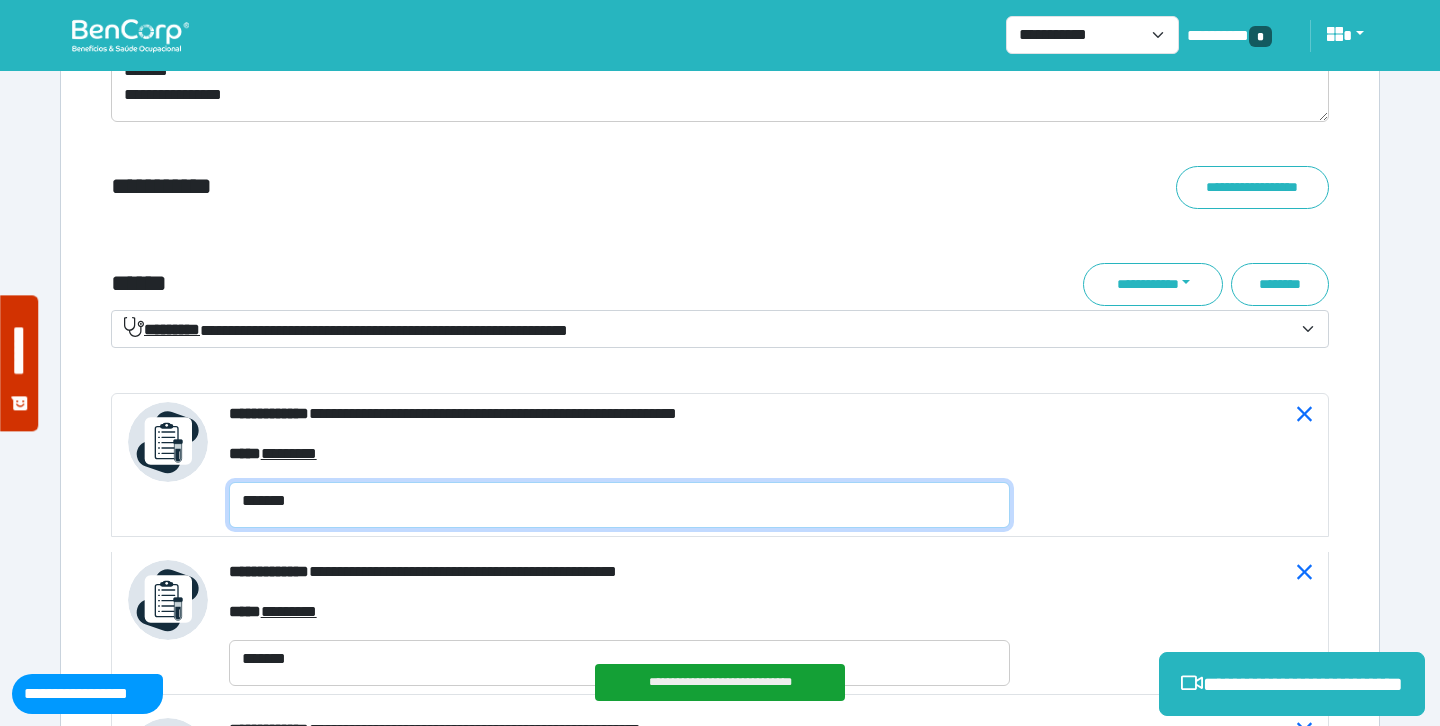 type on "*******" 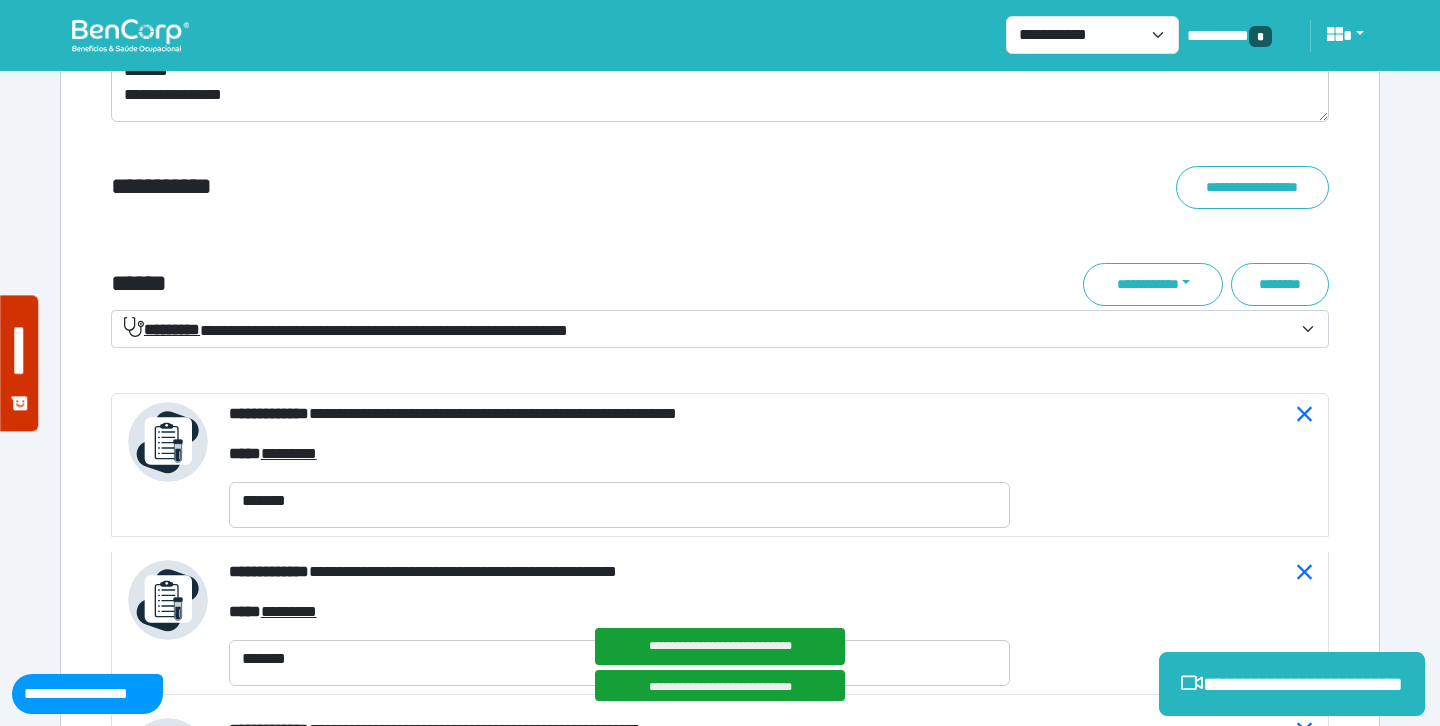 click on "**********" at bounding box center (346, 329) 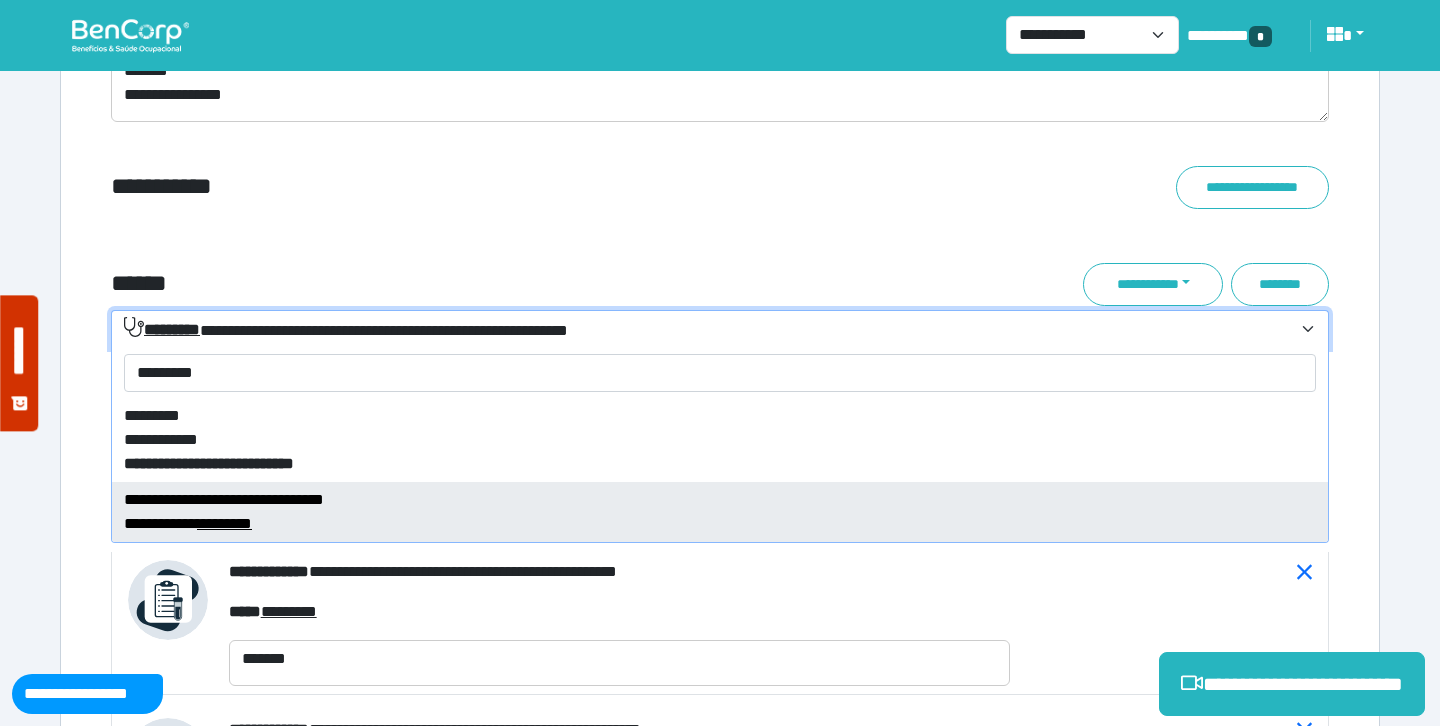 type on "*********" 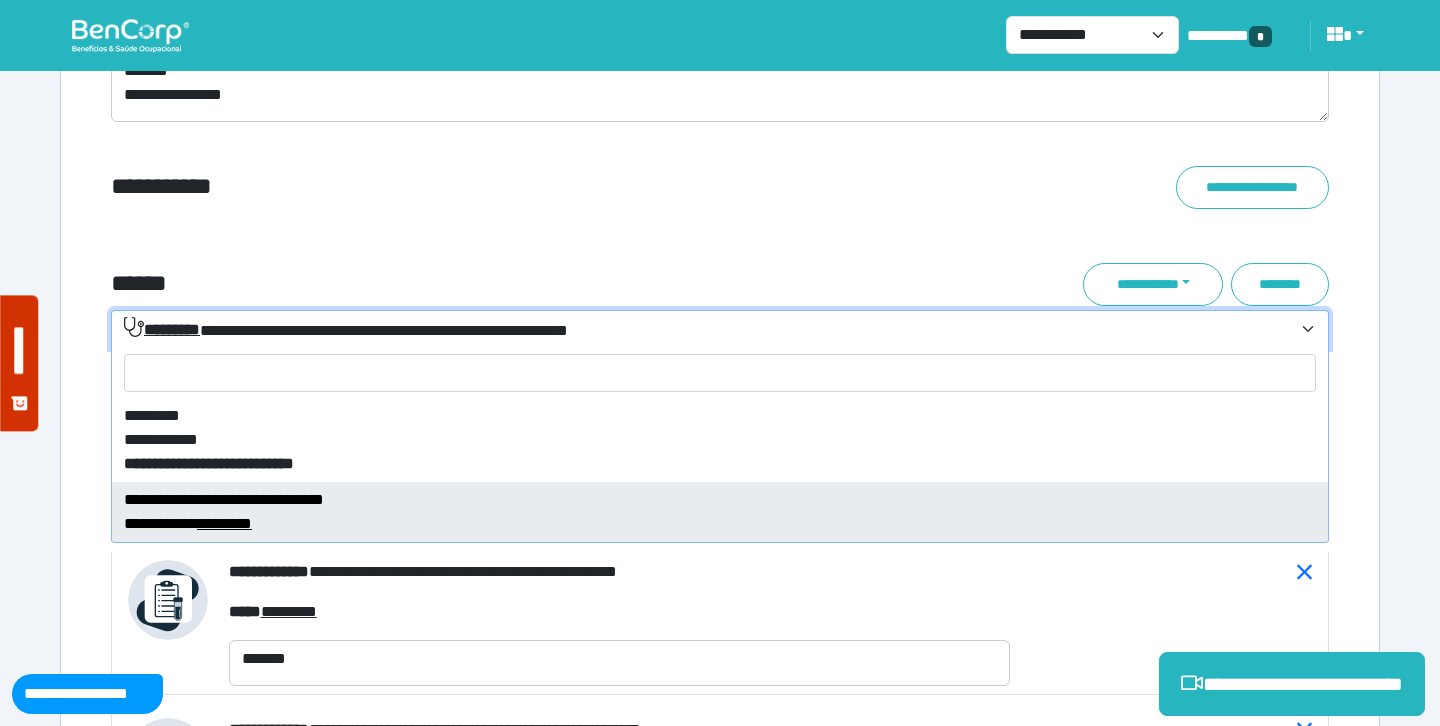 select on "****" 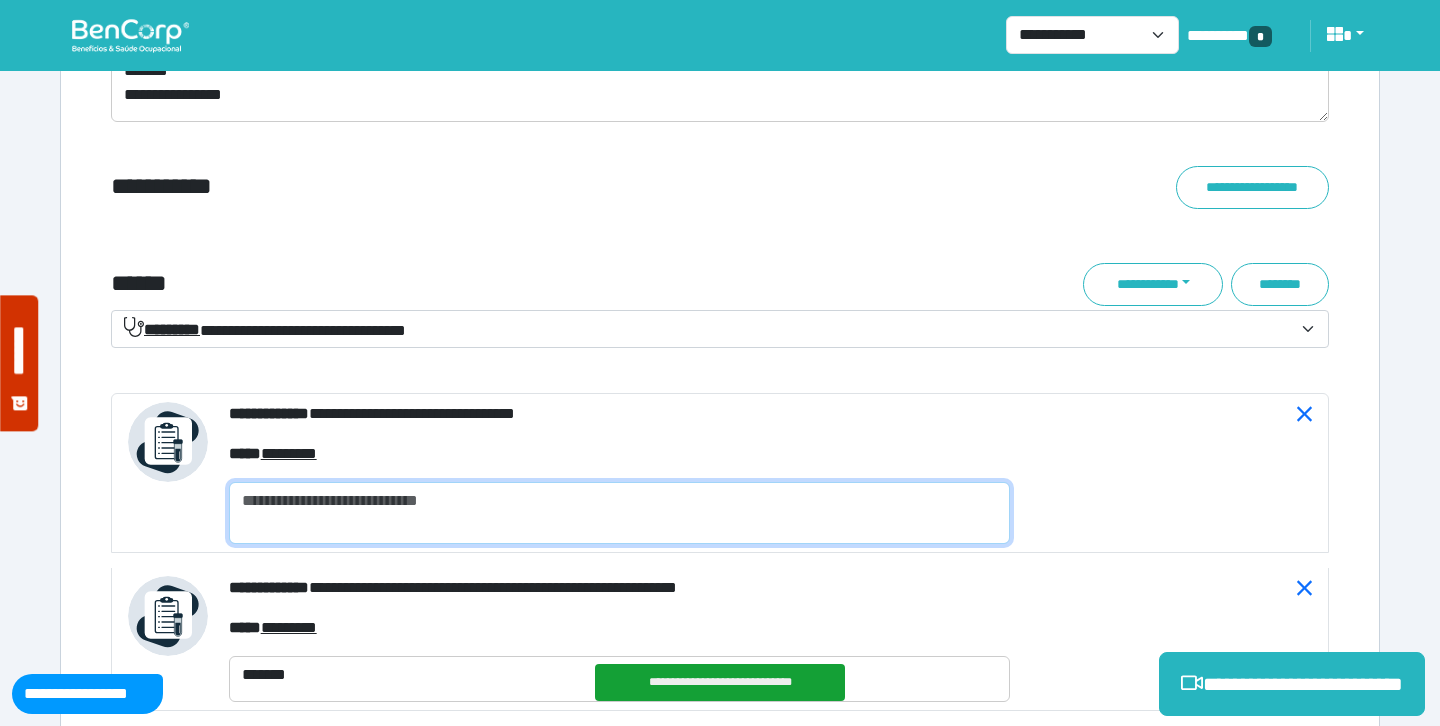 click at bounding box center (619, 513) 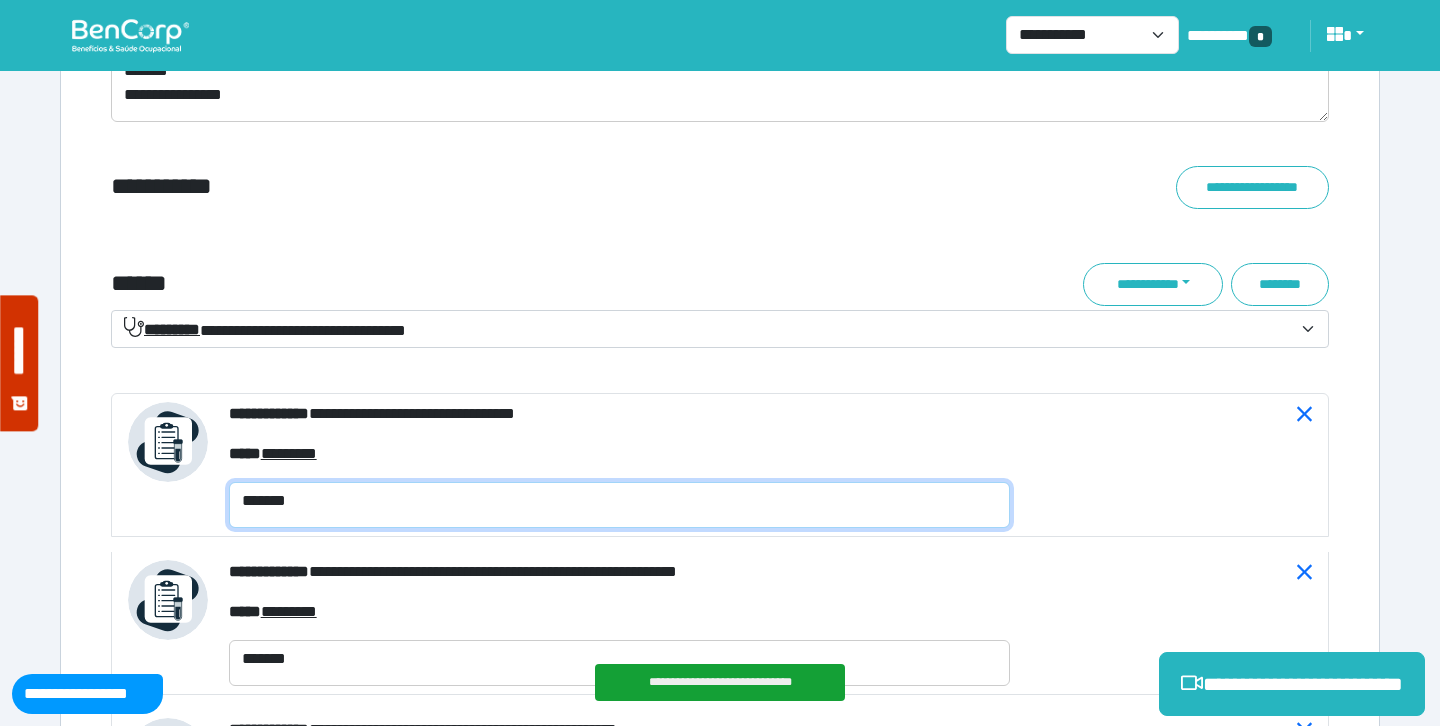type on "*******" 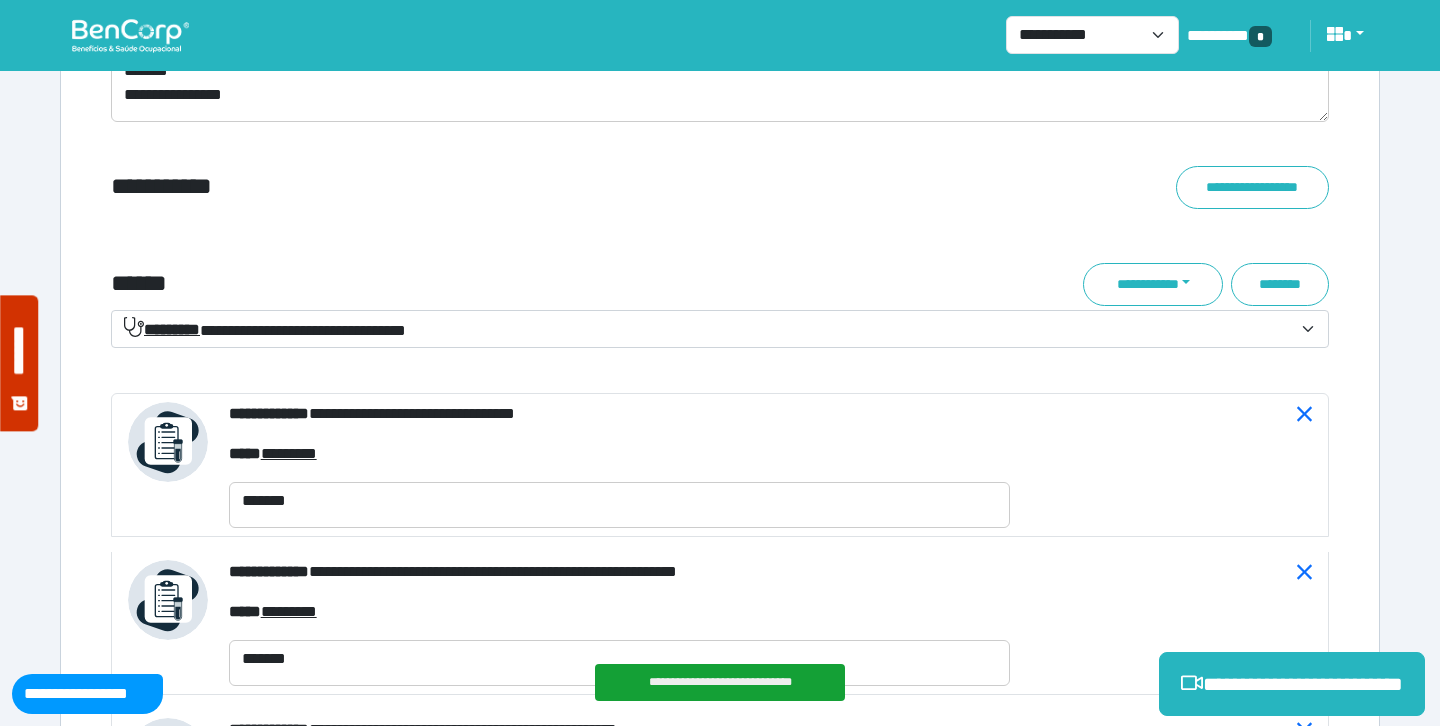 click on "**********" at bounding box center (720, -746) 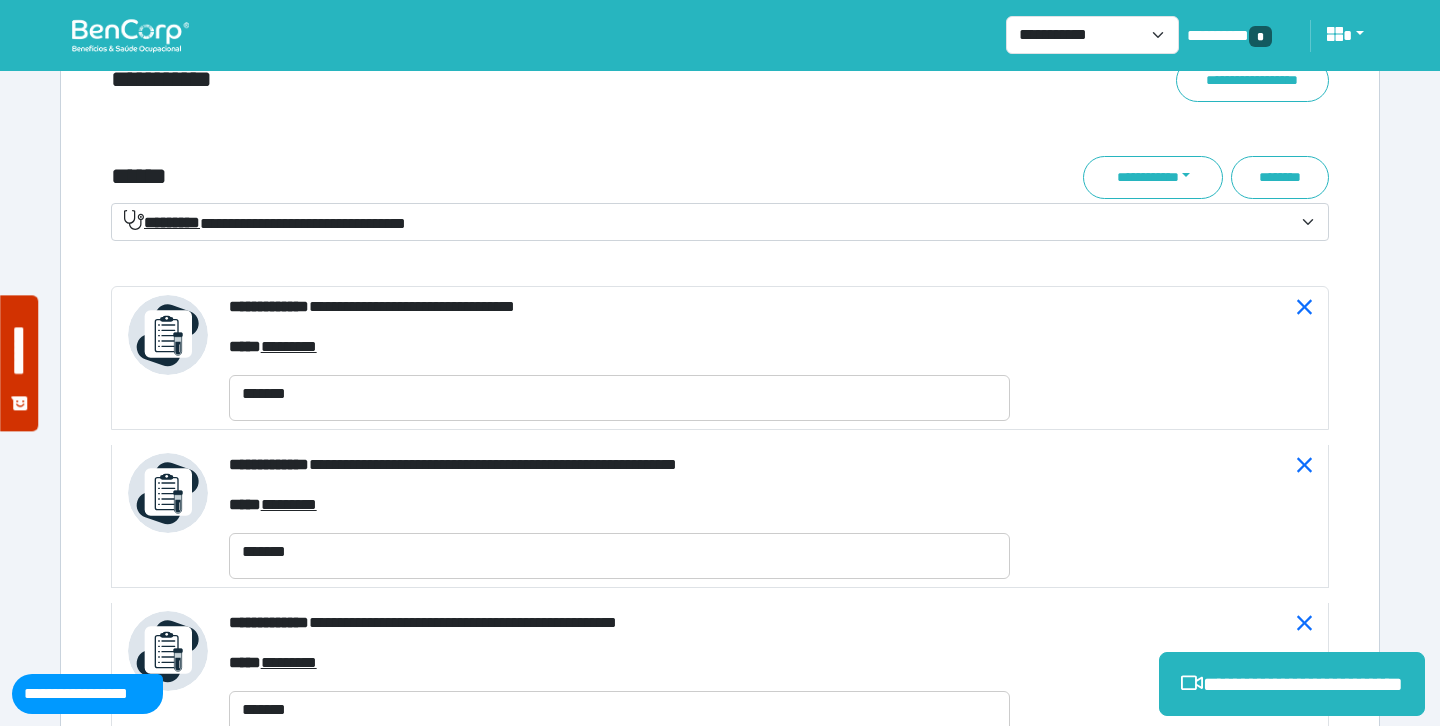 scroll, scrollTop: 7340, scrollLeft: 0, axis: vertical 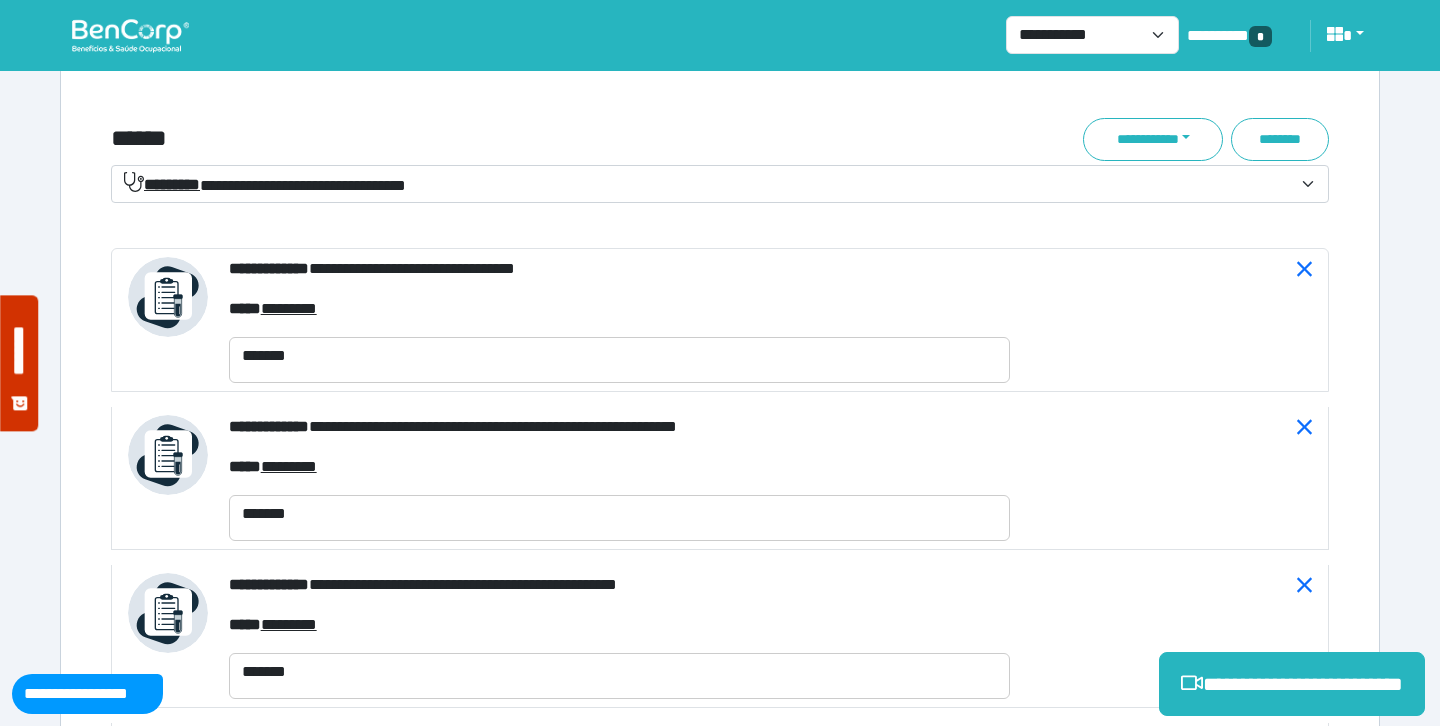 click on "**********" at bounding box center (720, 184) 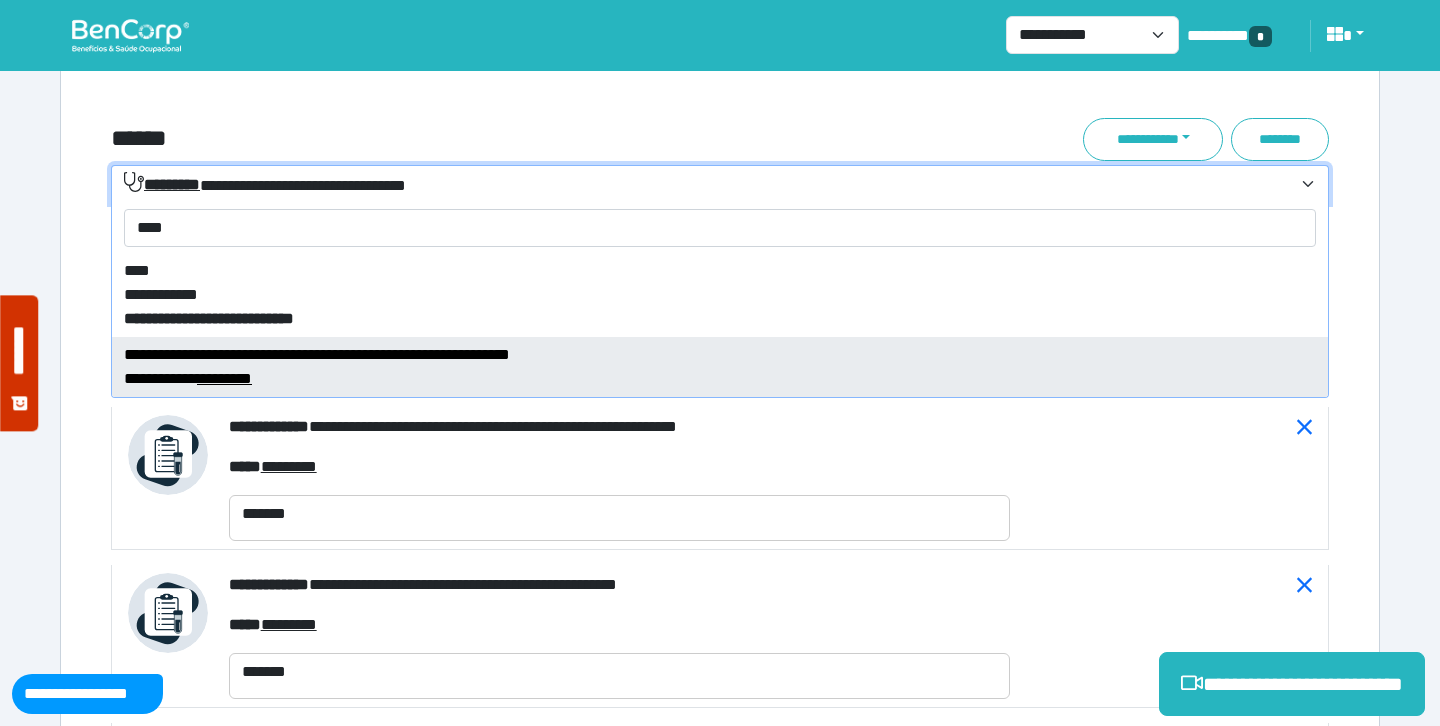 type on "****" 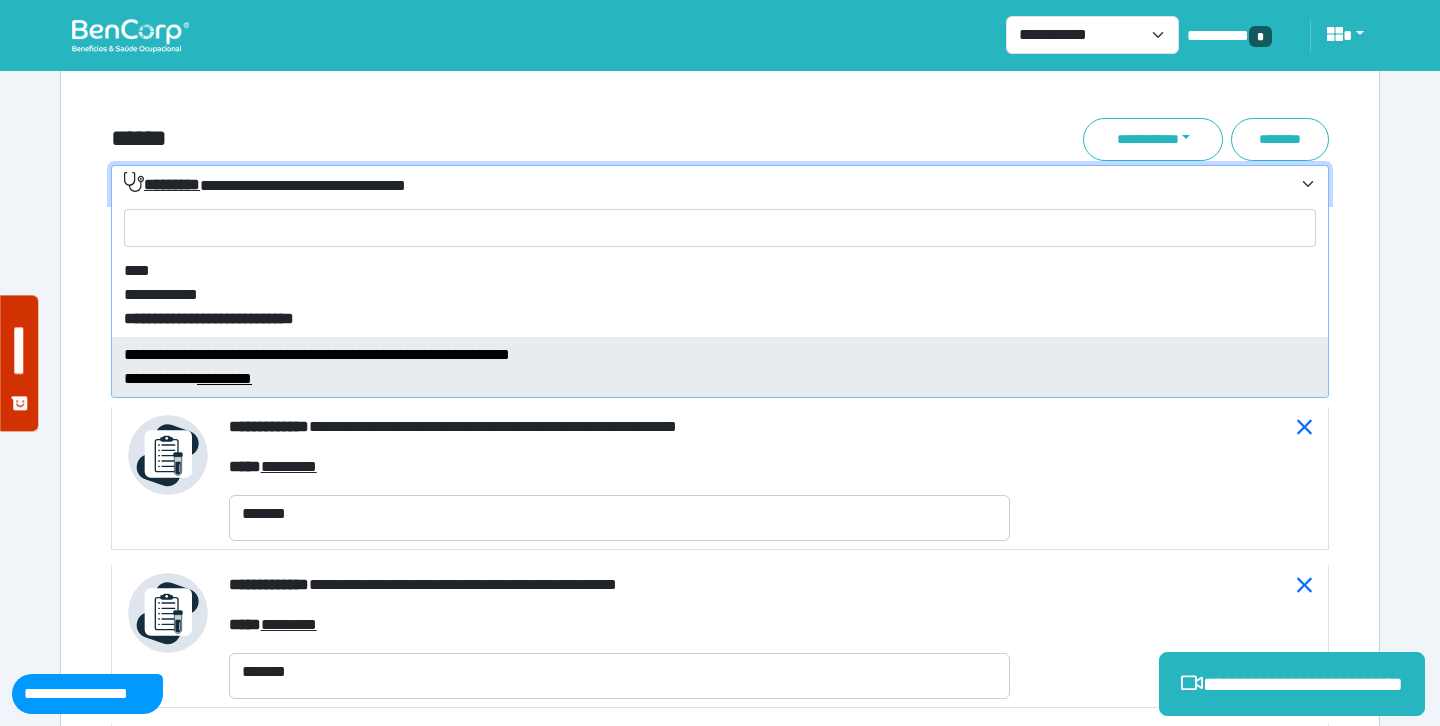 select on "**" 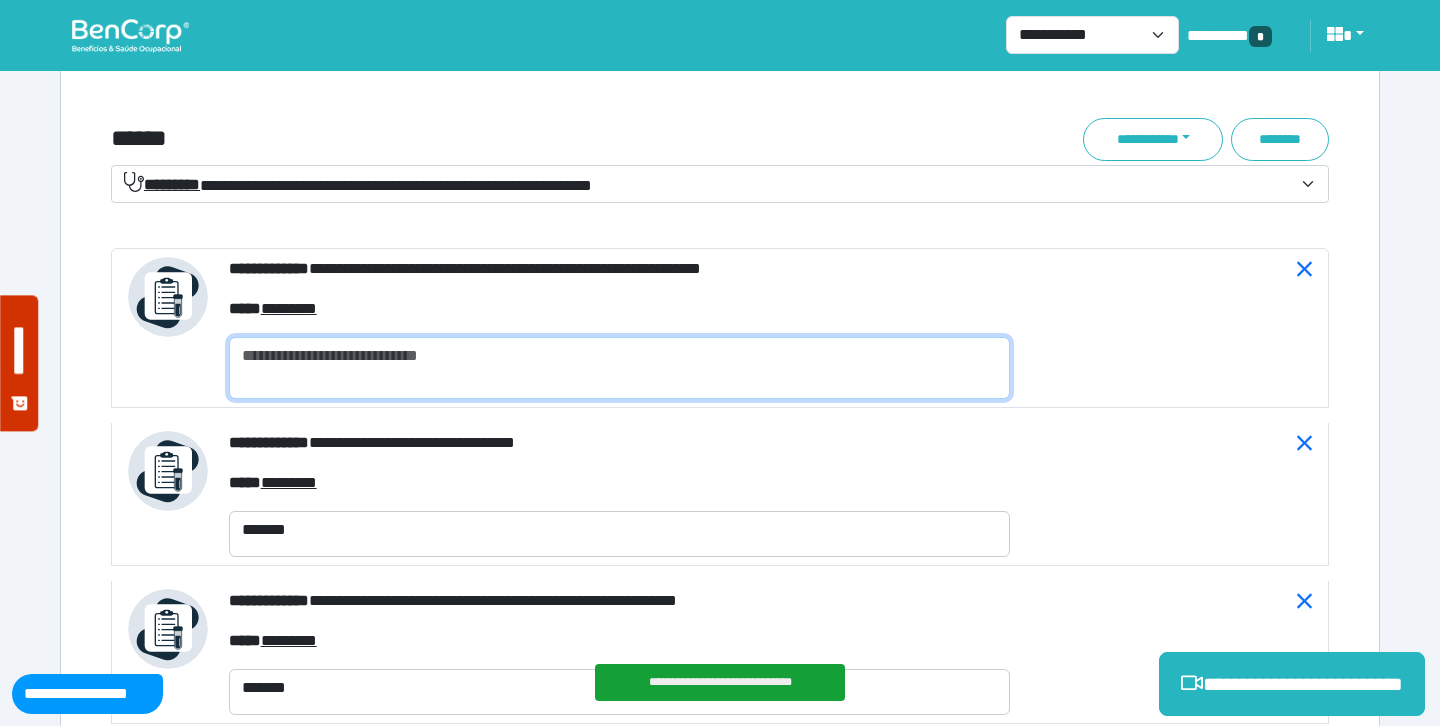 click at bounding box center (619, 368) 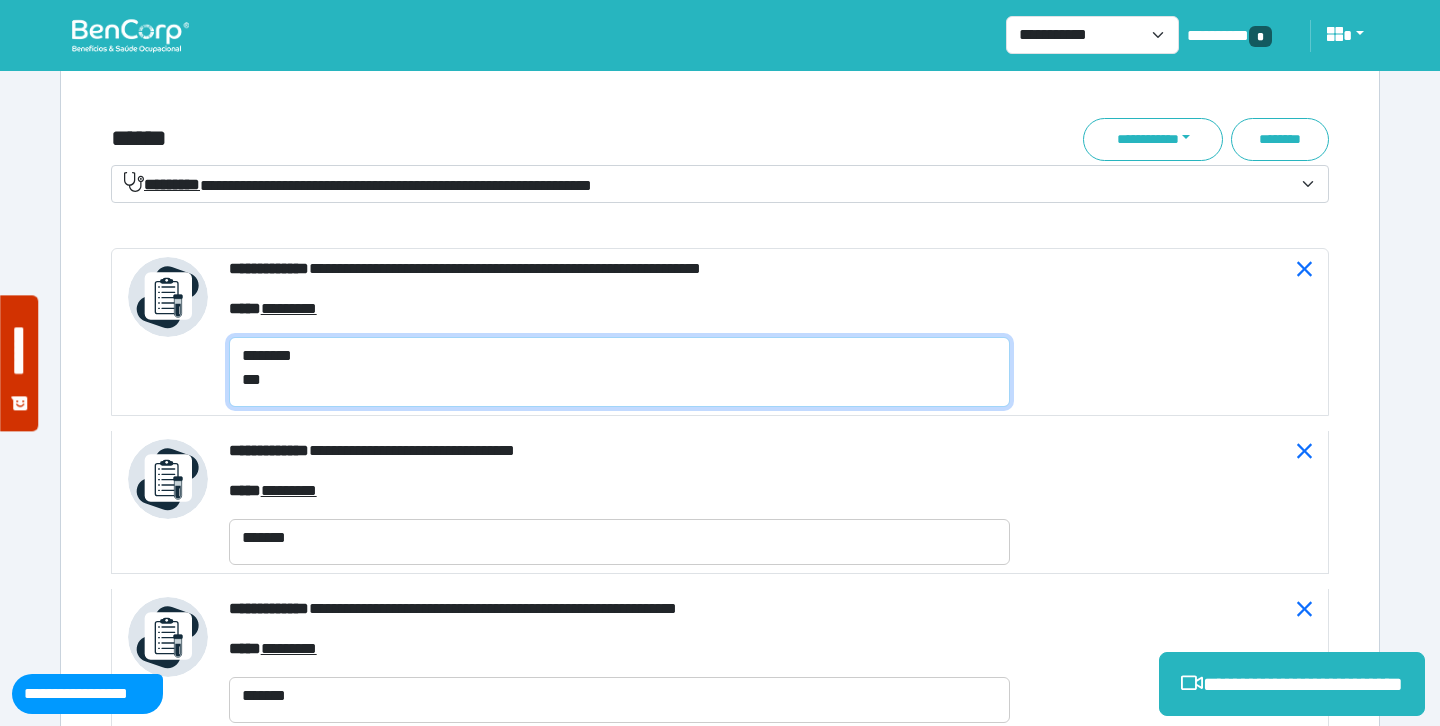 scroll, scrollTop: 0, scrollLeft: 0, axis: both 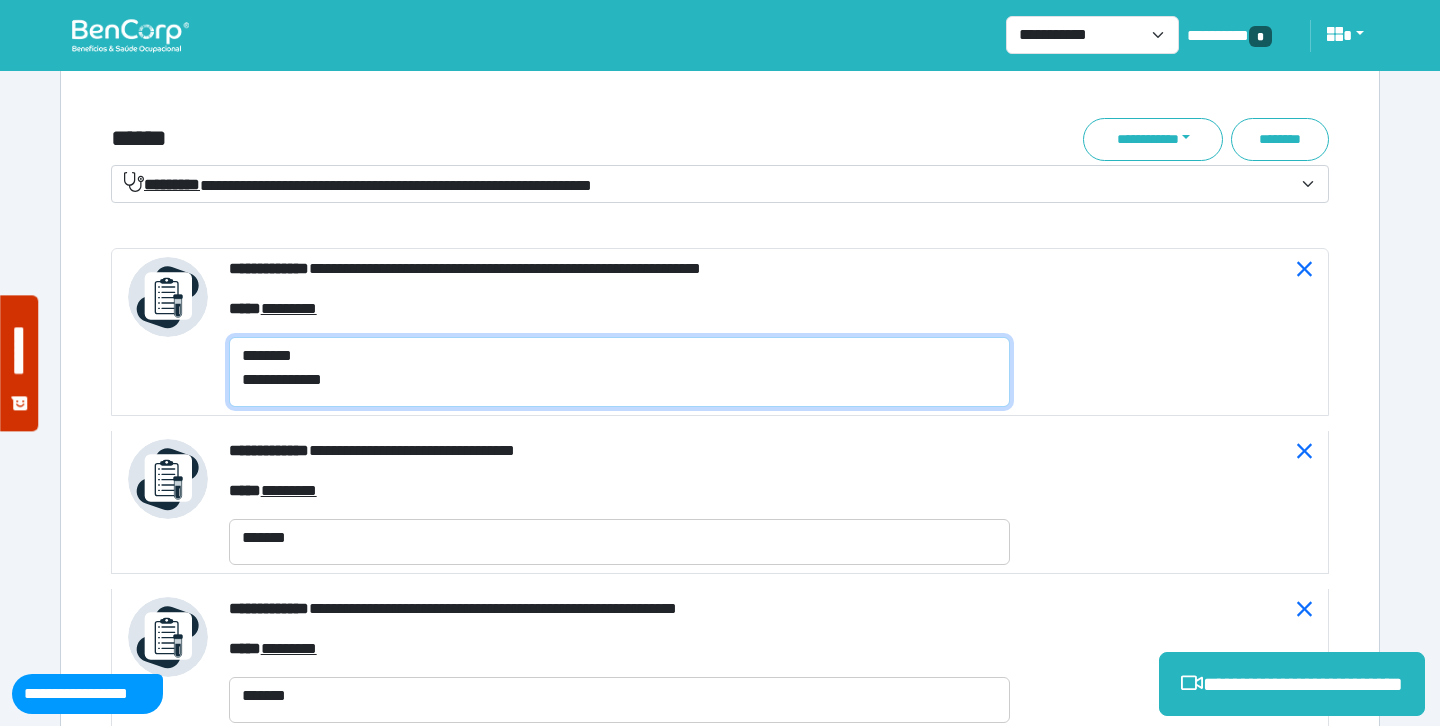 type on "**********" 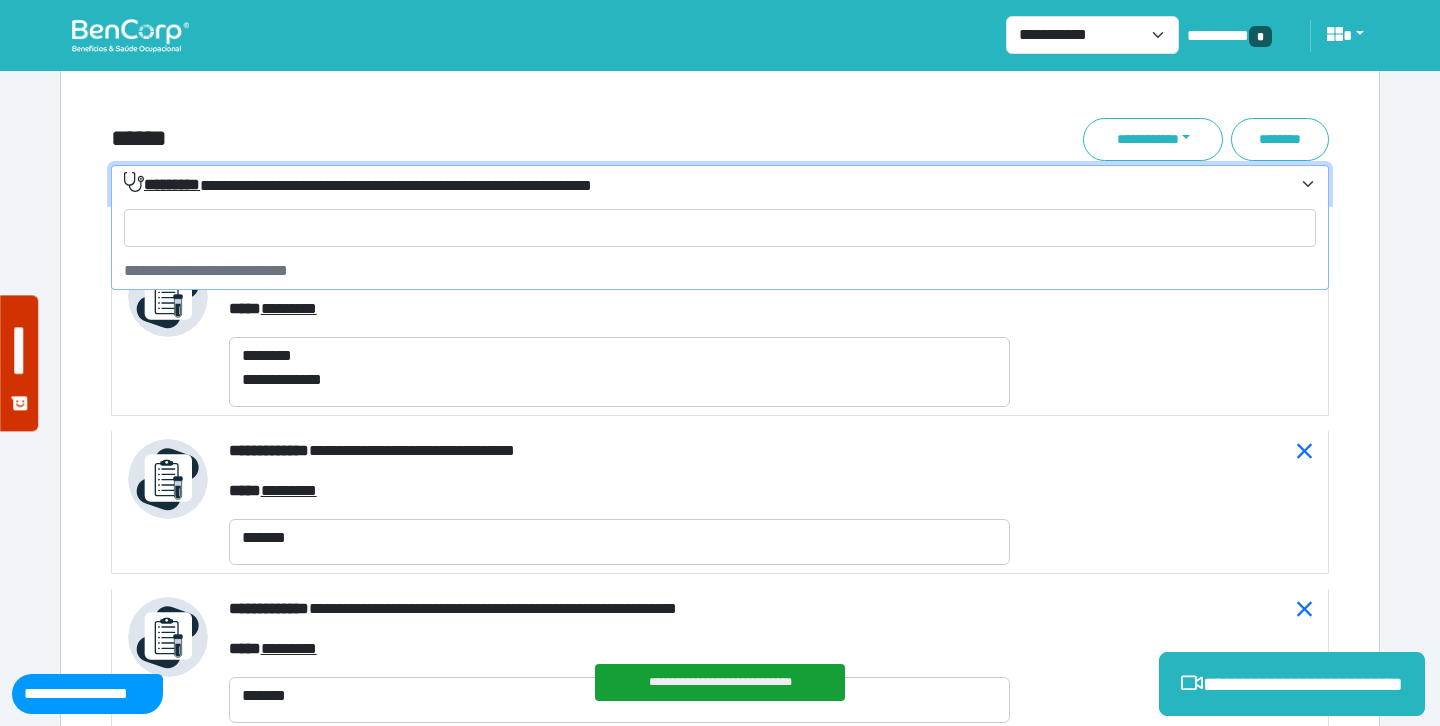 click on "**********" at bounding box center [358, 184] 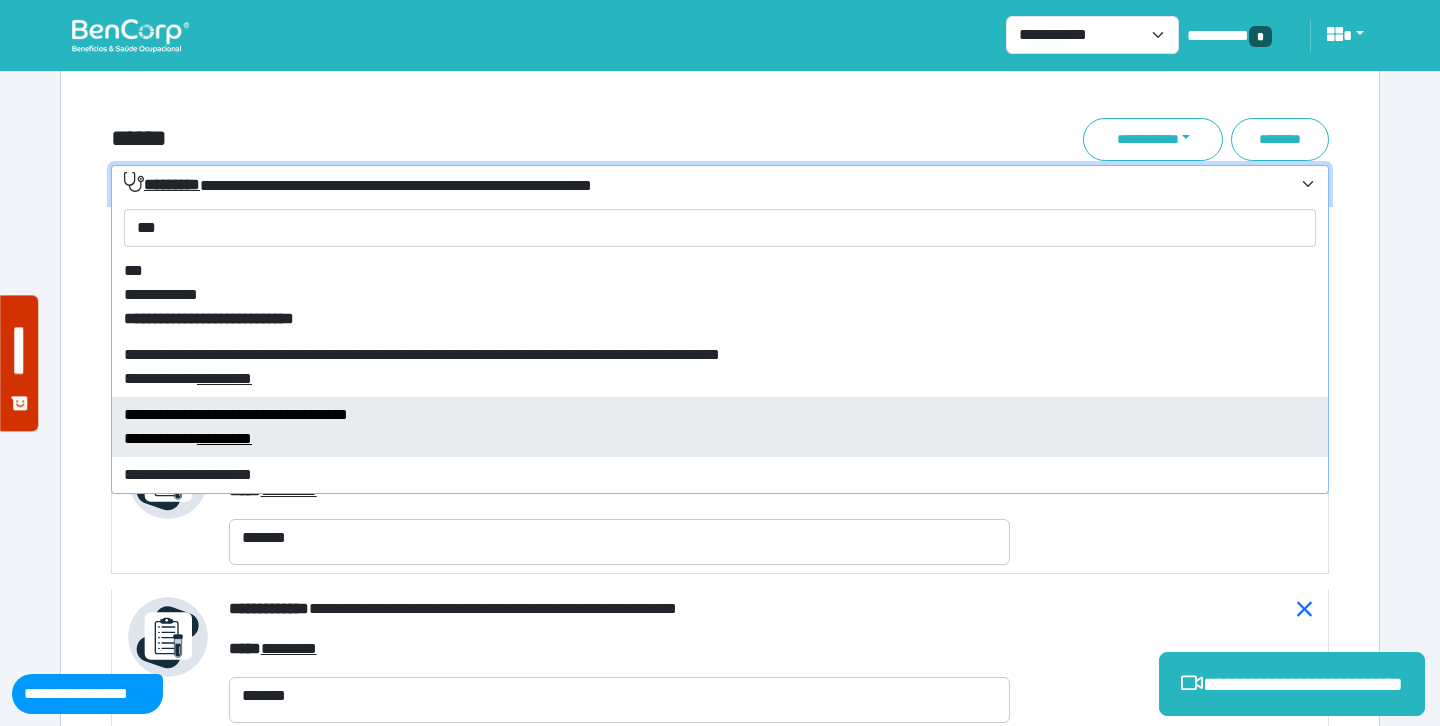 type on "***" 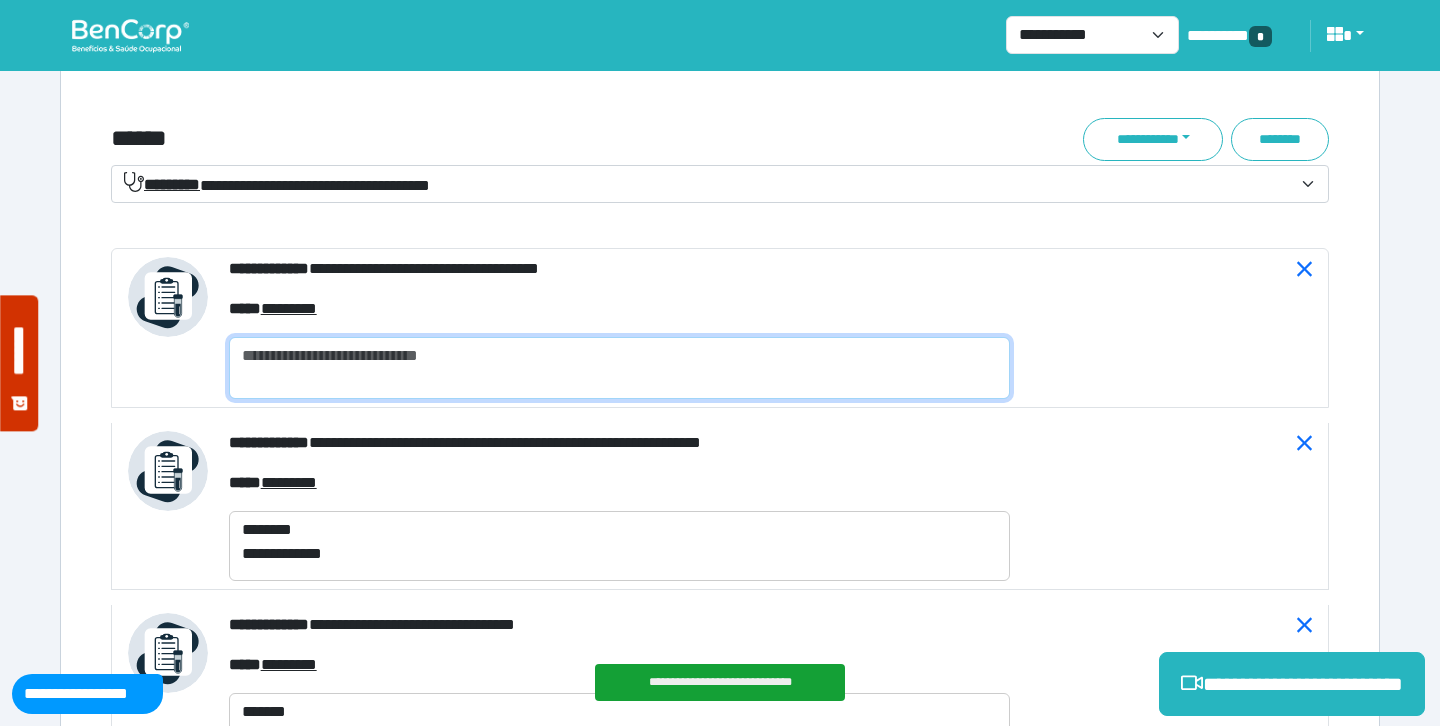 click at bounding box center [619, 368] 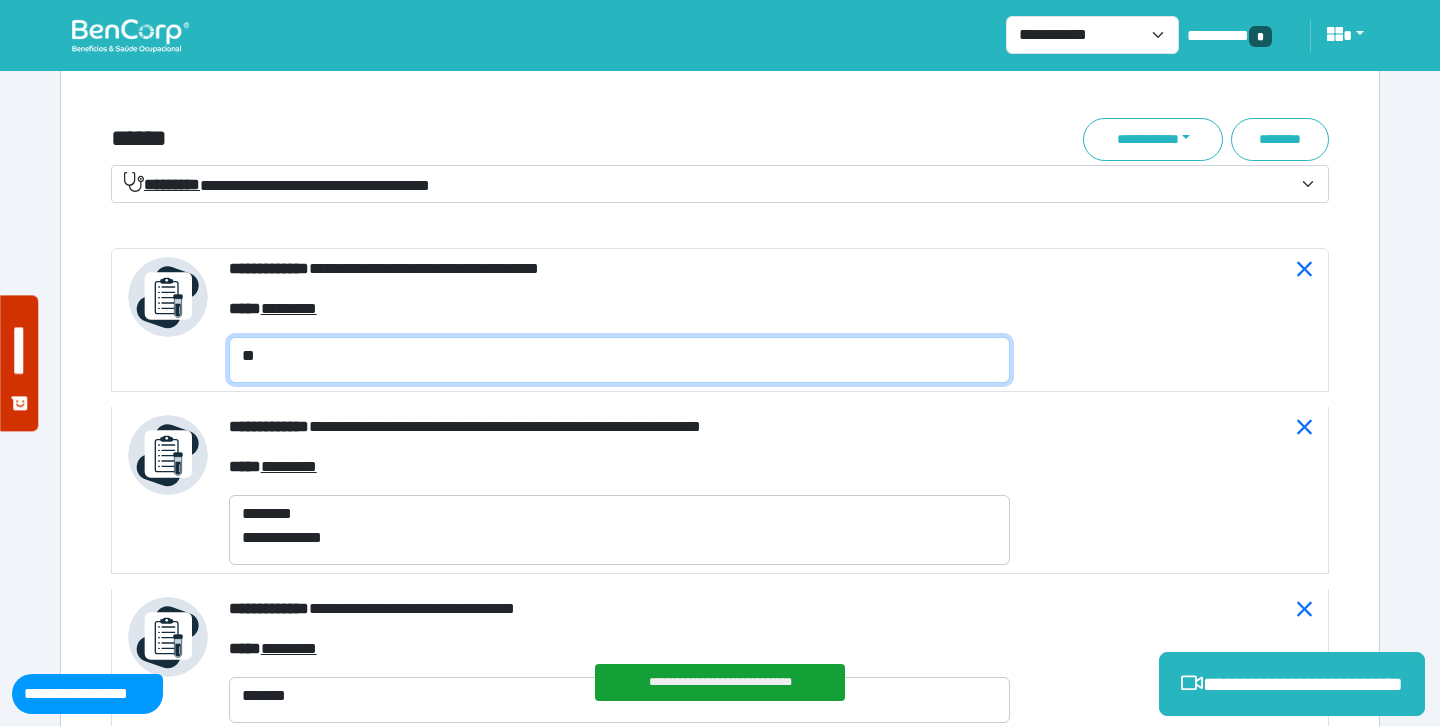 type on "*" 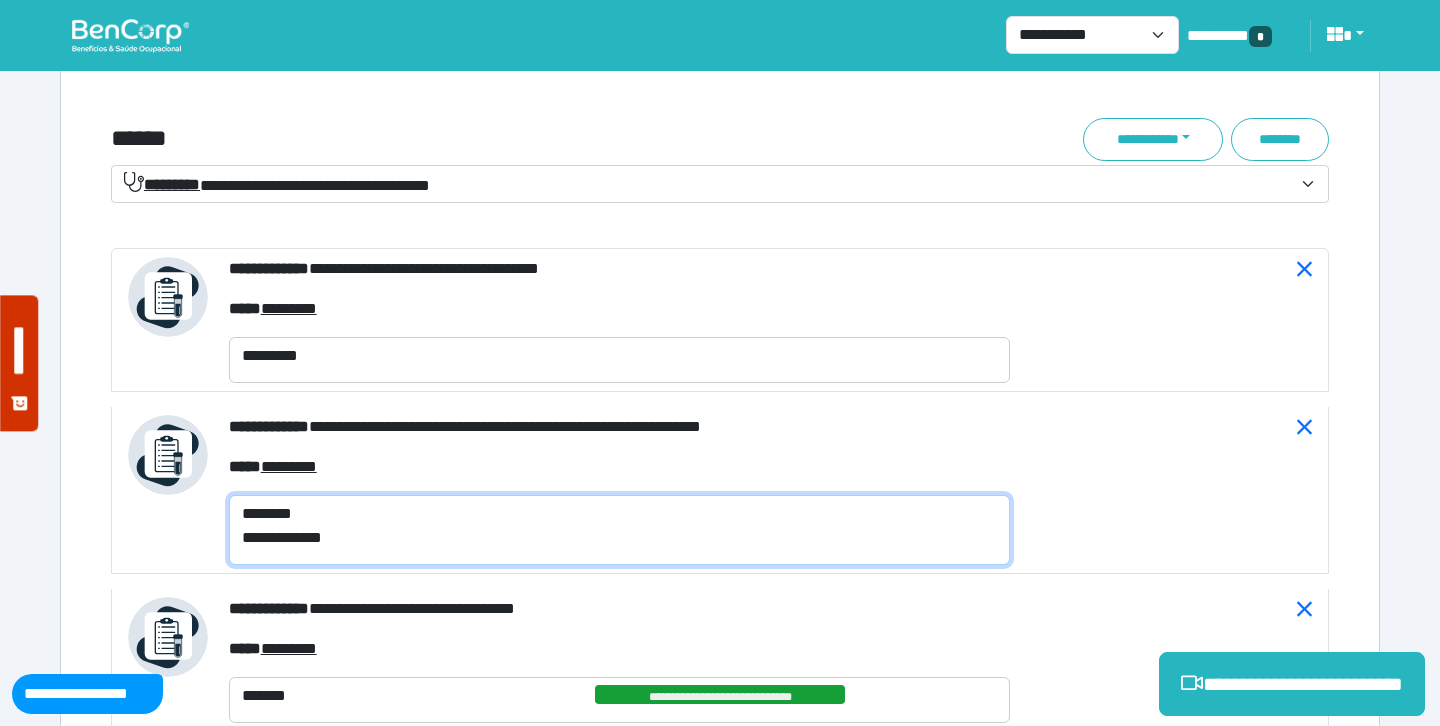 drag, startPoint x: 364, startPoint y: 543, endPoint x: 213, endPoint y: 513, distance: 153.9513 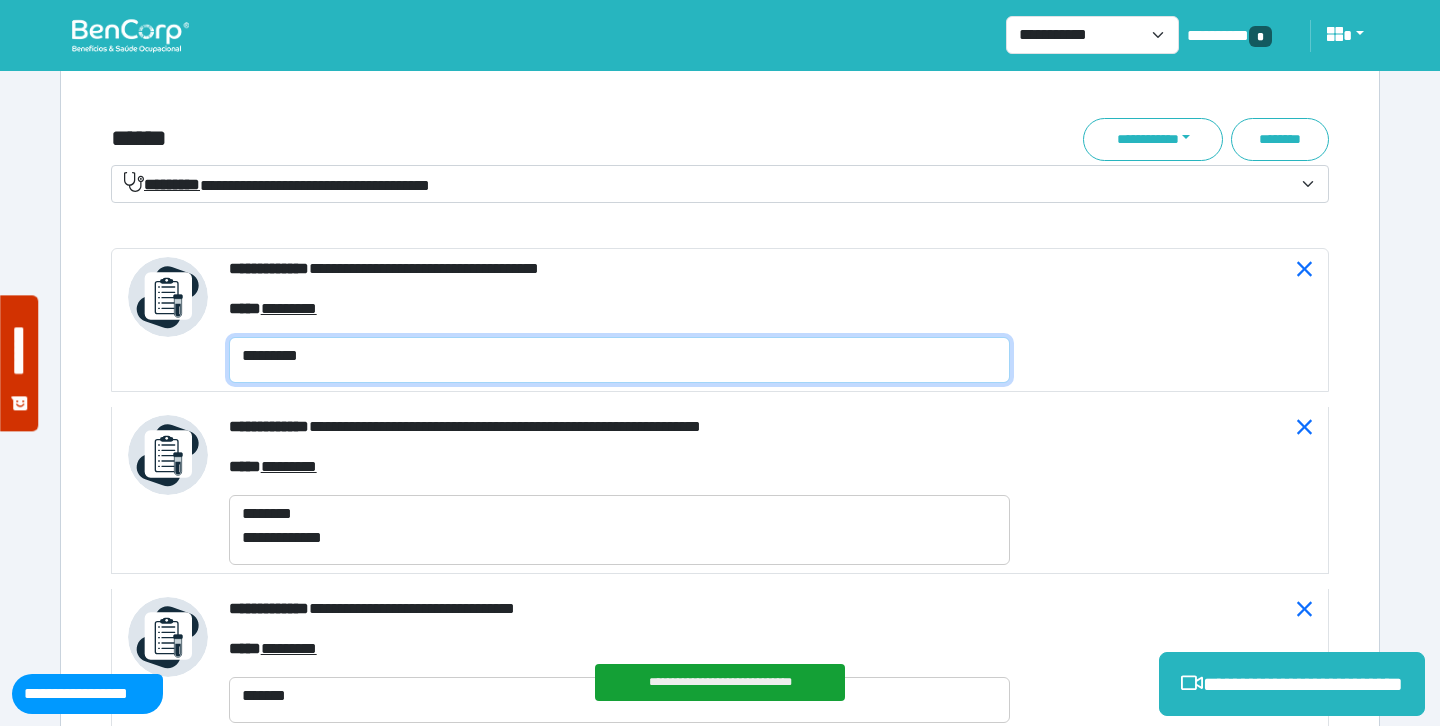 click on "*********" at bounding box center [619, 360] 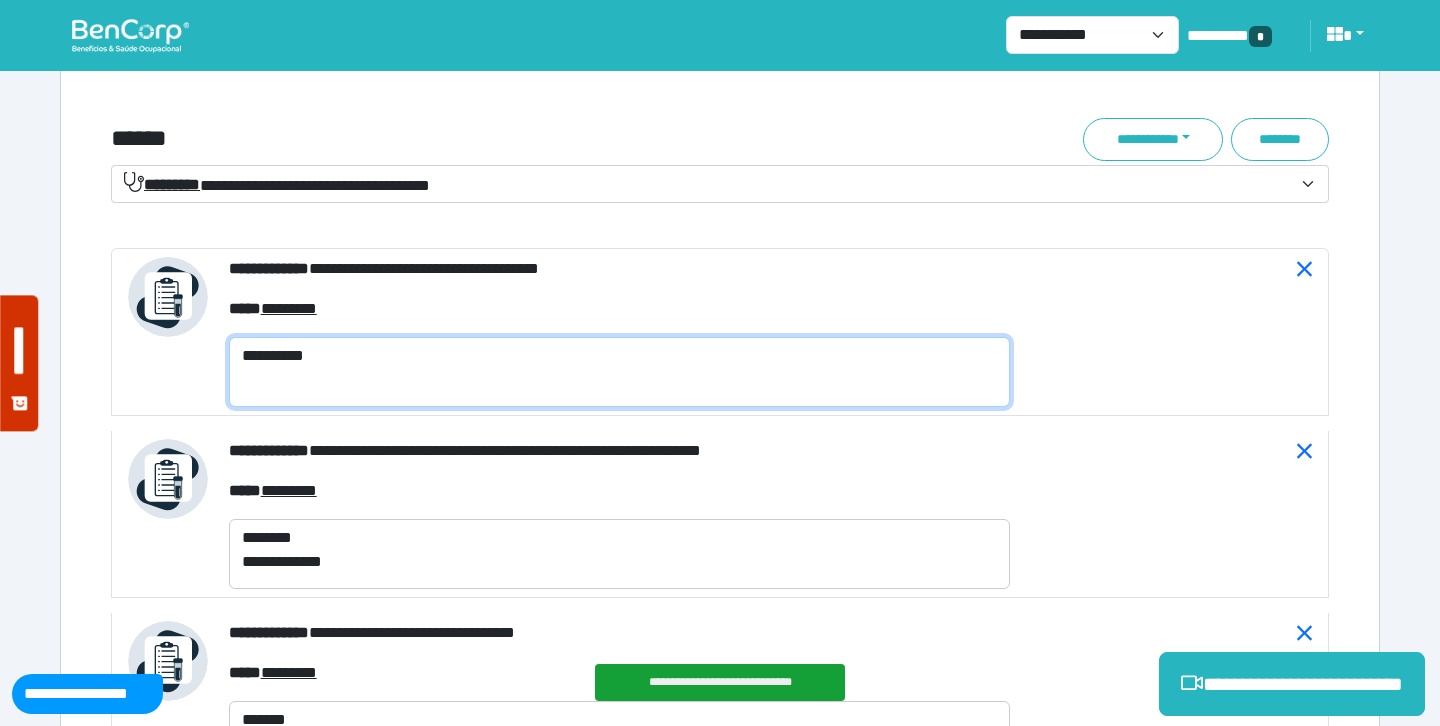 paste on "**********" 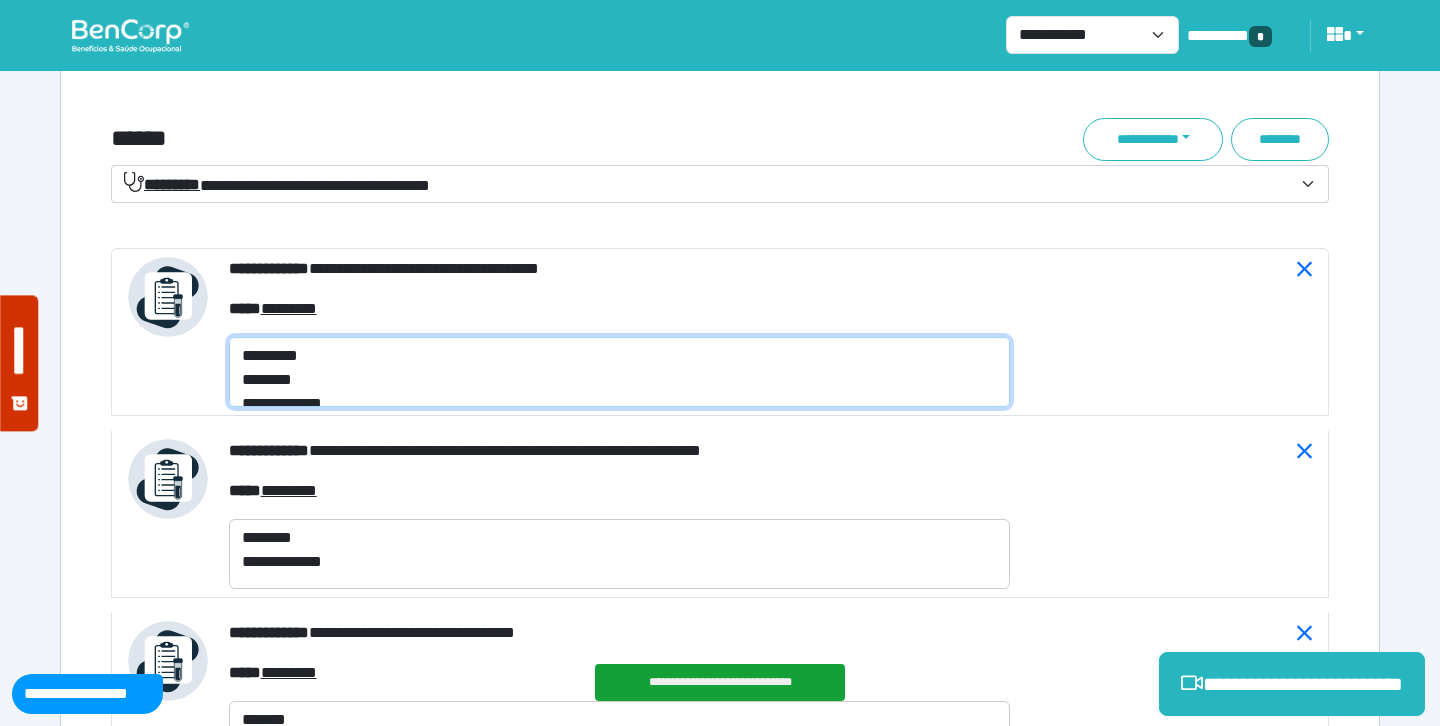 scroll, scrollTop: 0, scrollLeft: 0, axis: both 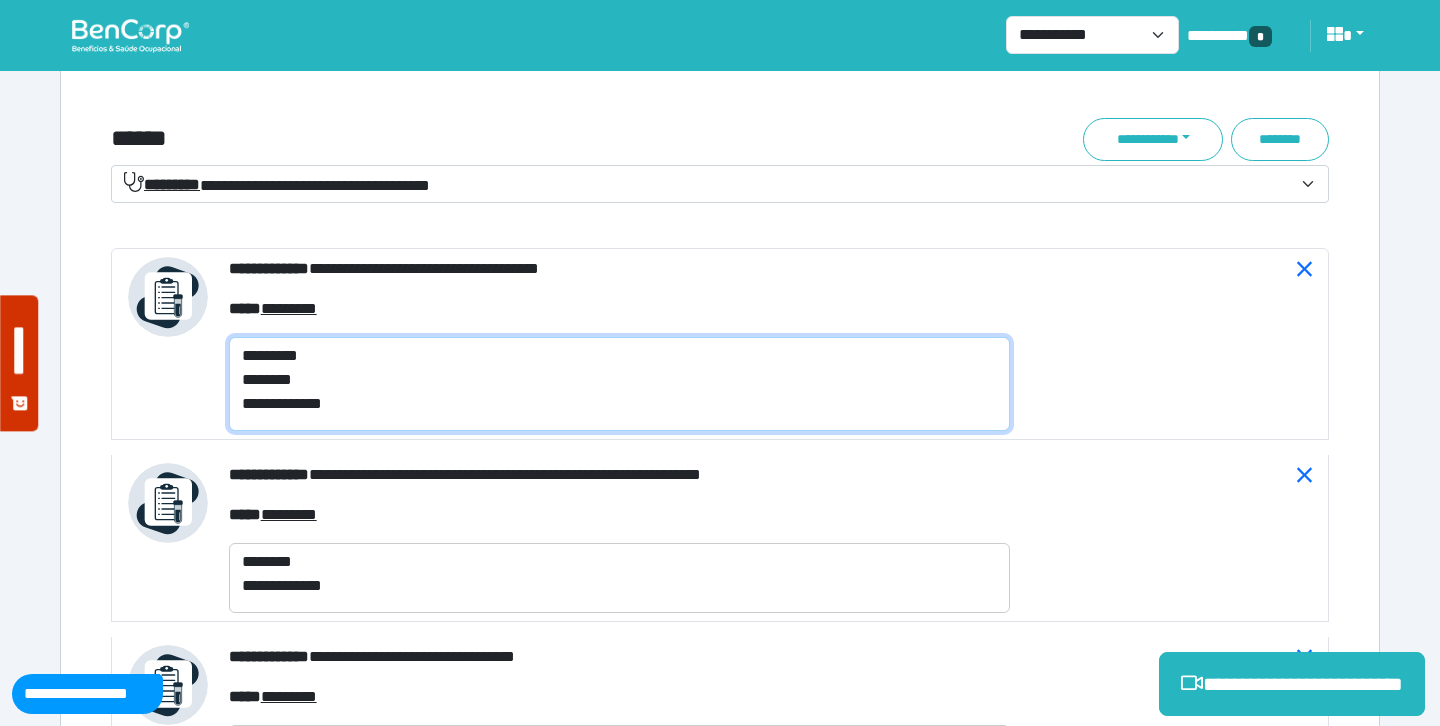 type on "**********" 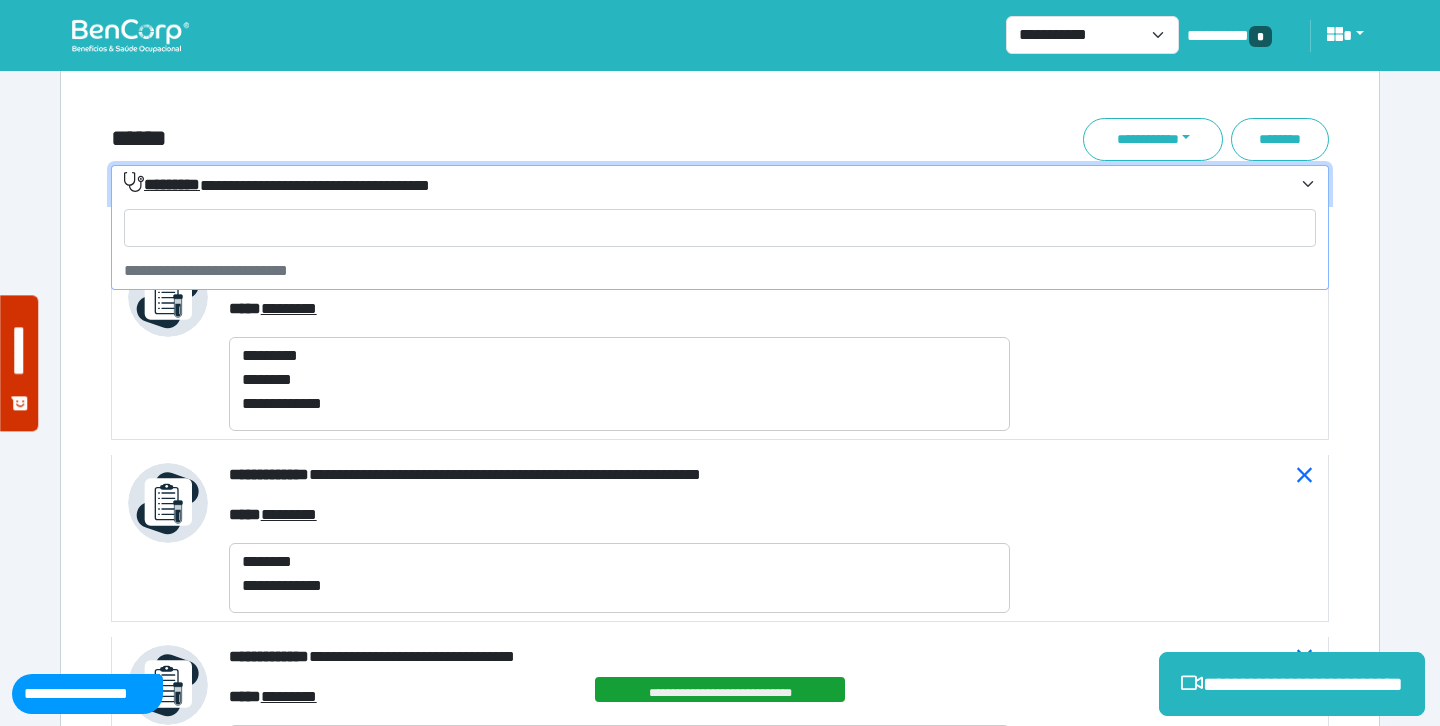 click on "**********" at bounding box center [277, 184] 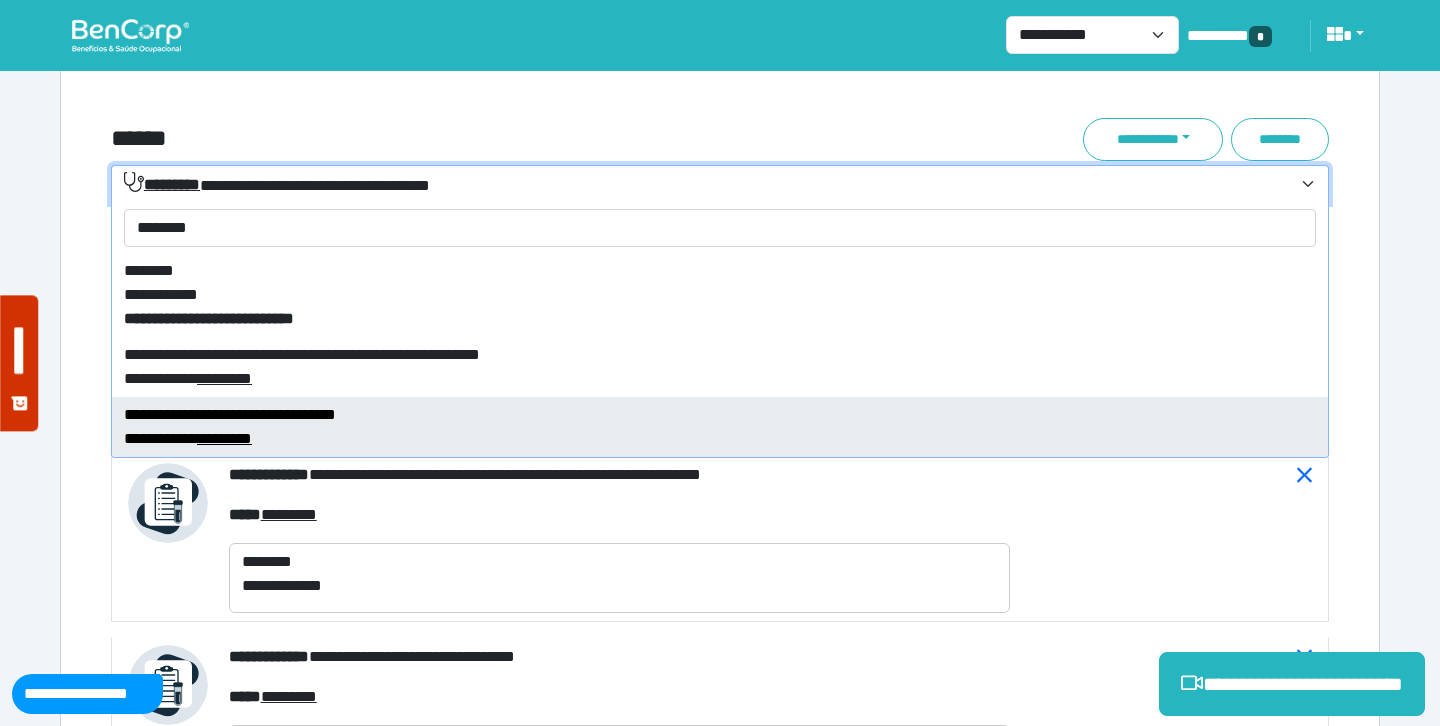 type on "********" 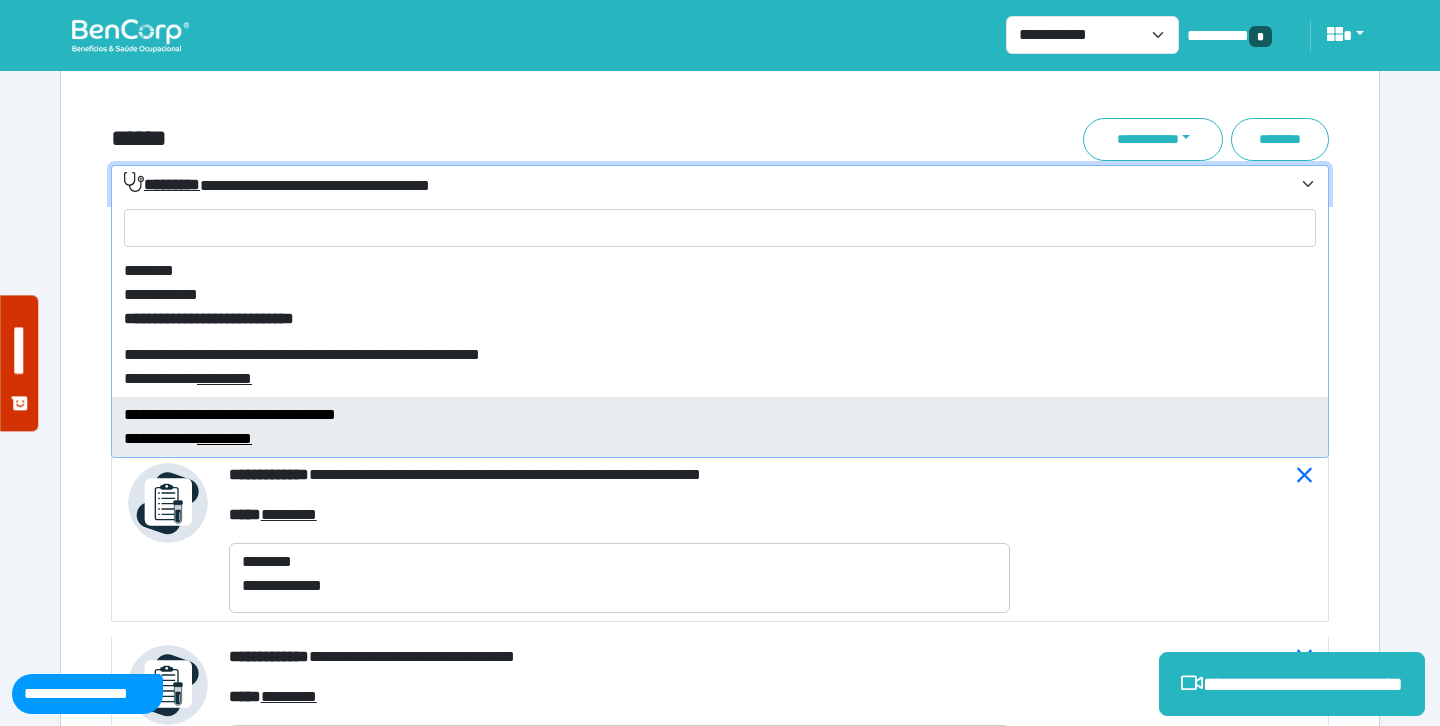 select on "****" 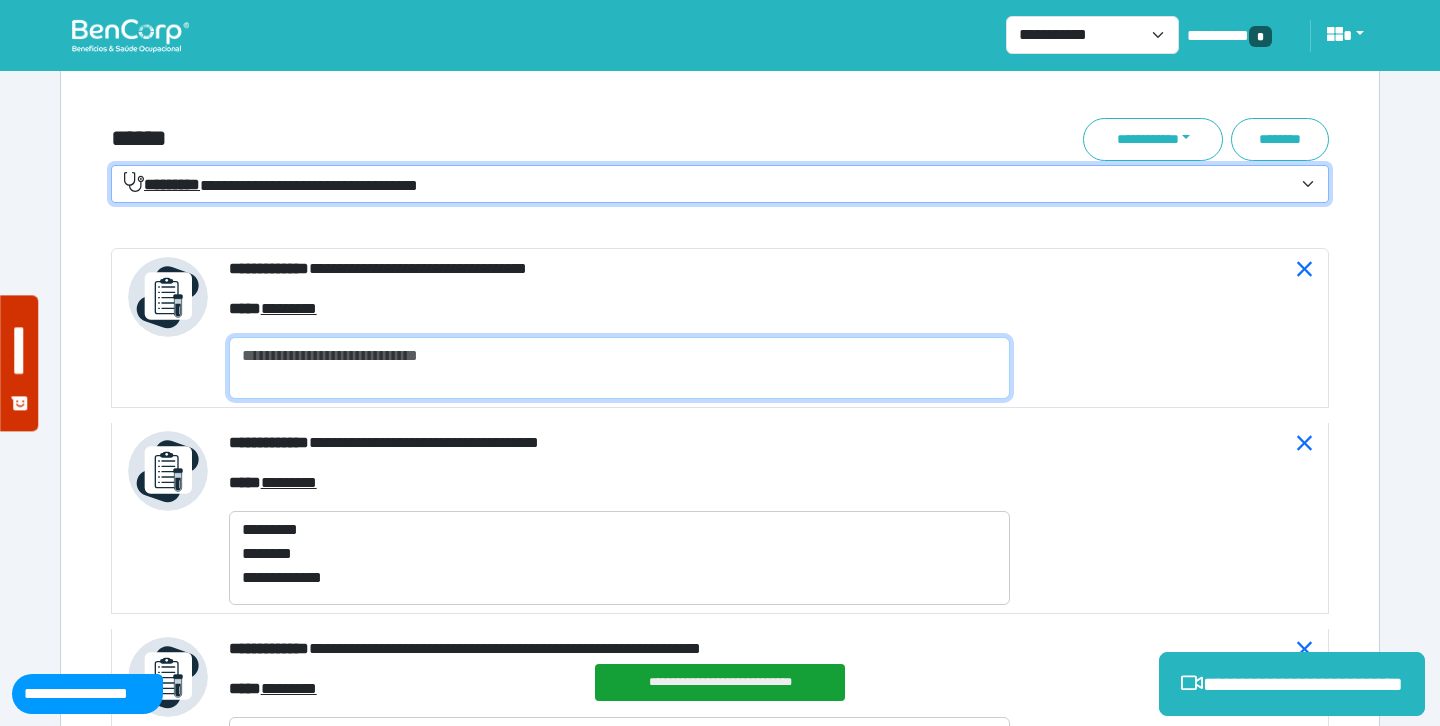 click at bounding box center [619, 368] 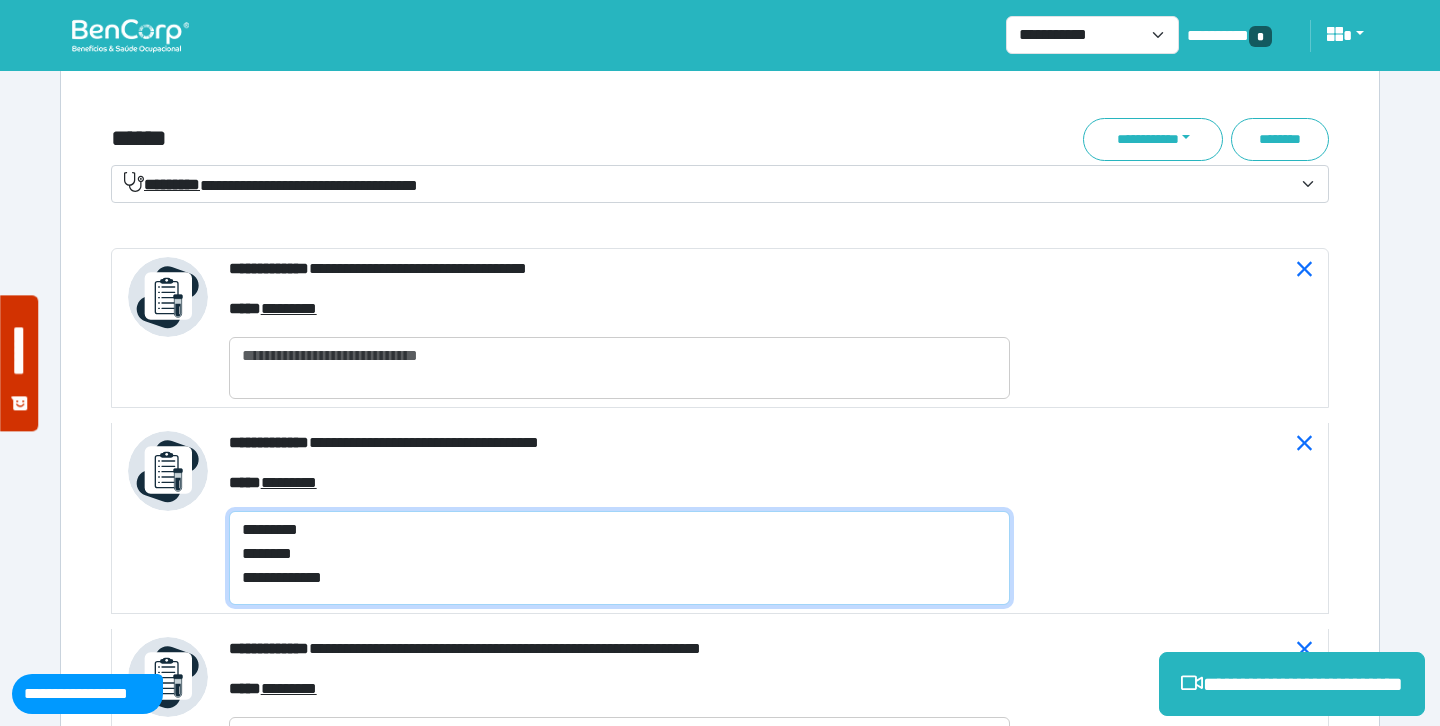 drag, startPoint x: 359, startPoint y: 577, endPoint x: 237, endPoint y: 547, distance: 125.63439 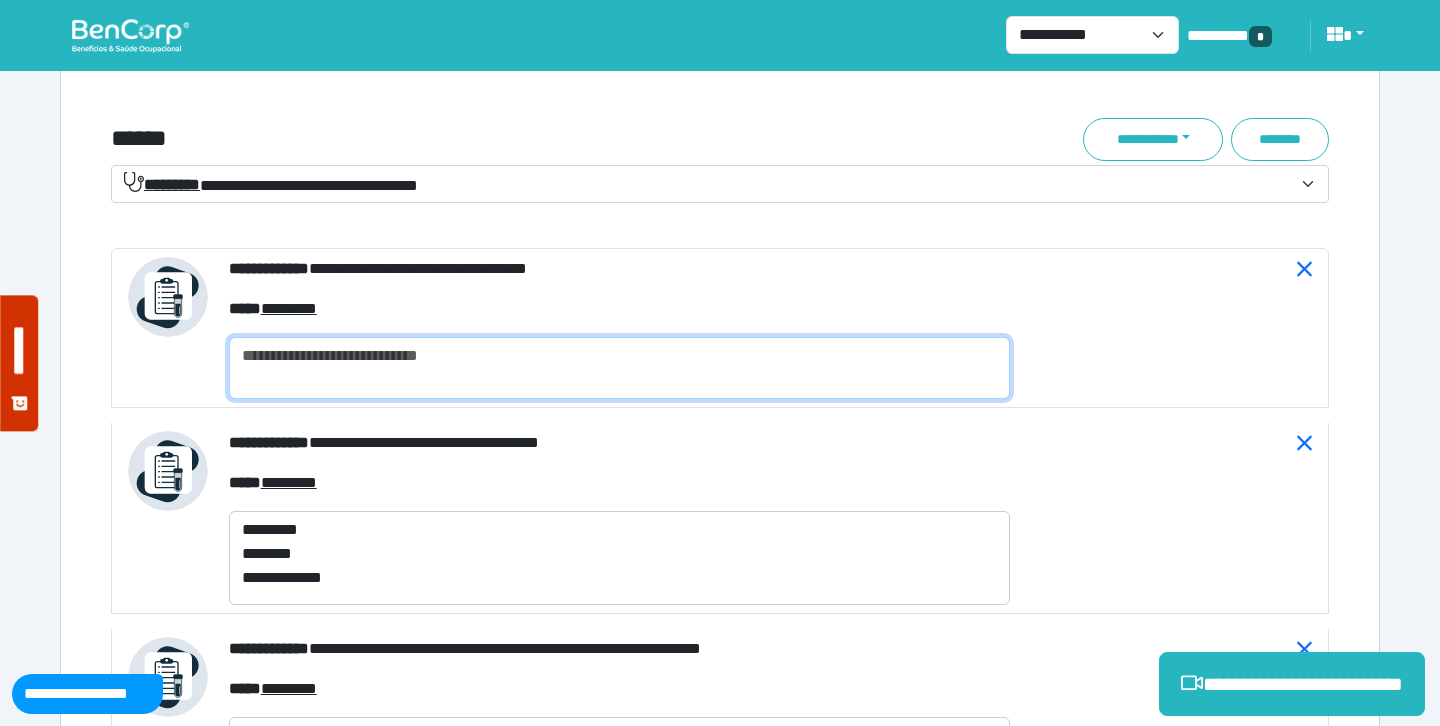click at bounding box center (619, 368) 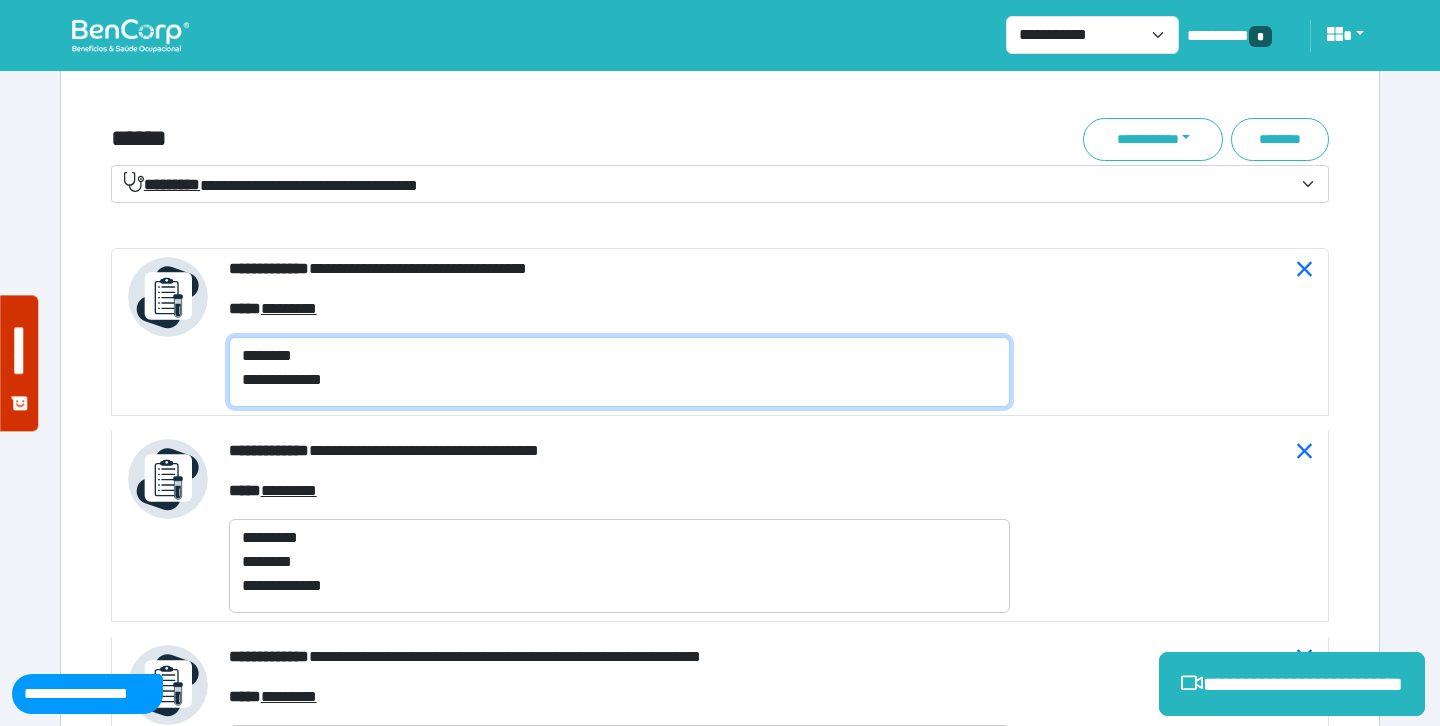 type on "**********" 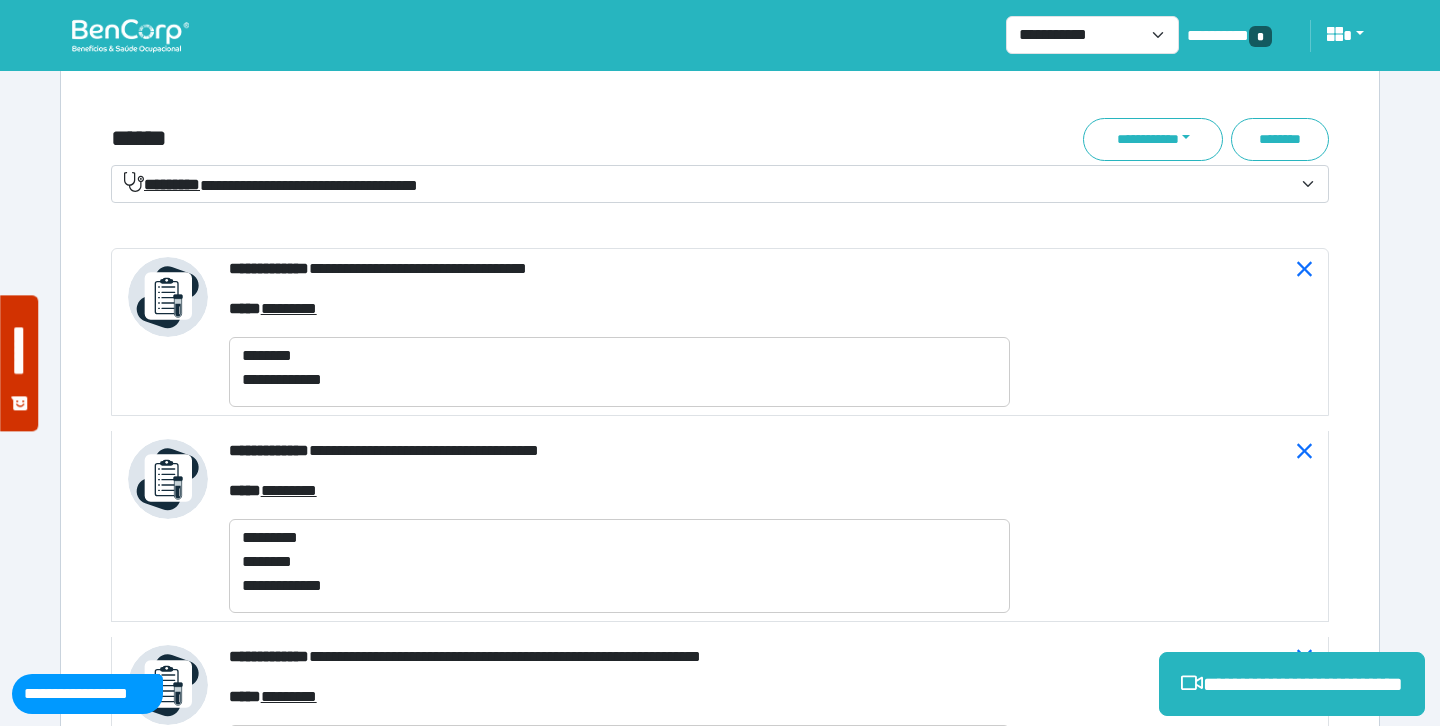click on "******" at bounding box center [513, 139] 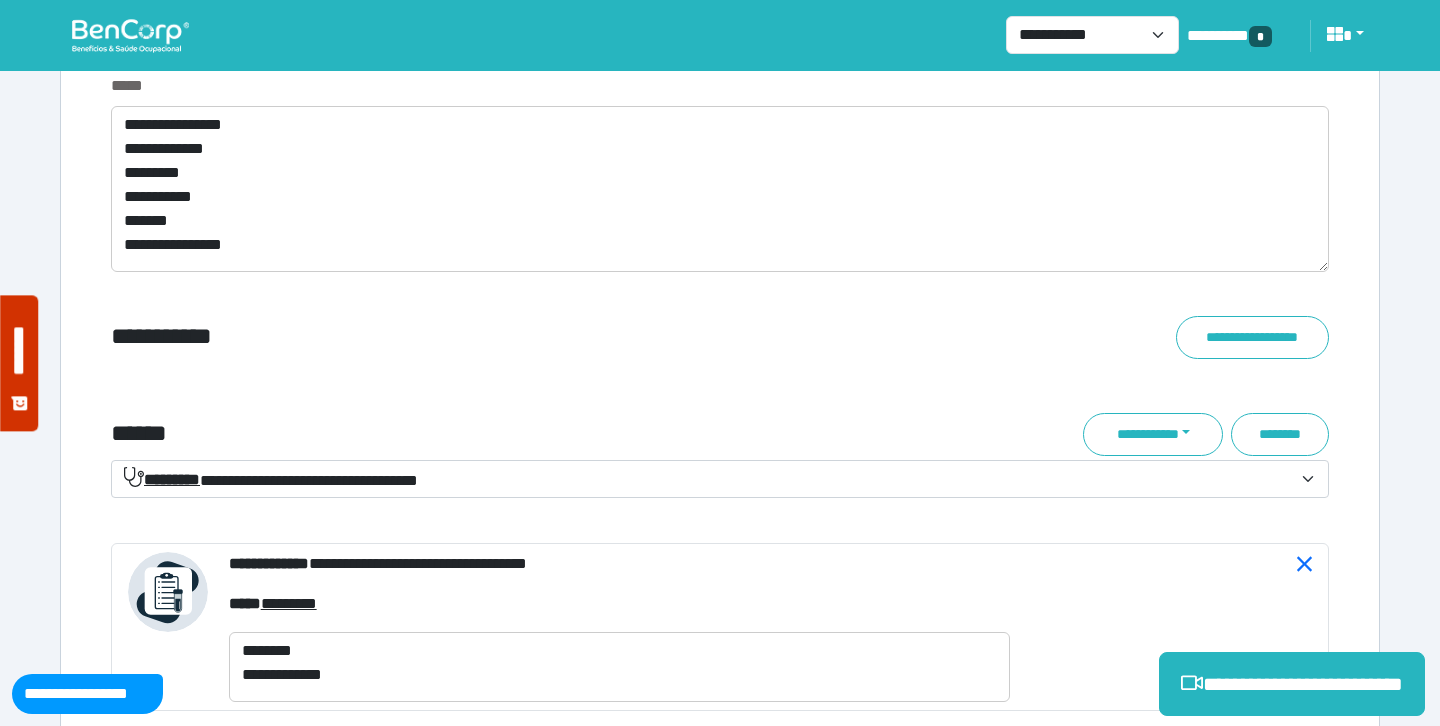 scroll, scrollTop: 7042, scrollLeft: 0, axis: vertical 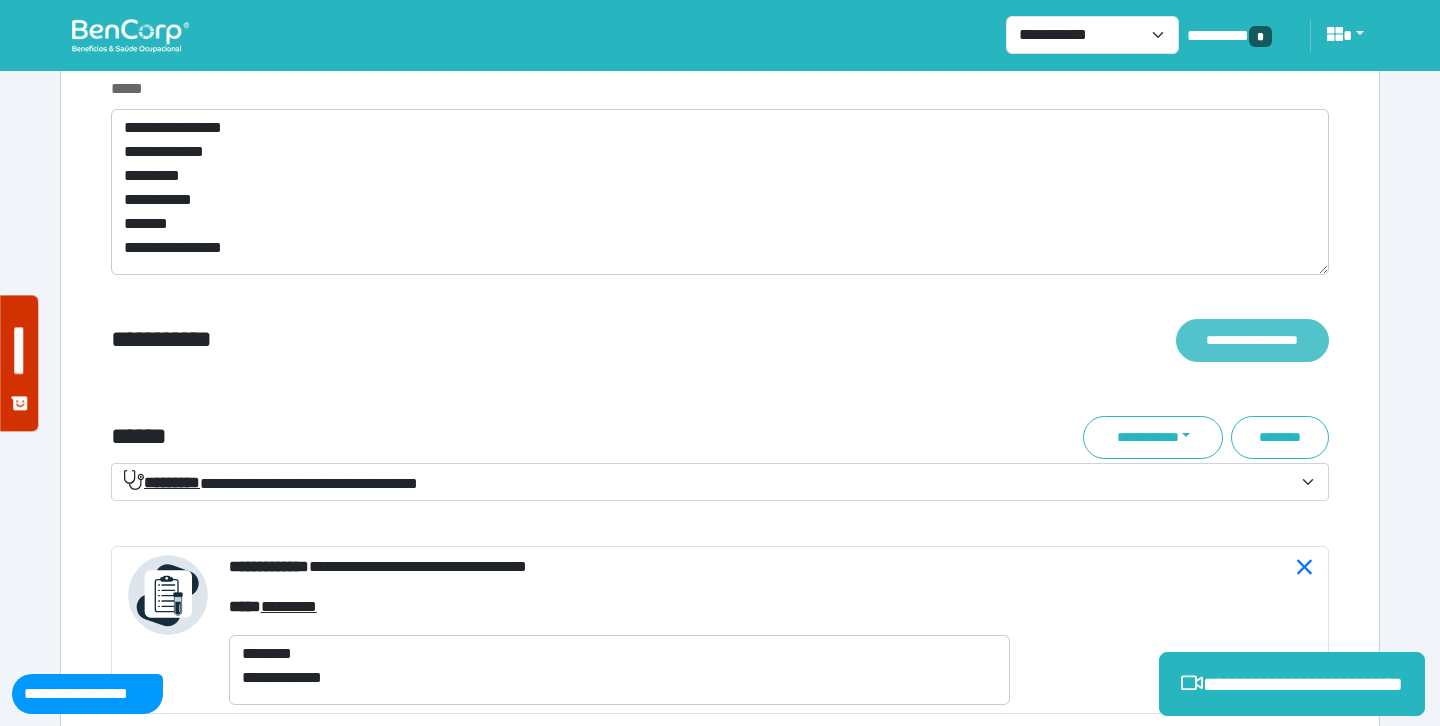 click on "**********" at bounding box center [1252, 340] 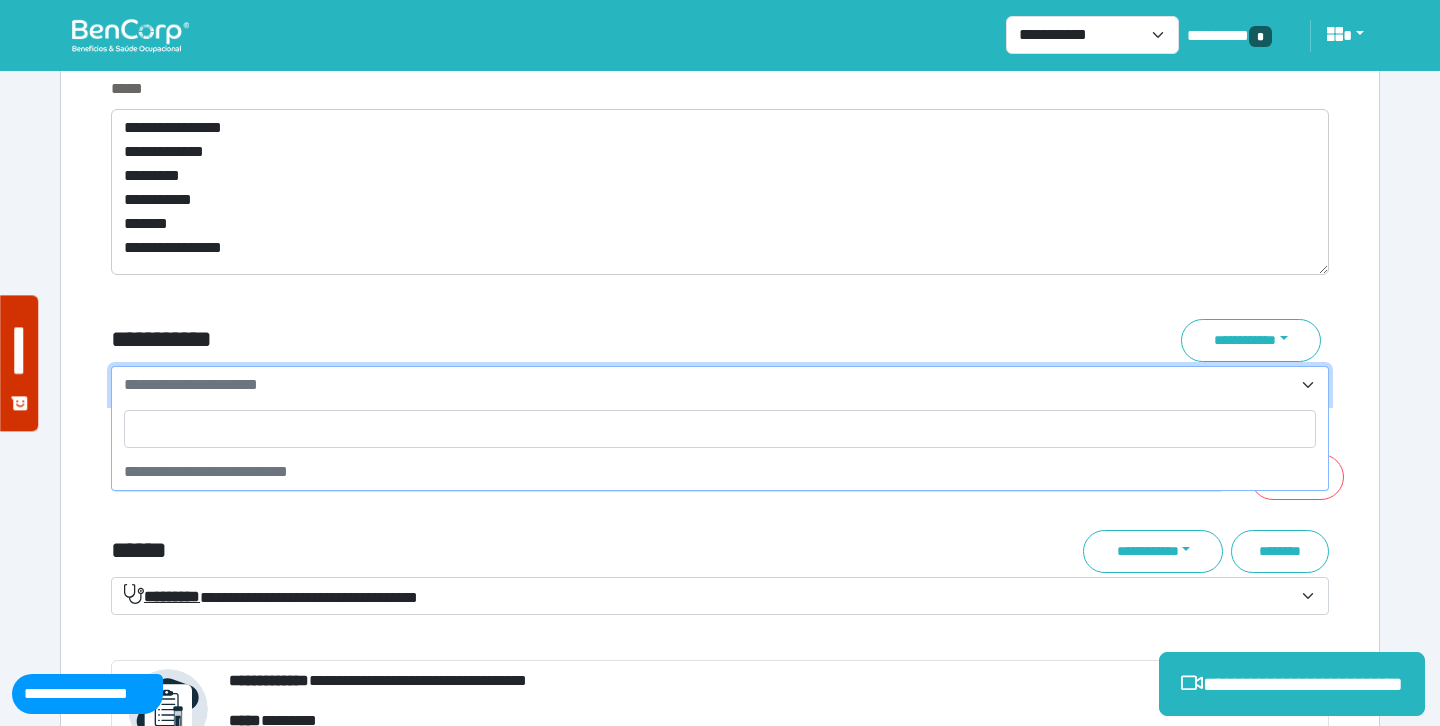 click on "**********" at bounding box center (191, 384) 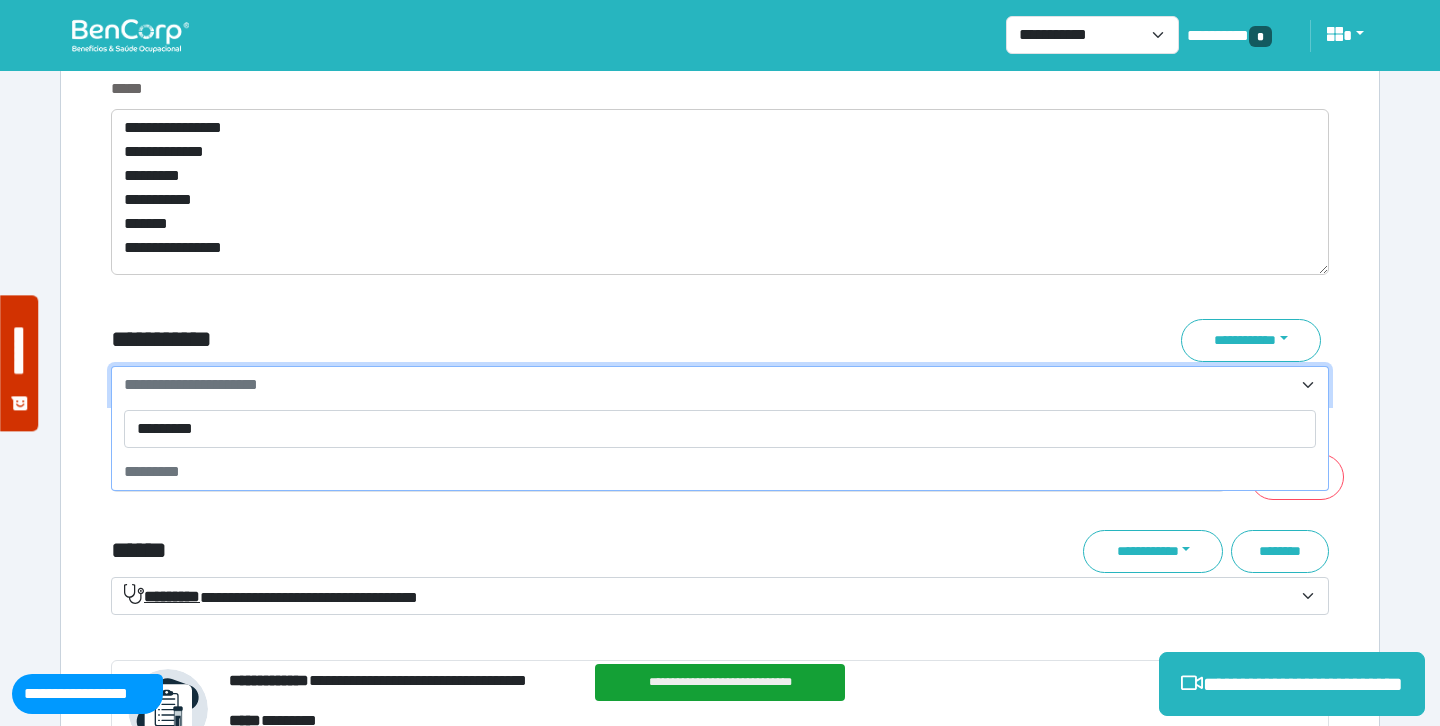 type on "**********" 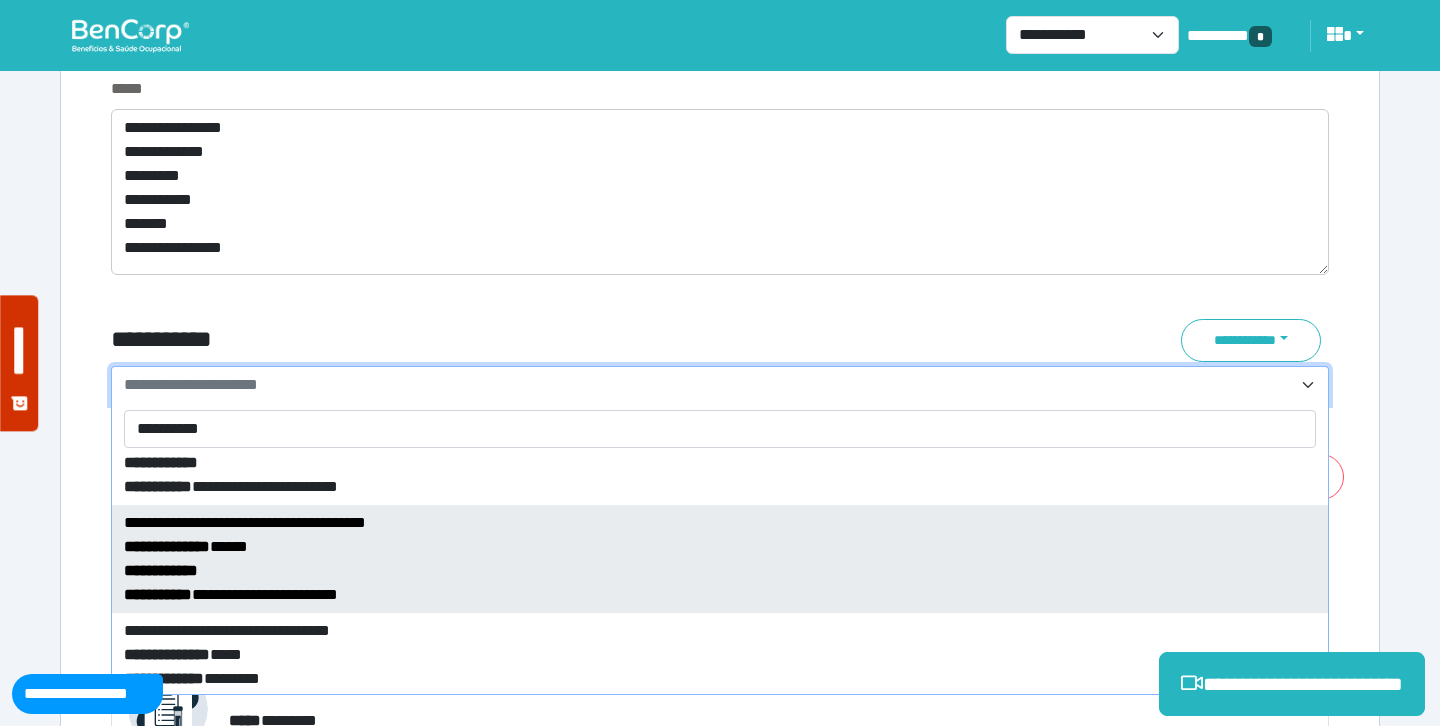 scroll, scrollTop: 0, scrollLeft: 0, axis: both 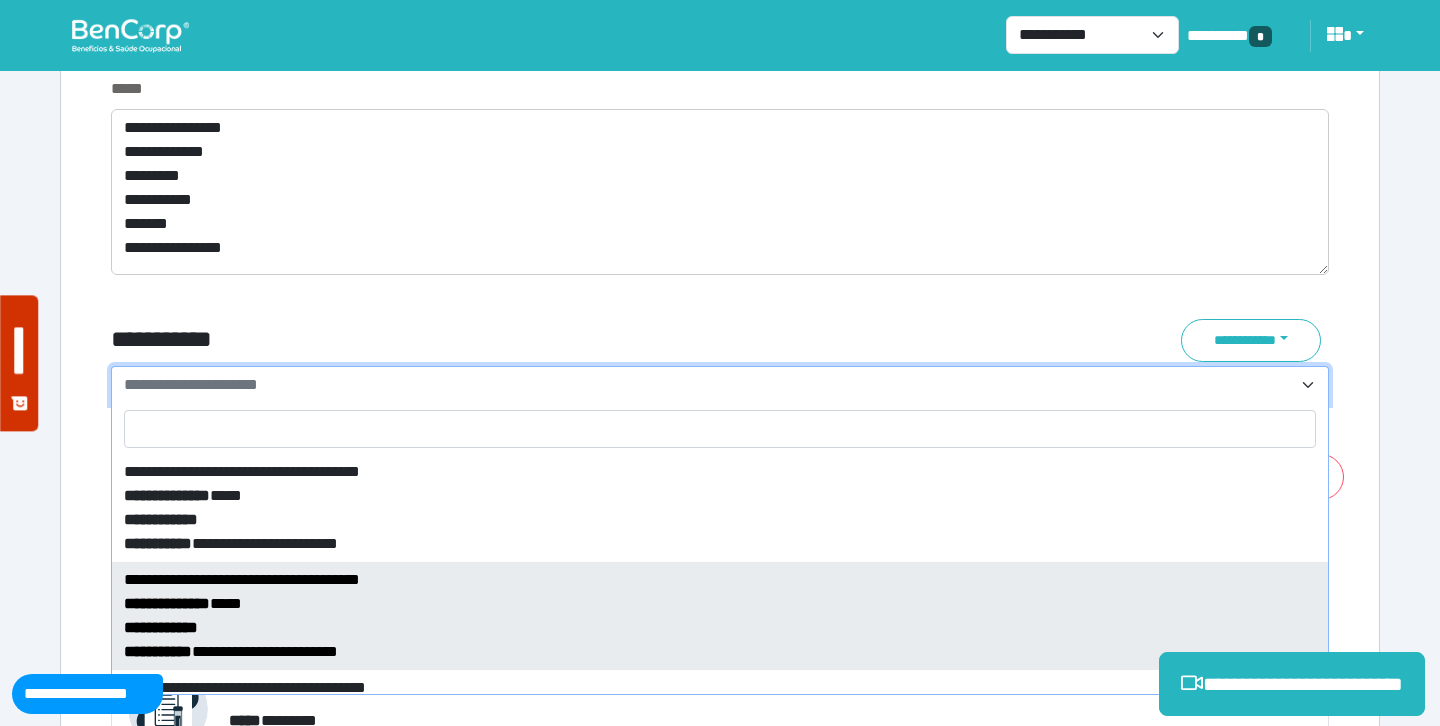 select on "*****" 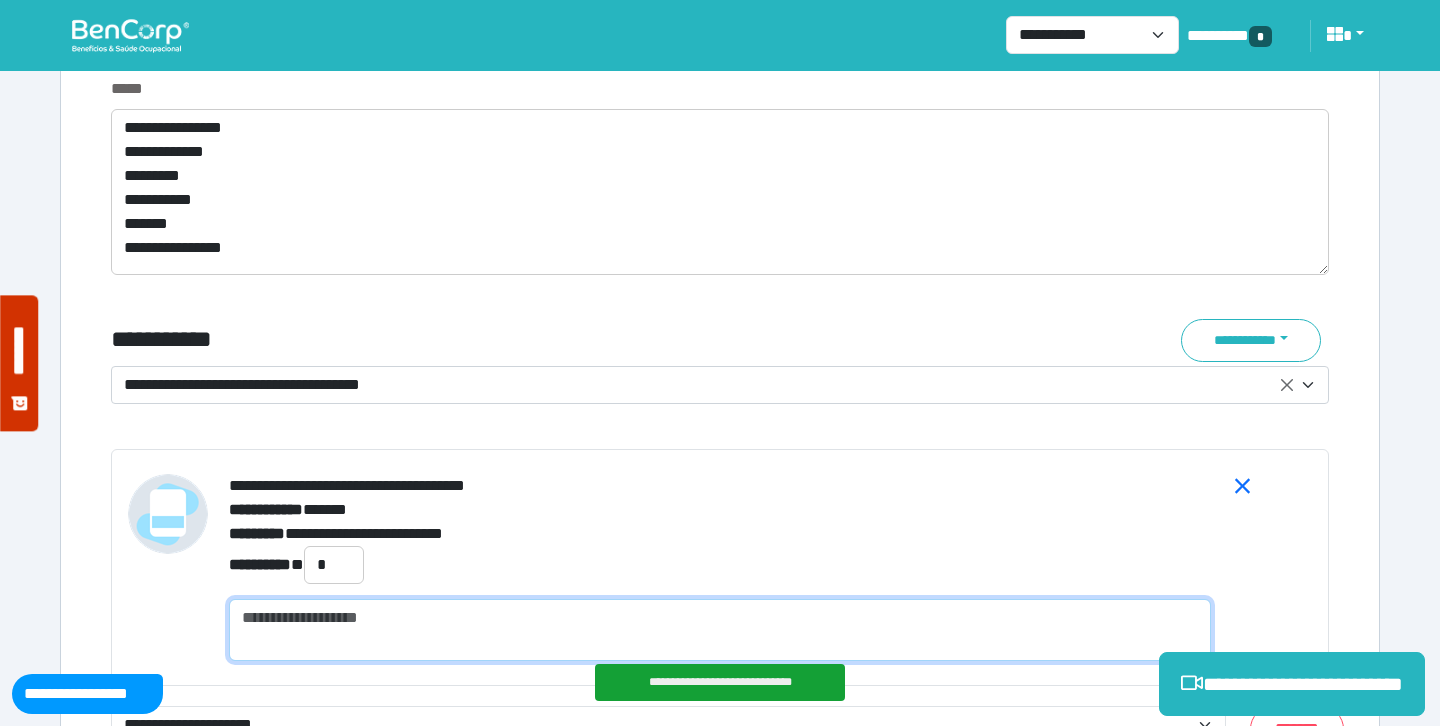 click at bounding box center (720, 630) 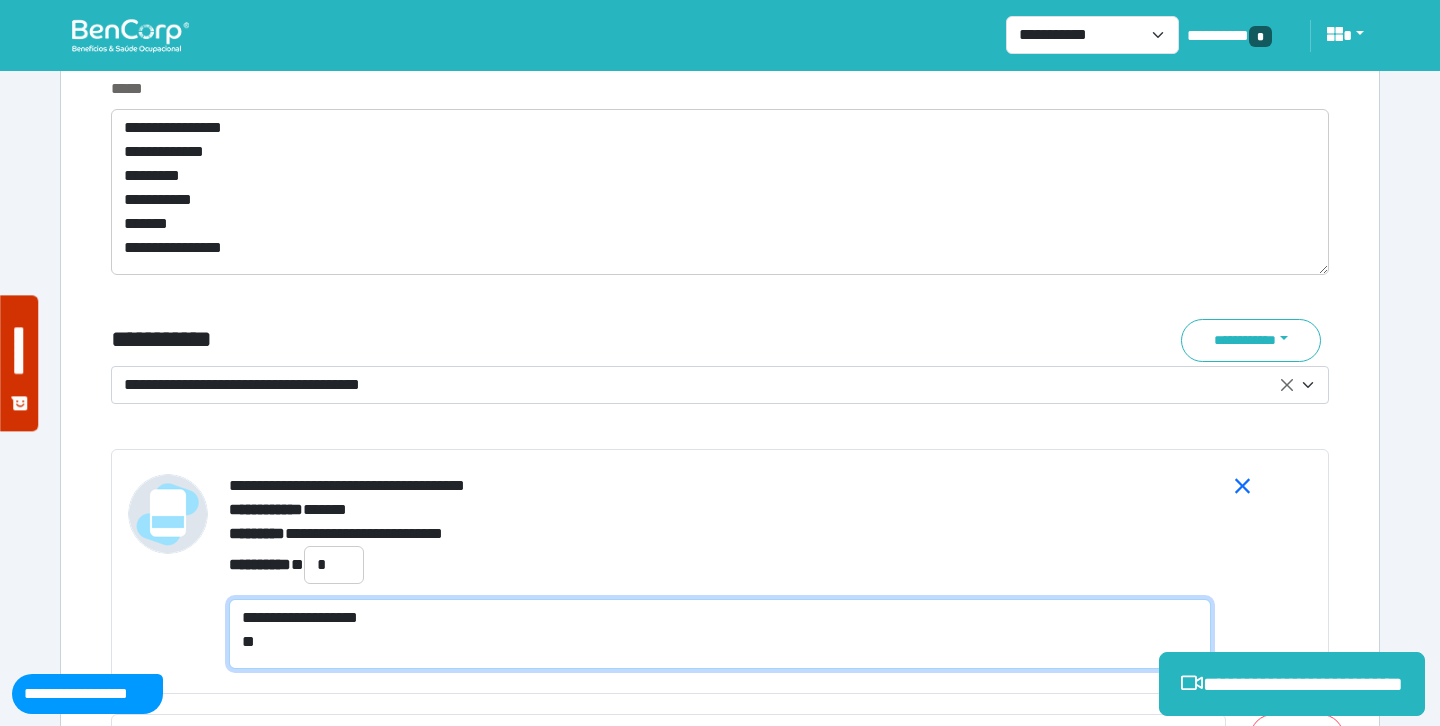 scroll, scrollTop: 0, scrollLeft: 0, axis: both 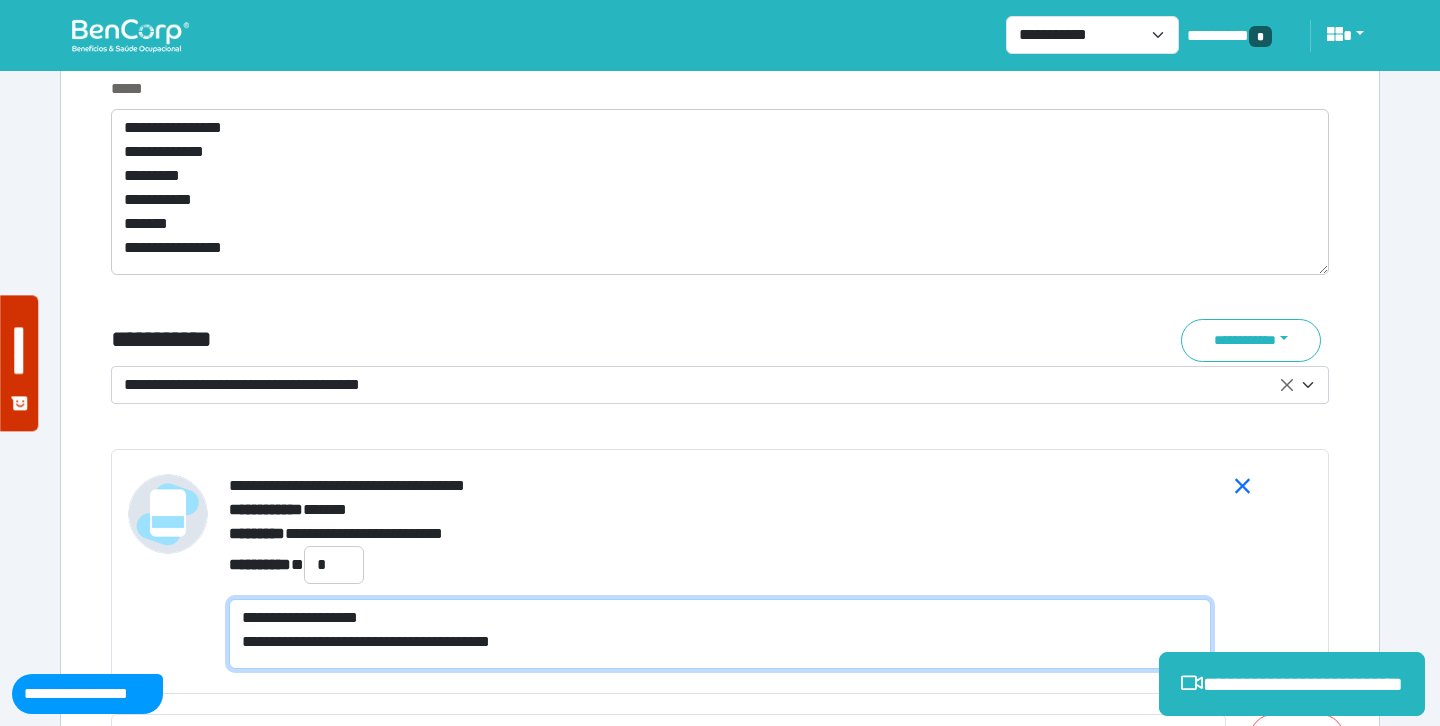 type on "**********" 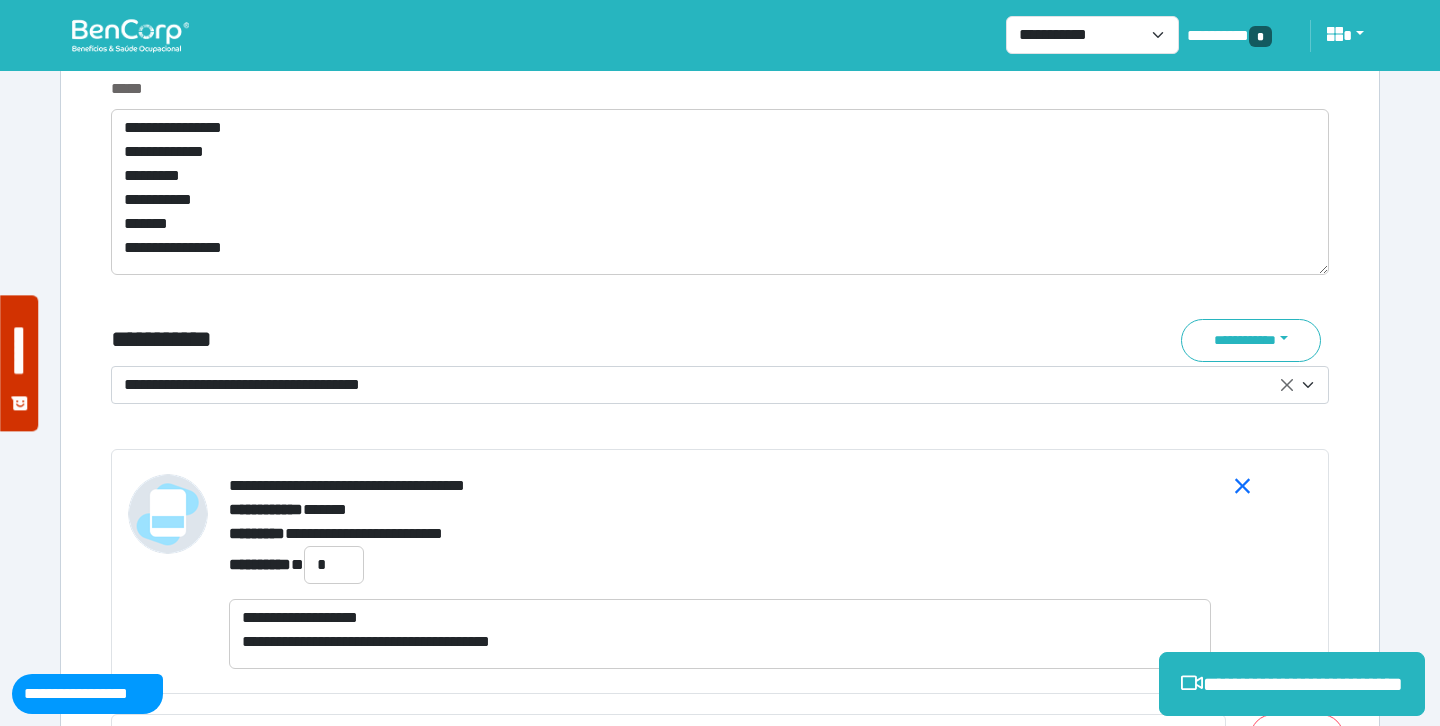 click on "**********" at bounding box center [720, 534] 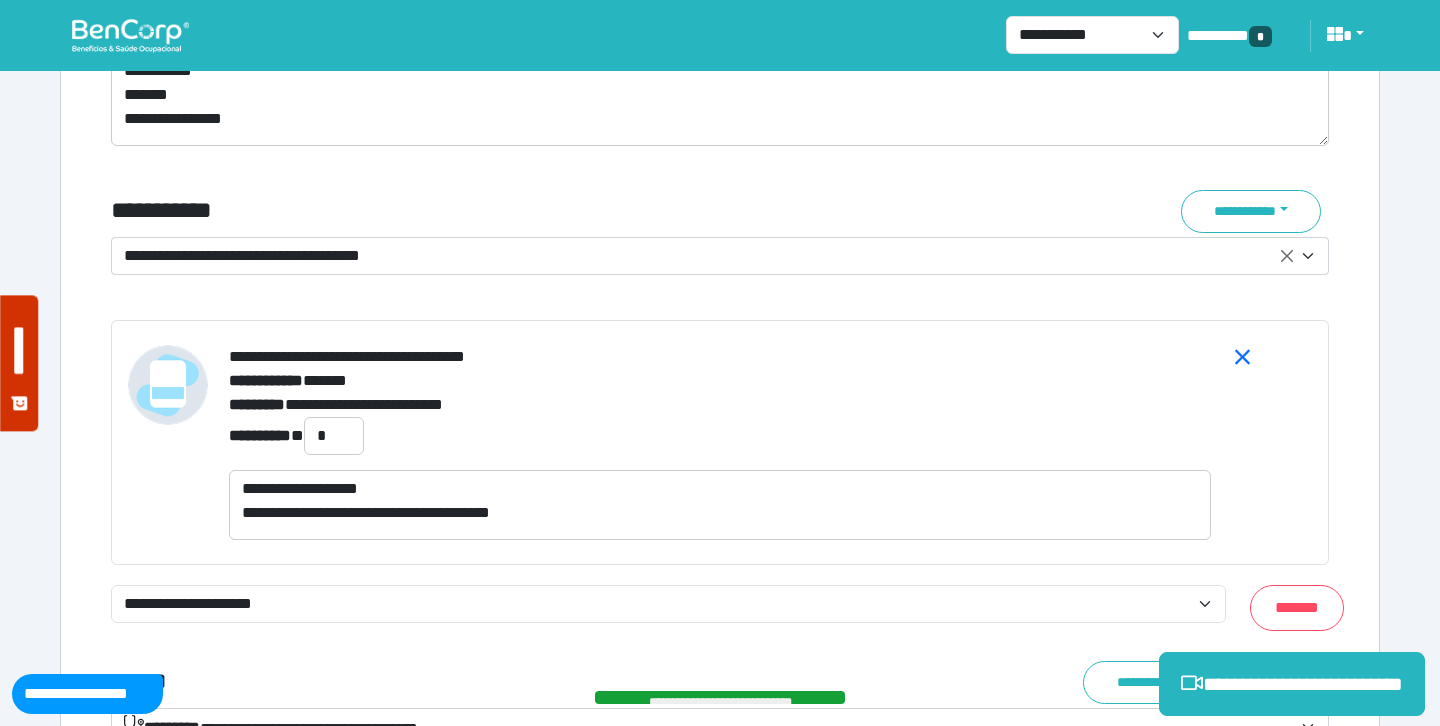 scroll, scrollTop: 7246, scrollLeft: 0, axis: vertical 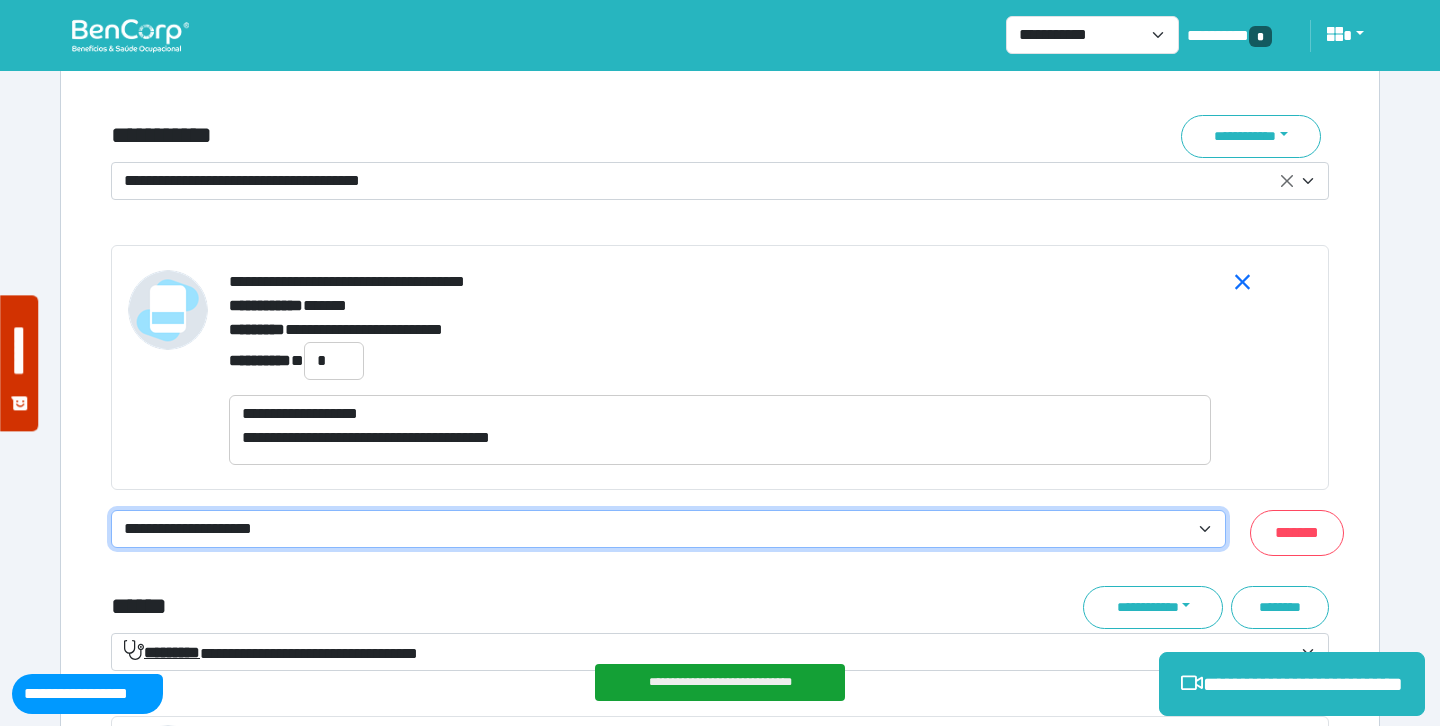 click on "**********" at bounding box center [668, 529] 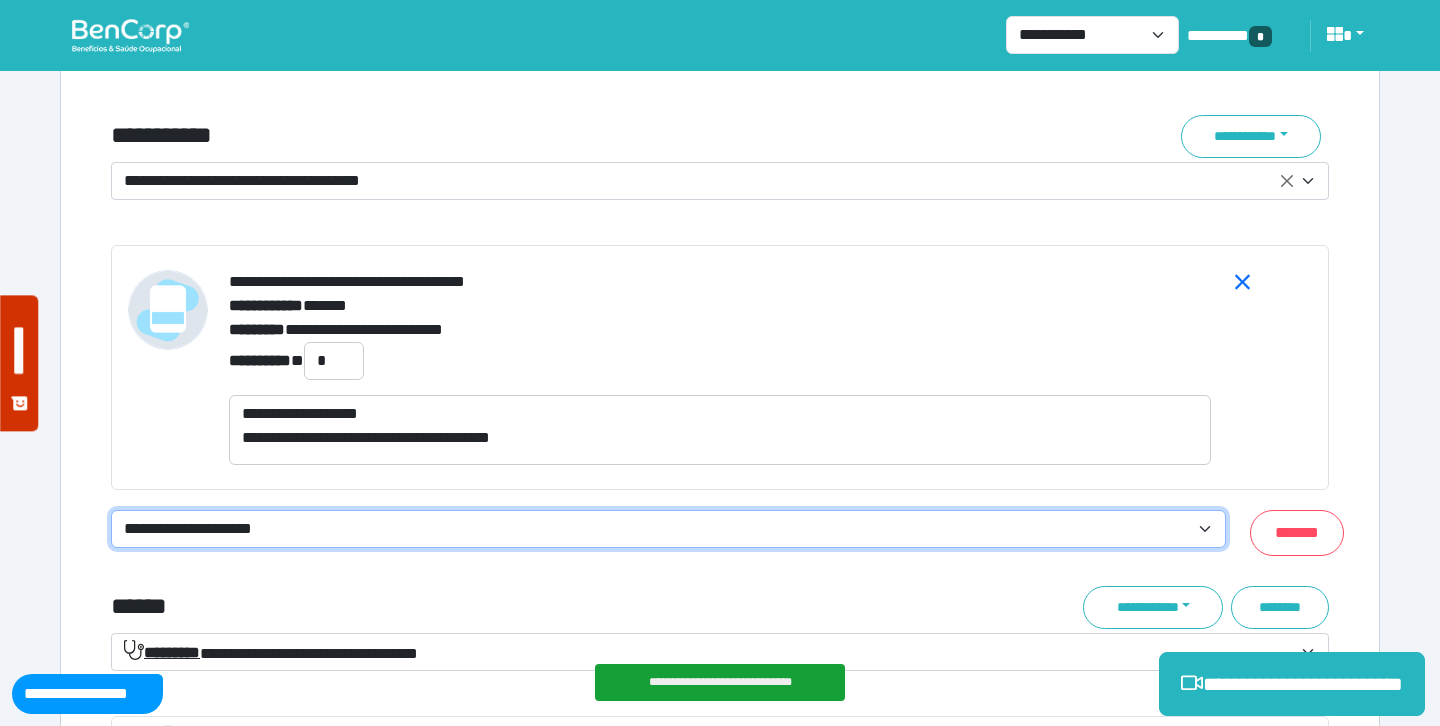 select on "**********" 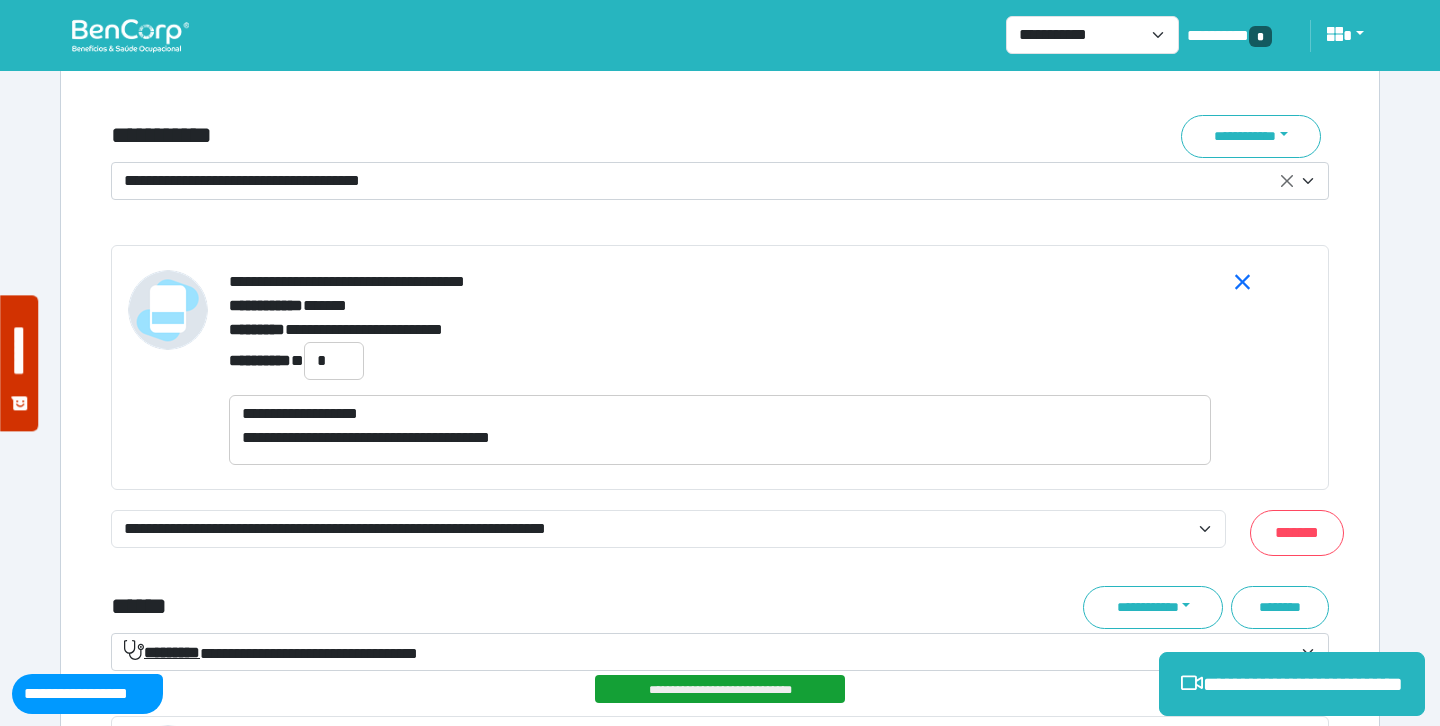 click on "**********" at bounding box center (708, 181) 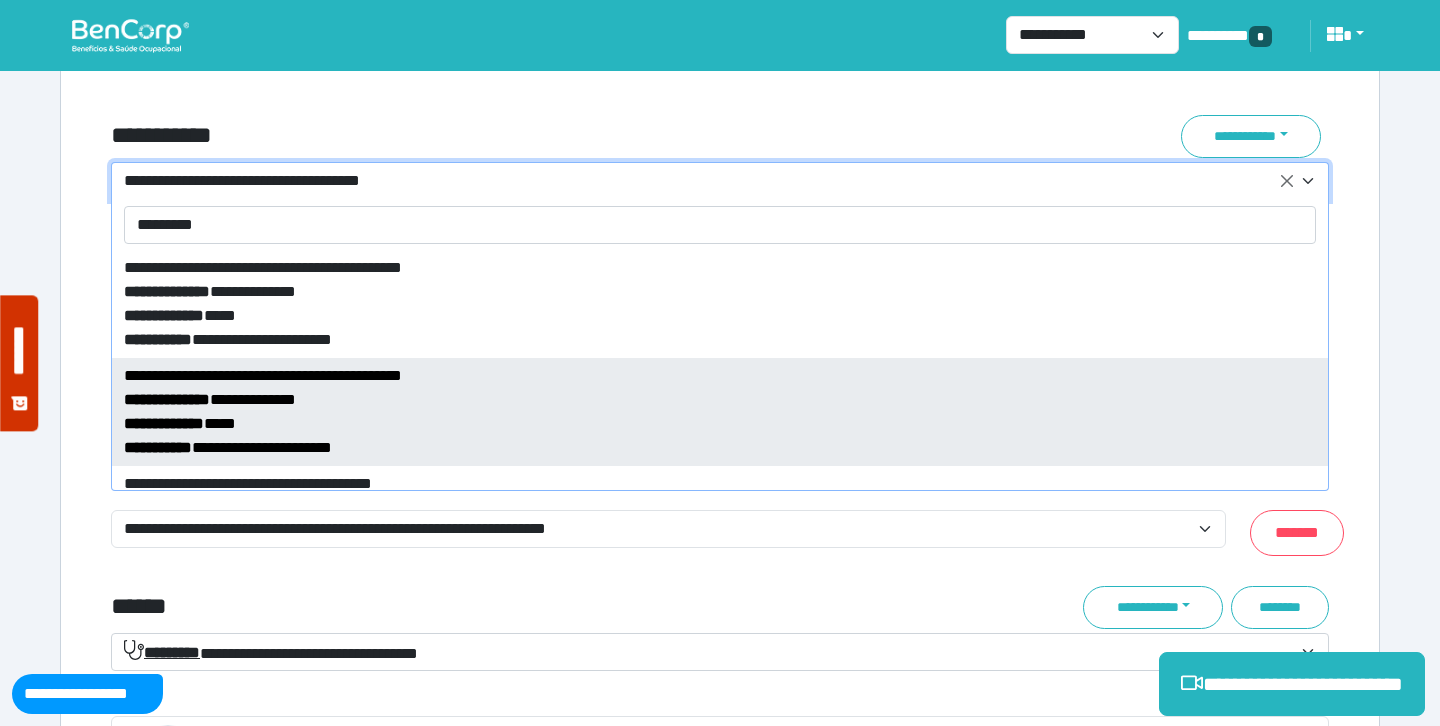 type on "*********" 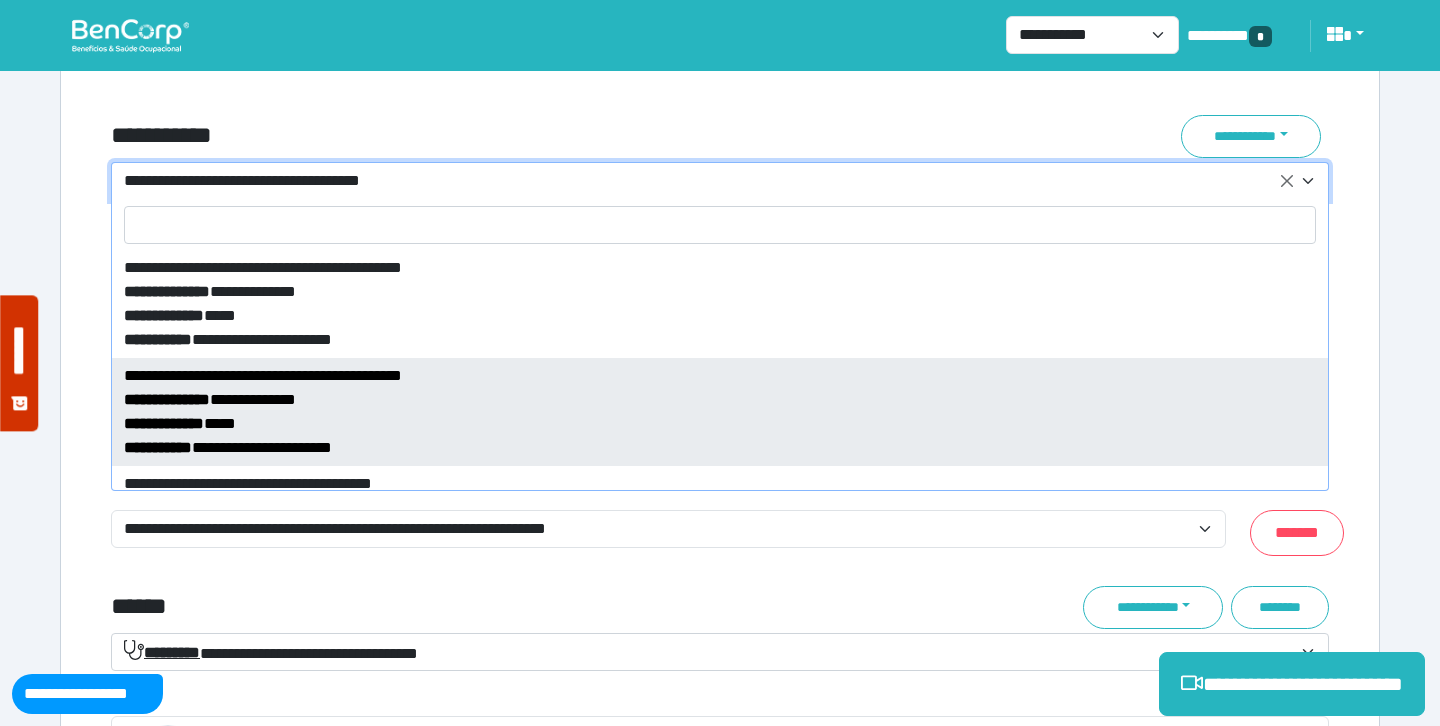 select on "*****" 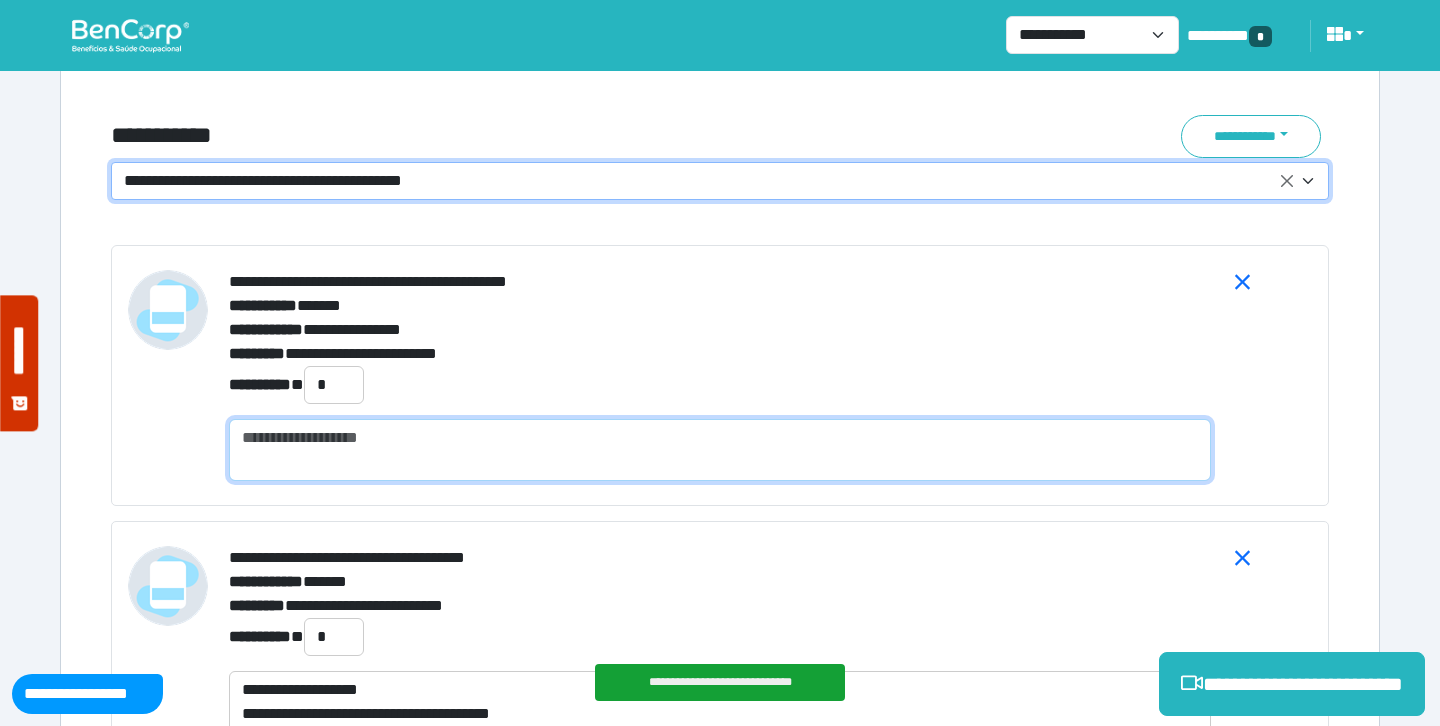 click at bounding box center [720, 450] 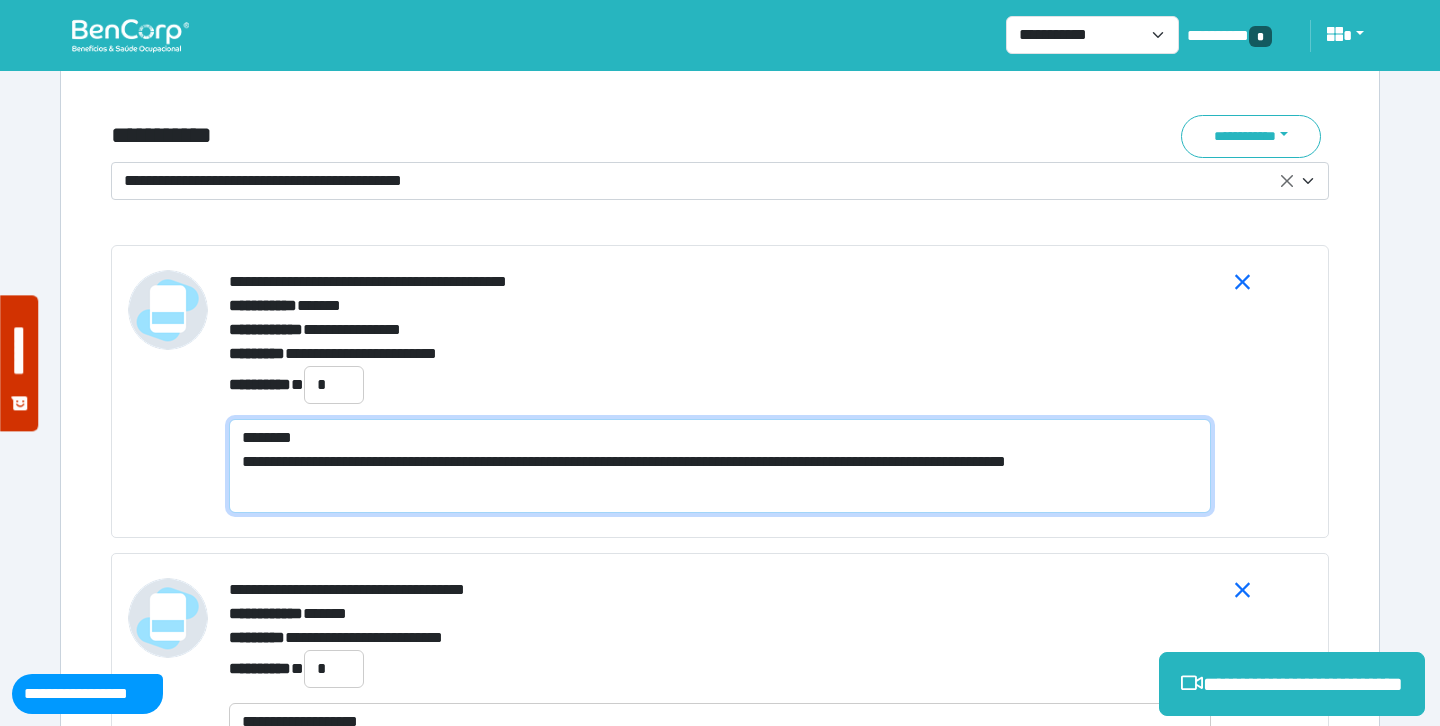 scroll, scrollTop: 0, scrollLeft: 0, axis: both 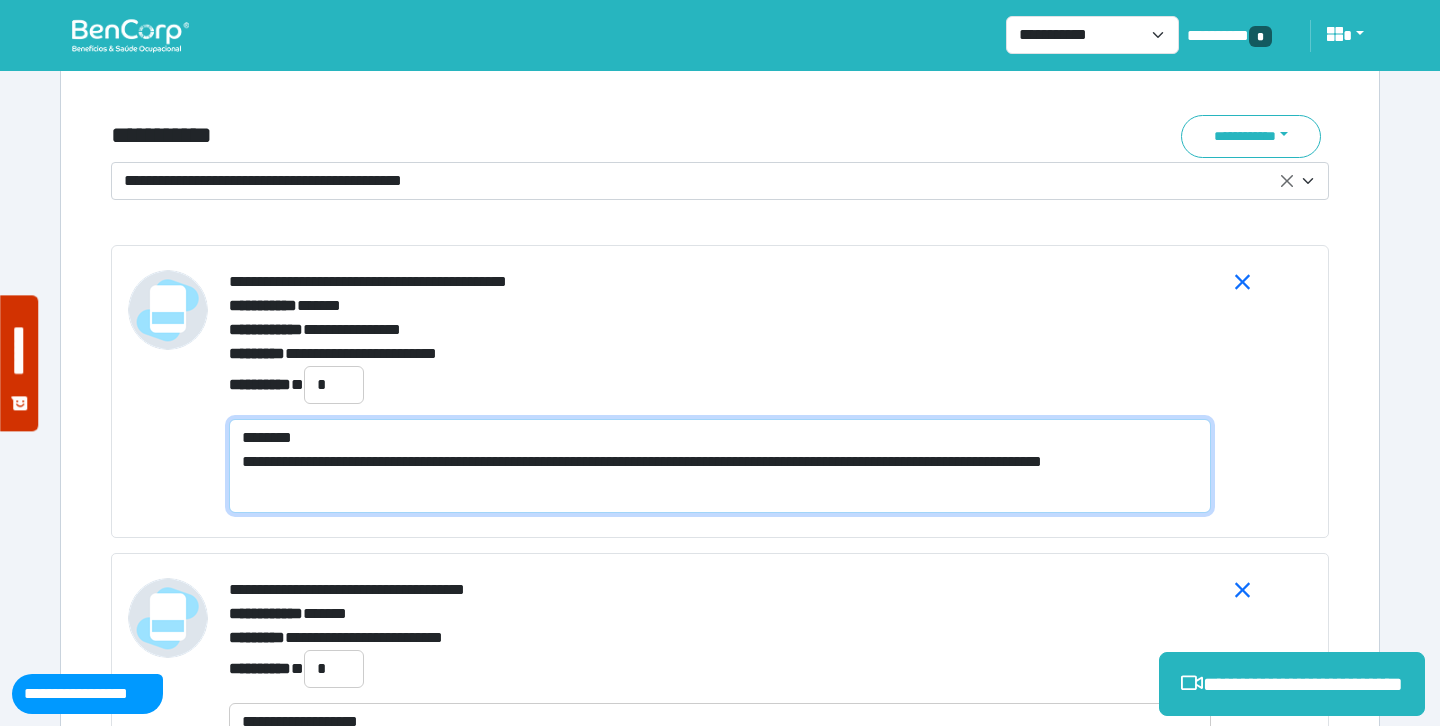 type on "**********" 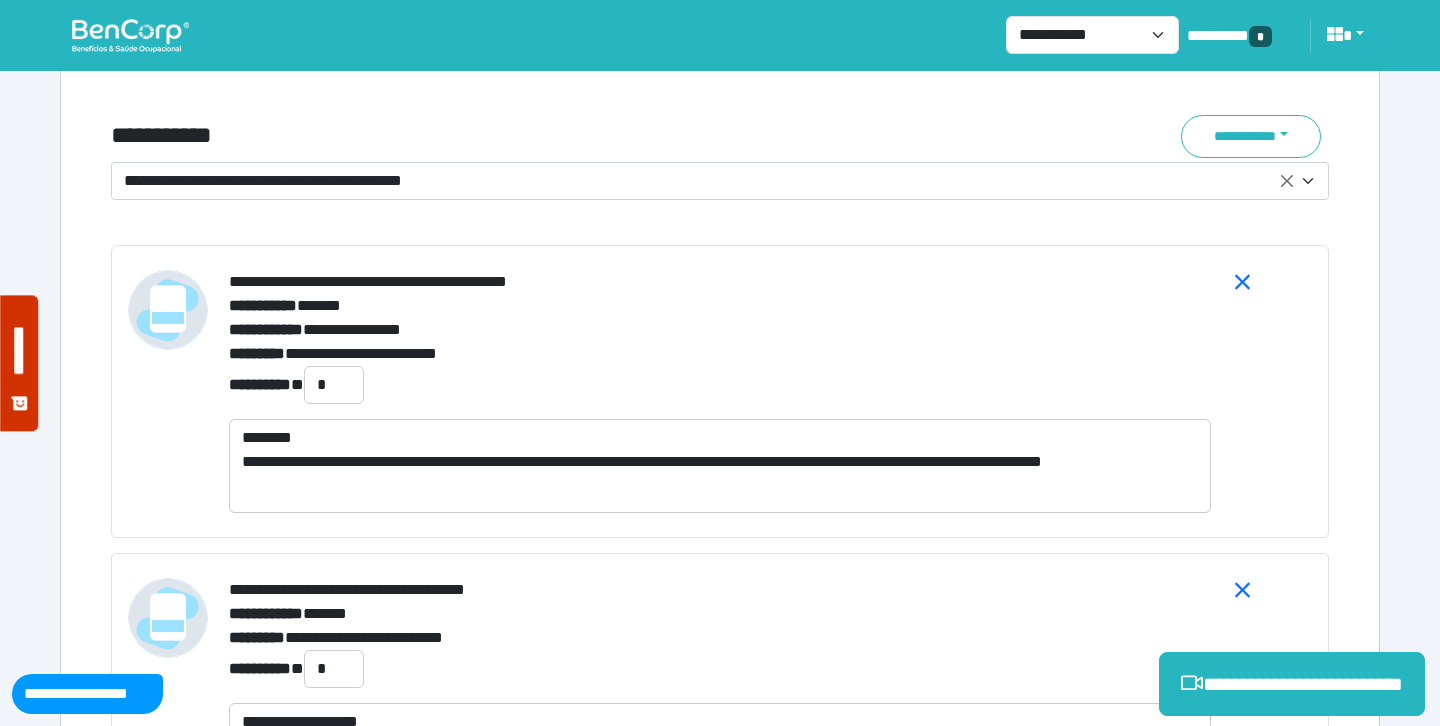click on "**********" at bounding box center [720, 518] 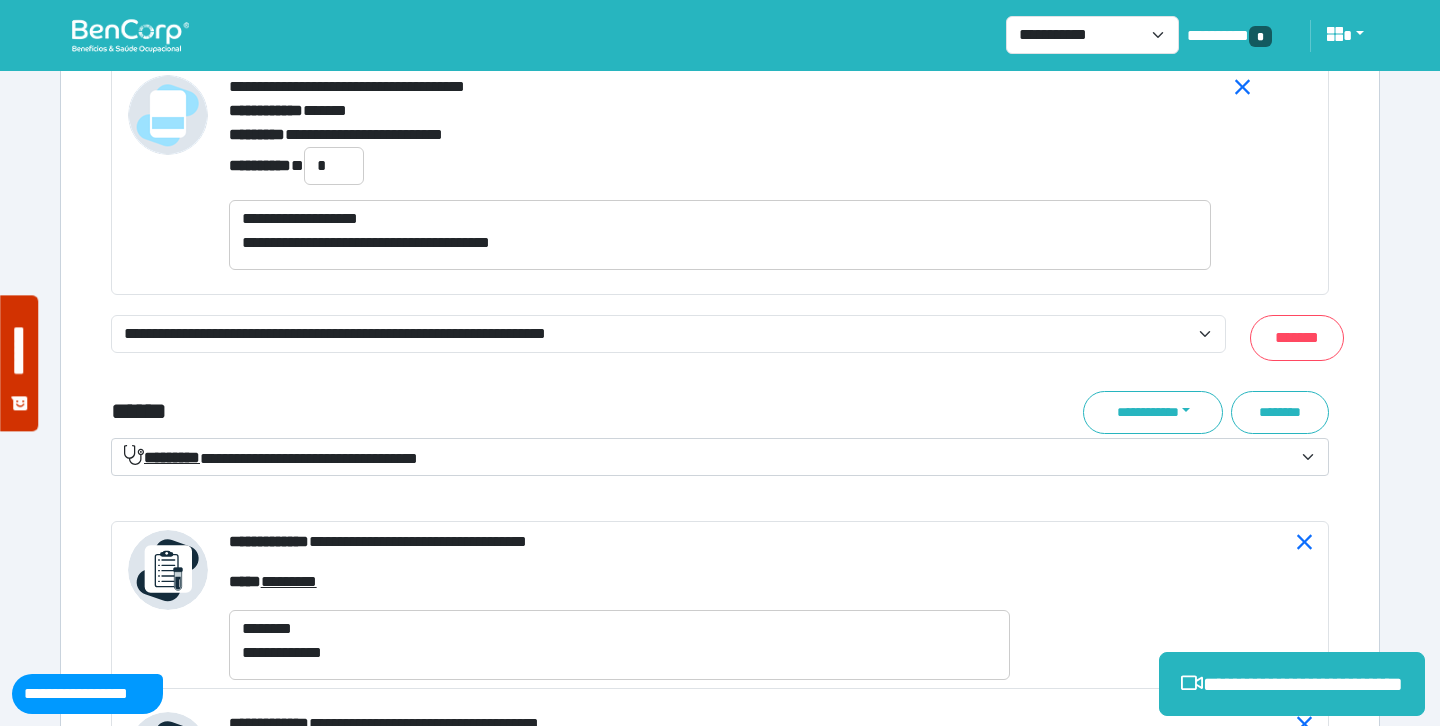 scroll, scrollTop: 7757, scrollLeft: 0, axis: vertical 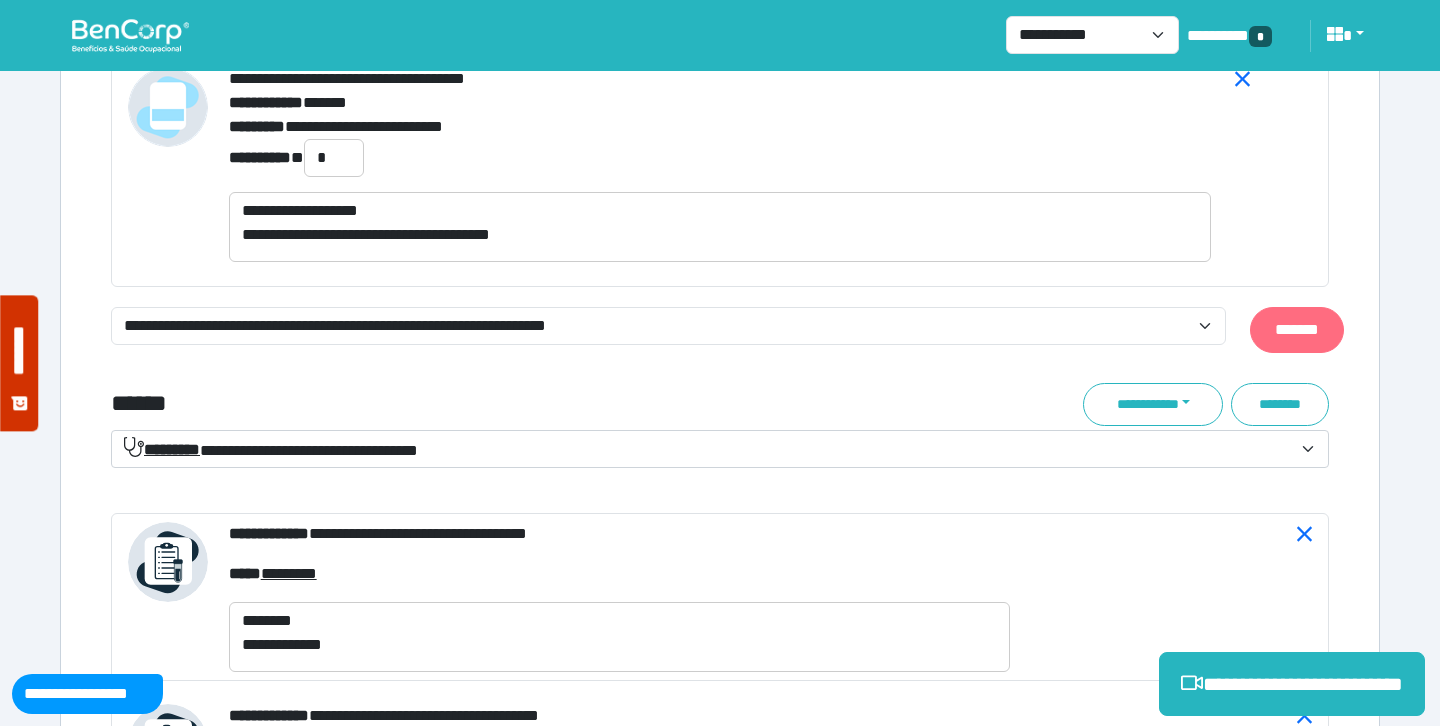 click on "*******" at bounding box center (1297, 330) 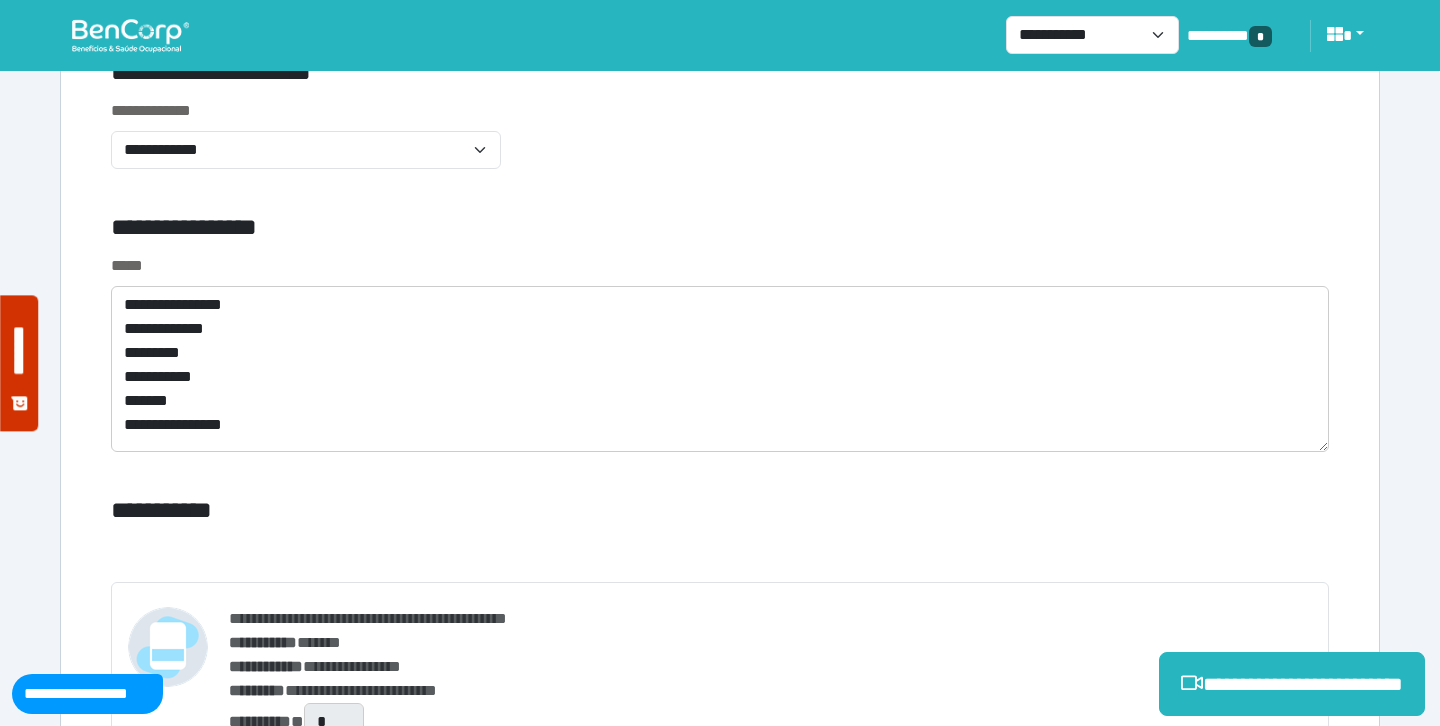 scroll, scrollTop: 6860, scrollLeft: 0, axis: vertical 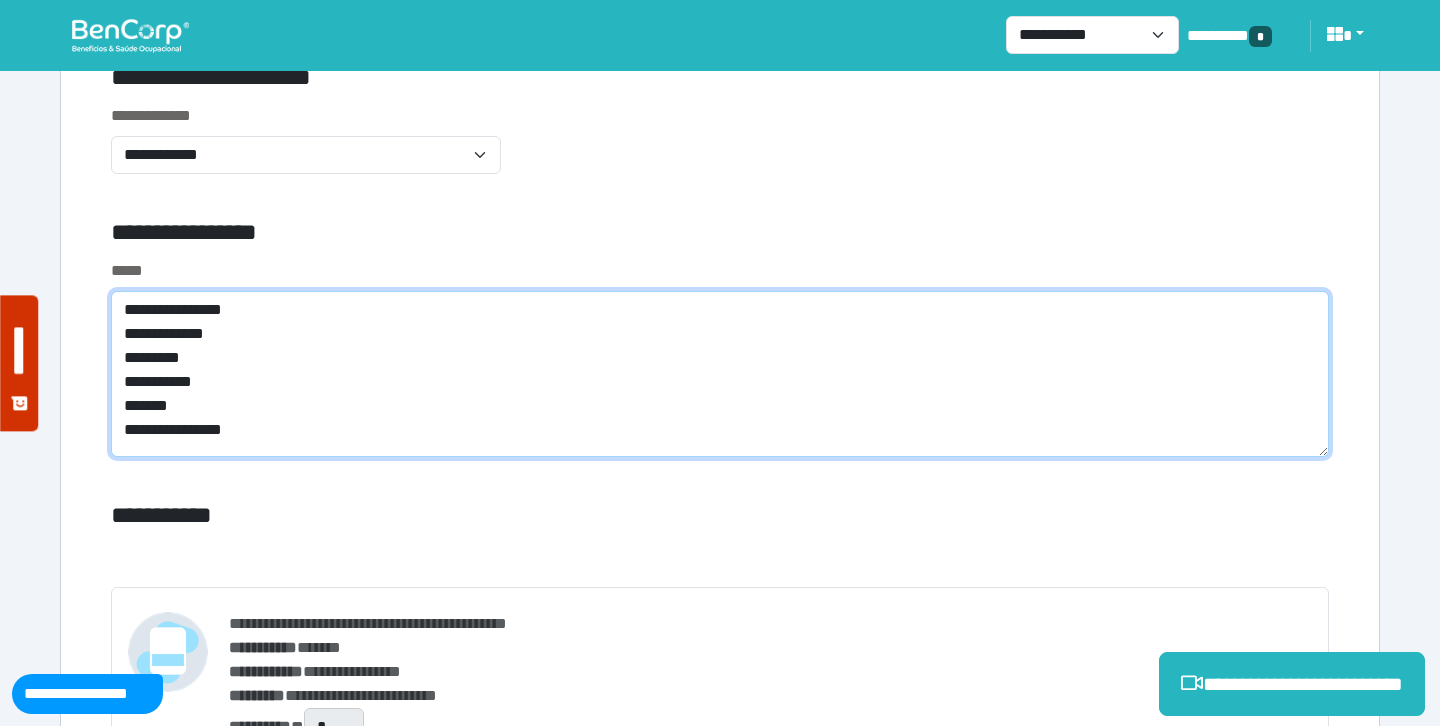 click on "**********" at bounding box center (720, 374) 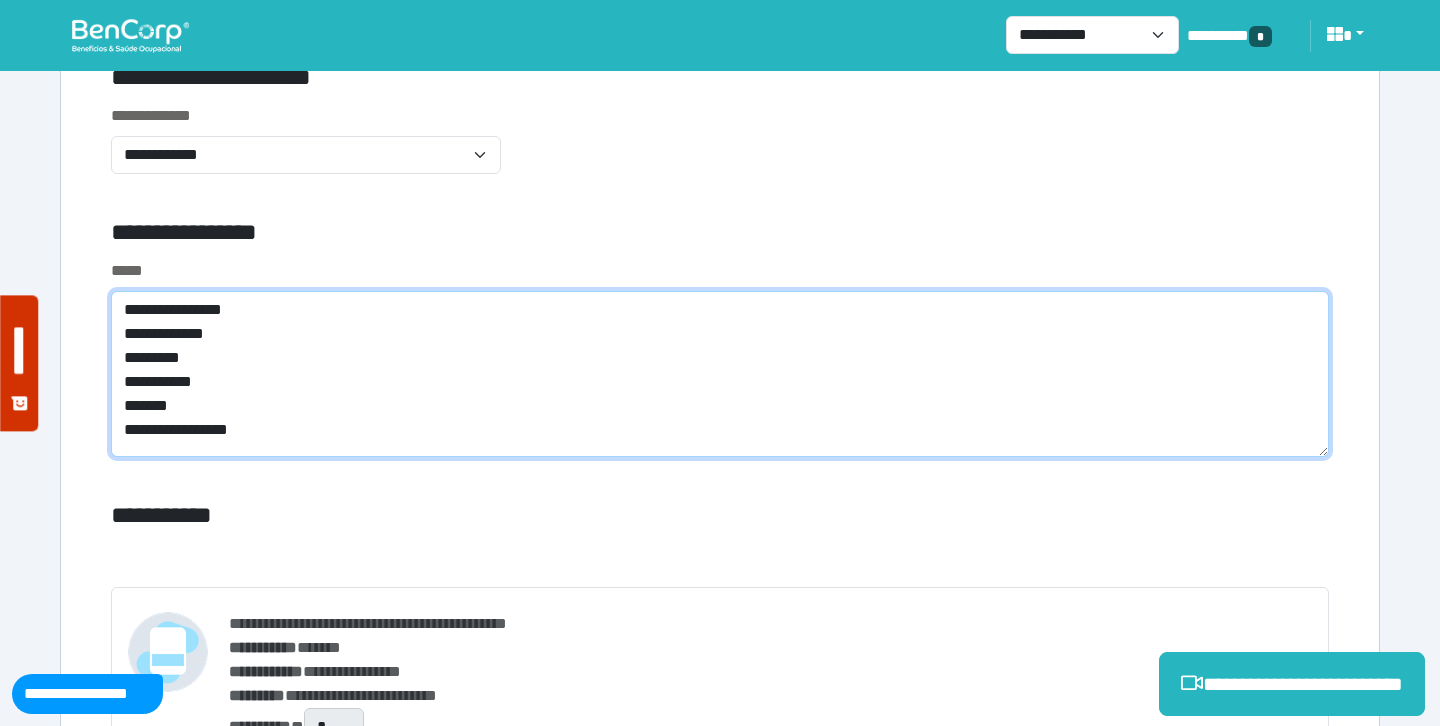 scroll, scrollTop: 0, scrollLeft: 0, axis: both 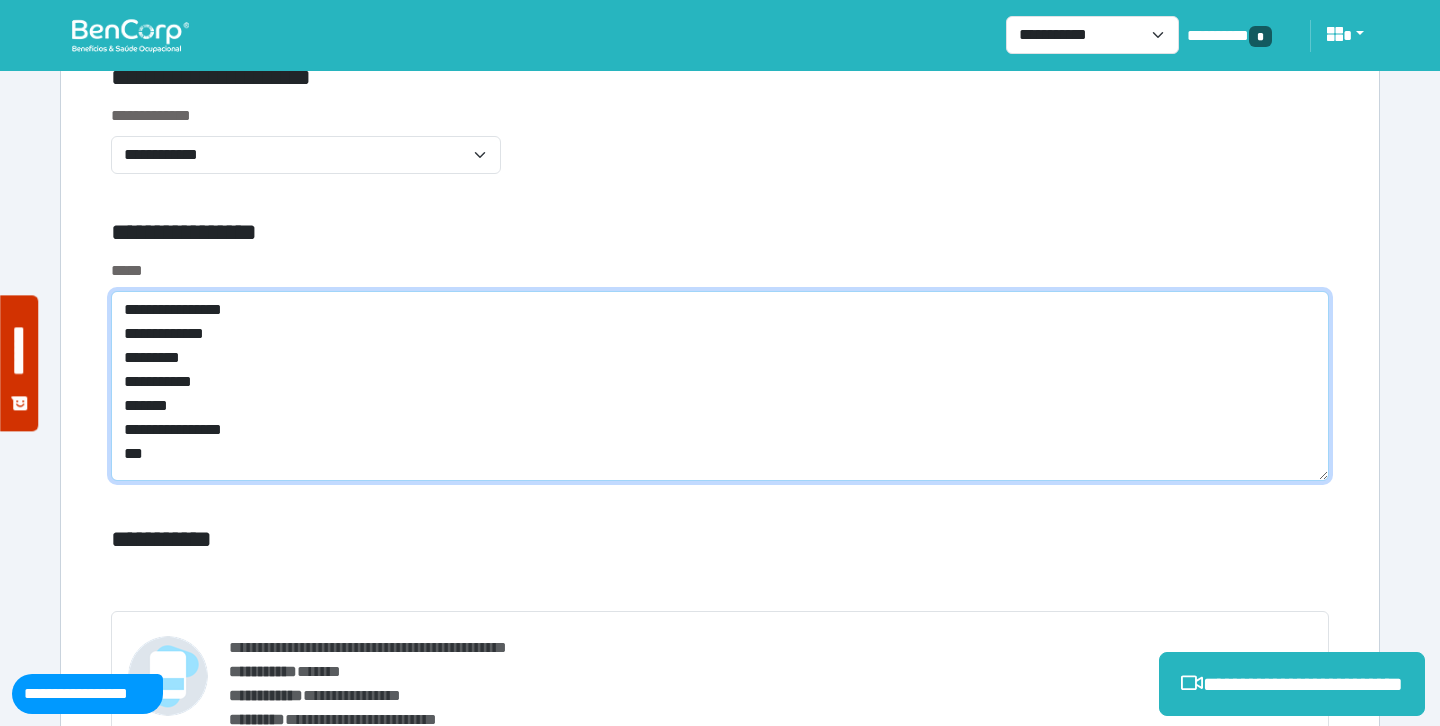 type on "**********" 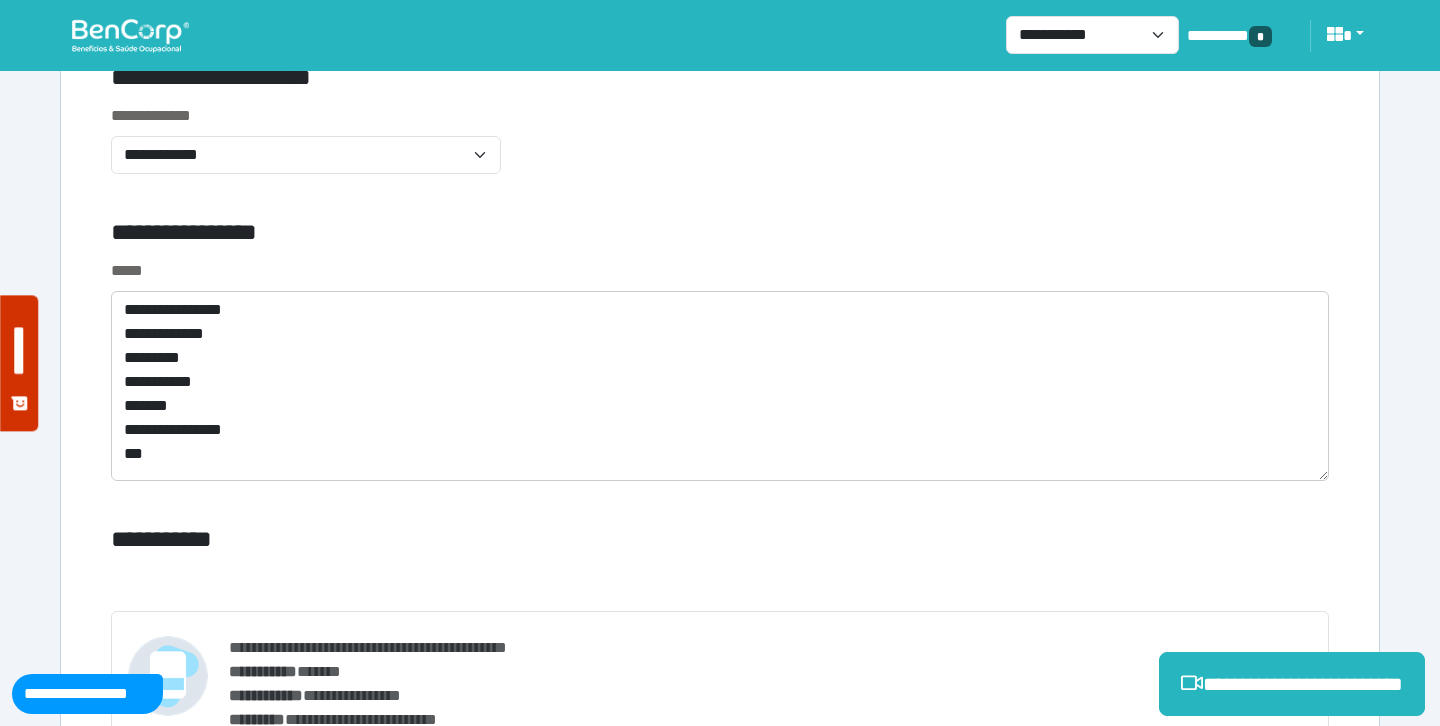 click on "**********" at bounding box center [720, 167] 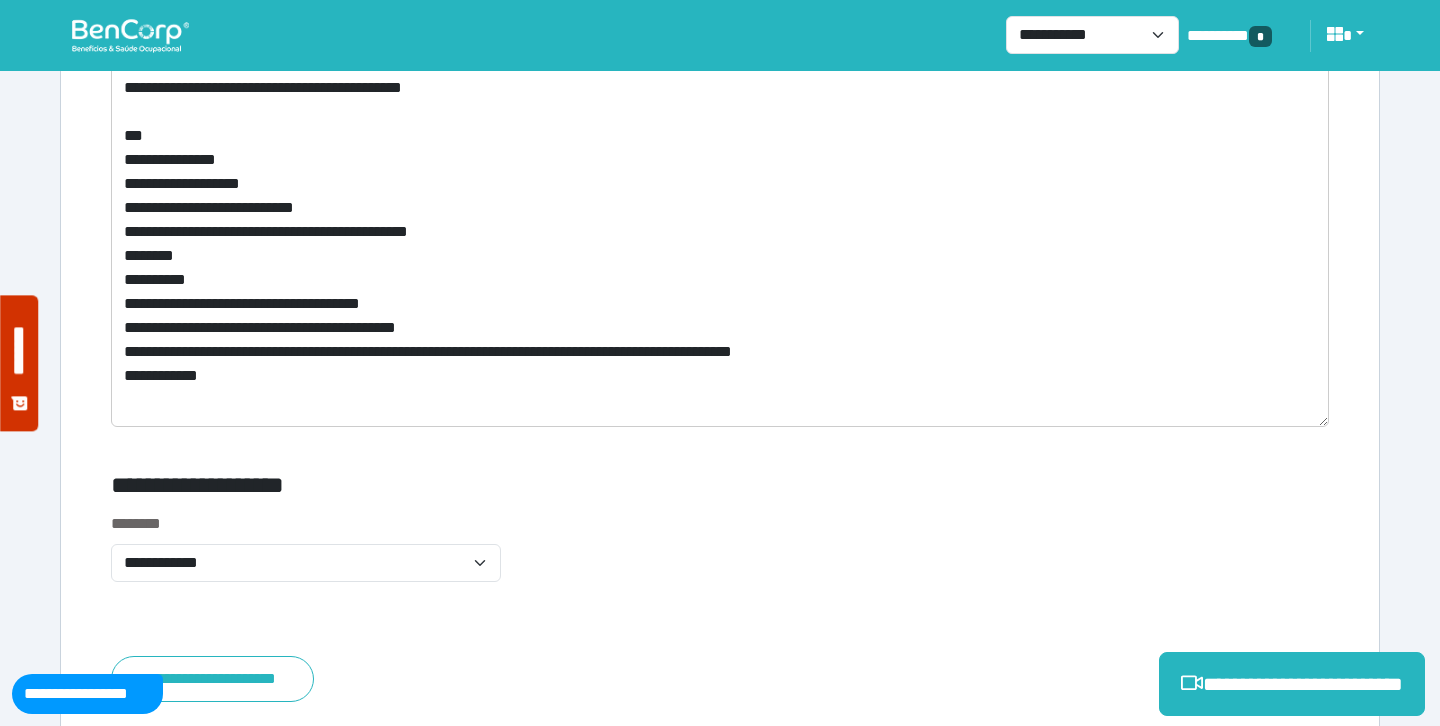 scroll, scrollTop: 12742, scrollLeft: 0, axis: vertical 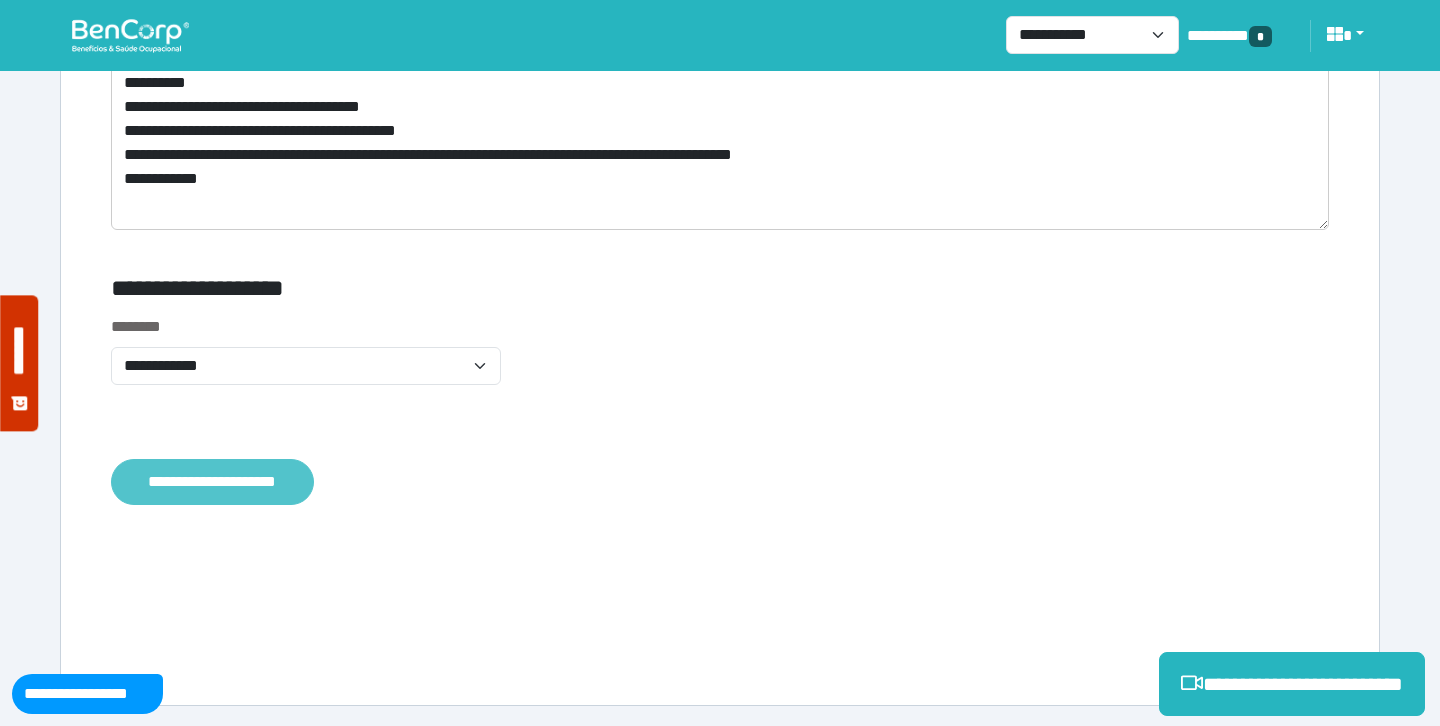 click on "**********" at bounding box center [212, 482] 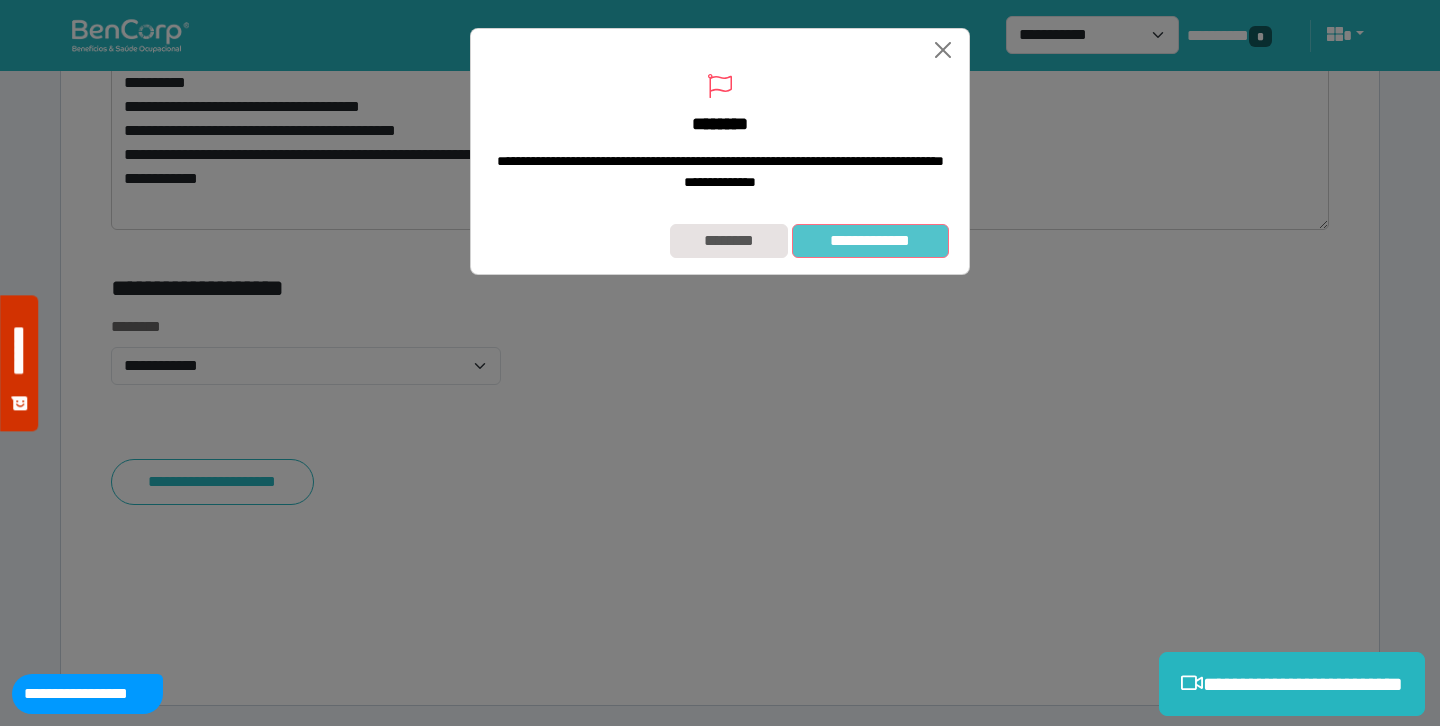 click on "**********" at bounding box center [870, 241] 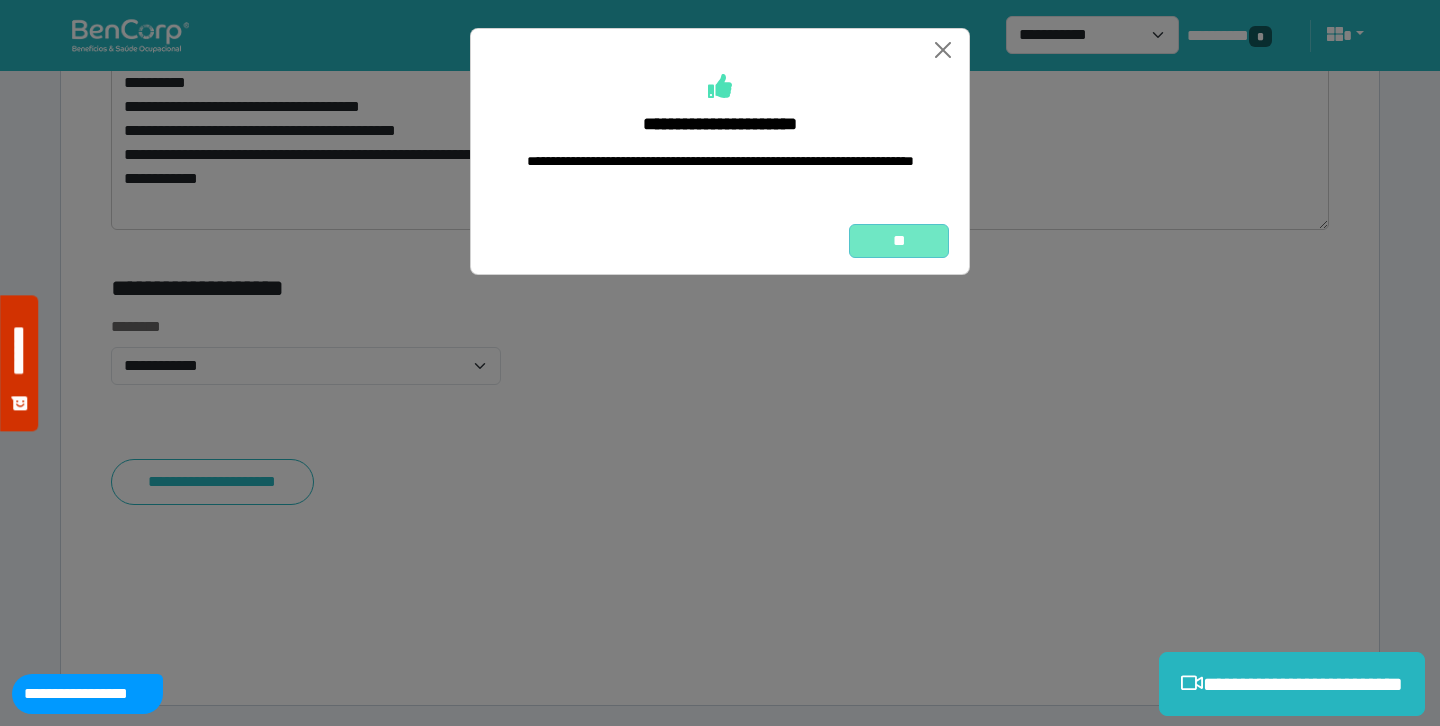click on "**" at bounding box center (899, 241) 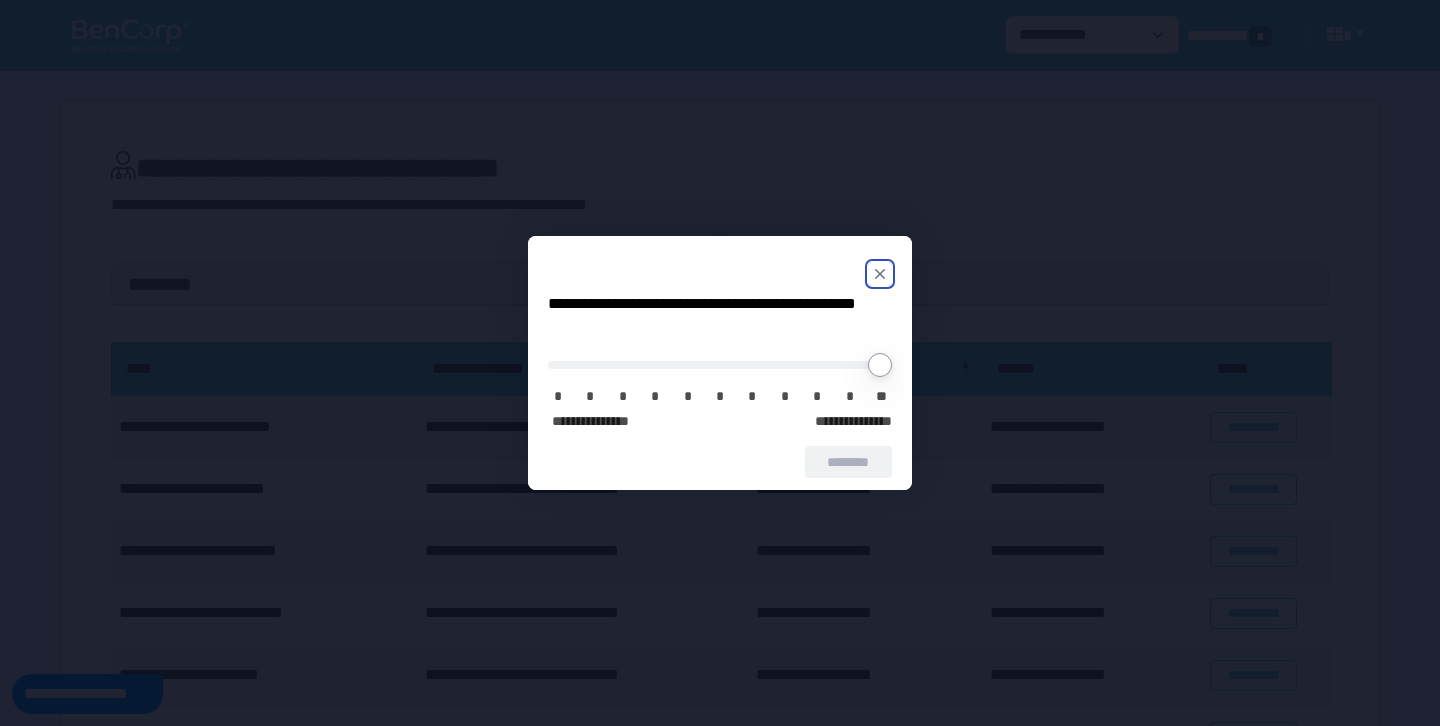 scroll, scrollTop: 0, scrollLeft: 0, axis: both 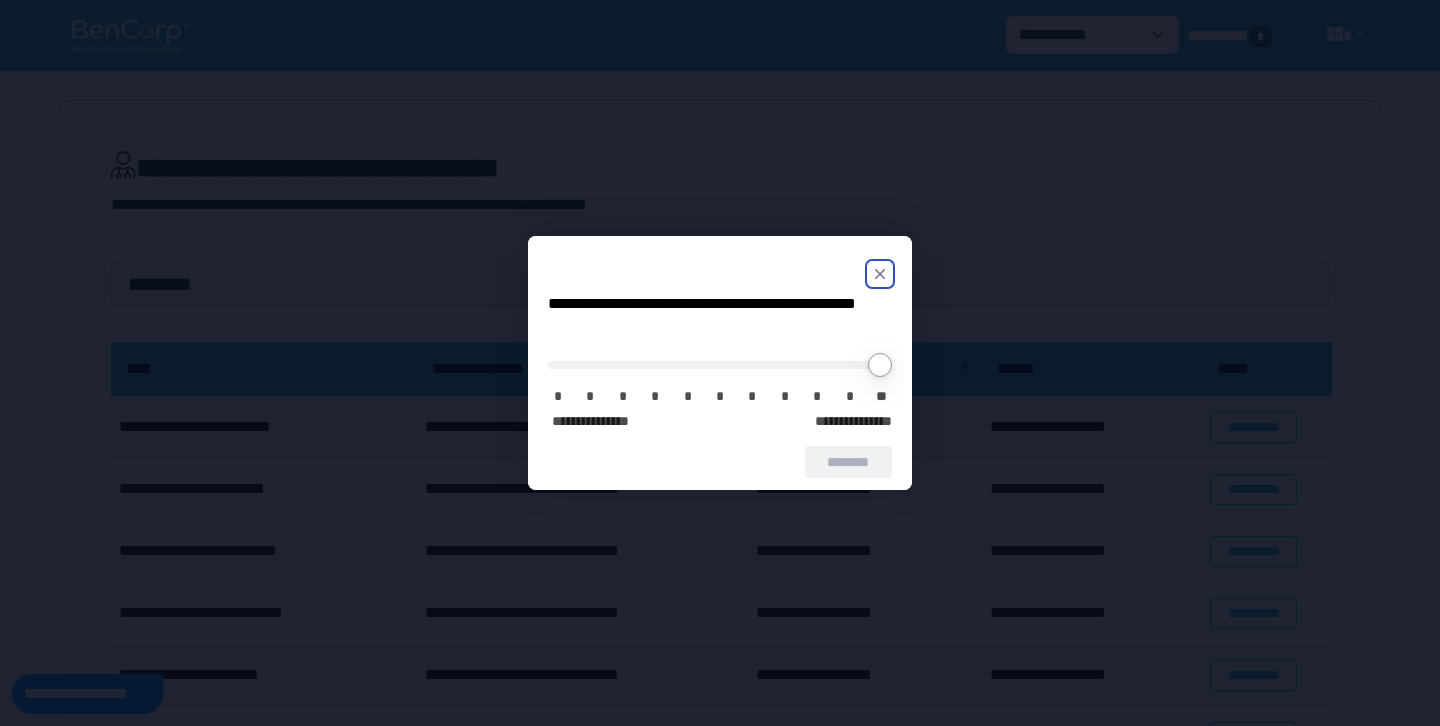 click 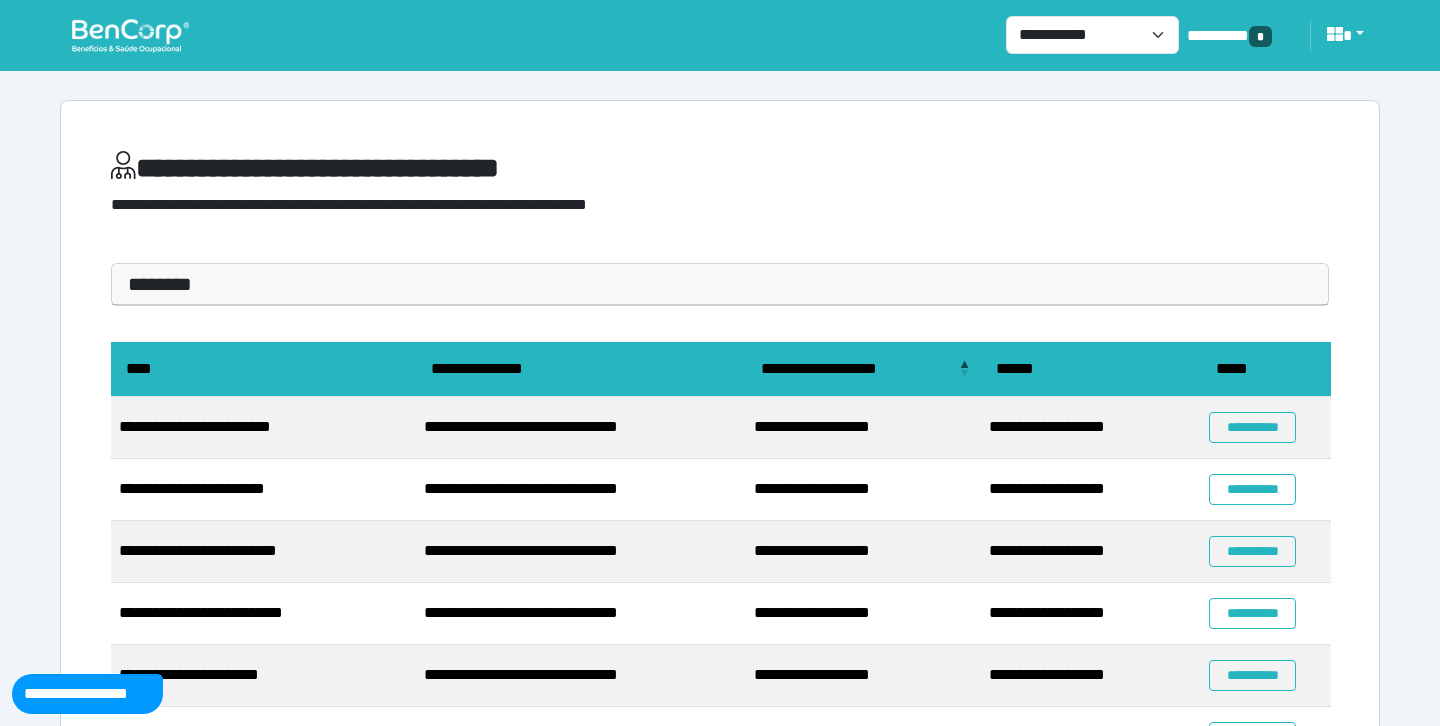 click at bounding box center [130, 35] 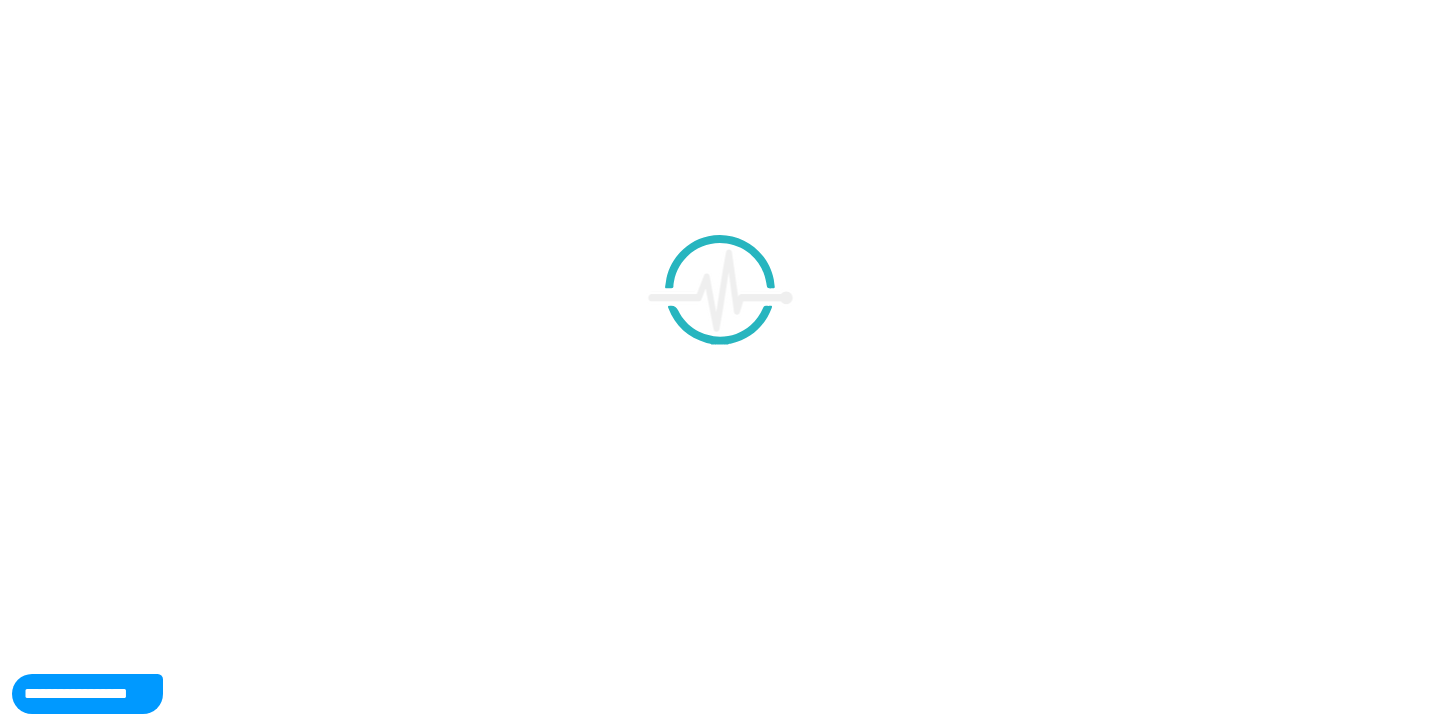 scroll, scrollTop: 0, scrollLeft: 0, axis: both 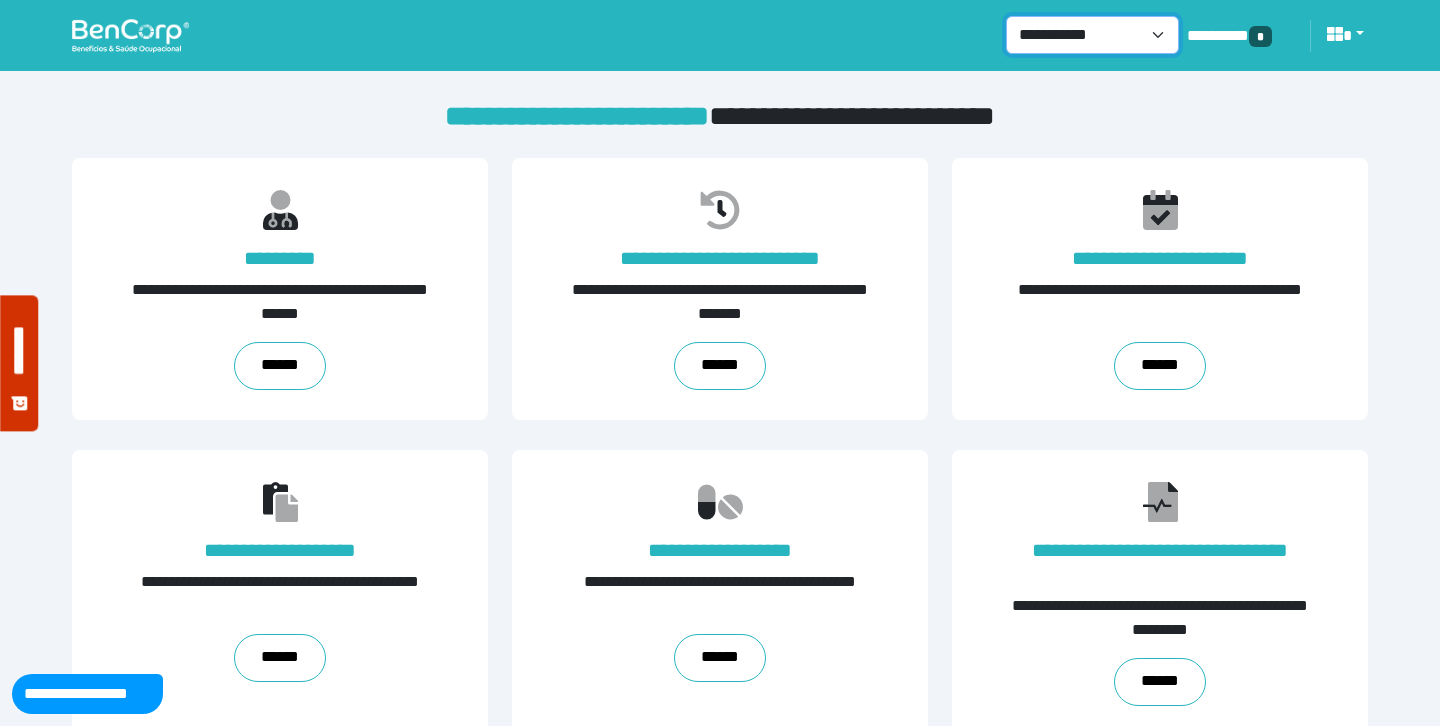 click on "**********" at bounding box center [1093, 35] 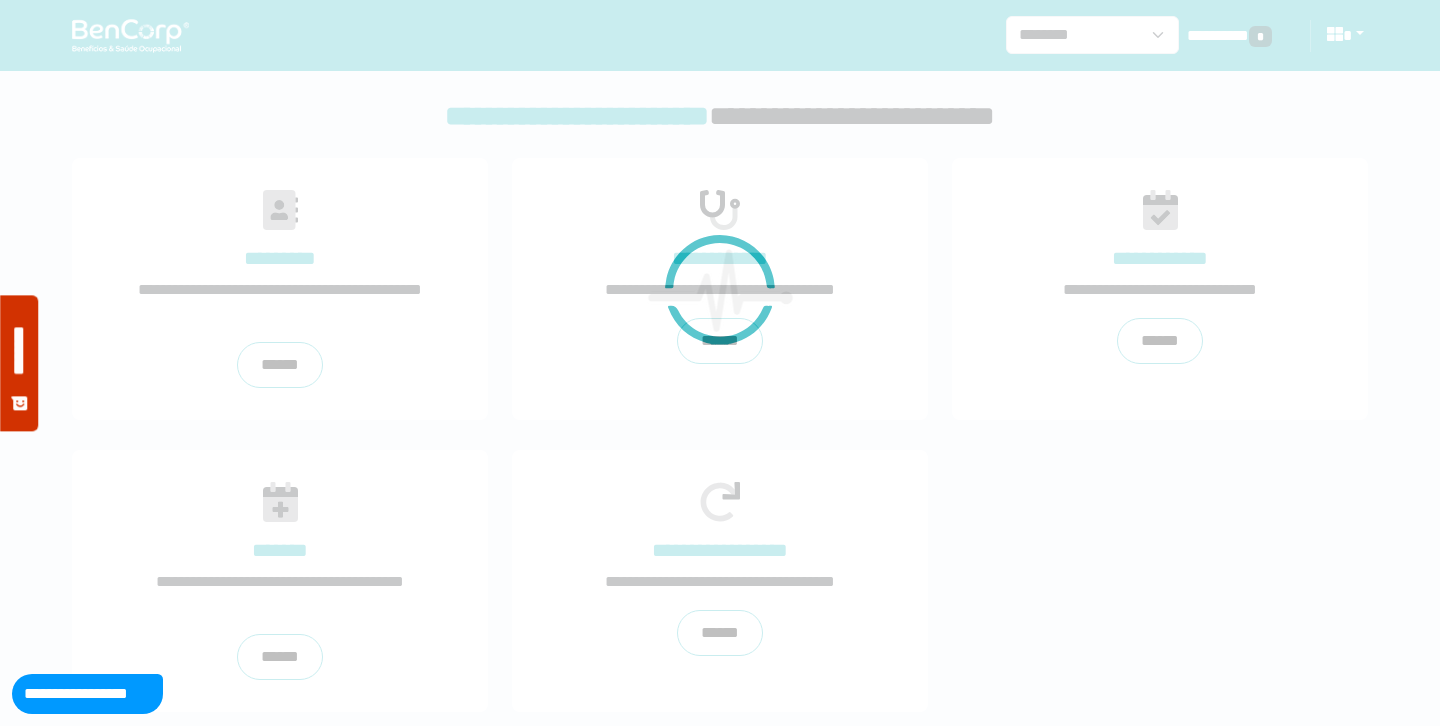 scroll, scrollTop: 0, scrollLeft: 0, axis: both 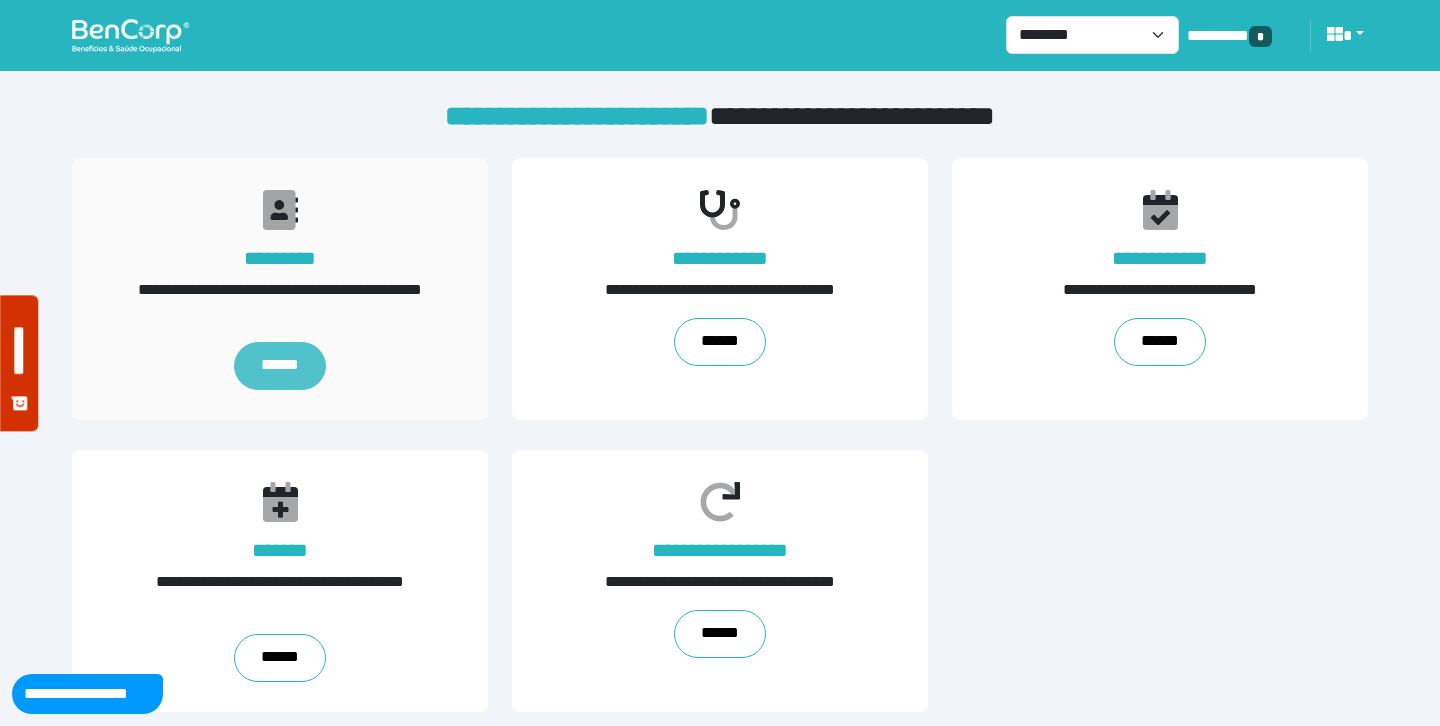 click on "******" at bounding box center [279, 366] 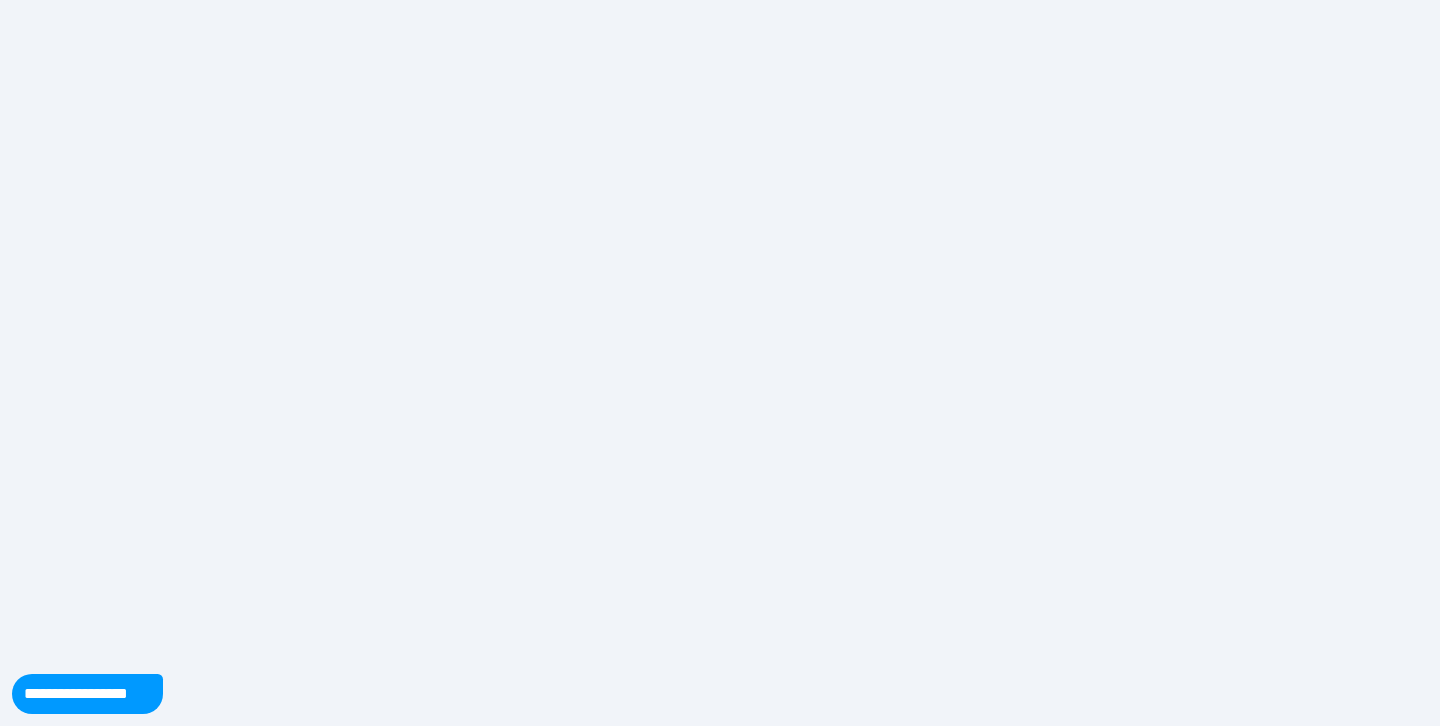 scroll, scrollTop: 0, scrollLeft: 0, axis: both 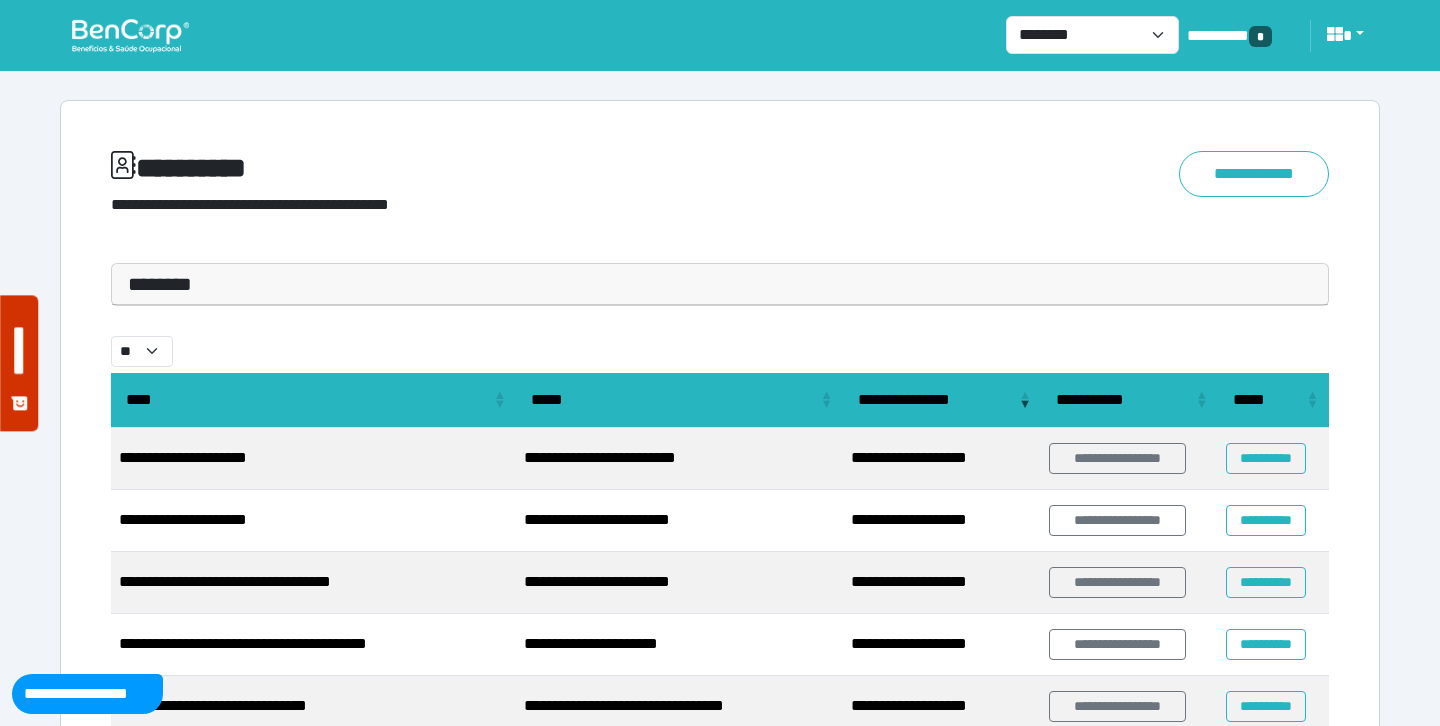click on "********" at bounding box center (720, 284) 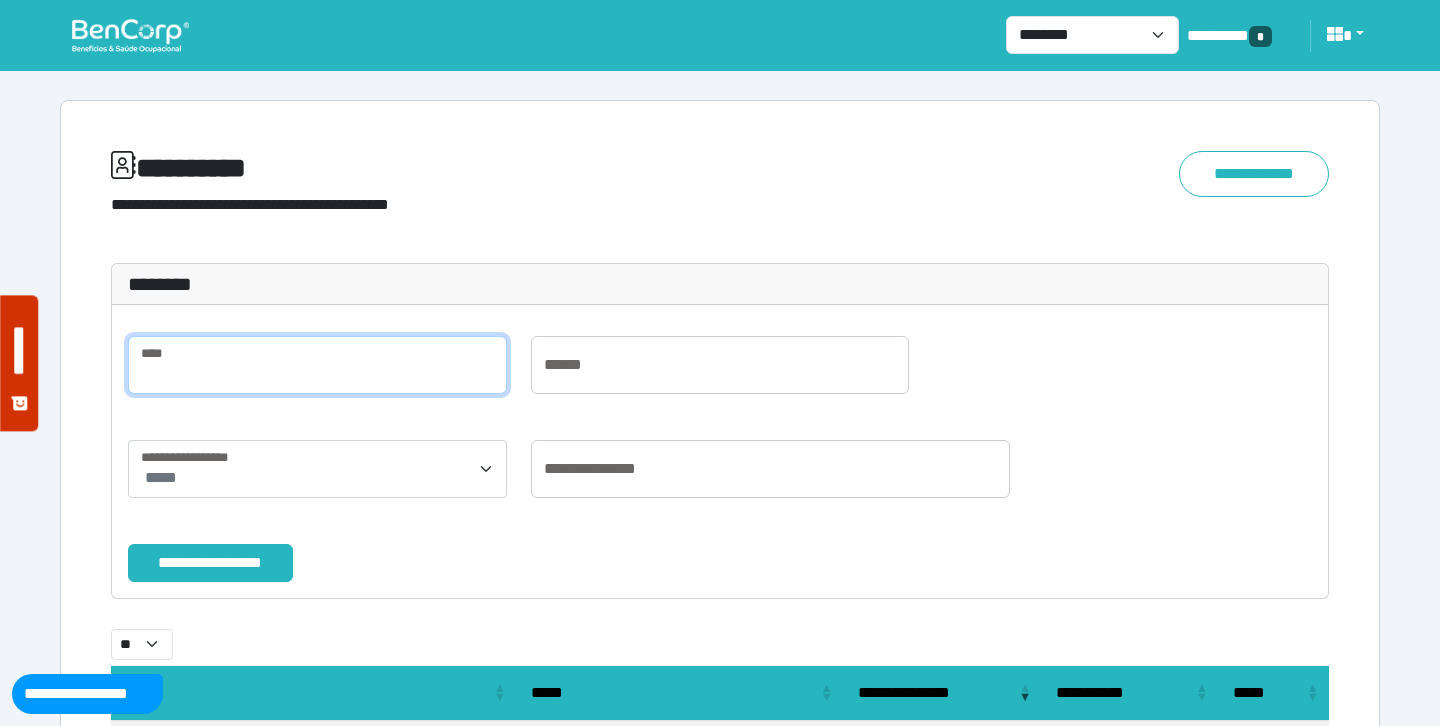 click at bounding box center (317, 365) 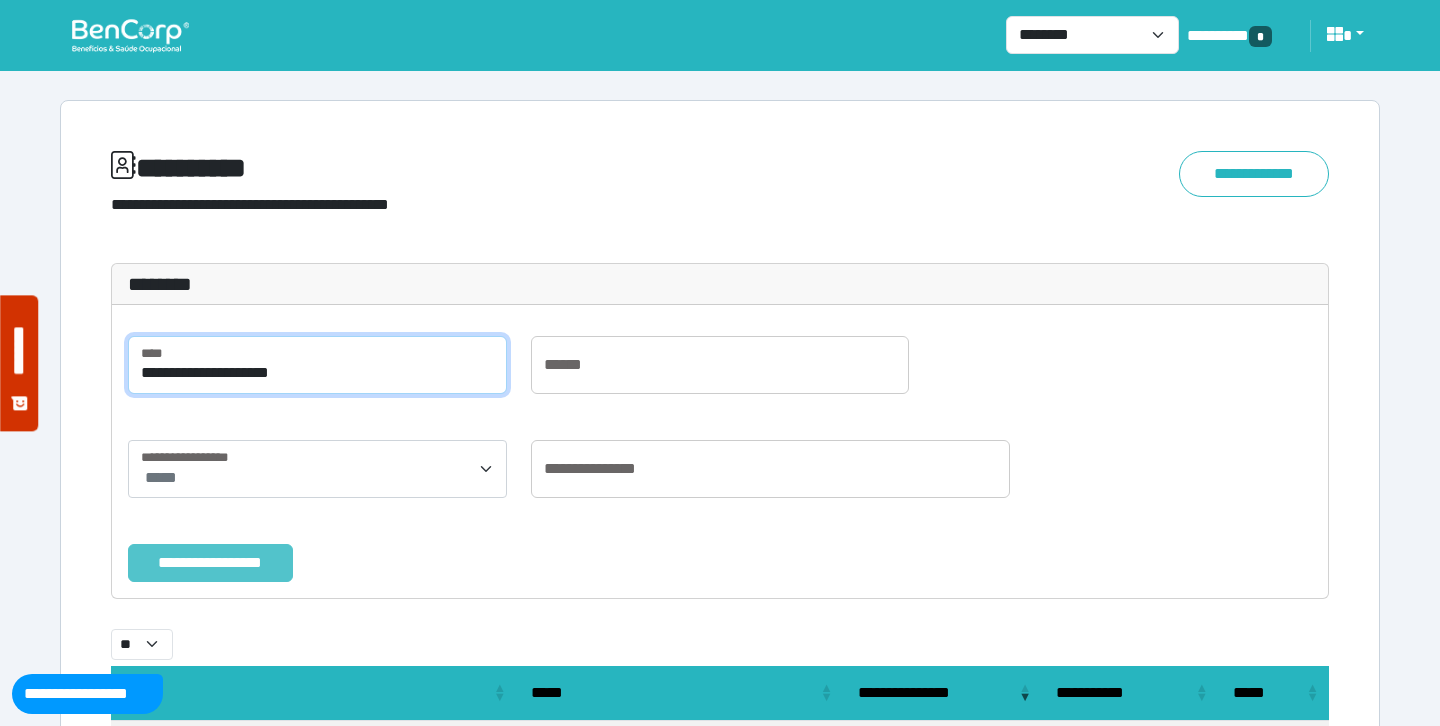 type on "**********" 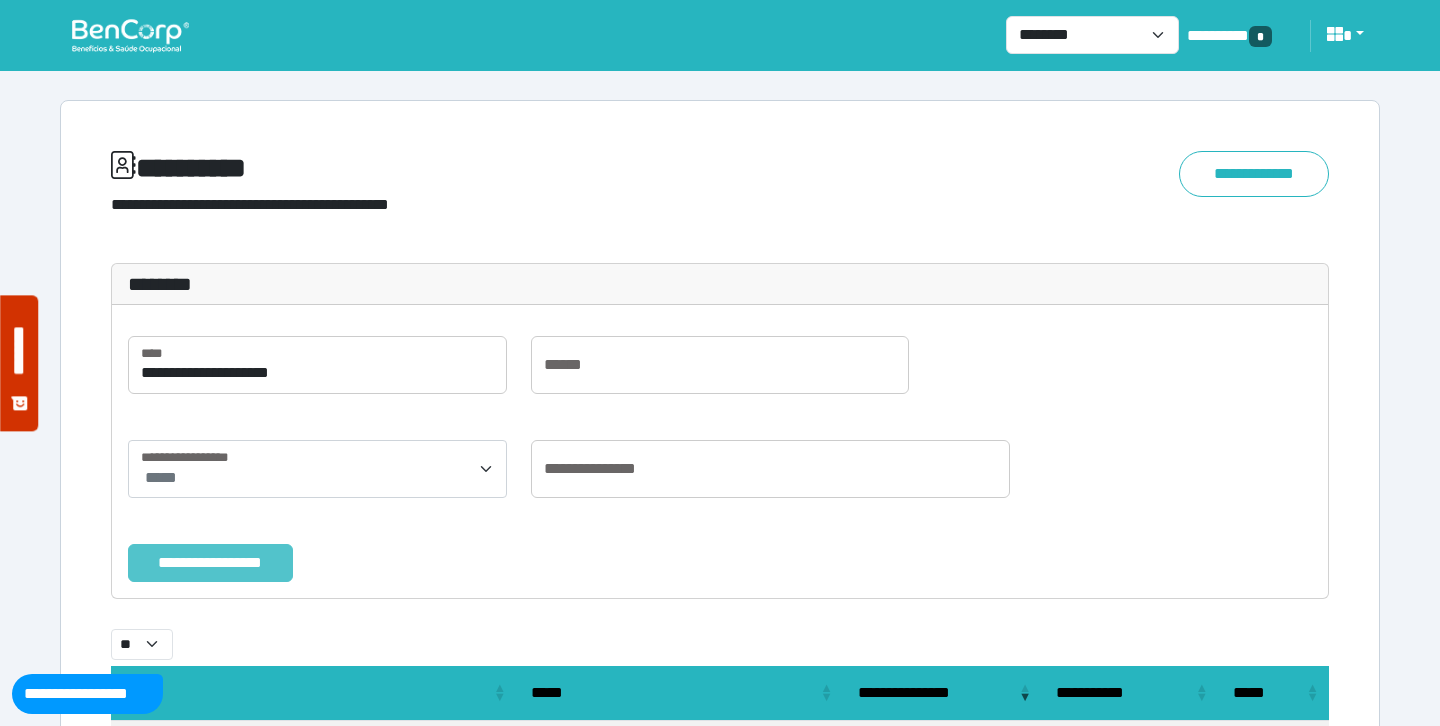 click on "**********" at bounding box center (210, 563) 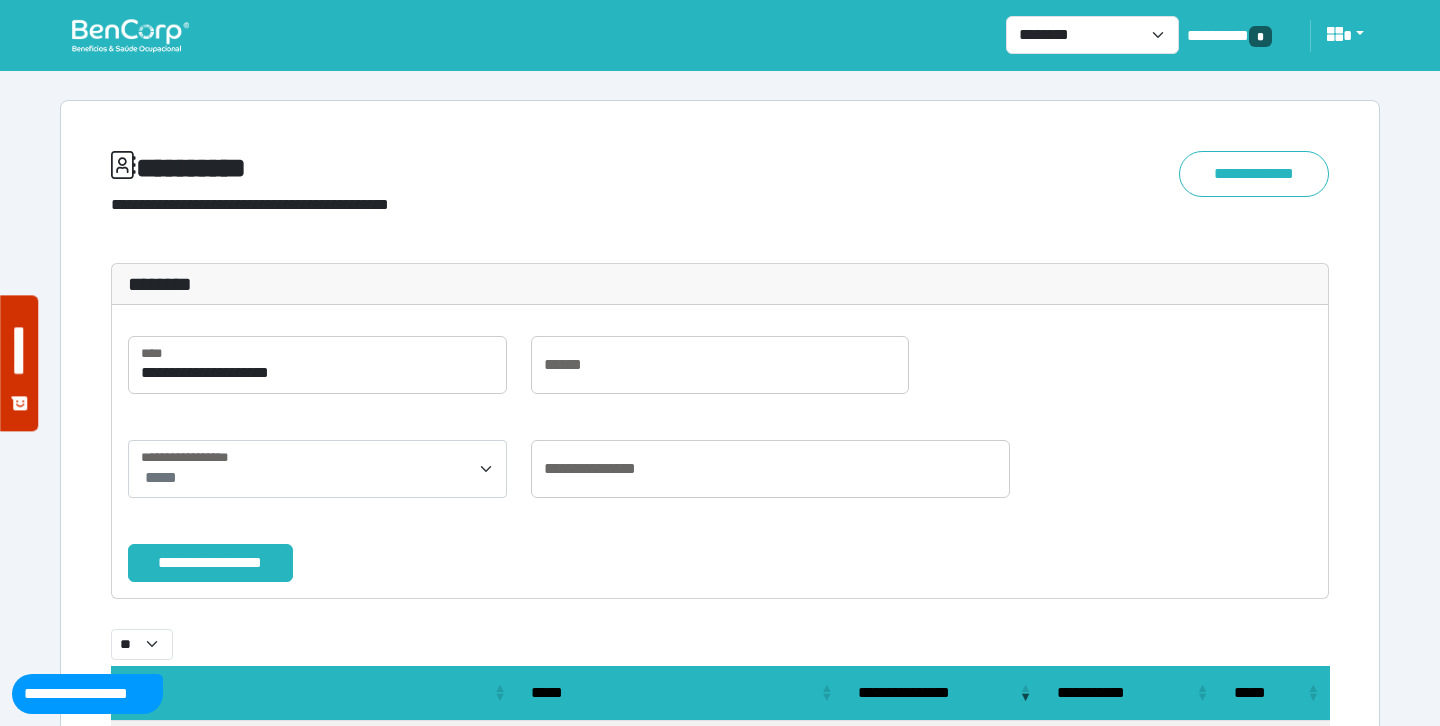 scroll, scrollTop: 175, scrollLeft: 0, axis: vertical 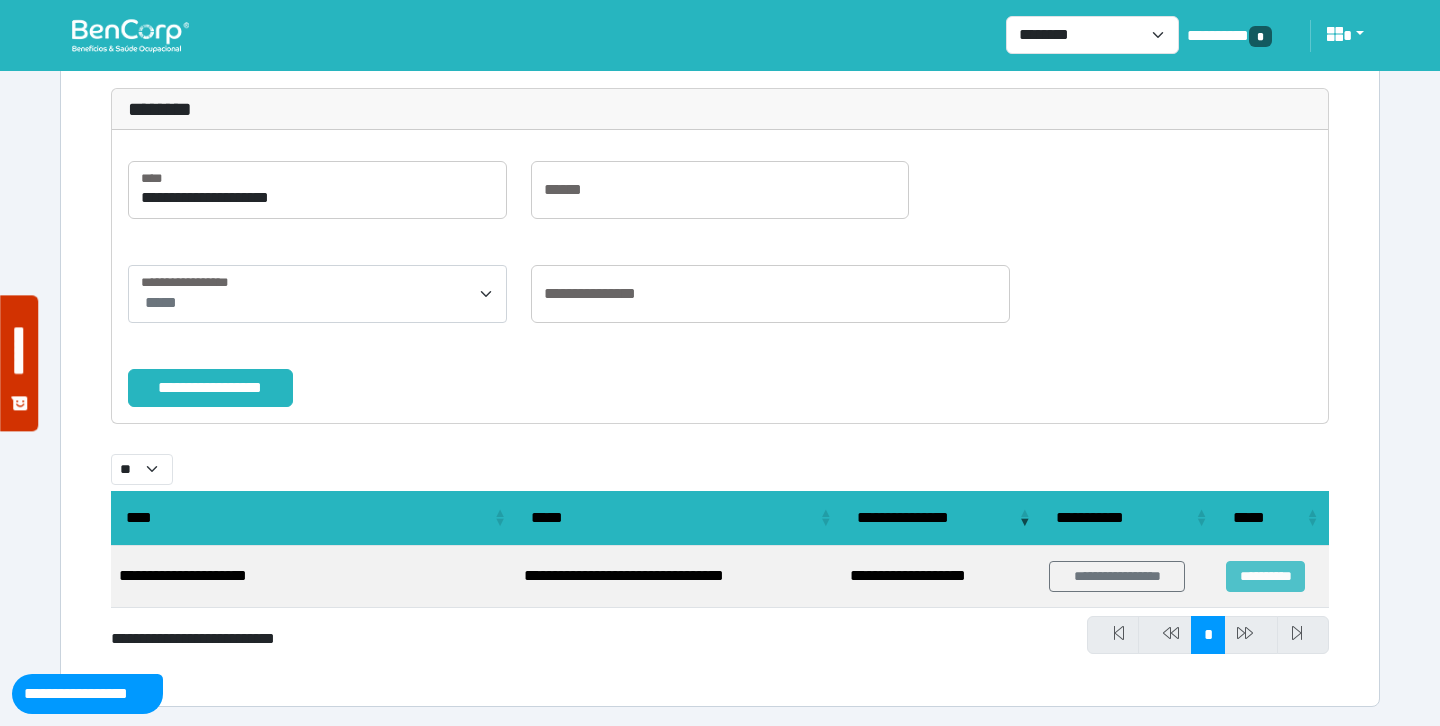 click on "**********" at bounding box center (1265, 576) 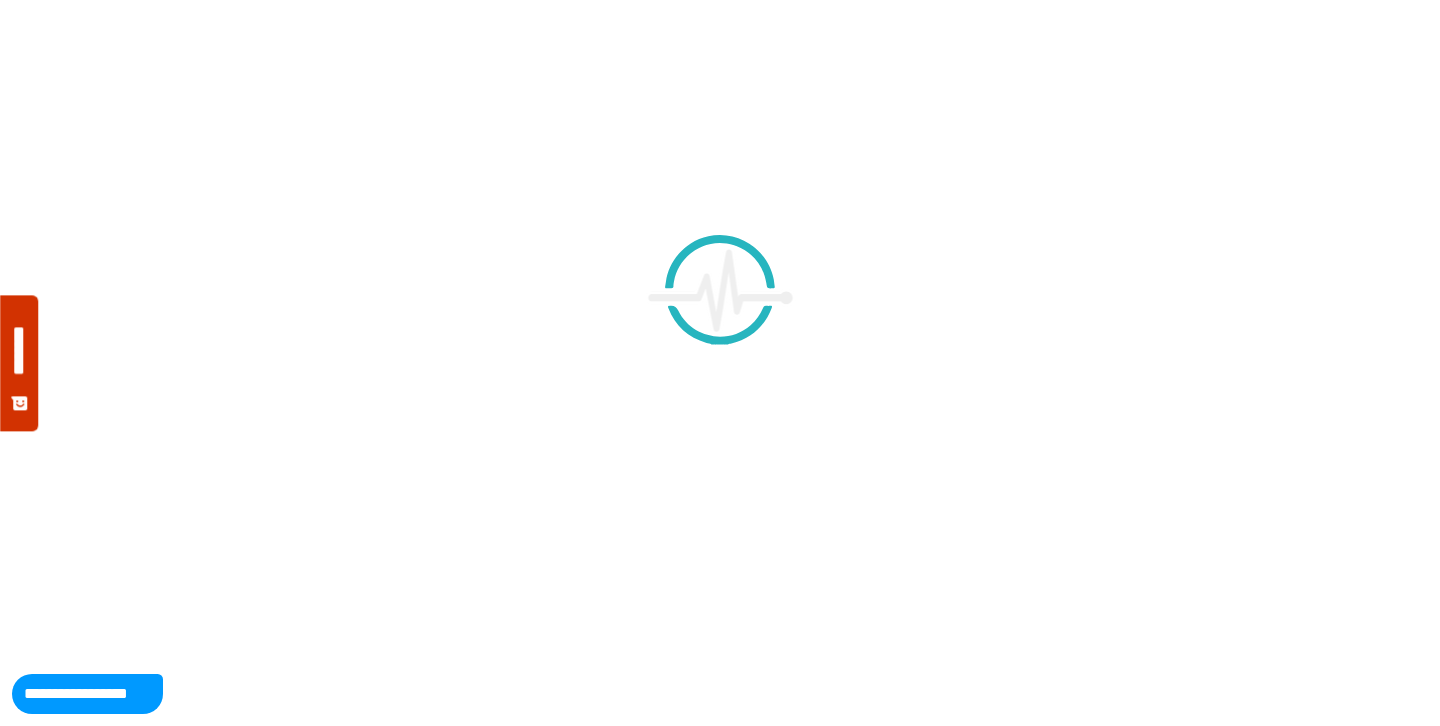 scroll, scrollTop: 0, scrollLeft: 0, axis: both 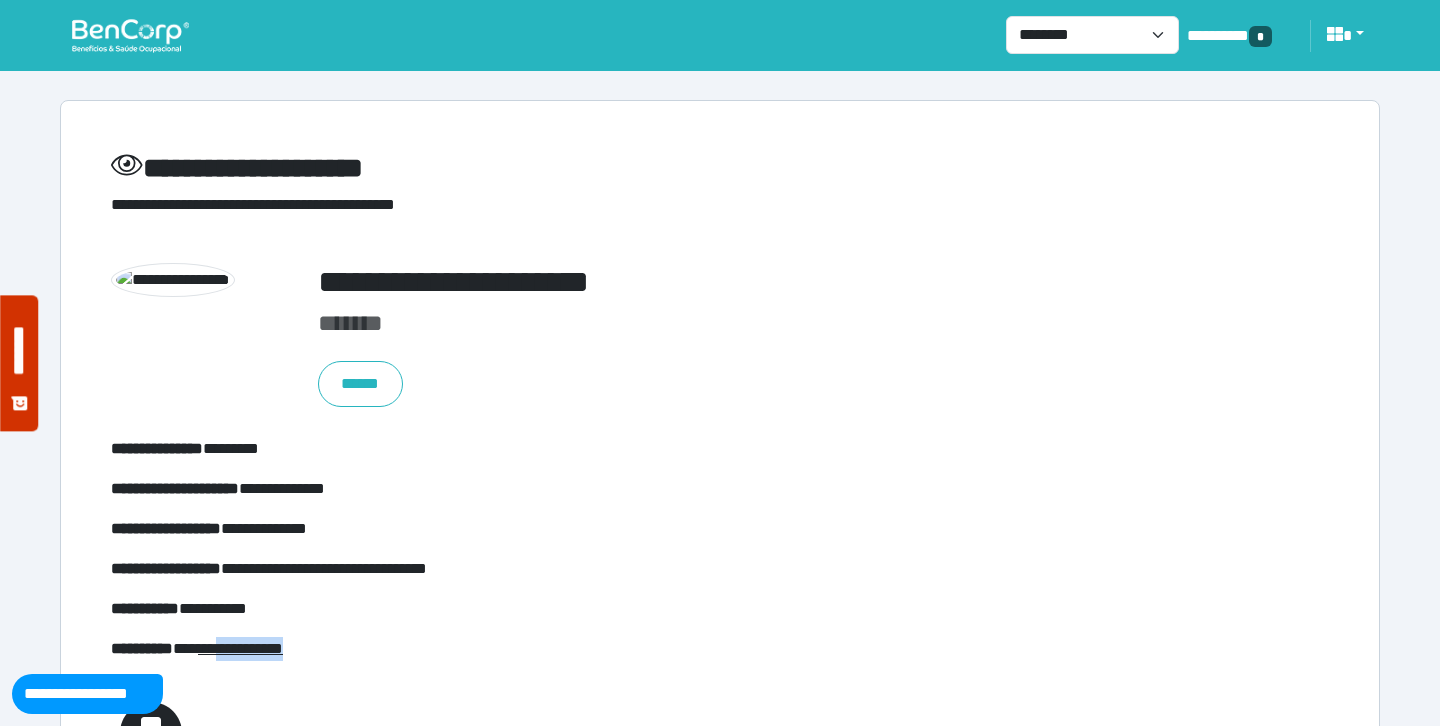 drag, startPoint x: 367, startPoint y: 656, endPoint x: 257, endPoint y: 650, distance: 110.16351 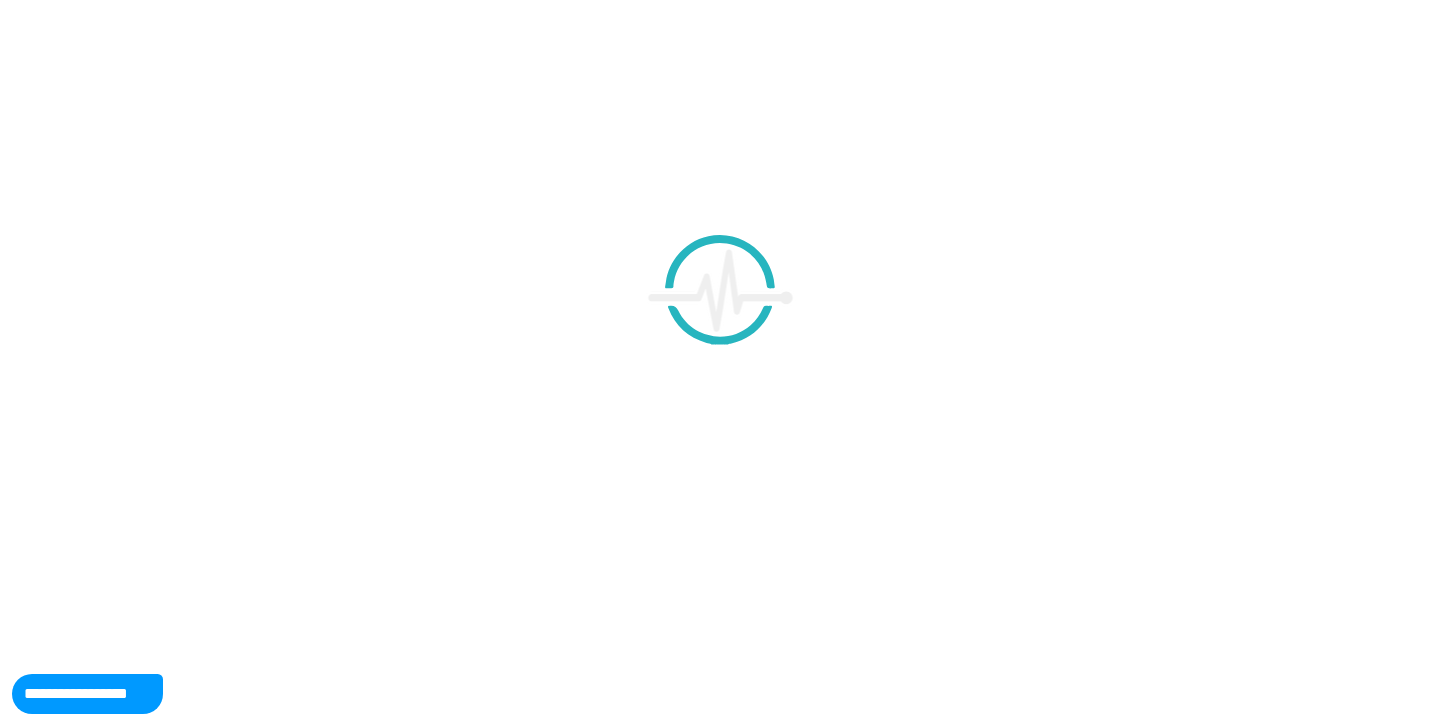 scroll, scrollTop: 0, scrollLeft: 0, axis: both 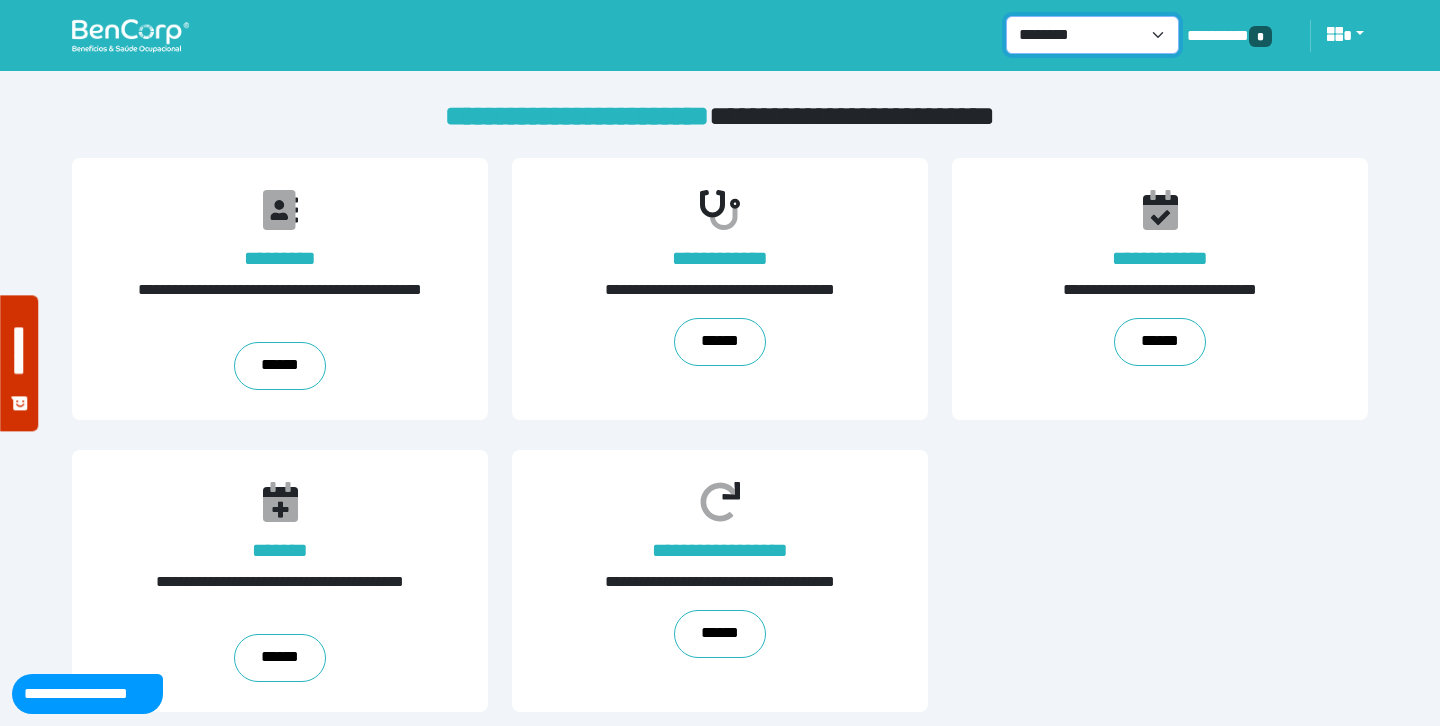 click on "**********" at bounding box center (1093, 35) 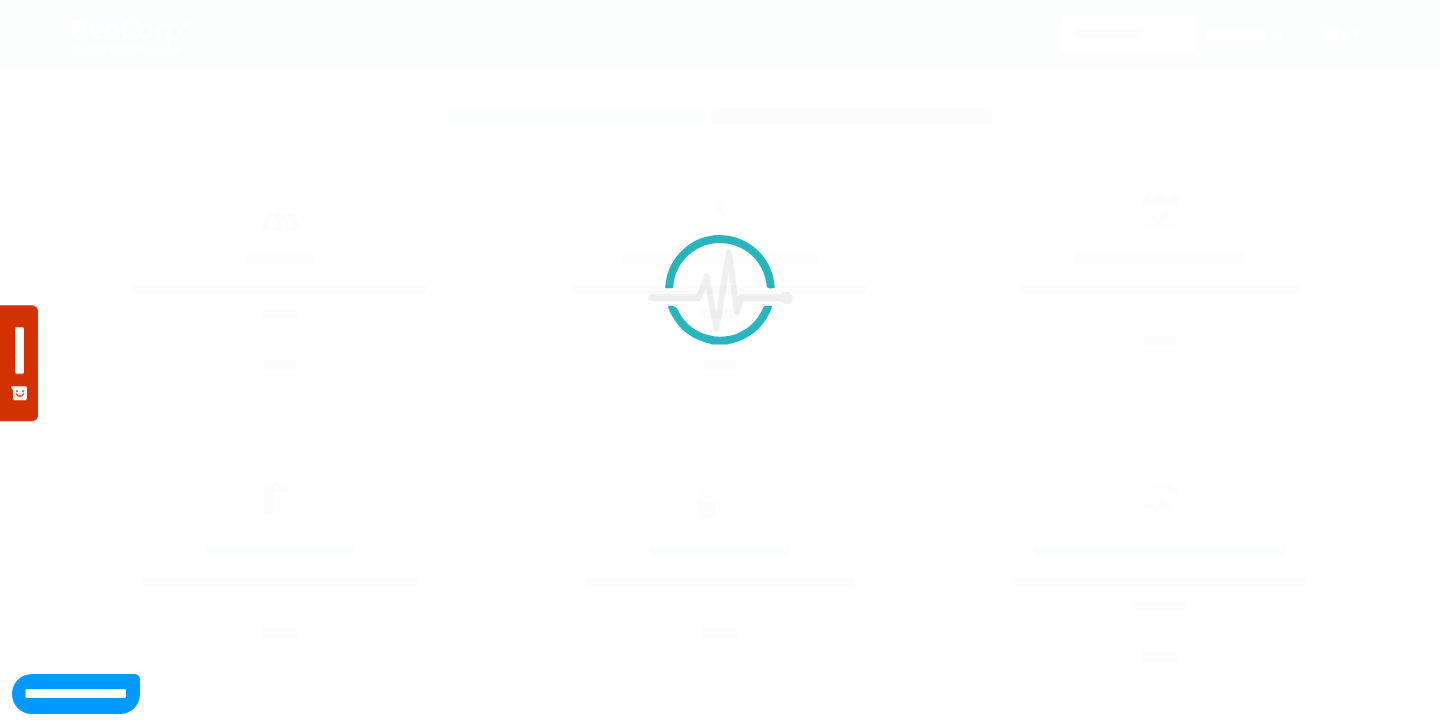 scroll, scrollTop: 0, scrollLeft: 0, axis: both 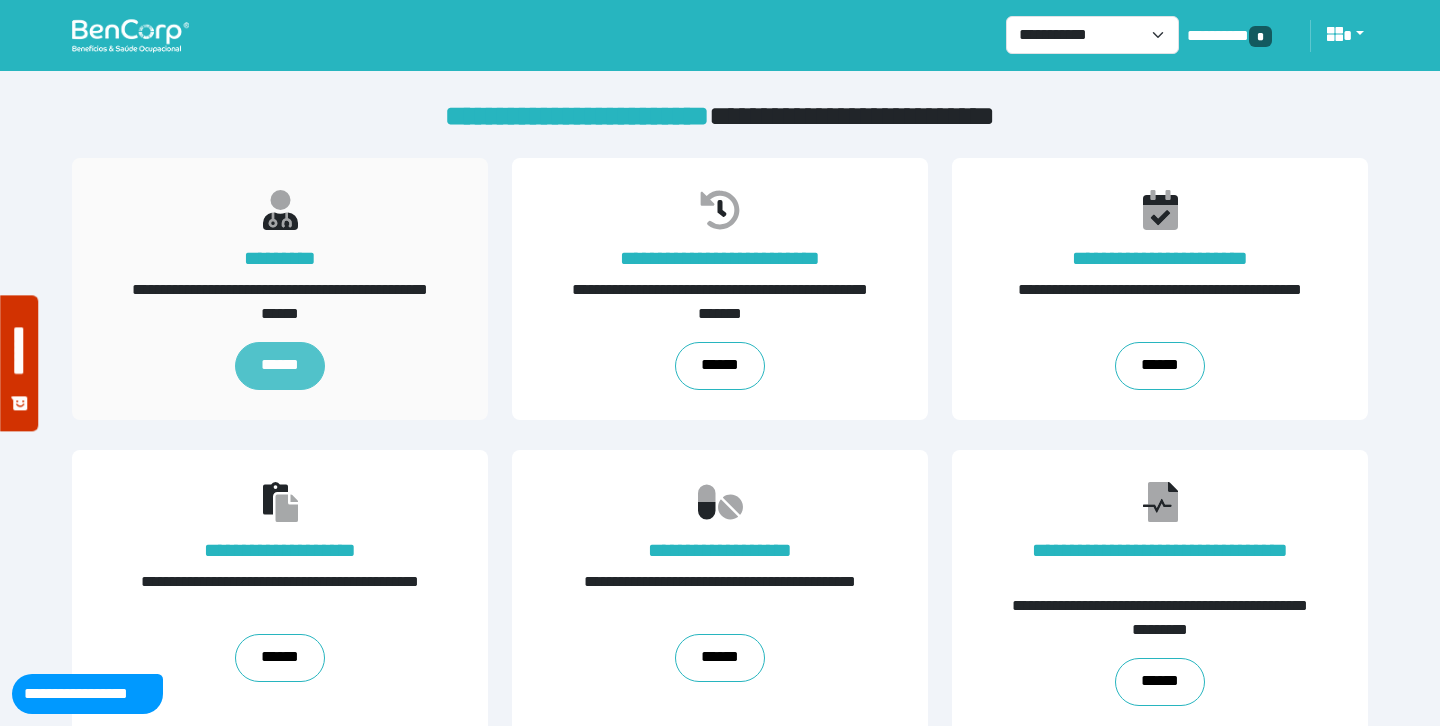 click on "******" at bounding box center (280, 366) 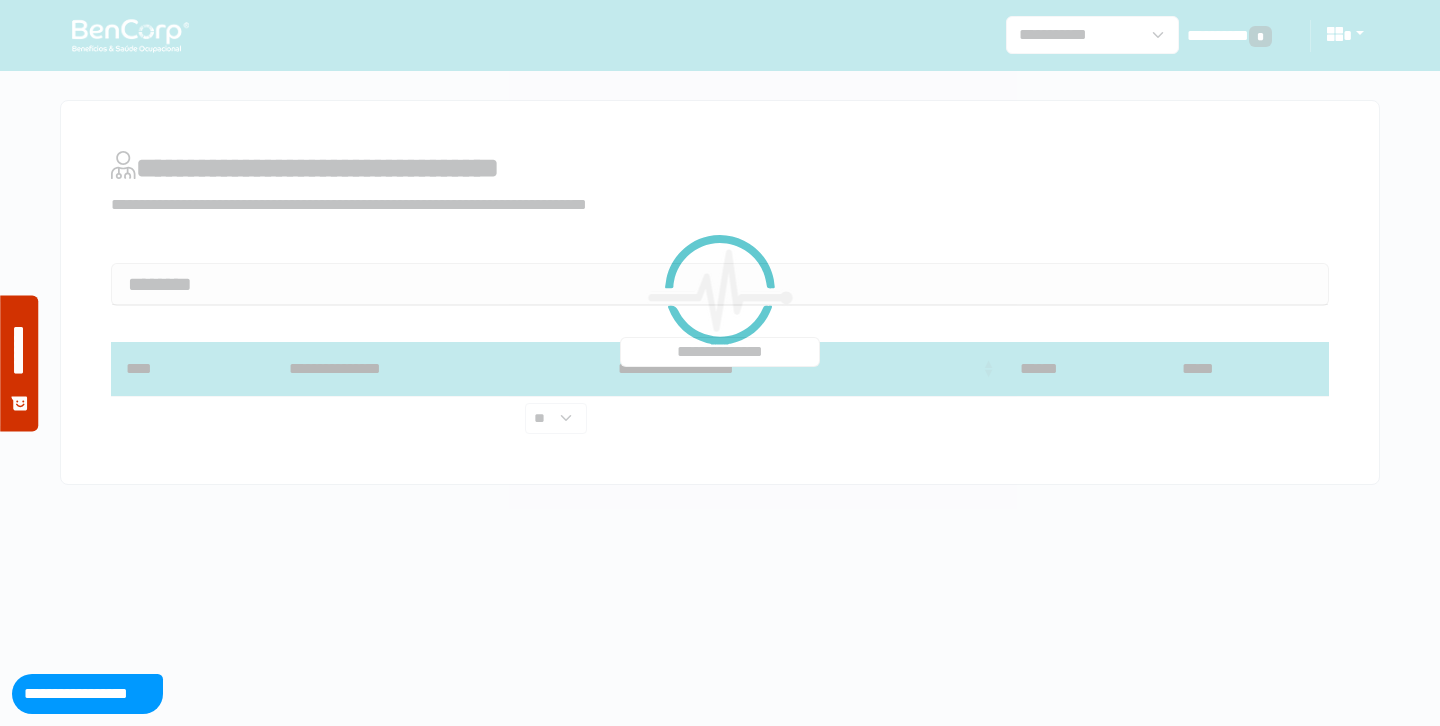 scroll, scrollTop: 0, scrollLeft: 0, axis: both 